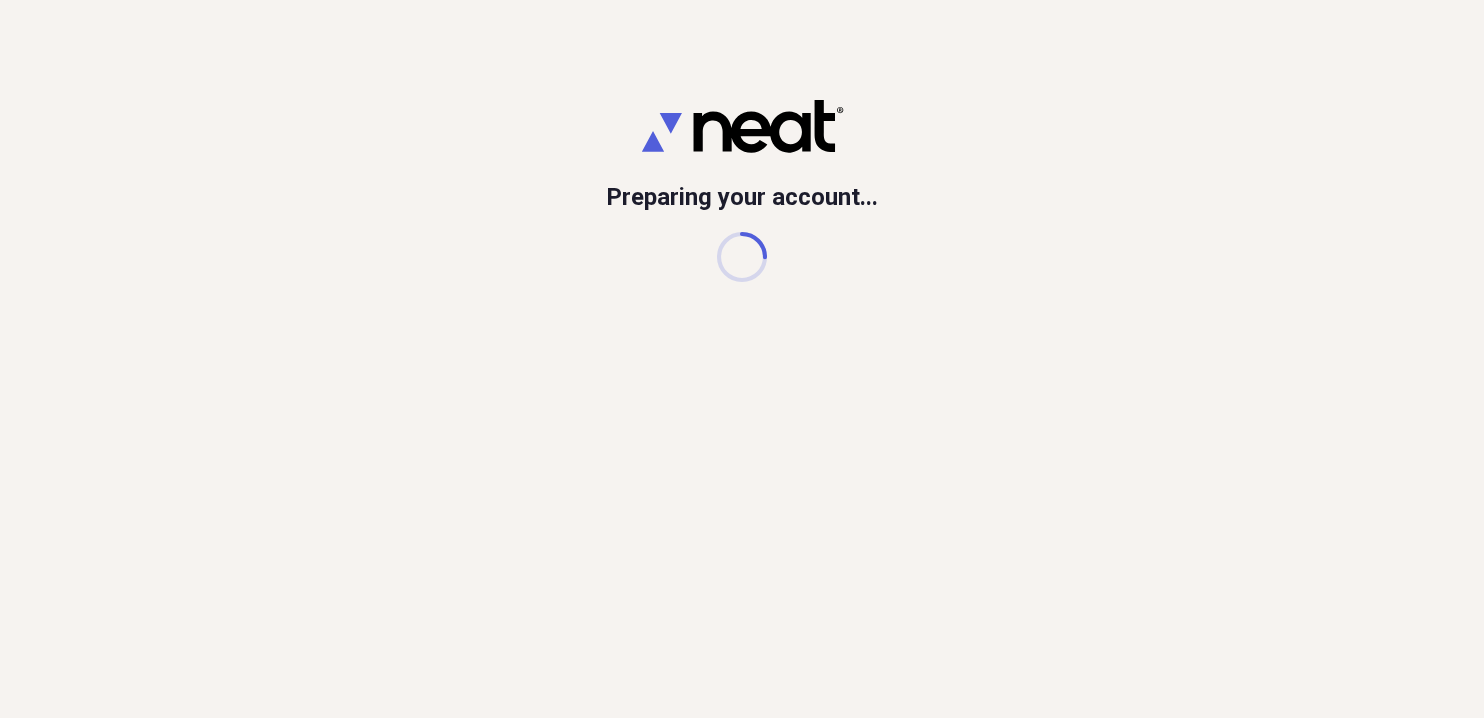 scroll, scrollTop: 0, scrollLeft: 0, axis: both 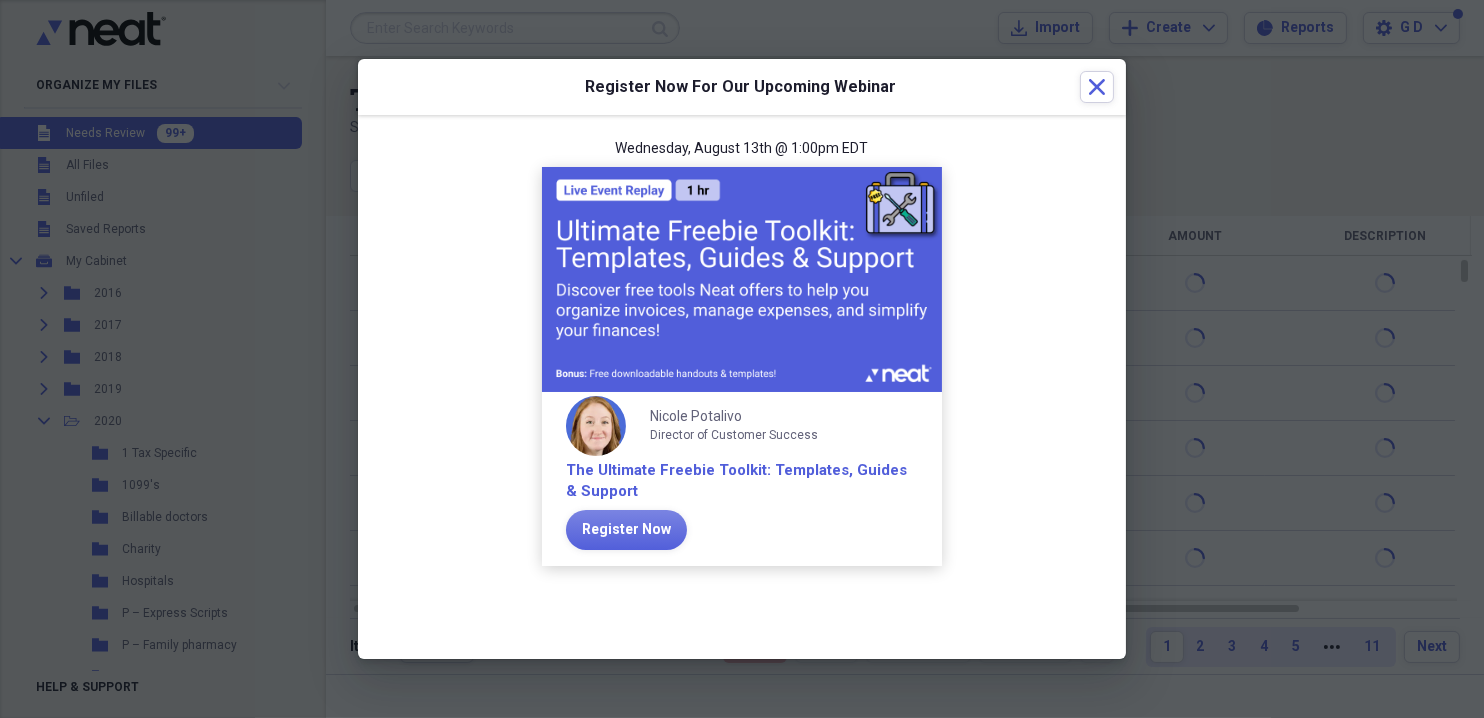 drag, startPoint x: 680, startPoint y: 2, endPoint x: 325, endPoint y: 63, distance: 360.20273 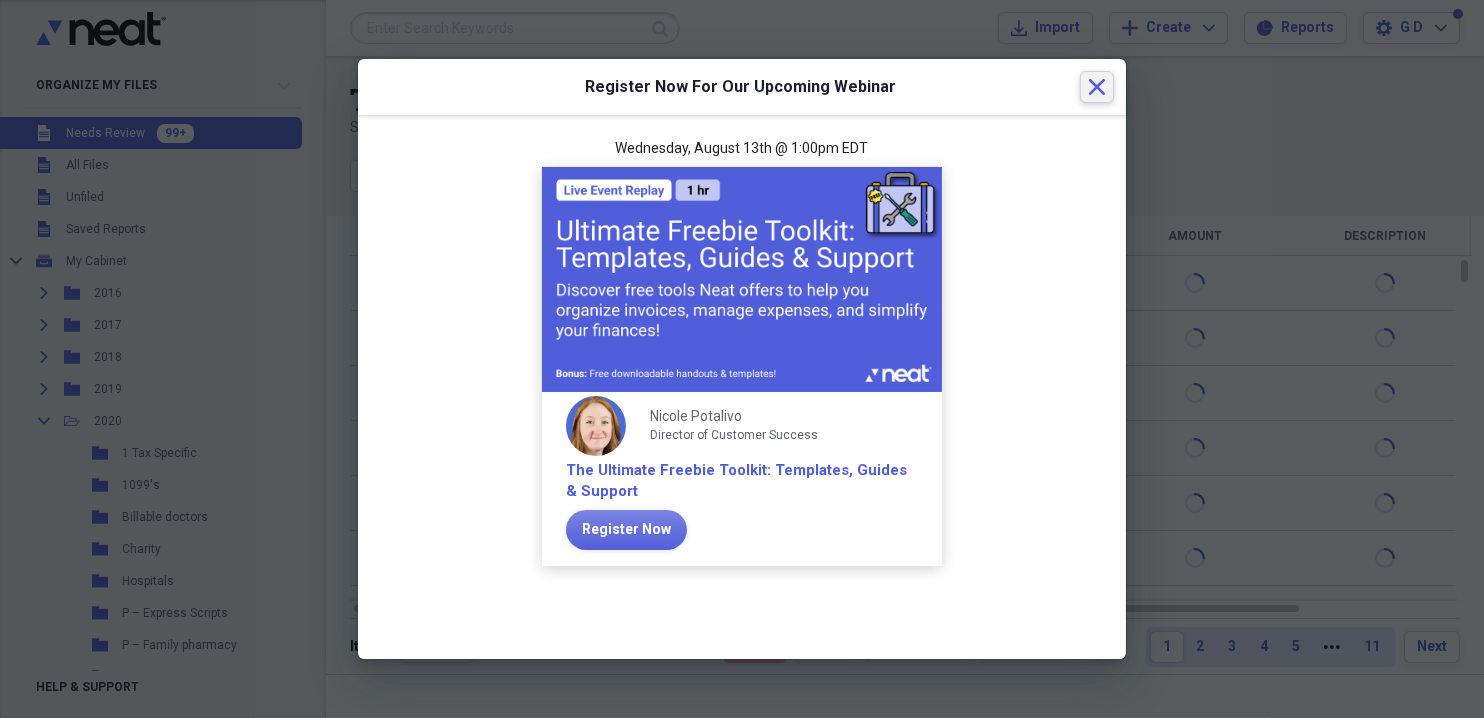click on "Close" 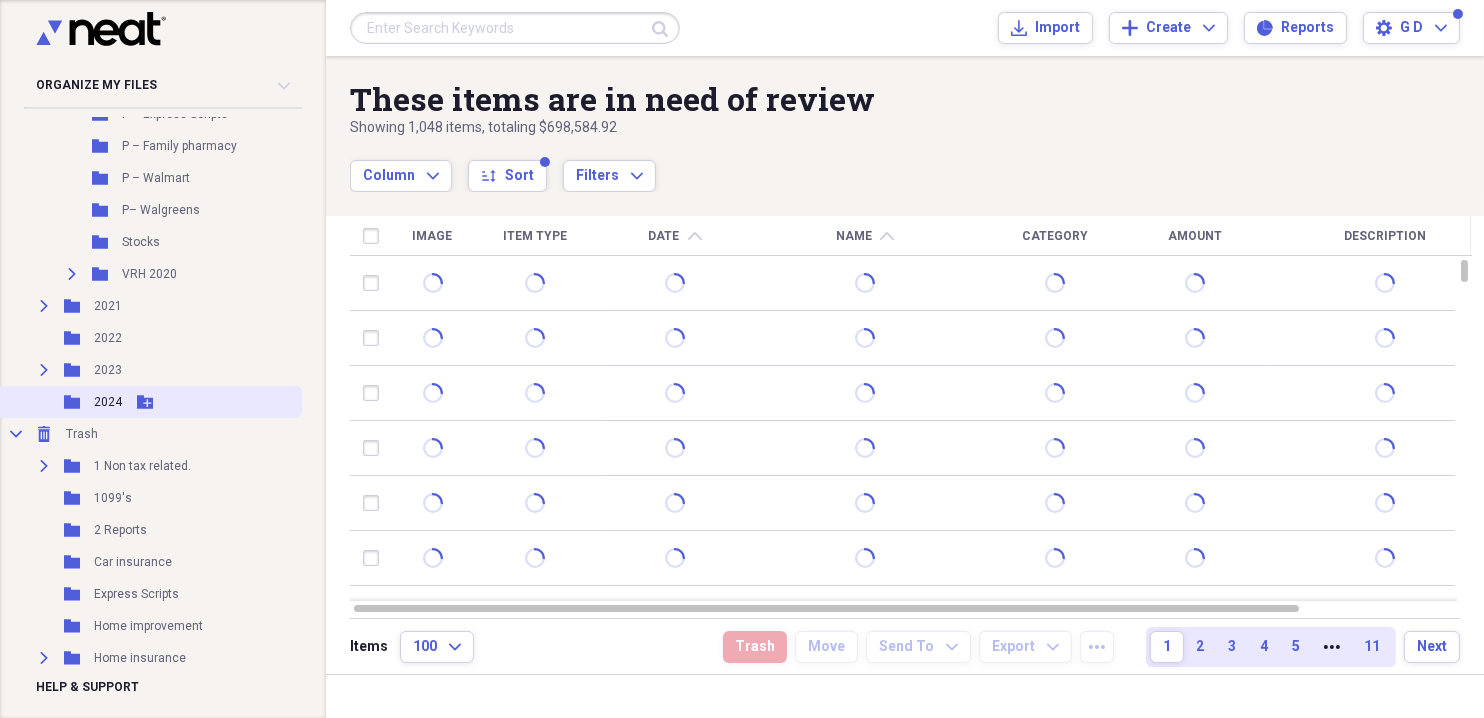 scroll, scrollTop: 534, scrollLeft: 0, axis: vertical 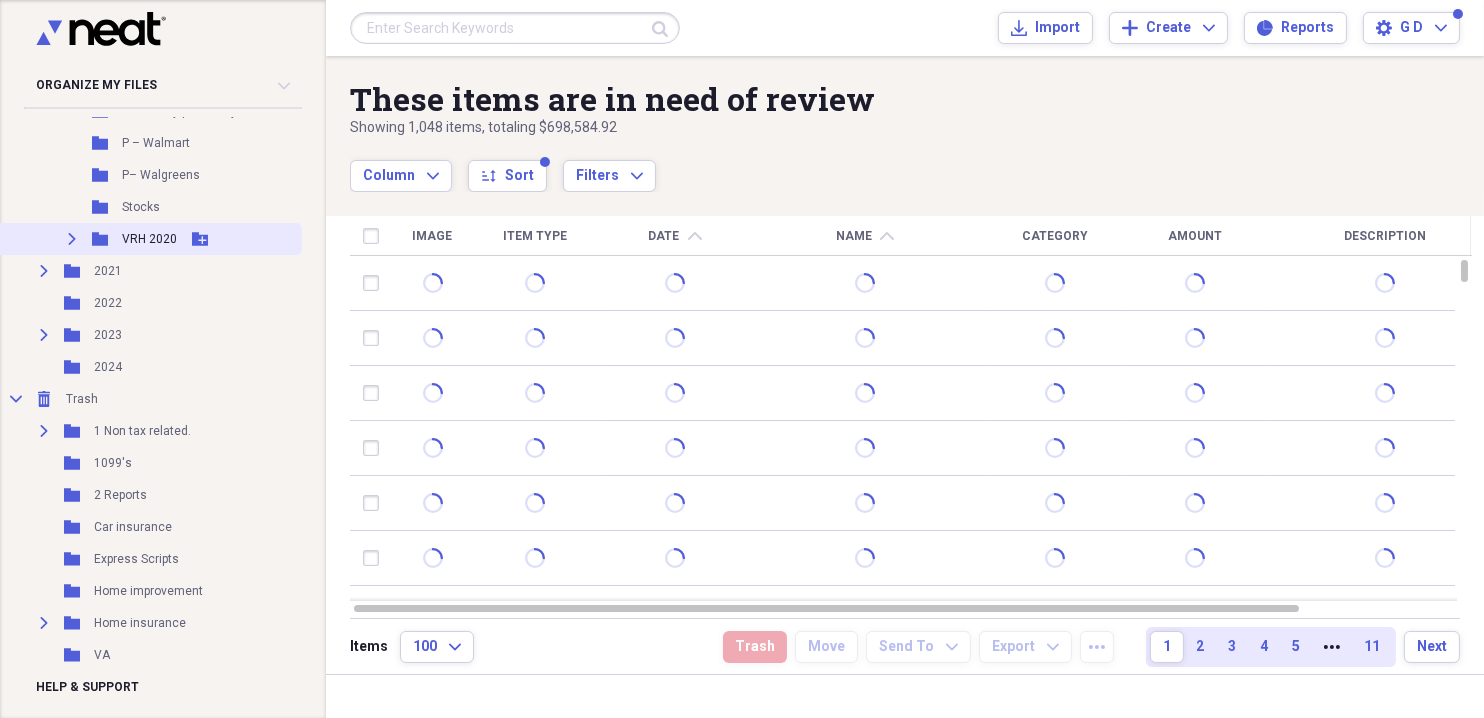 click on "VRH 2020" at bounding box center [149, 239] 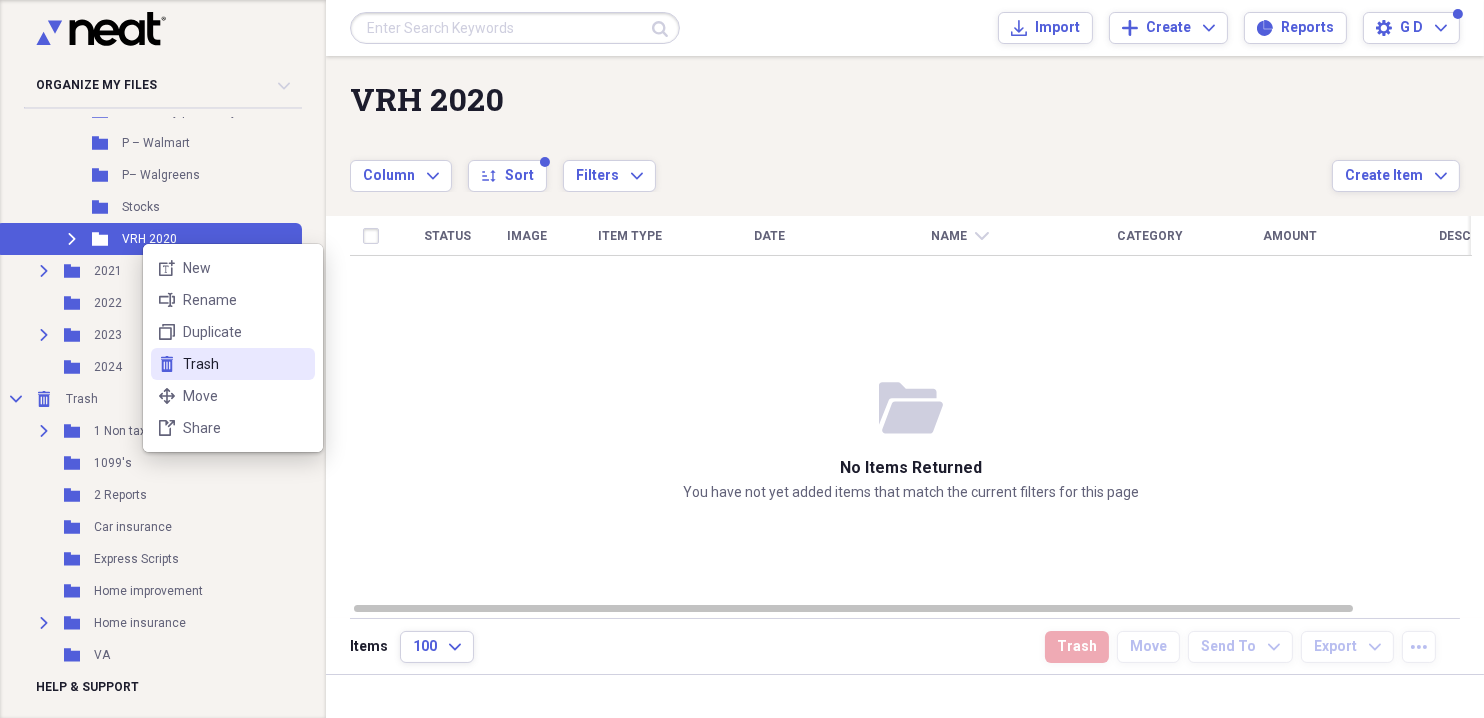 click on "Trash" at bounding box center [245, 364] 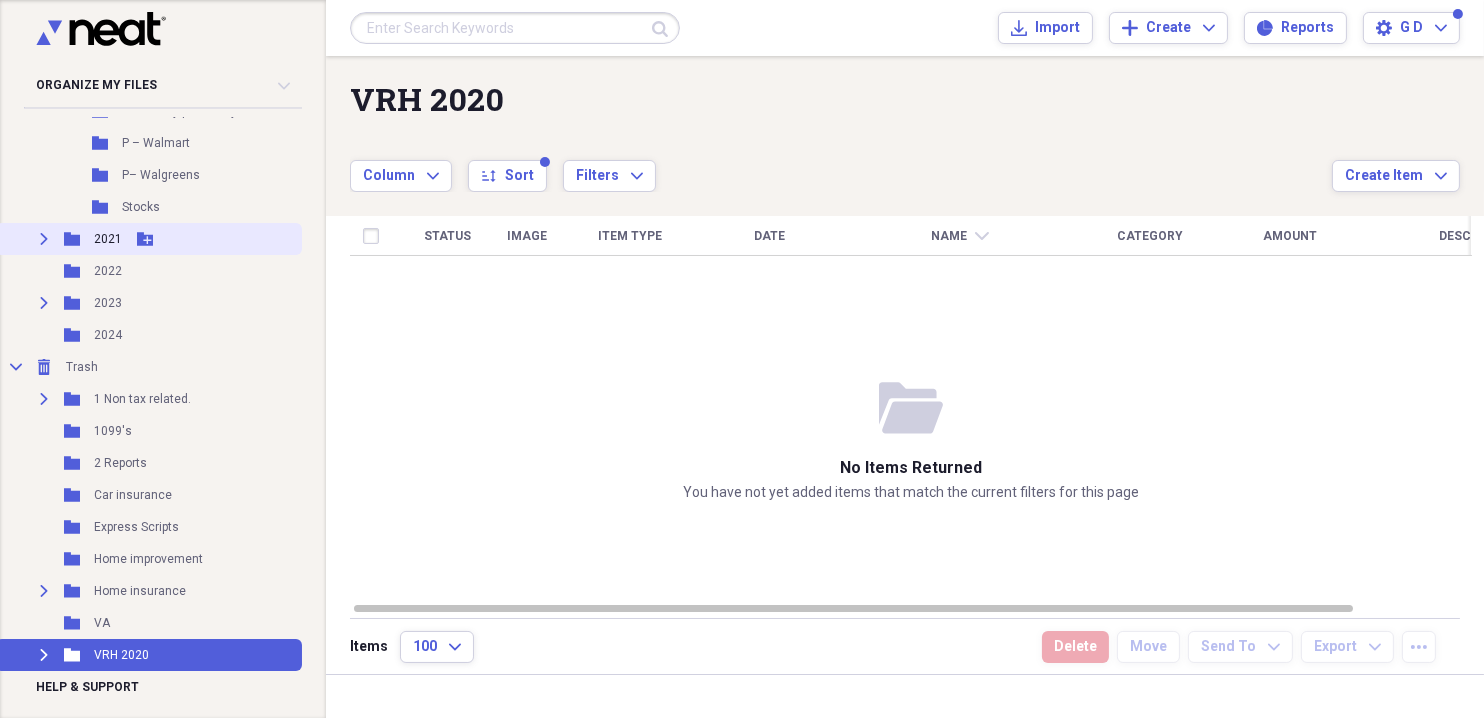 click on "2021" at bounding box center (108, 239) 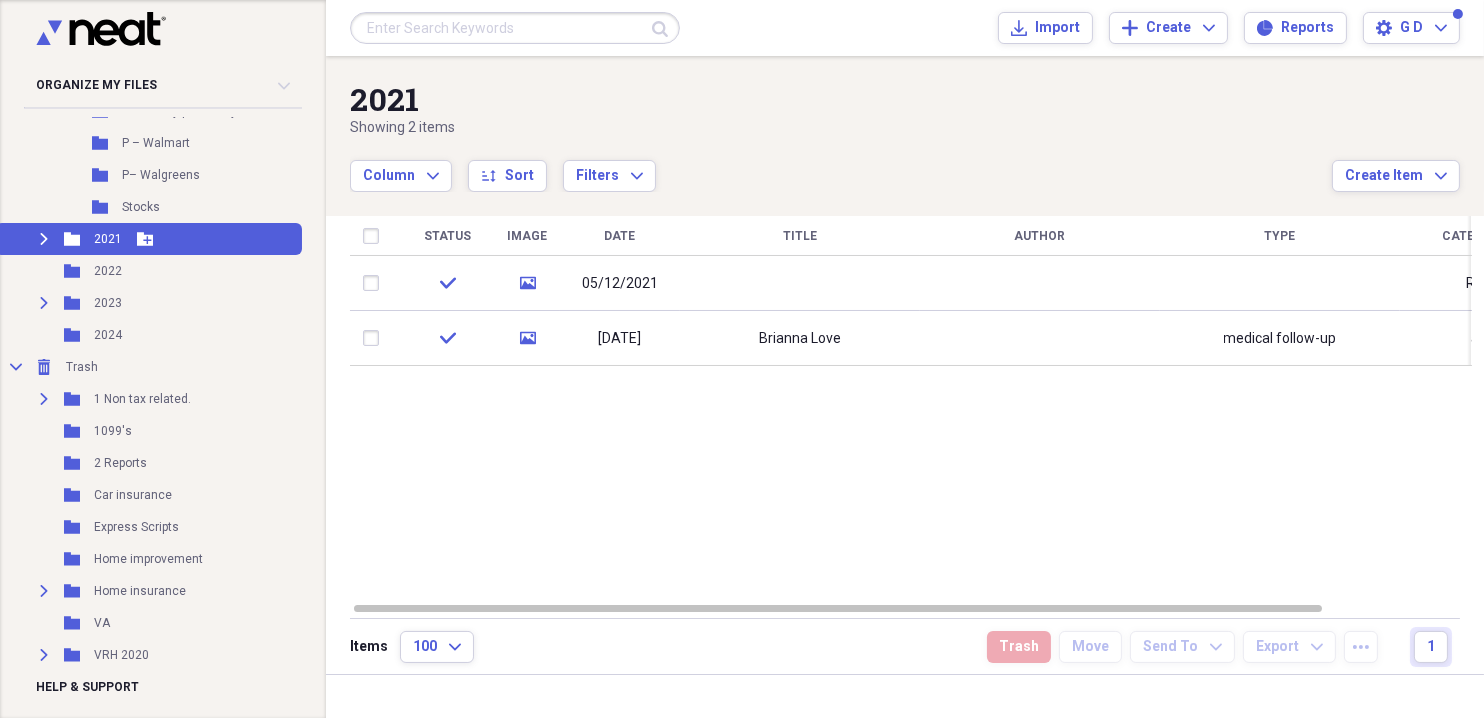click on "Expand" 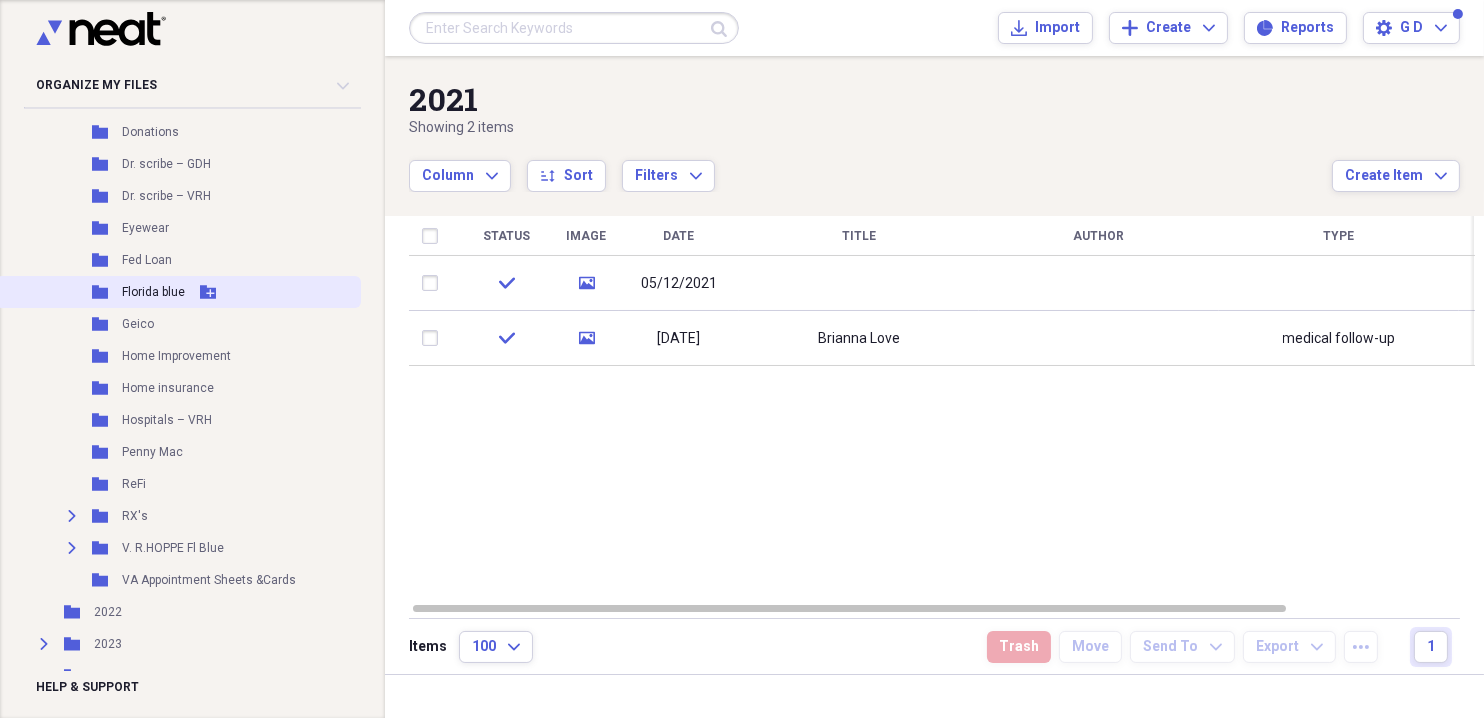 scroll, scrollTop: 834, scrollLeft: 0, axis: vertical 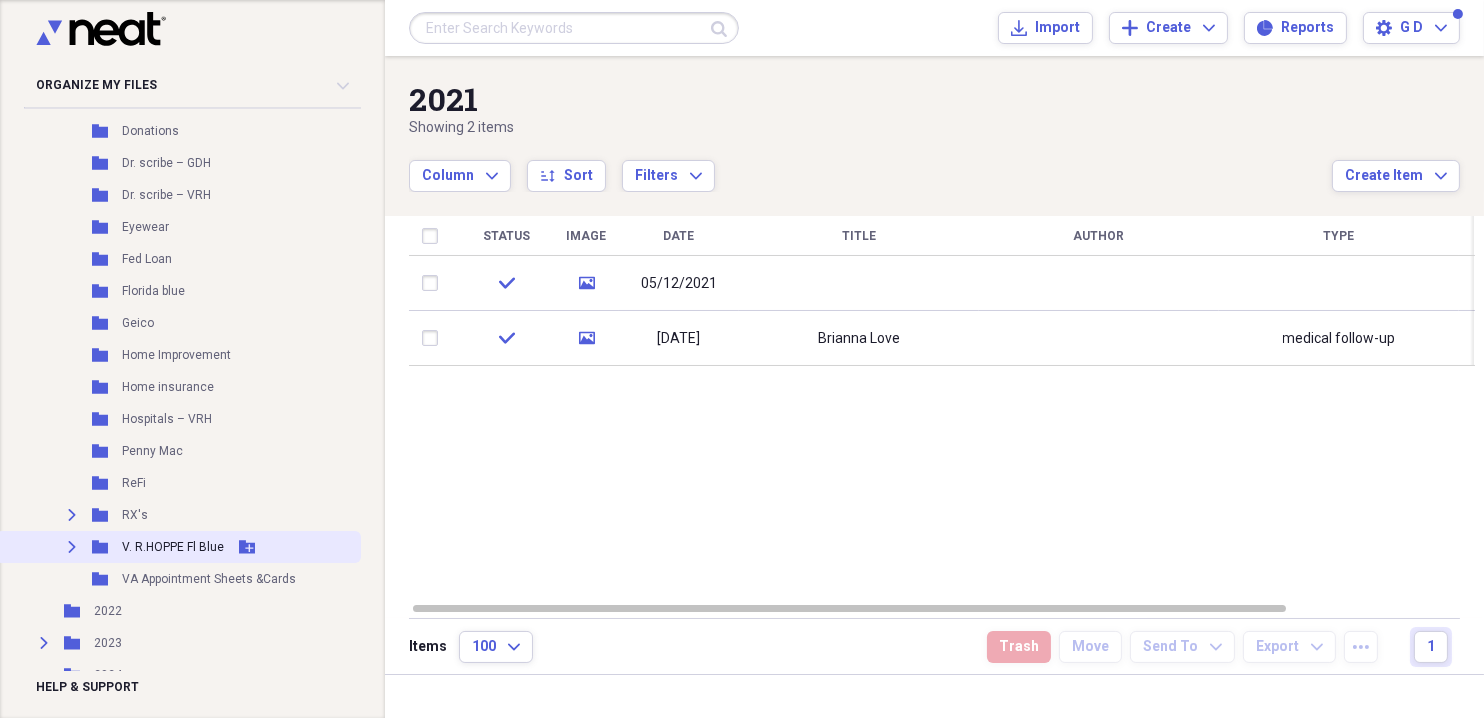 click on "V. R.HOPPE Fl Blue" at bounding box center [173, 547] 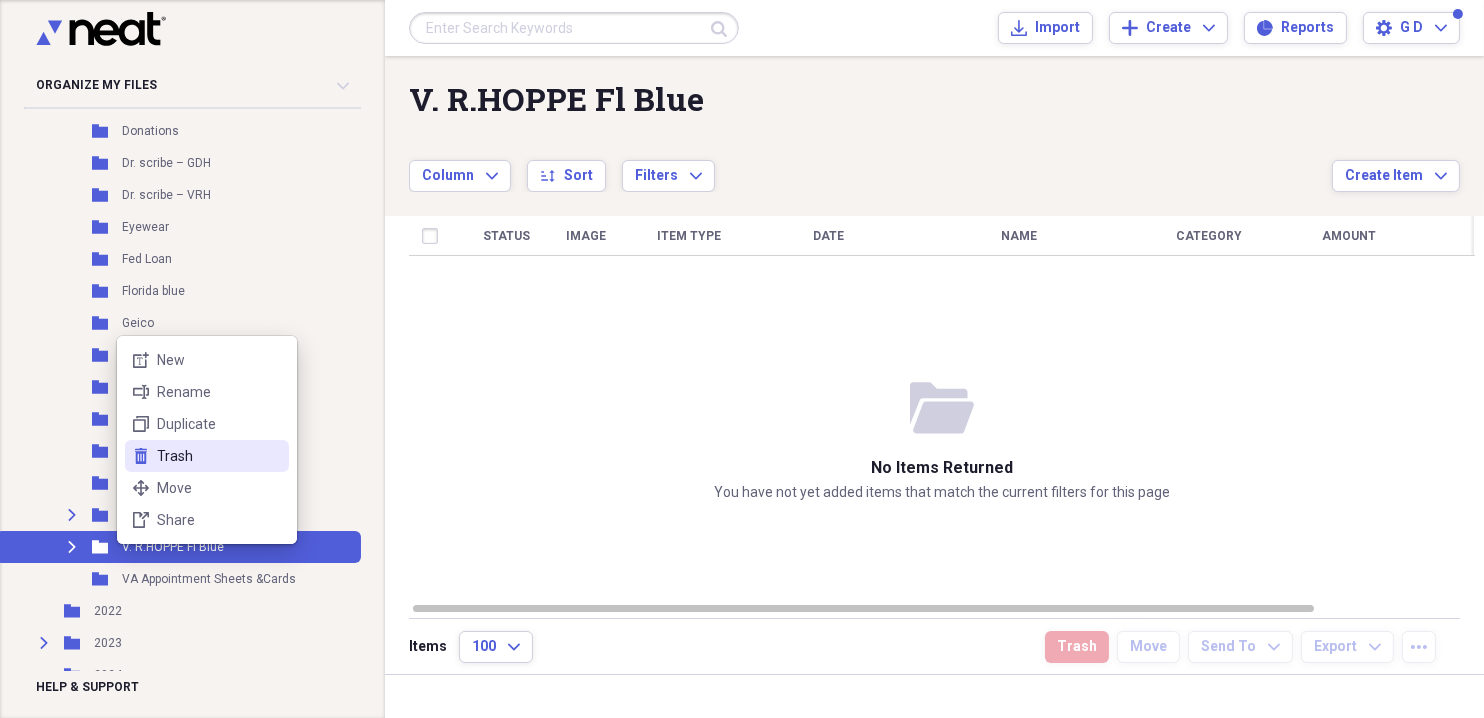 click on "Trash" at bounding box center (219, 456) 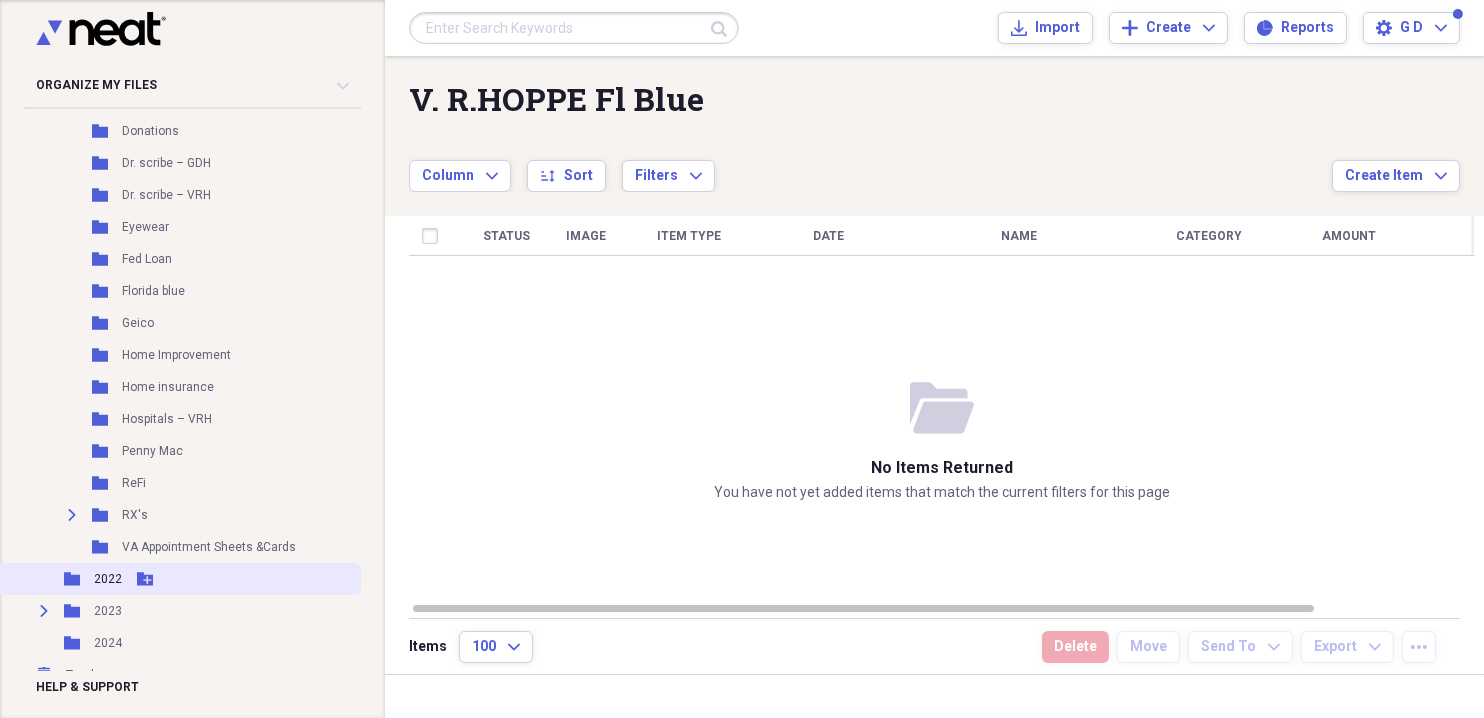 click on "2022" at bounding box center (108, 579) 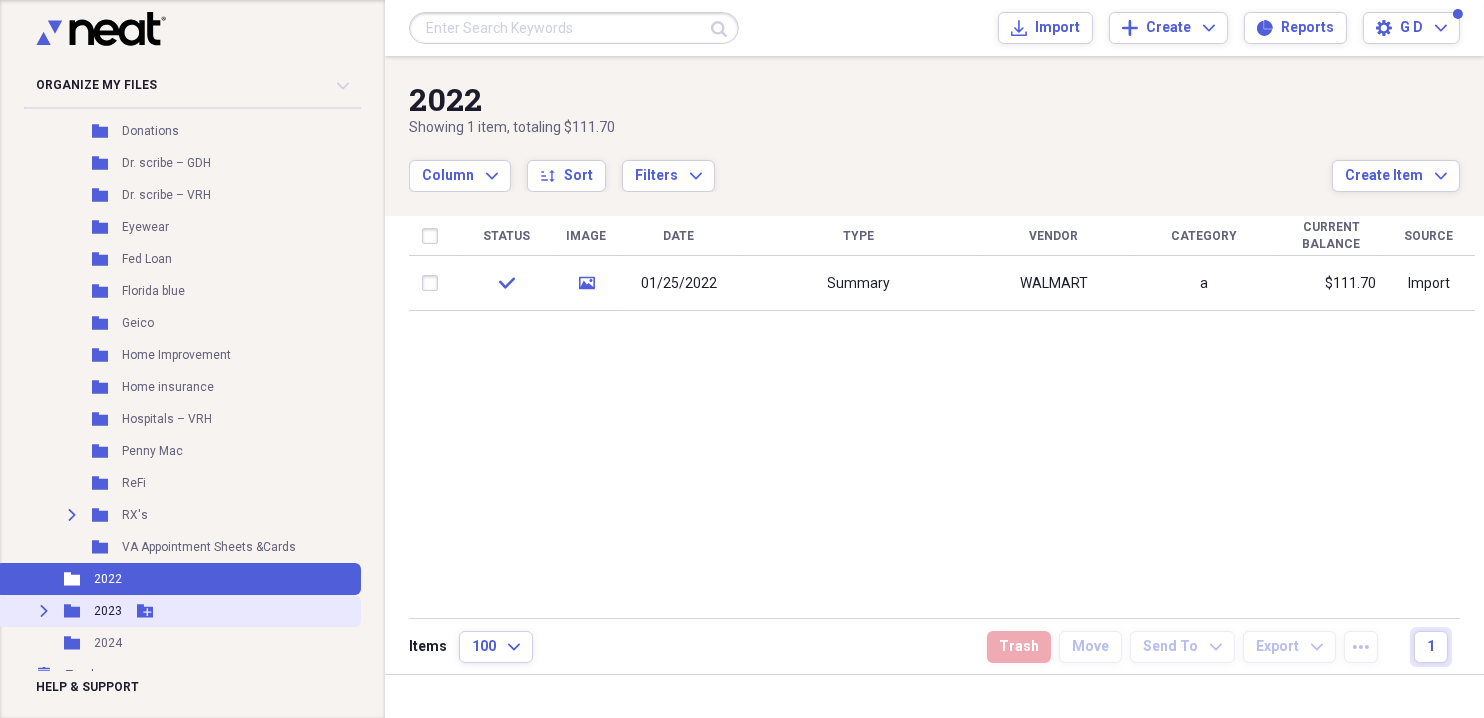click on "Expand" 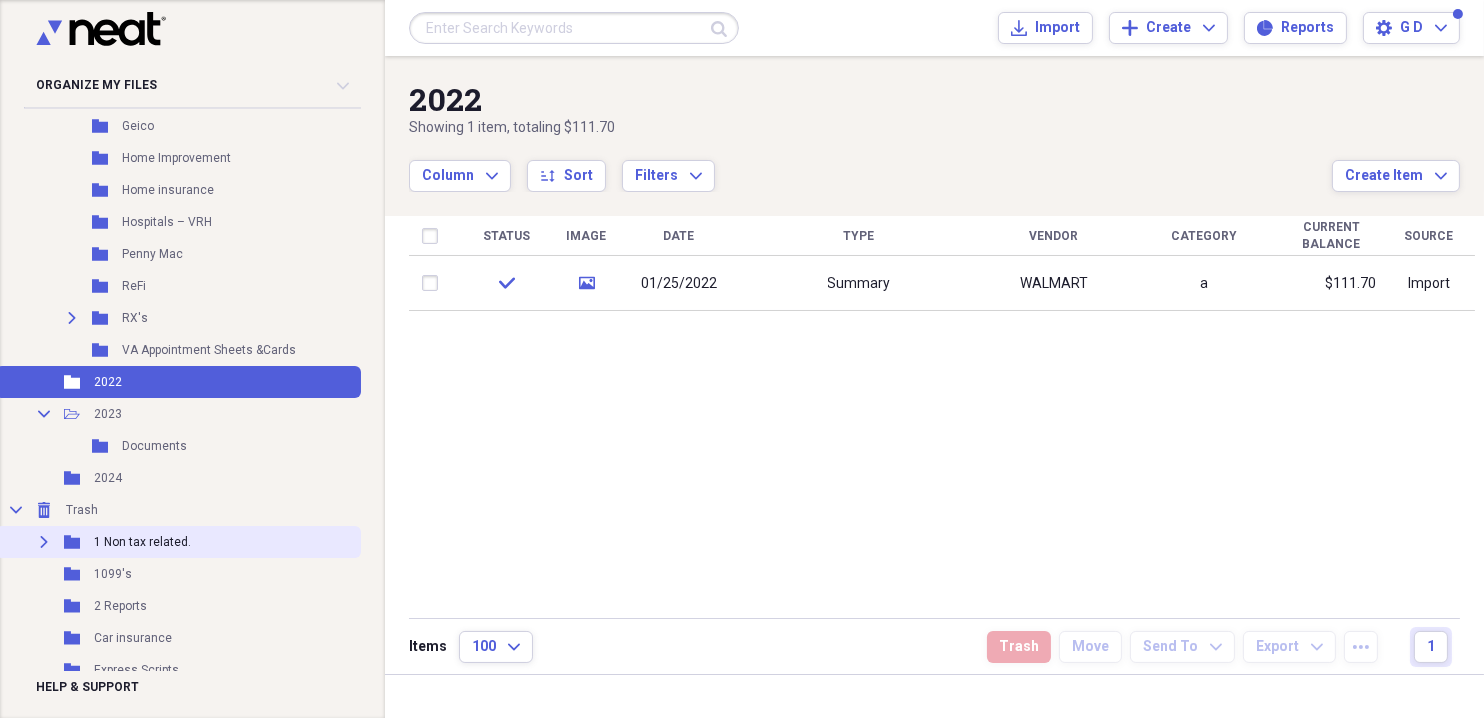 scroll, scrollTop: 1134, scrollLeft: 0, axis: vertical 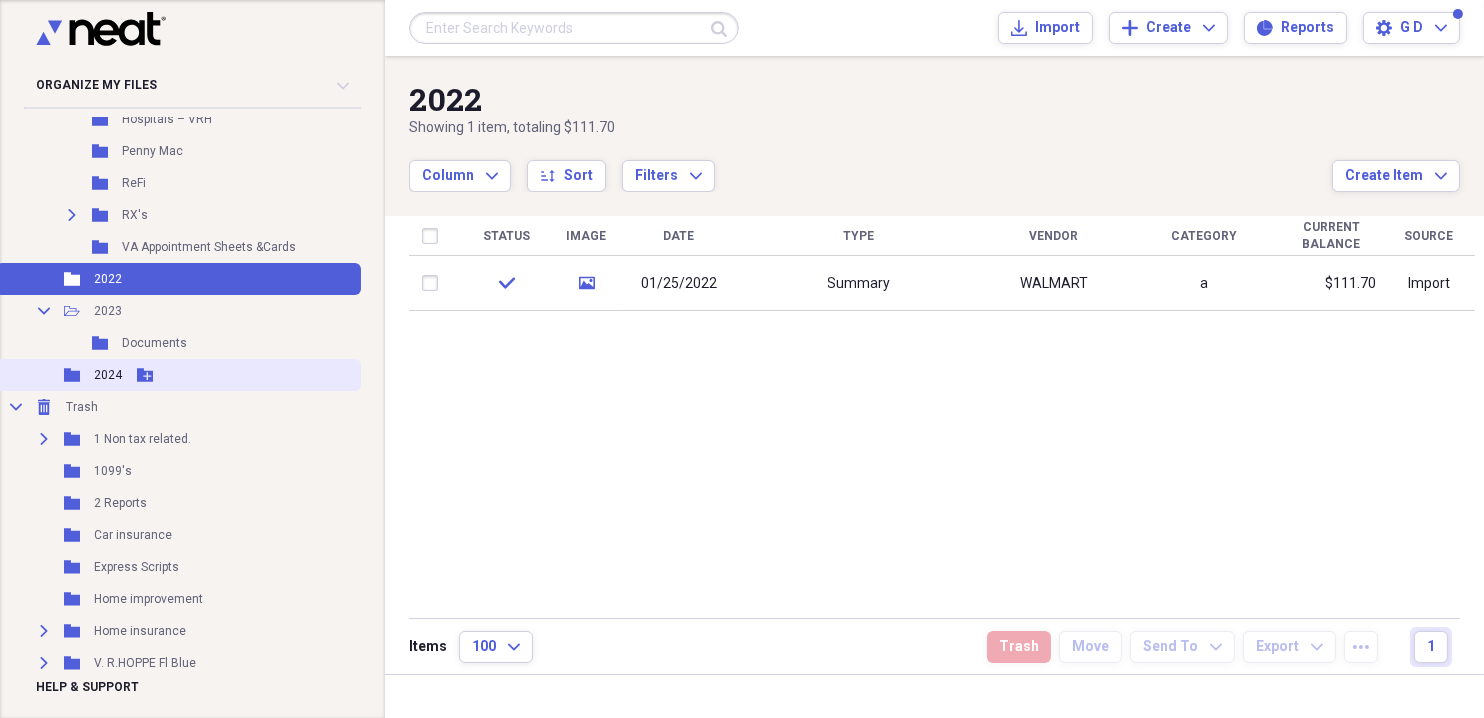 click 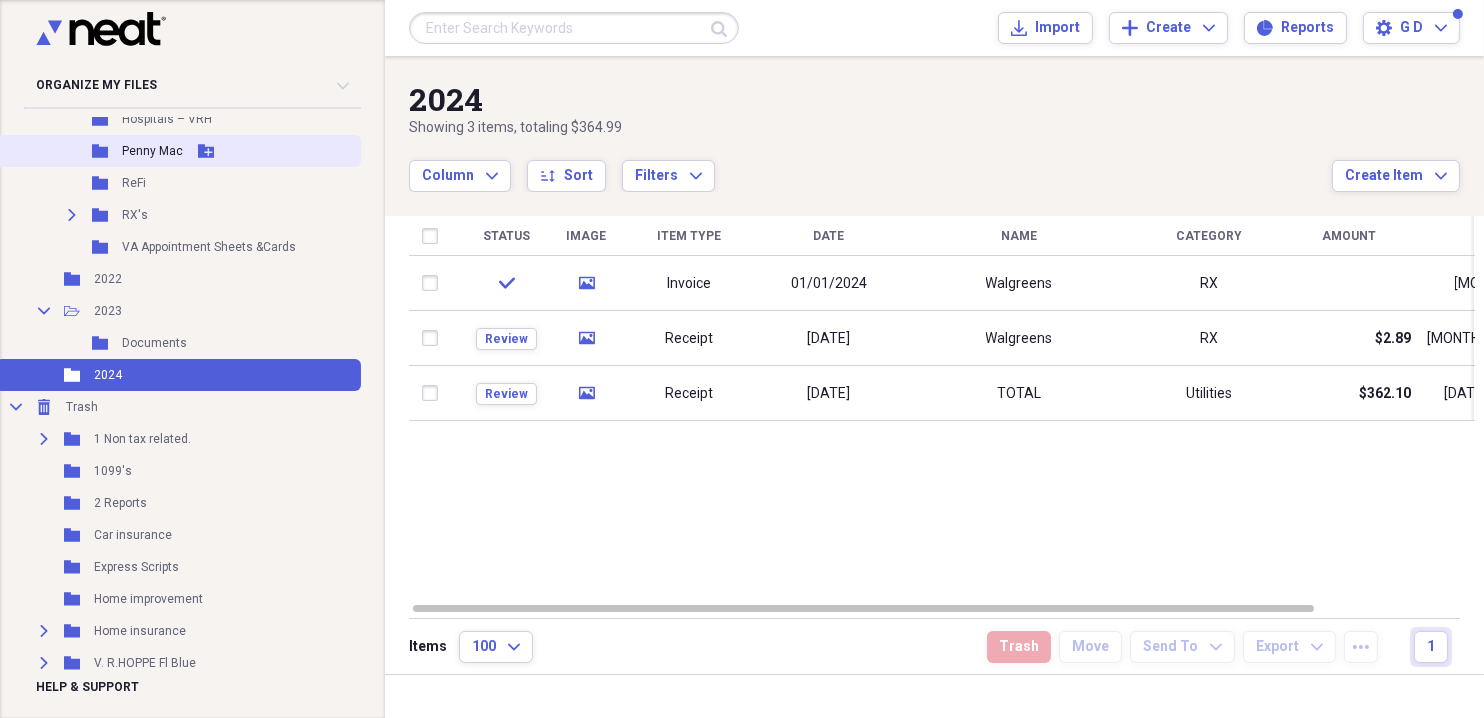 click 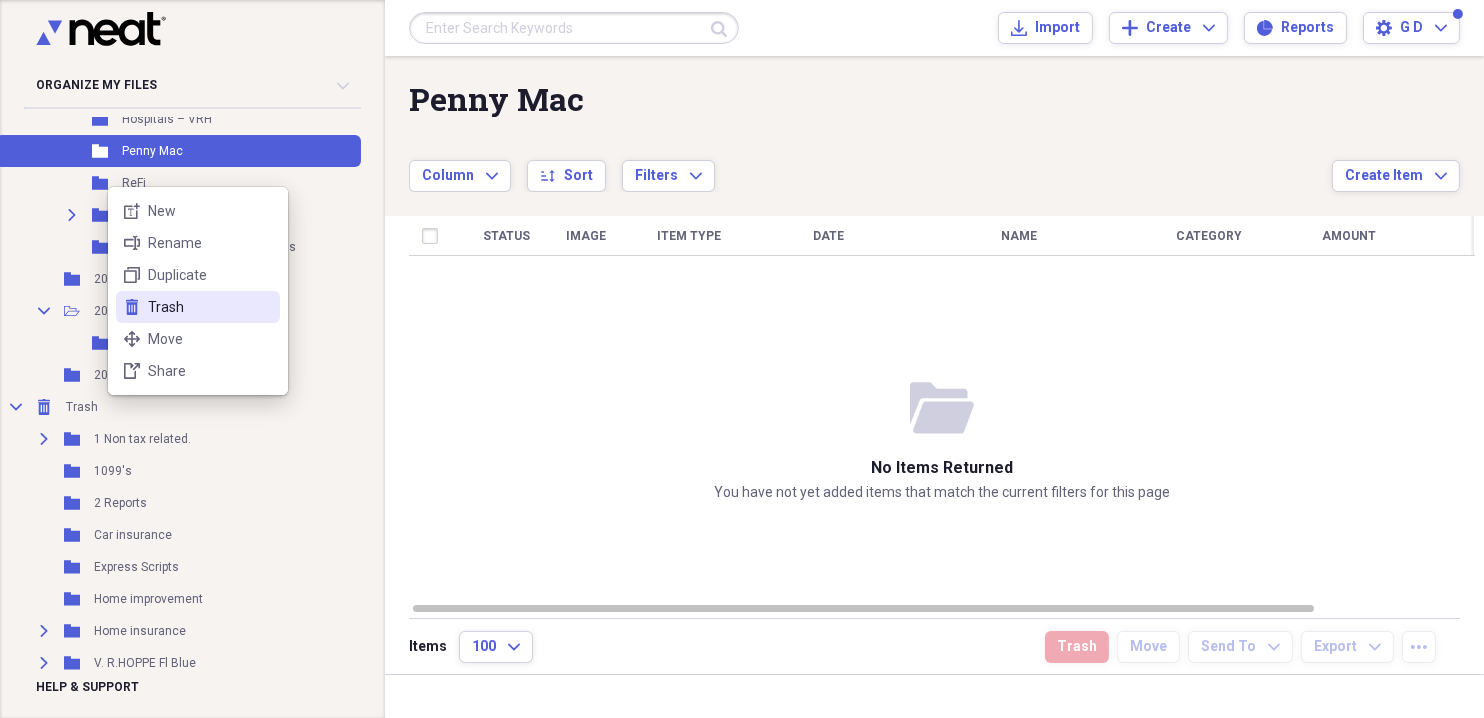 click on "Trash" at bounding box center [210, 307] 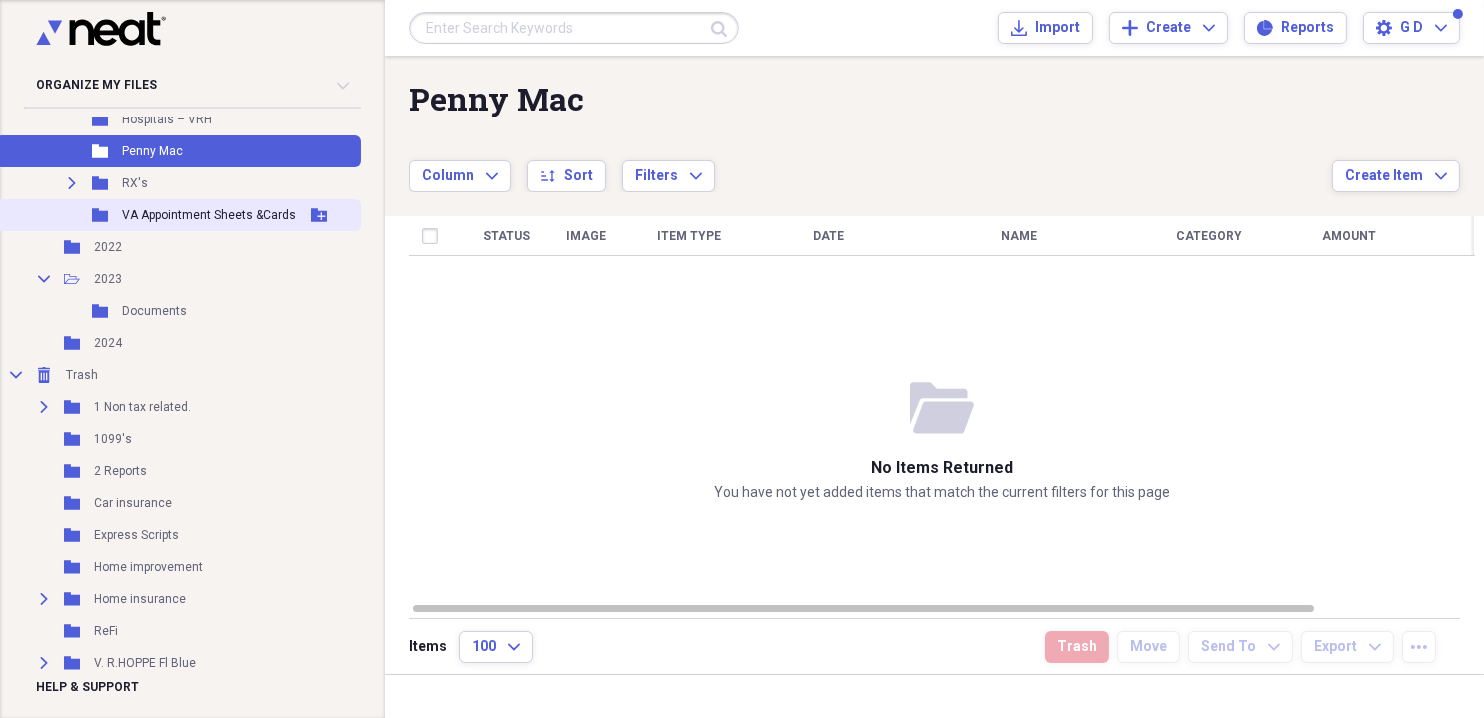 scroll, scrollTop: 1034, scrollLeft: 0, axis: vertical 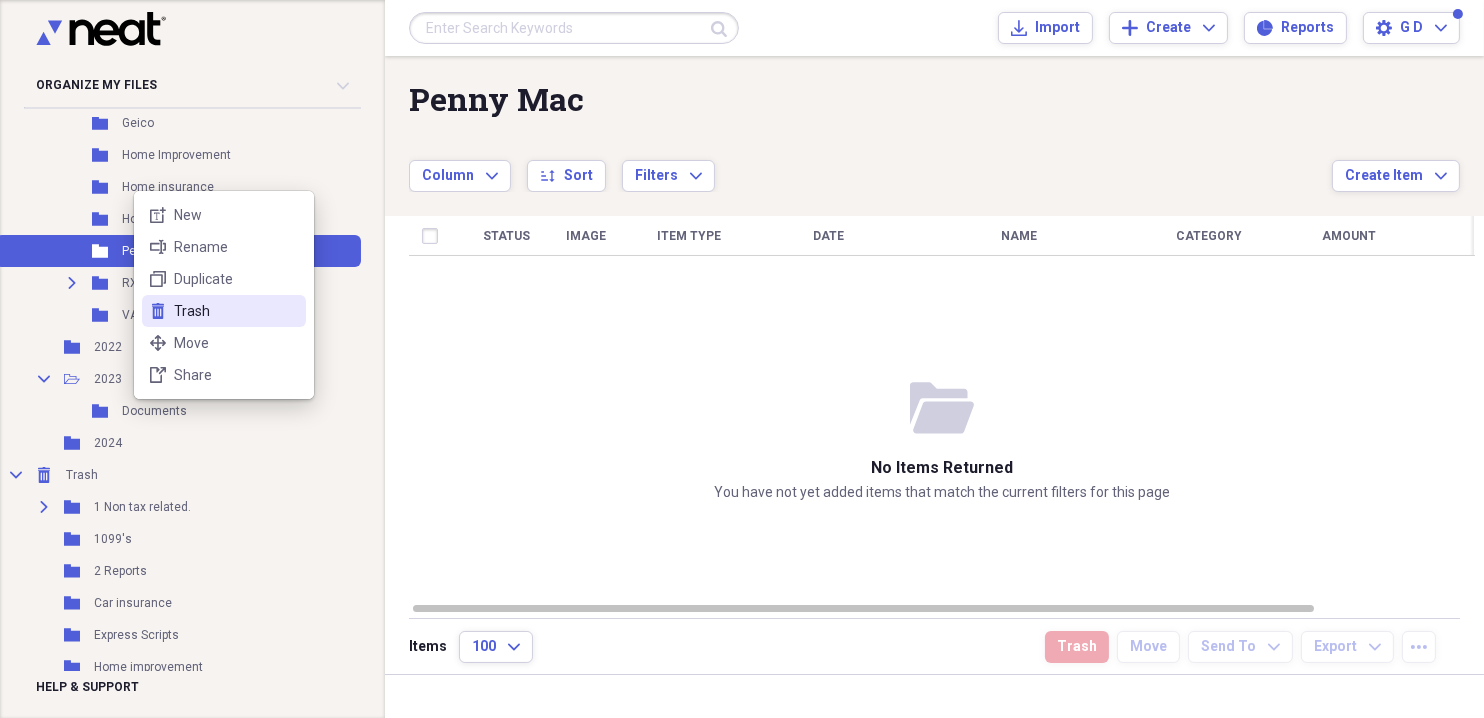 click on "trash Trash" at bounding box center (224, 311) 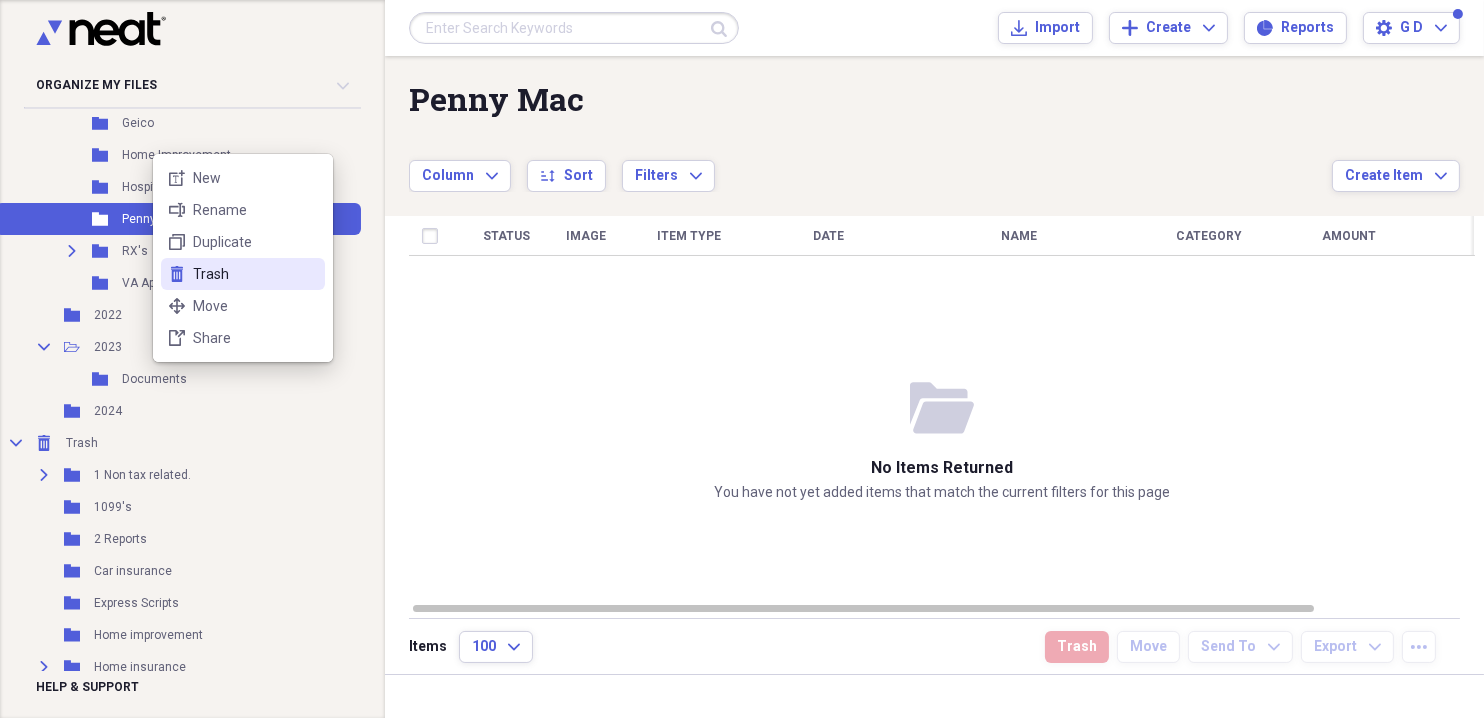 click on "Trash" at bounding box center [255, 274] 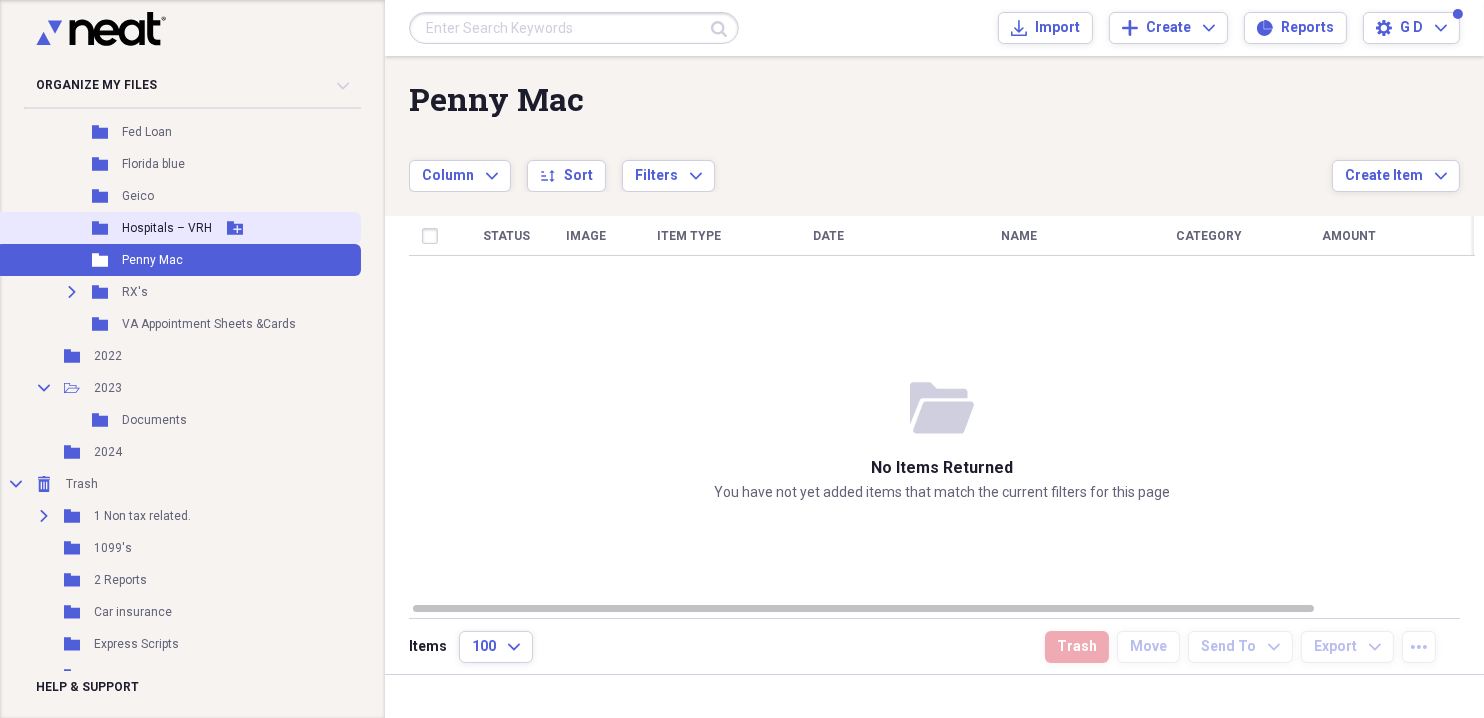 scroll, scrollTop: 934, scrollLeft: 0, axis: vertical 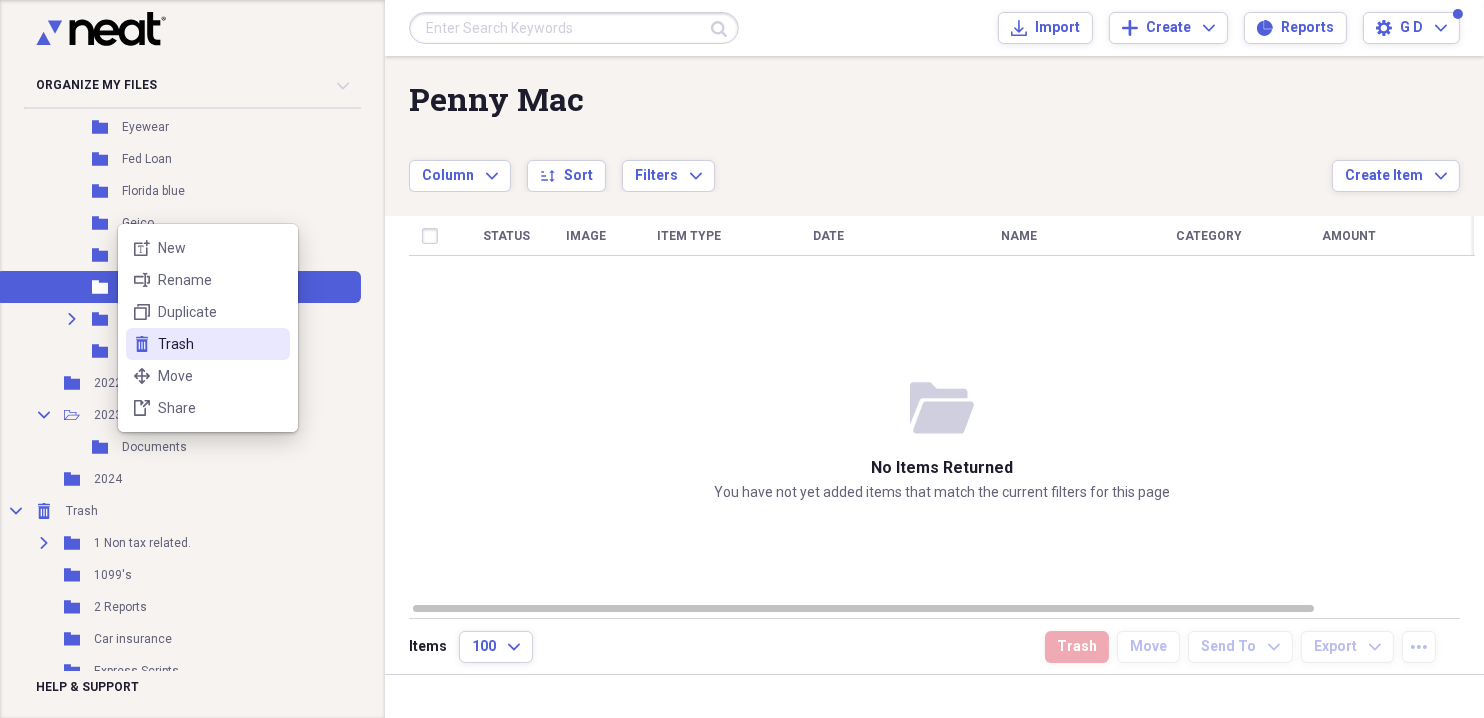 click on "Trash" at bounding box center [220, 344] 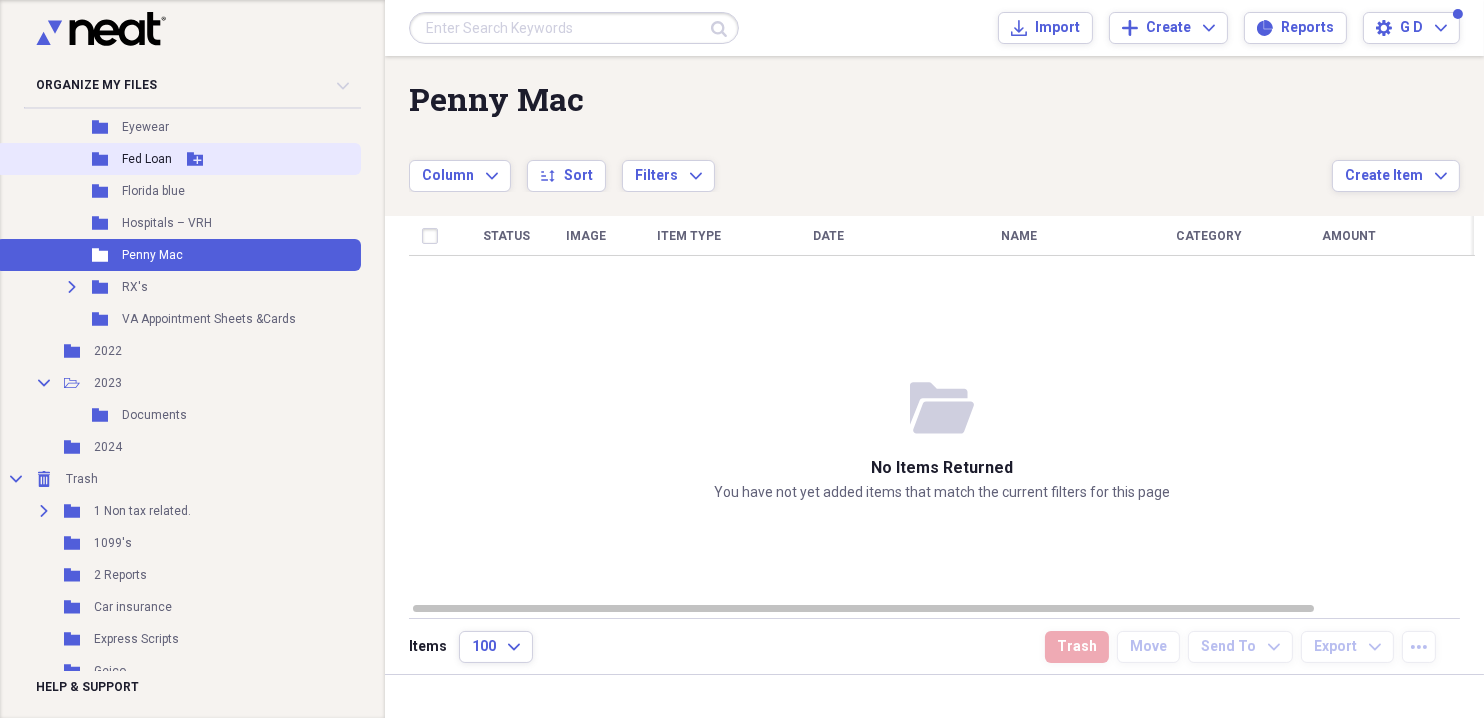 scroll, scrollTop: 834, scrollLeft: 0, axis: vertical 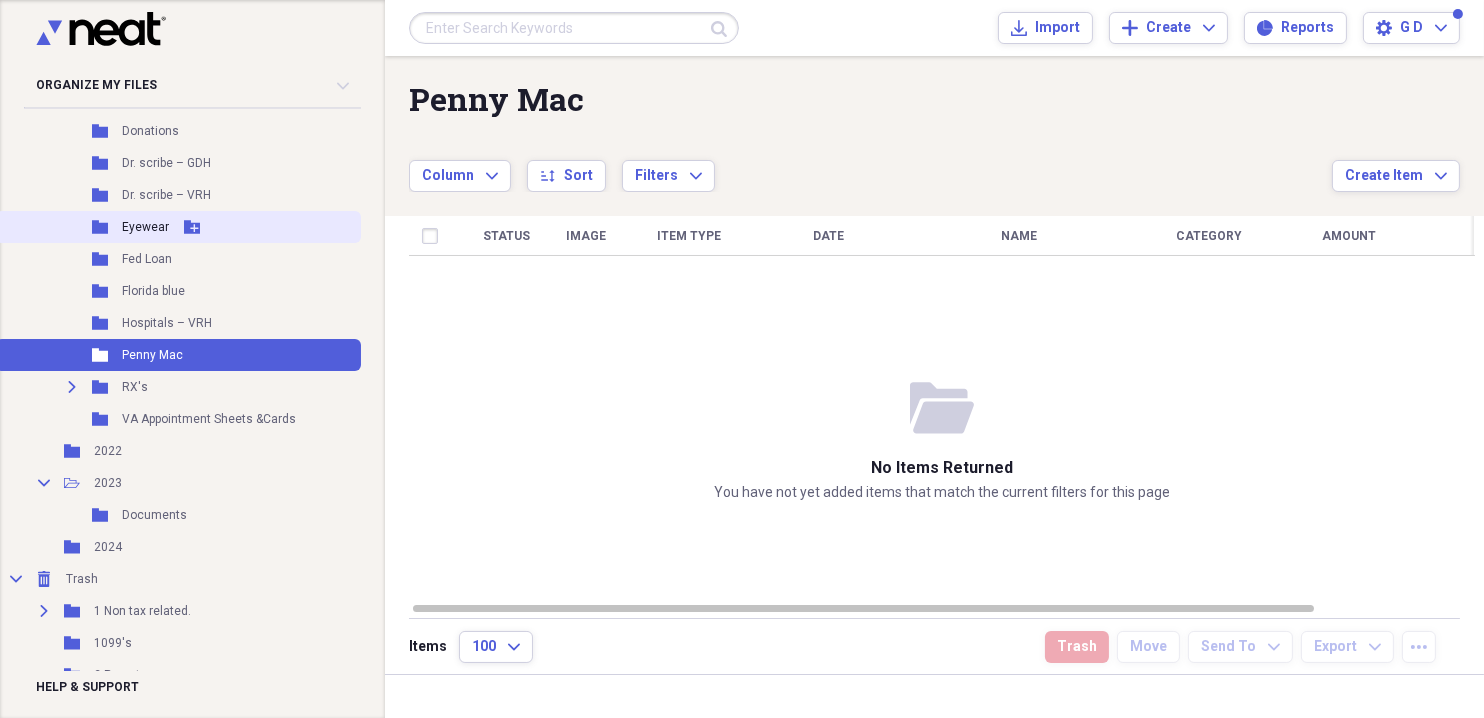 click on "Eyewear" at bounding box center (145, 227) 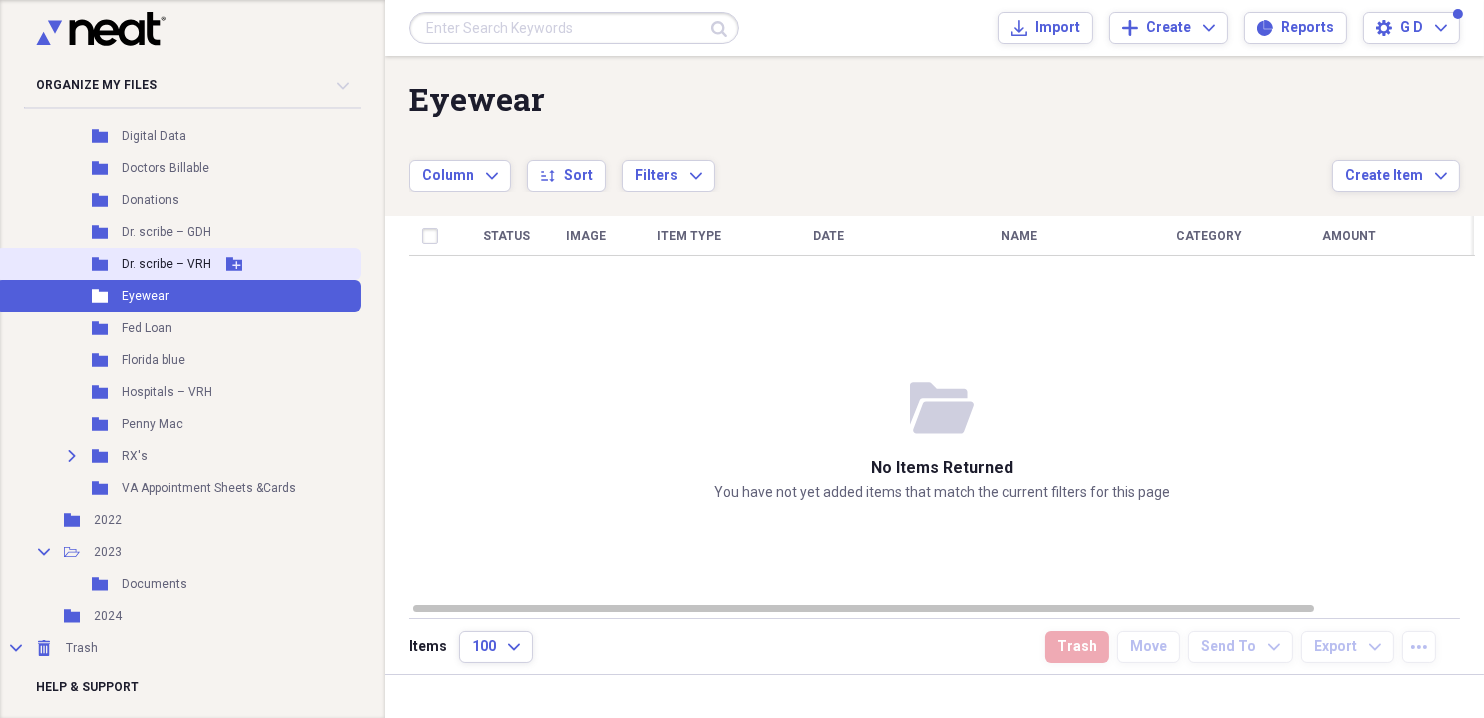 scroll, scrollTop: 734, scrollLeft: 0, axis: vertical 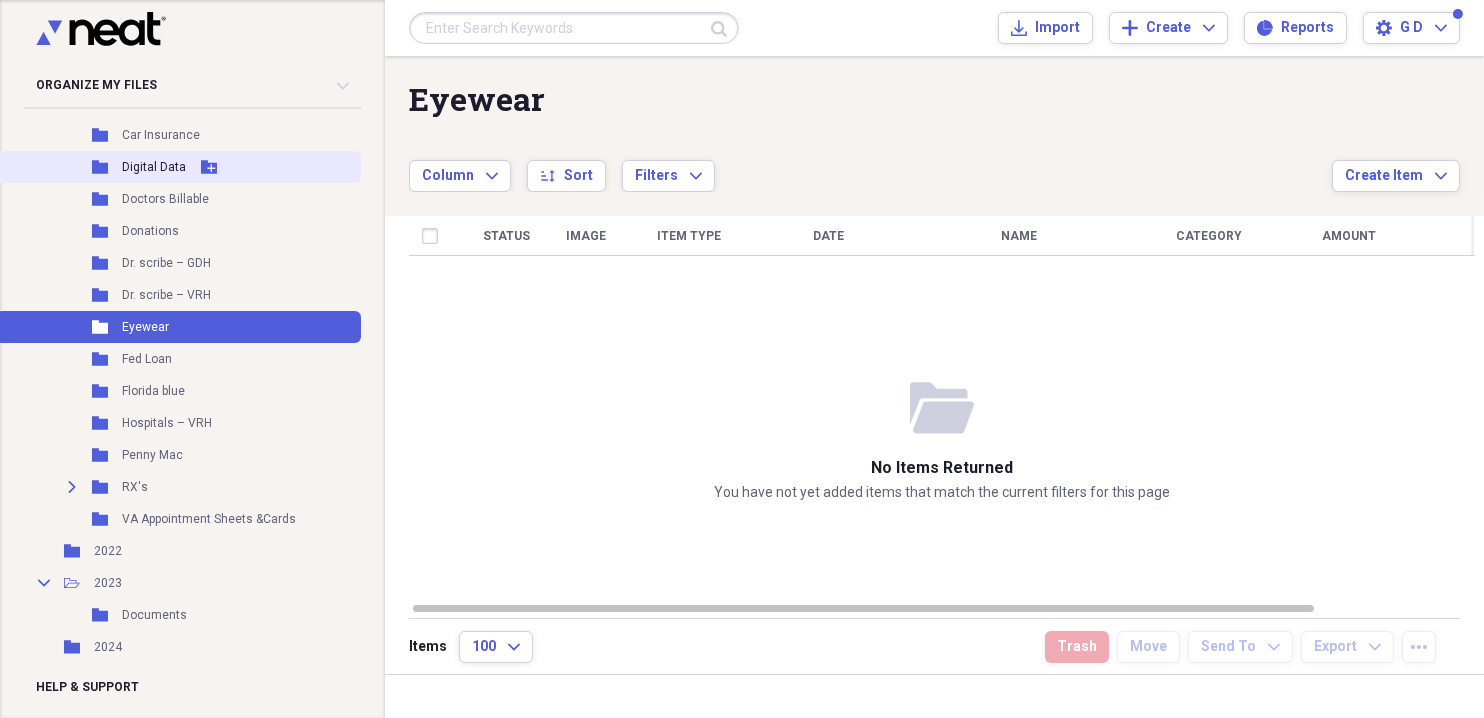 click on "Digital Data" at bounding box center (154, 167) 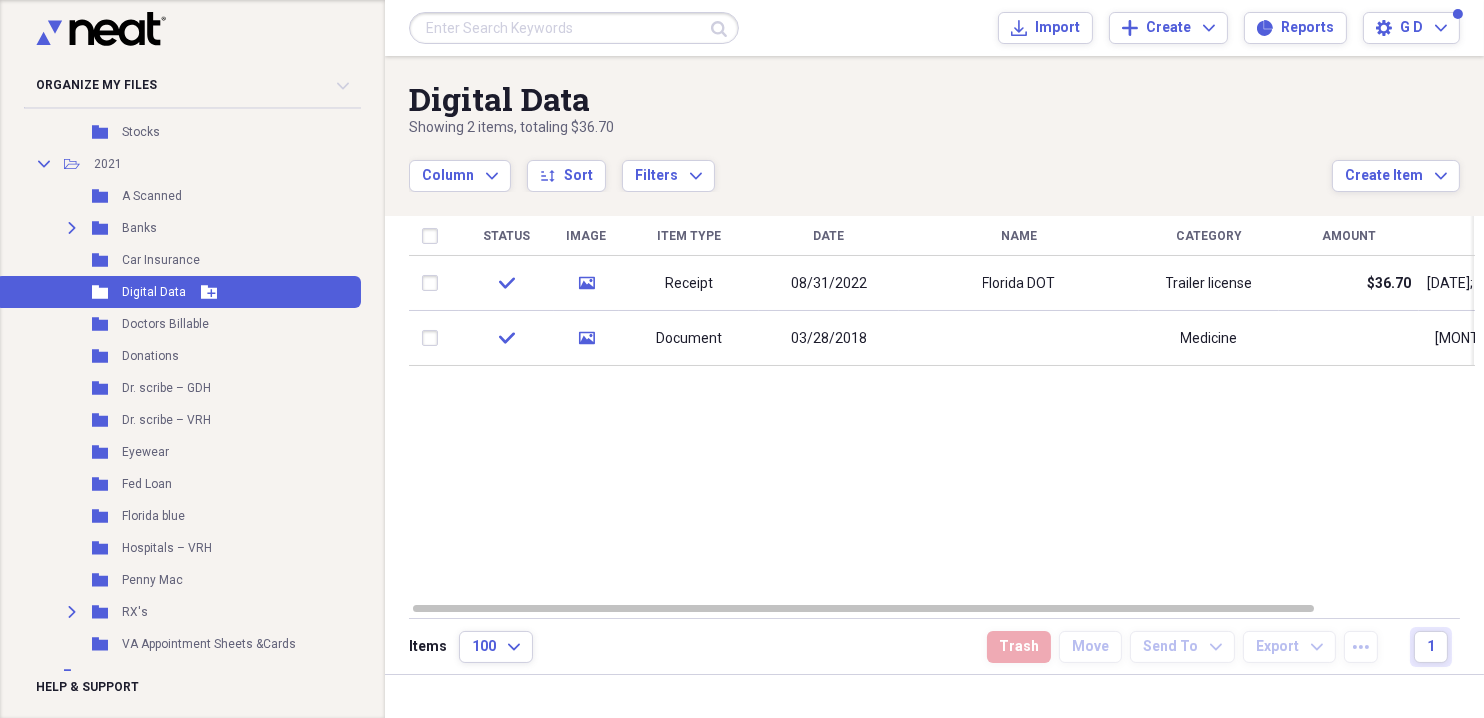 scroll, scrollTop: 534, scrollLeft: 0, axis: vertical 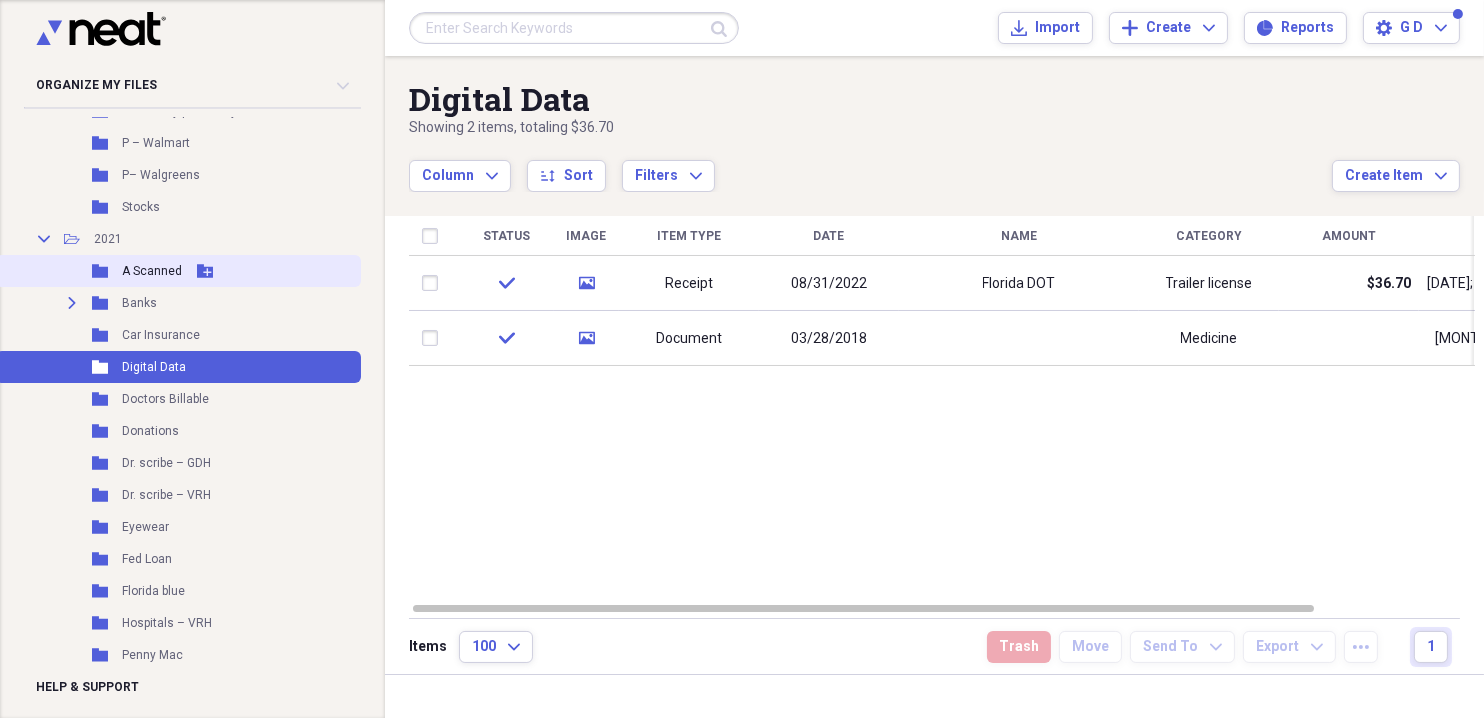 click on "A Scanned" at bounding box center (152, 271) 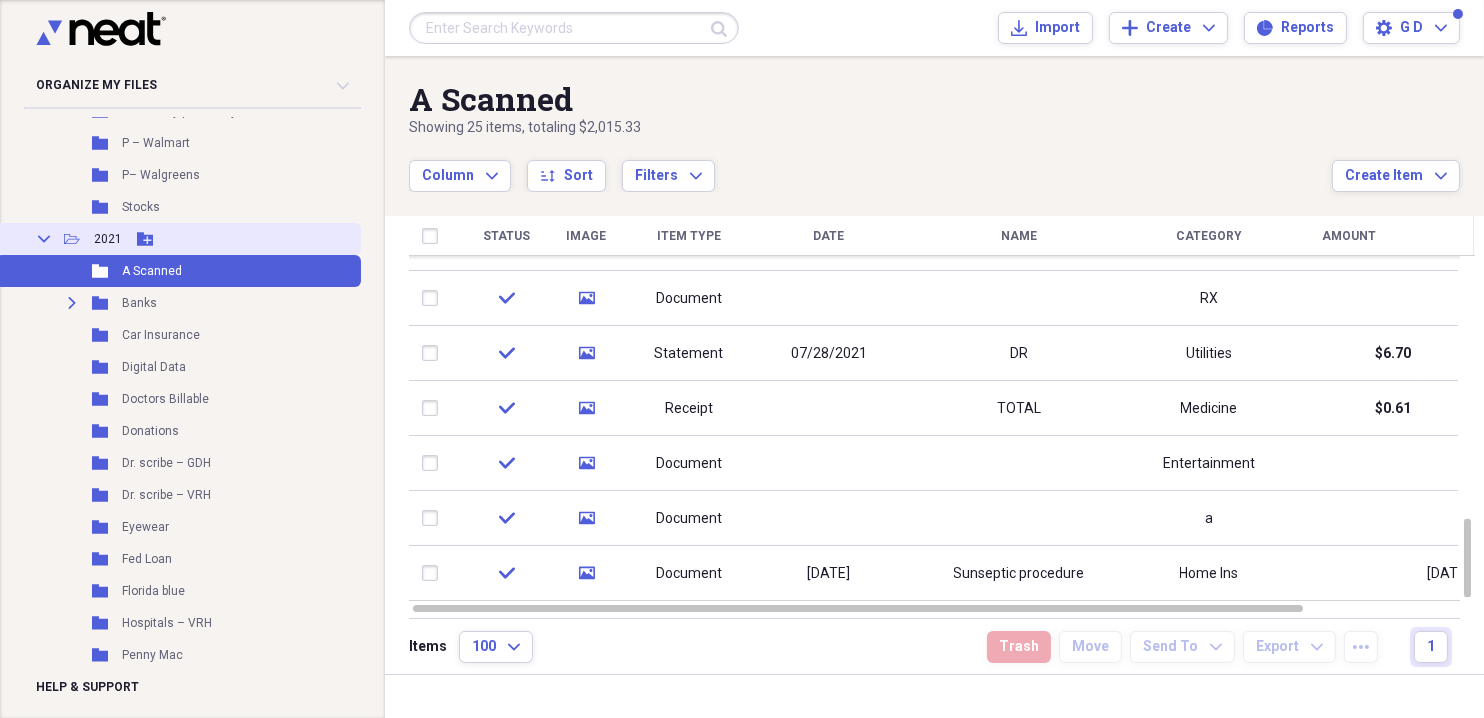 click 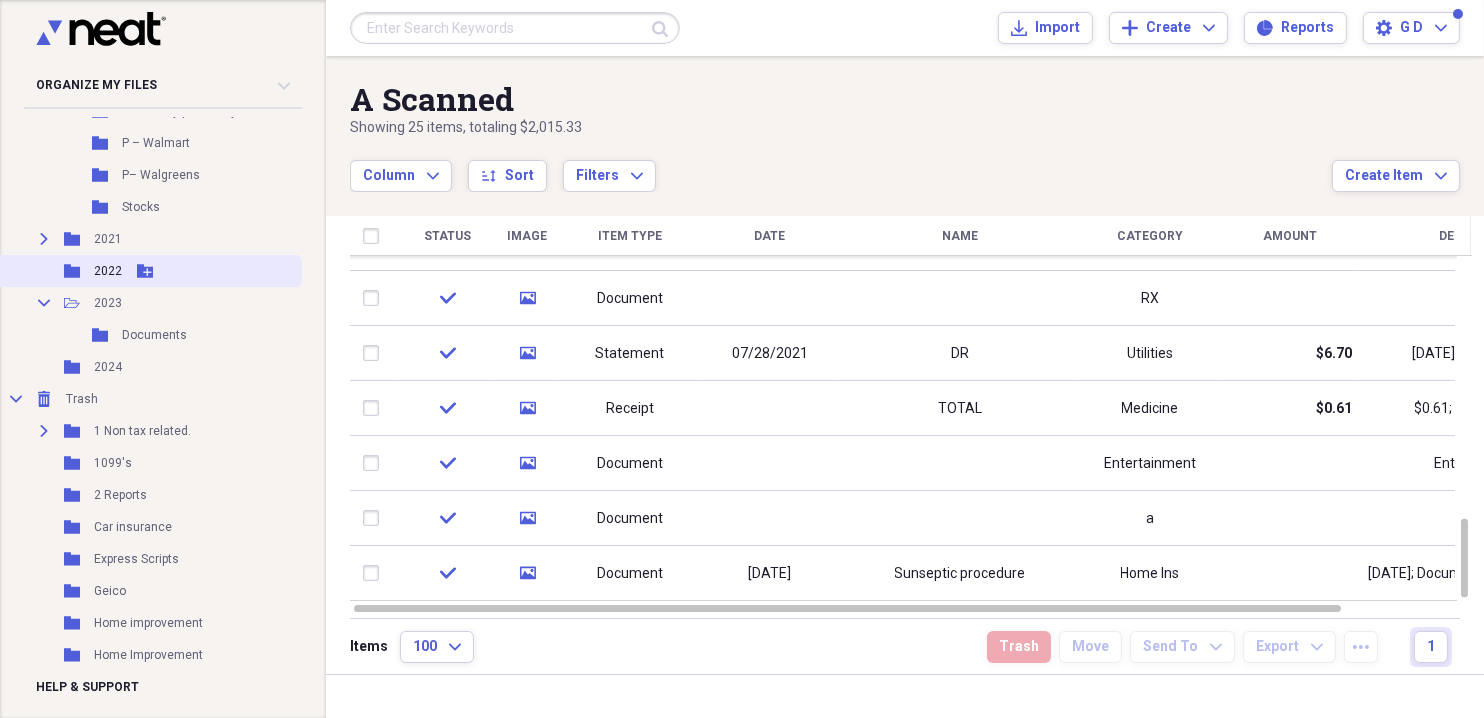 click 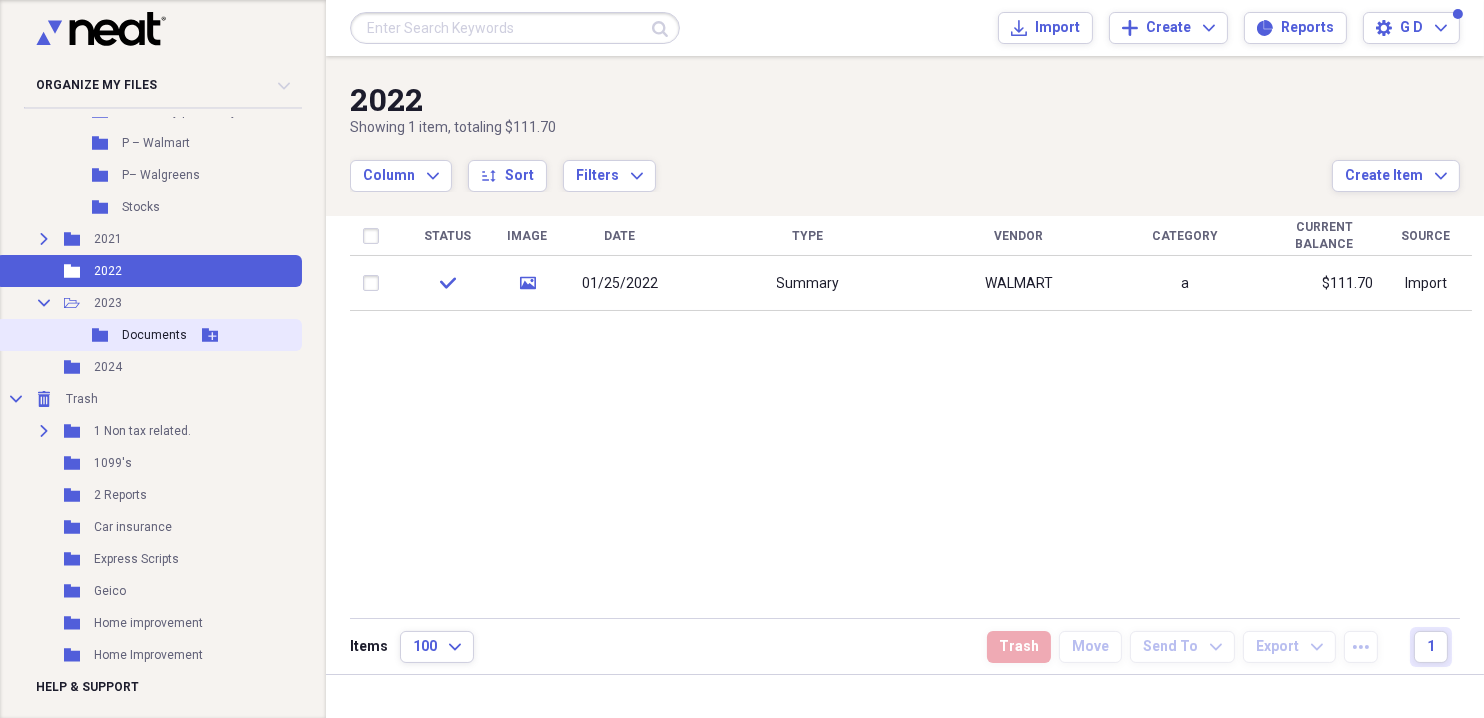 click 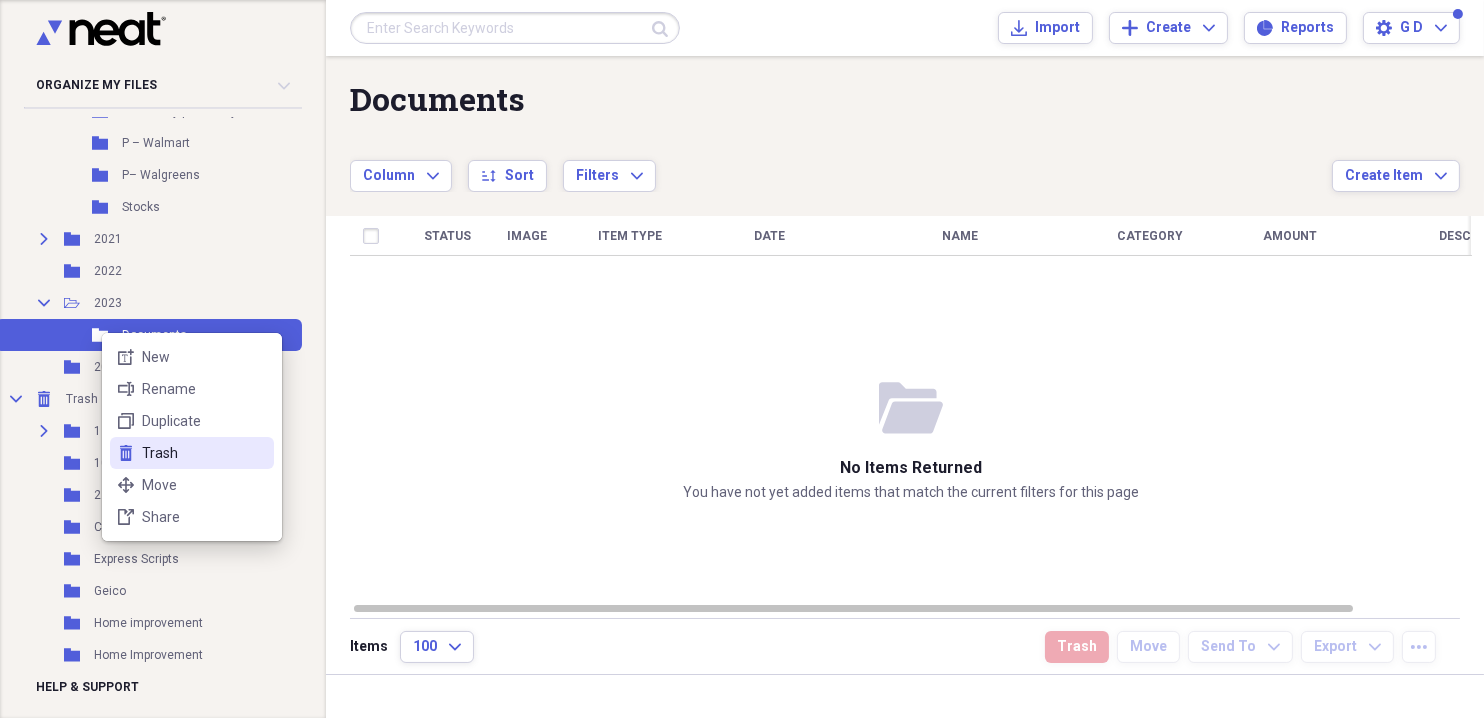 click on "Trash" at bounding box center [204, 453] 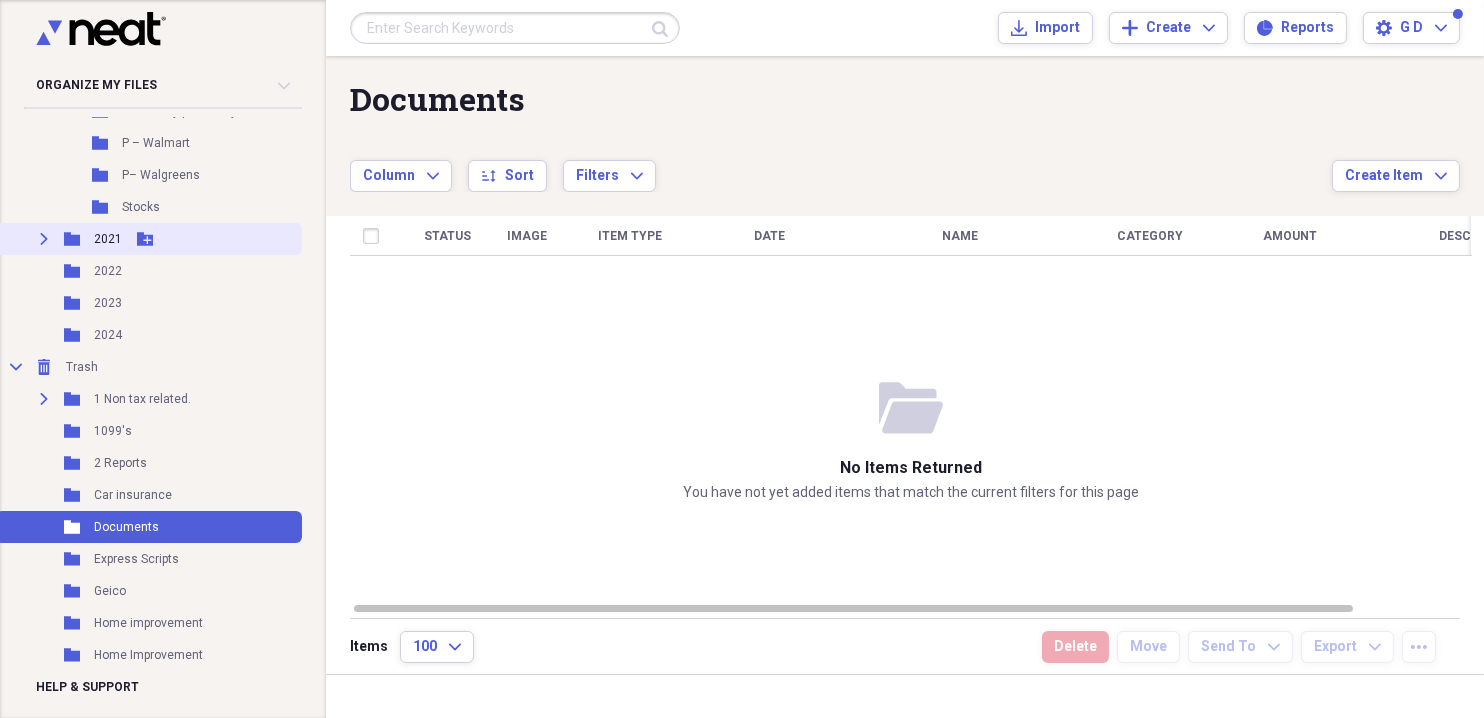 click 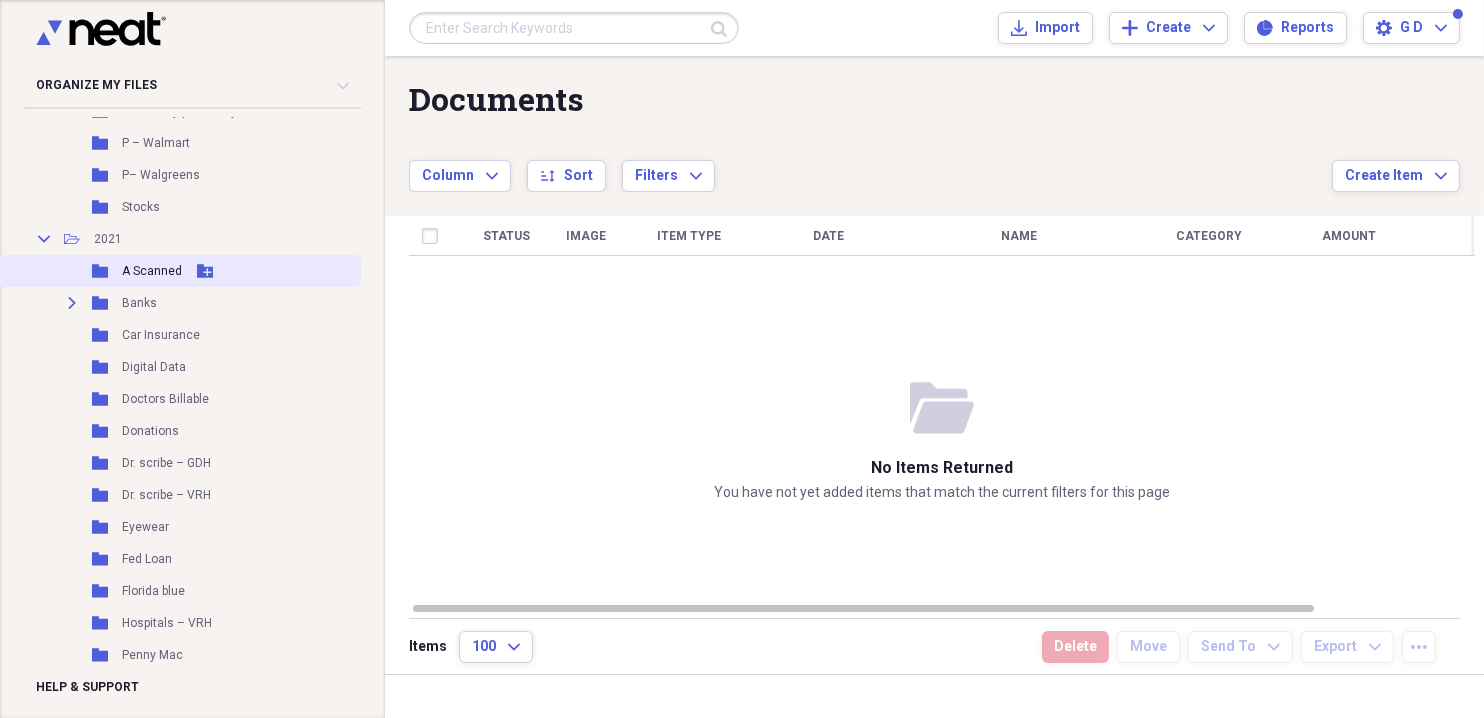click on "A Scanned" at bounding box center [152, 271] 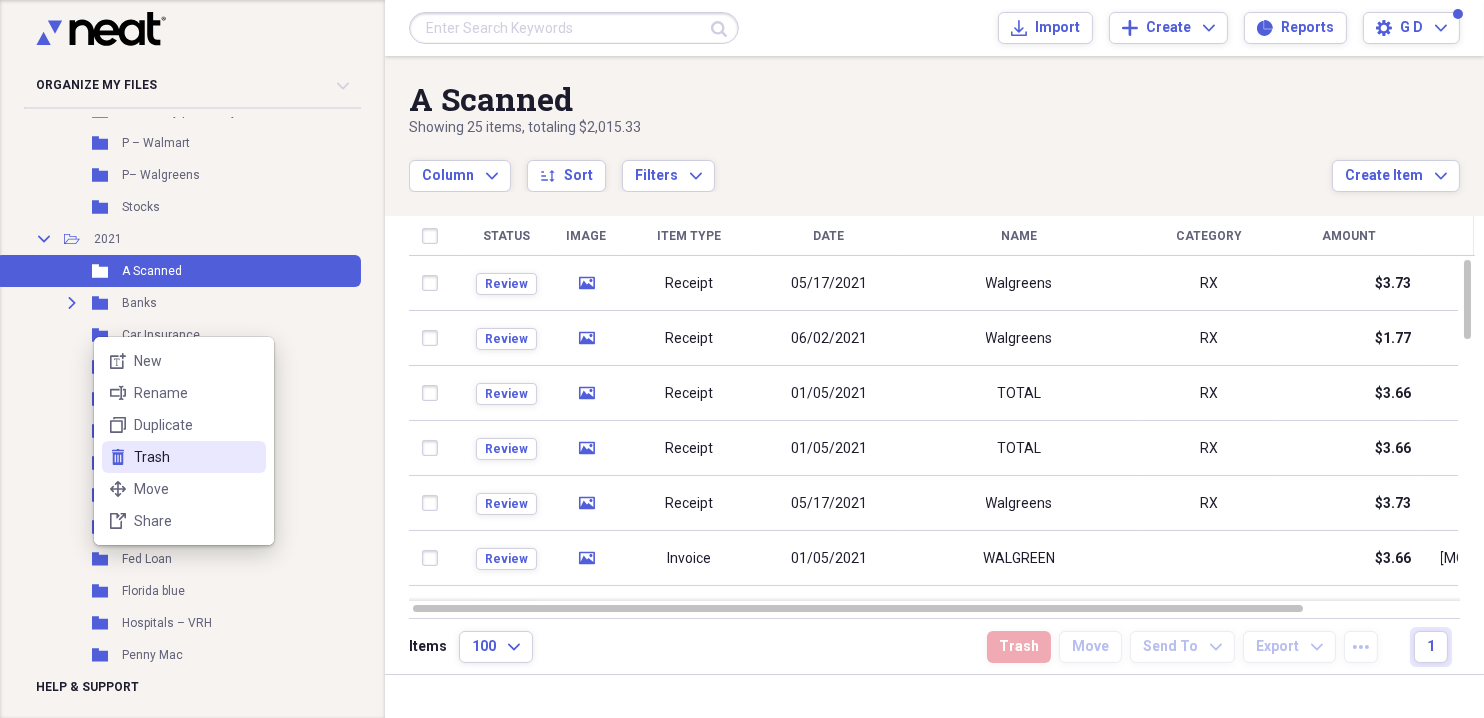 click on "Trash" at bounding box center [196, 457] 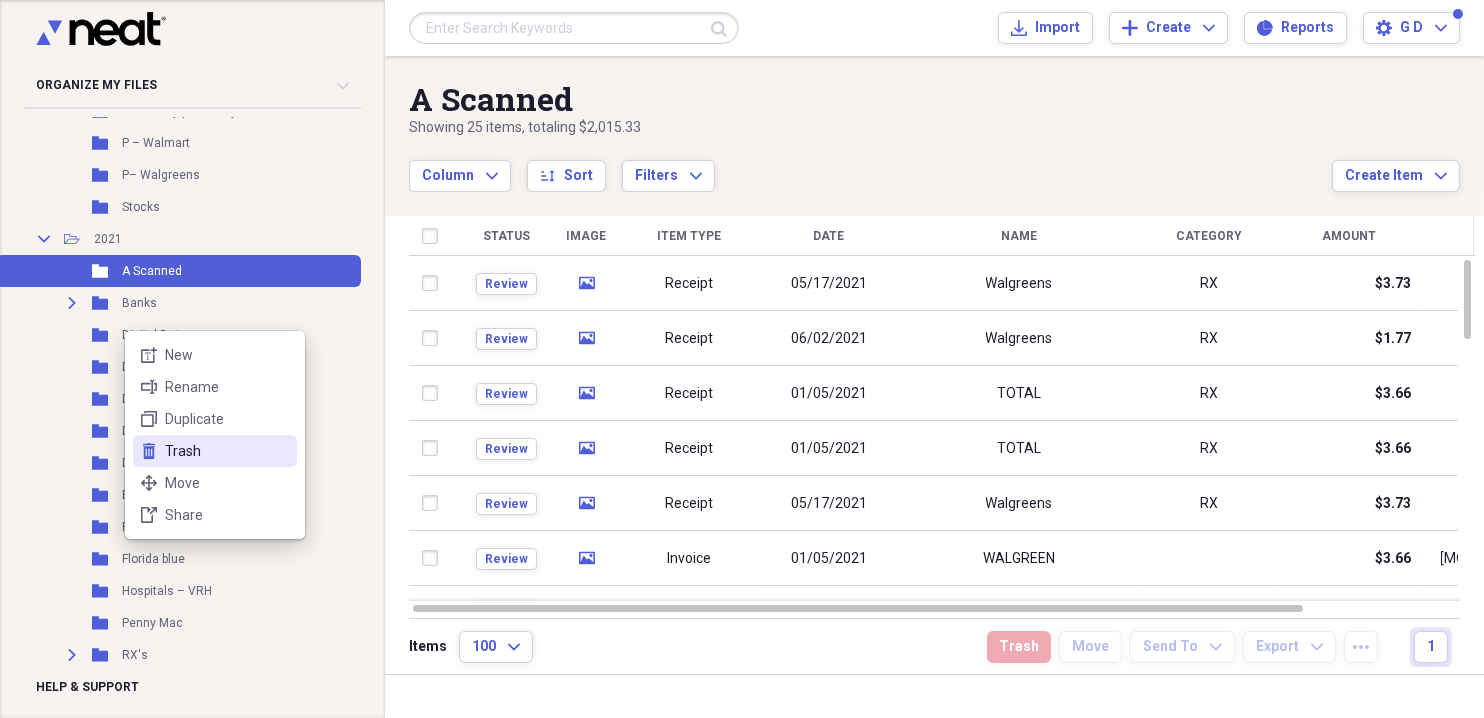 click on "Trash" at bounding box center [227, 451] 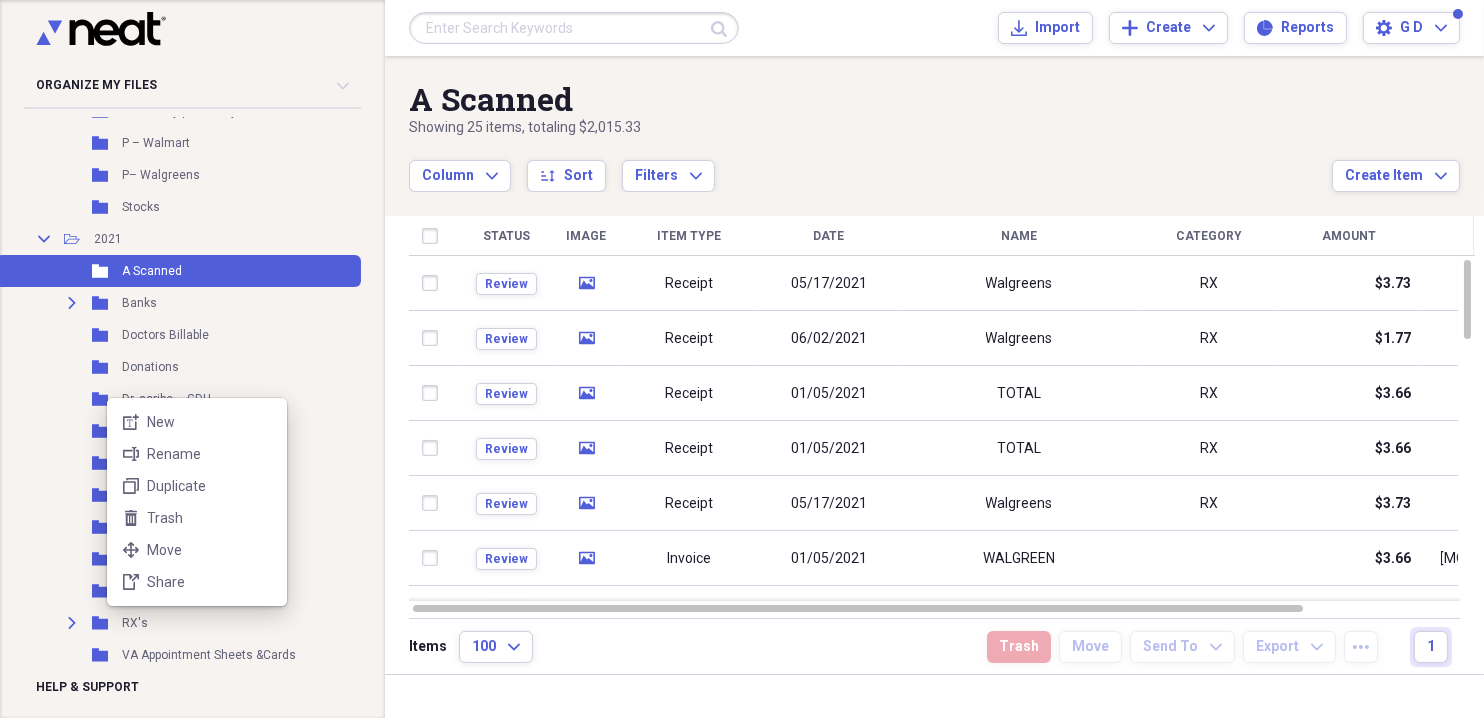 drag, startPoint x: 167, startPoint y: 521, endPoint x: 310, endPoint y: 551, distance: 146.11298 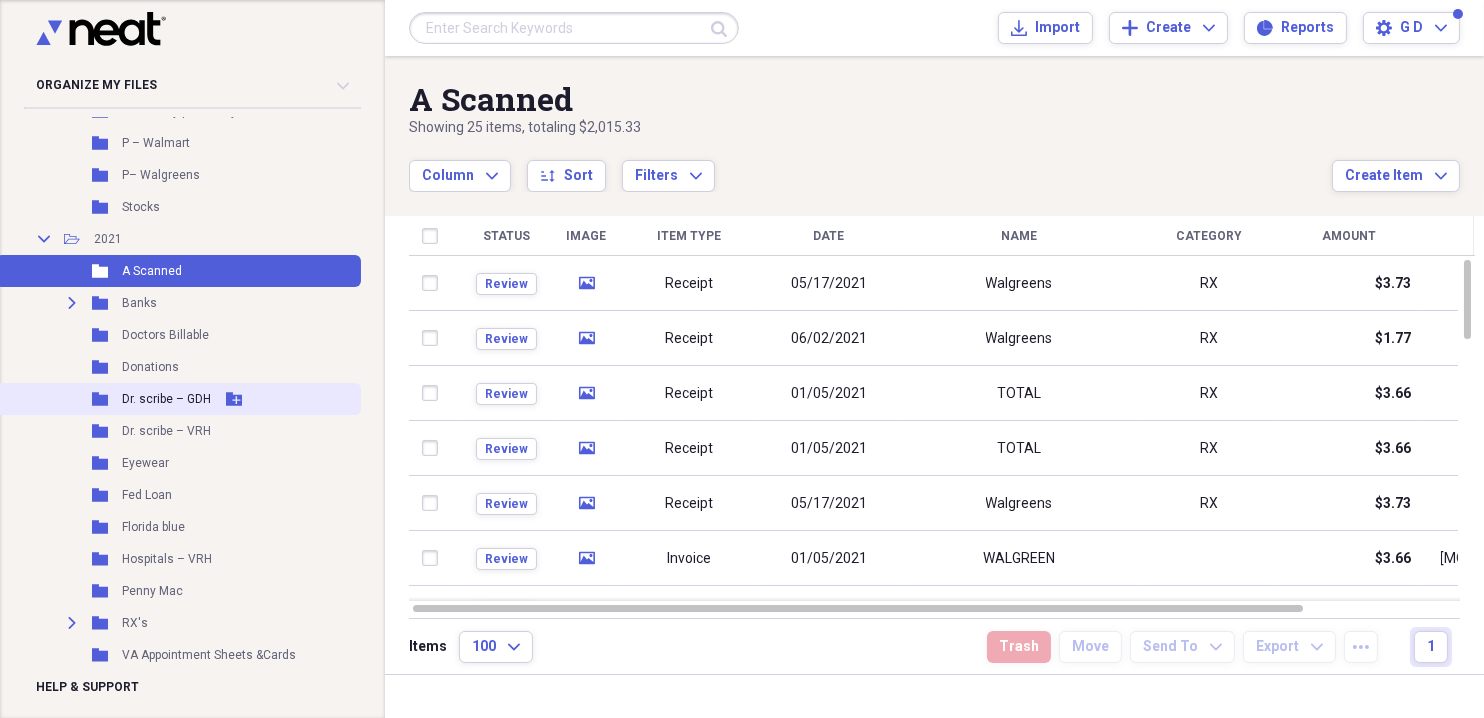 click on "Dr. scribe – GDH" at bounding box center [166, 399] 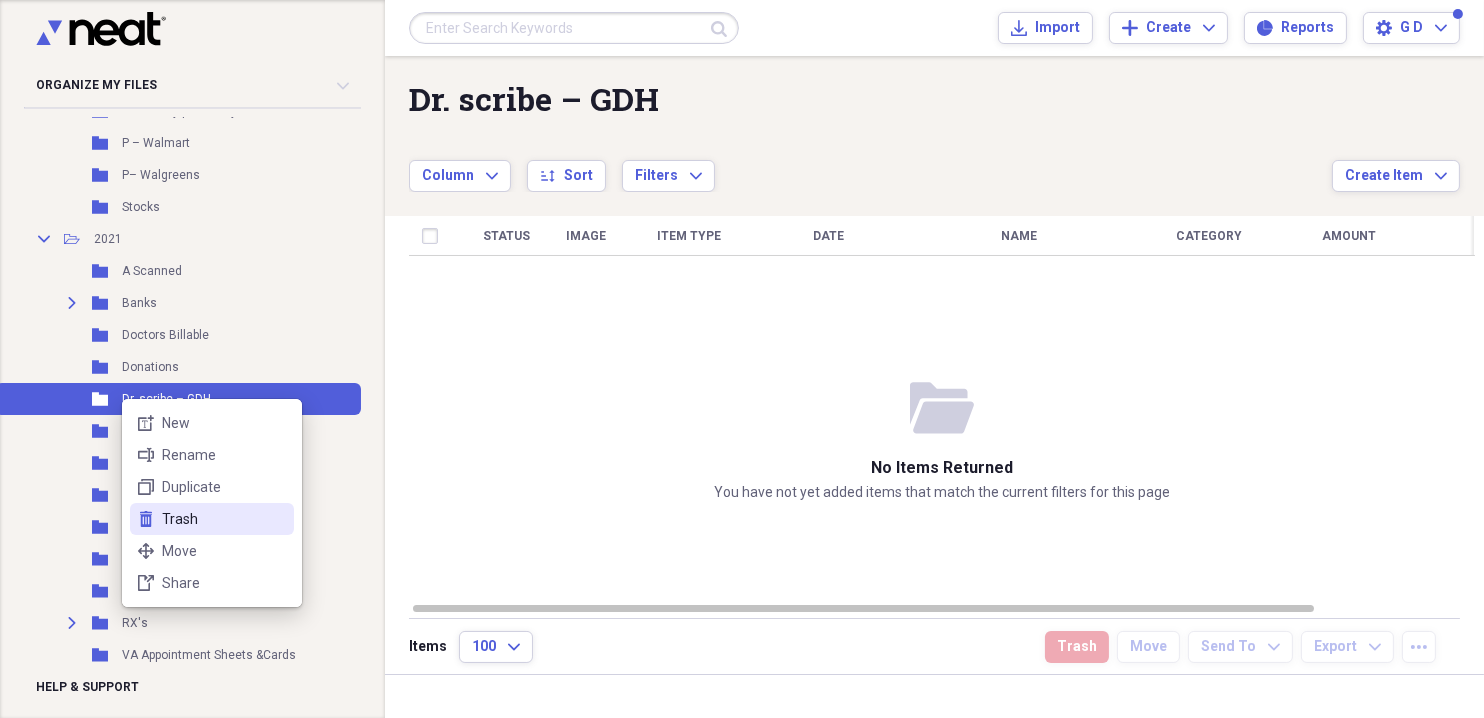click on "Trash" at bounding box center (224, 519) 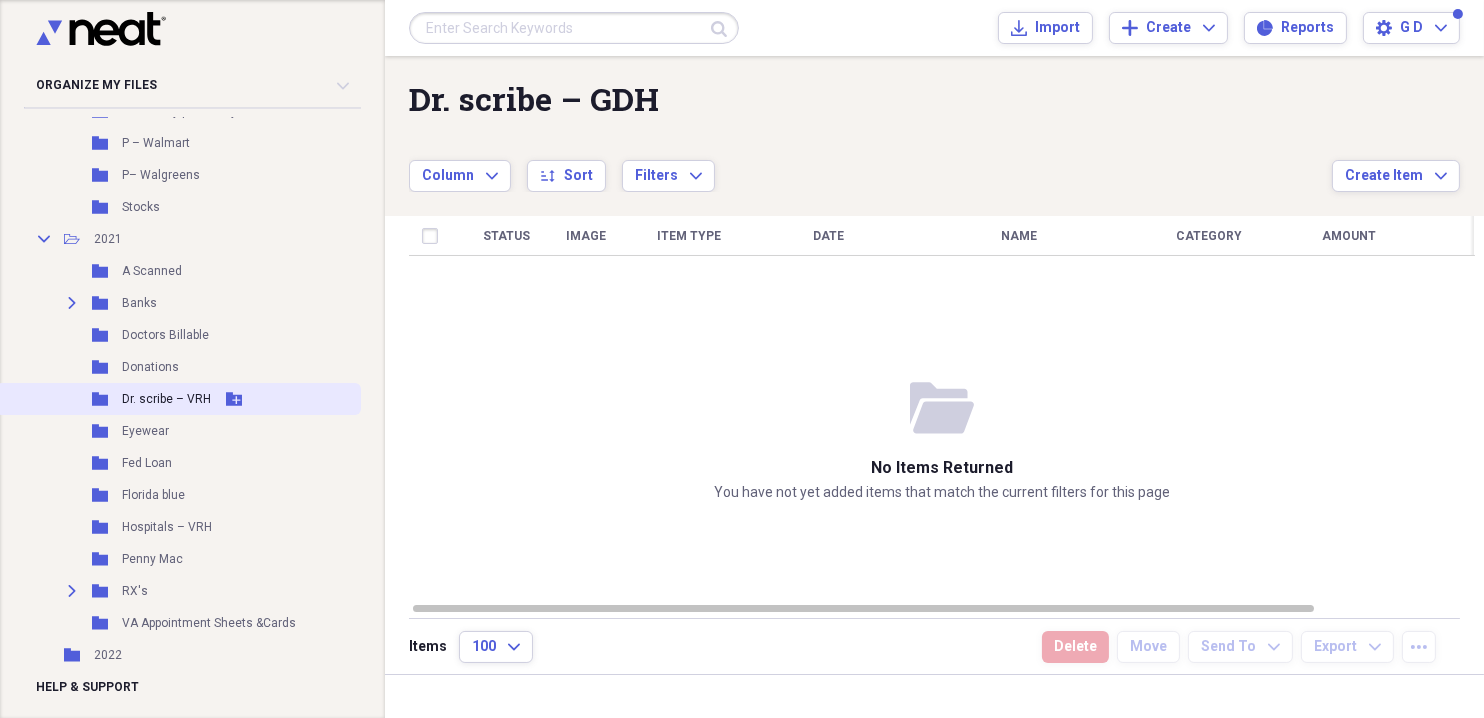 click 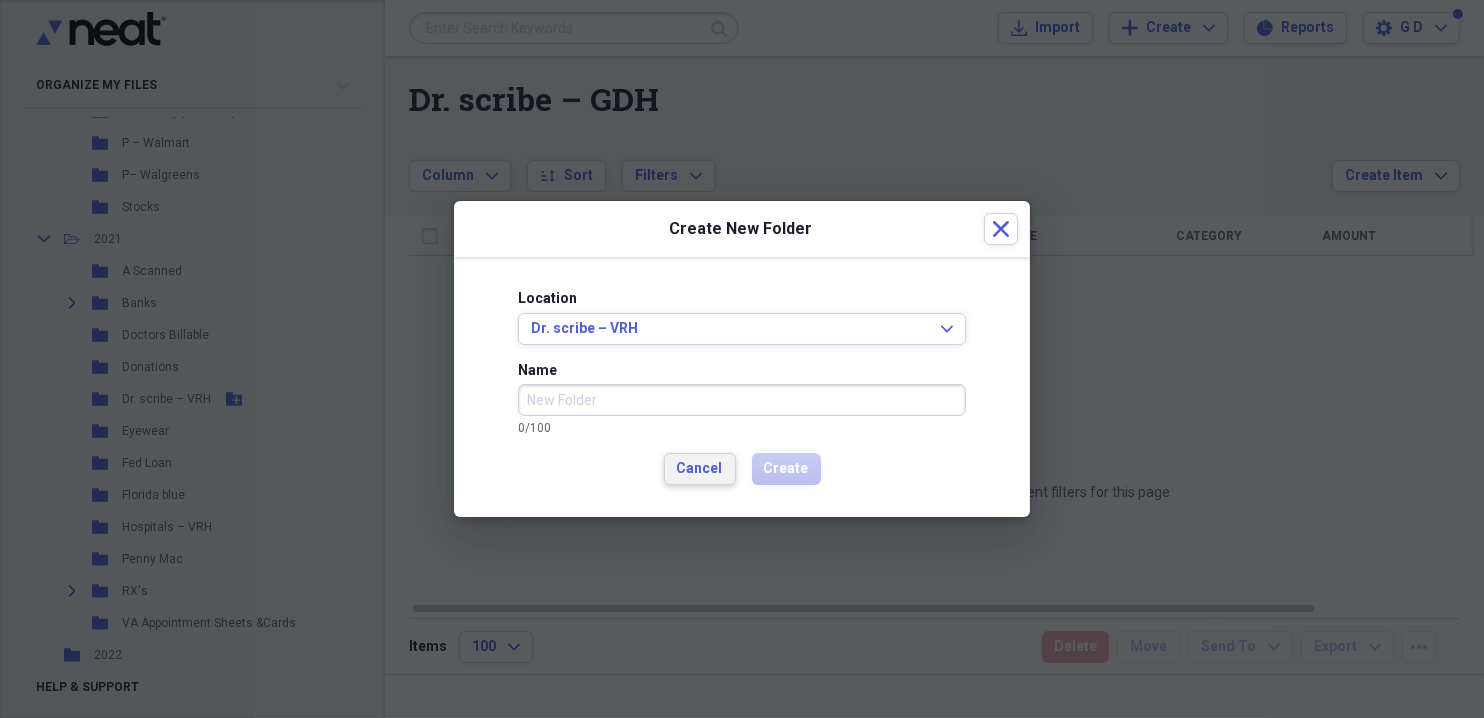 click on "Cancel" at bounding box center [700, 469] 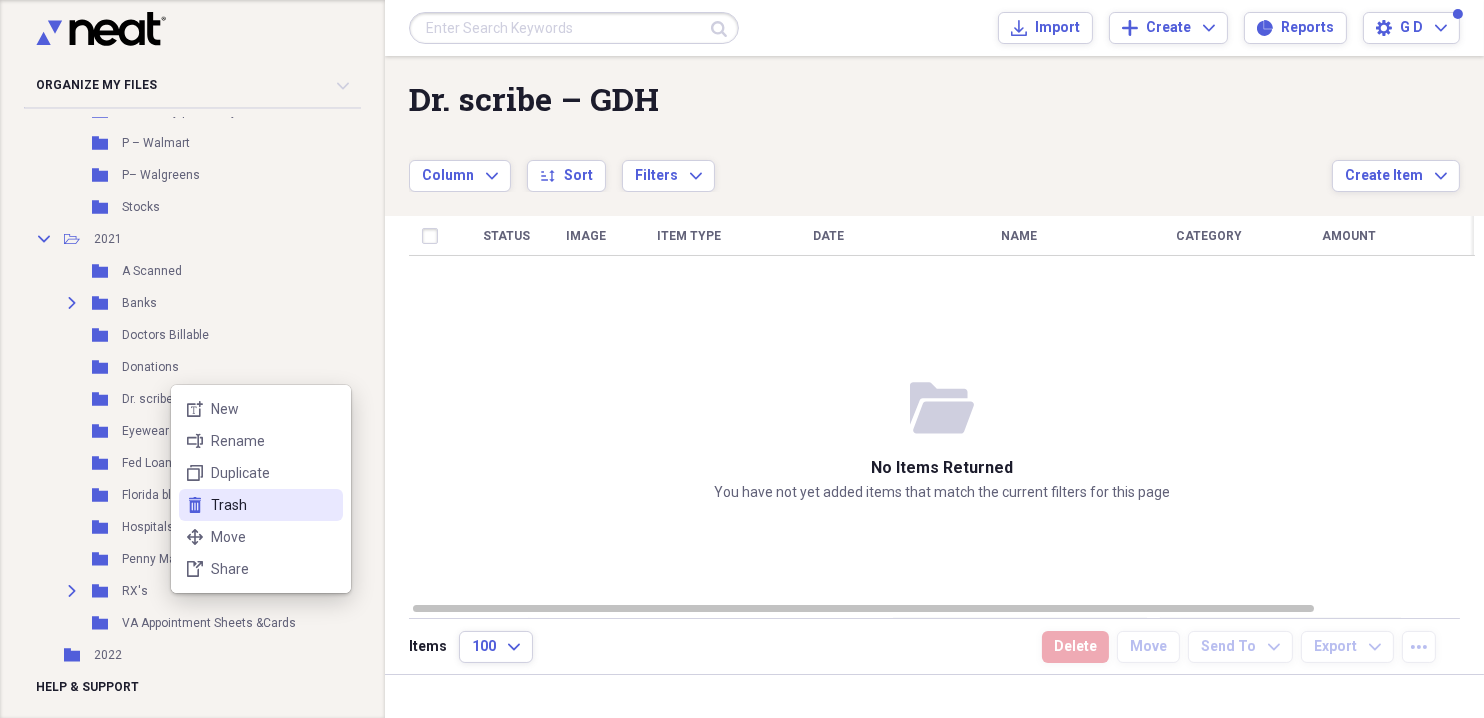 click on "Trash" at bounding box center [273, 505] 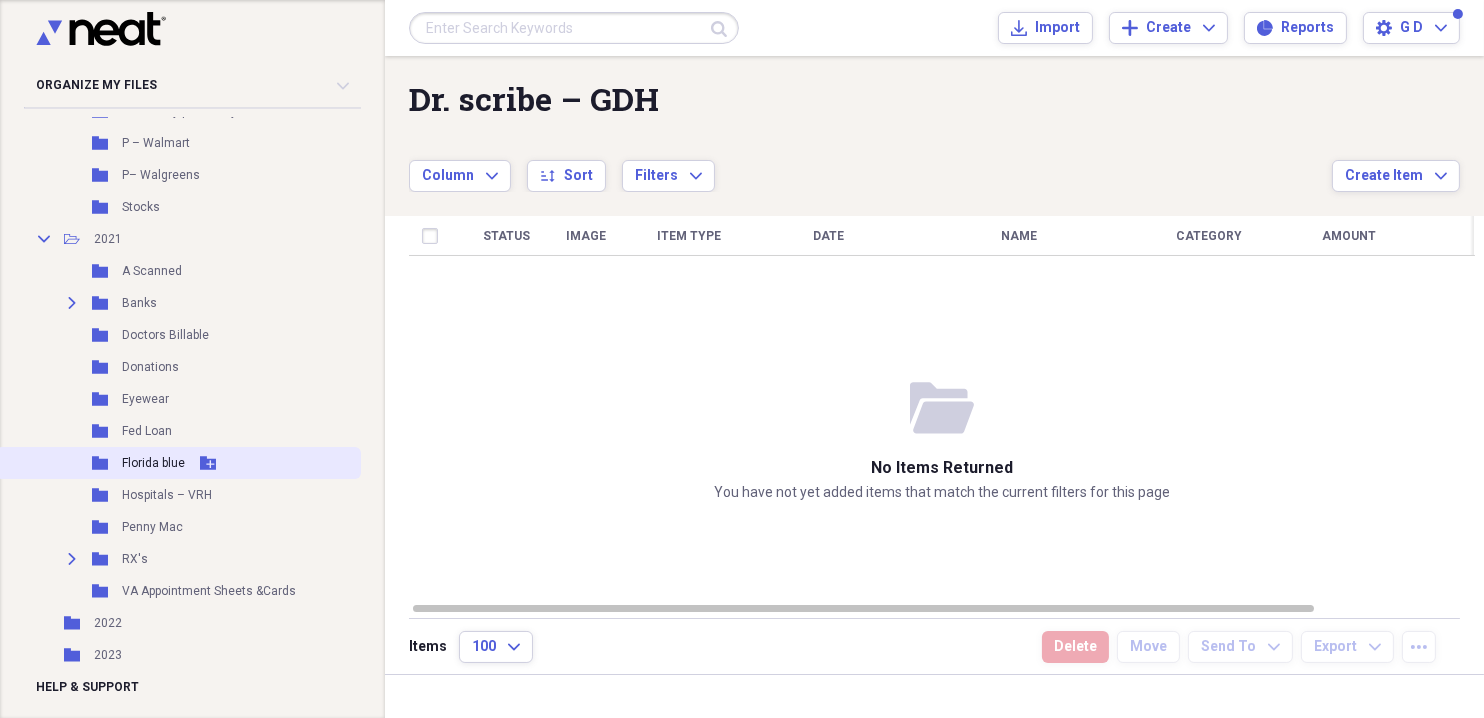 click on "Florida blue" at bounding box center [153, 463] 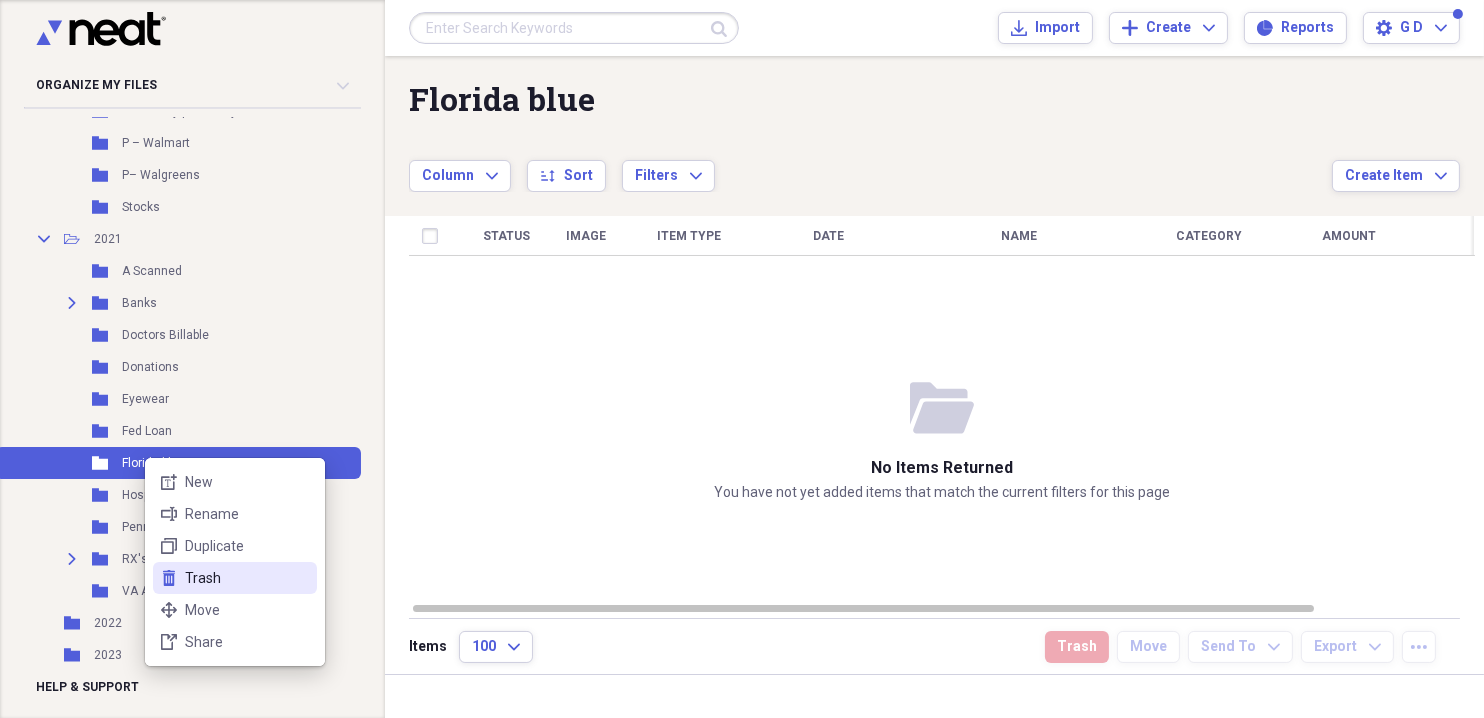 click on "Trash" at bounding box center [247, 578] 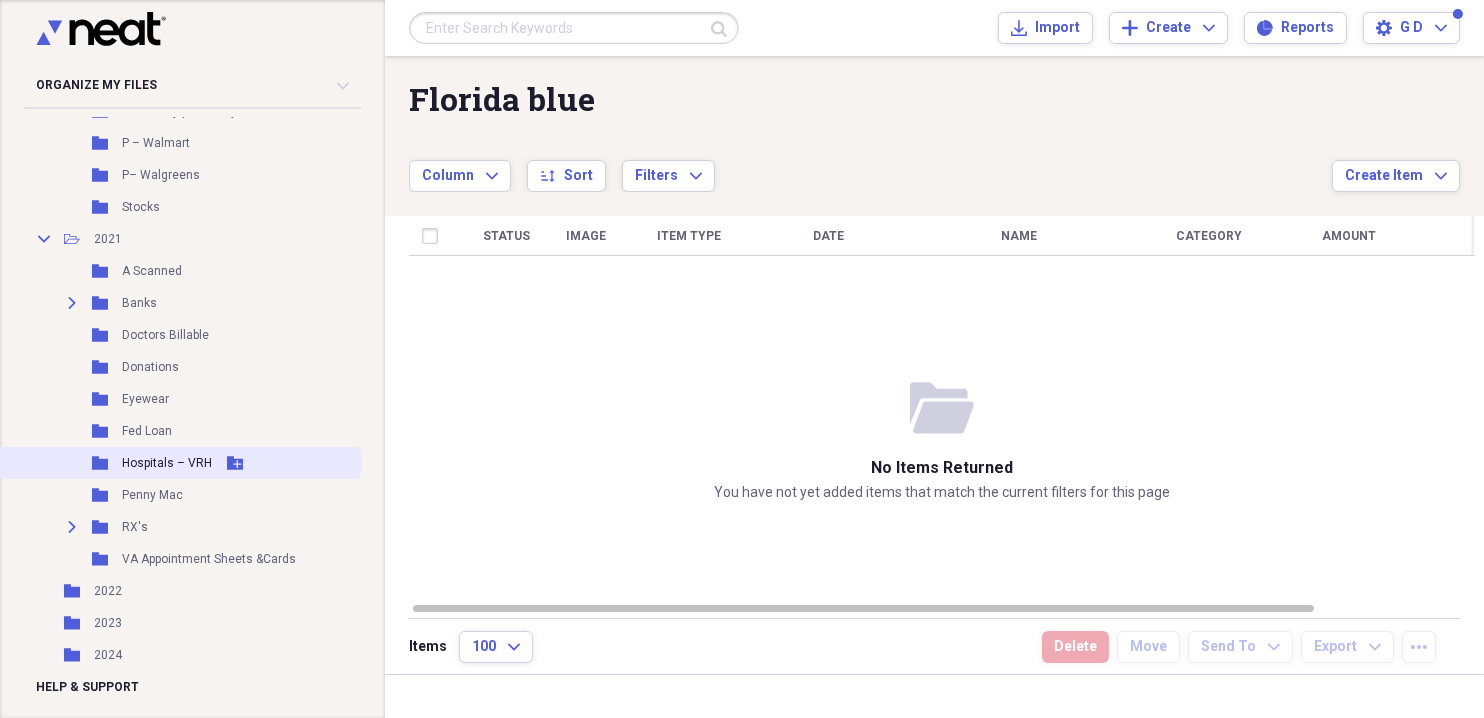 click on "Hospitals – VRH" at bounding box center [167, 463] 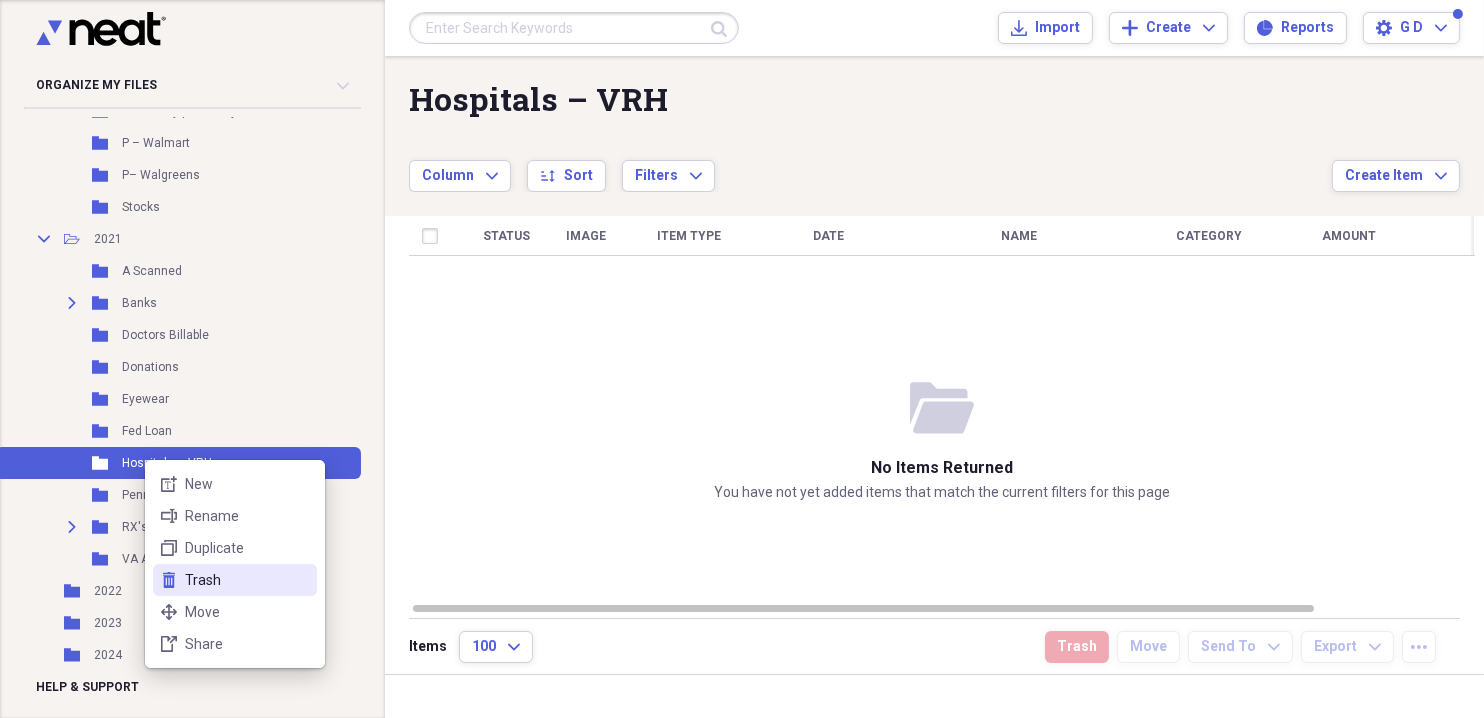 click on "Trash" at bounding box center [247, 580] 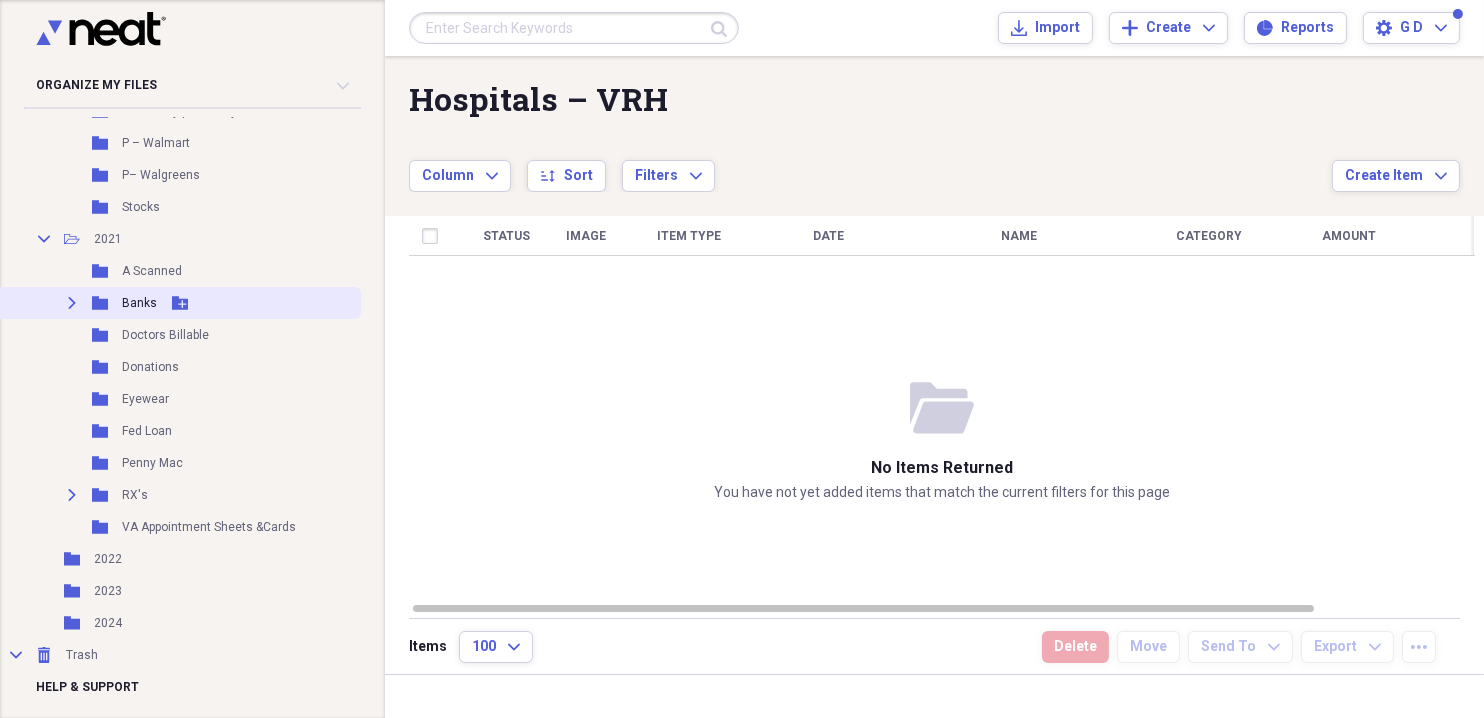 click on "Banks" at bounding box center (139, 303) 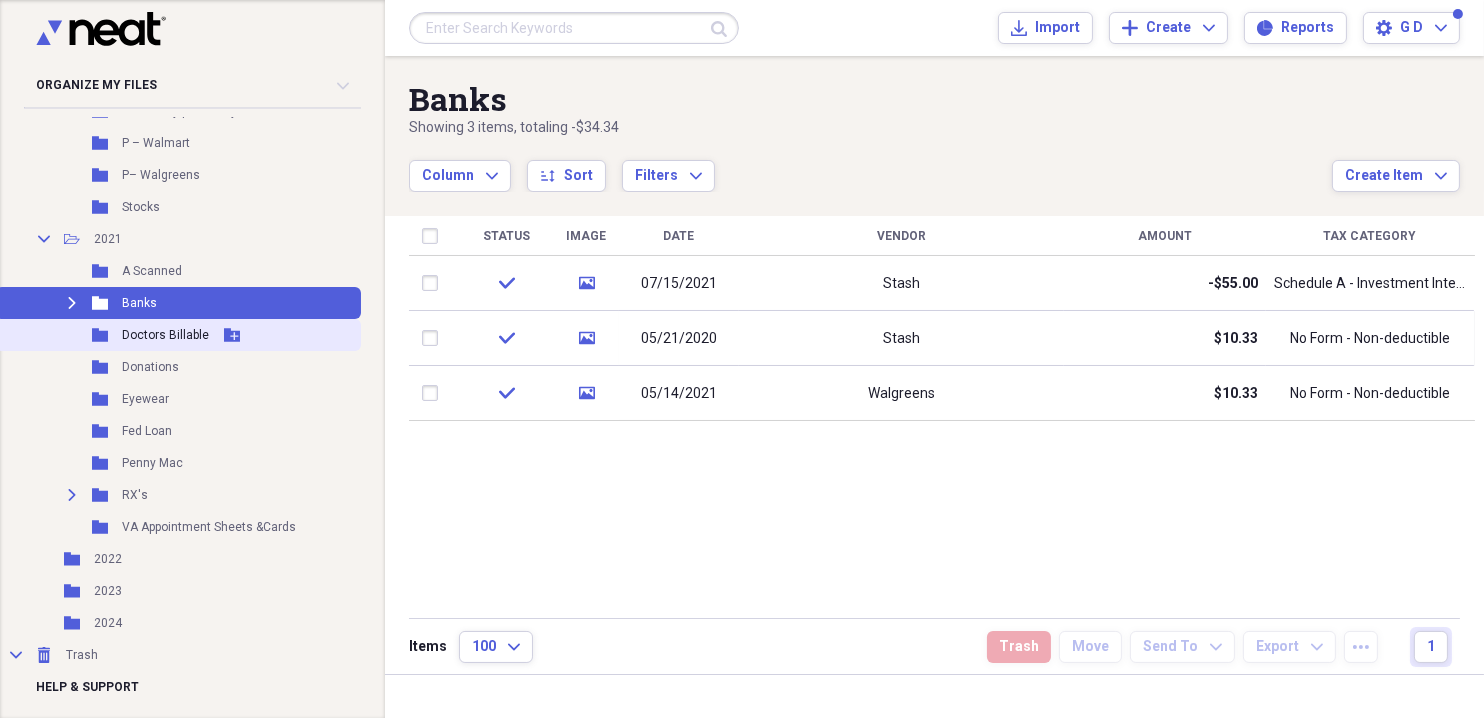 click on "Doctors Billable" at bounding box center (165, 335) 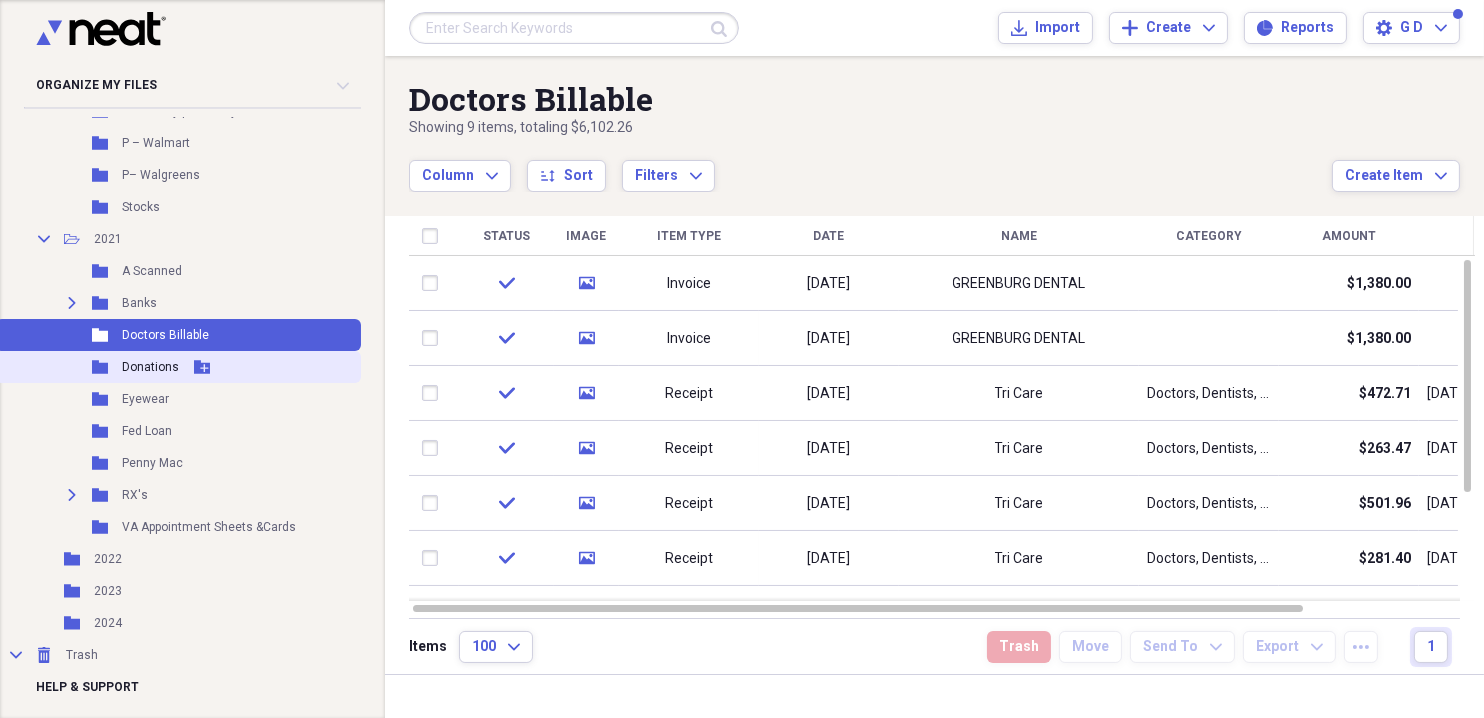 click on "Folder Donations Add Folder" at bounding box center [178, 367] 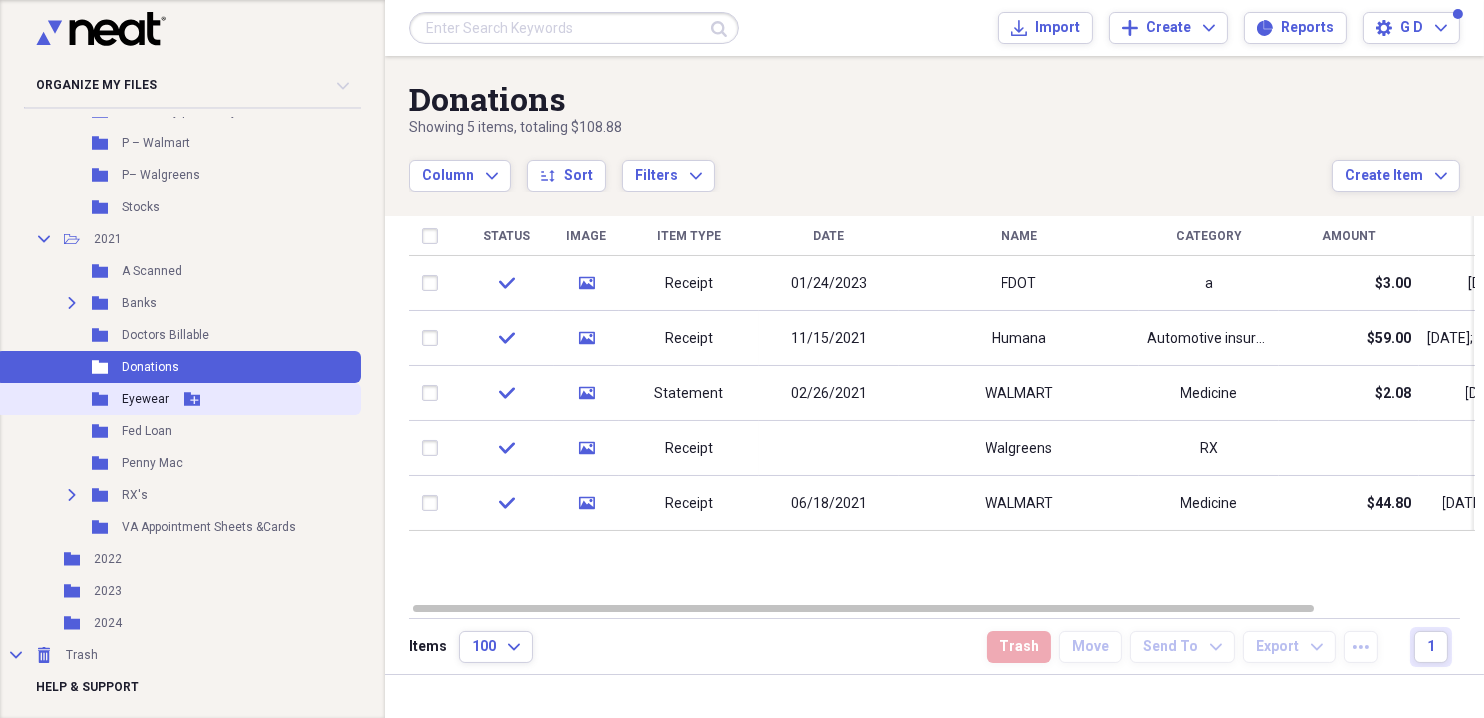 click on "Eyewear" at bounding box center (145, 399) 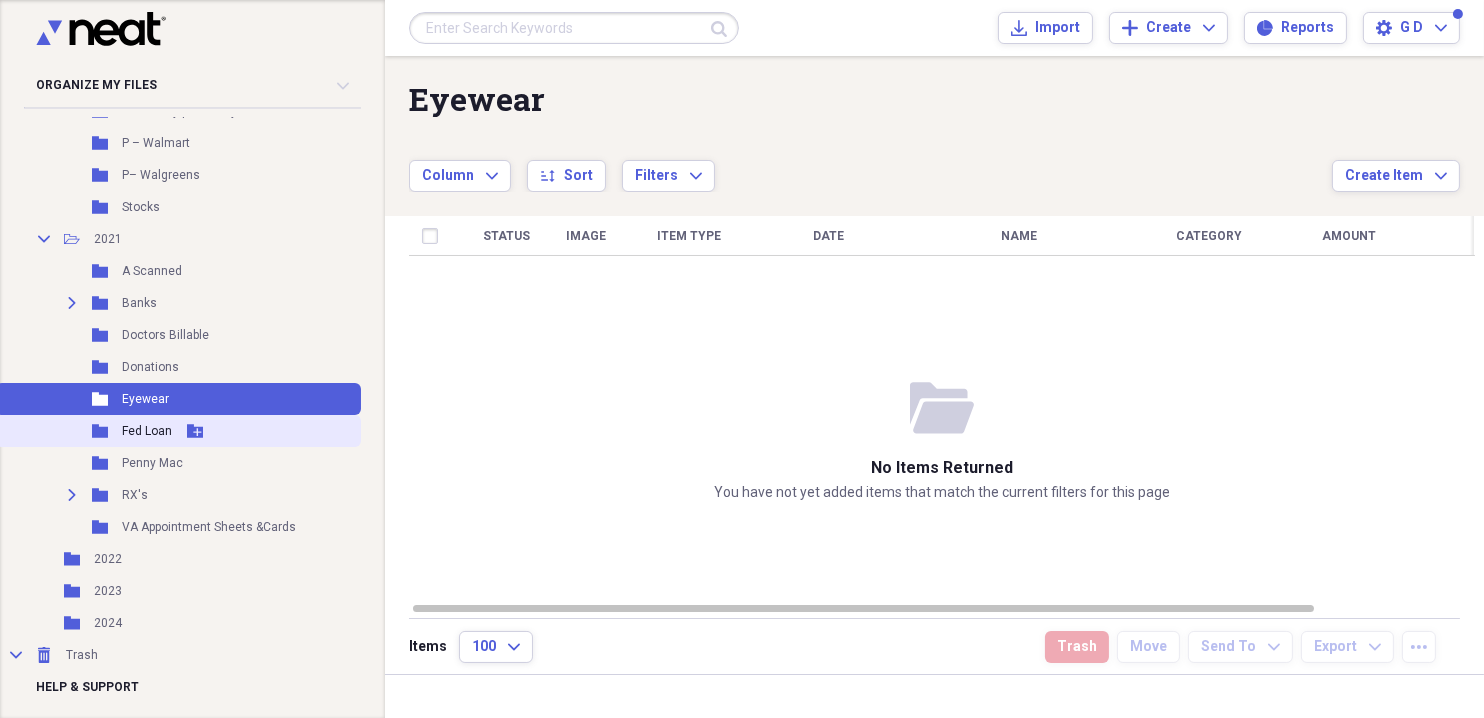 click on "Fed Loan" at bounding box center [147, 431] 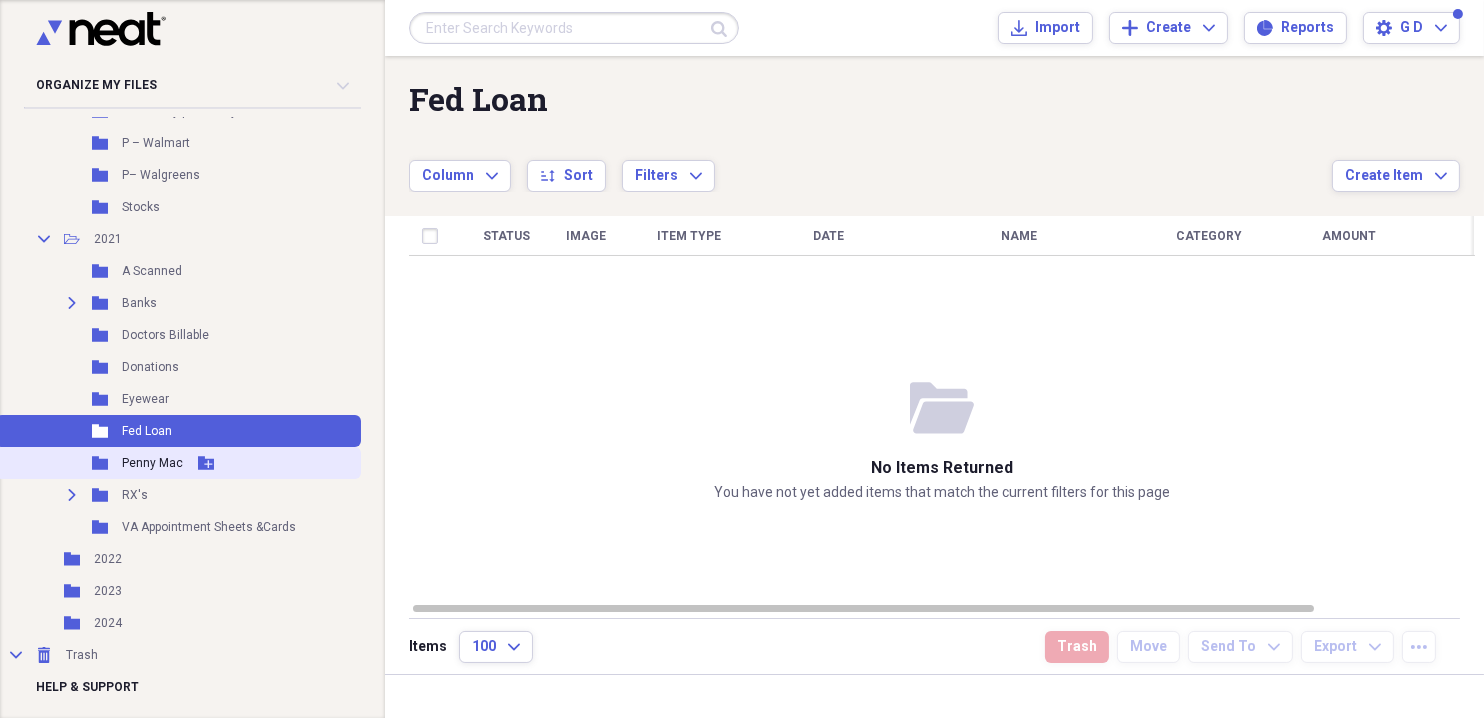 click on "Penny Mac" at bounding box center (152, 463) 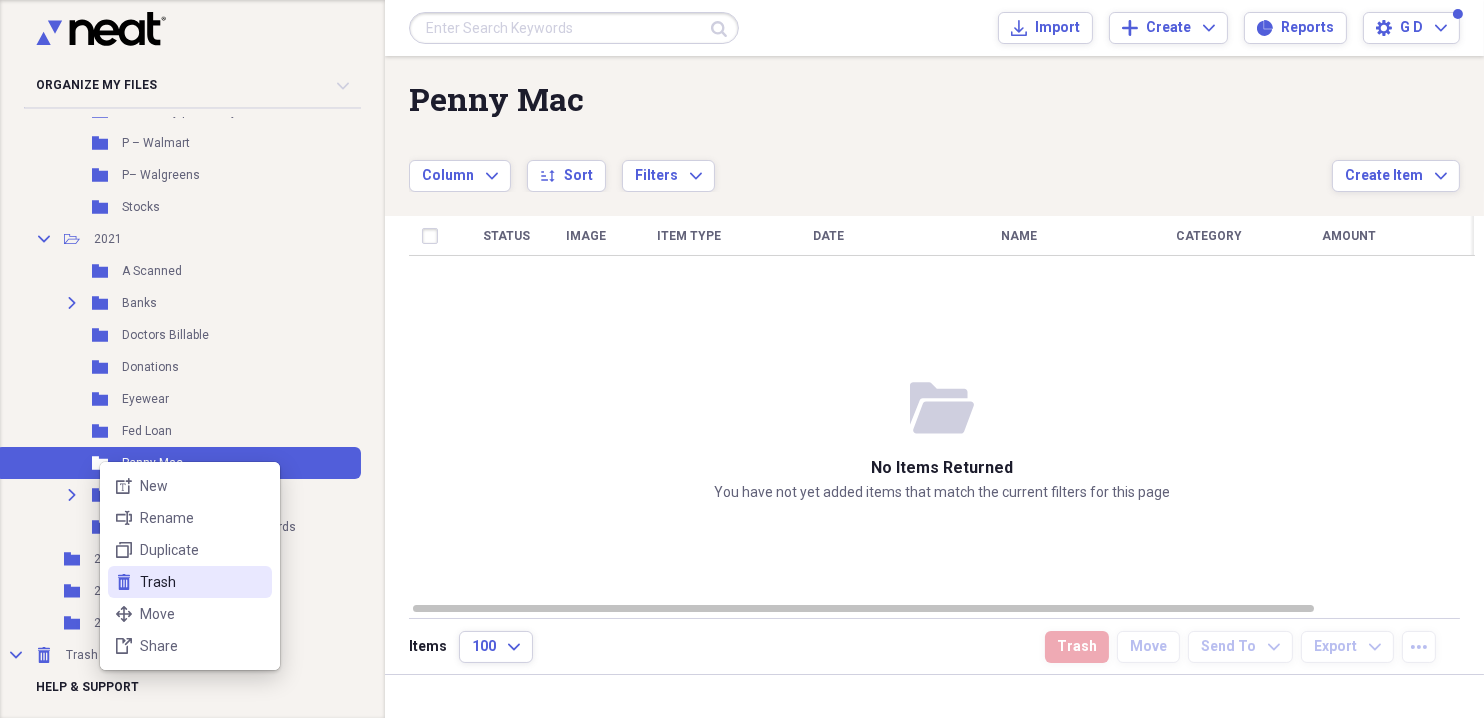 click on "Trash" at bounding box center [202, 582] 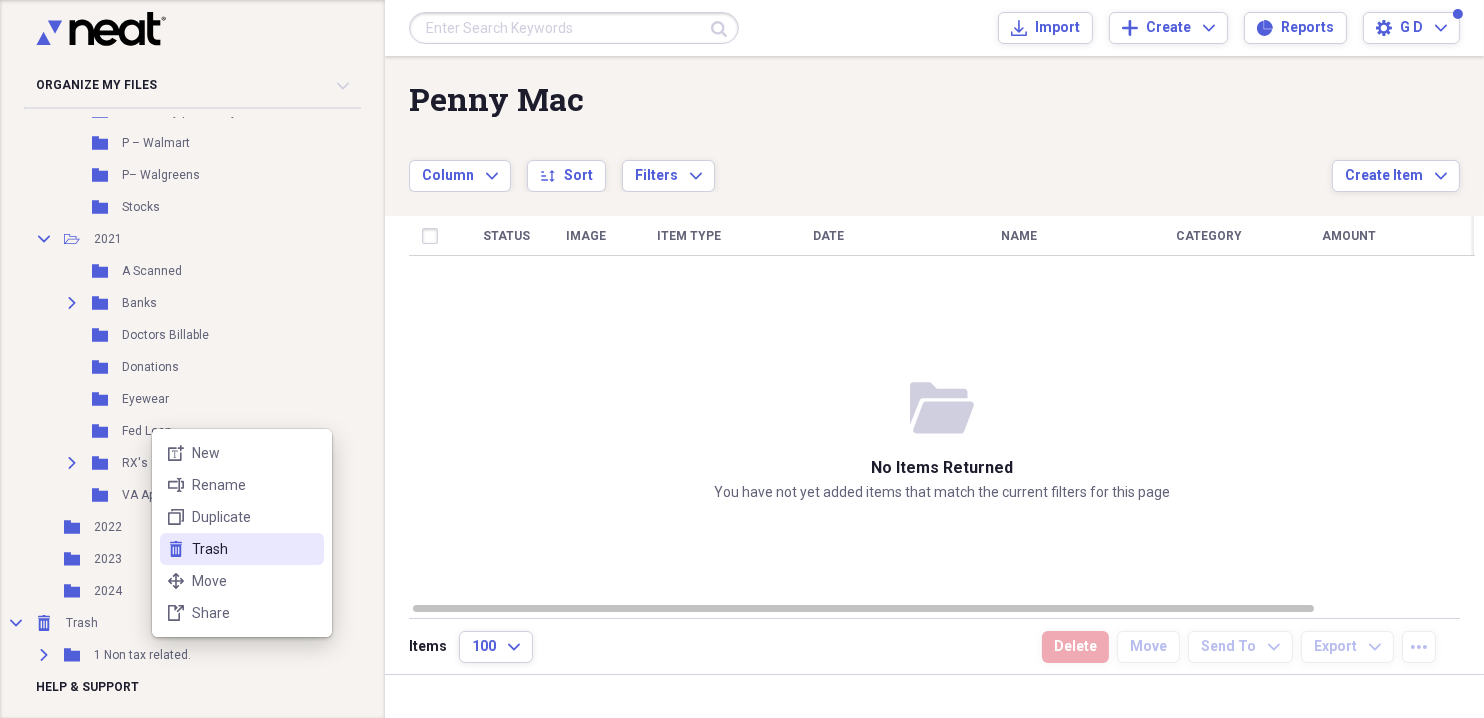 click on "Trash" at bounding box center (254, 549) 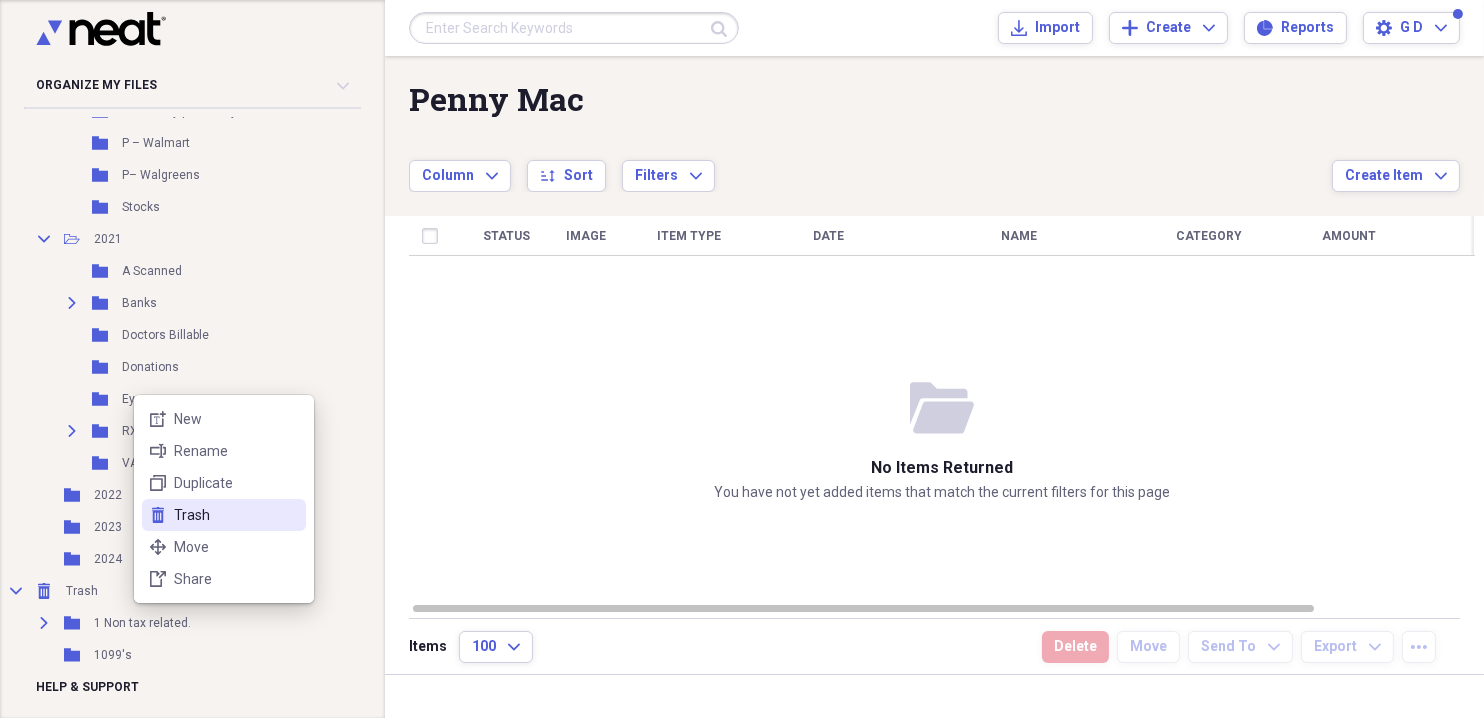 click on "Trash" at bounding box center [236, 515] 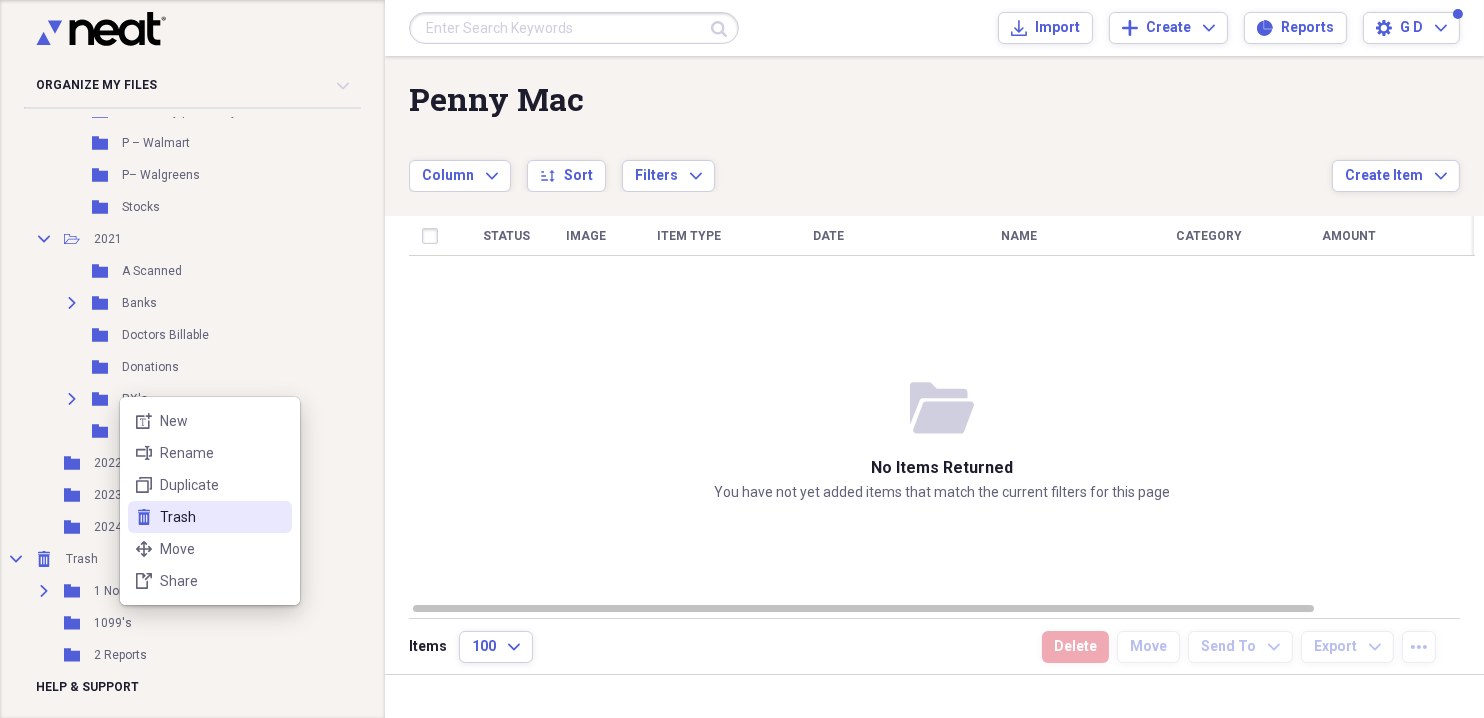 click on "Trash" at bounding box center (222, 517) 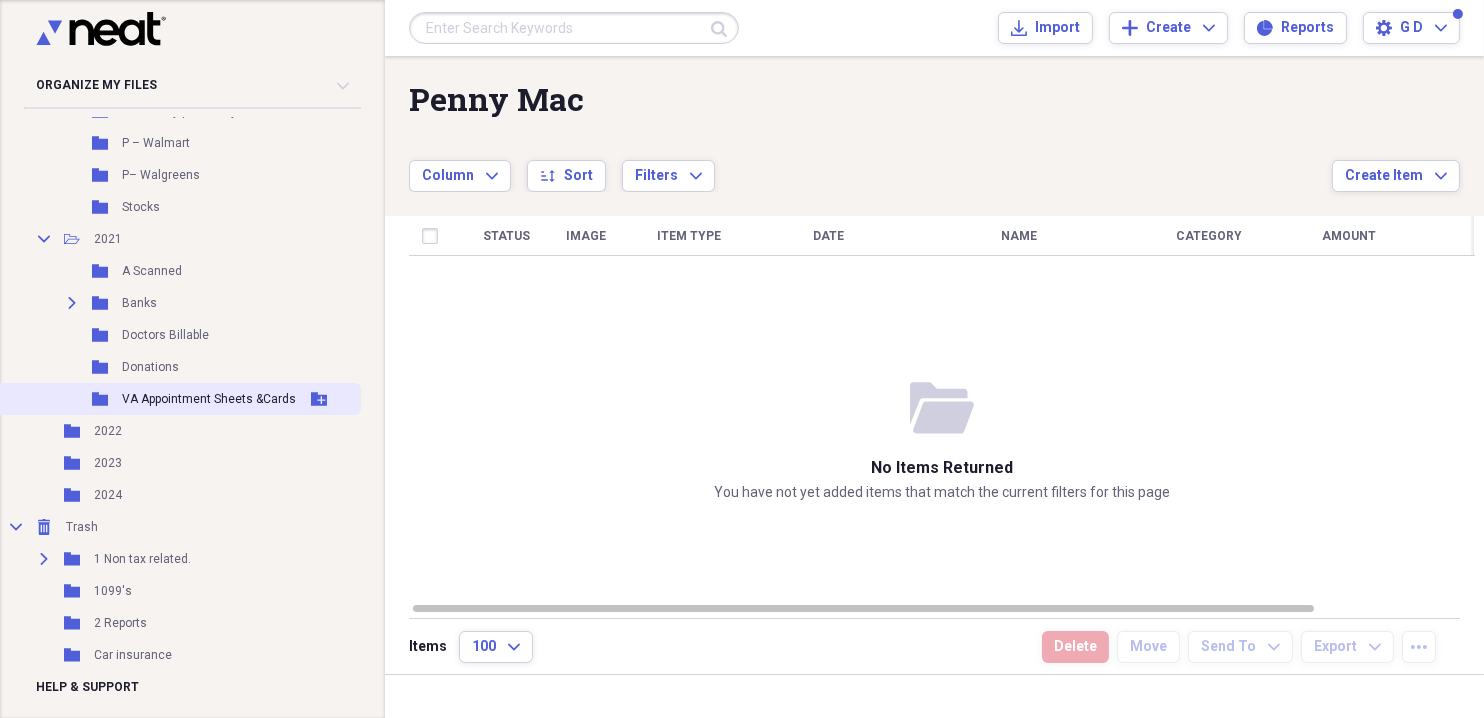 click on "VA Appointment Sheets &Cards" at bounding box center [209, 399] 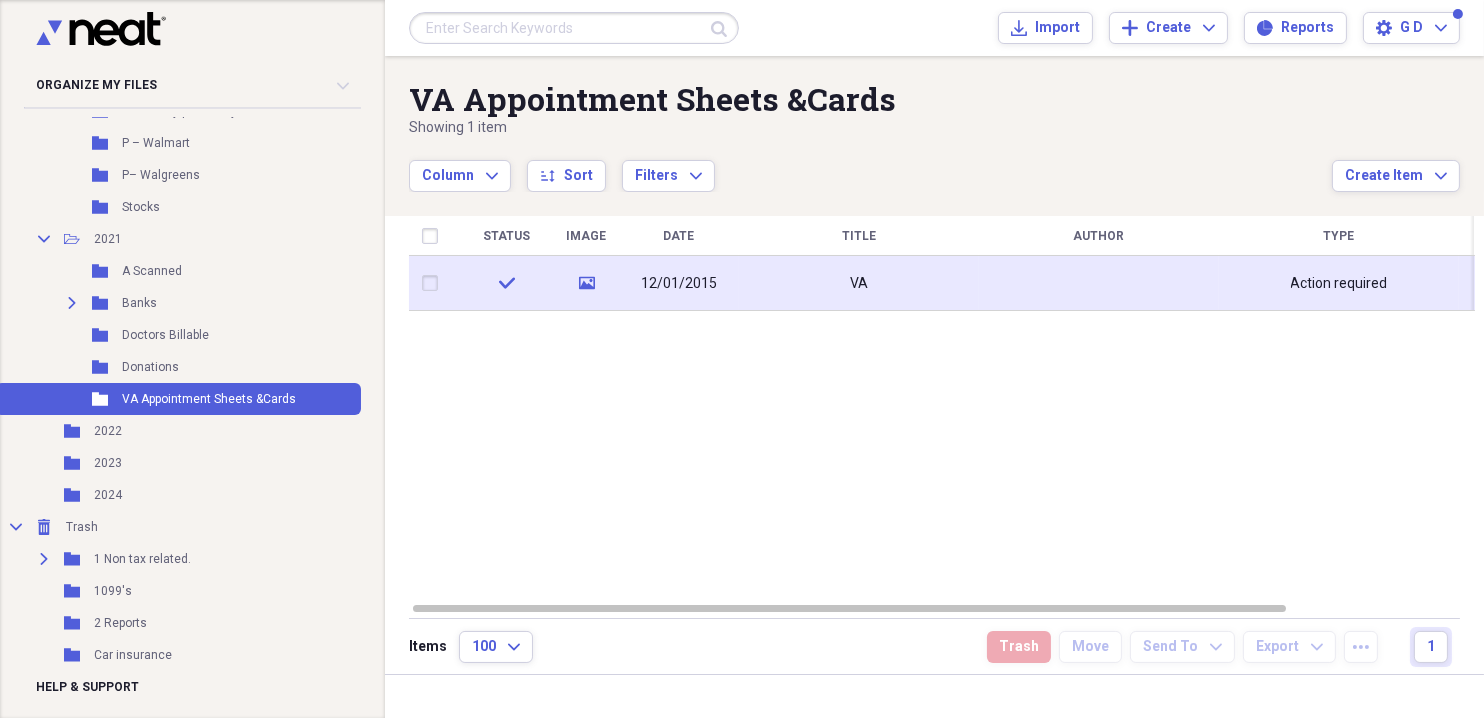 click on "12/01/2015" at bounding box center (679, 284) 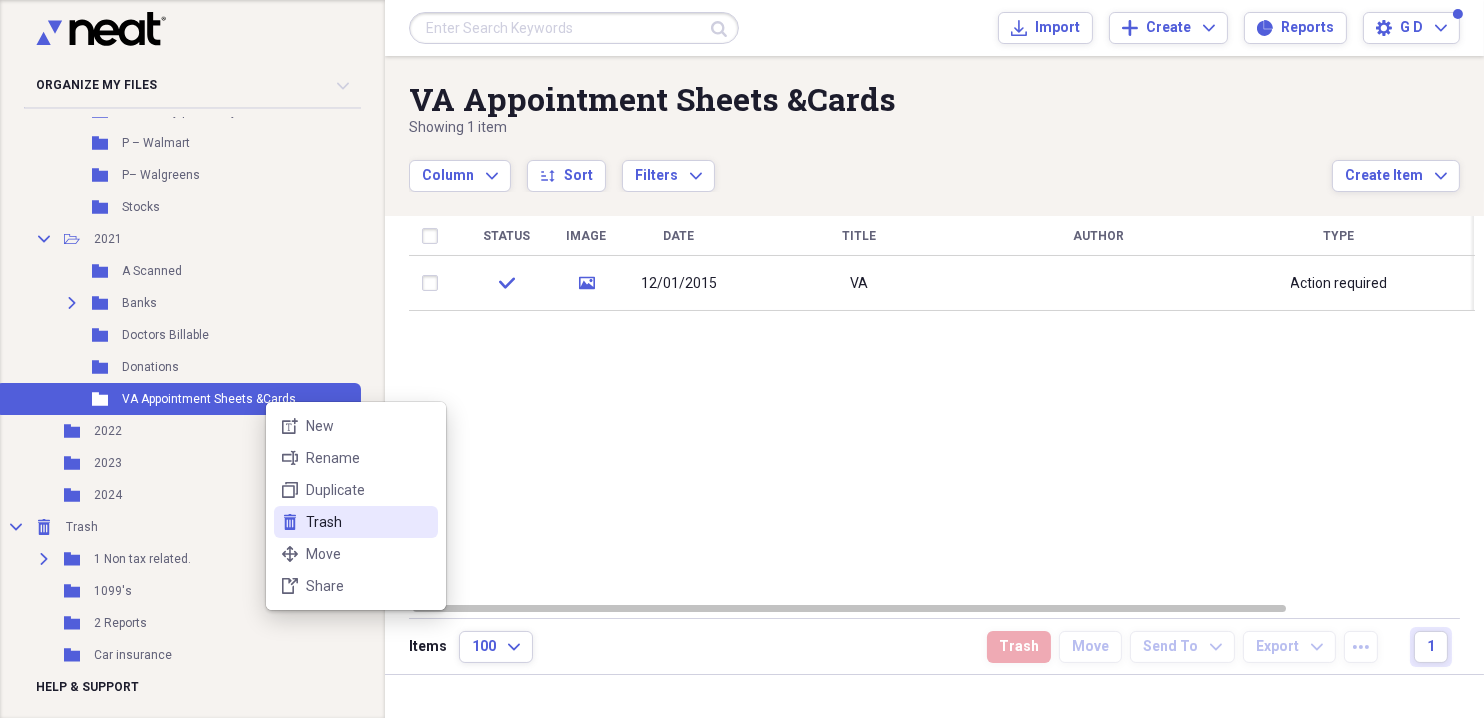 click on "Trash" at bounding box center (368, 522) 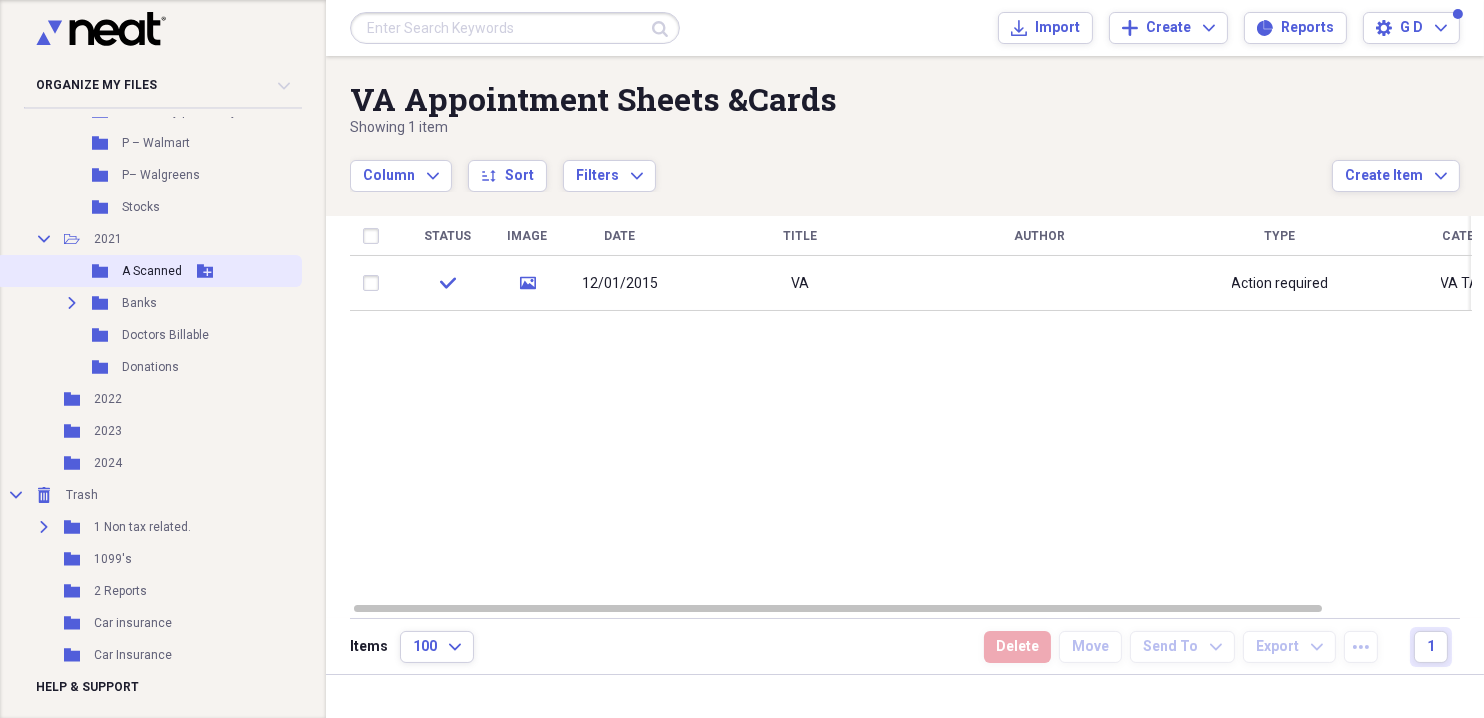 click on "Folder A Scanned Add Folder" at bounding box center [149, 271] 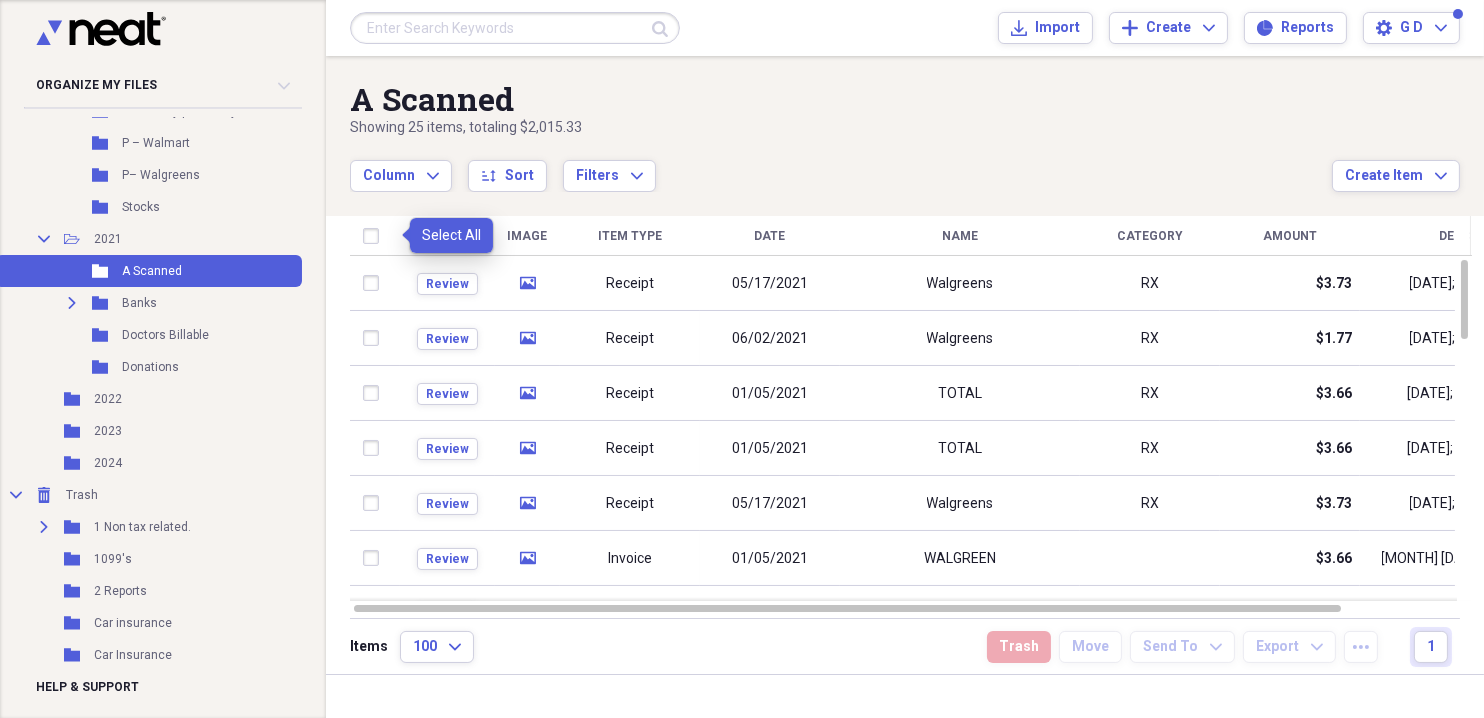 click at bounding box center [375, 236] 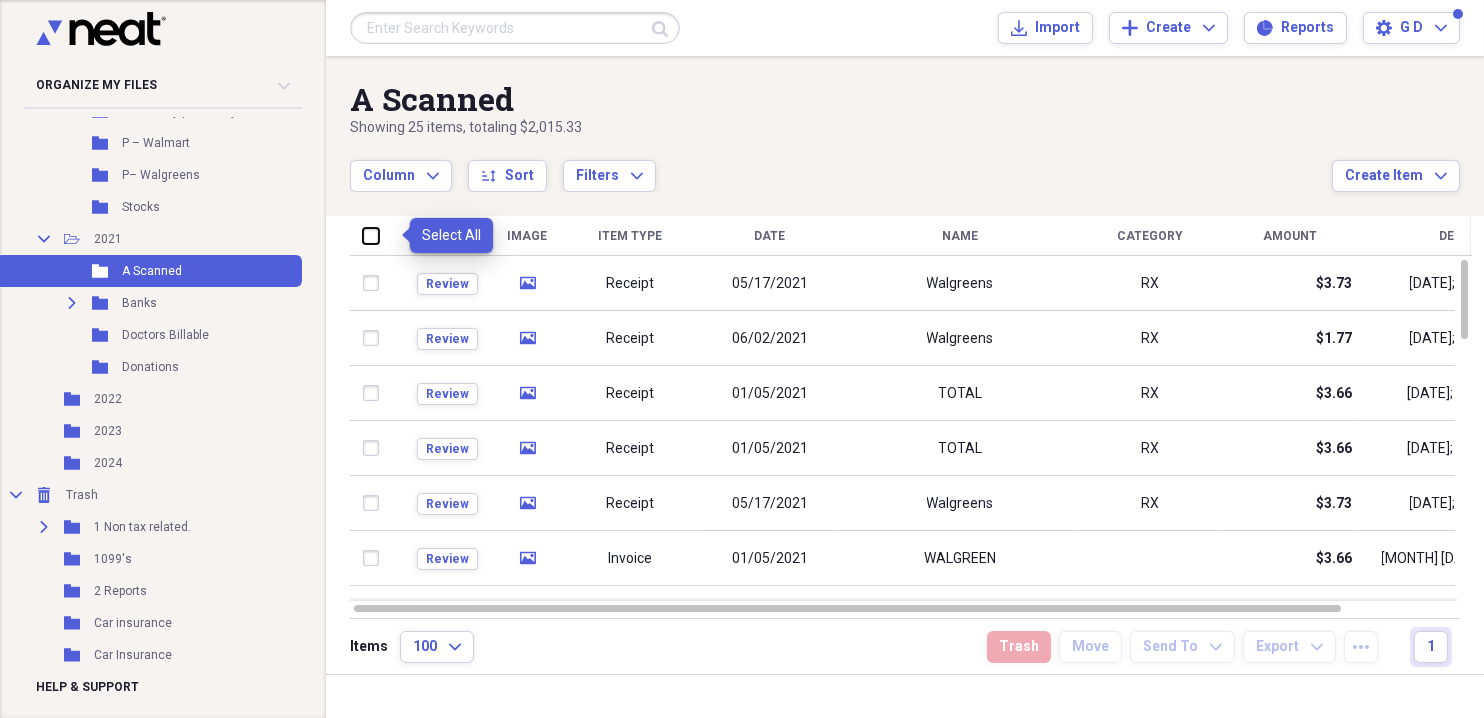 click at bounding box center (363, 235) 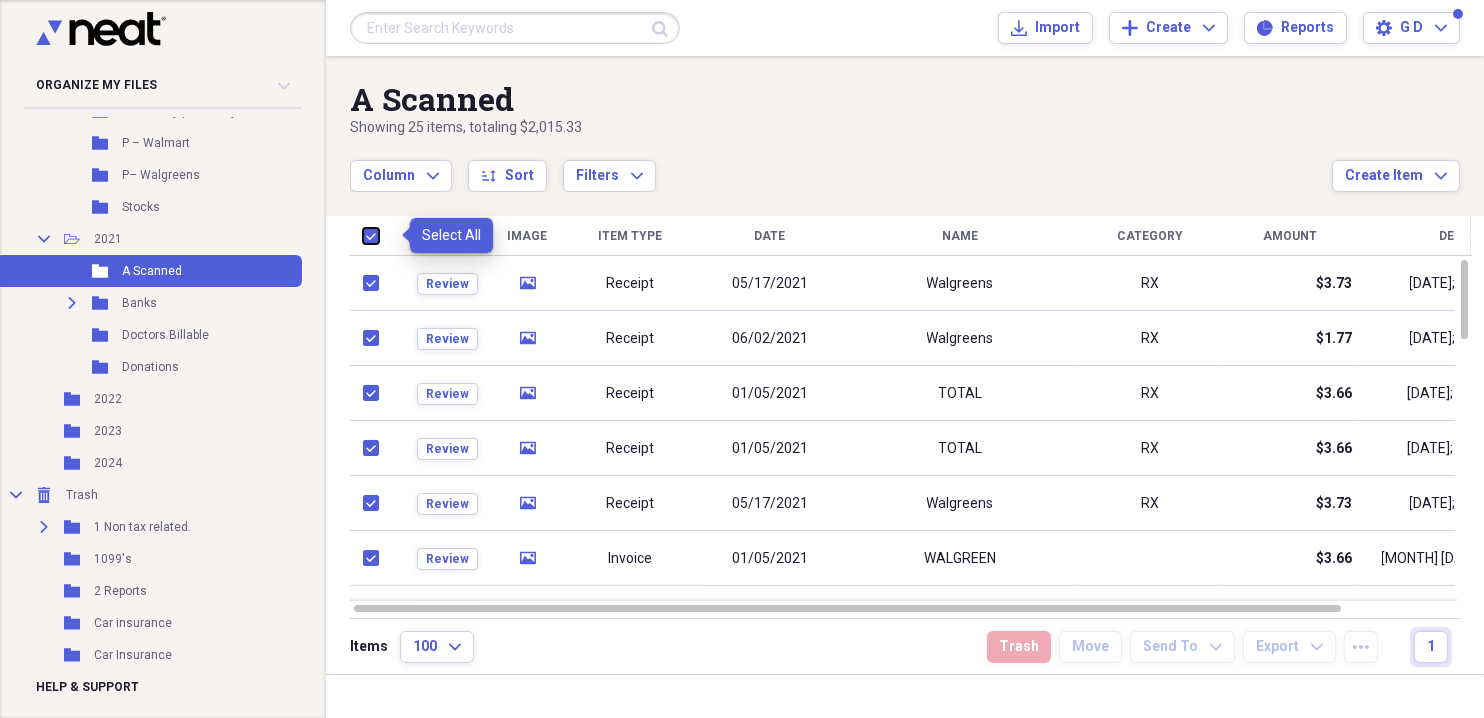 checkbox on "true" 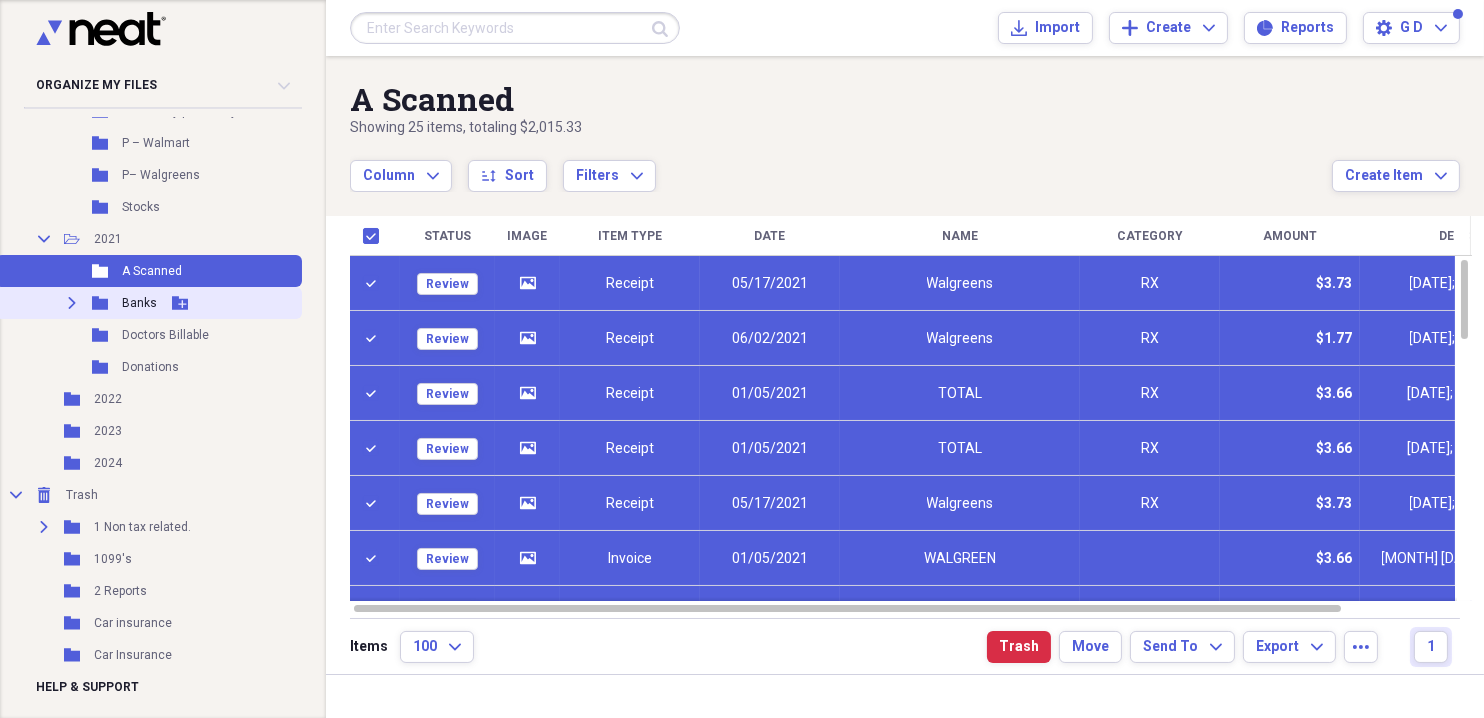 click on "Expand" 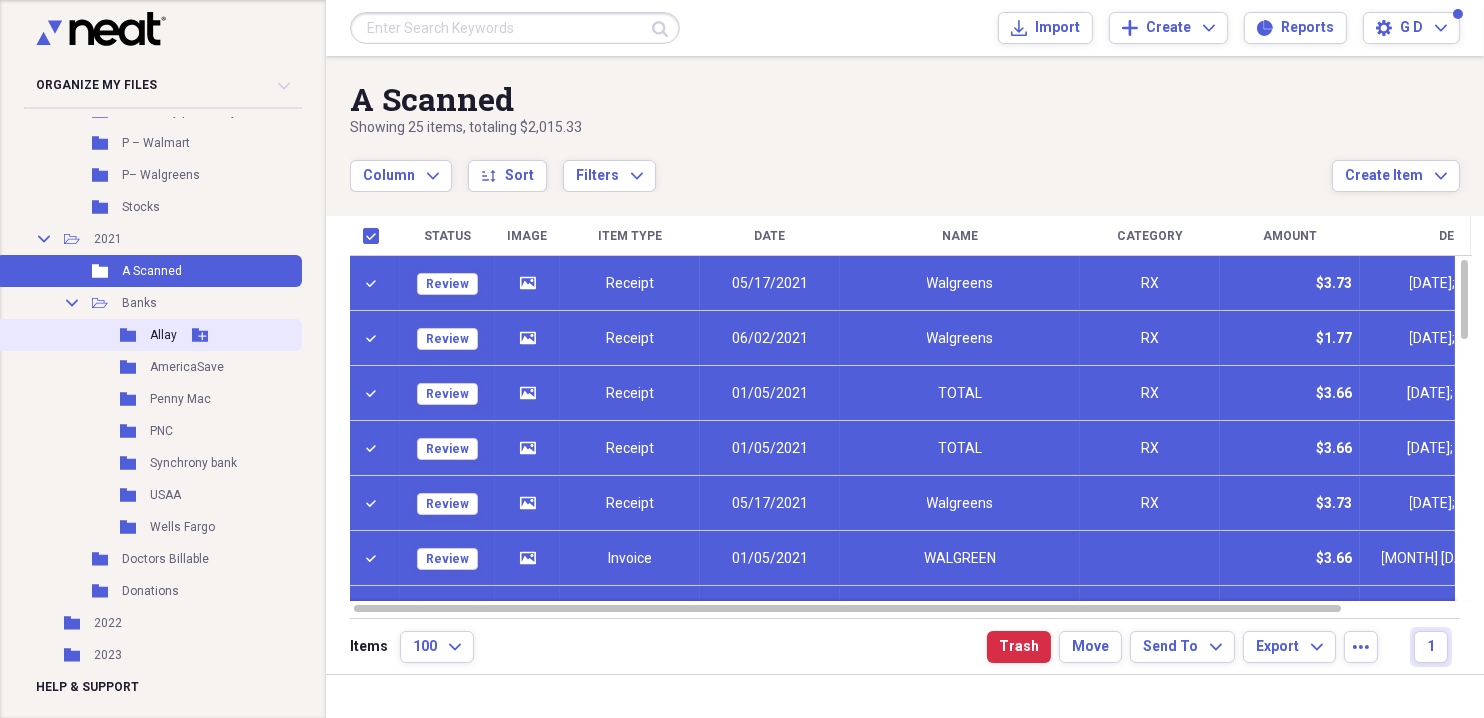 click on "Allay" at bounding box center [163, 335] 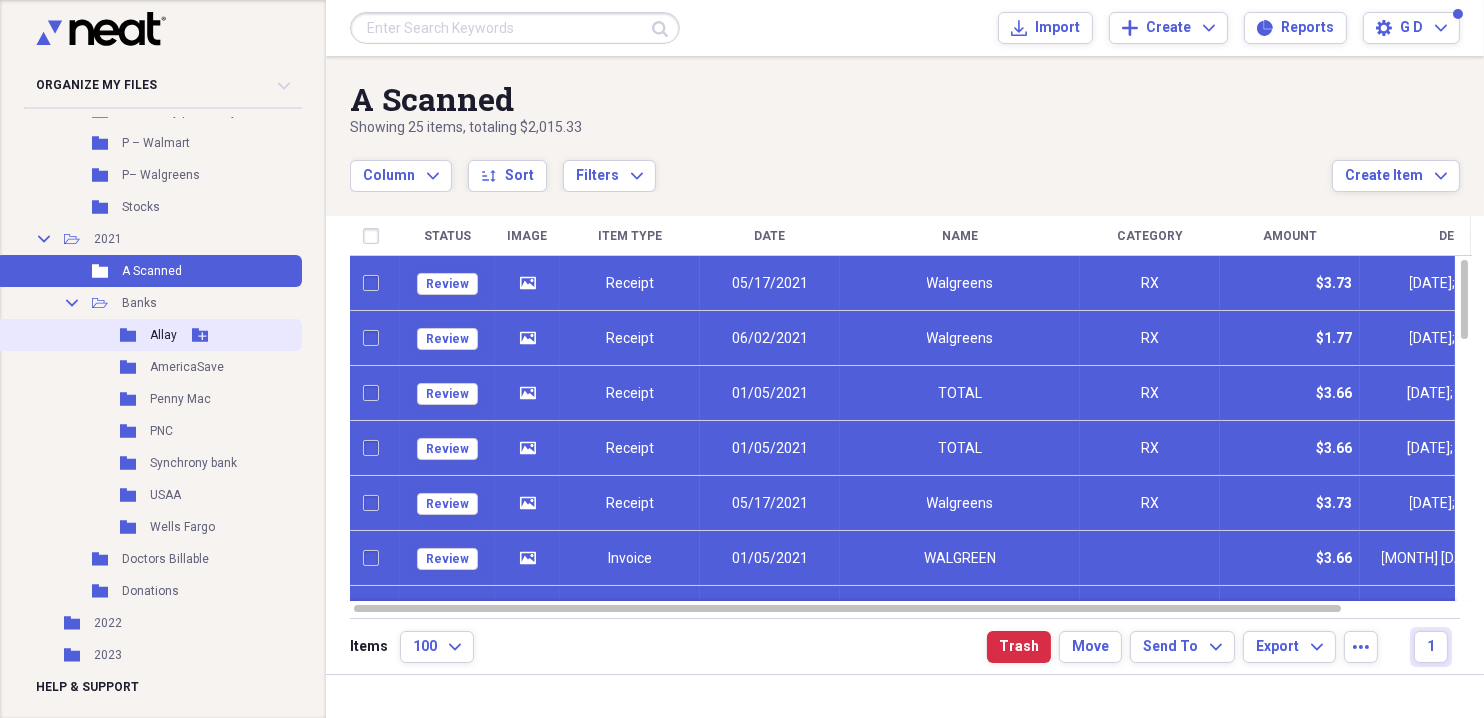 checkbox on "false" 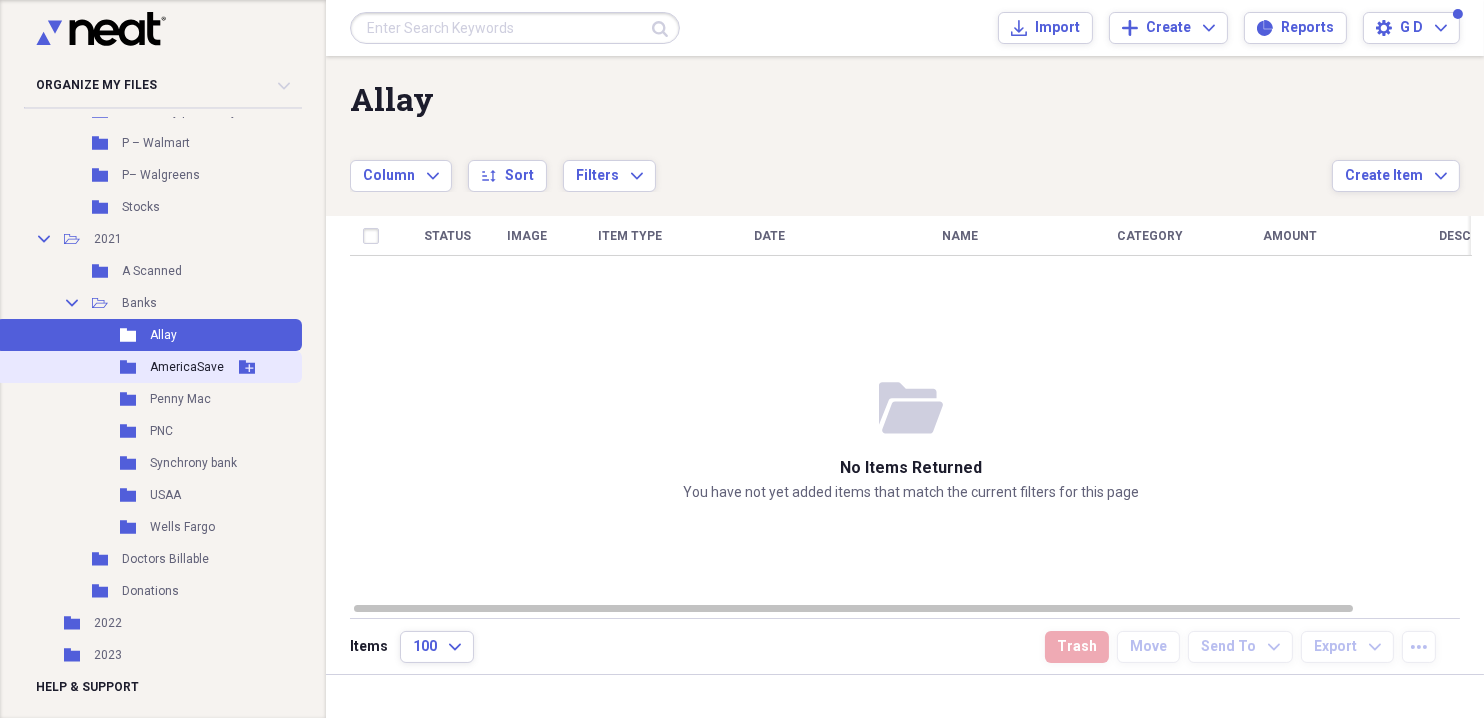 click on "AmericaSave" at bounding box center (187, 367) 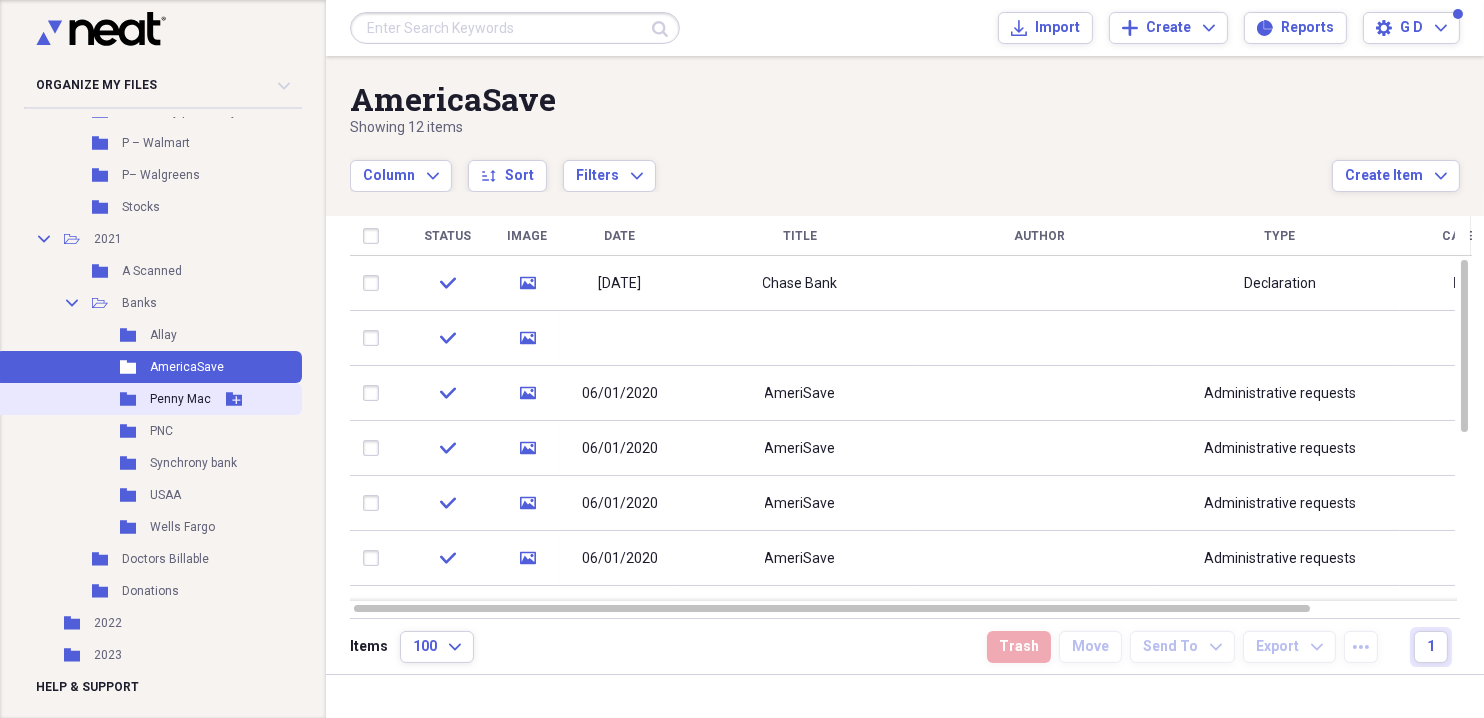 click on "Penny Mac" at bounding box center [180, 399] 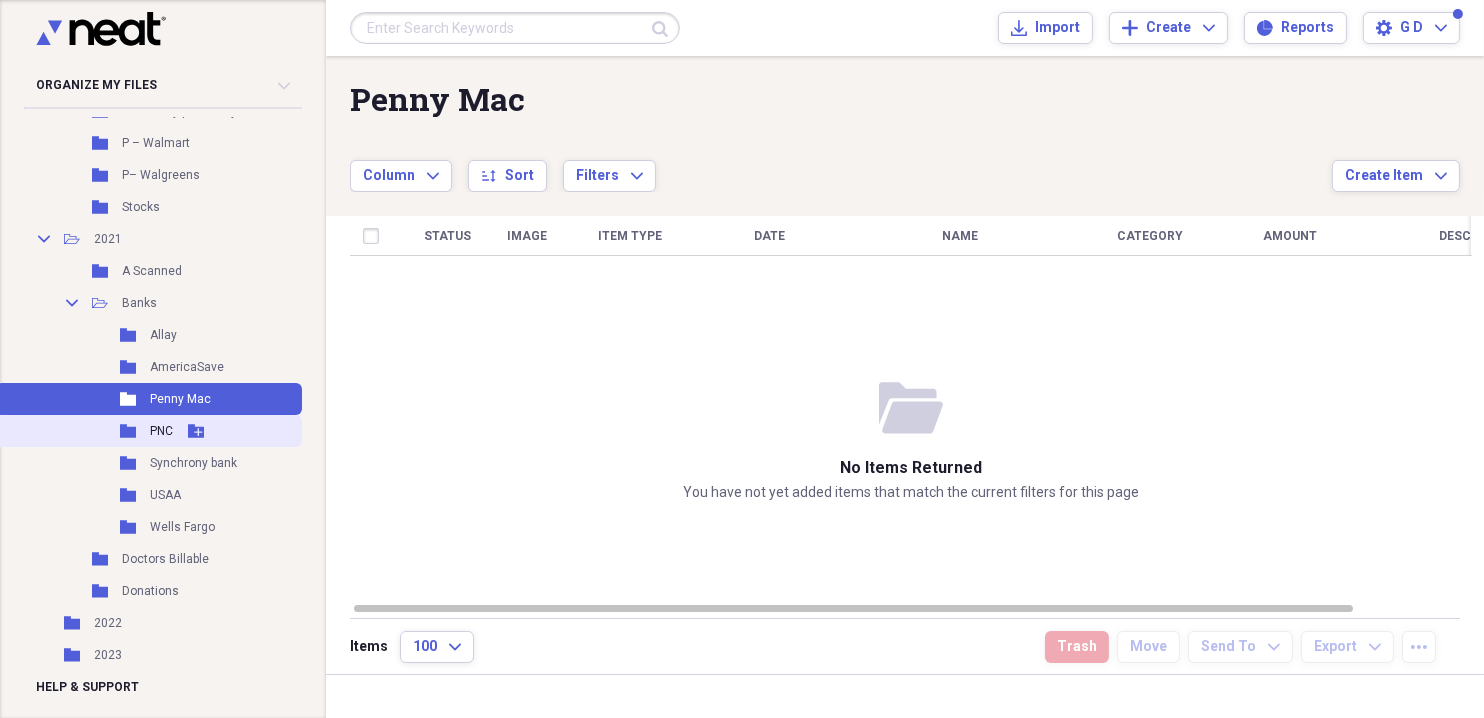 click on "PNC" at bounding box center (161, 431) 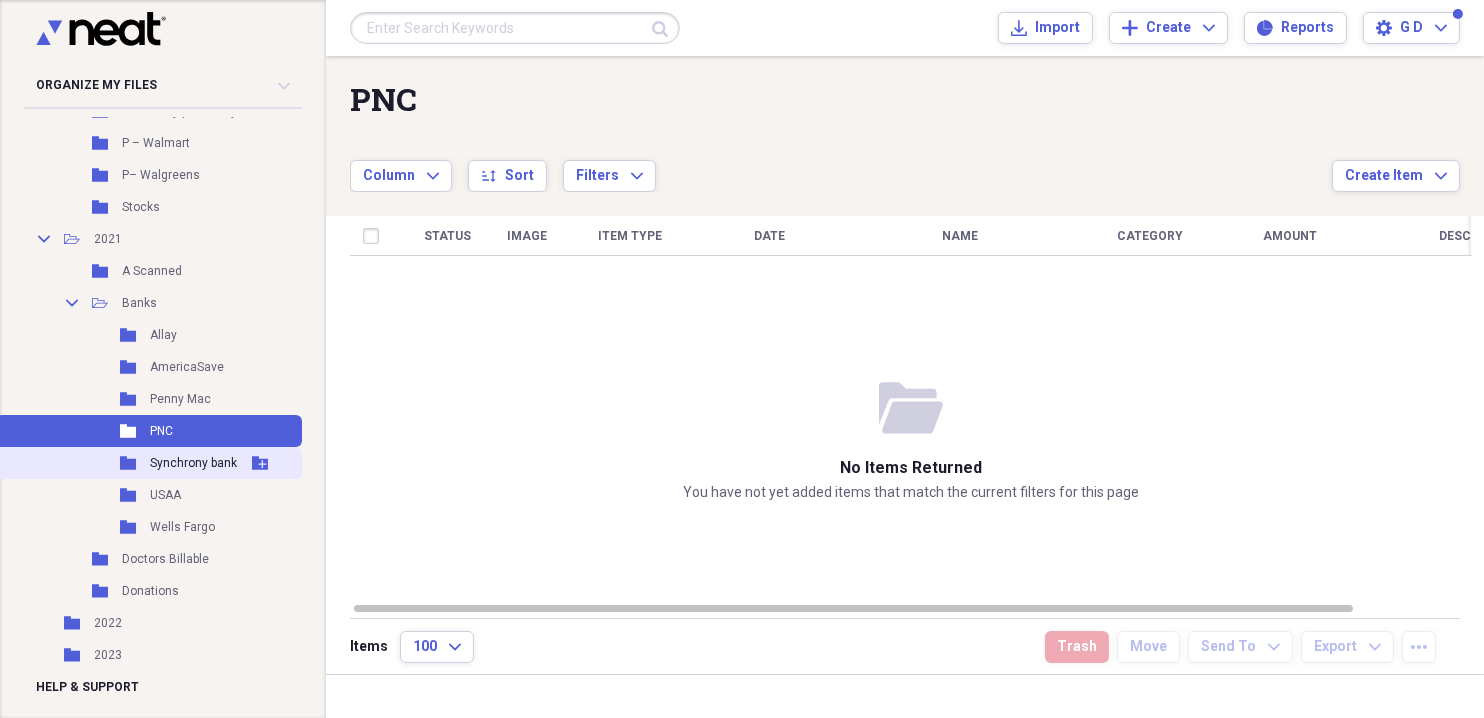 click on "Synchrony bank" at bounding box center [193, 463] 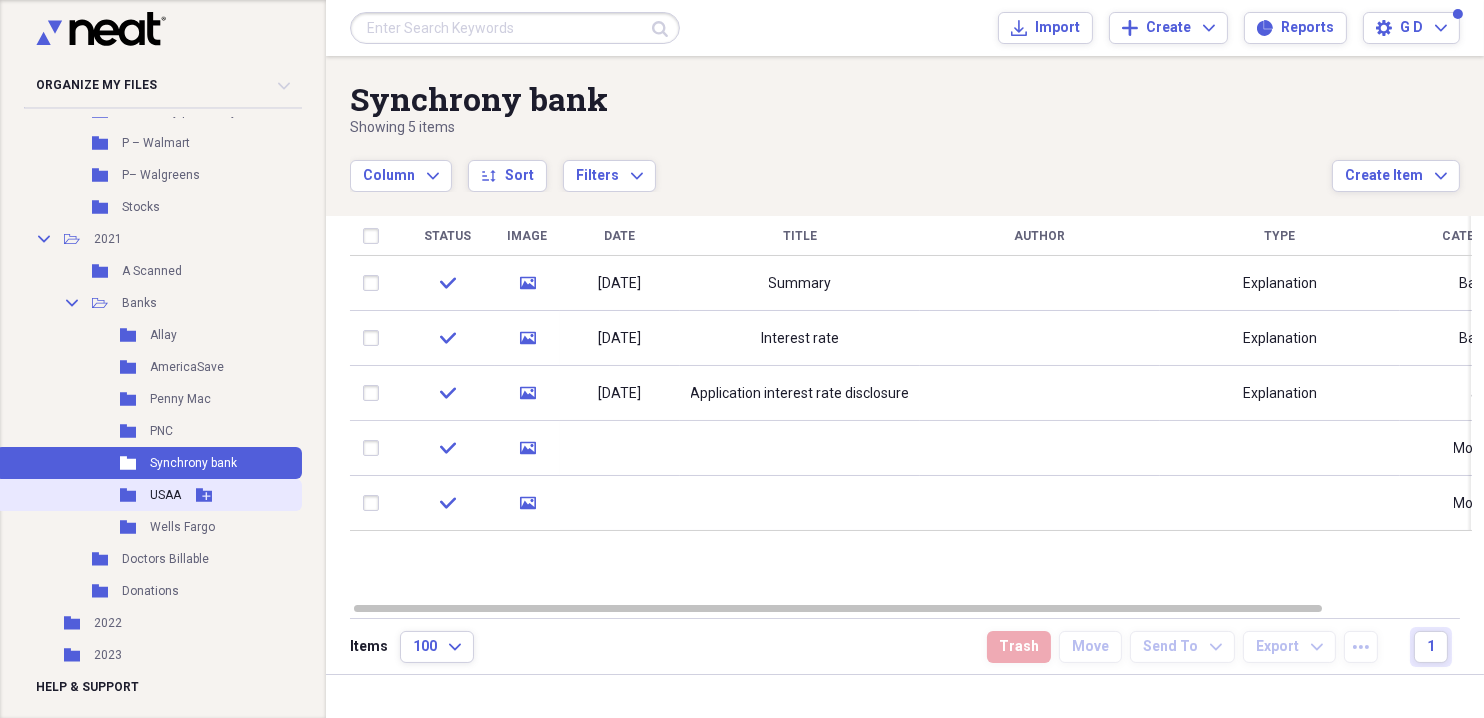 click on "USAA" at bounding box center [165, 495] 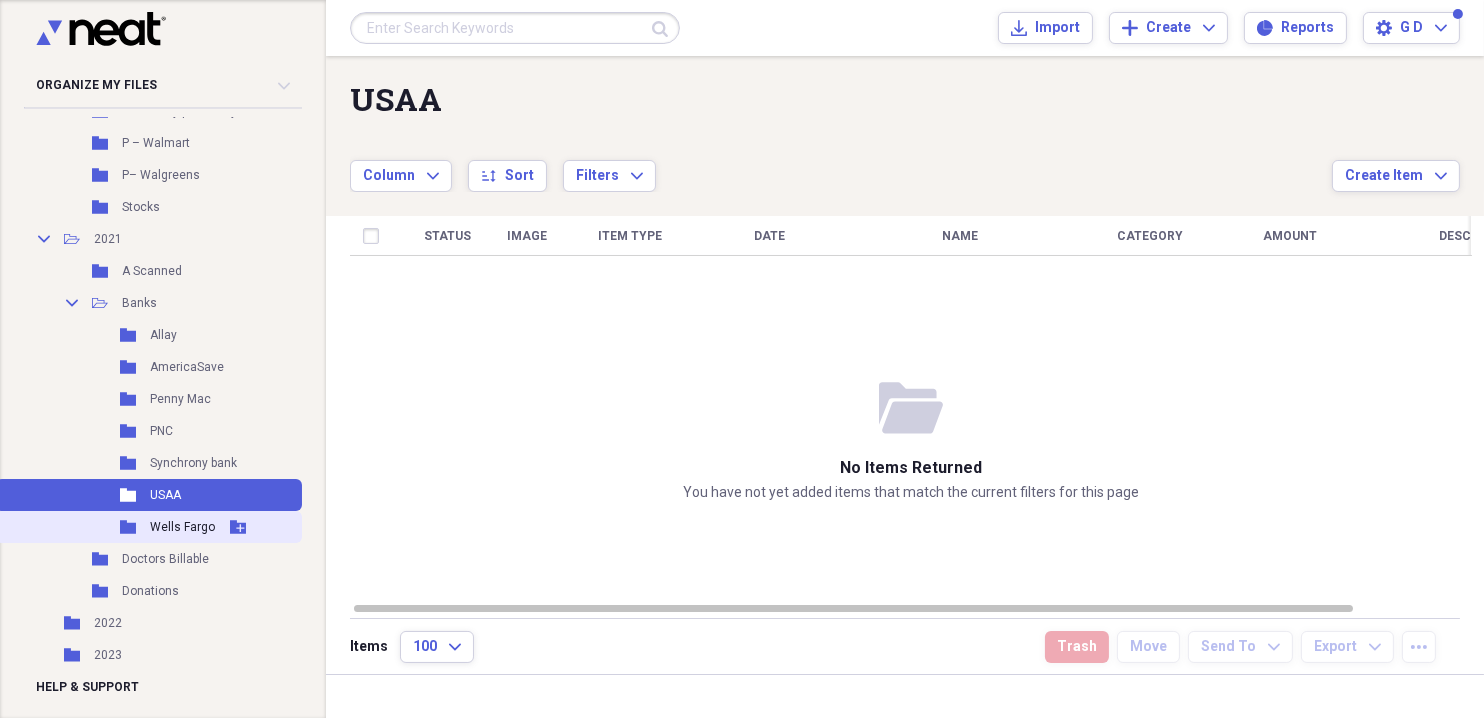 click on "Folder Wells Fargo Add Folder" at bounding box center (149, 527) 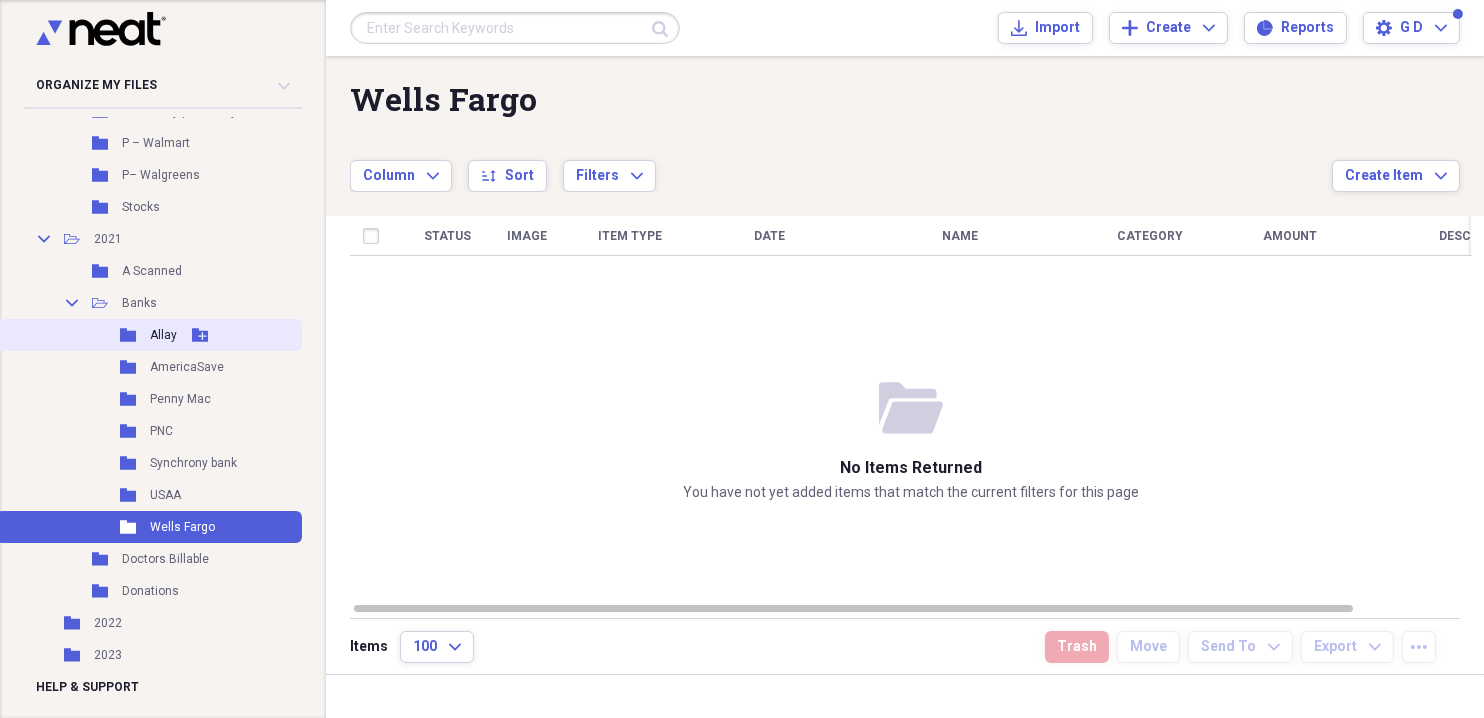 click on "Allay" at bounding box center [163, 335] 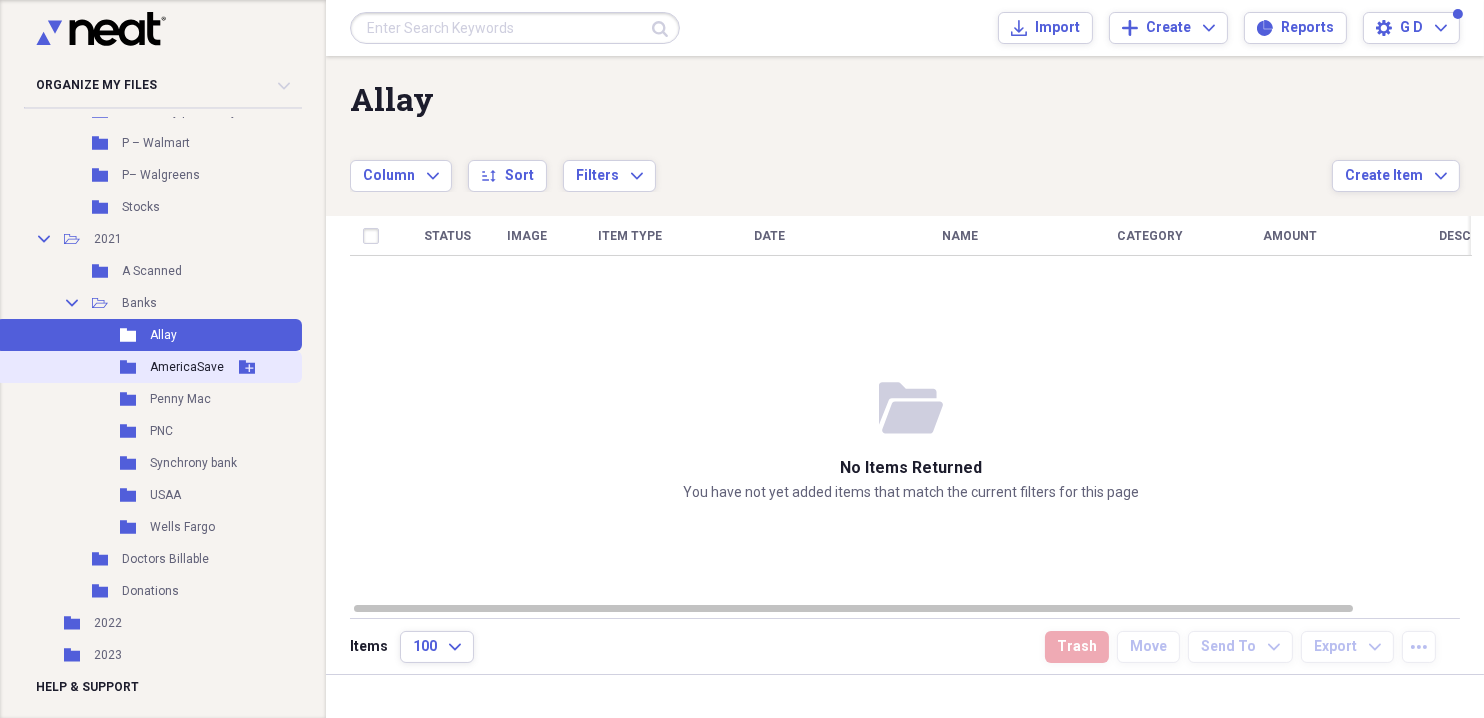 click on "AmericaSave" at bounding box center (187, 367) 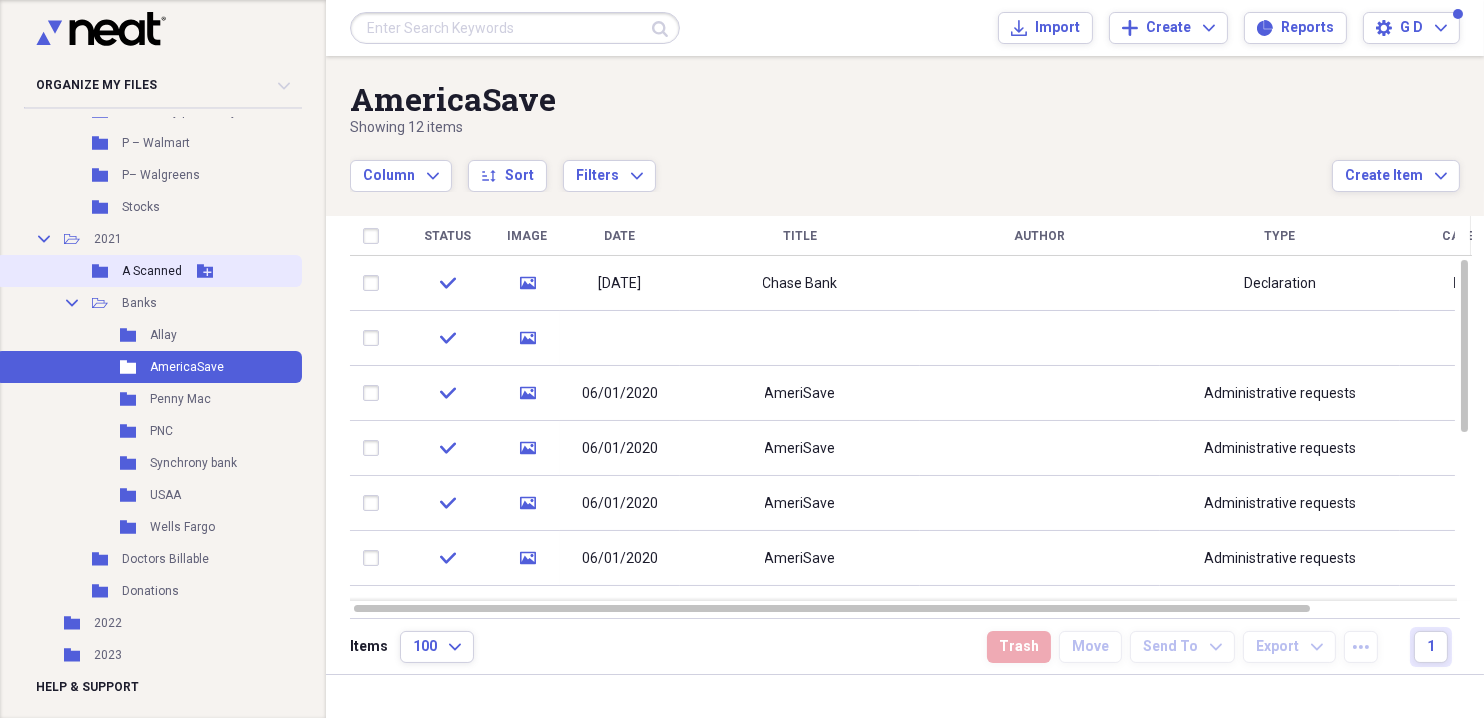 click 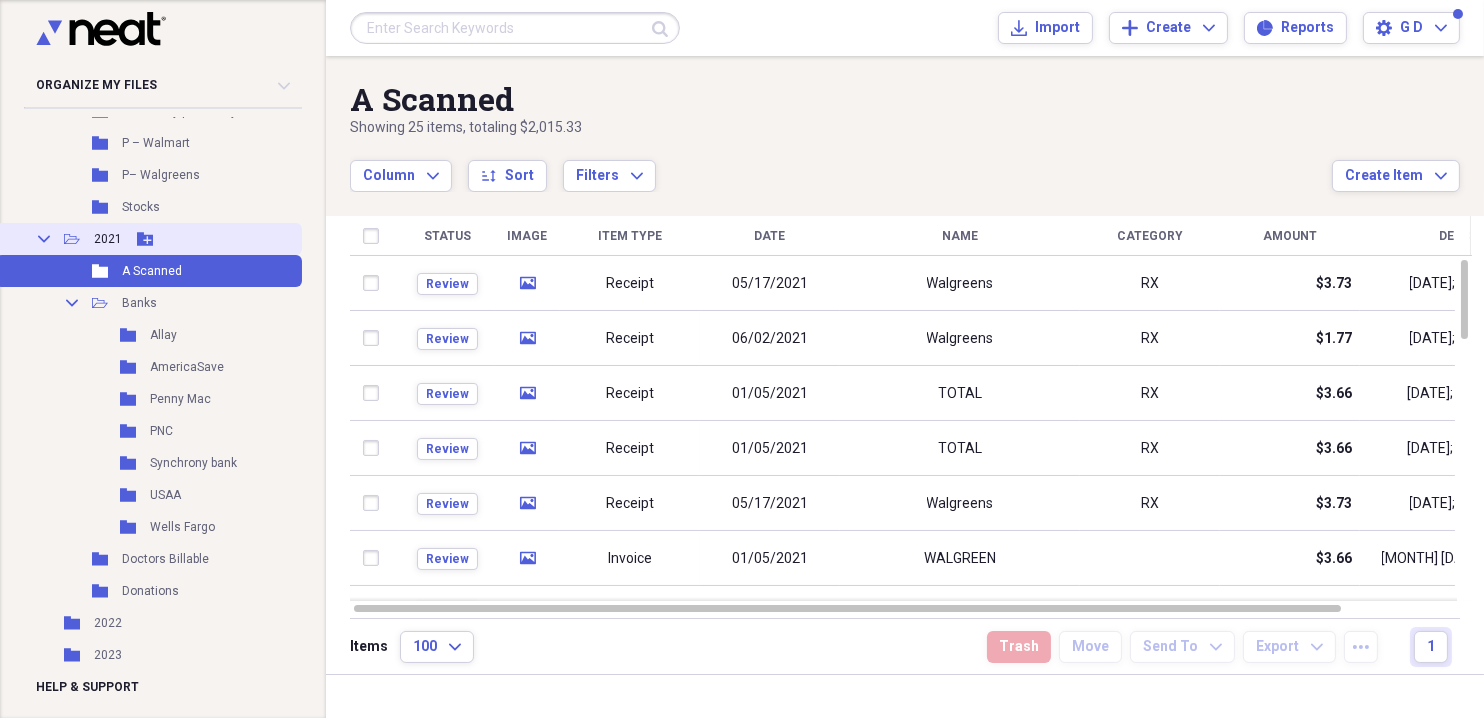 click on "Collapse" 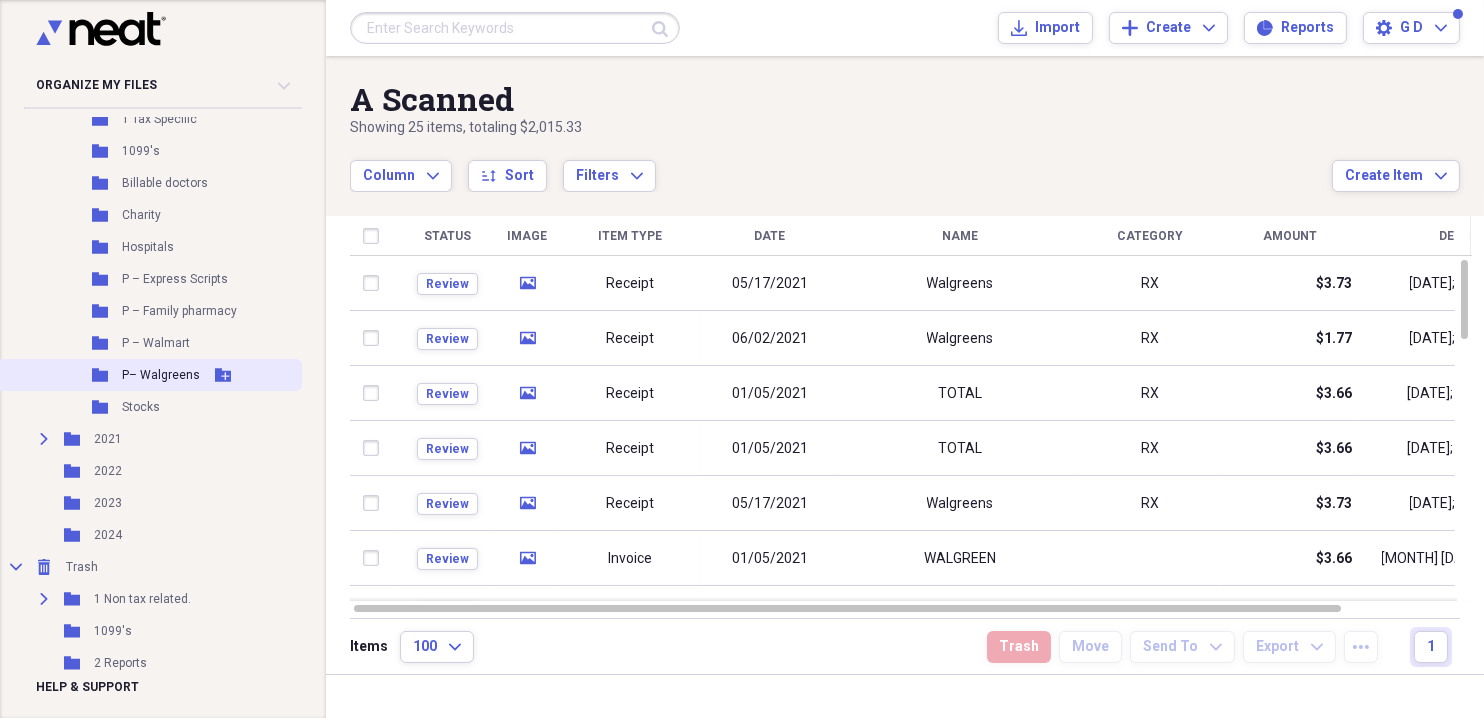 scroll, scrollTop: 234, scrollLeft: 0, axis: vertical 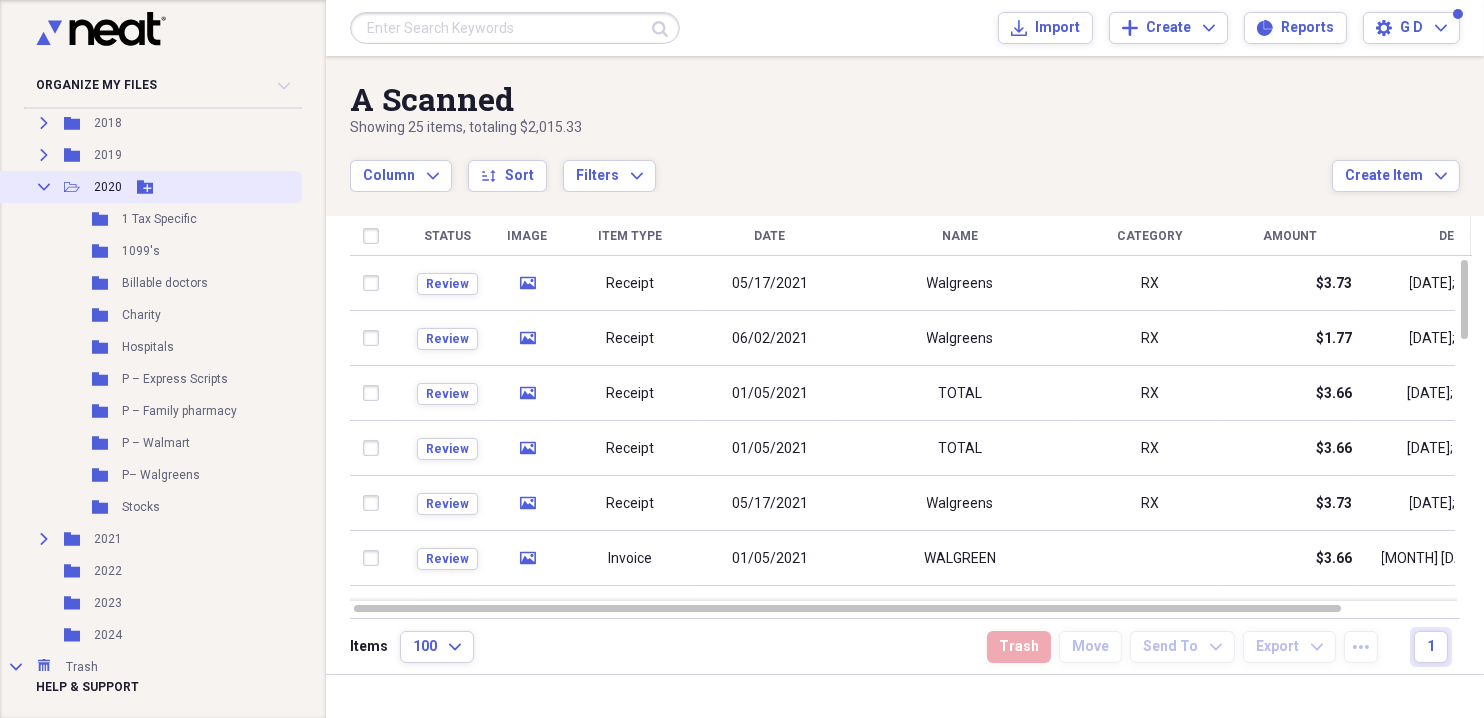 click on "Collapse" 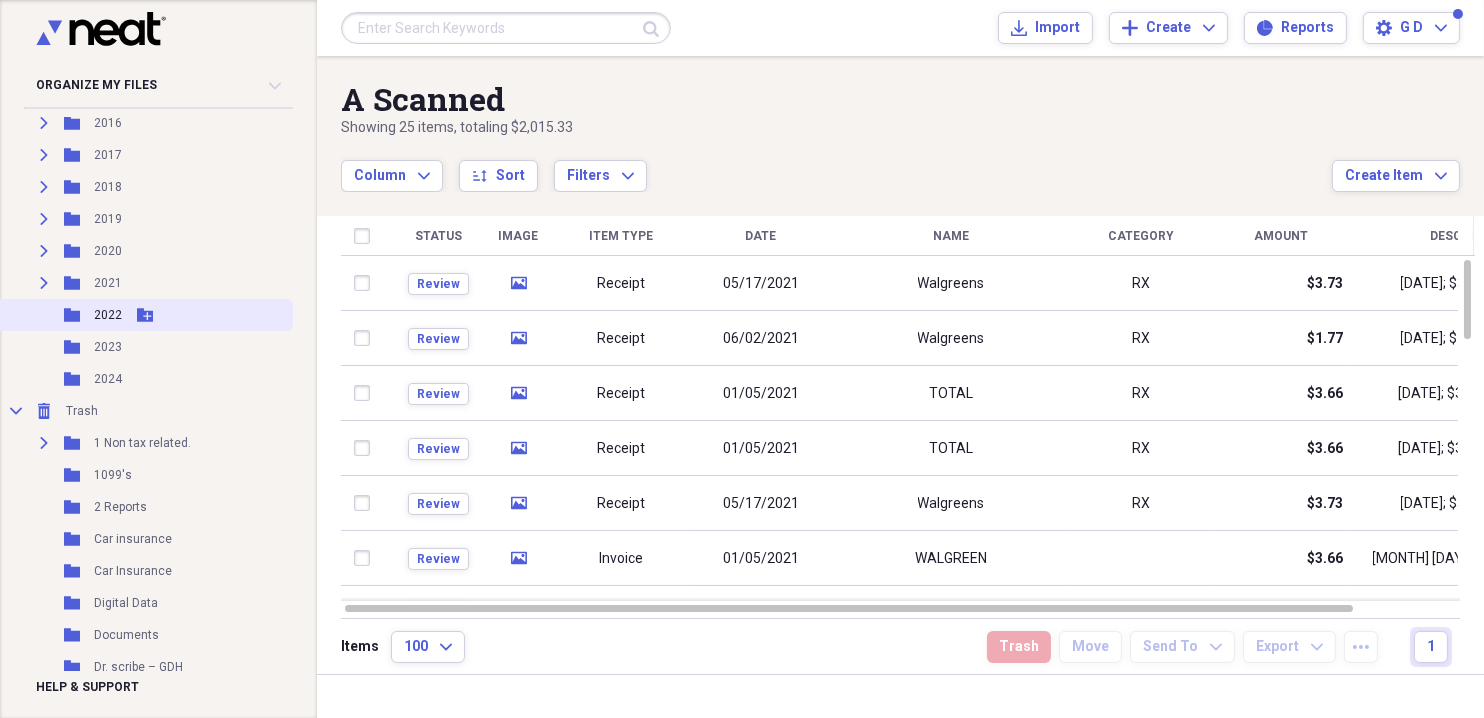 scroll, scrollTop: 134, scrollLeft: 0, axis: vertical 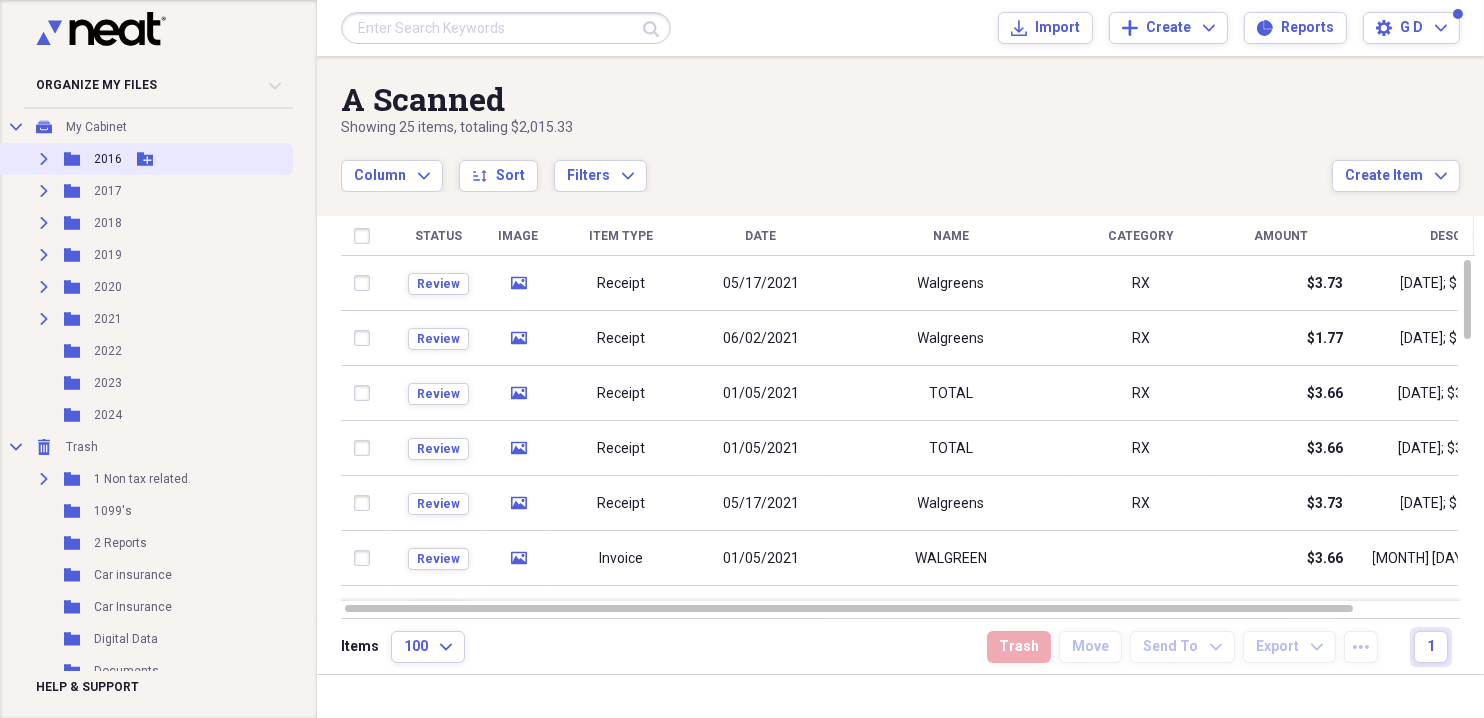 click 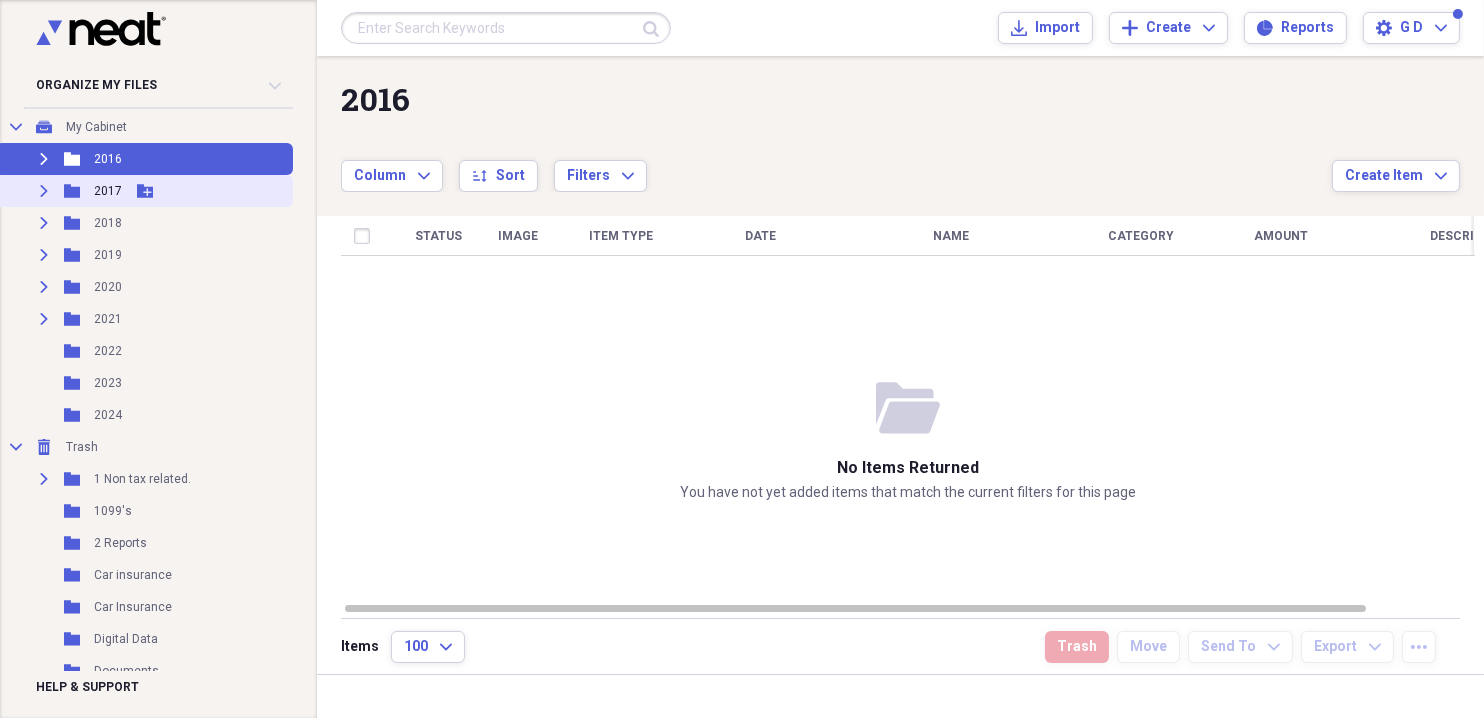 click 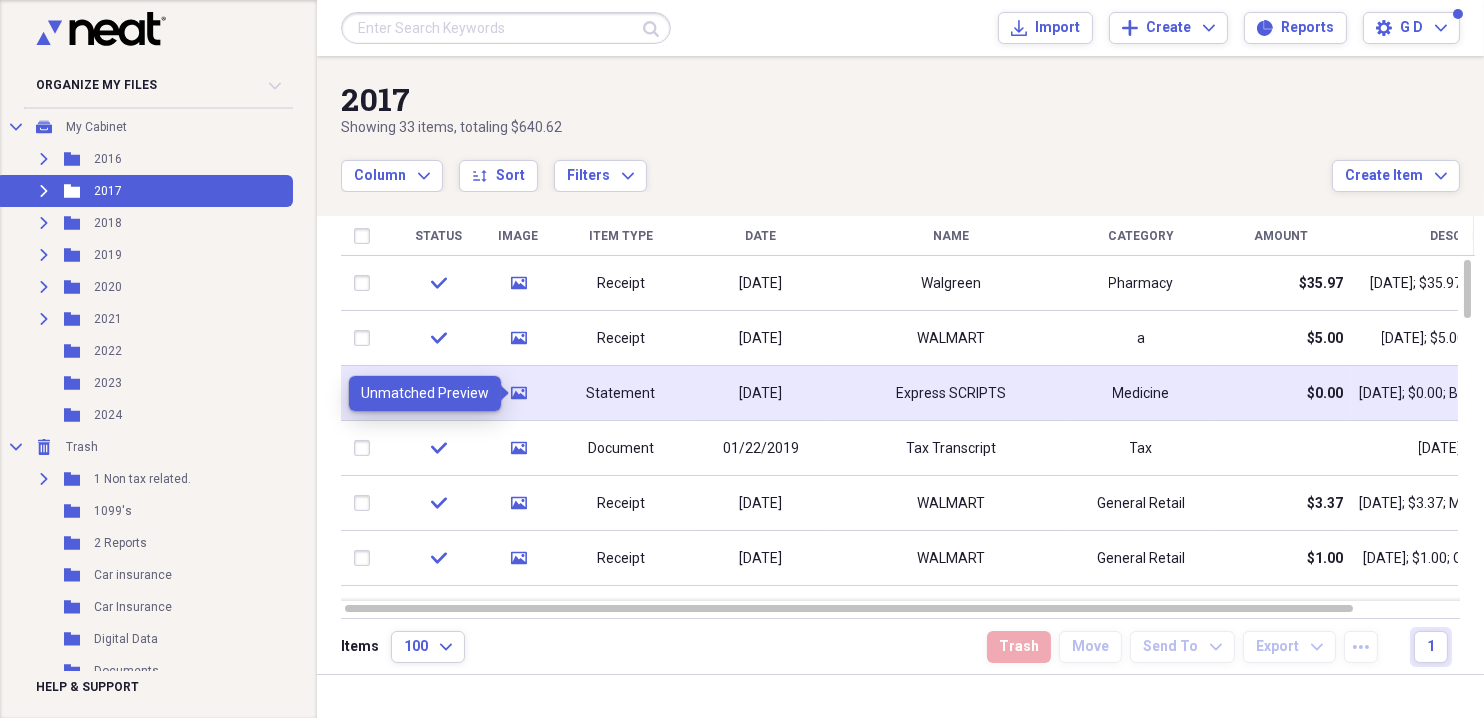 click 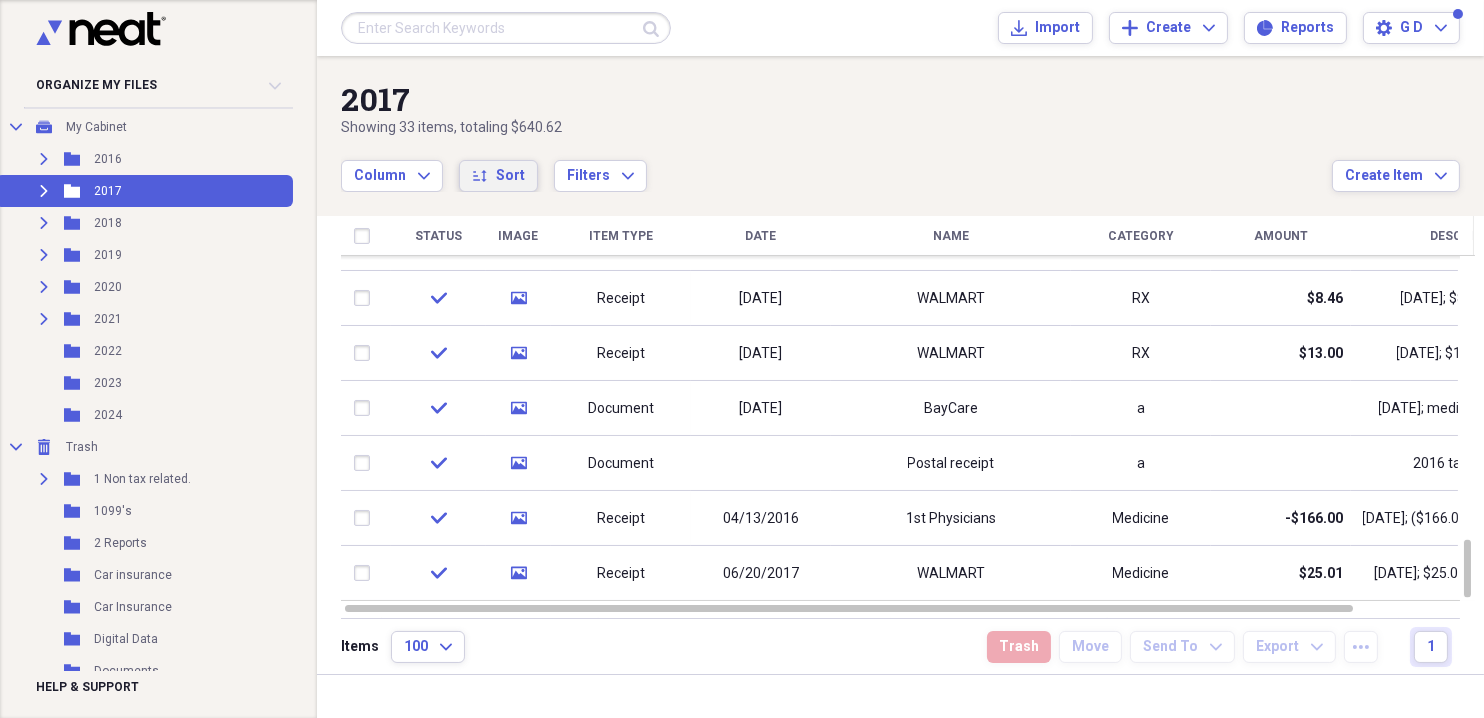 click on "Sort" at bounding box center [510, 176] 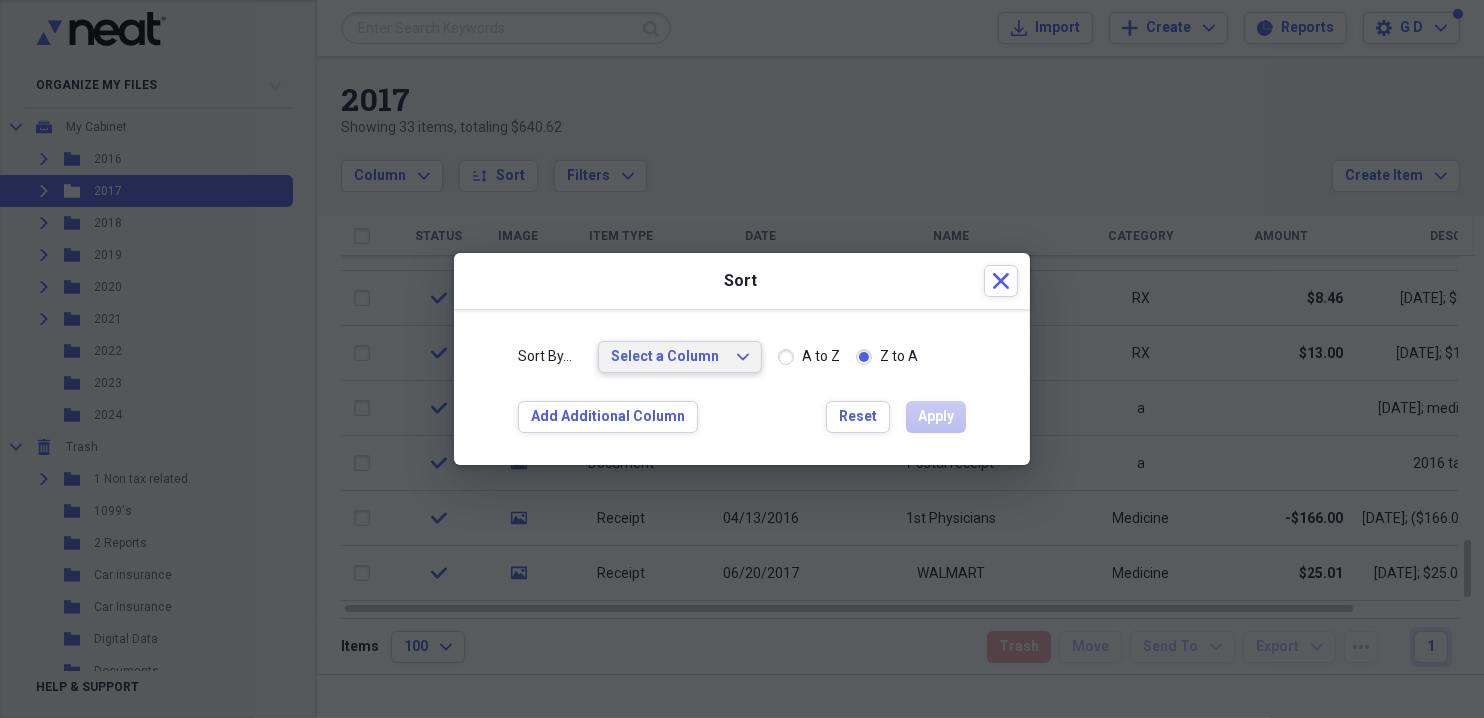 click on "Expand" 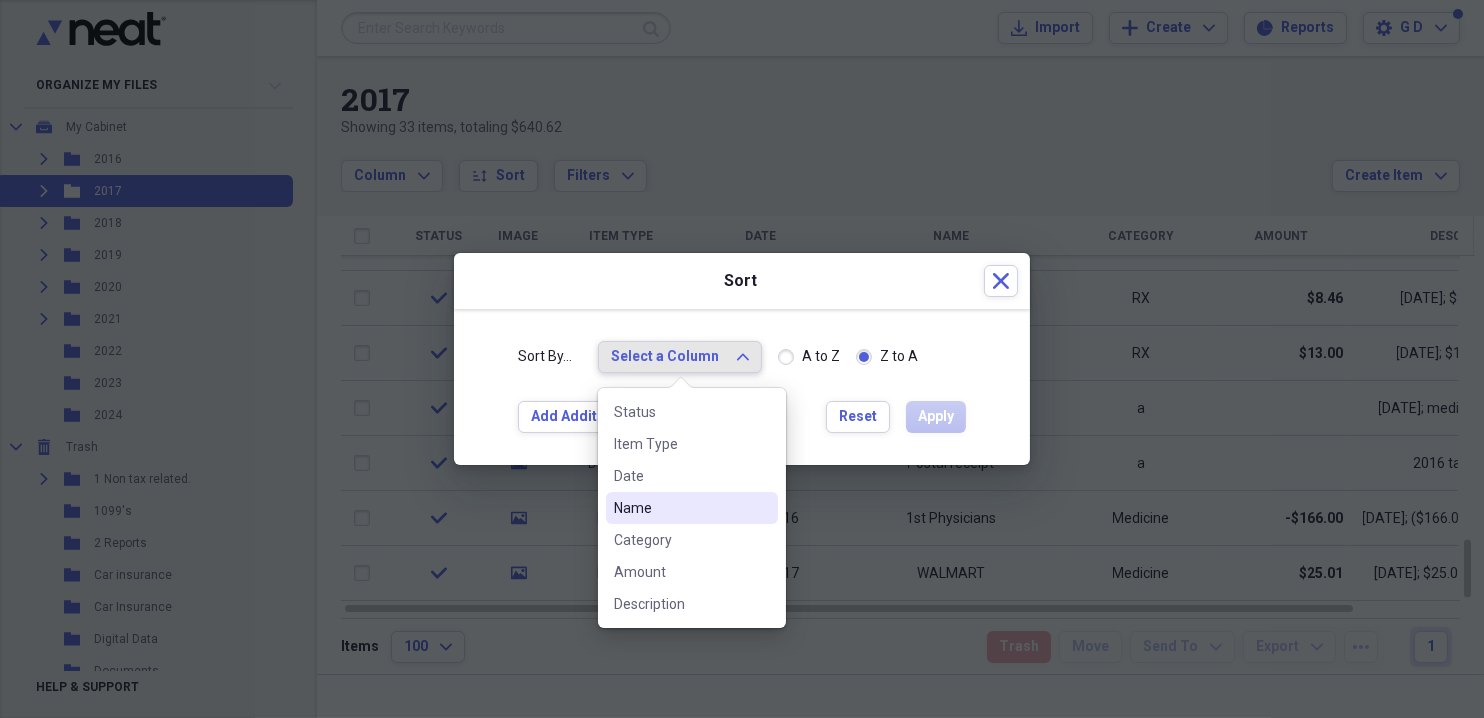 click on "Name" at bounding box center [680, 508] 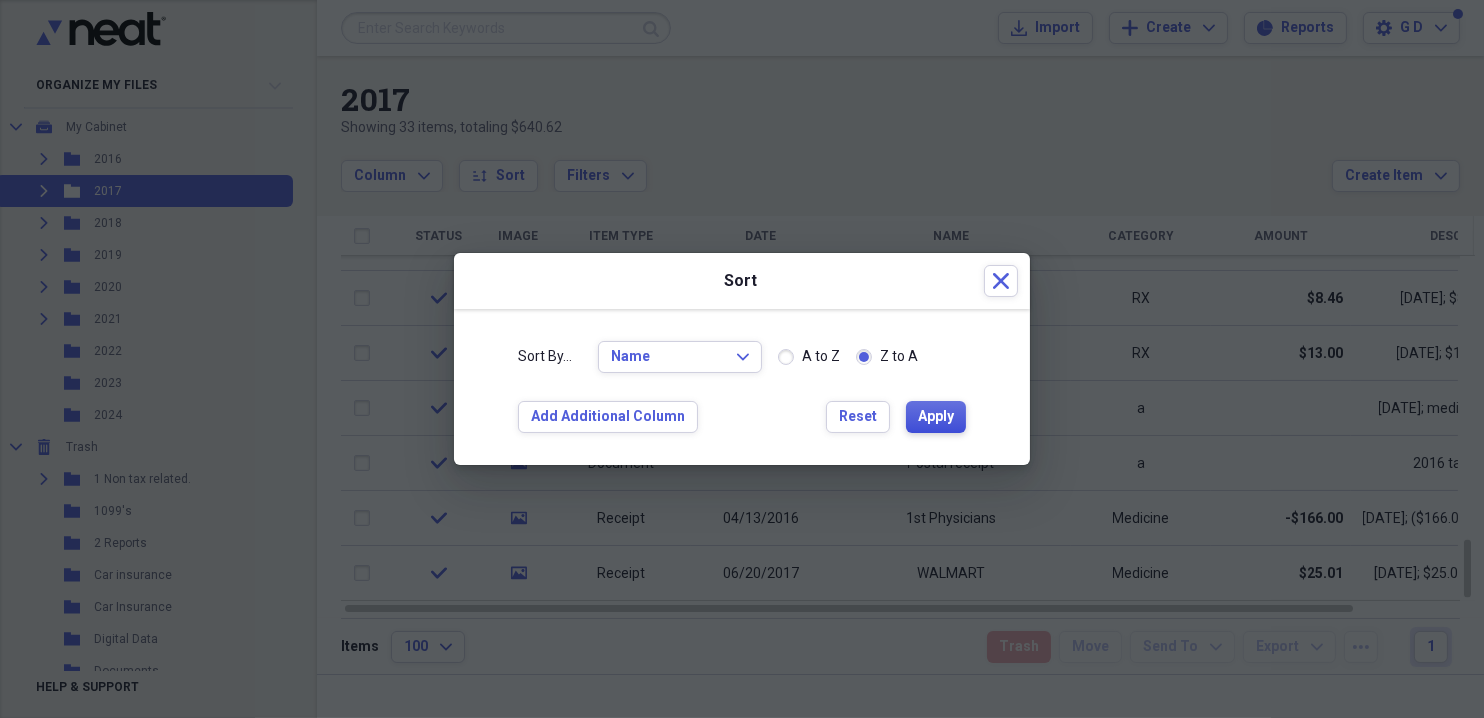 click on "Apply" at bounding box center [936, 417] 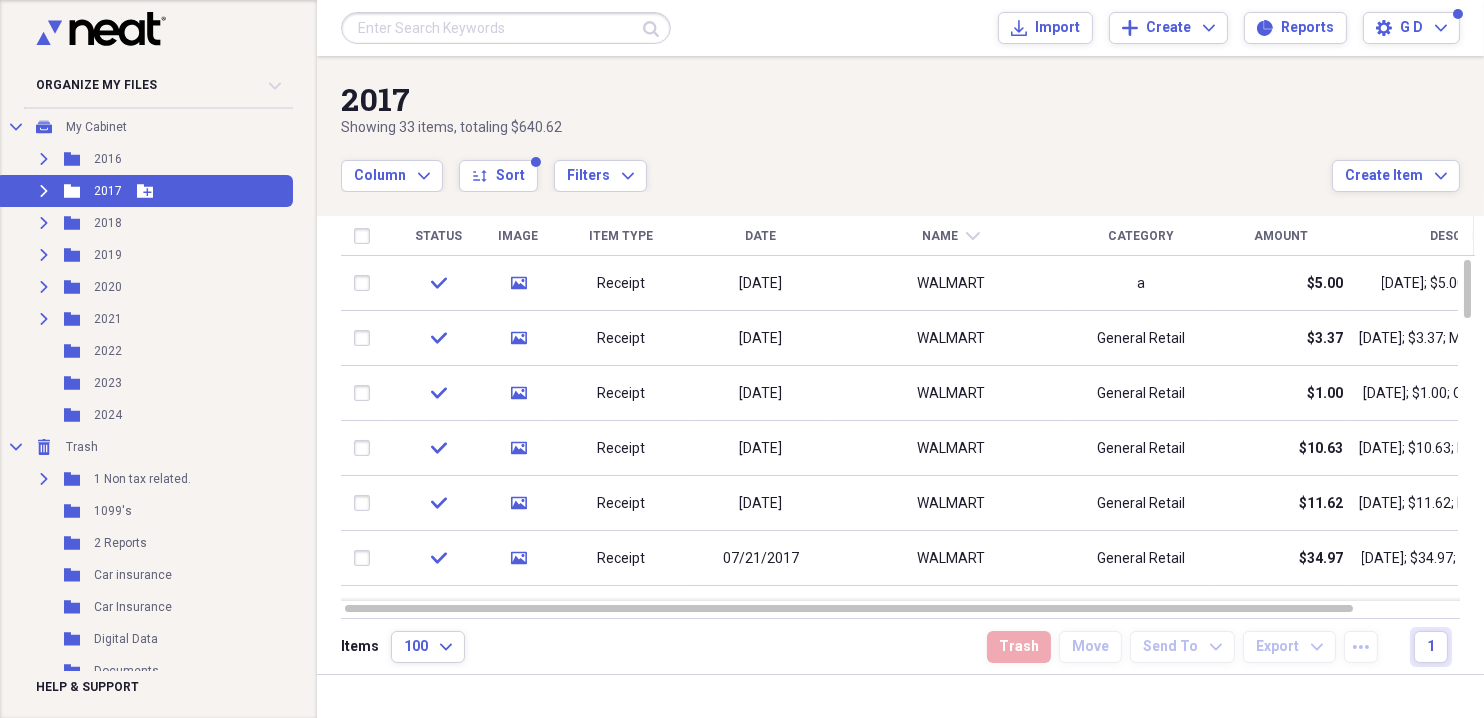 click on "Expand" 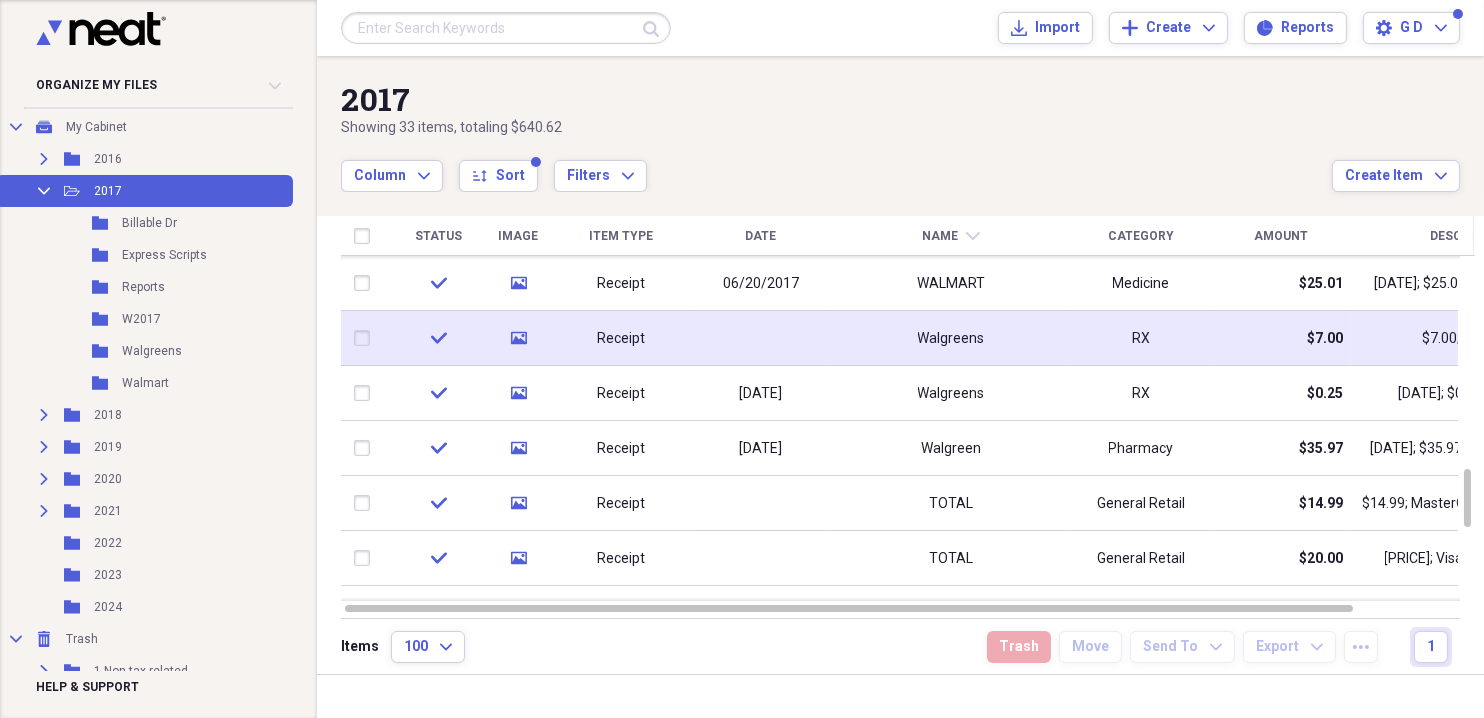 click at bounding box center [366, 338] 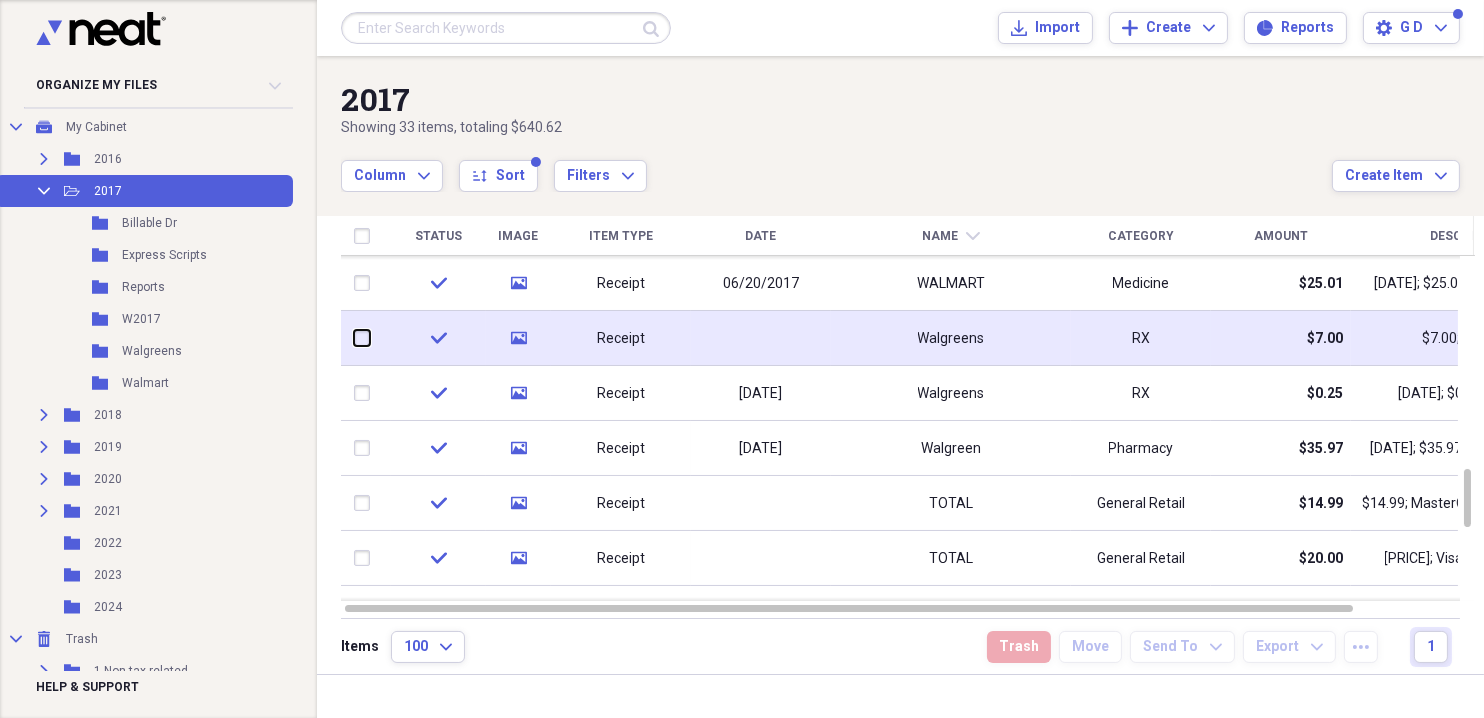 click at bounding box center [354, 338] 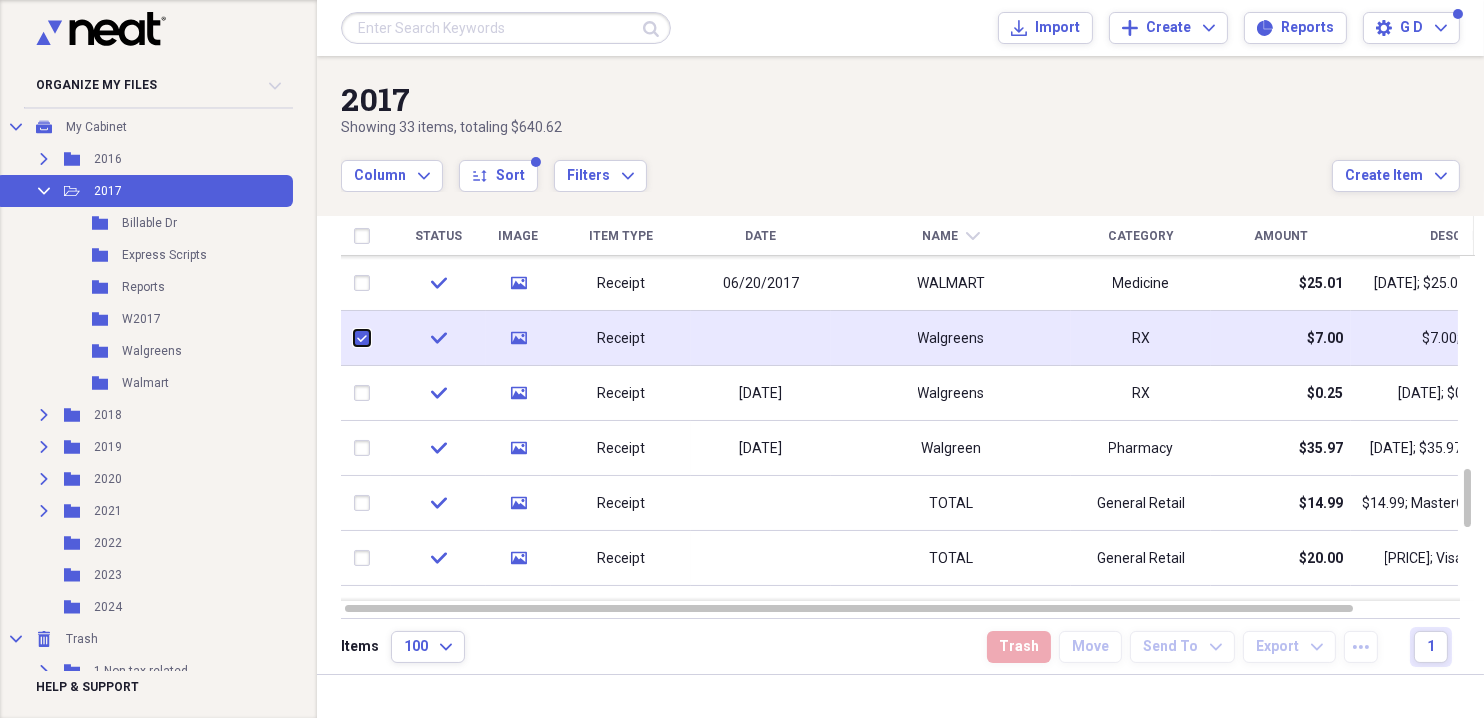 checkbox on "true" 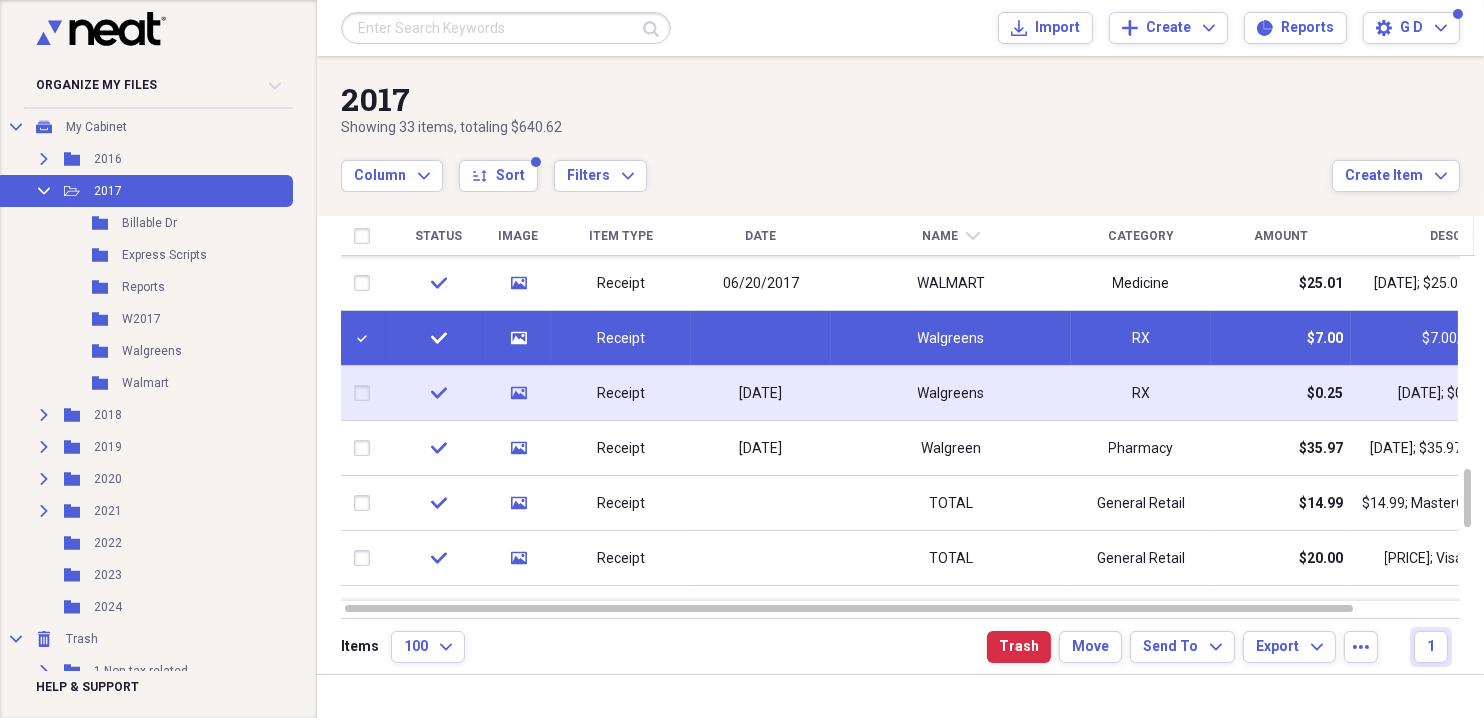 click at bounding box center (366, 393) 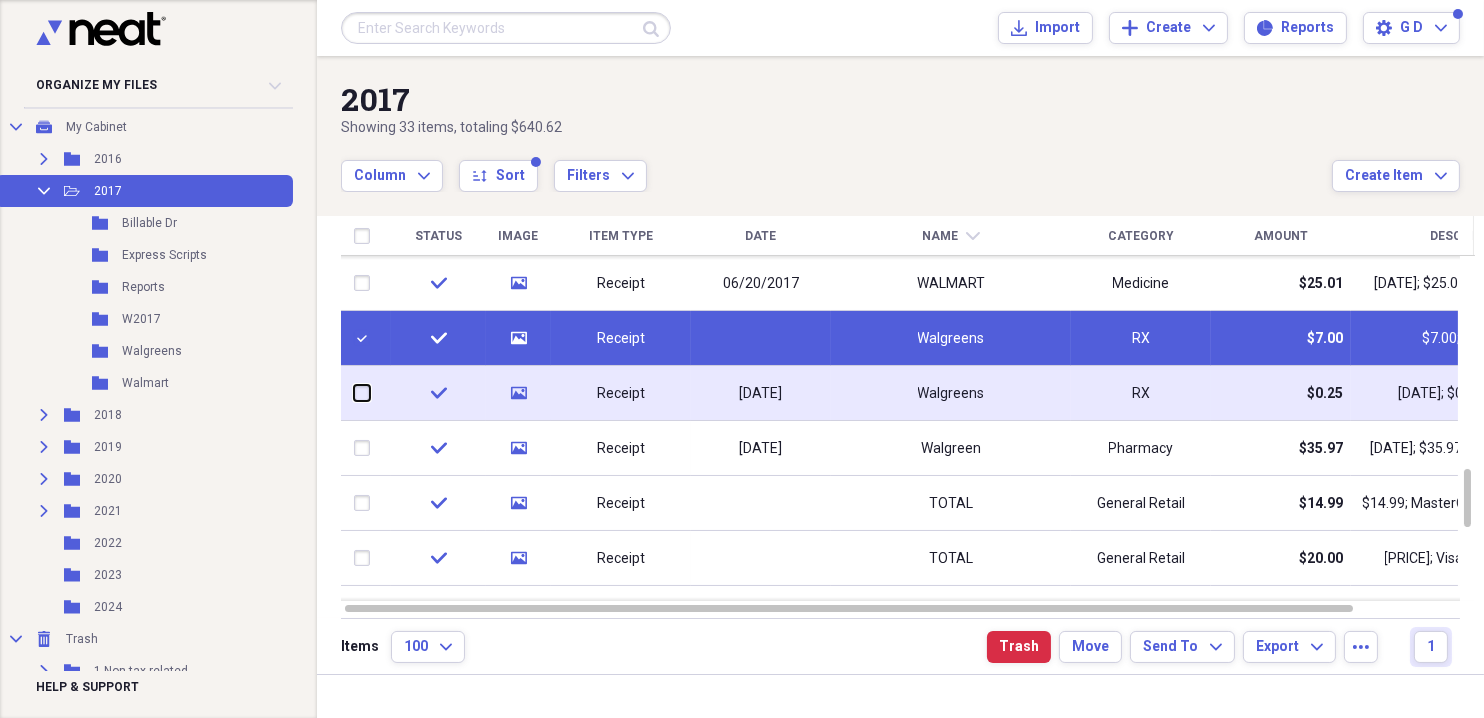 click at bounding box center [354, 393] 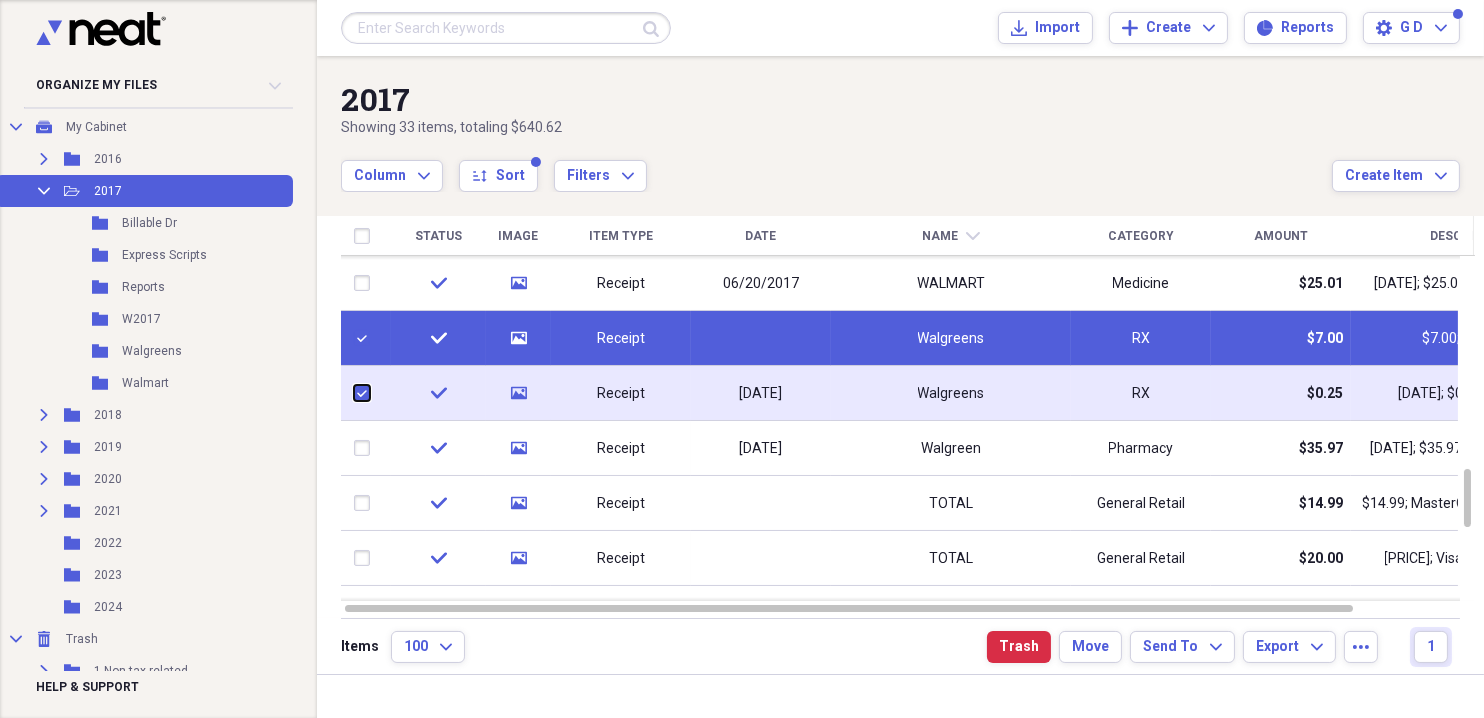 checkbox on "true" 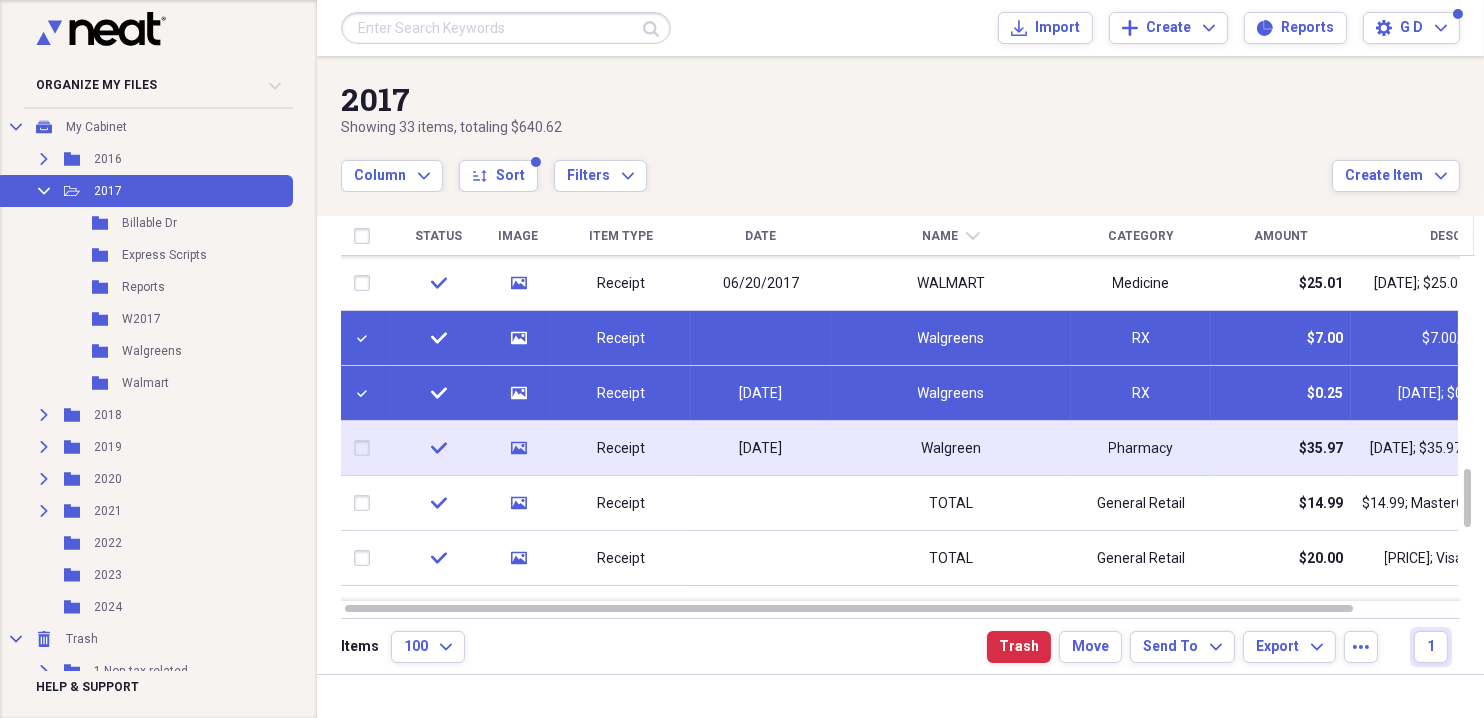 click at bounding box center (366, 448) 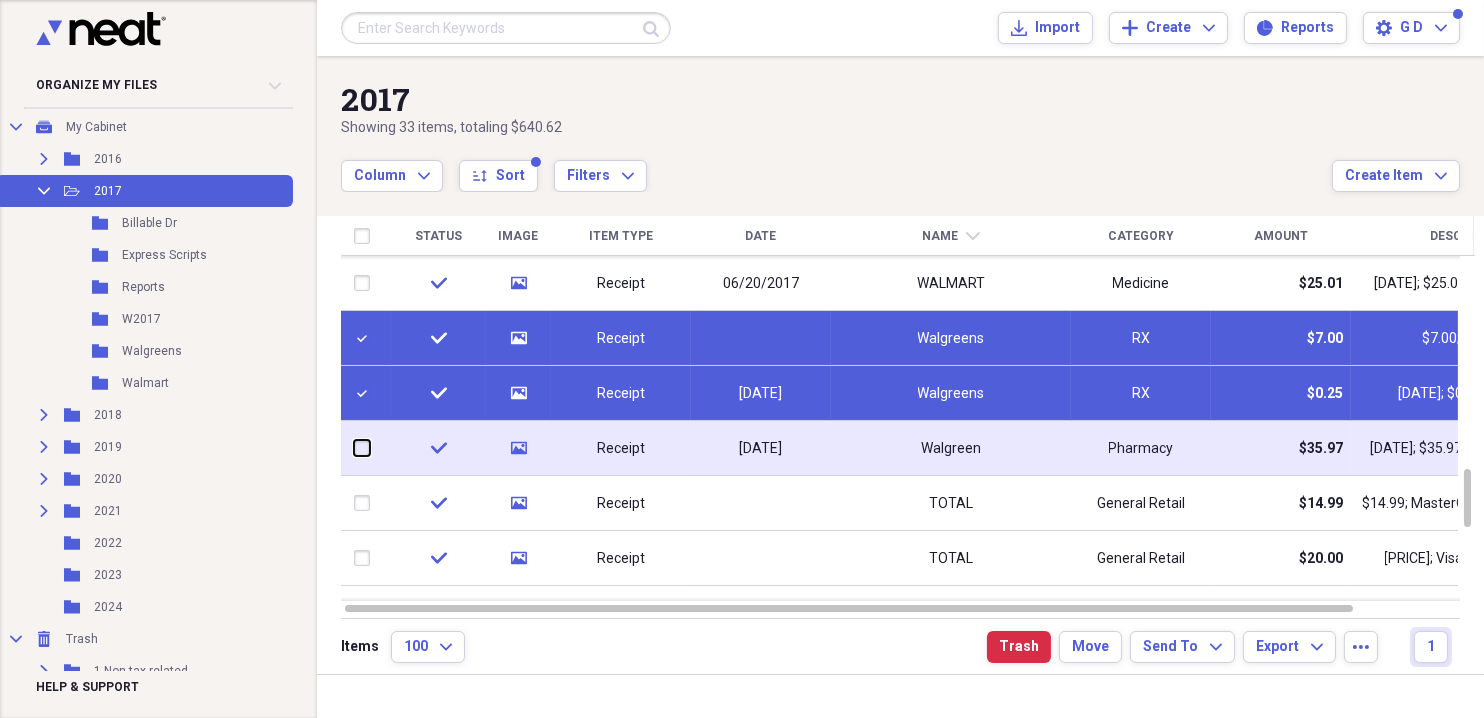 click at bounding box center [354, 448] 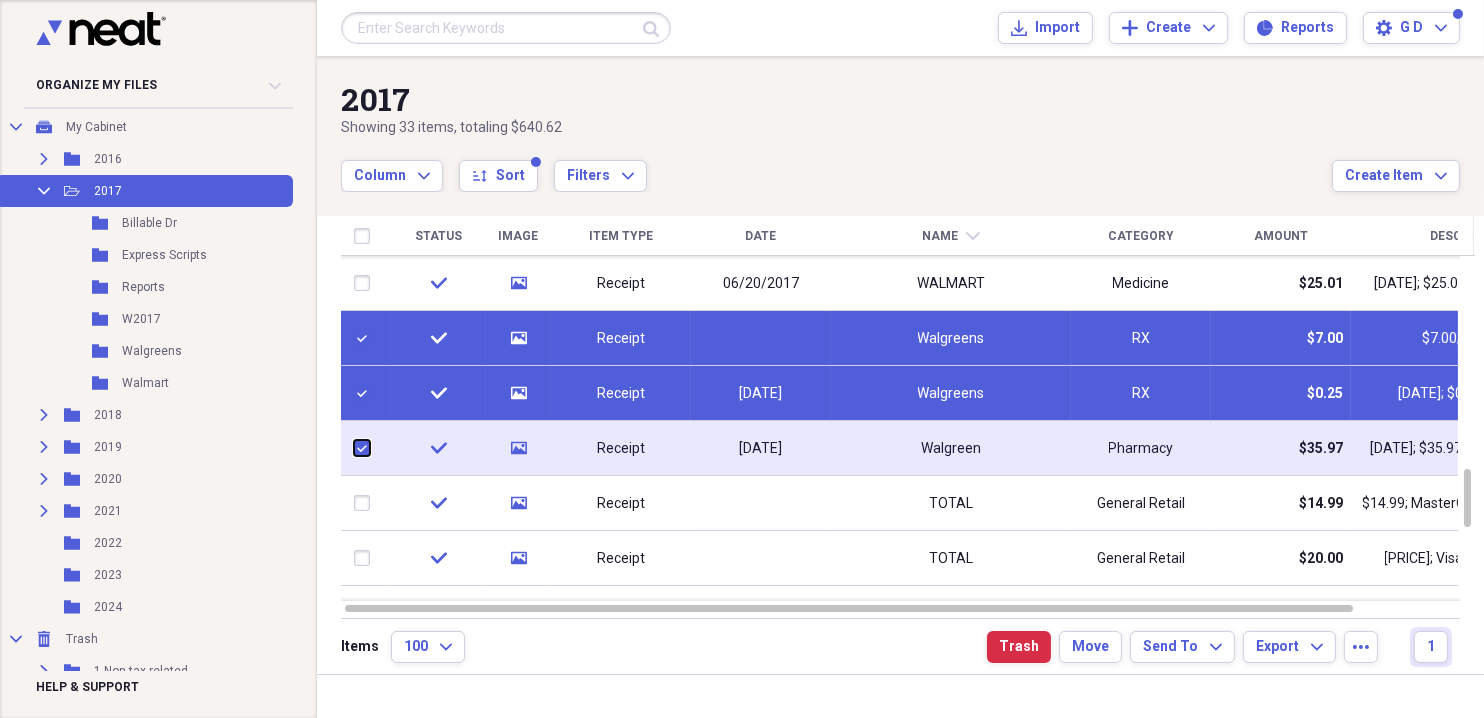 checkbox on "true" 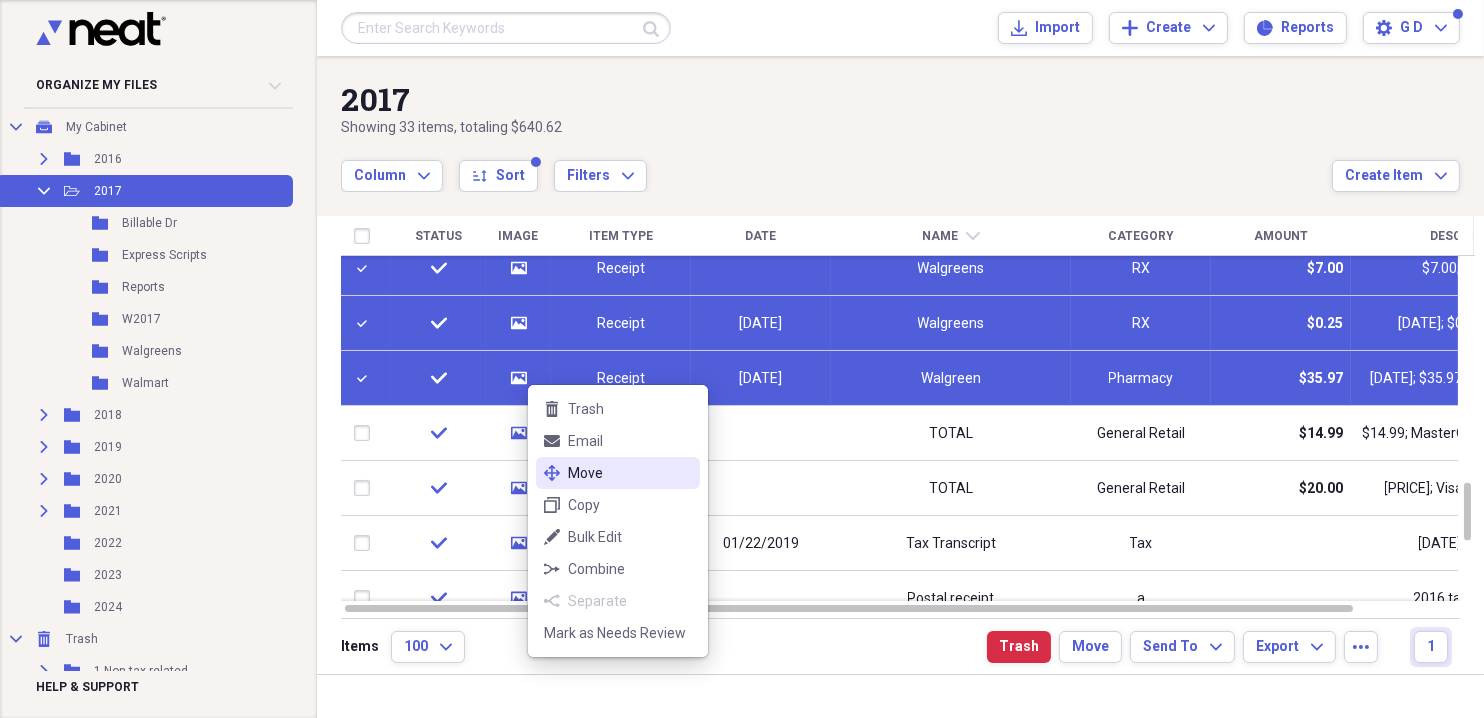 click on "Move" at bounding box center (630, 473) 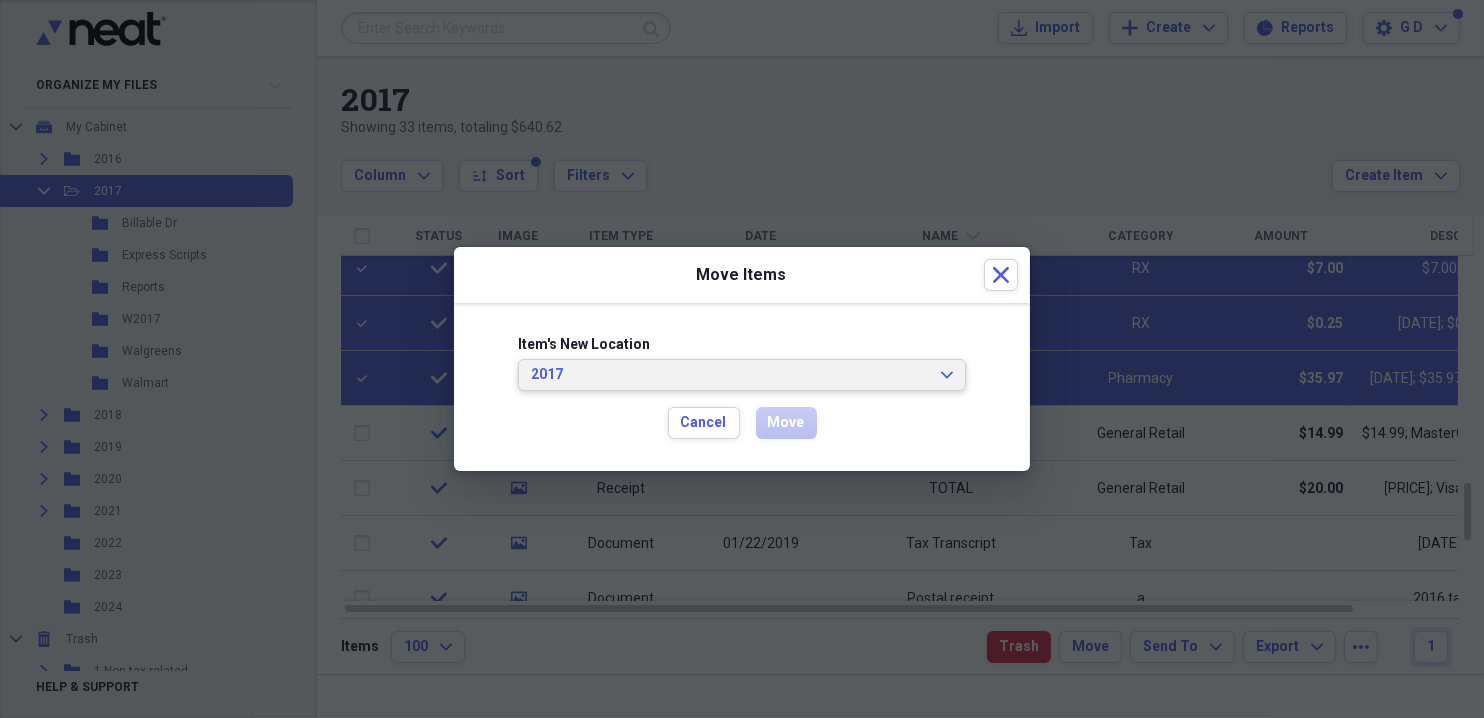 click on "Expand" 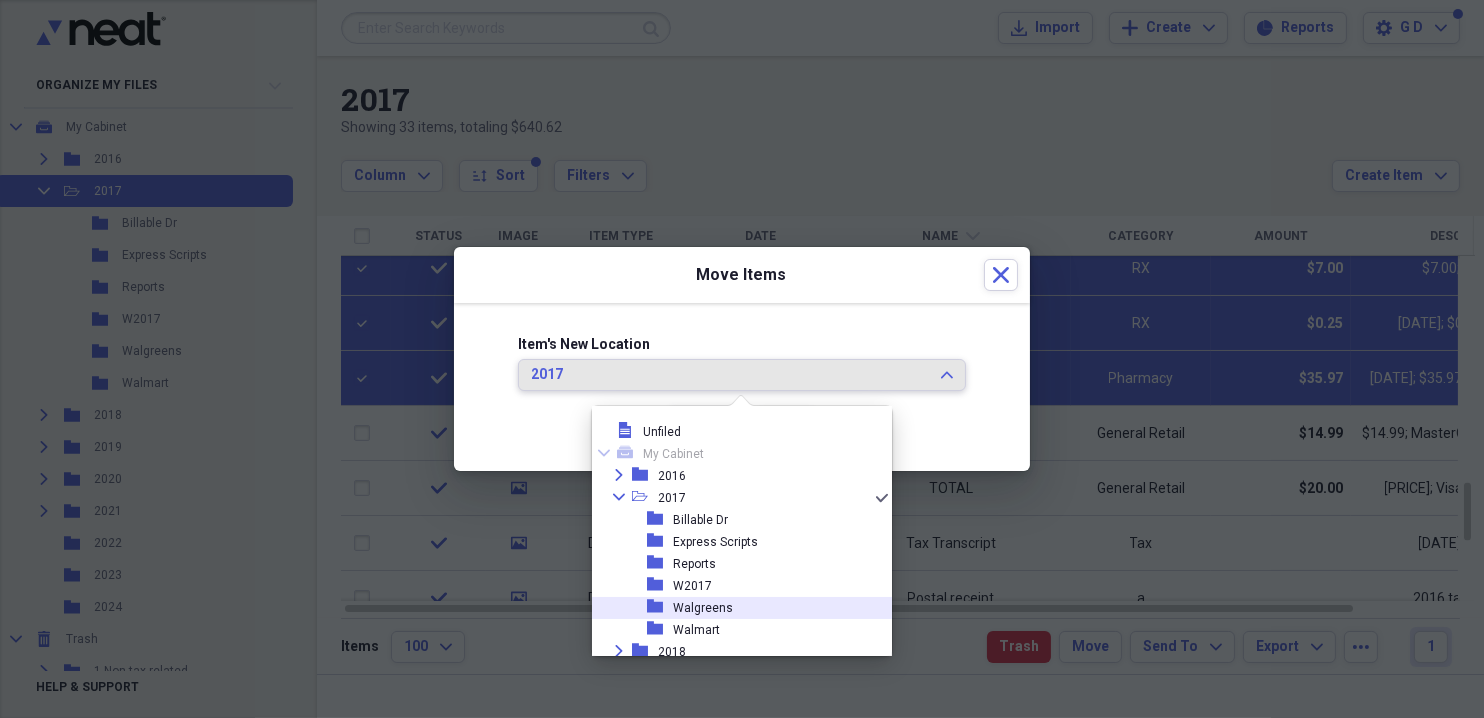 click on "Walgreens" at bounding box center [703, 608] 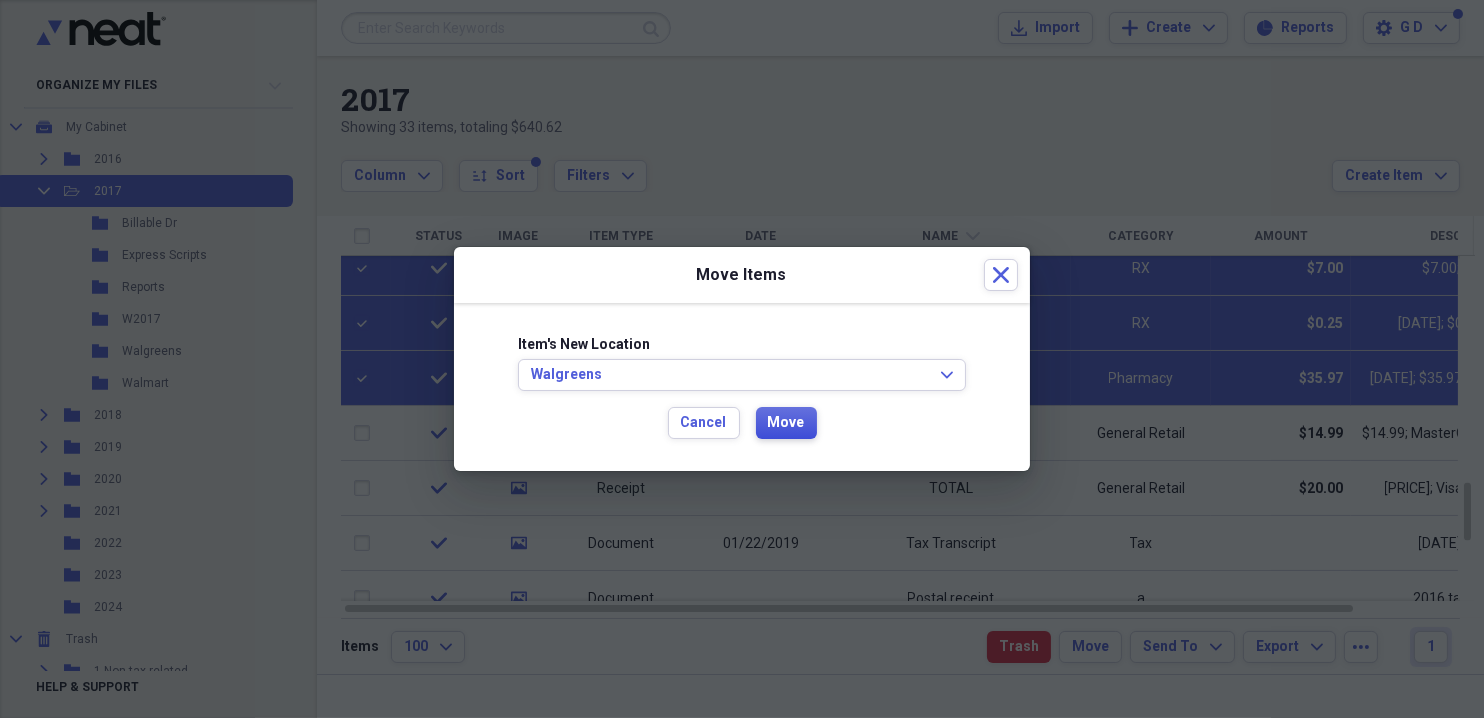 click on "Move" at bounding box center (786, 423) 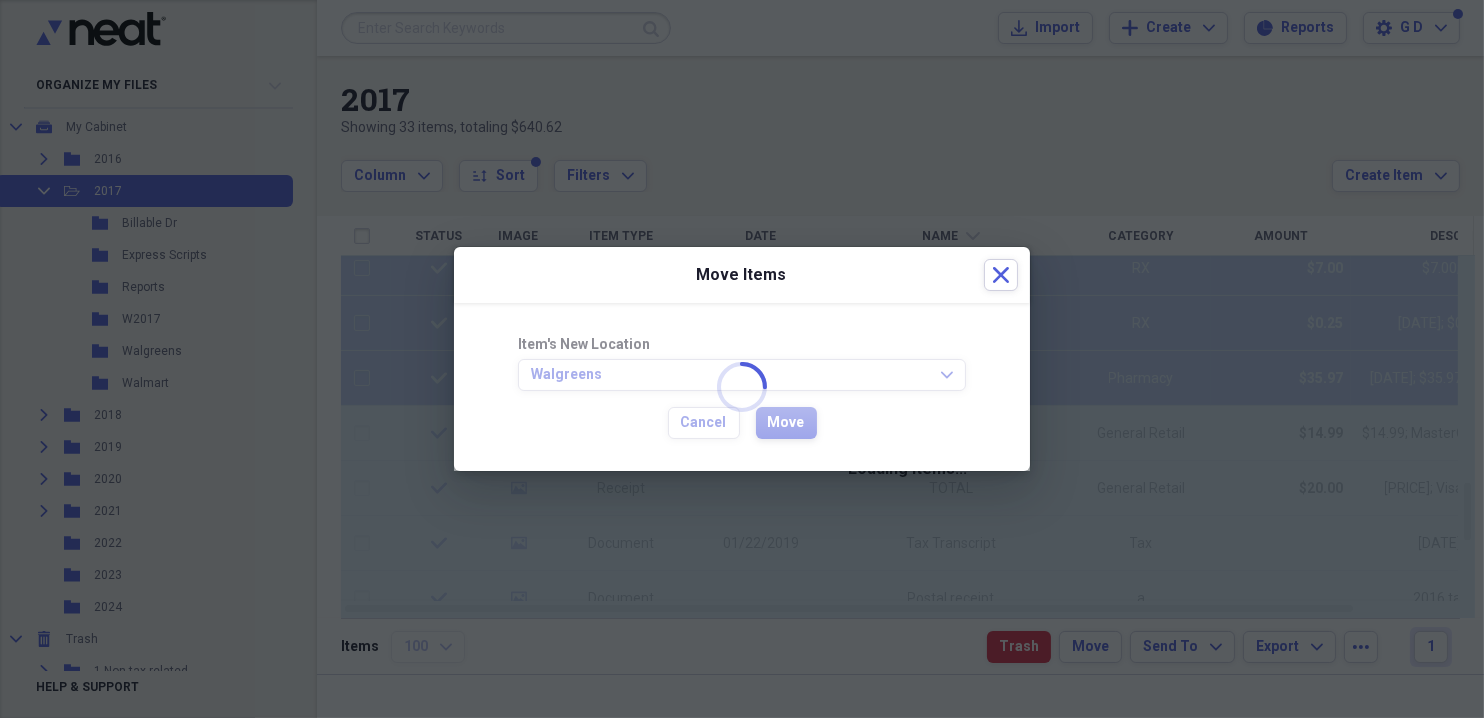 checkbox on "false" 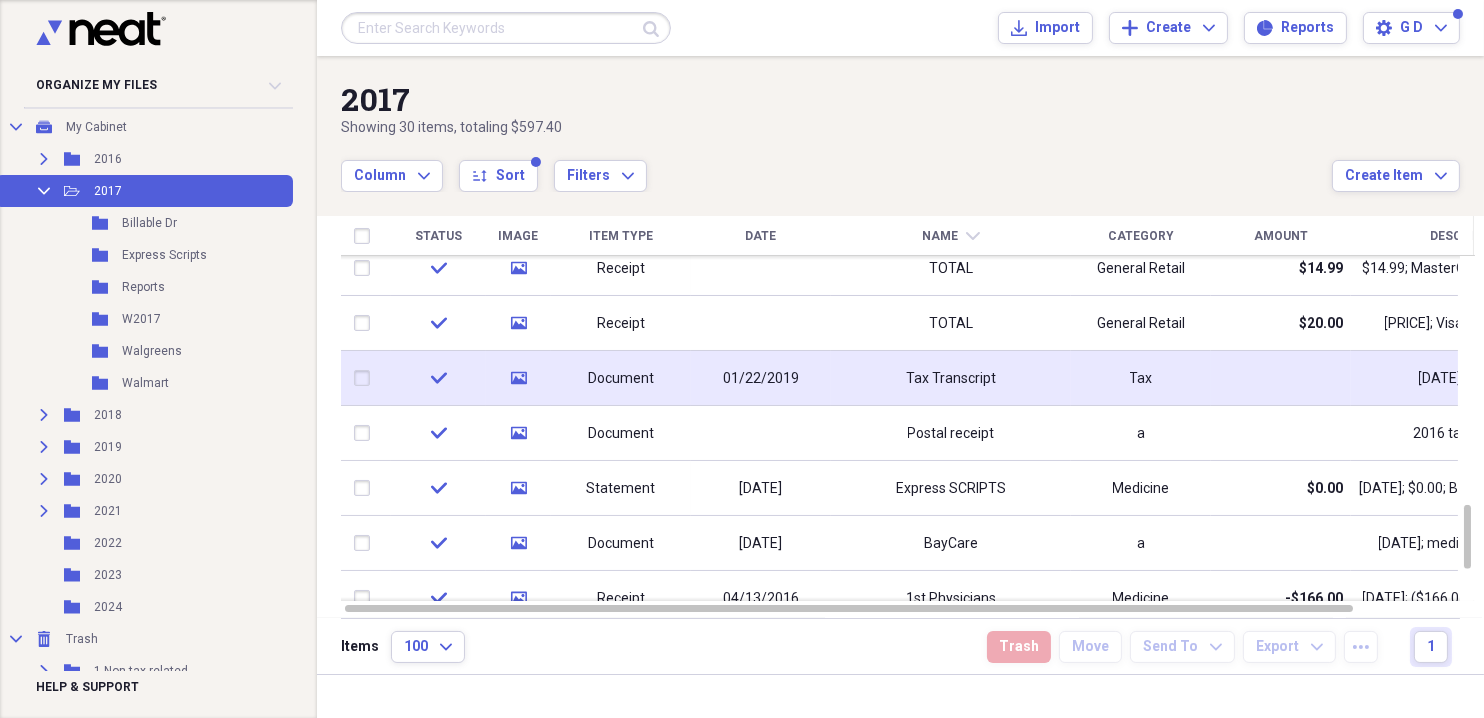 click on "Tax Transcript" at bounding box center (951, 379) 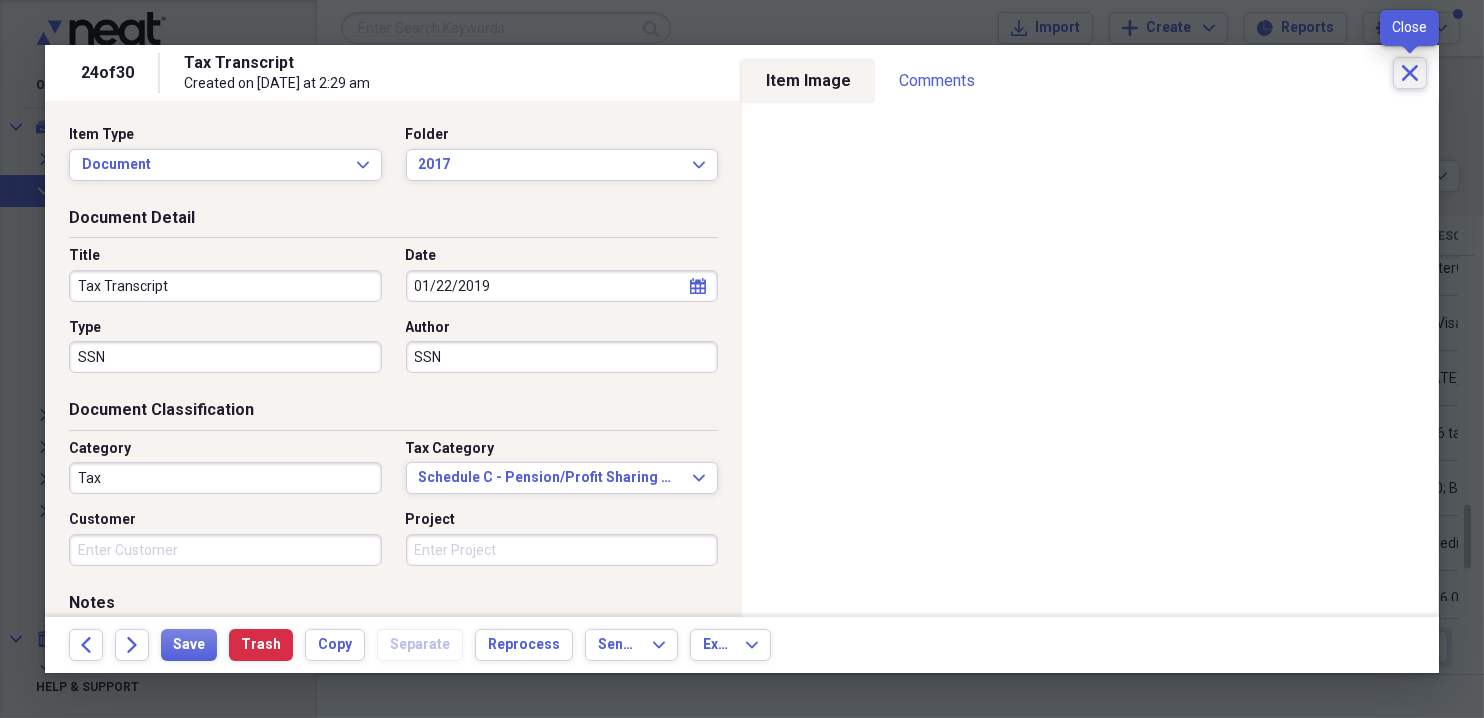 click on "Close" 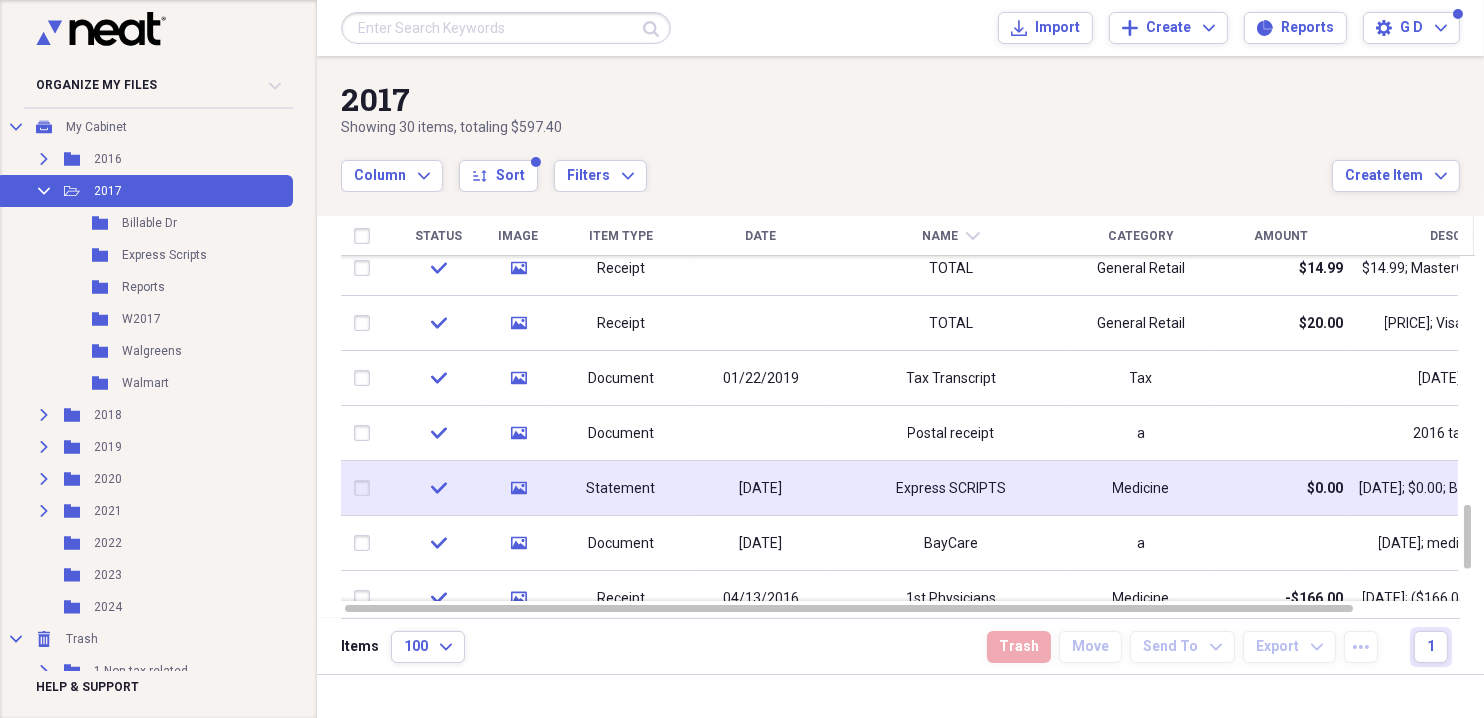 click on "Express SCRIPTS" at bounding box center (951, 489) 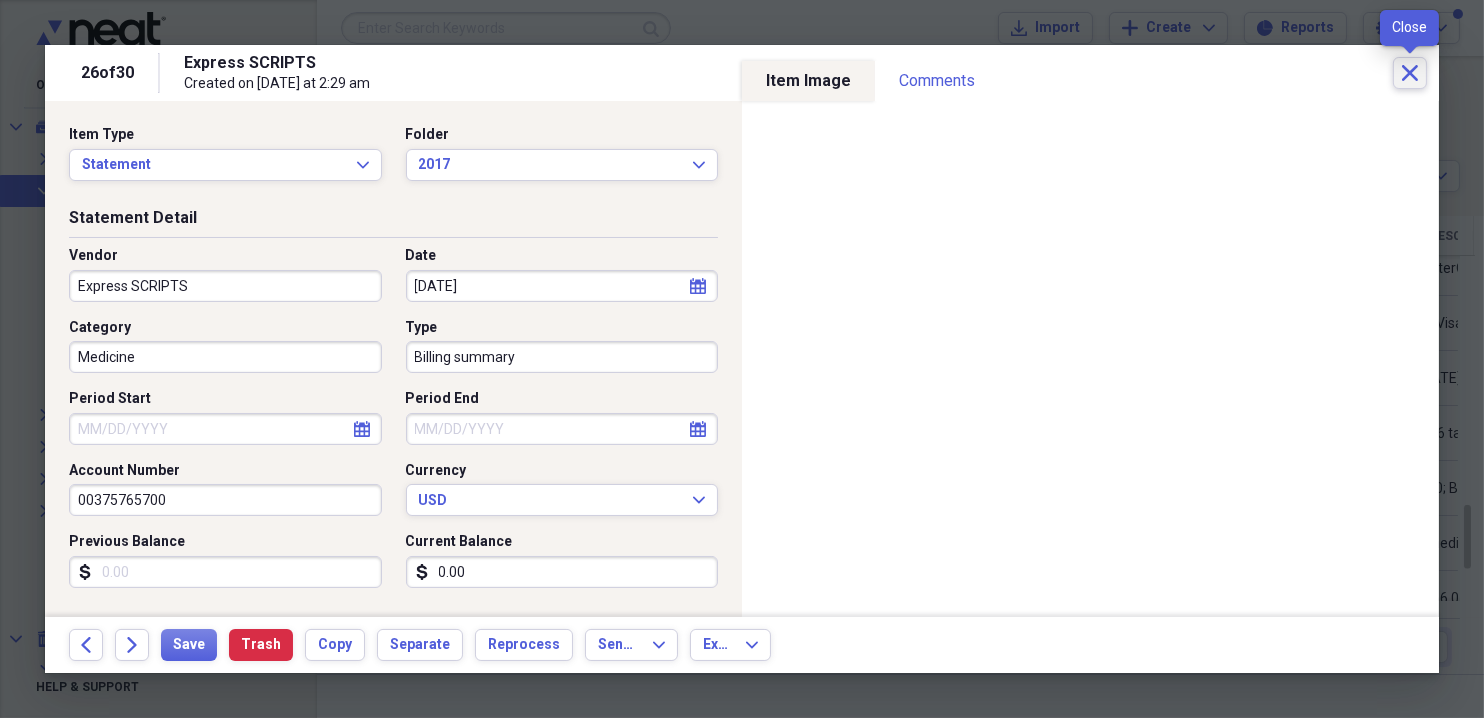 click on "Close" at bounding box center (1410, 73) 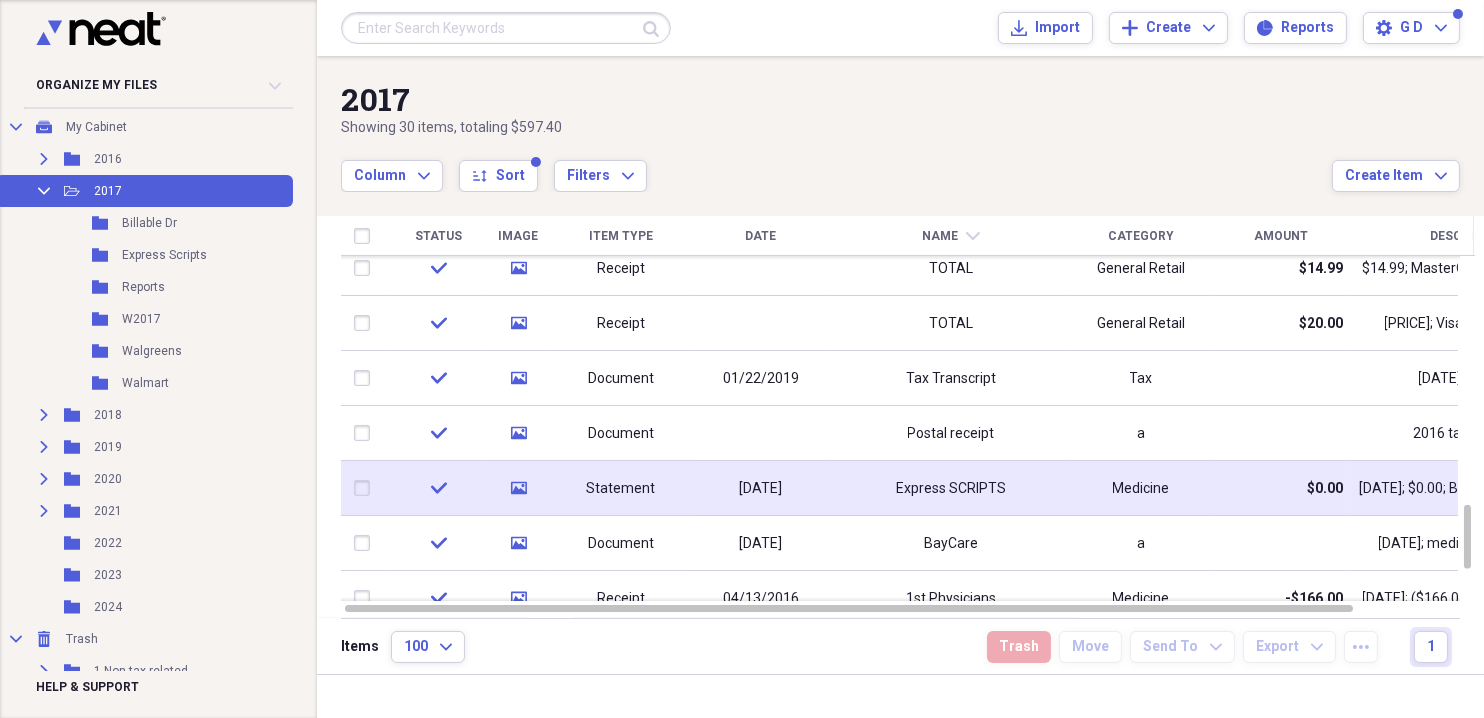 click on "check" at bounding box center (438, 488) 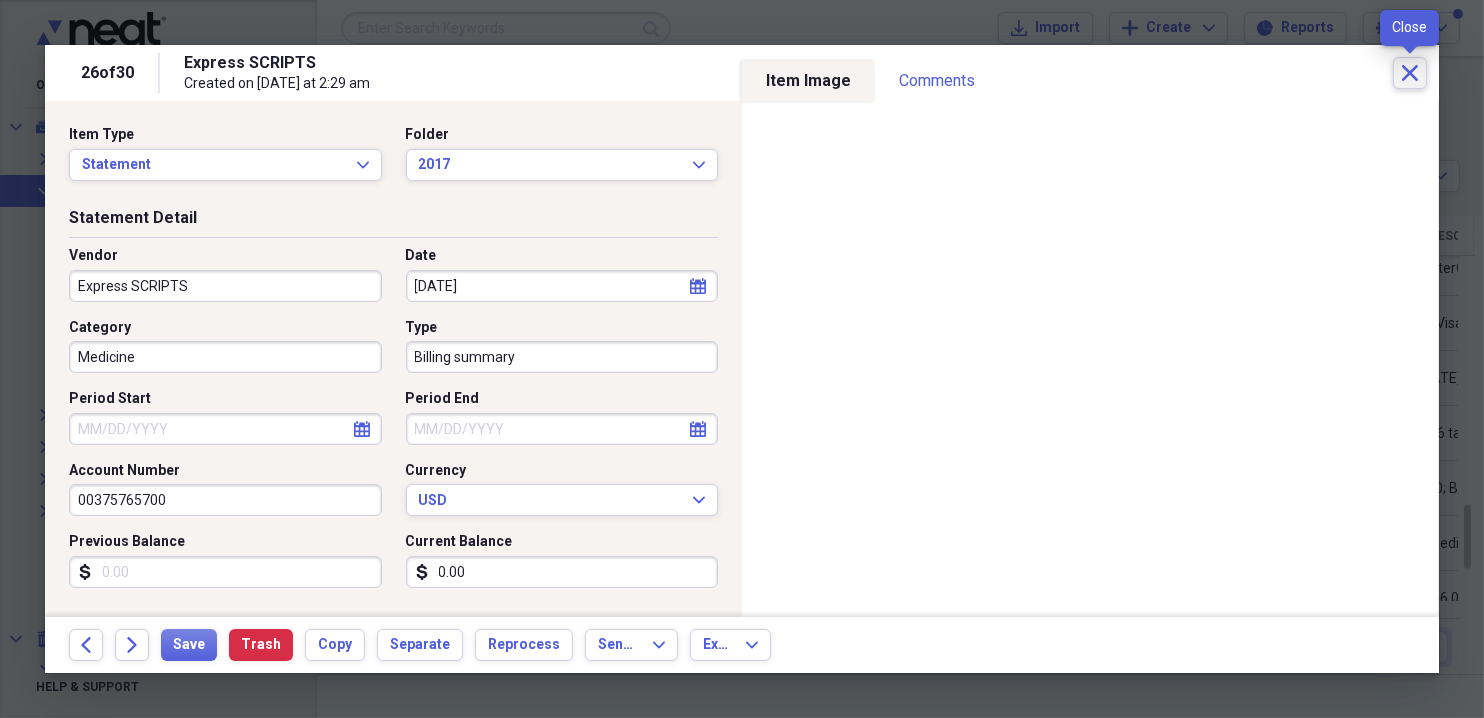 click 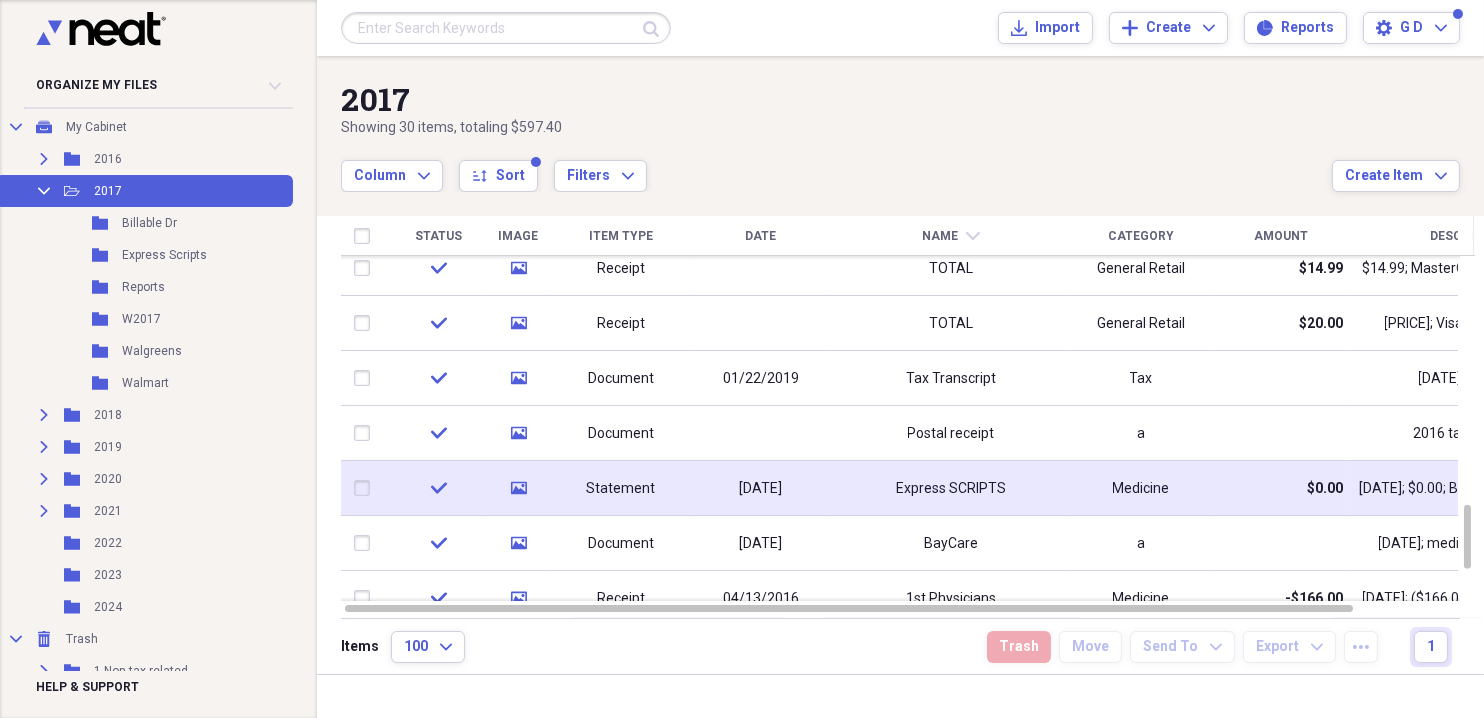 click at bounding box center (366, 488) 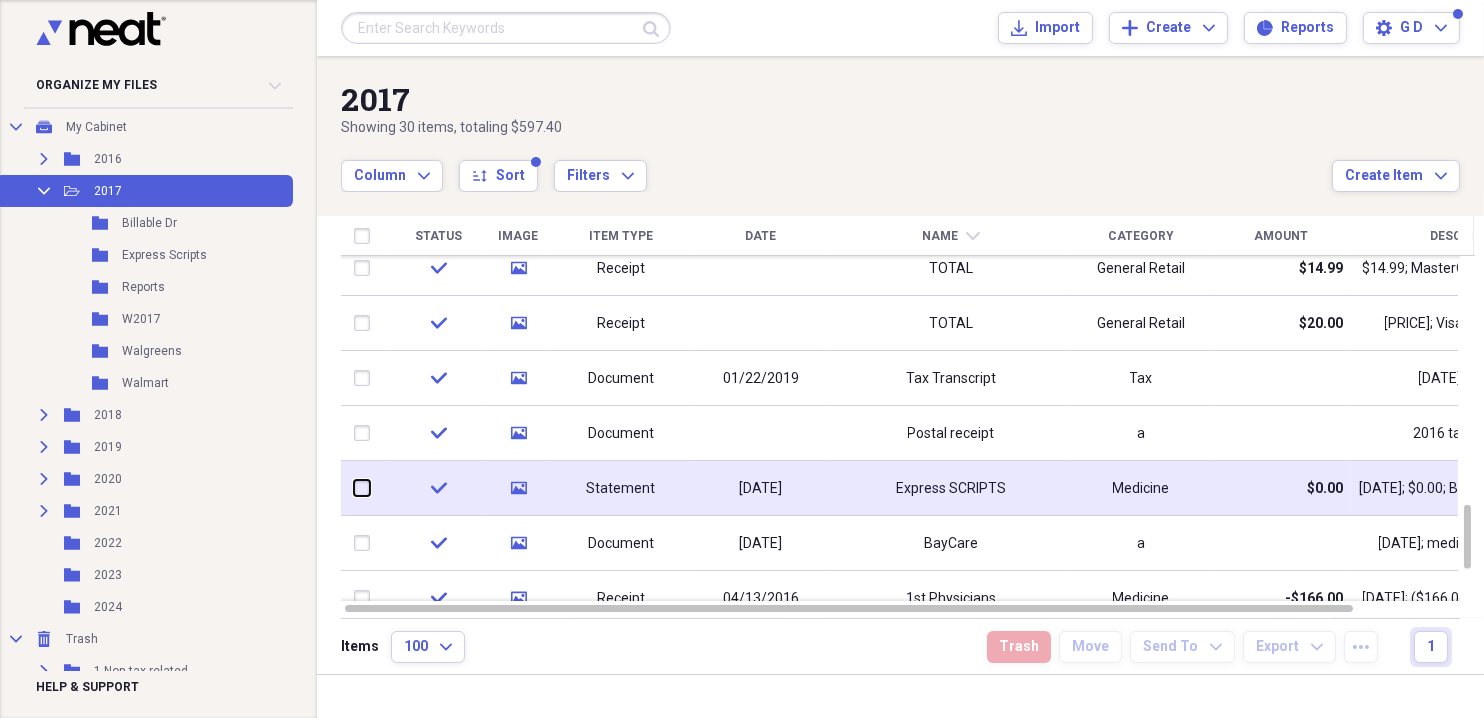 click at bounding box center [354, 488] 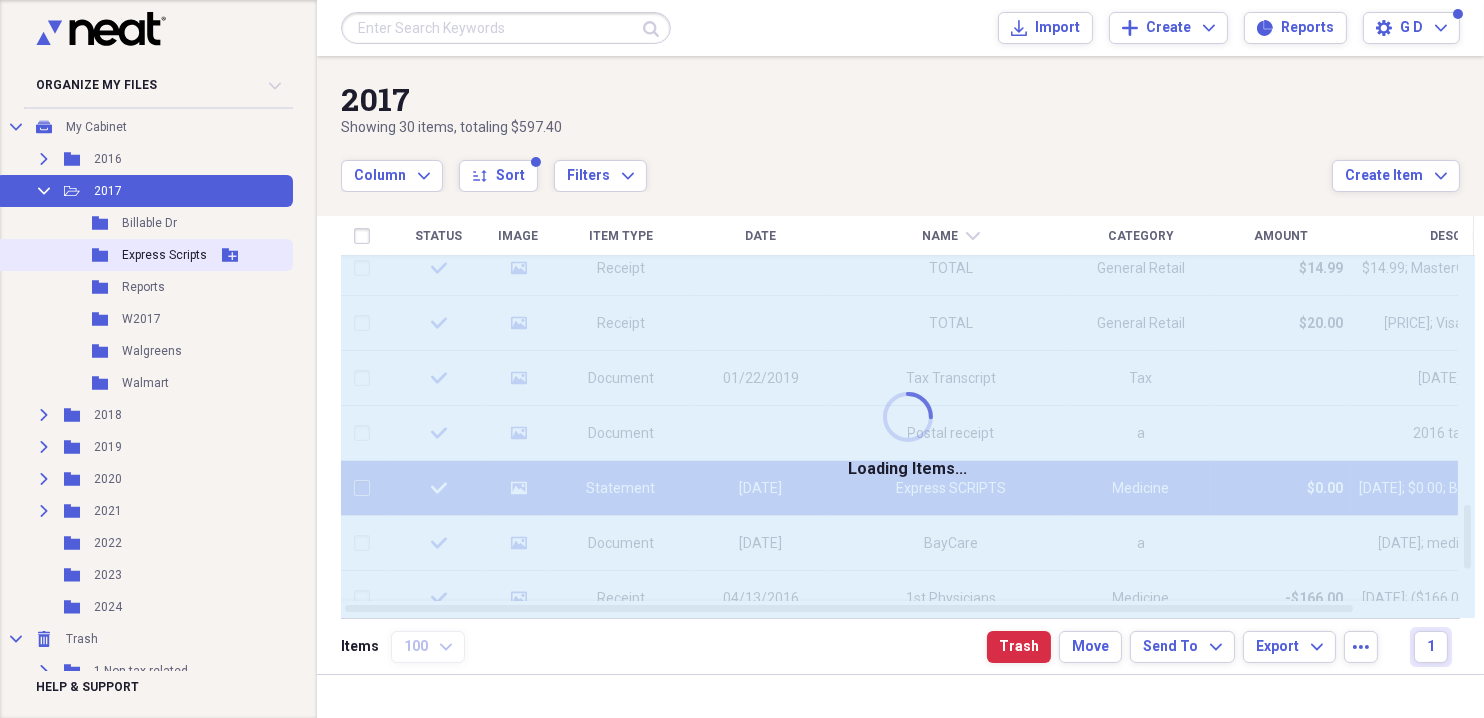checkbox on "false" 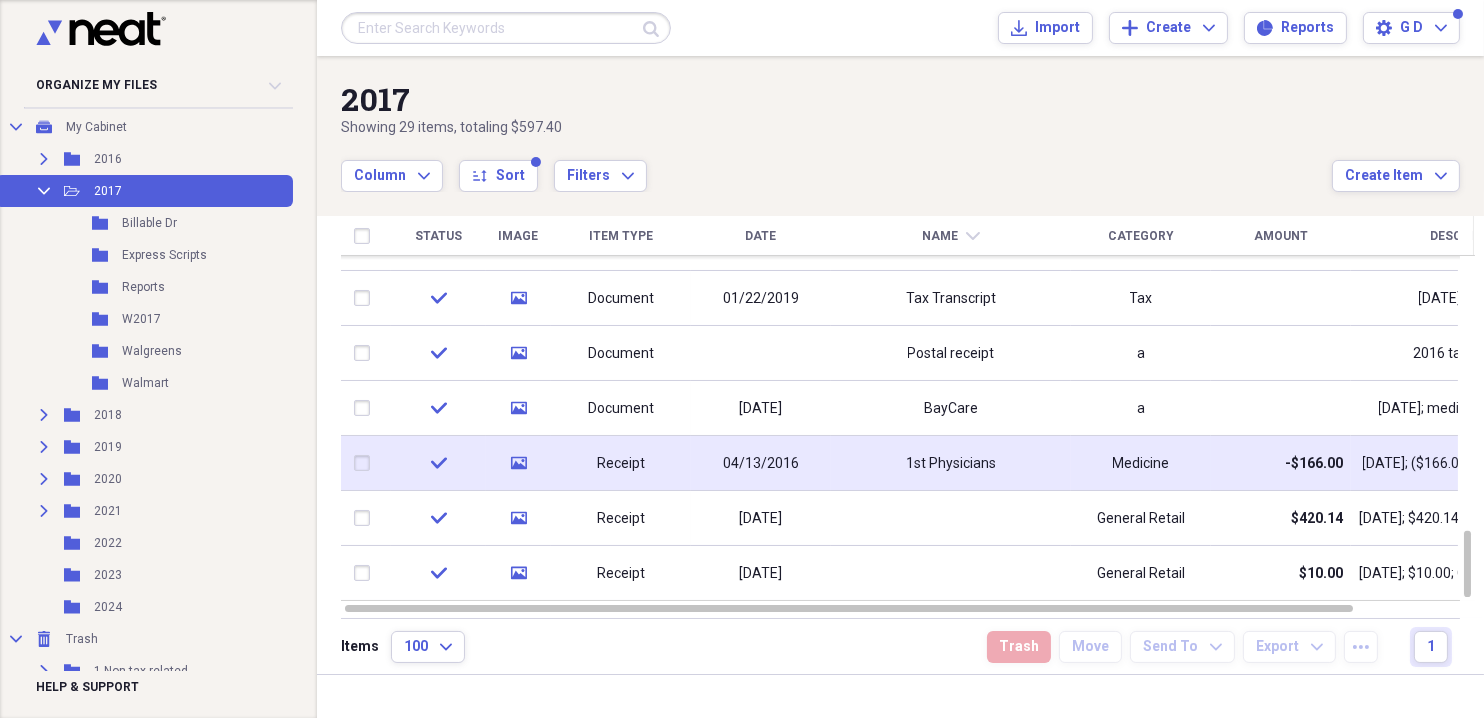 click at bounding box center [366, 463] 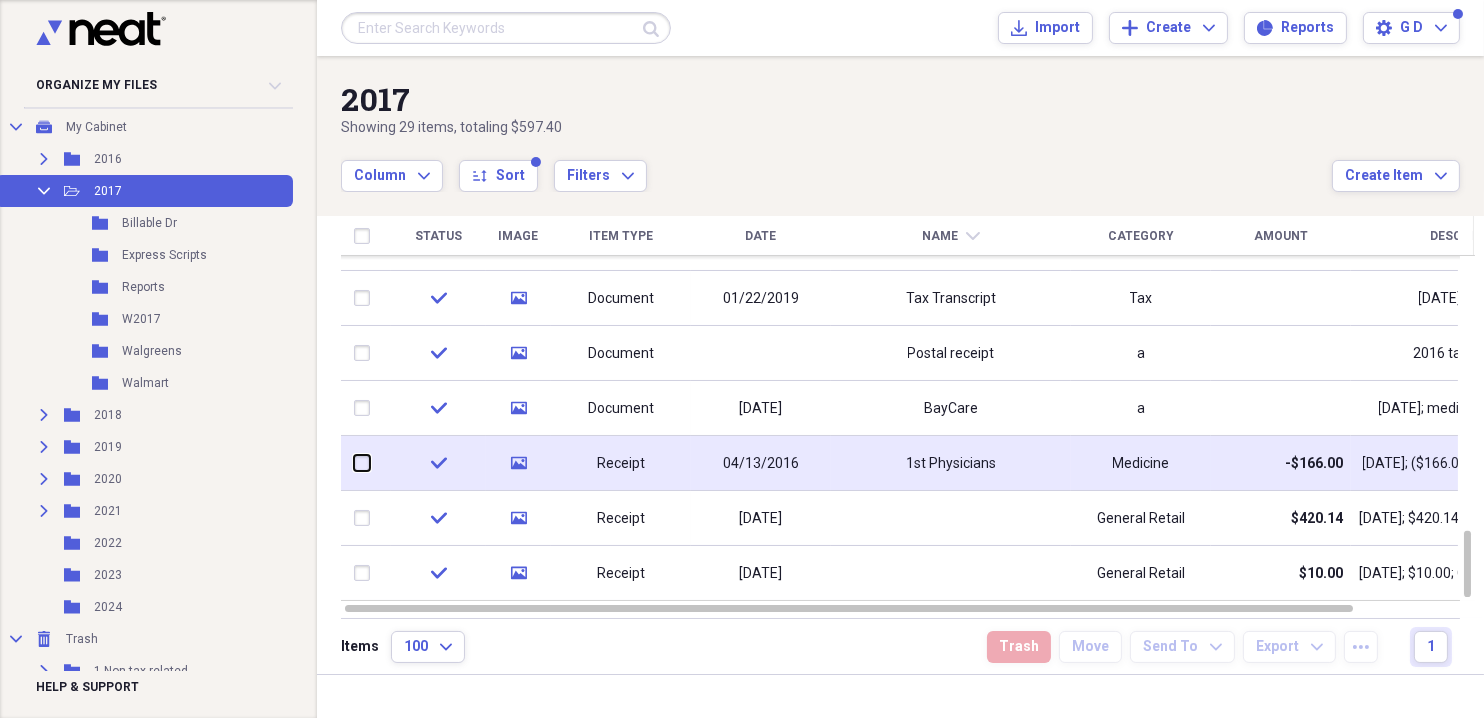 click at bounding box center (354, 463) 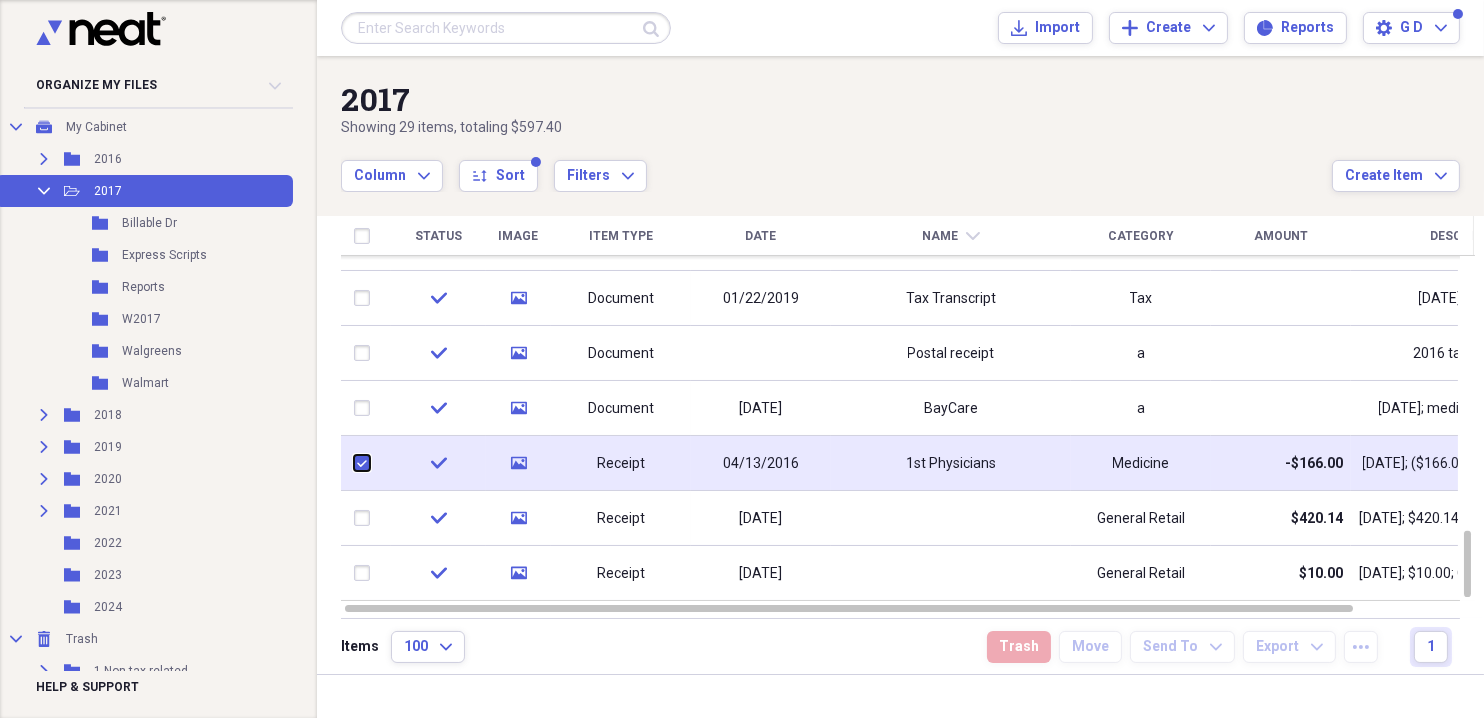 checkbox on "true" 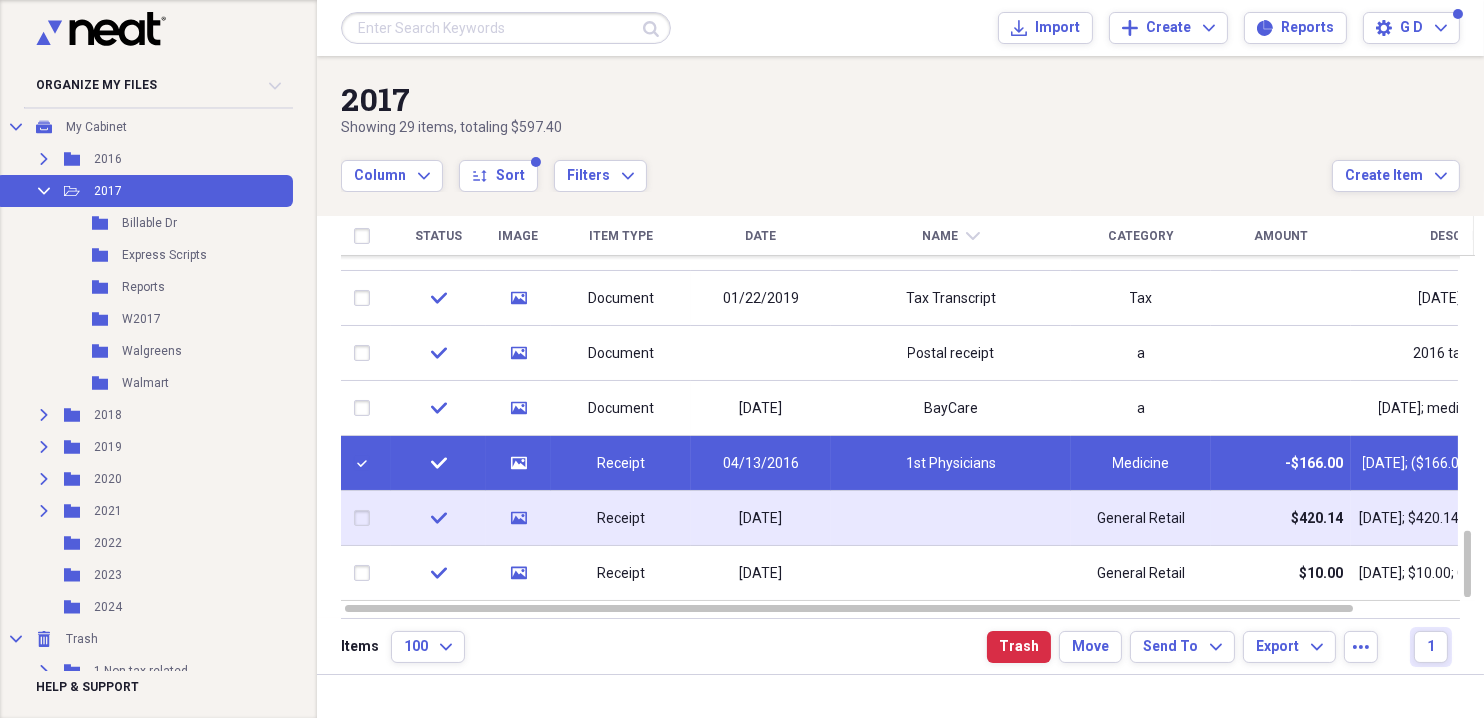 click at bounding box center [366, 518] 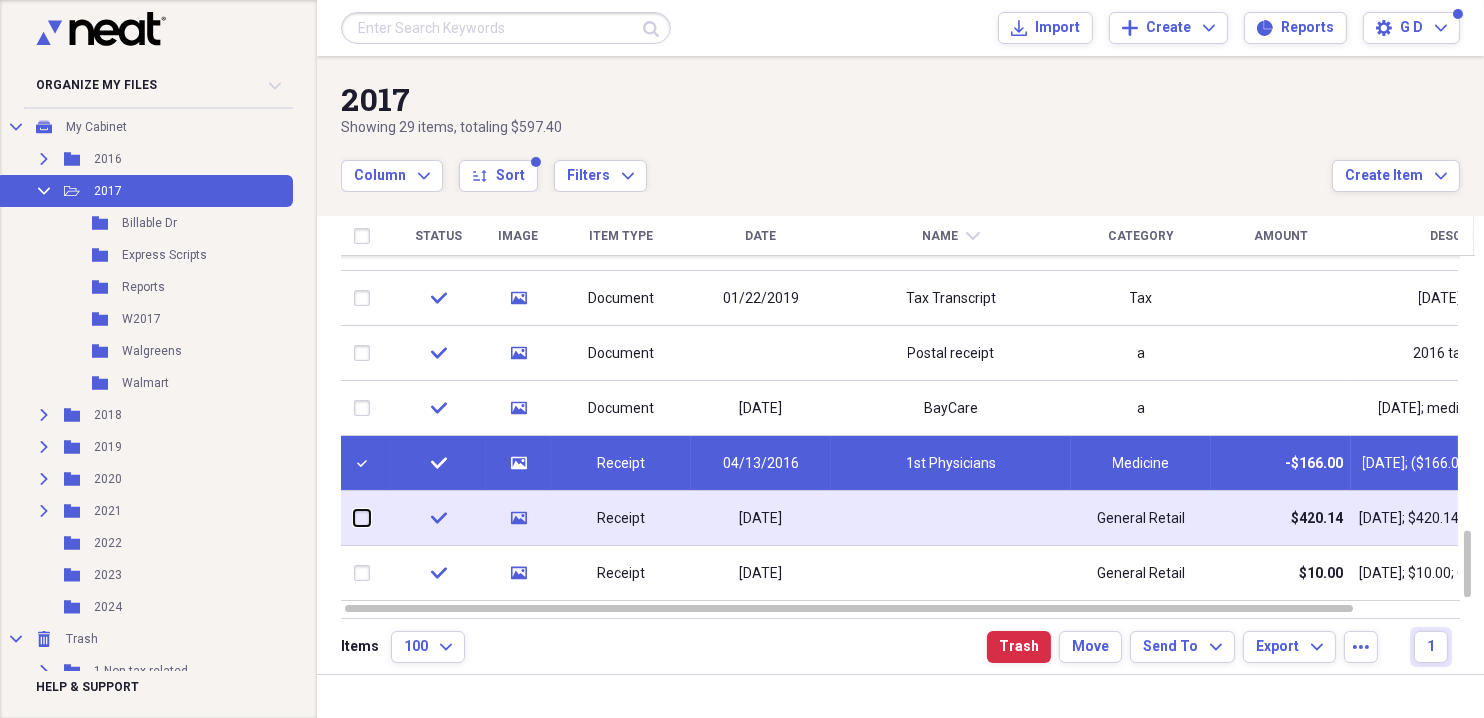 click at bounding box center [354, 518] 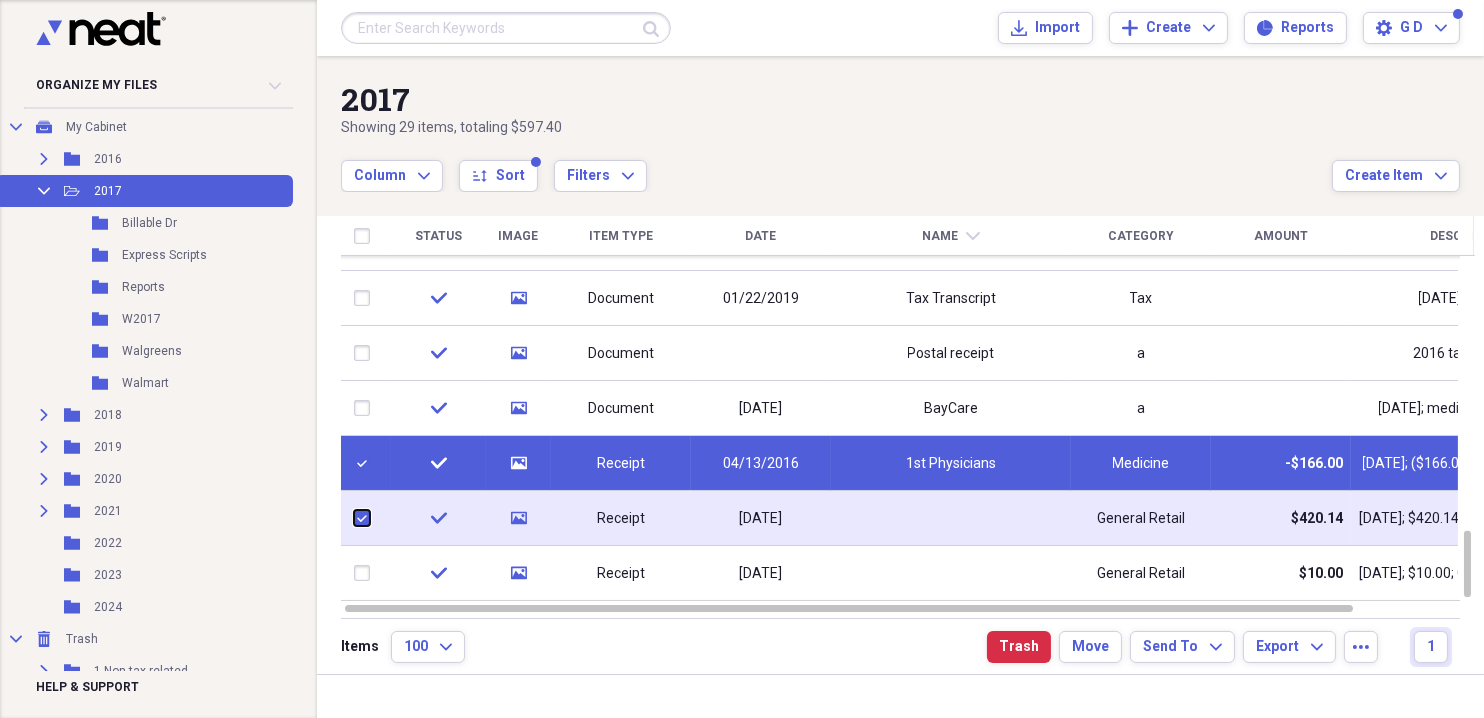 checkbox on "true" 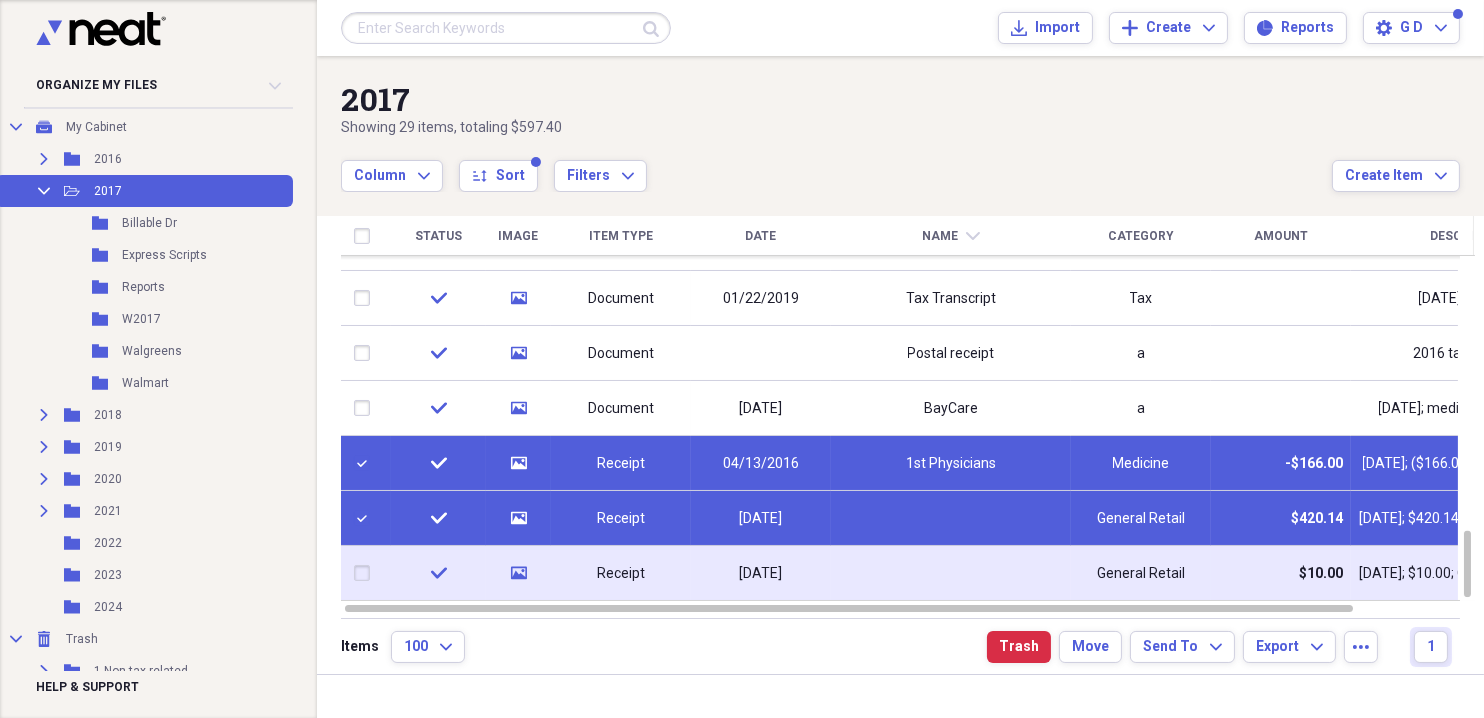 click at bounding box center [366, 573] 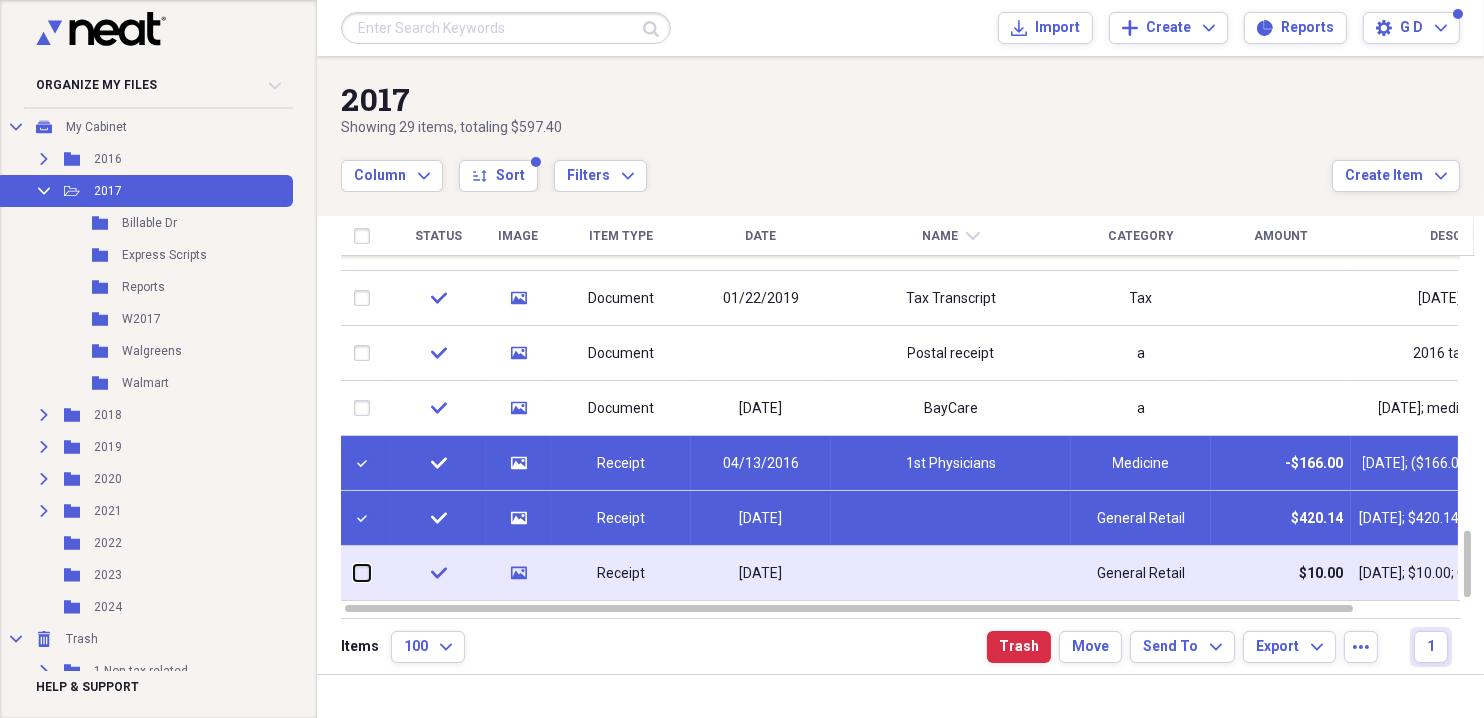 click at bounding box center (354, 573) 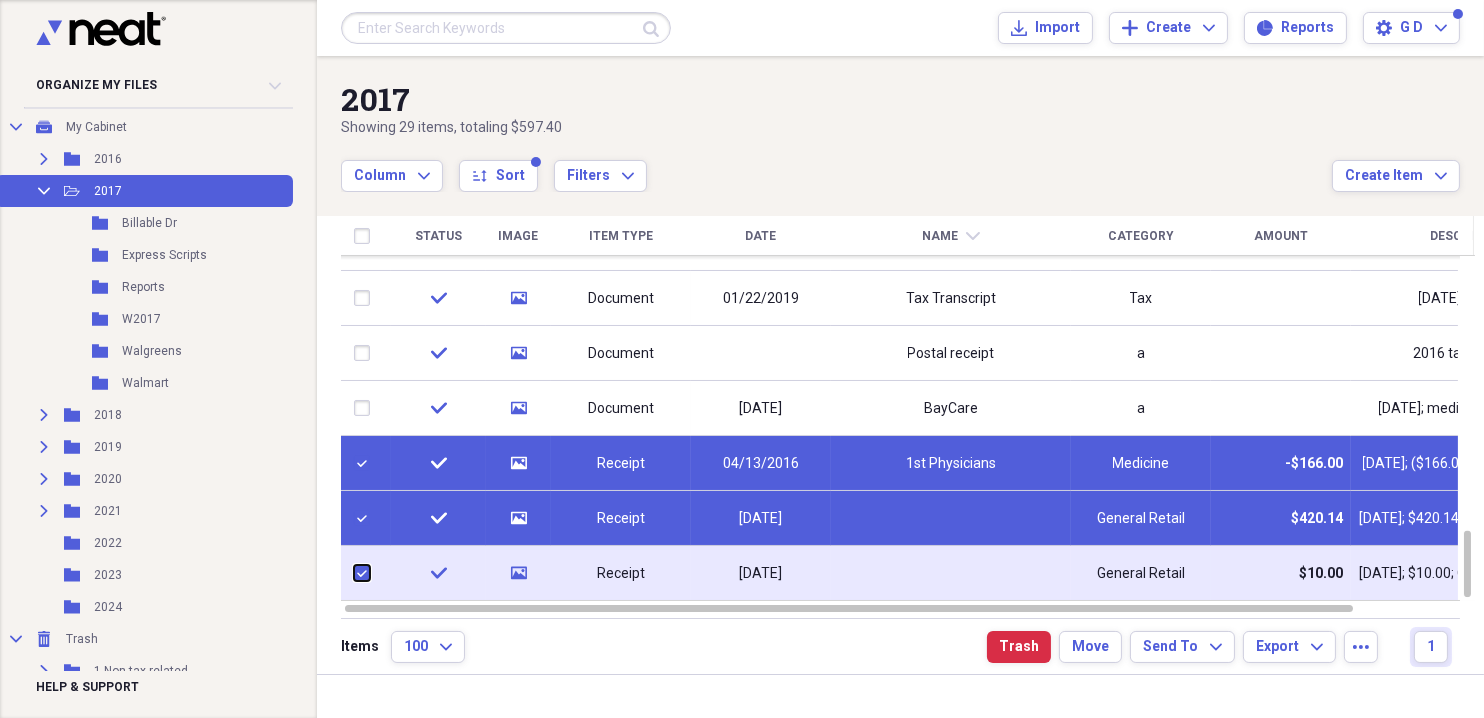checkbox on "true" 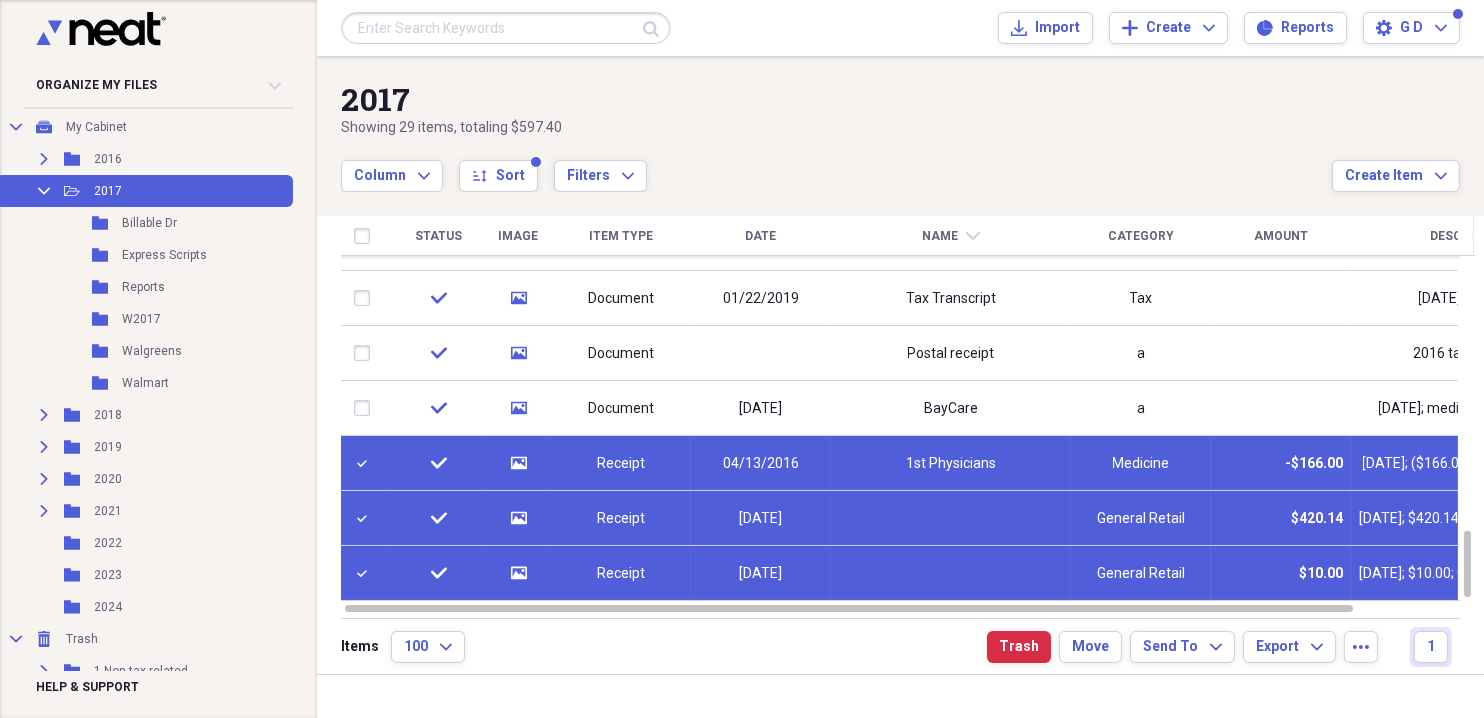 click on "1st Physicians" at bounding box center [951, 463] 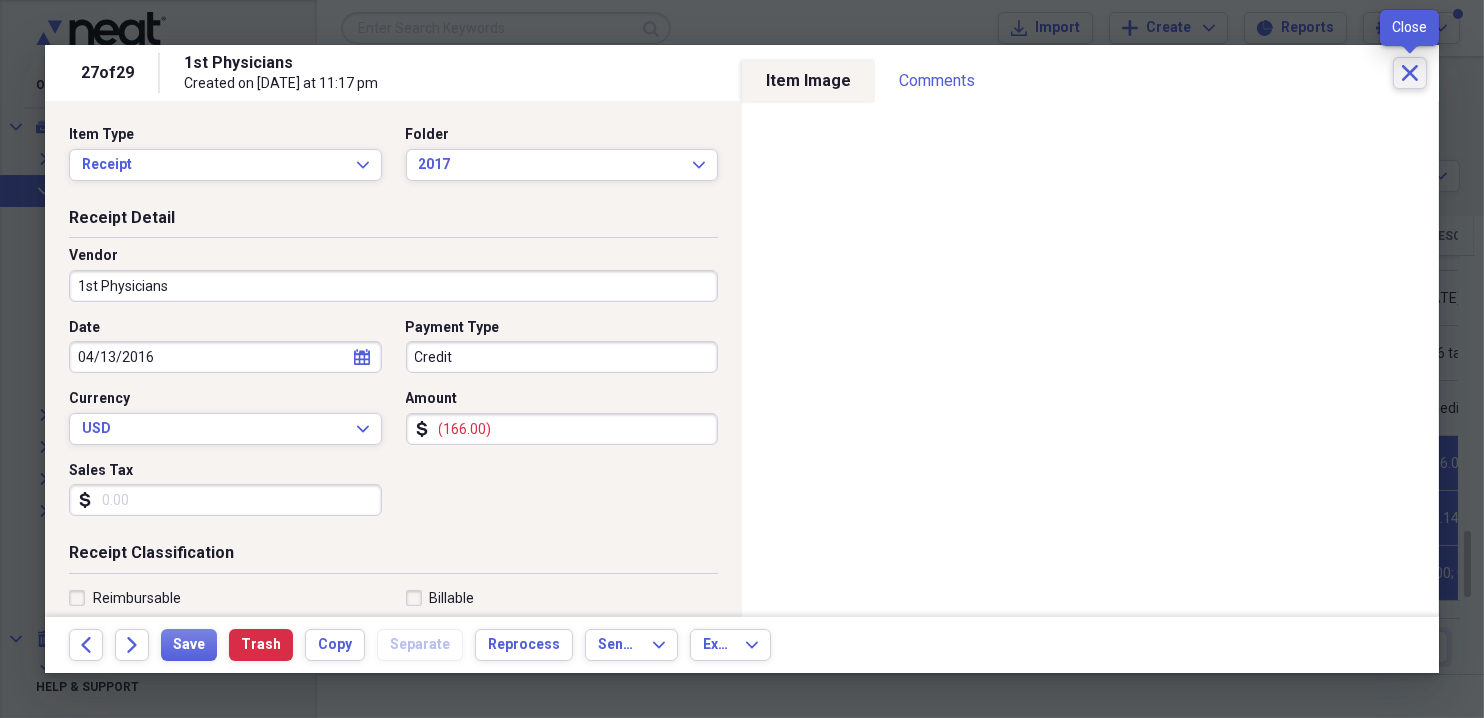 click 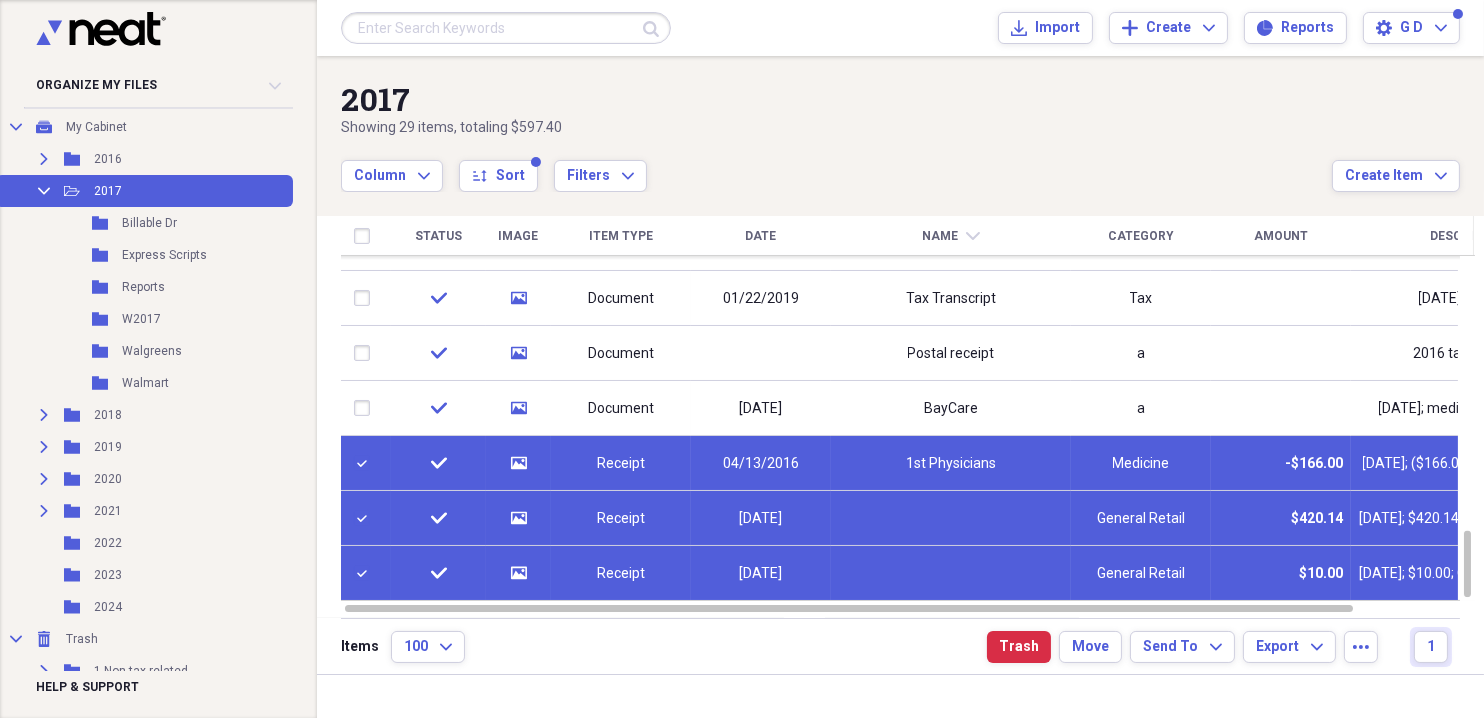 click on "Receipt" at bounding box center (621, 519) 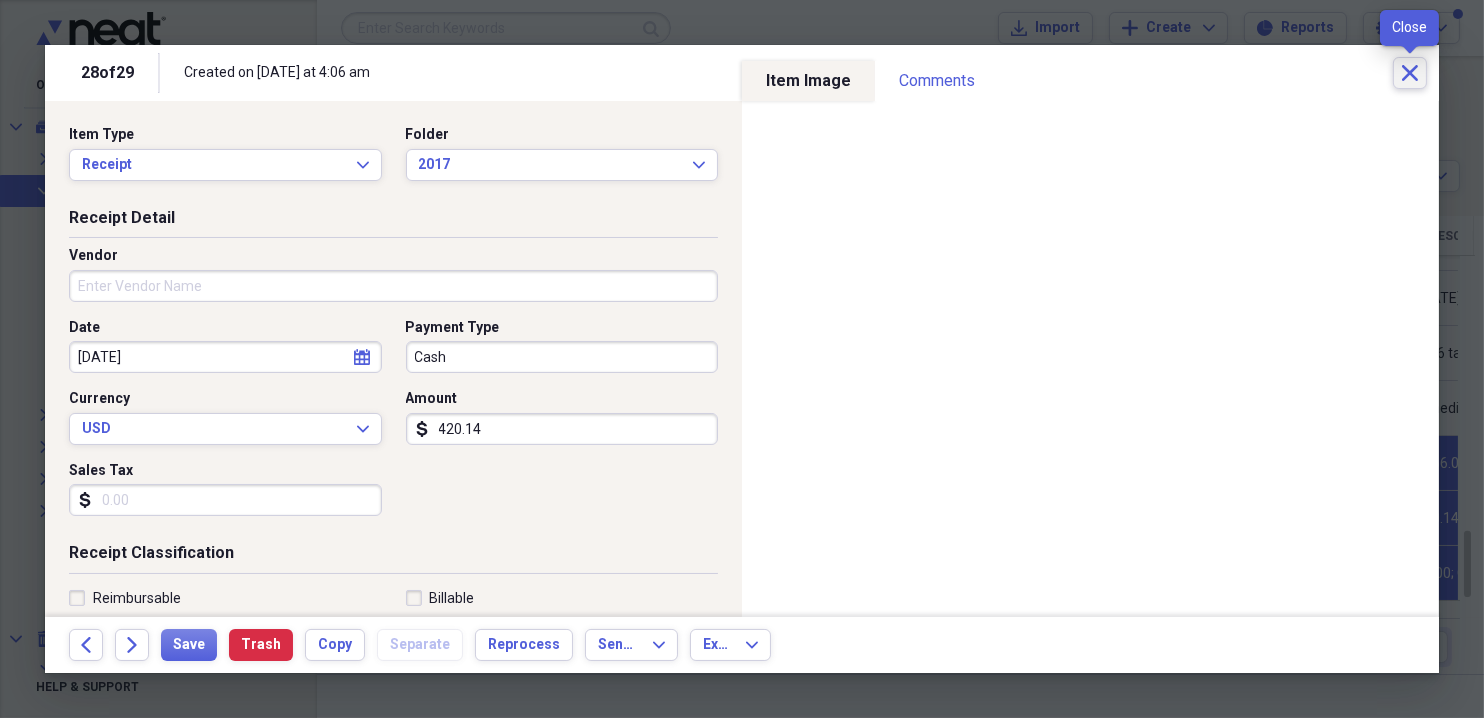 click 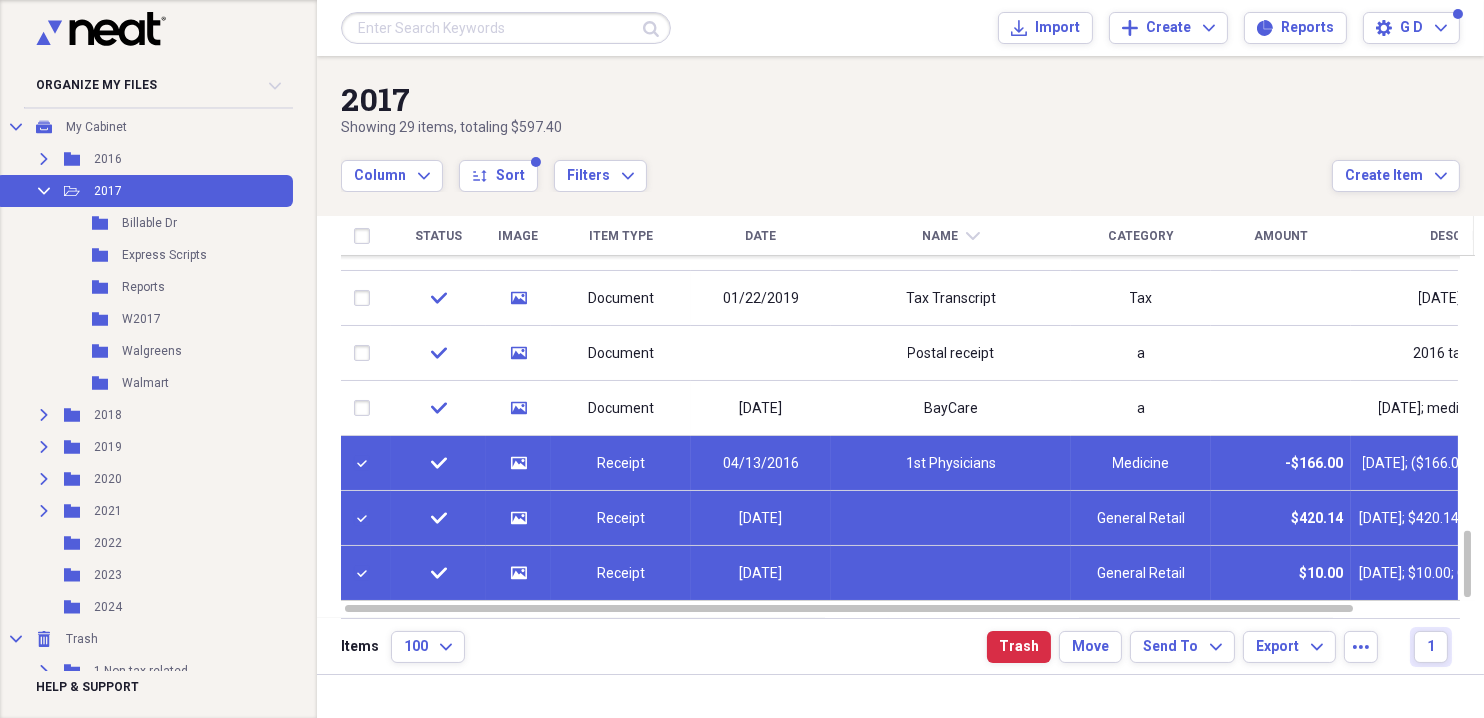 click at bounding box center [951, 573] 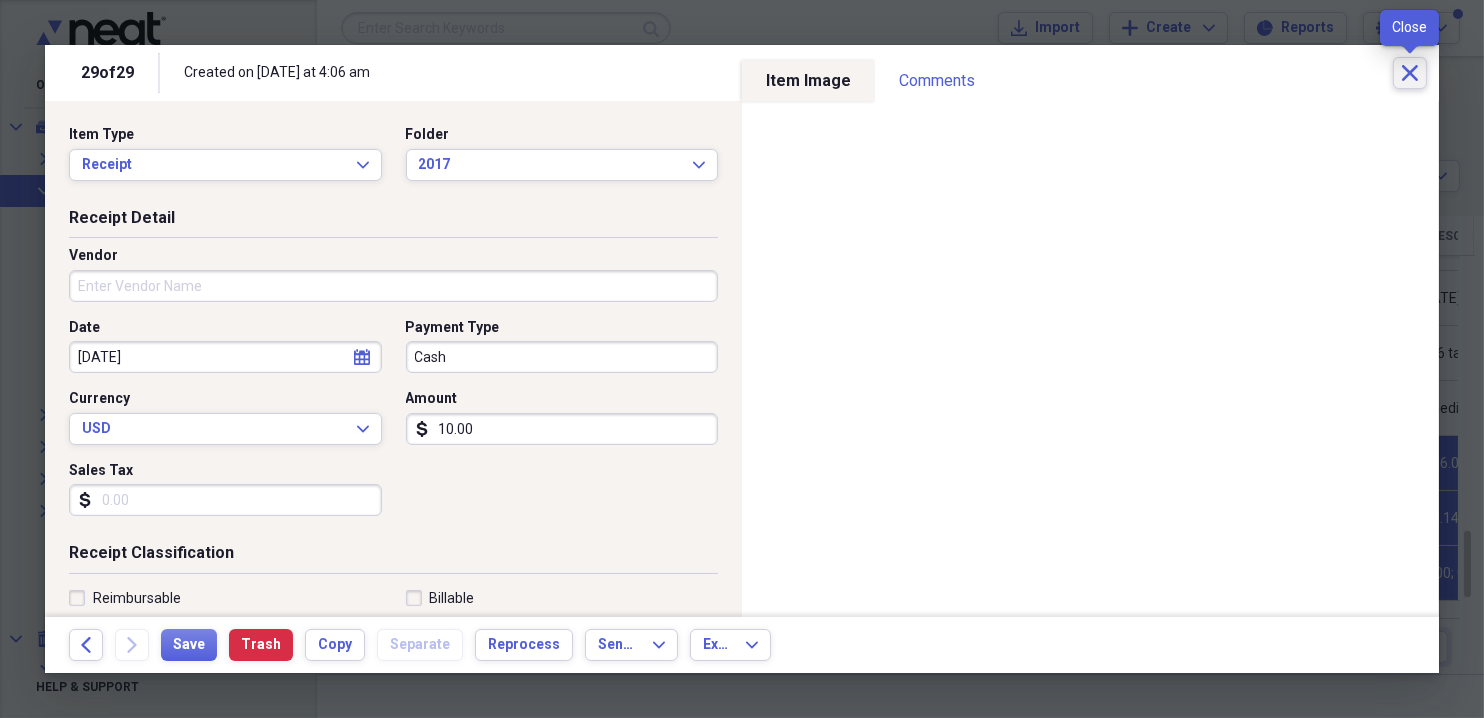 click 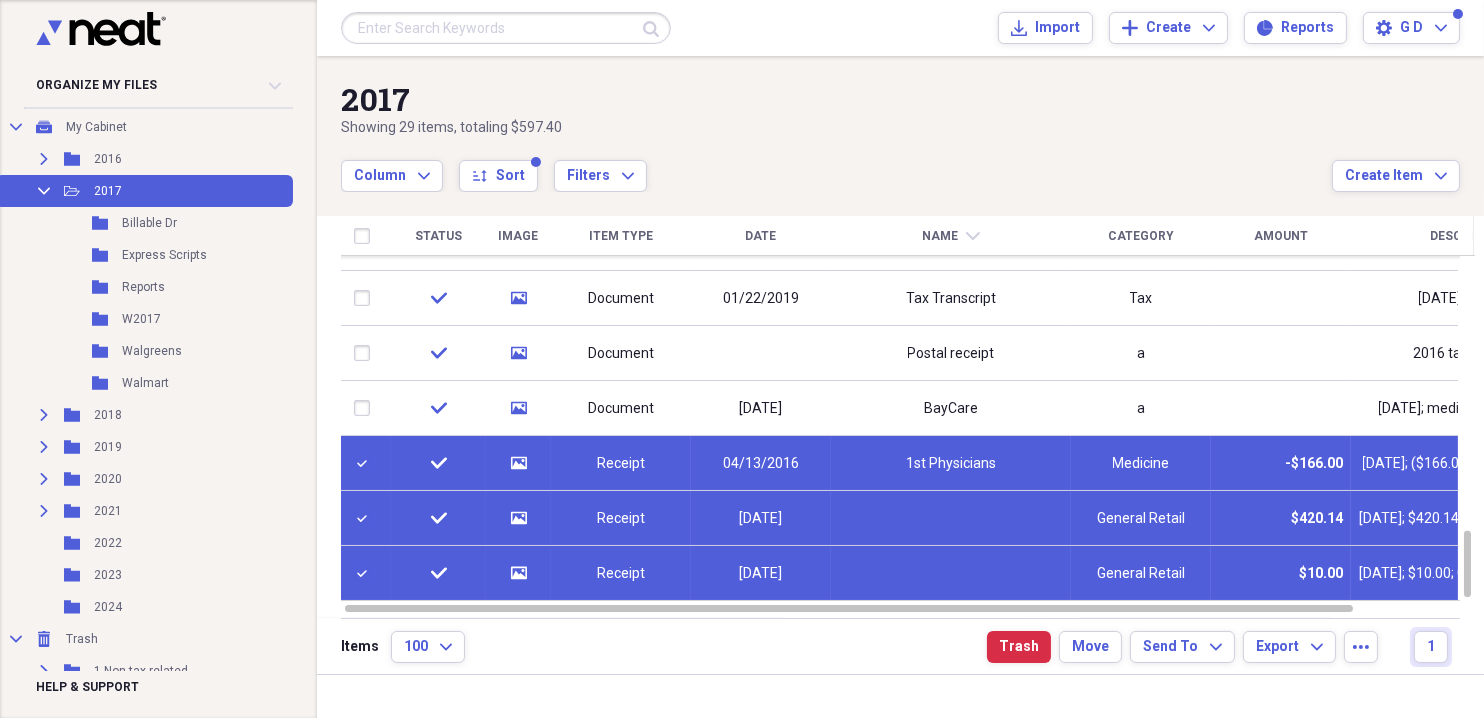 click on "04/13/2016" at bounding box center (761, 464) 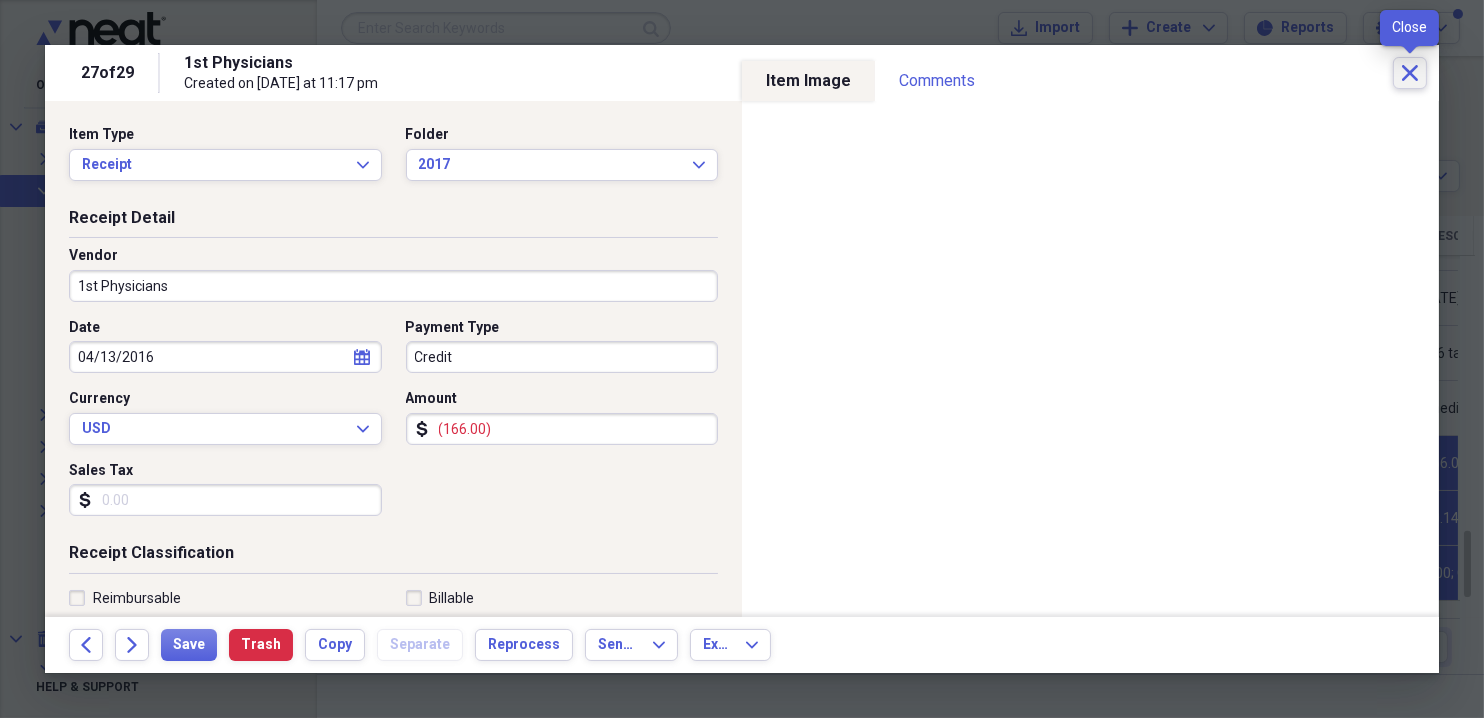 click on "Close" 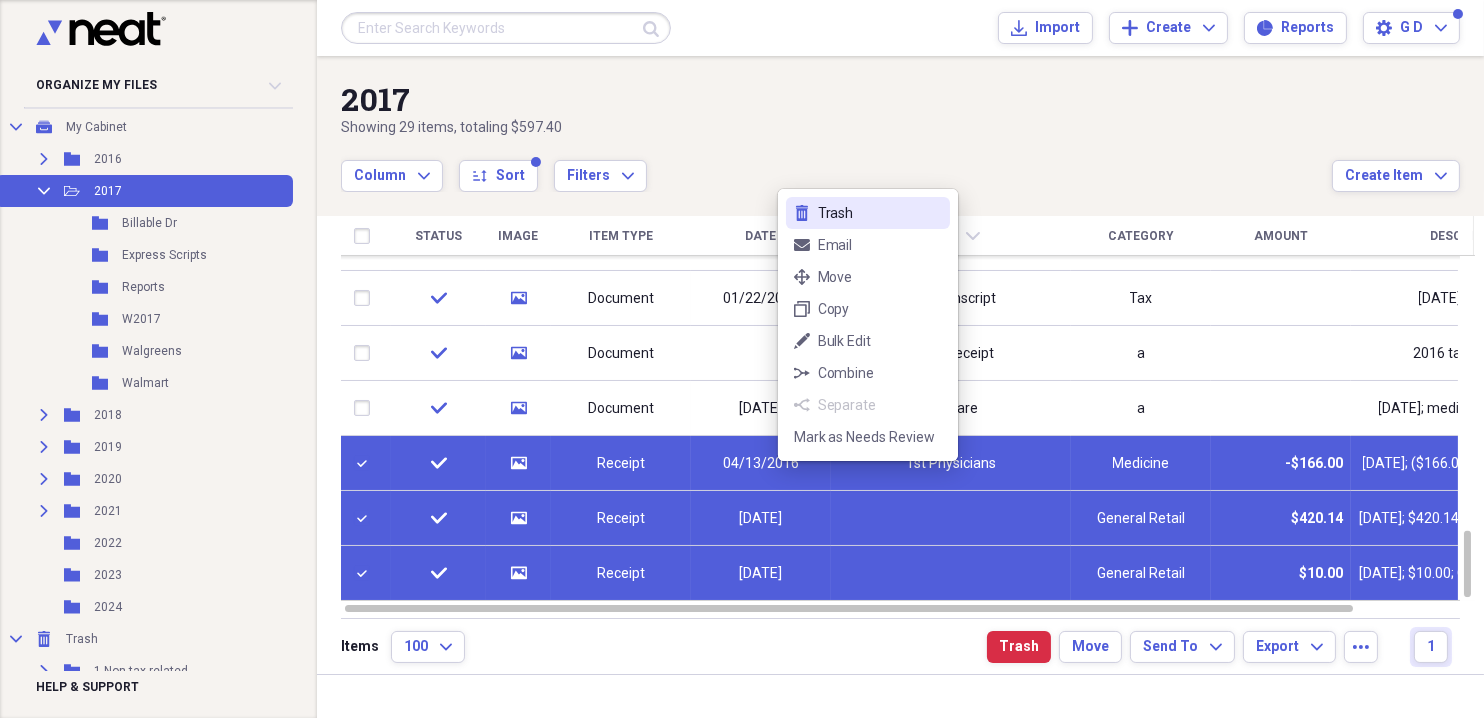 click on "Trash" at bounding box center (880, 213) 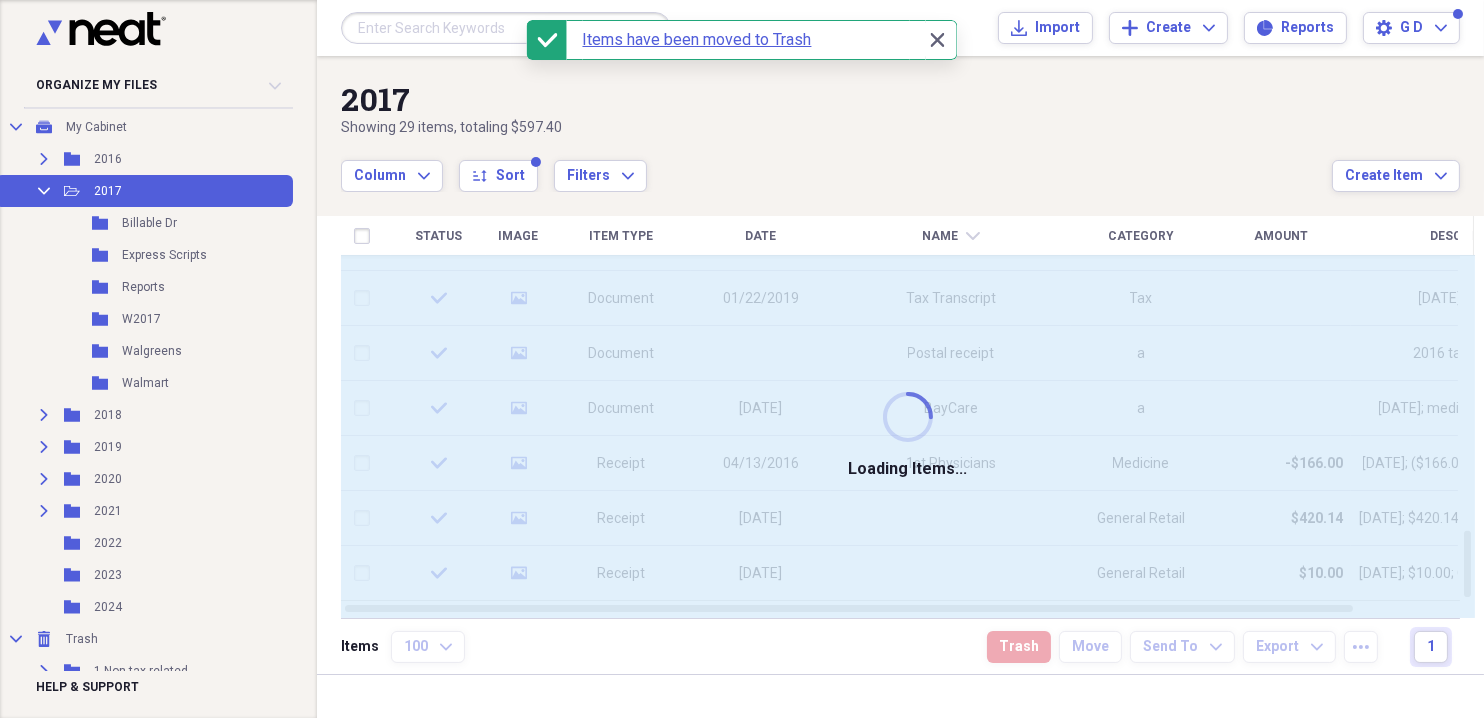 checkbox on "false" 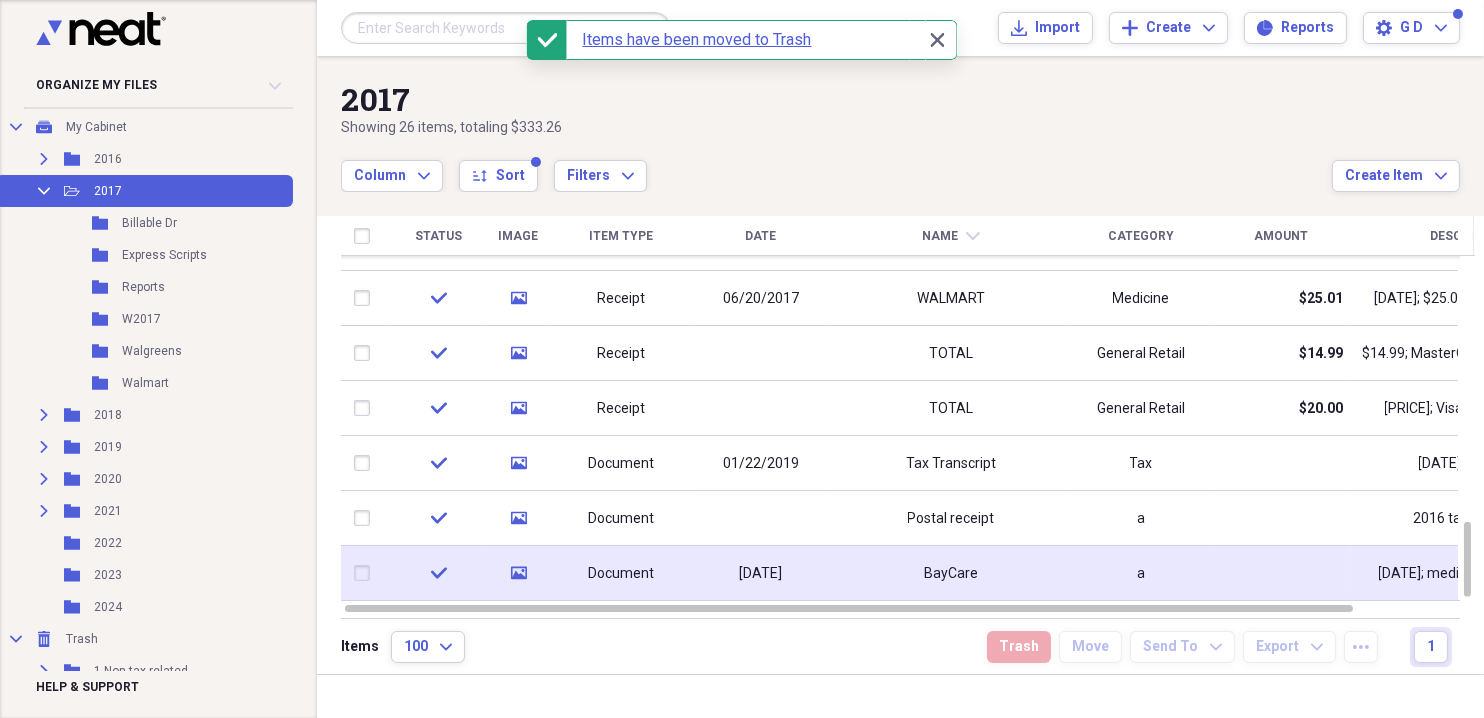 click on "BayCare" at bounding box center [951, 574] 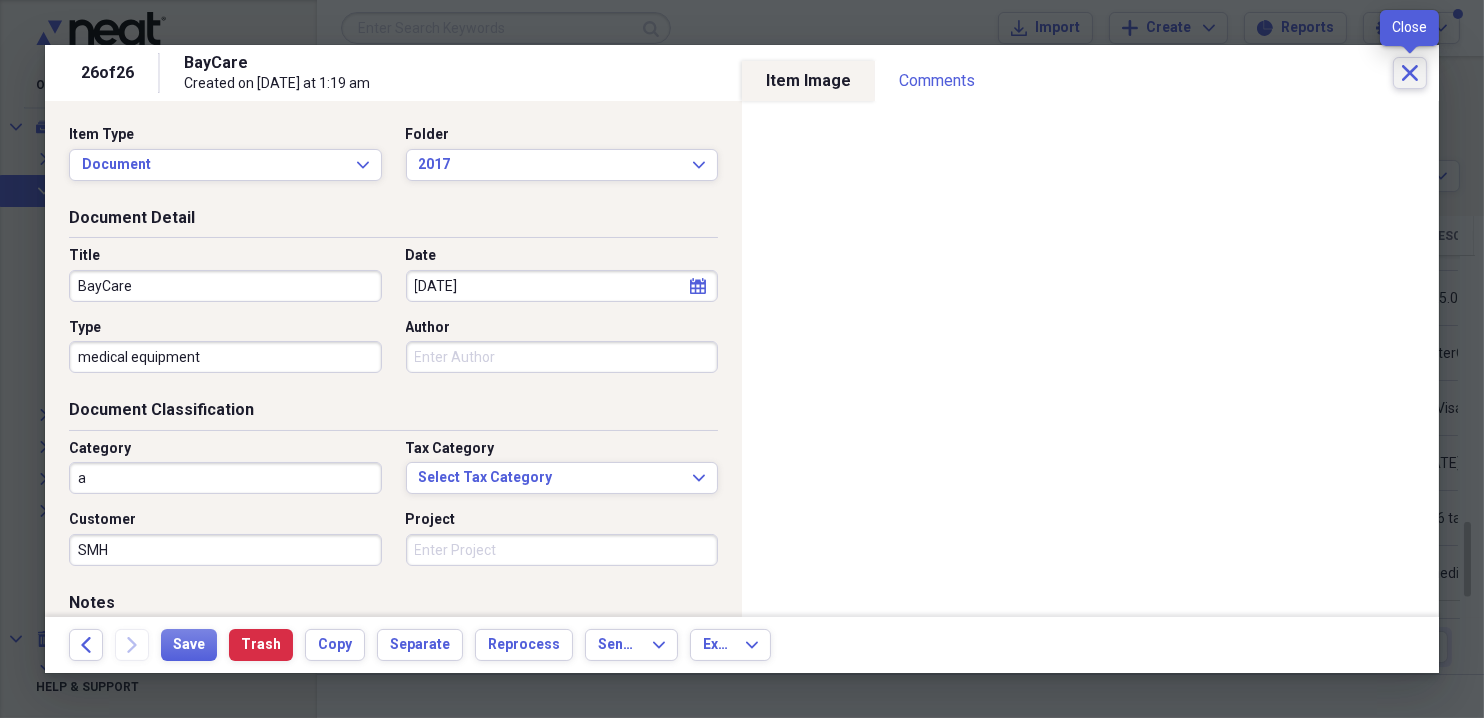 click on "Close" 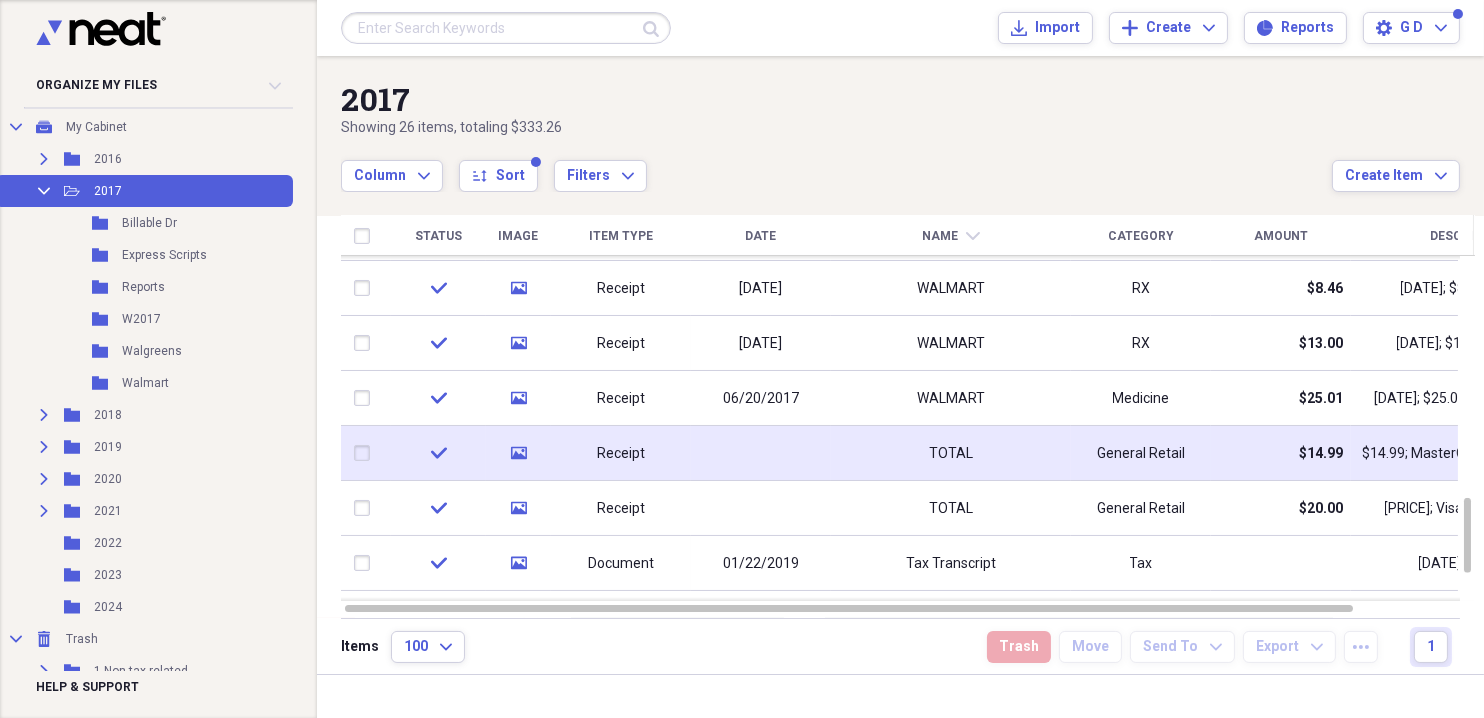 click on "General Retail" at bounding box center (1141, 454) 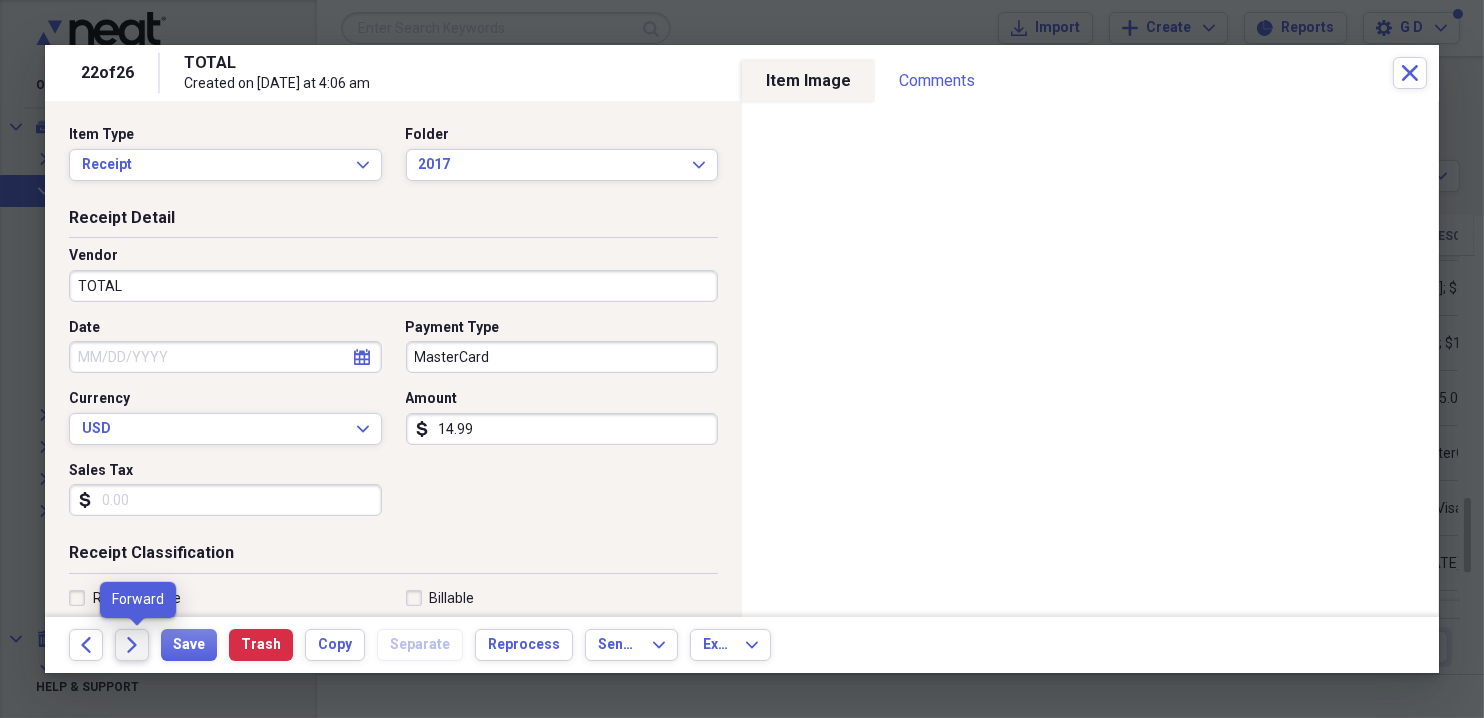 click 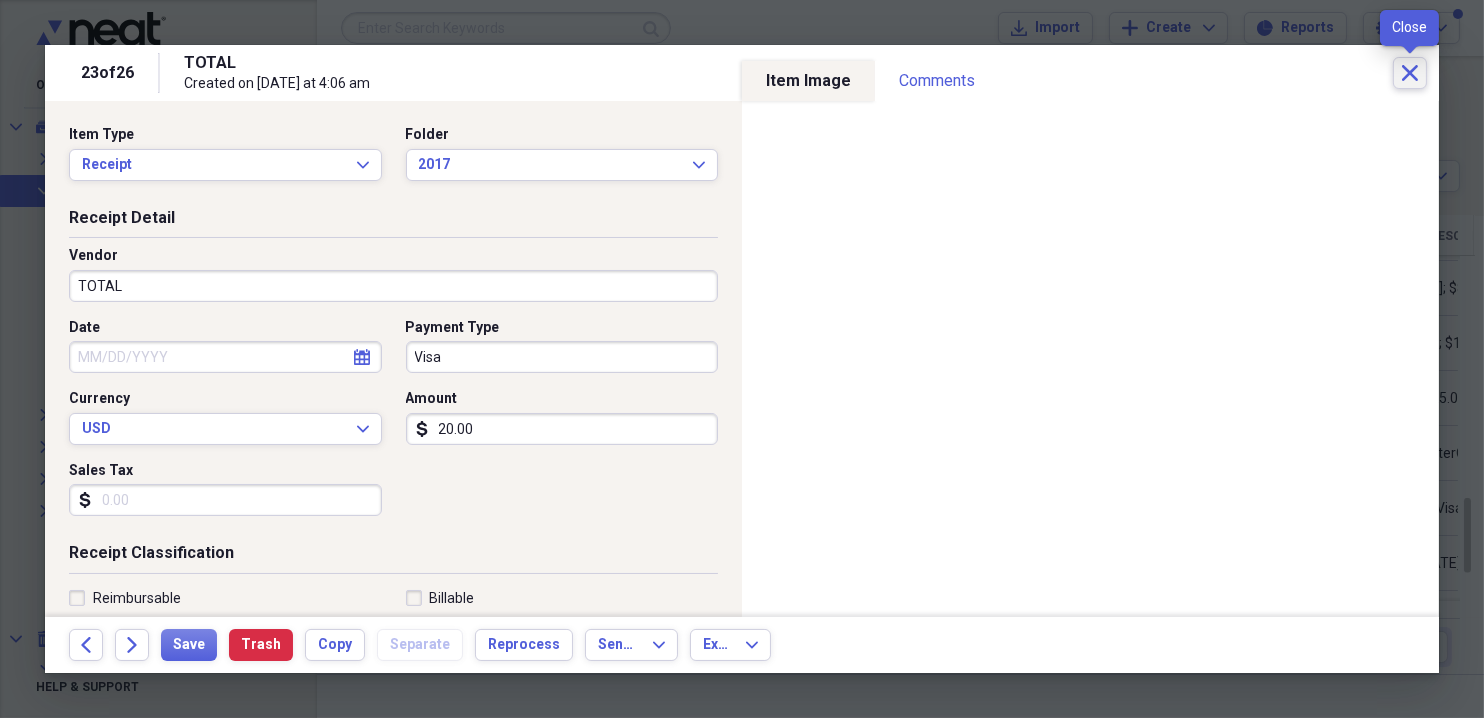 click on "Close" 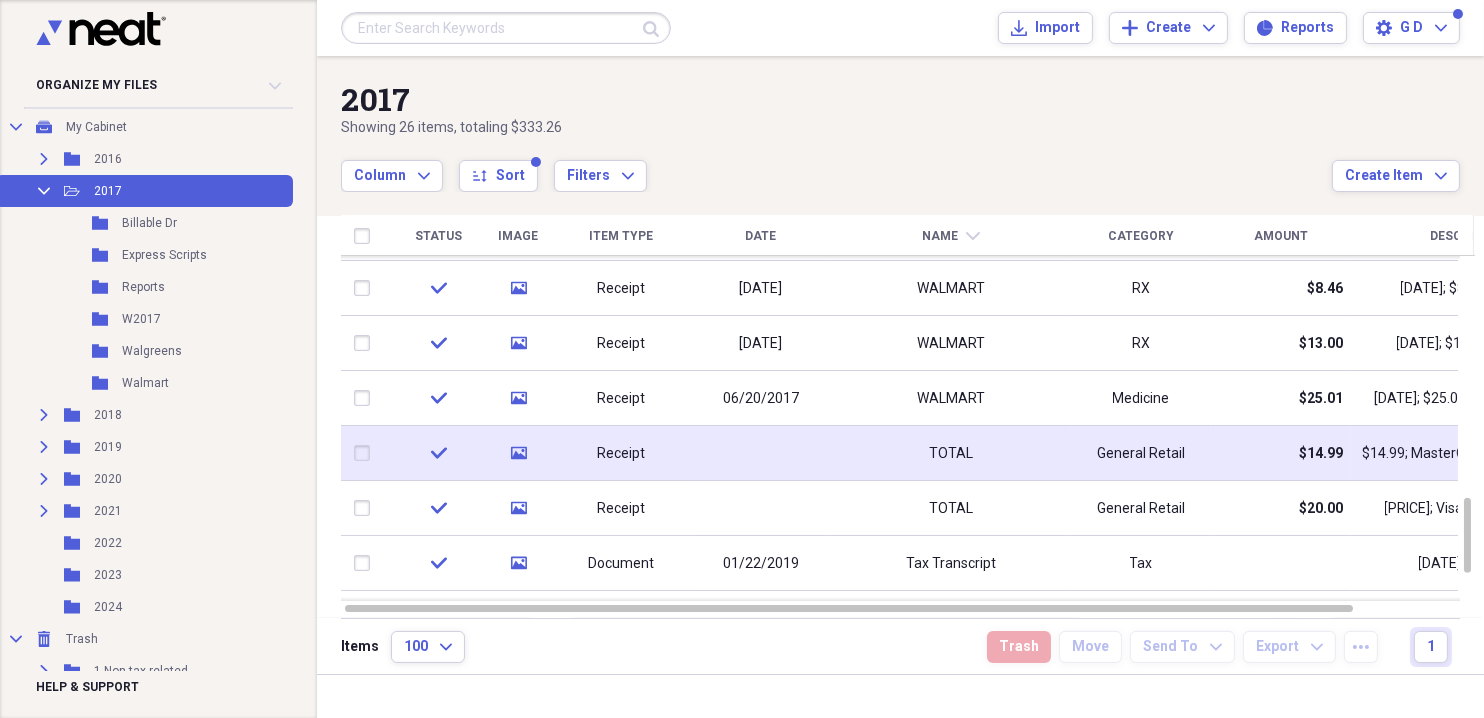 click on "General Retail" at bounding box center (1141, 453) 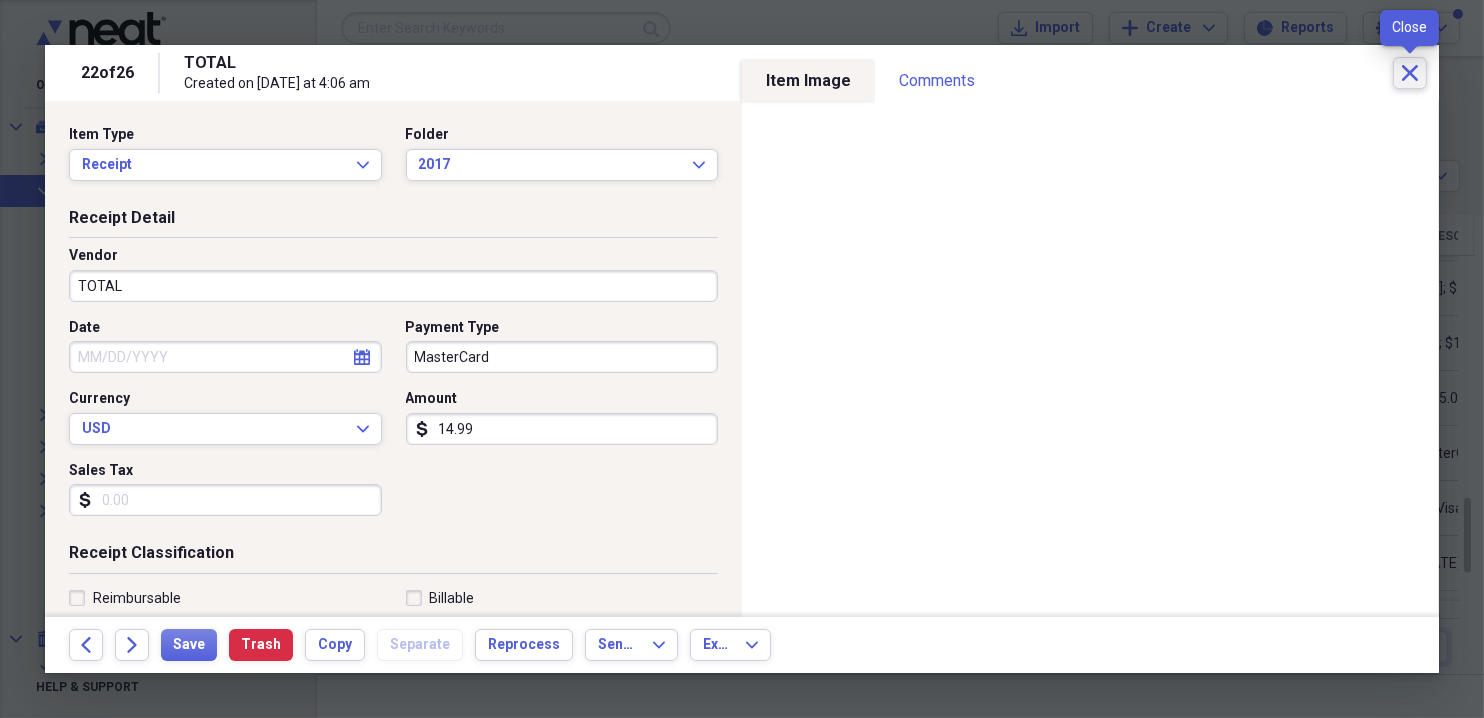 click 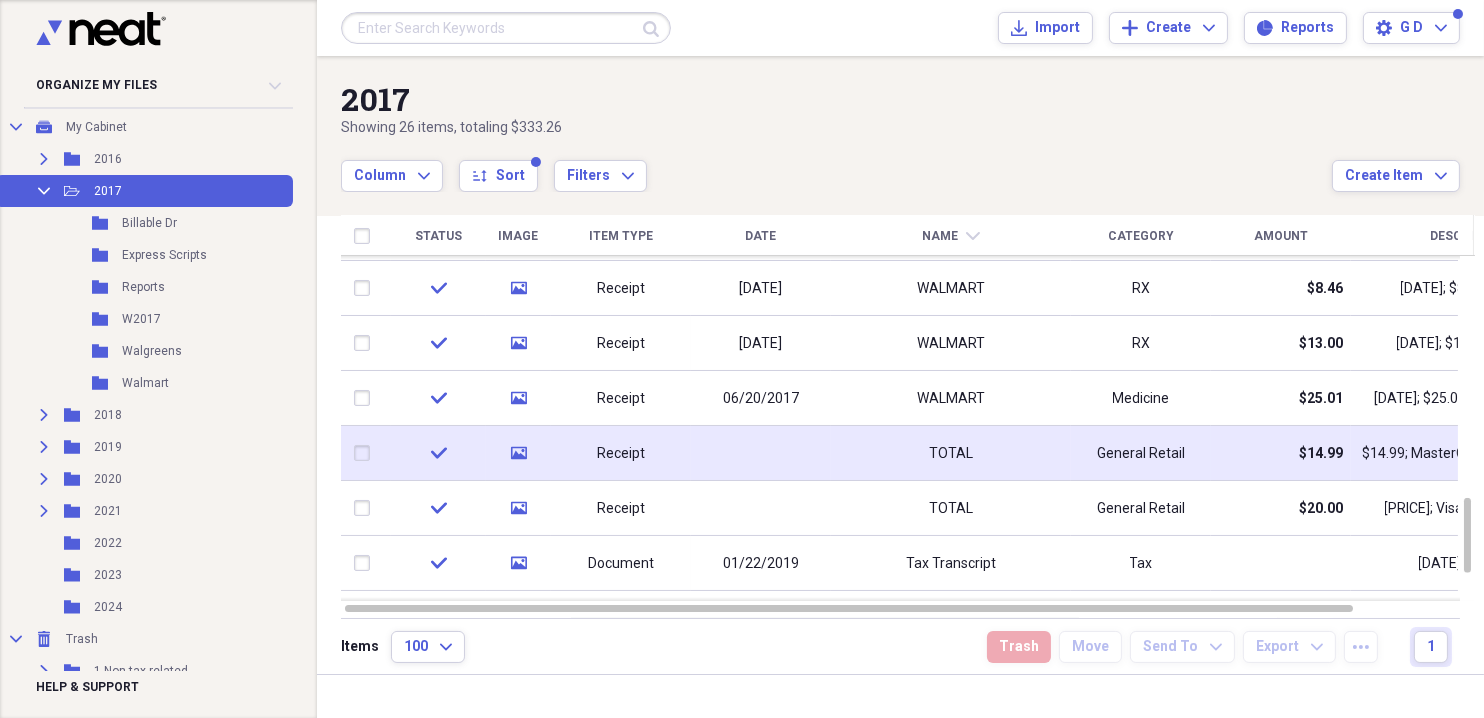 click at bounding box center (366, 453) 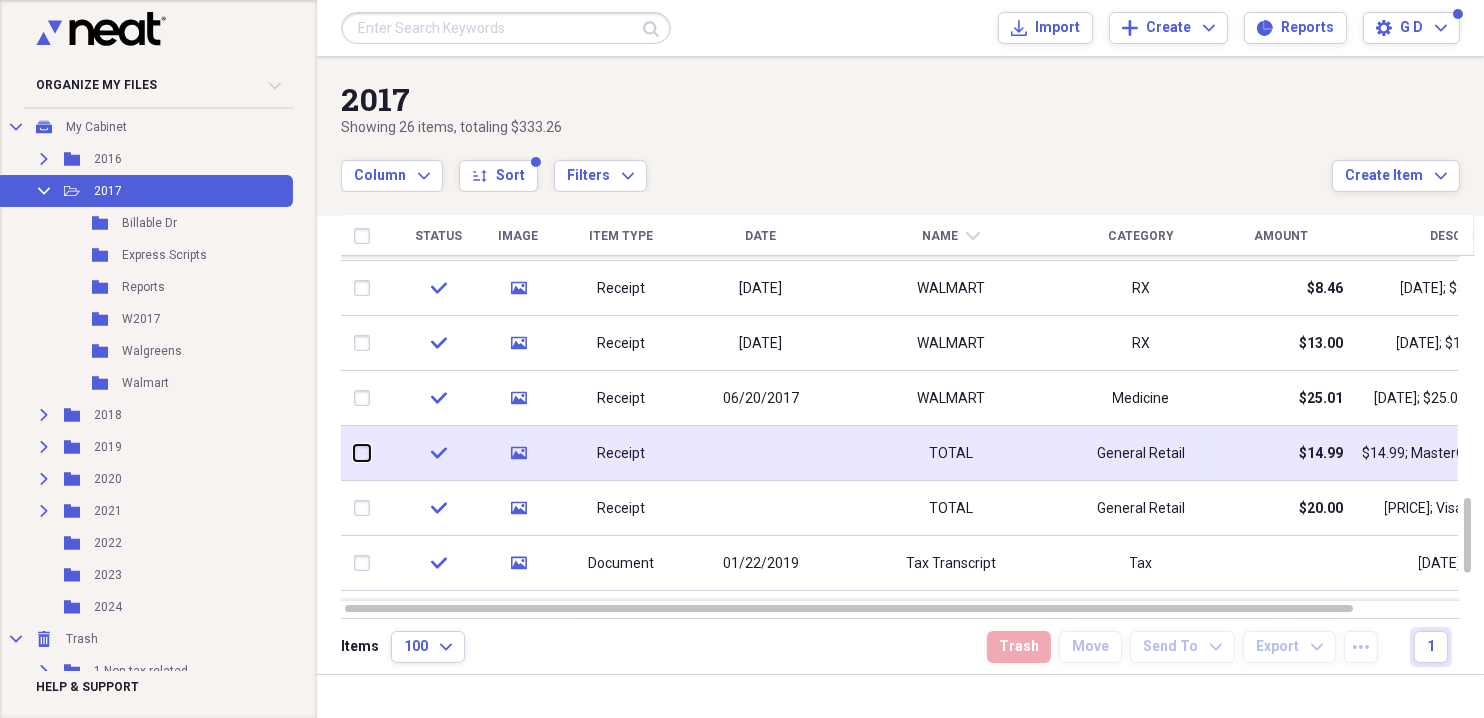 click at bounding box center (354, 453) 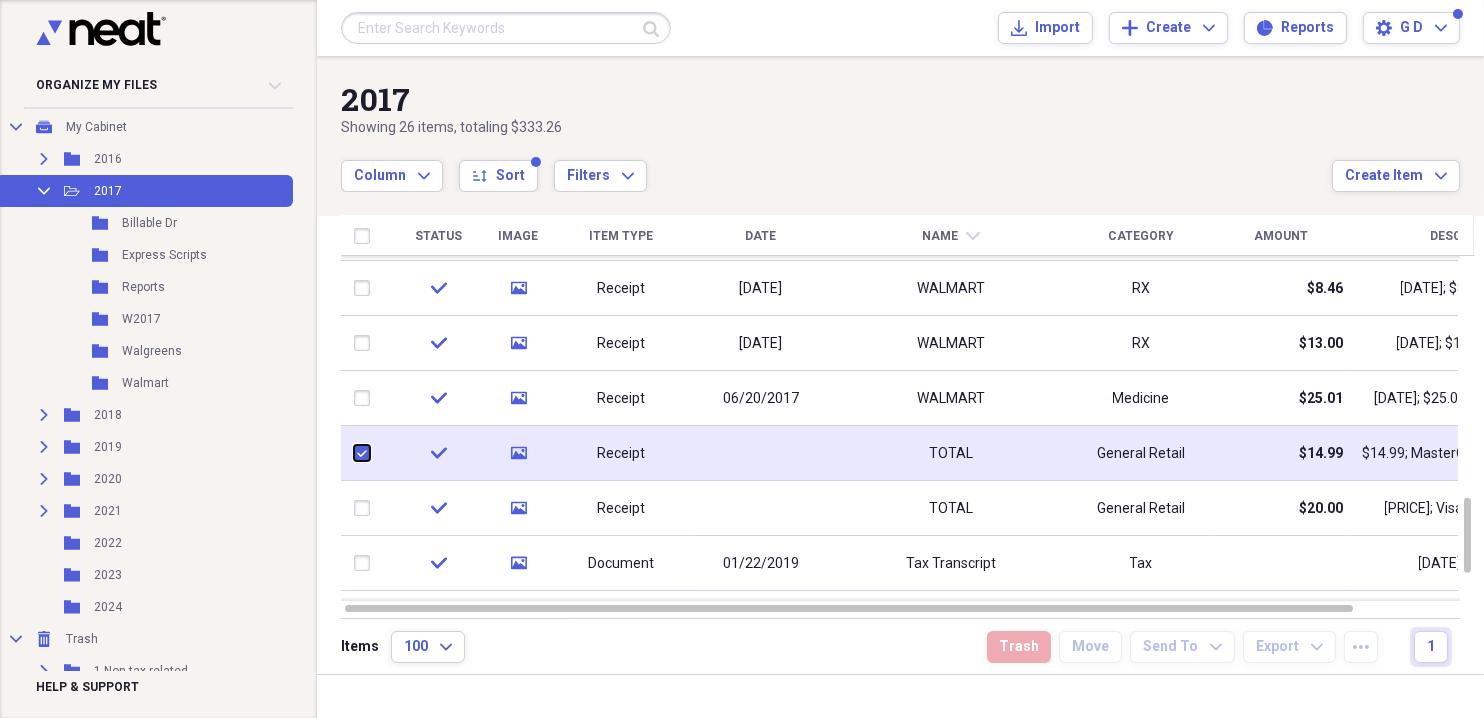 checkbox on "true" 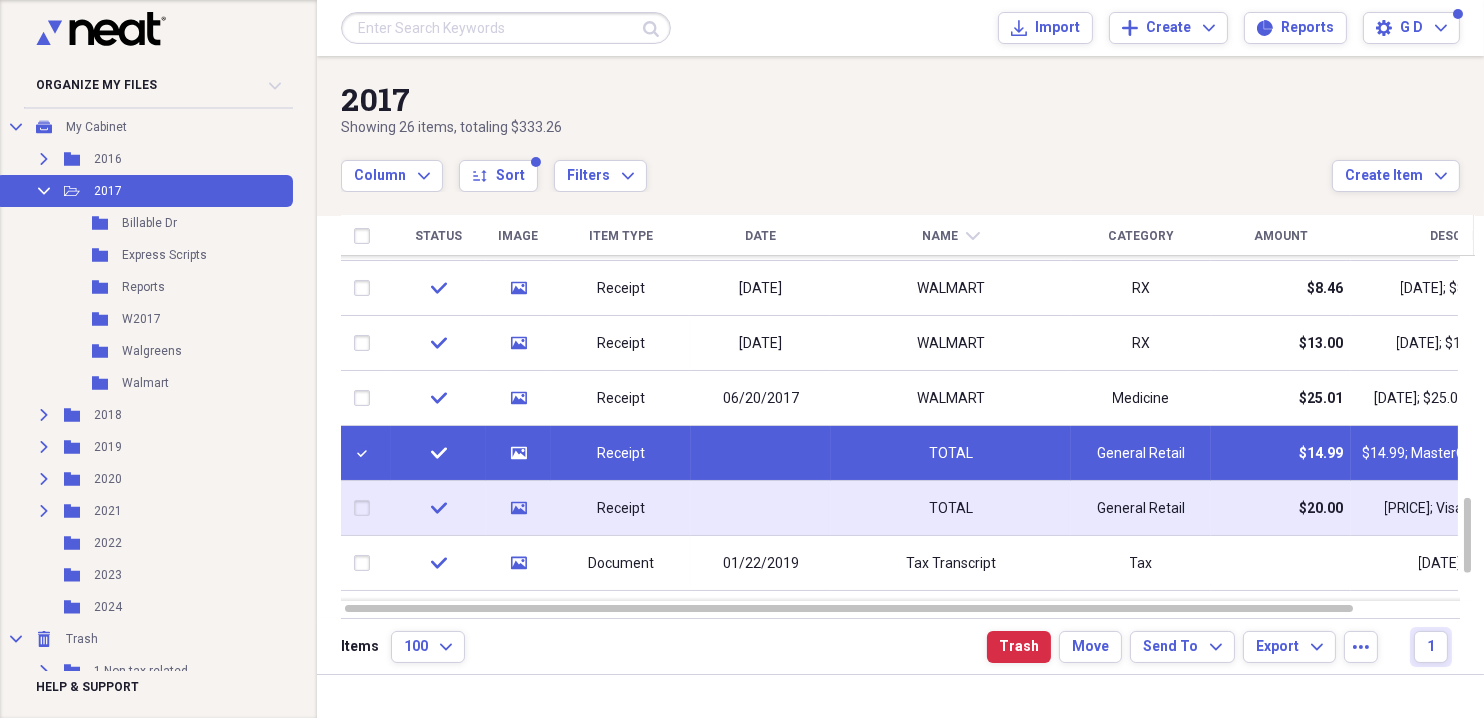 click at bounding box center [366, 508] 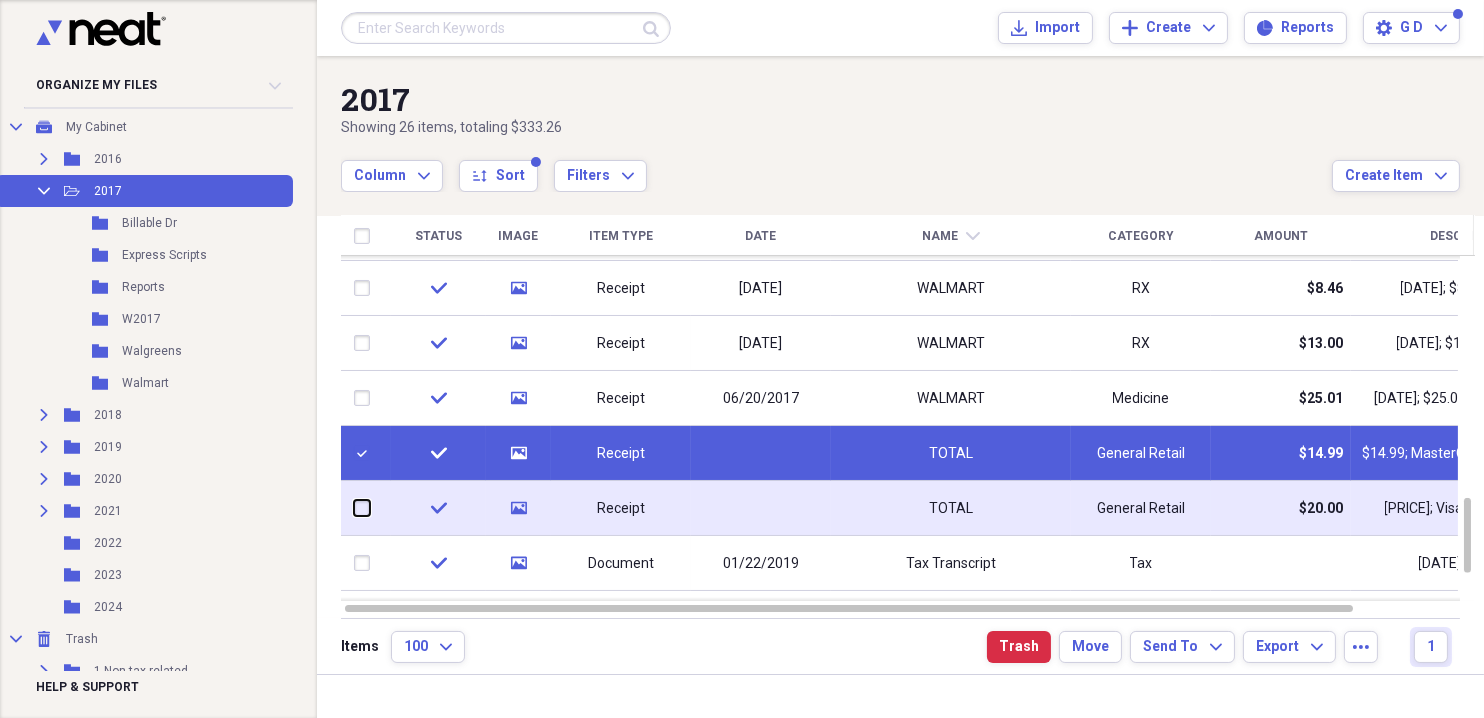 click at bounding box center (354, 508) 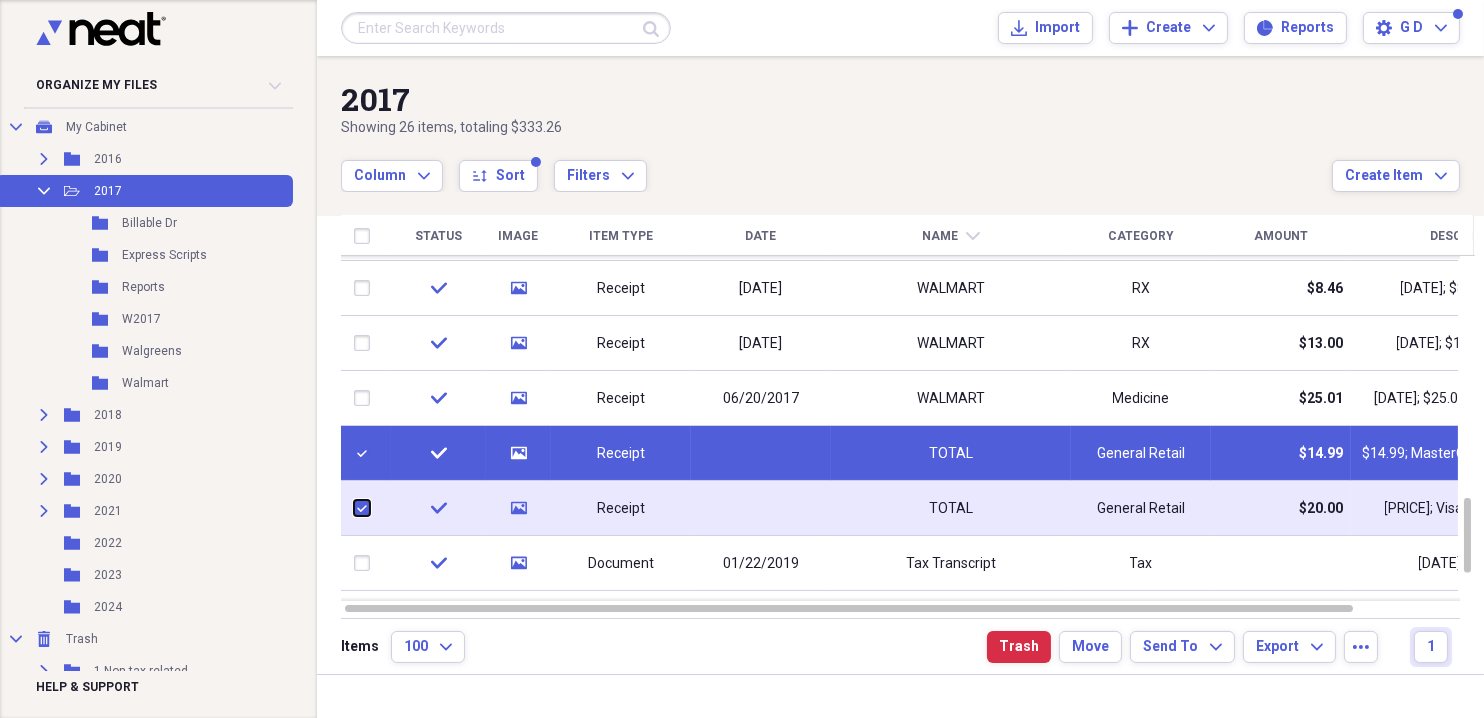 checkbox on "true" 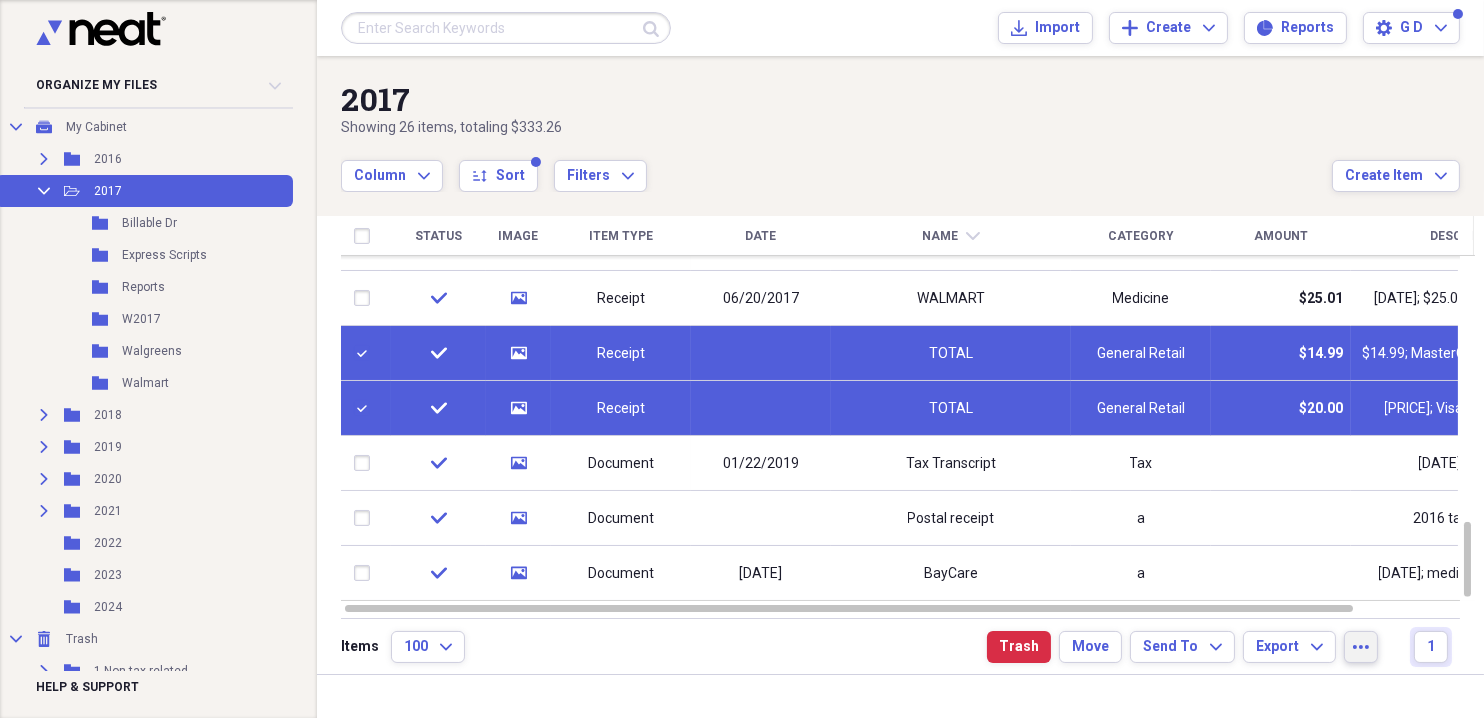 click on "more" 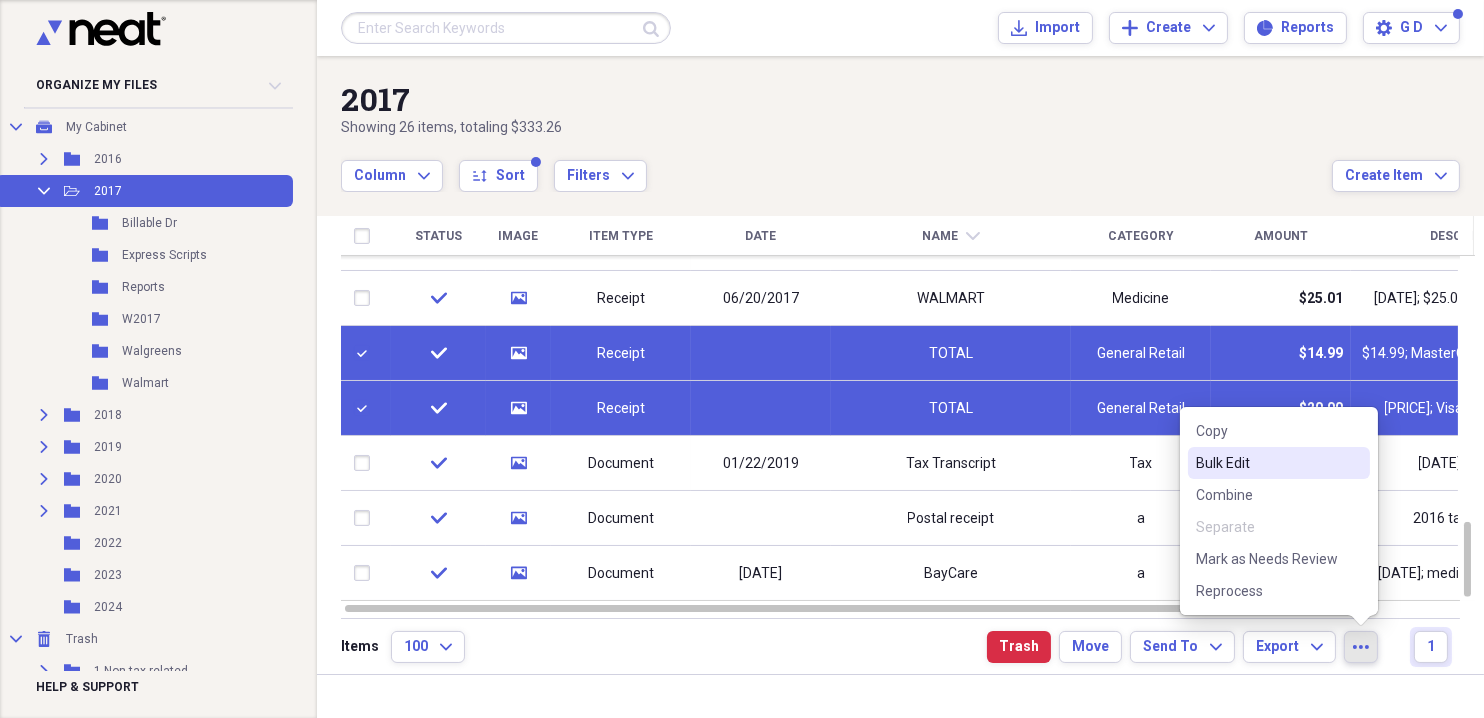 click on "Bulk Edit" at bounding box center (1267, 463) 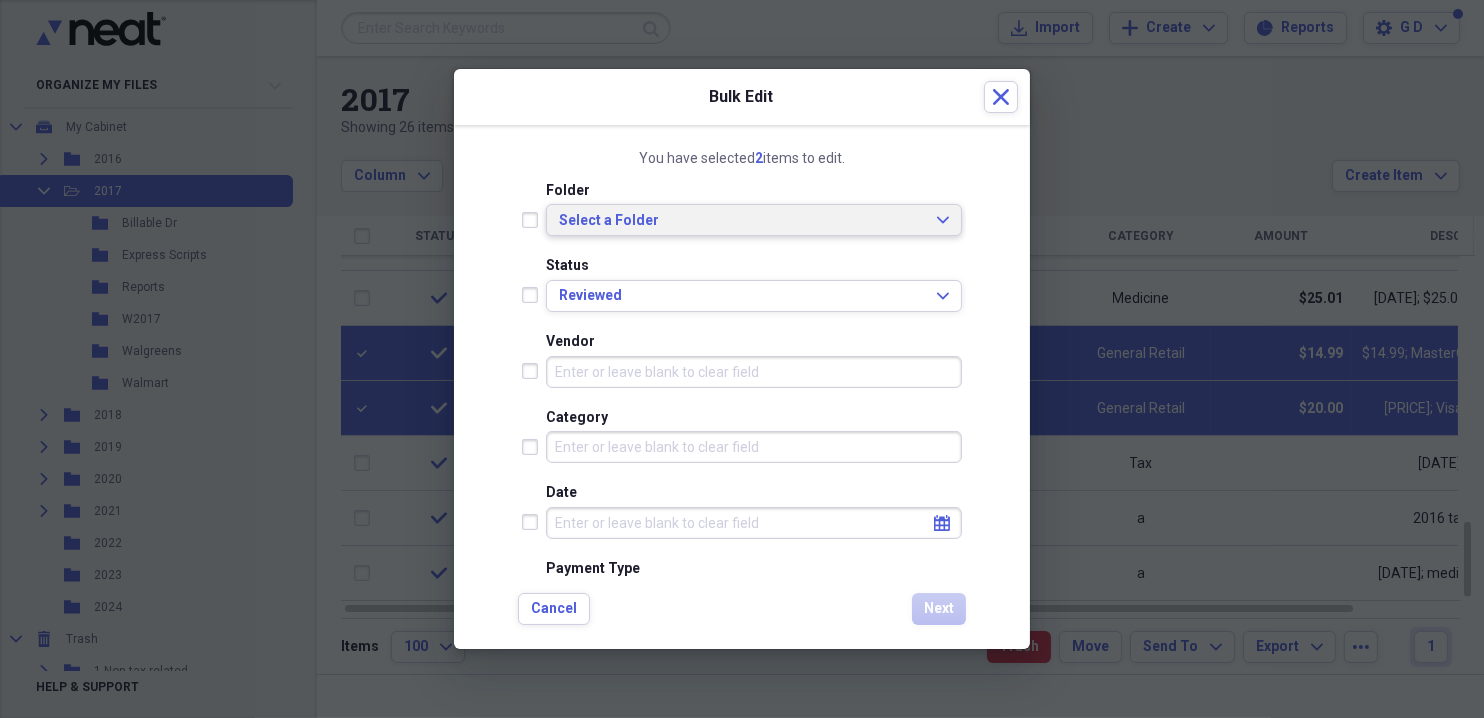 click on "Expand" 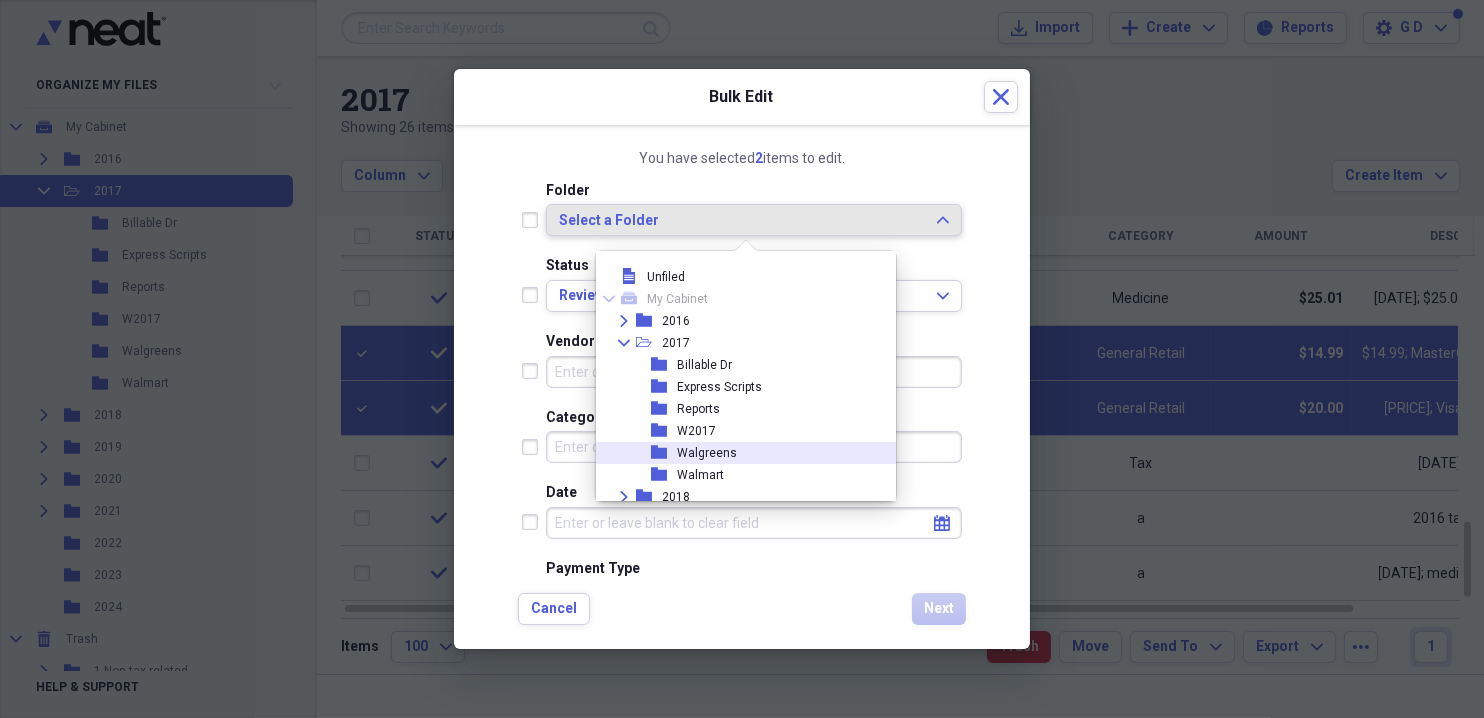 click on "Walgreens" at bounding box center (707, 453) 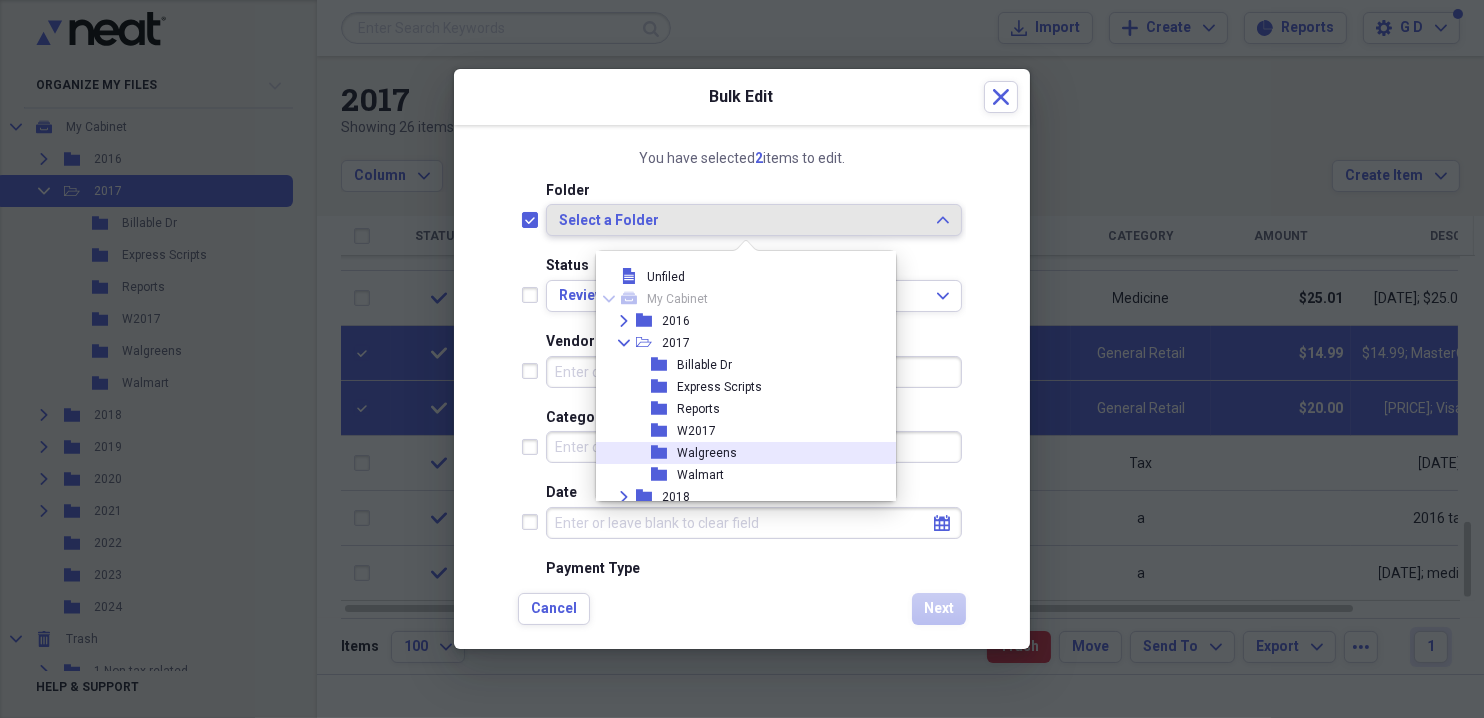 checkbox on "true" 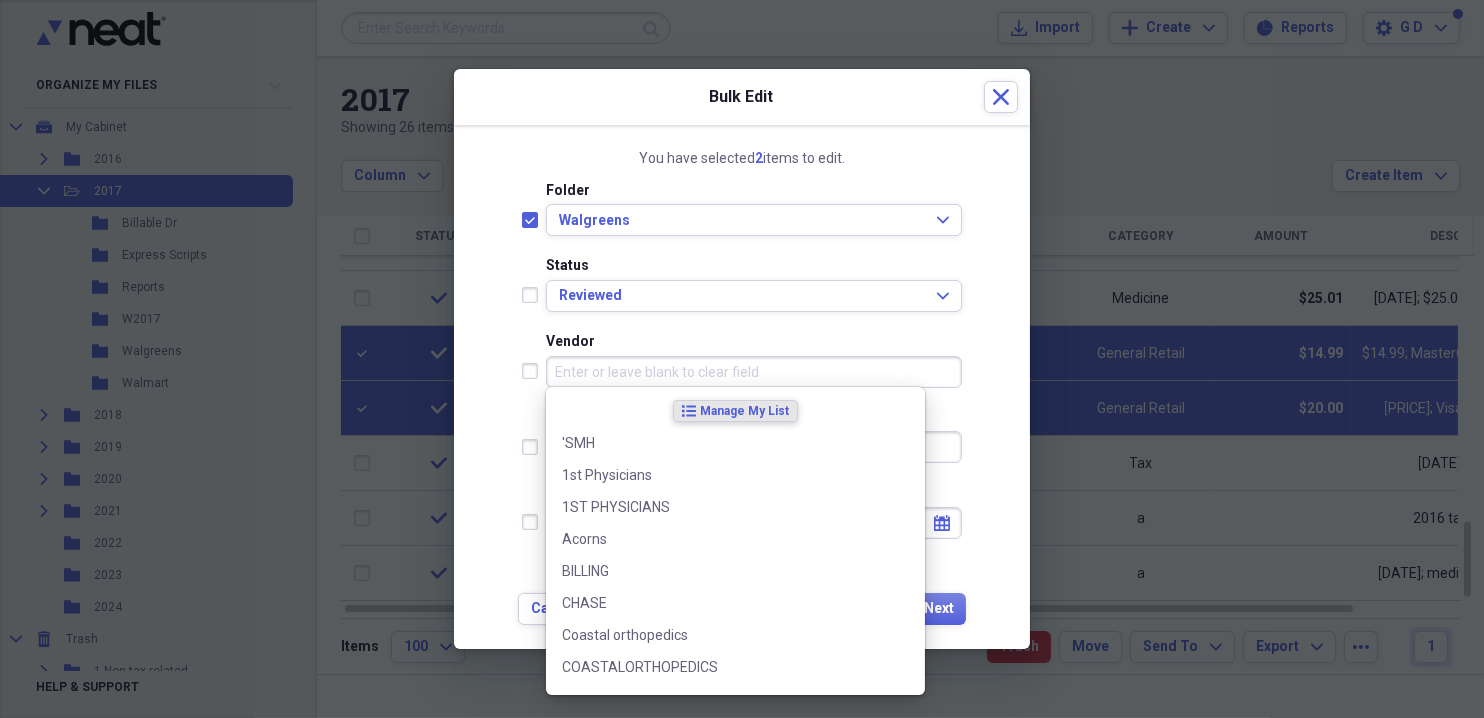 click on "Vendor" at bounding box center (754, 372) 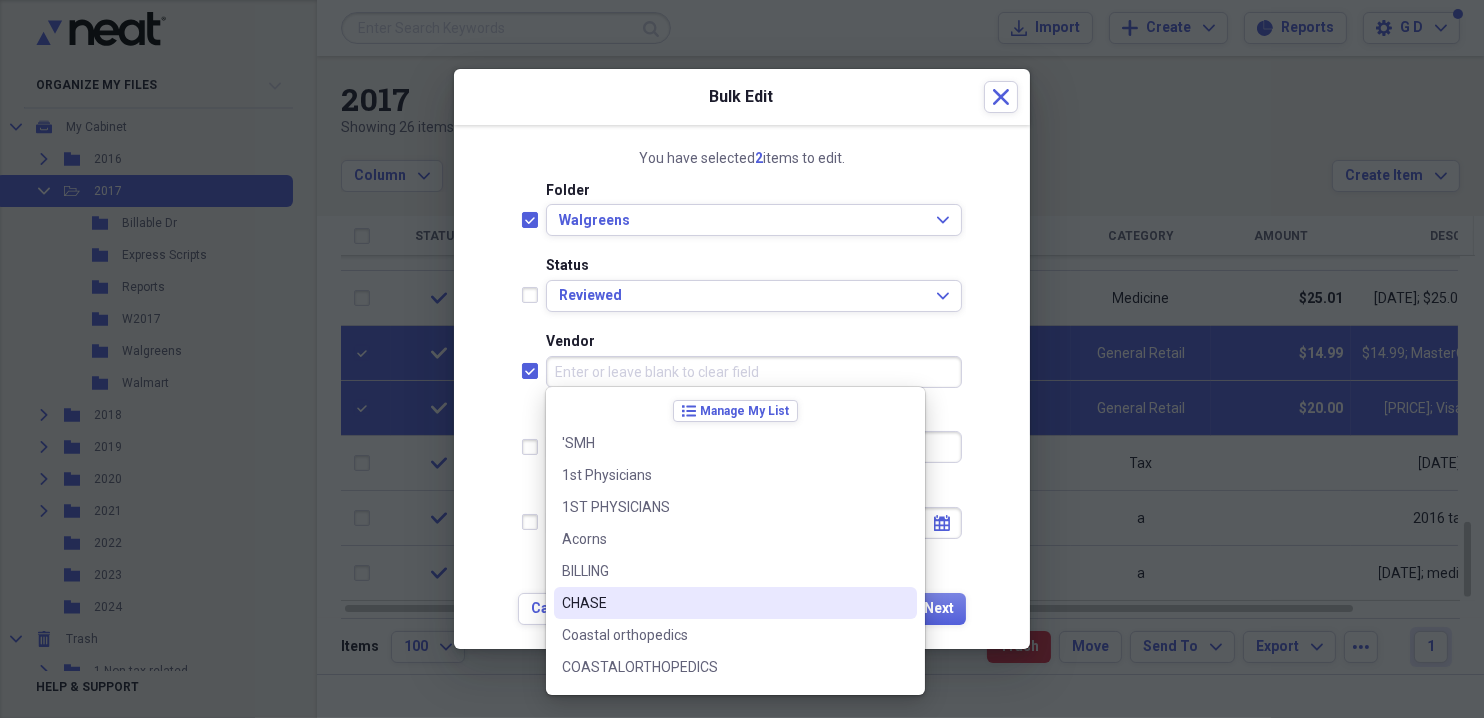 checkbox on "true" 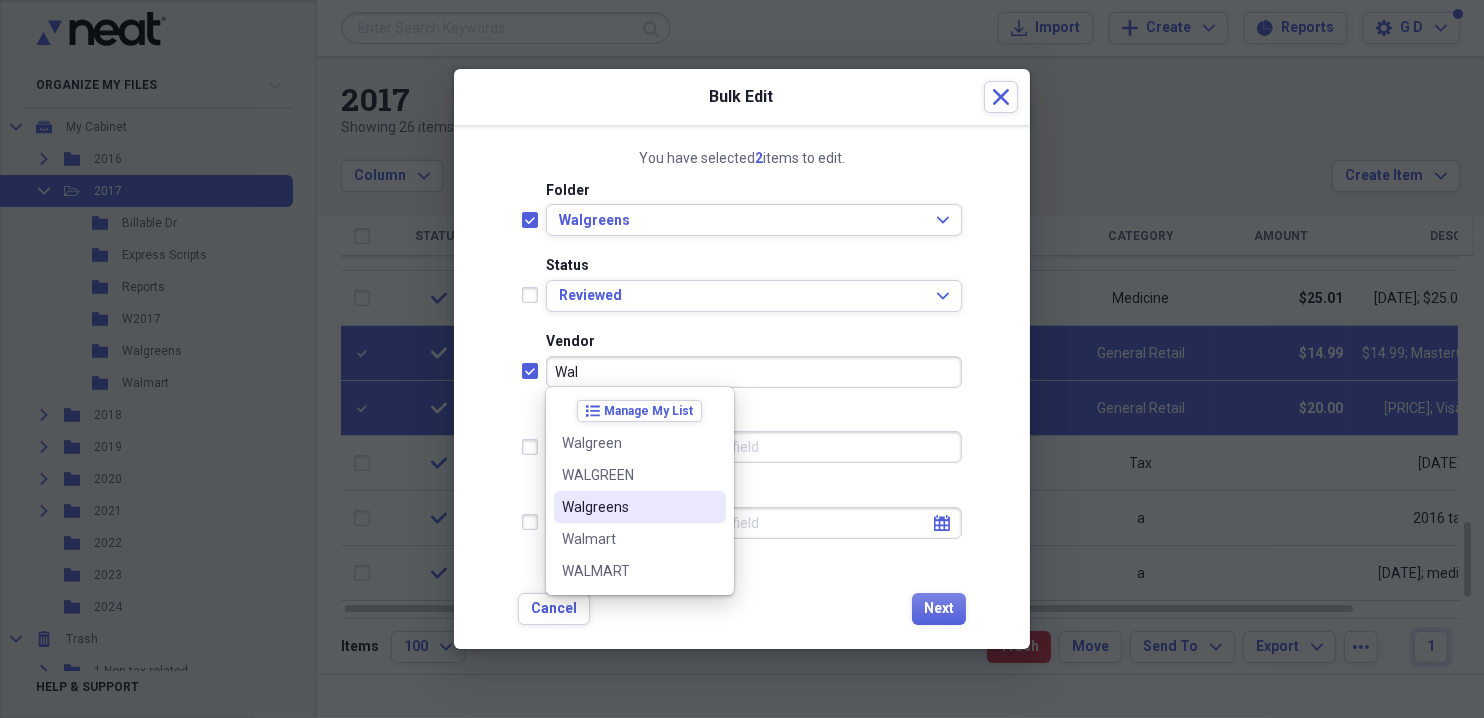 click on "Walgreens" at bounding box center (628, 507) 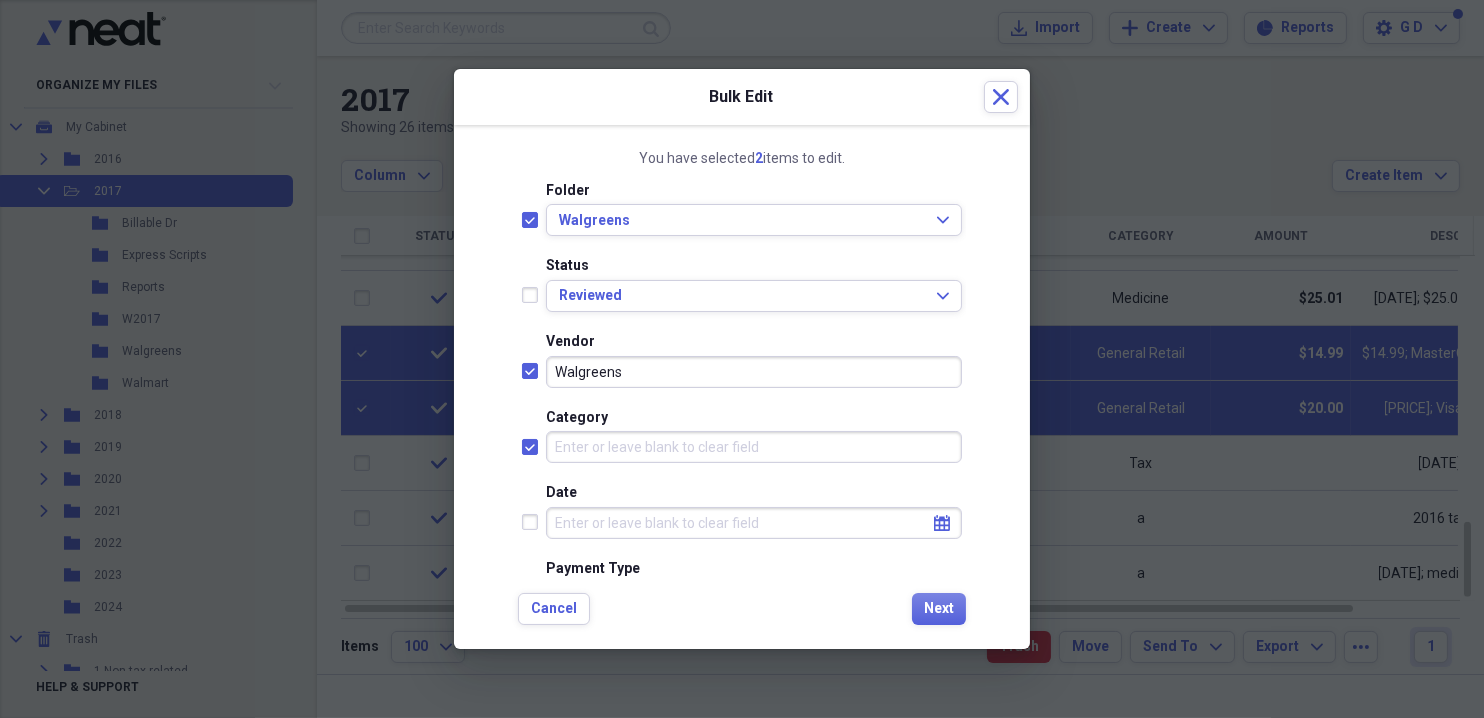 checkbox on "true" 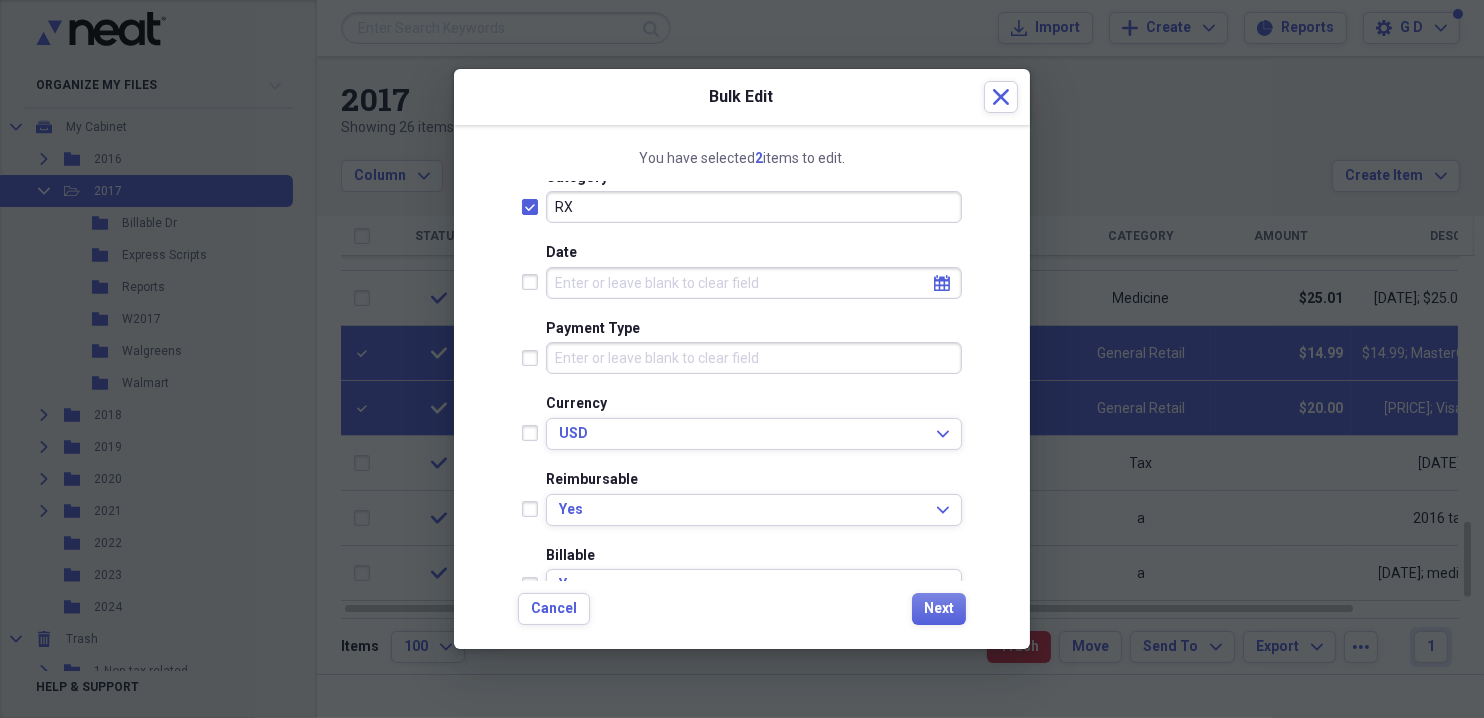 scroll, scrollTop: 280, scrollLeft: 0, axis: vertical 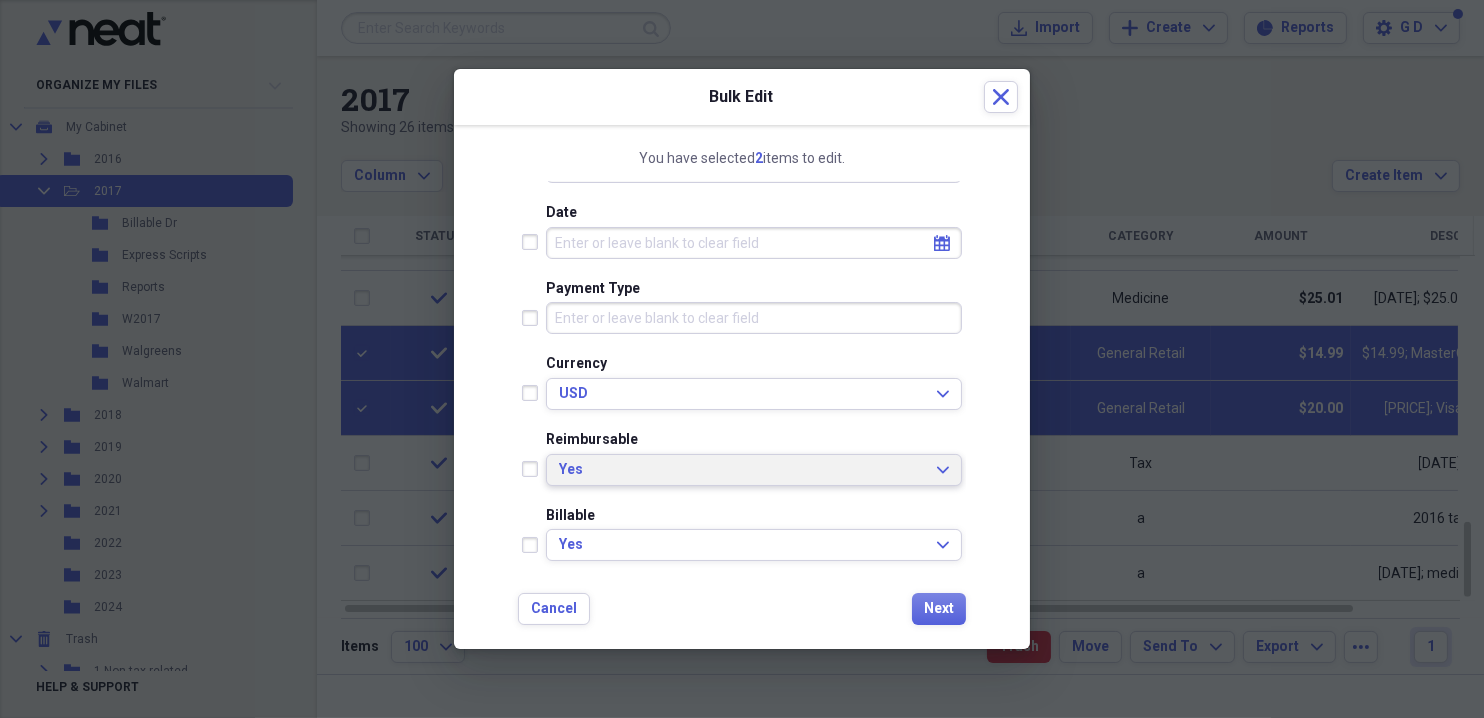 click on "Expand" 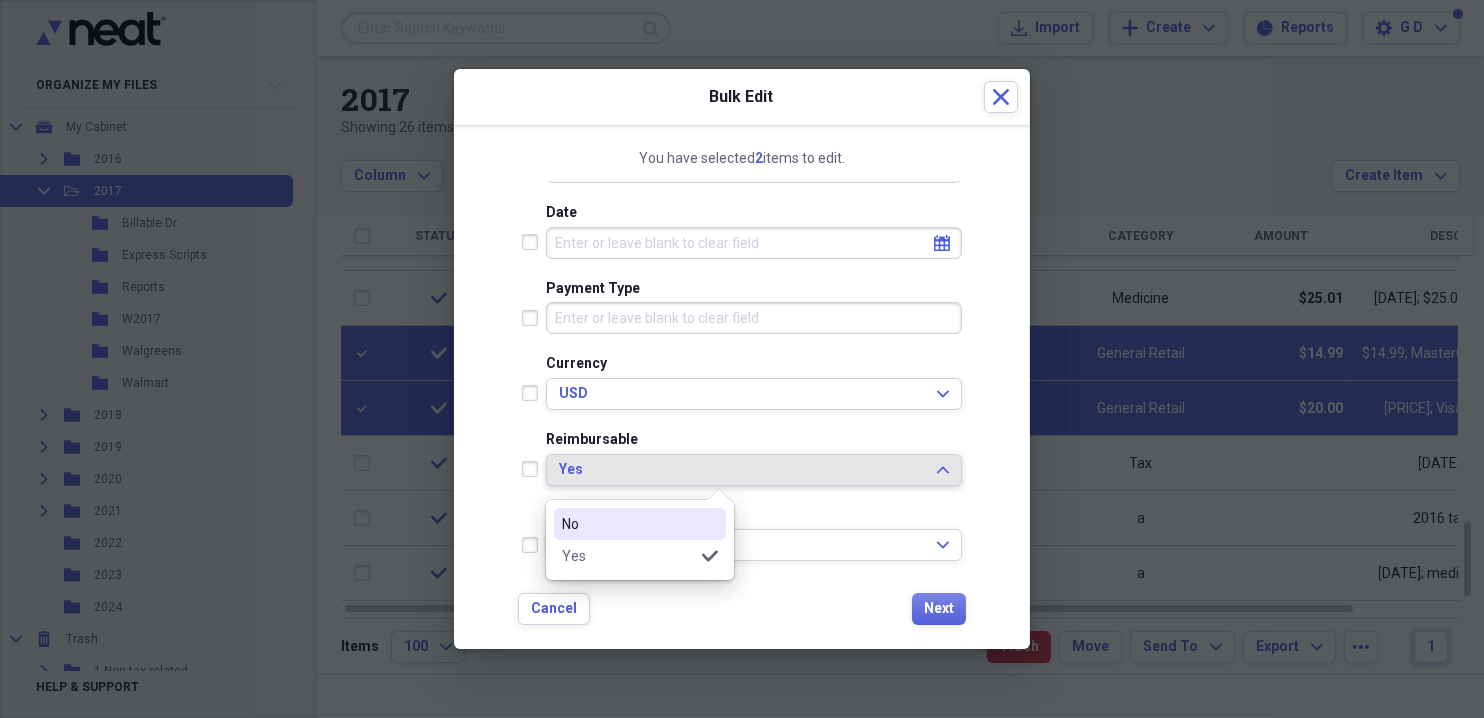 click on "No" at bounding box center (640, 524) 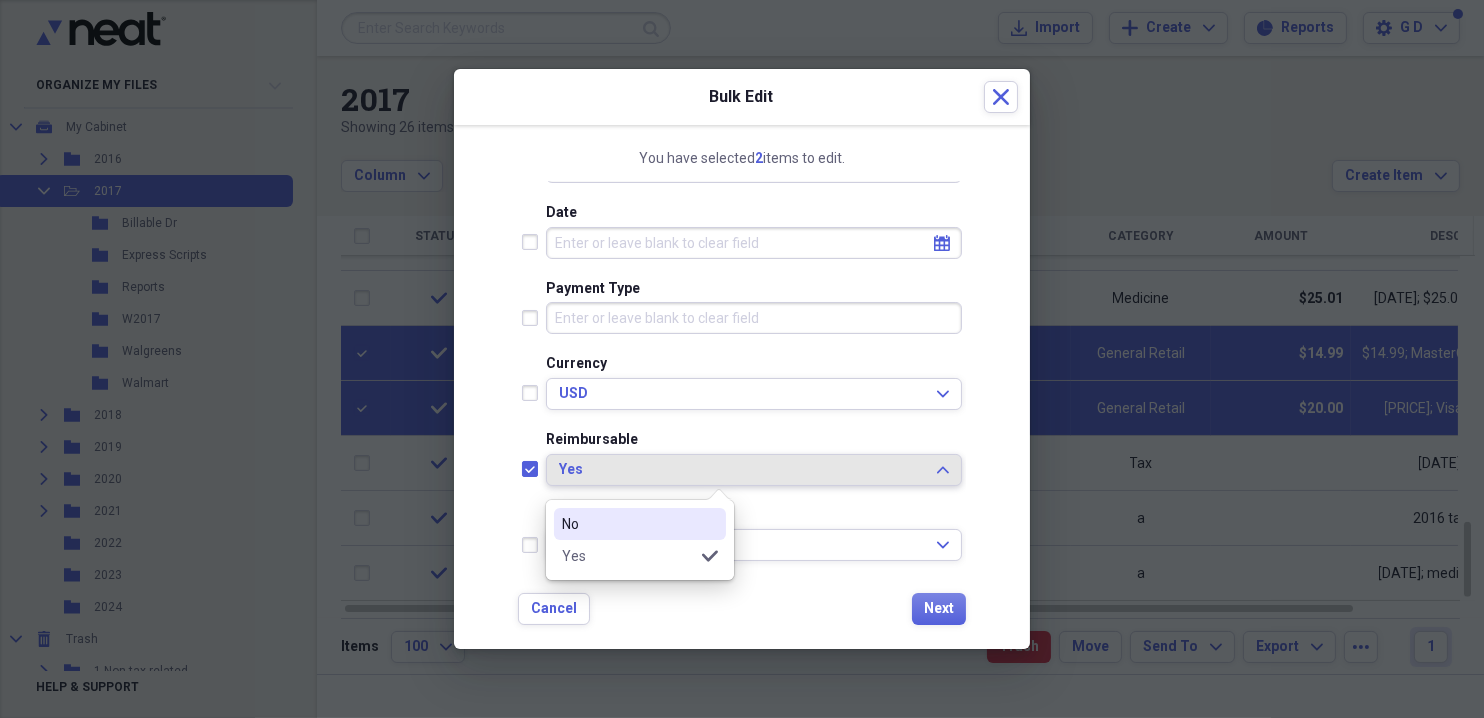 checkbox on "true" 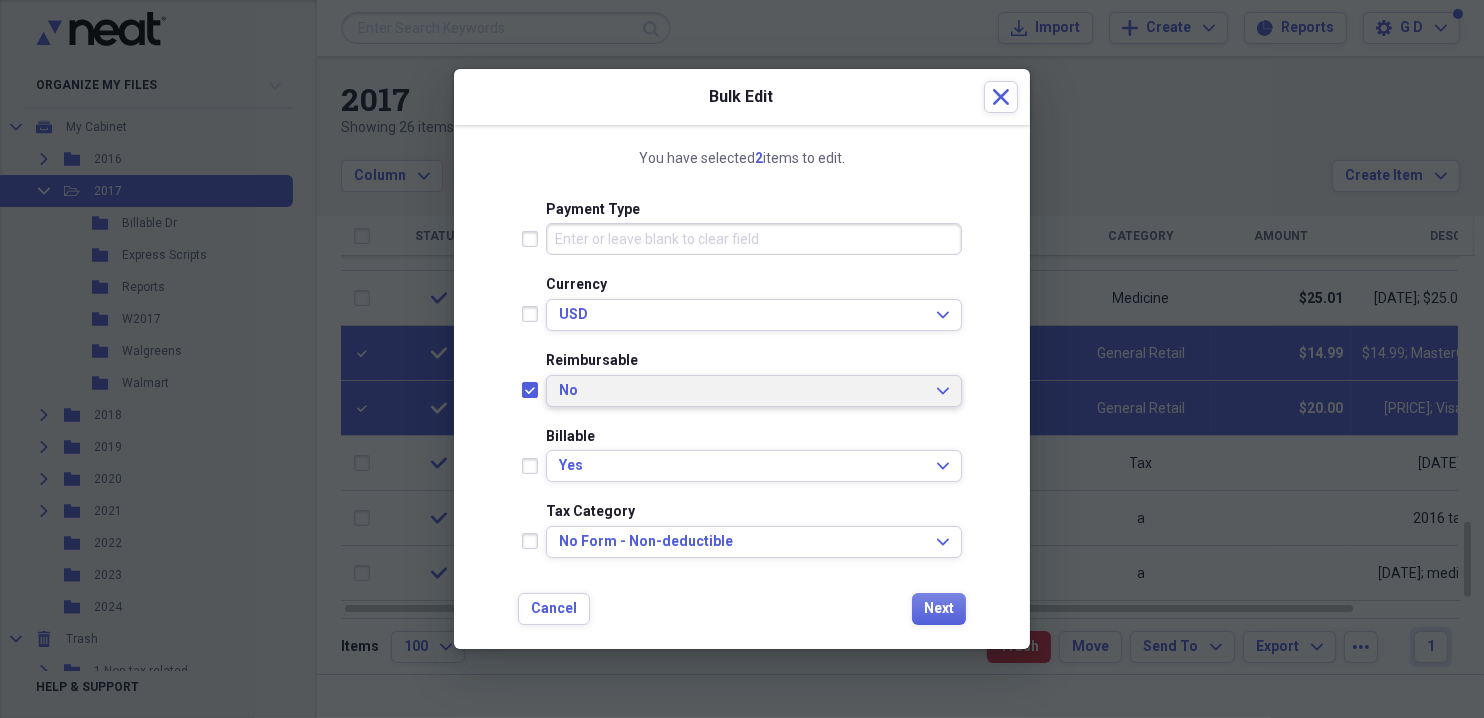 scroll, scrollTop: 399, scrollLeft: 0, axis: vertical 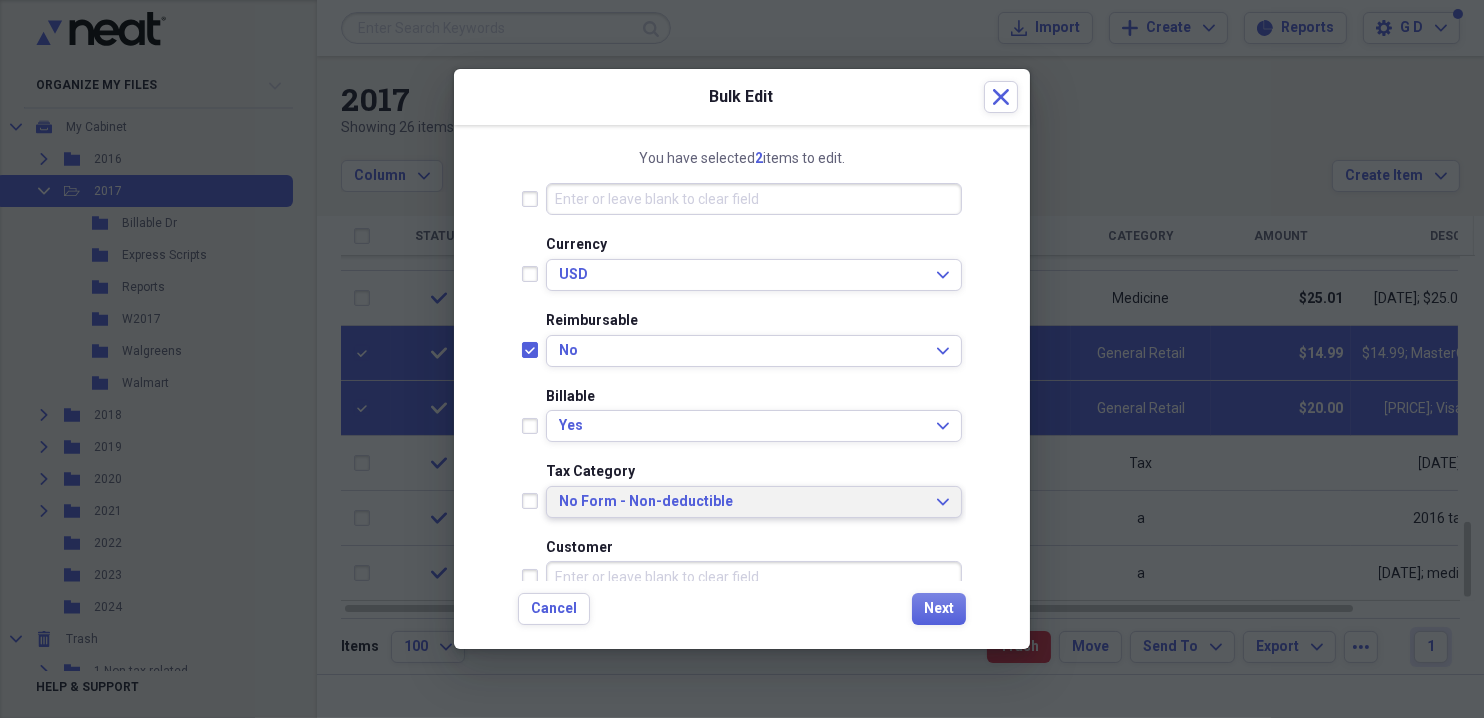 click on "No Form - Non-deductible" at bounding box center (742, 502) 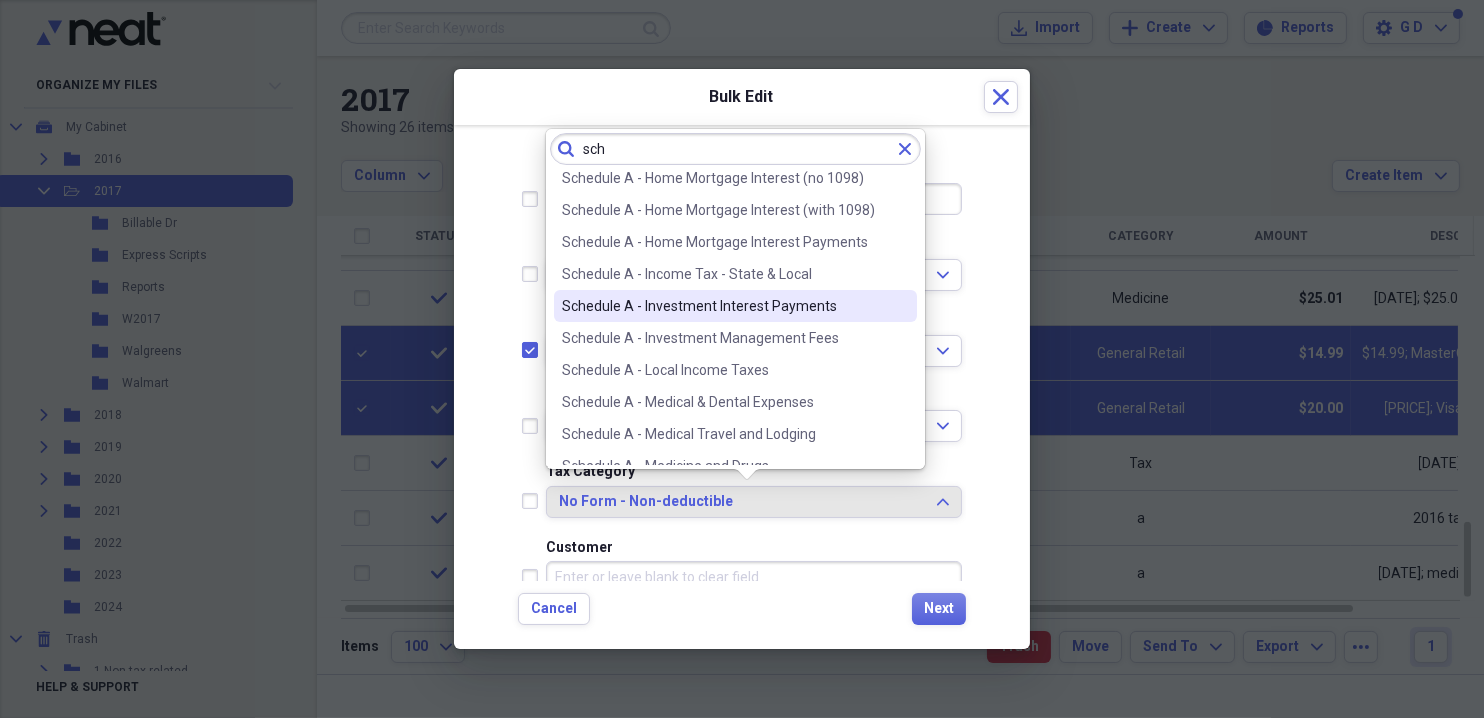 scroll, scrollTop: 199, scrollLeft: 0, axis: vertical 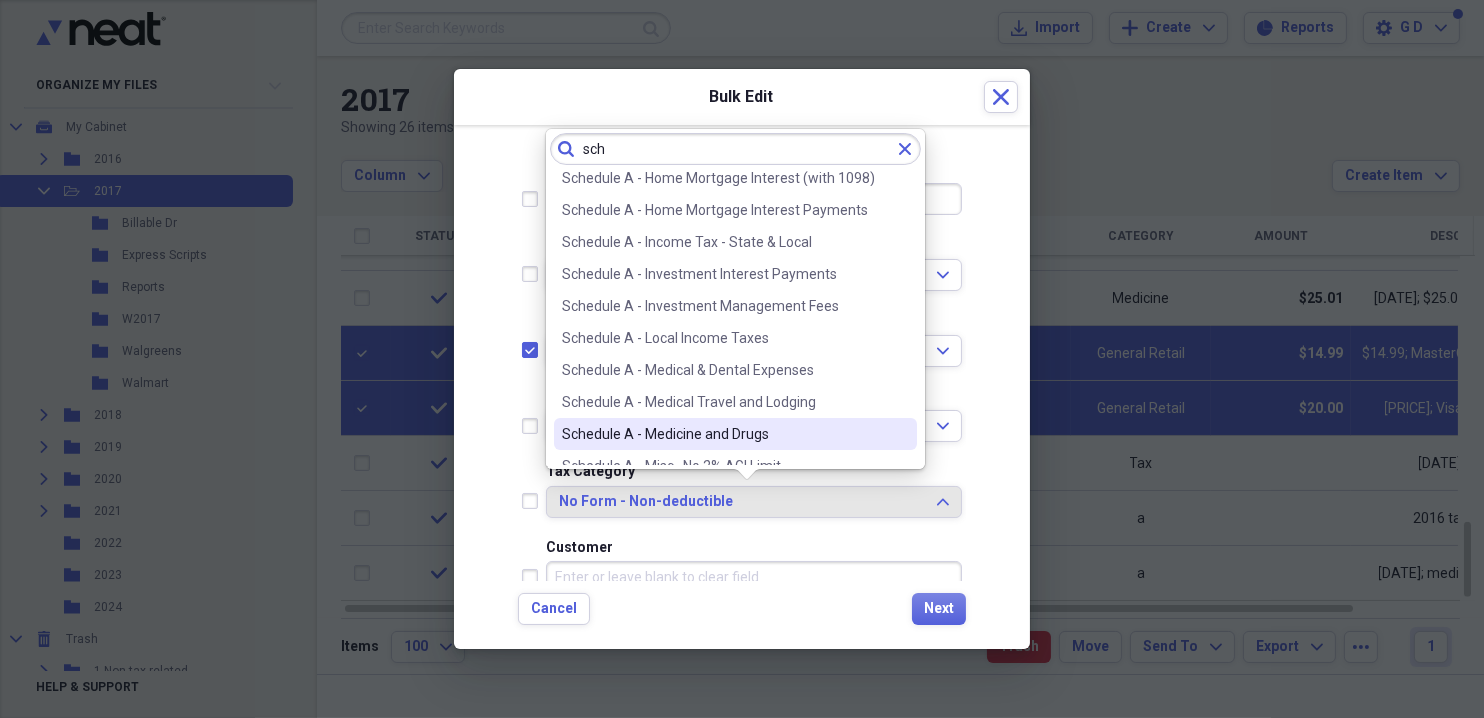 type on "sch" 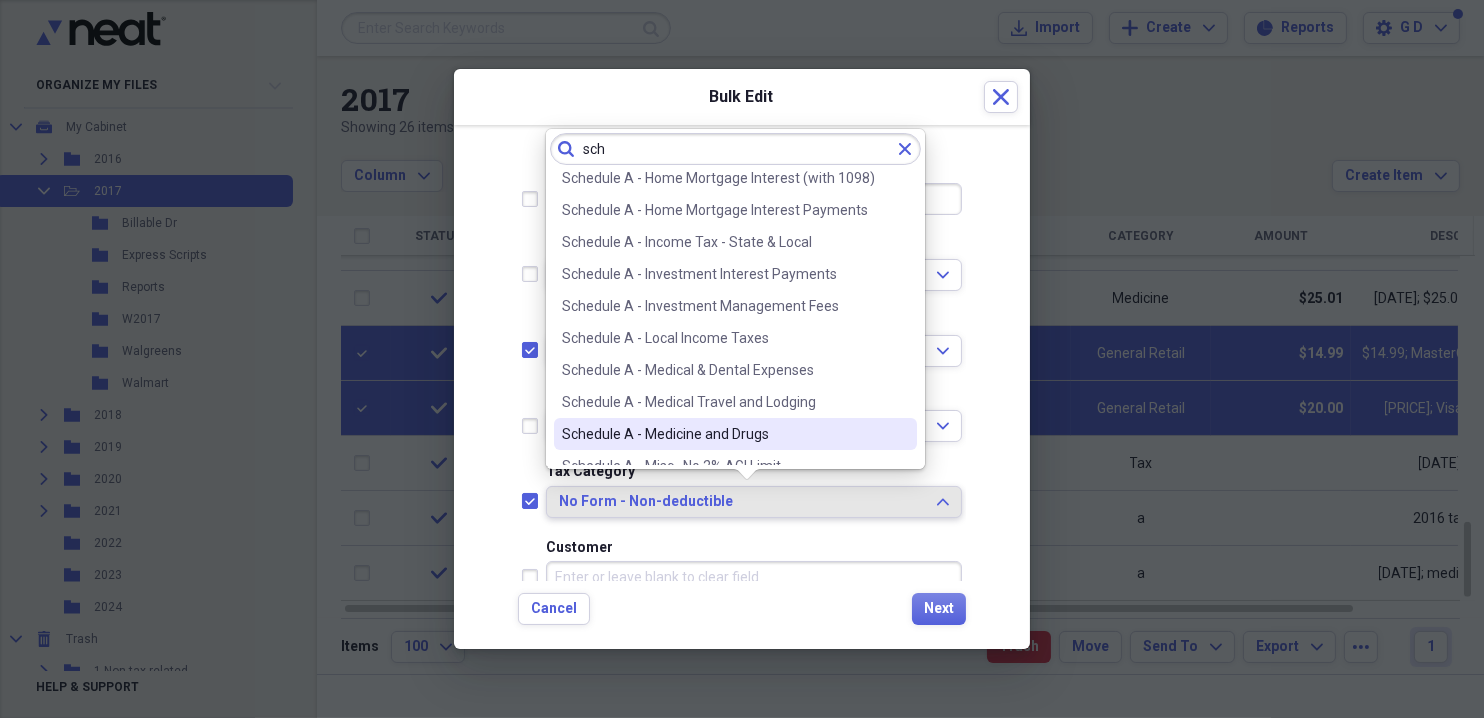 checkbox on "true" 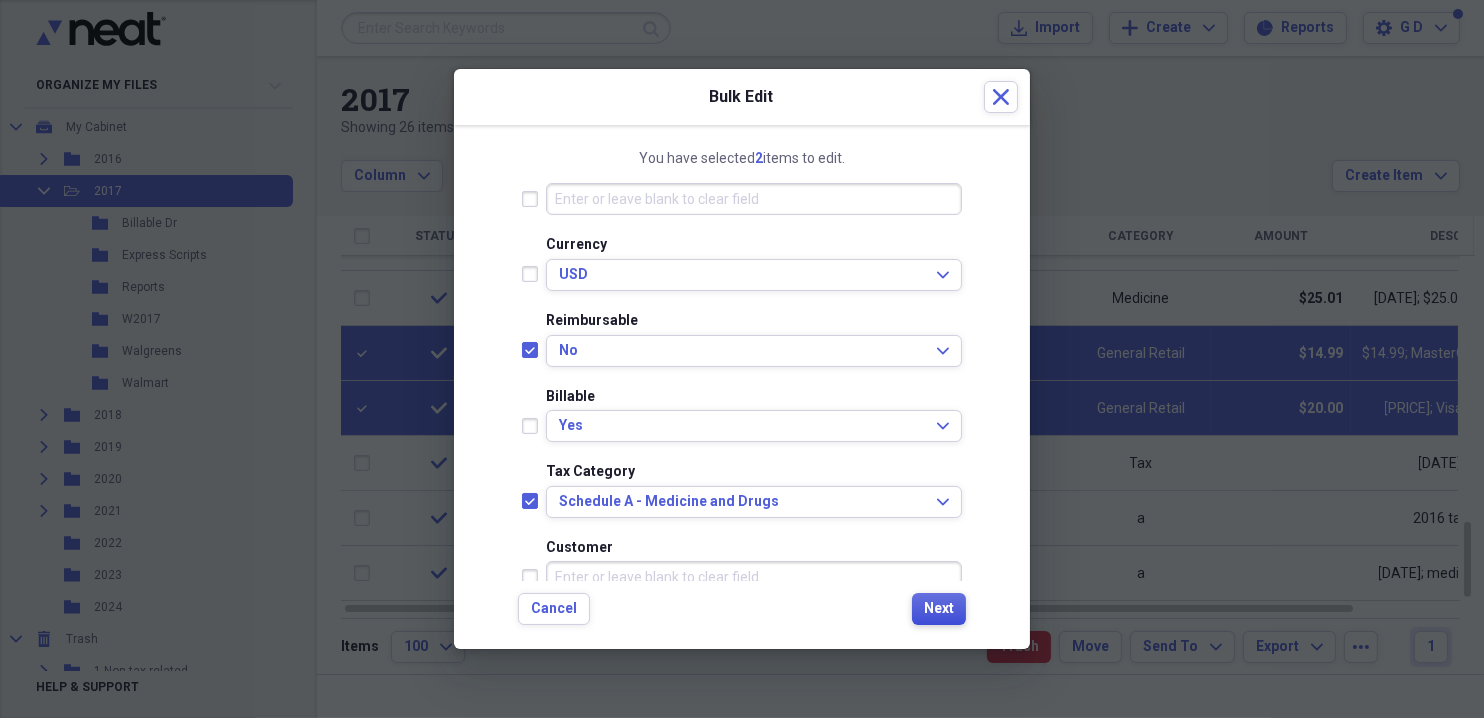click on "Next" at bounding box center (939, 609) 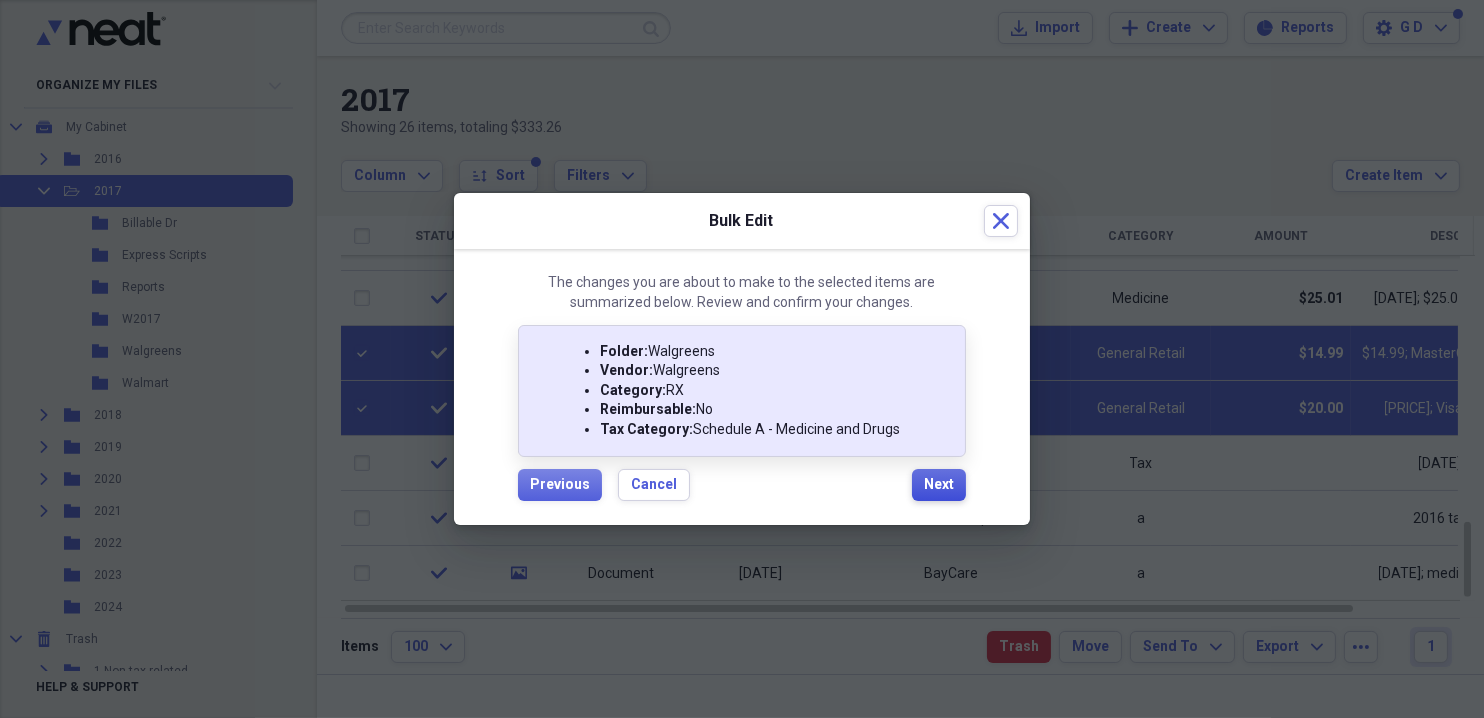 click on "Next" at bounding box center [939, 485] 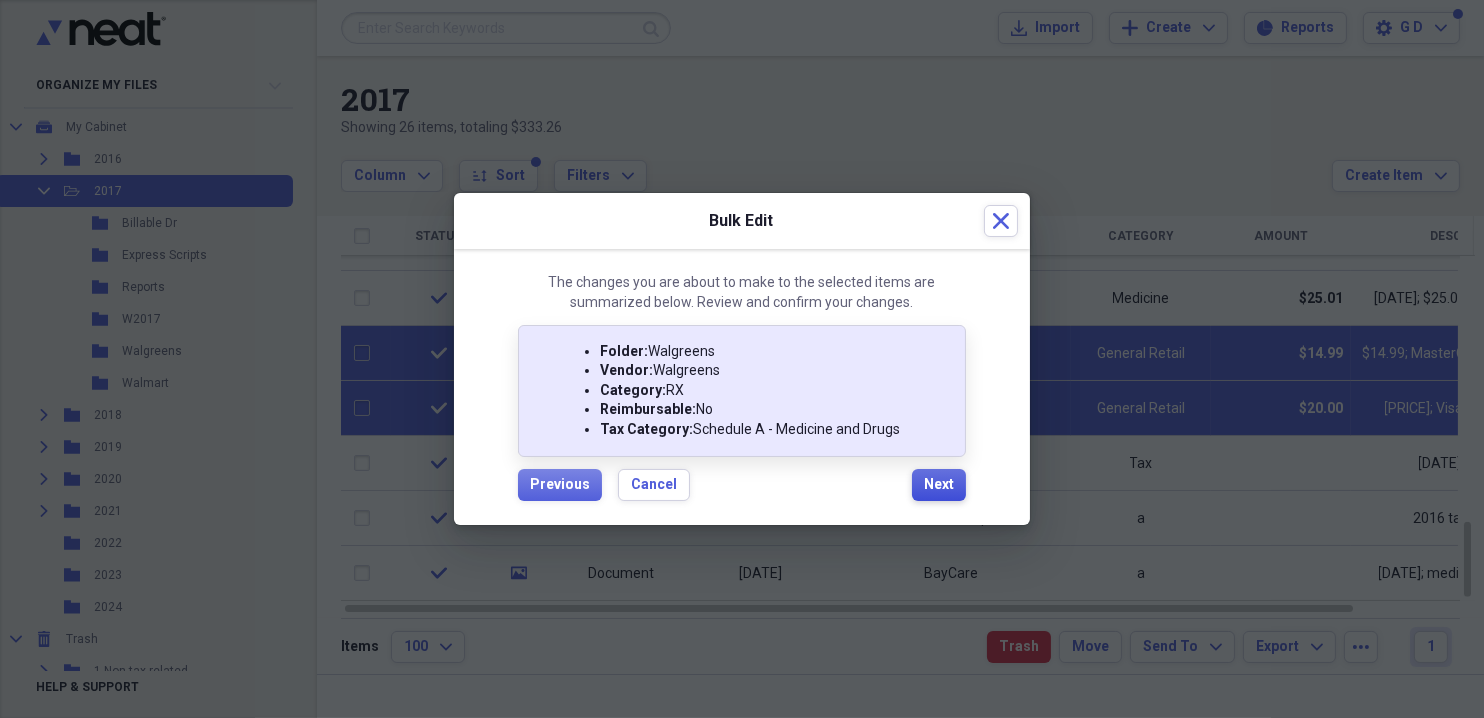 checkbox on "false" 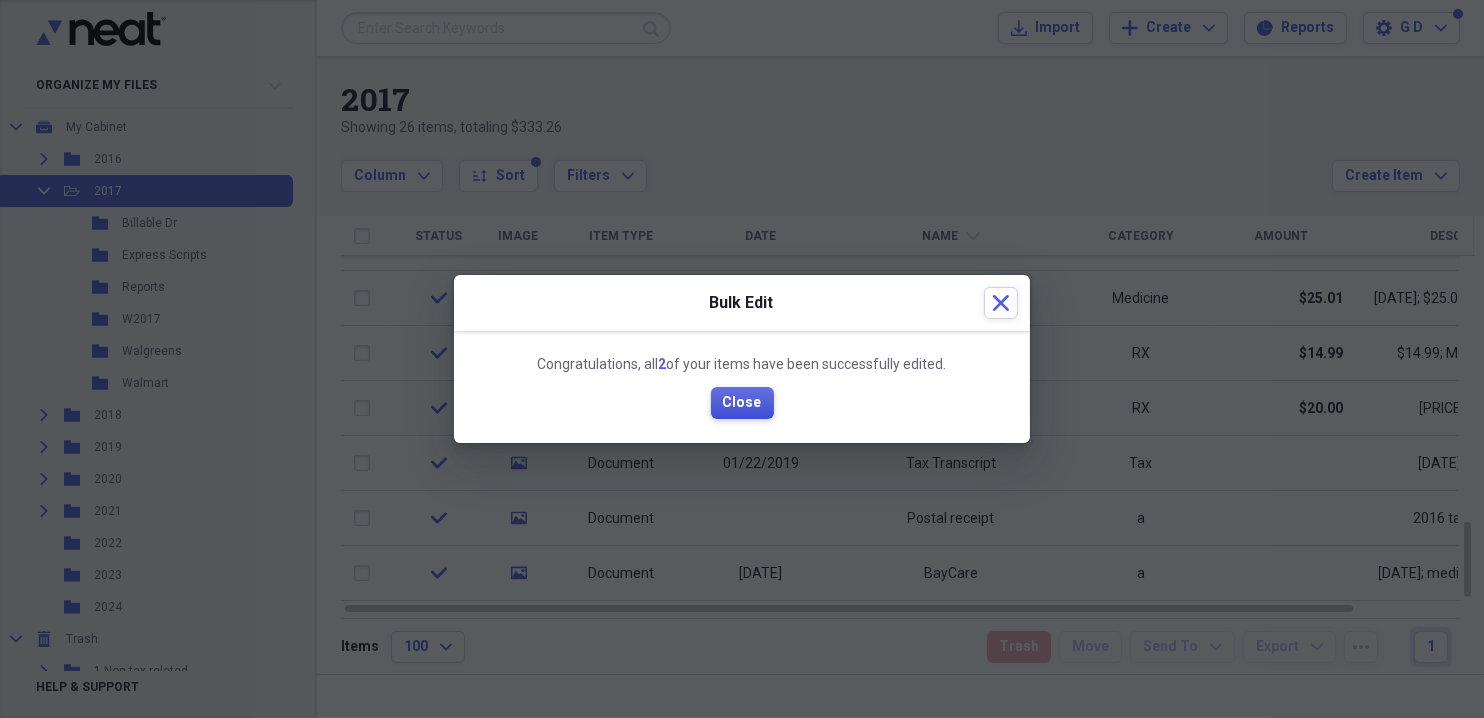 click on "Close" at bounding box center (742, 403) 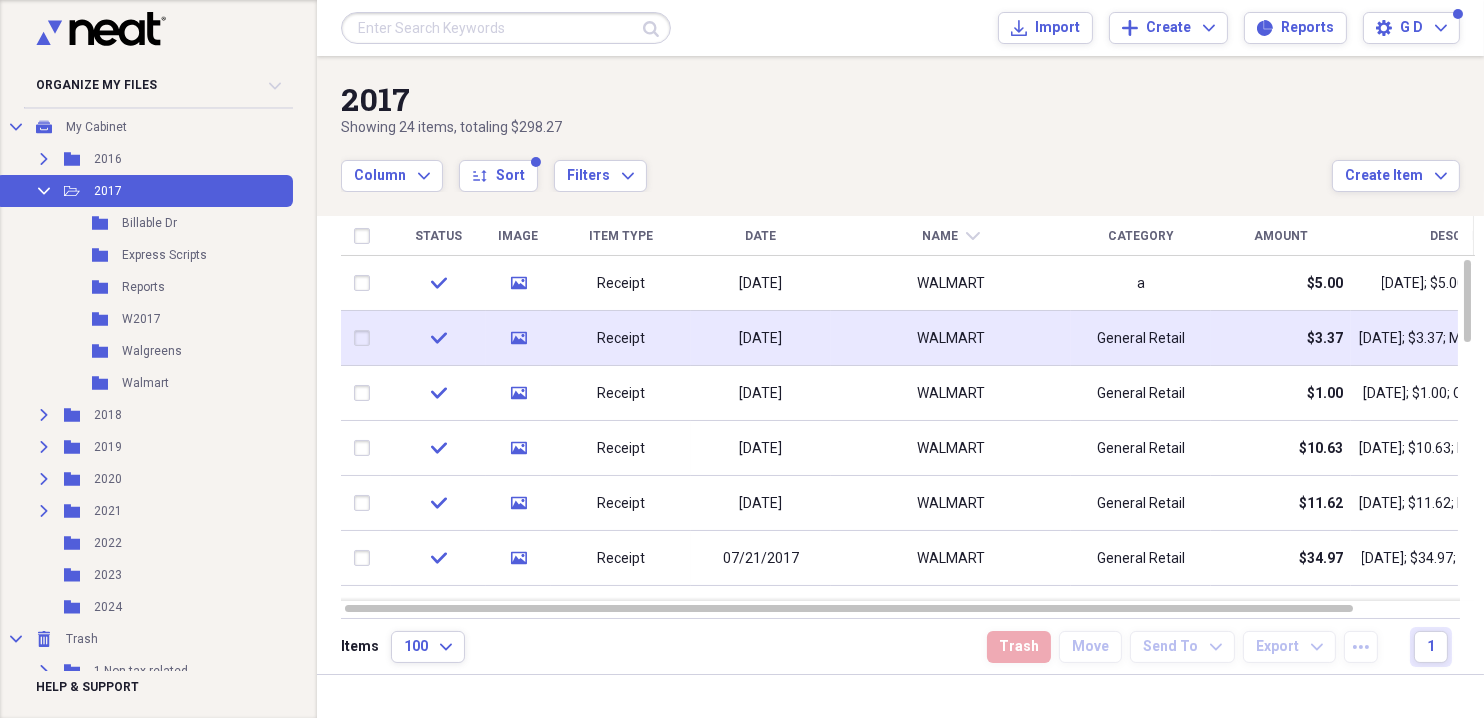 click at bounding box center [366, 338] 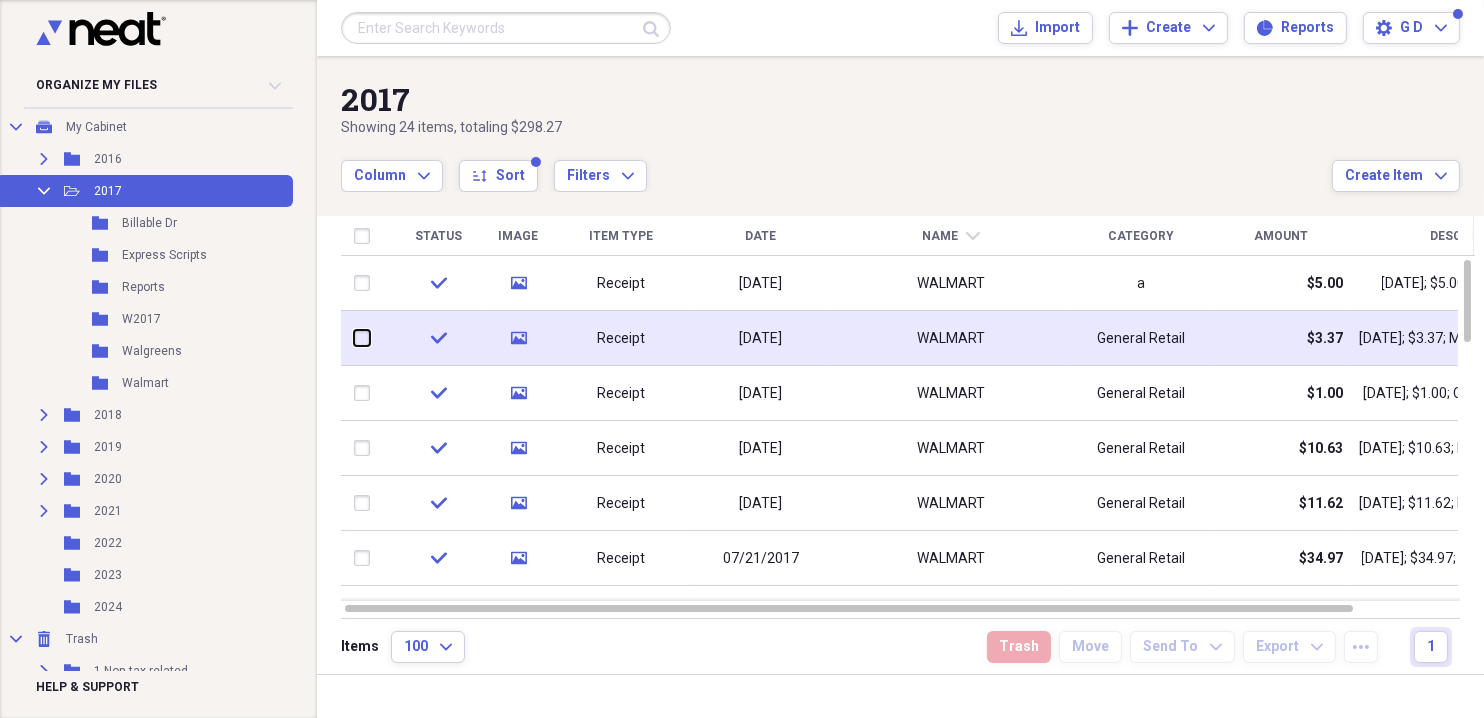 click at bounding box center (354, 338) 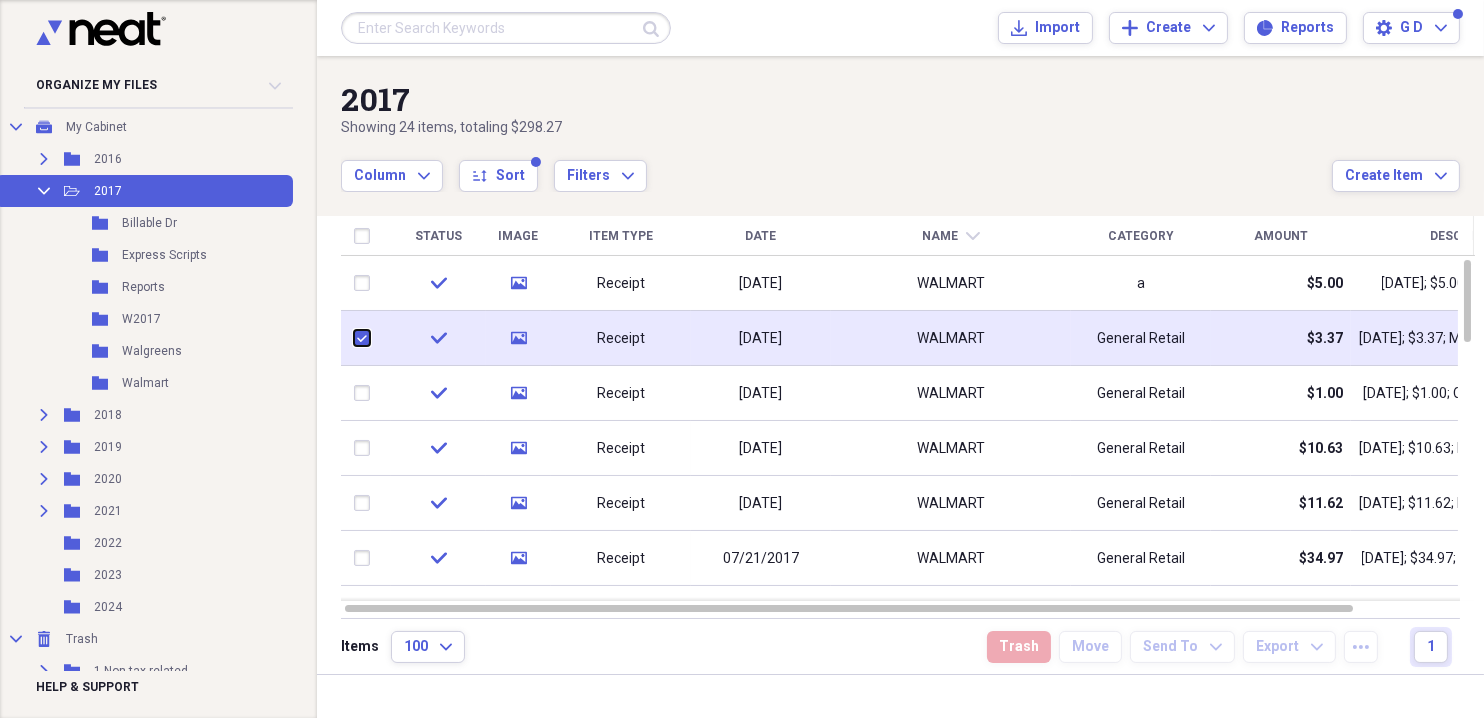 checkbox on "true" 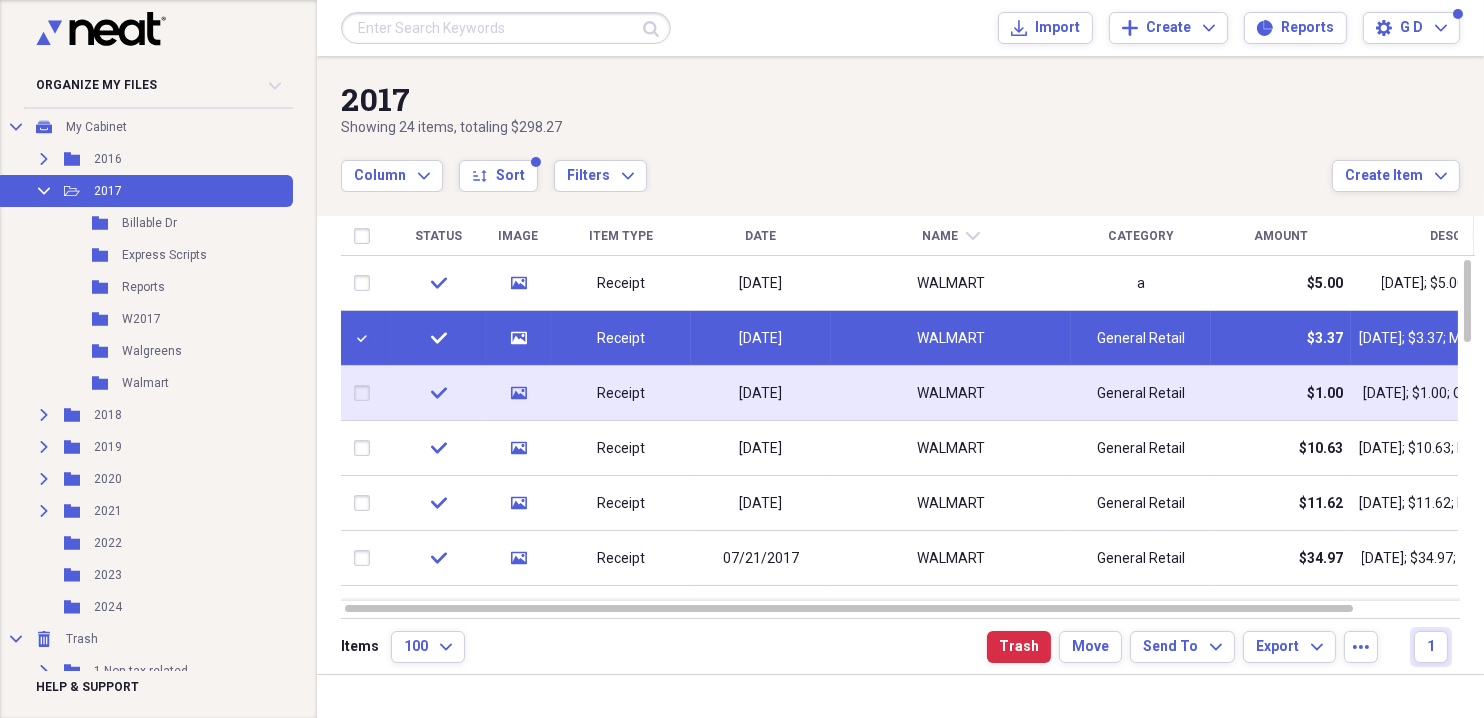 click at bounding box center (366, 393) 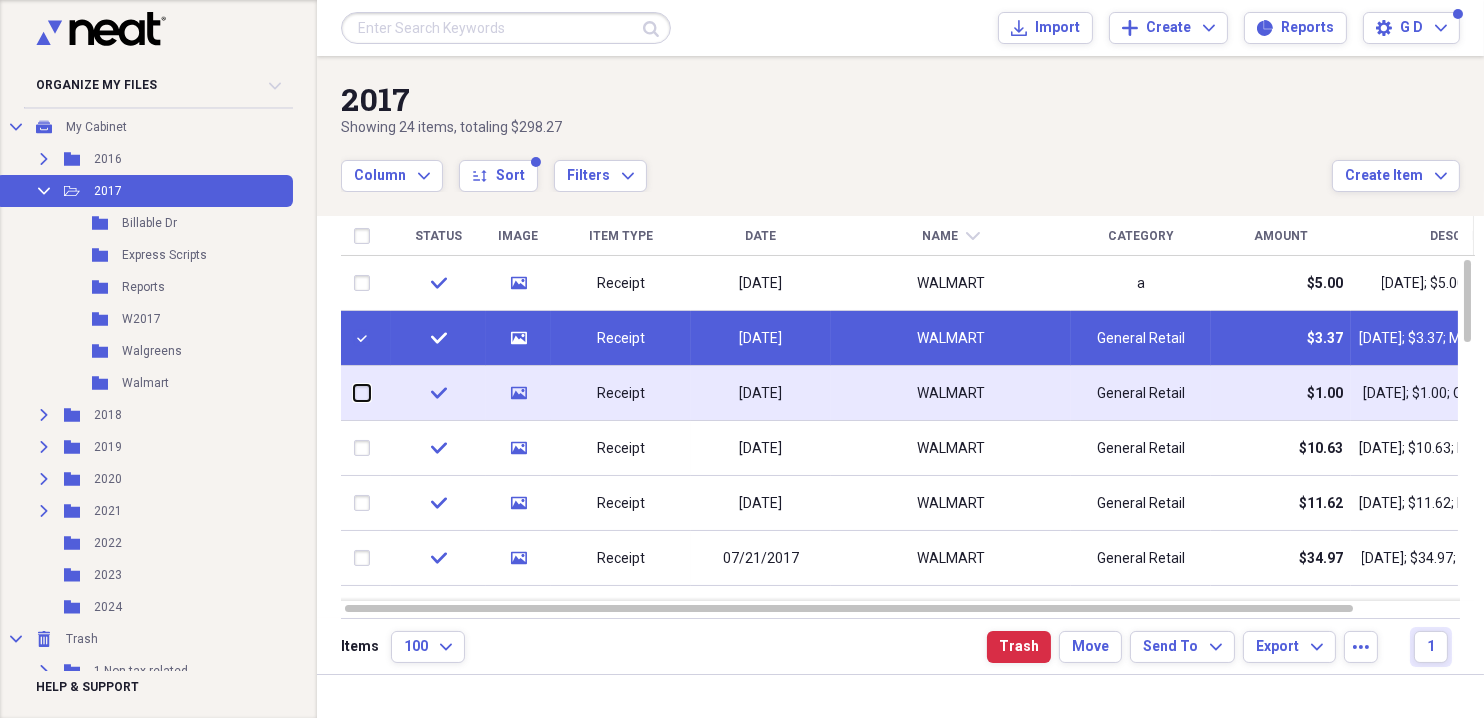 click at bounding box center (354, 393) 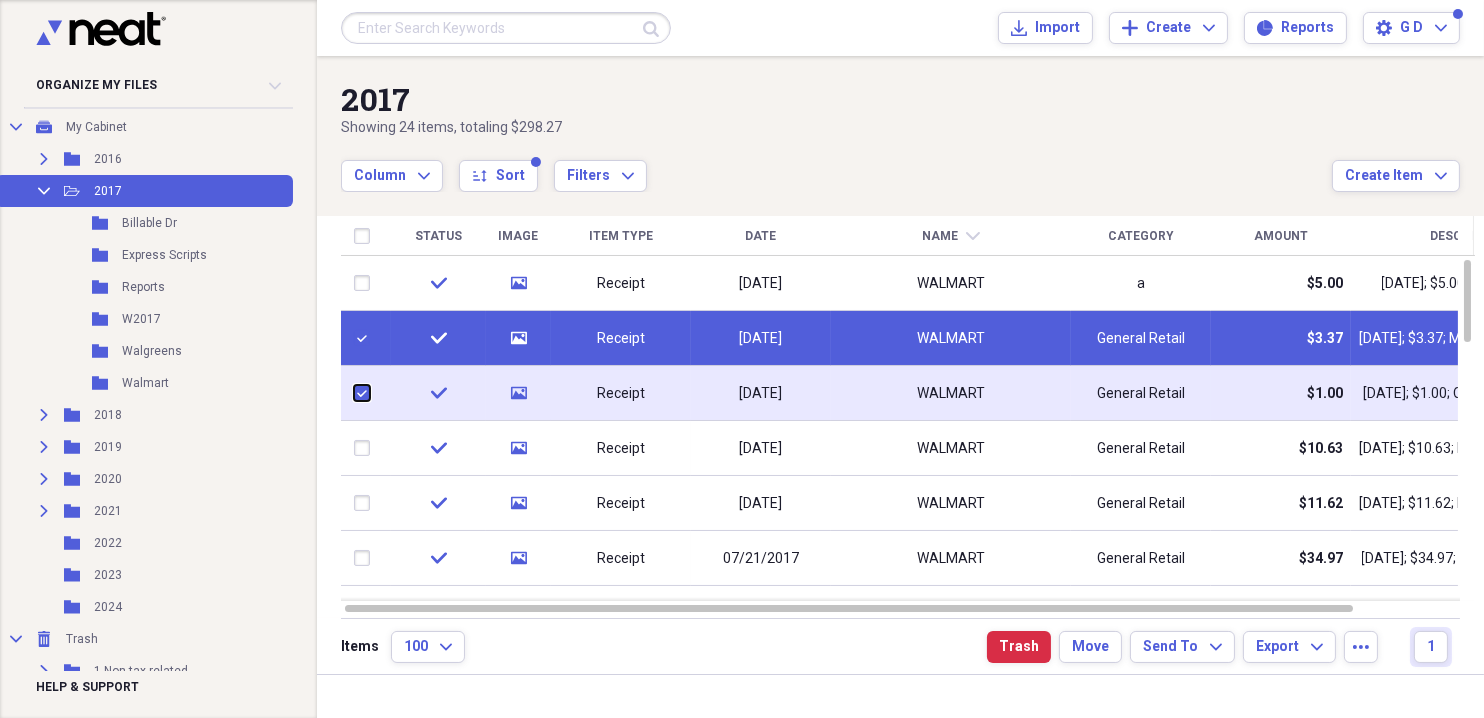 checkbox on "true" 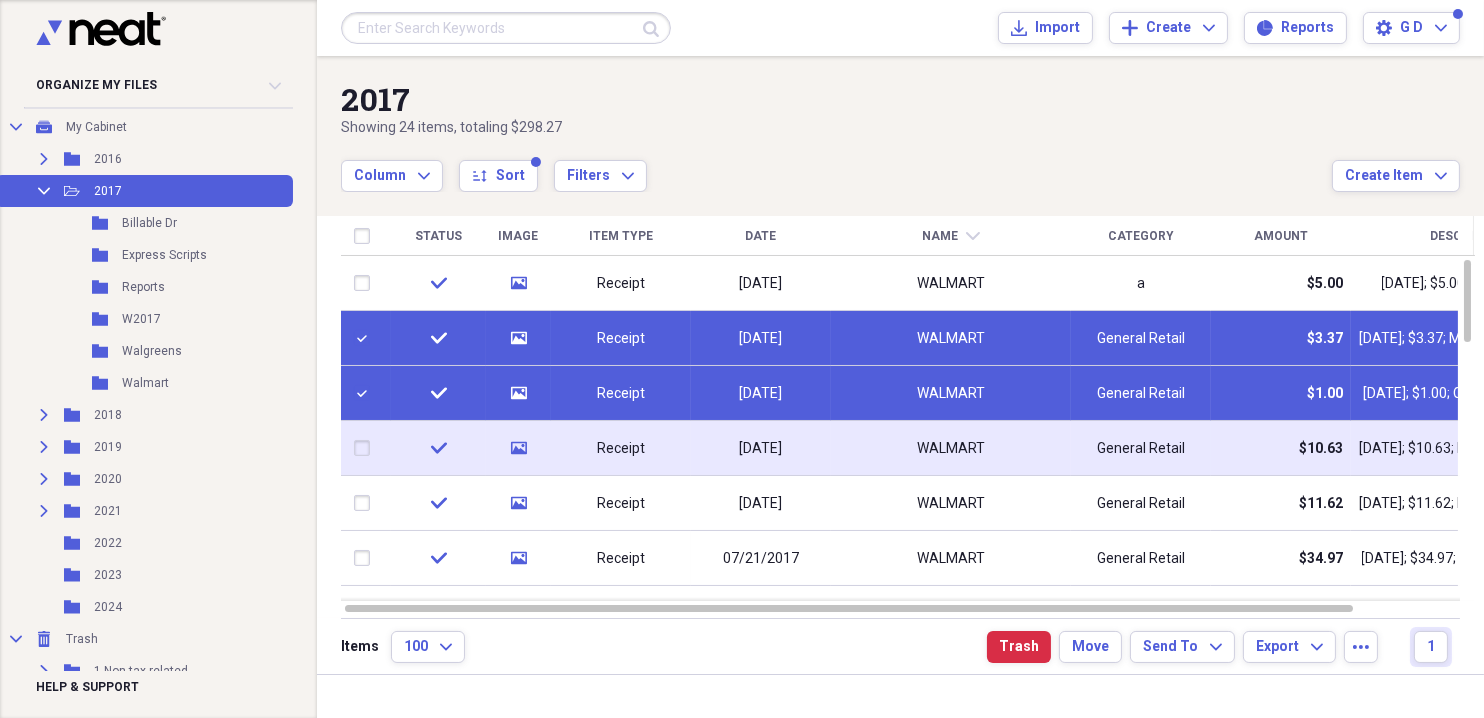 click at bounding box center (366, 448) 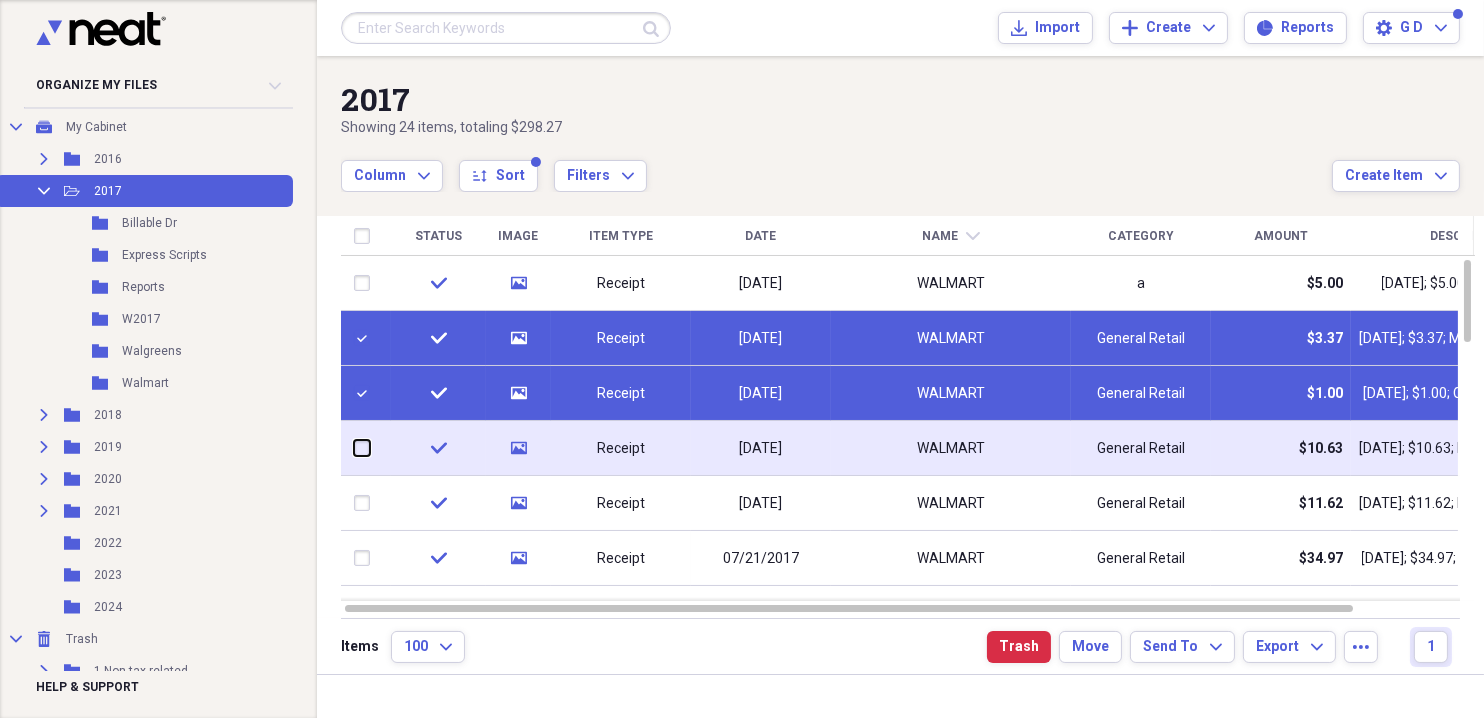 click at bounding box center (354, 448) 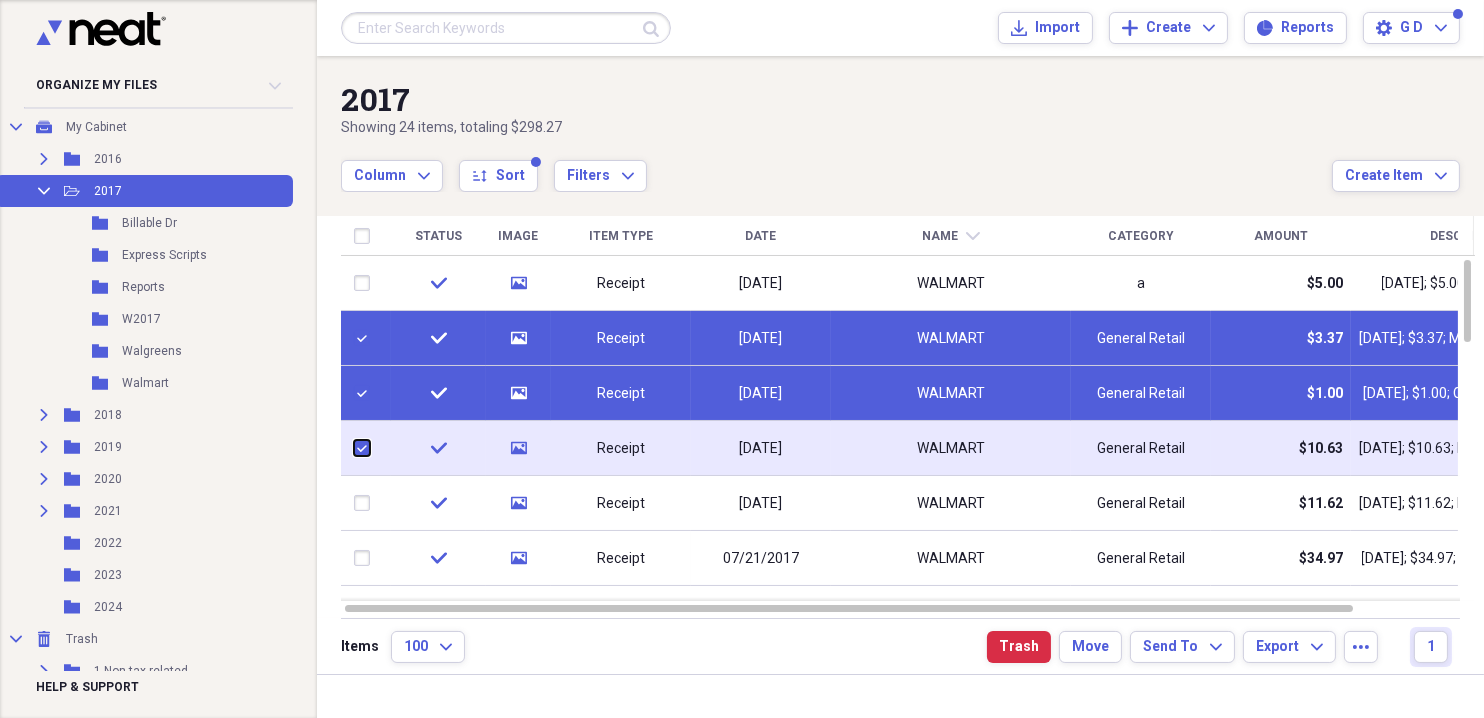checkbox on "true" 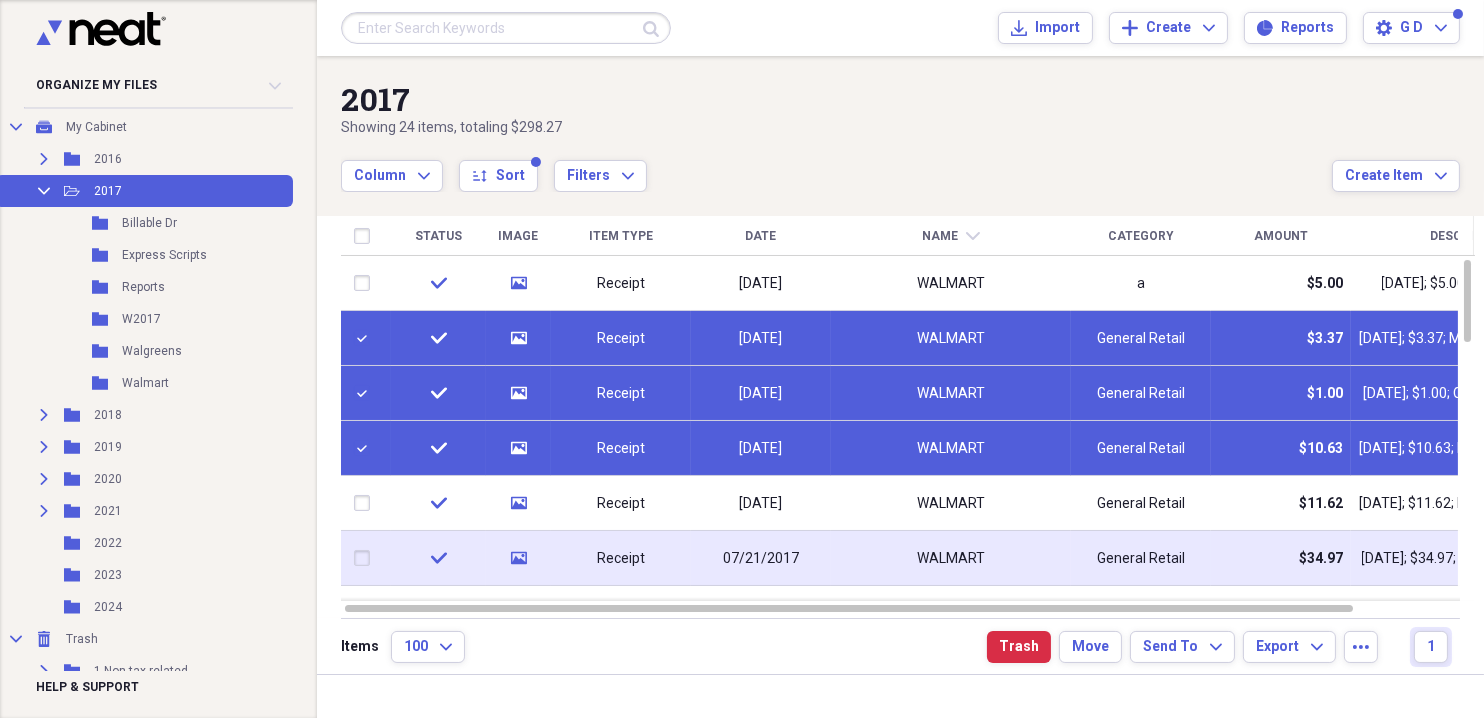 drag, startPoint x: 366, startPoint y: 503, endPoint x: 360, endPoint y: 570, distance: 67.26812 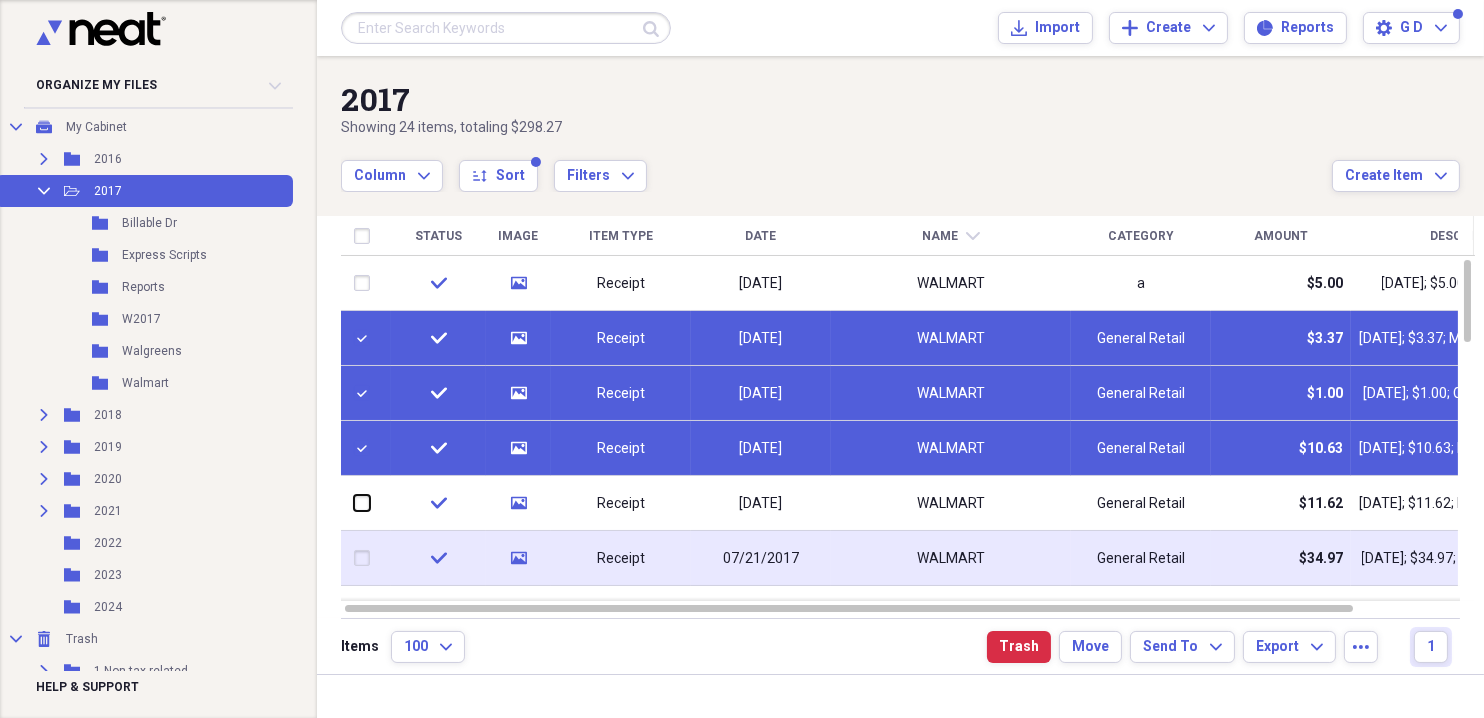 click at bounding box center [354, 503] 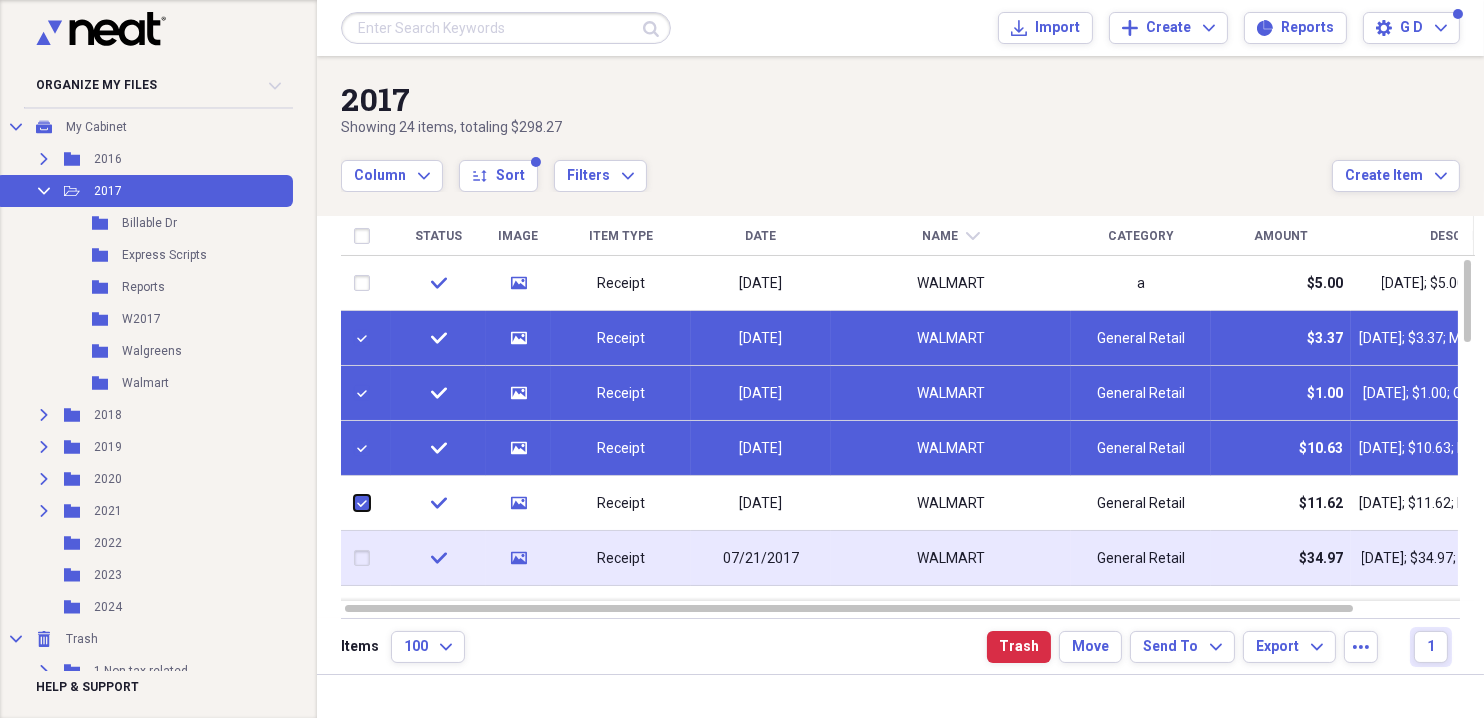 checkbox on "true" 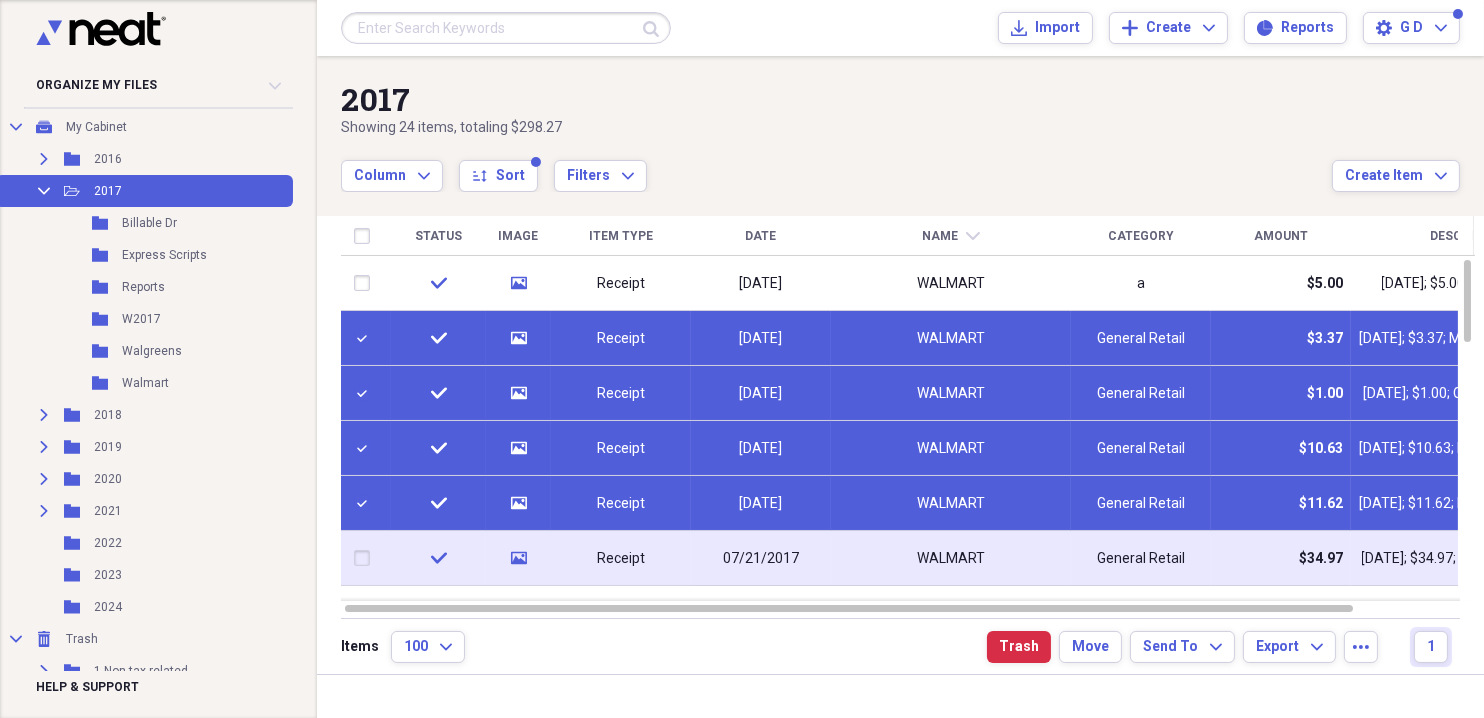 click at bounding box center [366, 558] 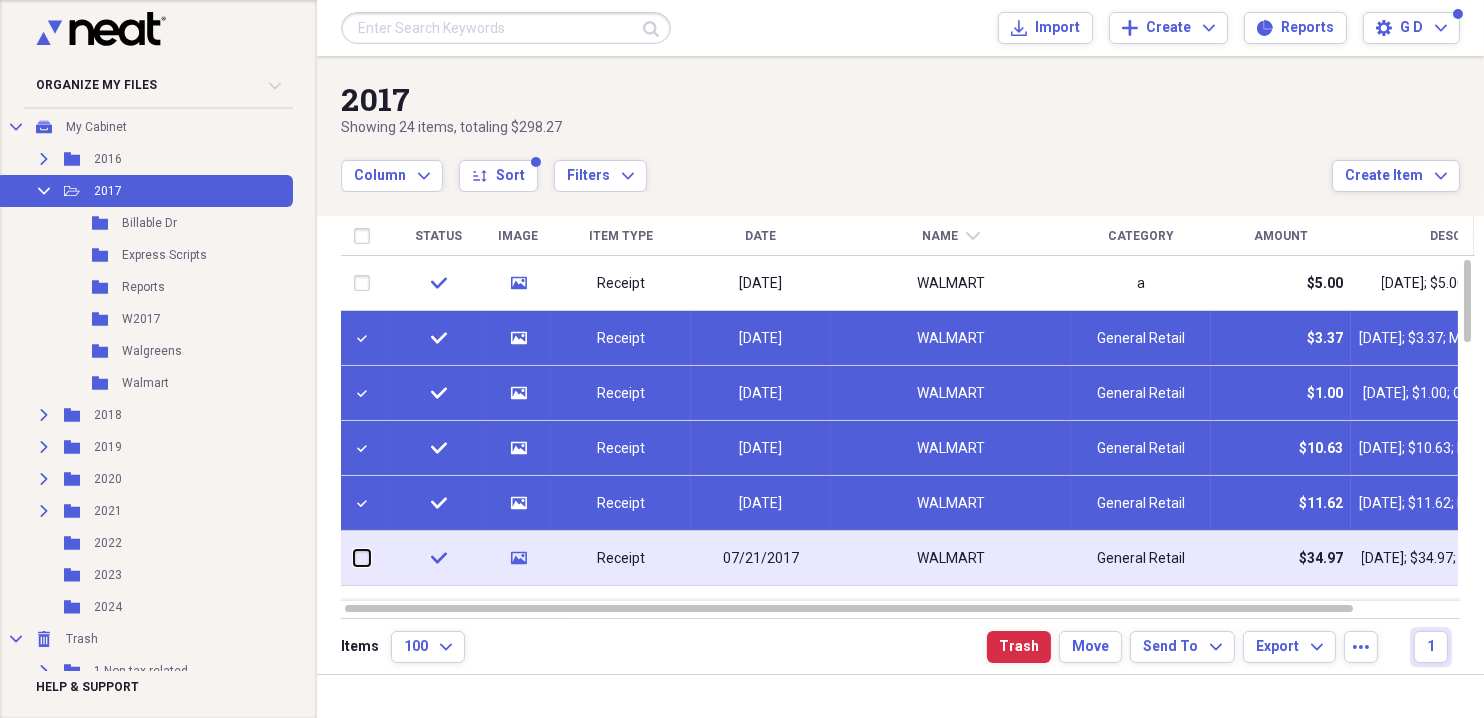 click at bounding box center (354, 558) 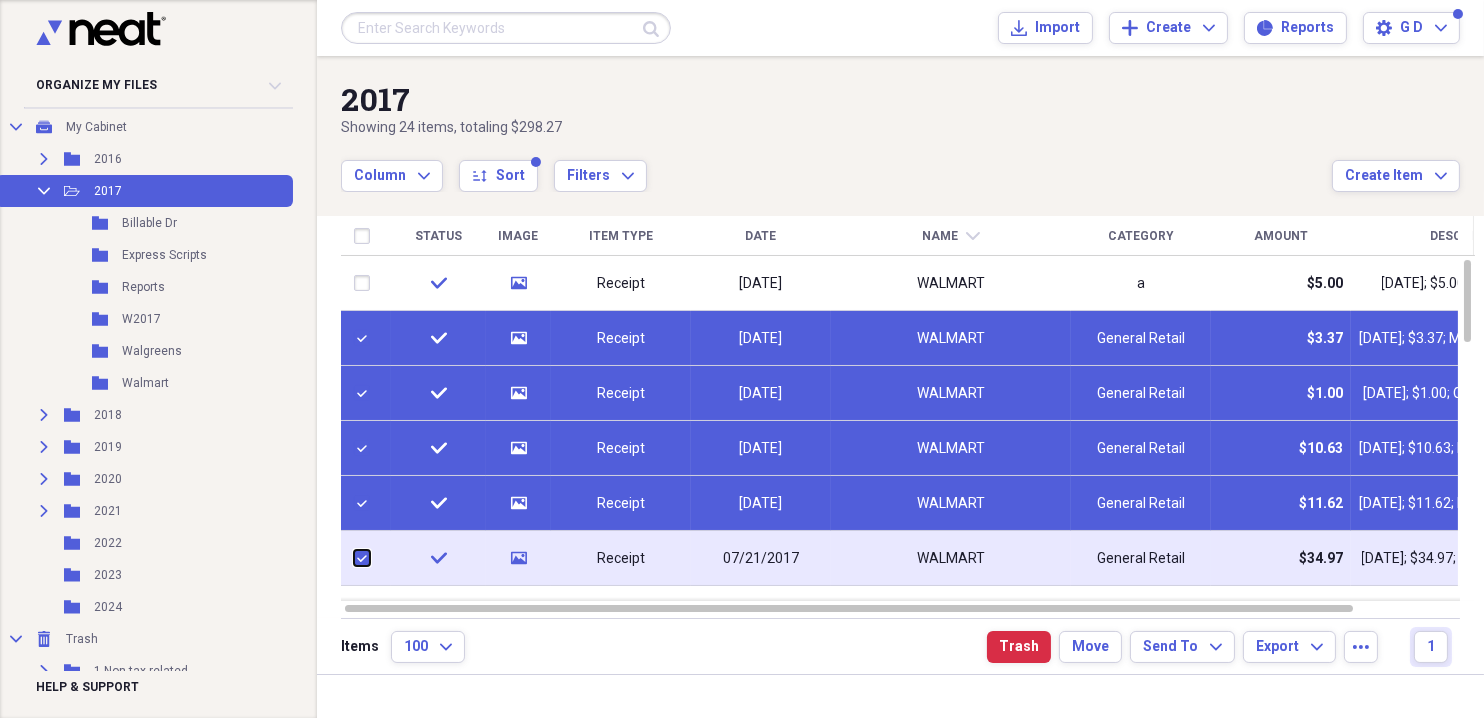 checkbox on "true" 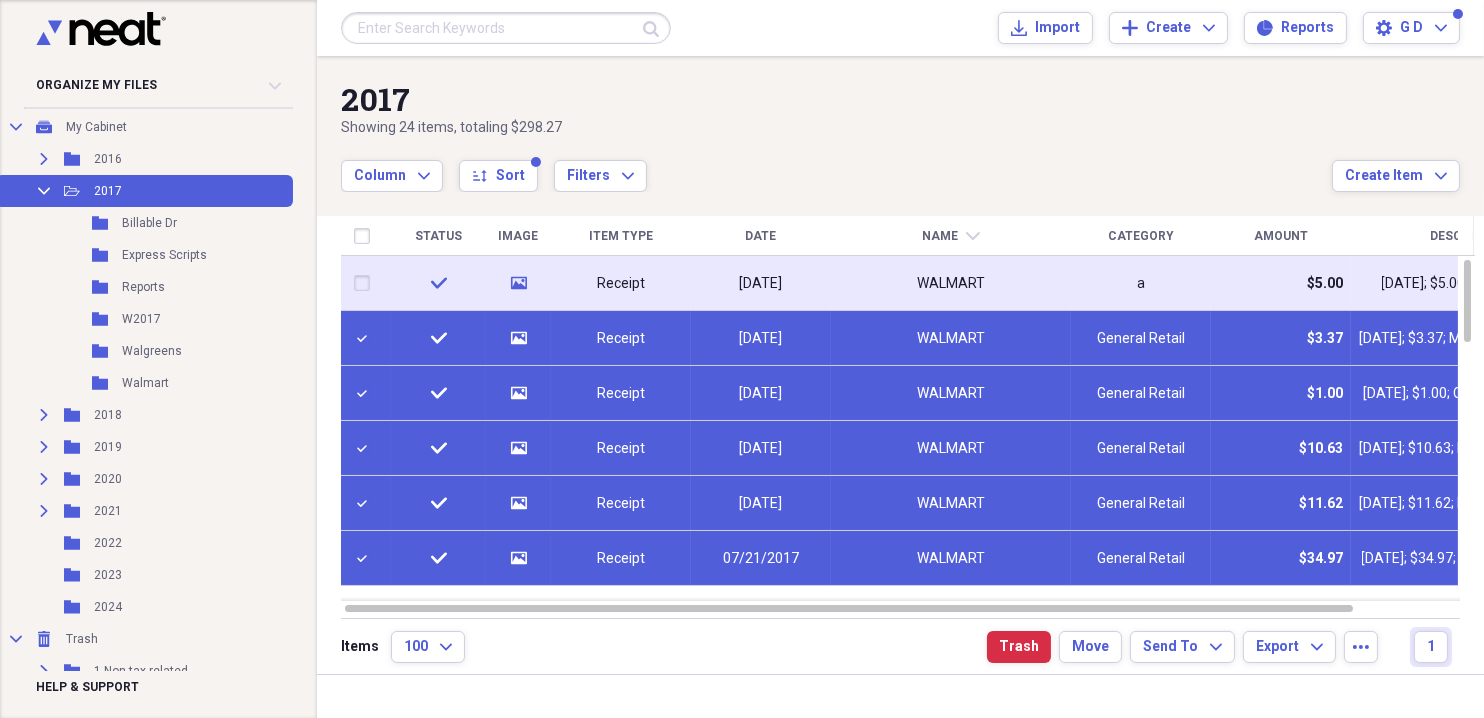 click at bounding box center [366, 283] 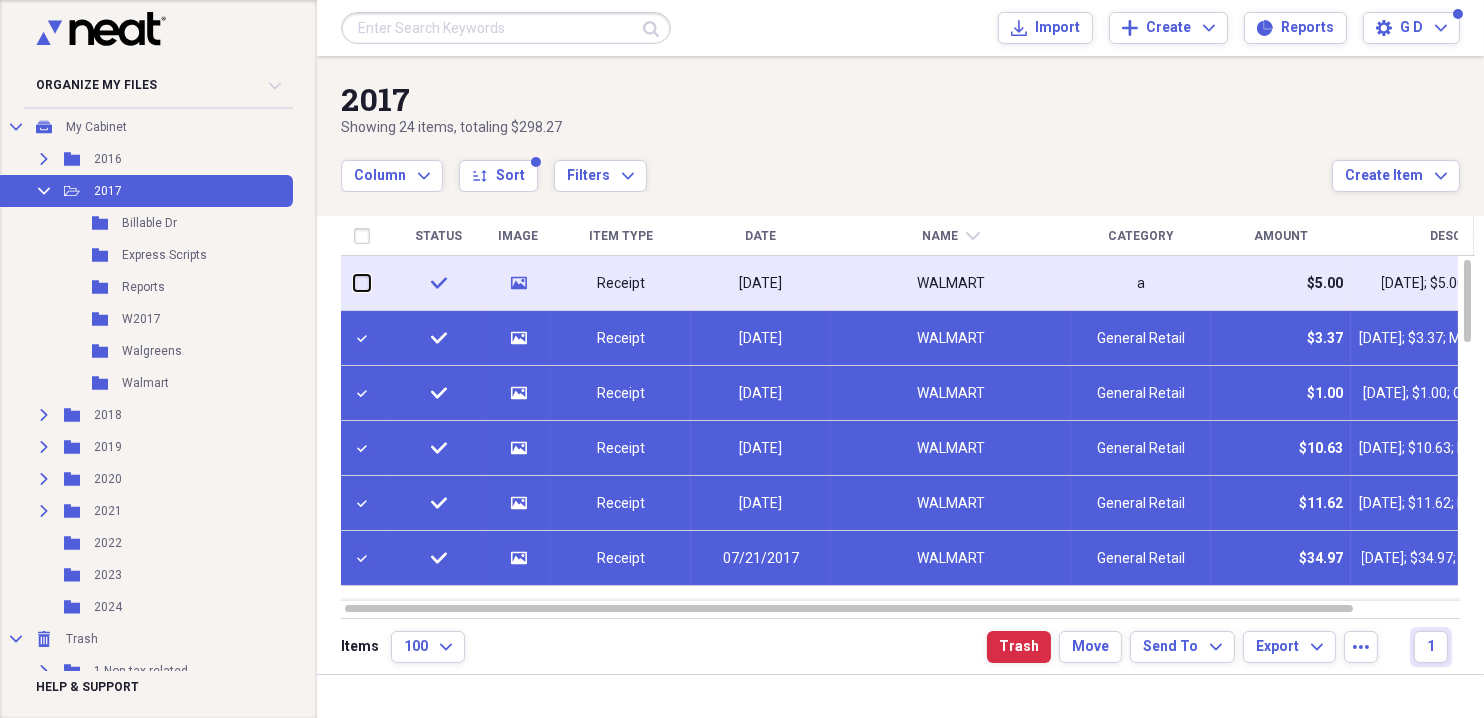 click at bounding box center [354, 283] 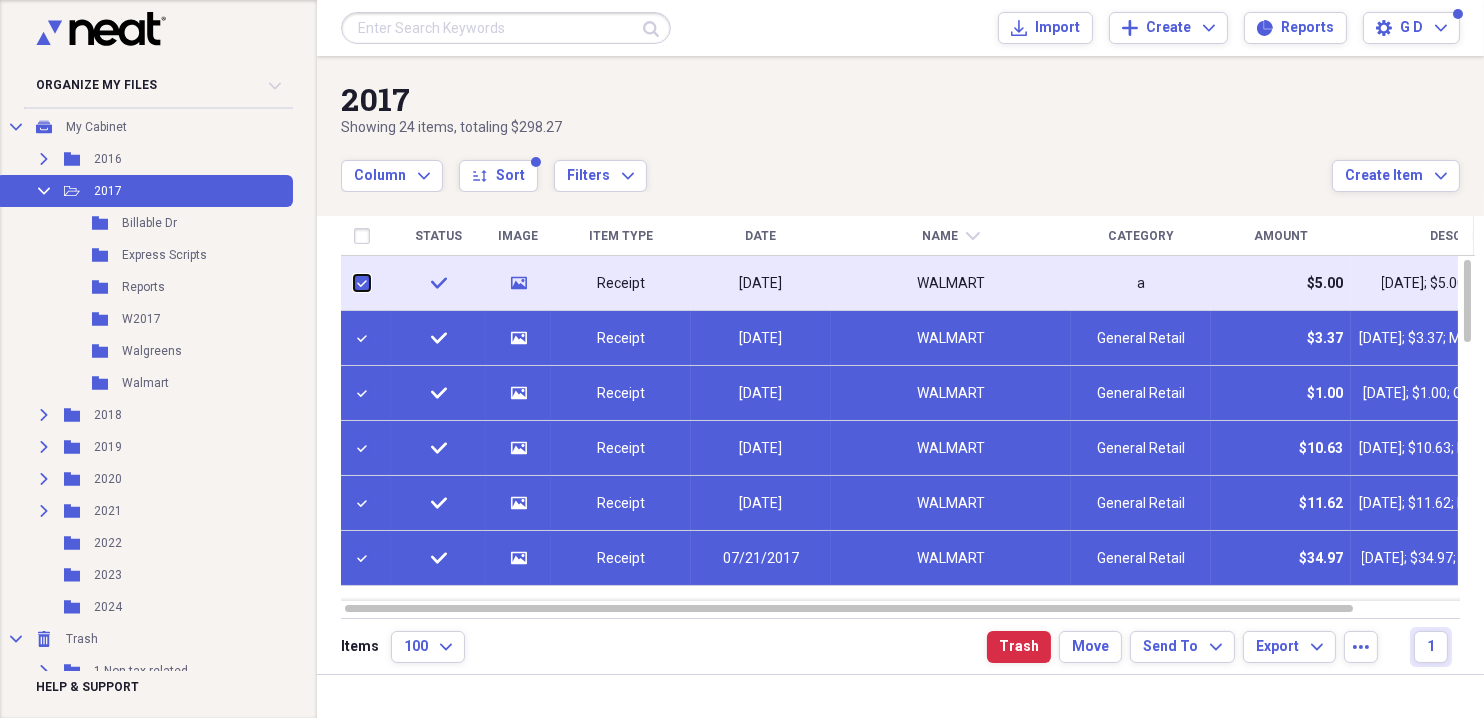 checkbox on "true" 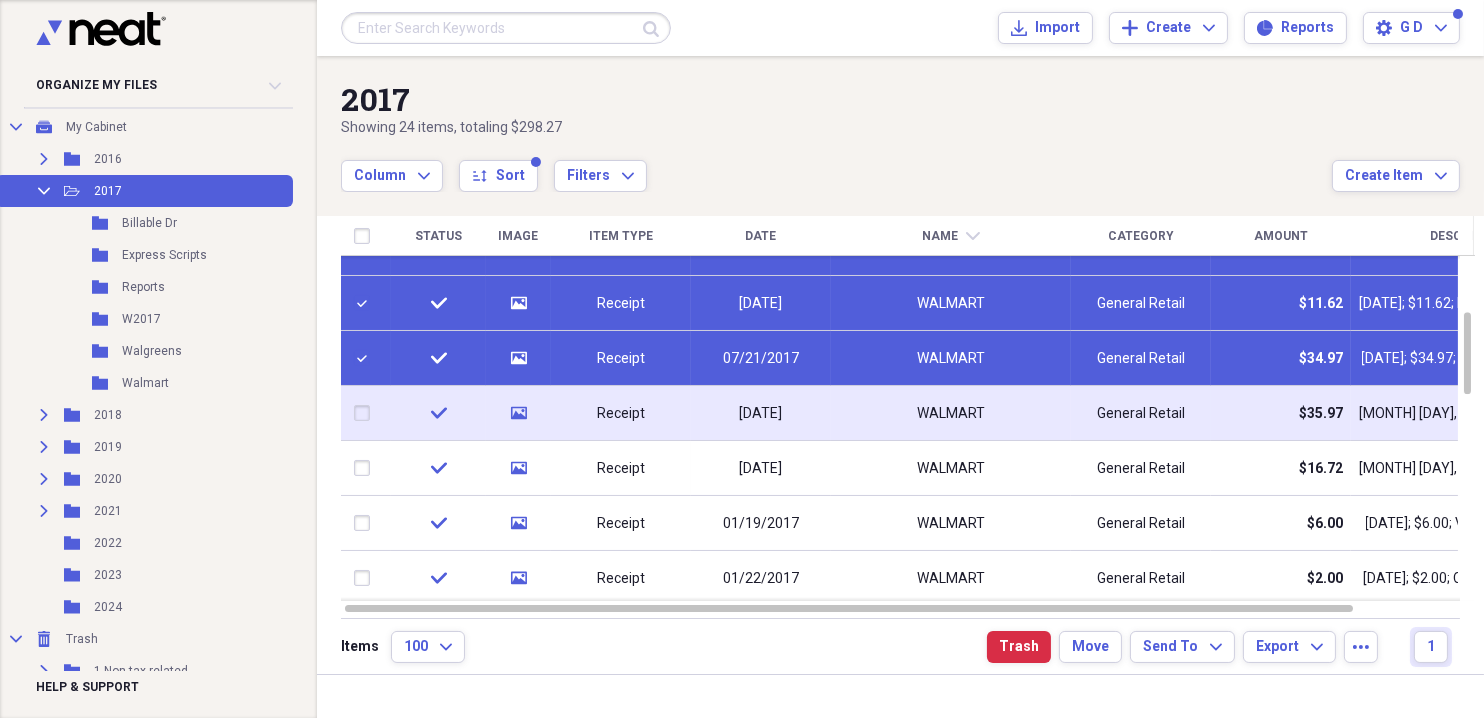 click at bounding box center [366, 413] 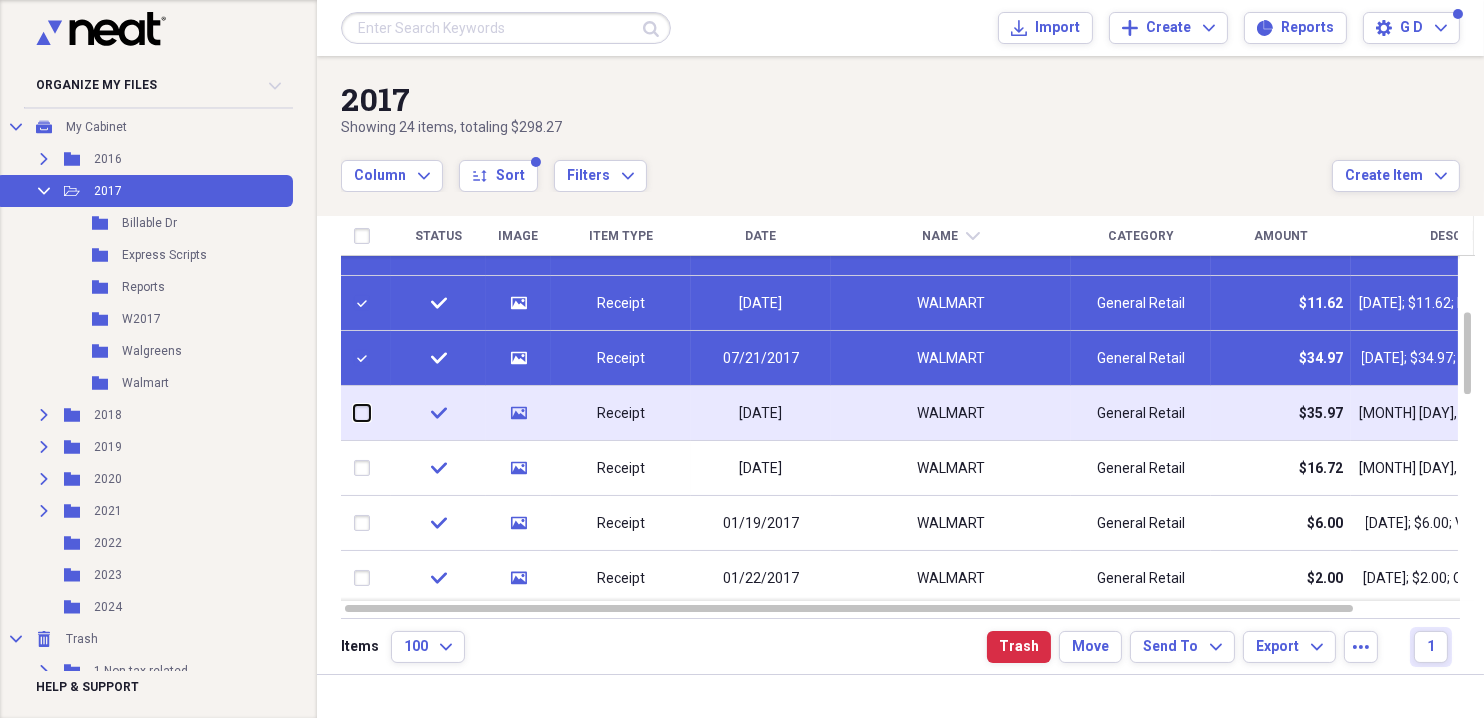 click at bounding box center (354, 413) 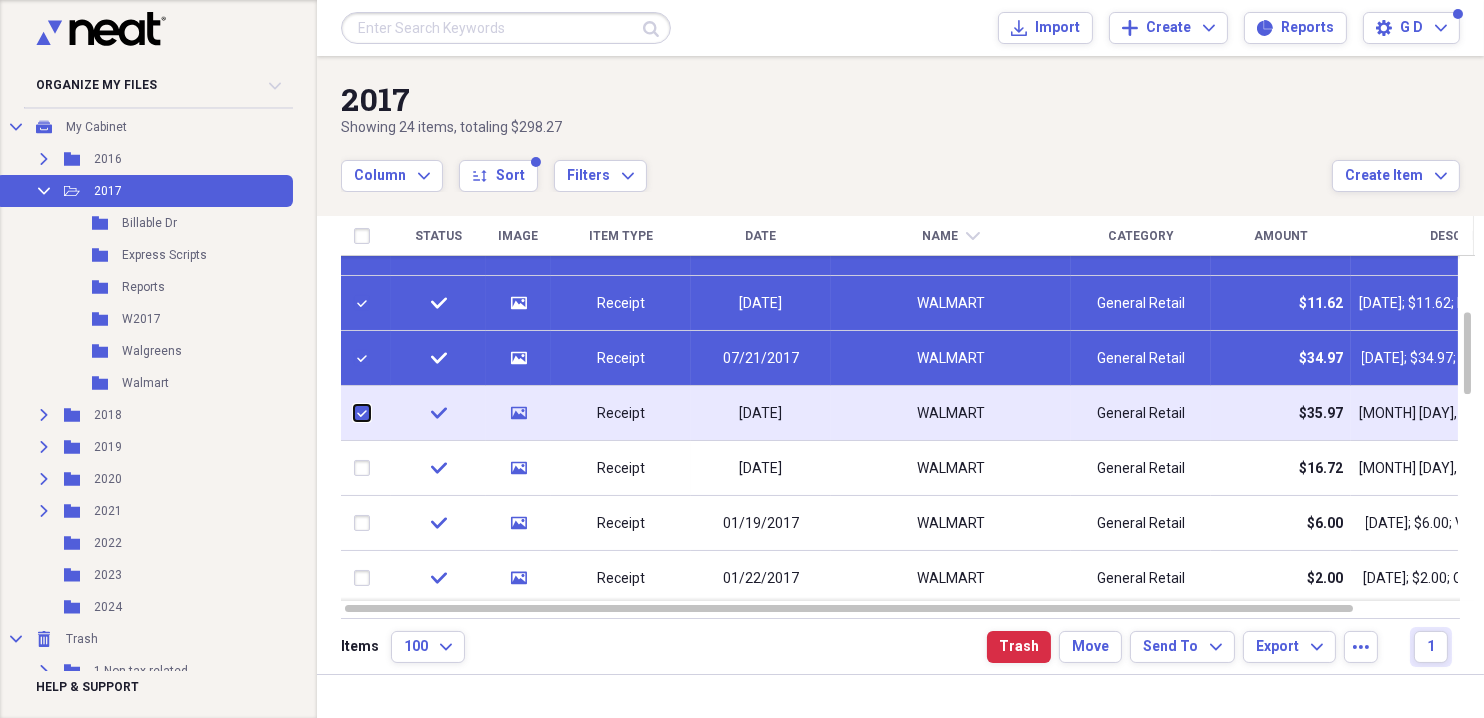 checkbox on "true" 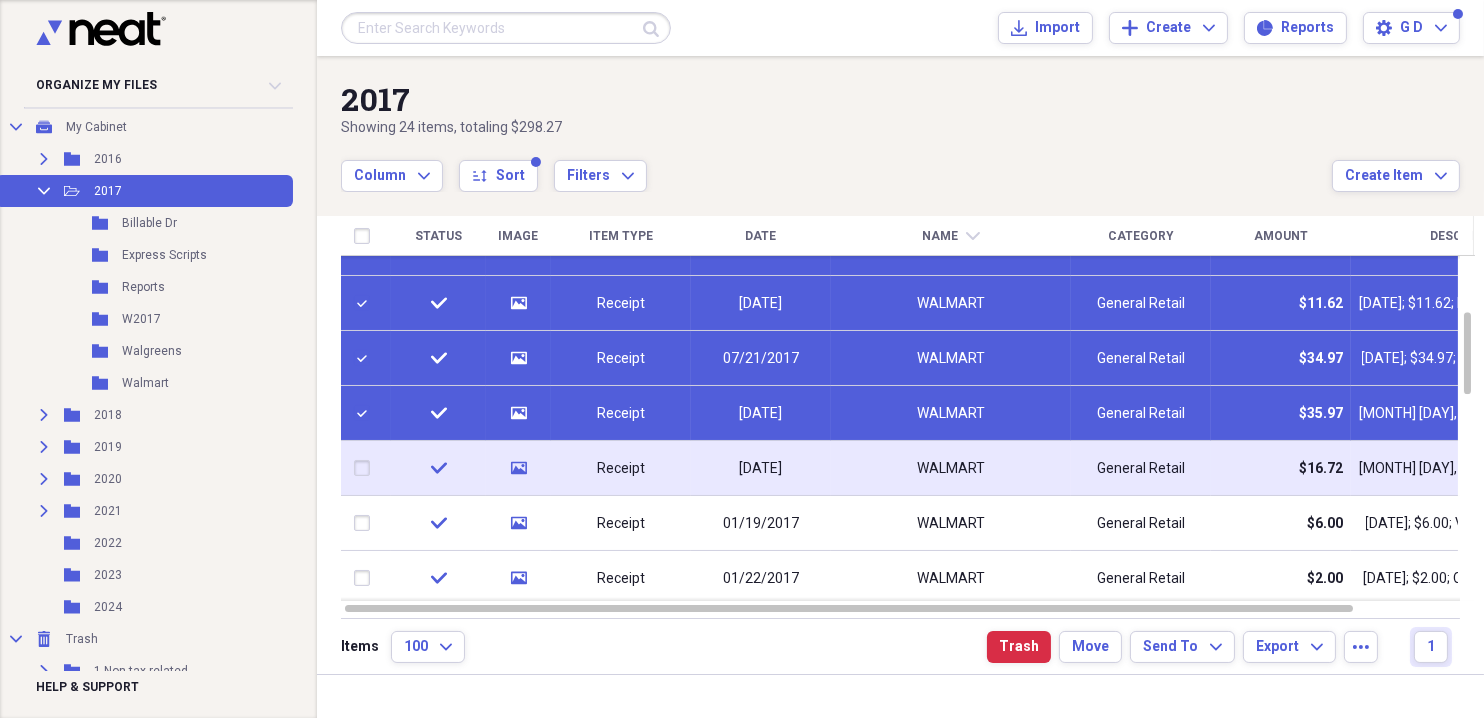 drag, startPoint x: 374, startPoint y: 465, endPoint x: 375, endPoint y: 493, distance: 28.01785 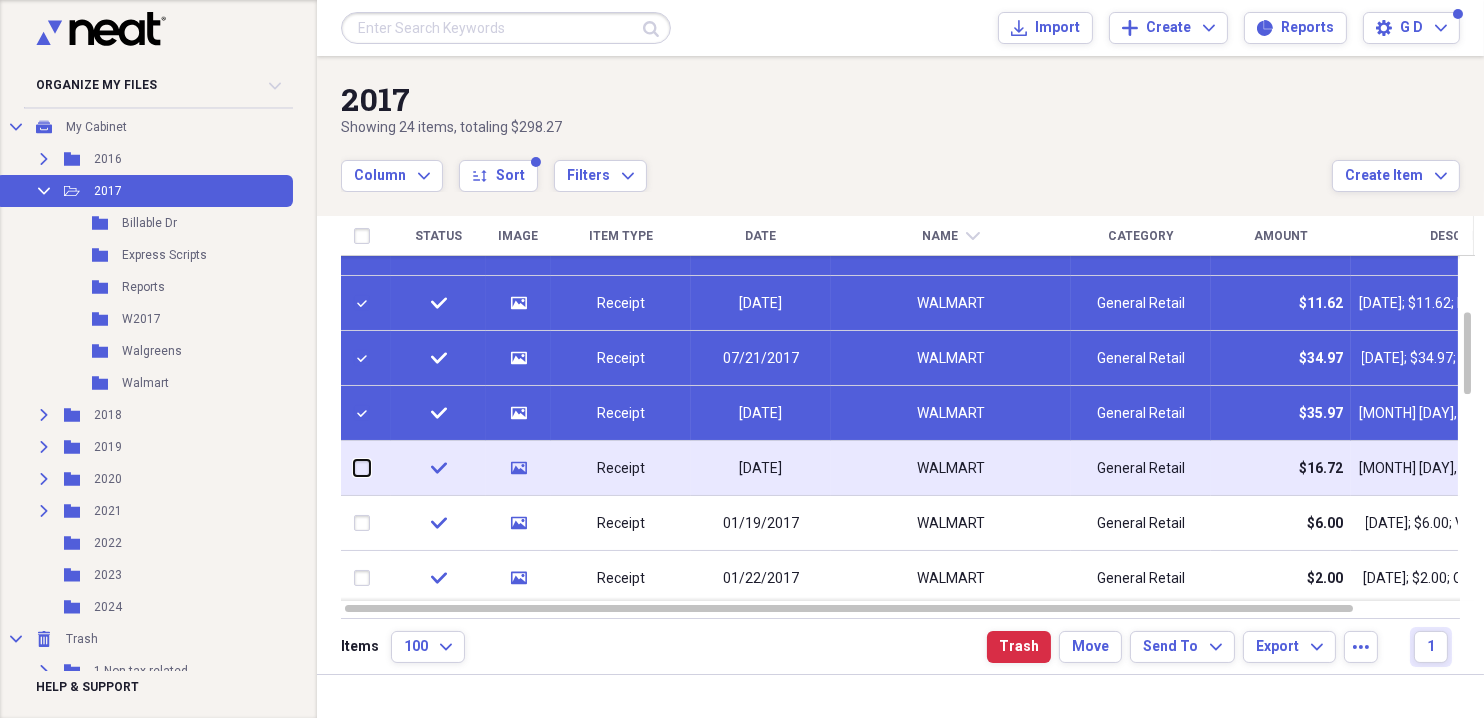 click at bounding box center (354, 468) 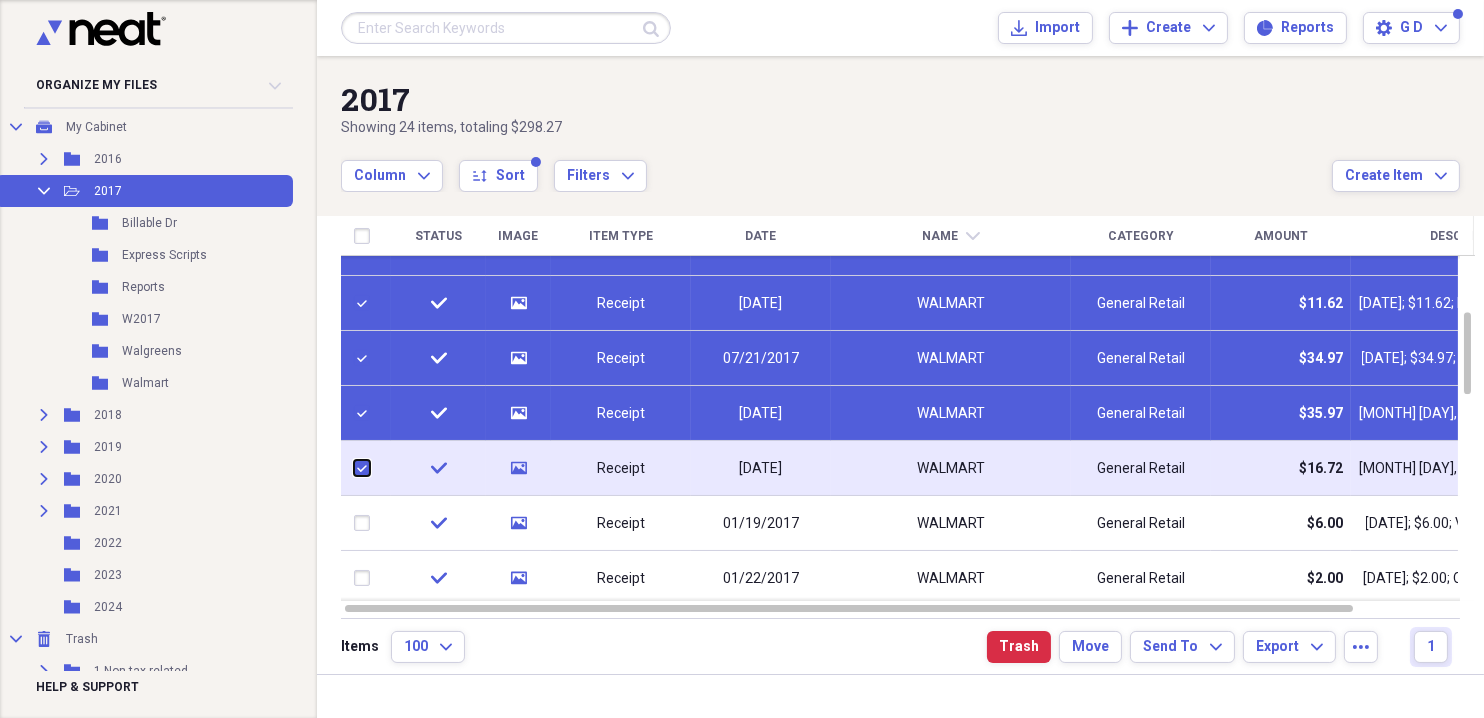 checkbox on "true" 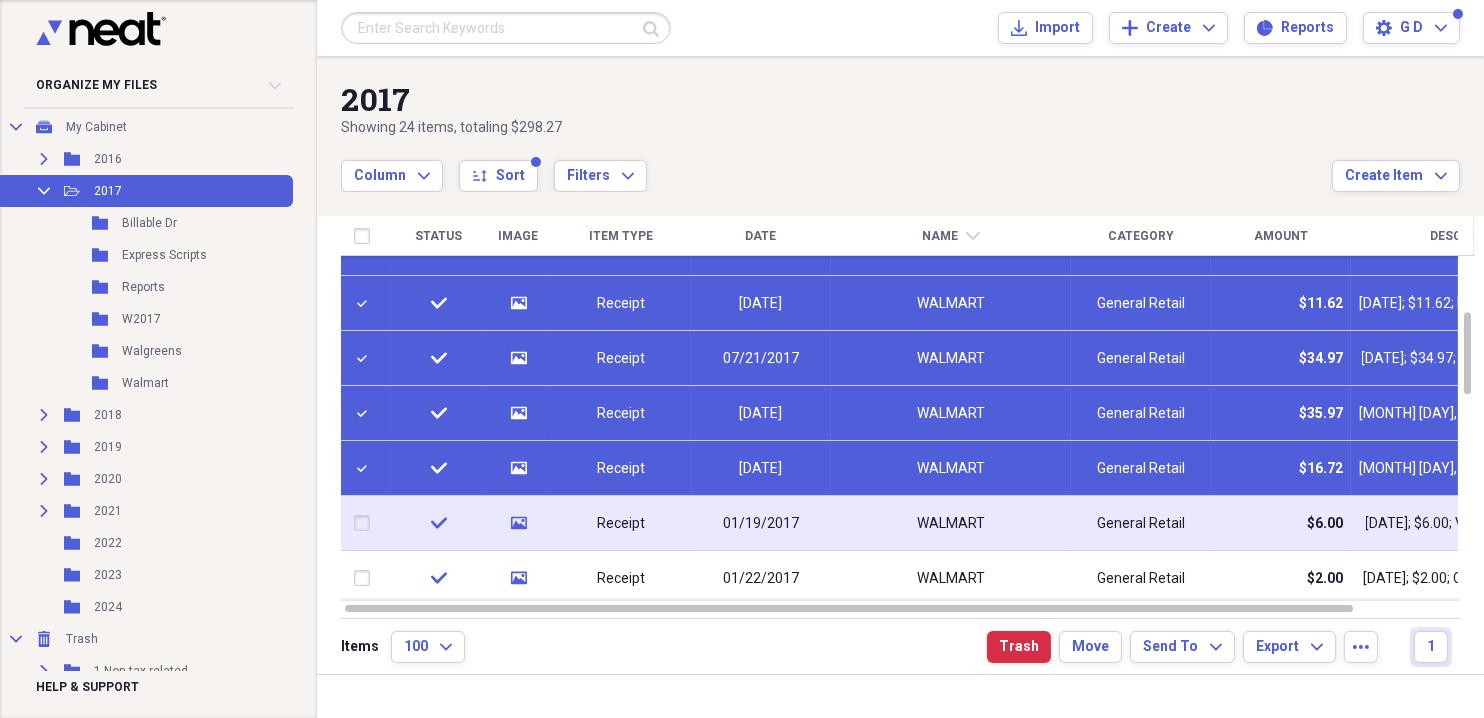 click at bounding box center (366, 523) 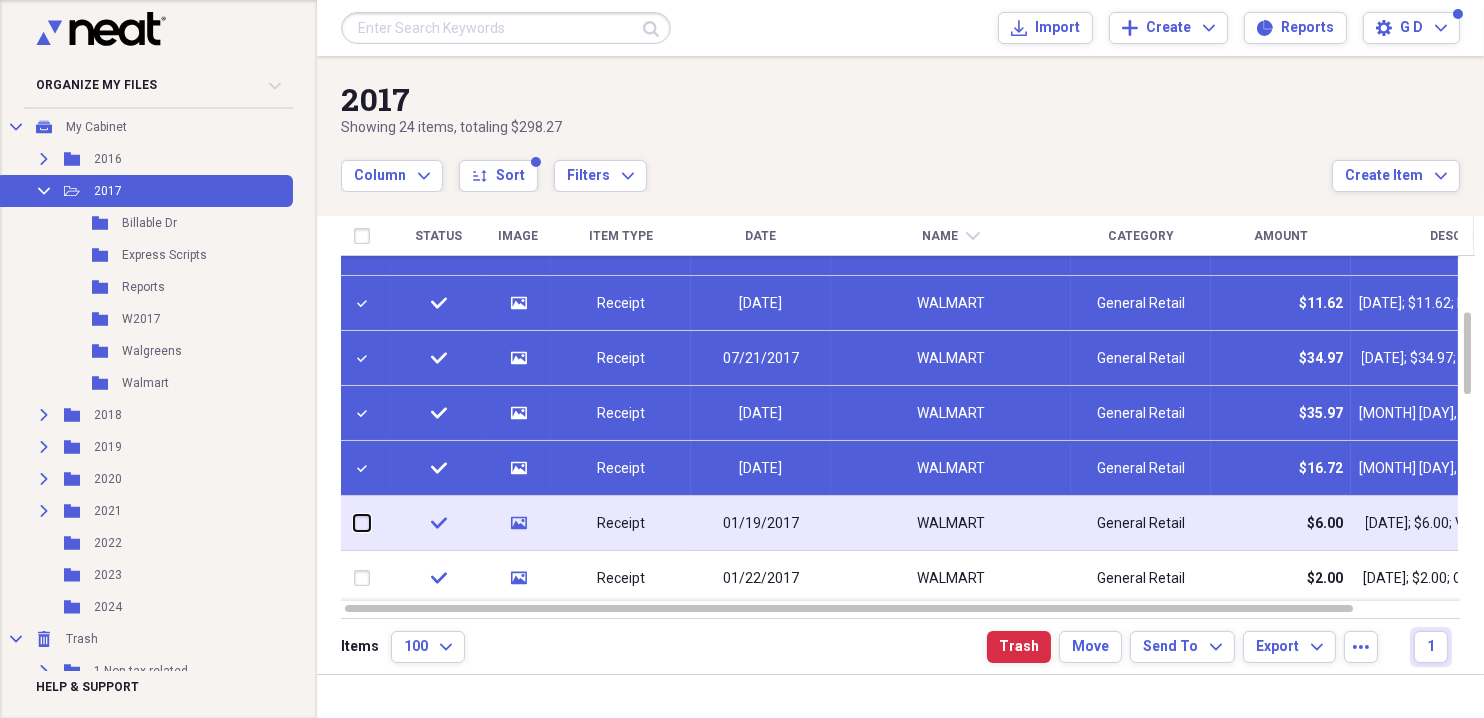 click at bounding box center (354, 523) 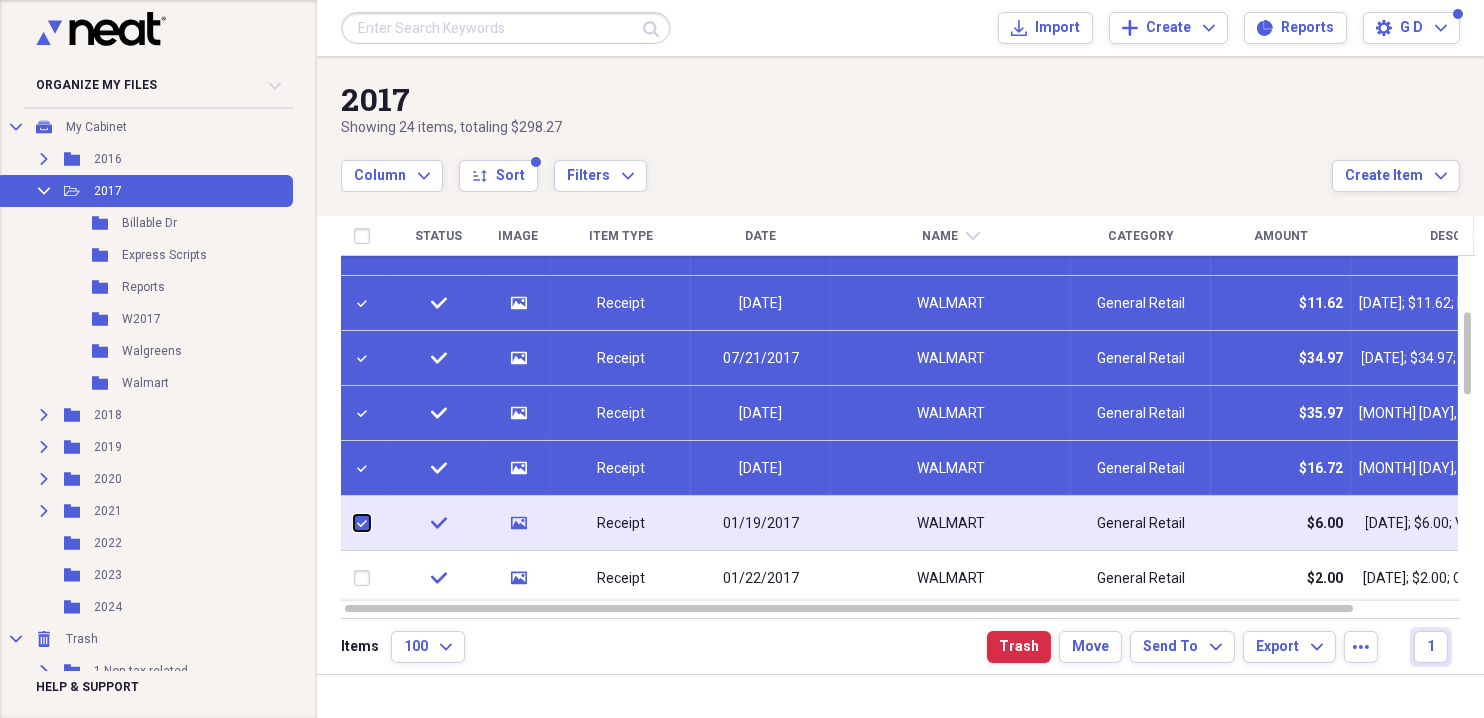 checkbox on "true" 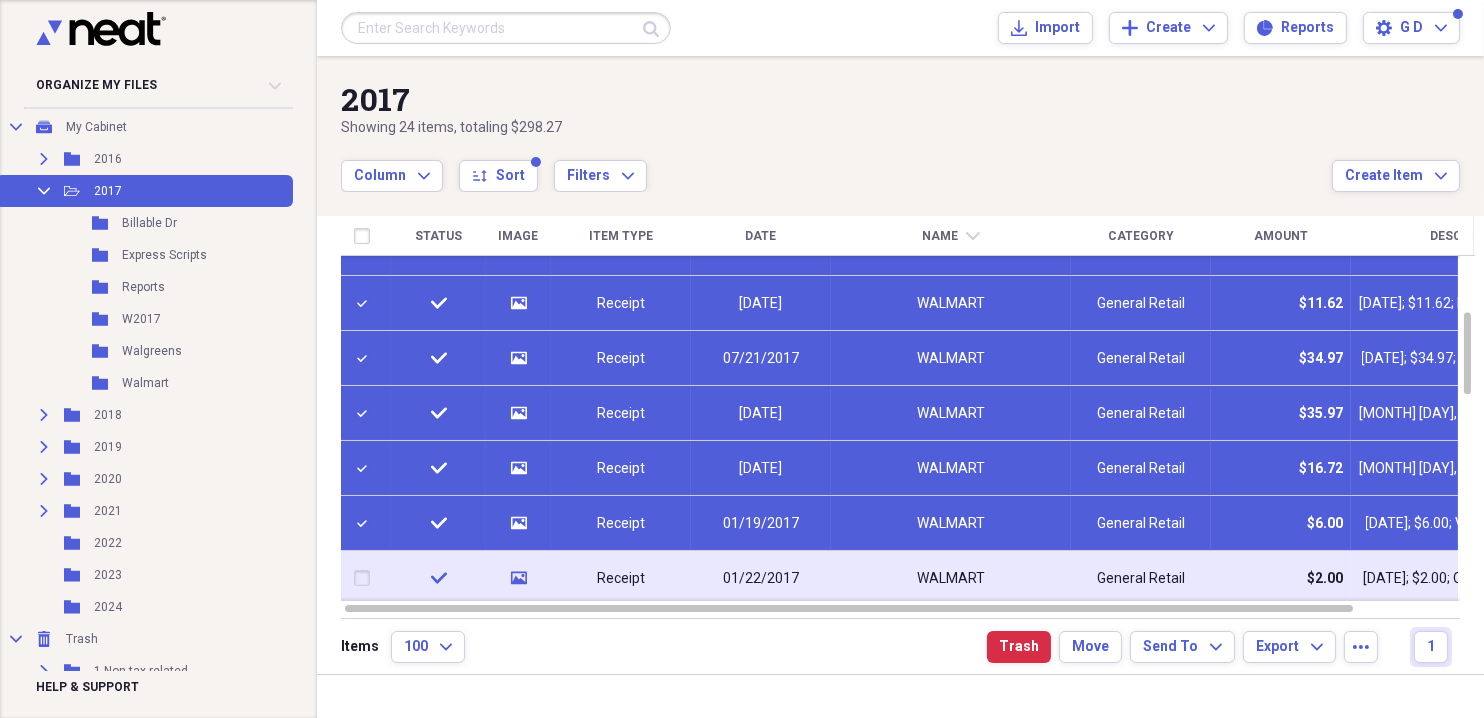 click at bounding box center [366, 578] 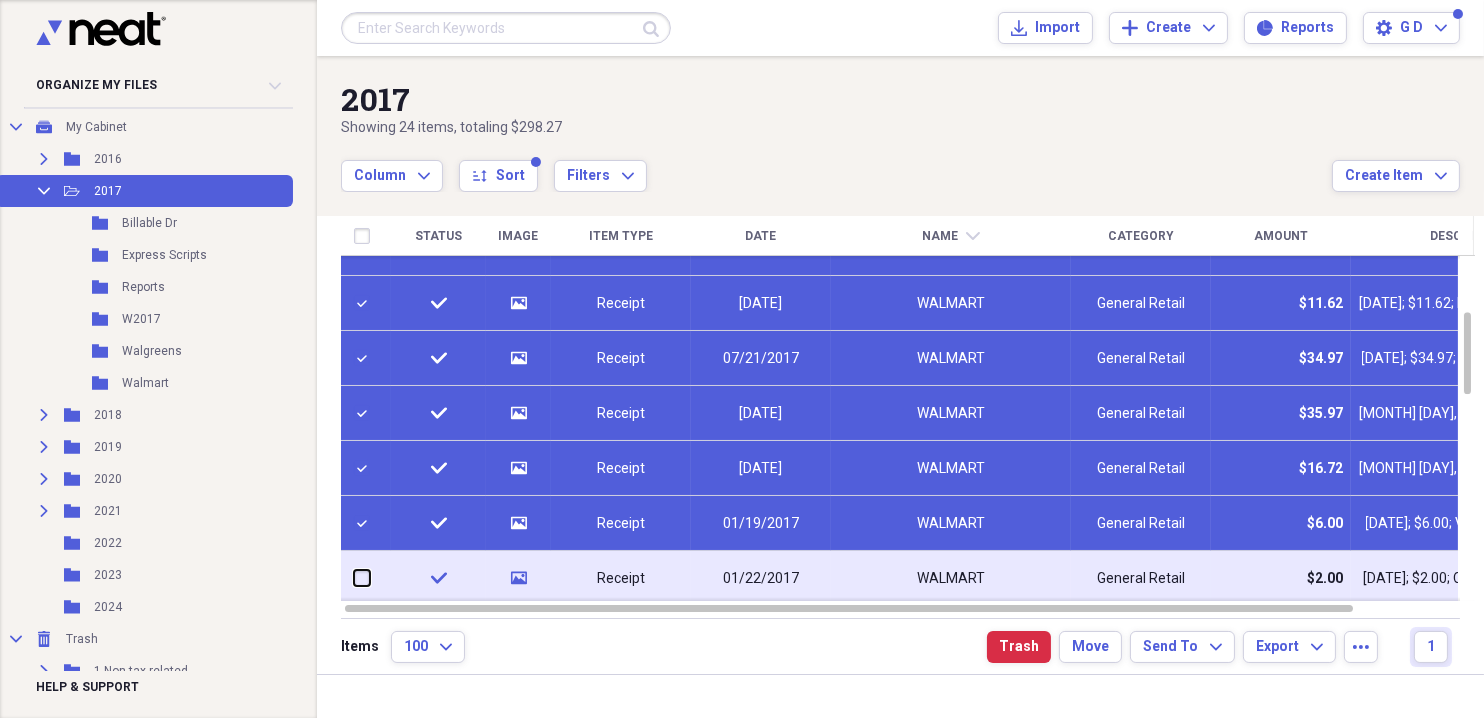 click at bounding box center (354, 578) 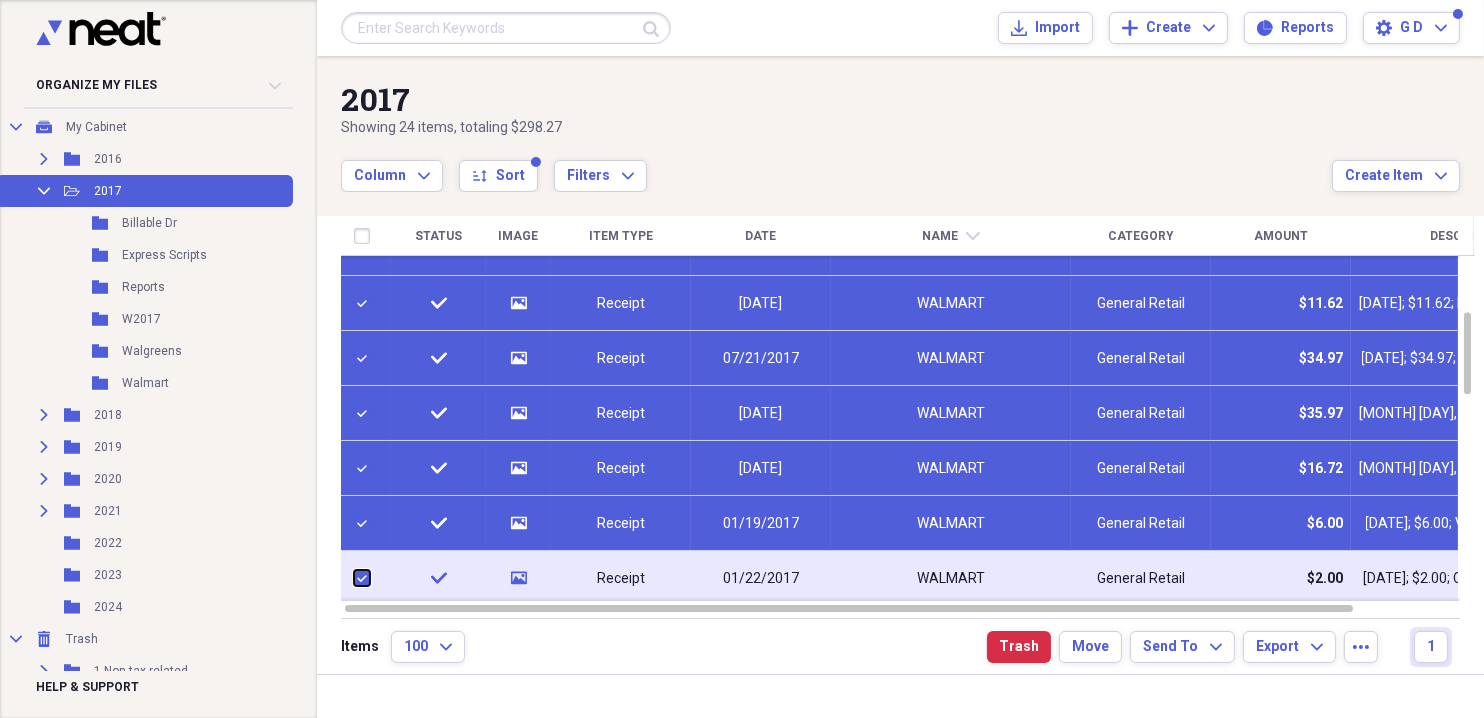 checkbox on "true" 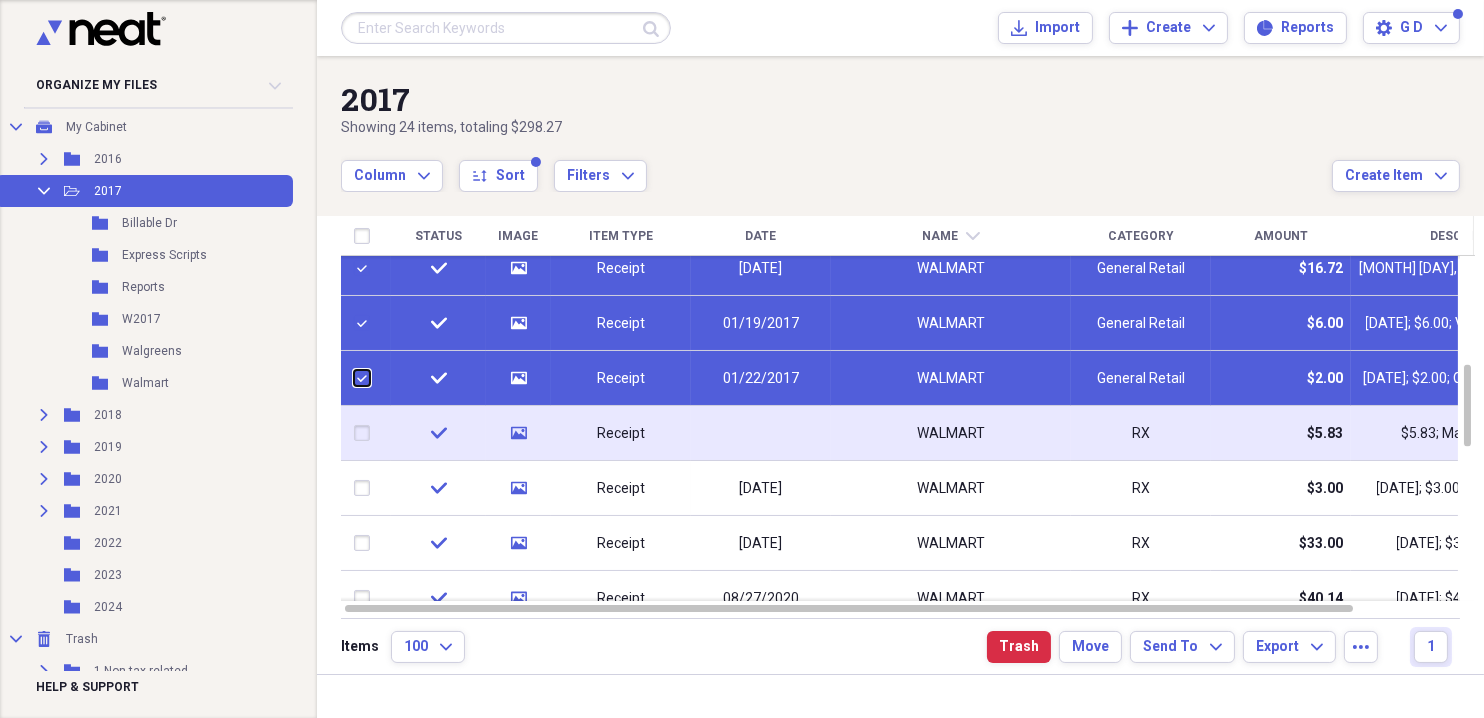 checkbox on "false" 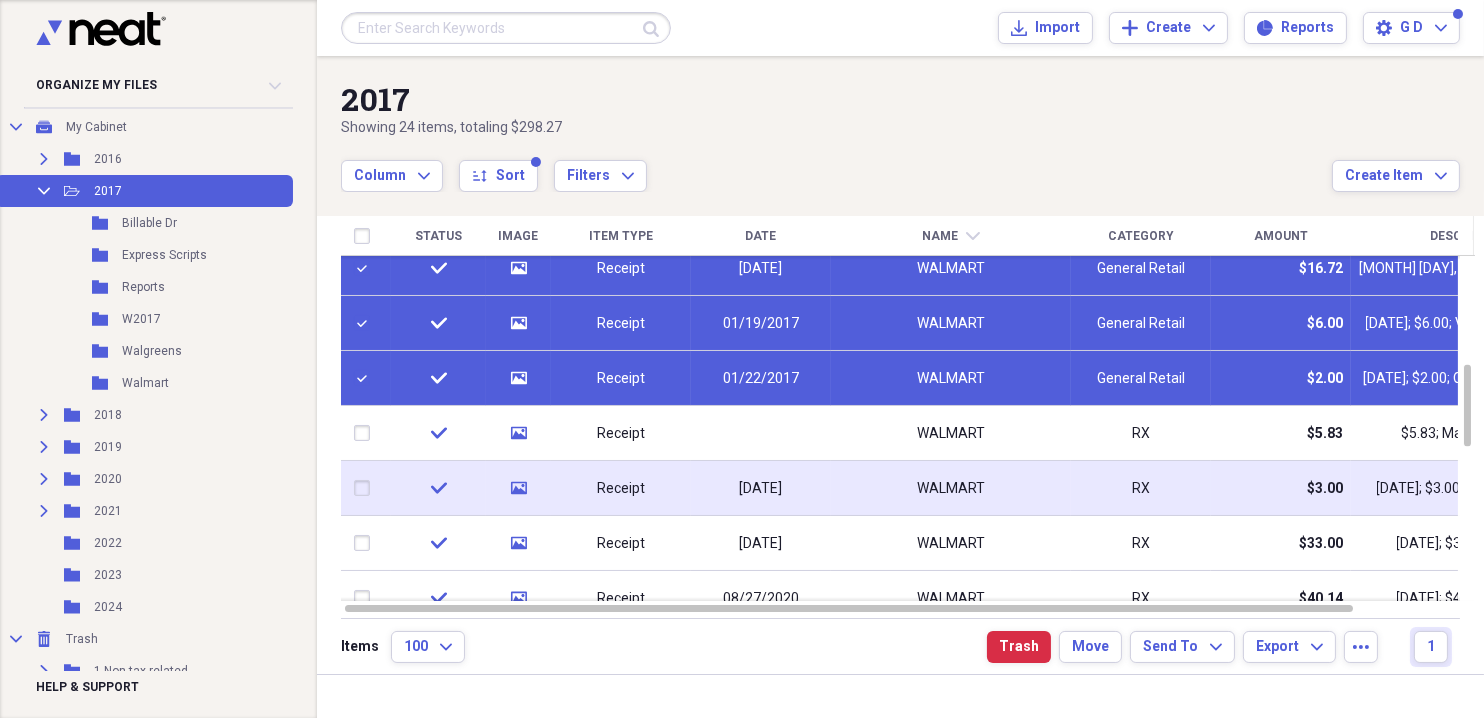 checkbox on "true" 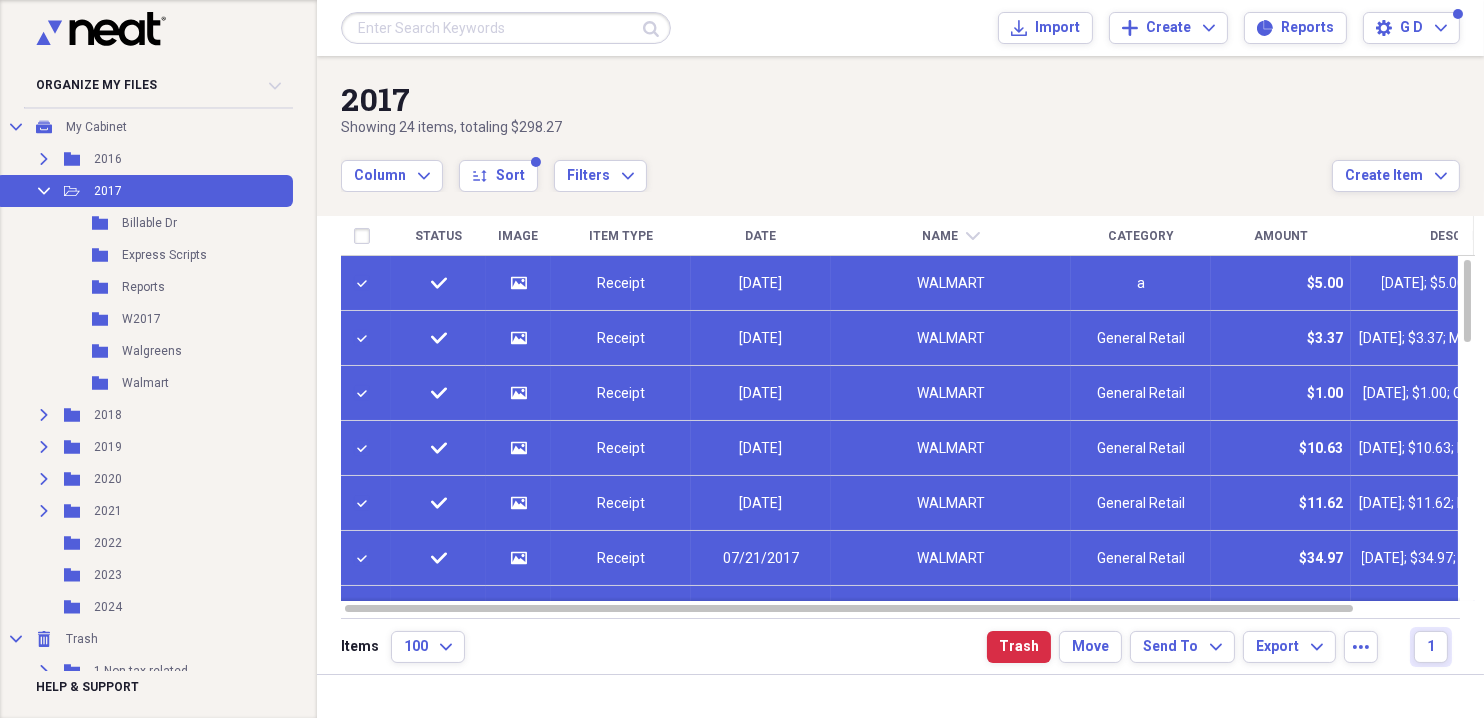 click on "[DATE]" at bounding box center [761, 283] 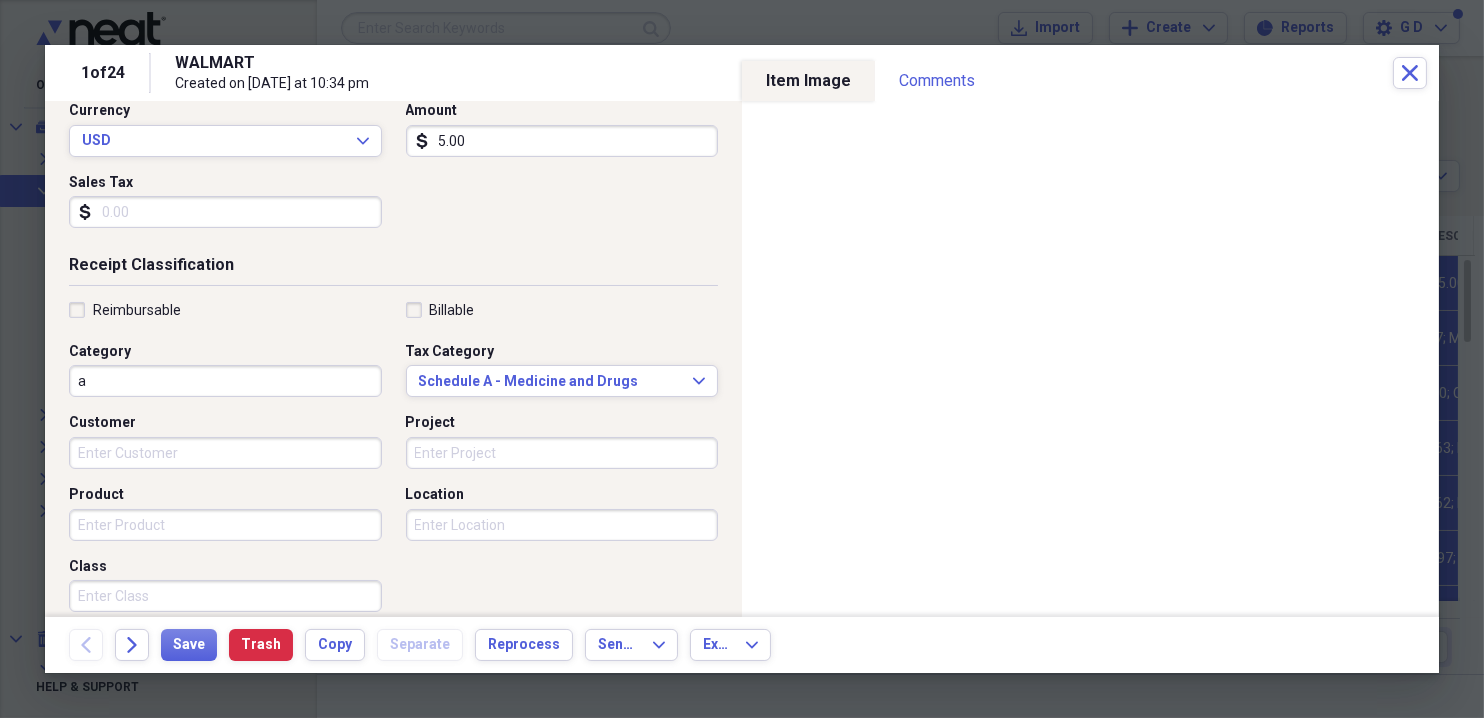 scroll, scrollTop: 300, scrollLeft: 0, axis: vertical 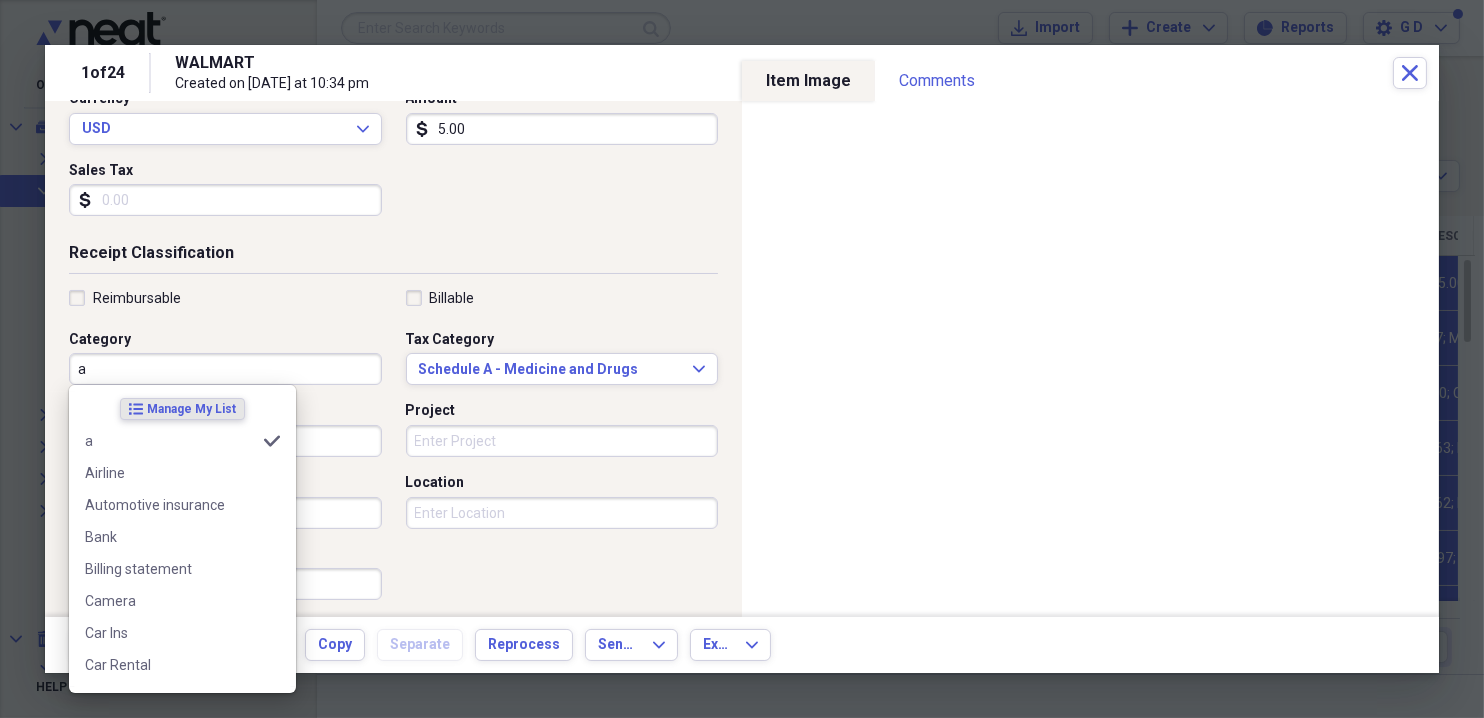 click on "a" at bounding box center (225, 369) 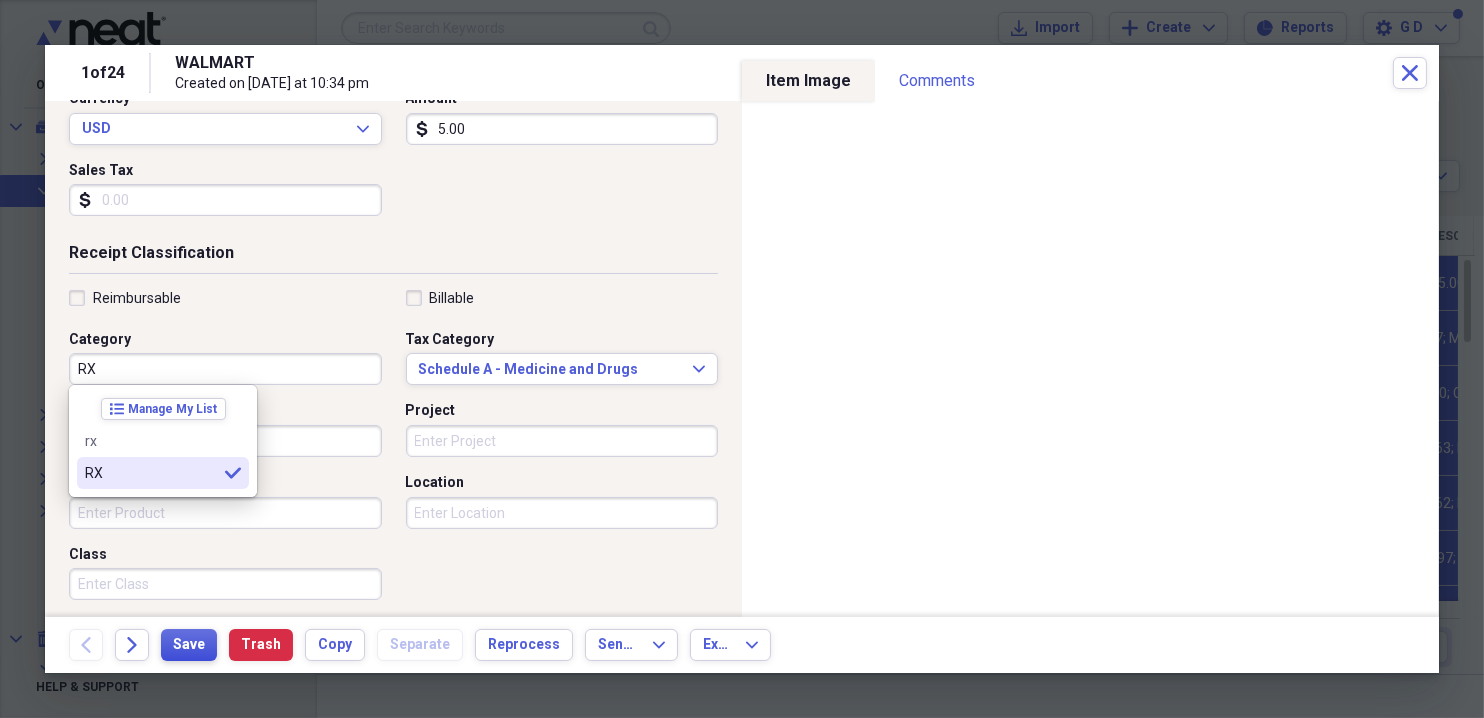 type on "RX" 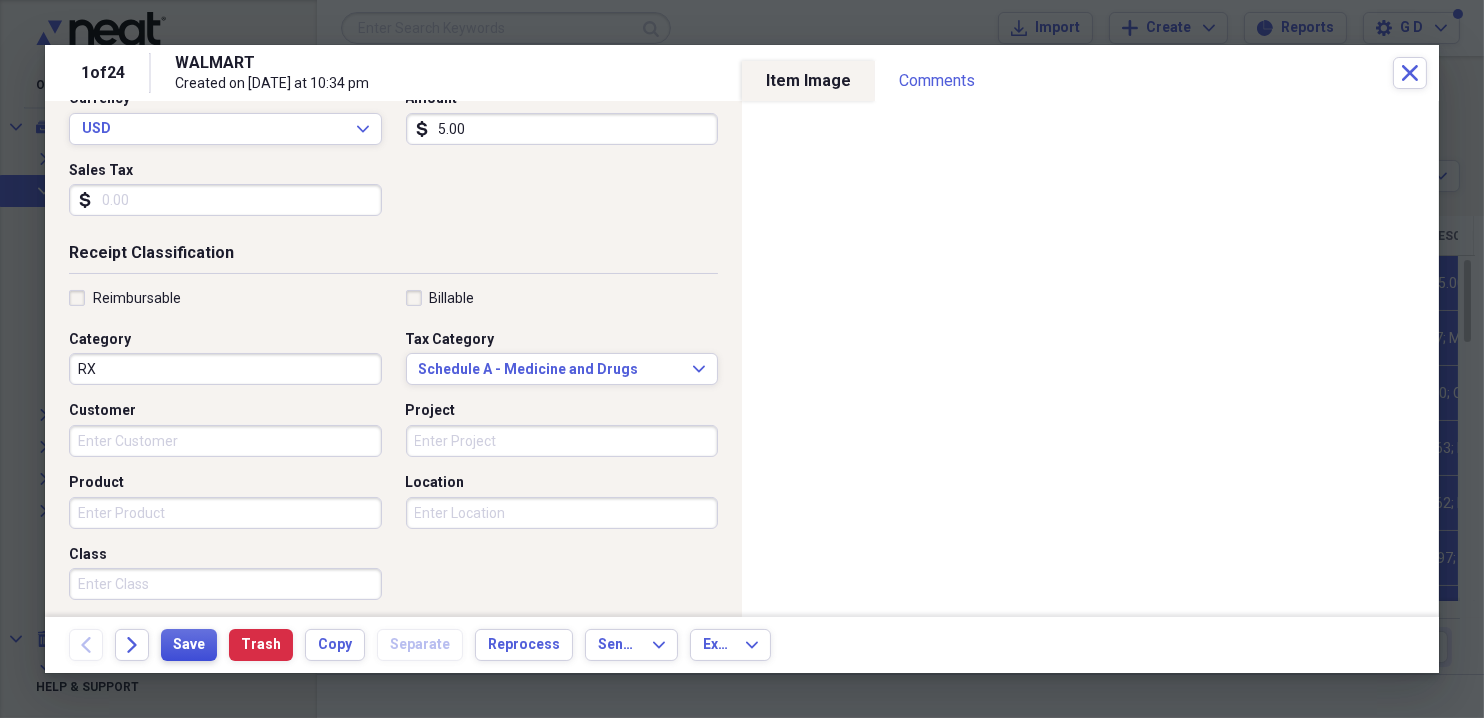click on "Save" at bounding box center (189, 645) 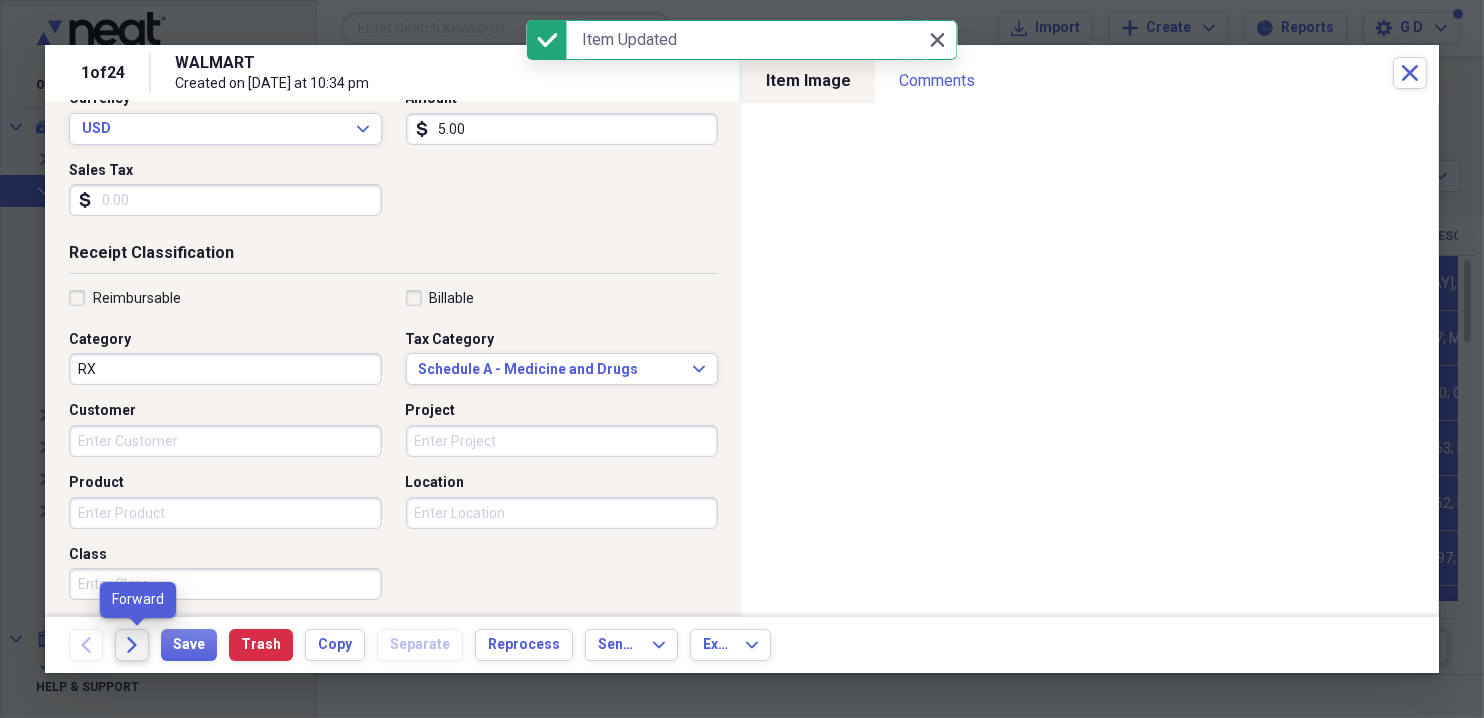 click on "Forward" 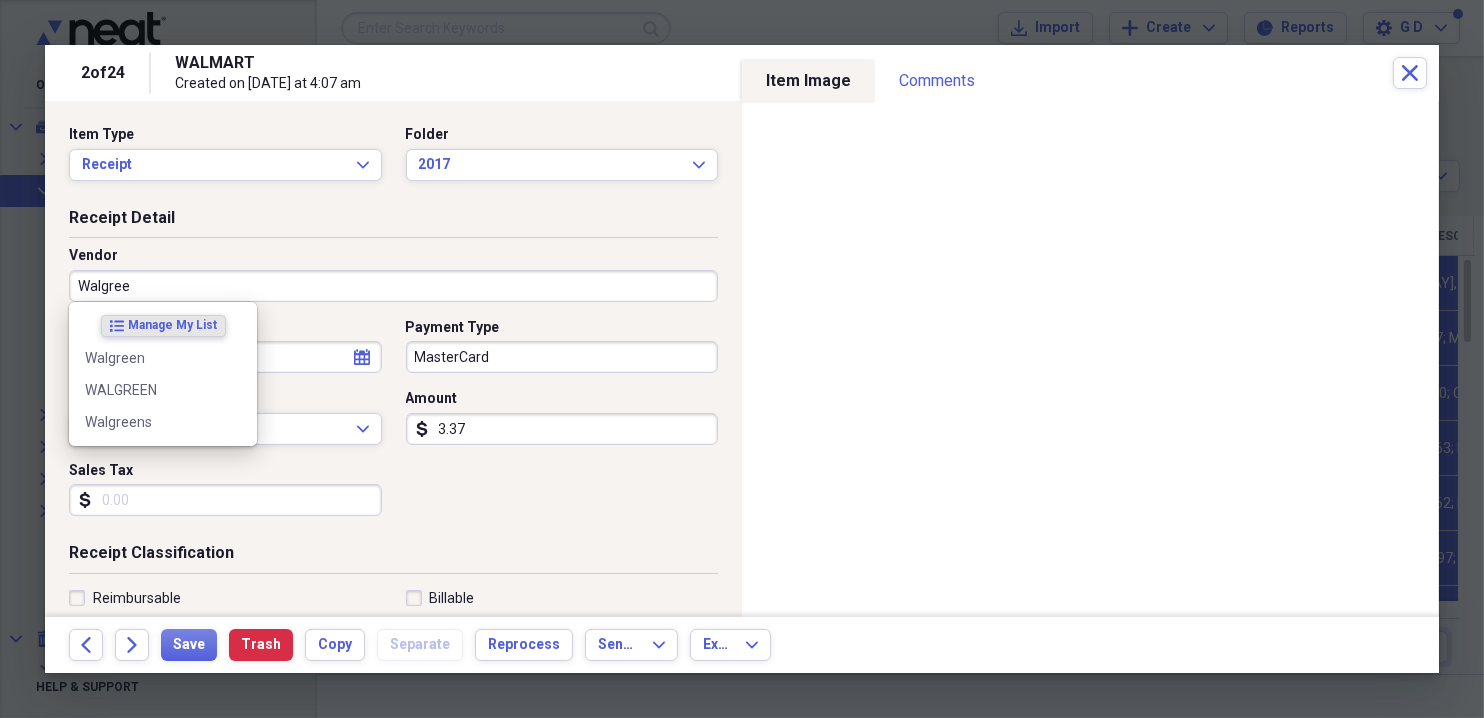 type on "Walgreen" 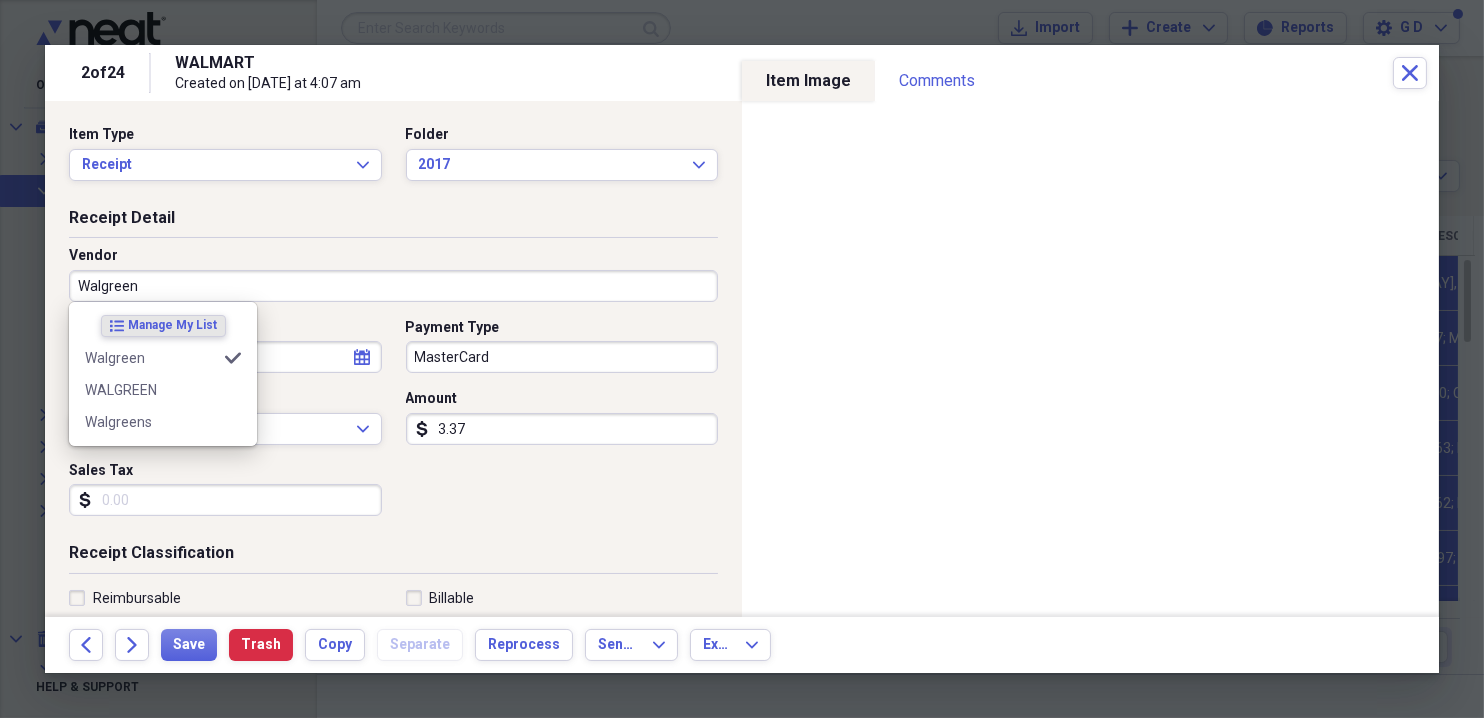 type on "Medicine" 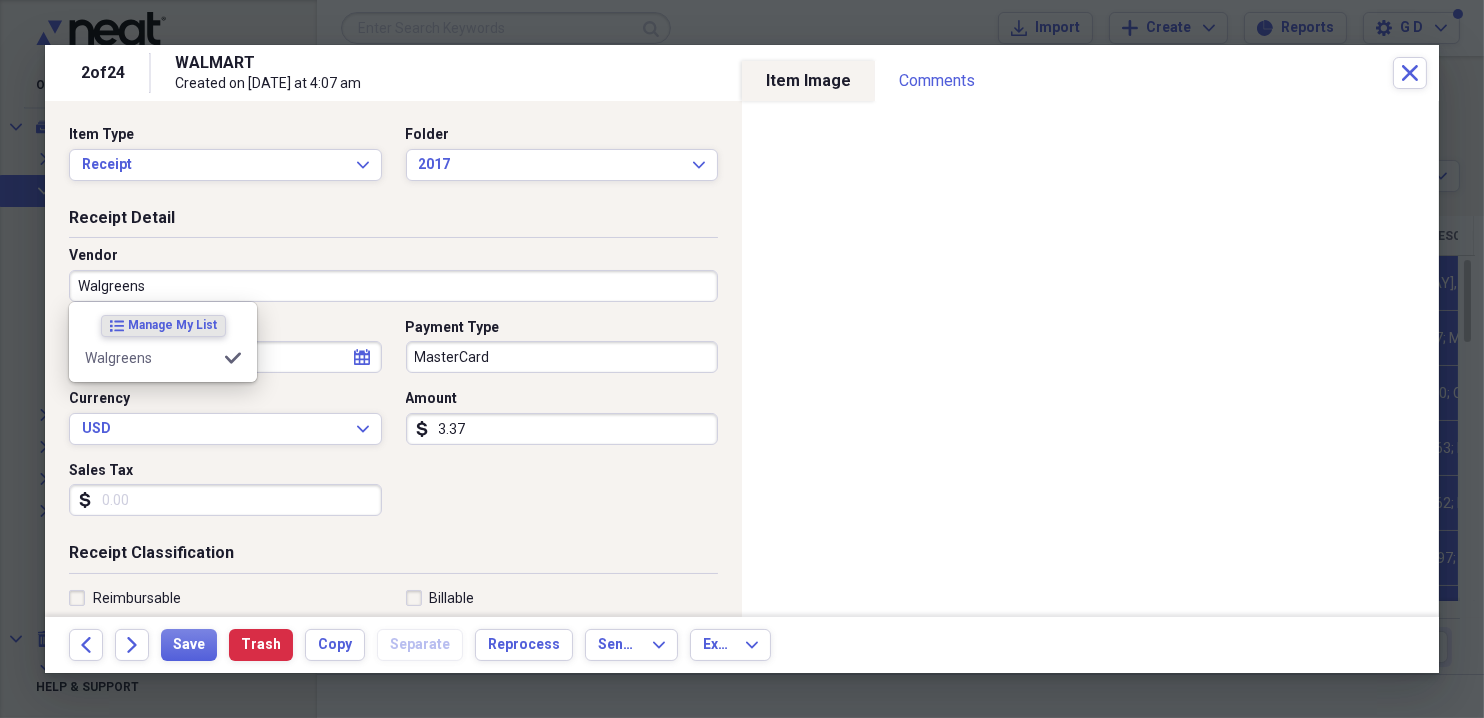 type on "RX" 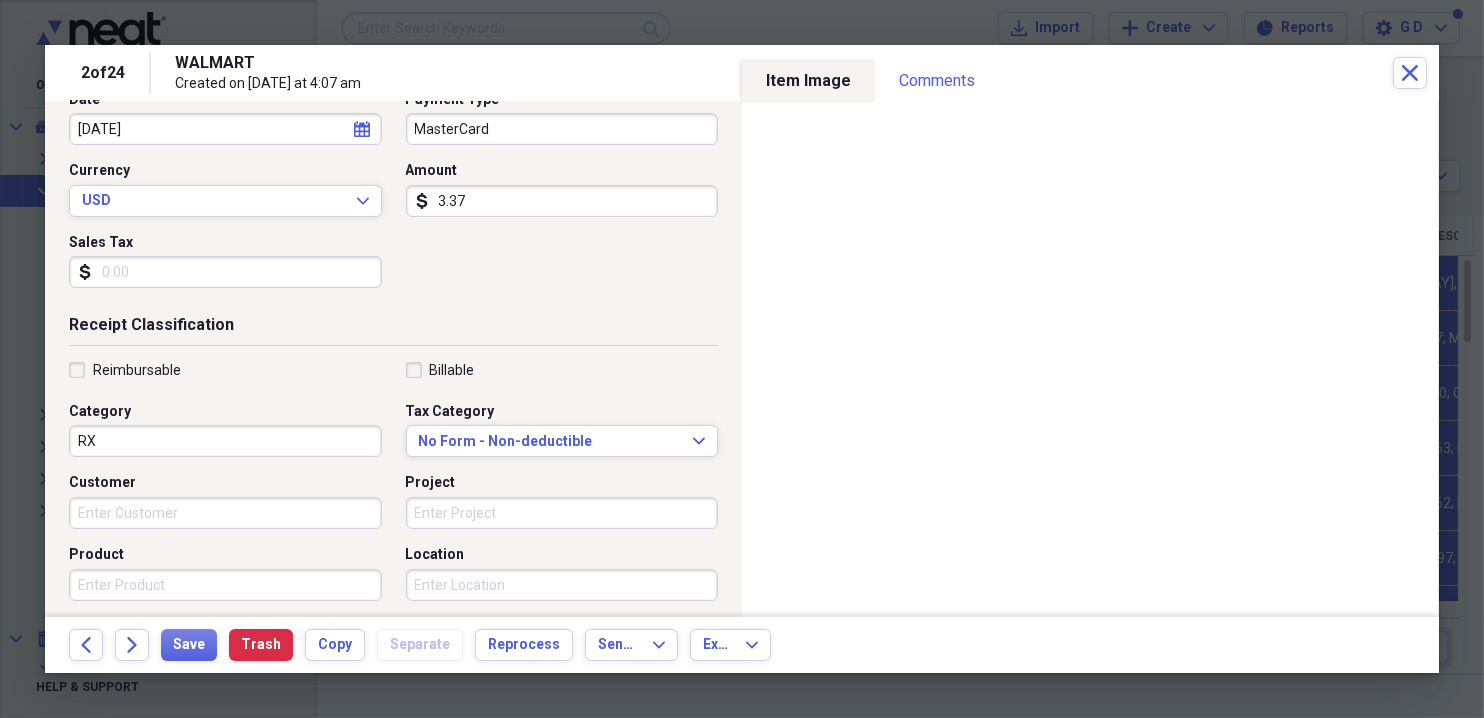 scroll, scrollTop: 300, scrollLeft: 0, axis: vertical 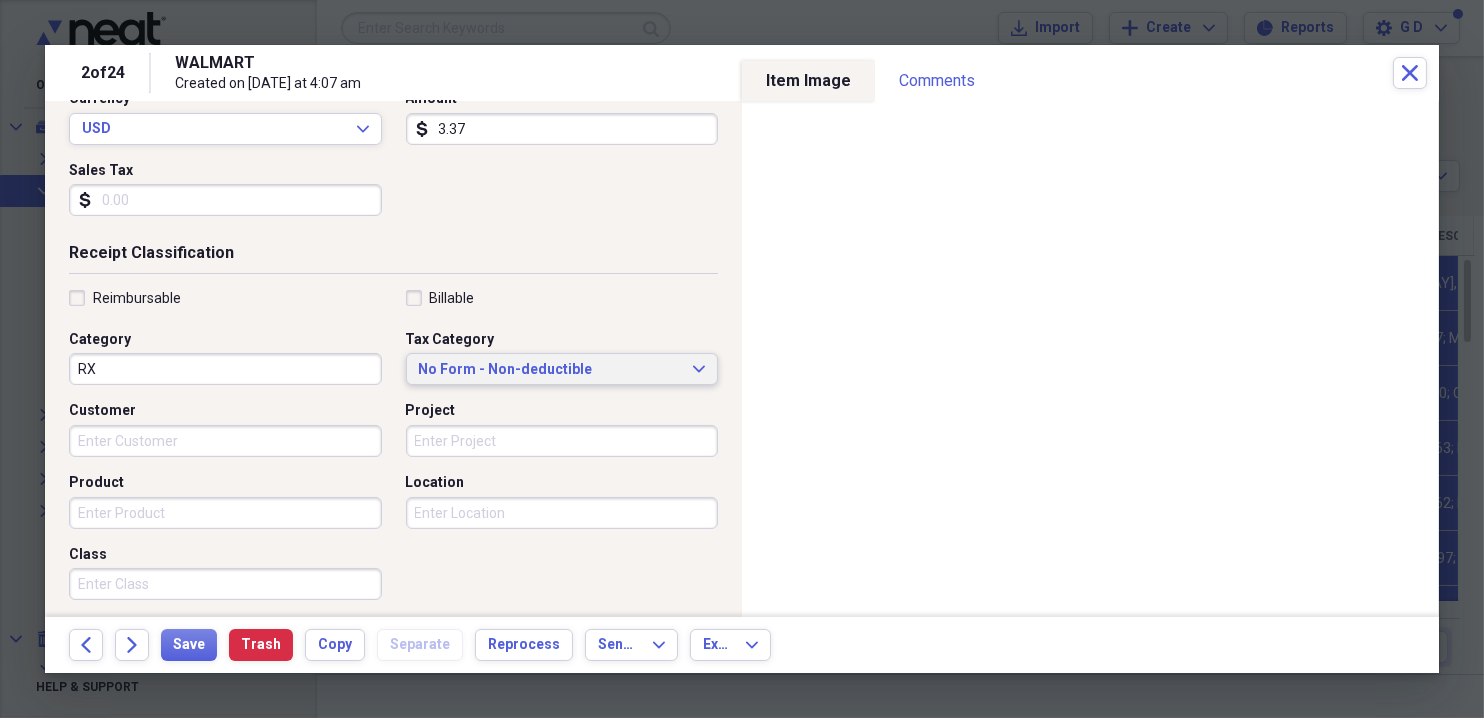 type on "Walgreens" 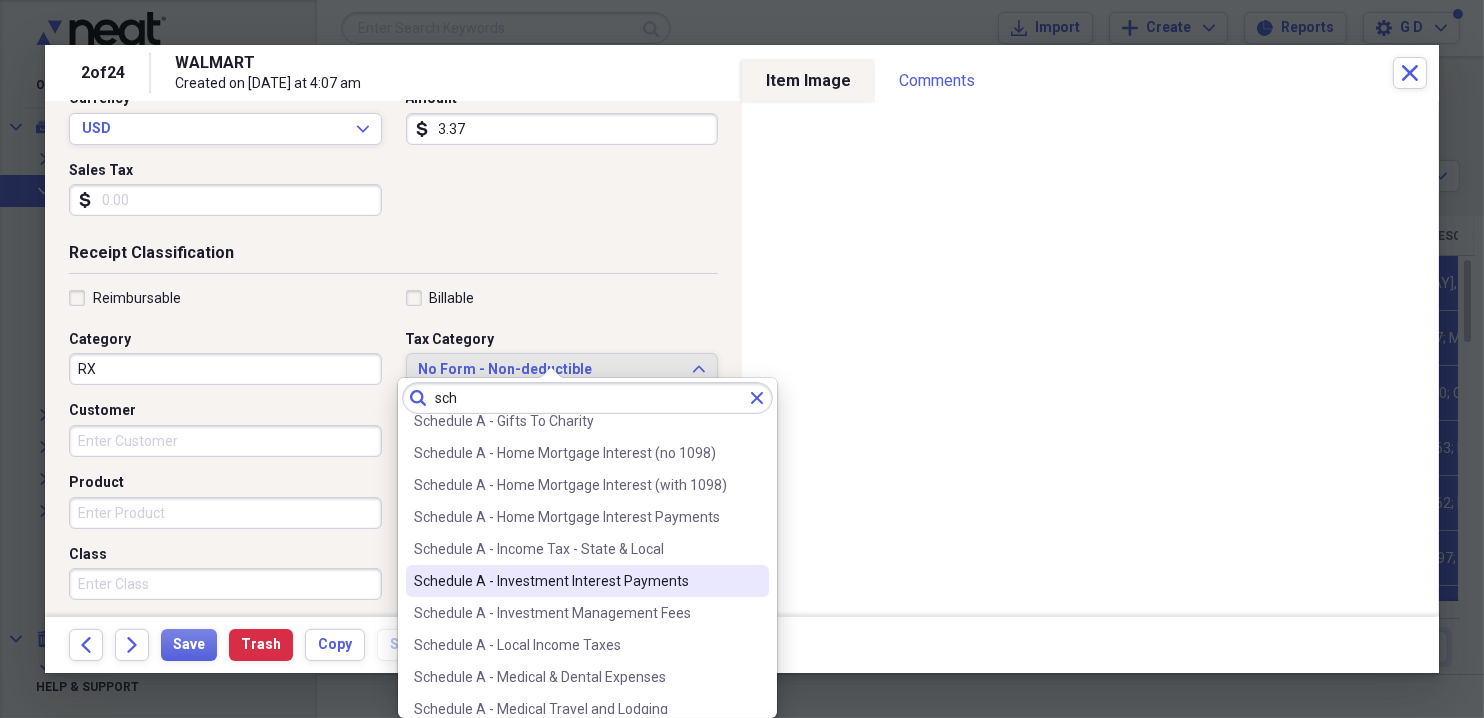 scroll, scrollTop: 199, scrollLeft: 0, axis: vertical 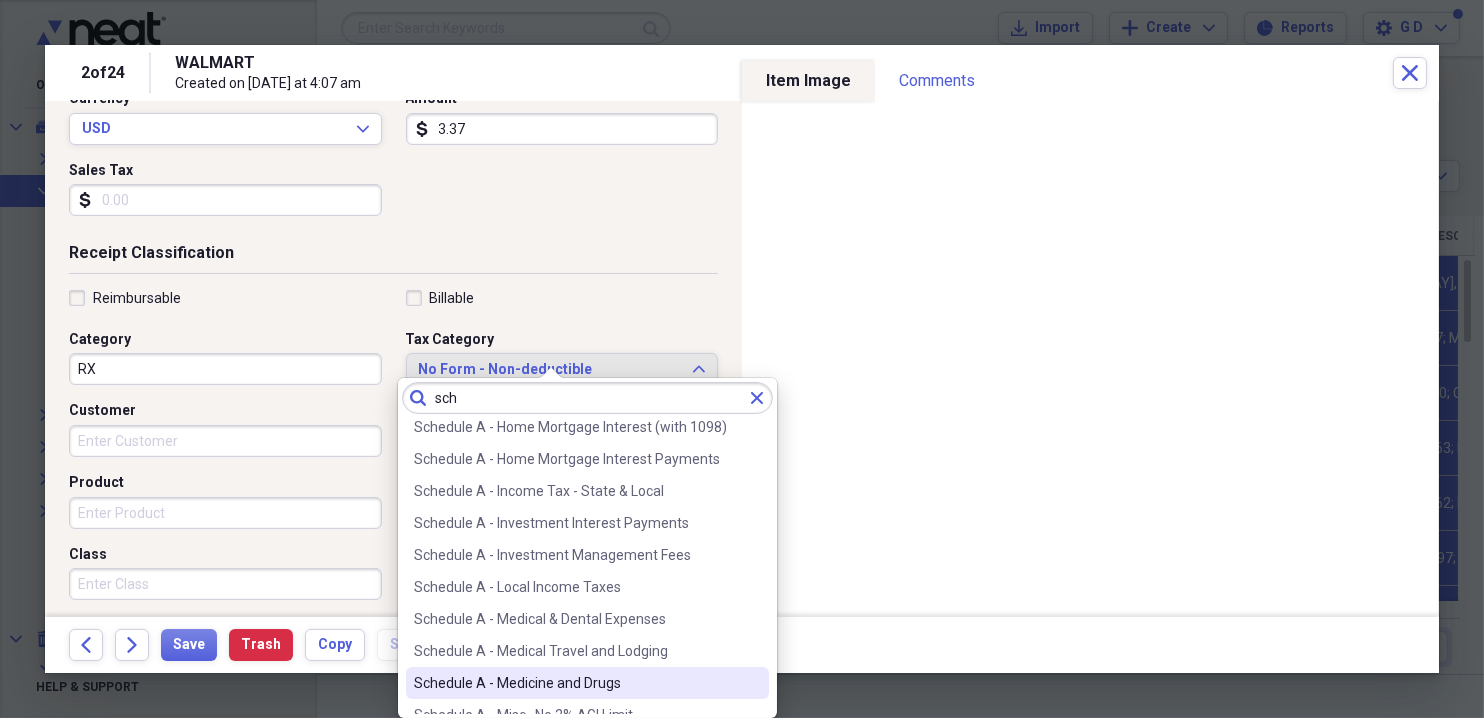 type on "sch" 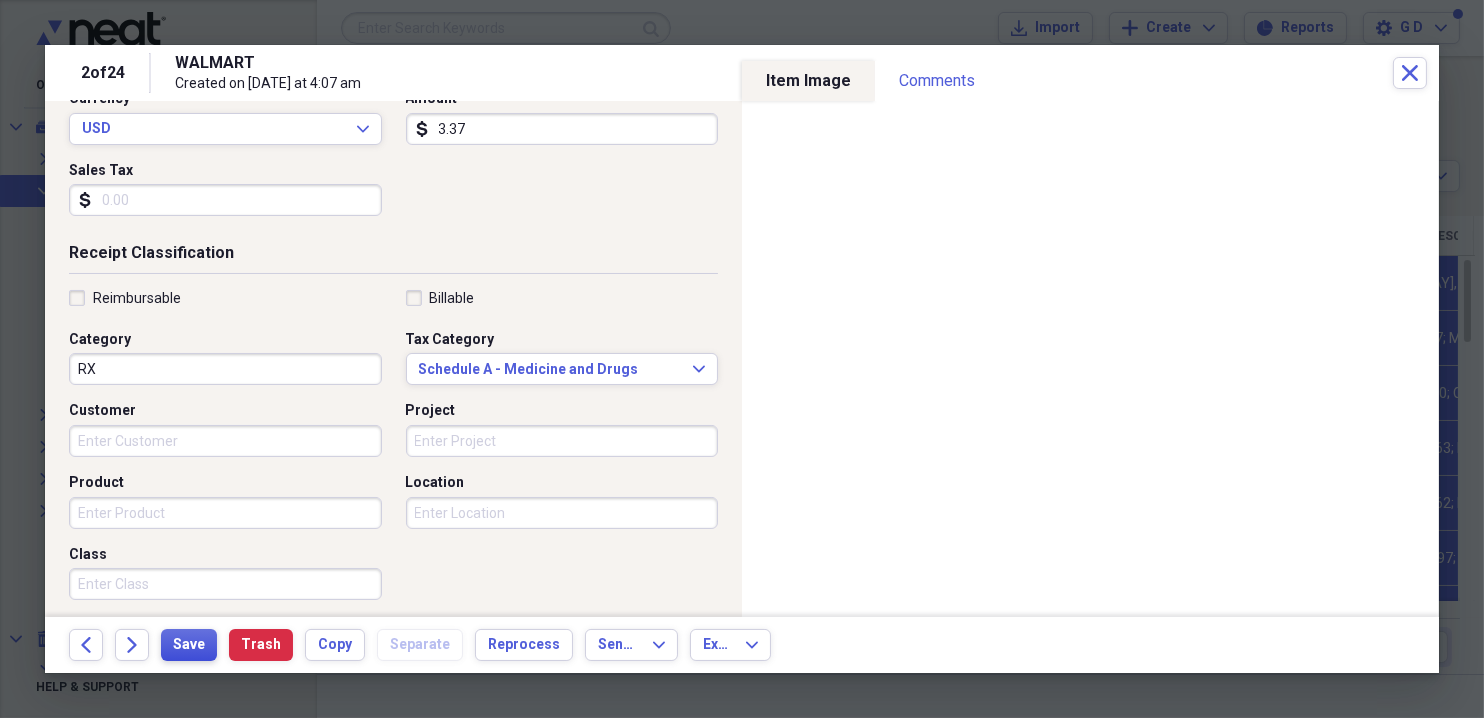 click on "Save" at bounding box center [189, 645] 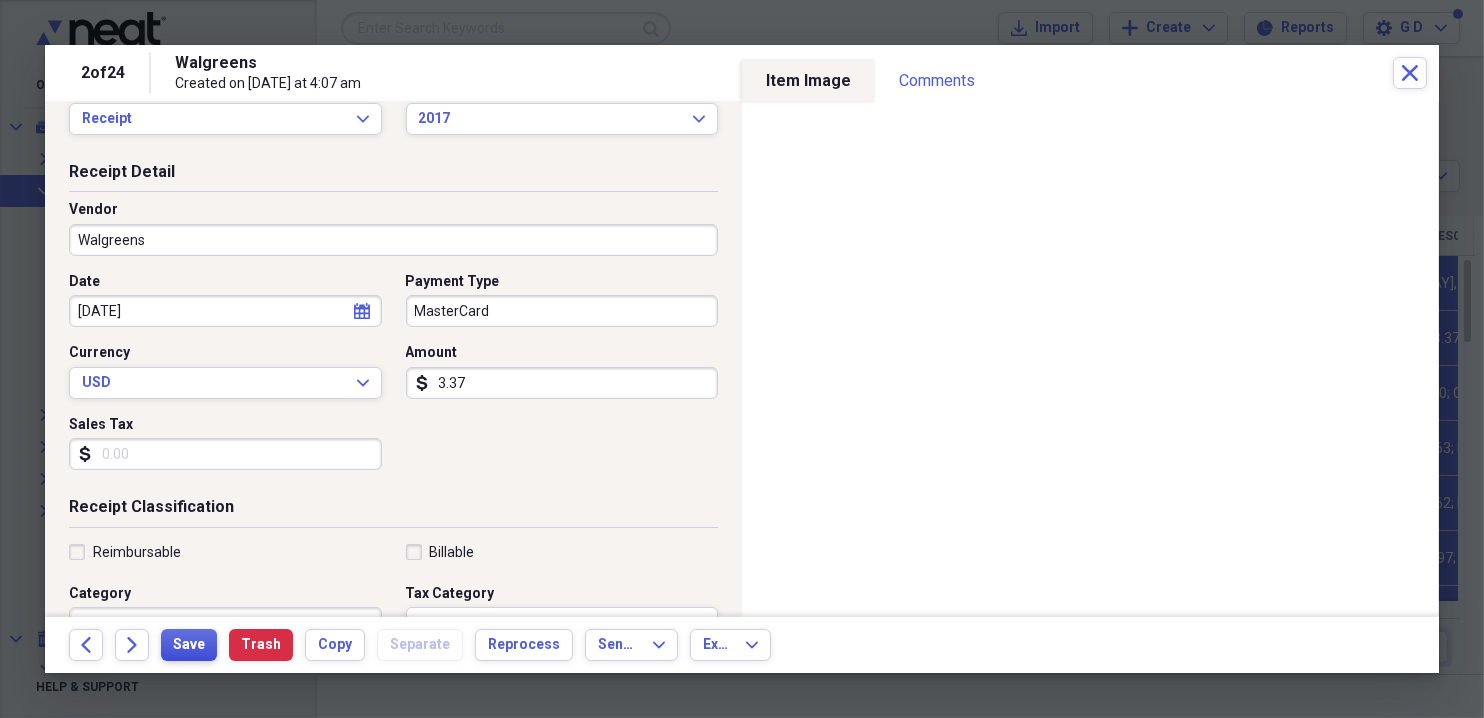 scroll, scrollTop: 0, scrollLeft: 0, axis: both 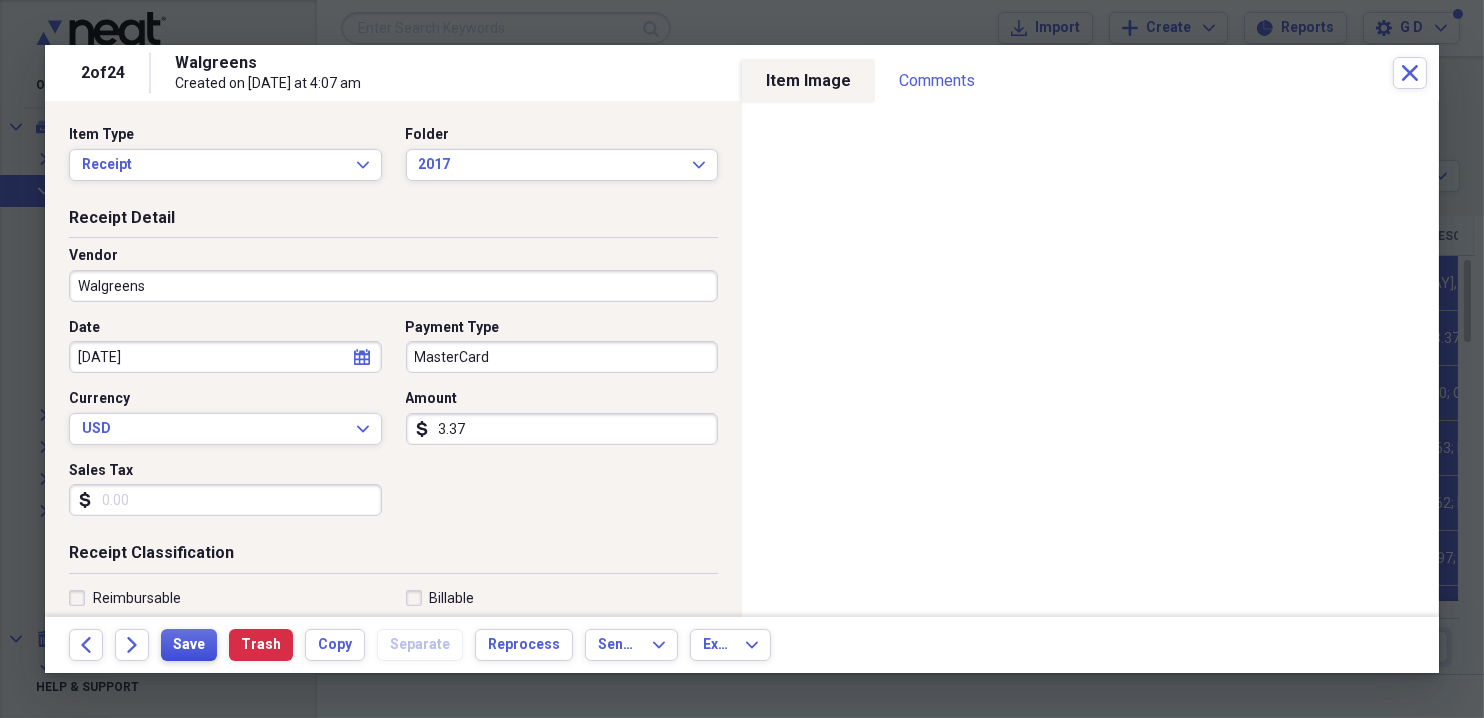 click on "Save" at bounding box center (189, 645) 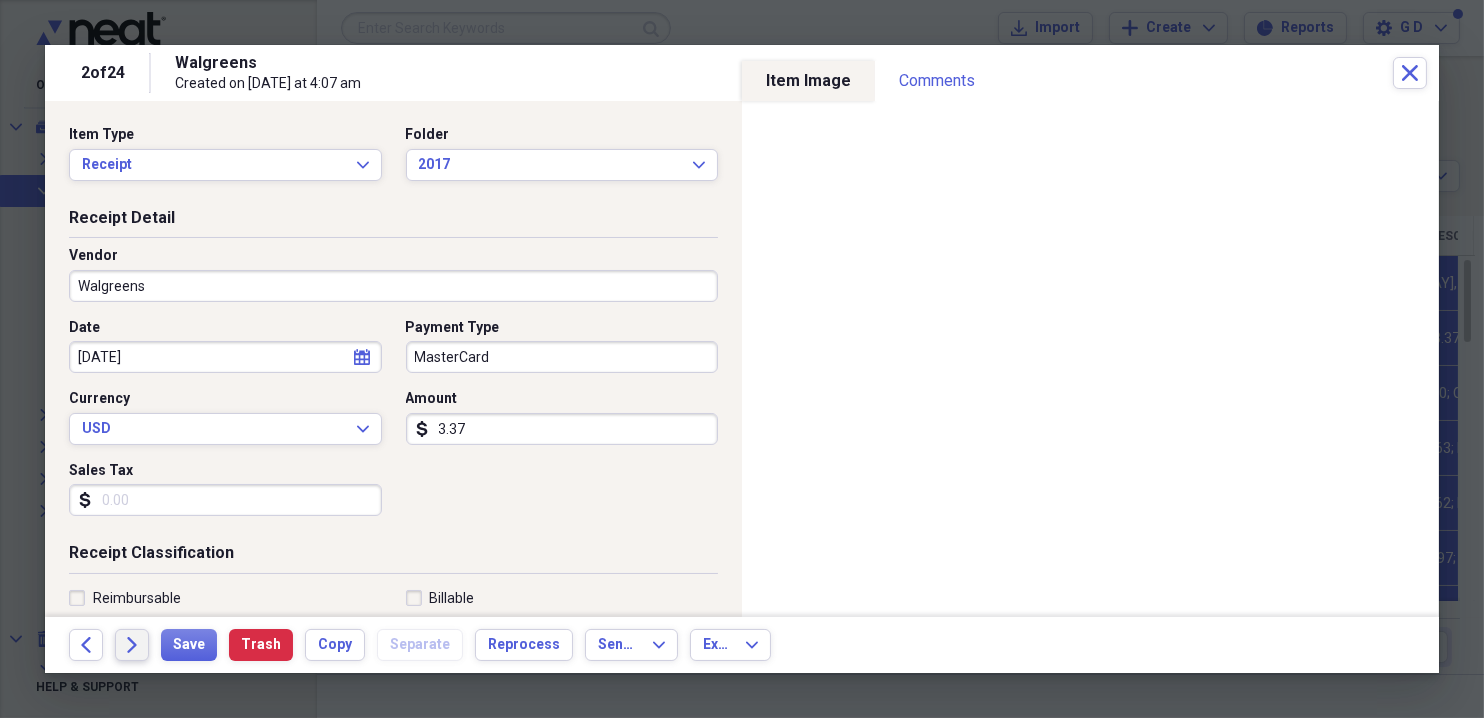 drag, startPoint x: 129, startPoint y: 648, endPoint x: 314, endPoint y: 677, distance: 187.25919 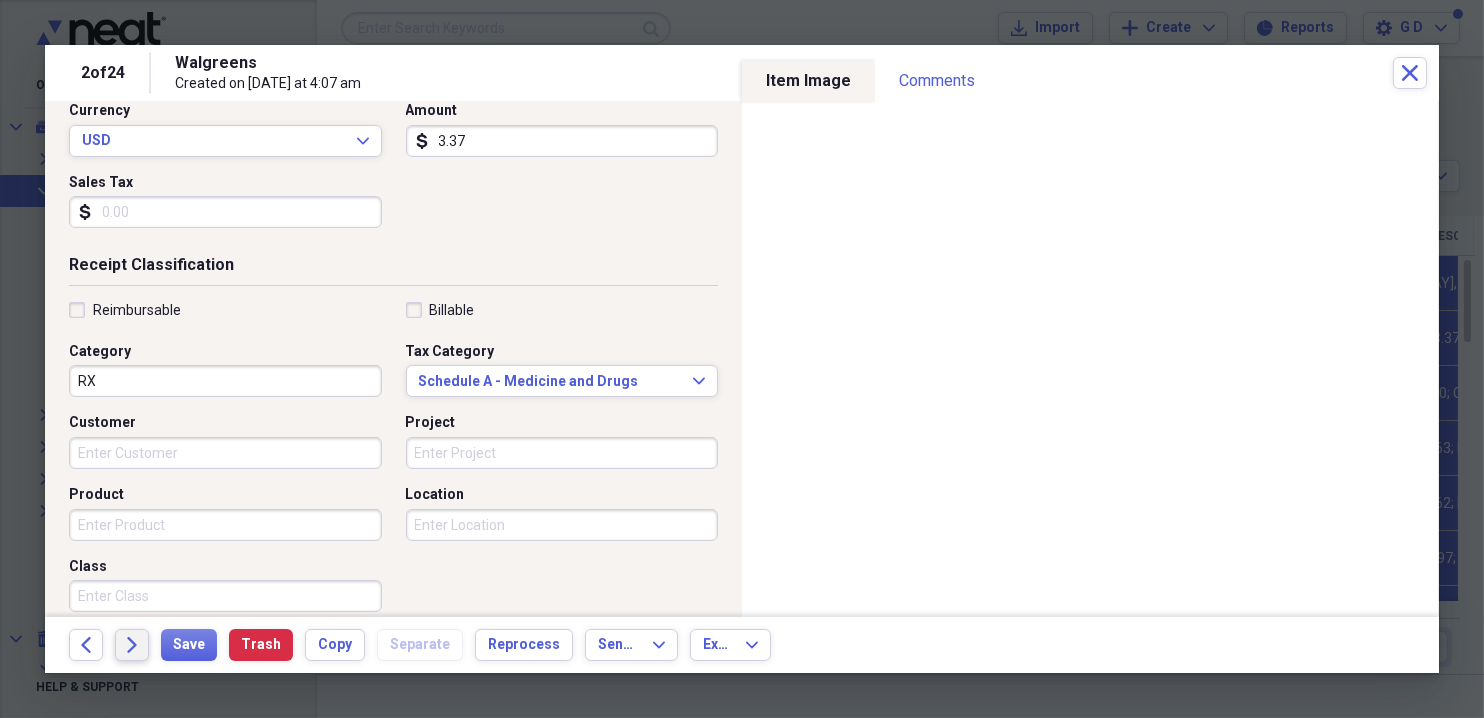scroll, scrollTop: 300, scrollLeft: 0, axis: vertical 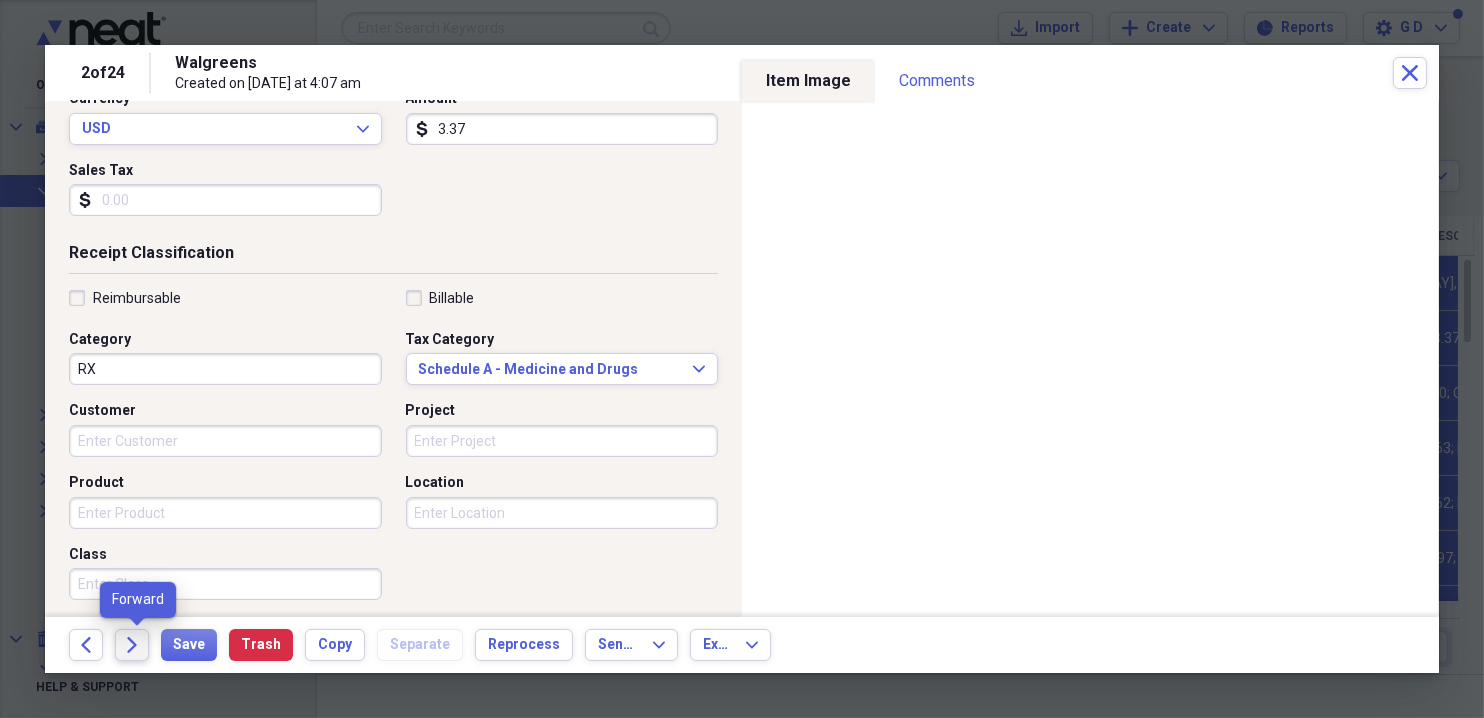 click 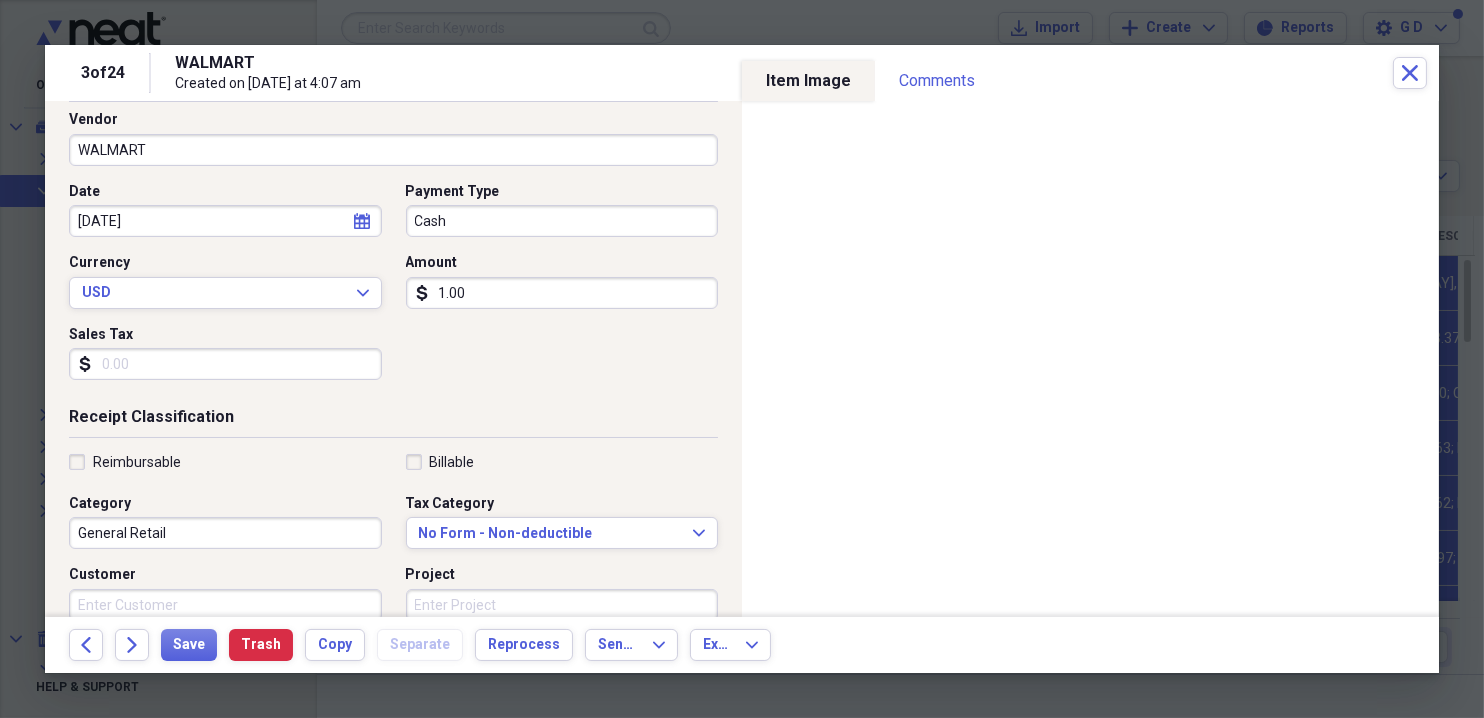 scroll, scrollTop: 199, scrollLeft: 0, axis: vertical 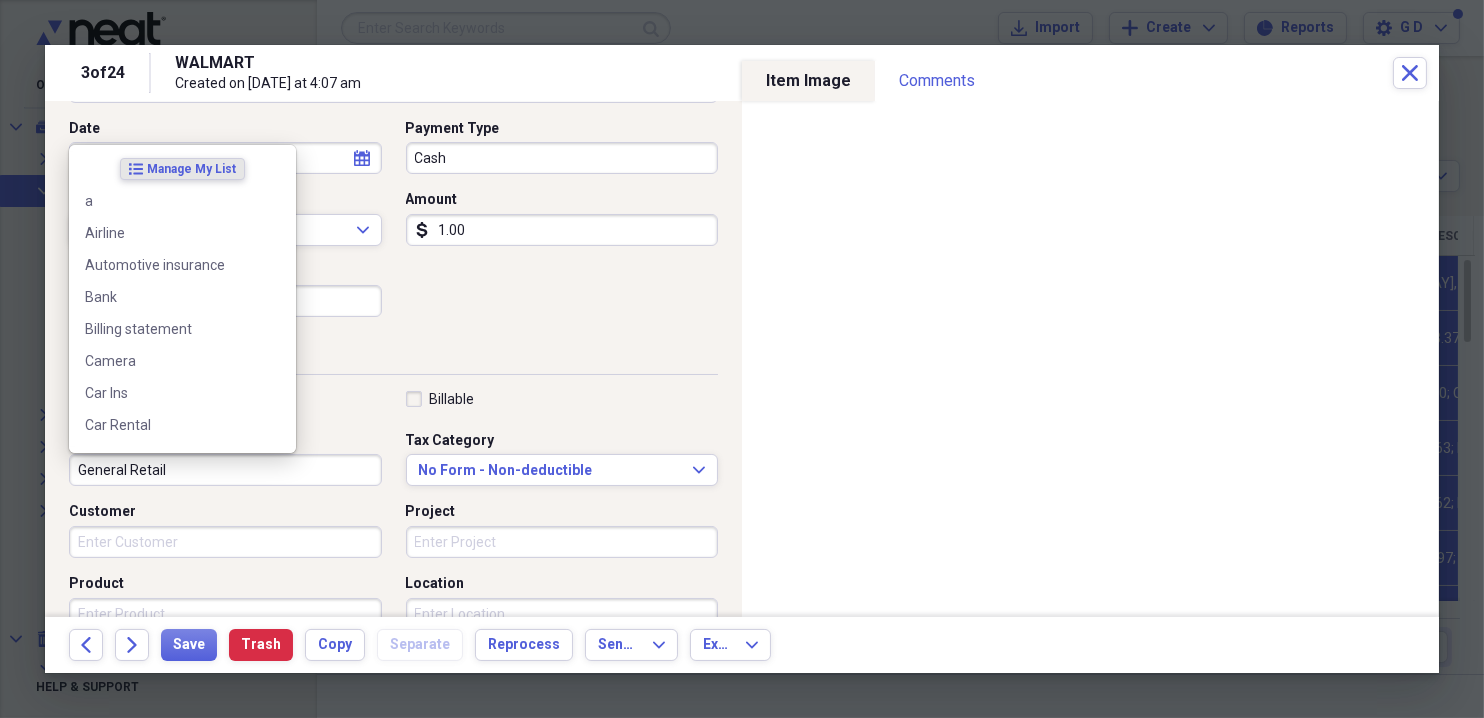 drag, startPoint x: 206, startPoint y: 466, endPoint x: 2, endPoint y: 478, distance: 204.35263 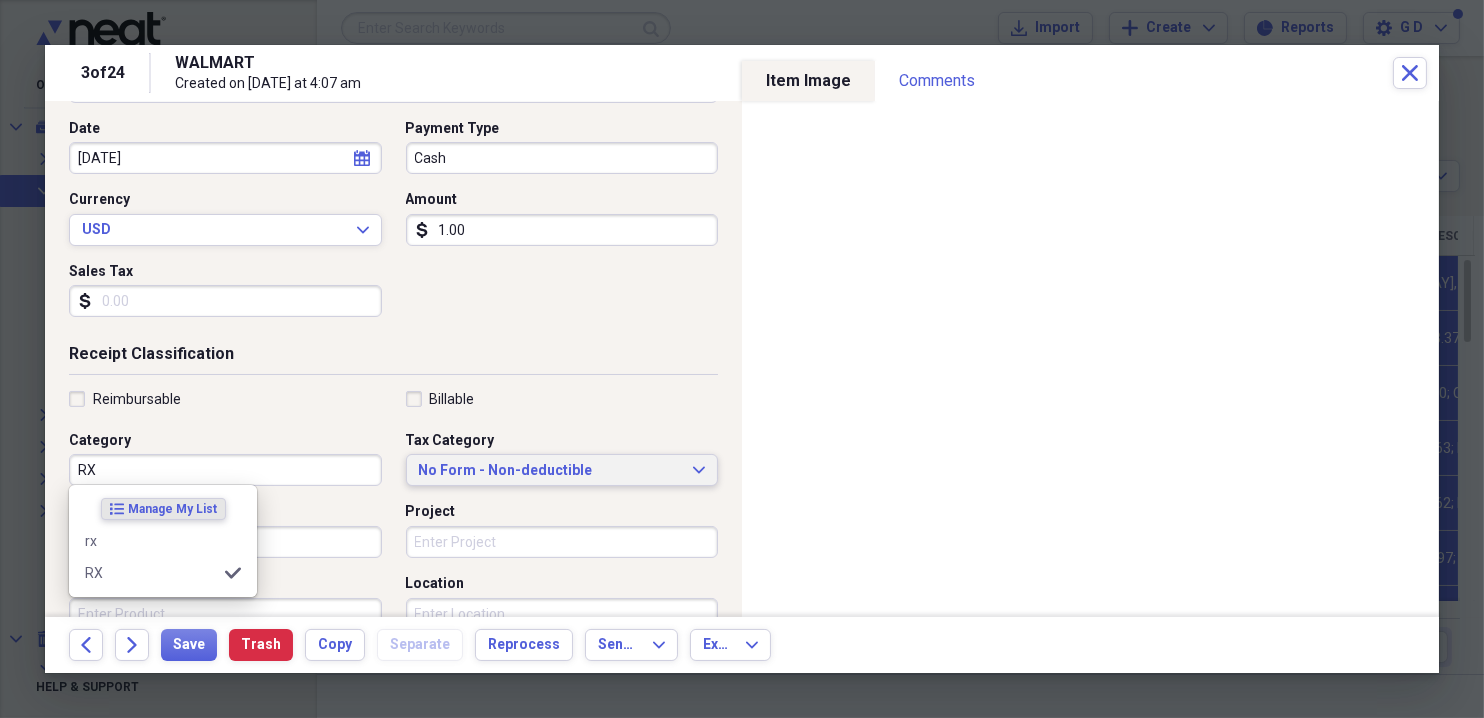 type on "RX" 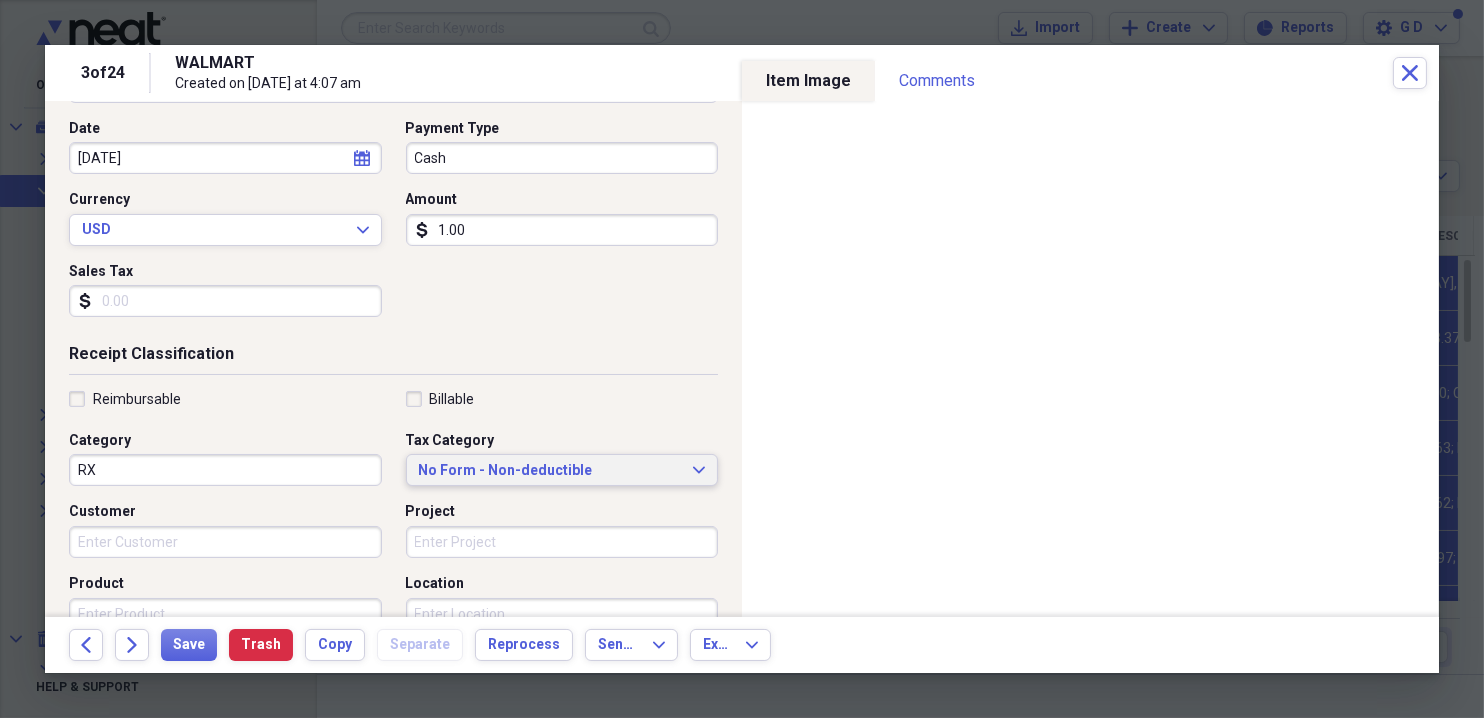 click on "No Form - Non-deductible" at bounding box center (550, 471) 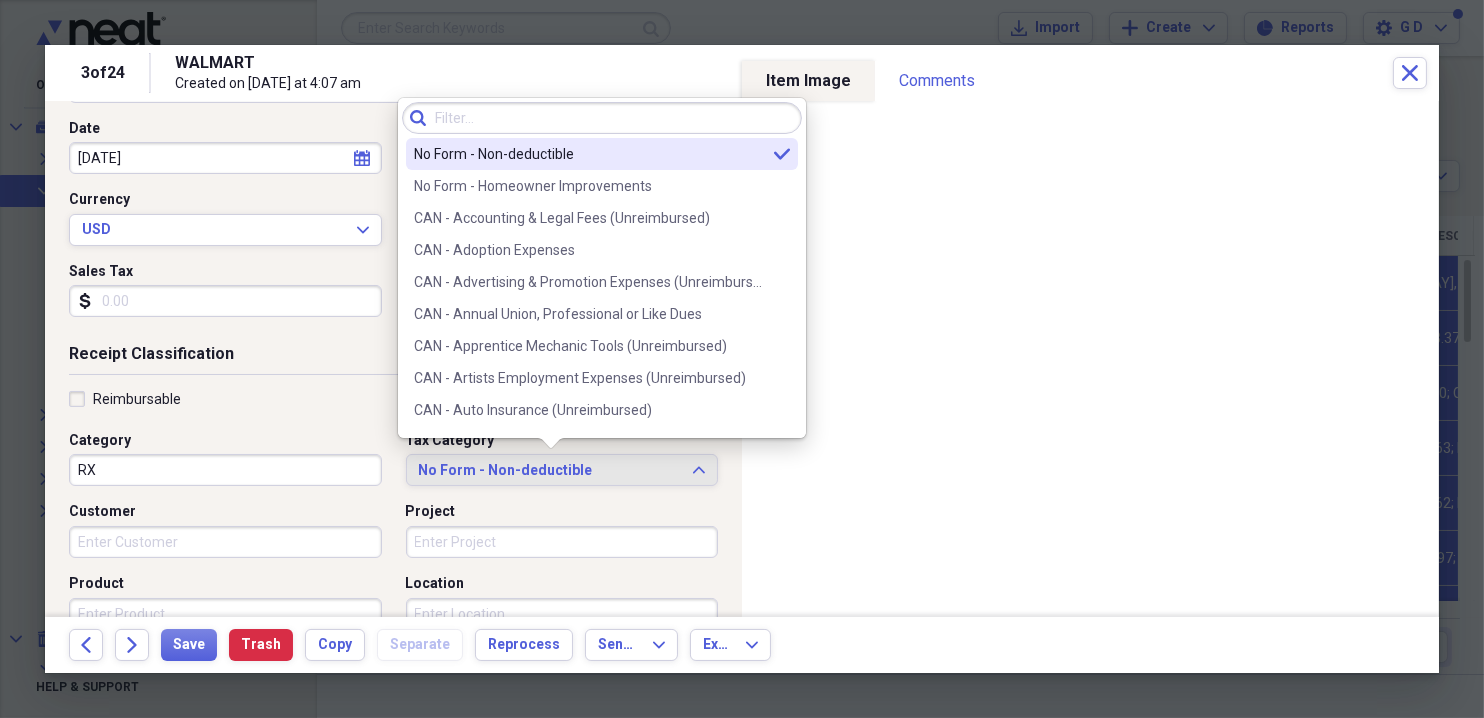 click on "No Form - Non-deductible" at bounding box center (590, 154) 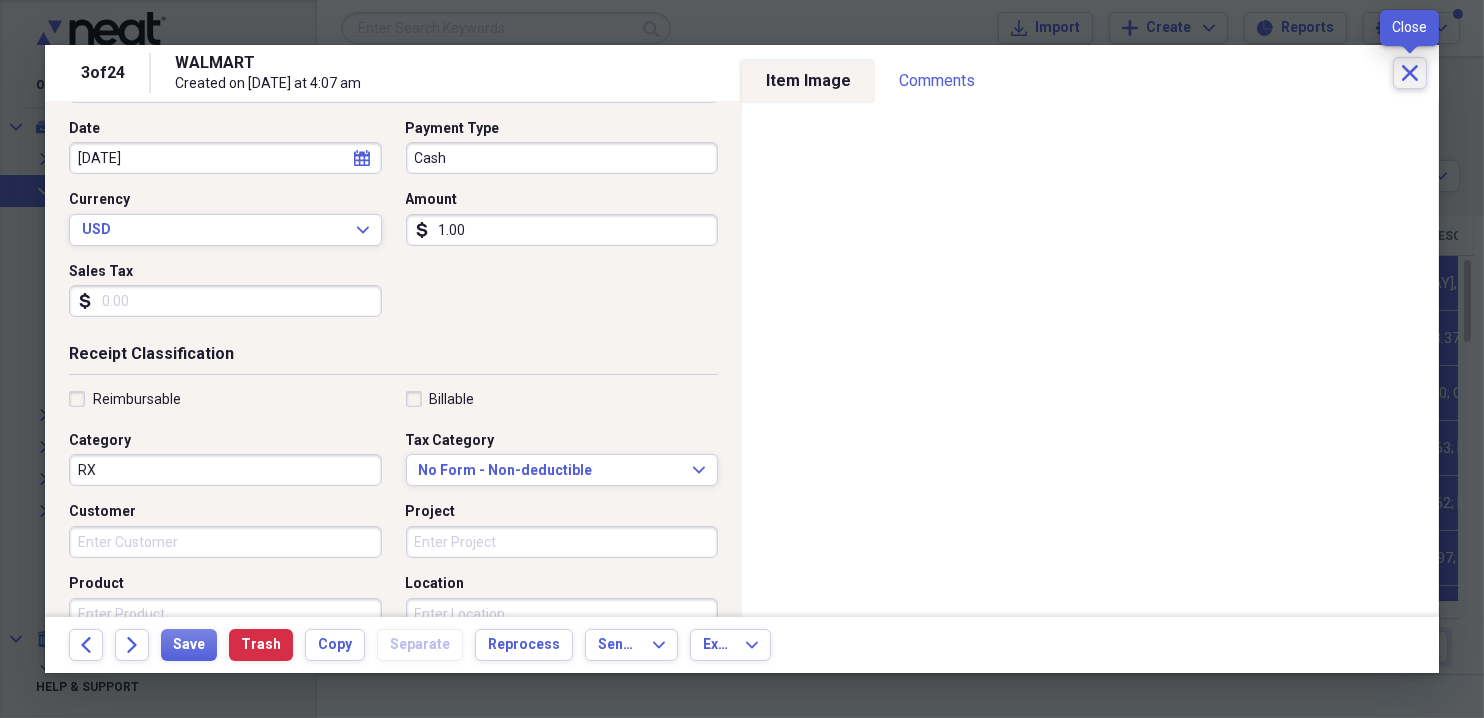 click on "Close" 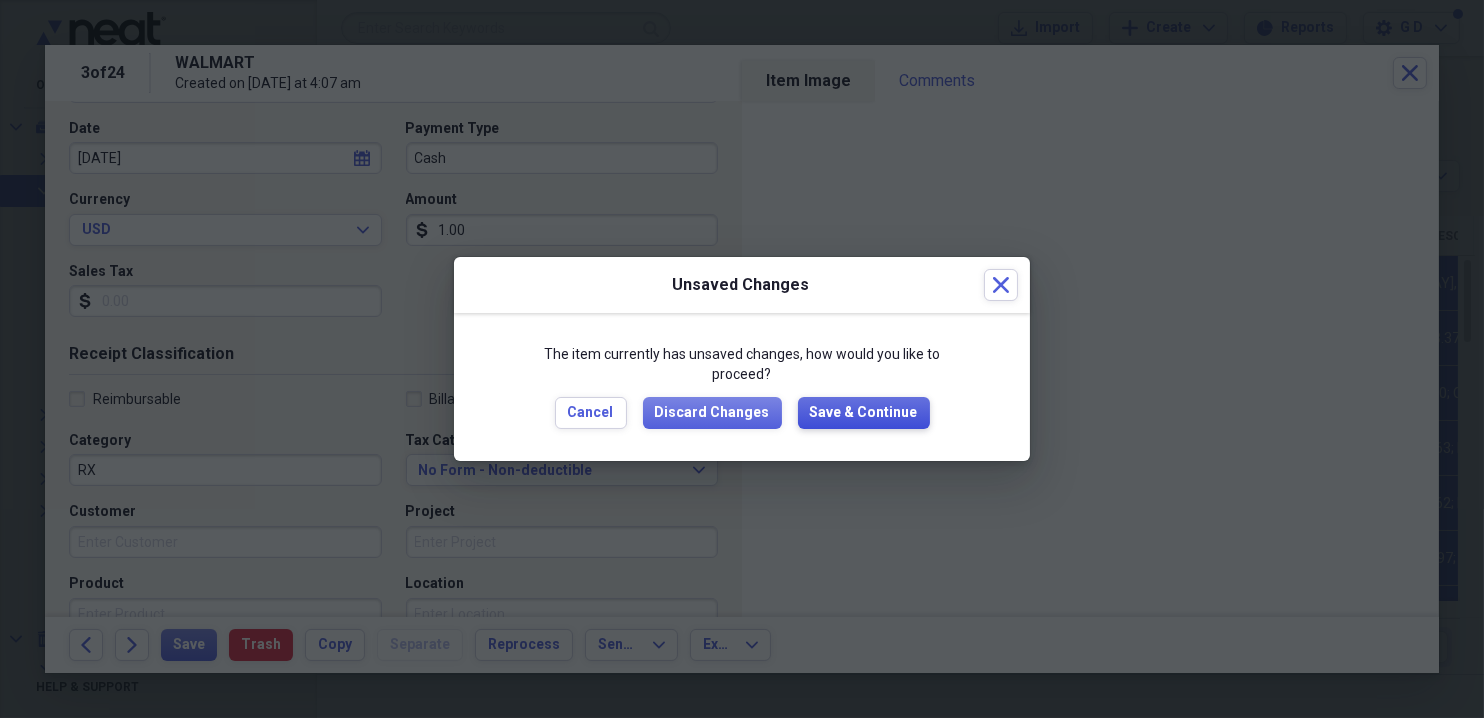 click on "Save & Continue" at bounding box center [864, 413] 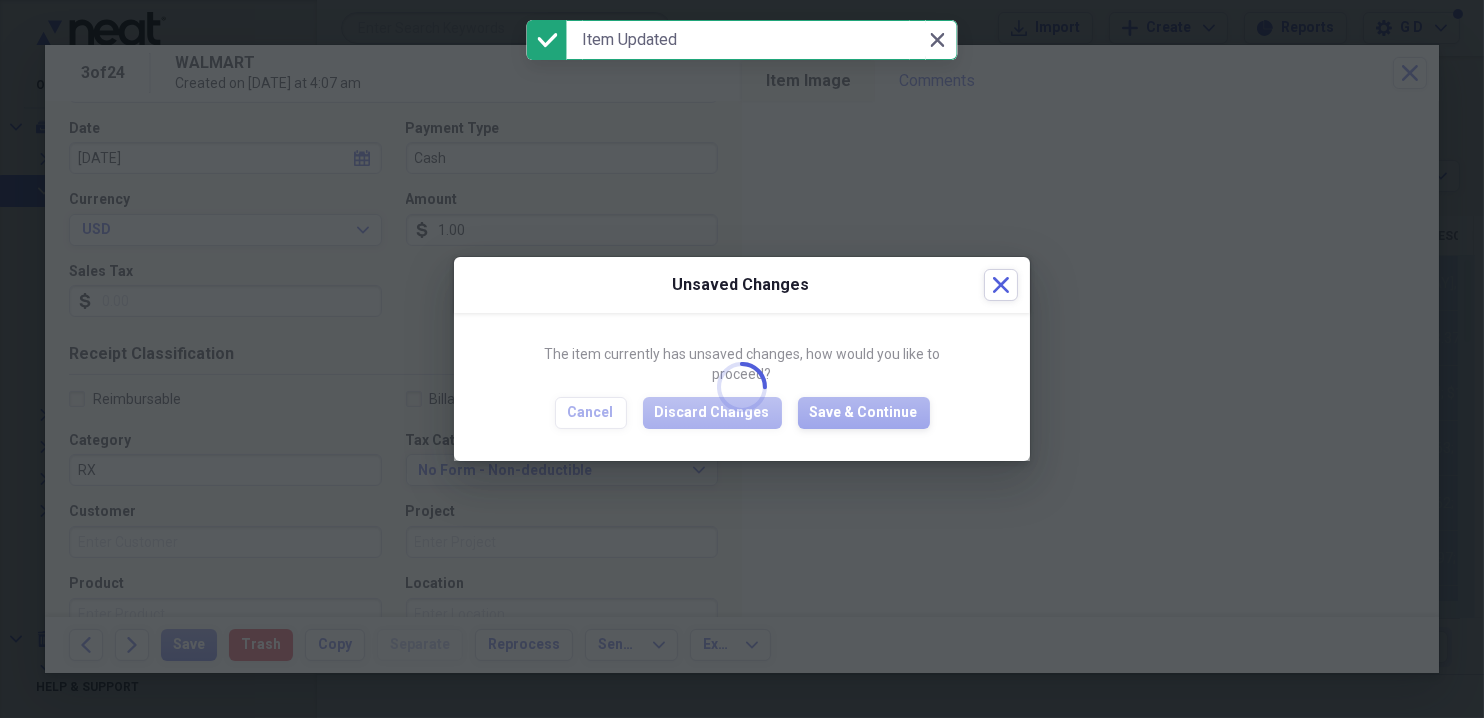 checkbox on "false" 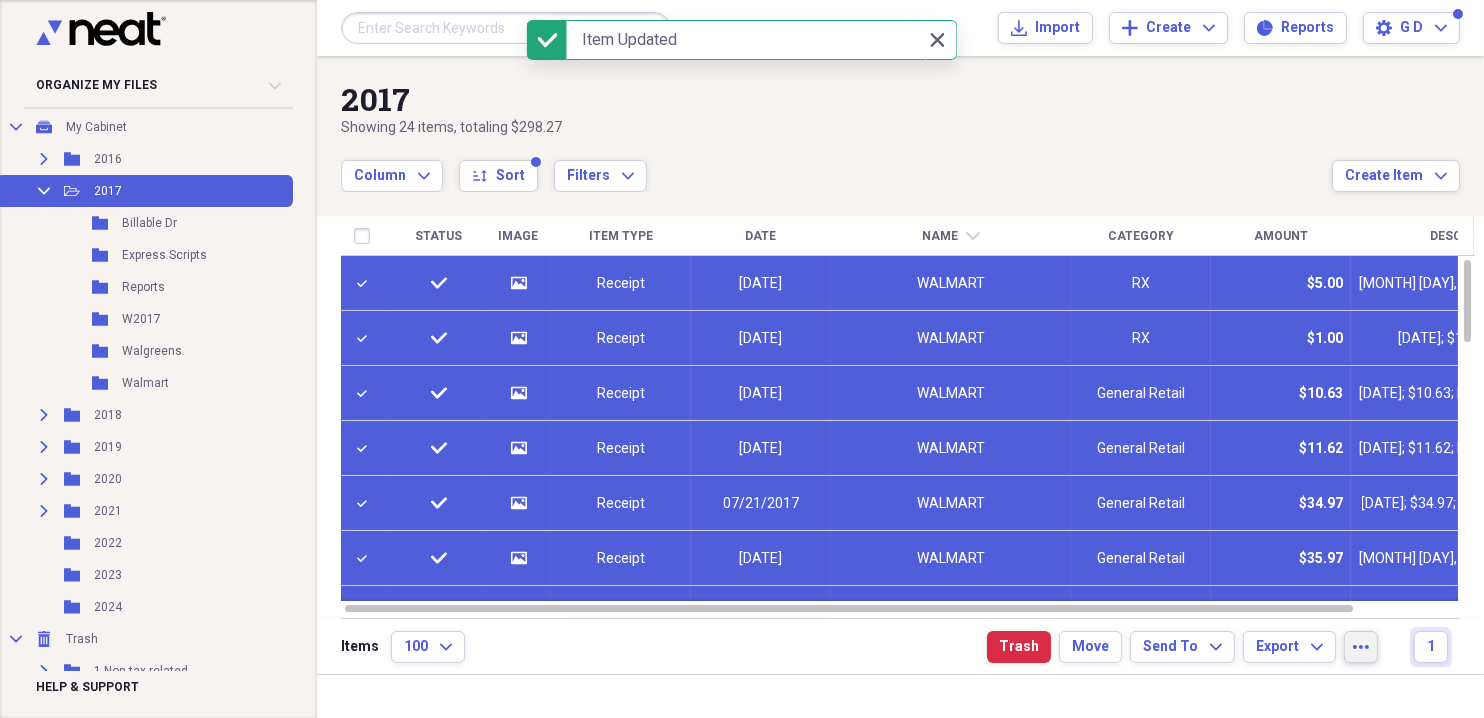 click on "more" 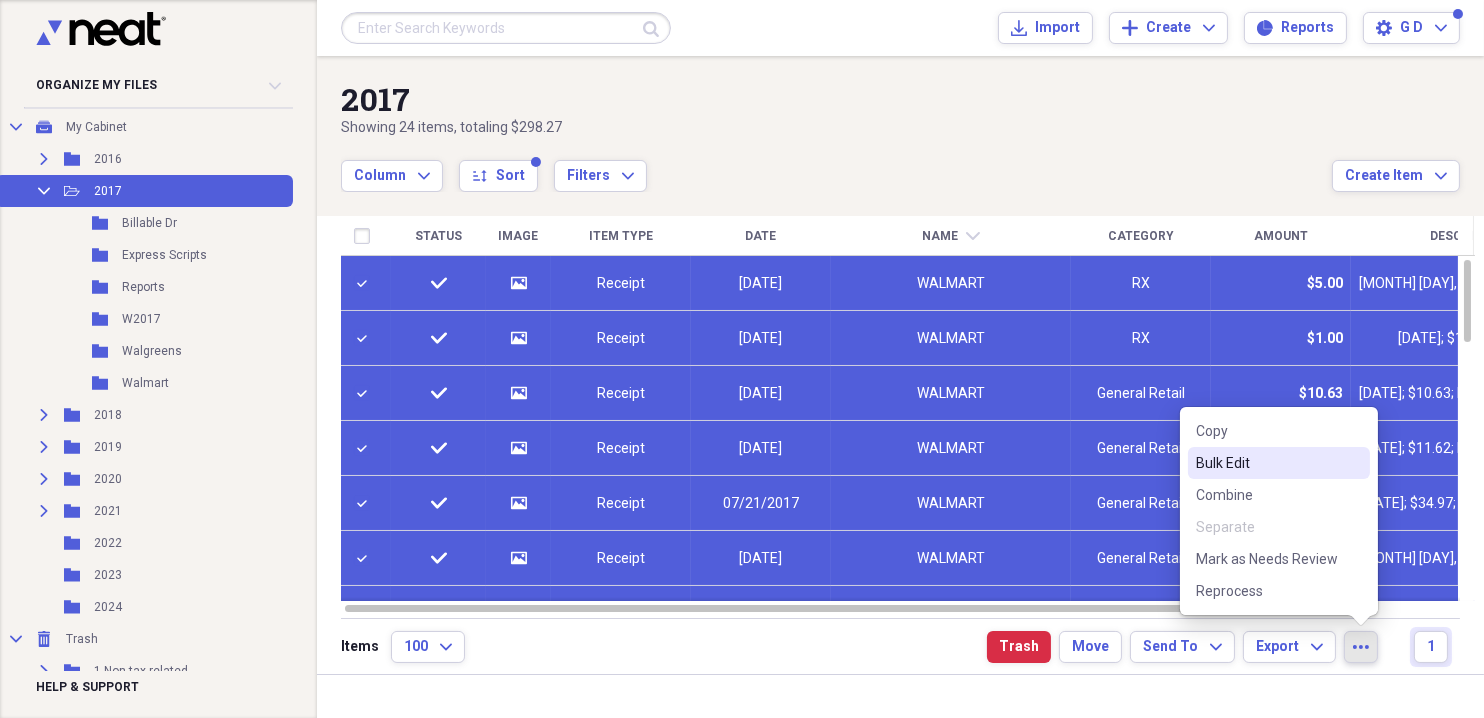 click on "Bulk Edit" at bounding box center (1267, 463) 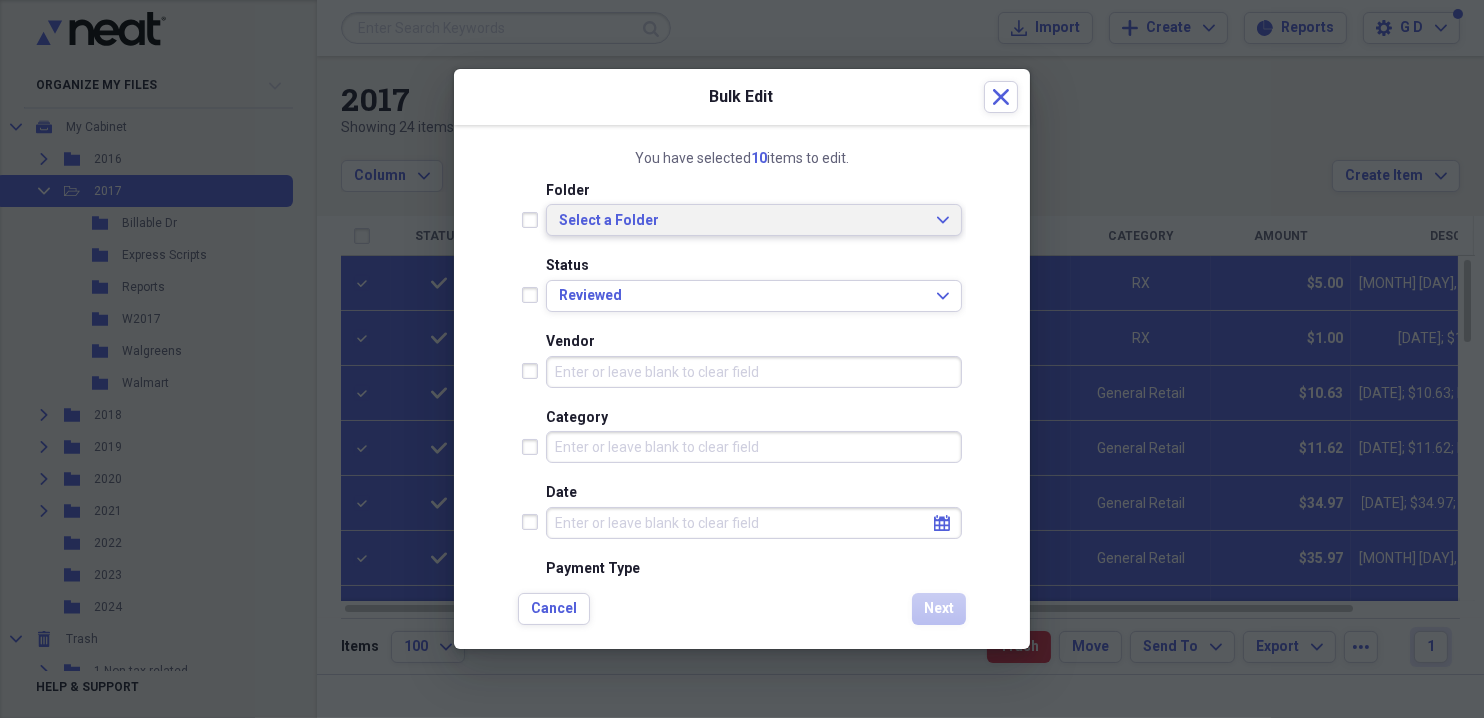 click on "Expand" 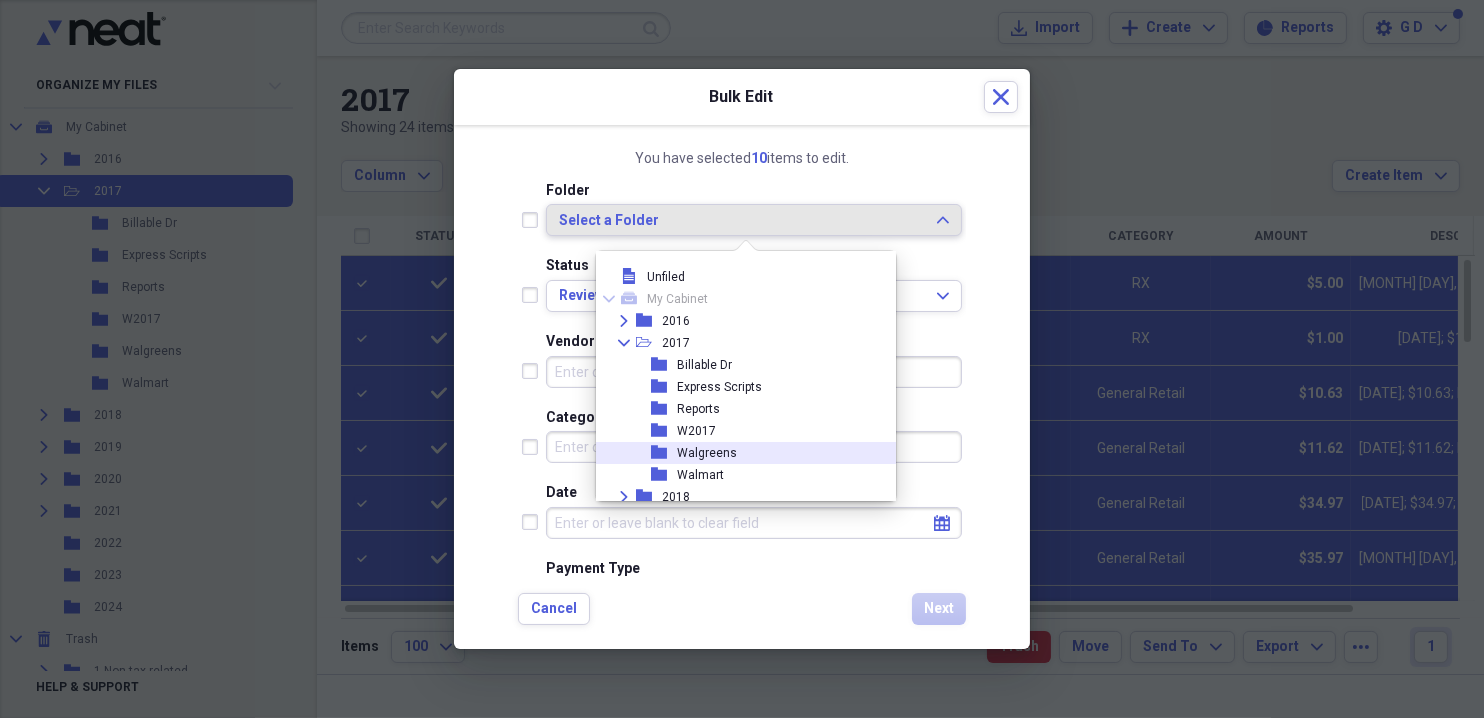 click on "Walgreens" at bounding box center (707, 453) 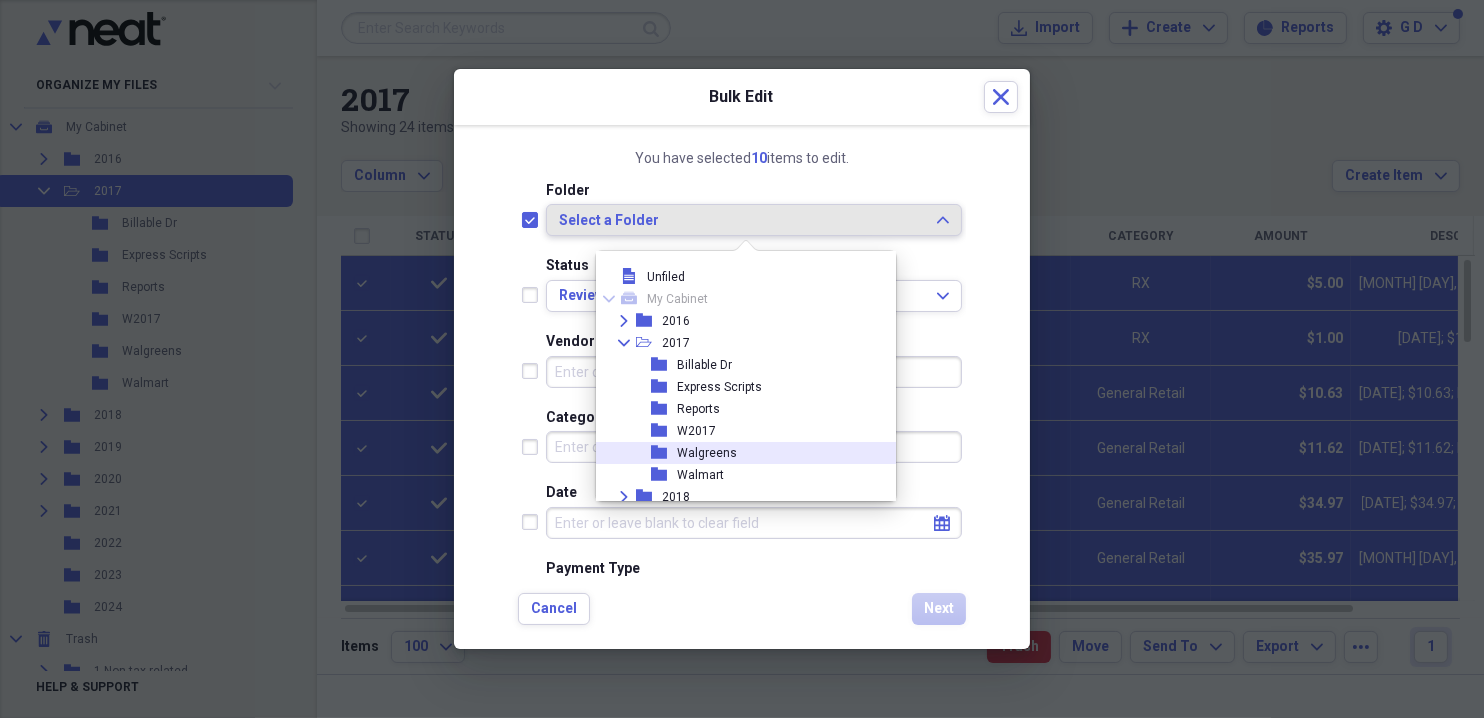 checkbox on "true" 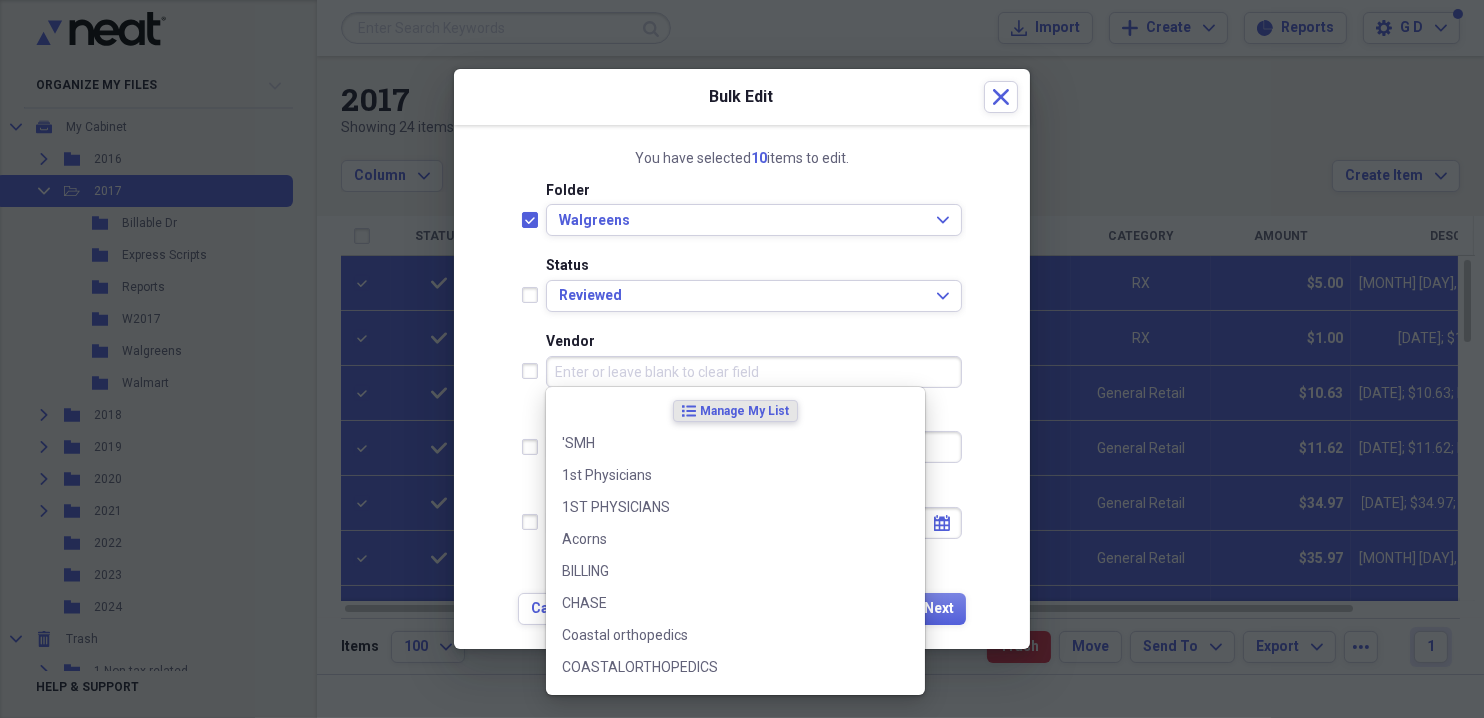 click on "Vendor" at bounding box center [754, 372] 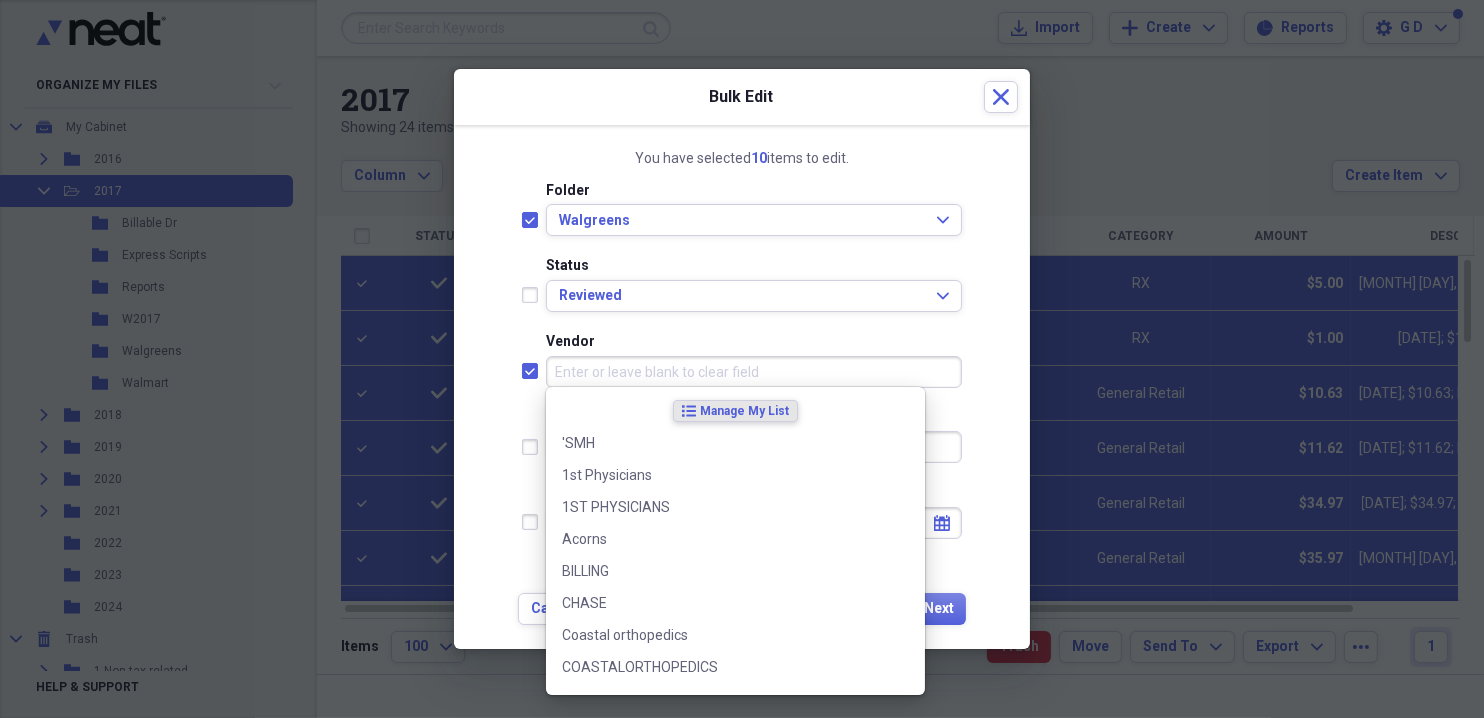 checkbox on "true" 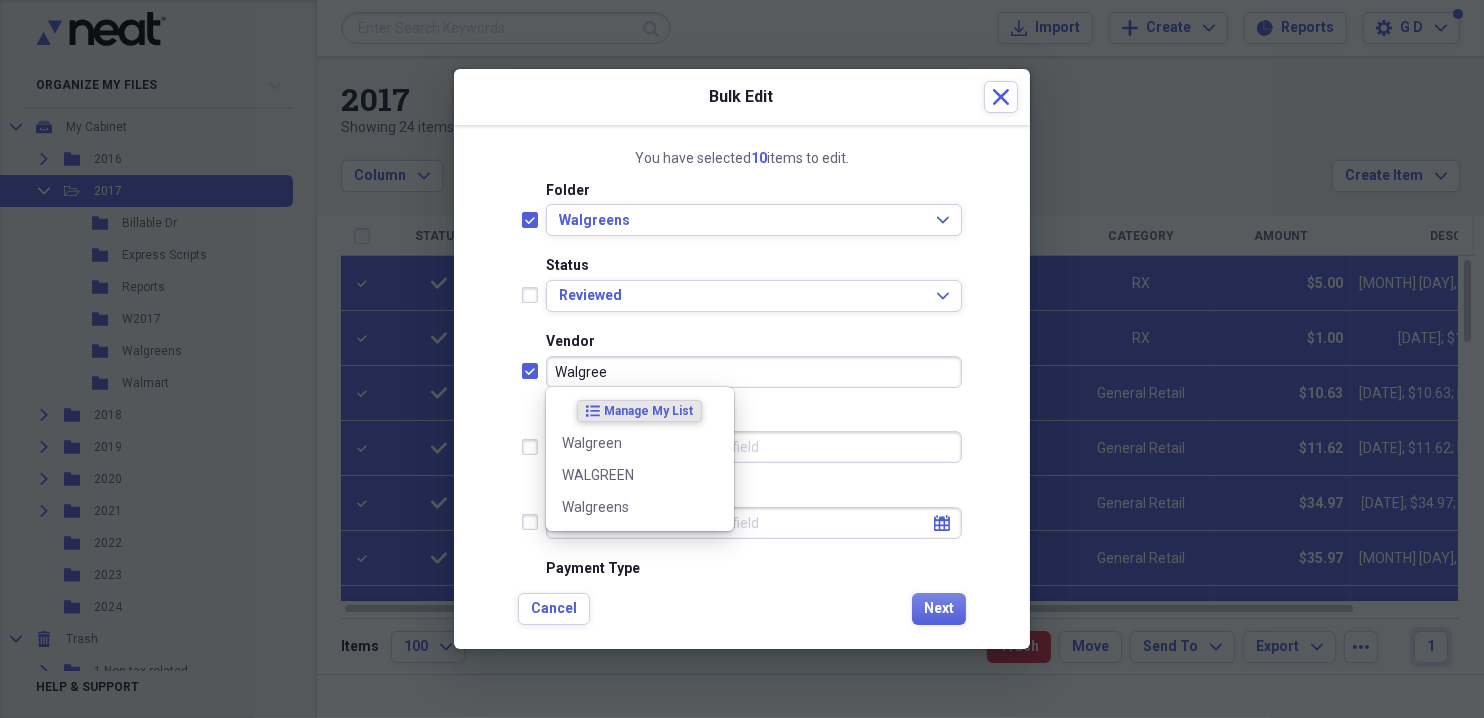 type on "Walgreen" 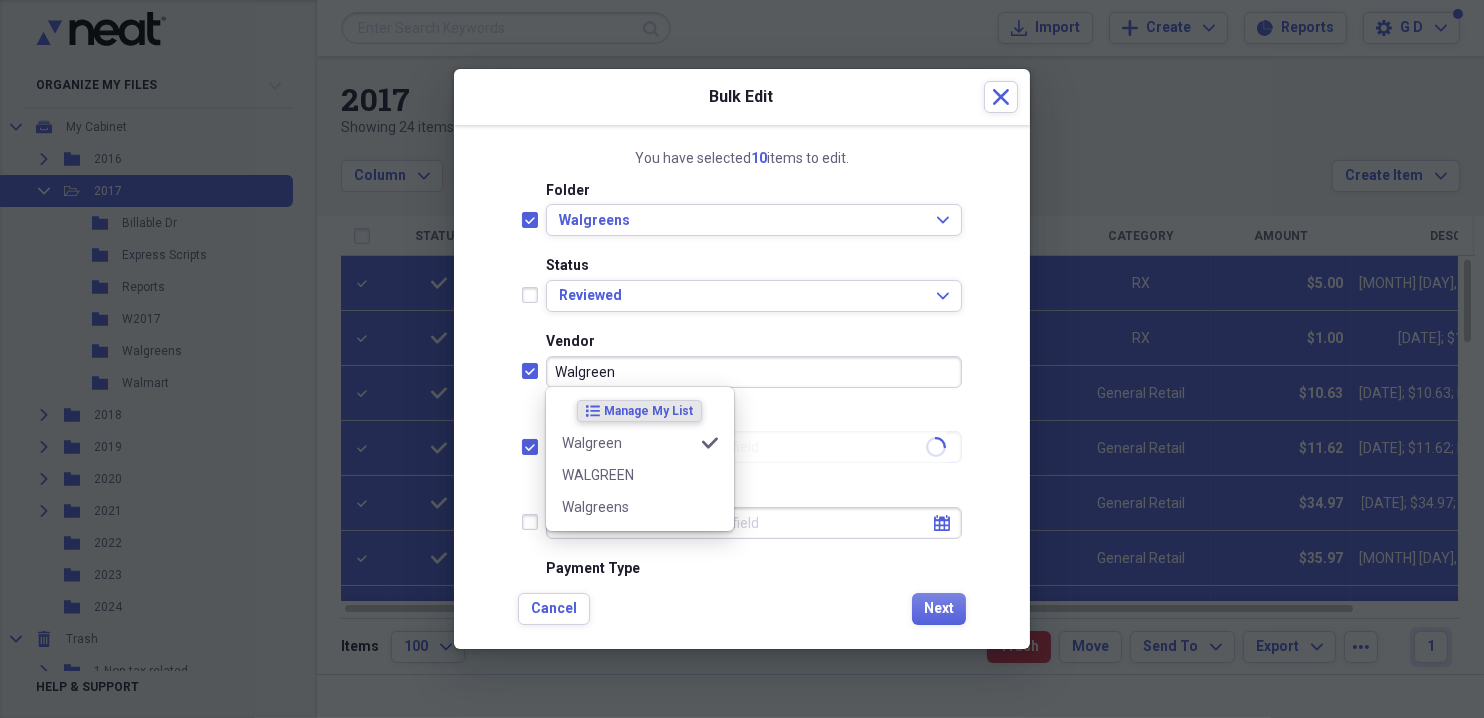 checkbox on "true" 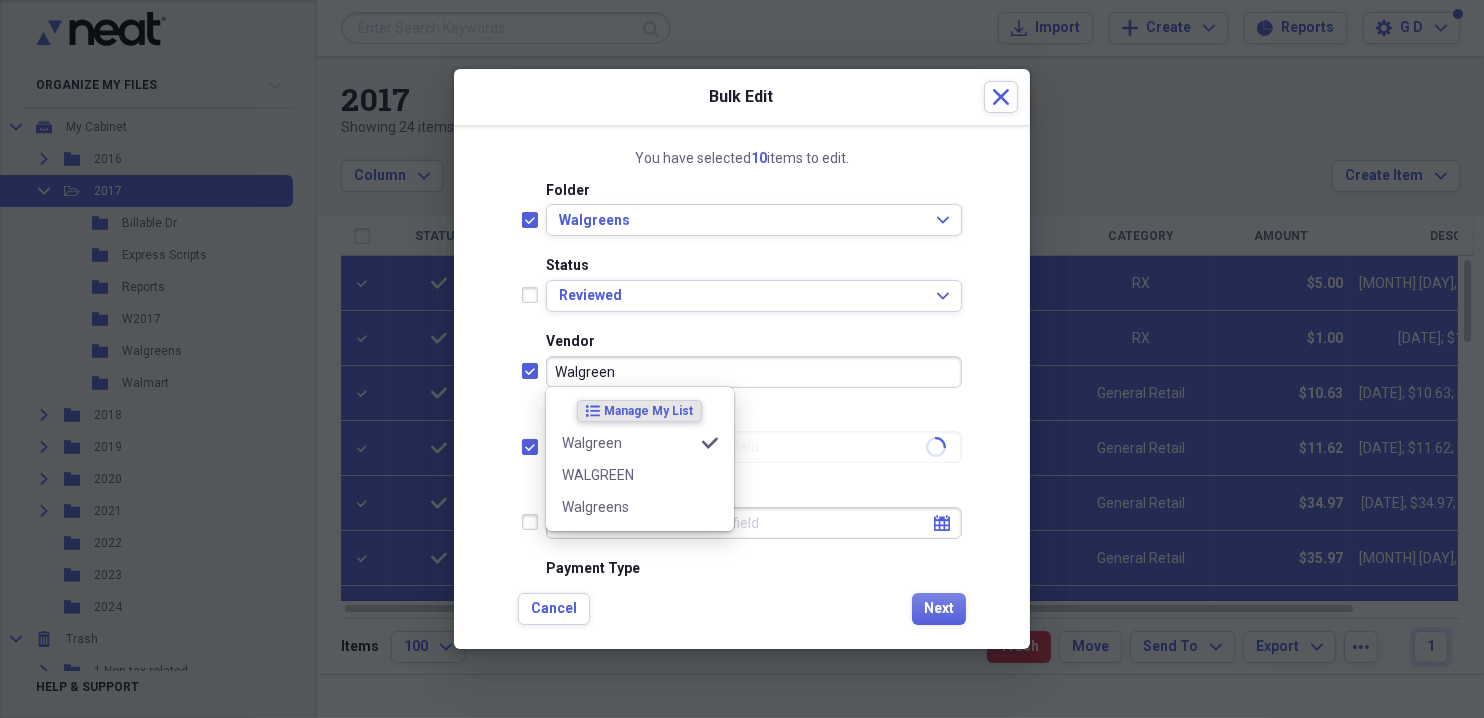 type on "Medicine" 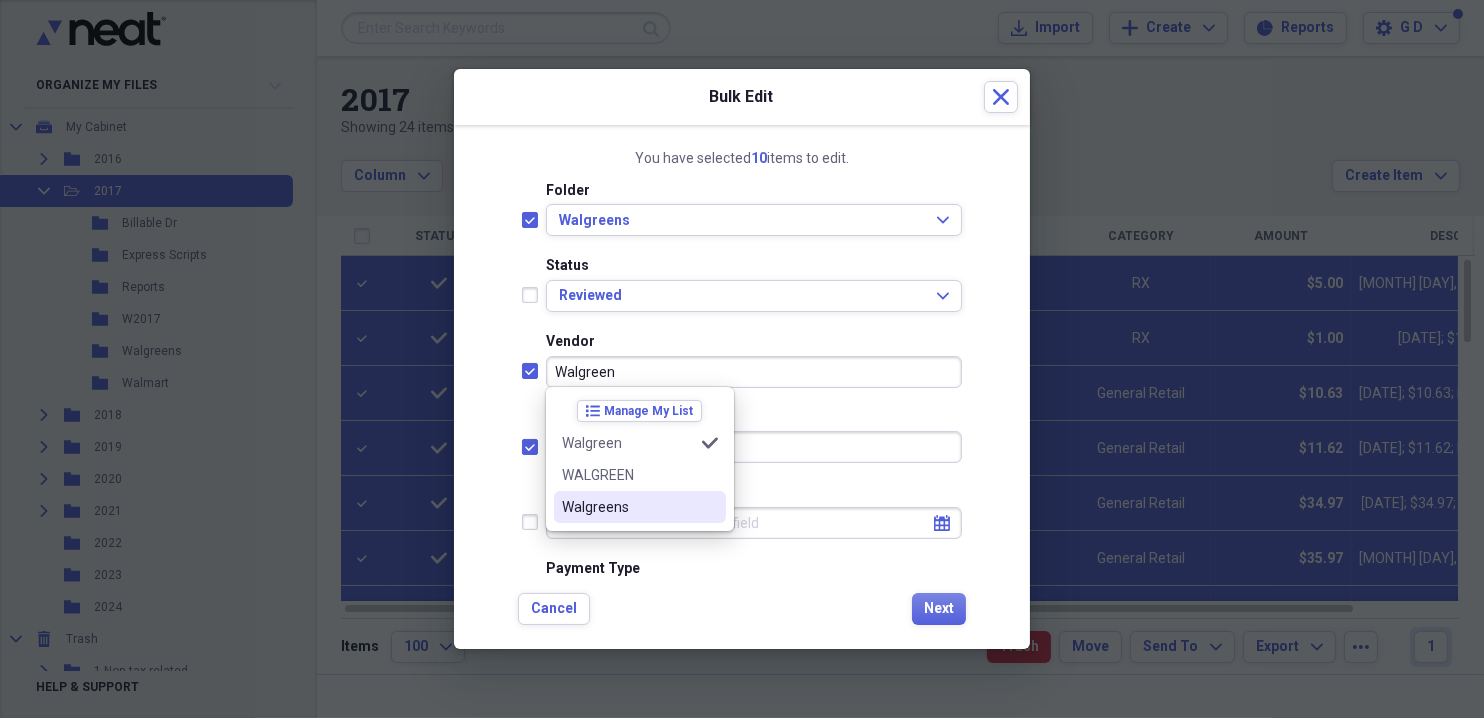 click on "Walgreens" at bounding box center (628, 507) 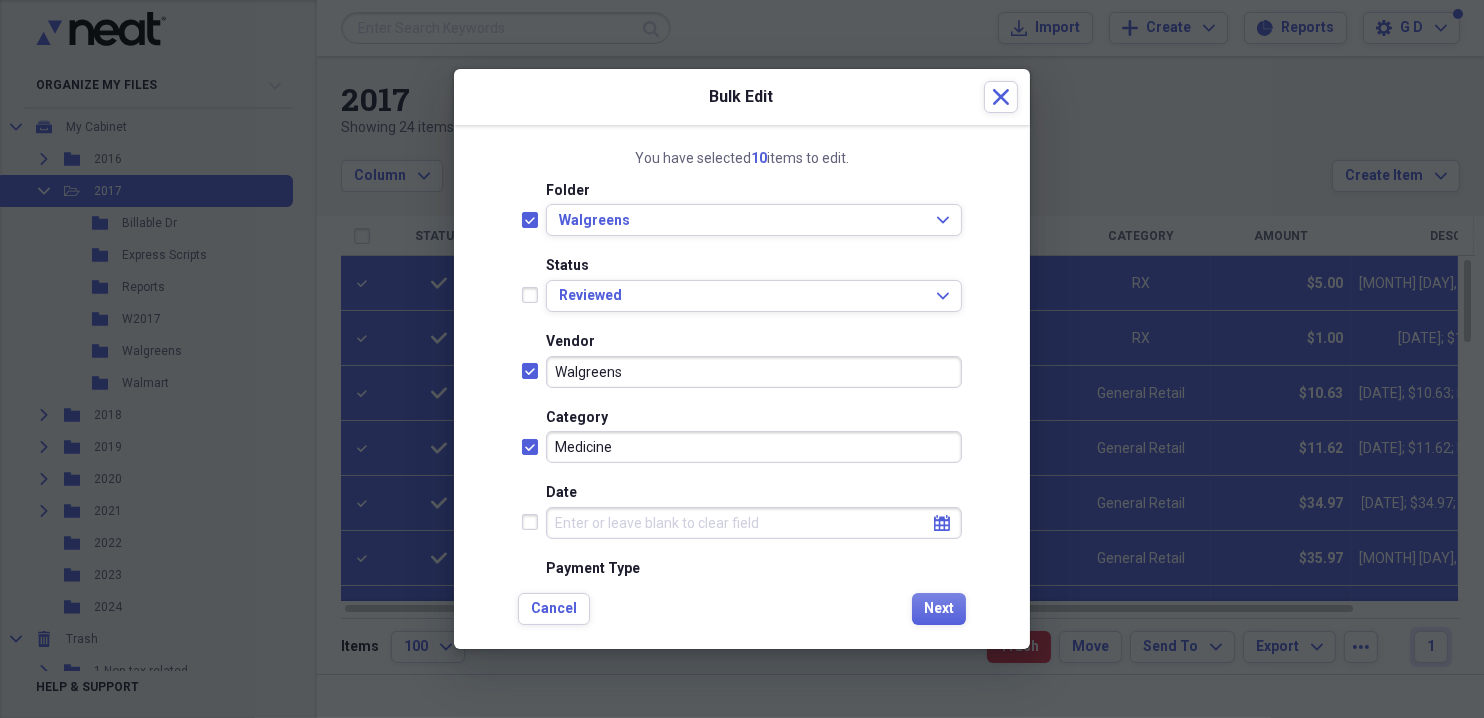 type on "RX" 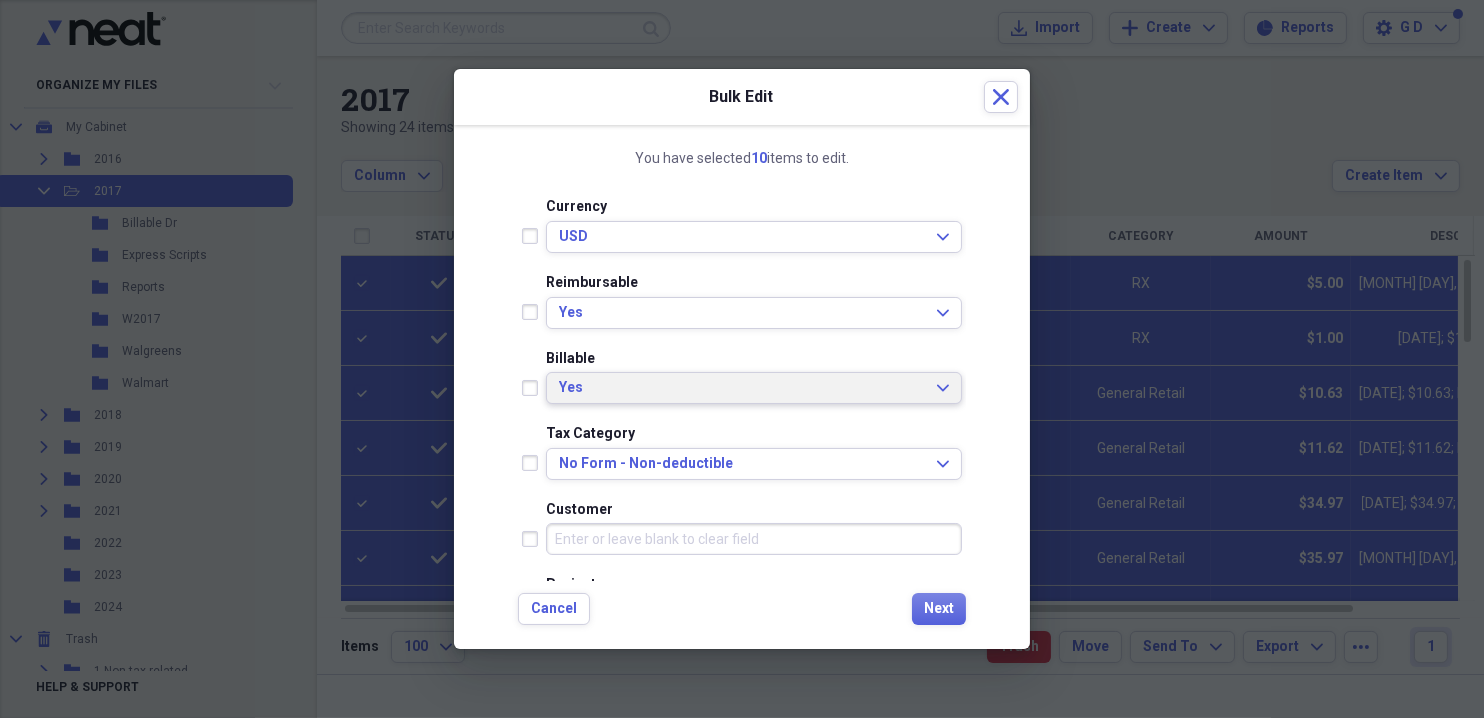 scroll, scrollTop: 499, scrollLeft: 0, axis: vertical 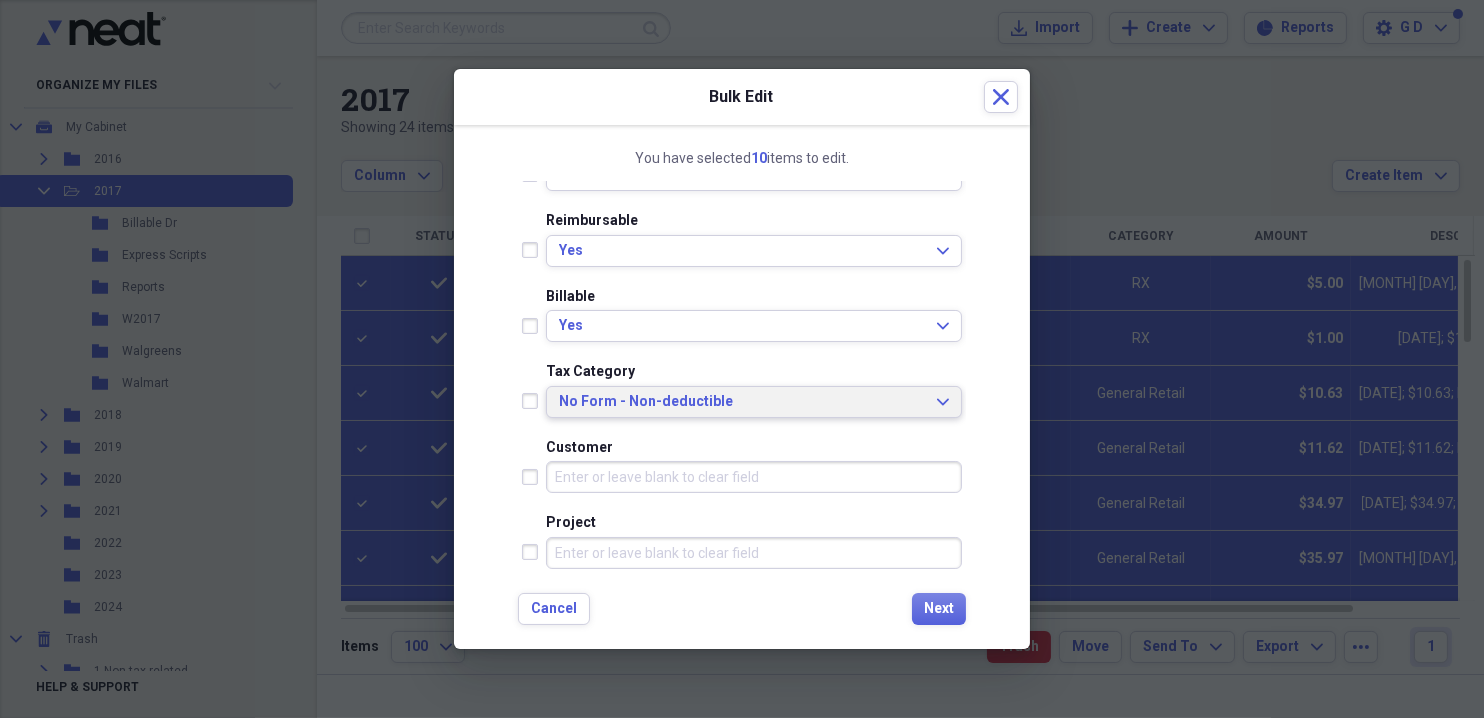 click on "No Form - Non-deductible" at bounding box center (742, 402) 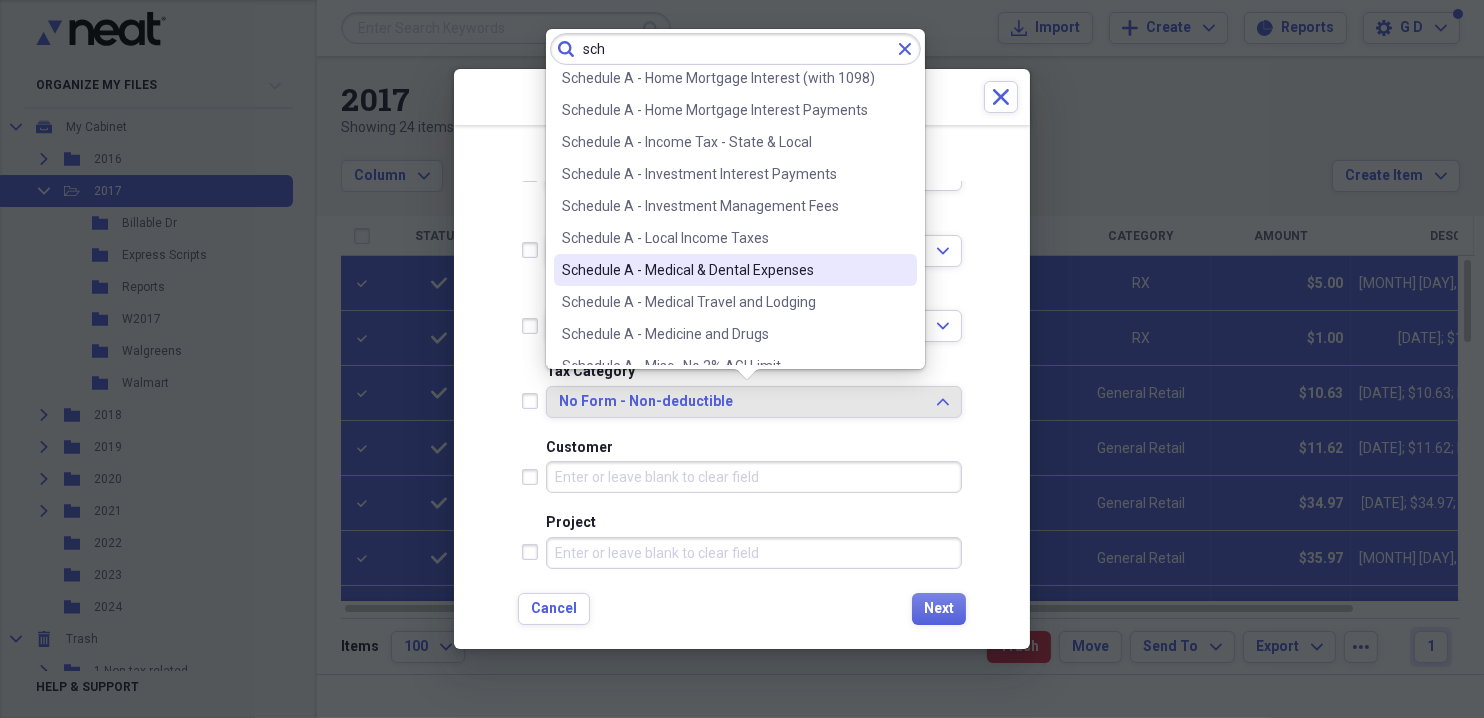 scroll, scrollTop: 300, scrollLeft: 0, axis: vertical 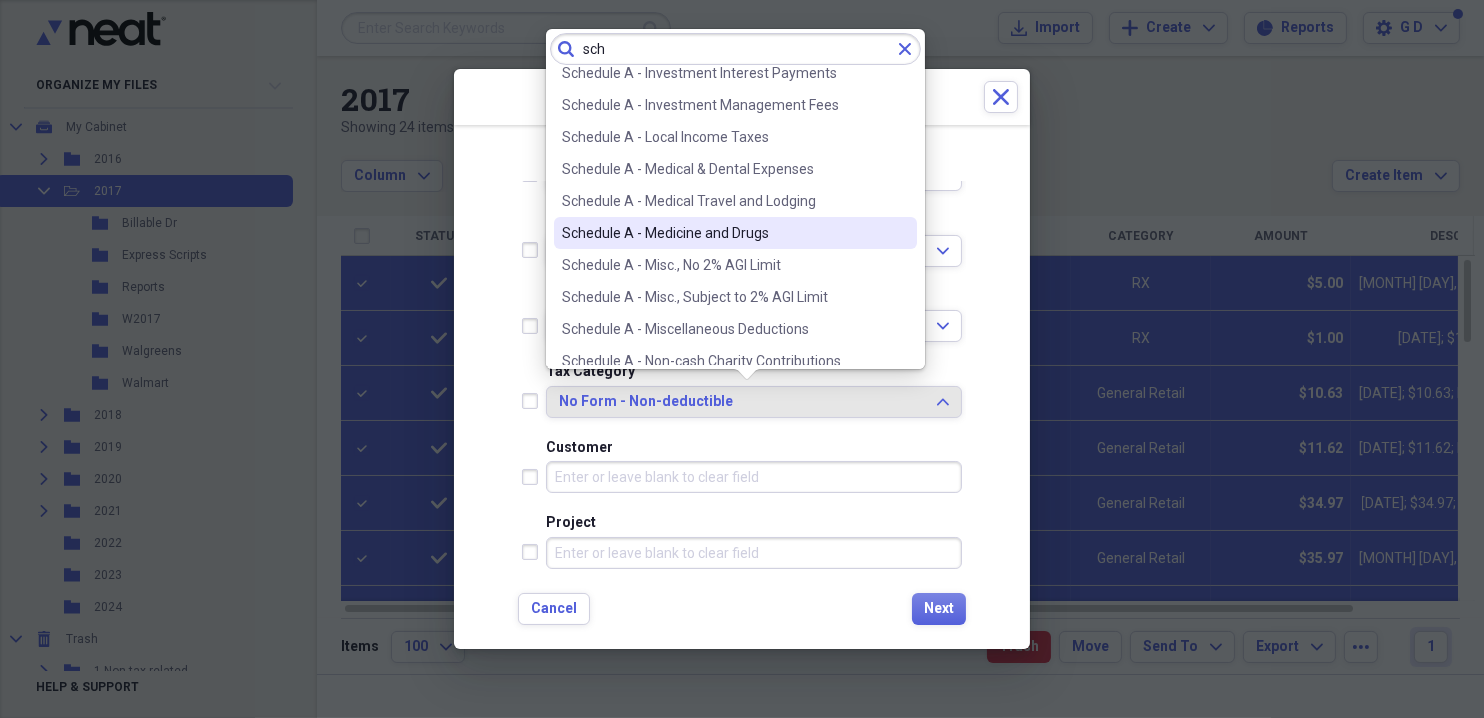 type on "sch" 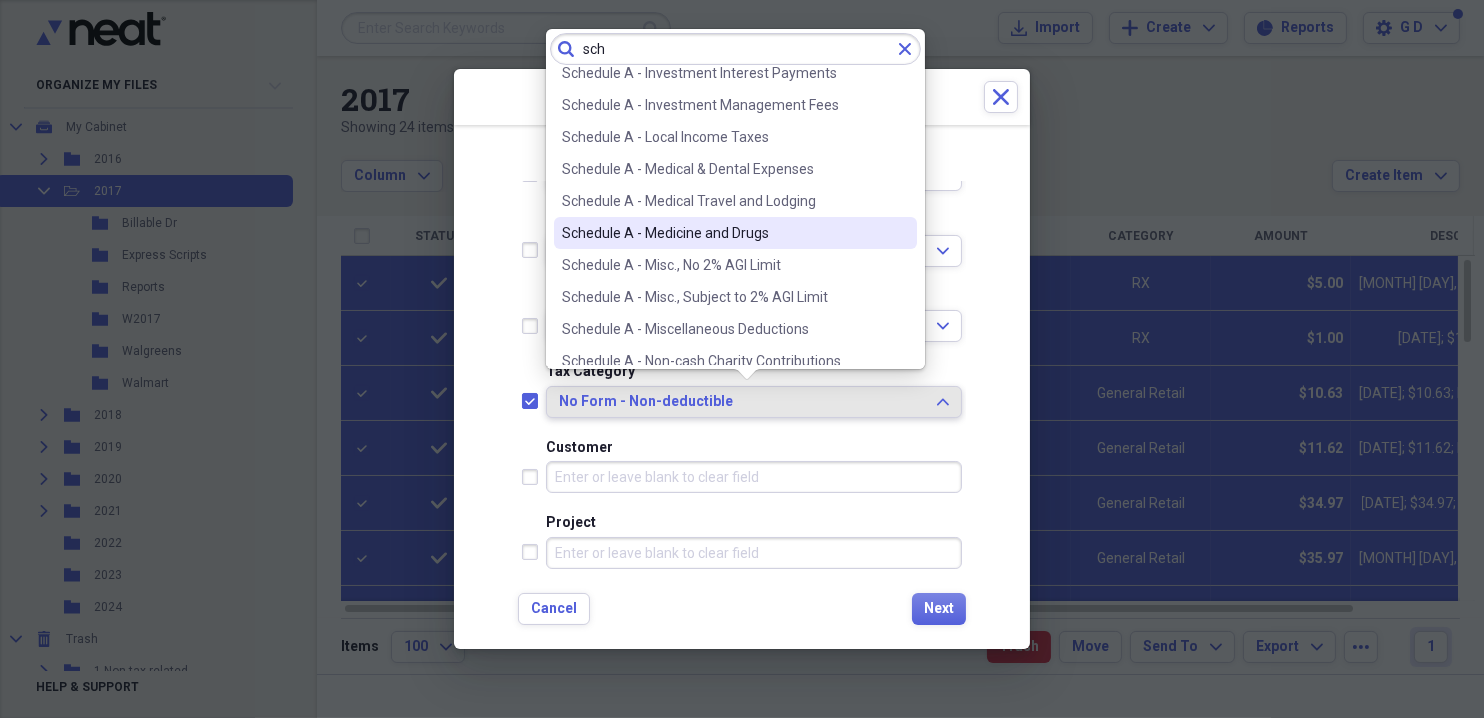 checkbox on "true" 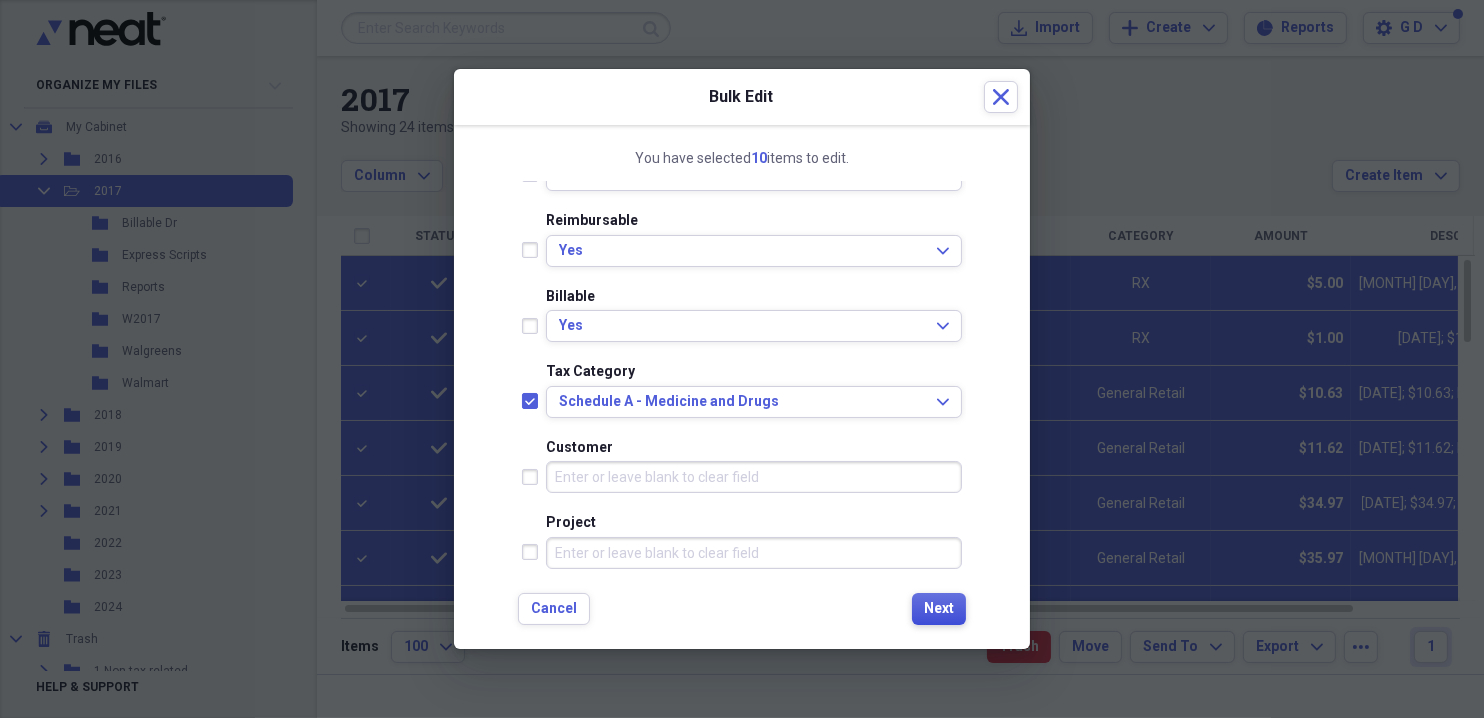 click on "Next" at bounding box center [939, 609] 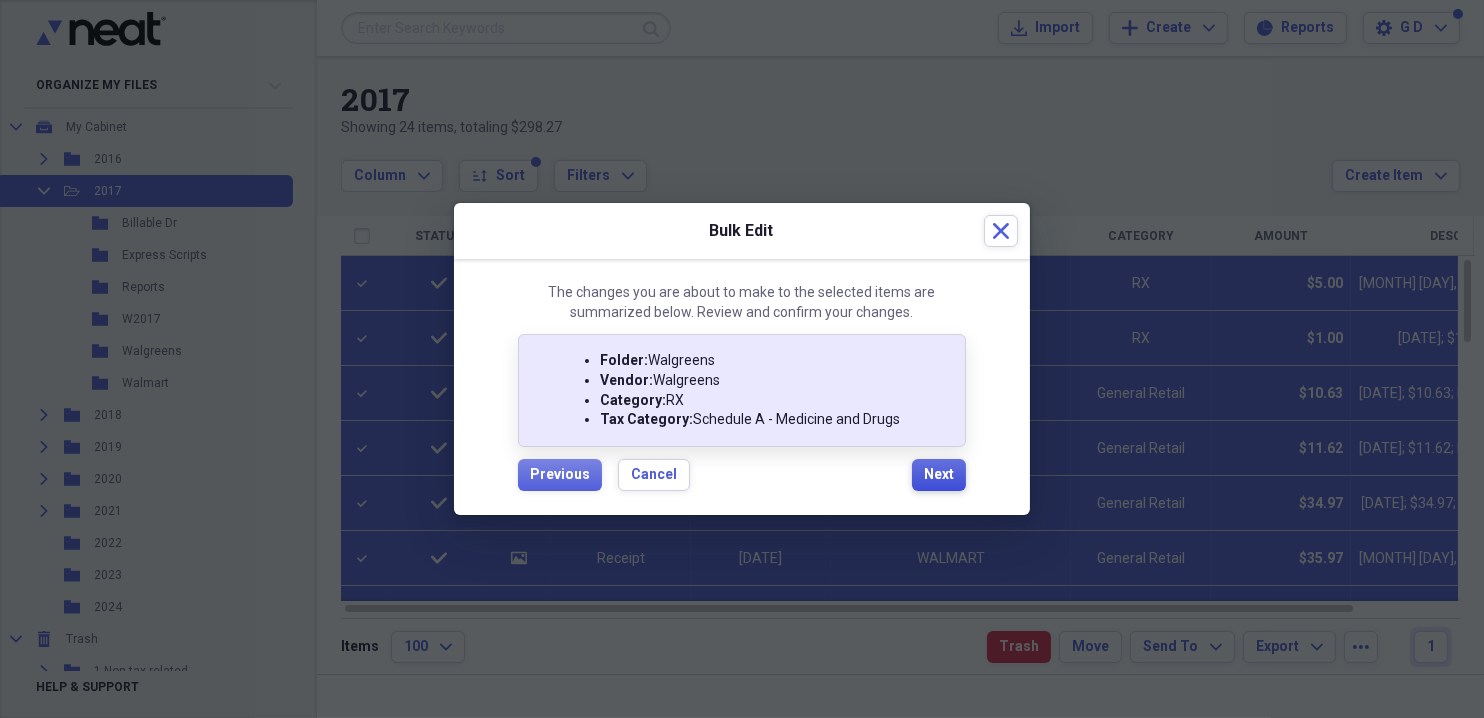 click on "Next" at bounding box center [939, 475] 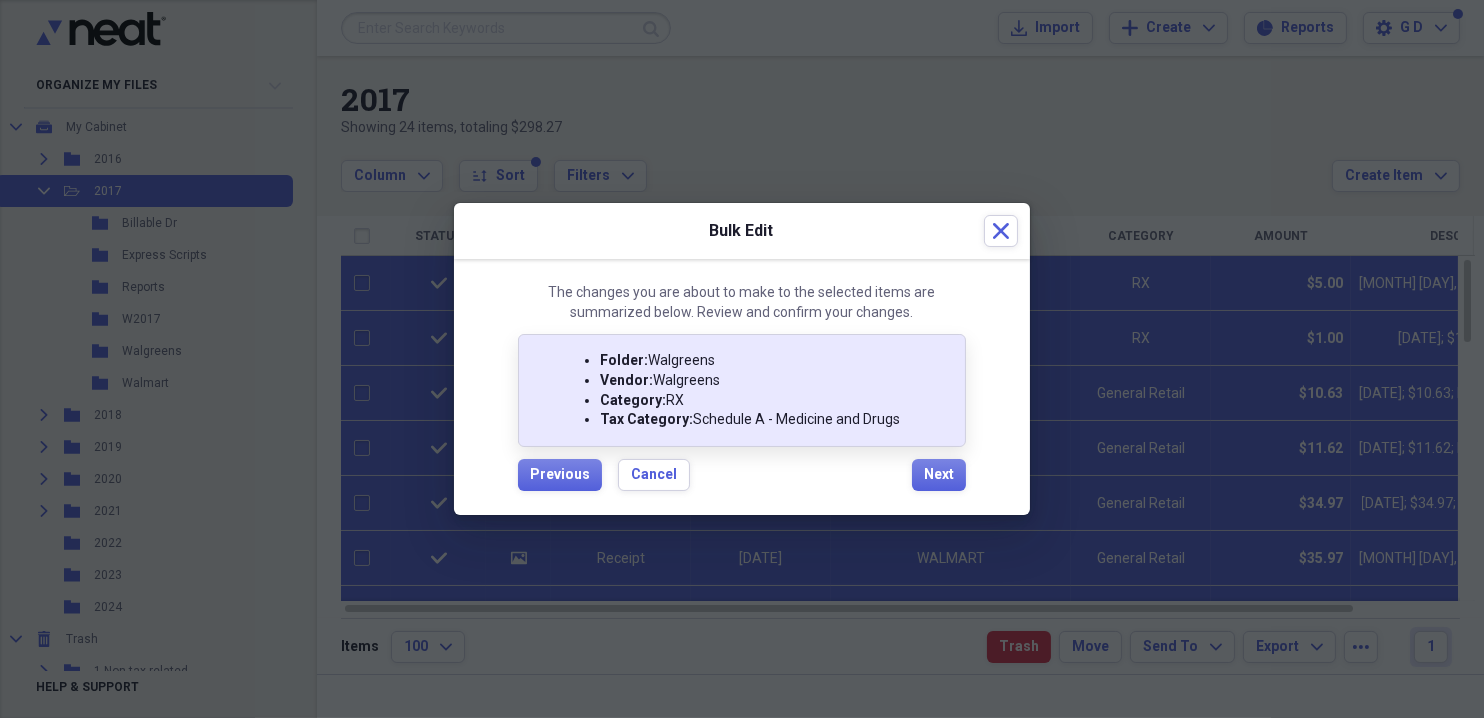 checkbox on "false" 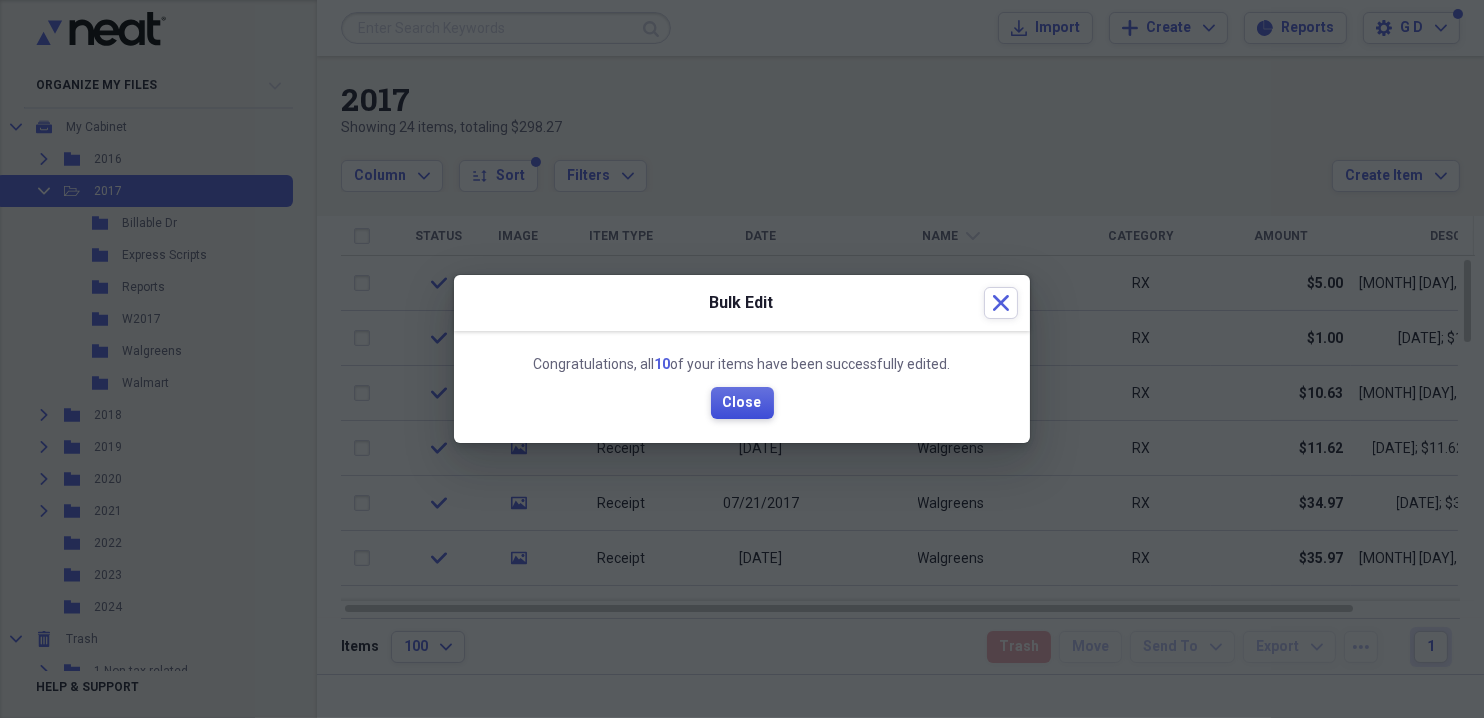 click on "Close" at bounding box center [742, 403] 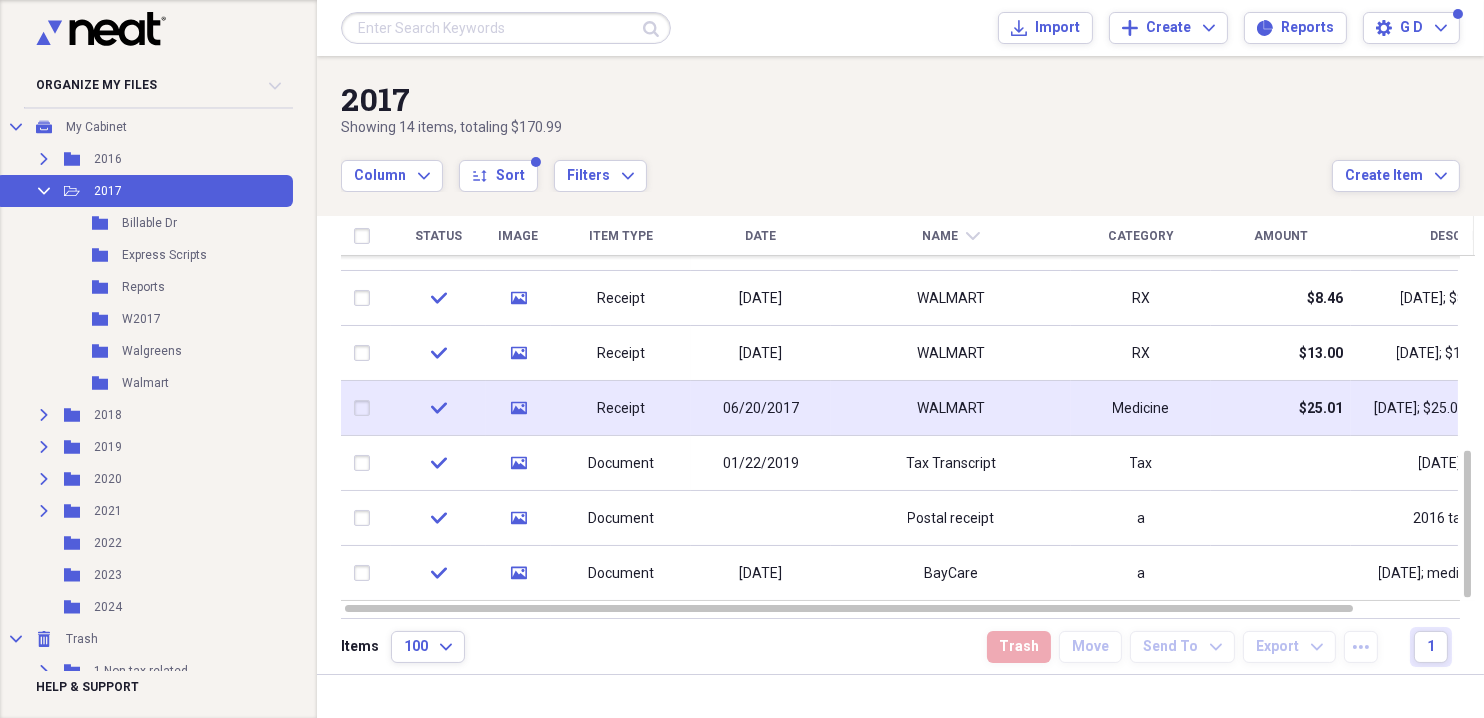 click on "Medicine" at bounding box center [1141, 409] 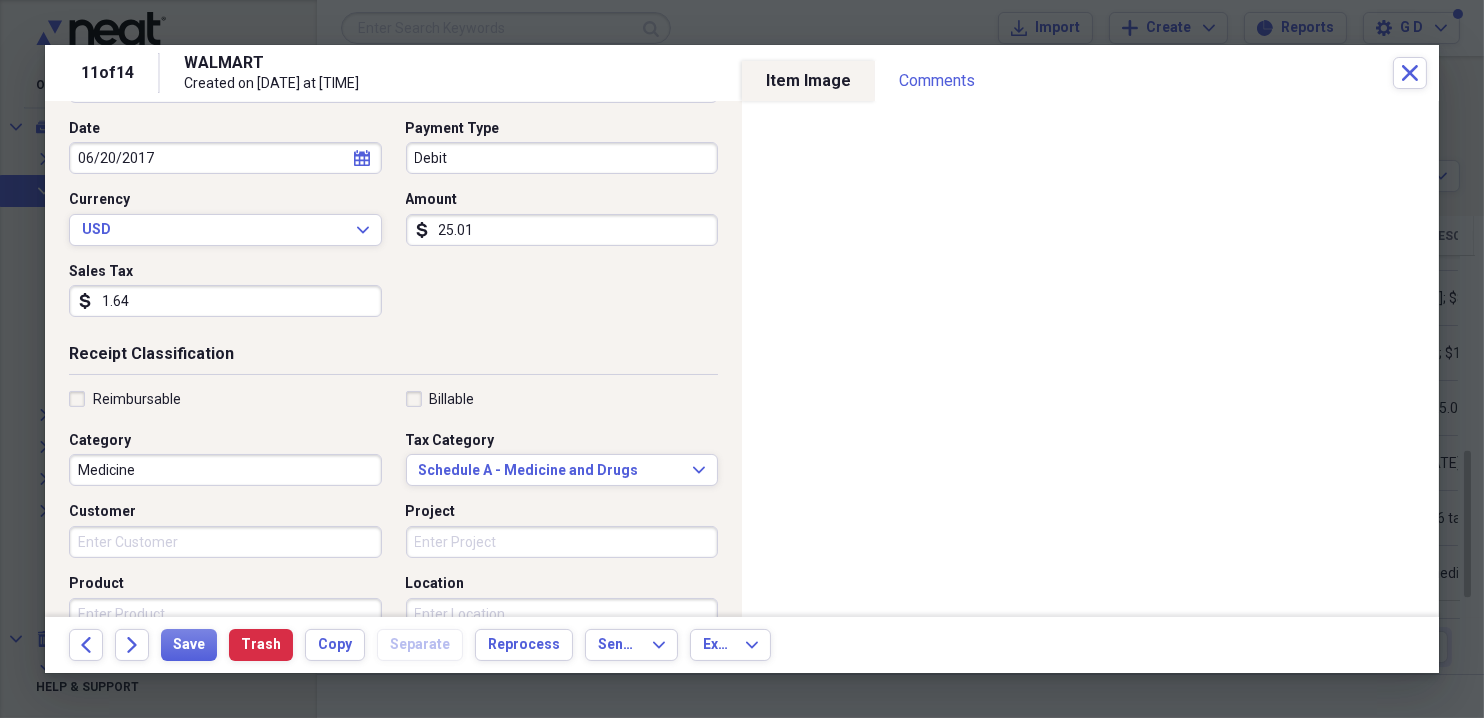 scroll, scrollTop: 199, scrollLeft: 0, axis: vertical 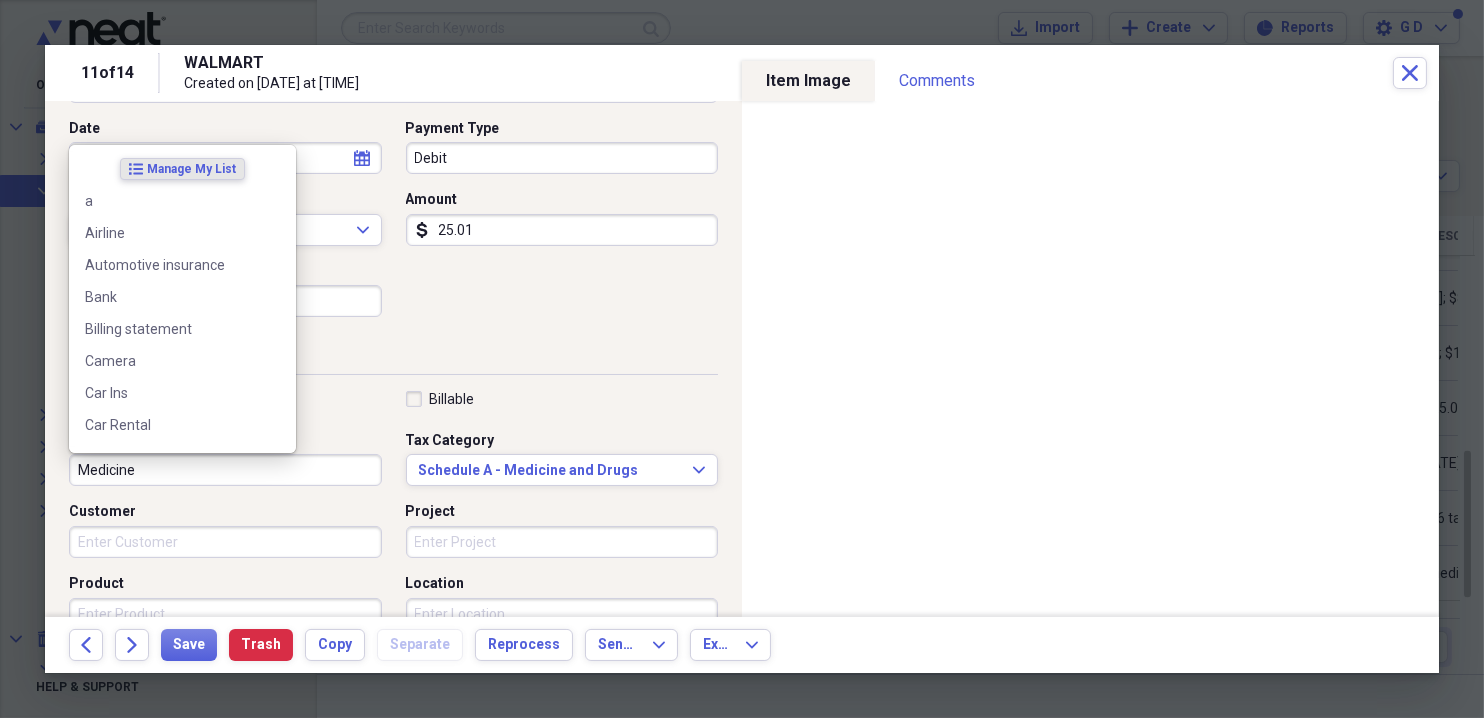 click on "Medicine" at bounding box center [225, 470] 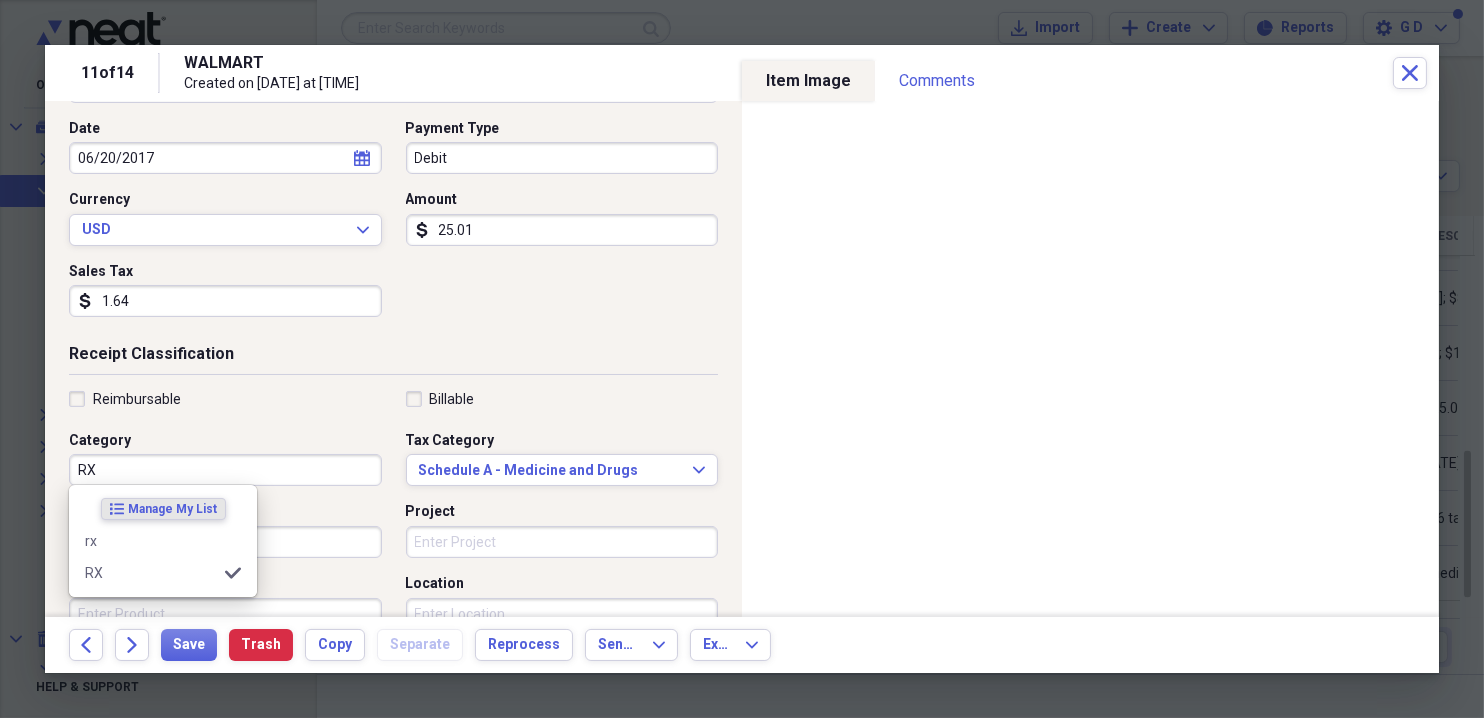 type on "RX" 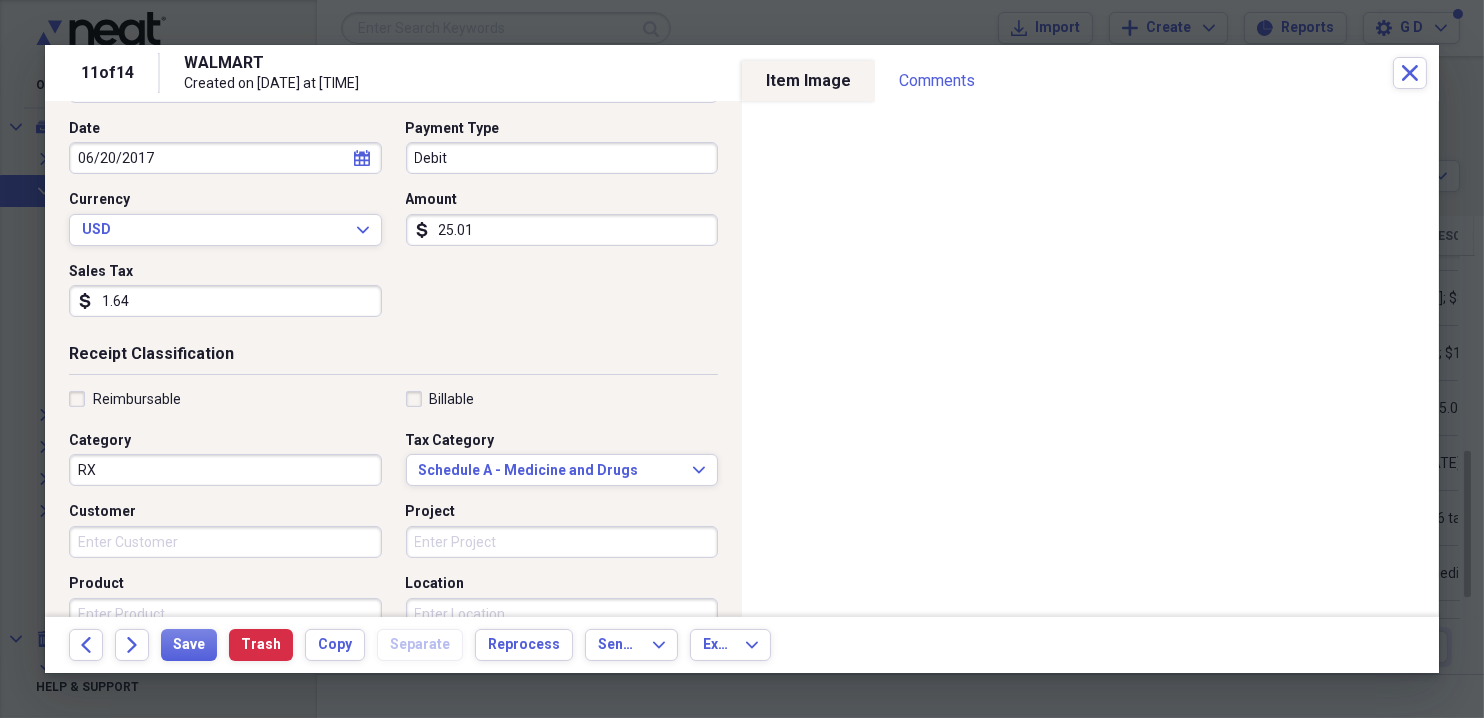 click on "Date [DATE] calendar Calendar Payment Type Debit Currency USD Expand Amount dollar-sign 25.01 Sales Tax dollar-sign 1.64" at bounding box center [393, 226] 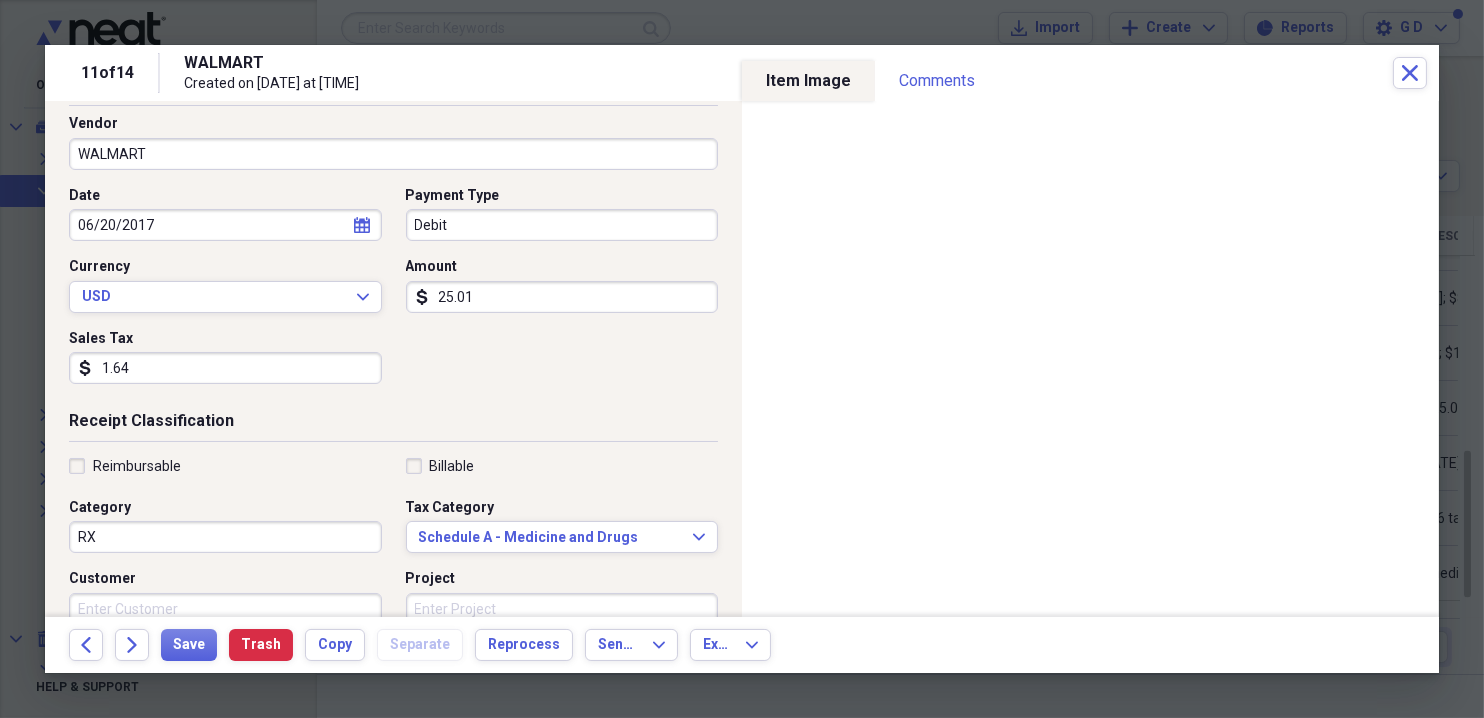 scroll, scrollTop: 0, scrollLeft: 0, axis: both 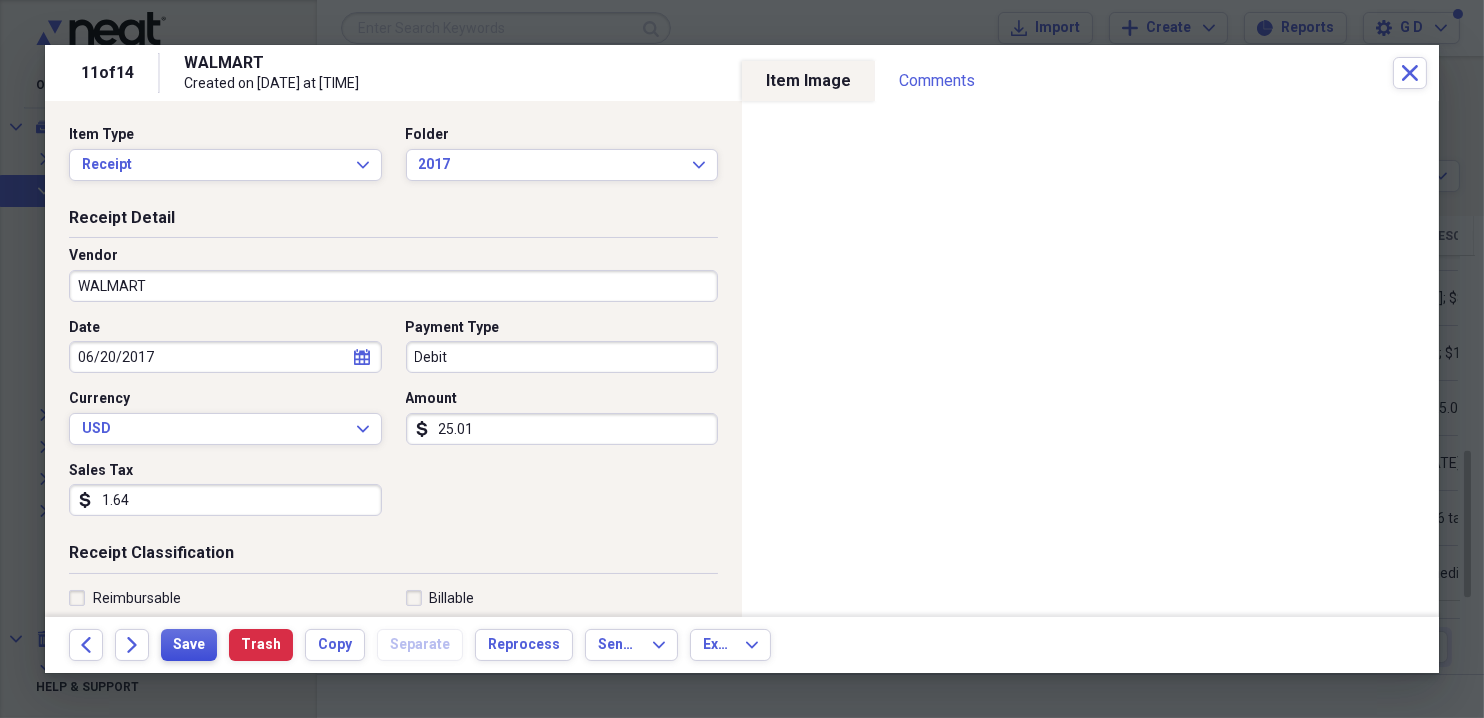 click on "Save" at bounding box center (189, 645) 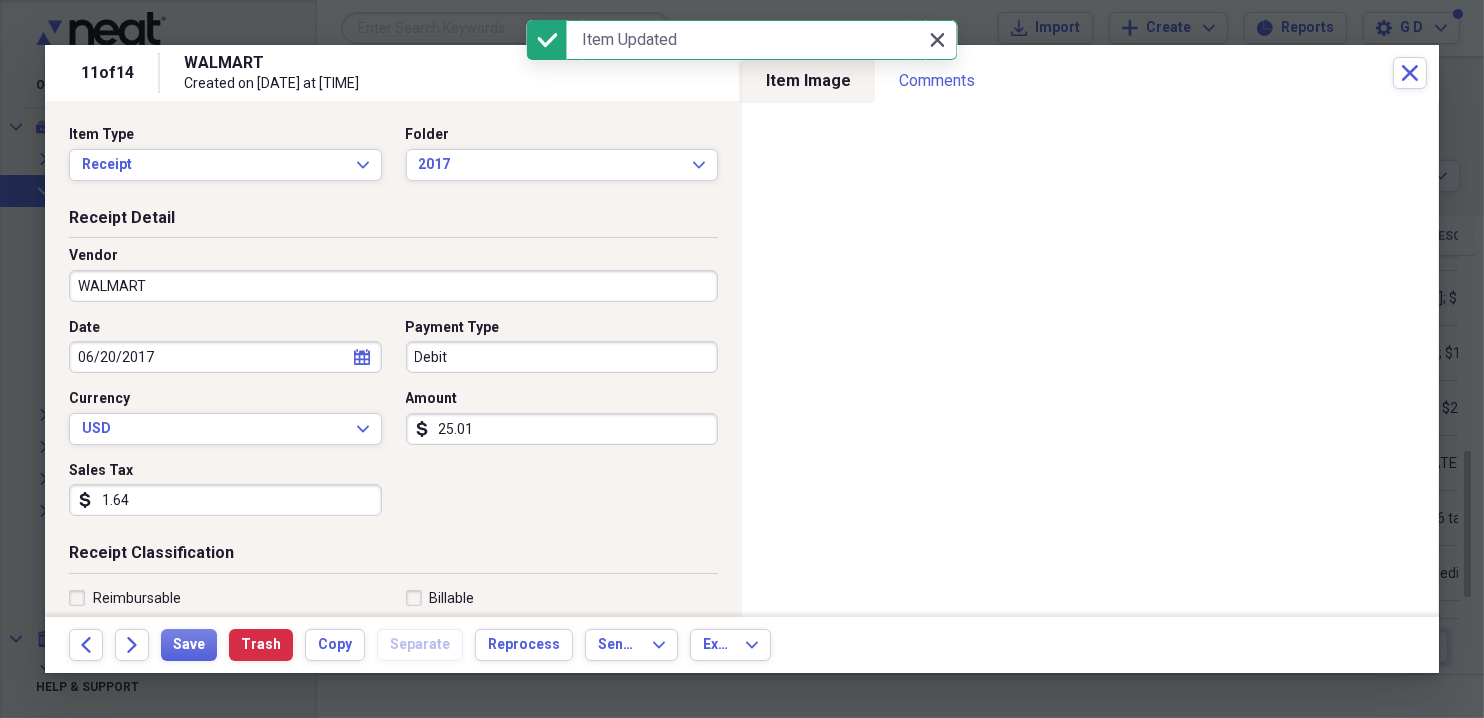 click on "Close" 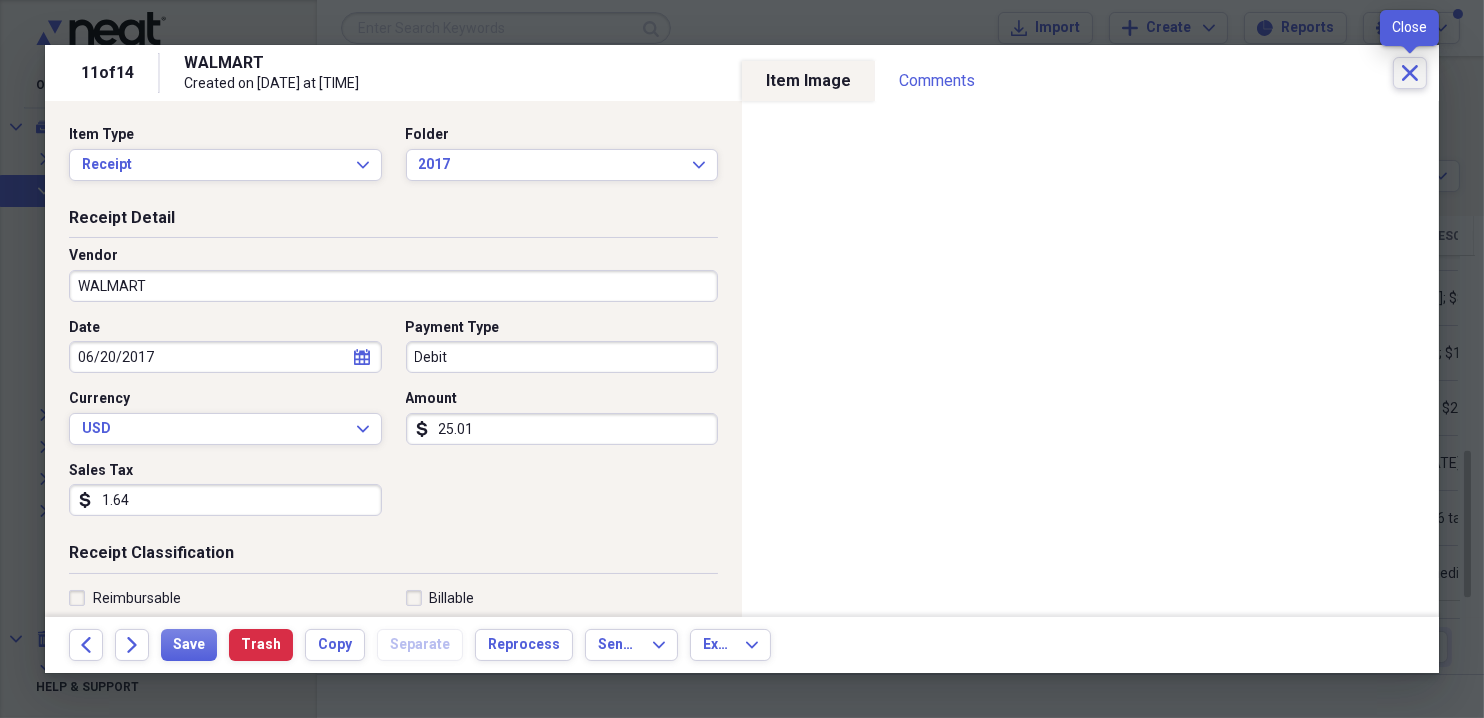 click 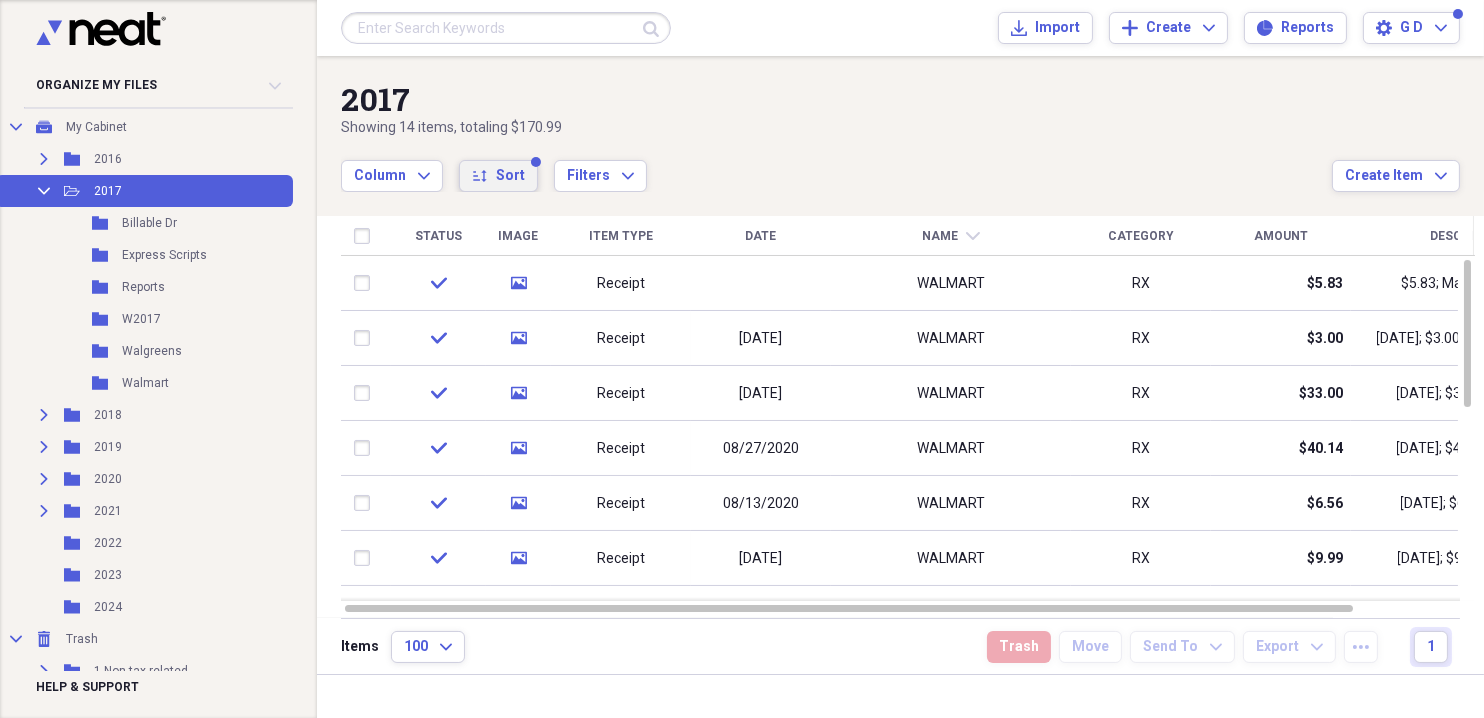 click on "Sort" at bounding box center [510, 176] 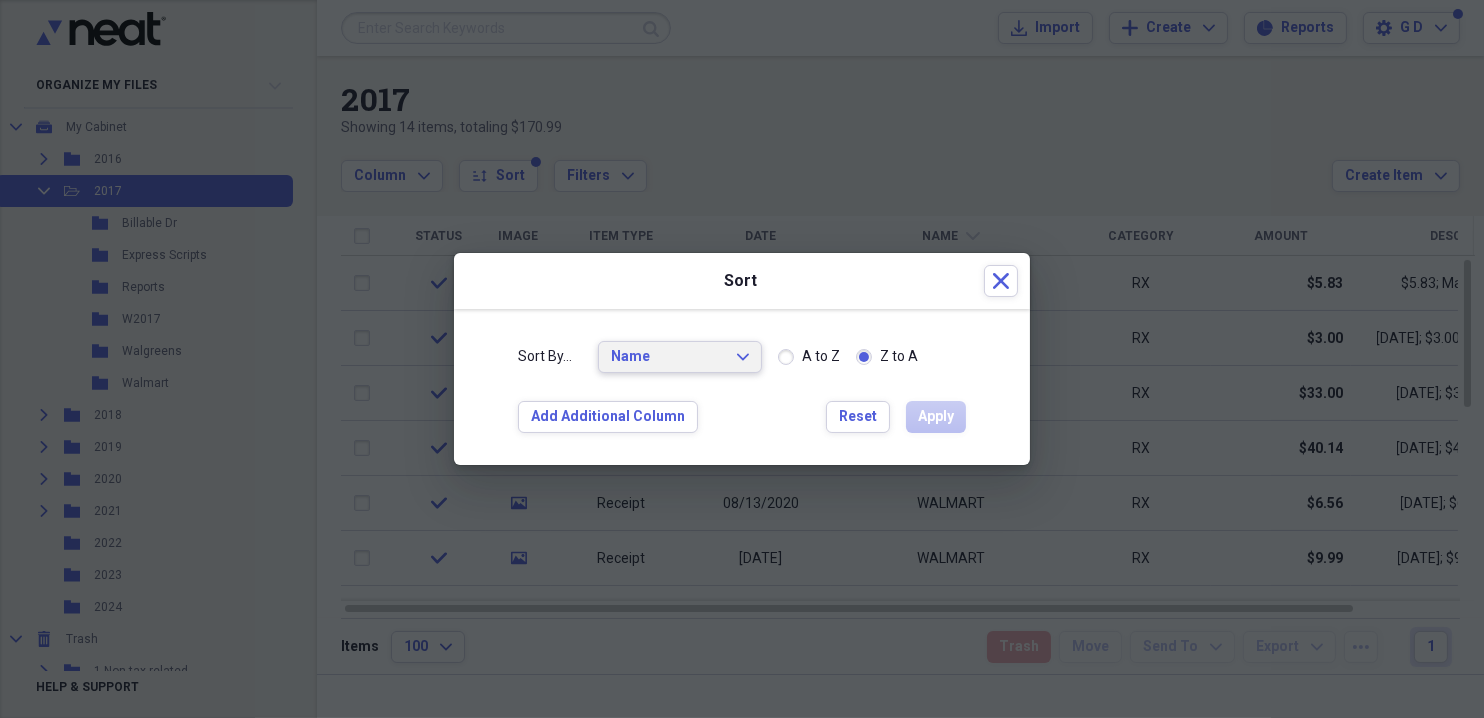 click on "Expand" 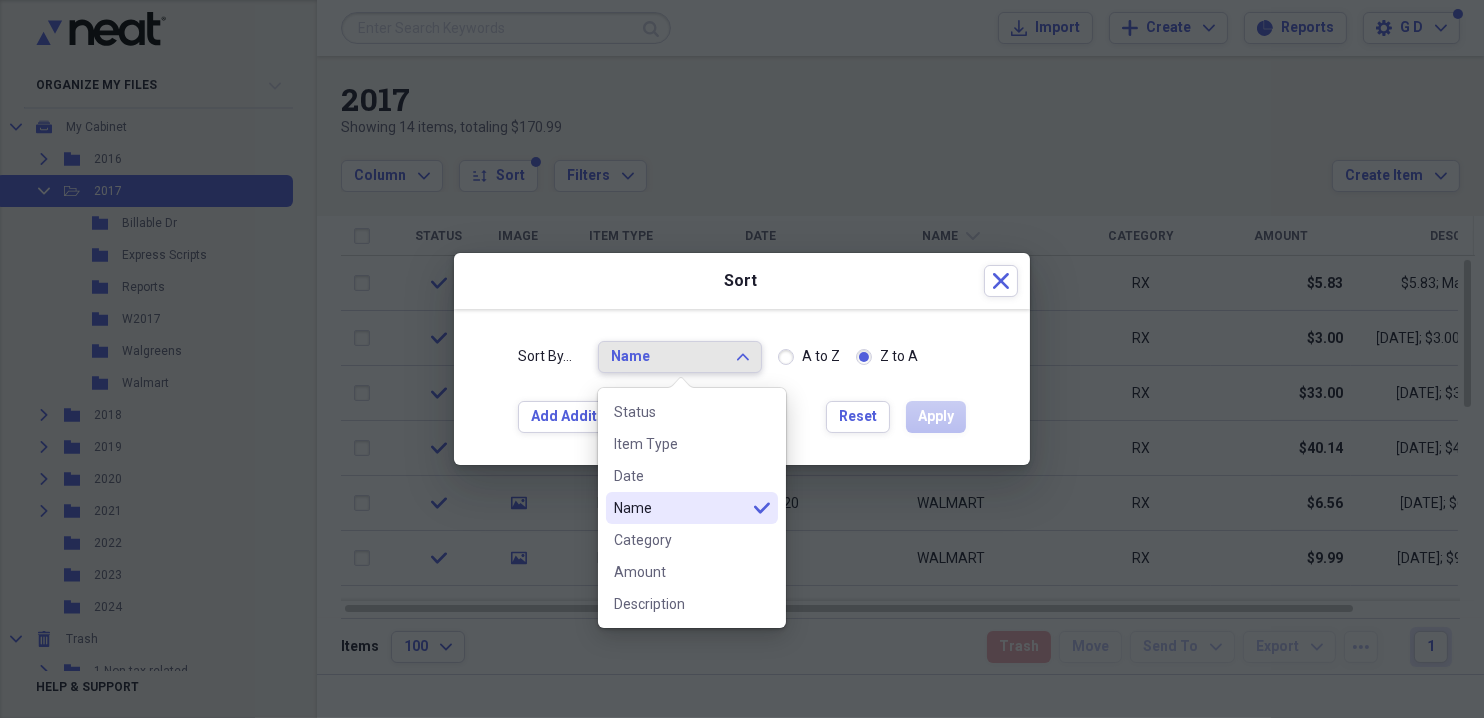 click on "Name" at bounding box center (680, 508) 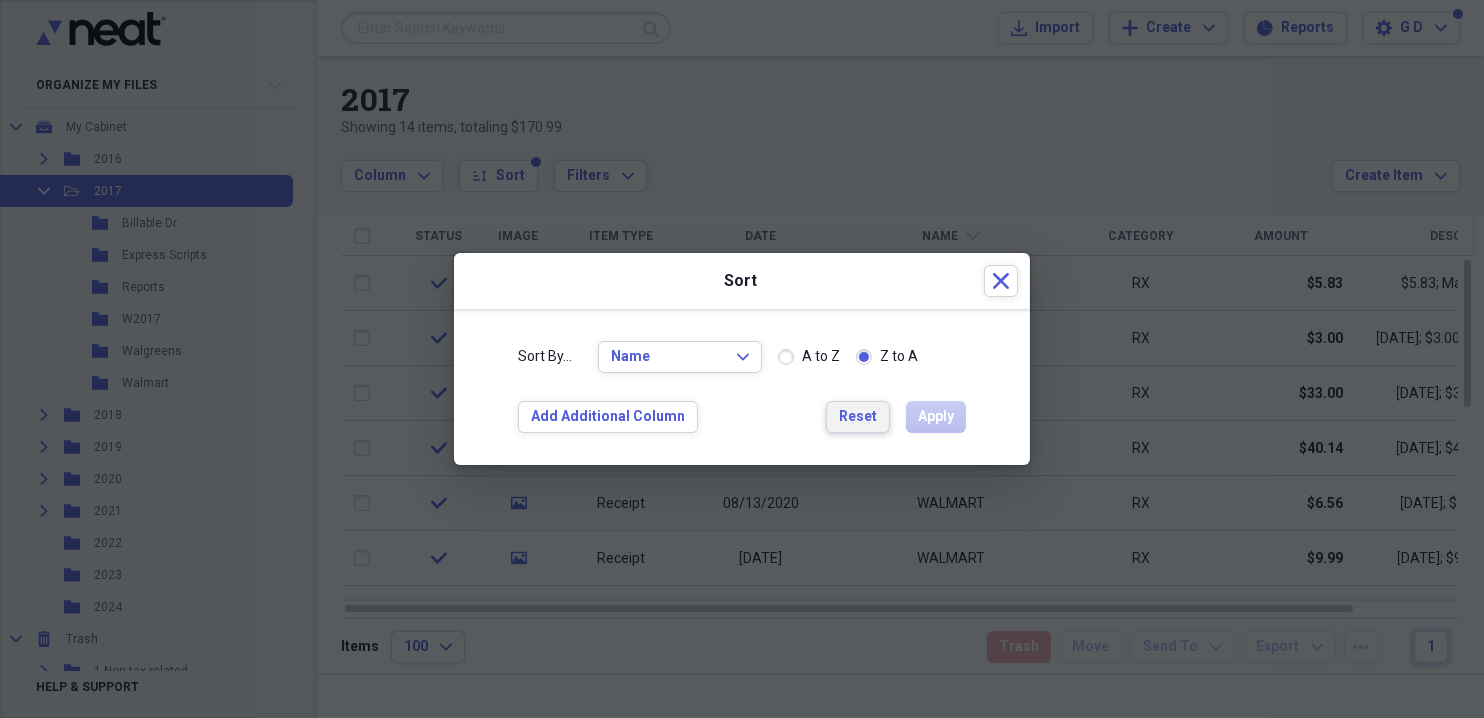 click on "Reset" at bounding box center (858, 417) 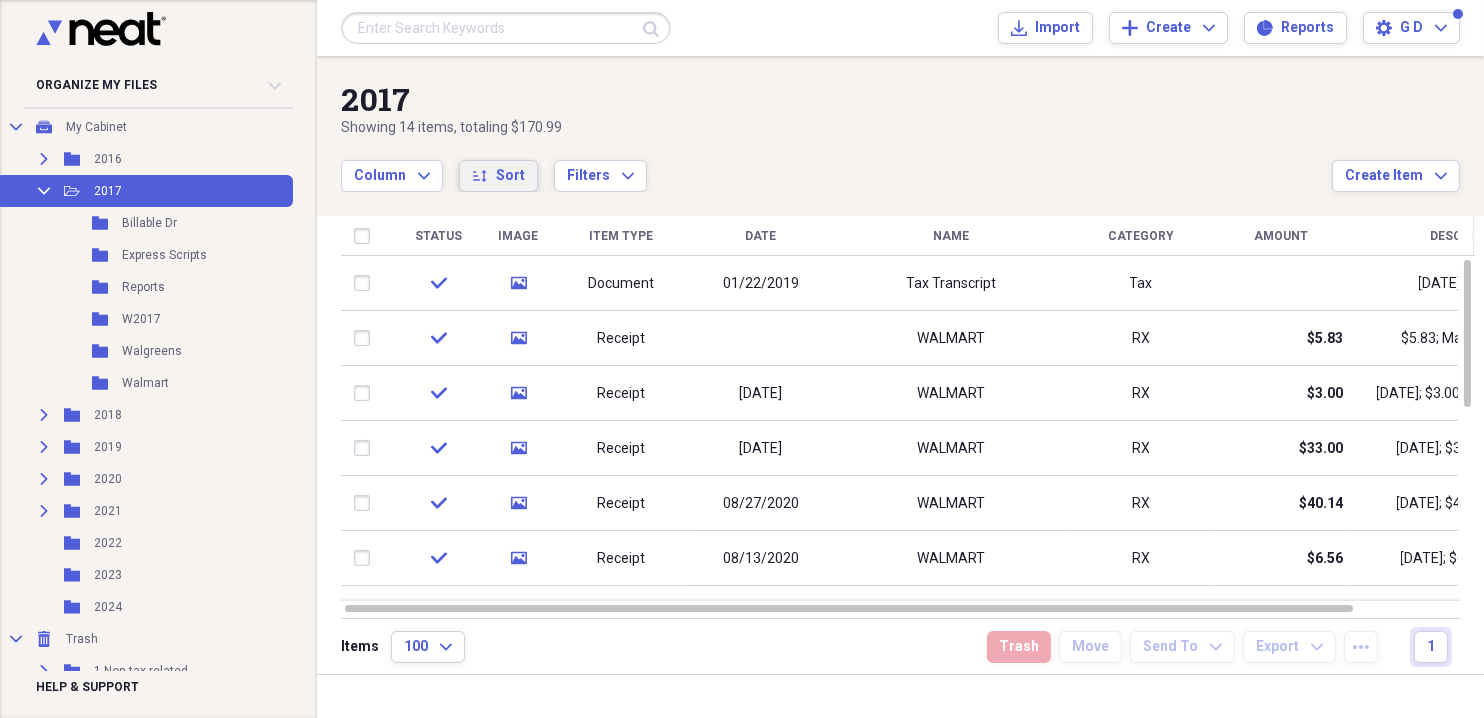 click on "Sort" at bounding box center (510, 176) 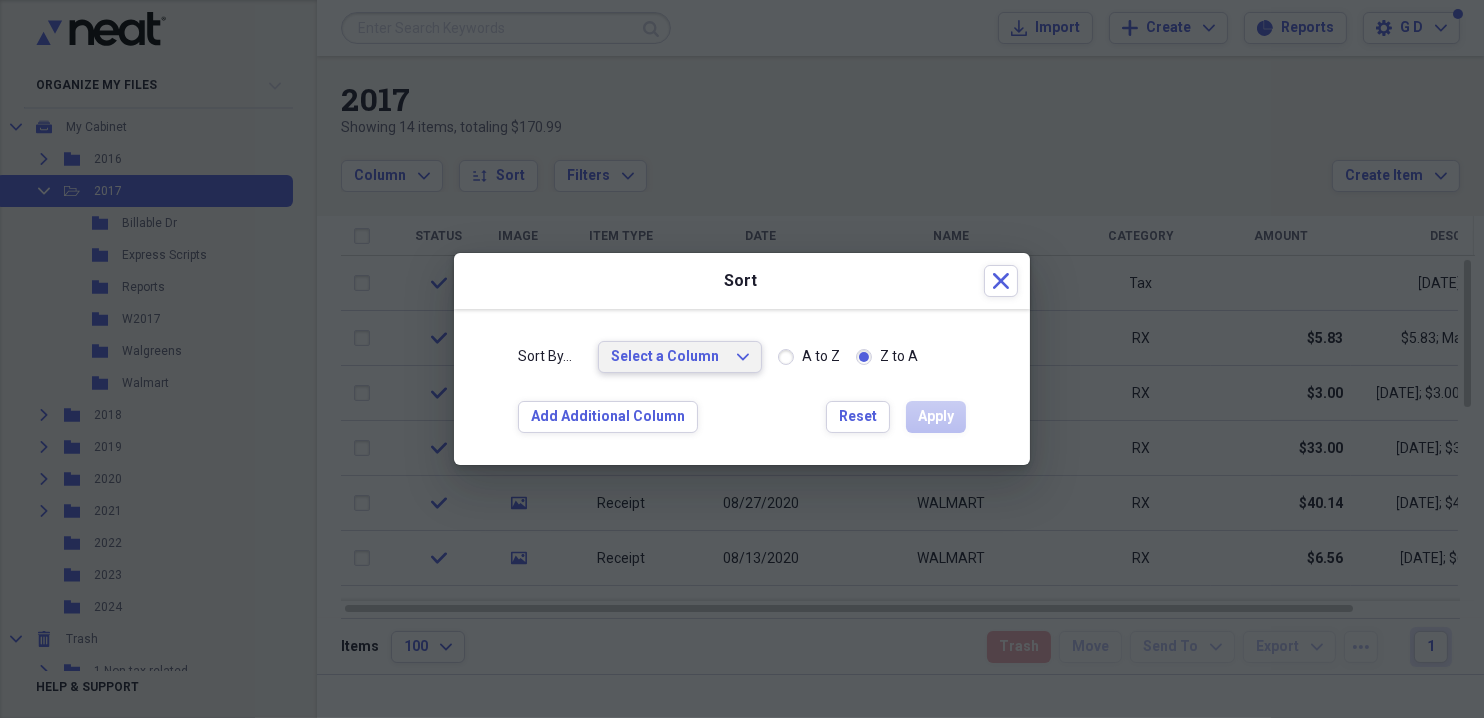 click on "Expand" 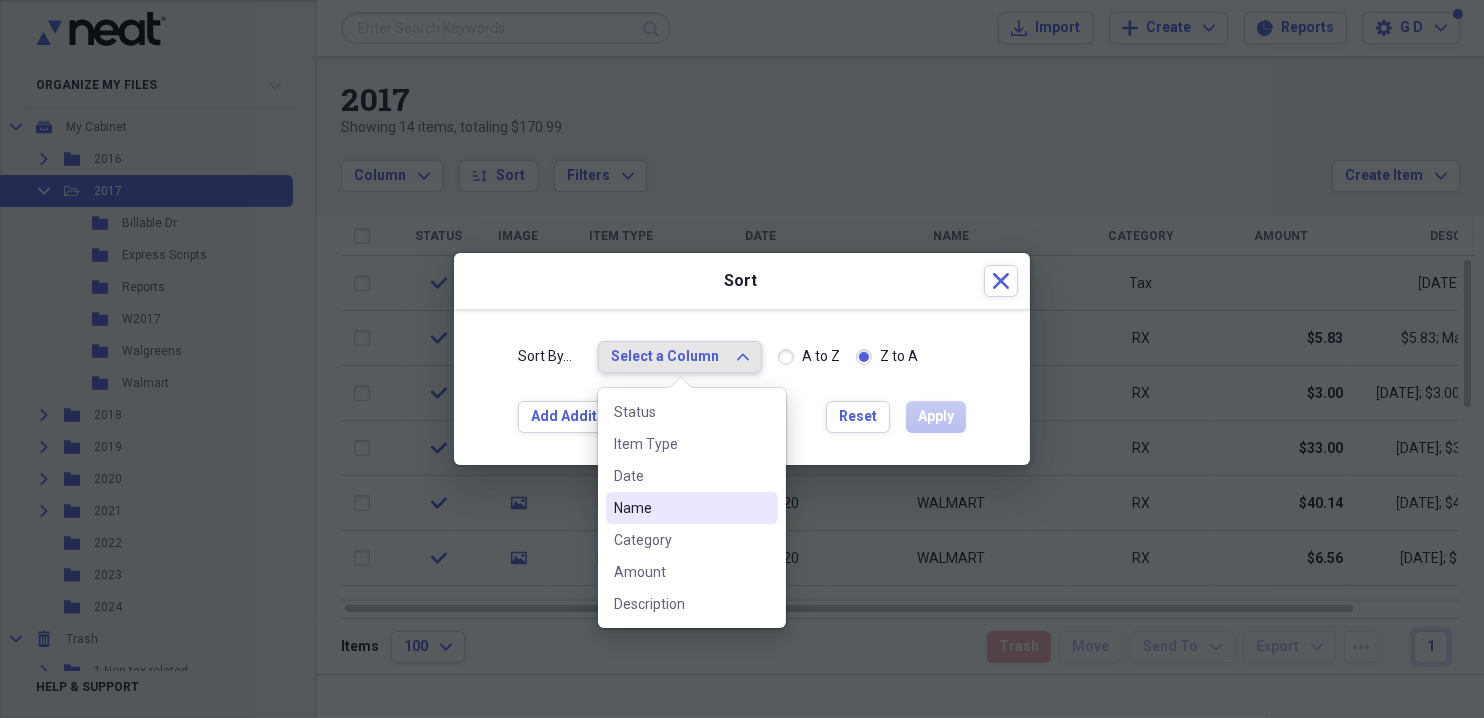 click on "Name" at bounding box center [680, 508] 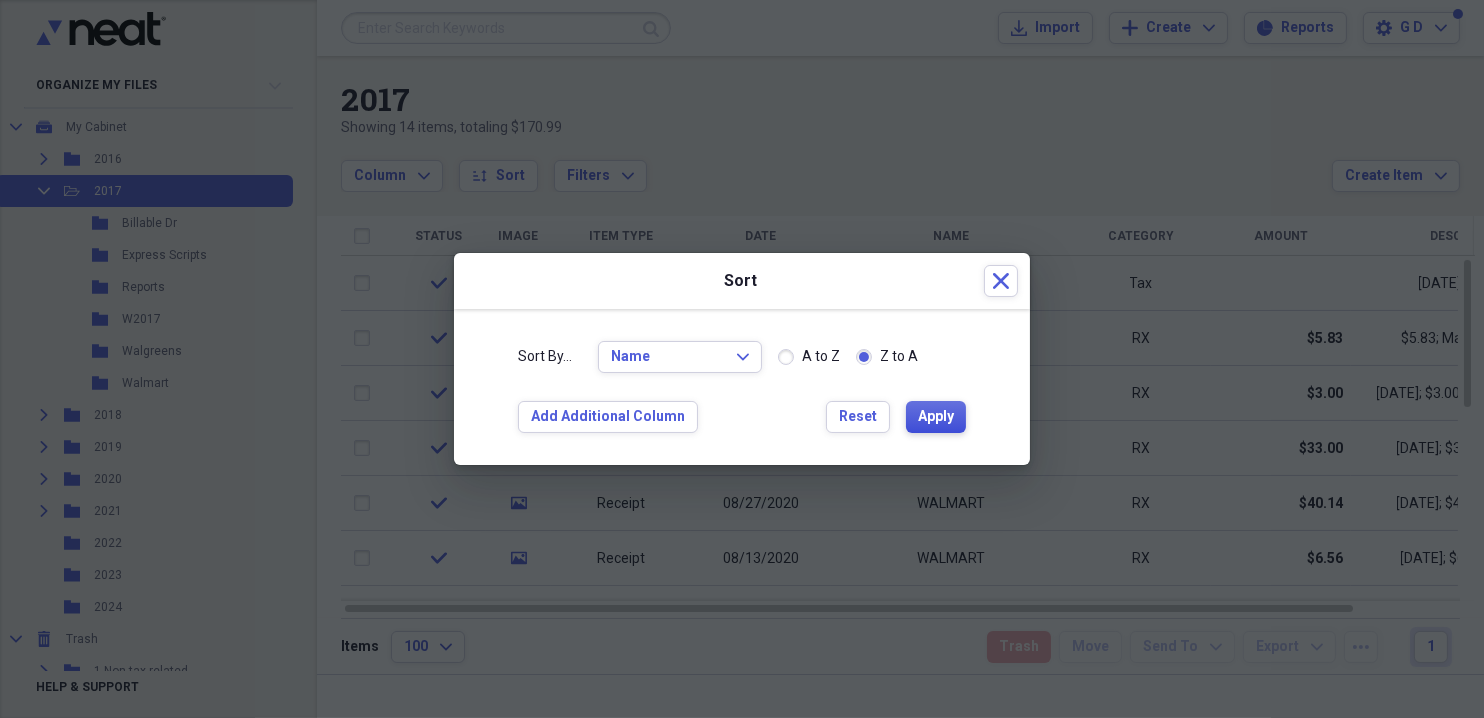 click on "Apply" at bounding box center [936, 417] 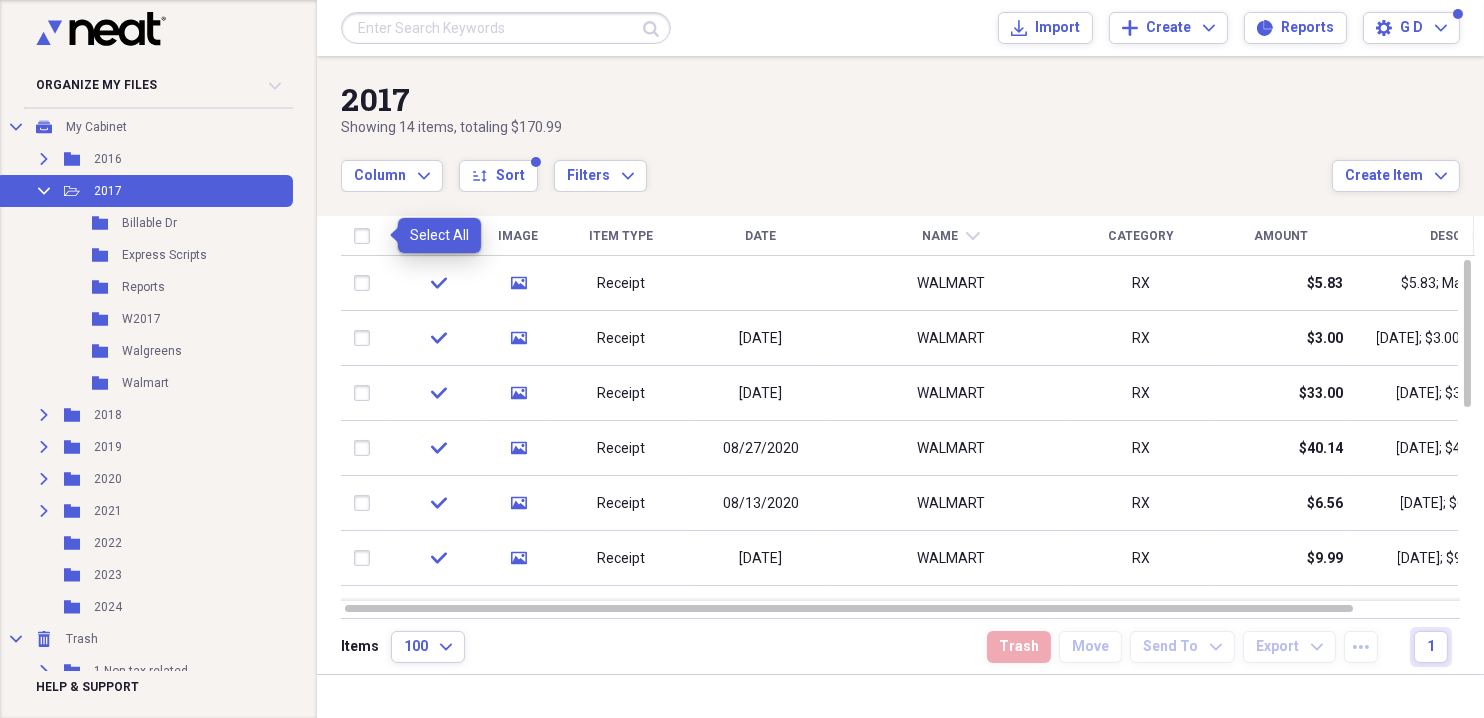 click at bounding box center (366, 236) 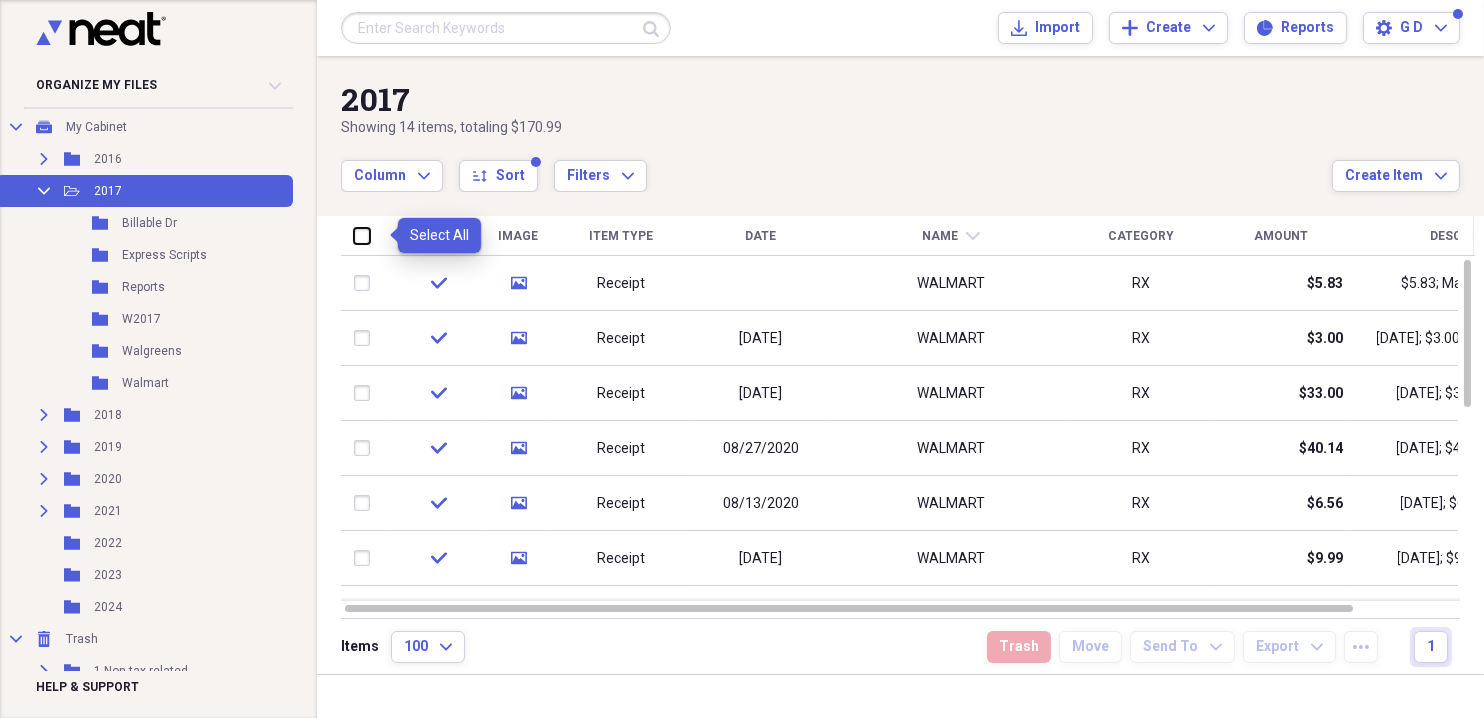 click at bounding box center (354, 235) 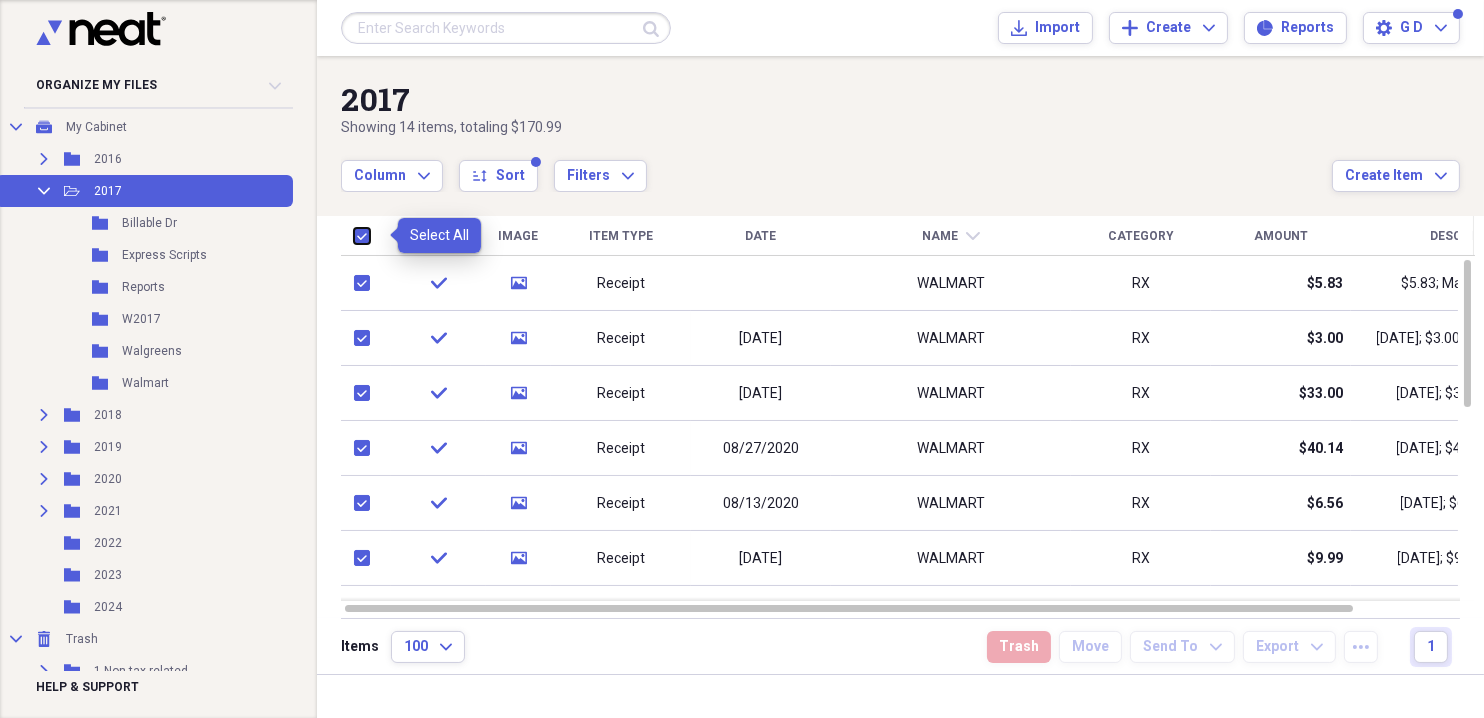 checkbox on "true" 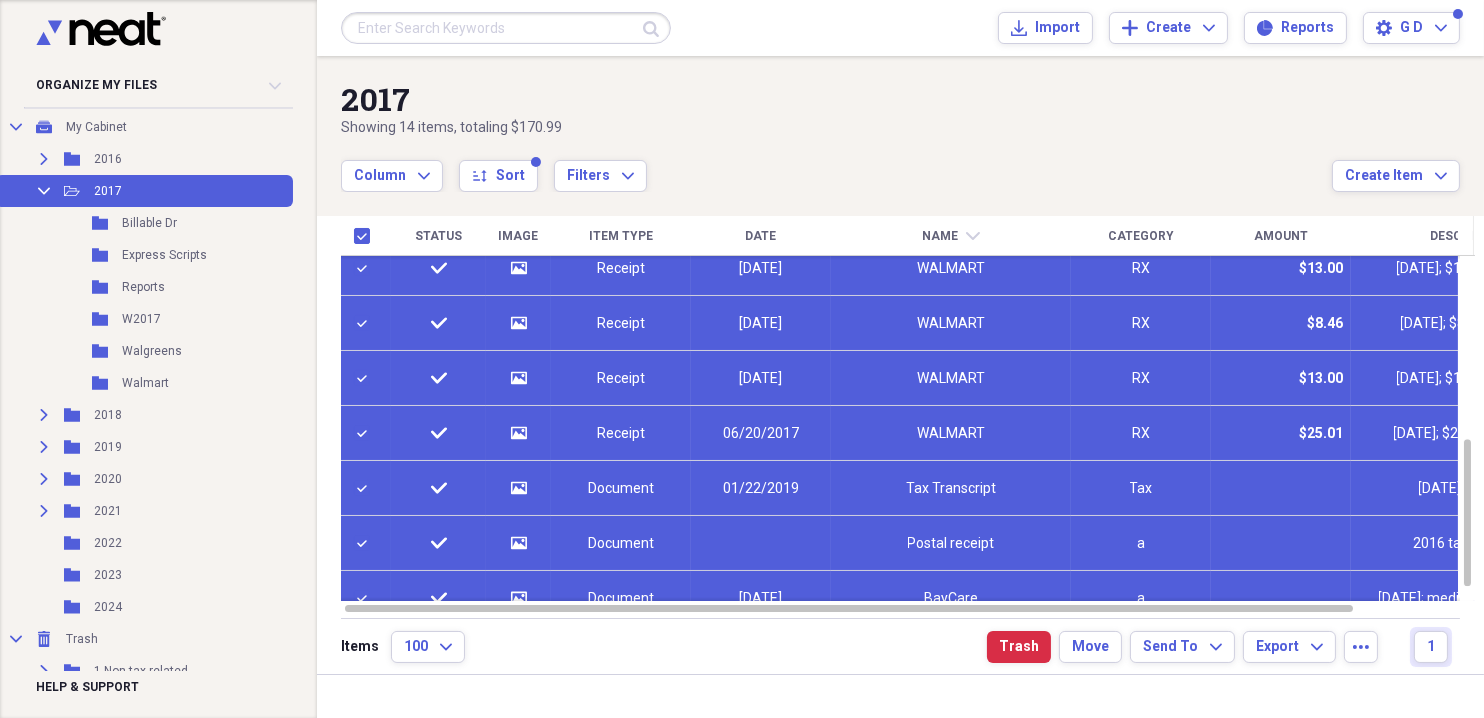 click at bounding box center [366, 488] 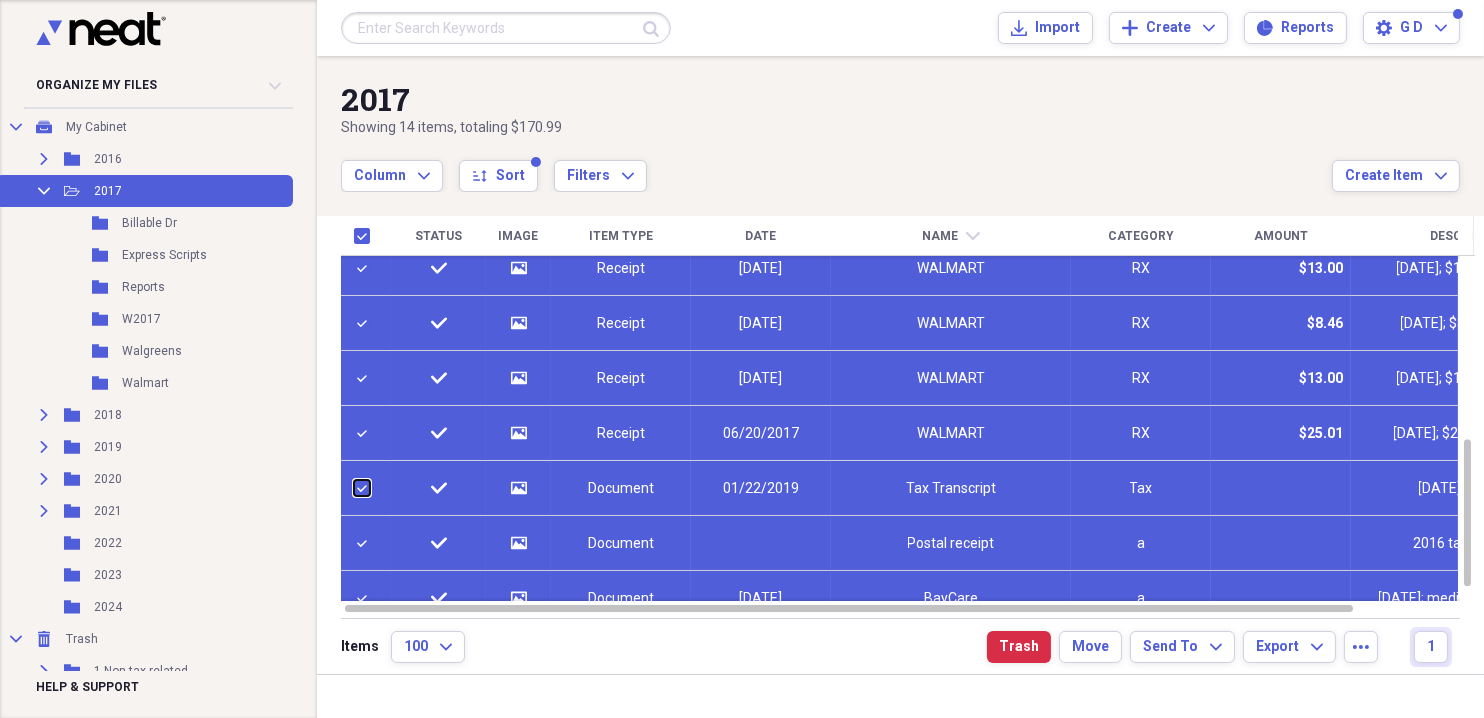 click at bounding box center [354, 488] 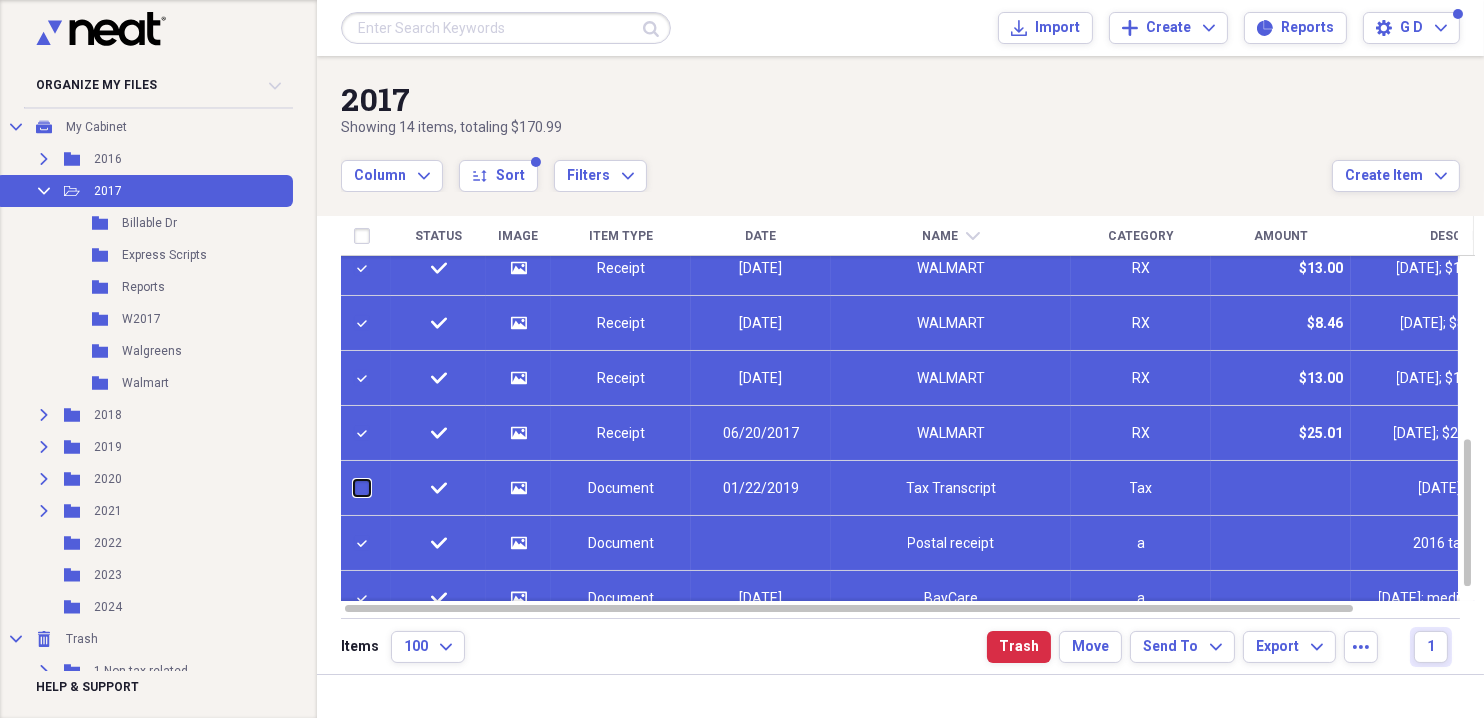 checkbox on "false" 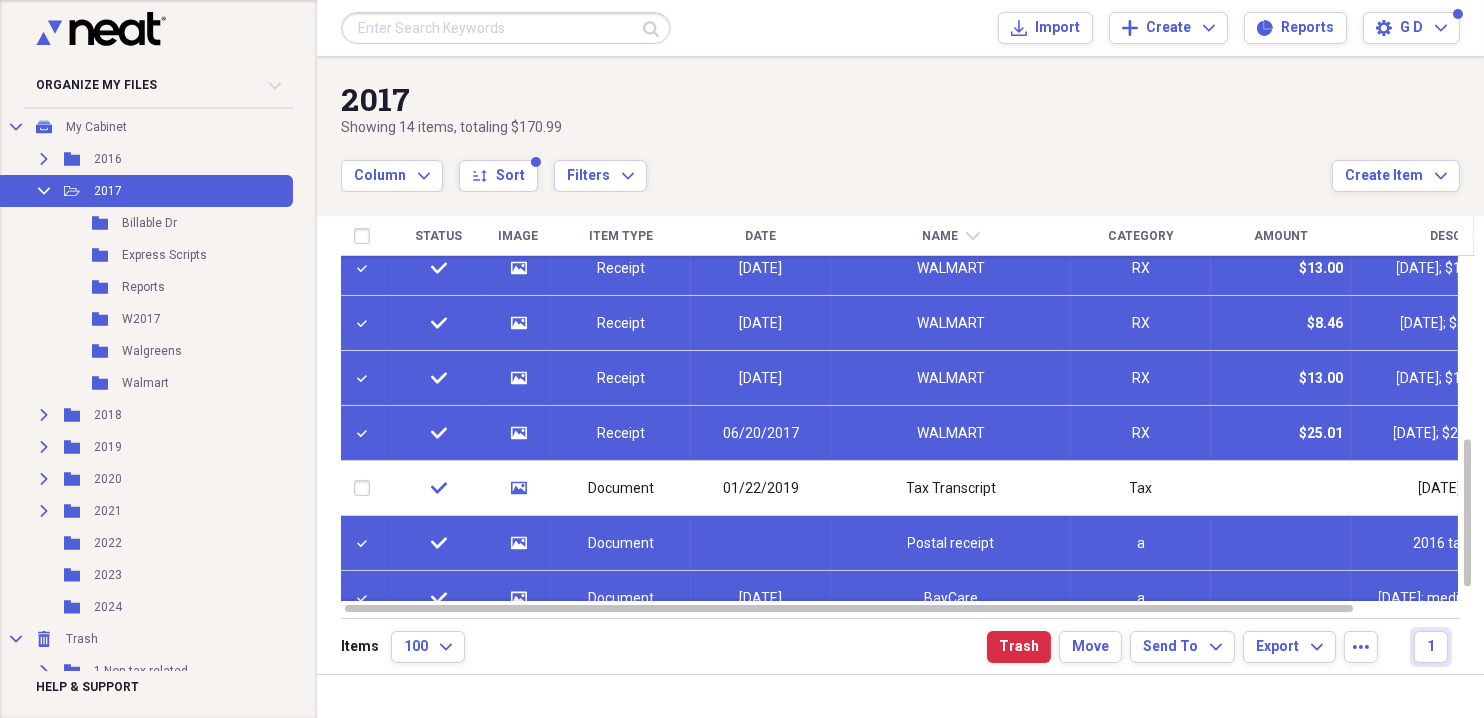 click at bounding box center (366, 543) 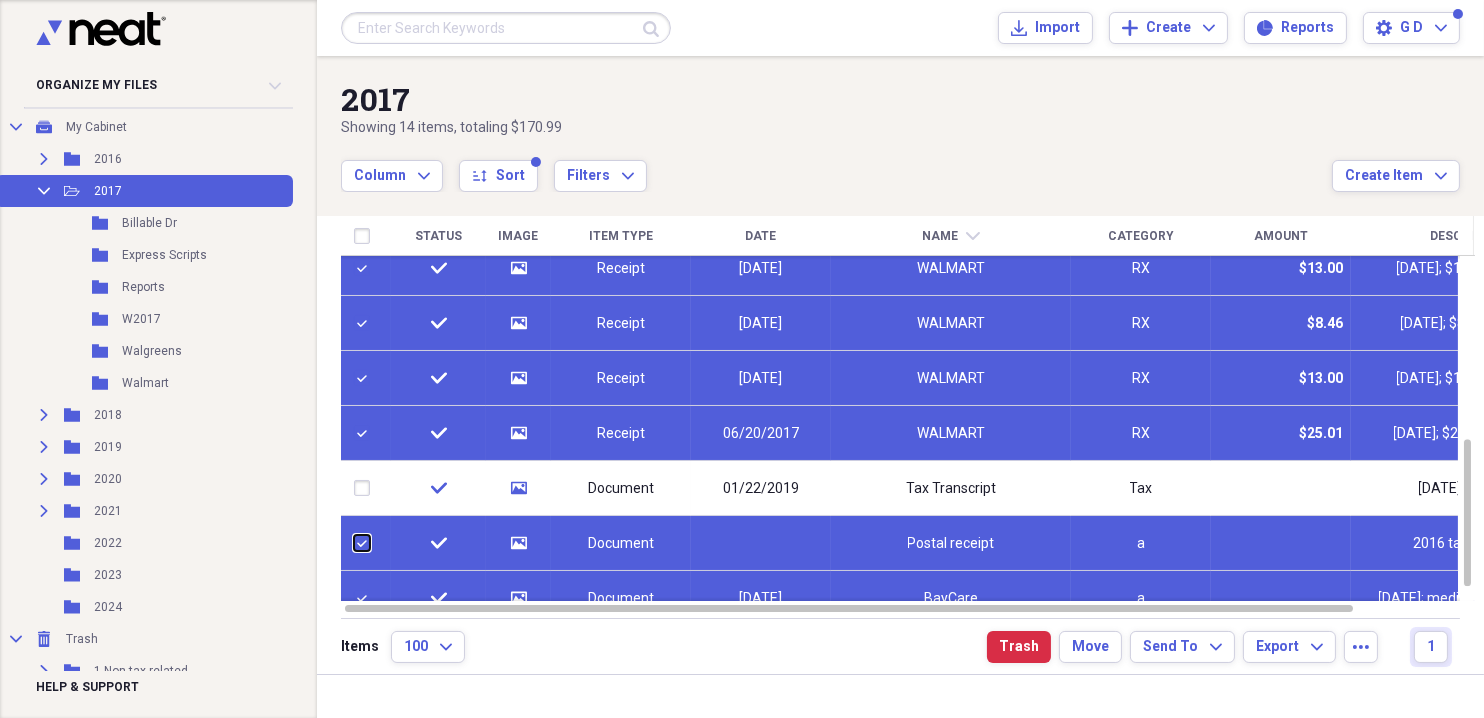 click at bounding box center (354, 543) 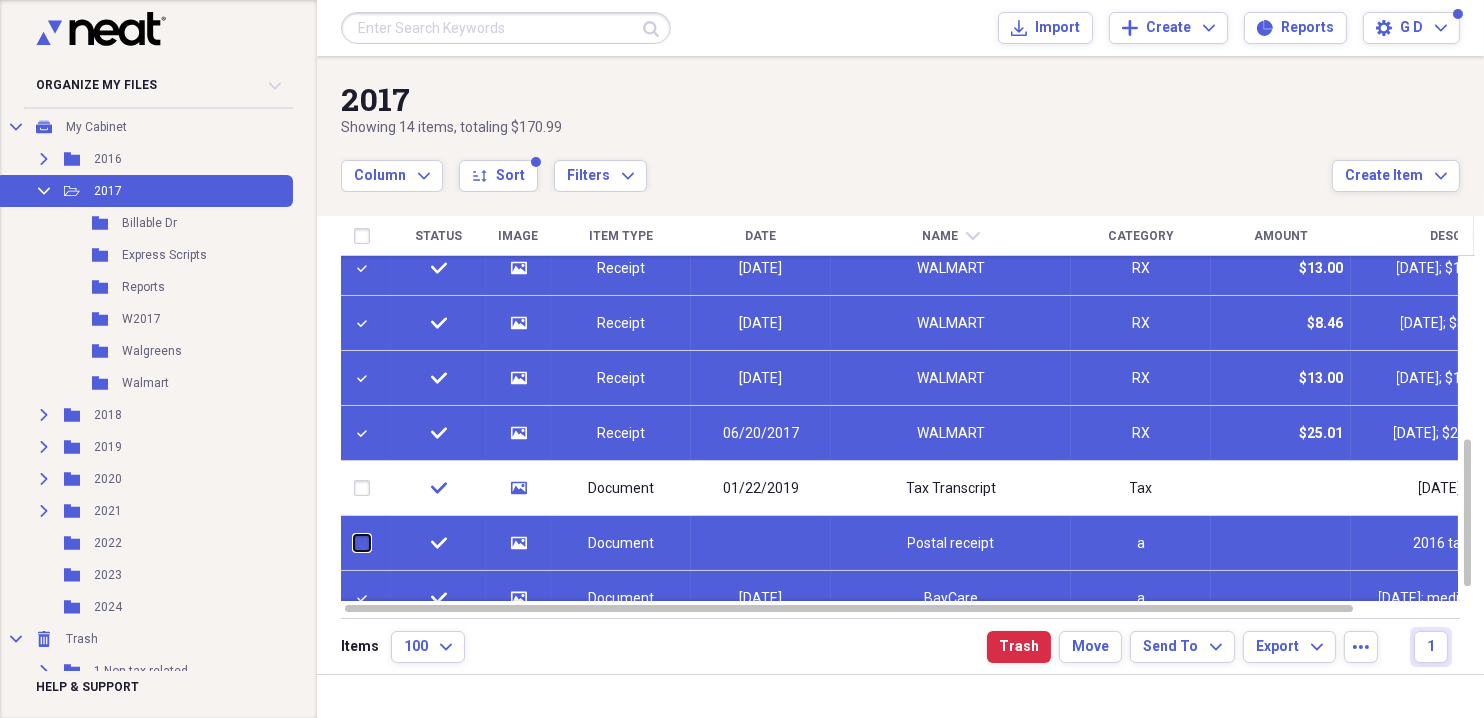checkbox on "false" 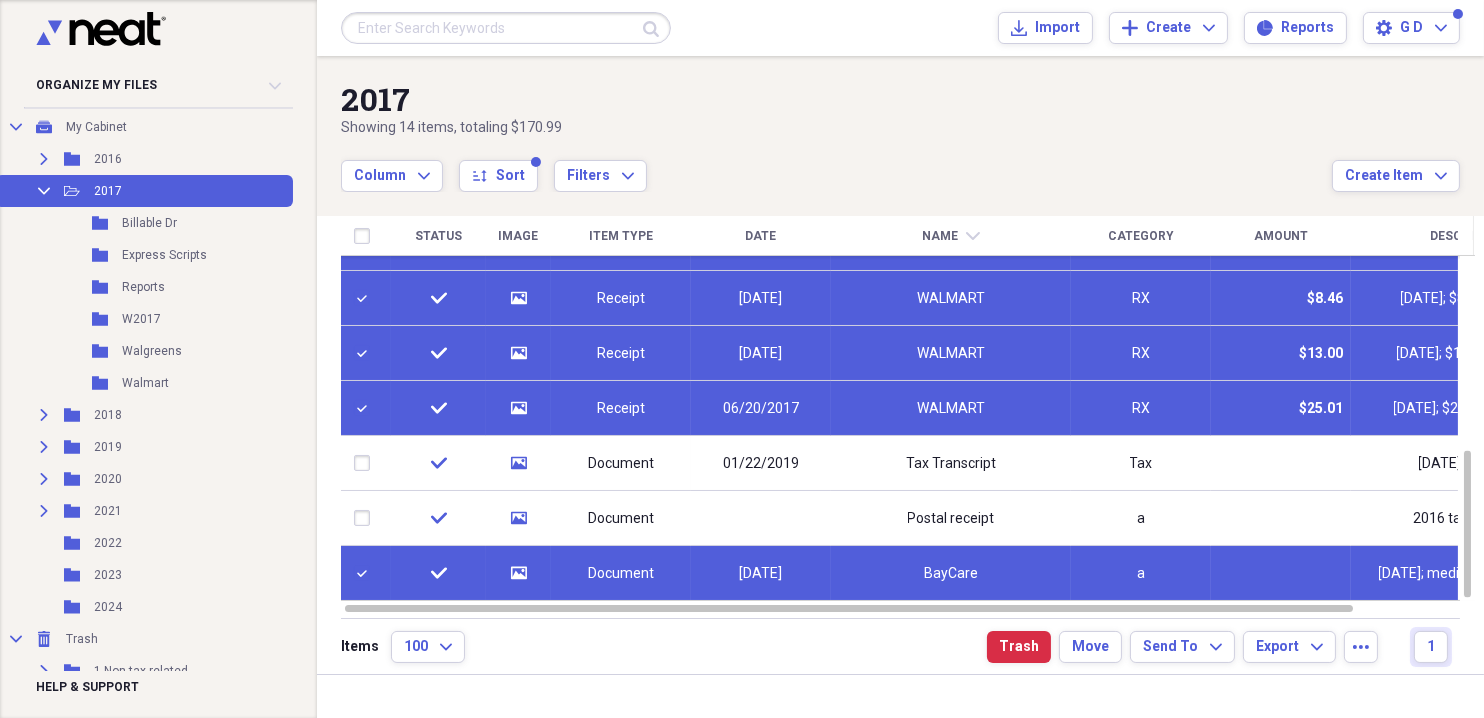 click at bounding box center [366, 573] 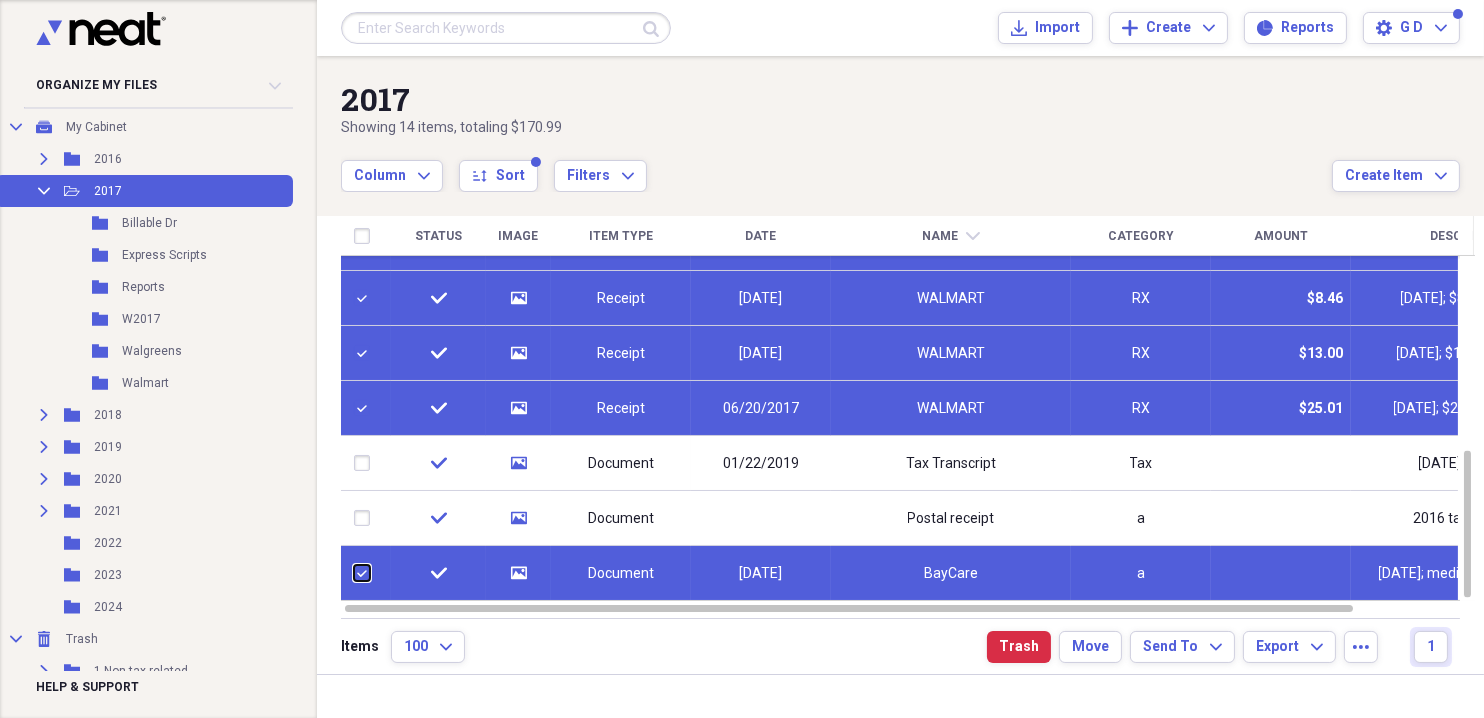click at bounding box center (354, 573) 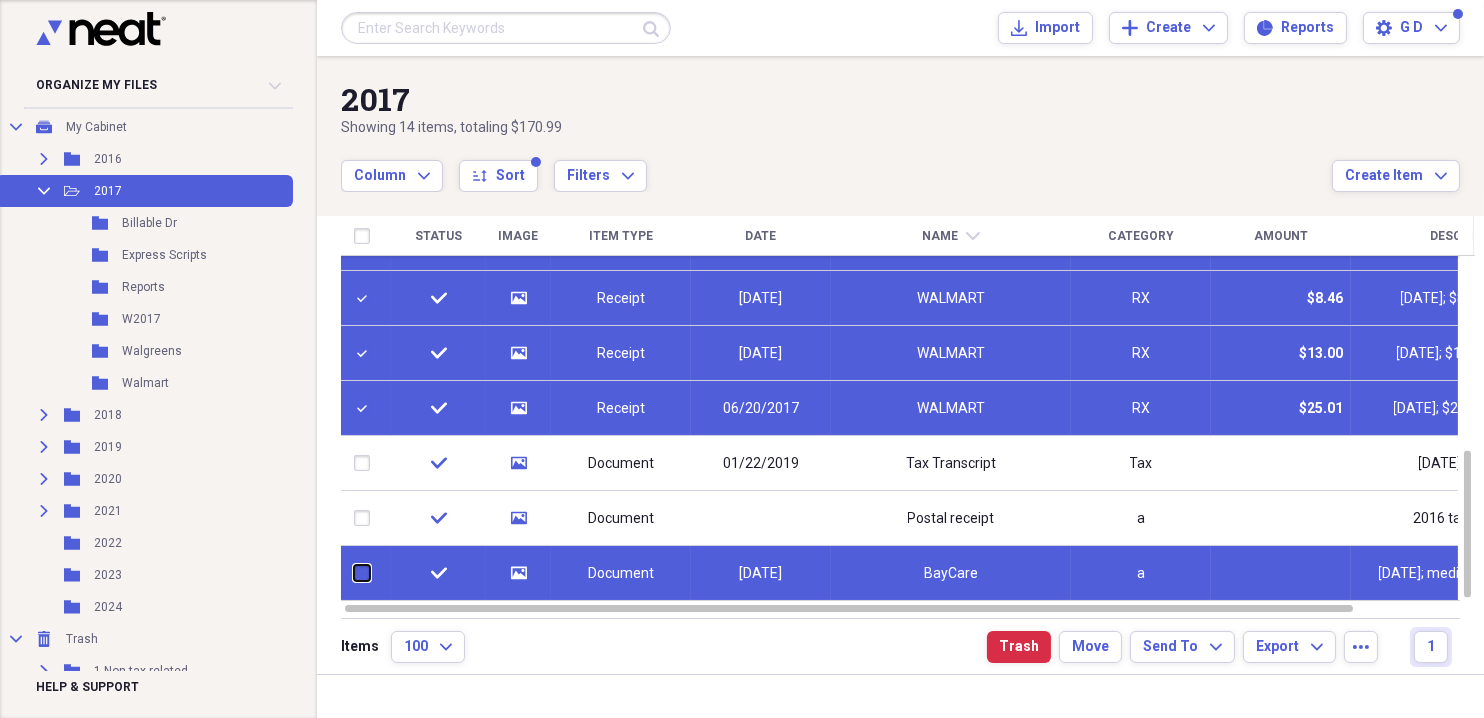 checkbox on "false" 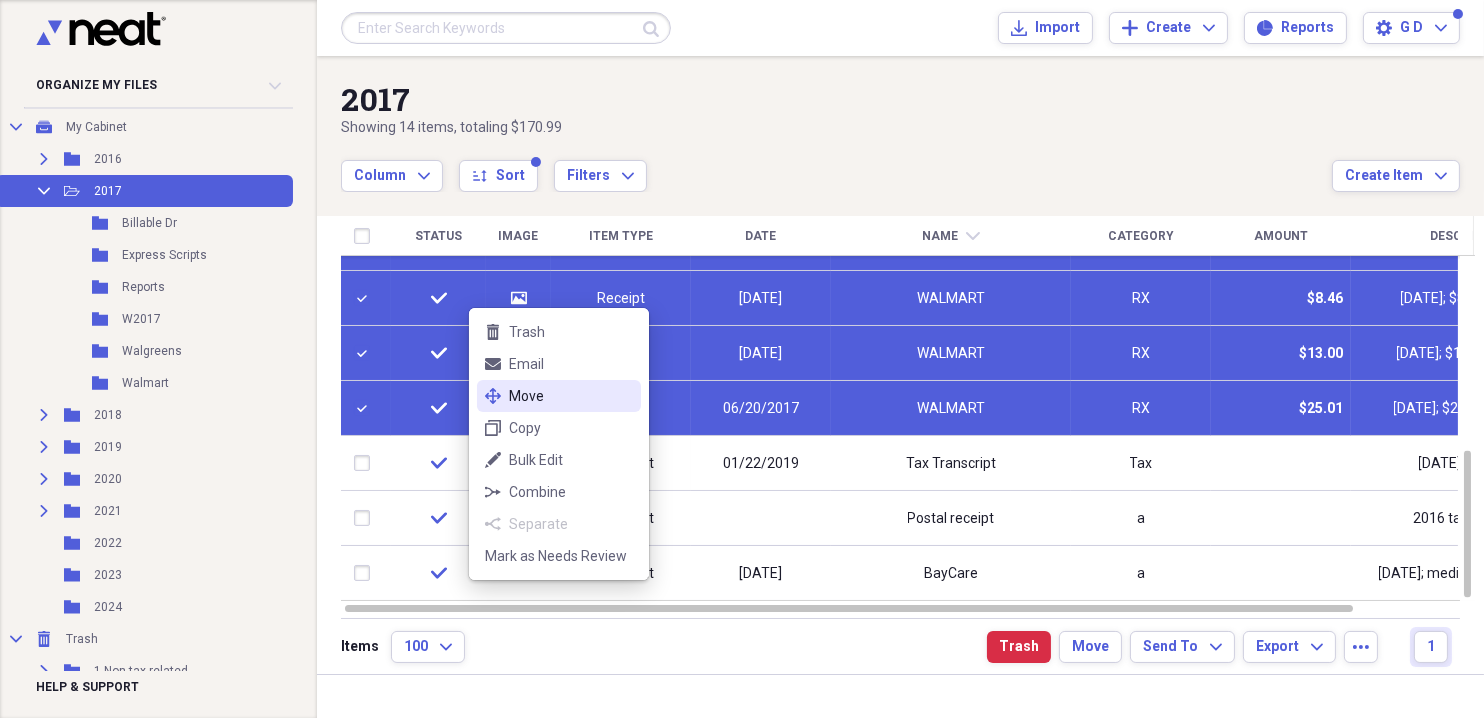 click on "Move" at bounding box center (571, 396) 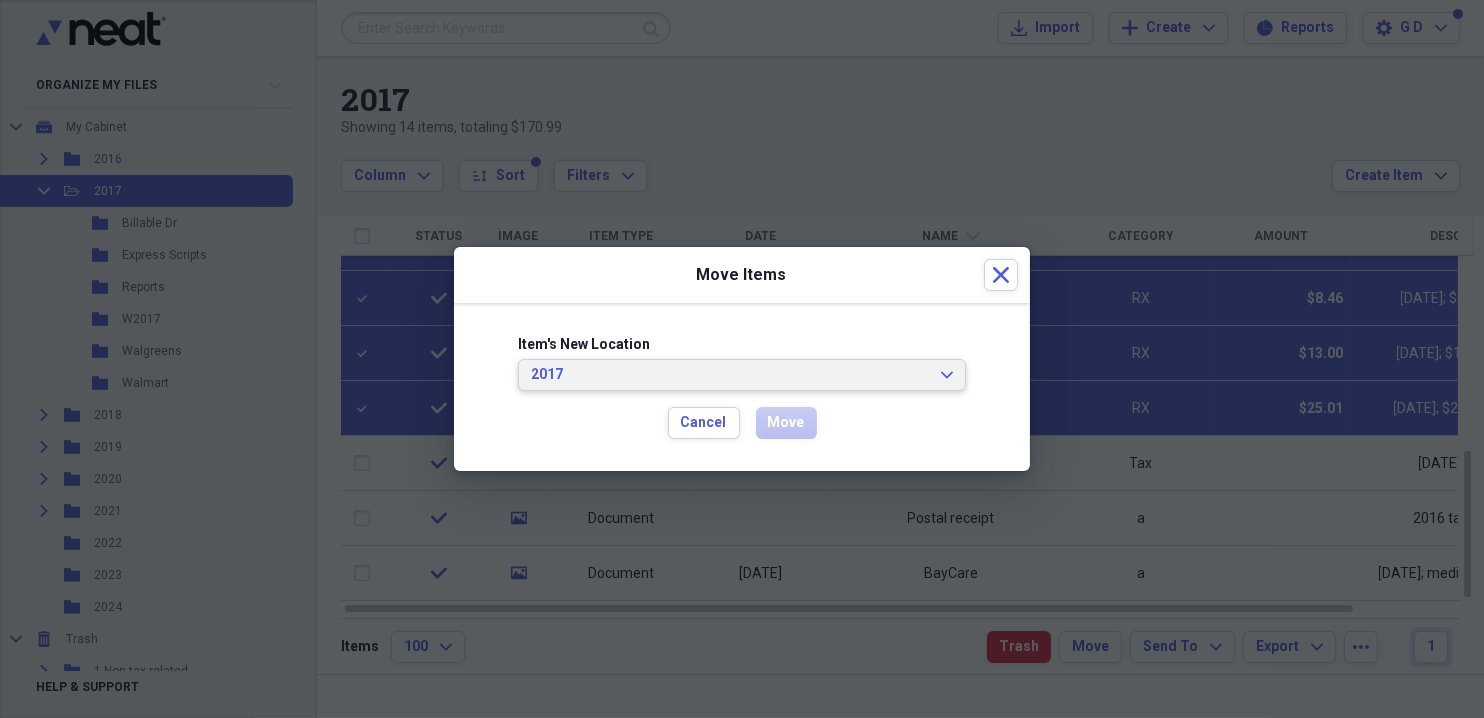click on "Expand" 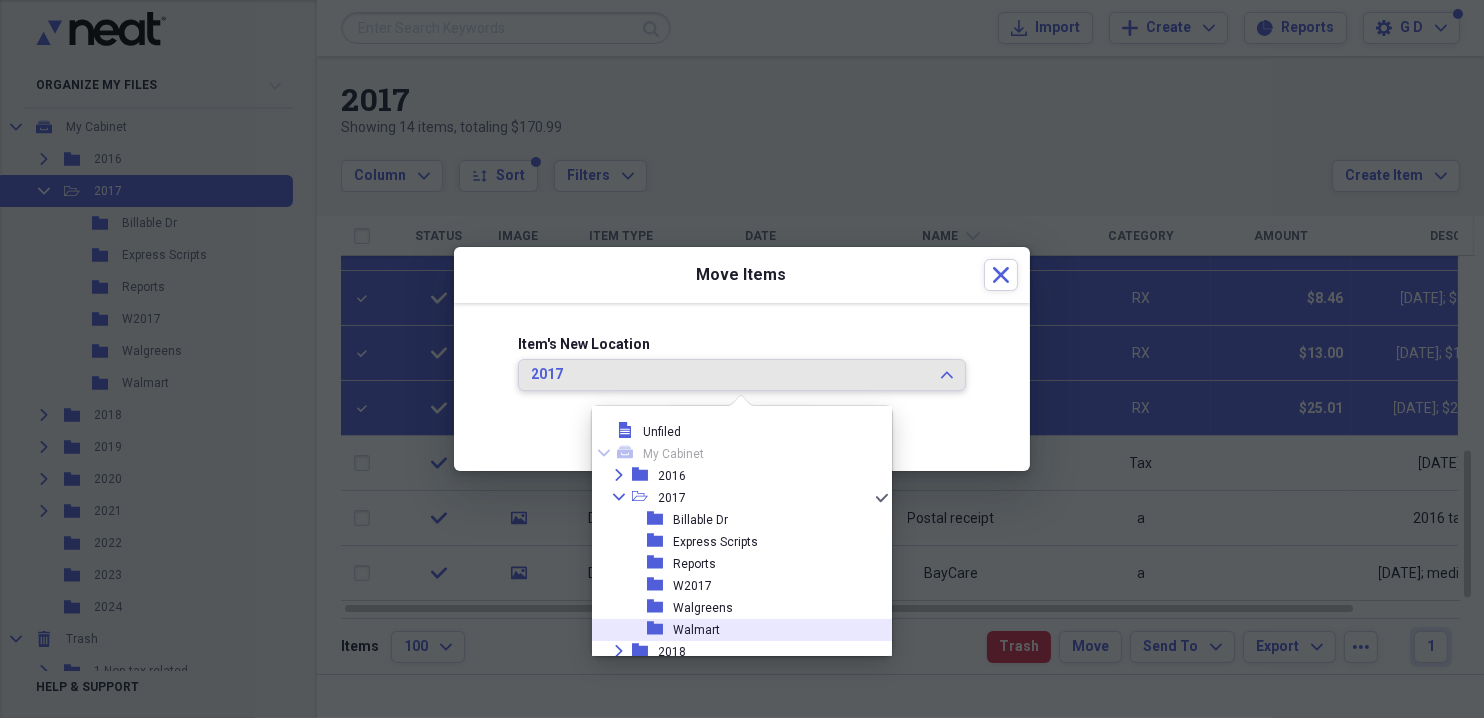 click on "Walmart" at bounding box center [696, 630] 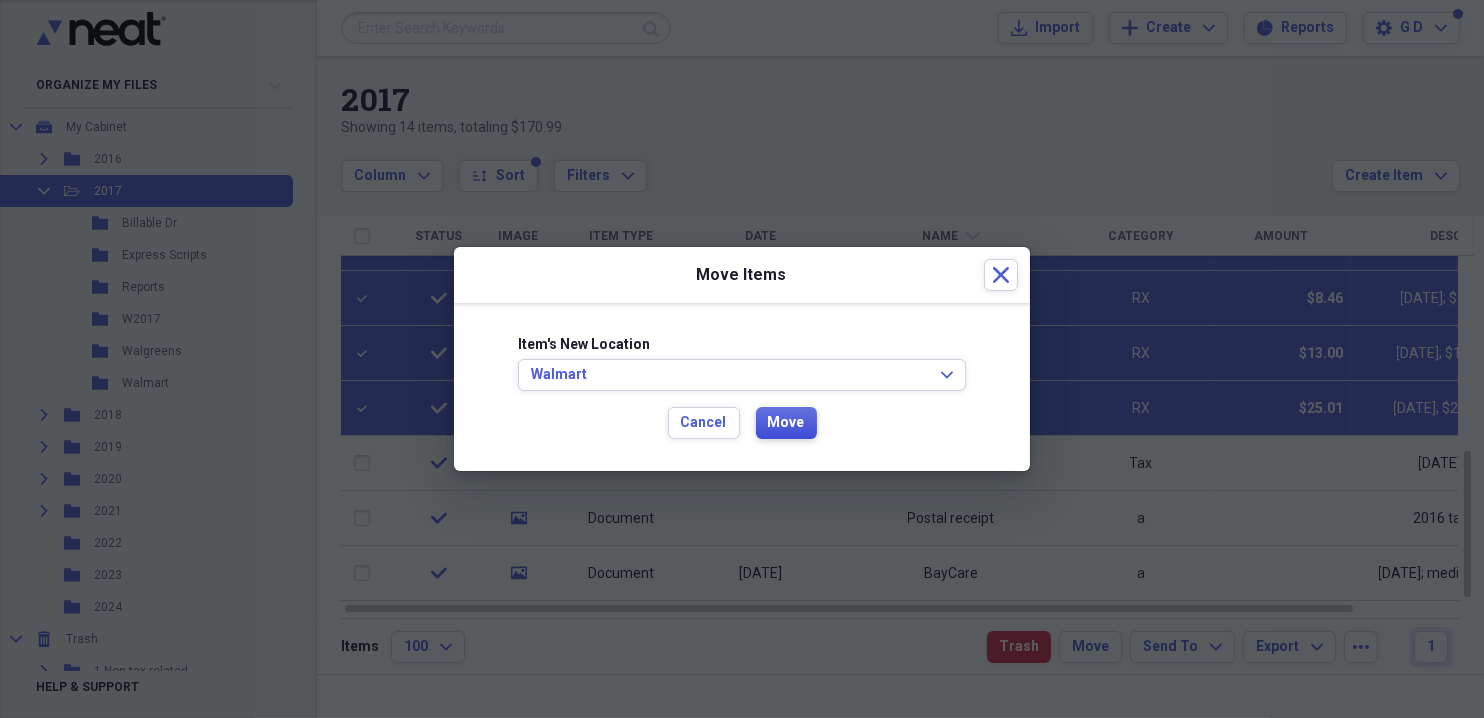 click on "Move" at bounding box center [786, 423] 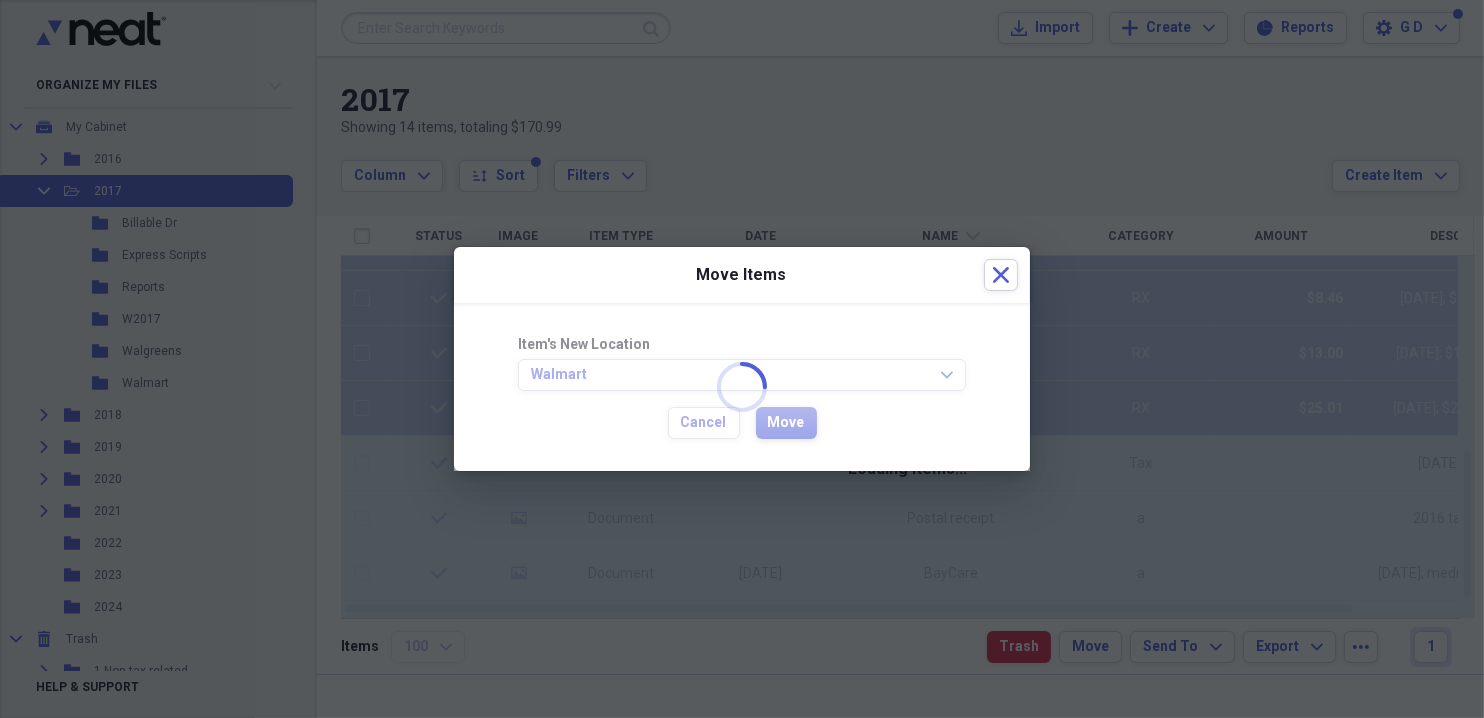 checkbox on "false" 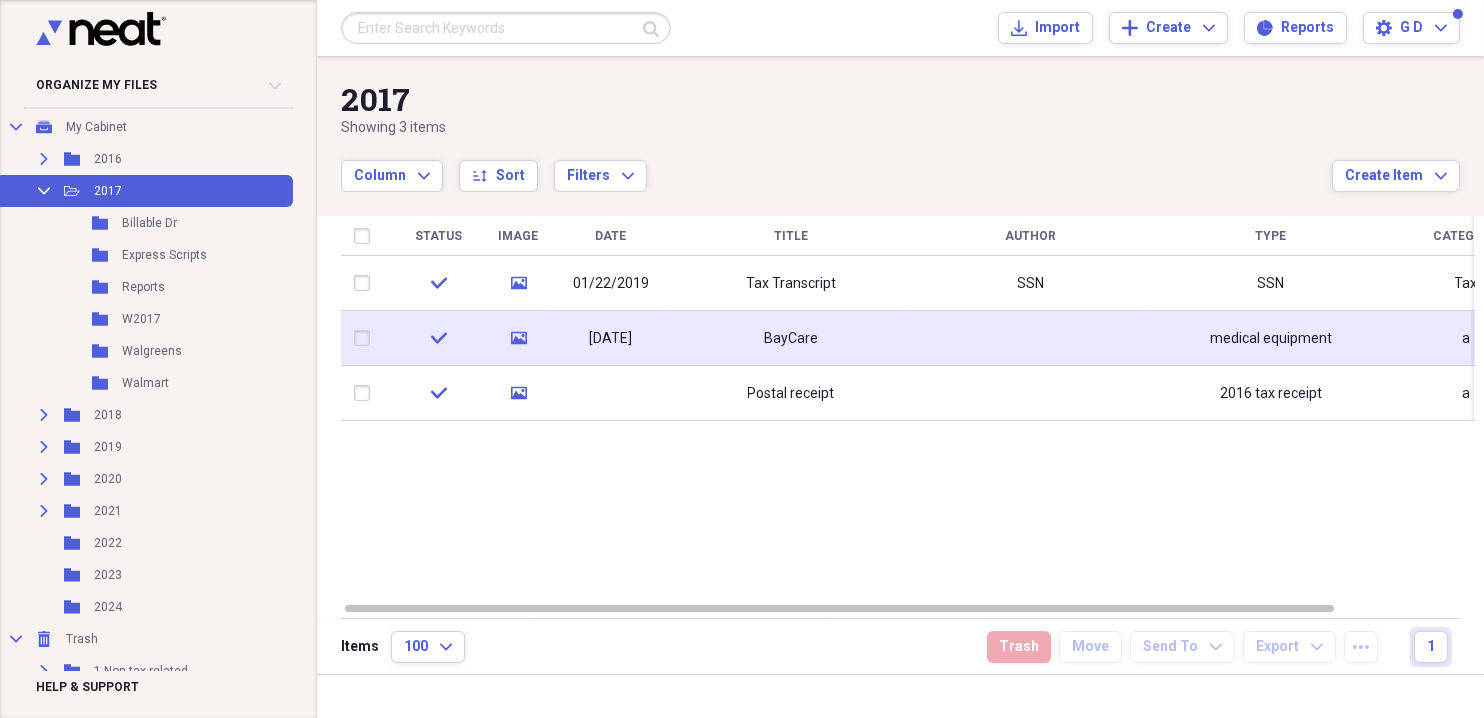 click at bounding box center (366, 338) 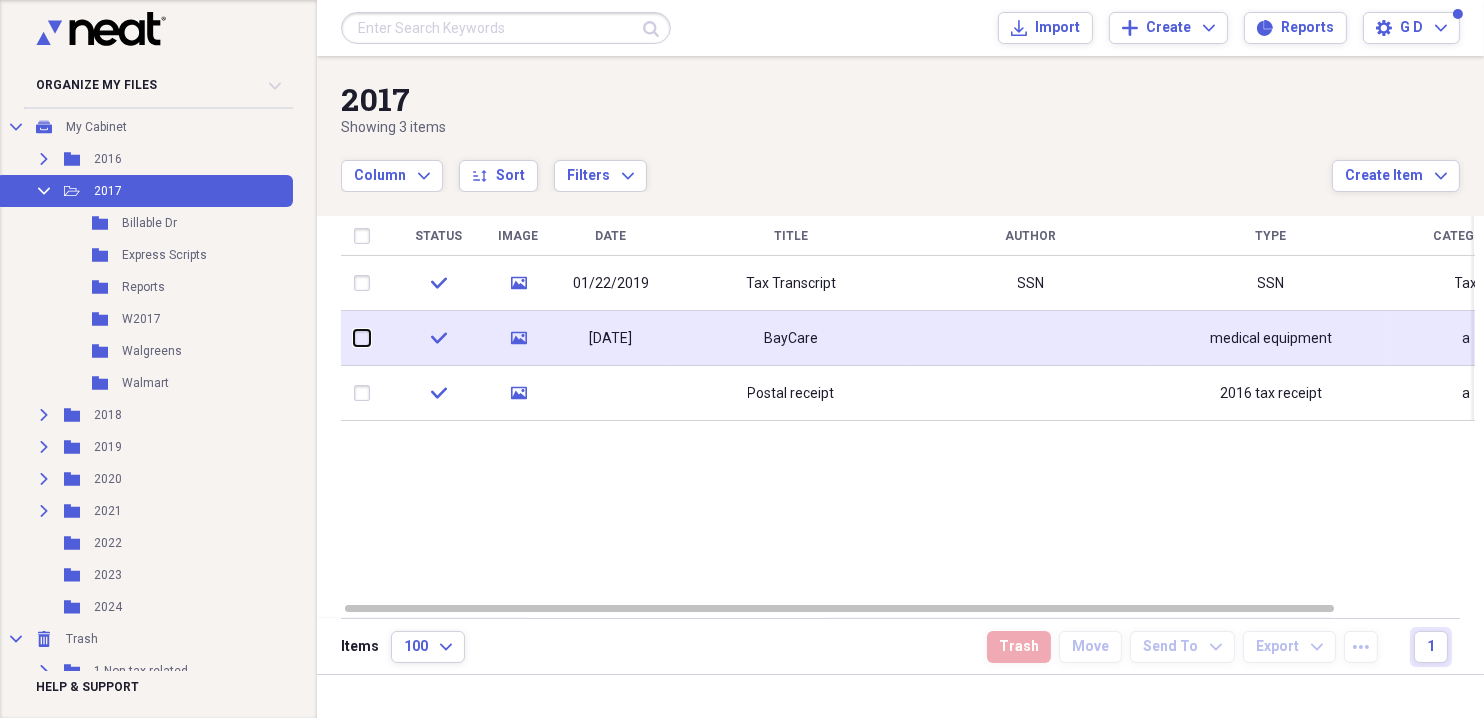 click at bounding box center [354, 338] 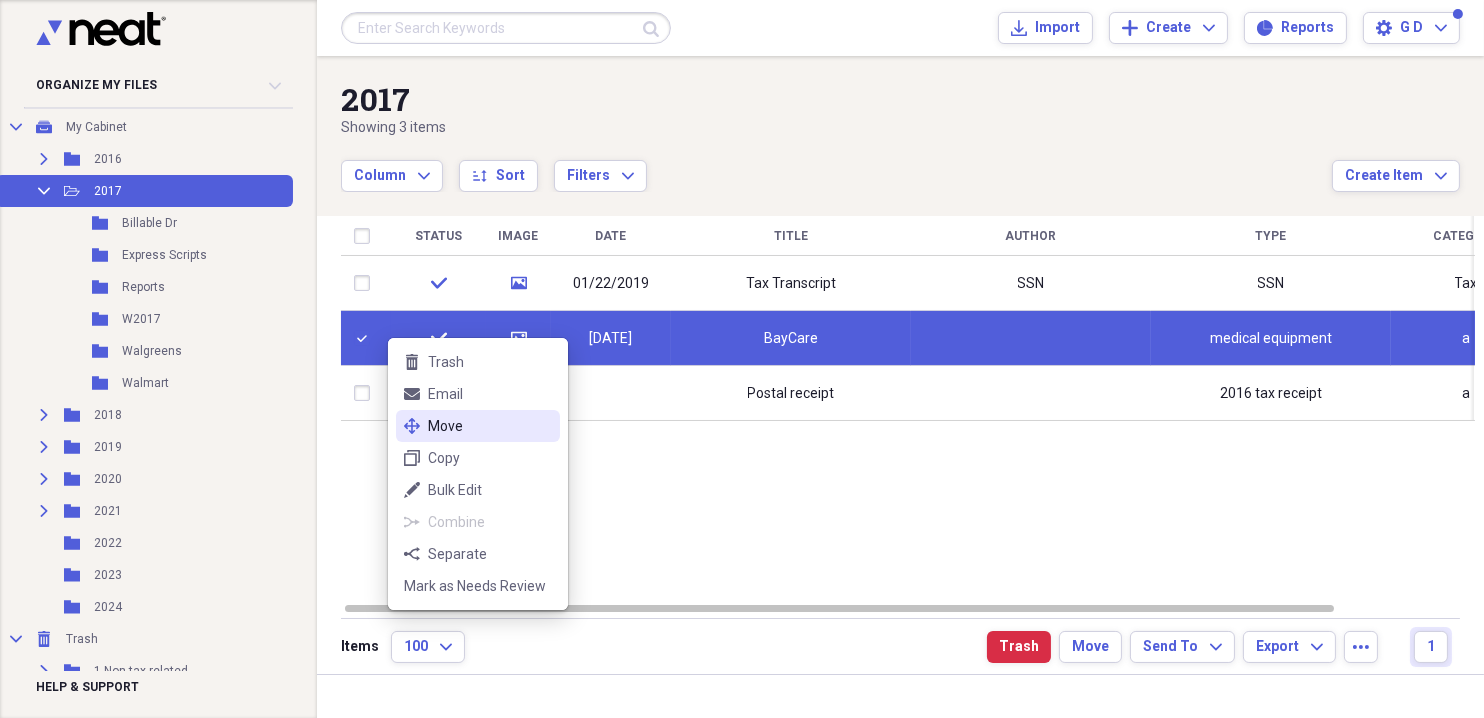 click on "Move" at bounding box center [490, 426] 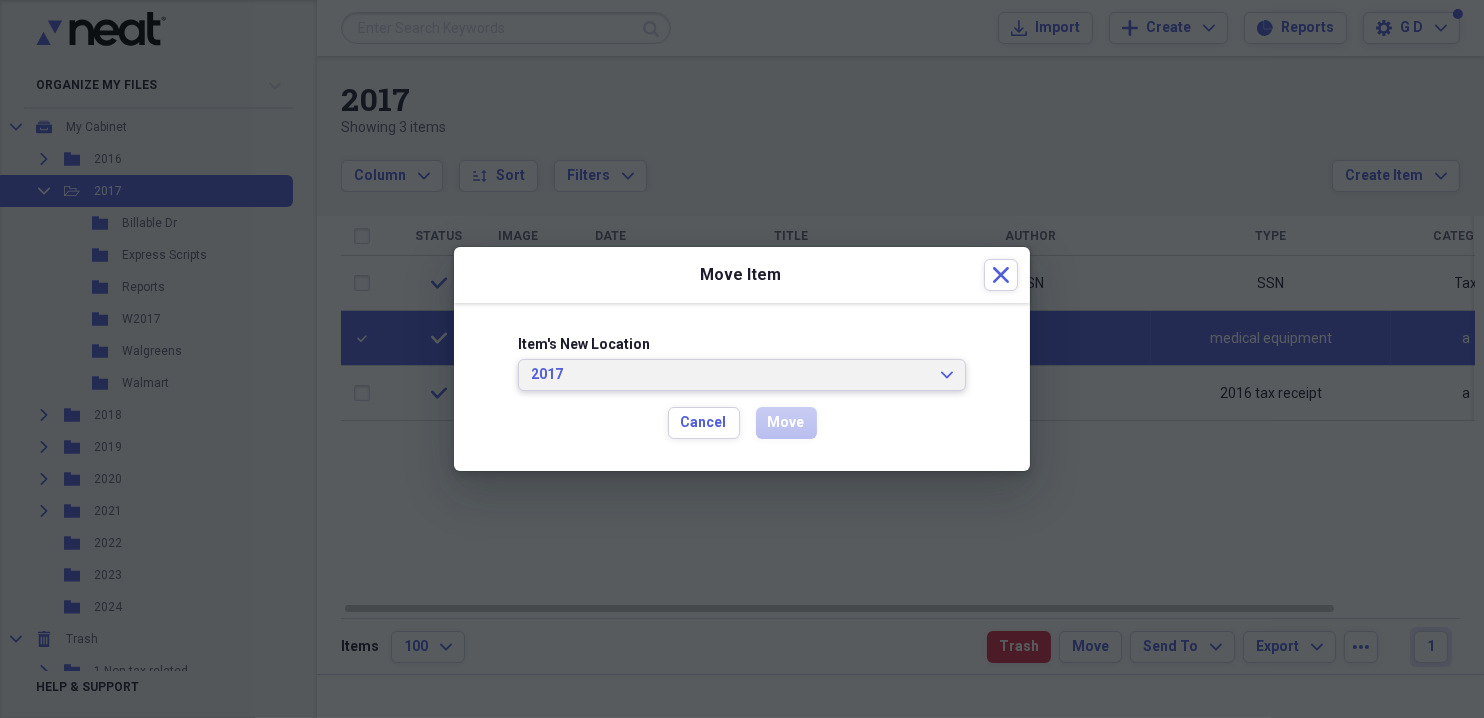 click on "Expand" 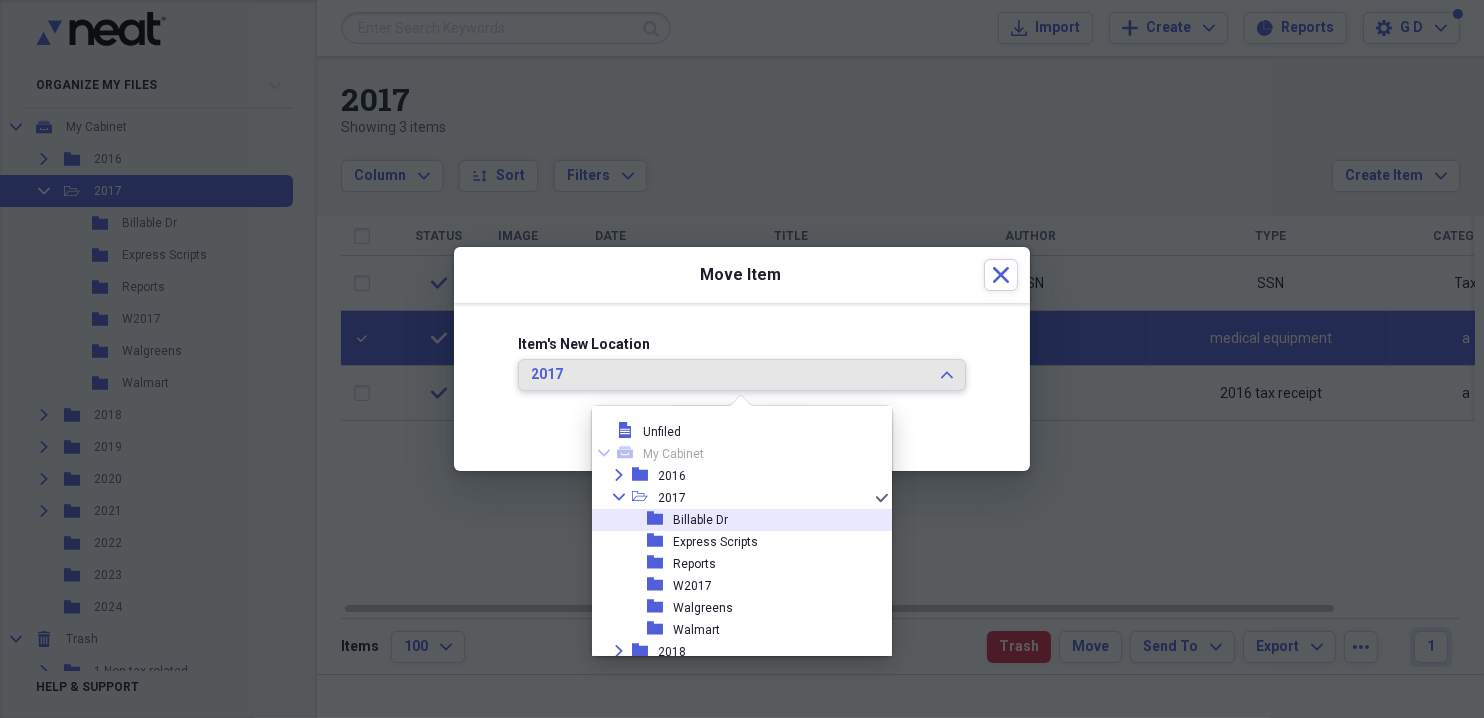 click on "Billable Dr" at bounding box center (700, 520) 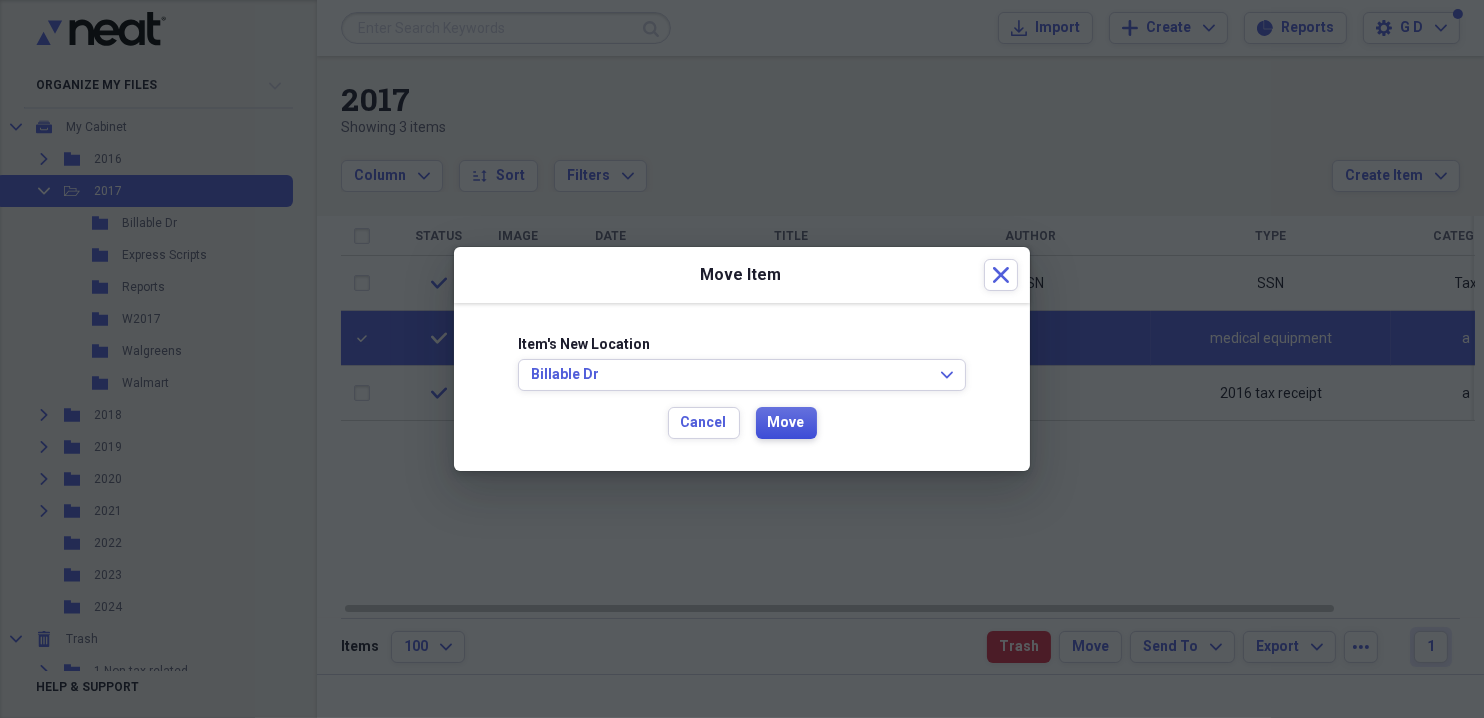 click on "Move" at bounding box center [786, 423] 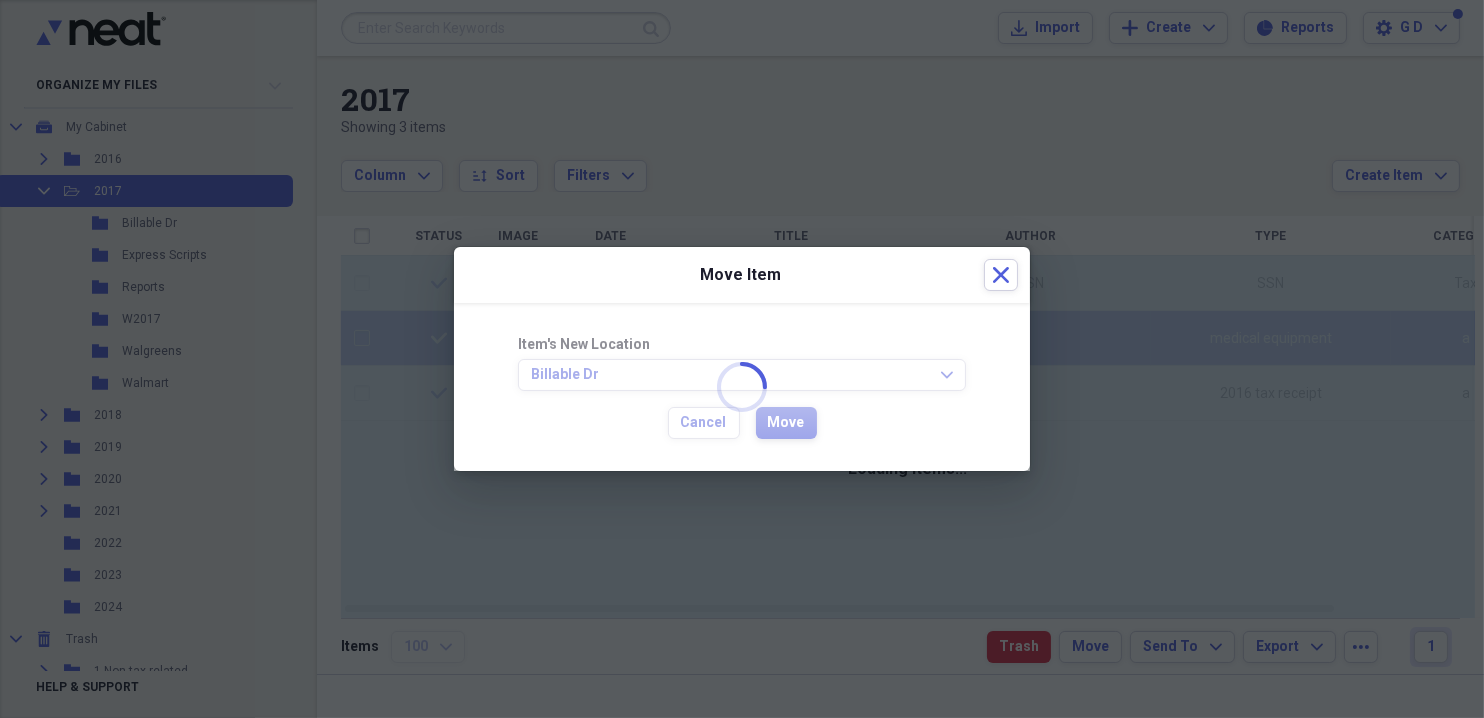 checkbox on "false" 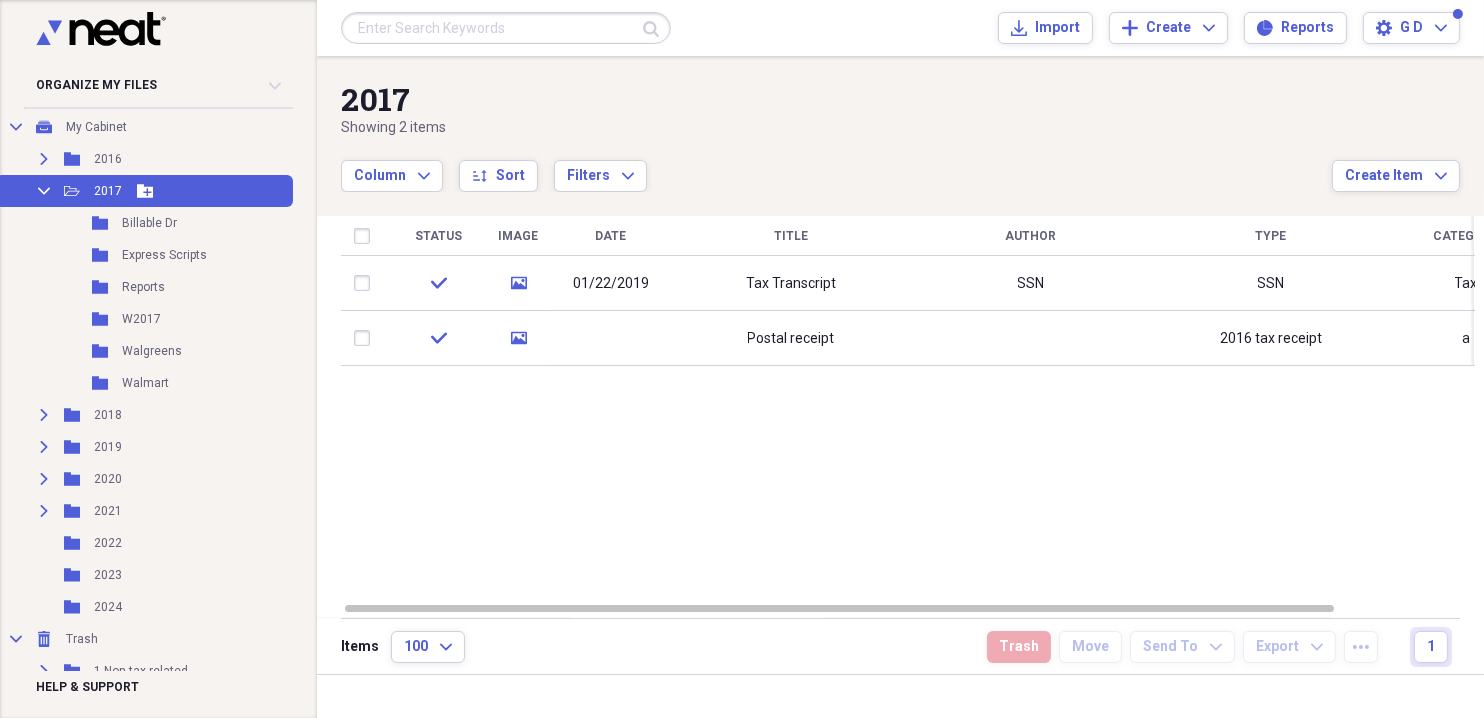 click on "Collapse" 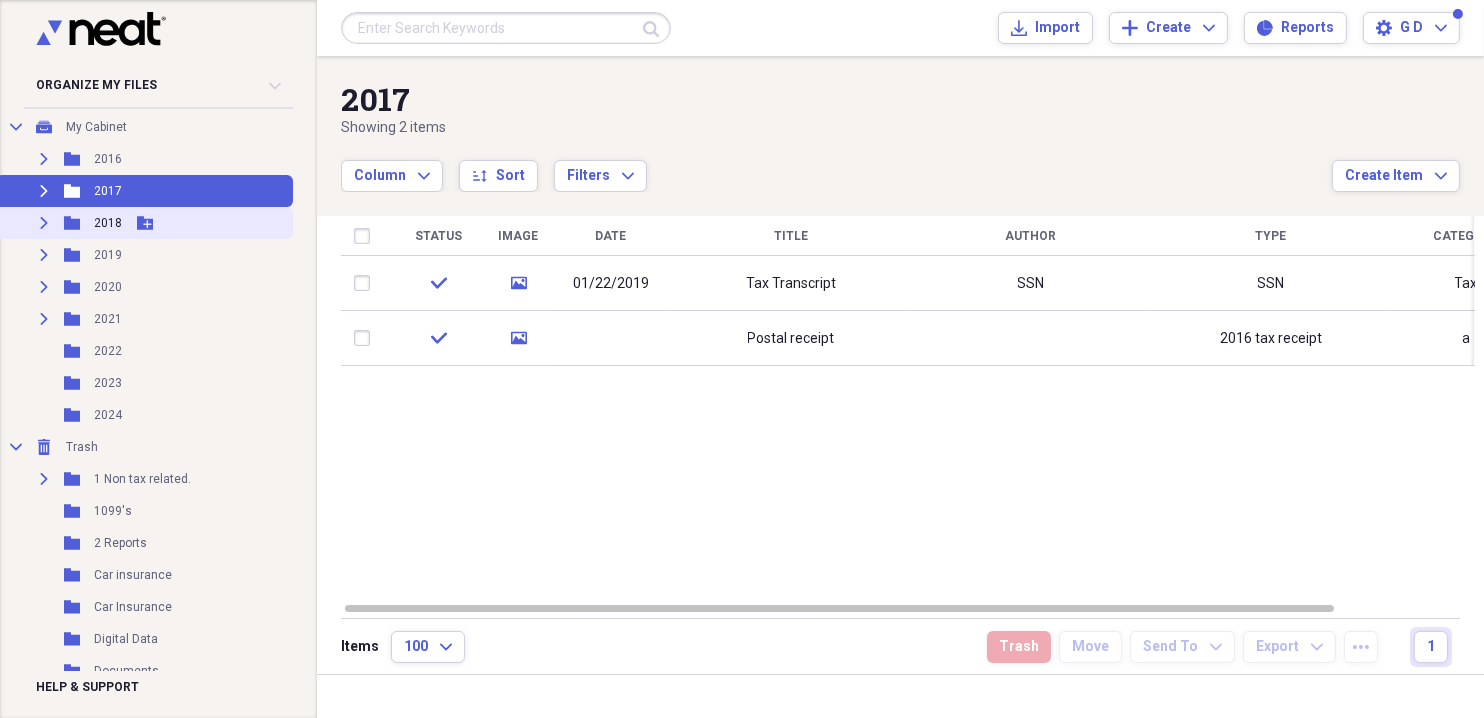 click on "Expand" 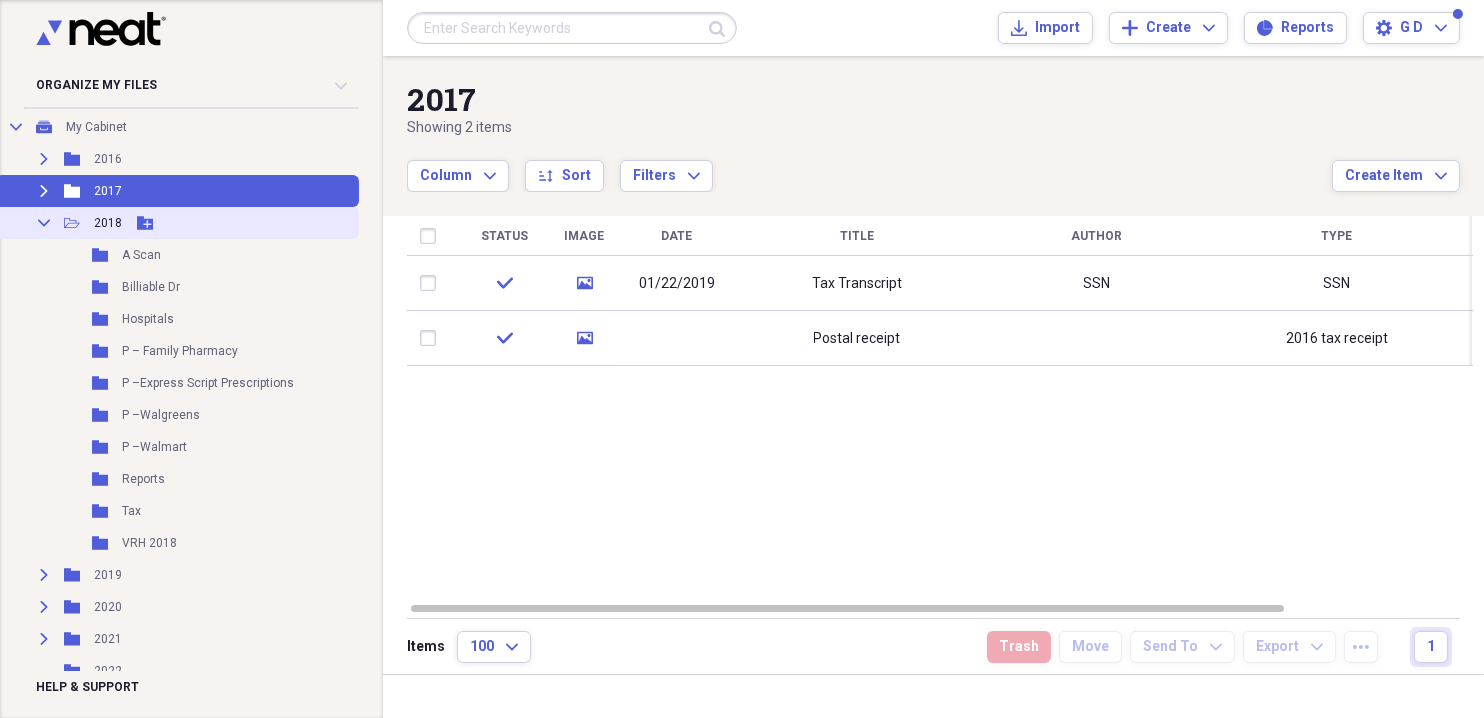 click on "2018" at bounding box center (108, 223) 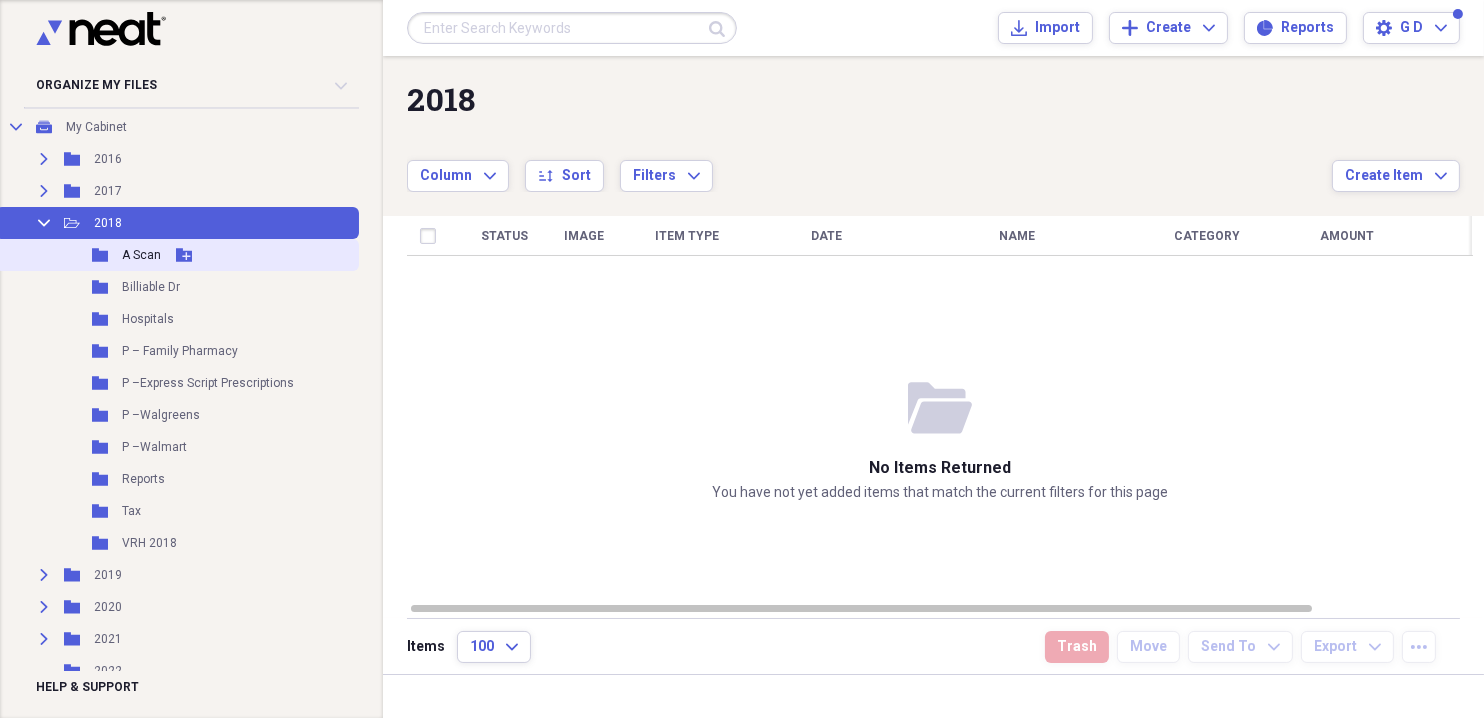 click on "A Scan" at bounding box center [141, 255] 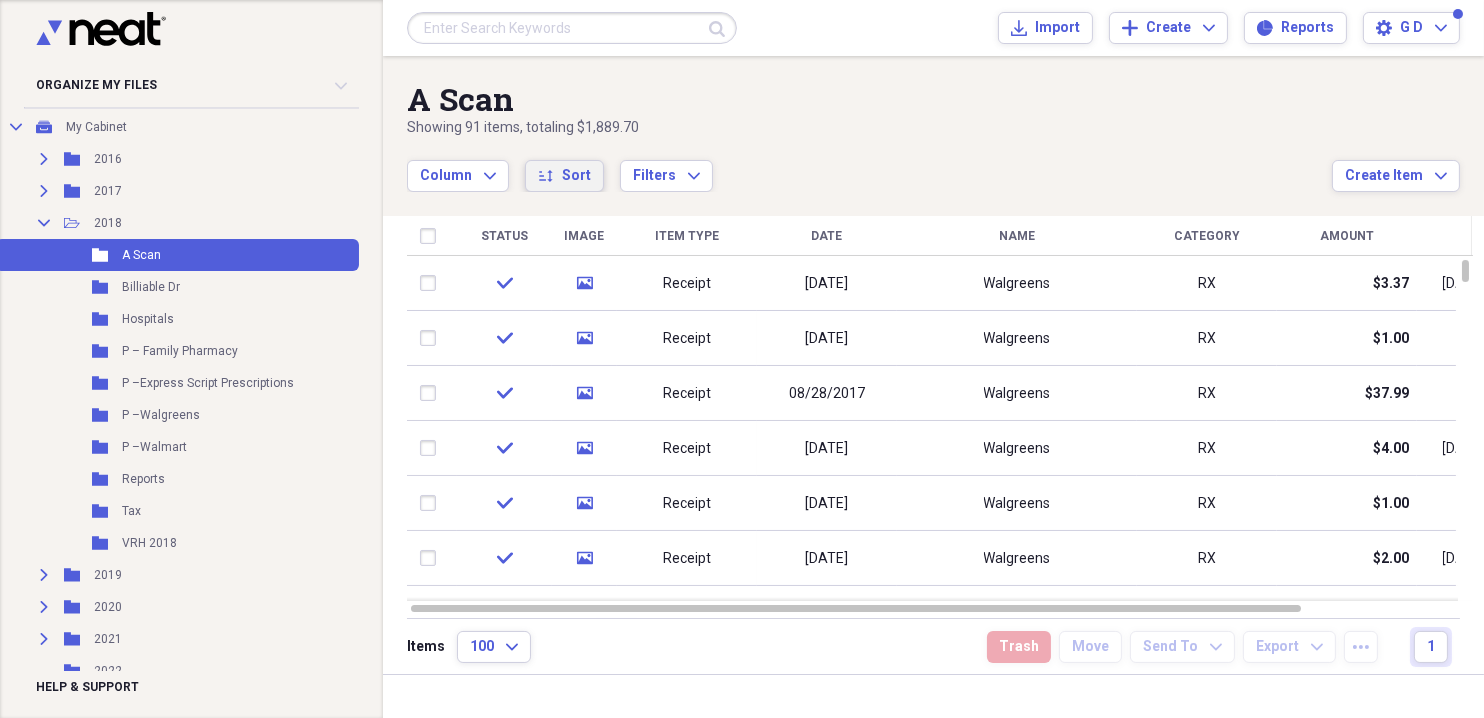 click on "Sort" at bounding box center (576, 176) 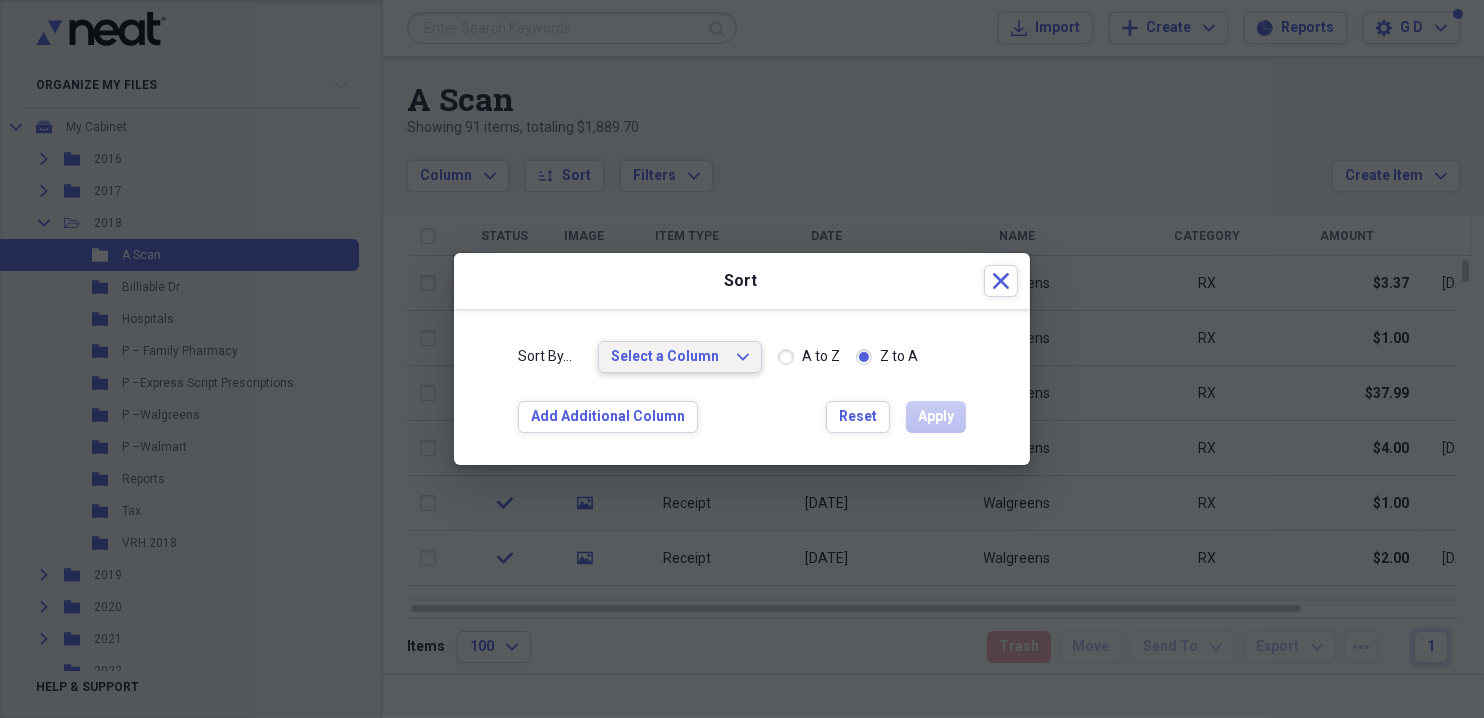 click on "Expand" 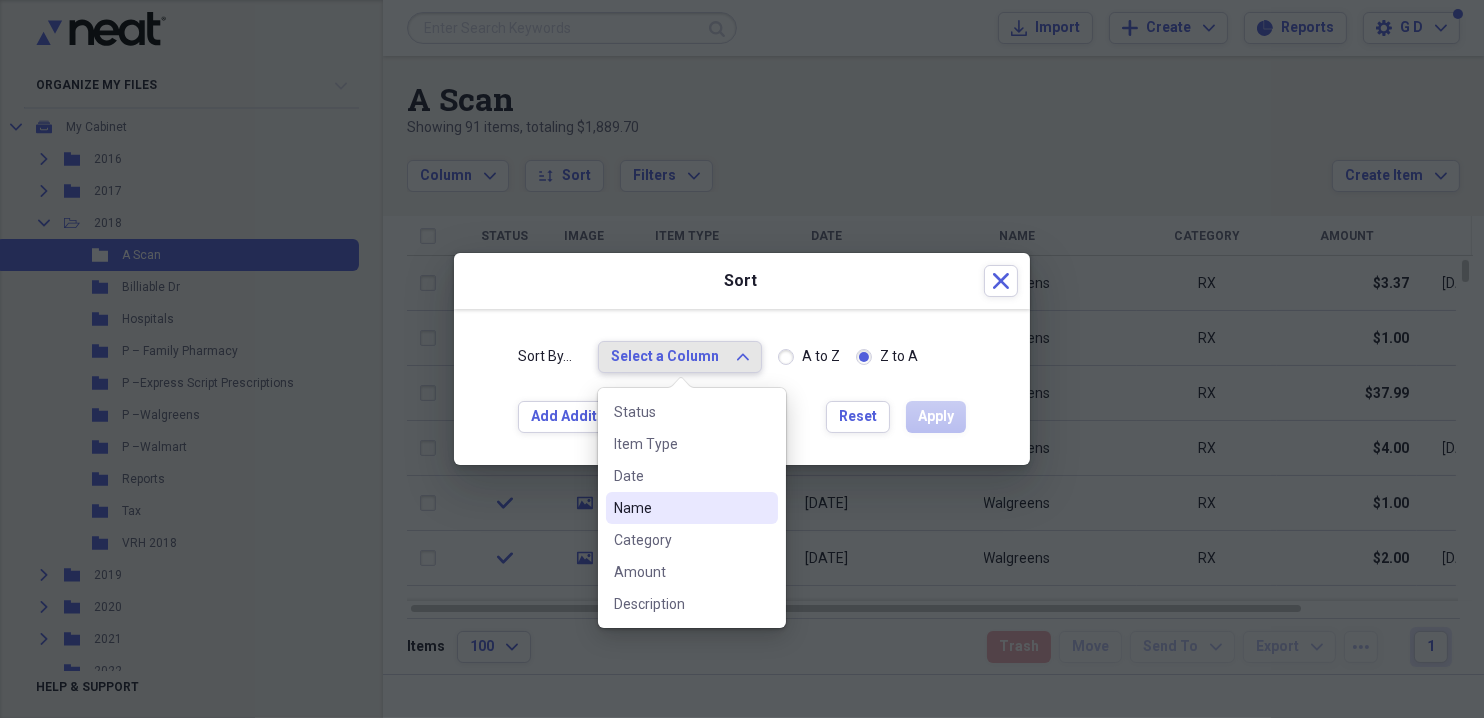 click on "Name" at bounding box center [680, 508] 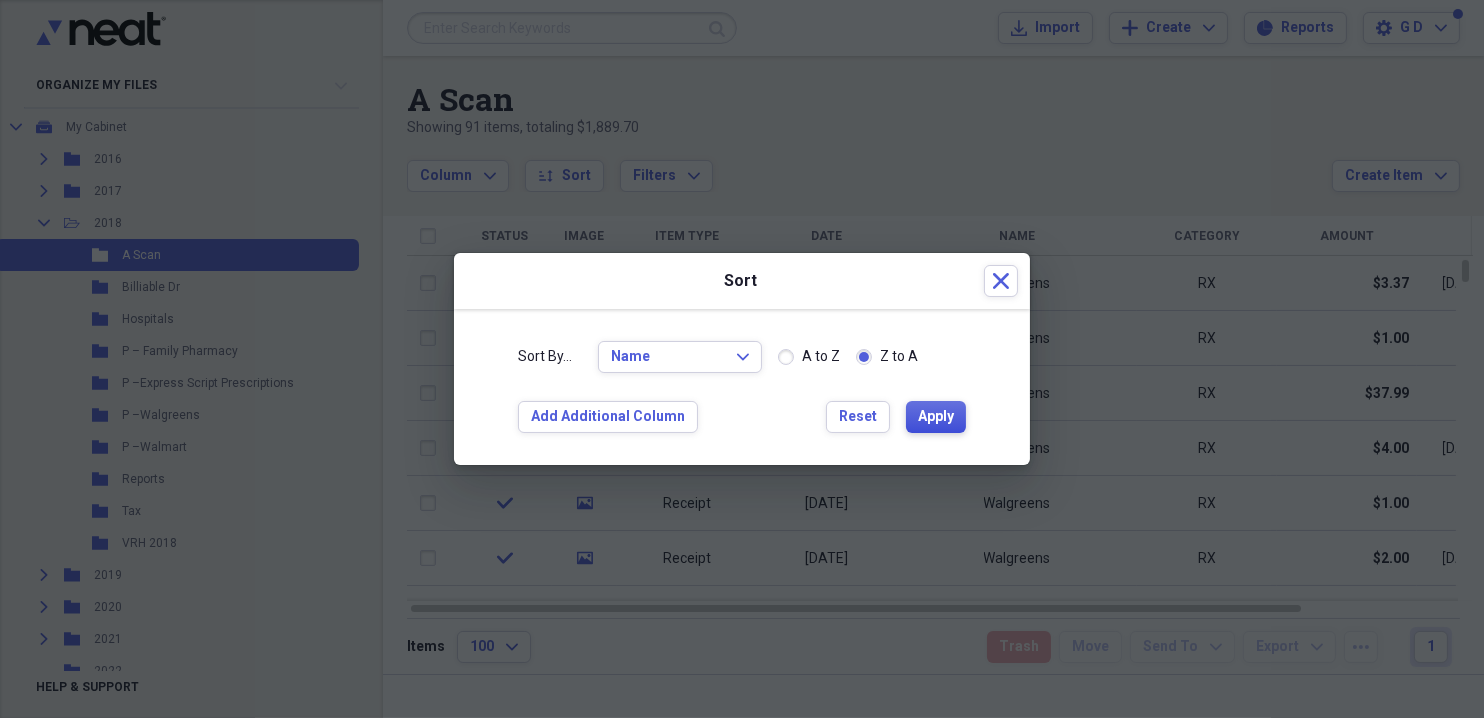 click on "Apply" at bounding box center (936, 417) 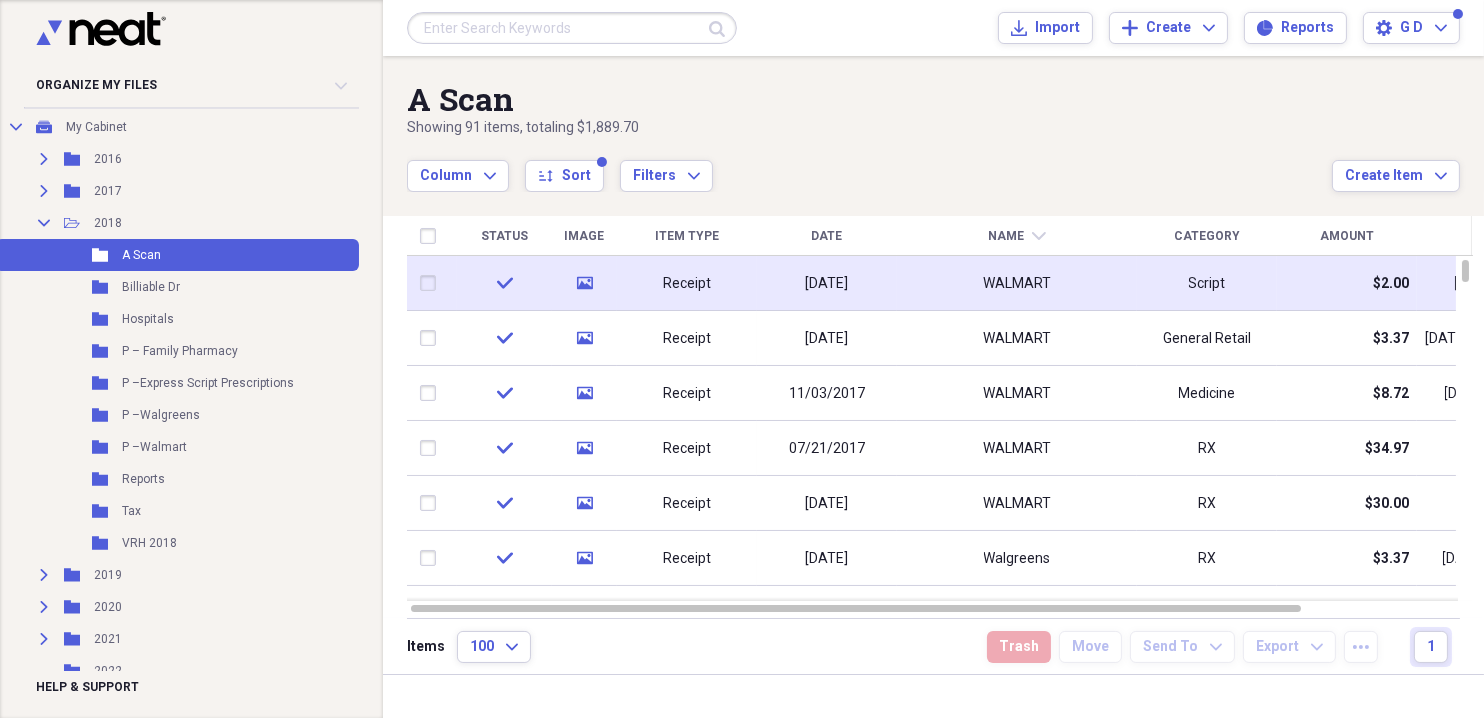 click at bounding box center [432, 283] 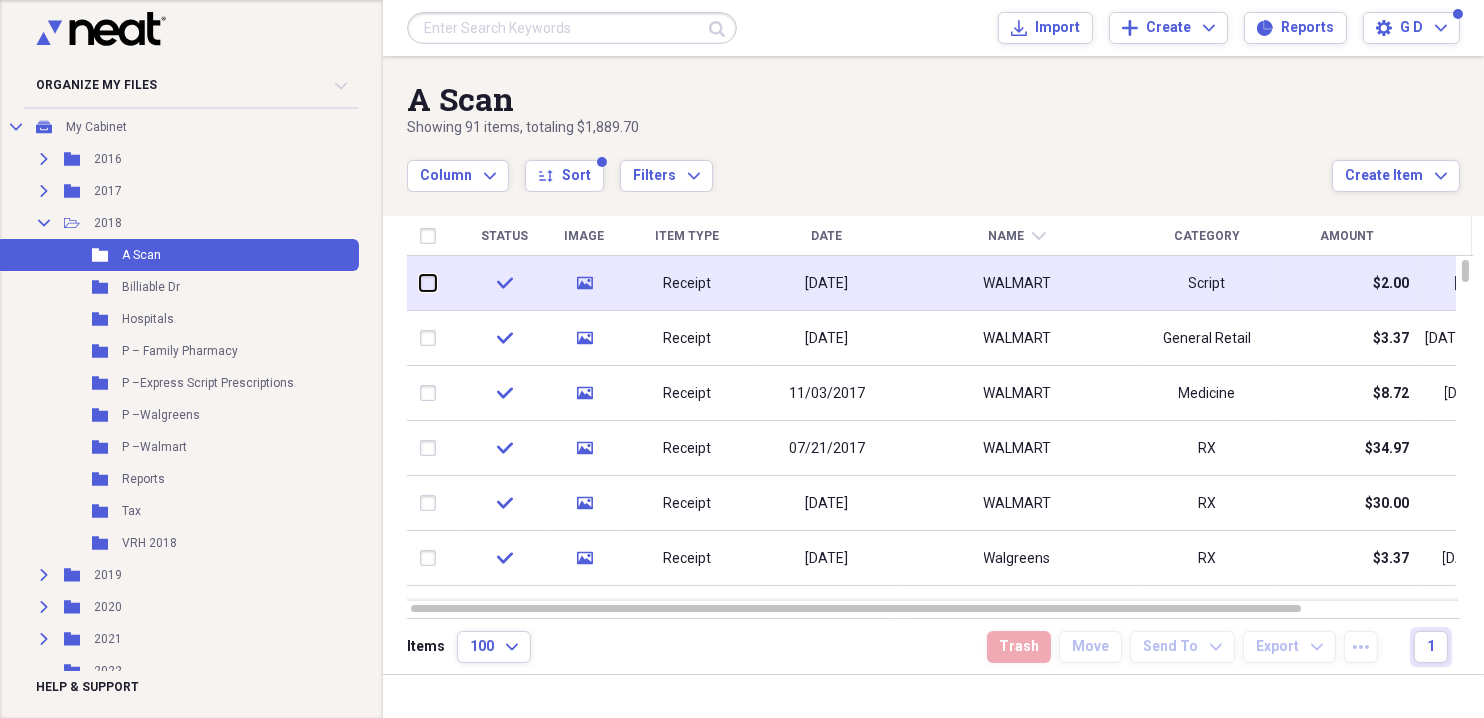 click at bounding box center (420, 283) 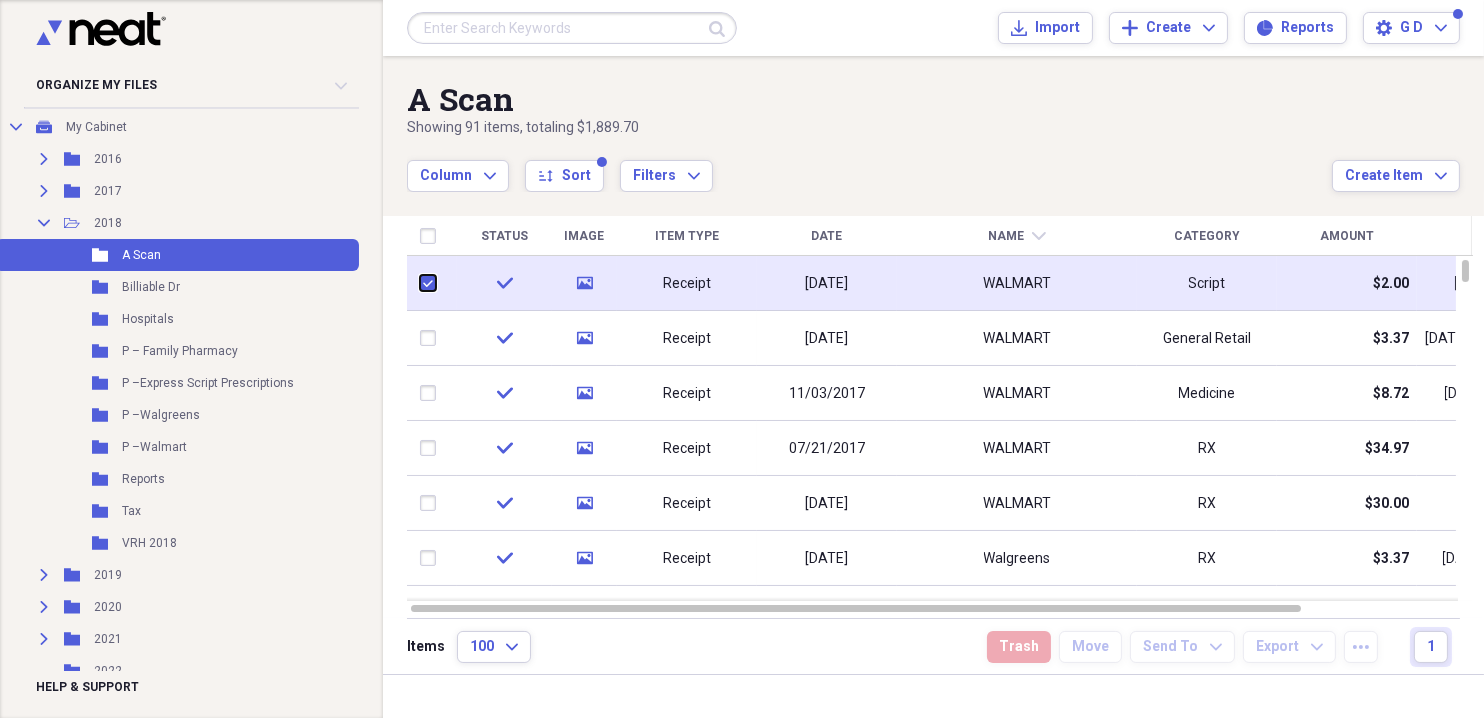 checkbox on "true" 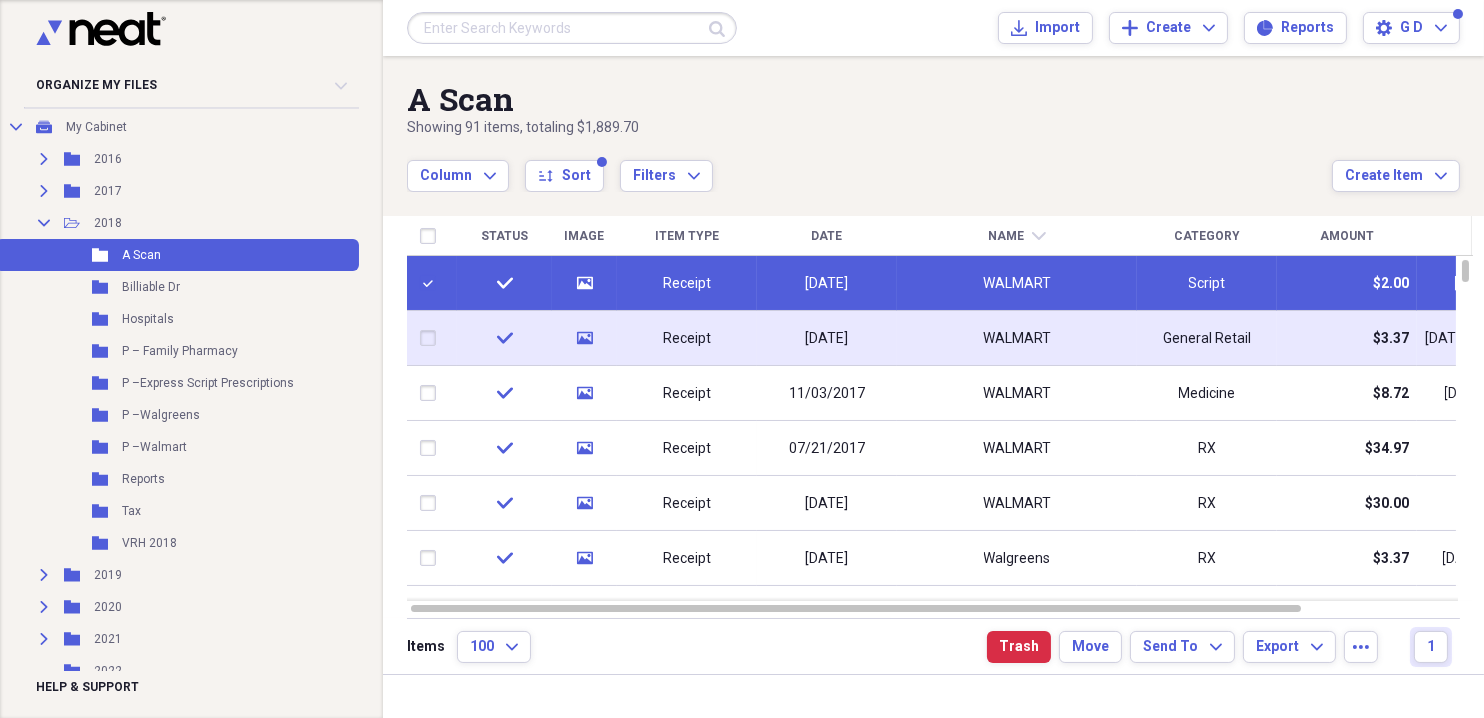 click at bounding box center (432, 338) 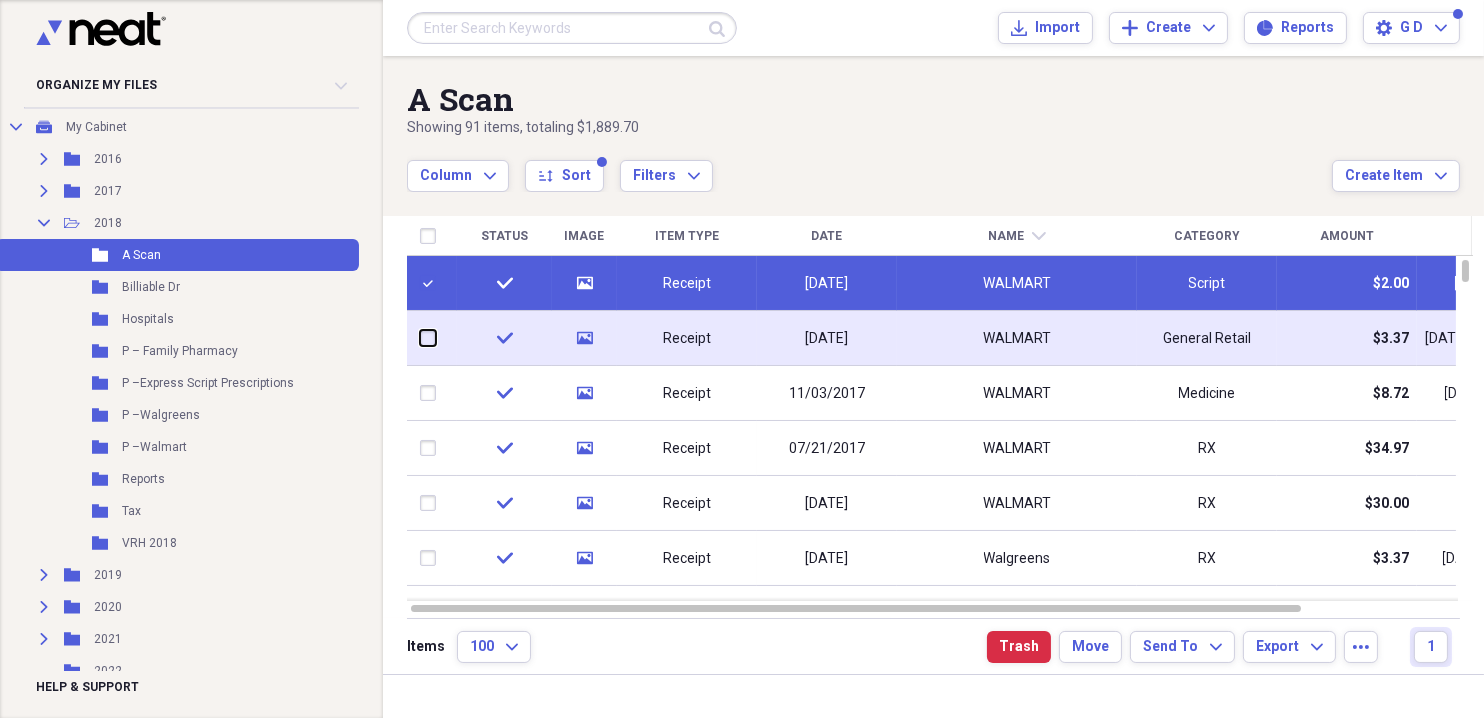 click at bounding box center [420, 338] 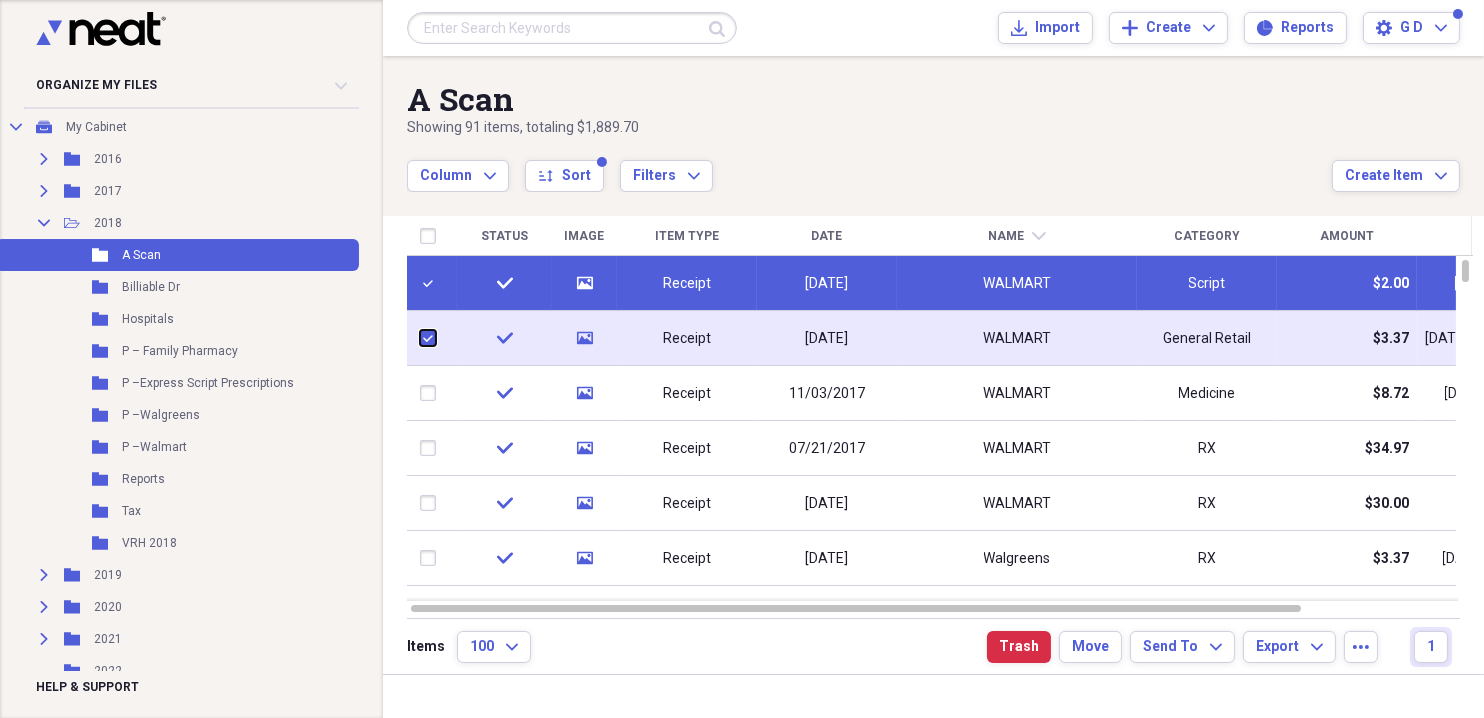 checkbox on "true" 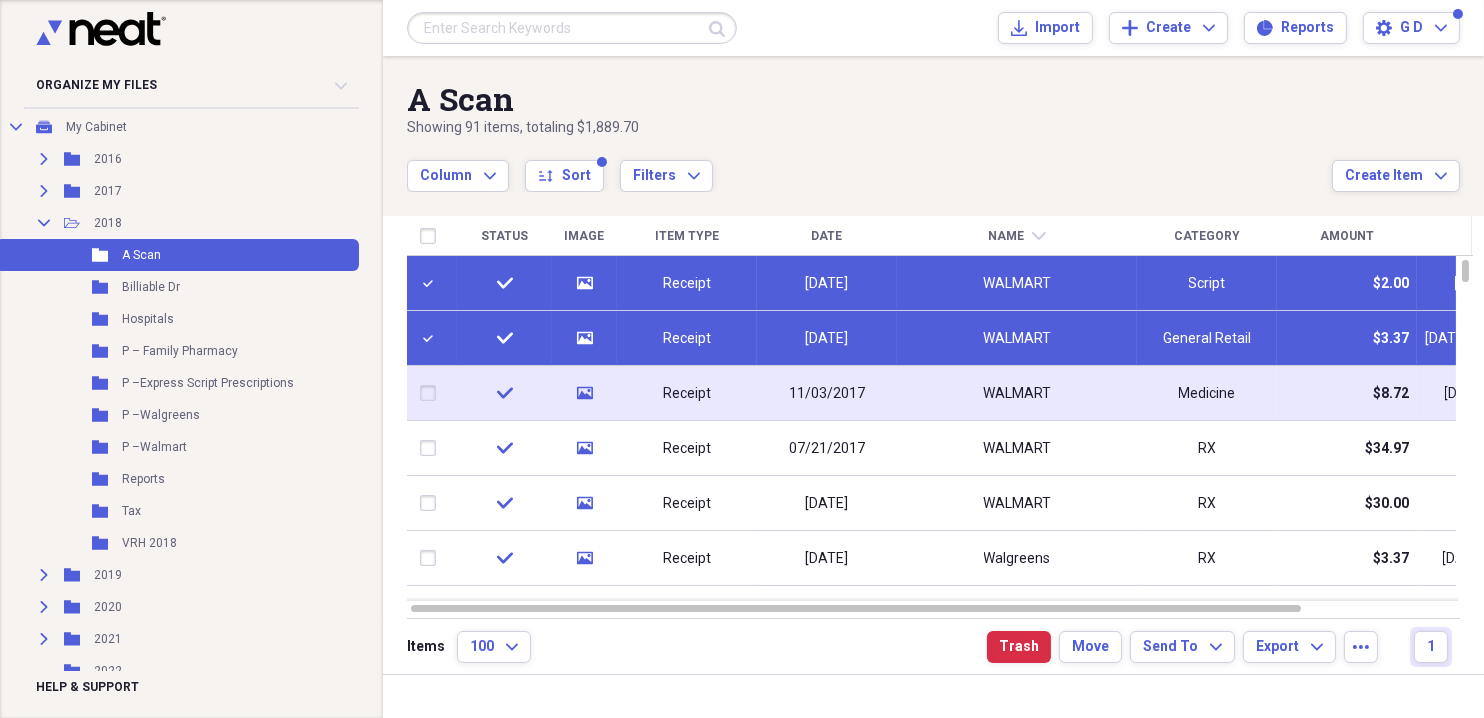 click at bounding box center [432, 393] 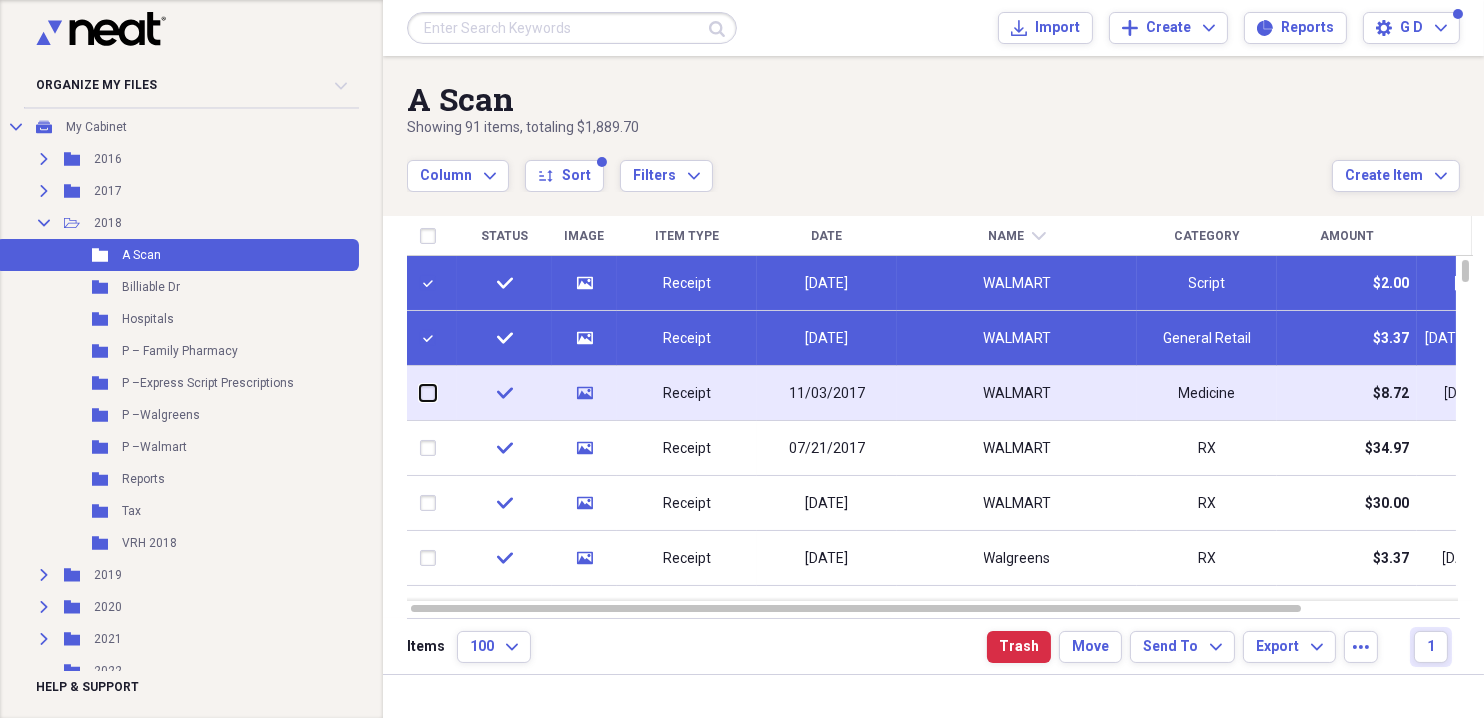 click at bounding box center (420, 393) 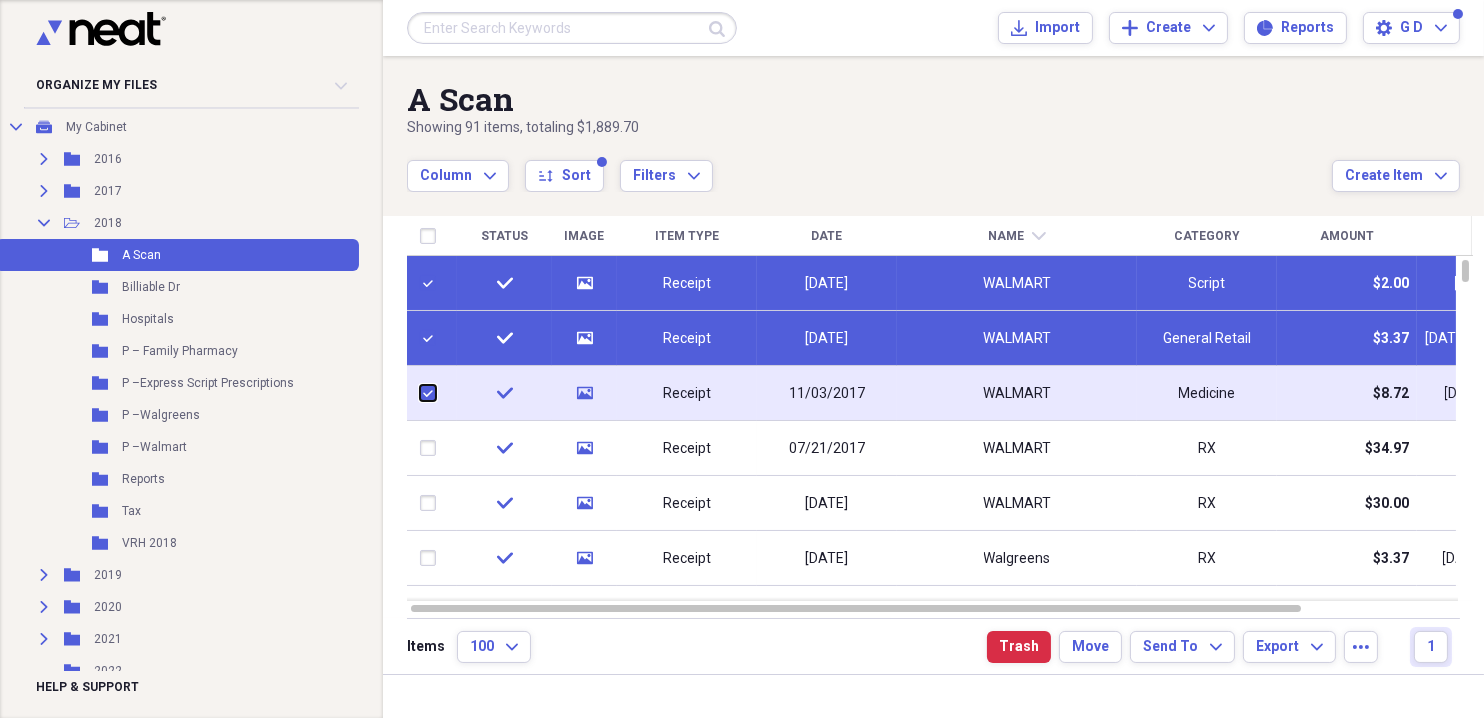 checkbox on "true" 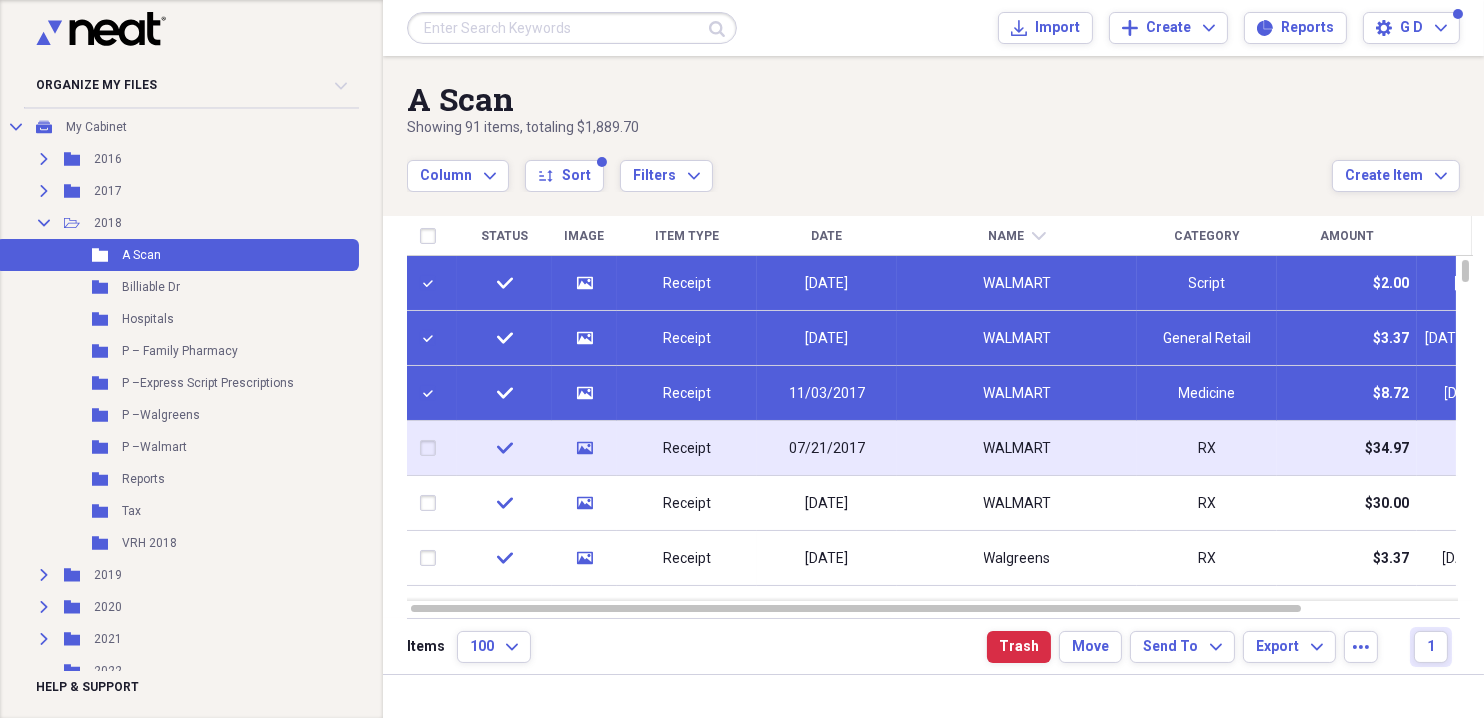click at bounding box center [432, 448] 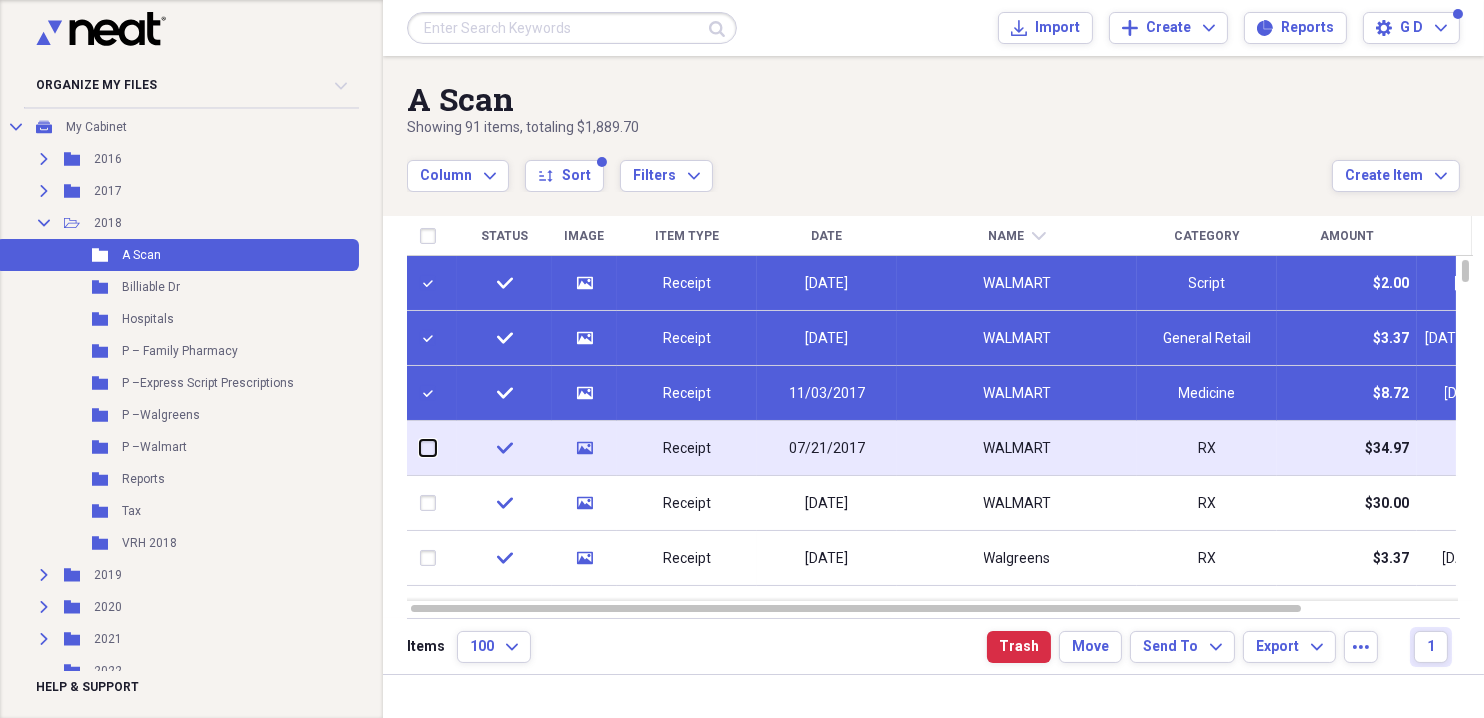 click at bounding box center (420, 448) 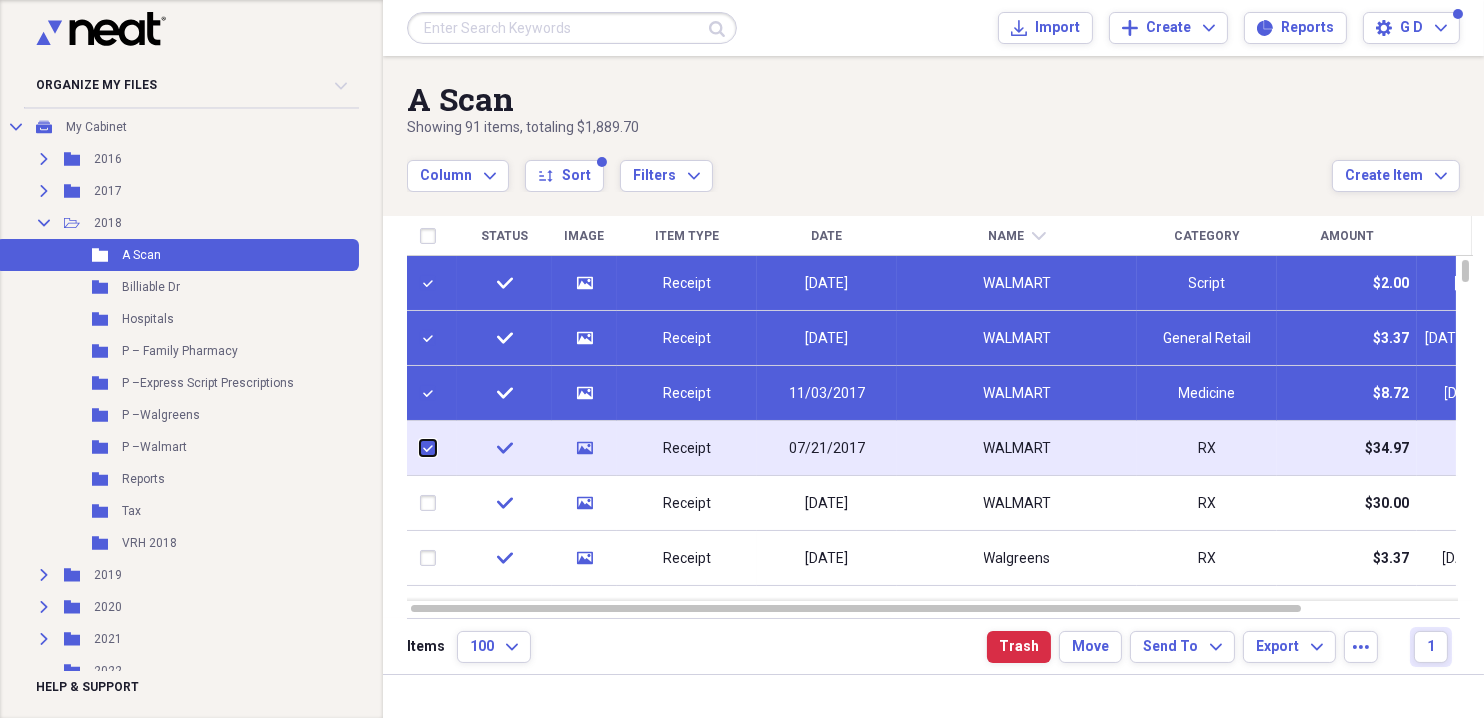 checkbox on "true" 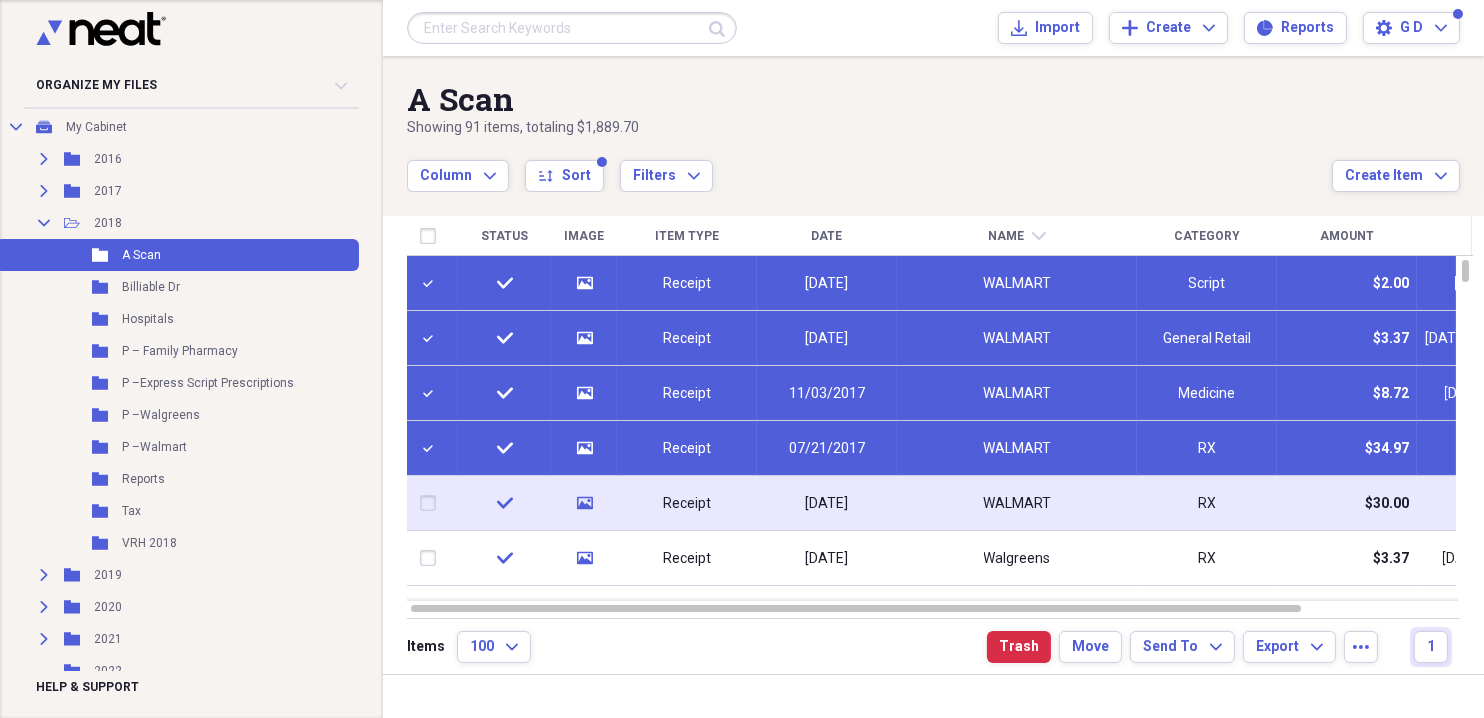 click at bounding box center (432, 503) 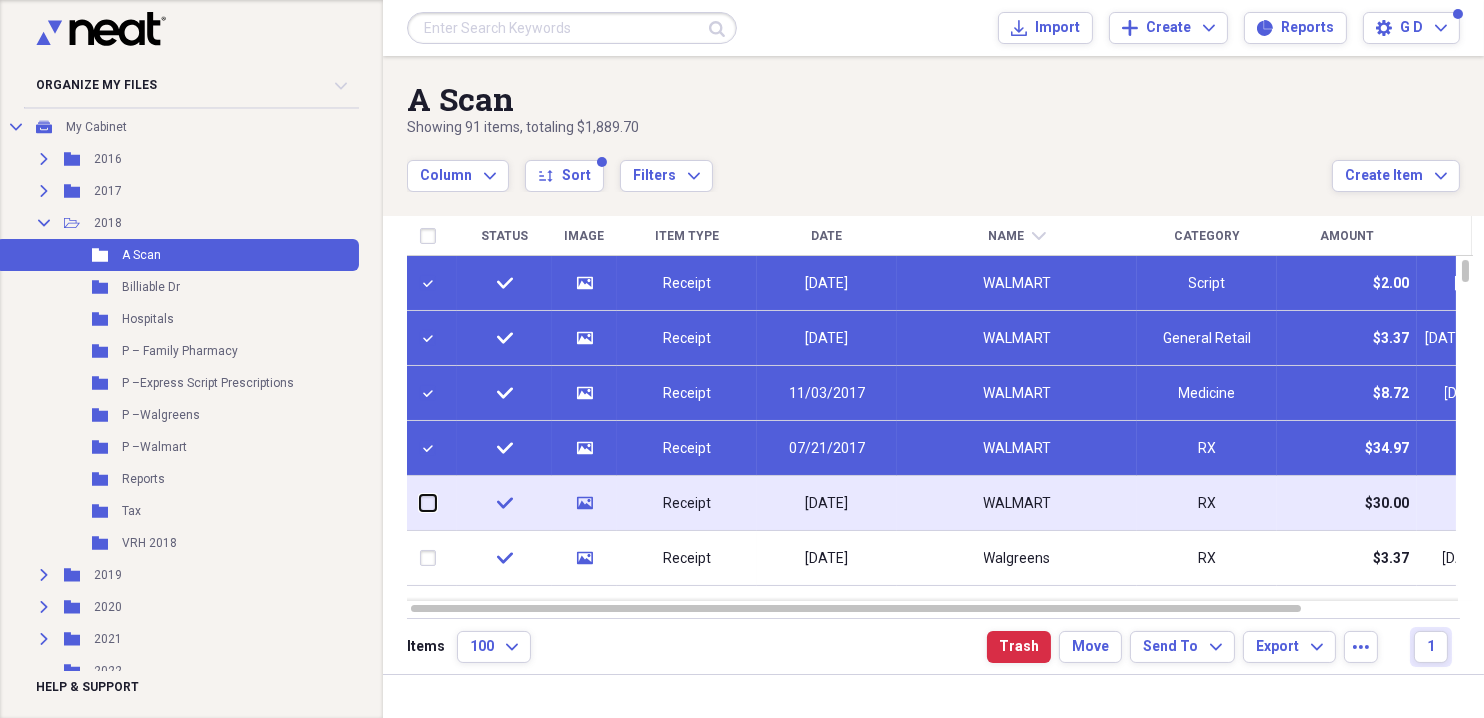click at bounding box center [420, 503] 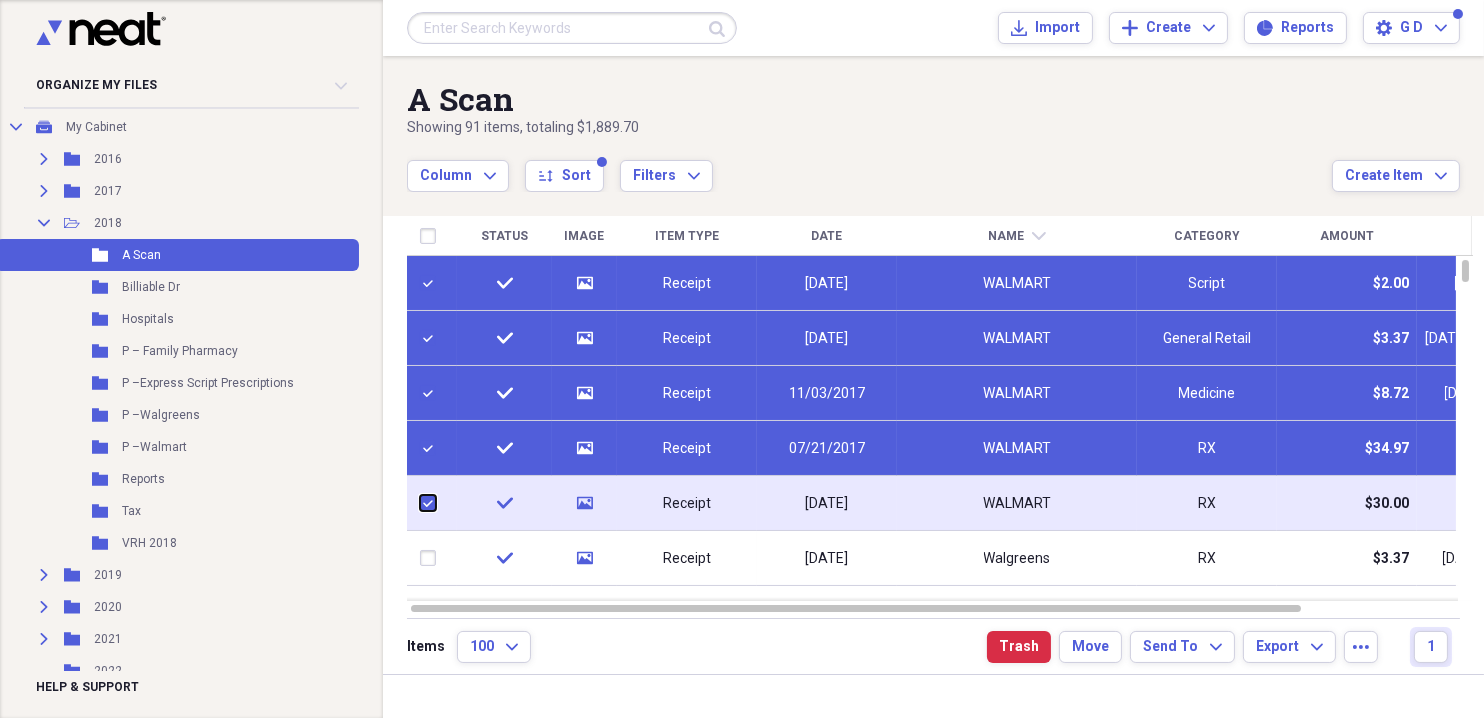 checkbox on "true" 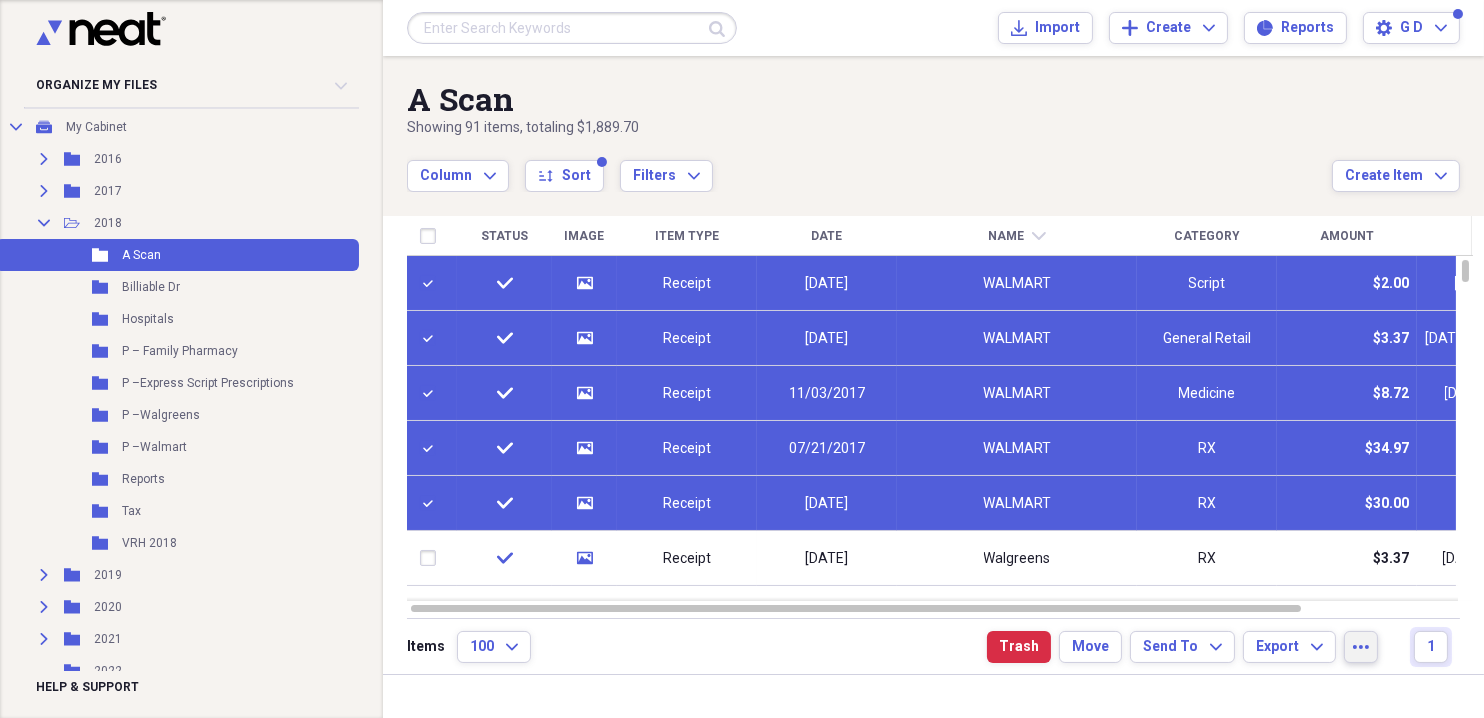 click on "more" at bounding box center (1361, 647) 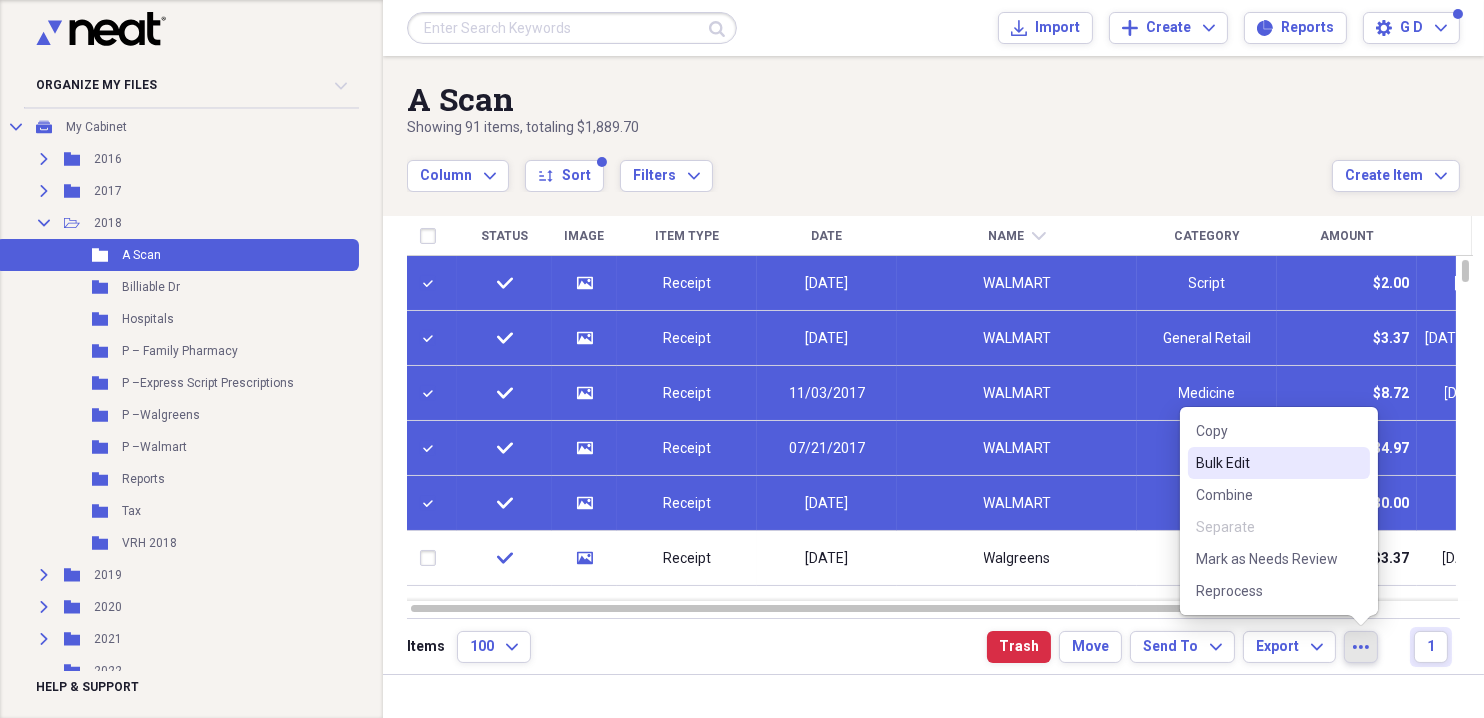 click on "Bulk Edit" at bounding box center [1267, 463] 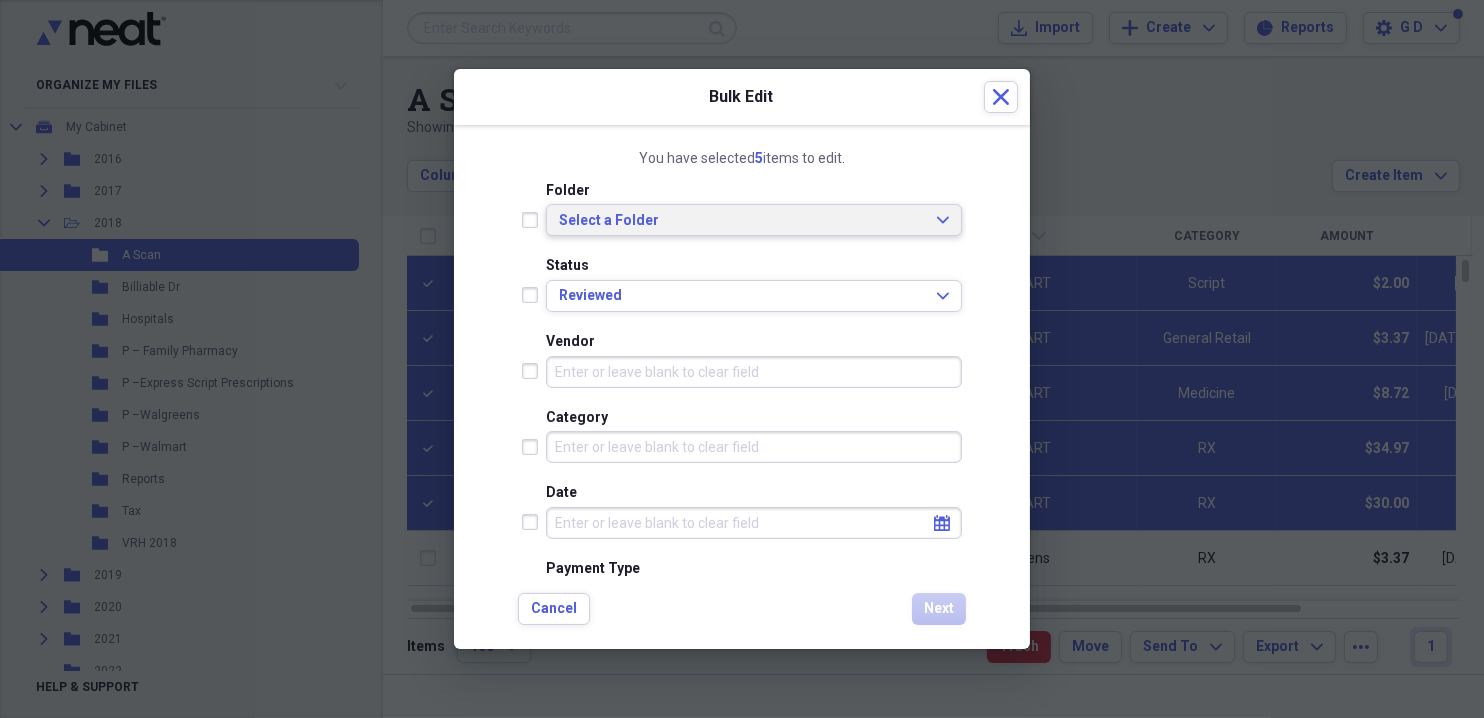 click on "Expand" 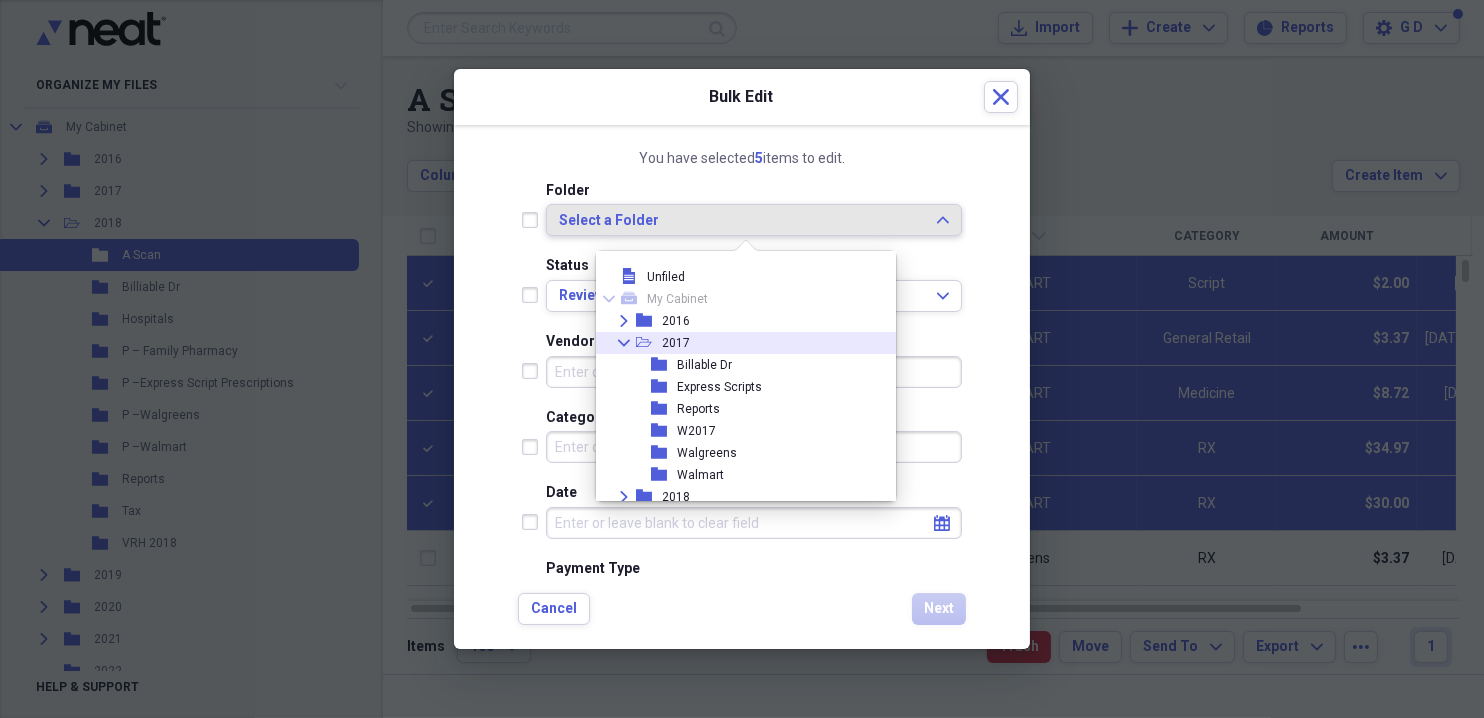 click on "Collapse" 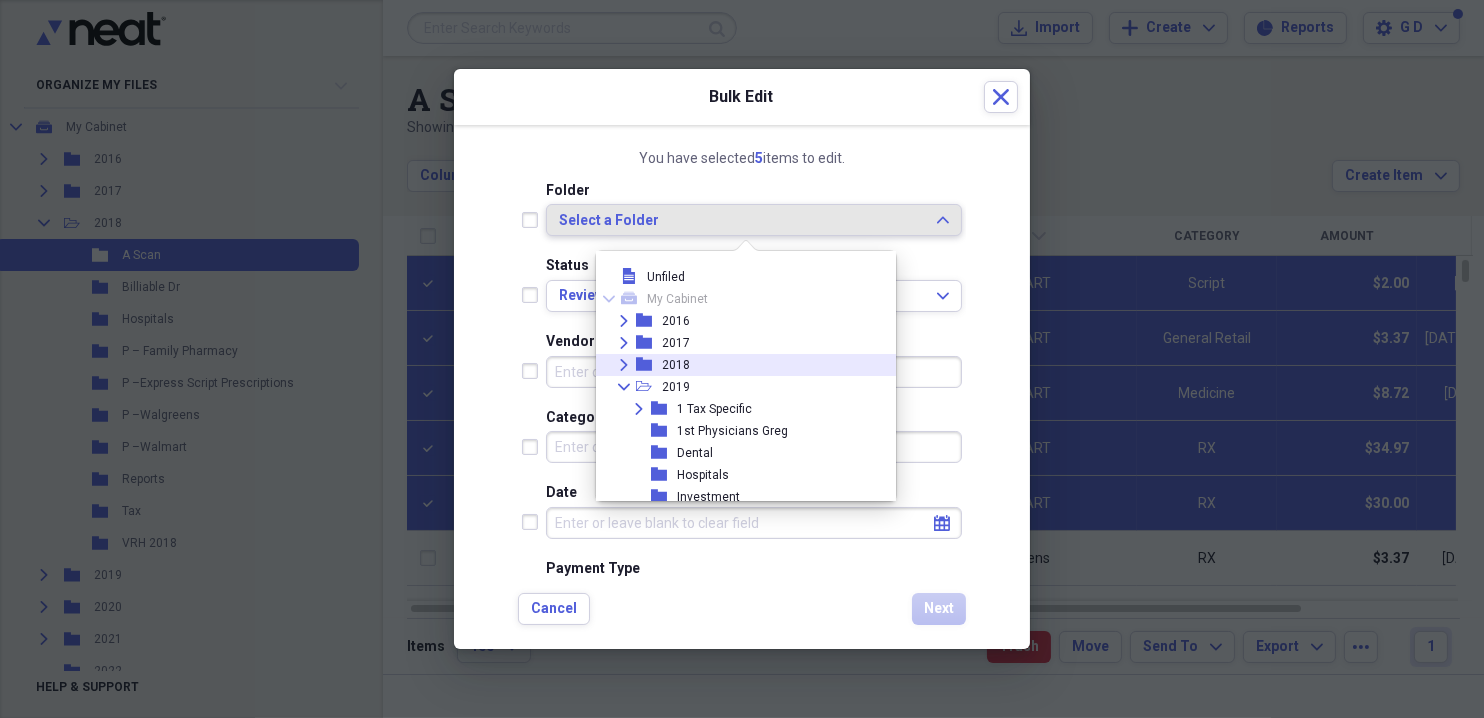 click on "Expand" 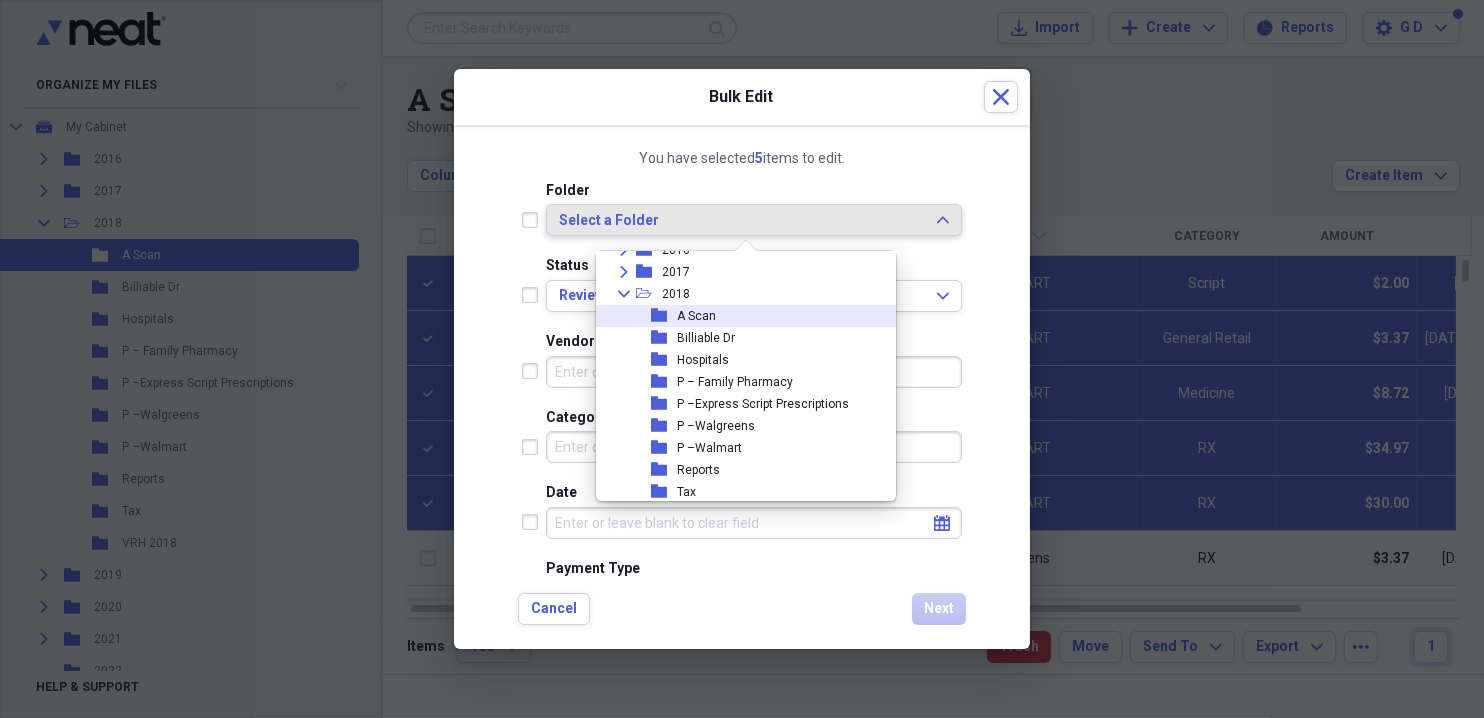 scroll, scrollTop: 99, scrollLeft: 0, axis: vertical 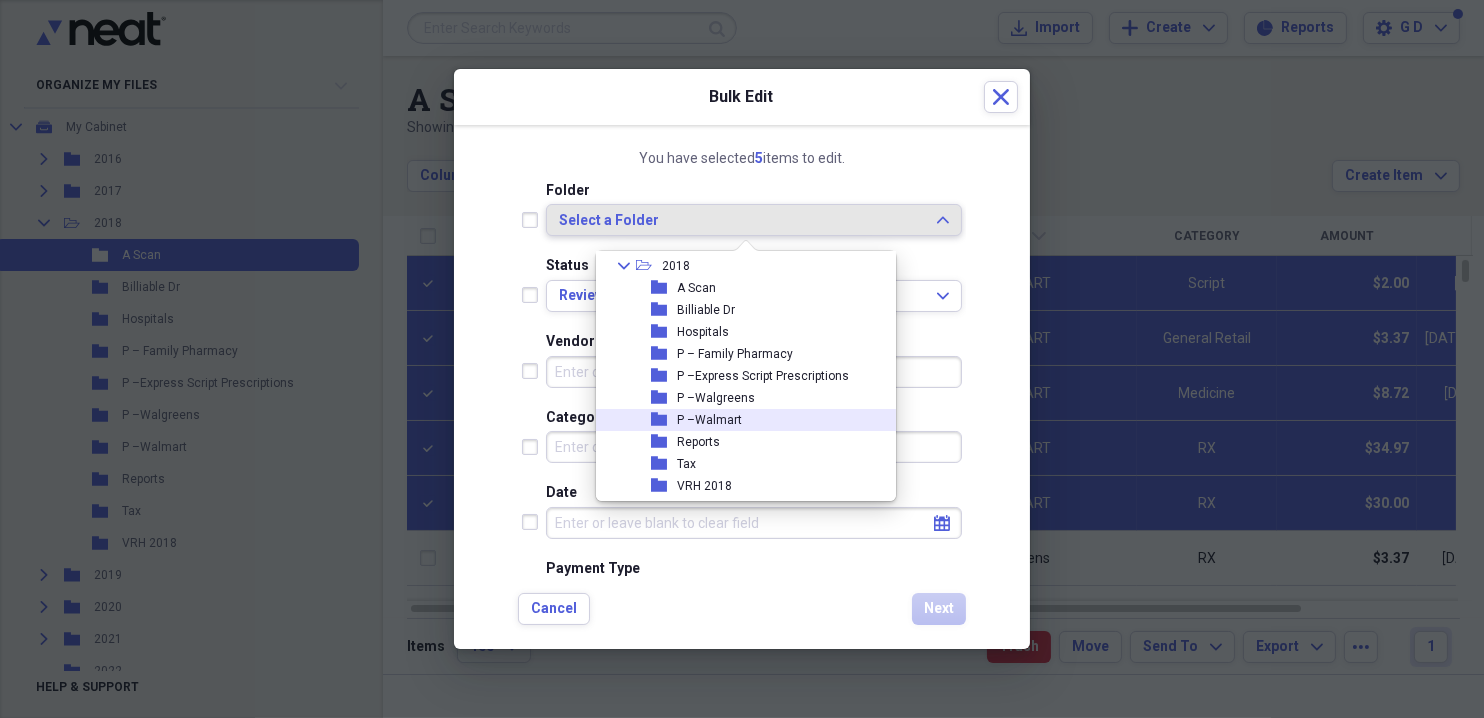 click on "P –Walmart" at bounding box center (709, 420) 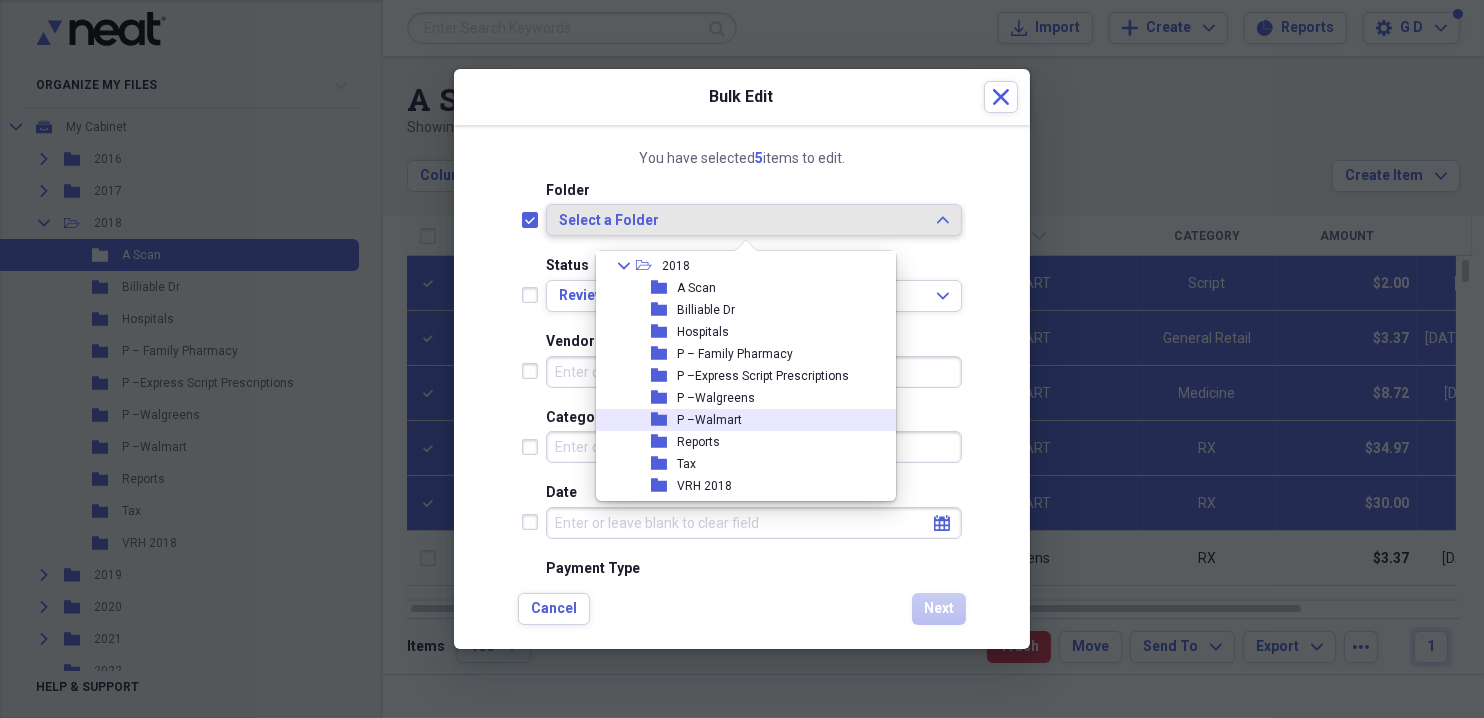 checkbox on "true" 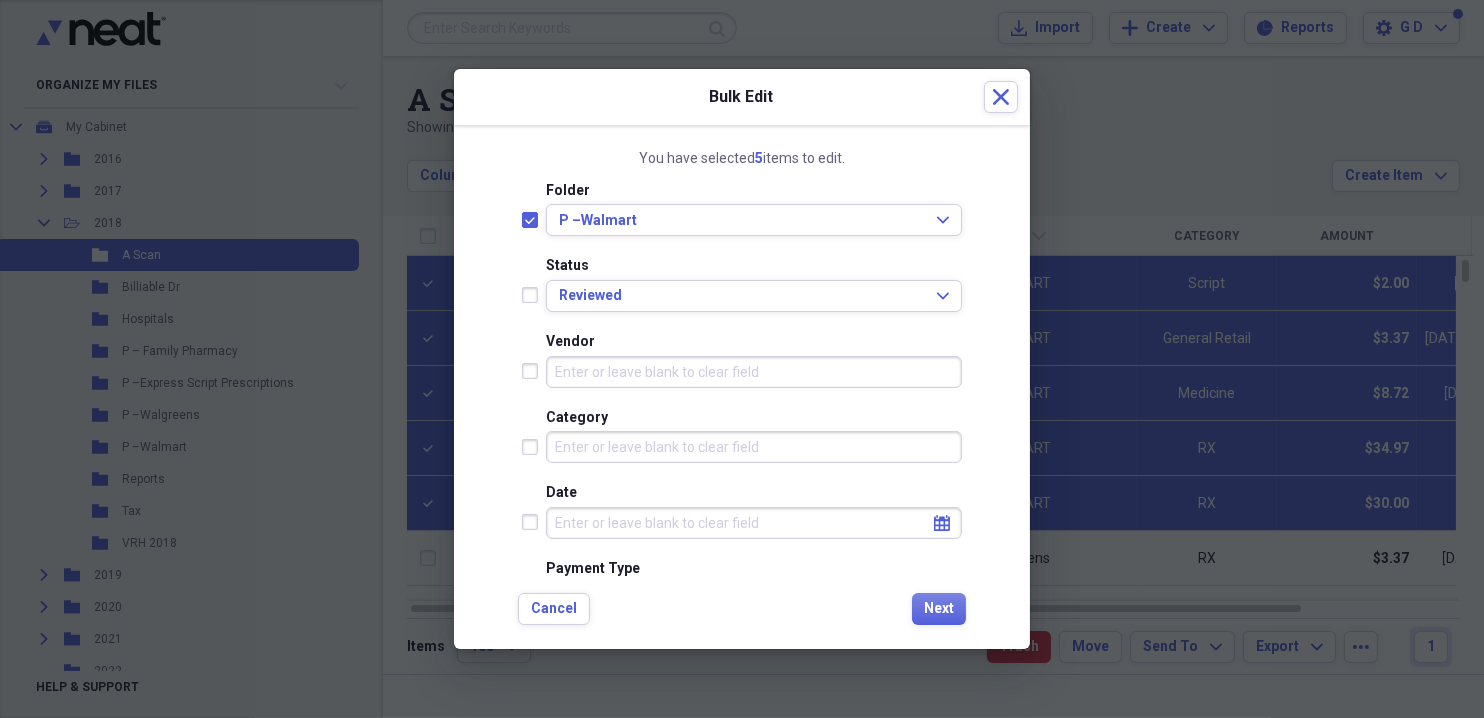 click at bounding box center [534, 295] 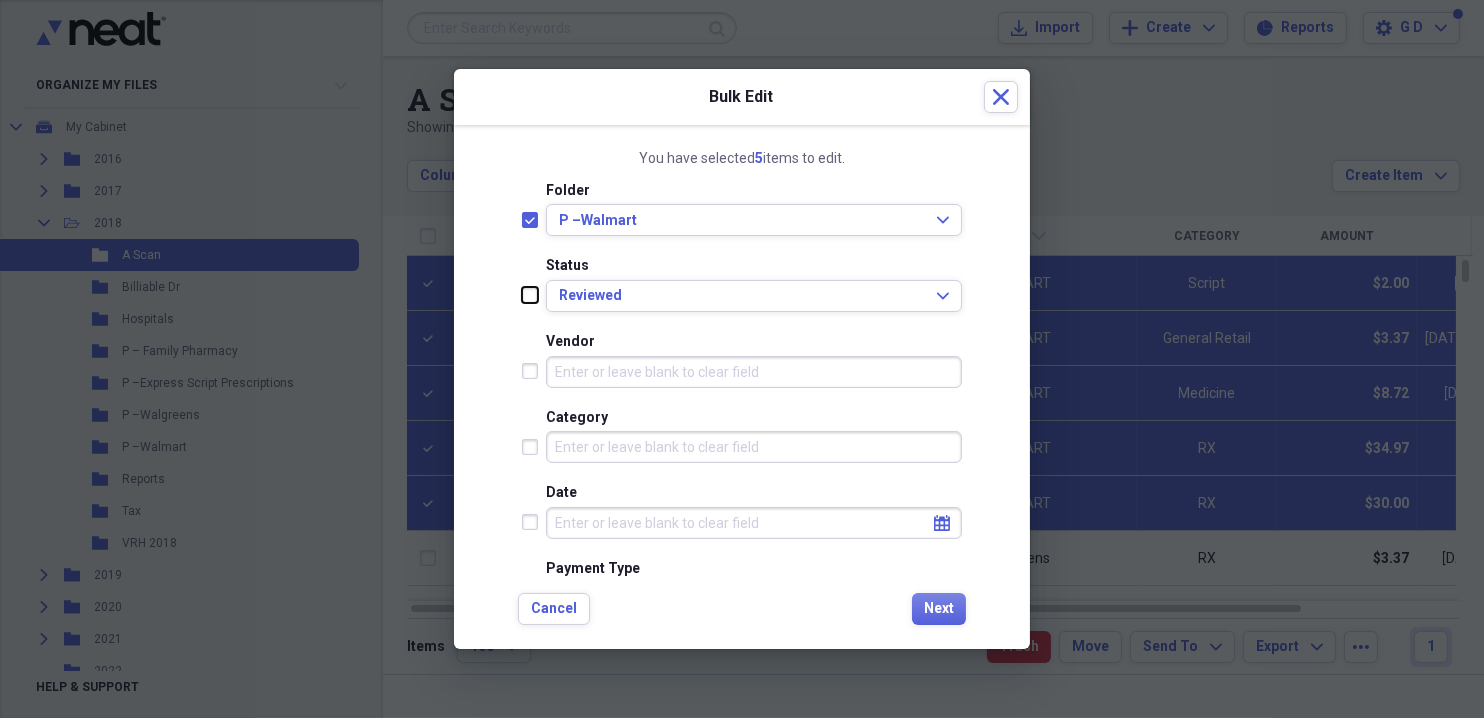 click at bounding box center (522, 295) 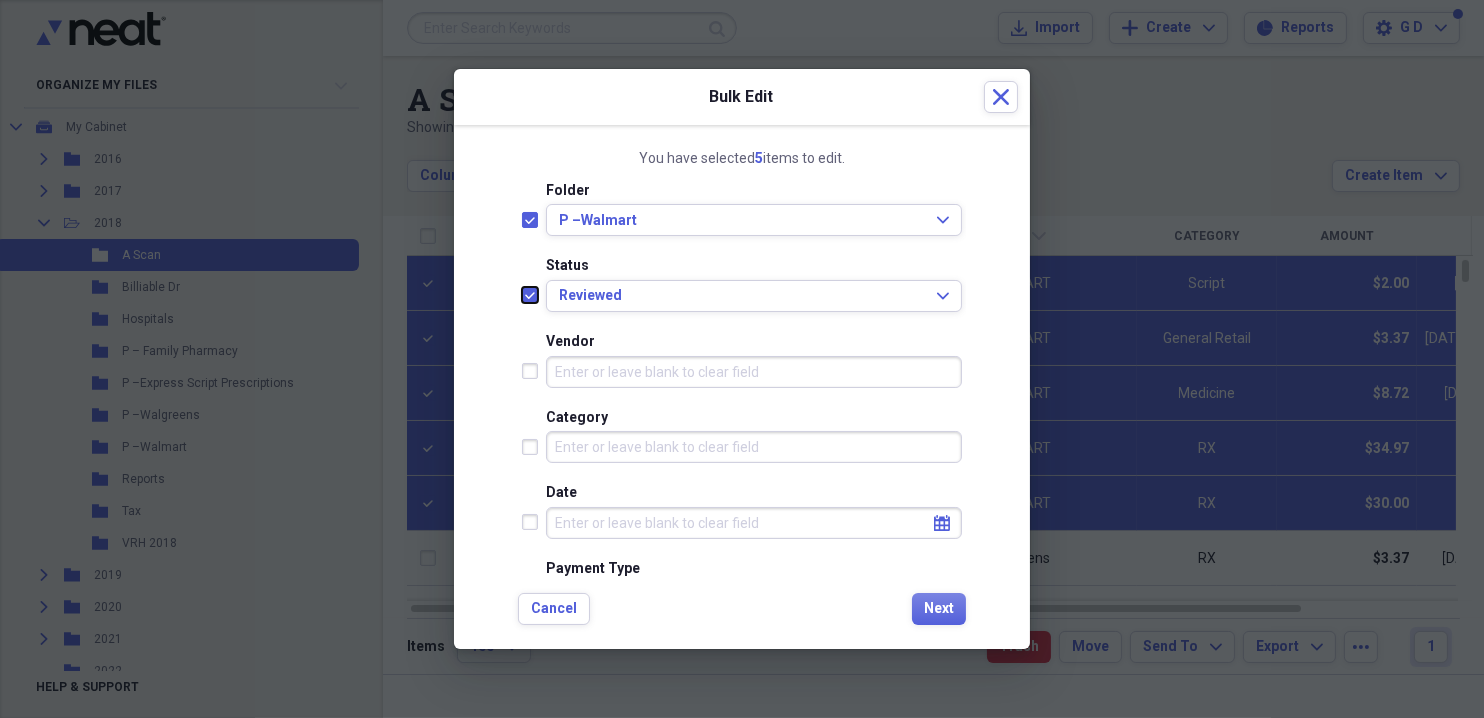 checkbox on "true" 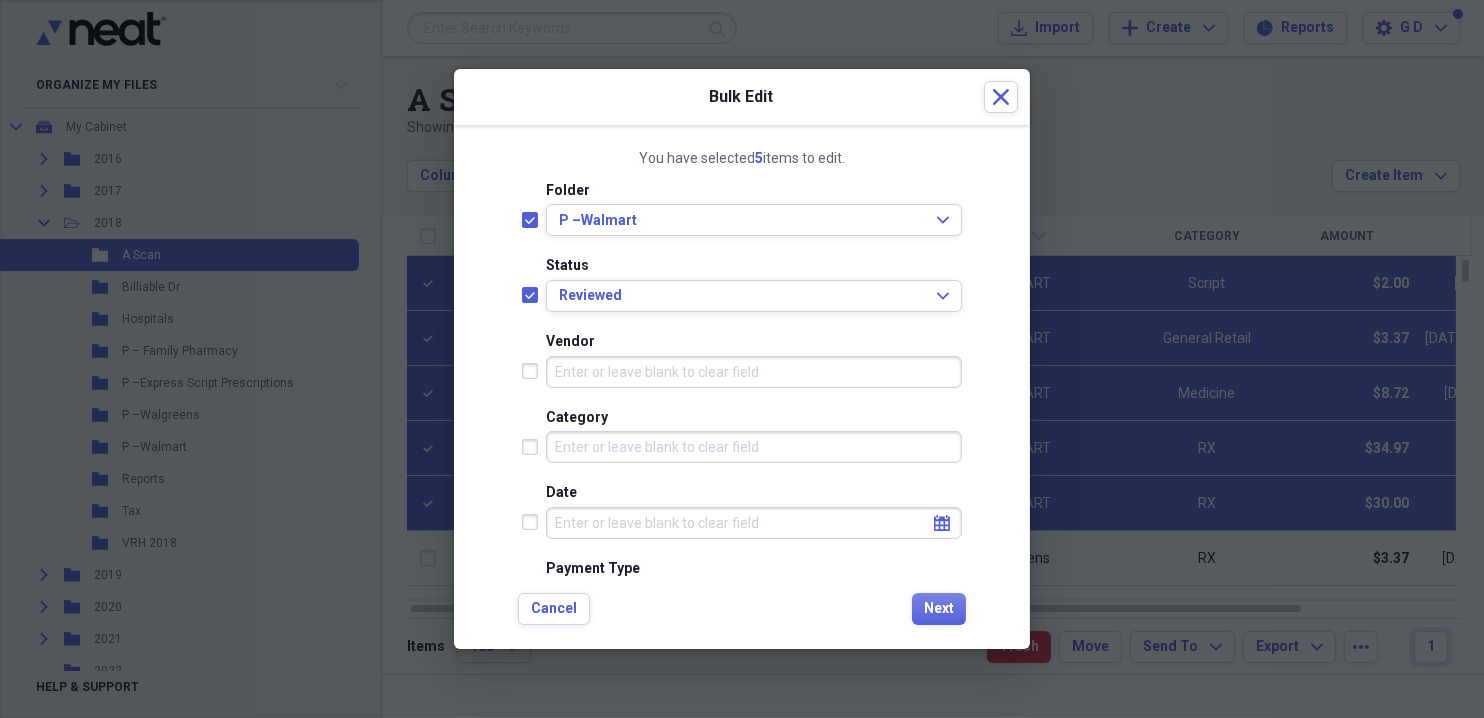 click on "Vendor" at bounding box center (754, 372) 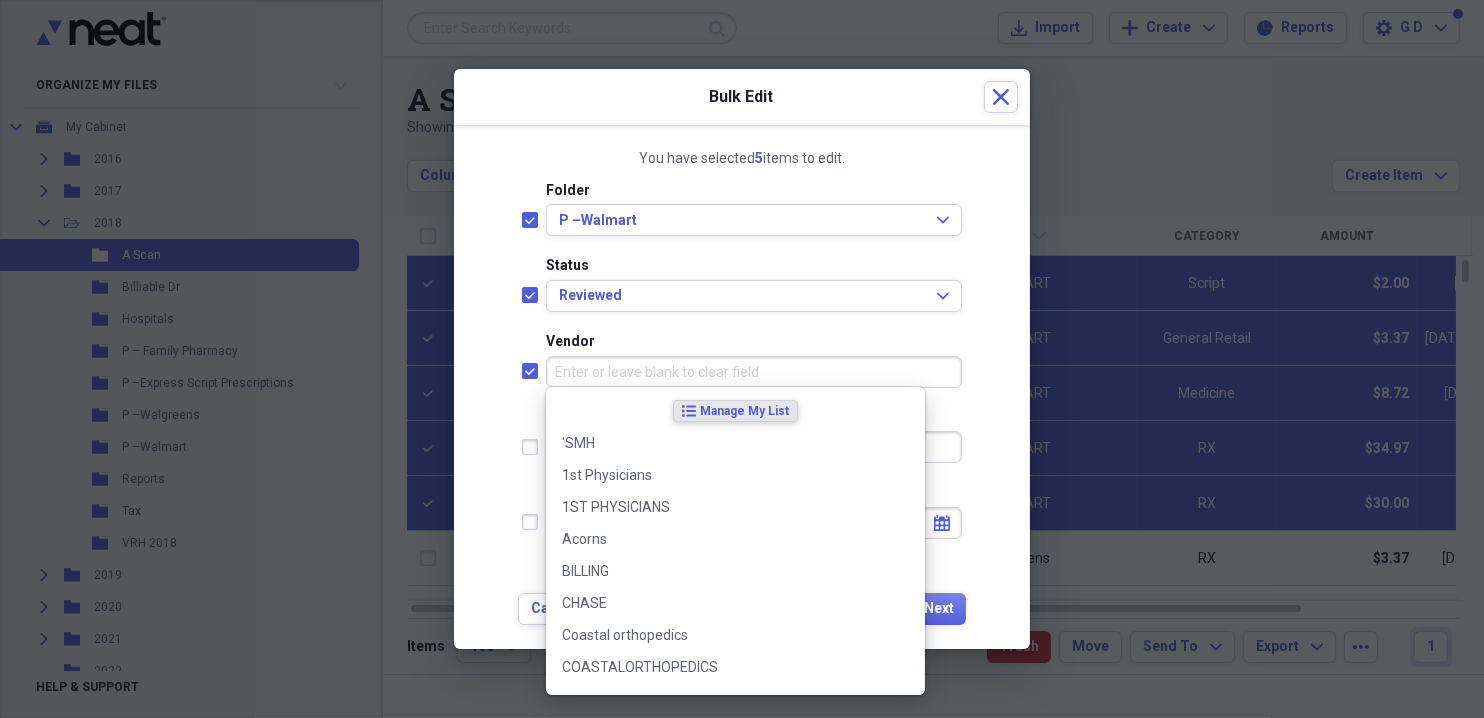 checkbox on "true" 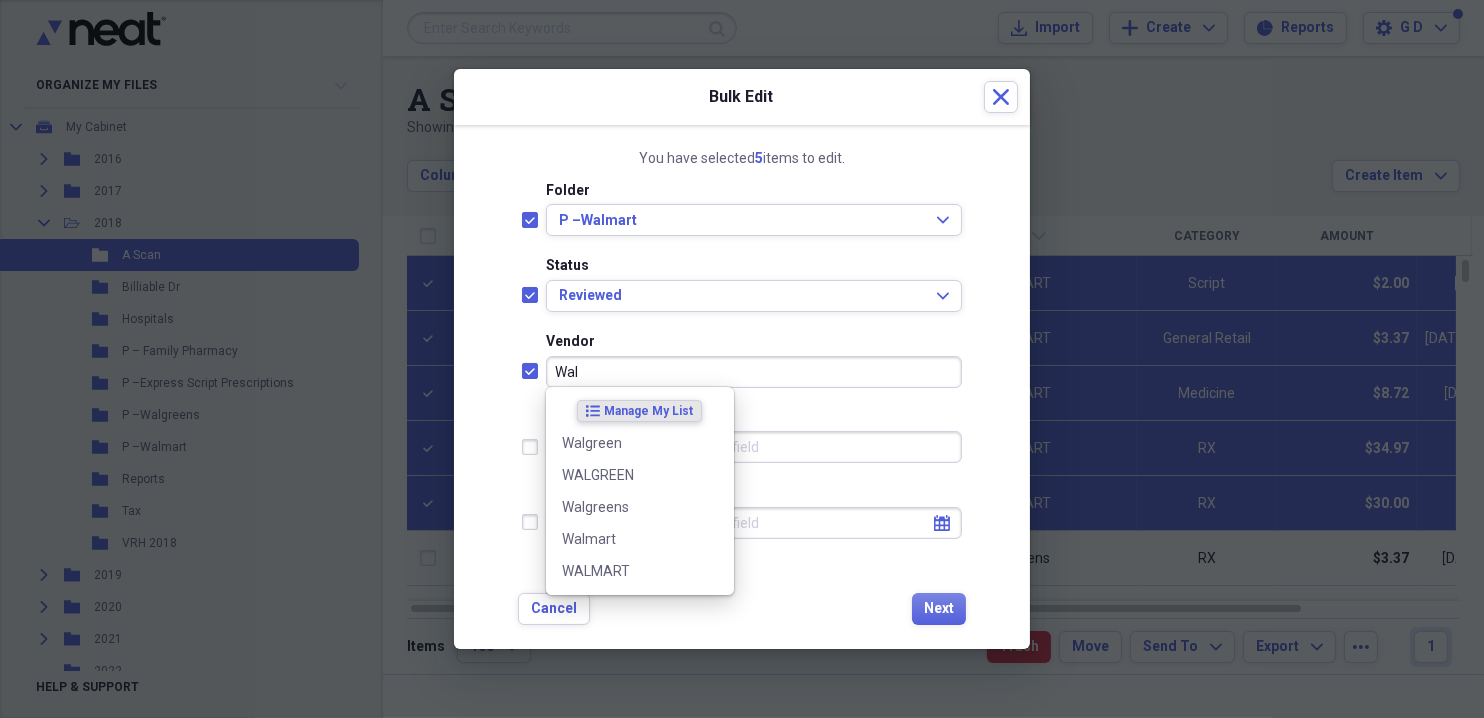 drag, startPoint x: 585, startPoint y: 364, endPoint x: 569, endPoint y: 542, distance: 178.71765 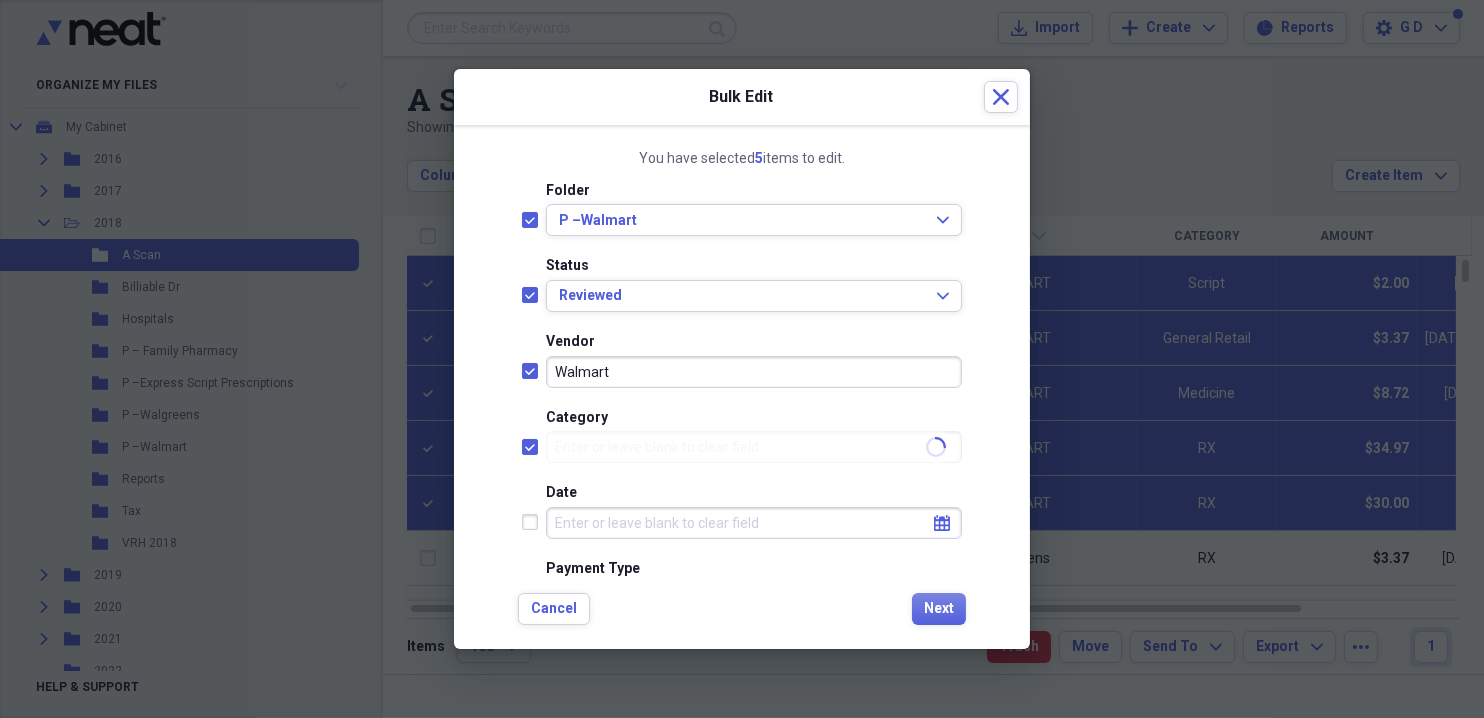 checkbox on "true" 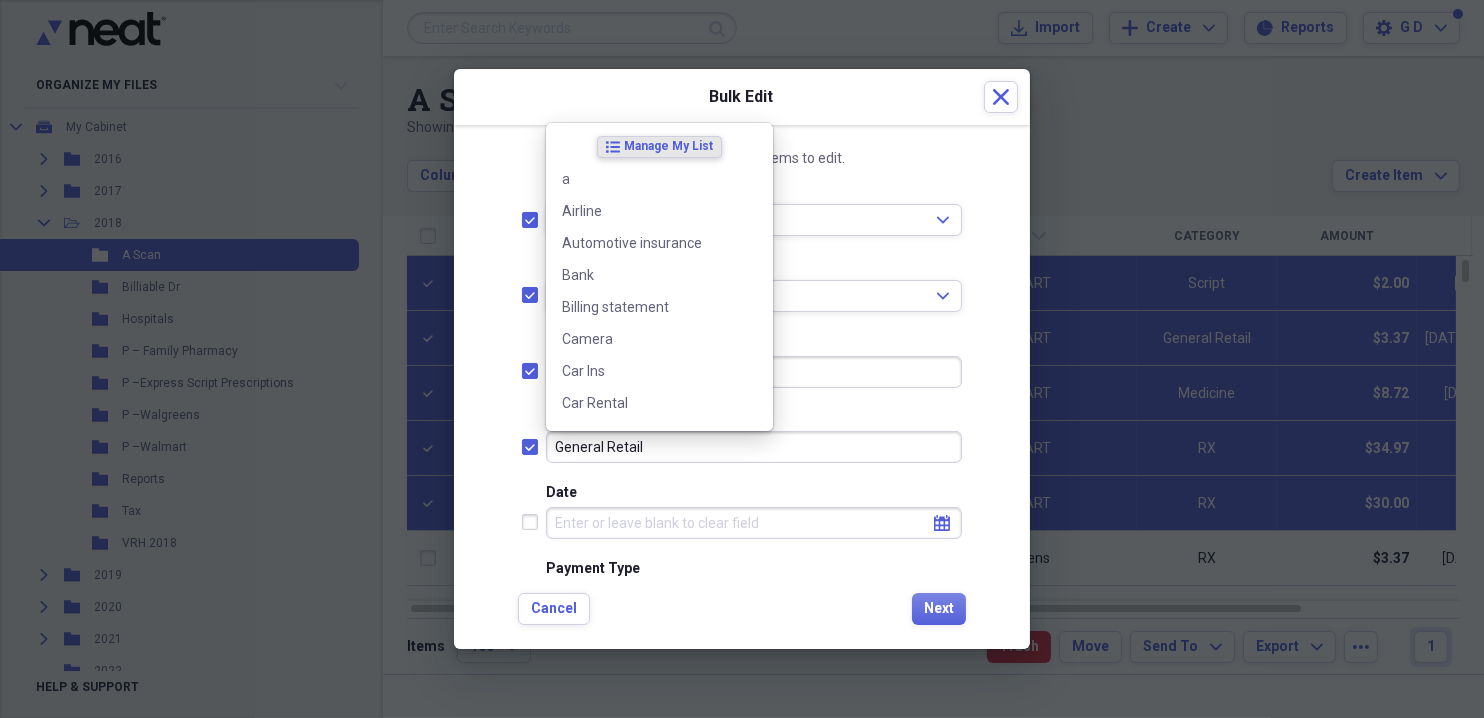 click on "General Retail" at bounding box center [754, 447] 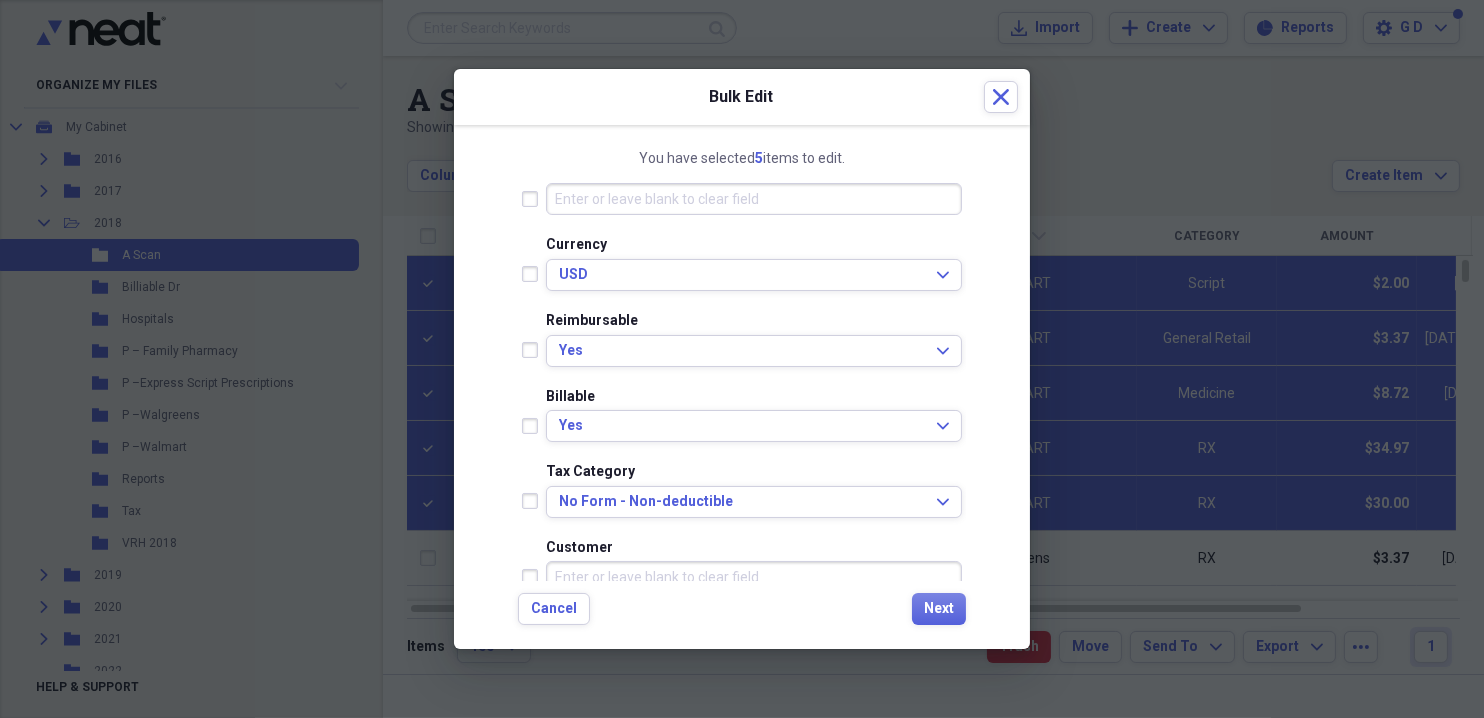 scroll, scrollTop: 499, scrollLeft: 0, axis: vertical 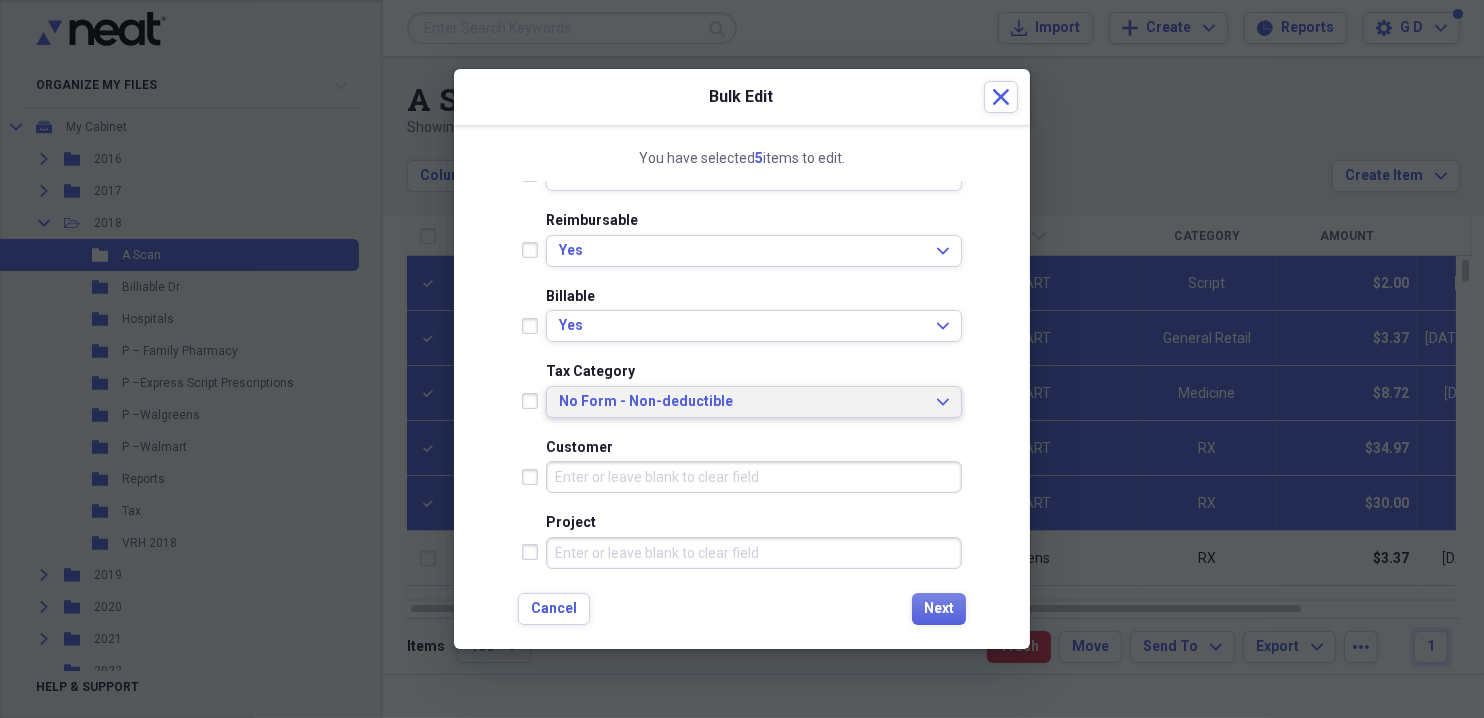 type on "RX" 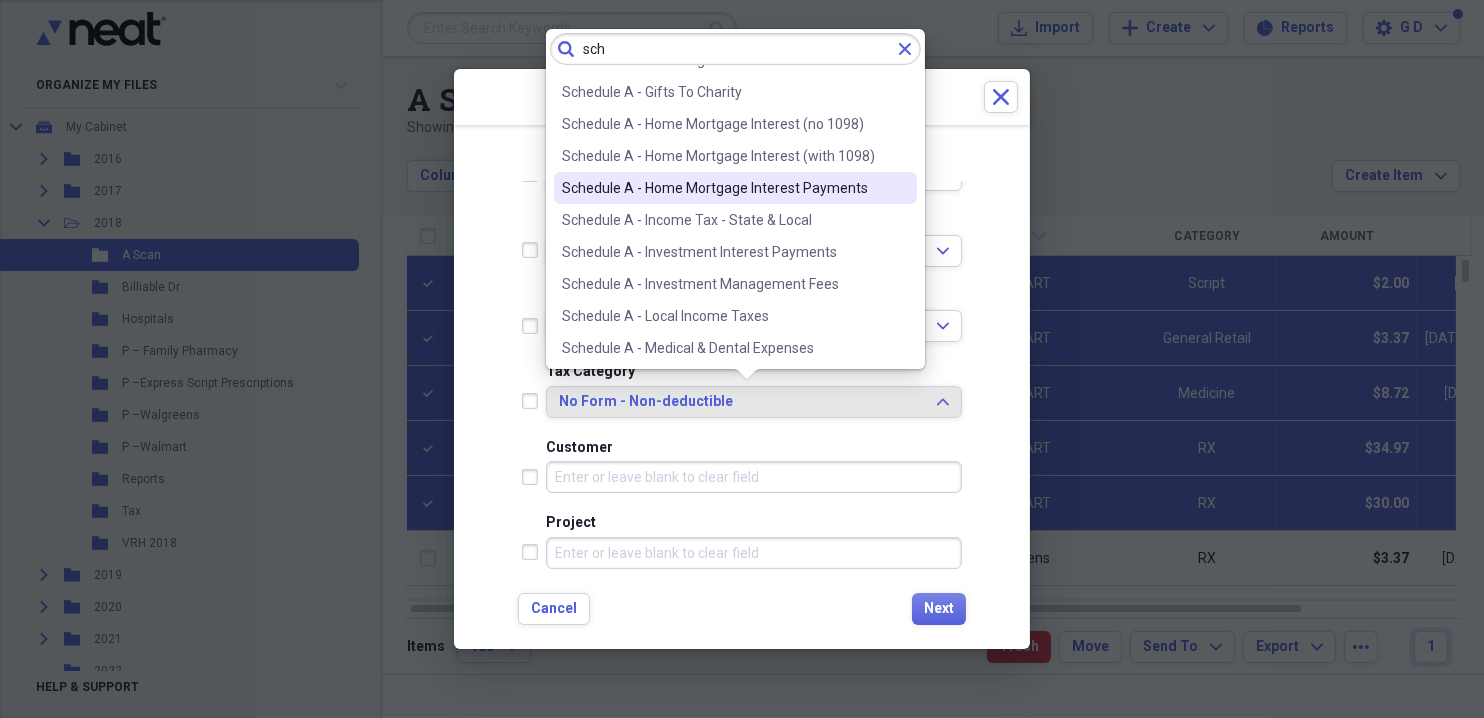 scroll, scrollTop: 199, scrollLeft: 0, axis: vertical 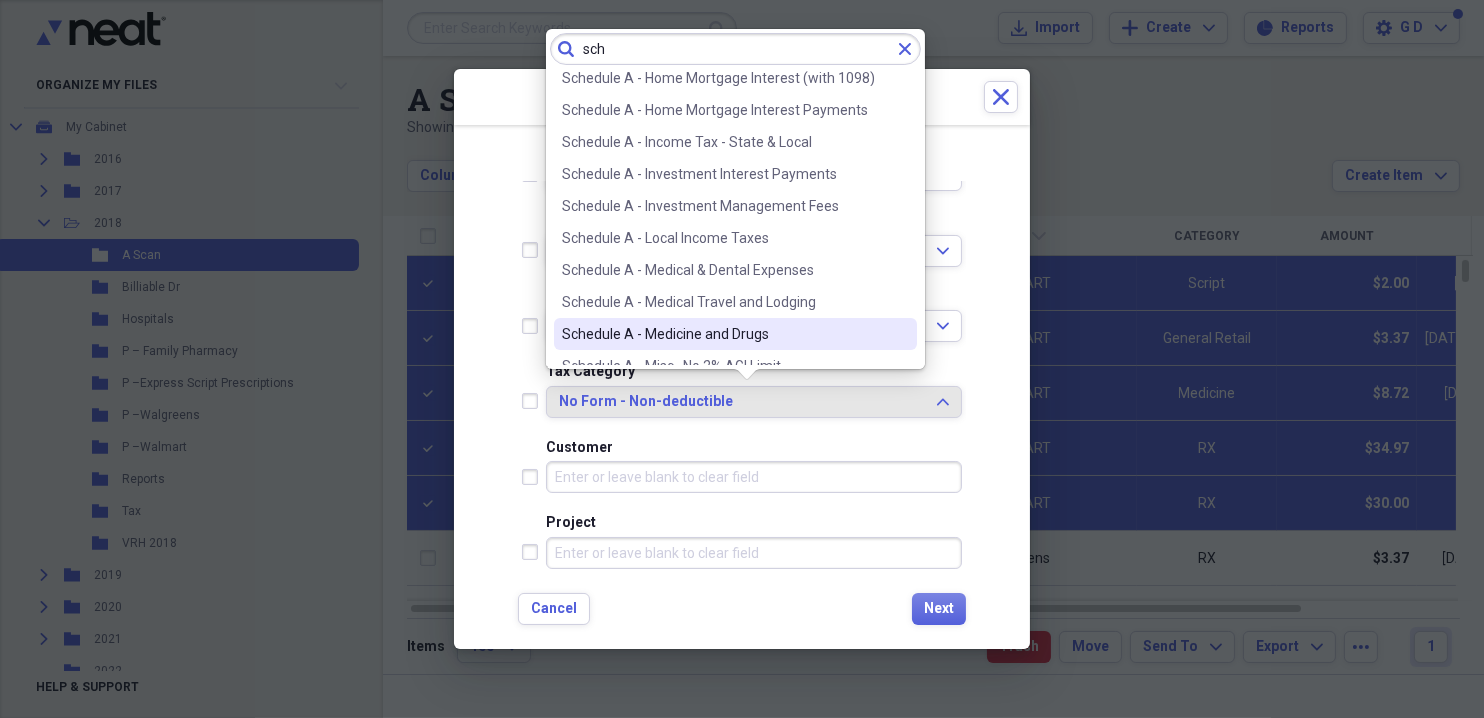 type on "sch" 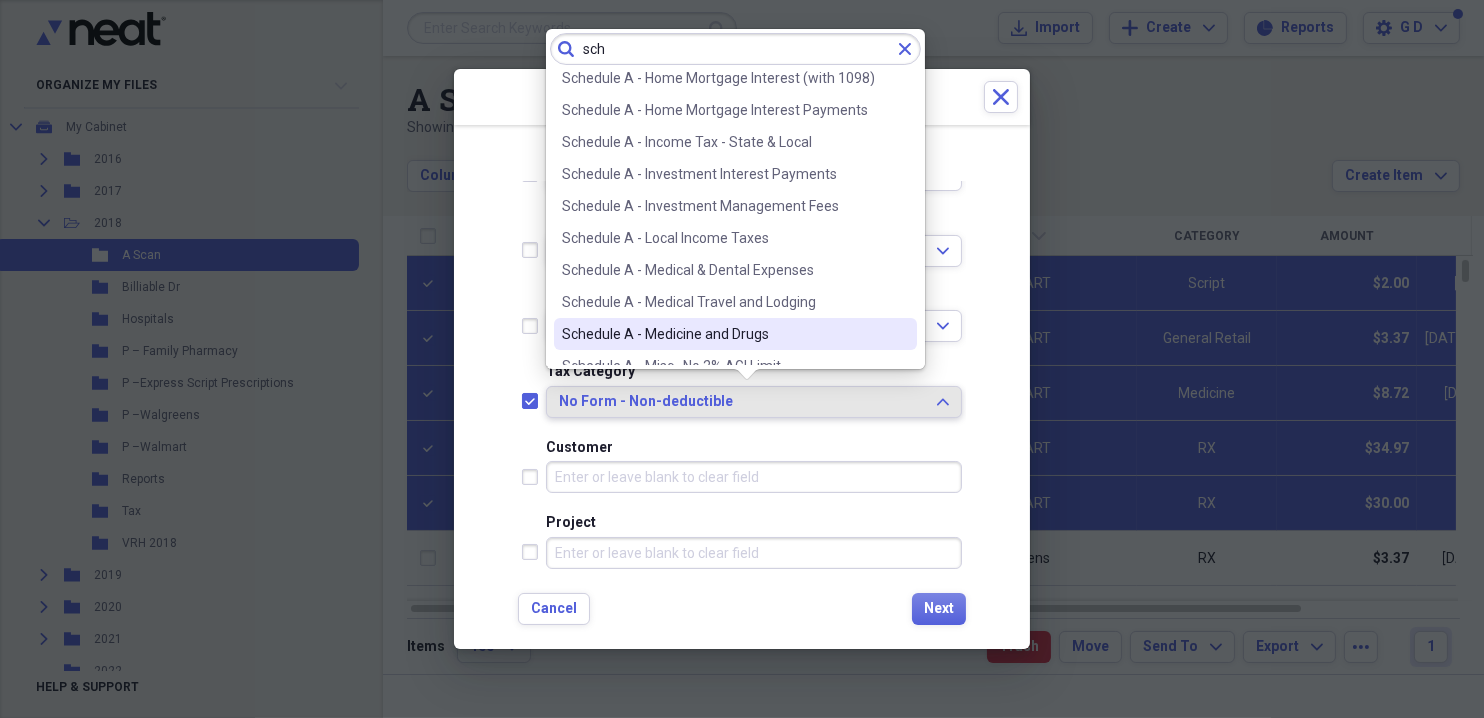 checkbox on "true" 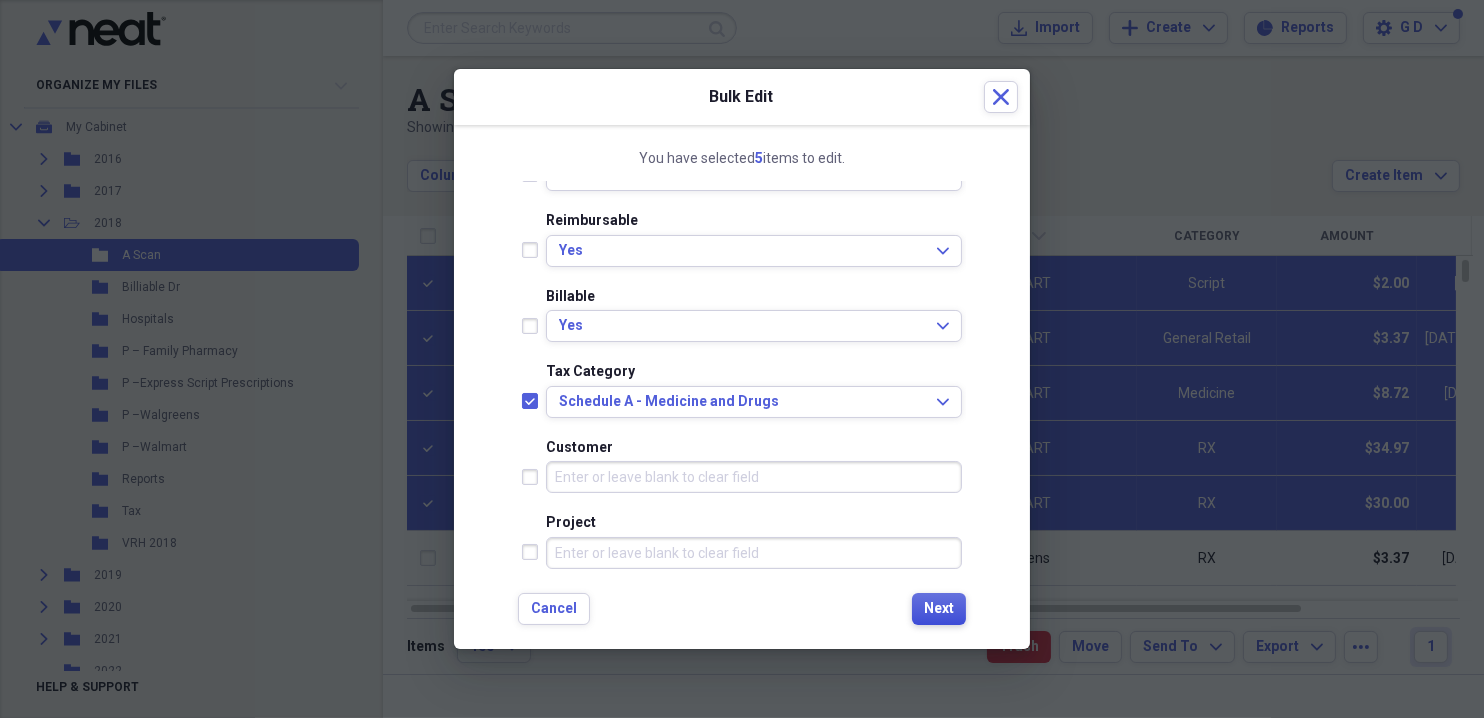 click on "Next" at bounding box center [939, 609] 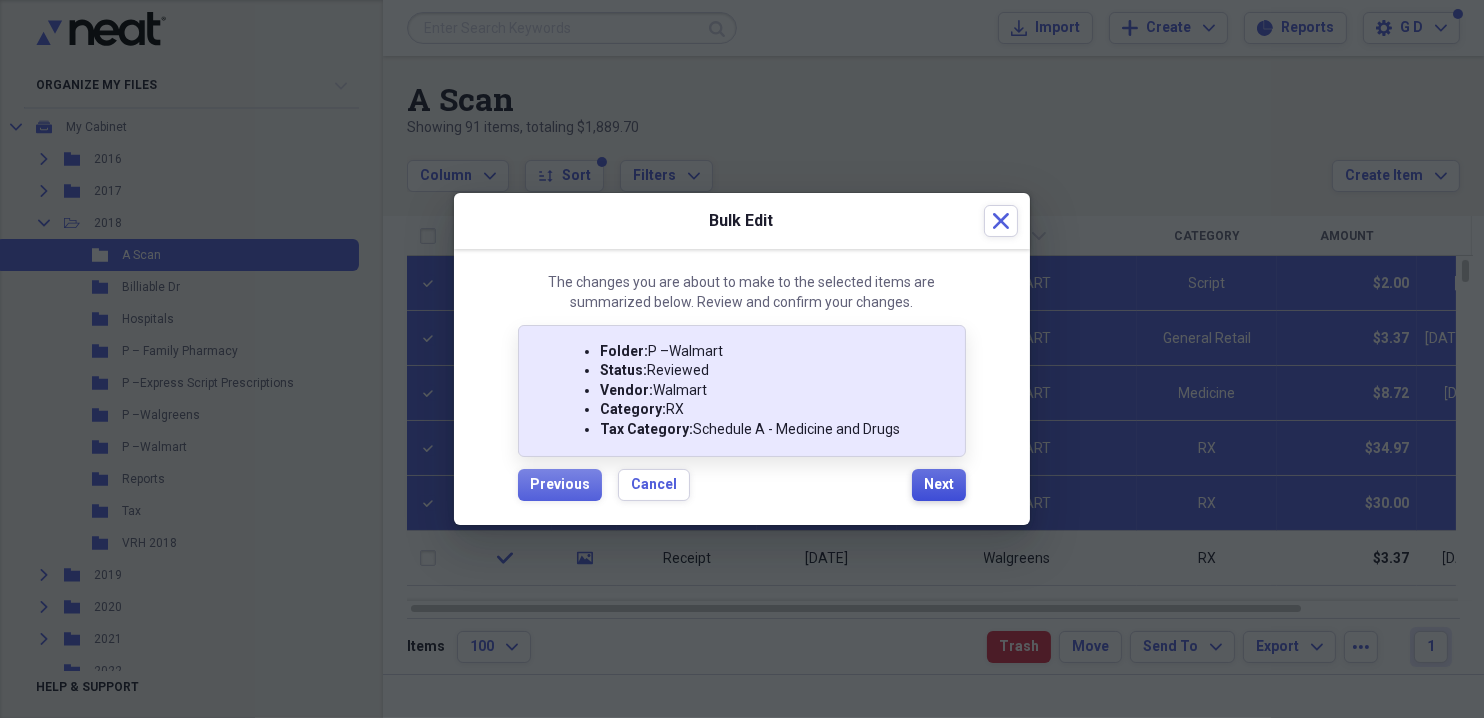 click on "Next" at bounding box center [939, 485] 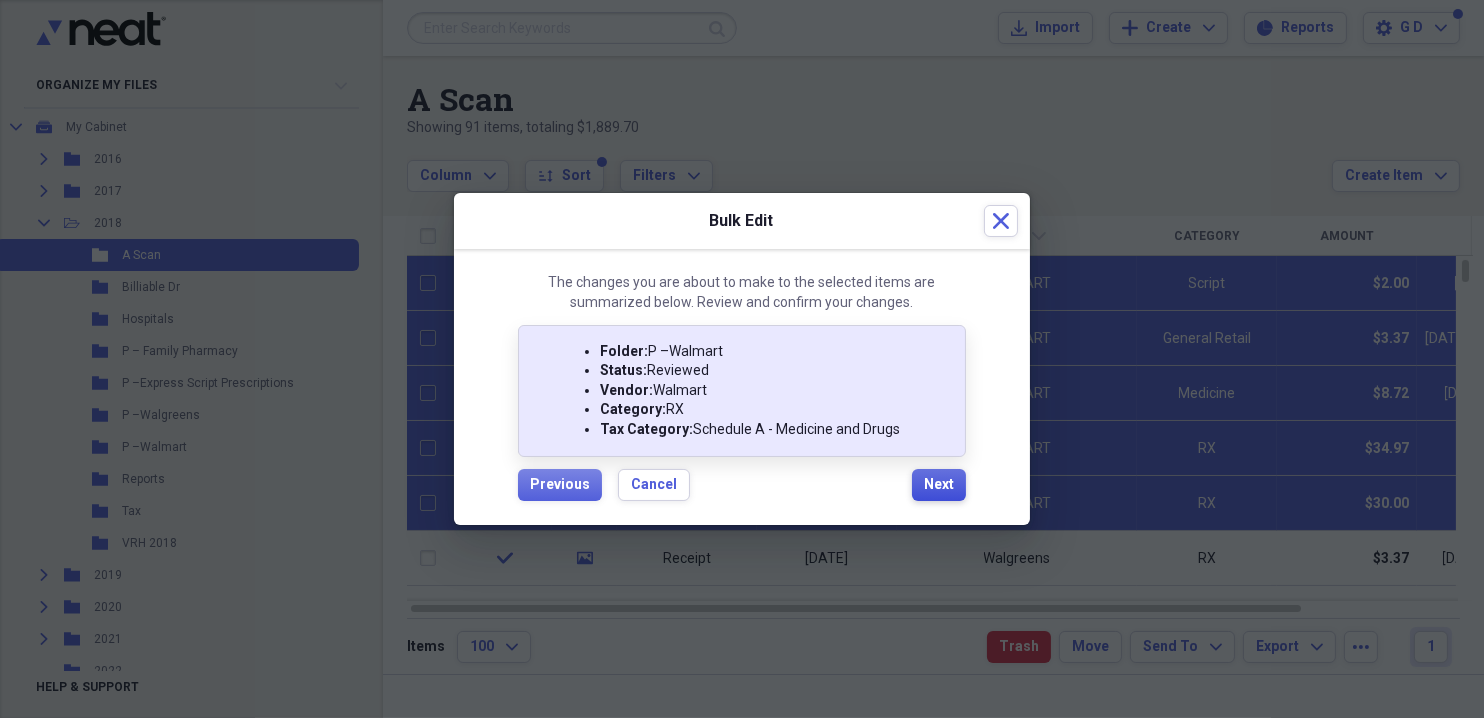 checkbox on "false" 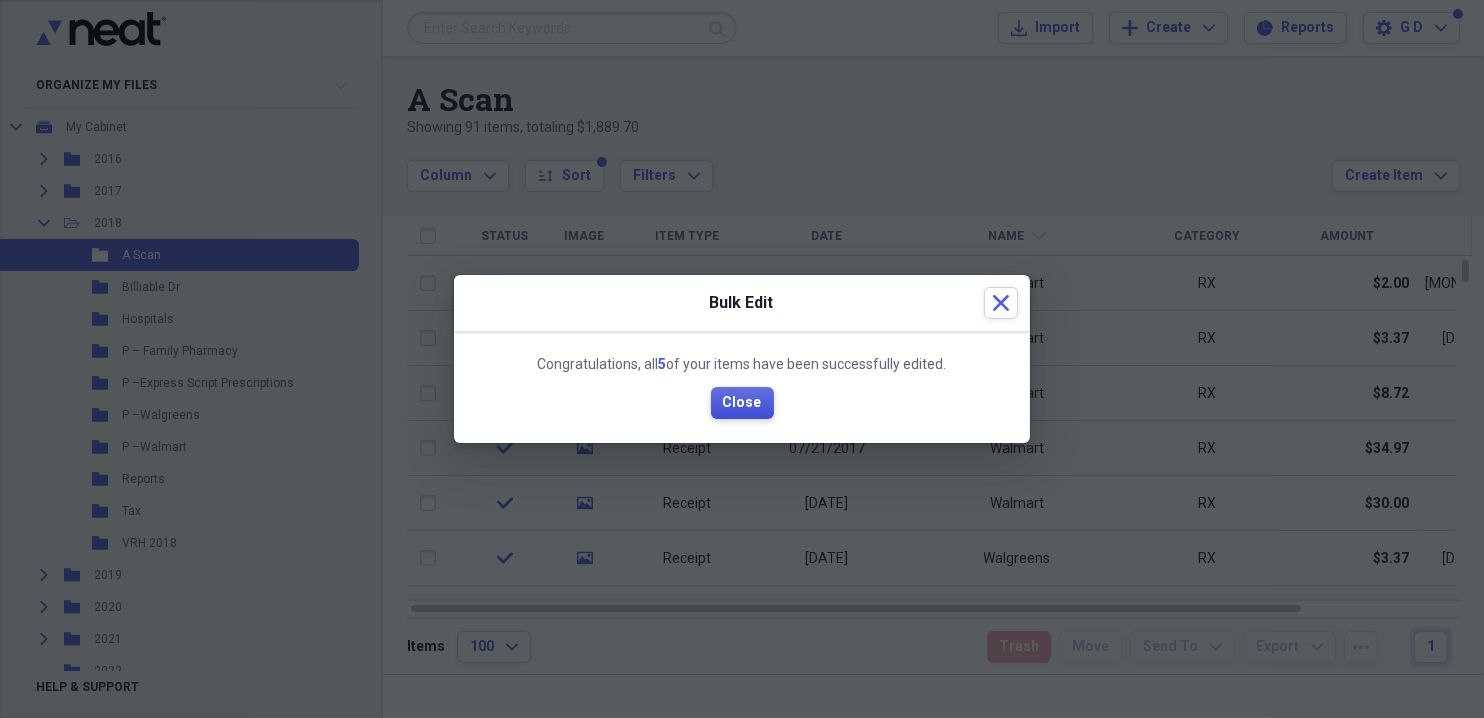 click on "Close" at bounding box center [742, 403] 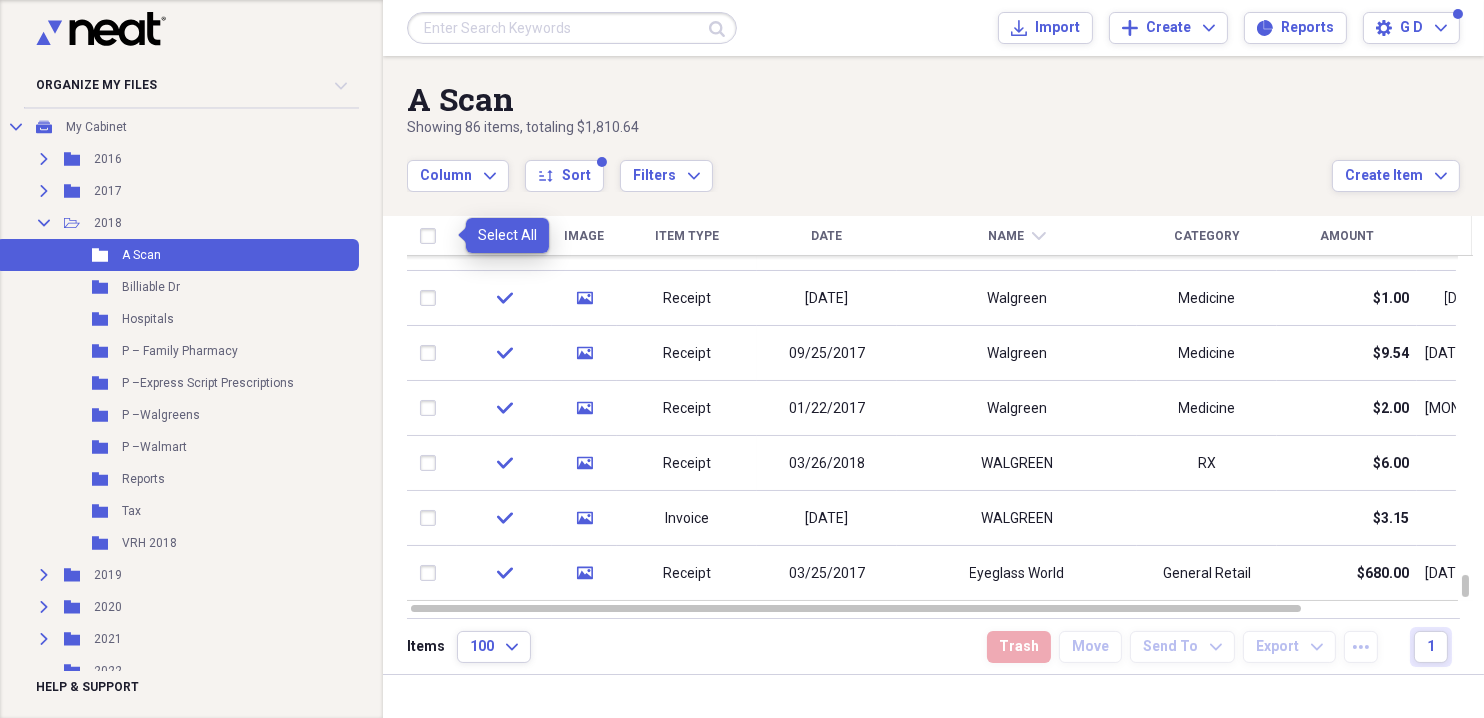 click at bounding box center [432, 236] 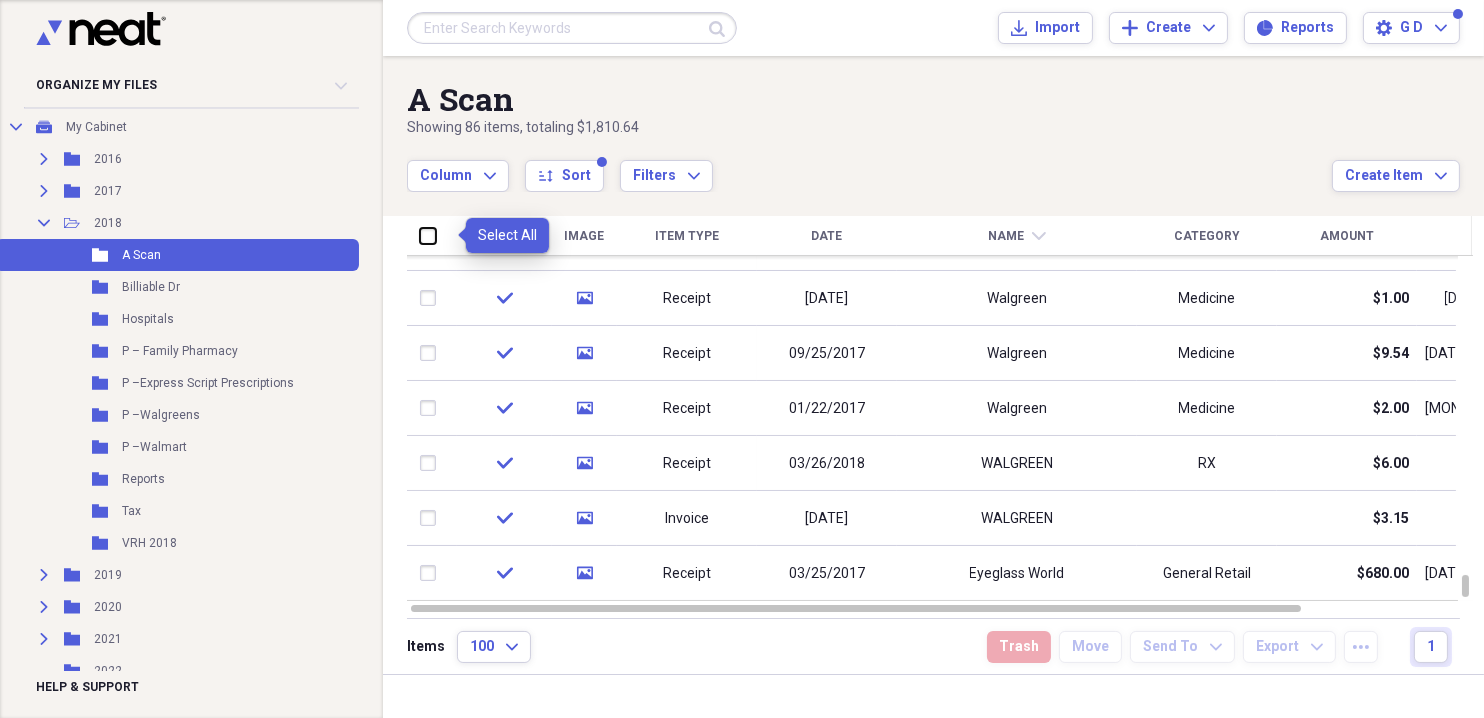 click at bounding box center [420, 235] 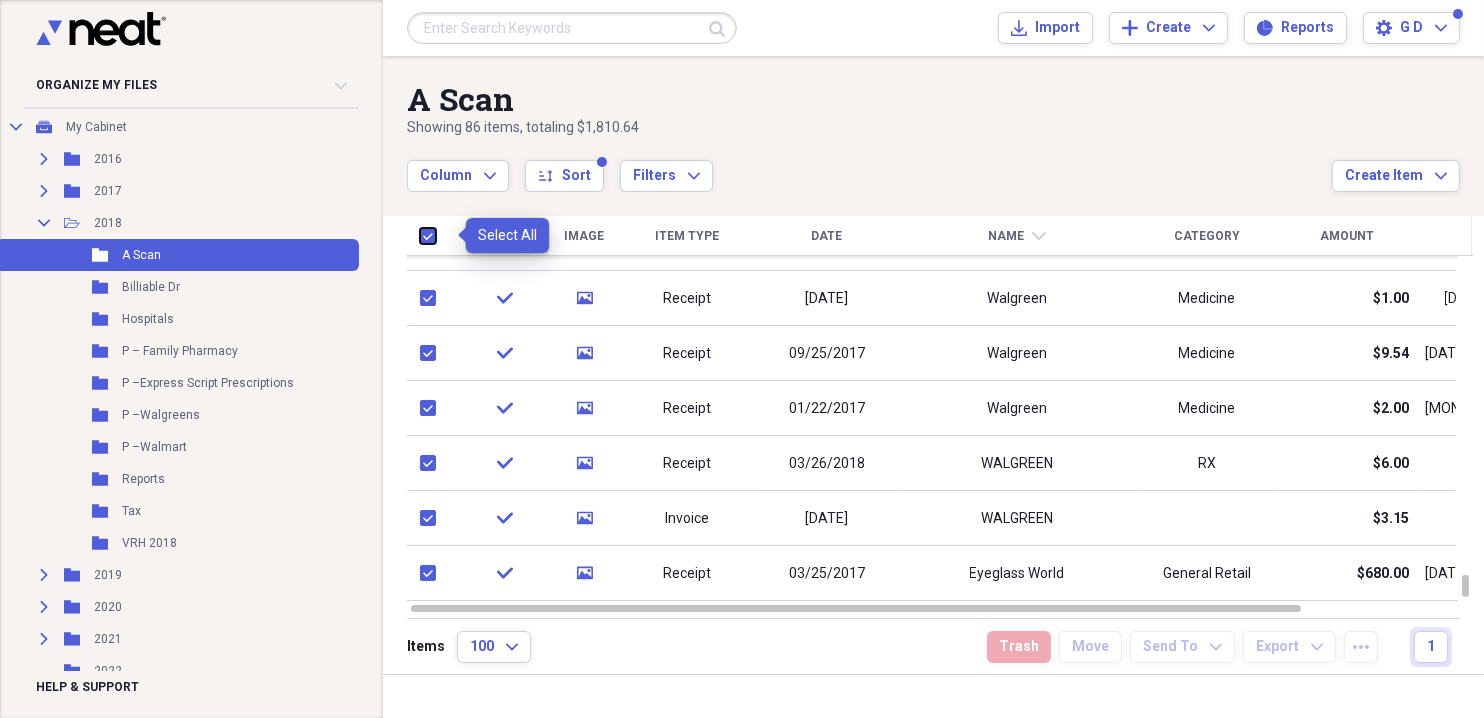 checkbox on "true" 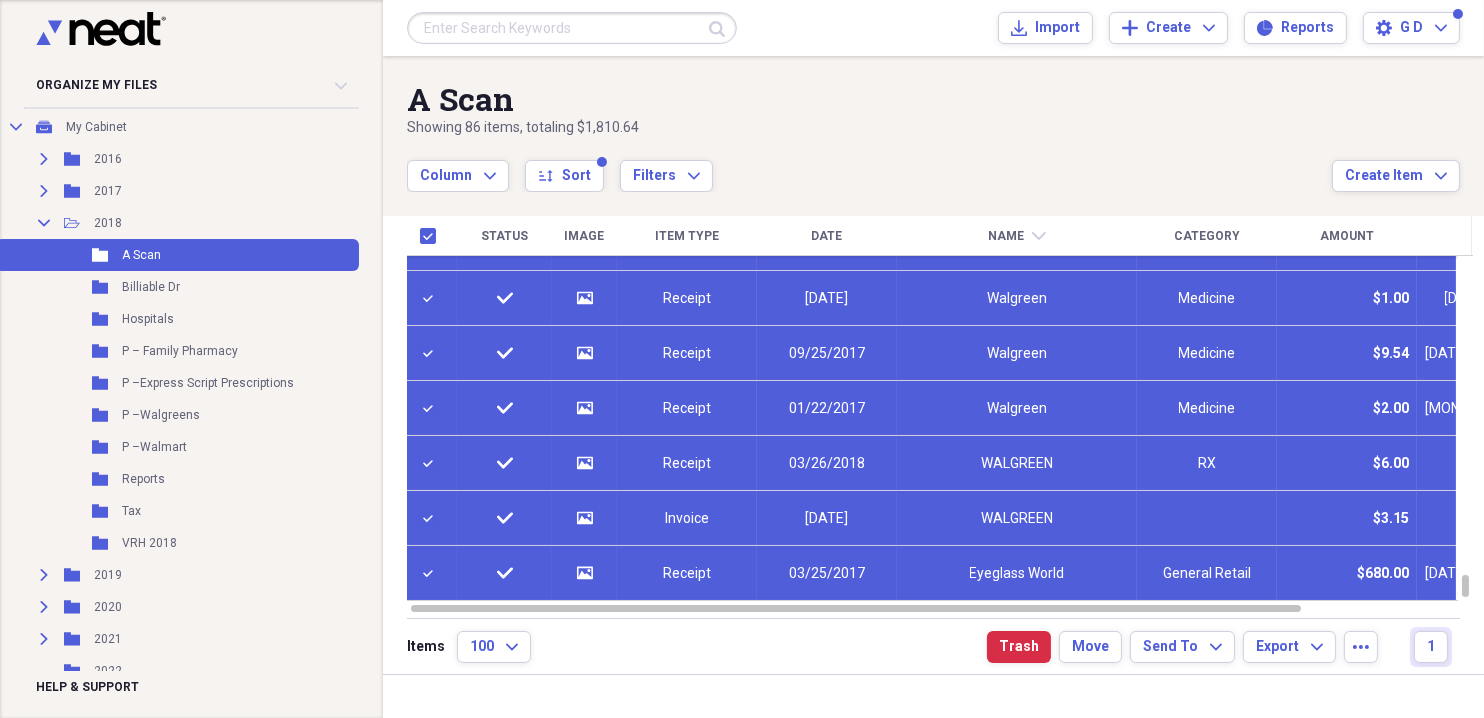 click at bounding box center (432, 573) 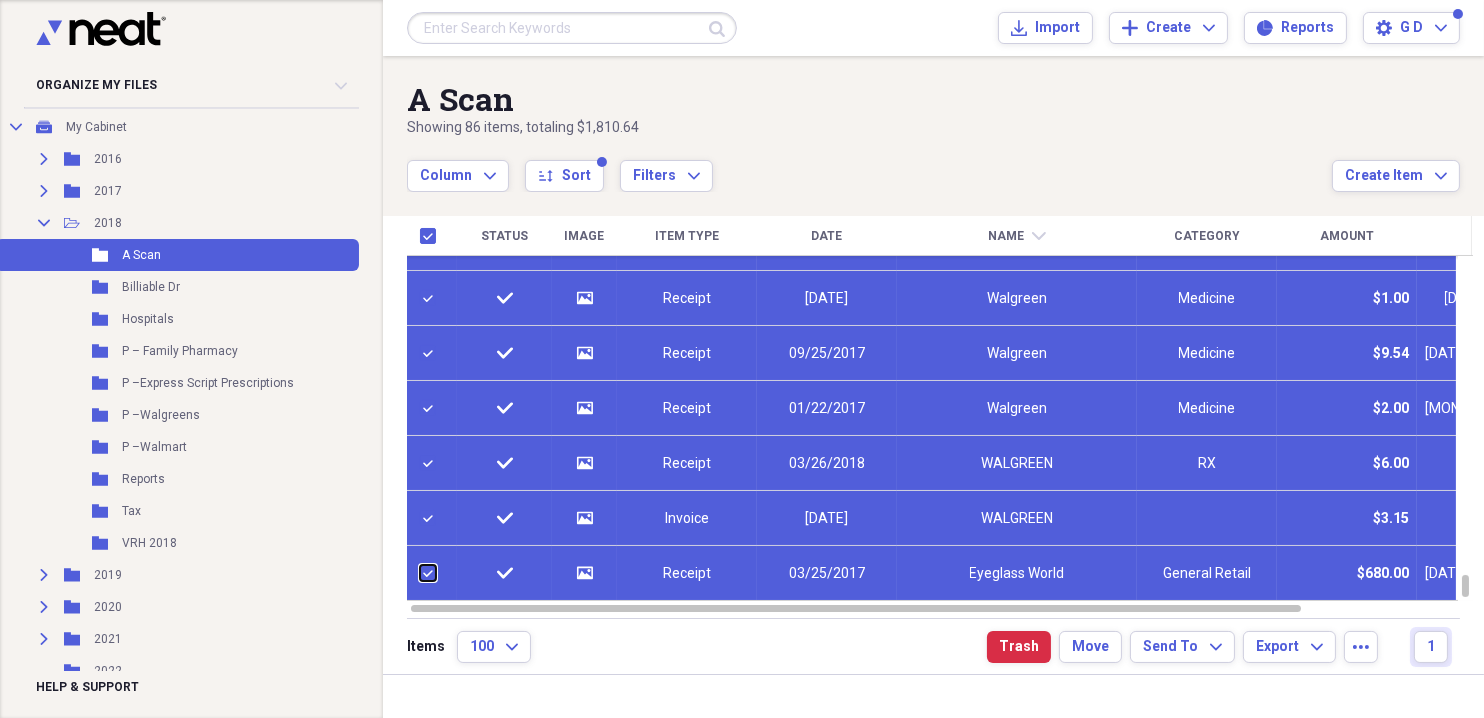 click at bounding box center [420, 573] 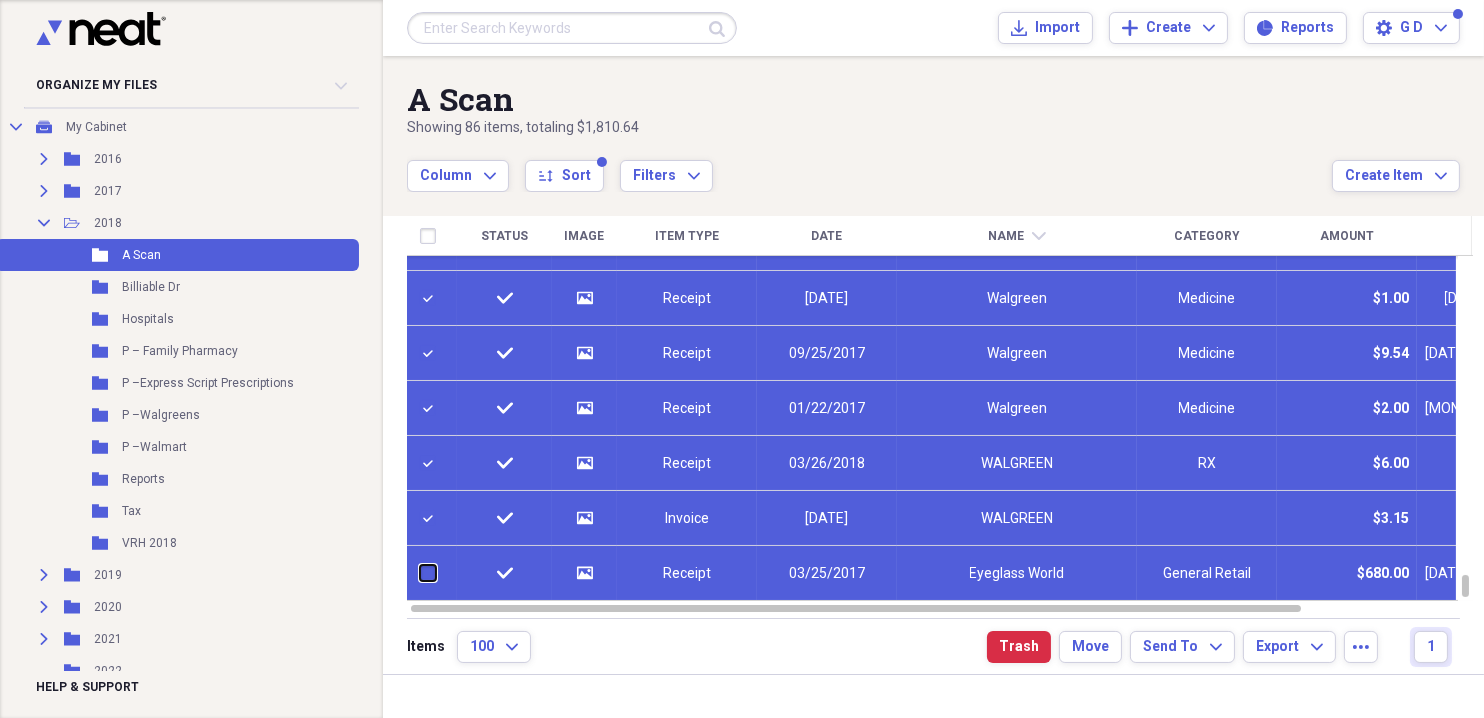 checkbox on "false" 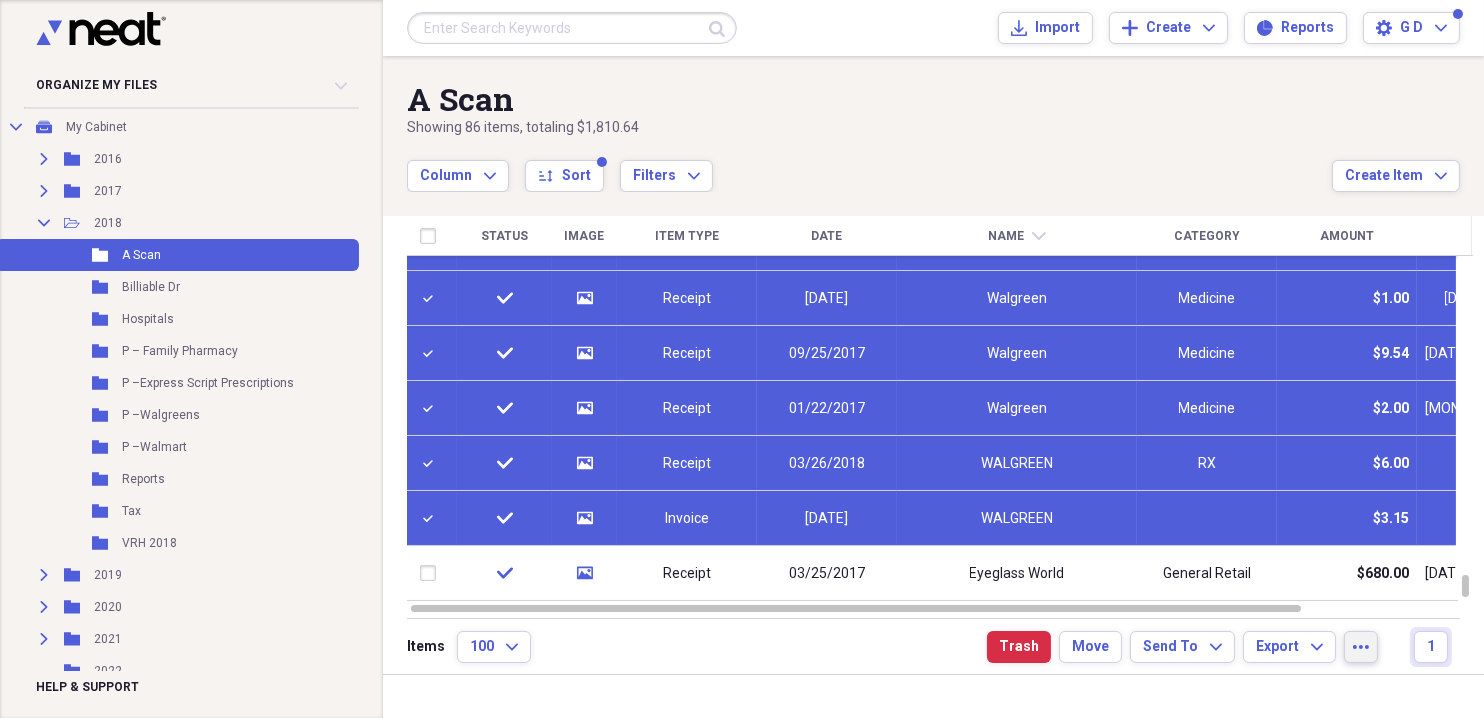 click 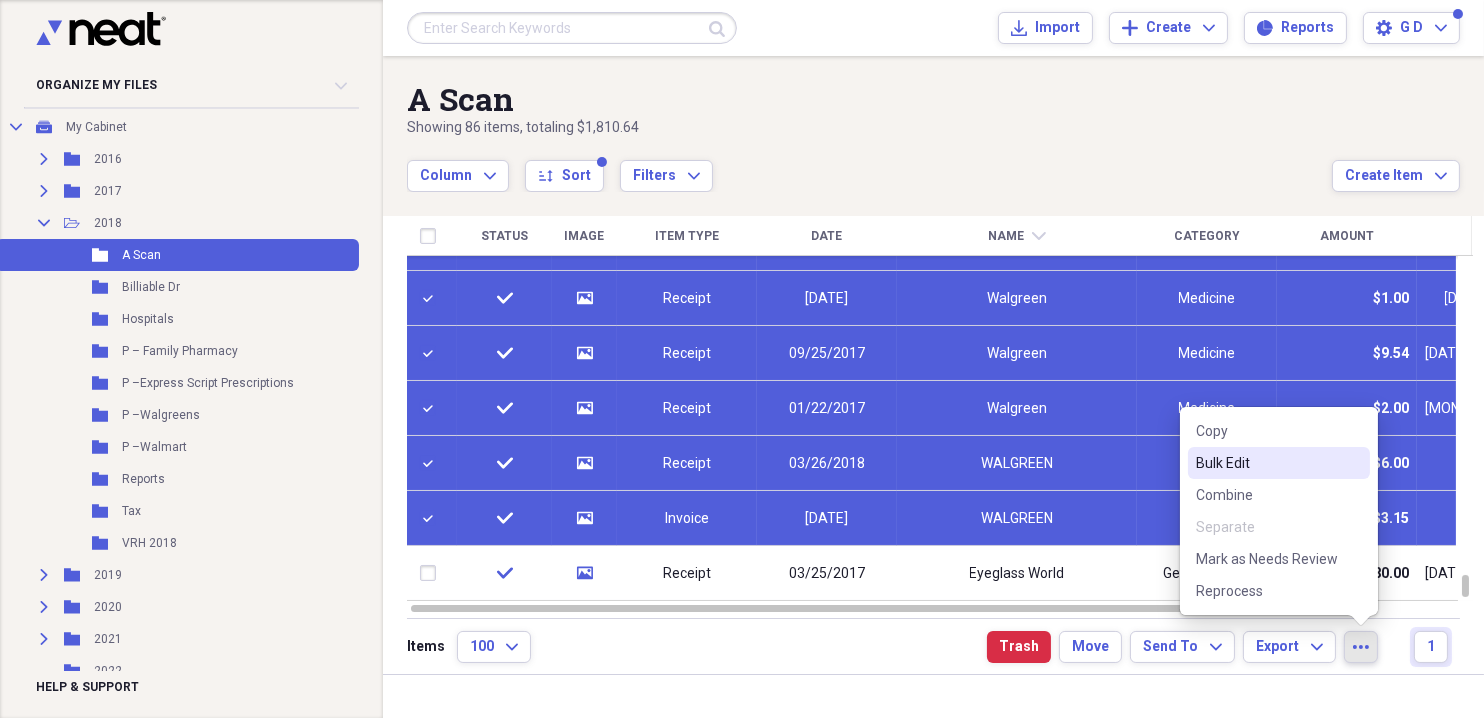 click on "Bulk Edit" at bounding box center (1267, 463) 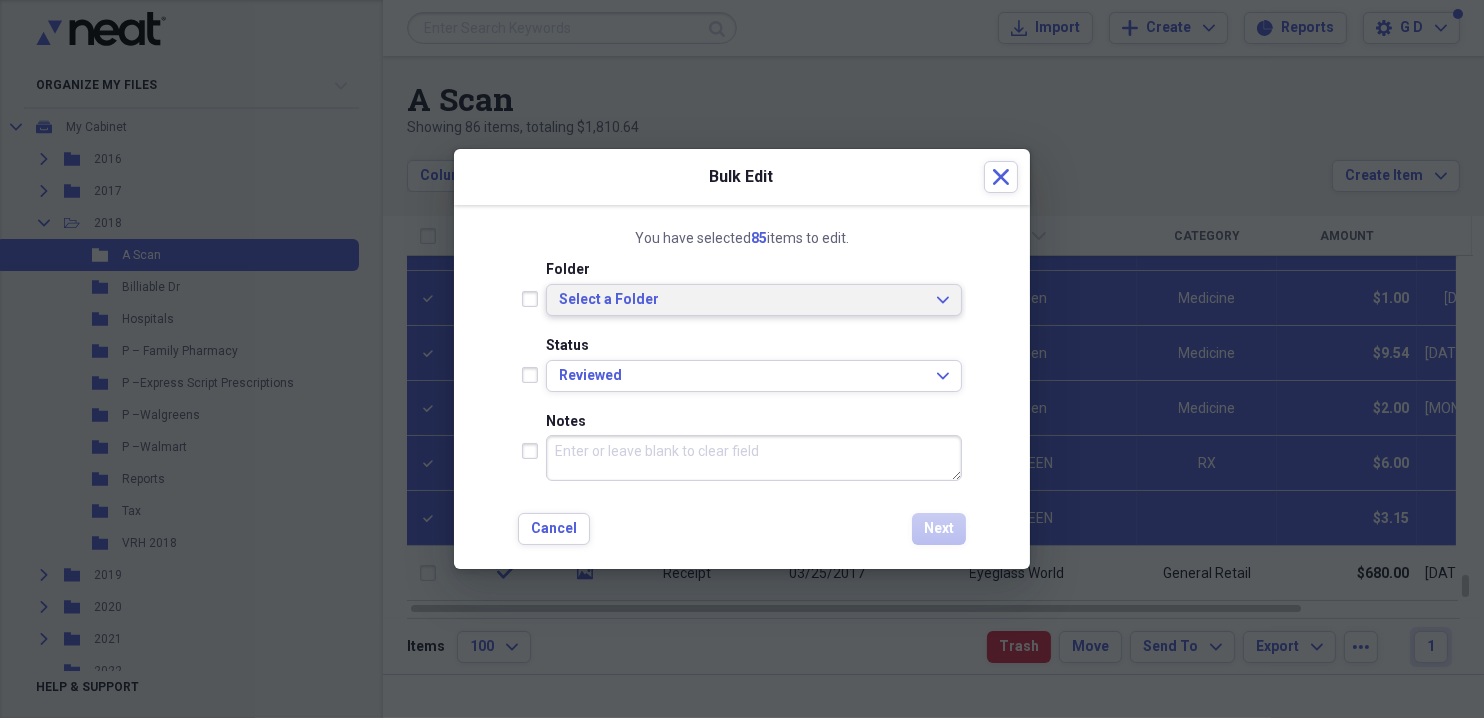 click on "Expand" 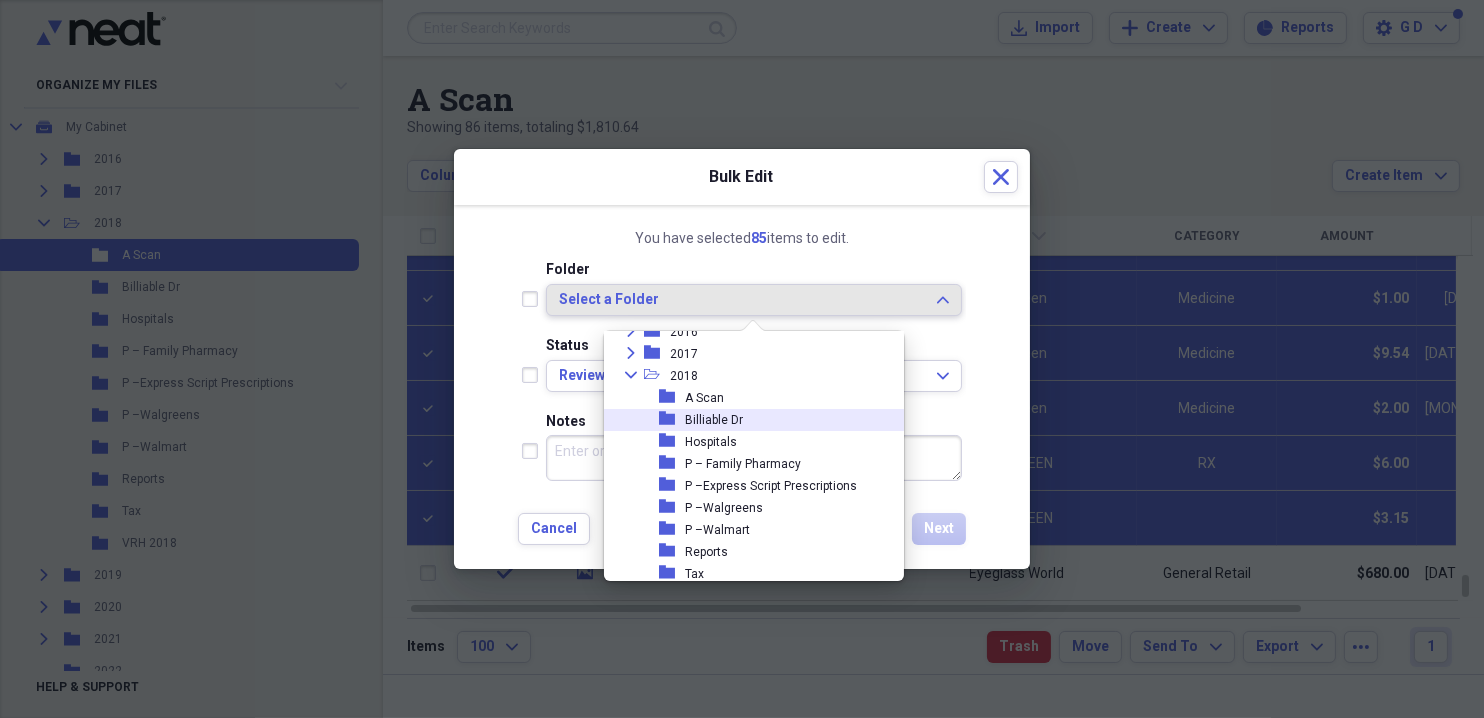 scroll, scrollTop: 99, scrollLeft: 0, axis: vertical 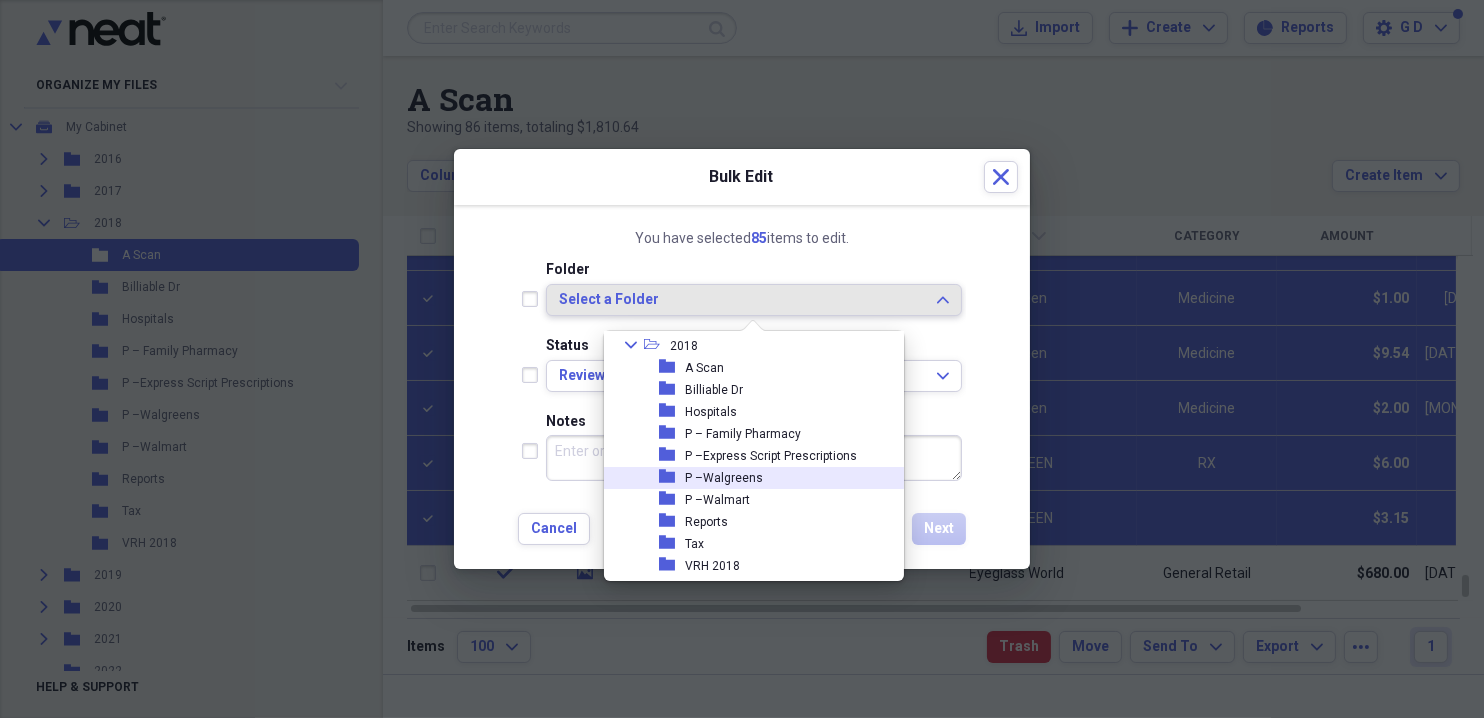 click on "P –Walgreens" at bounding box center (724, 478) 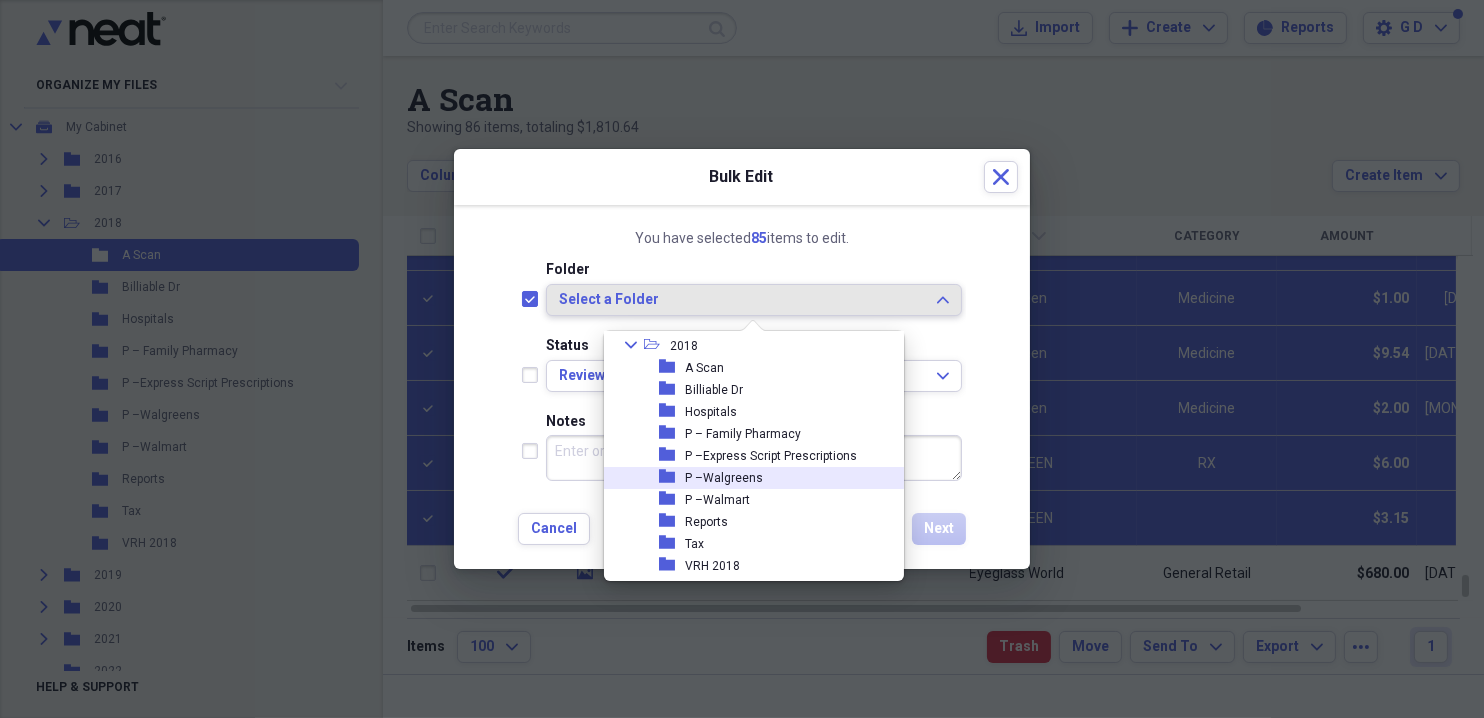 checkbox on "true" 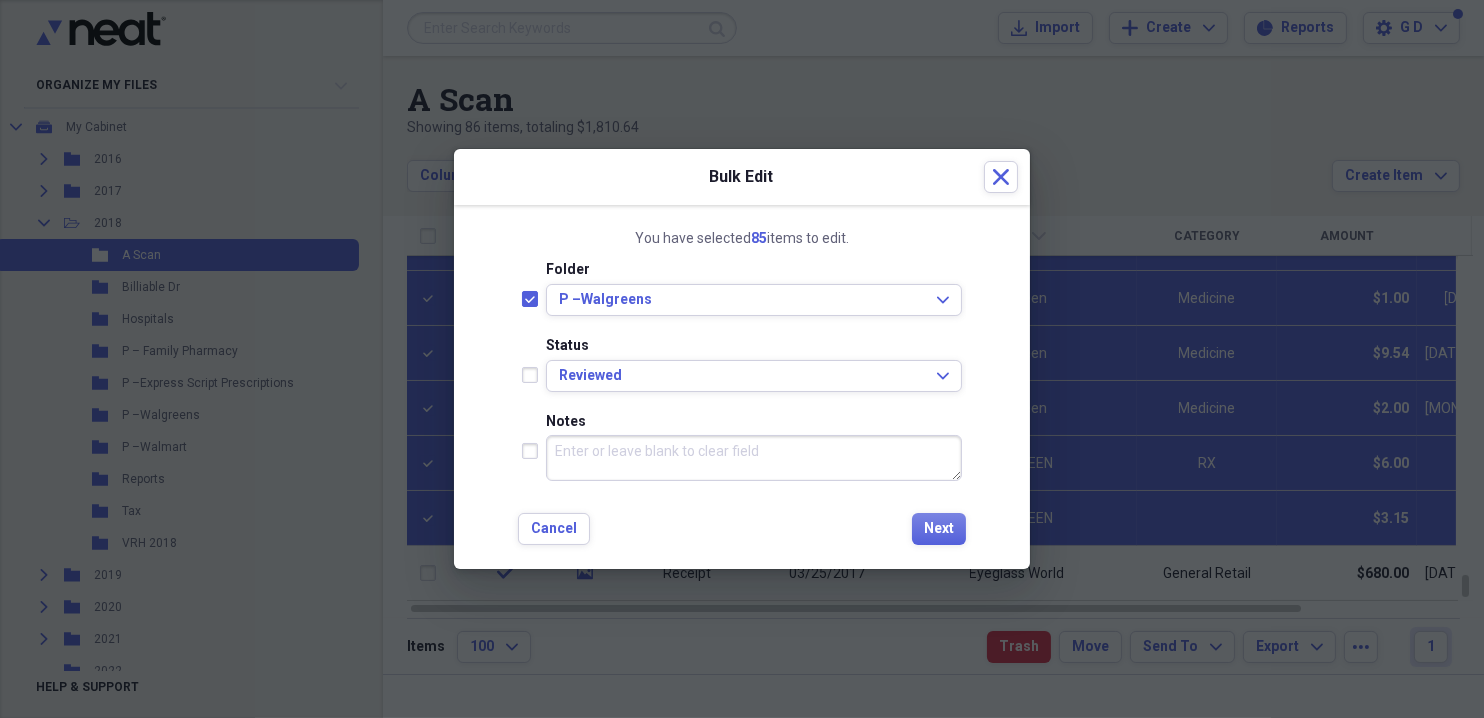 click at bounding box center [534, 375] 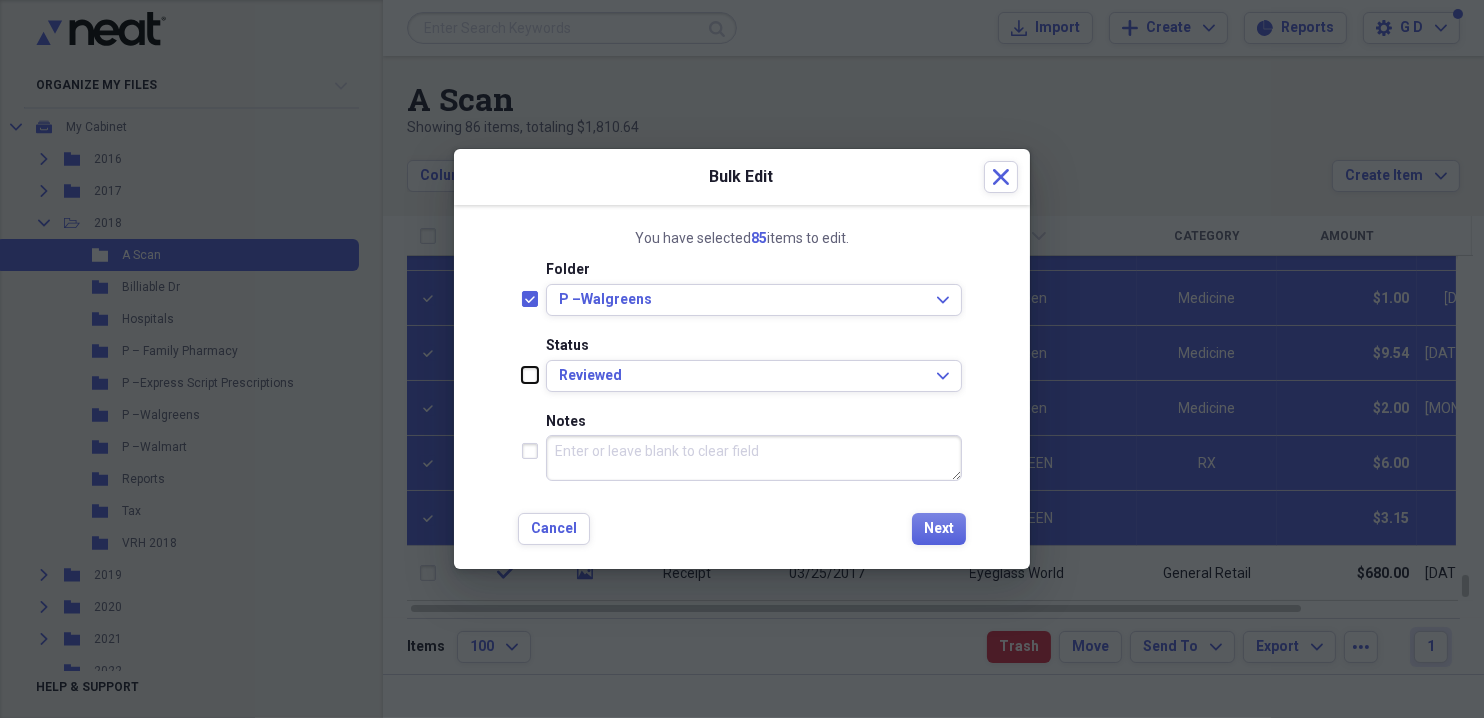 click at bounding box center (522, 375) 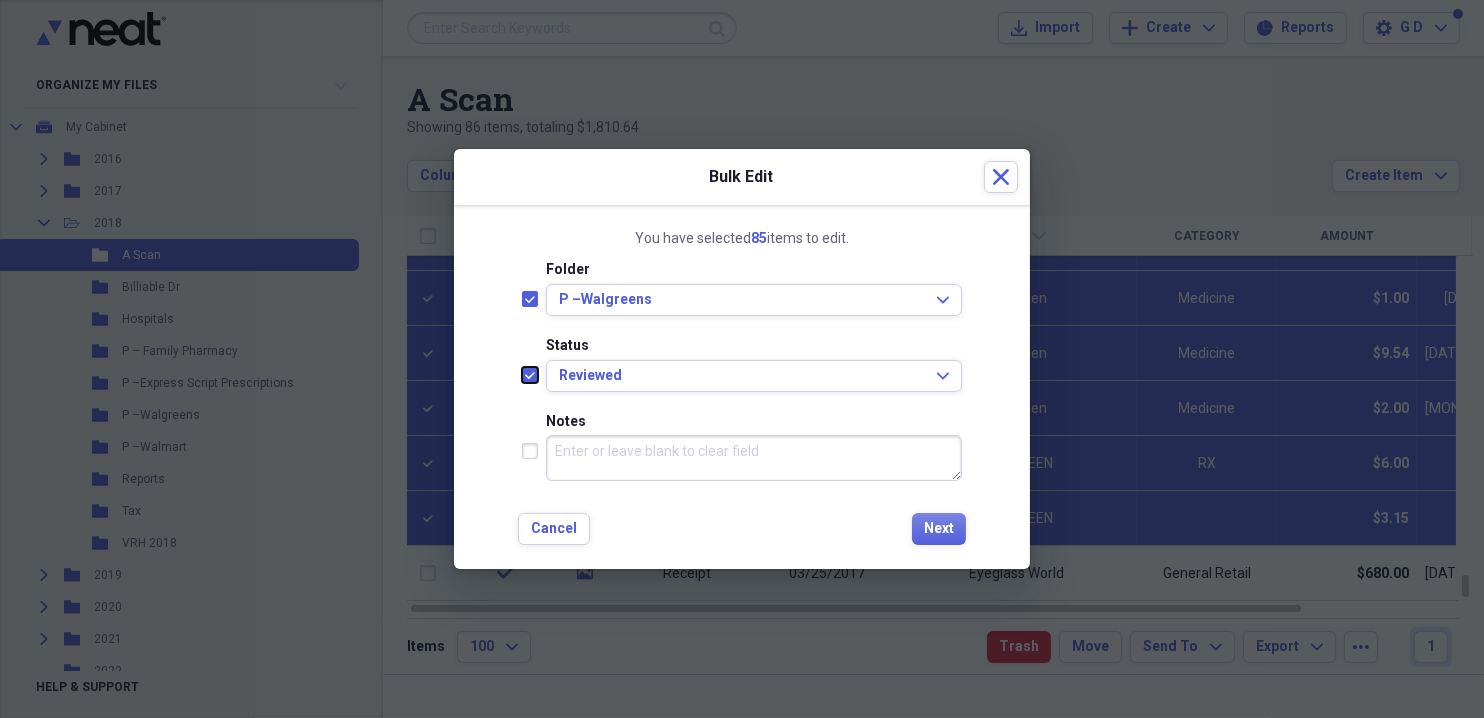 checkbox on "true" 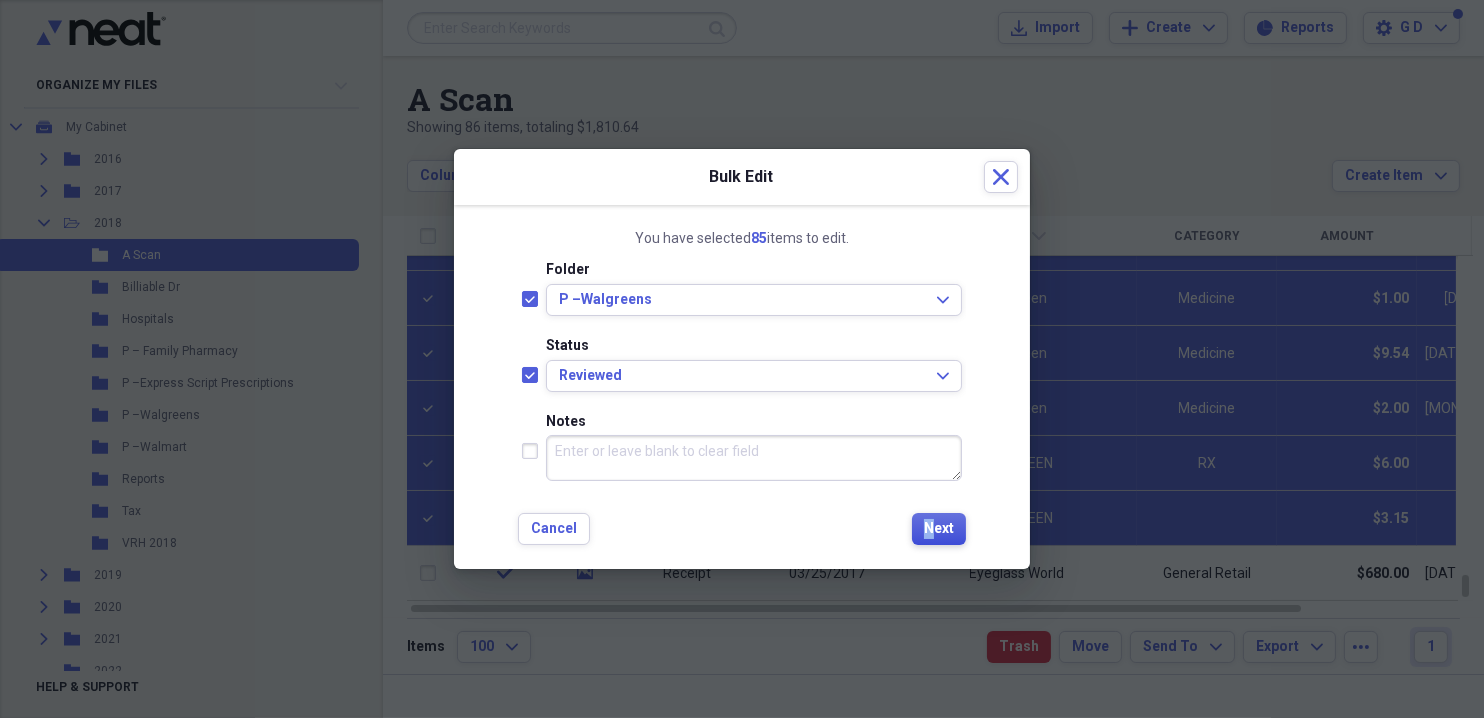 click on "Next" at bounding box center [939, 529] 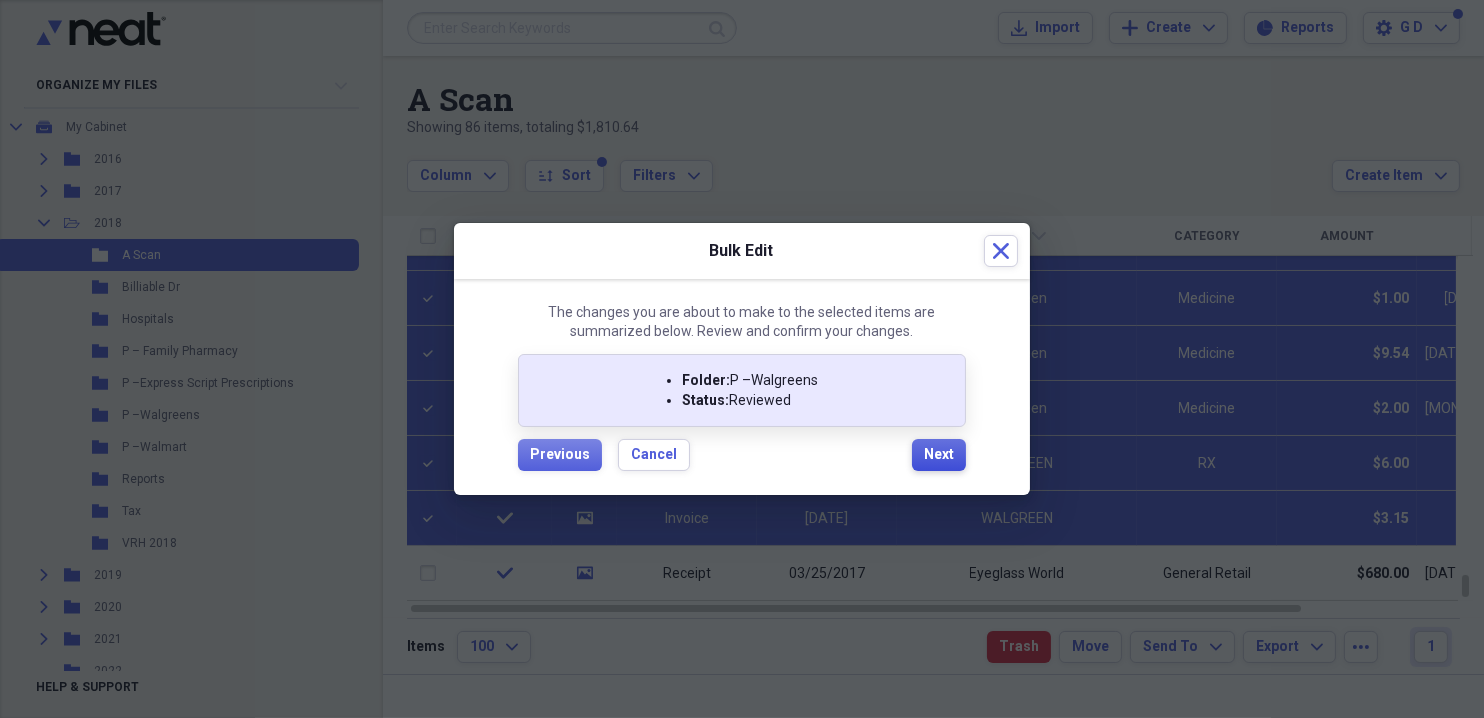 click on "Next" at bounding box center (939, 455) 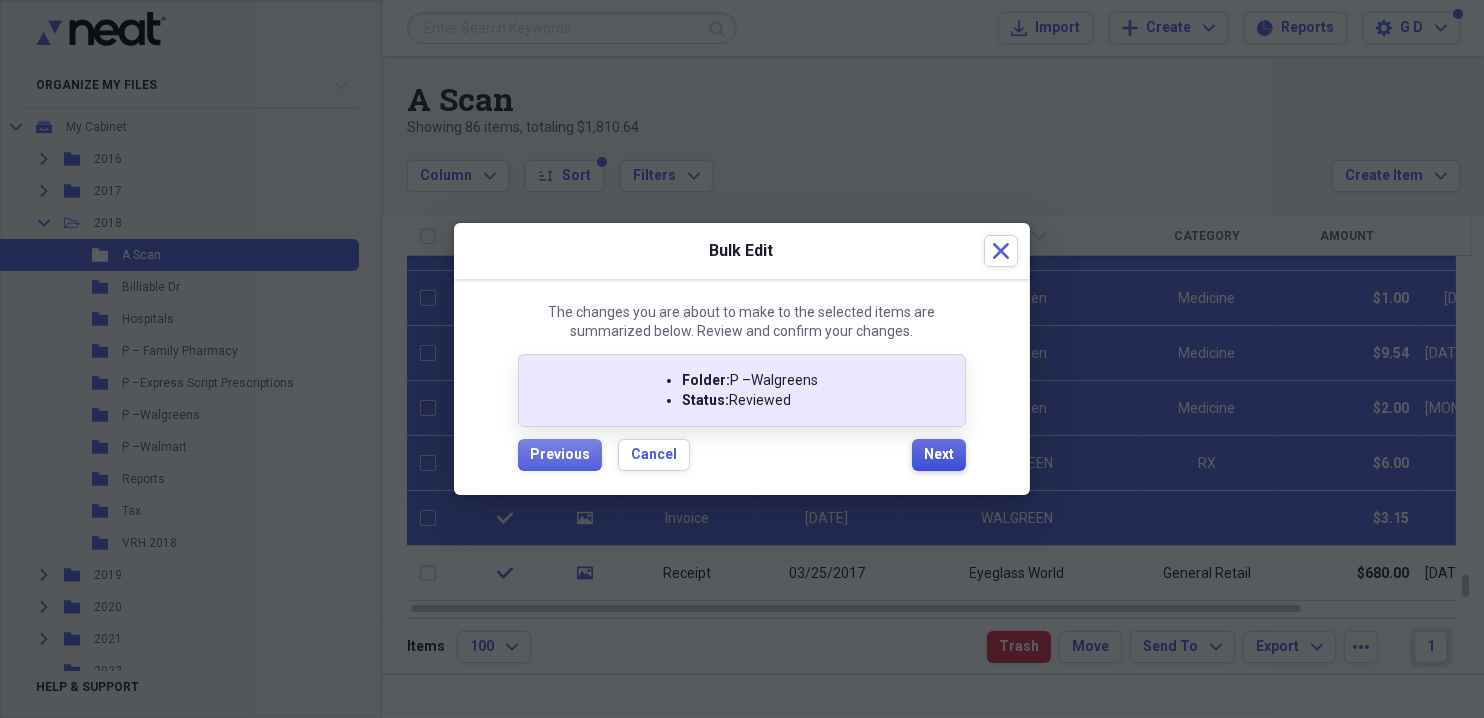 checkbox on "false" 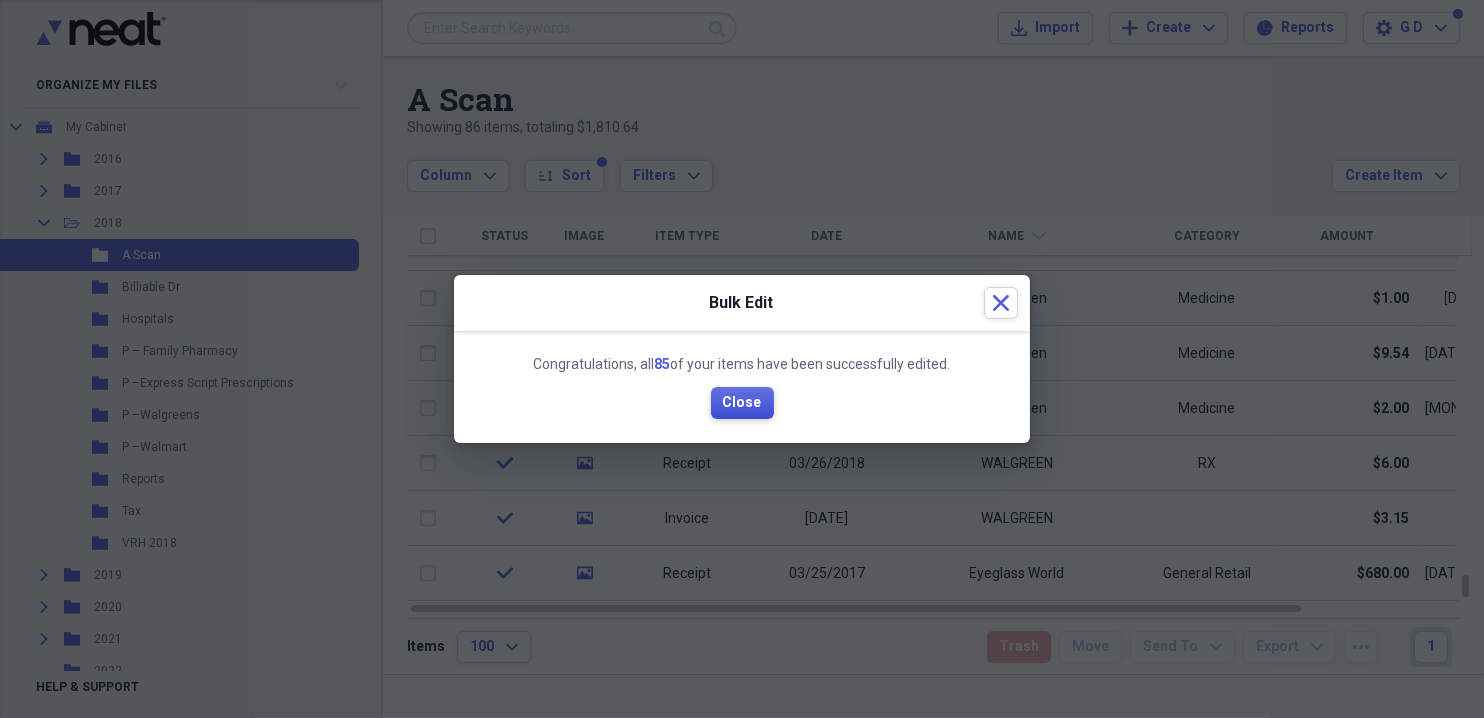 click on "Close" at bounding box center [742, 403] 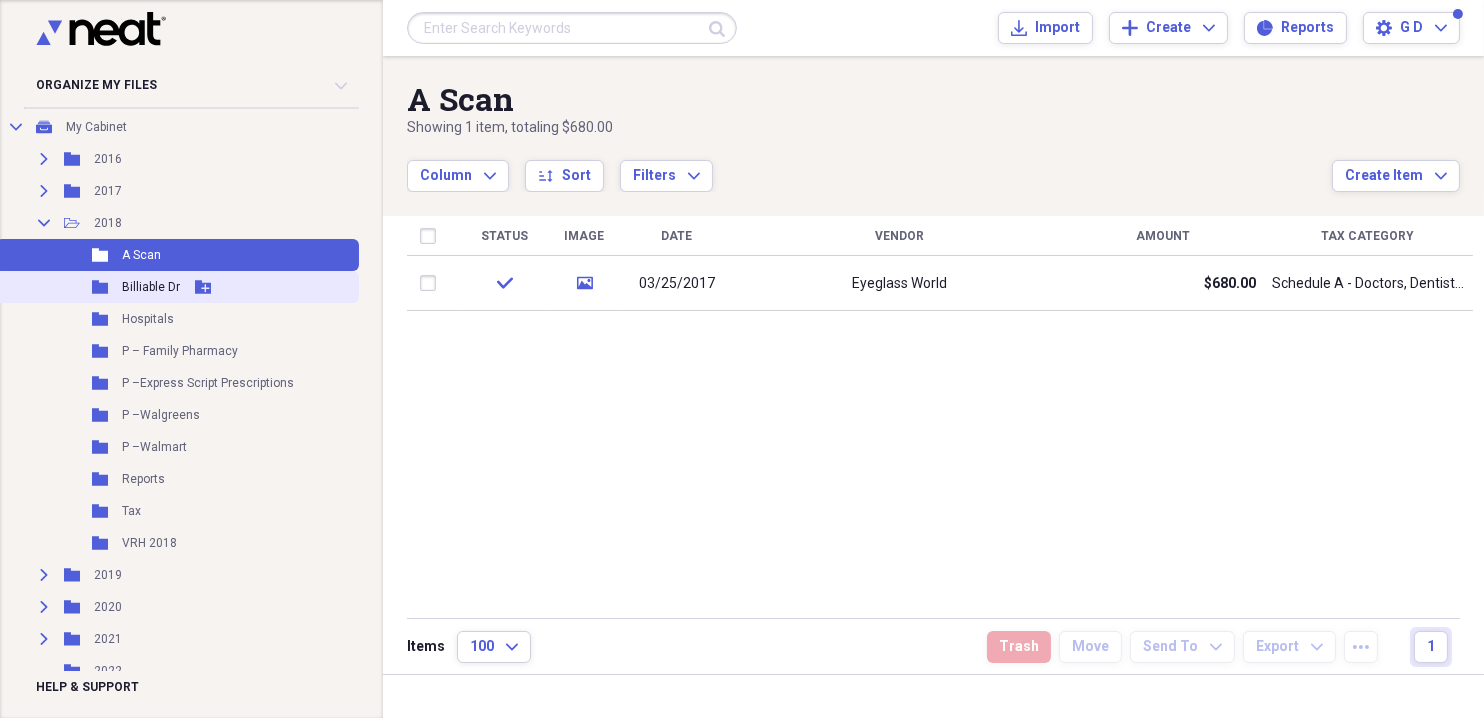 click on "Billiable Dr" at bounding box center [151, 287] 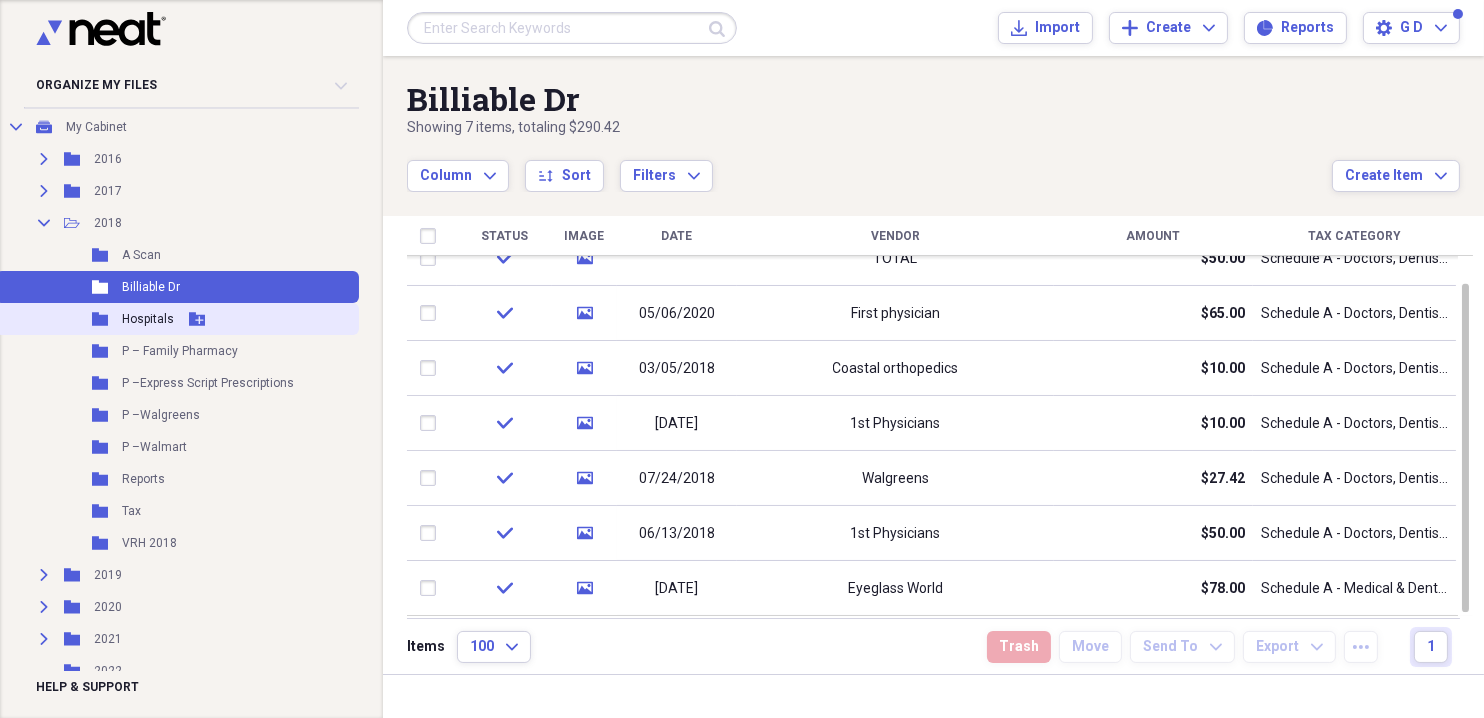 click on "Hospitals" at bounding box center [148, 319] 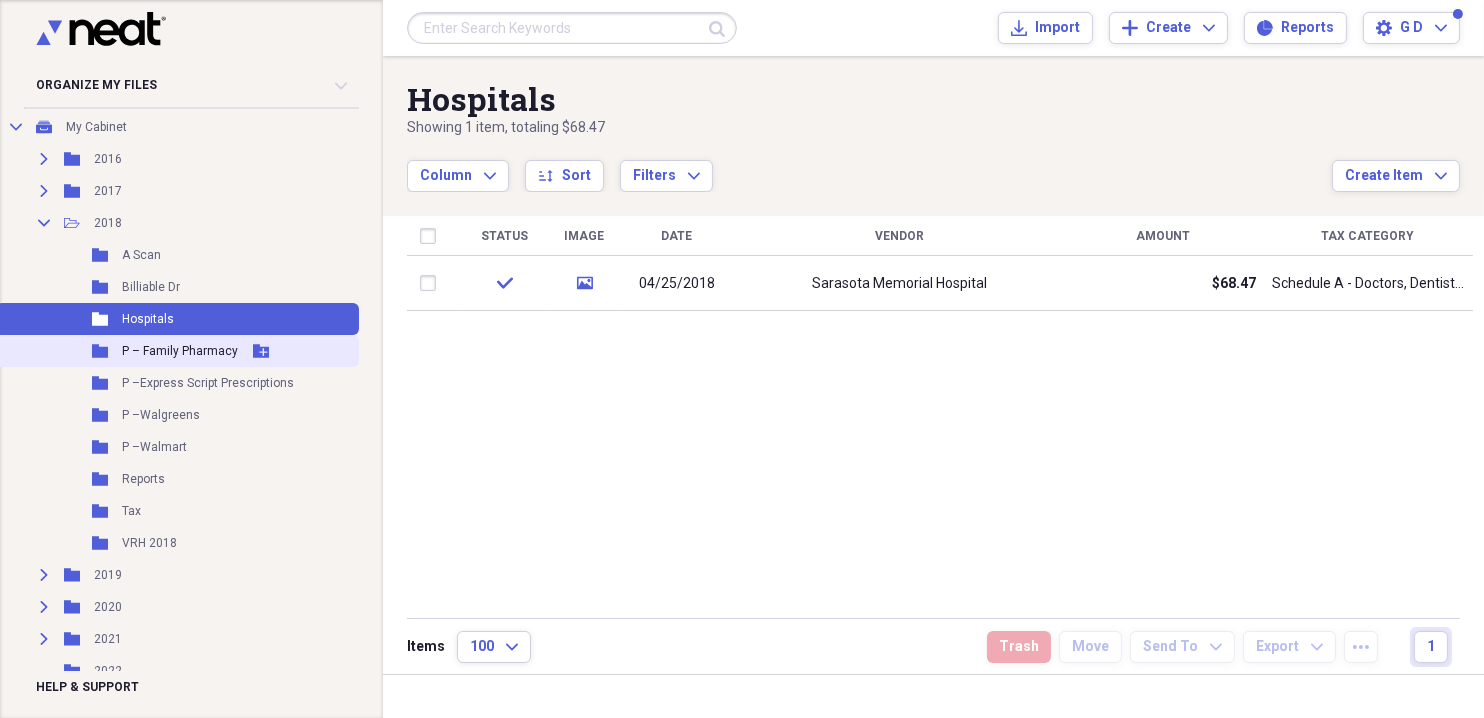 click on "P – Family Pharmacy" at bounding box center [180, 351] 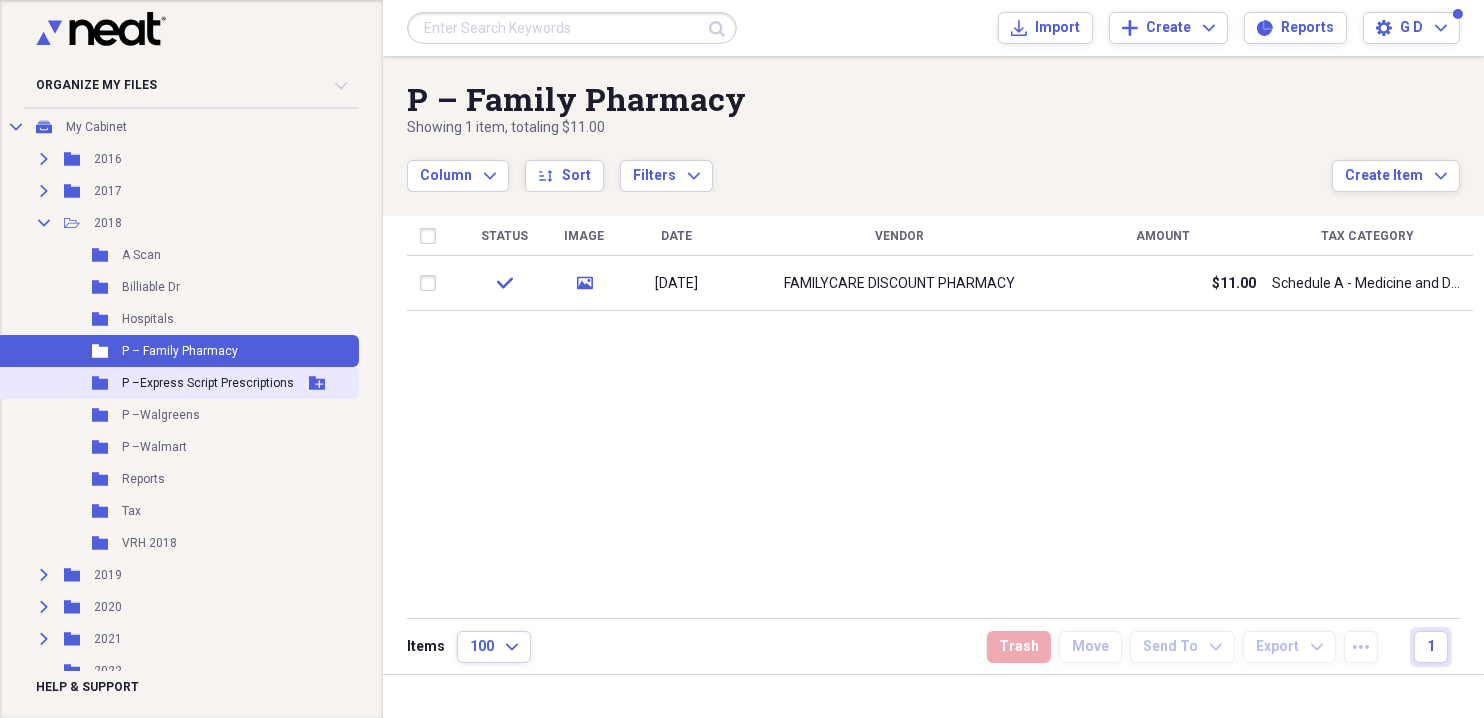 click on "P –Express Script Prescriptions" at bounding box center [208, 383] 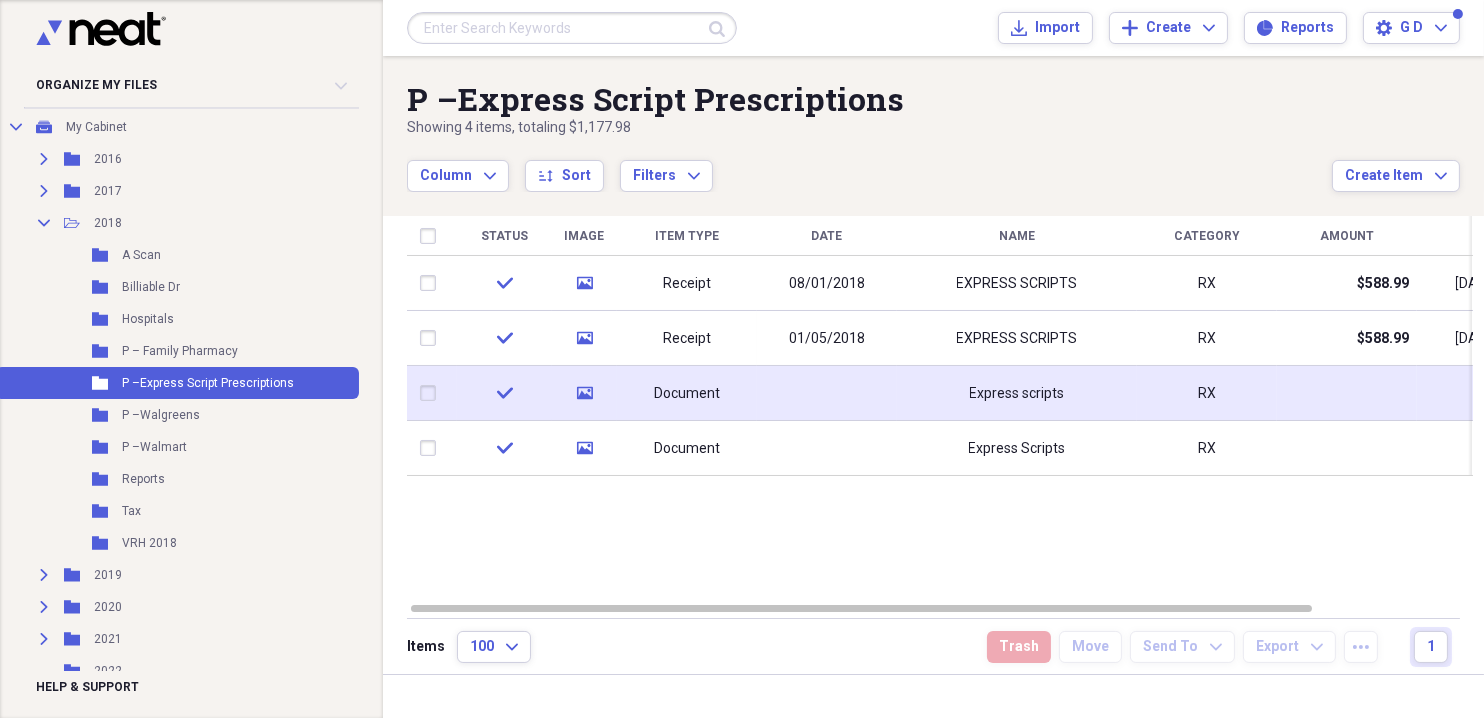 click on "Document" at bounding box center [687, 394] 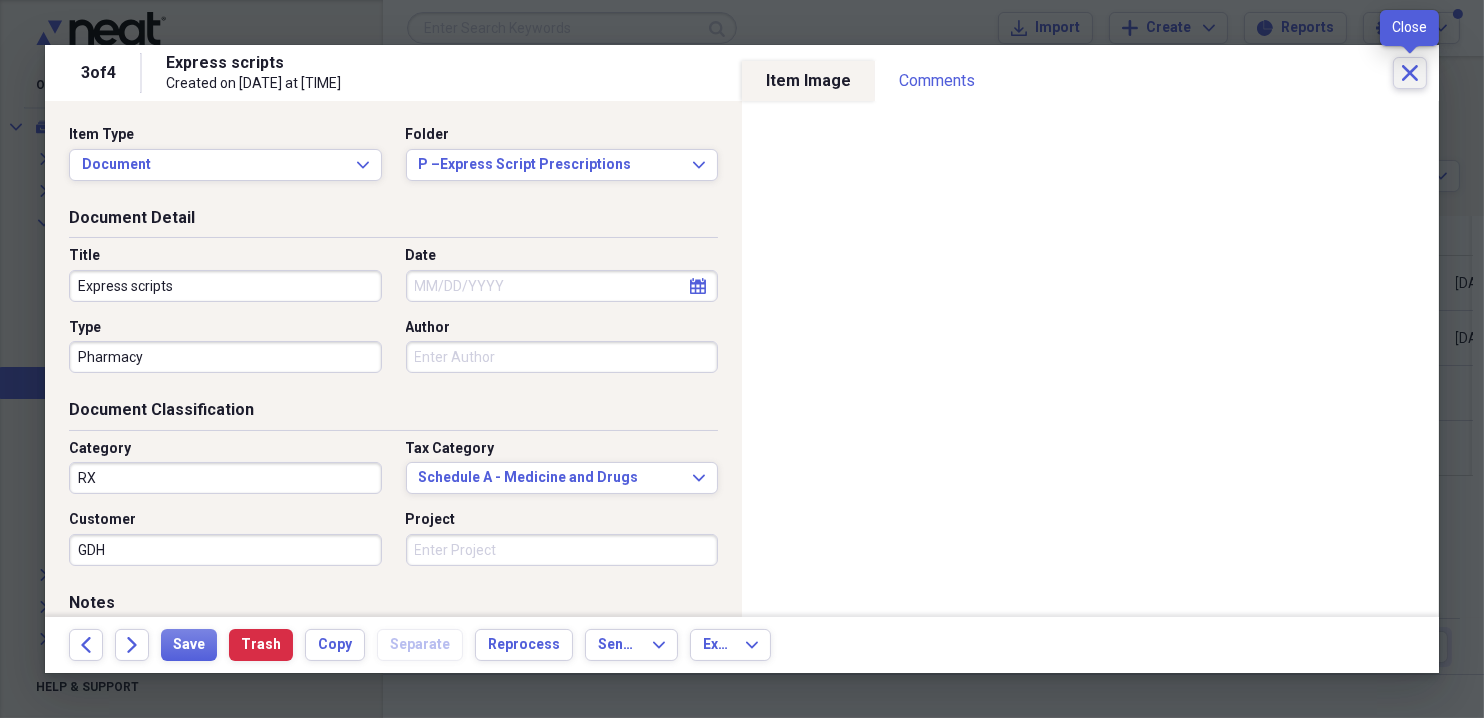 click 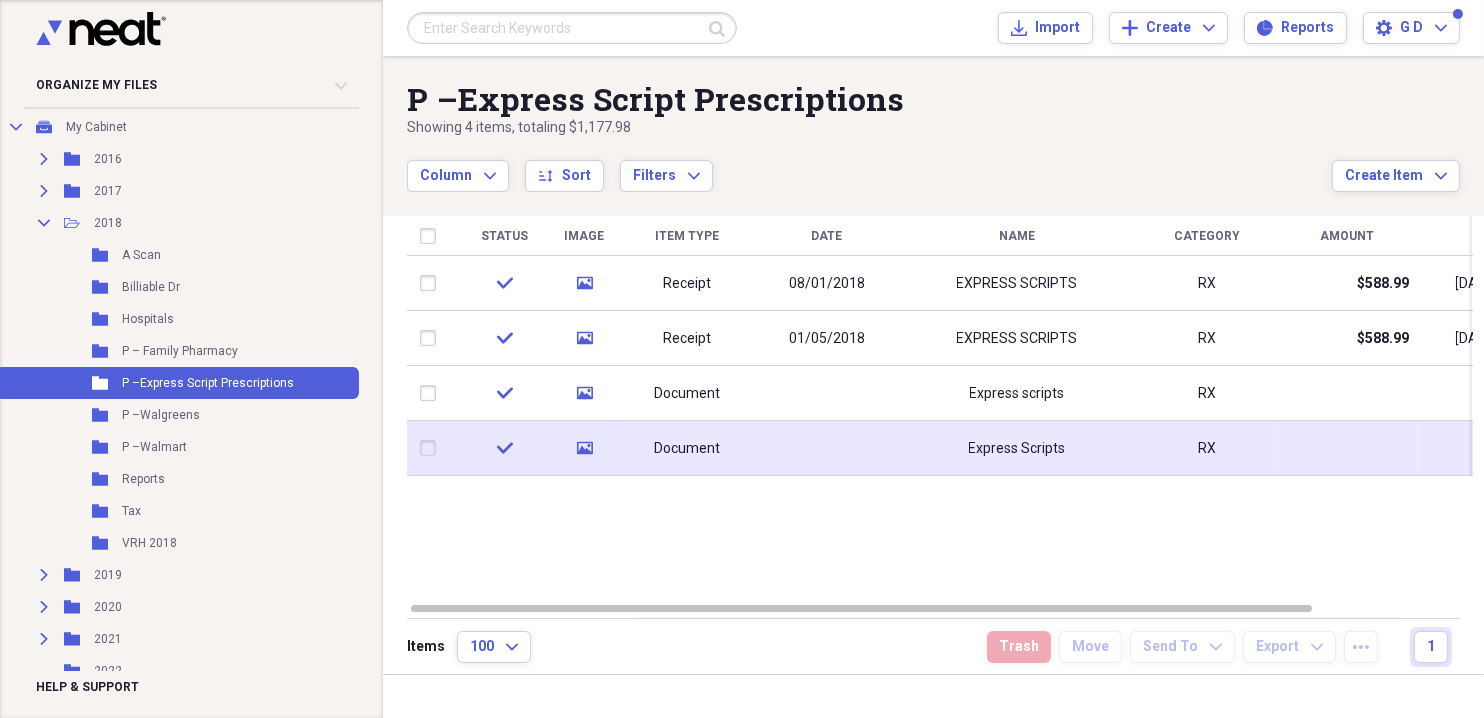 click on "Document" at bounding box center [687, 449] 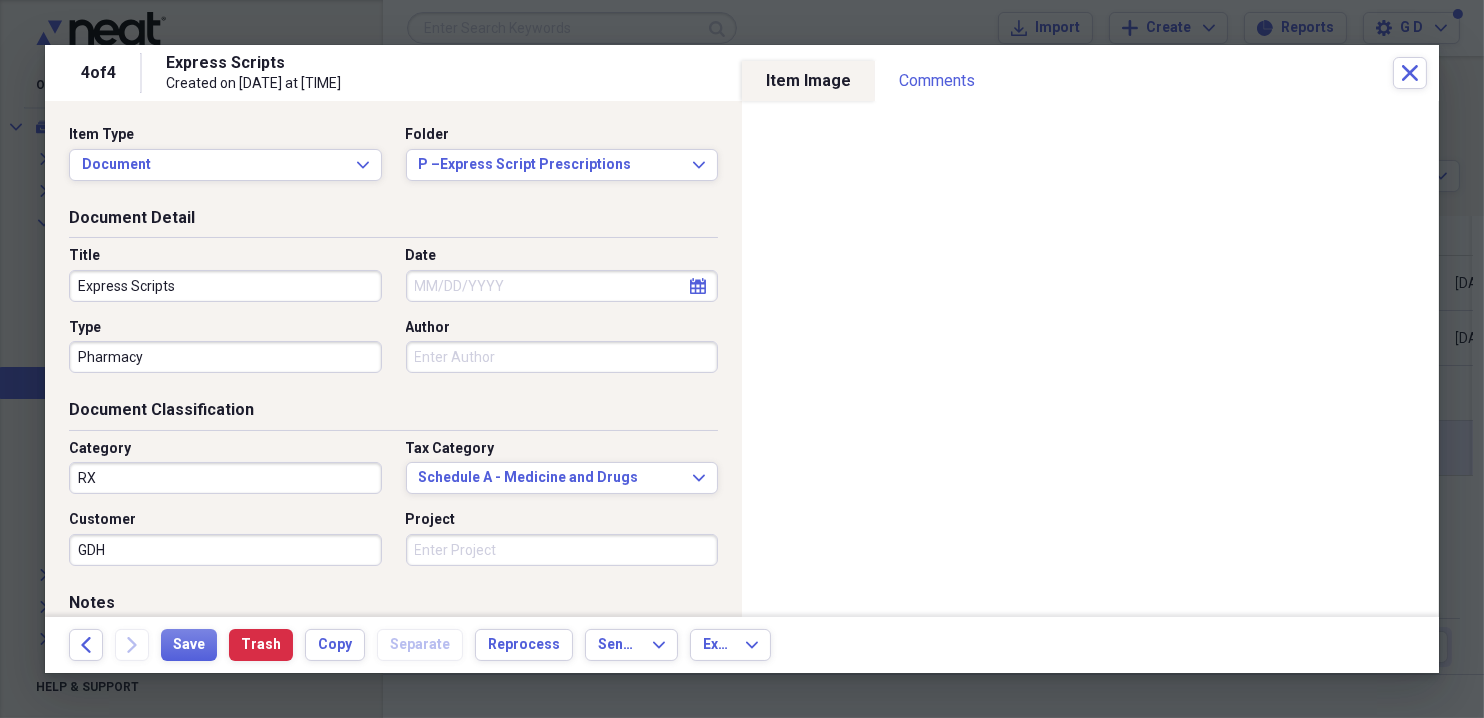 click on "Tax Category" at bounding box center [562, 449] 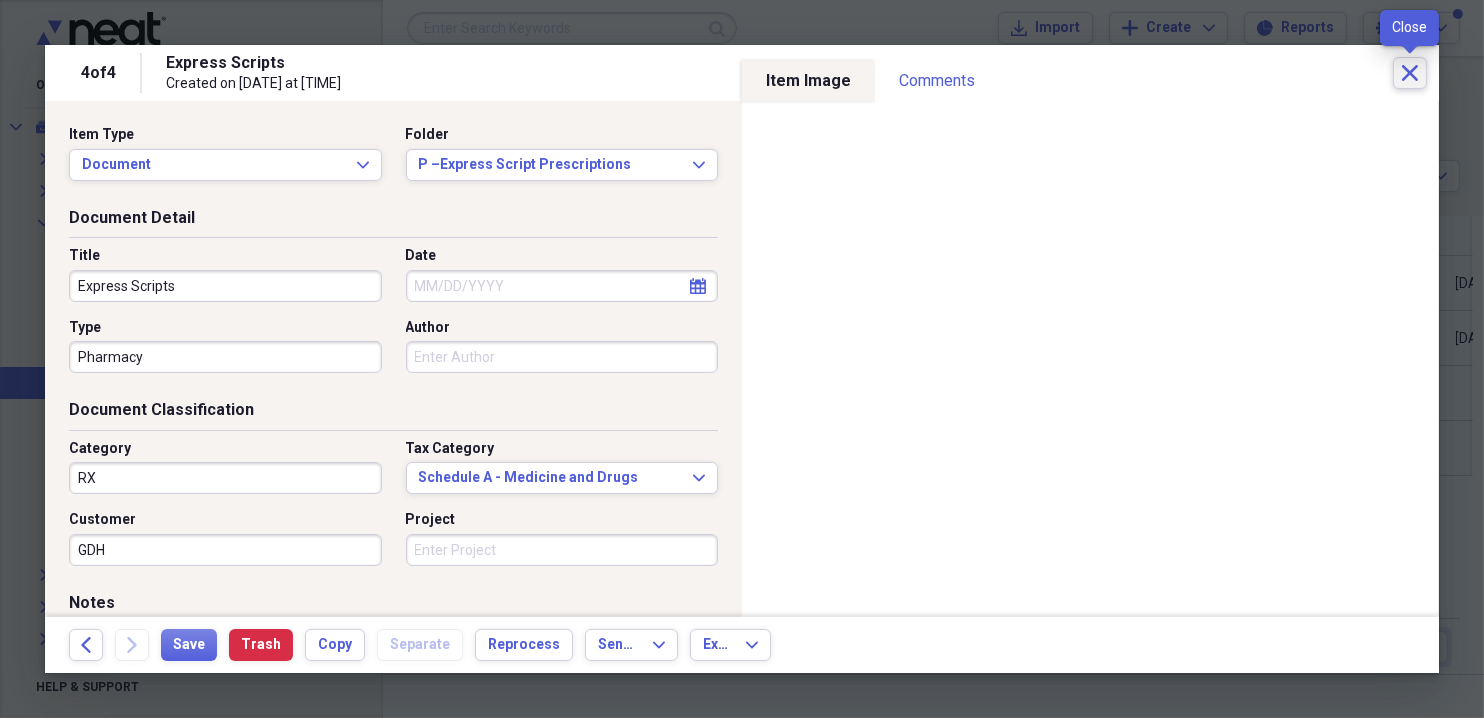 click on "Close" 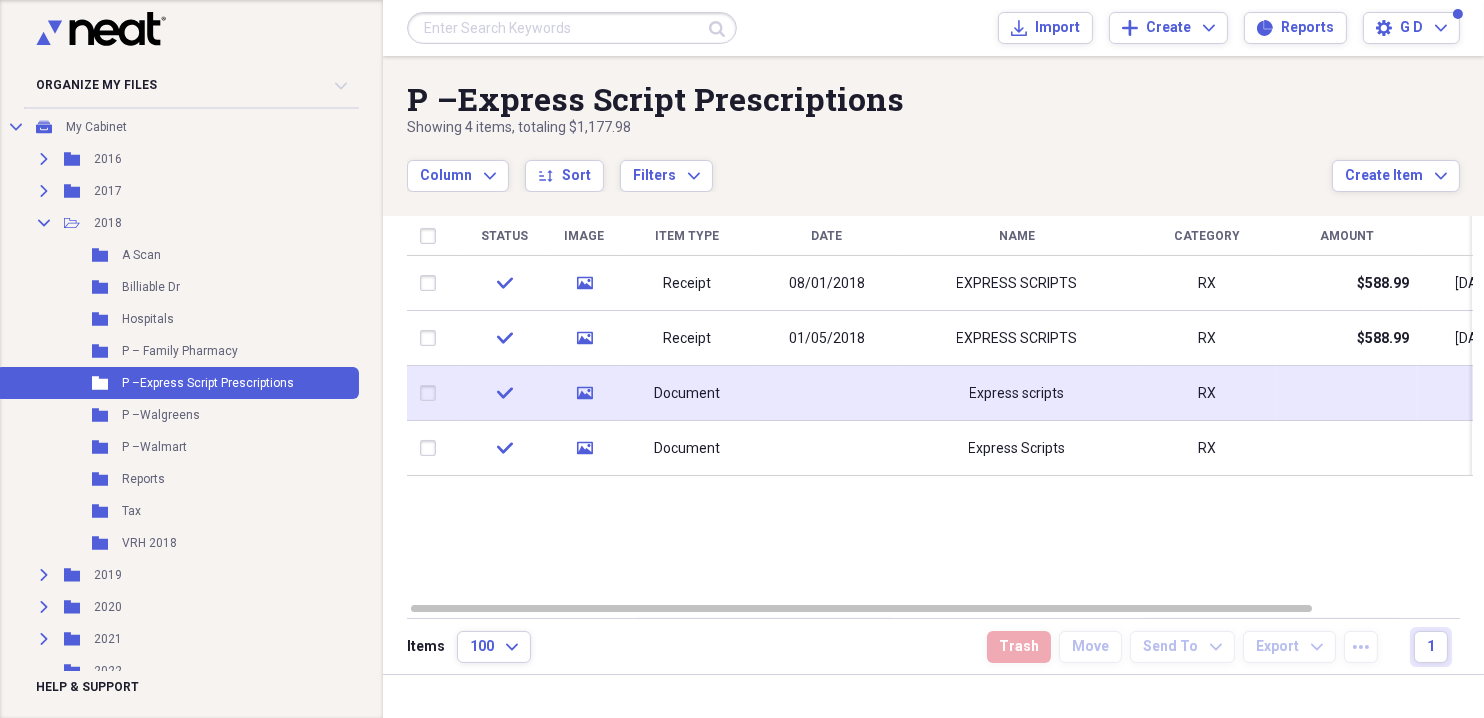 click on "Express scripts" at bounding box center (1017, 393) 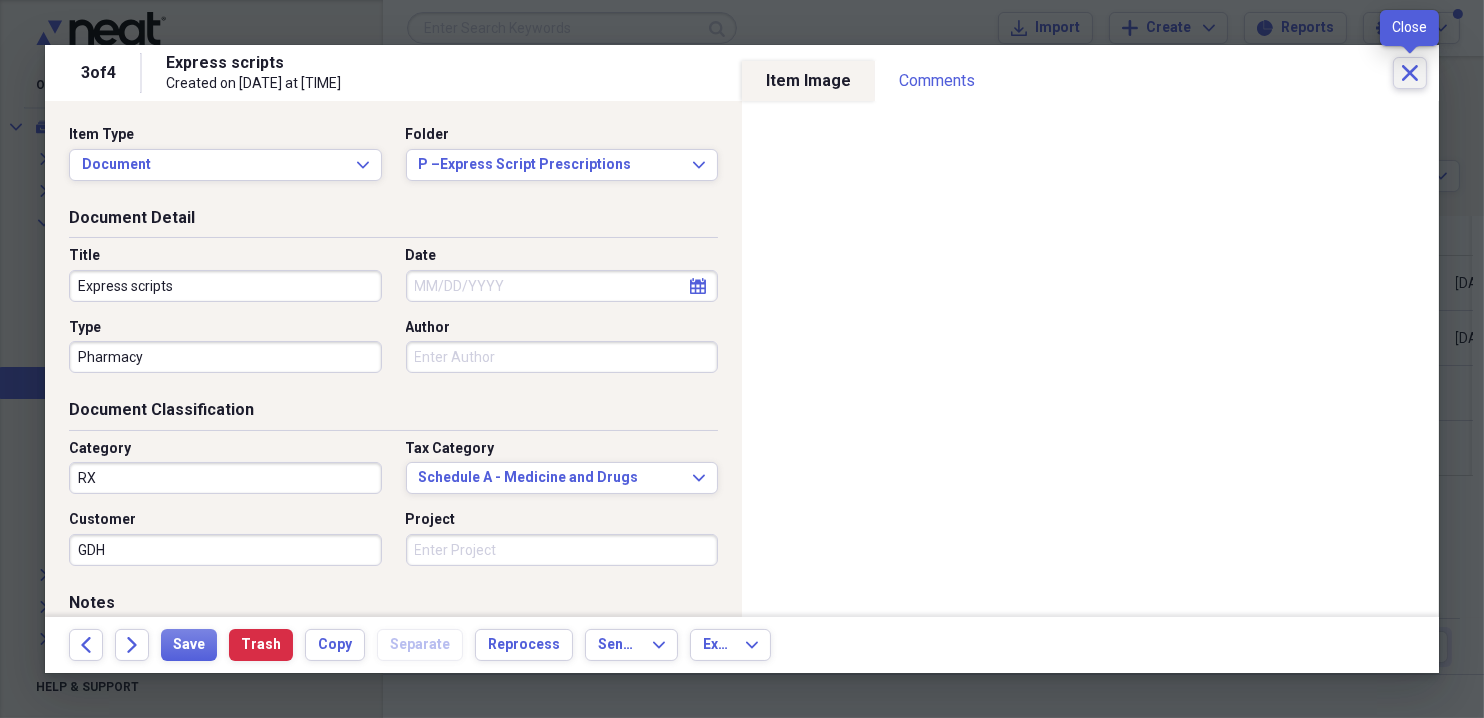 click 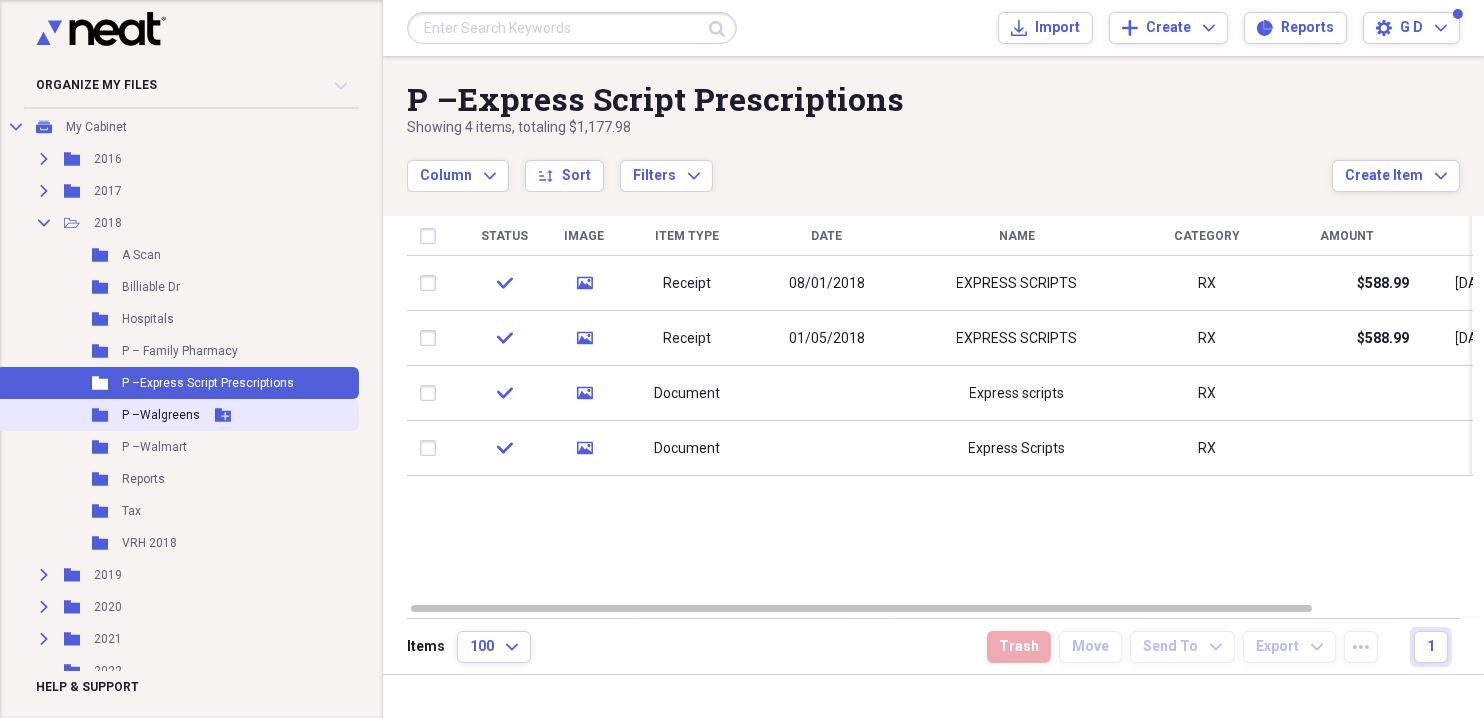 click on "P –Walgreens" at bounding box center (161, 415) 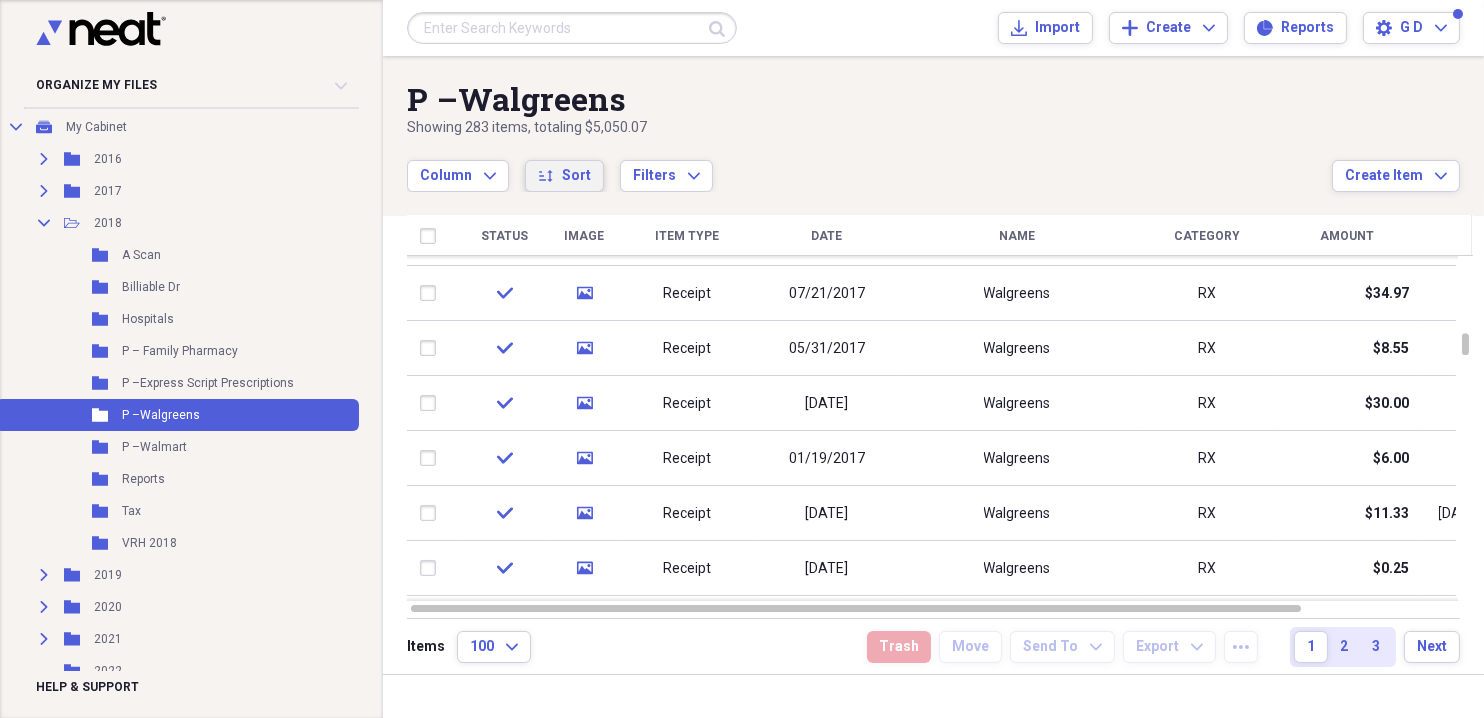 click on "sort Sort" at bounding box center [564, 176] 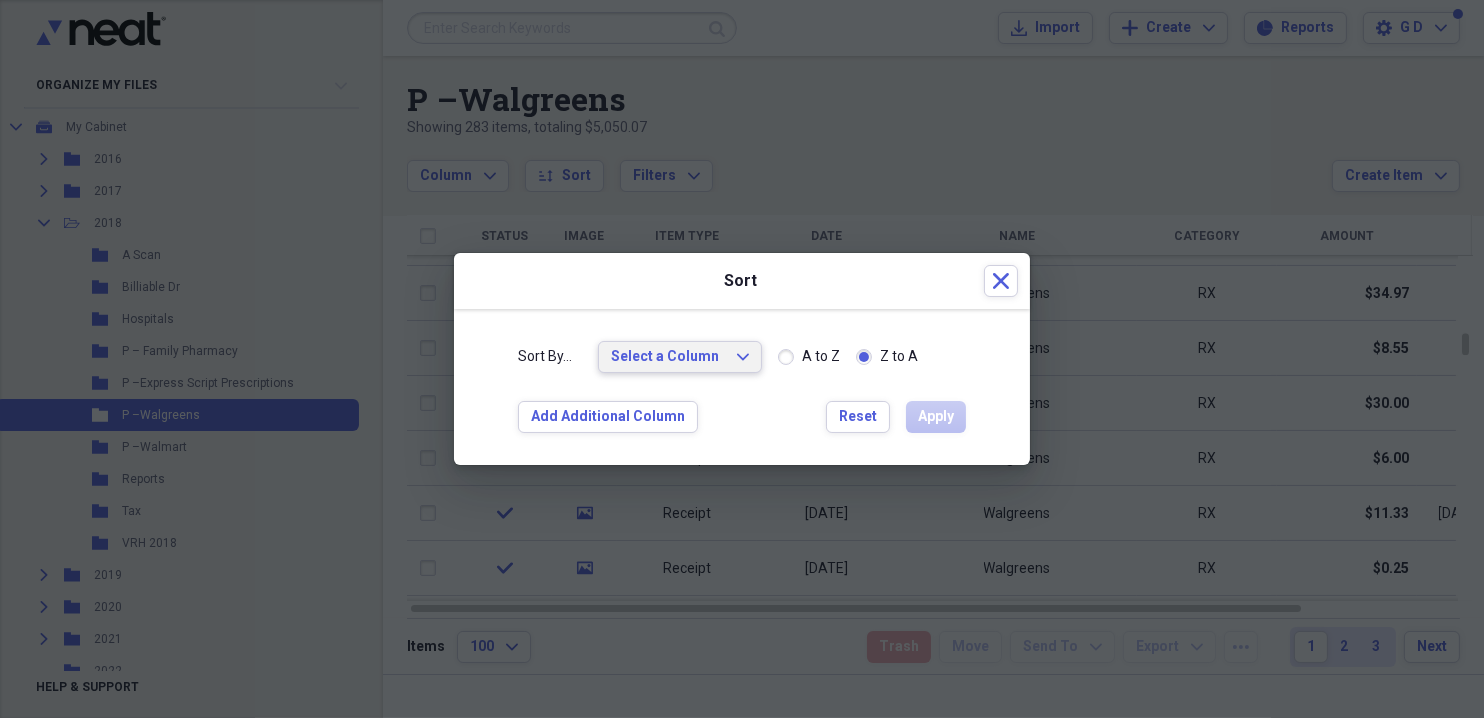 click on "Expand" 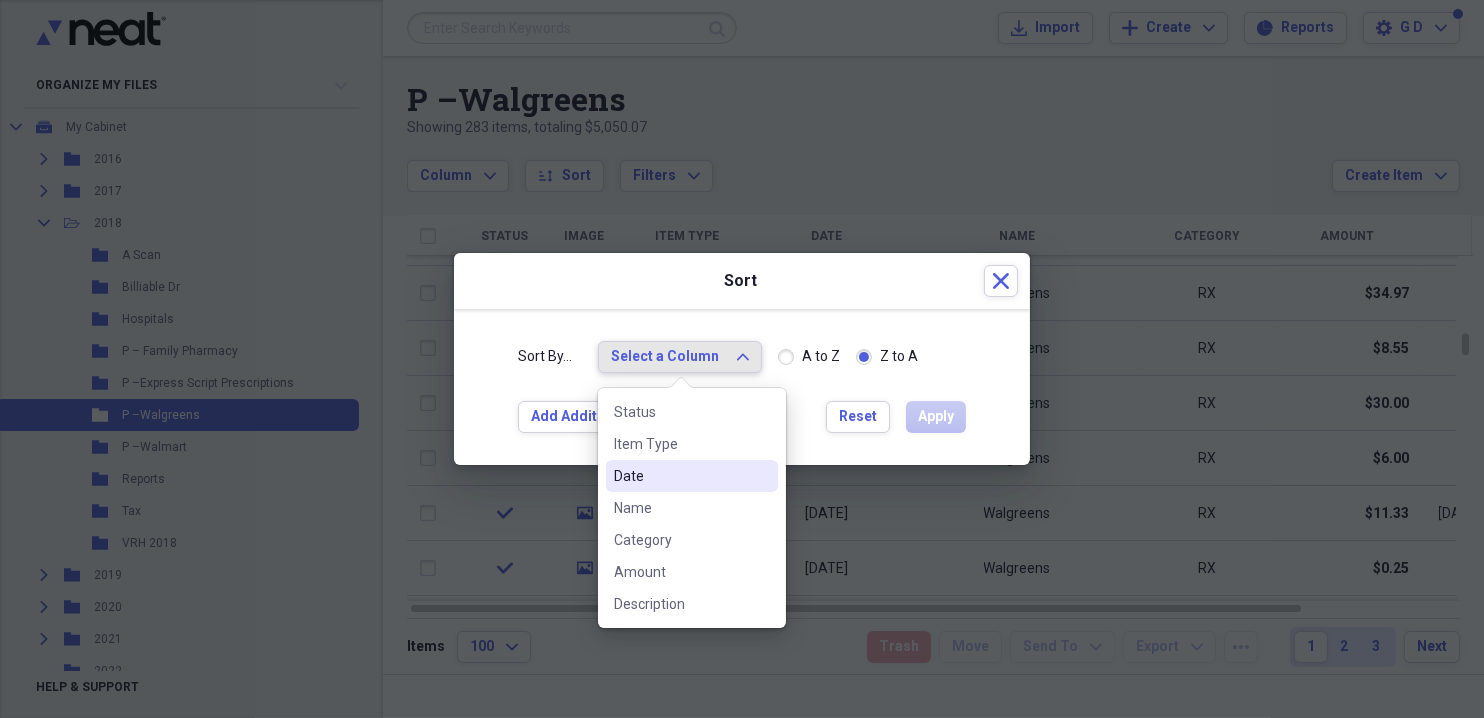 click on "Date" at bounding box center [680, 476] 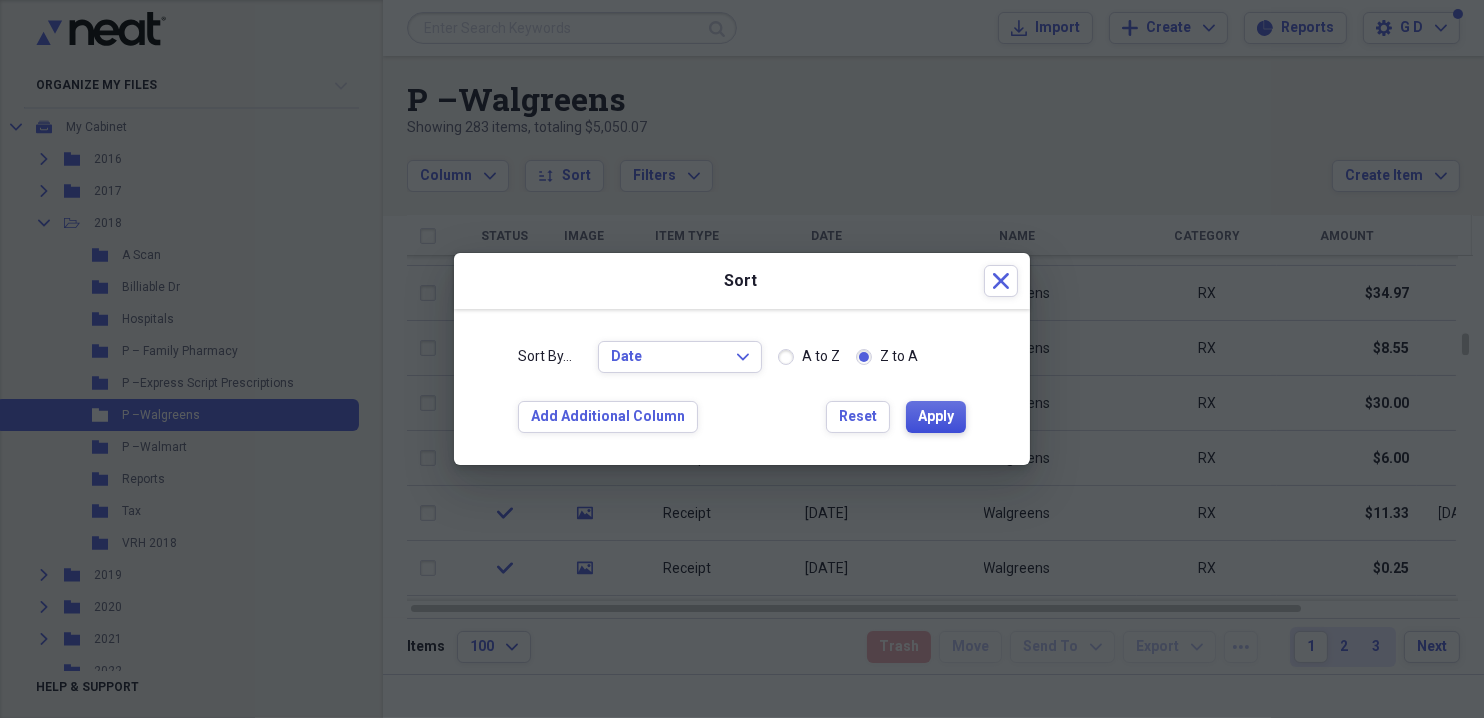 click on "Apply" at bounding box center [936, 417] 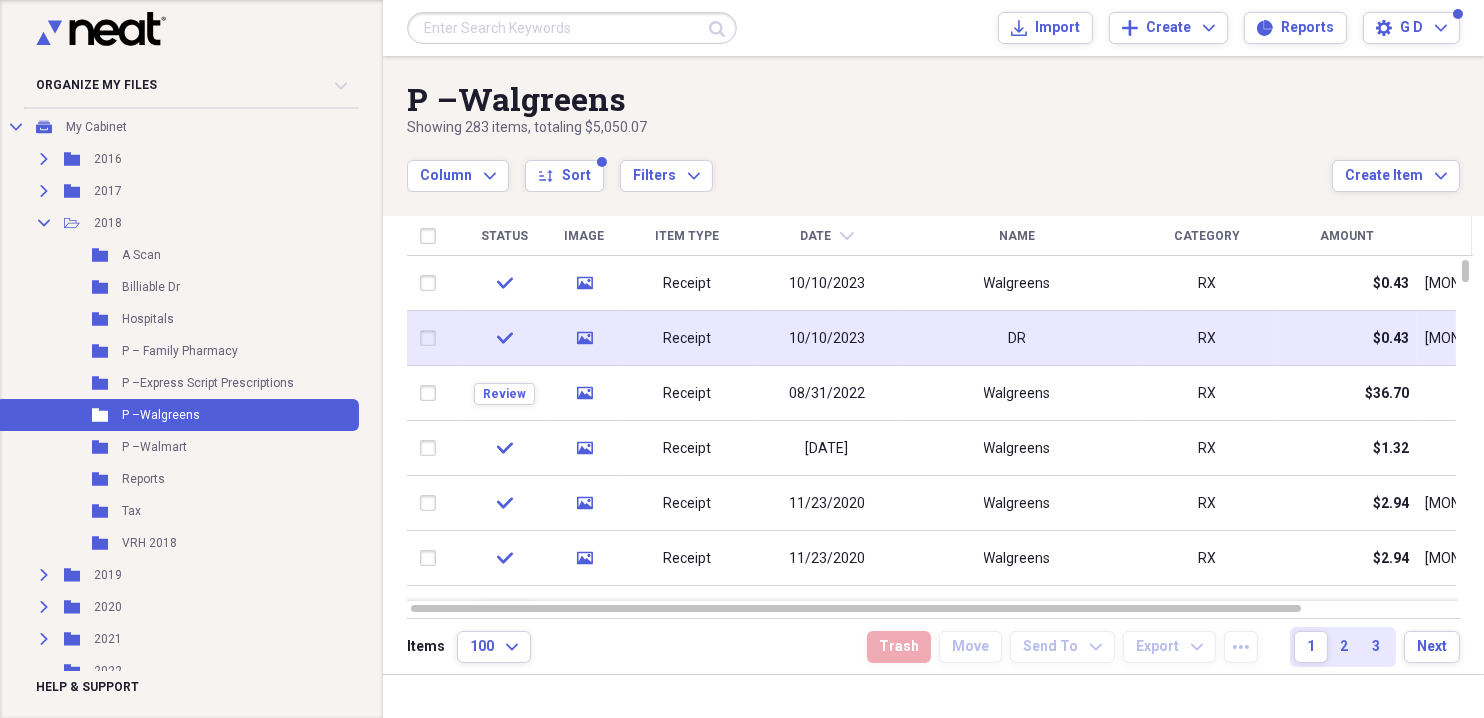click at bounding box center (432, 338) 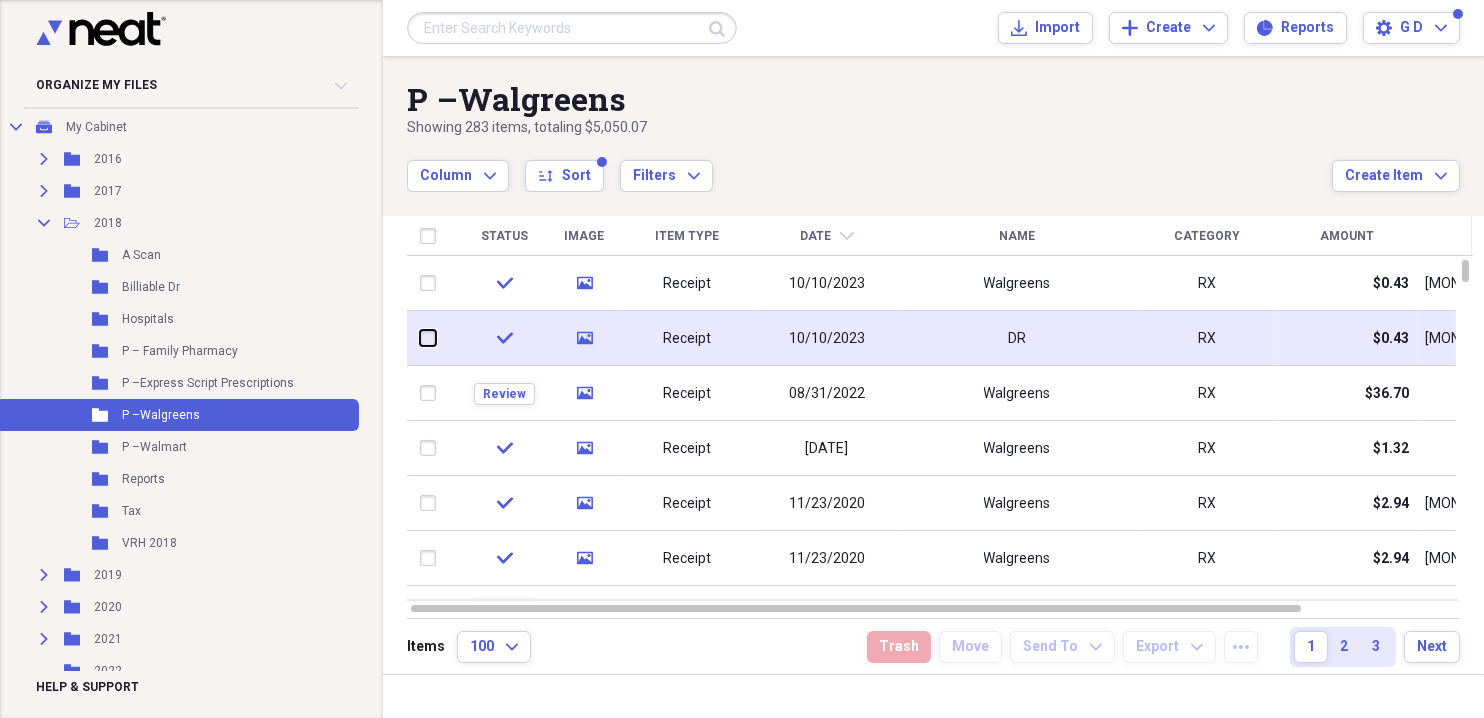 click at bounding box center [420, 338] 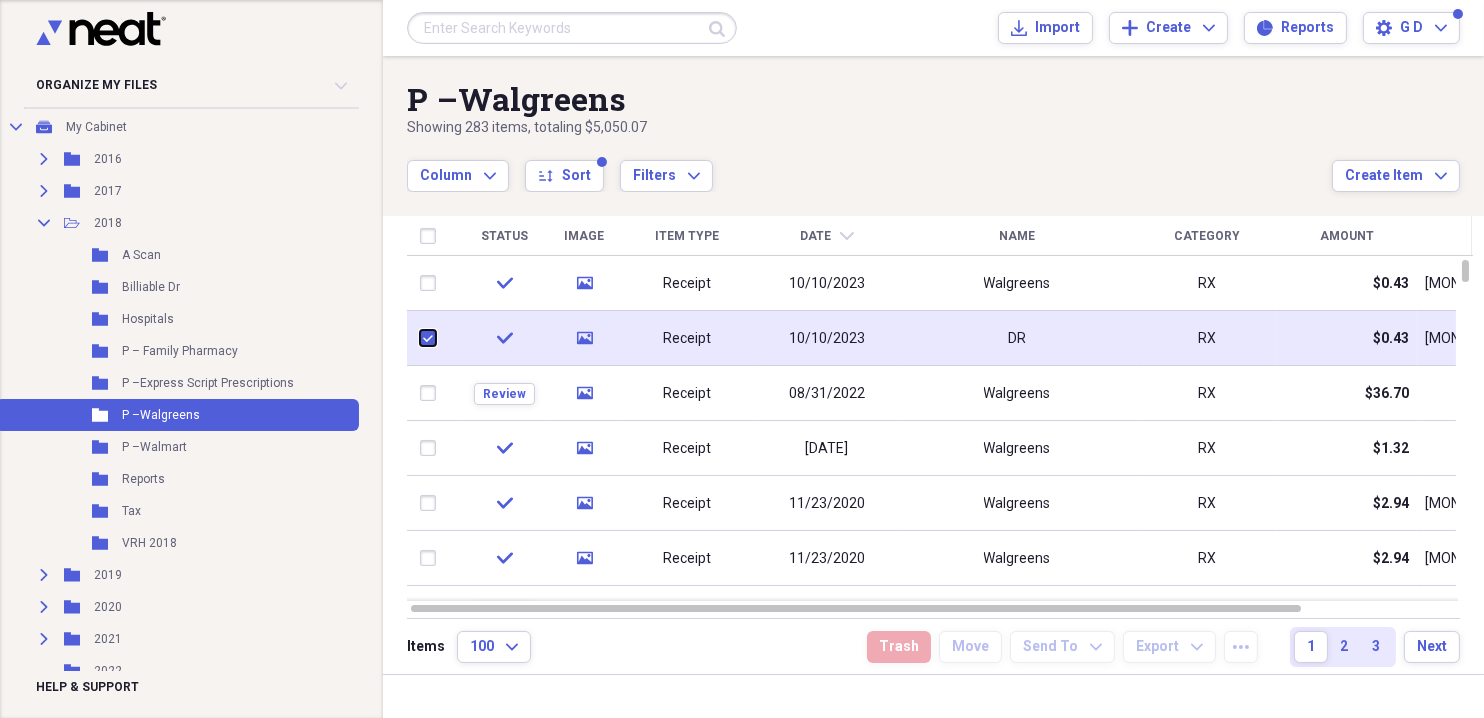 checkbox on "true" 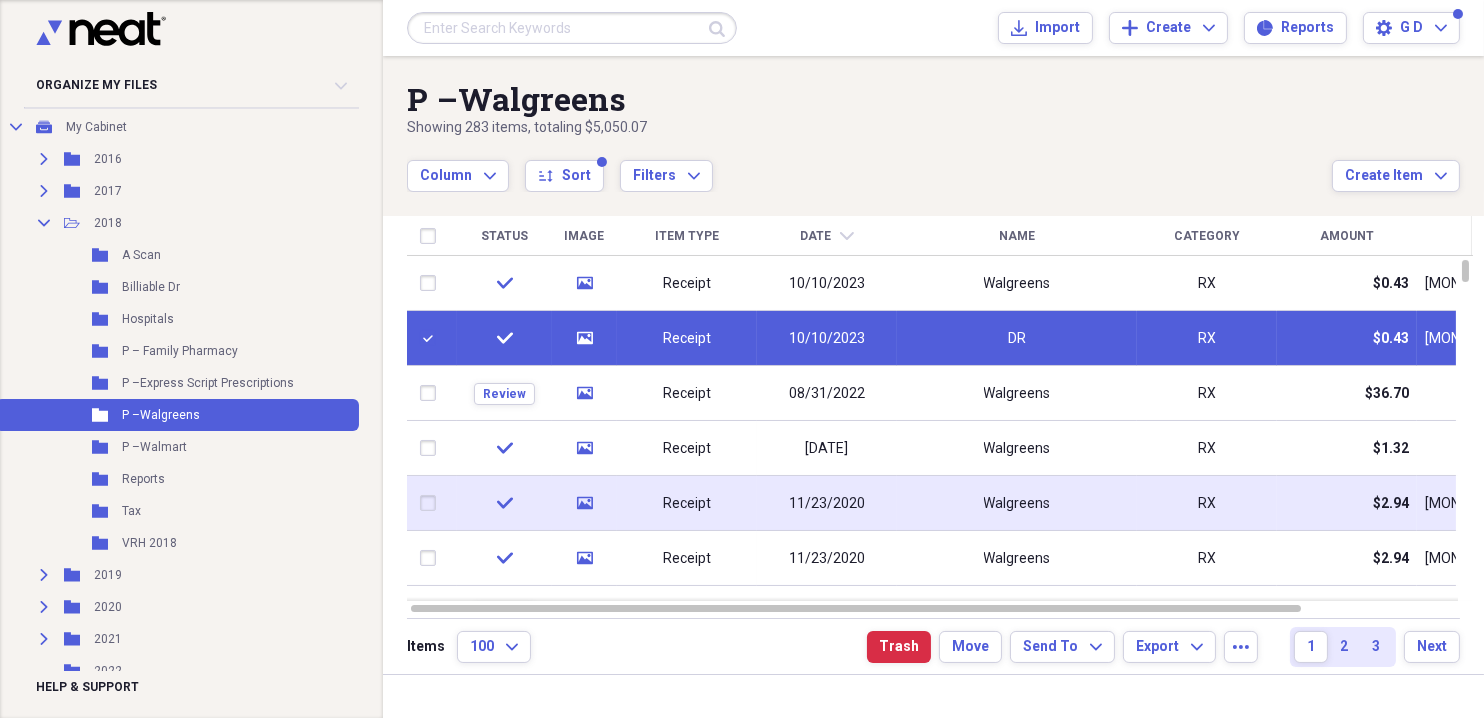 click at bounding box center [432, 503] 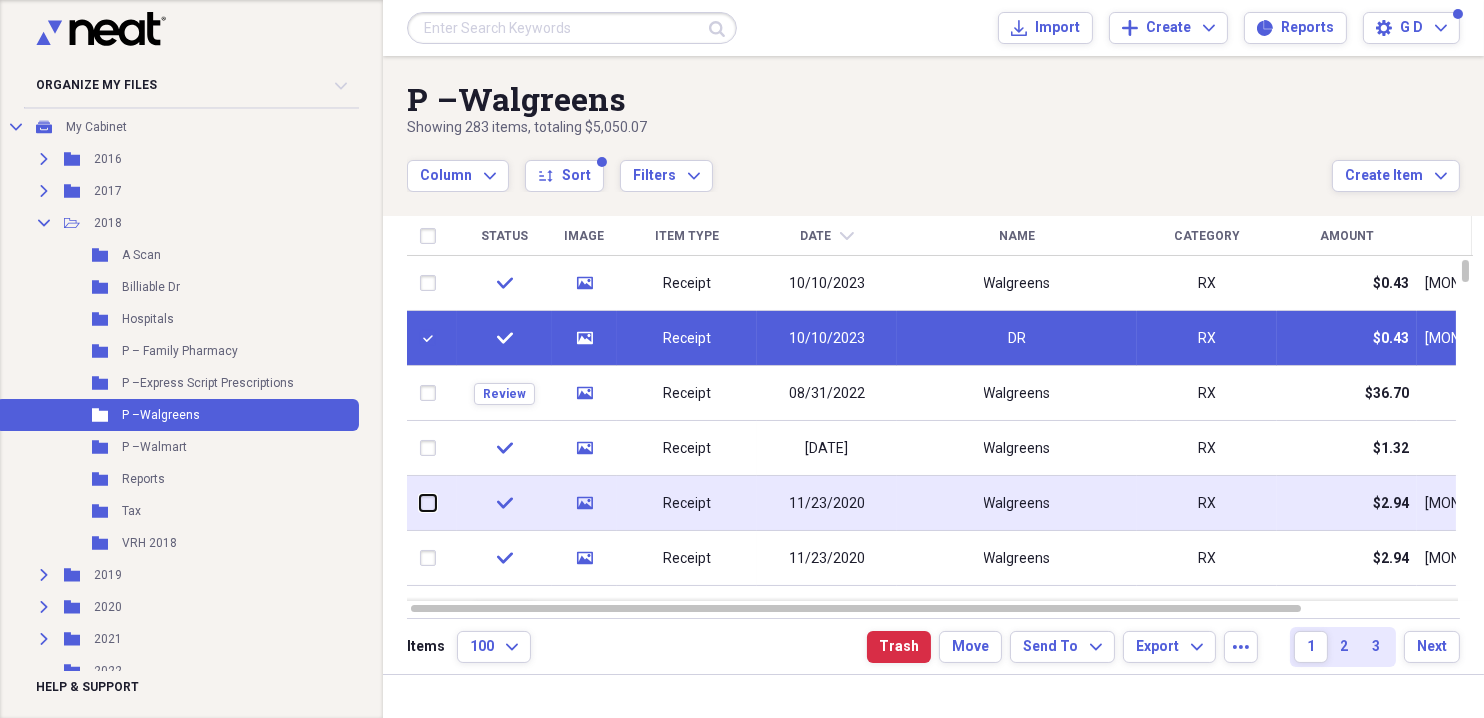 click at bounding box center [420, 503] 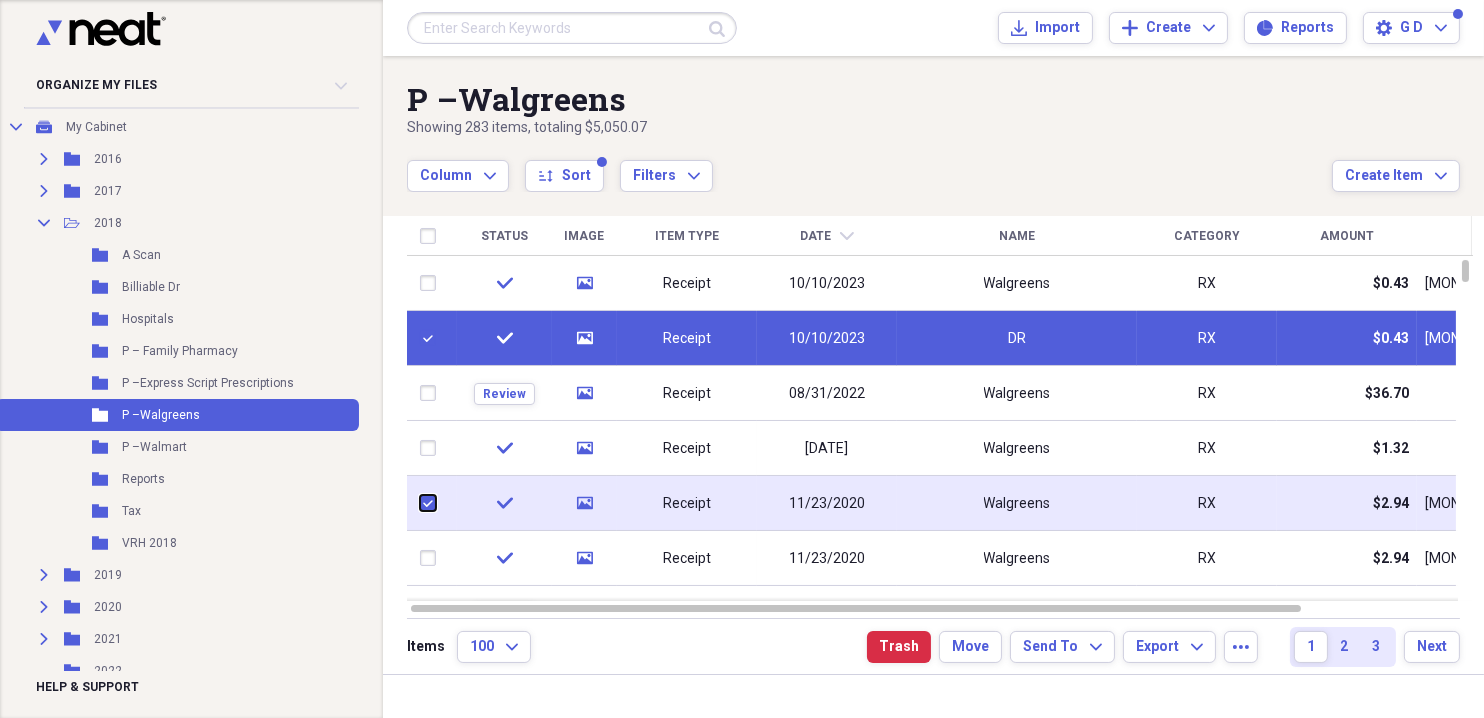 checkbox on "true" 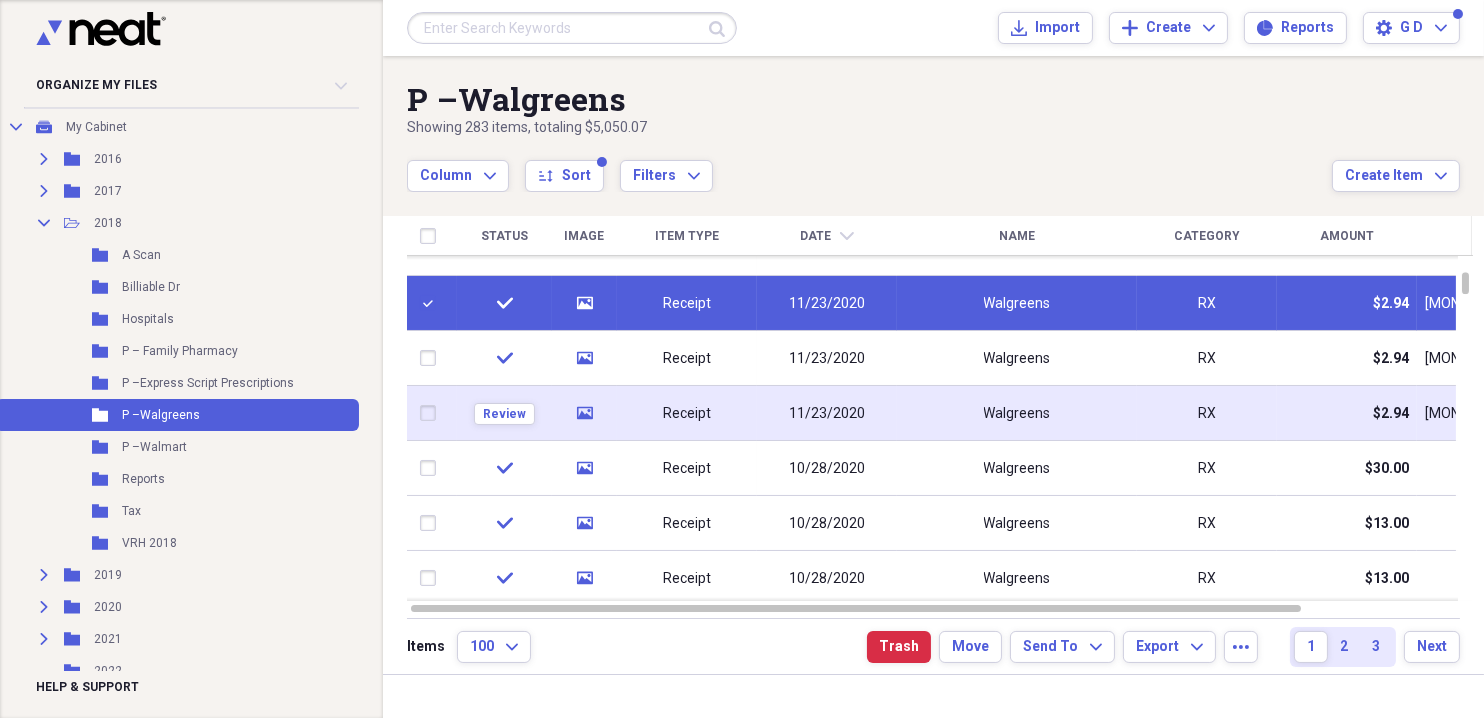 click at bounding box center [432, 413] 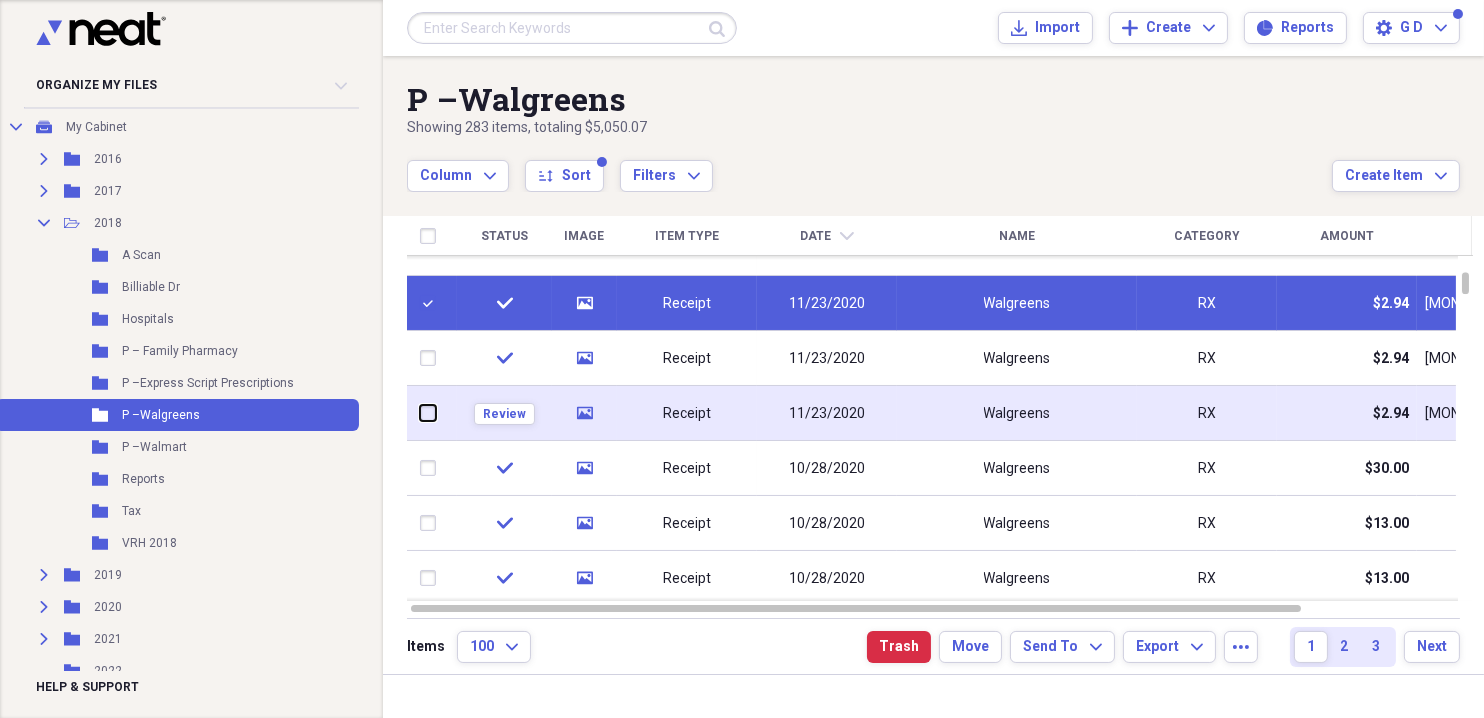 click at bounding box center (420, 413) 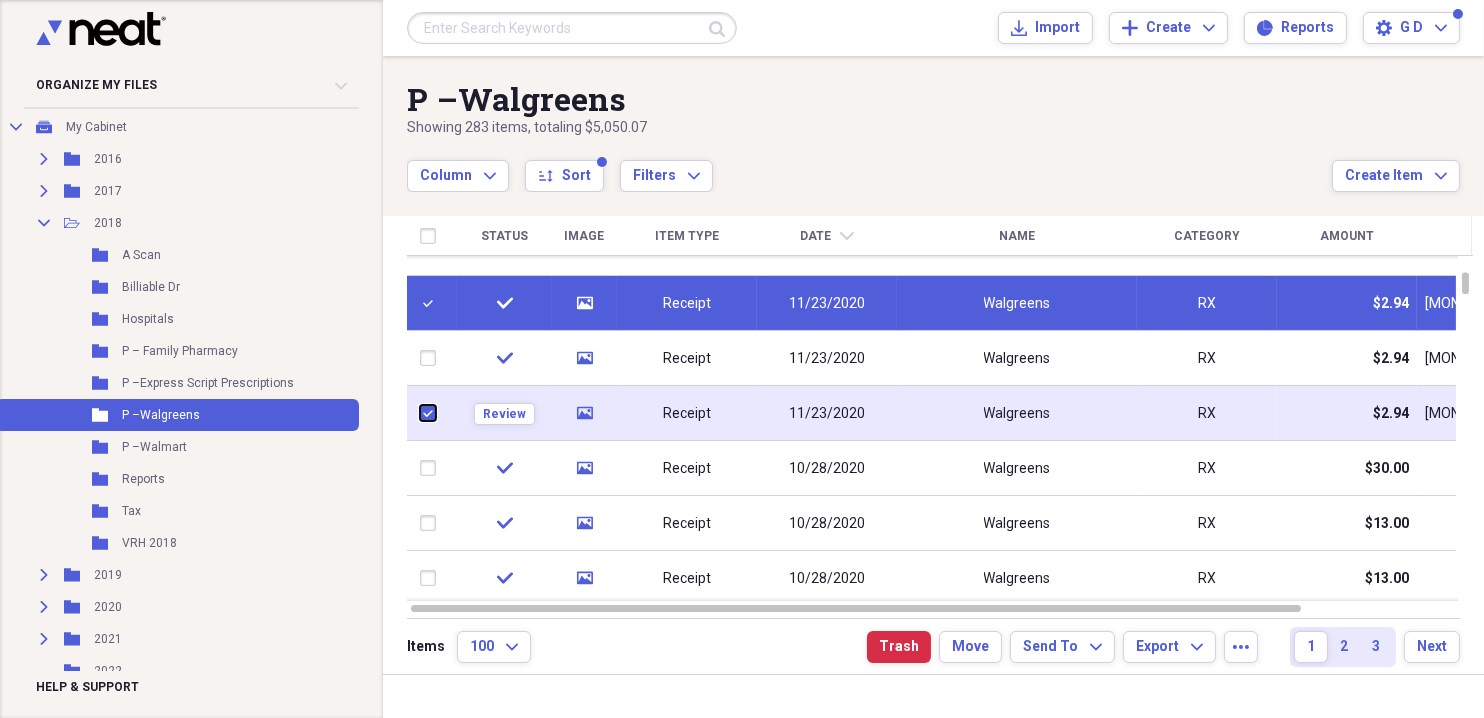 checkbox on "true" 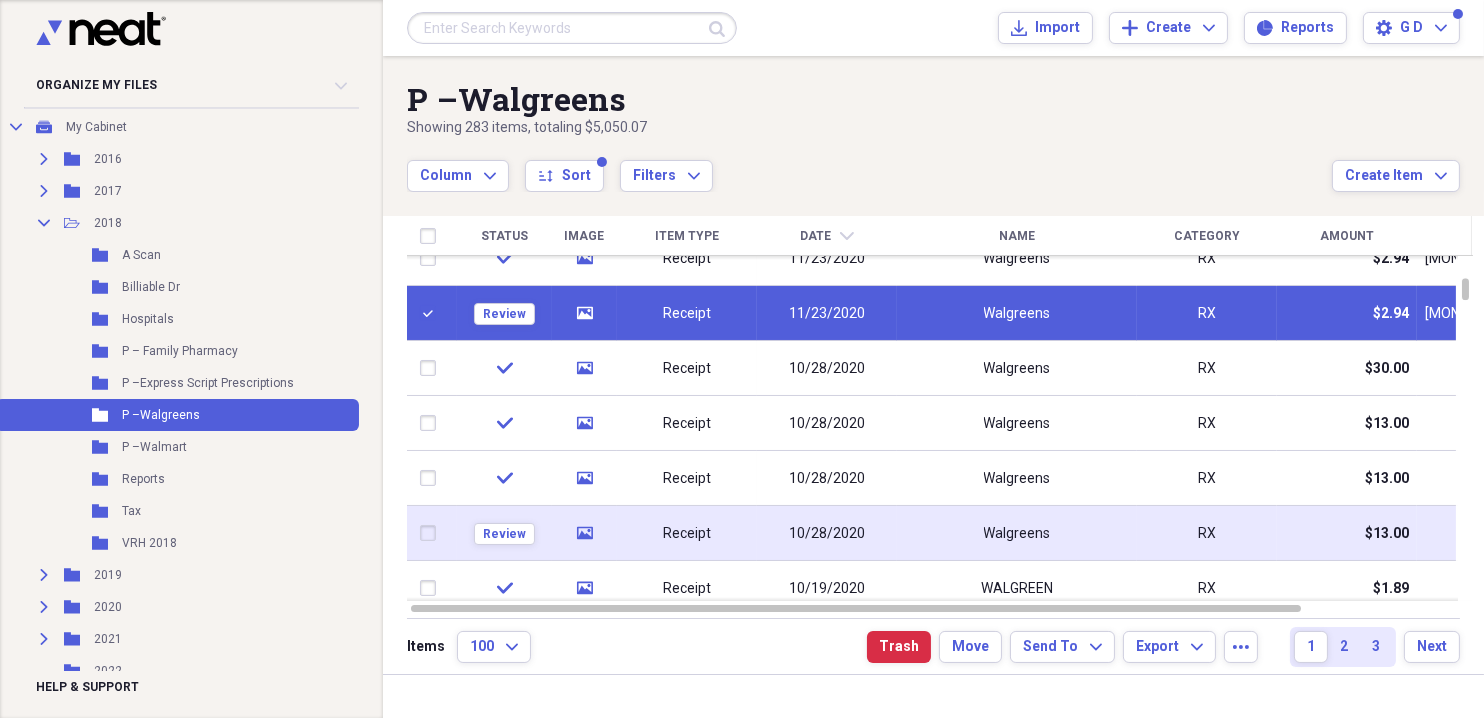 click at bounding box center (432, 533) 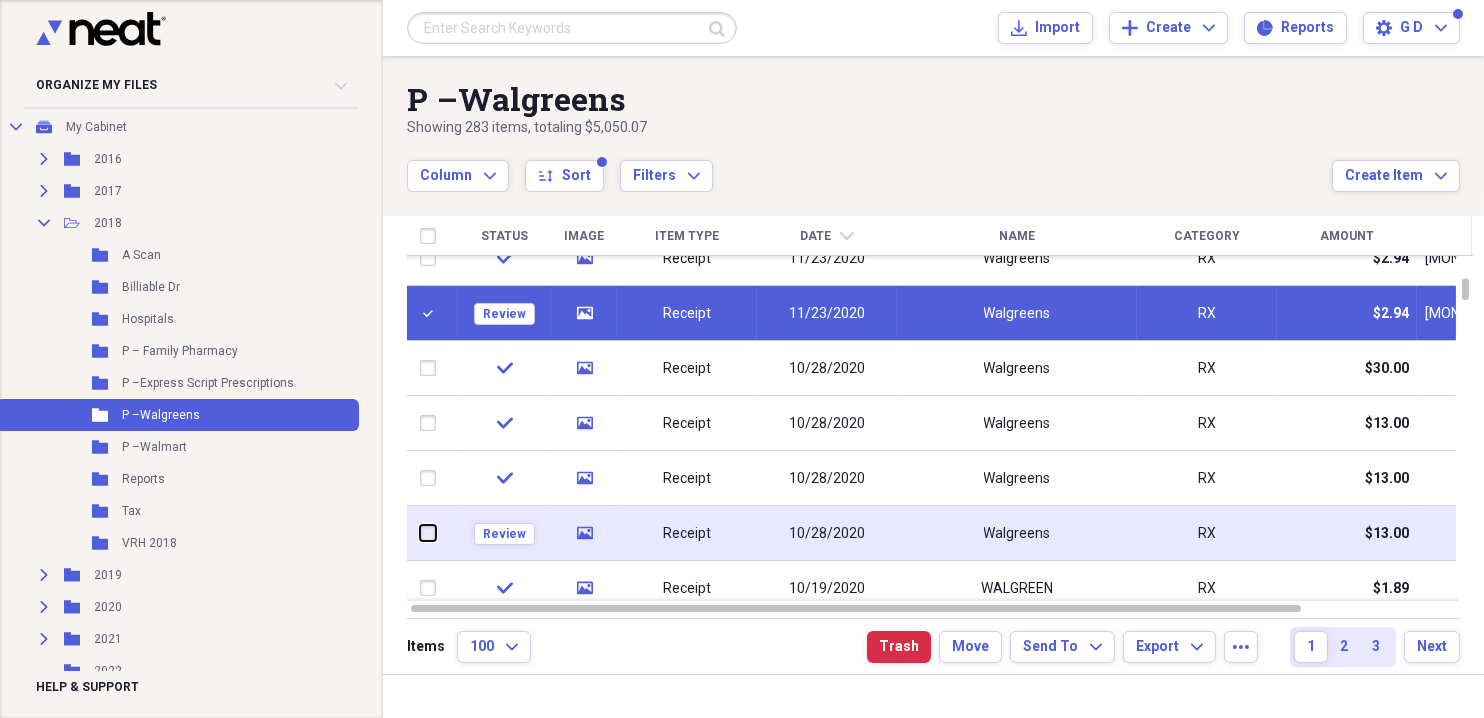 click at bounding box center [420, 533] 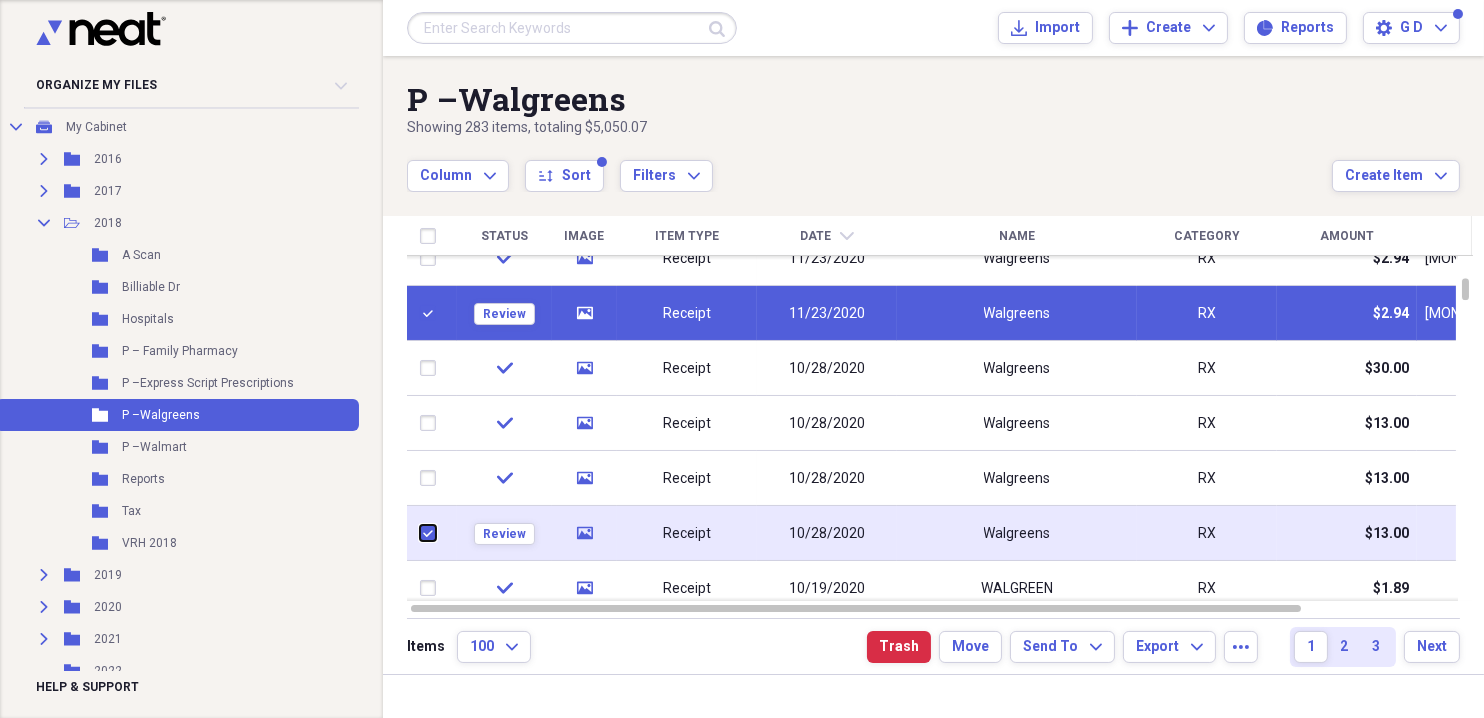 checkbox on "true" 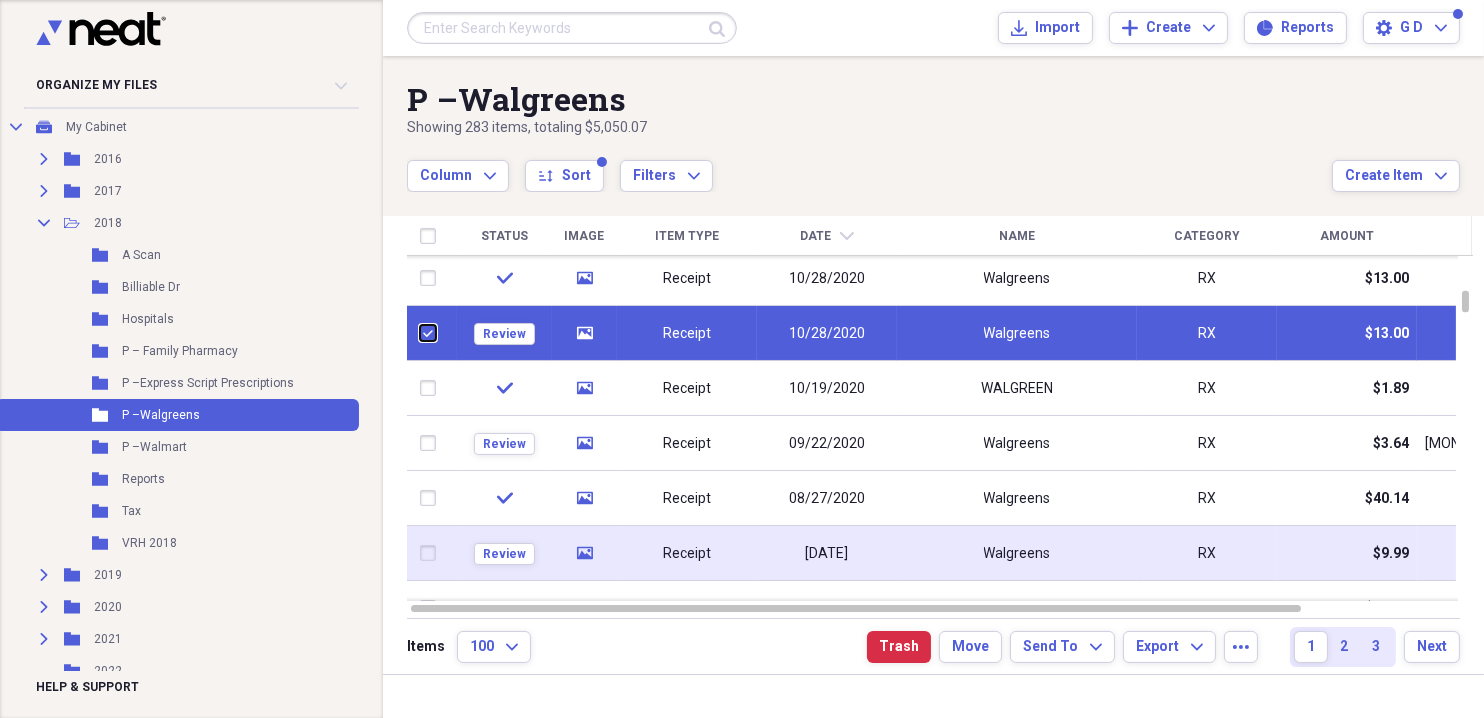 checkbox on "false" 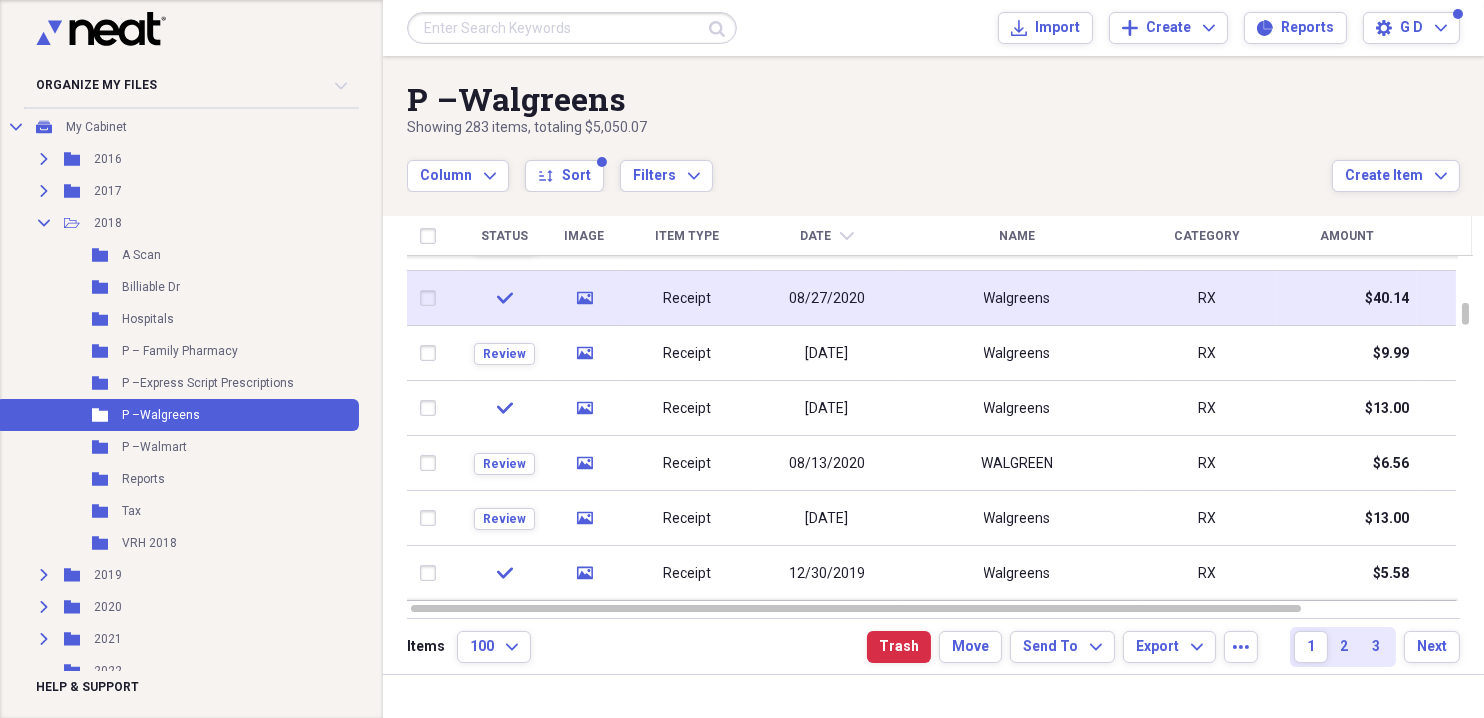 checkbox on "false" 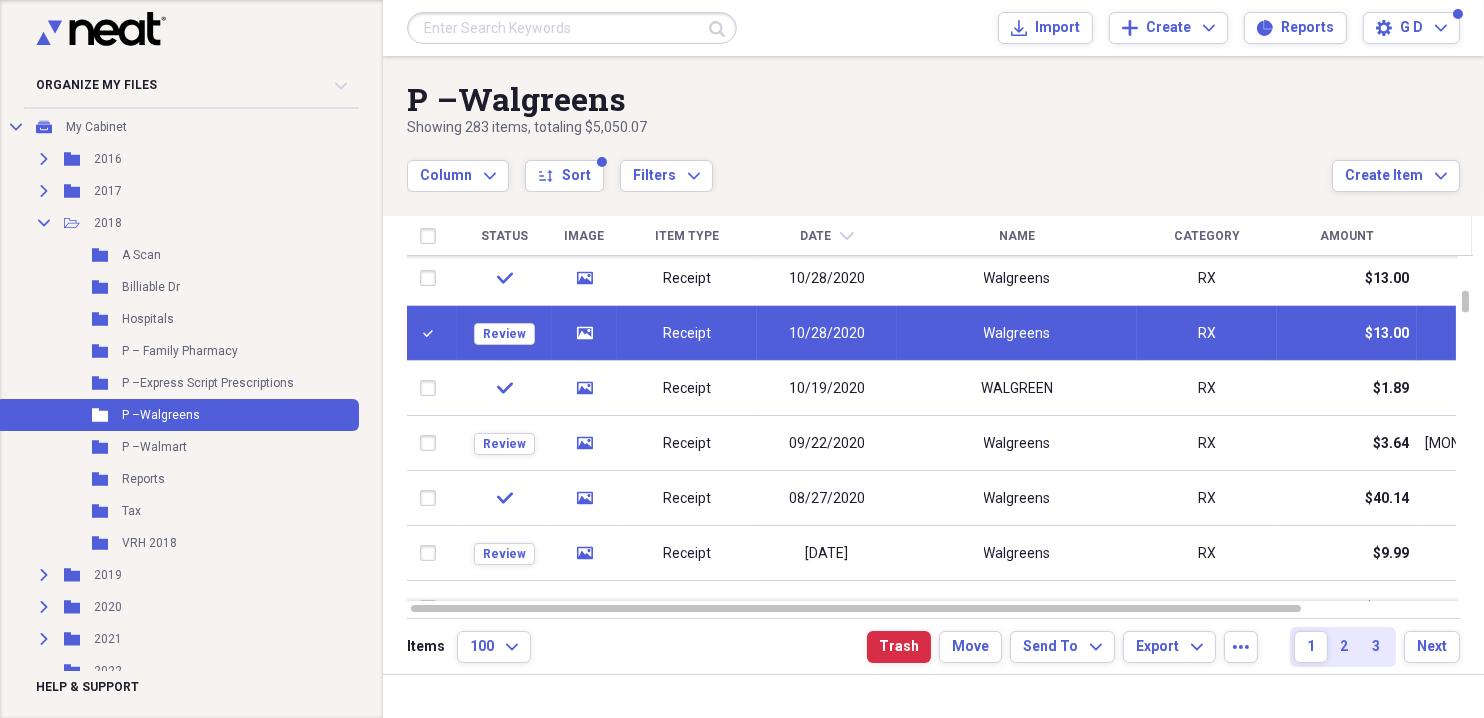 checkbox on "true" 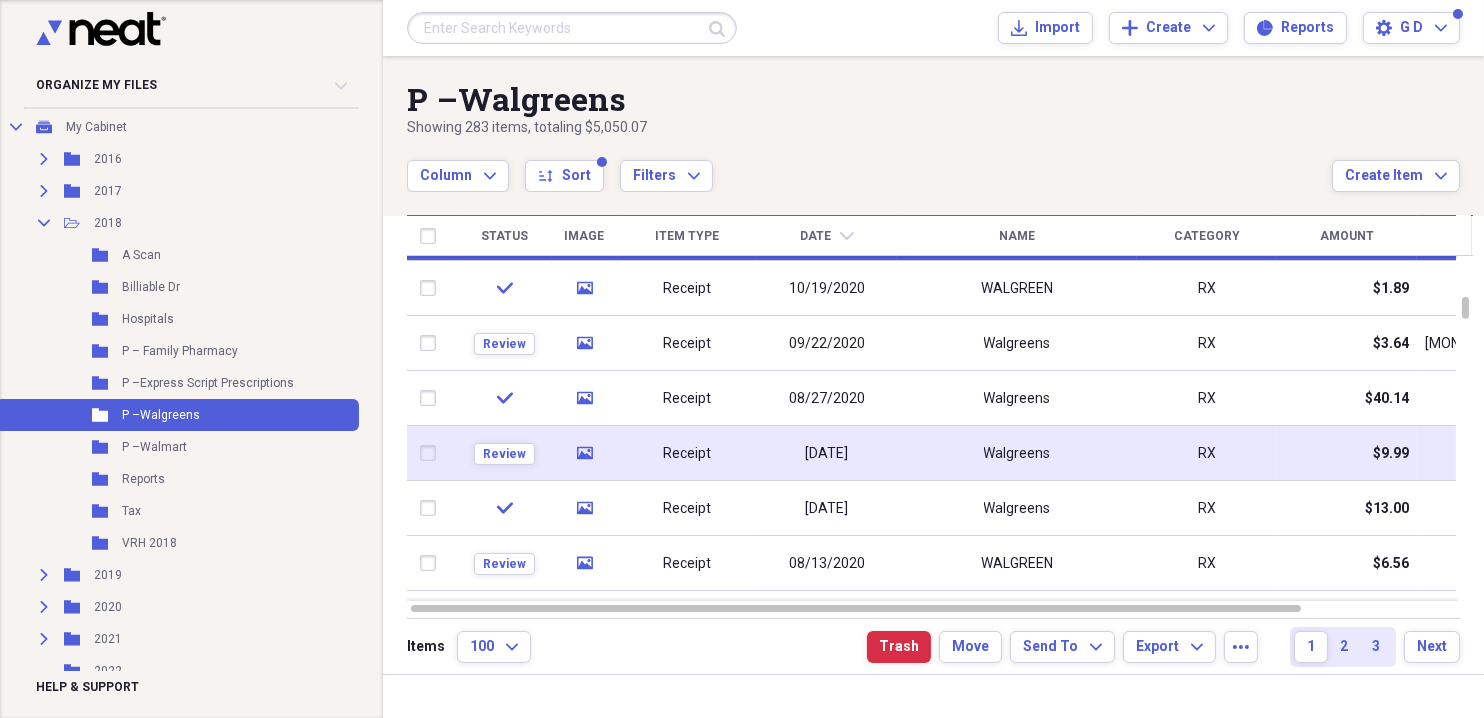 checkbox on "false" 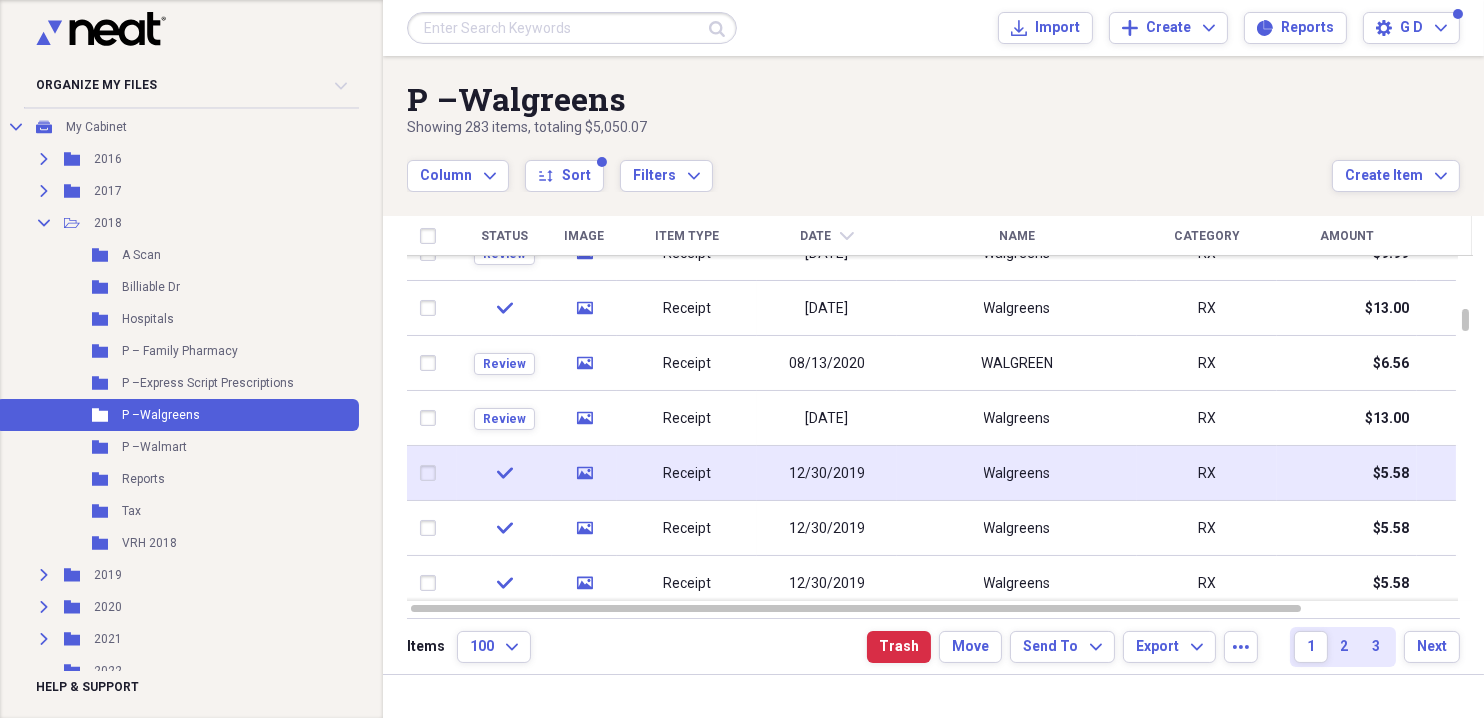 click at bounding box center (432, 473) 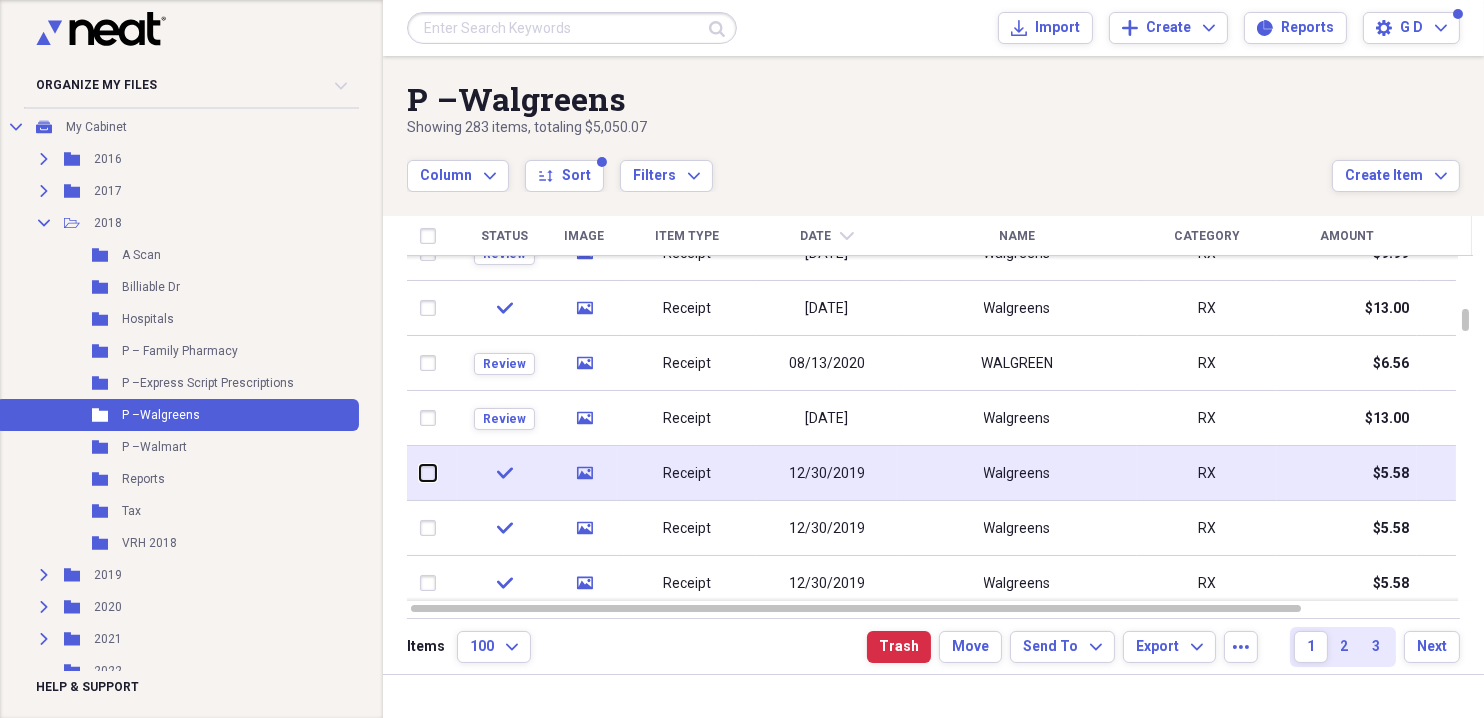 click at bounding box center [420, 473] 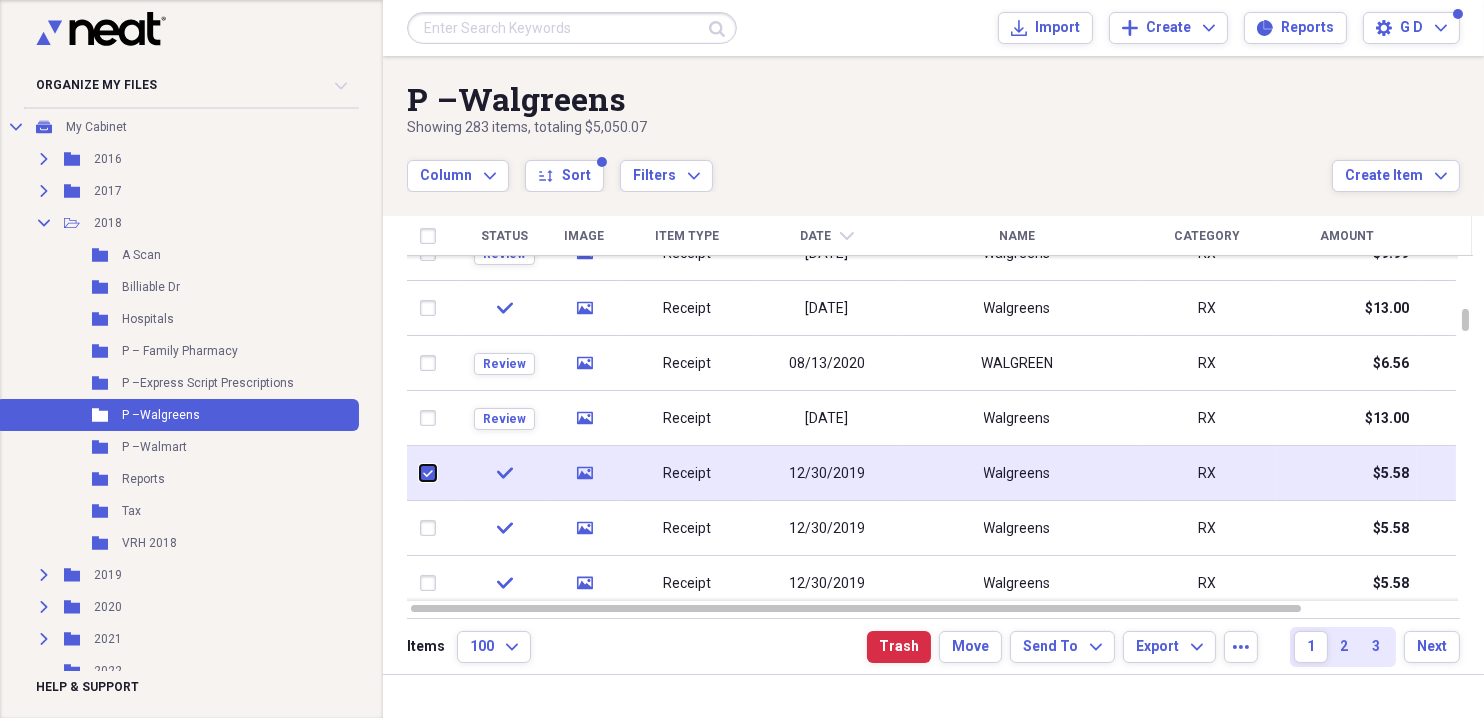 checkbox on "true" 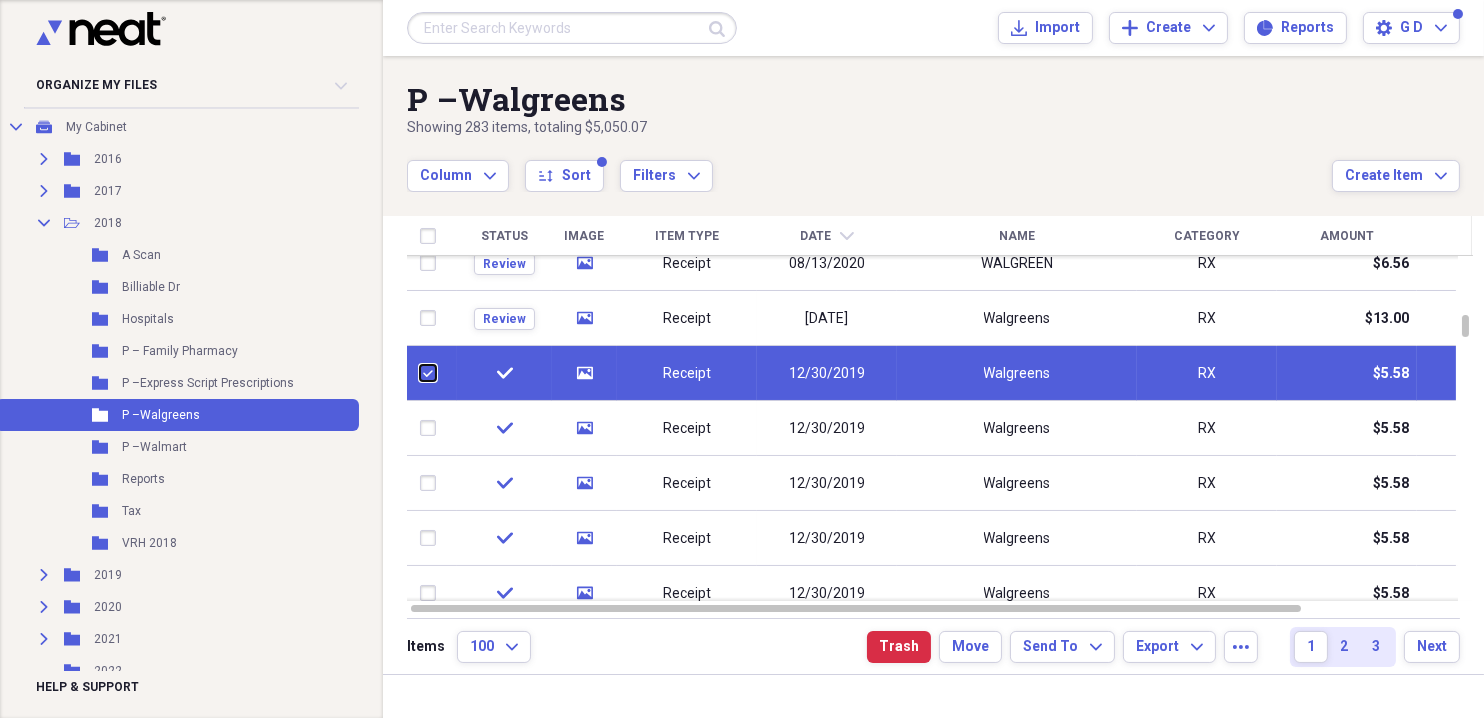 checkbox on "false" 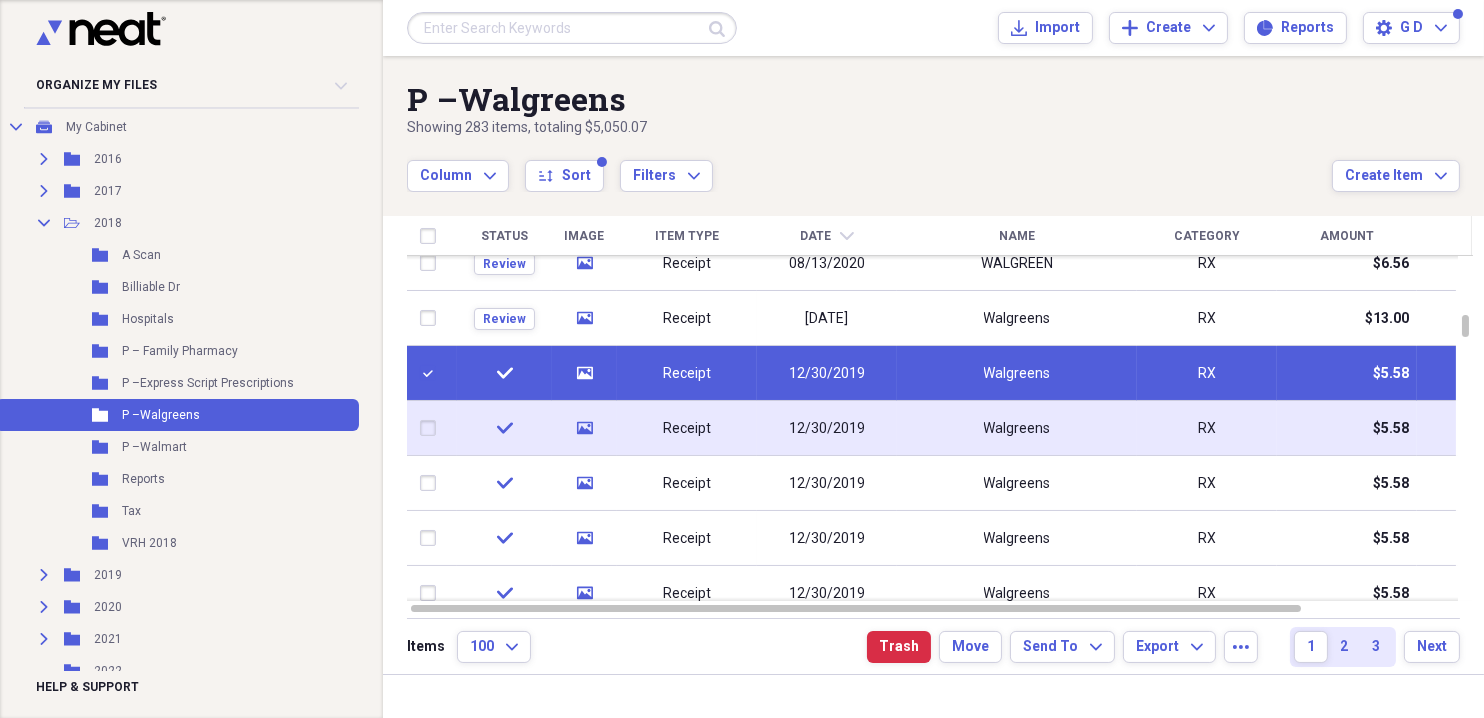 click at bounding box center [432, 428] 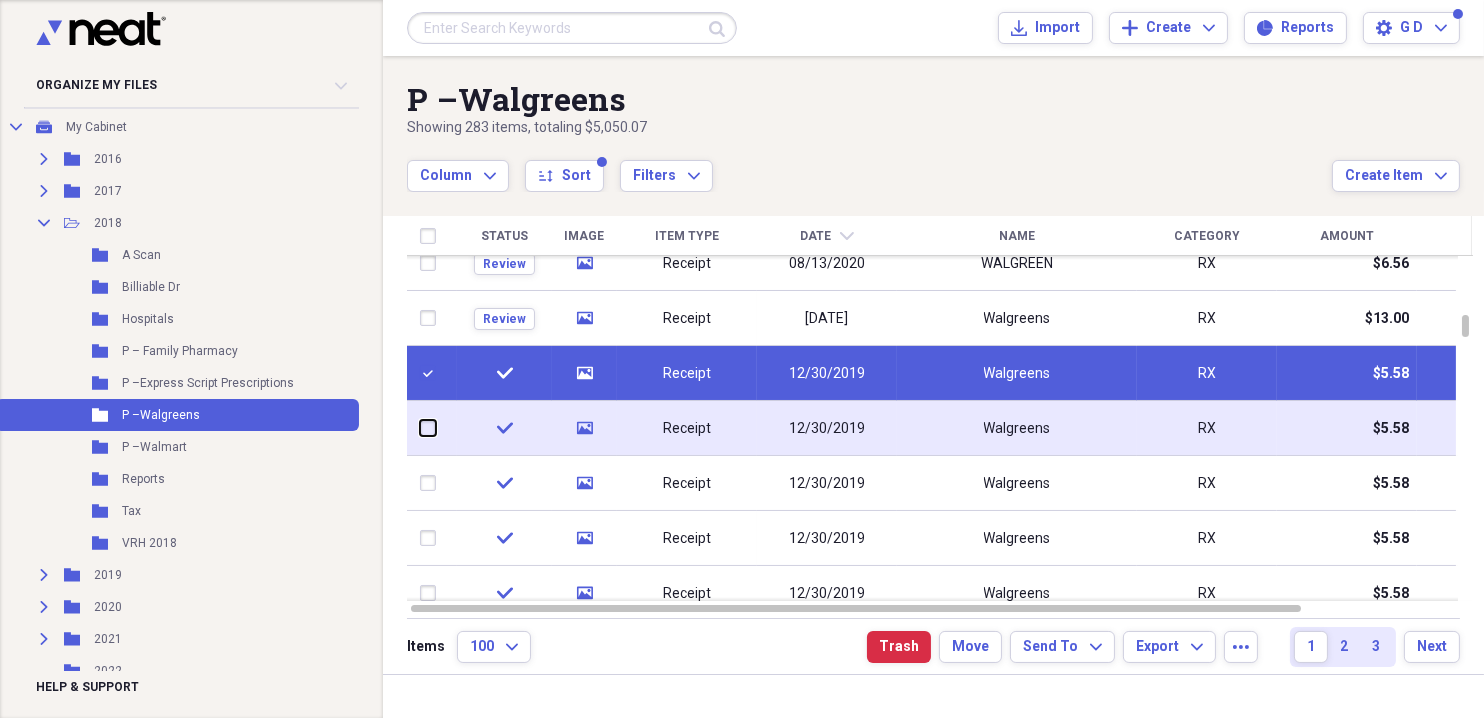 click at bounding box center (420, 428) 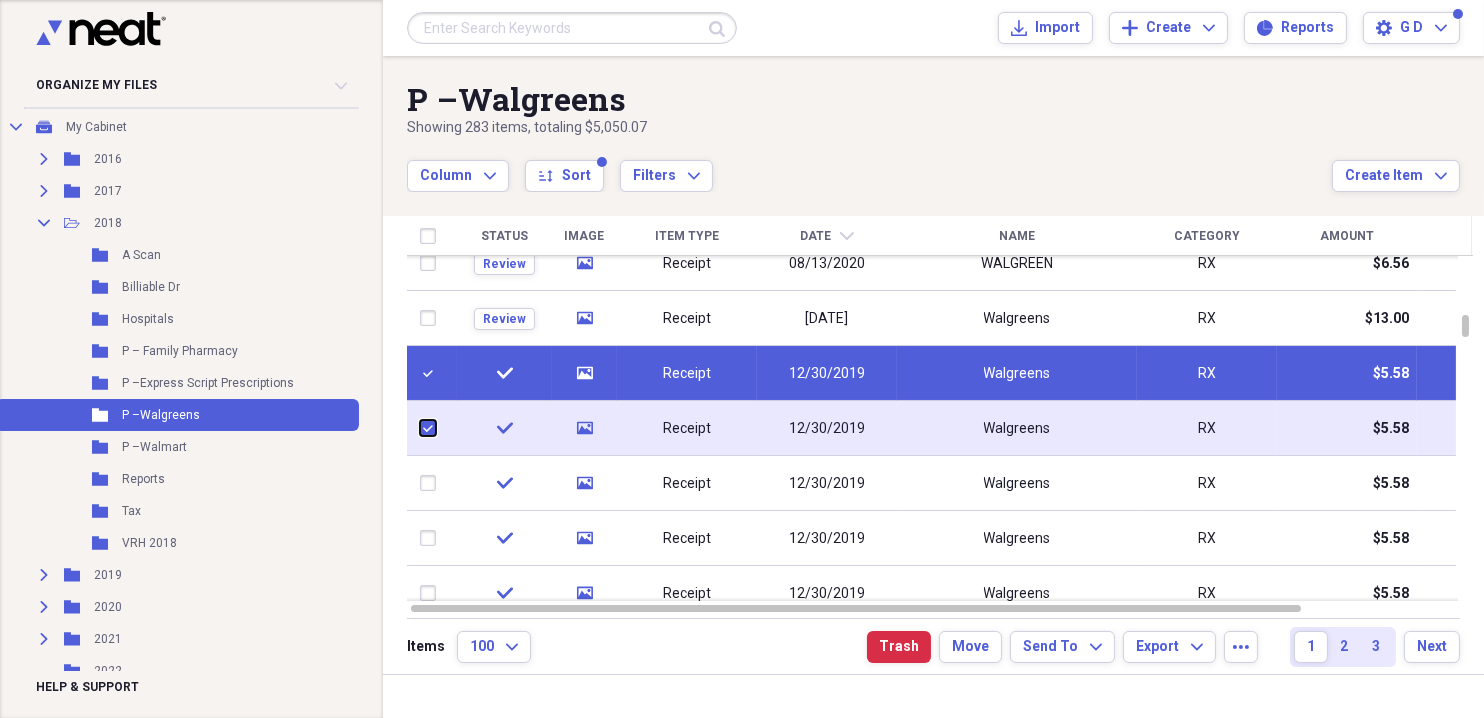 checkbox on "true" 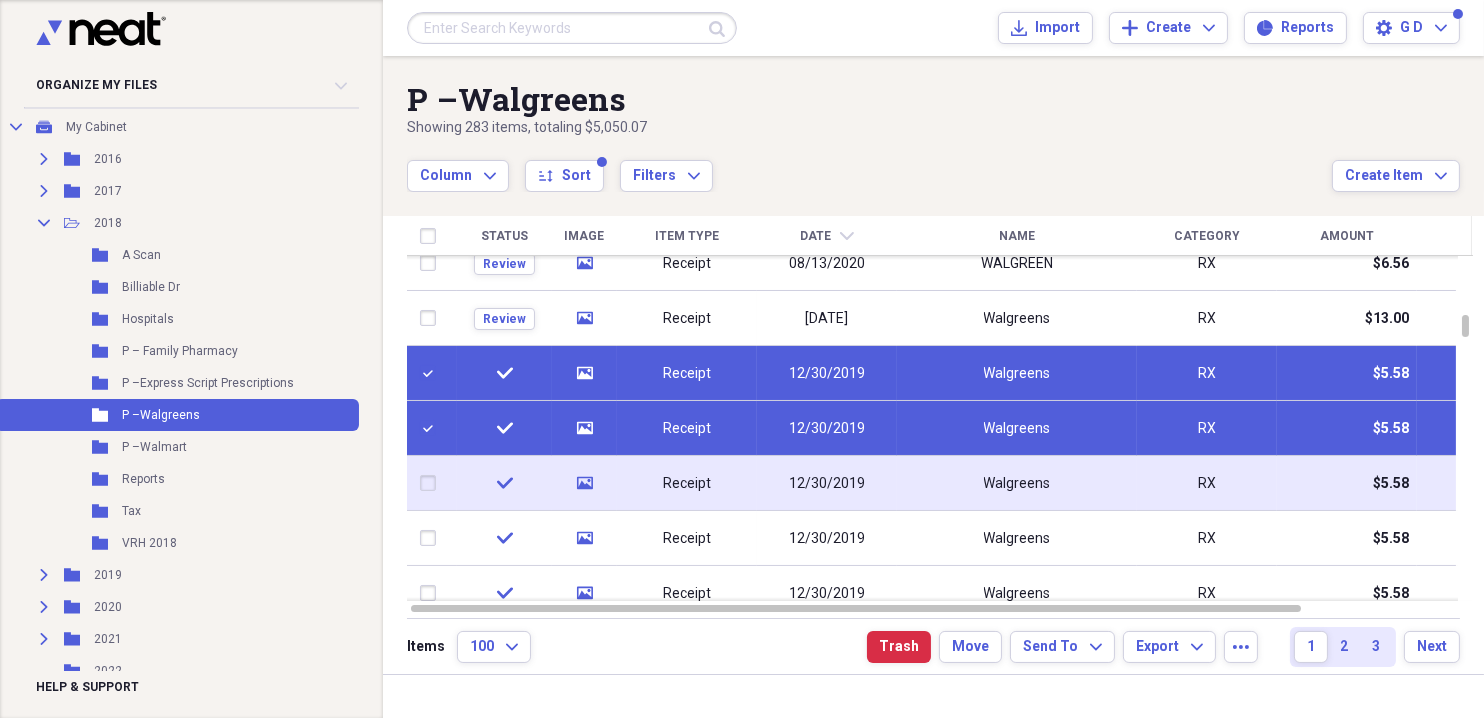 click at bounding box center [432, 483] 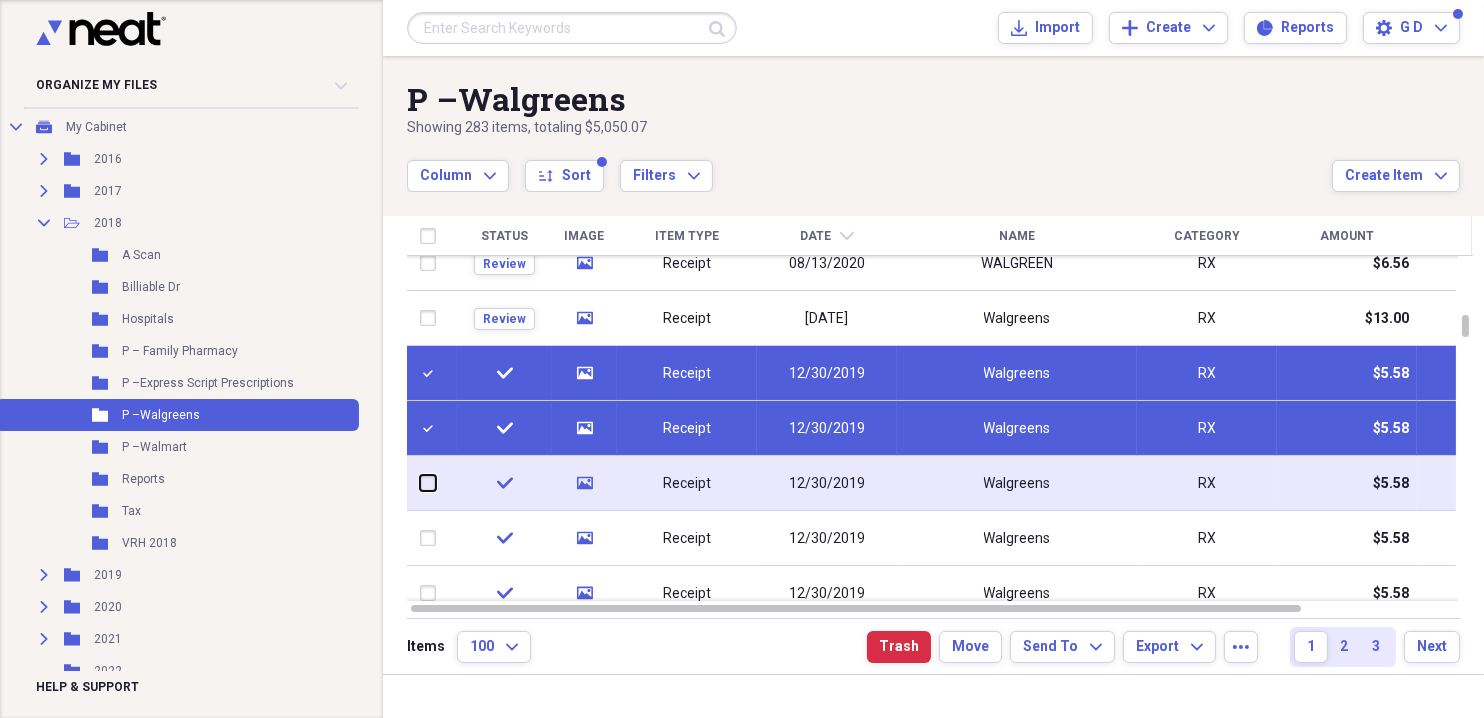 click at bounding box center [420, 483] 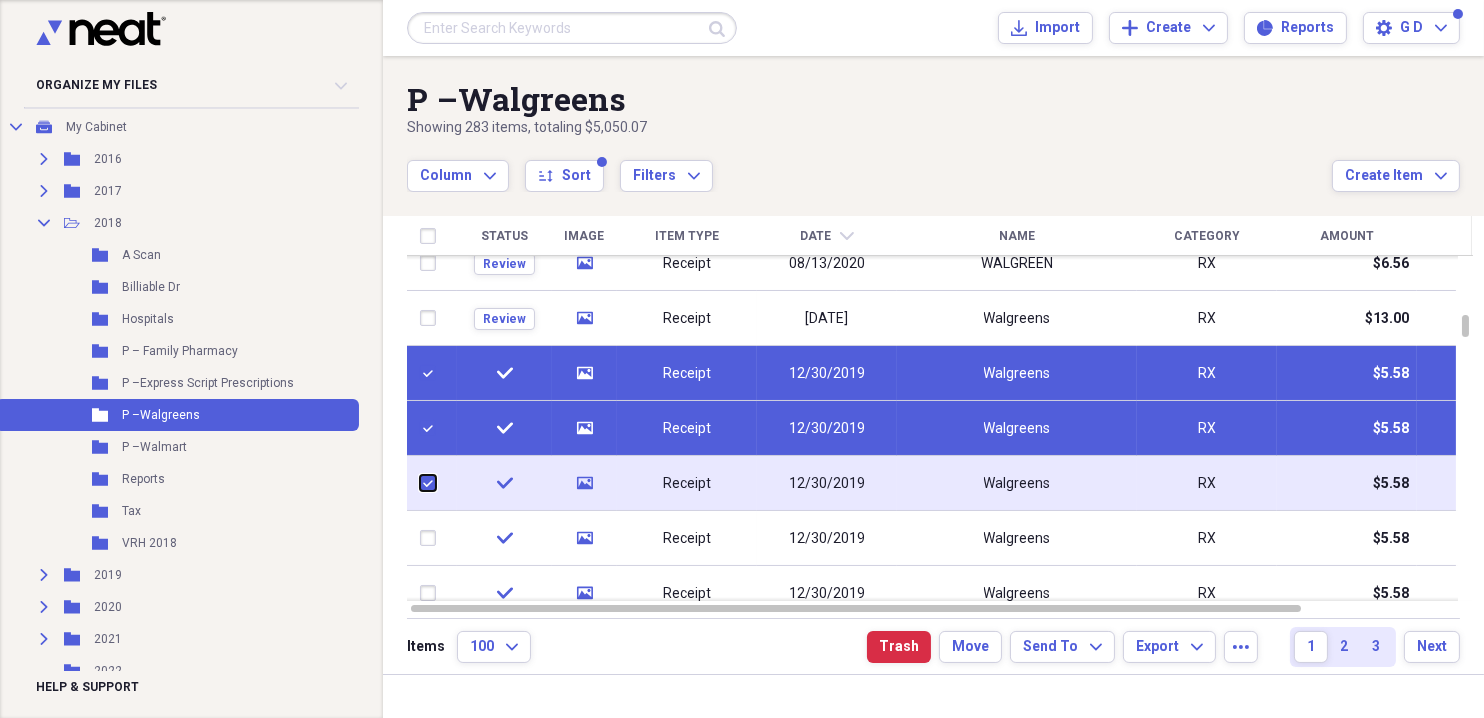 checkbox on "true" 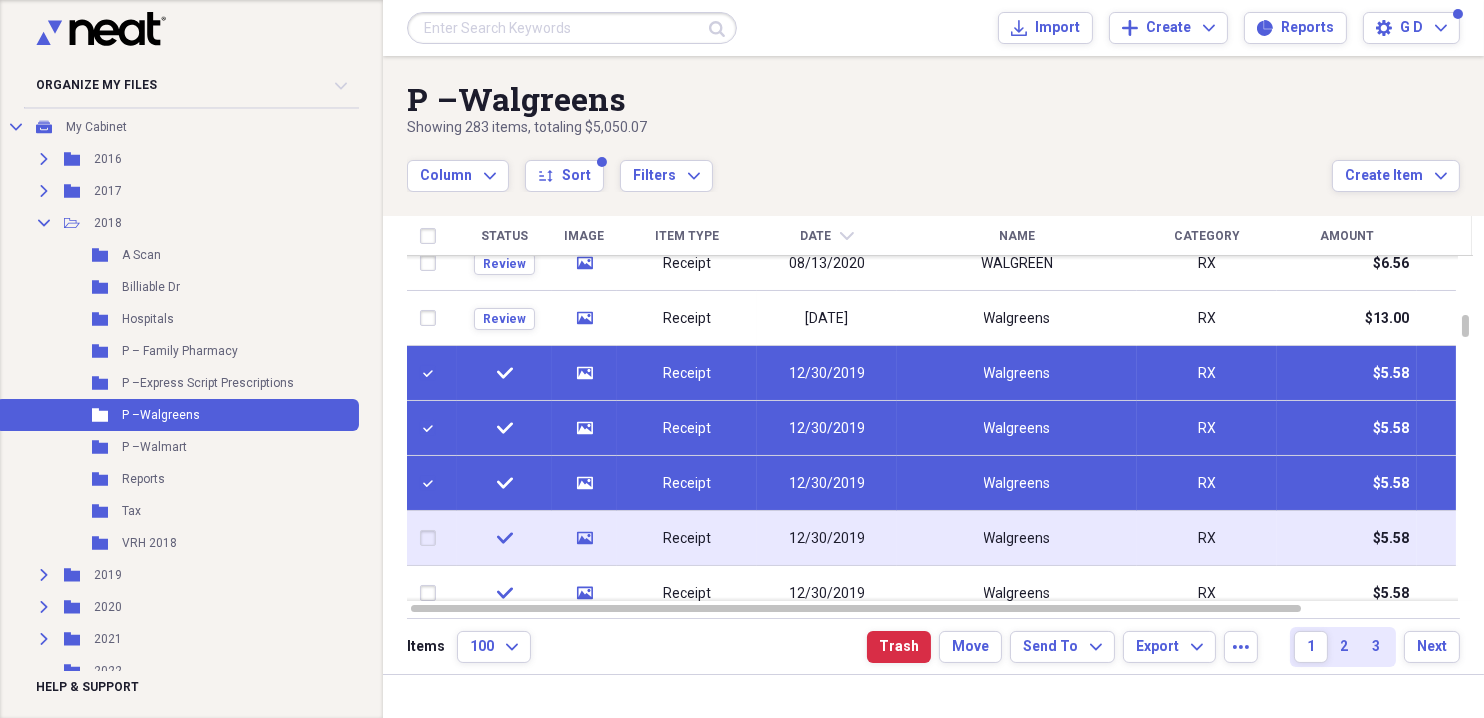 click at bounding box center [432, 538] 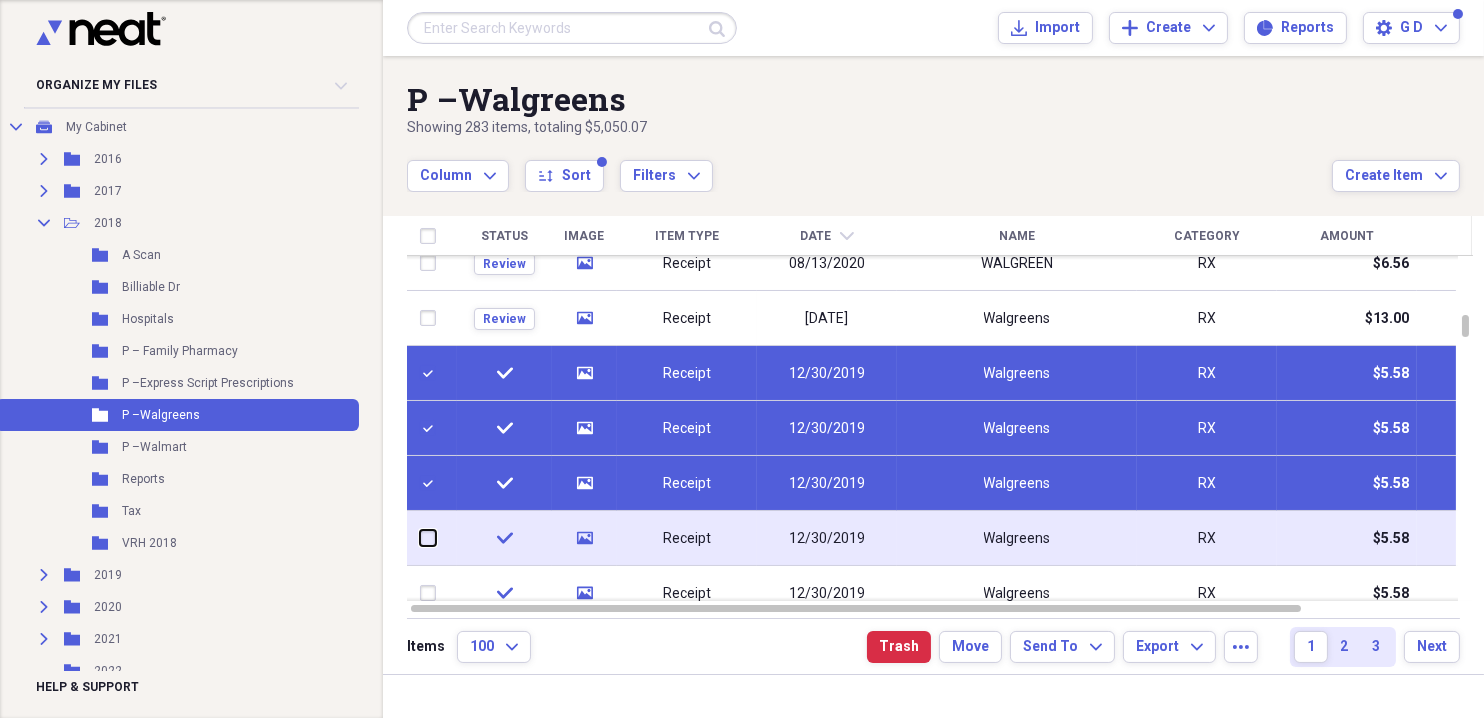 click at bounding box center (420, 538) 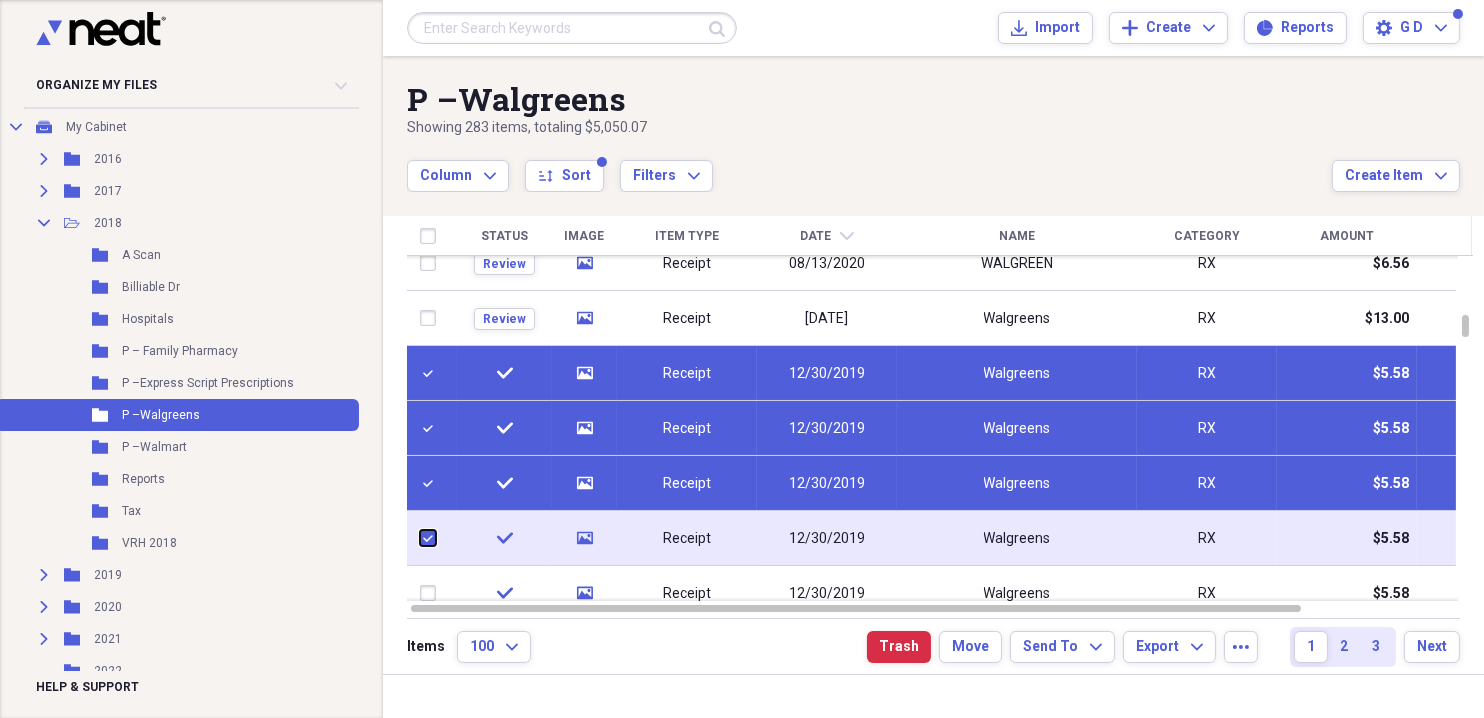 checkbox on "true" 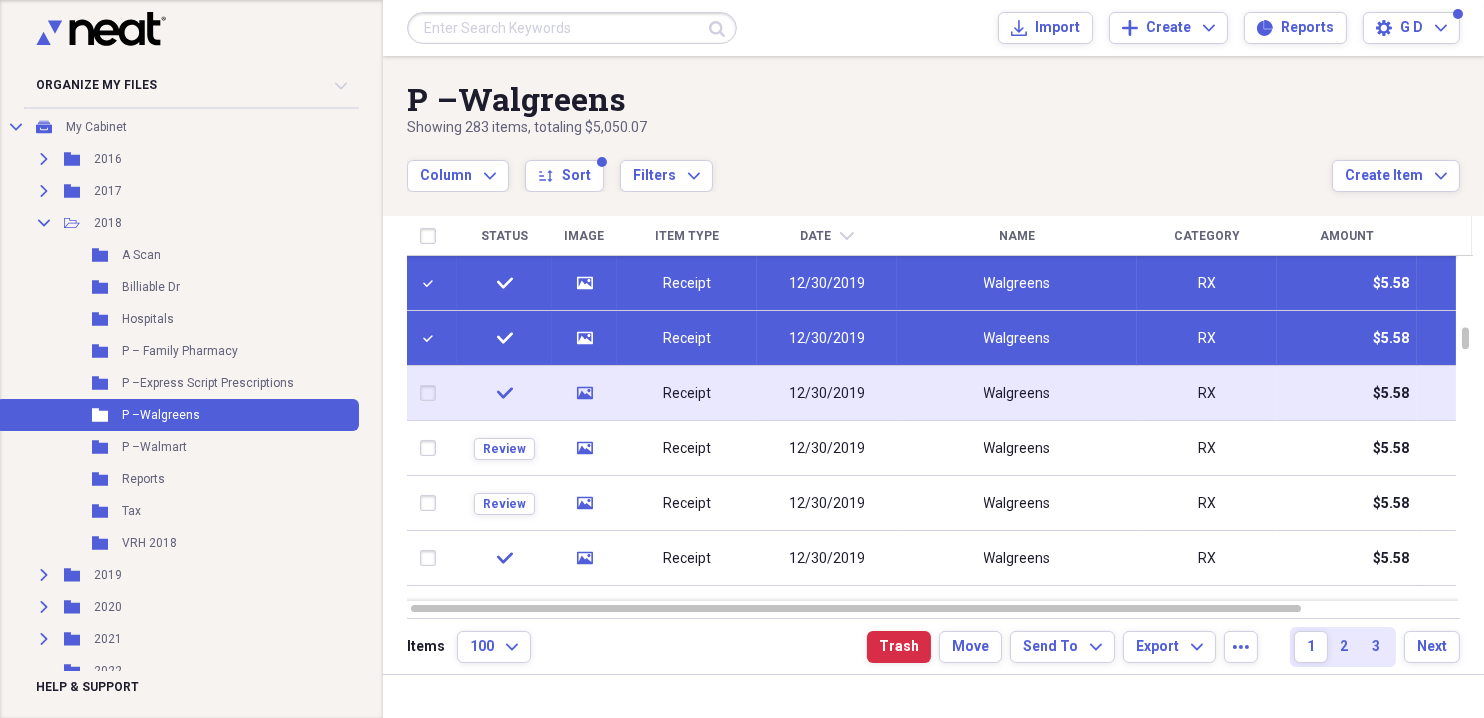 click at bounding box center [432, 393] 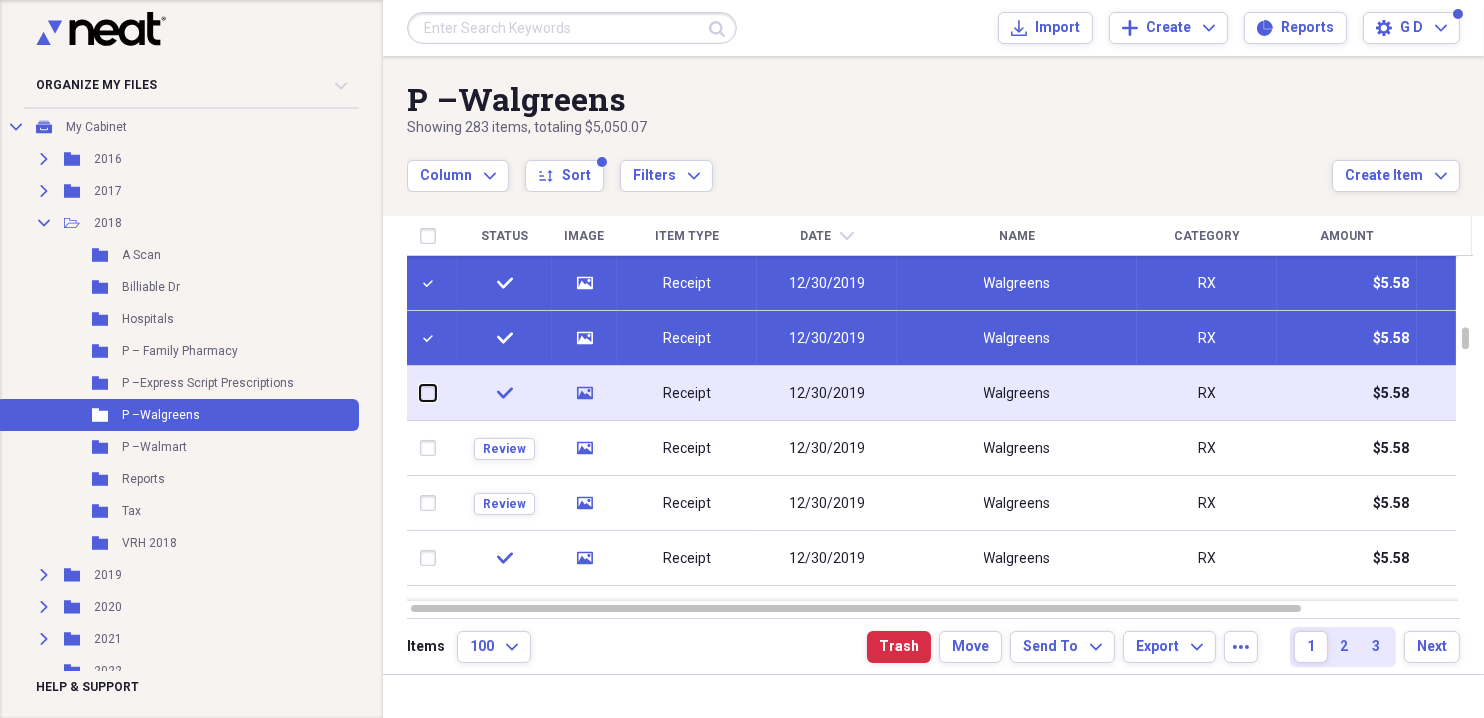 click at bounding box center (420, 393) 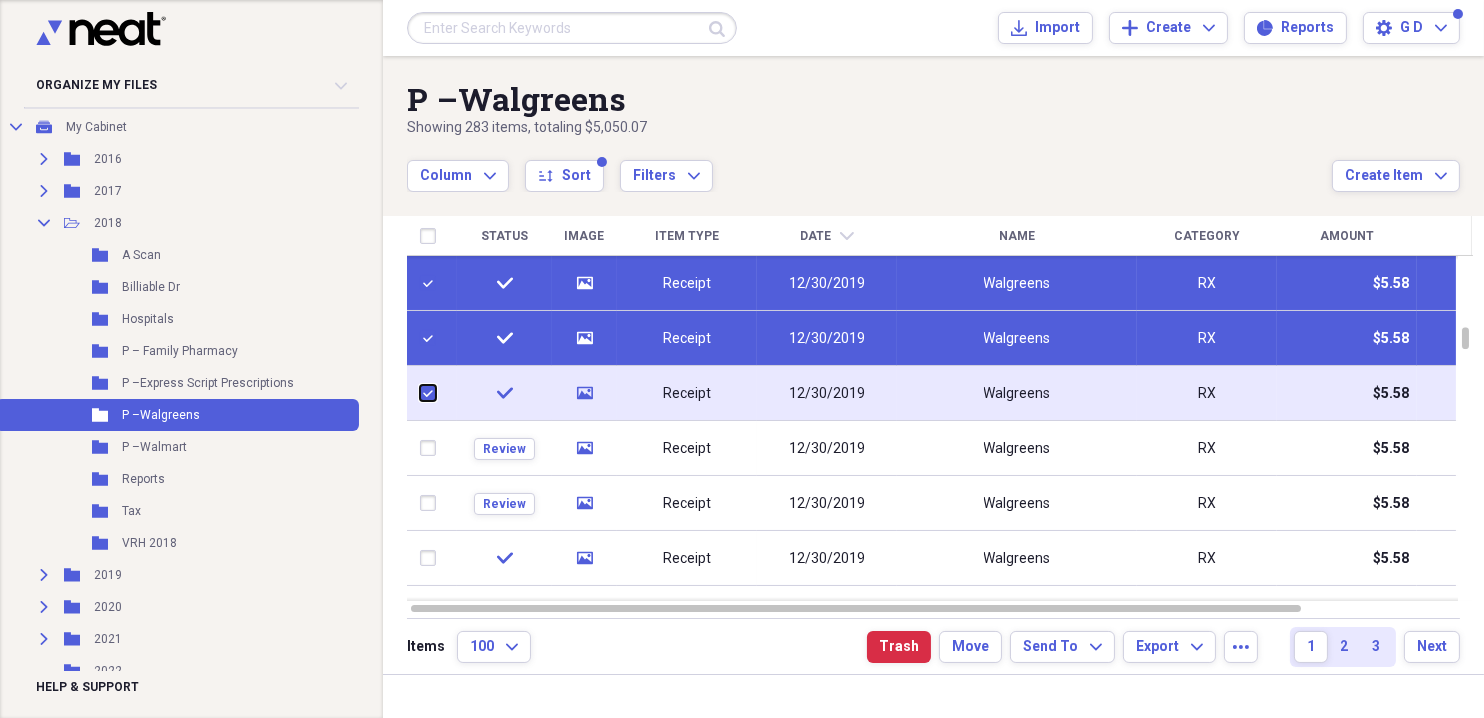 checkbox on "true" 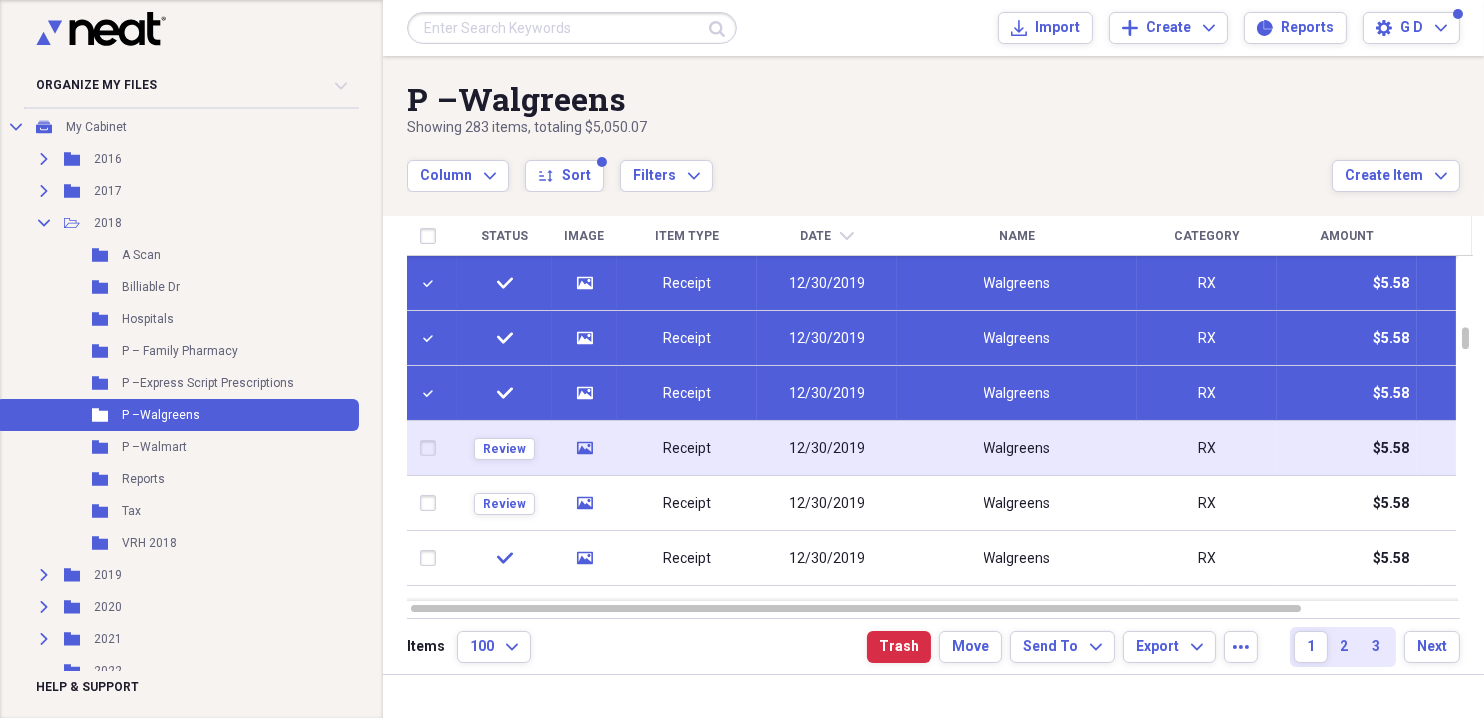 click at bounding box center (432, 448) 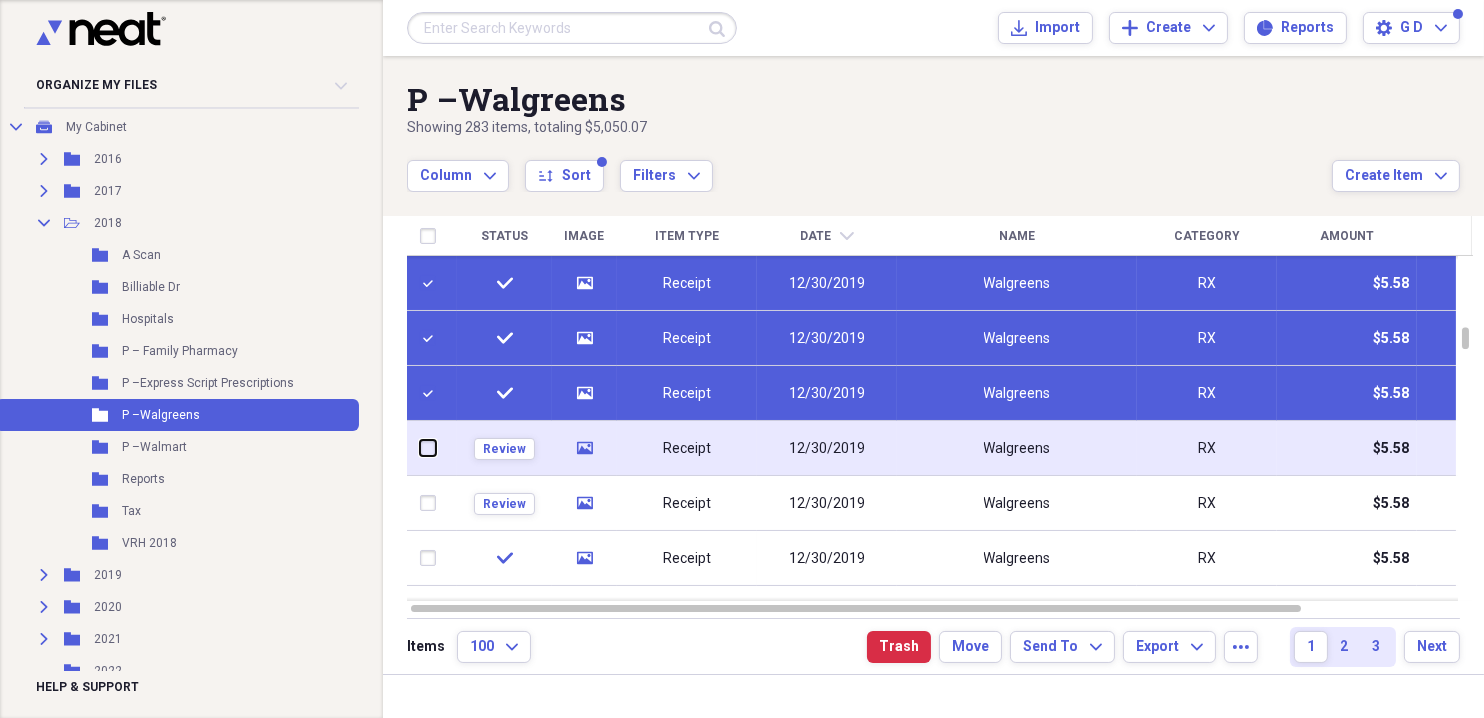 click at bounding box center (420, 448) 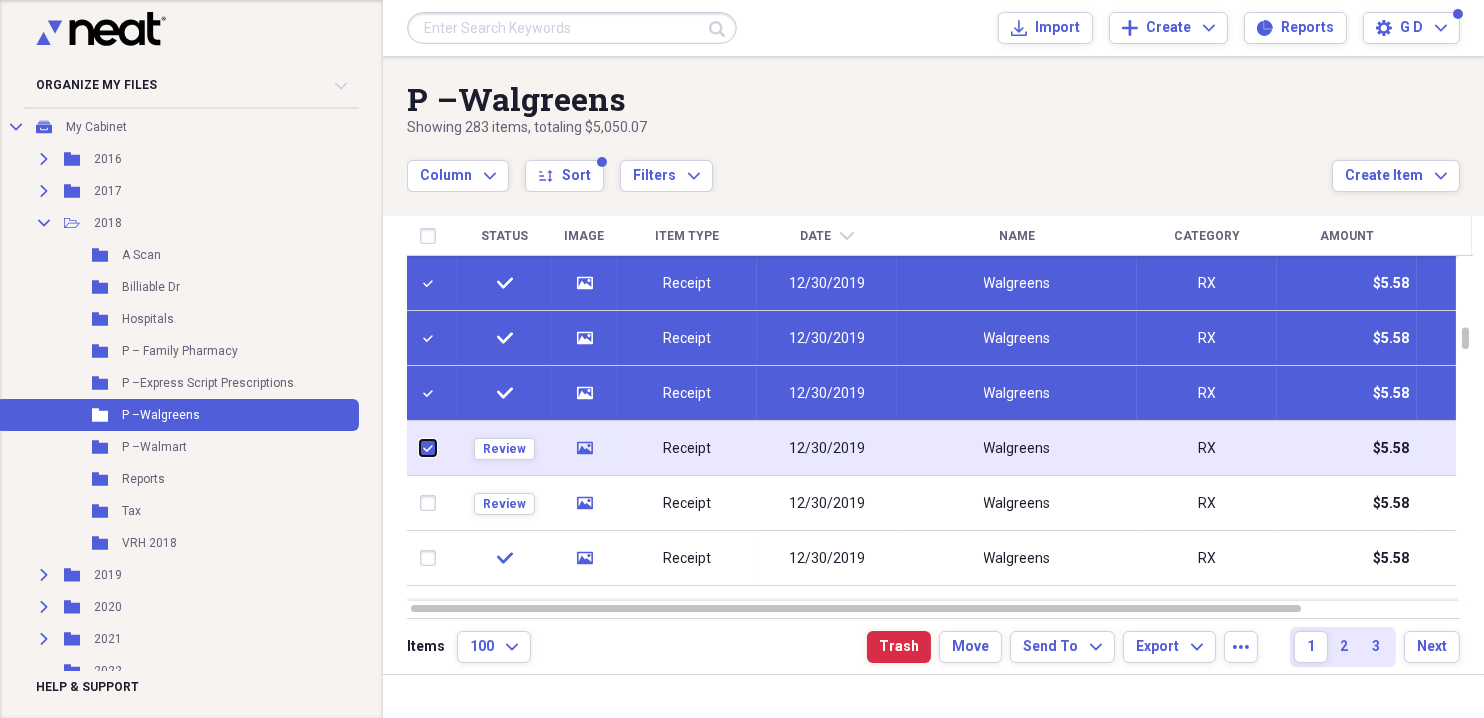 checkbox on "true" 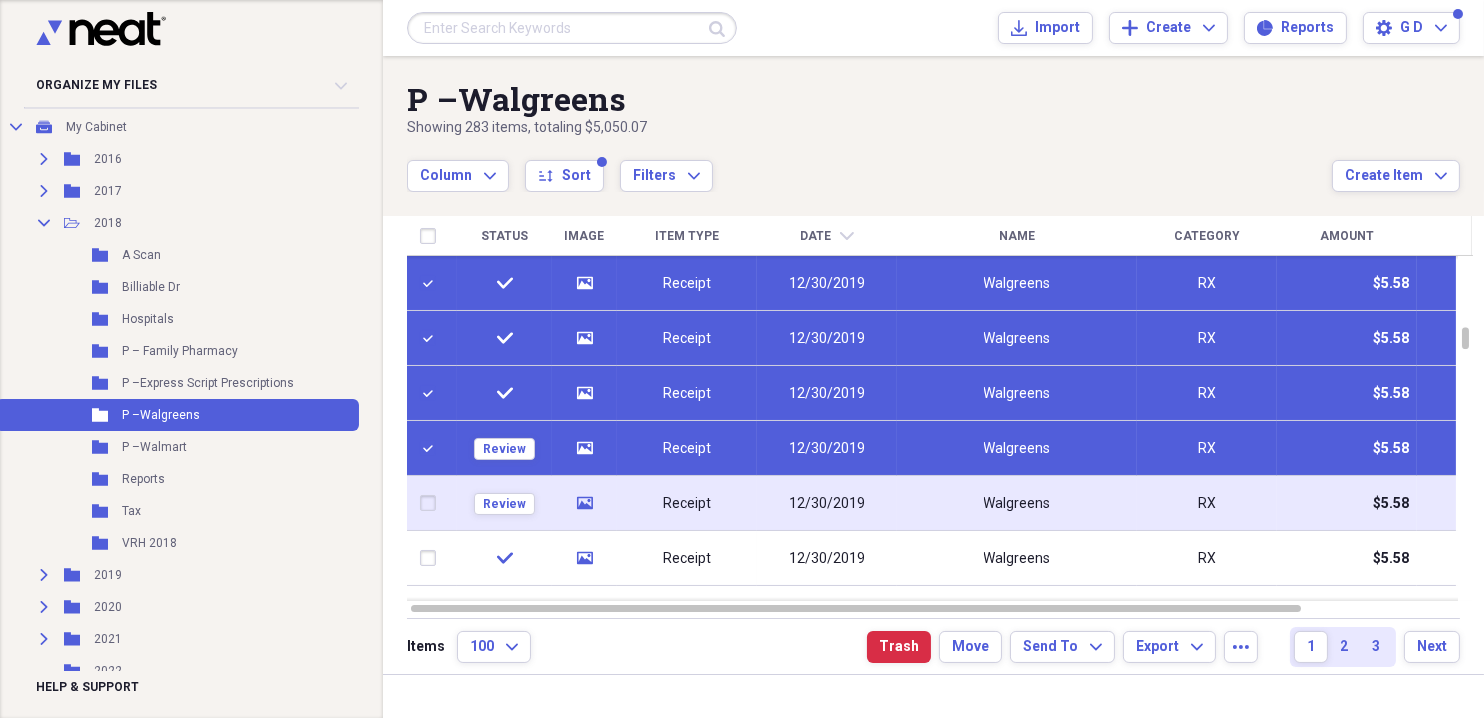 click at bounding box center (432, 503) 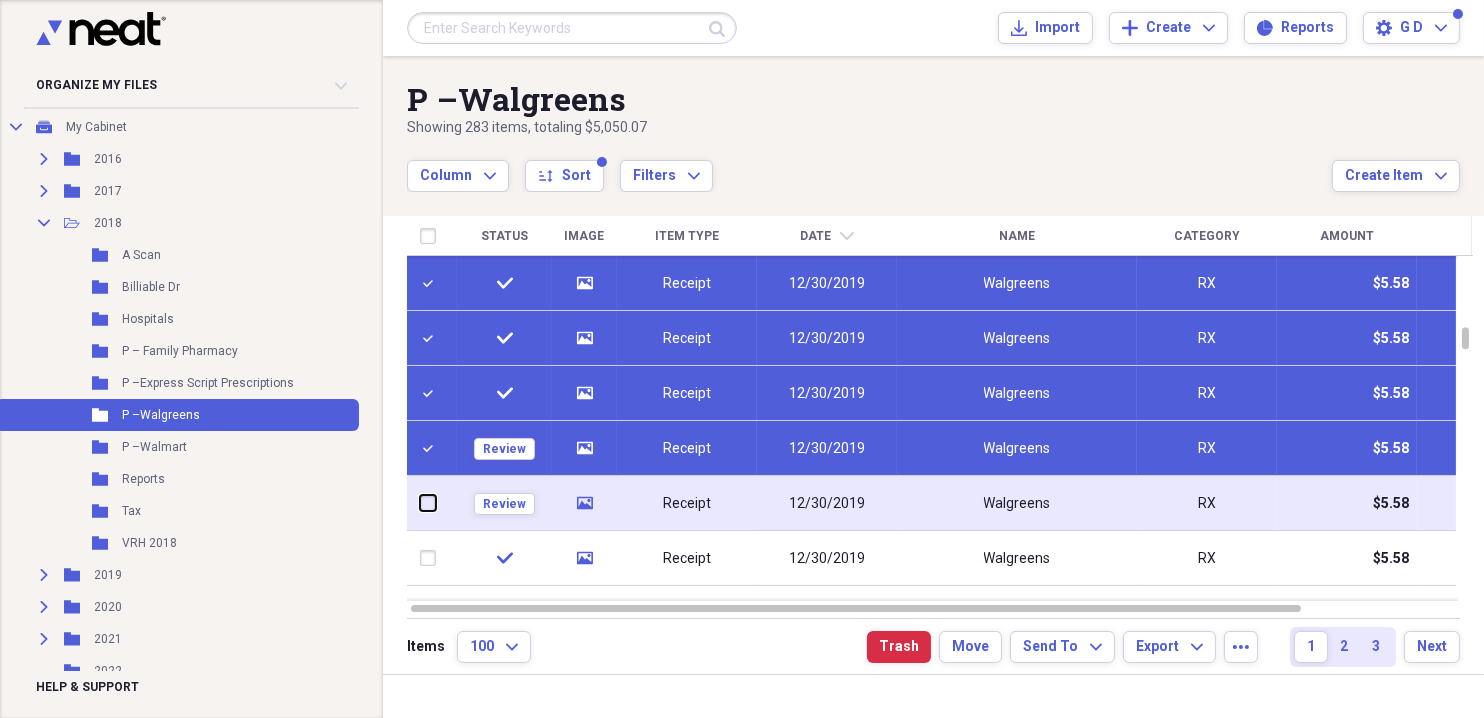 click at bounding box center [420, 503] 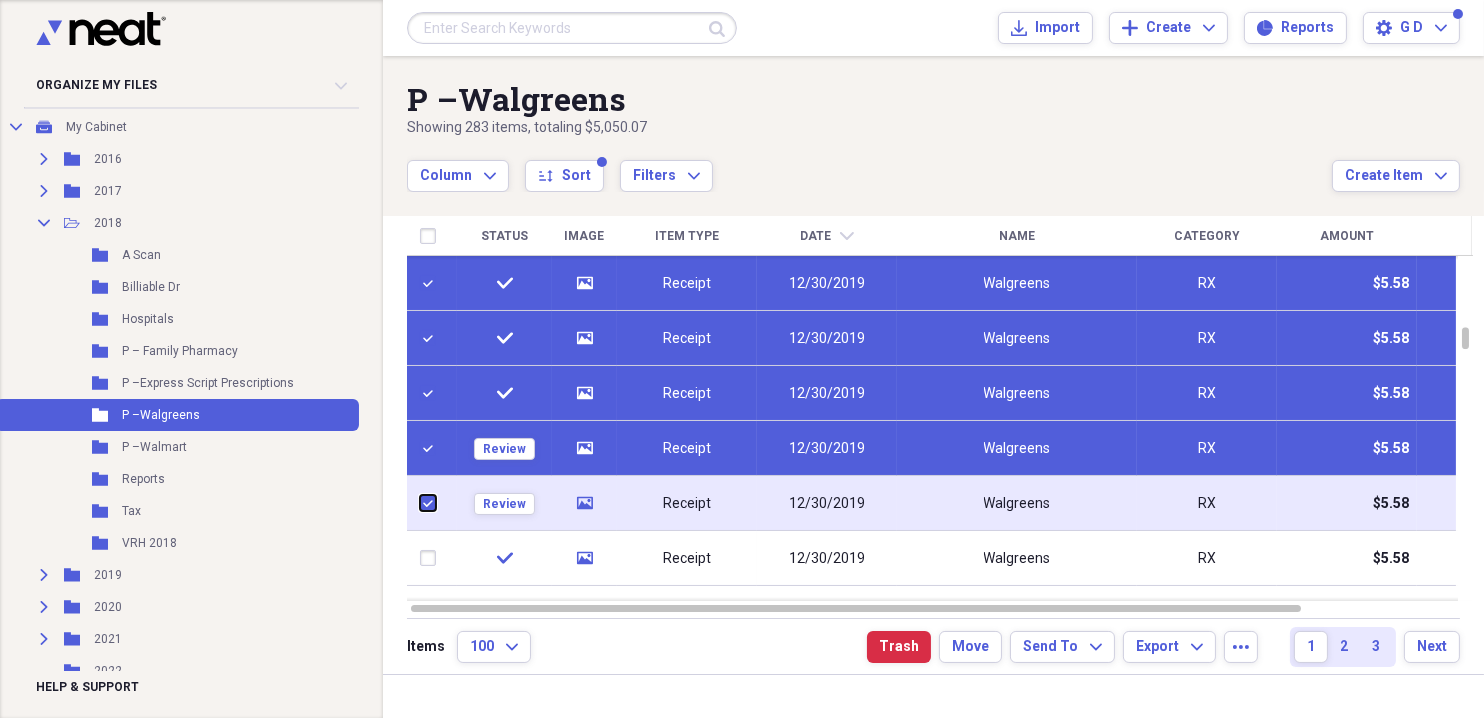 checkbox on "true" 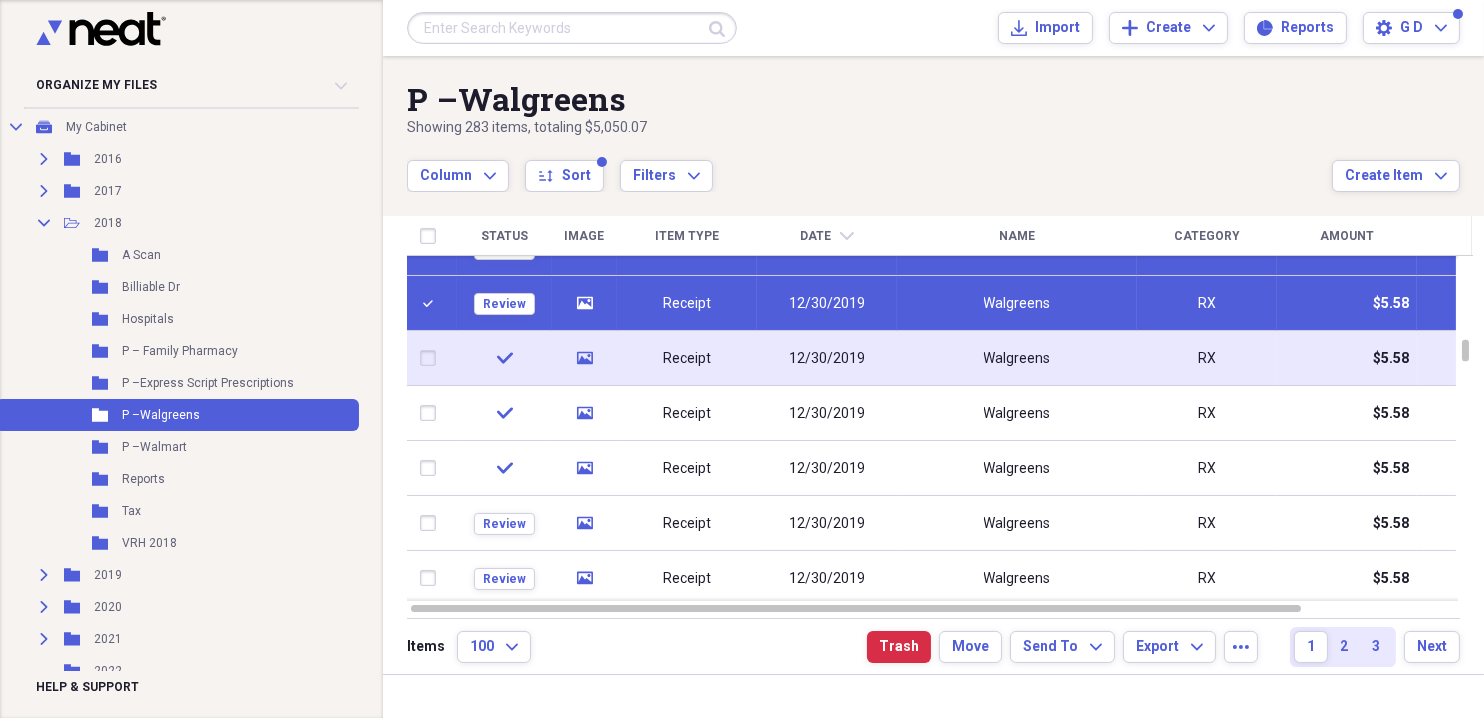 click at bounding box center (432, 358) 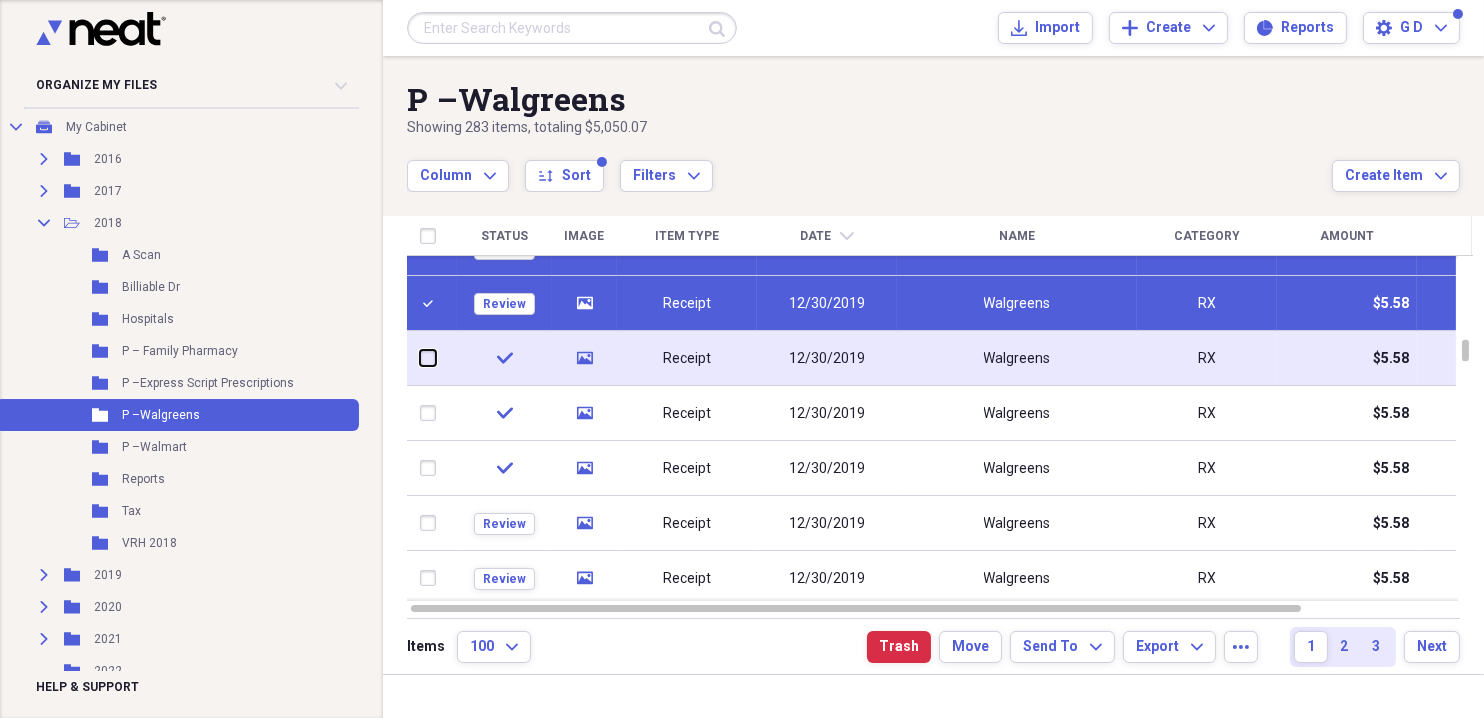 click at bounding box center (420, 358) 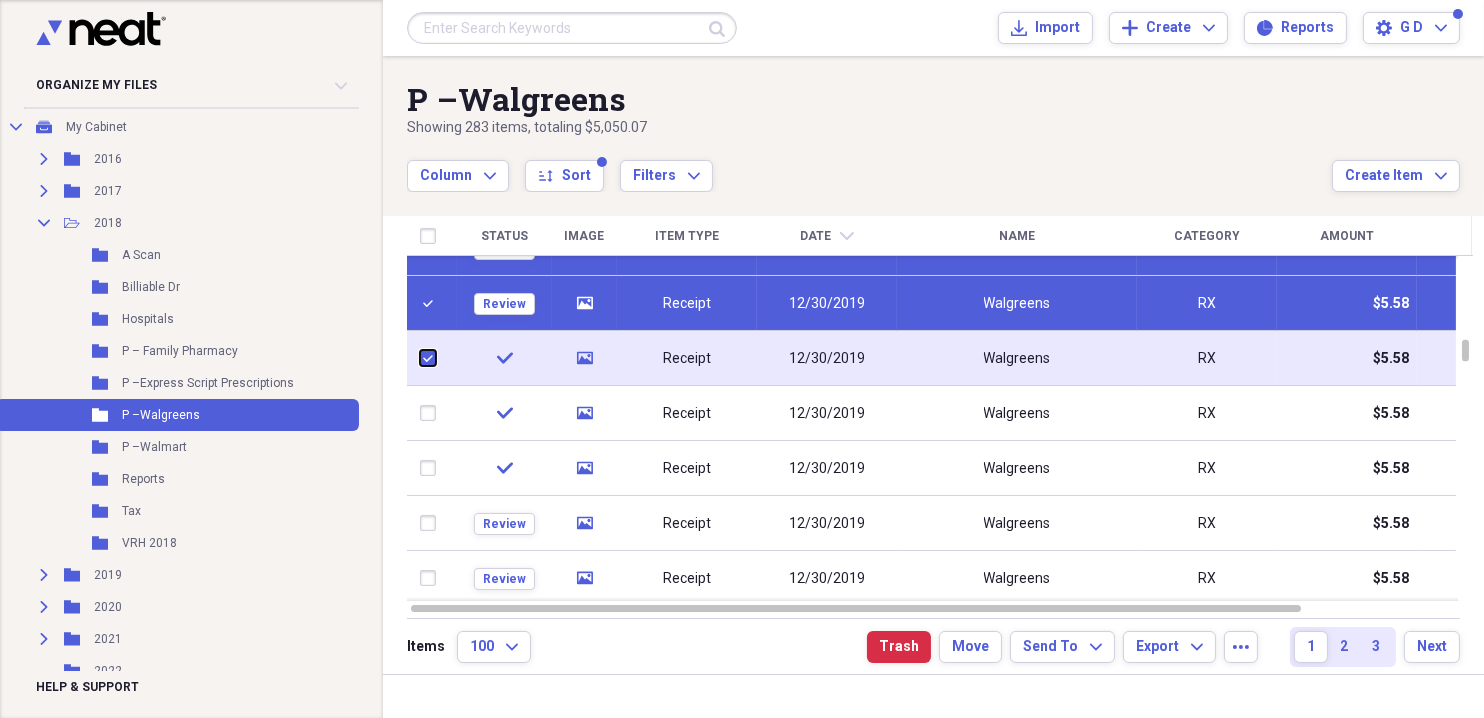 checkbox on "true" 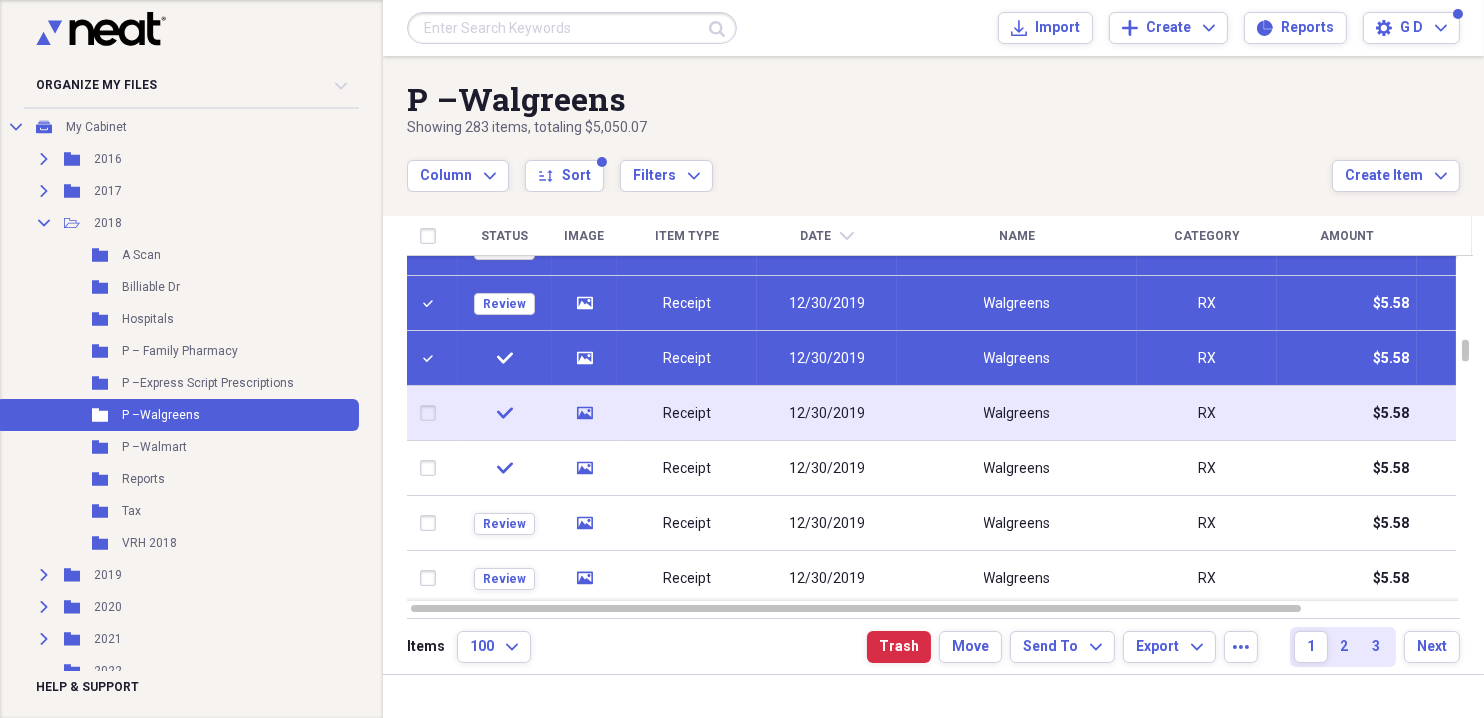 click at bounding box center [432, 413] 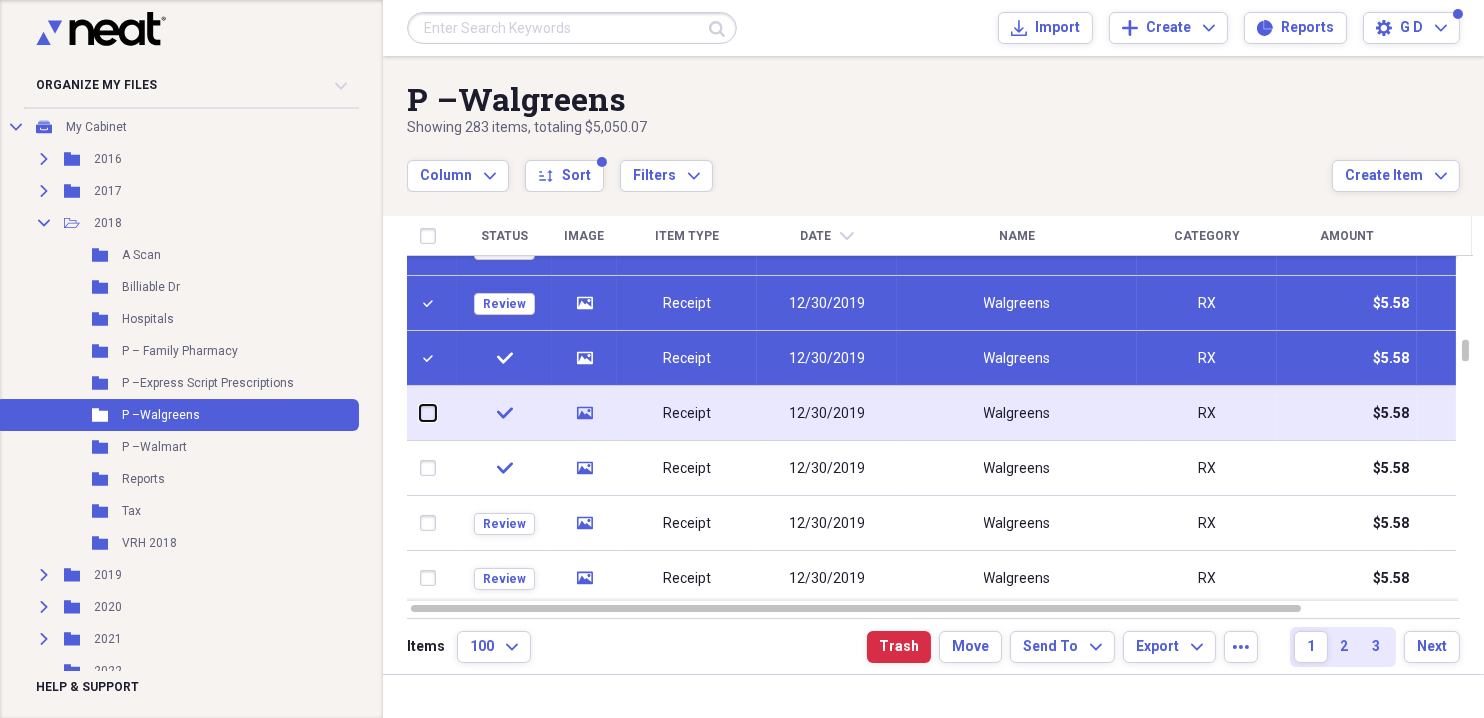 click at bounding box center (420, 413) 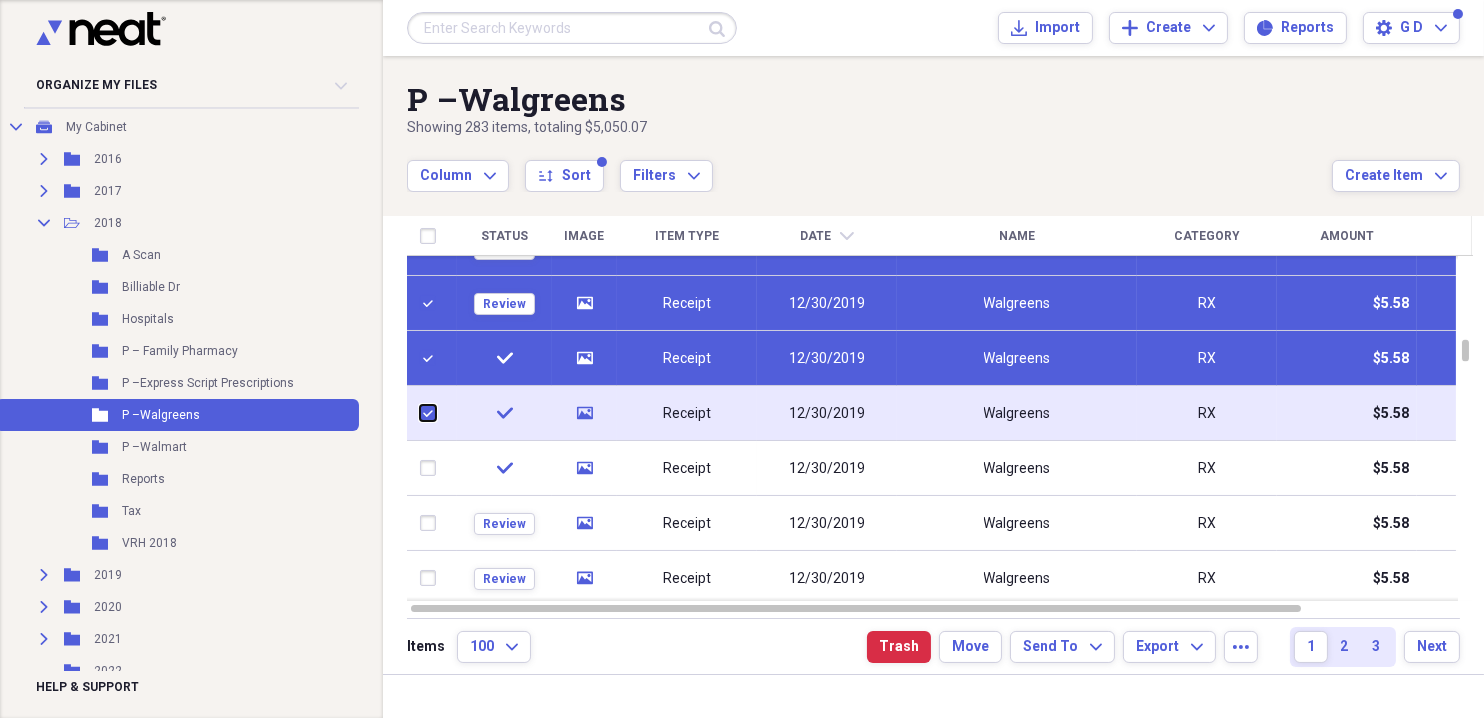checkbox on "true" 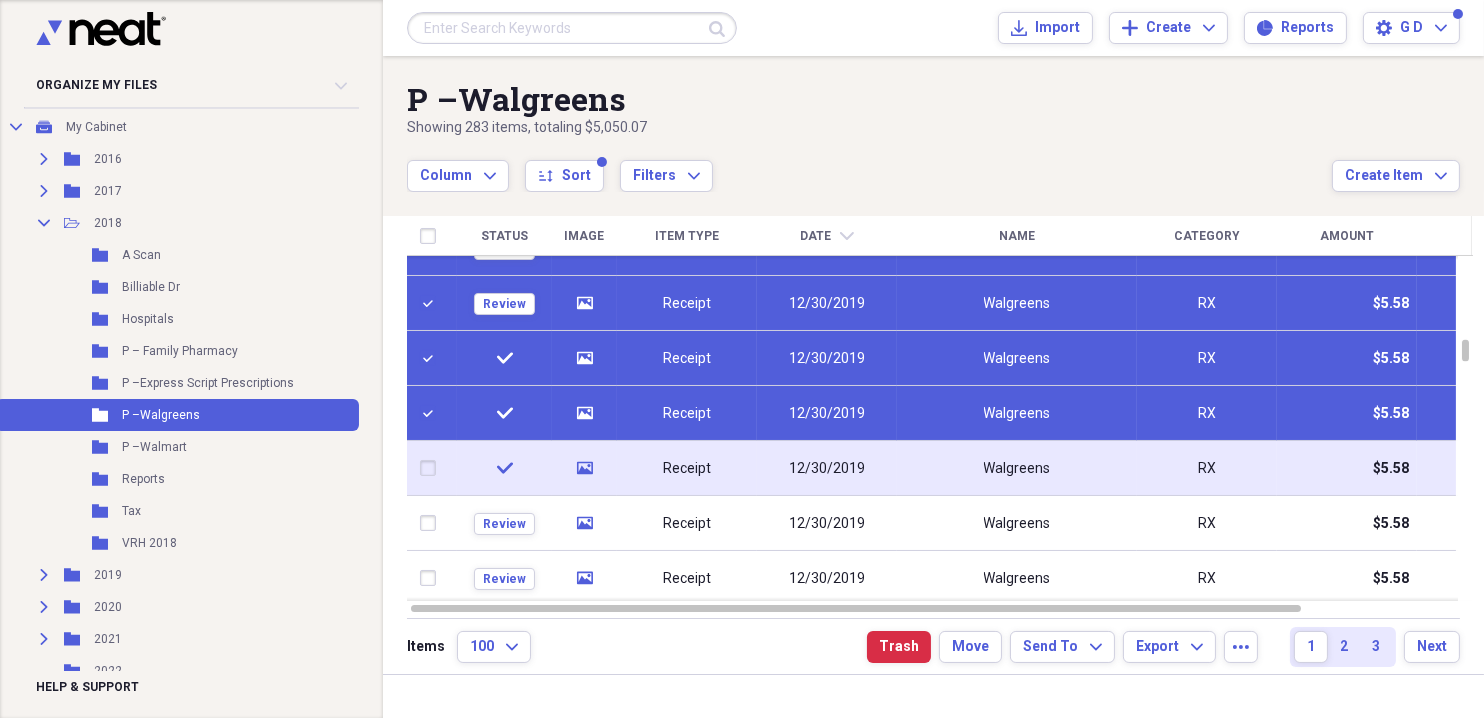 click at bounding box center [432, 468] 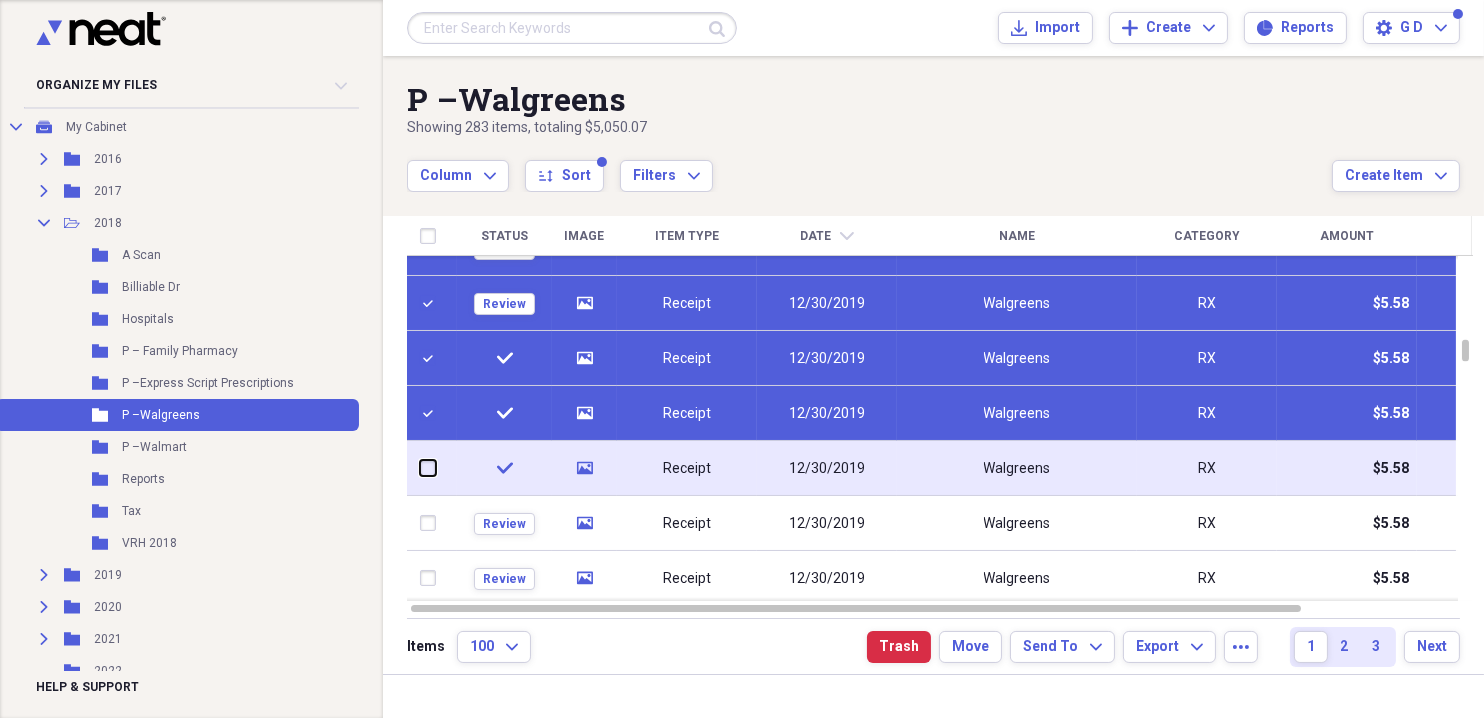 click at bounding box center (420, 468) 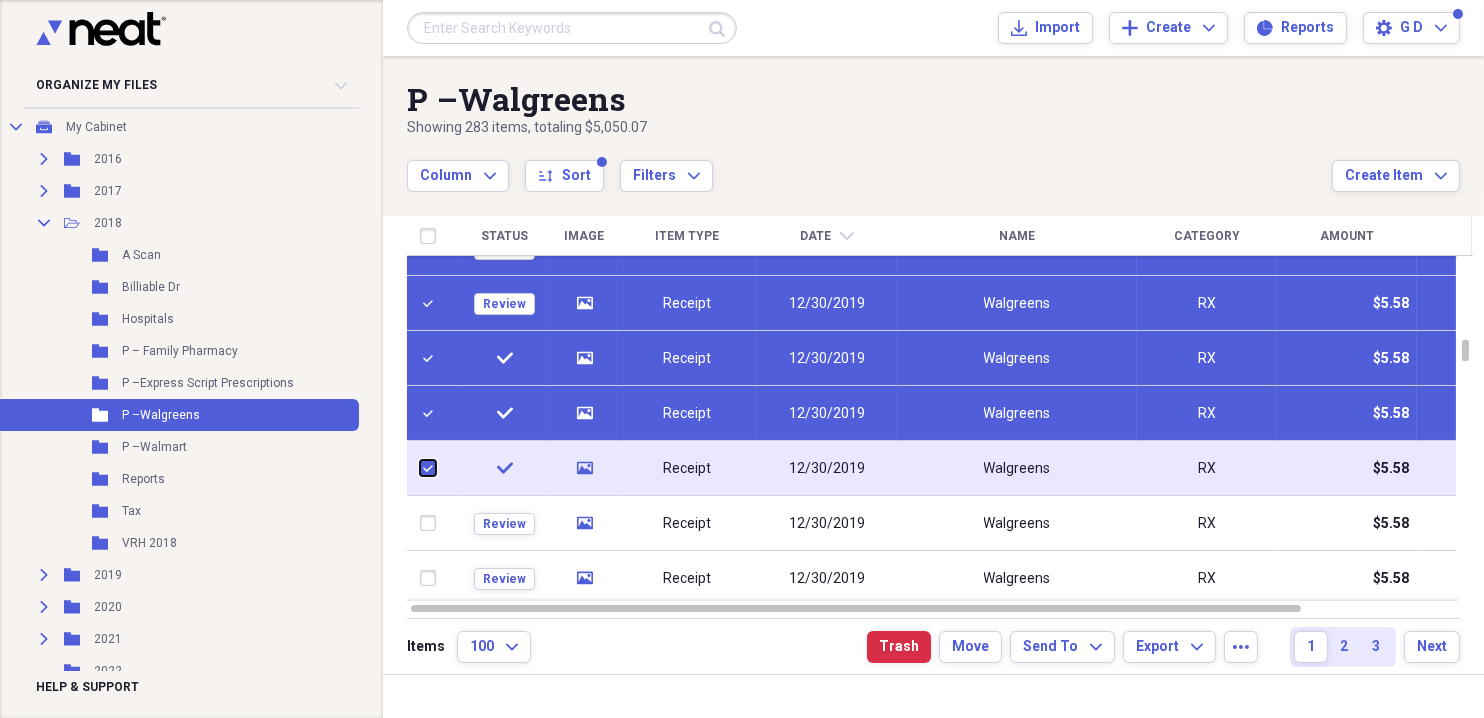 checkbox on "true" 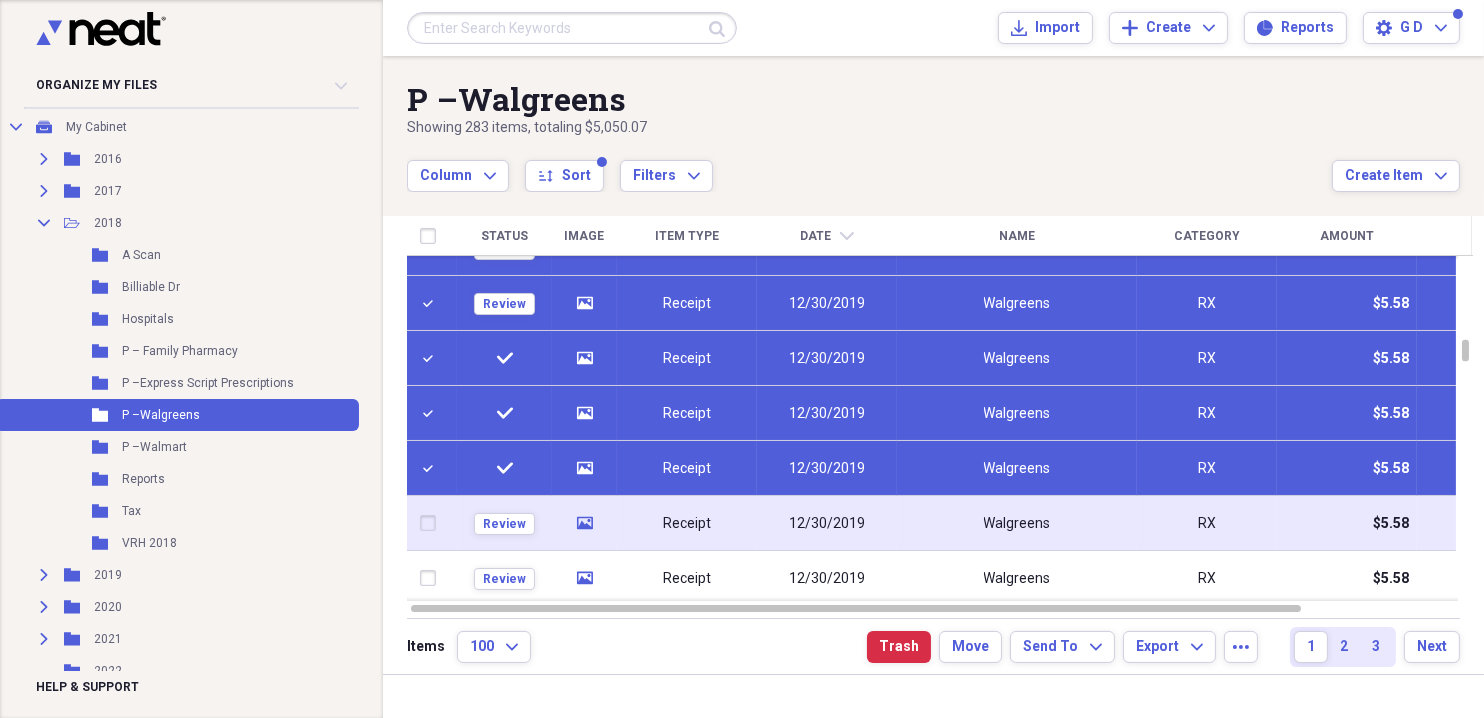 click at bounding box center (432, 523) 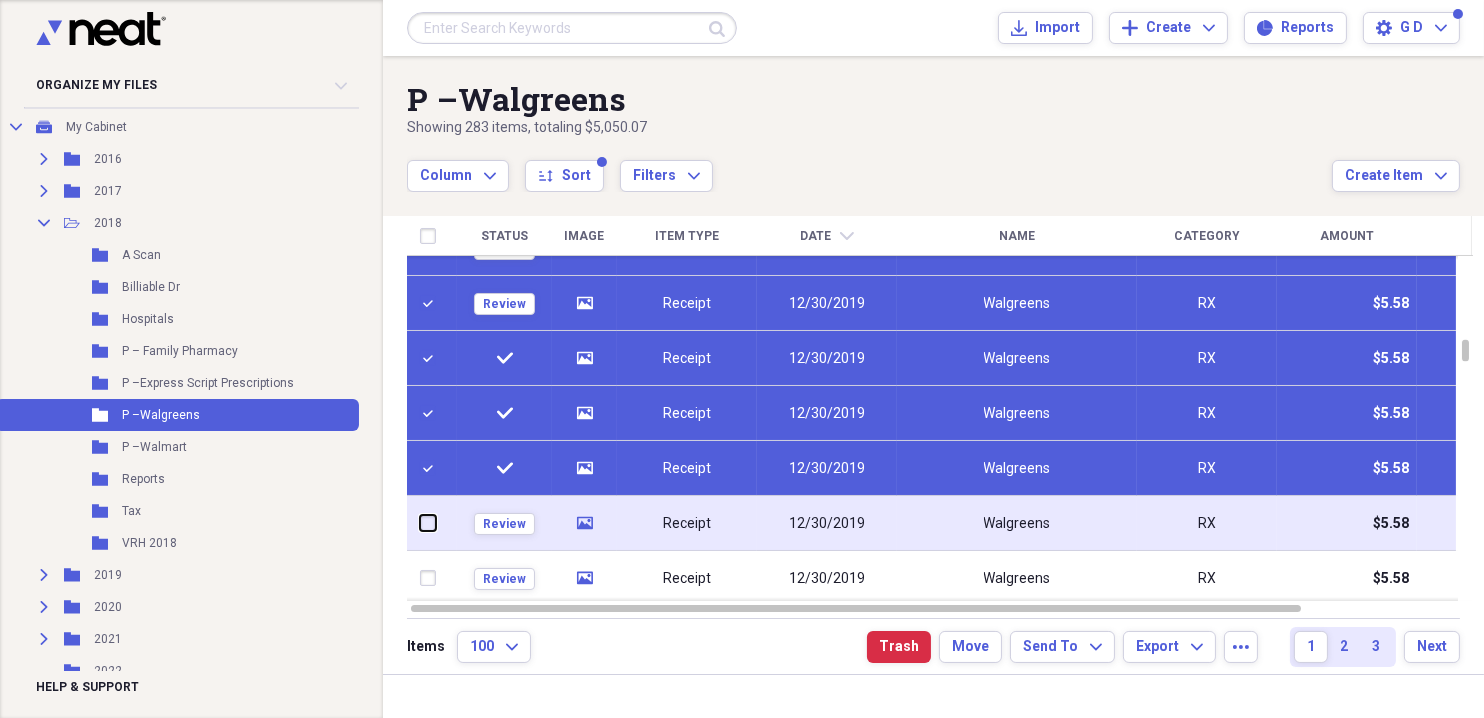 click at bounding box center [420, 523] 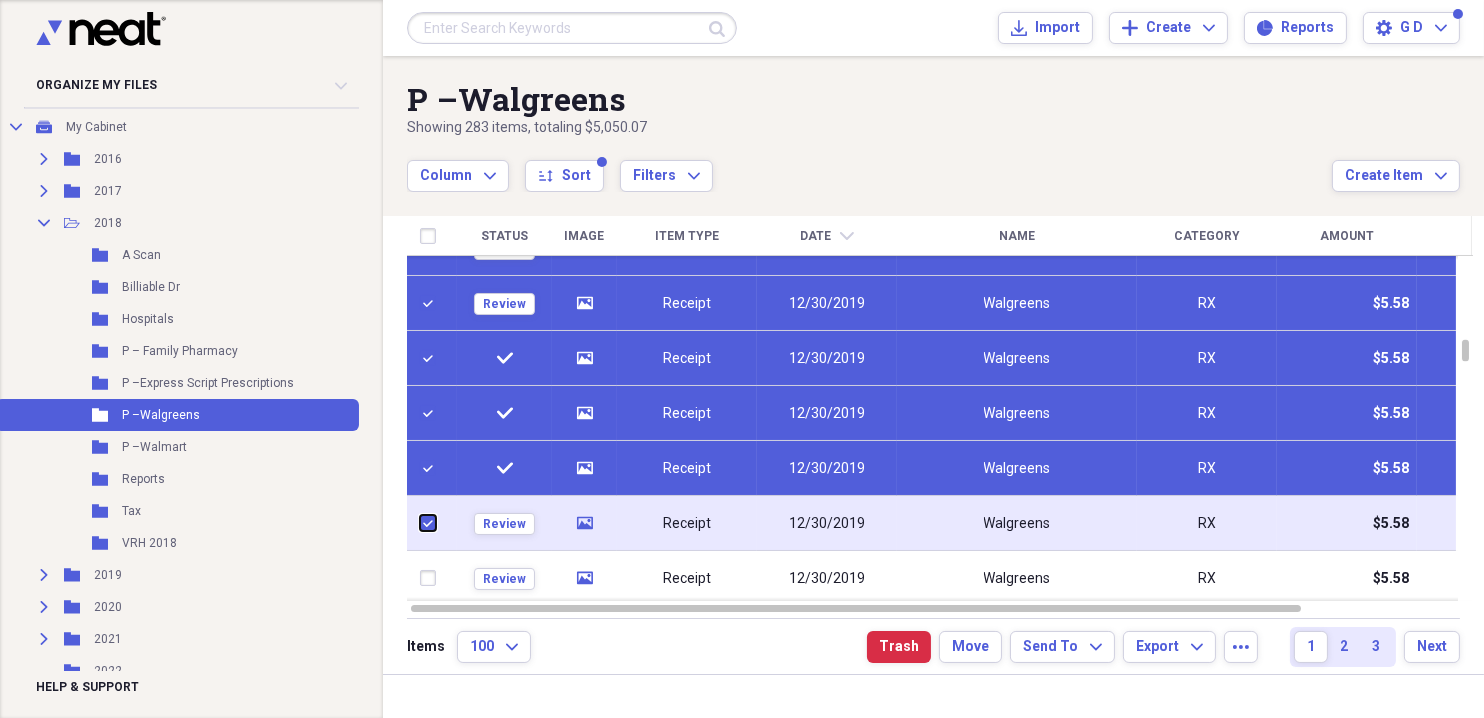 checkbox on "true" 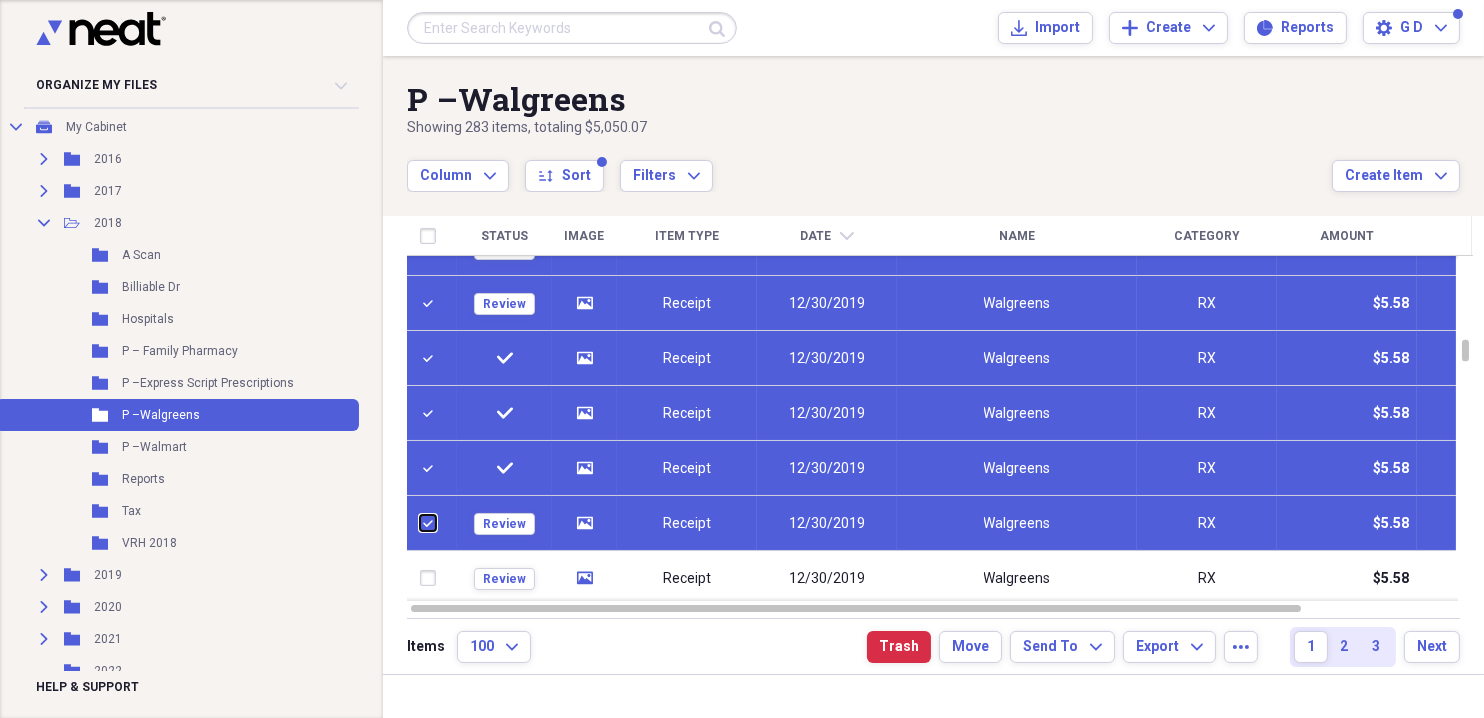 checkbox on "false" 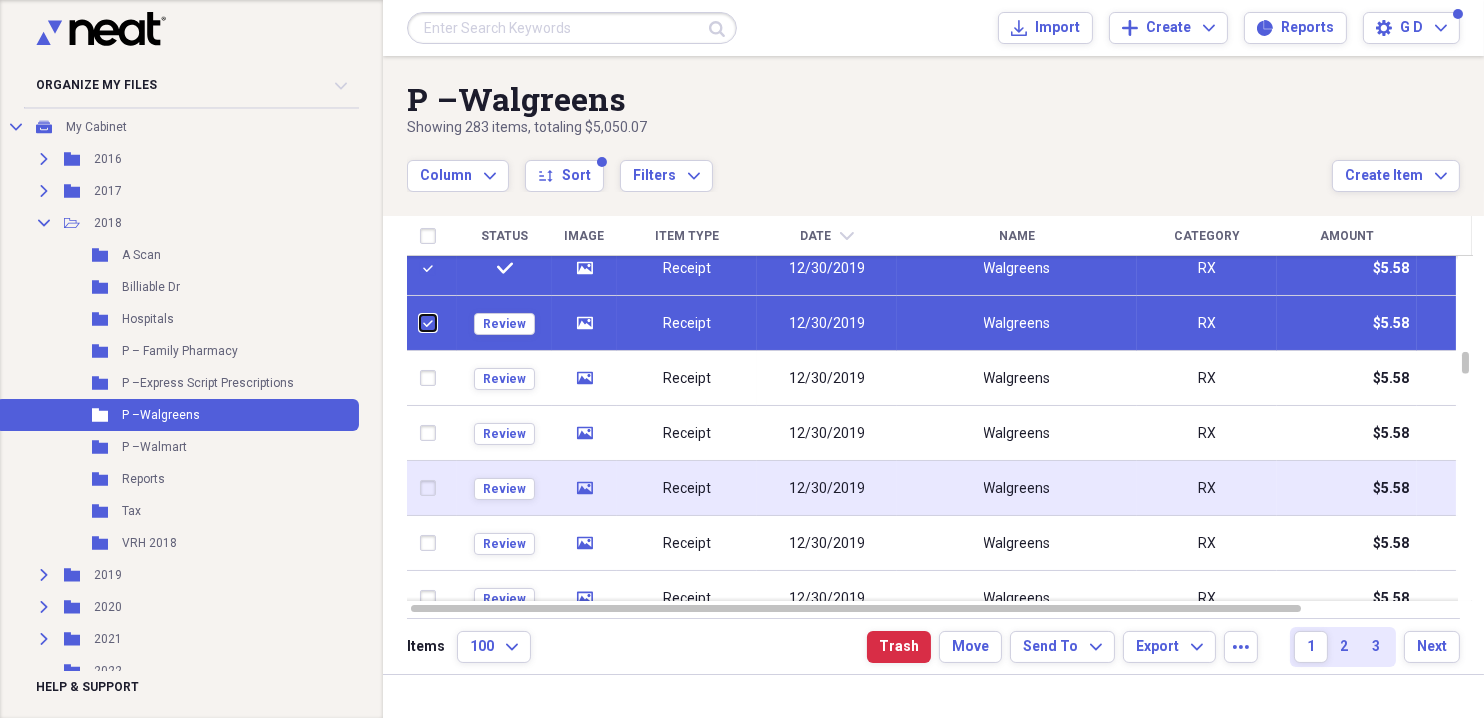 checkbox on "false" 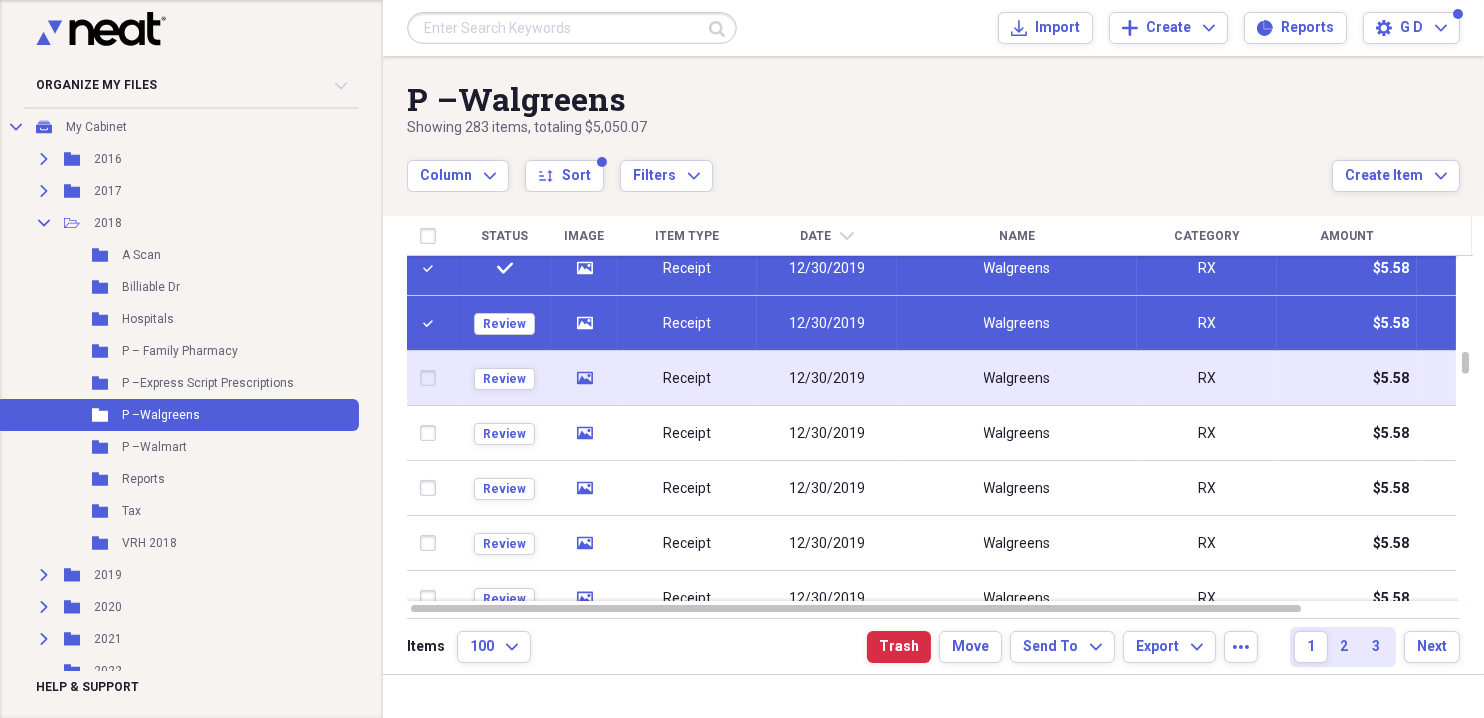 click at bounding box center (432, 378) 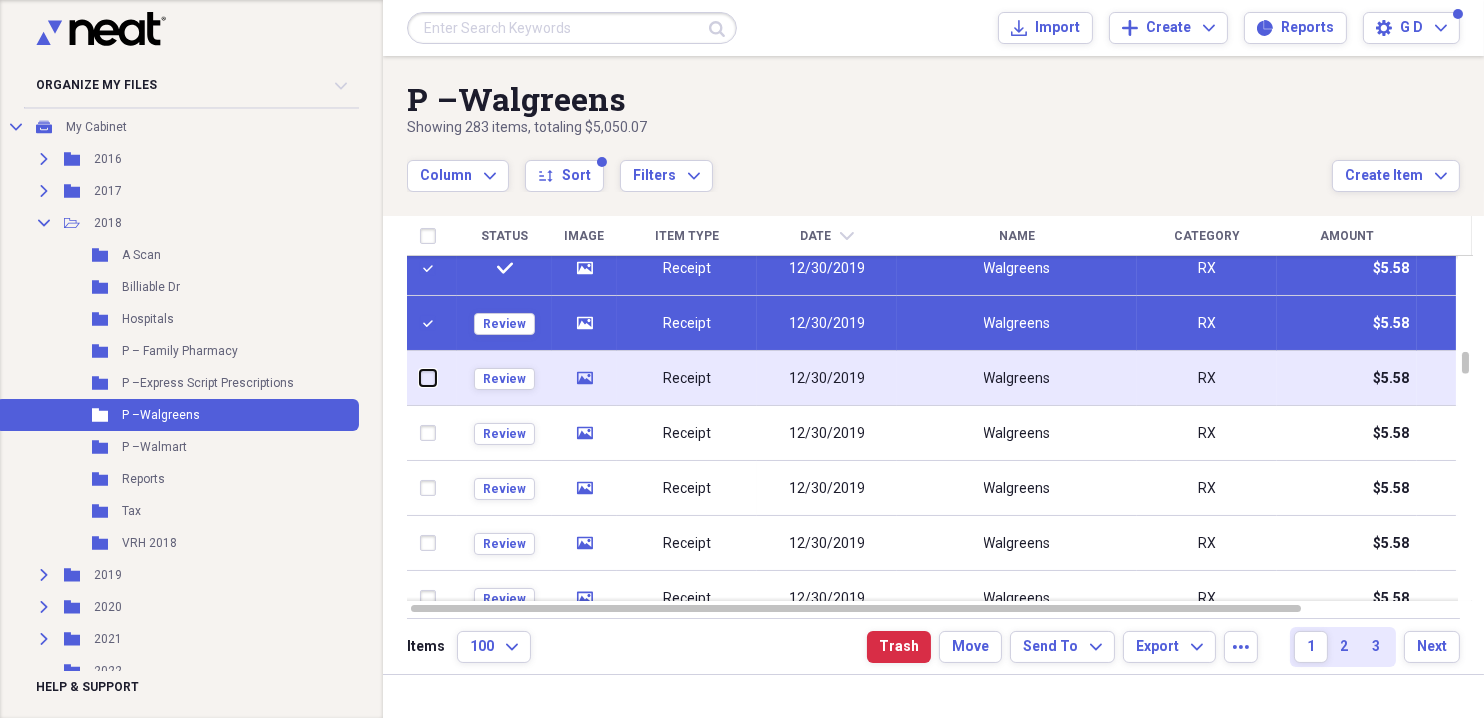 click at bounding box center [420, 378] 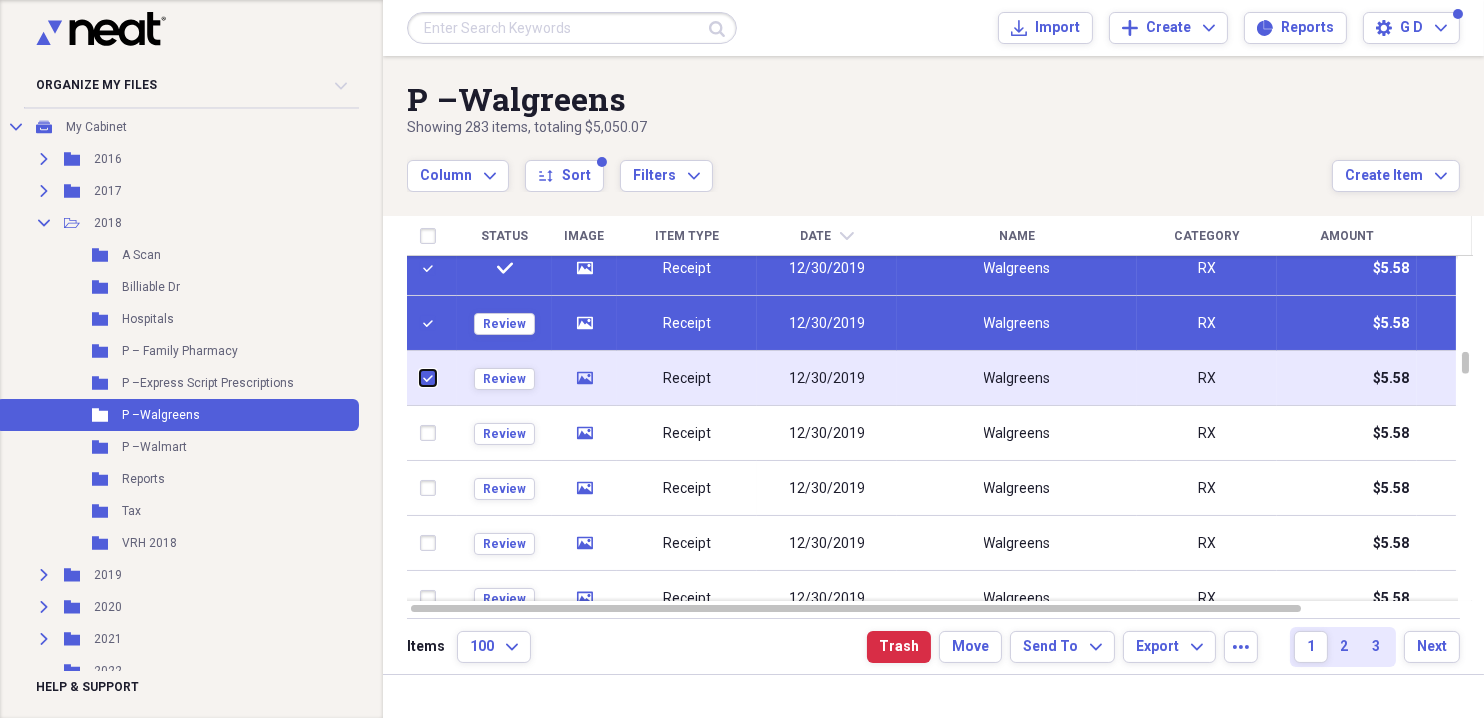 checkbox on "true" 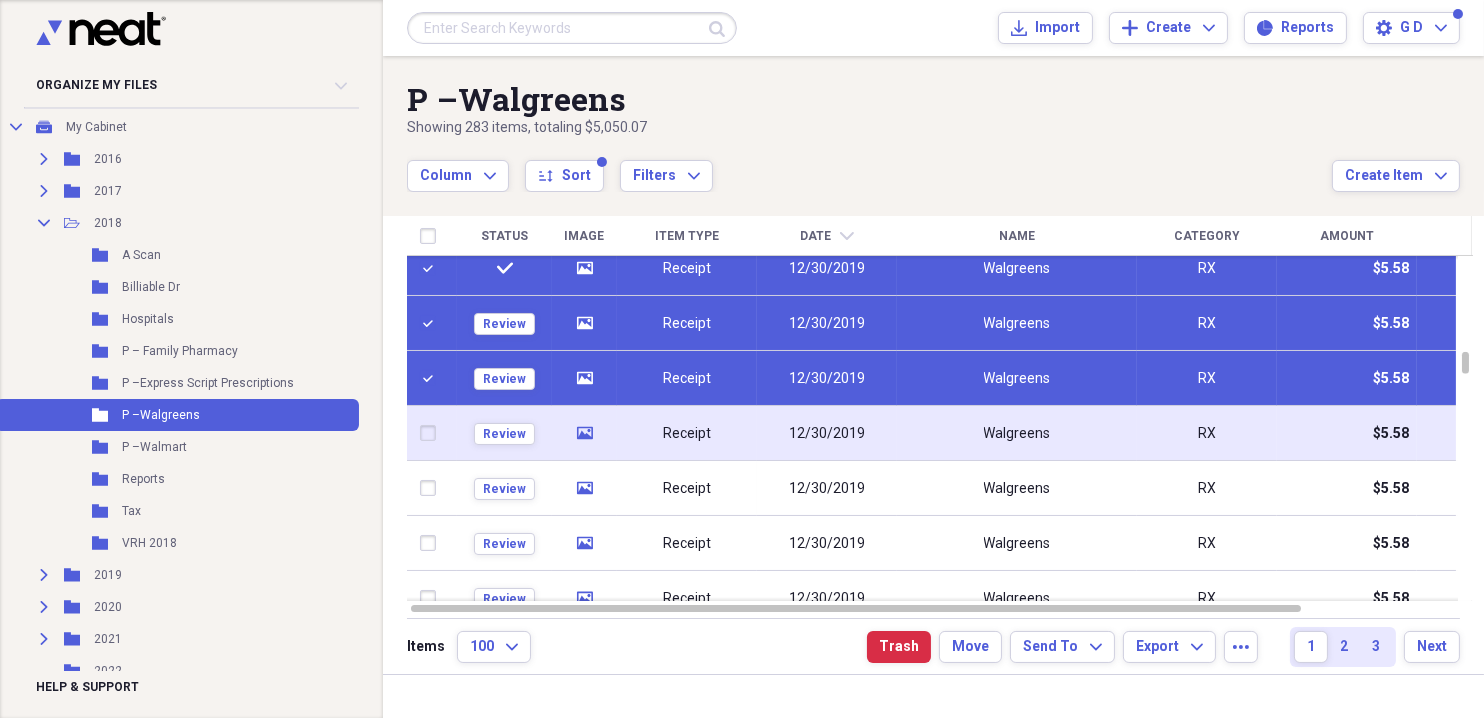 click at bounding box center [432, 433] 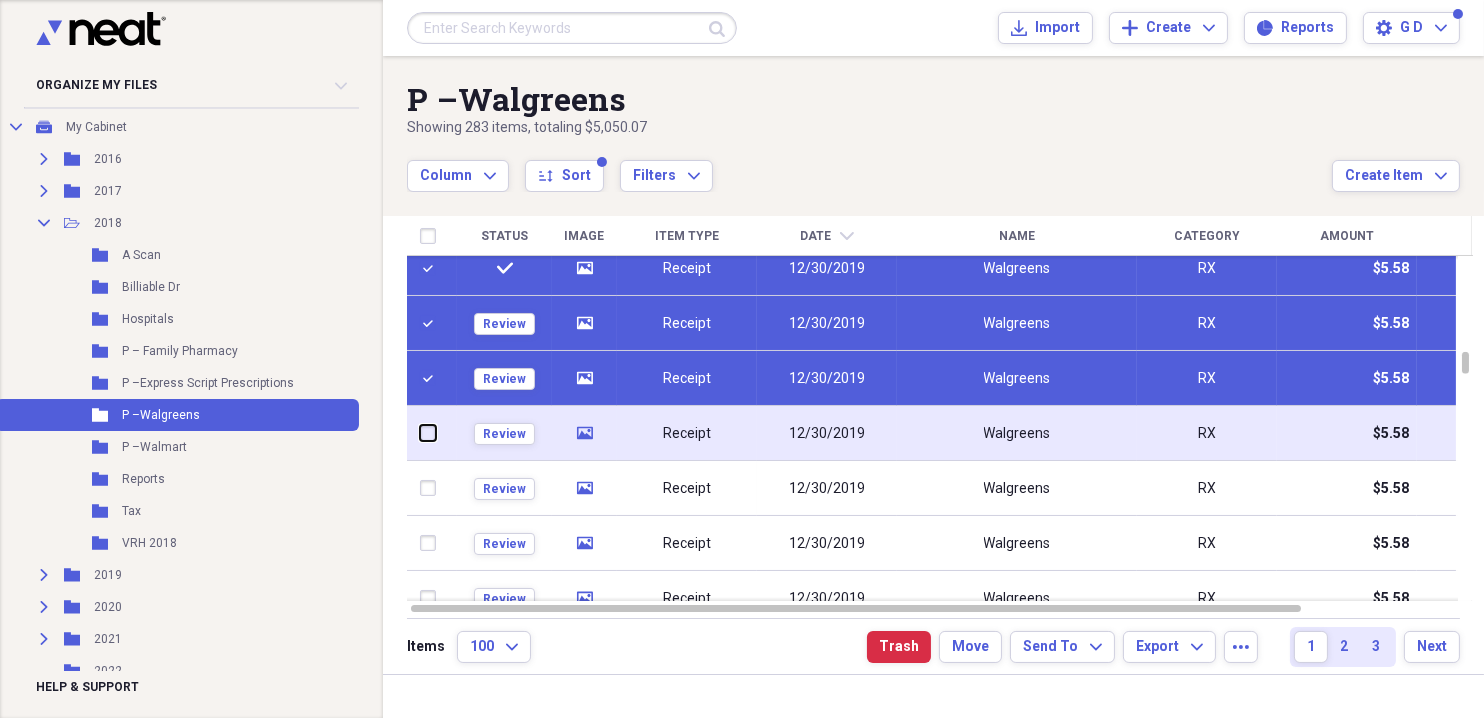 click at bounding box center [420, 433] 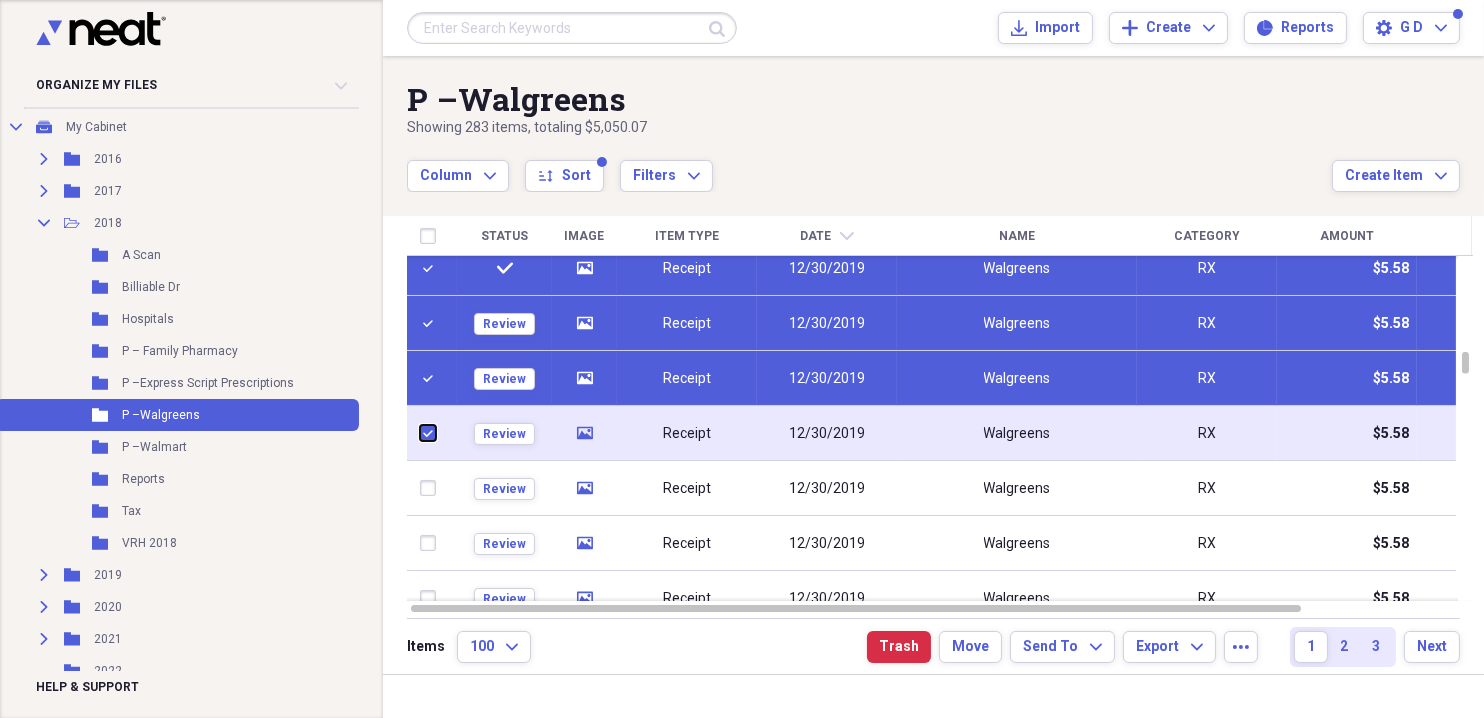 checkbox on "true" 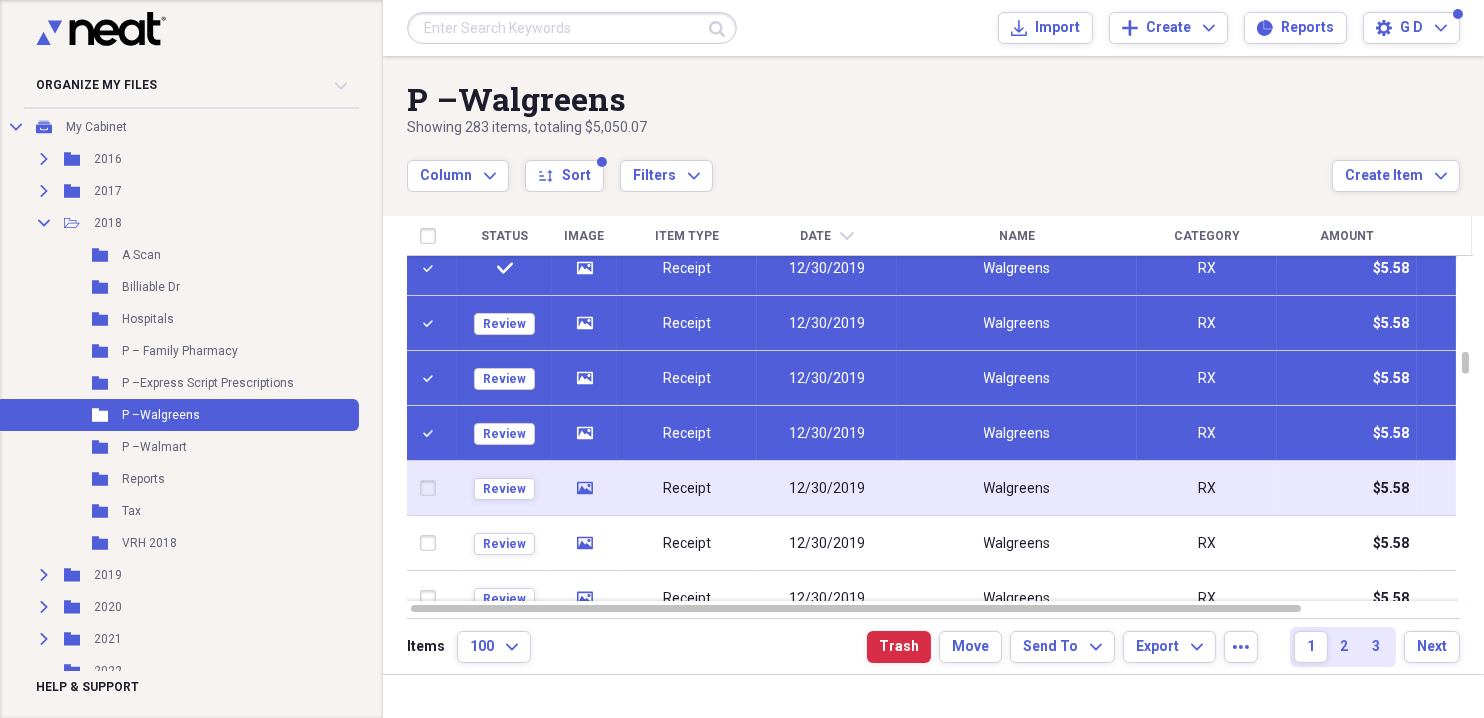 click at bounding box center [432, 488] 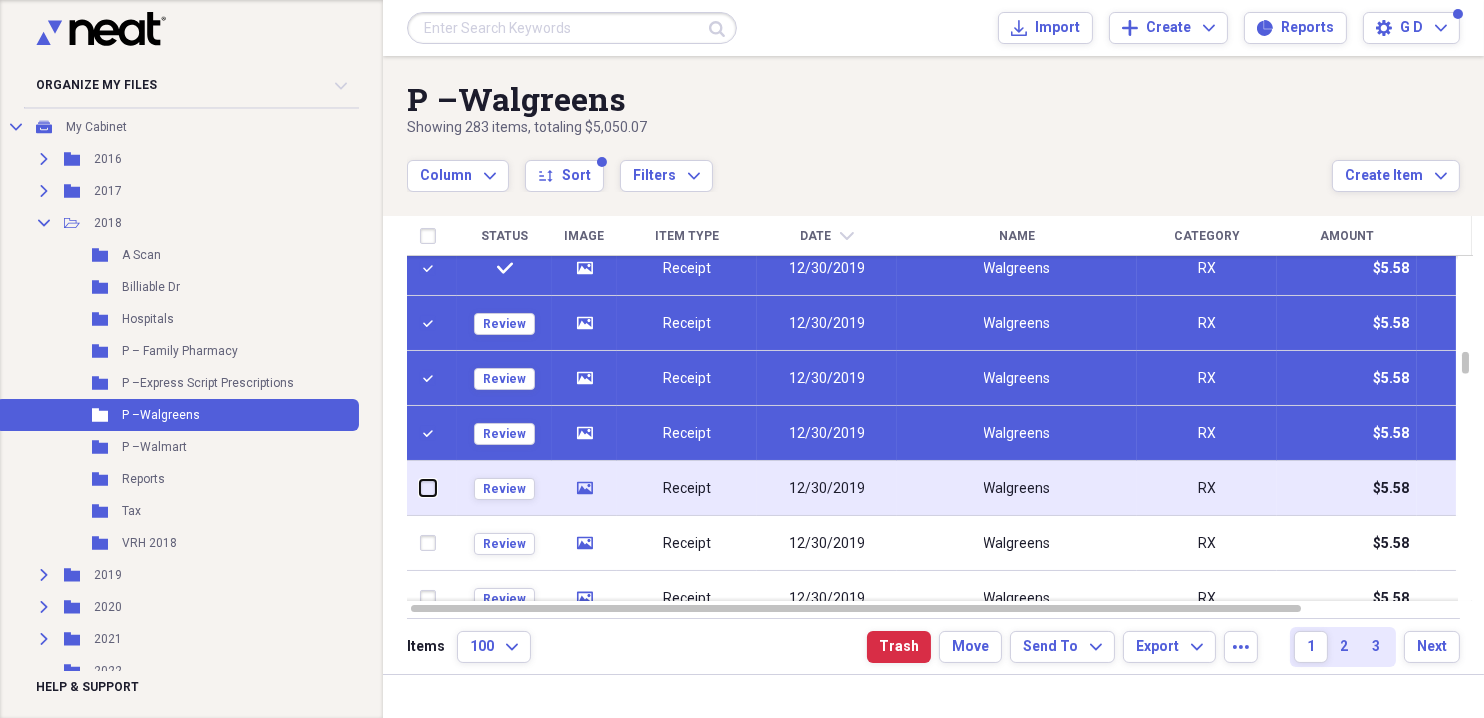 click at bounding box center [420, 488] 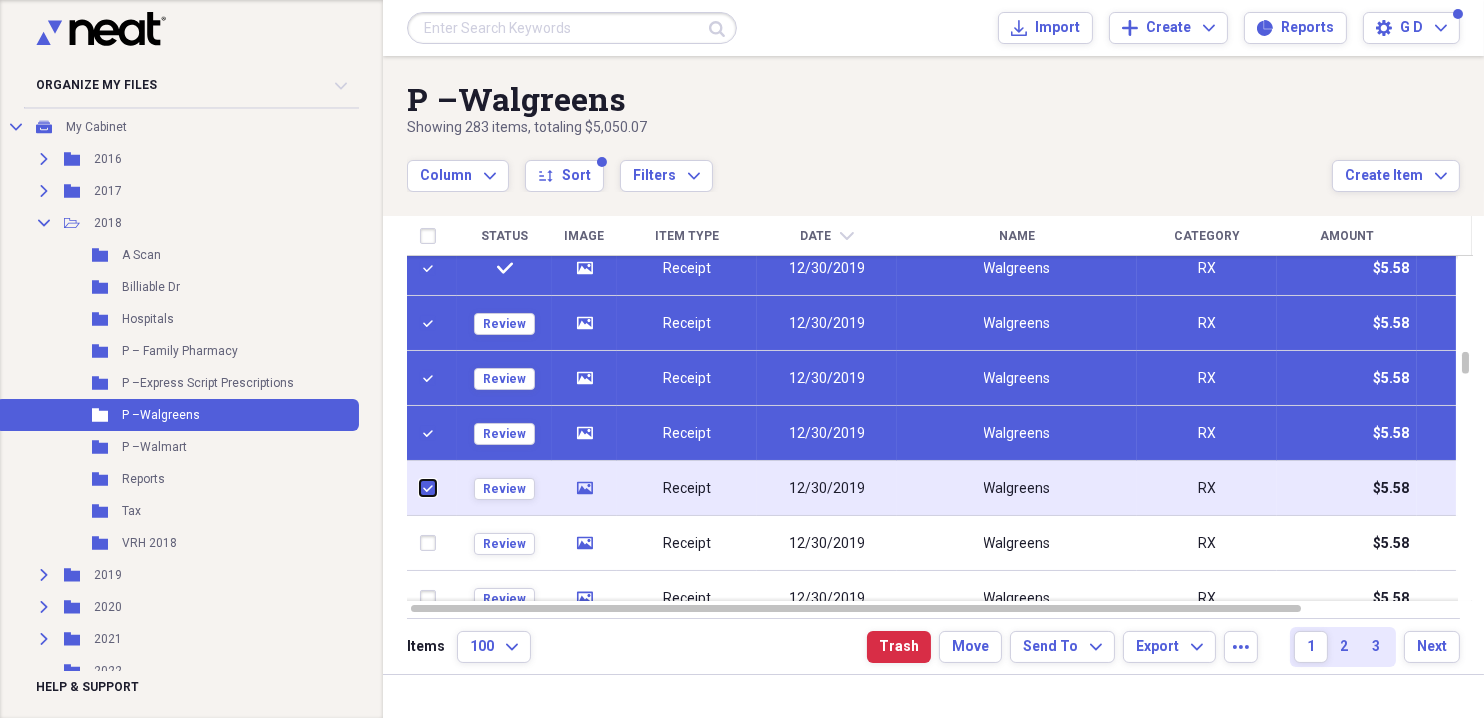 type 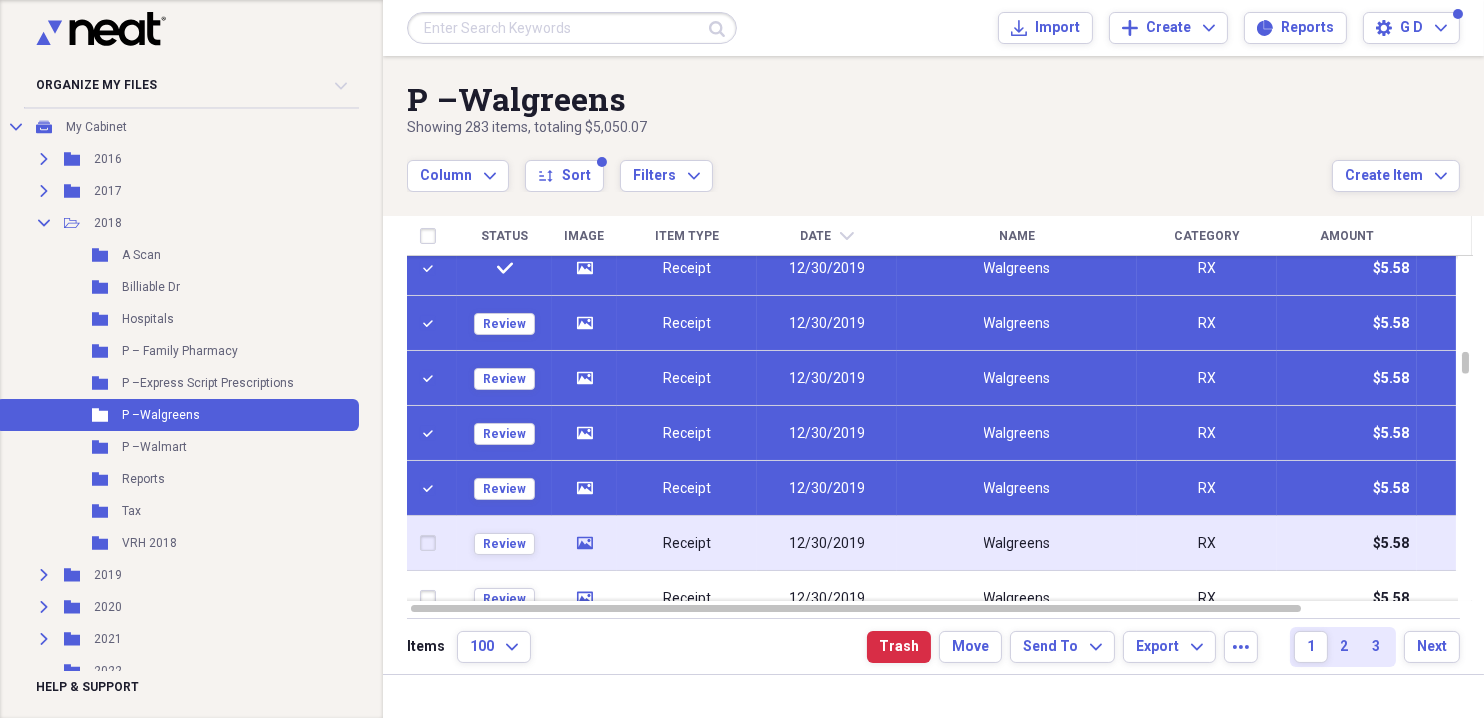 click at bounding box center (432, 543) 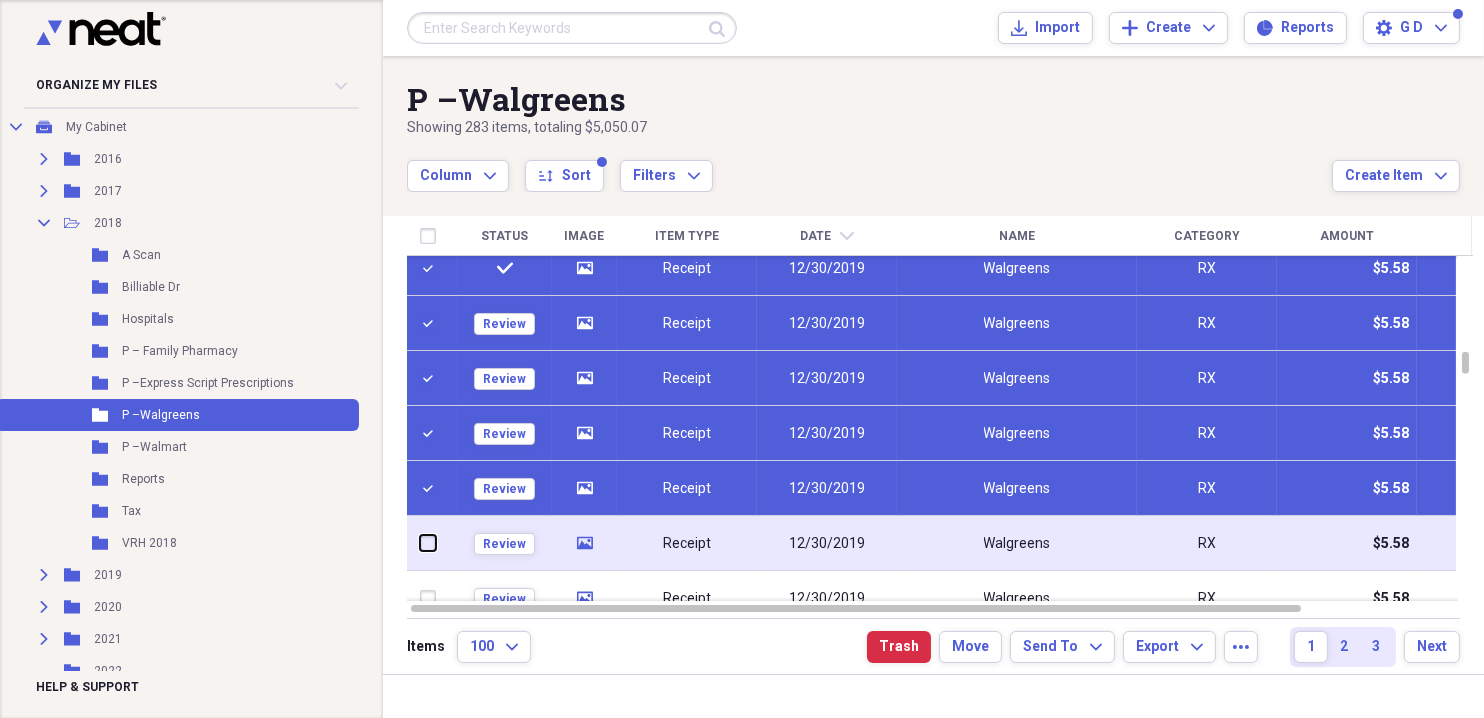 click at bounding box center (420, 543) 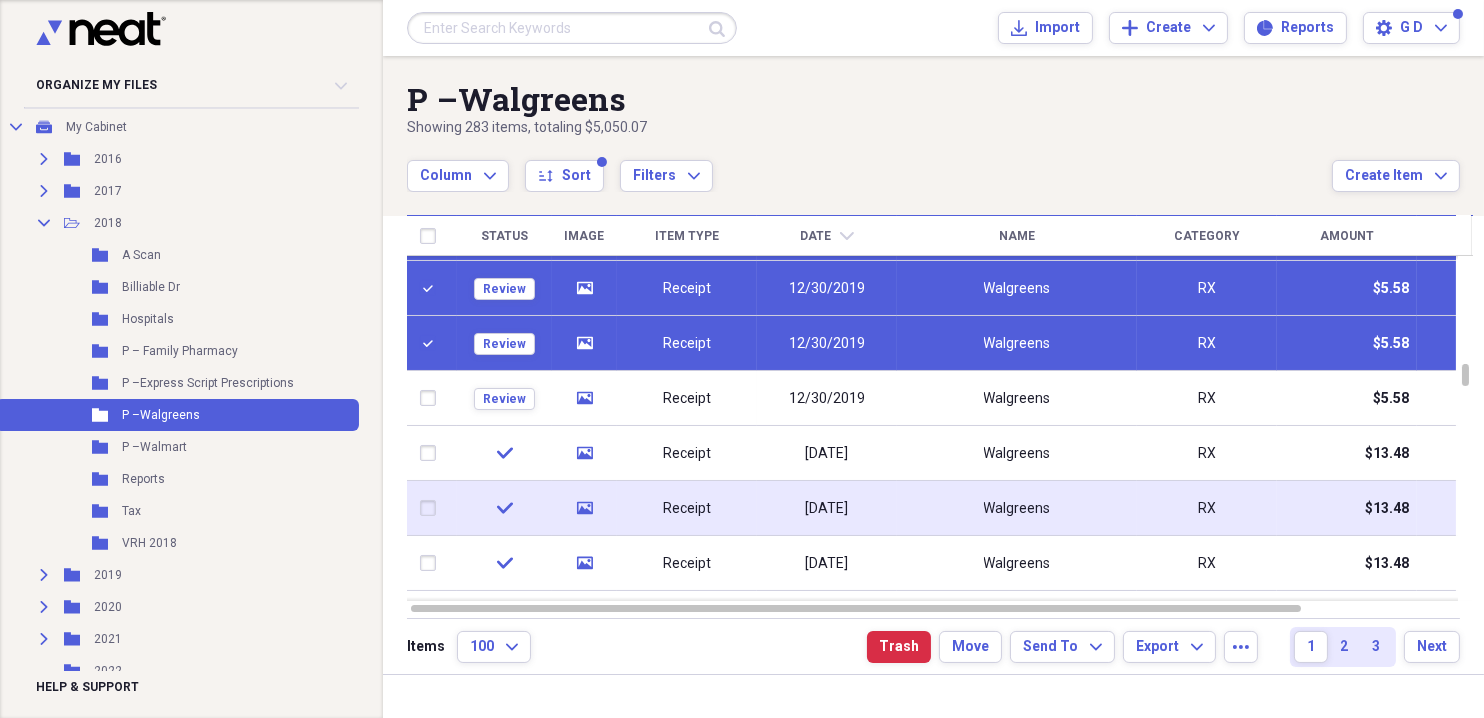click at bounding box center (432, 508) 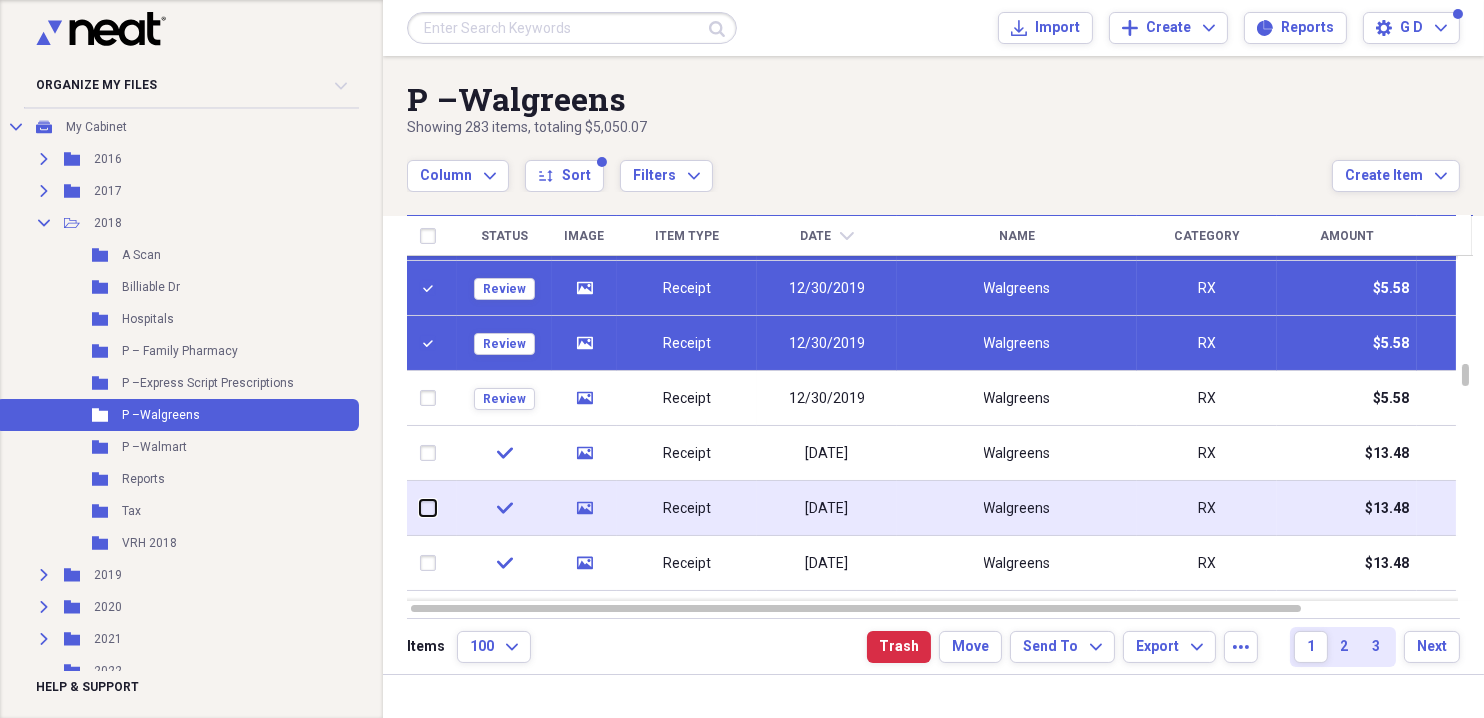 click at bounding box center (420, 508) 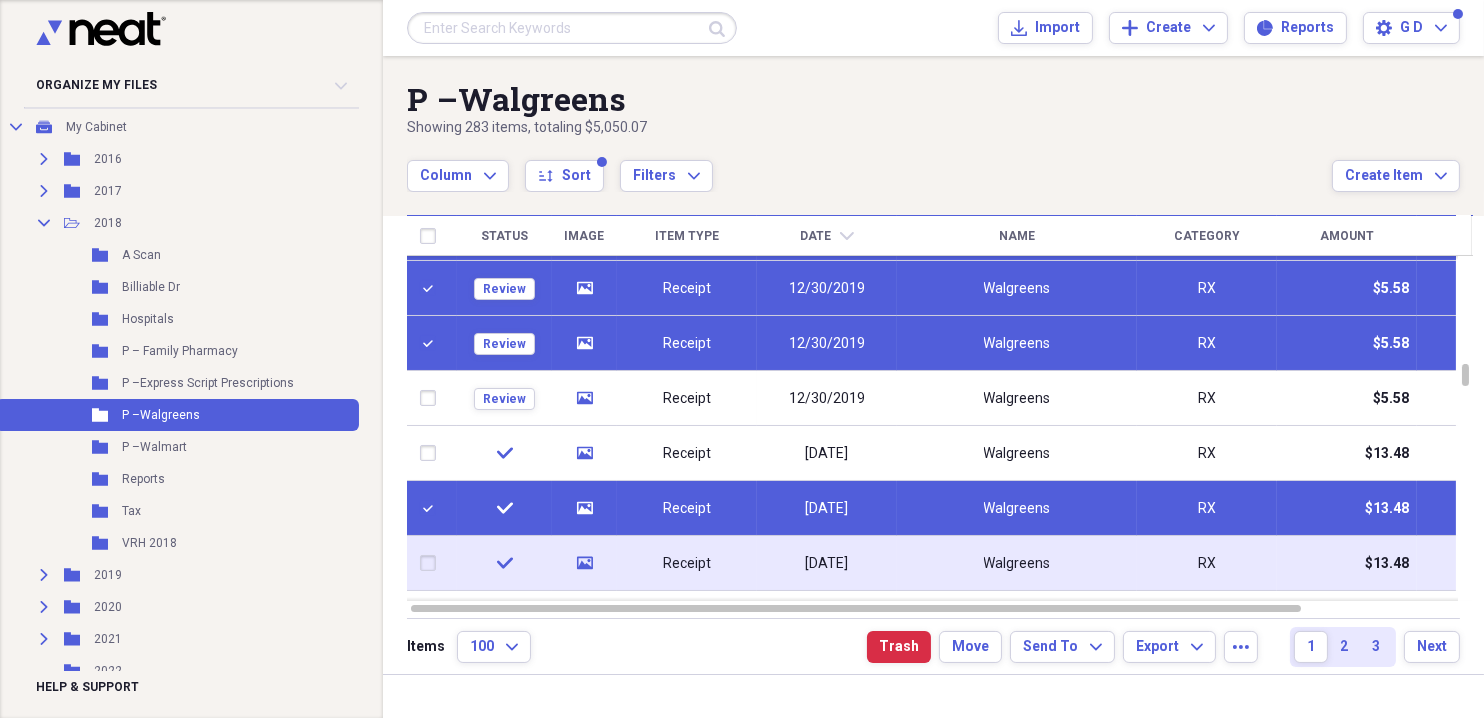 click at bounding box center (432, 563) 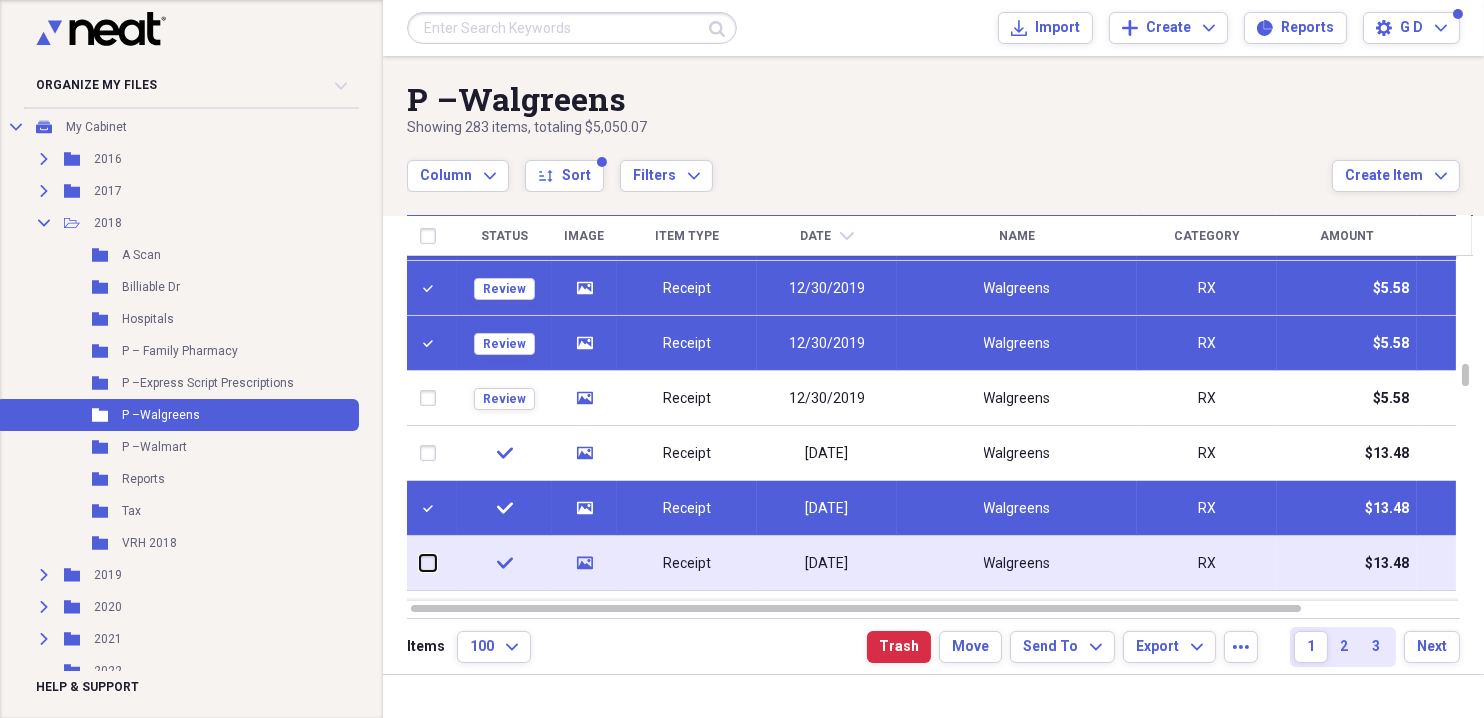 click at bounding box center (420, 563) 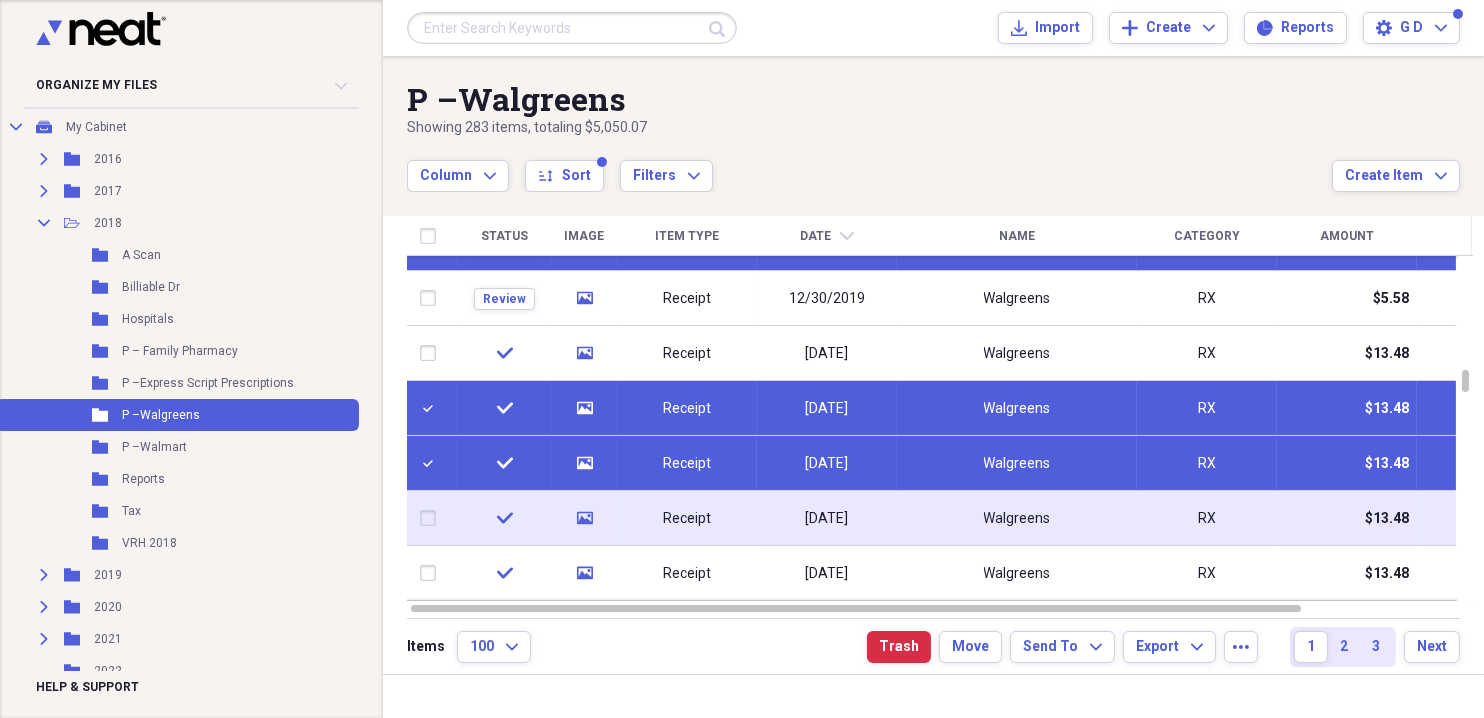 click at bounding box center [432, 518] 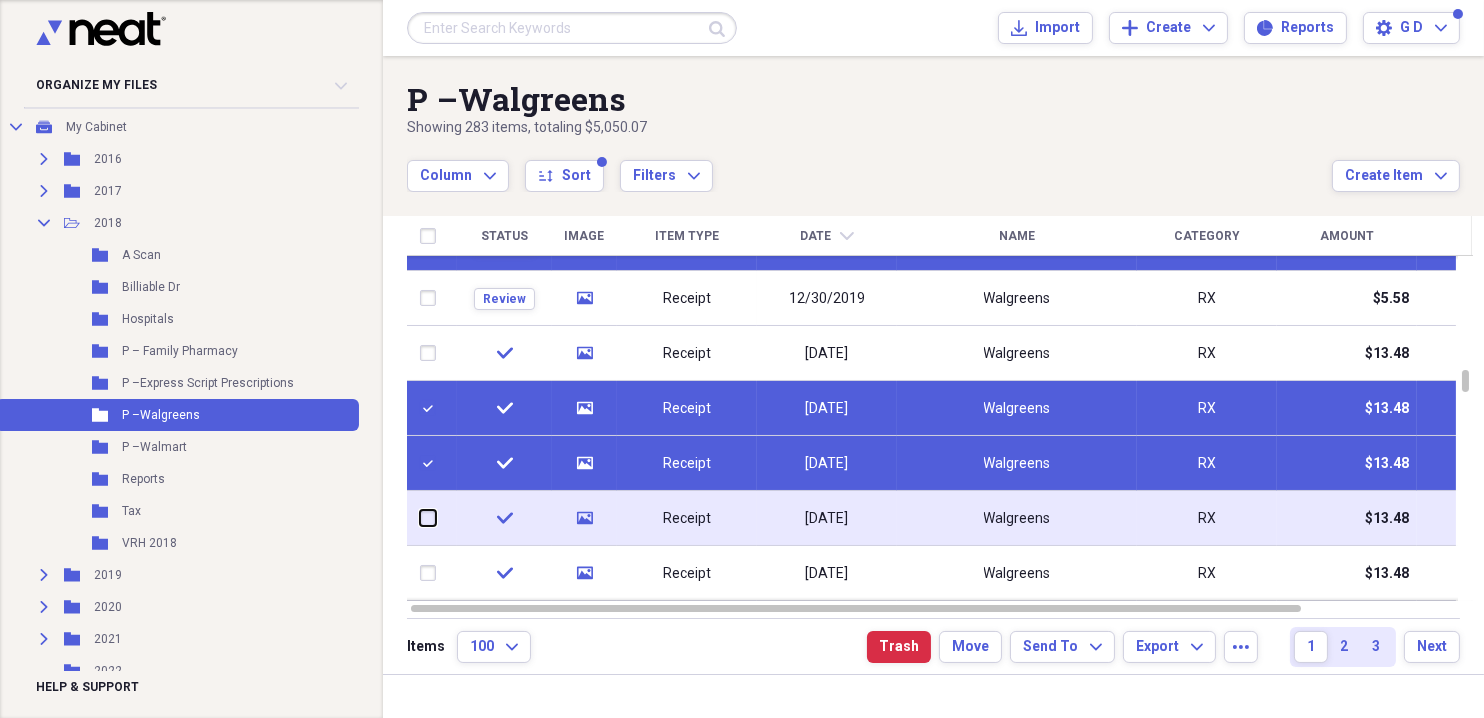 click at bounding box center (420, 518) 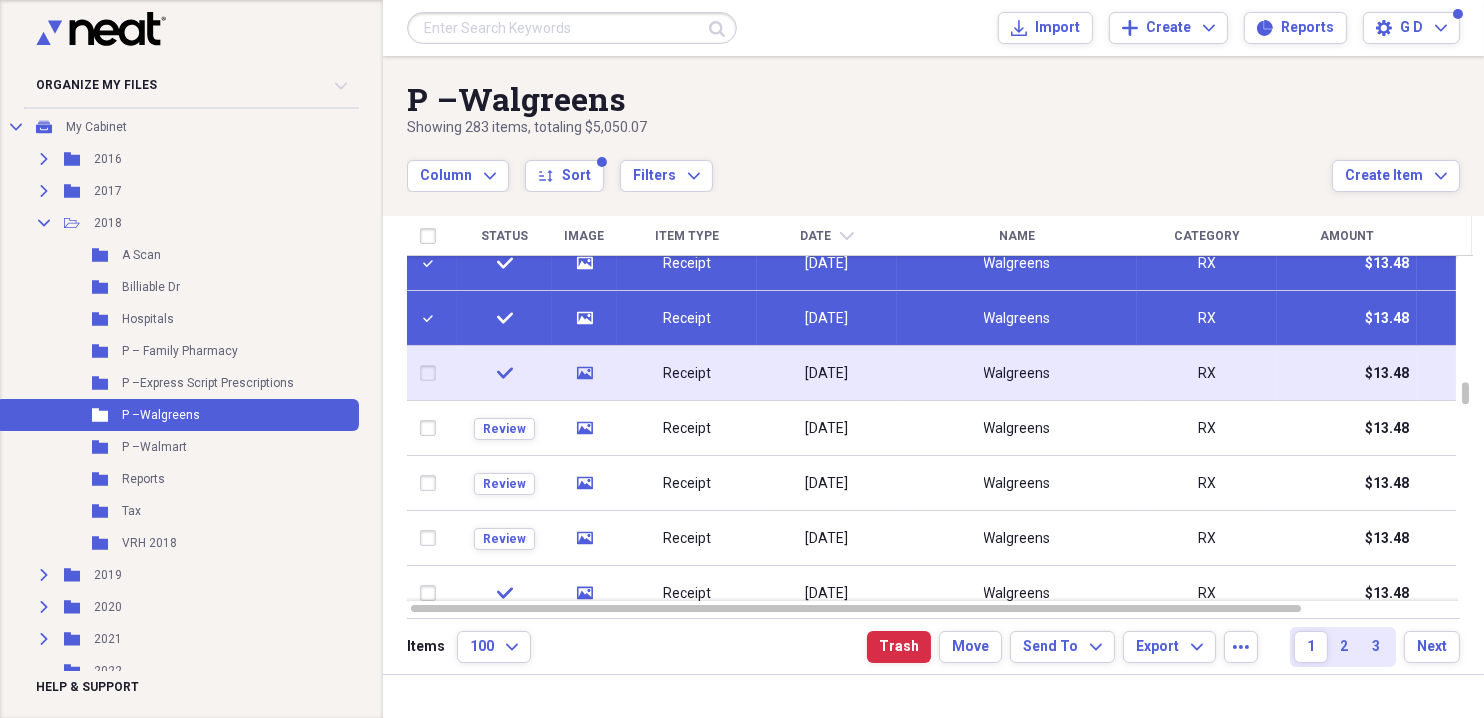 click at bounding box center [432, 373] 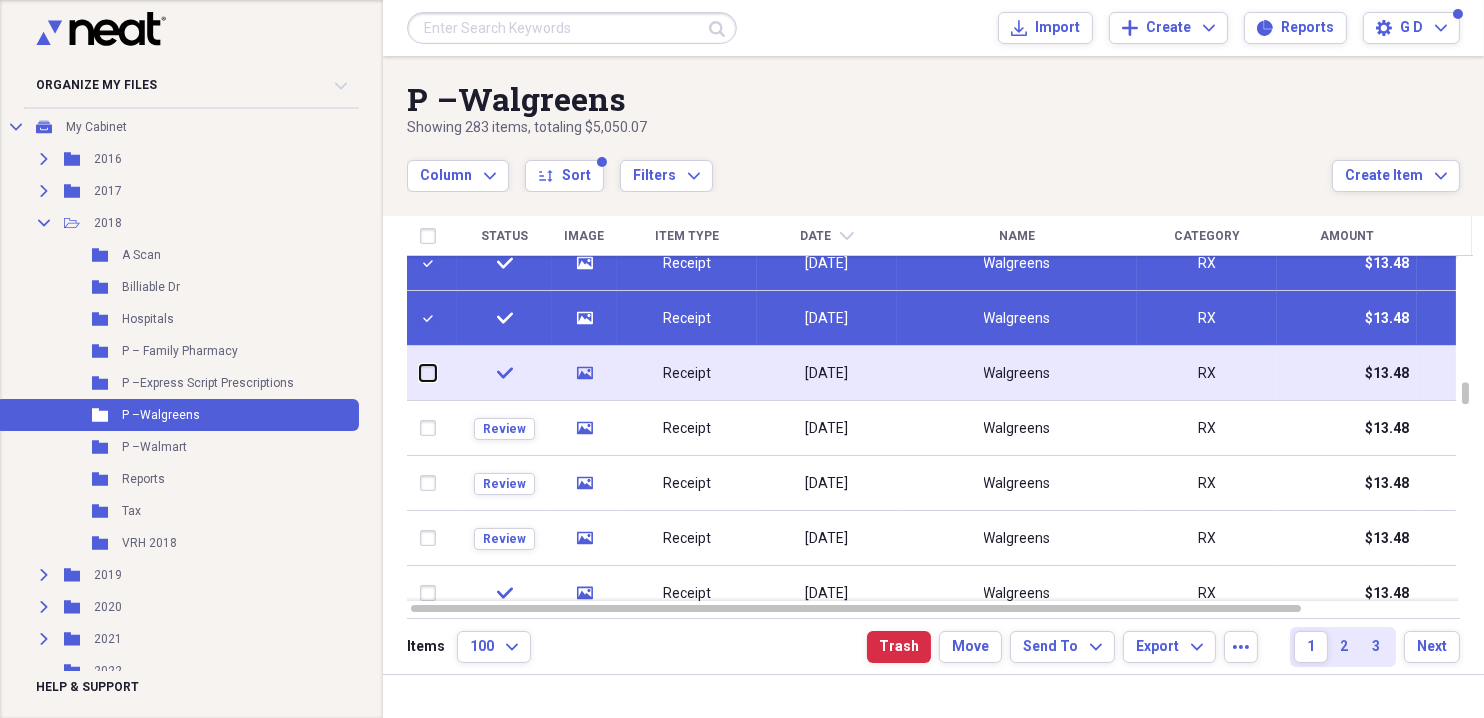 click at bounding box center [420, 373] 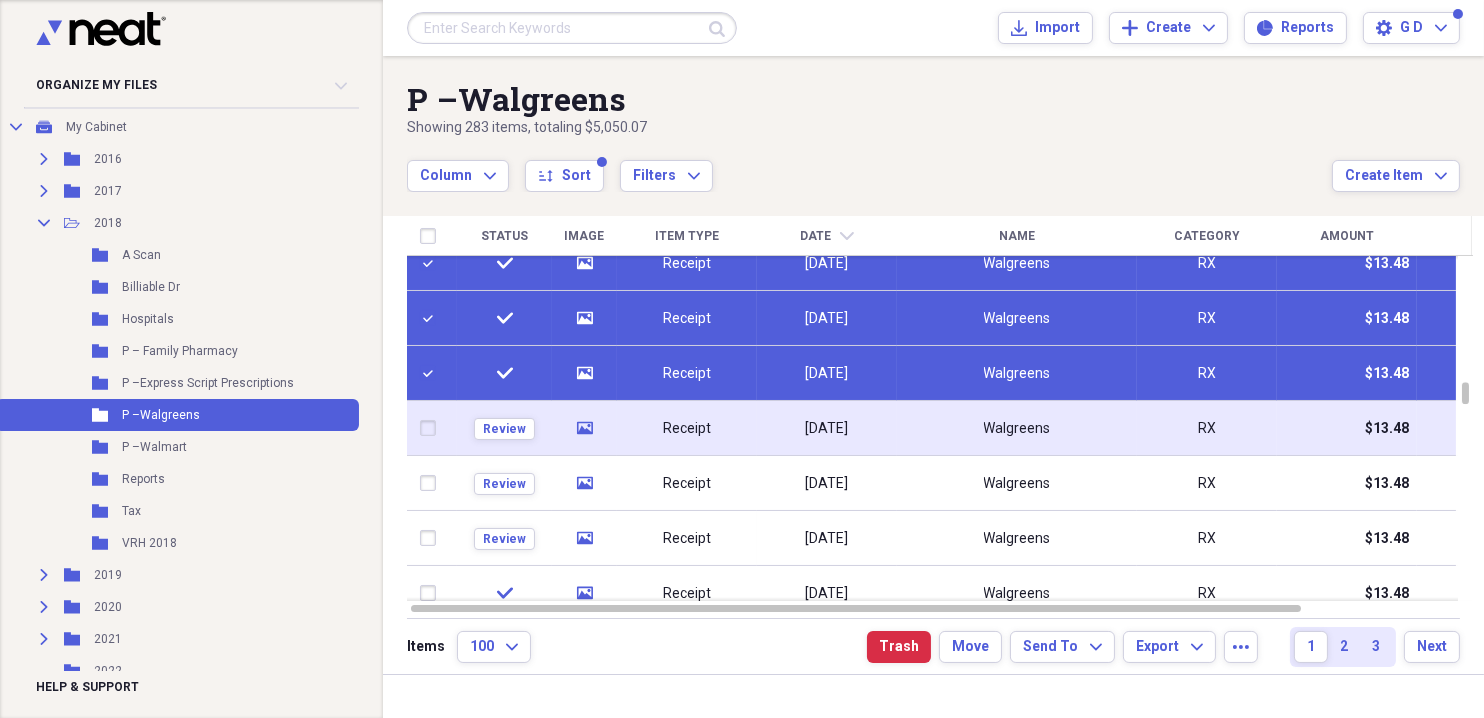 click at bounding box center [432, 428] 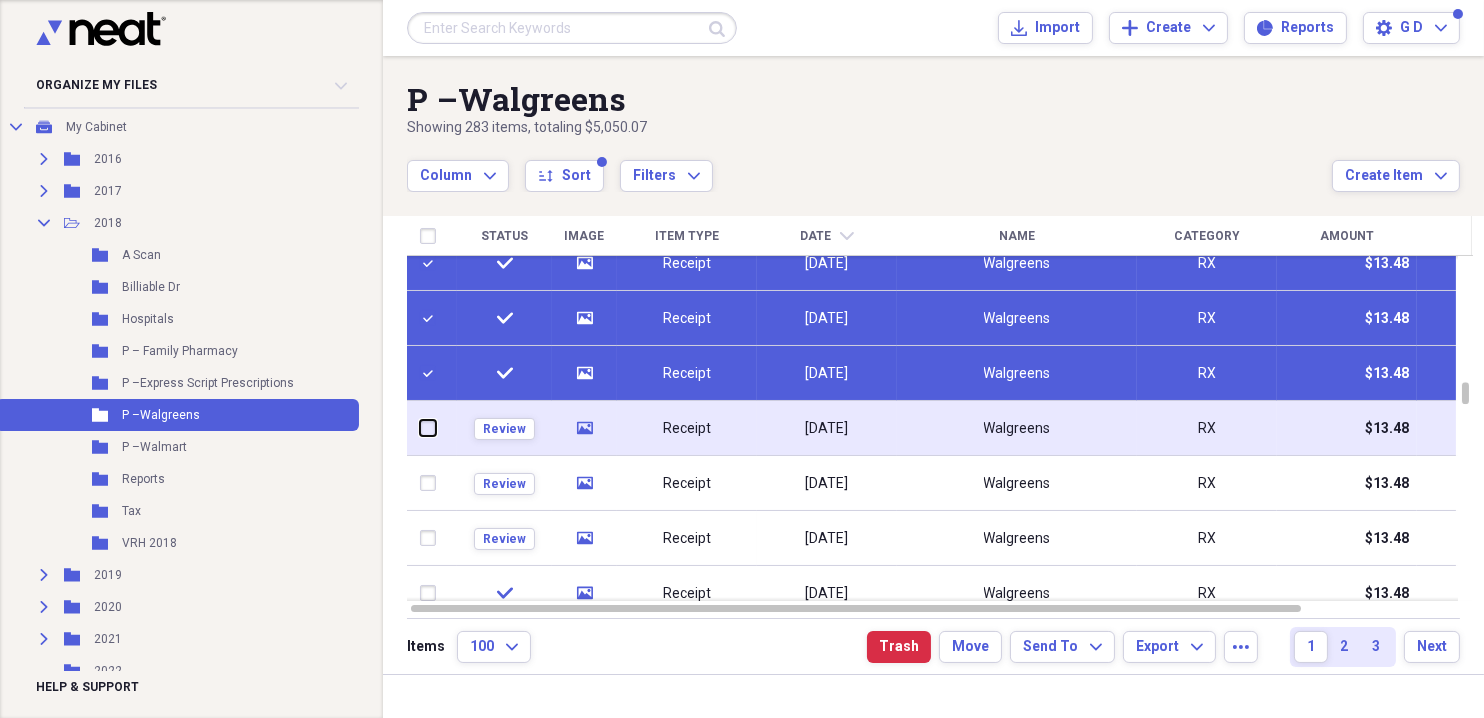 click at bounding box center [420, 428] 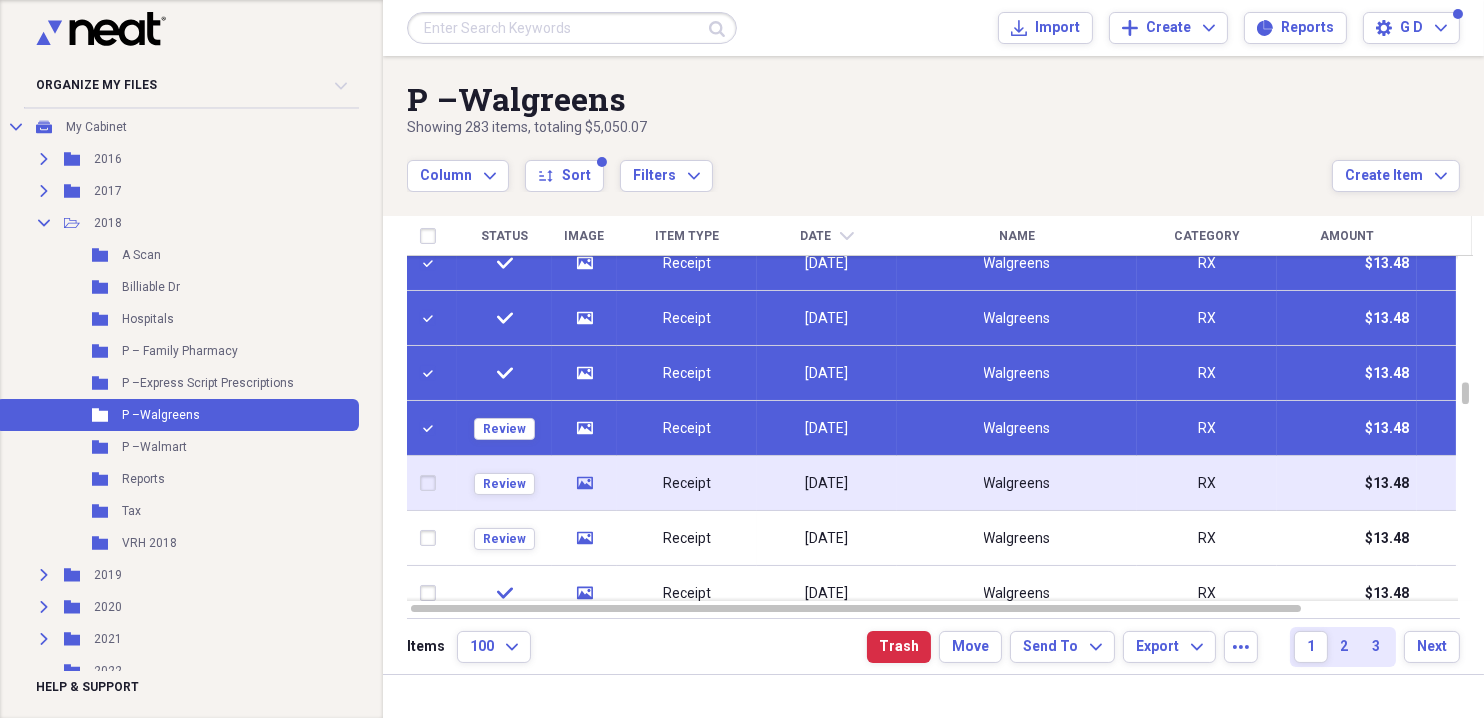 click at bounding box center [432, 483] 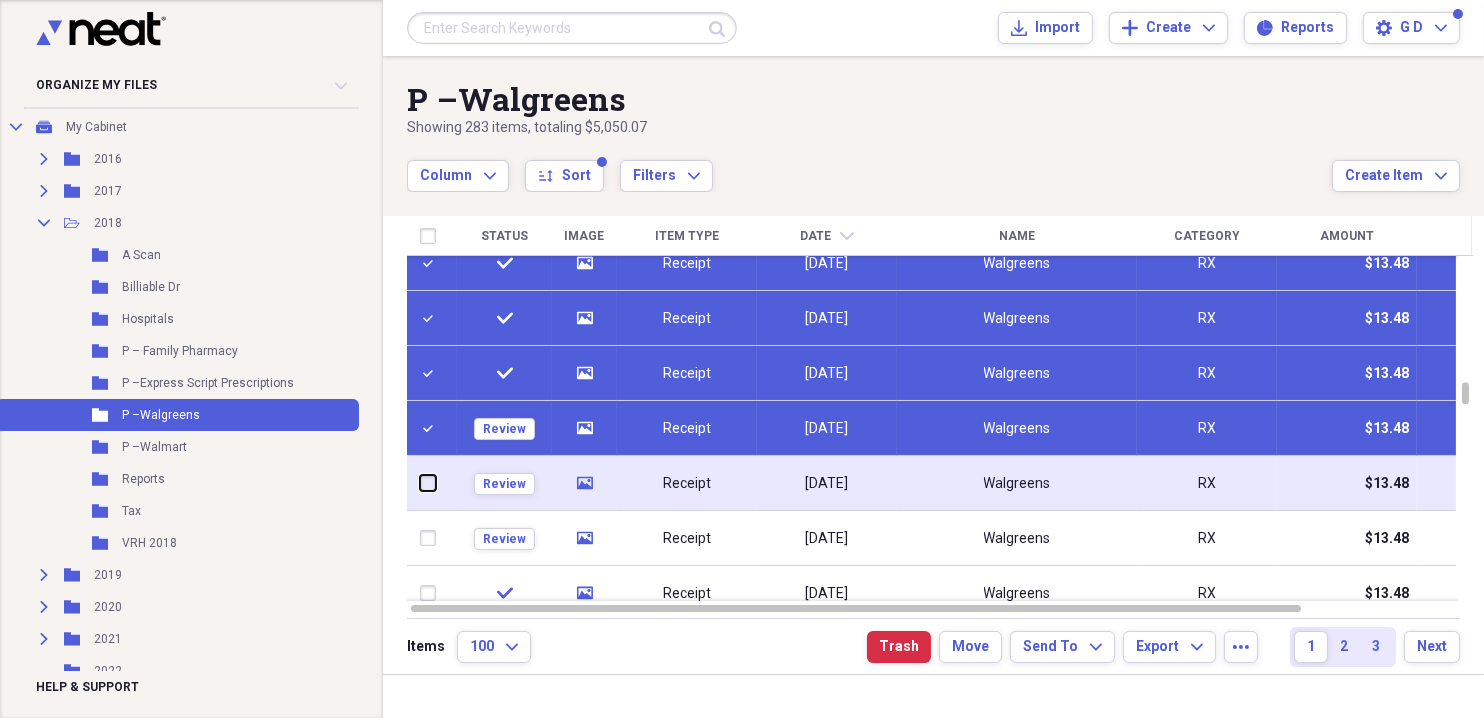 click at bounding box center [420, 483] 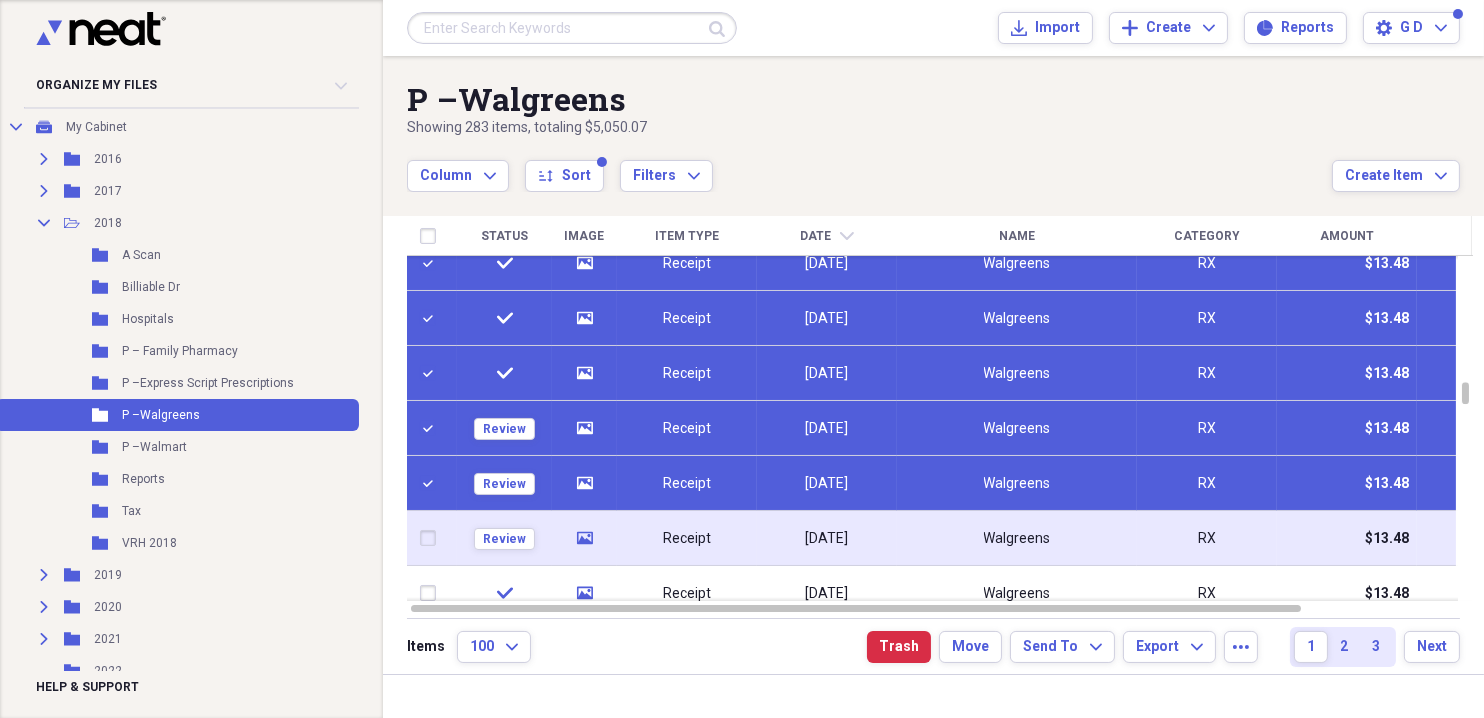 click at bounding box center (432, 538) 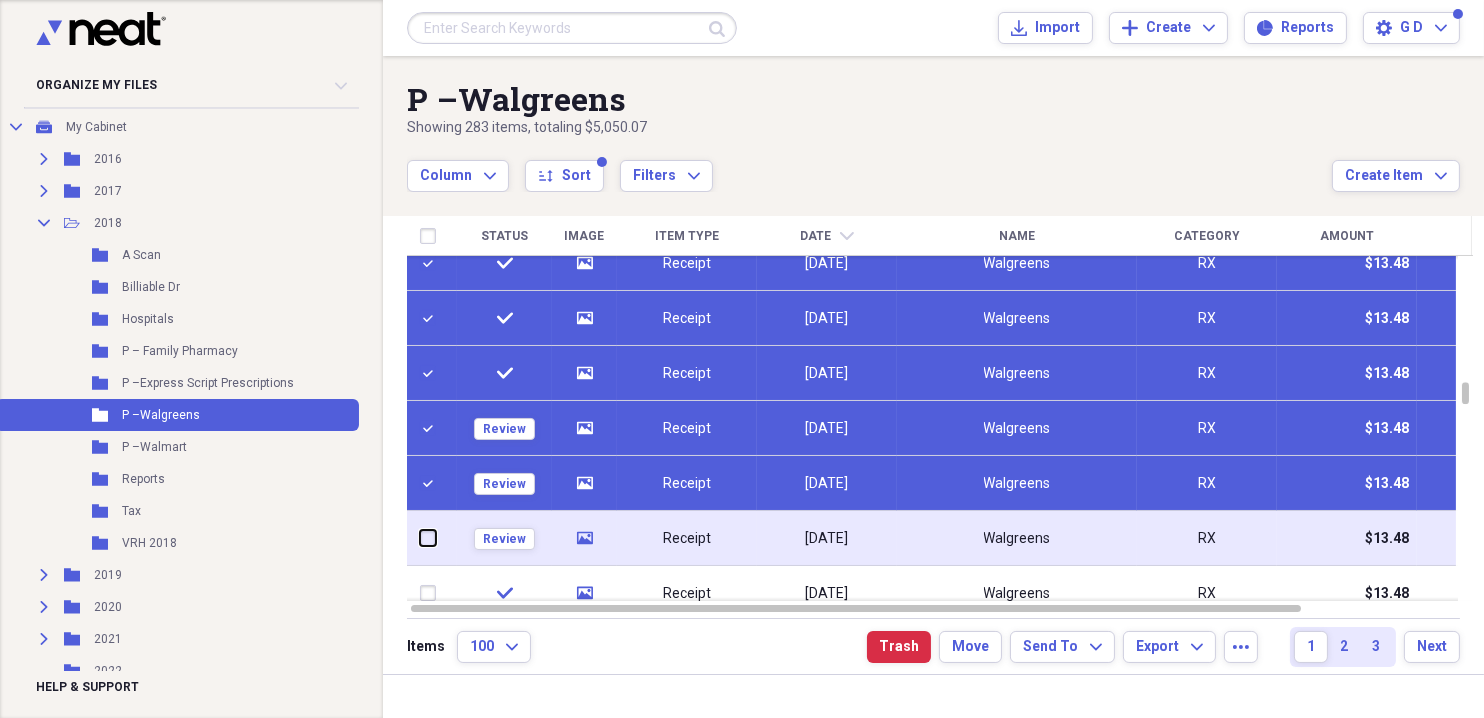 click at bounding box center [420, 538] 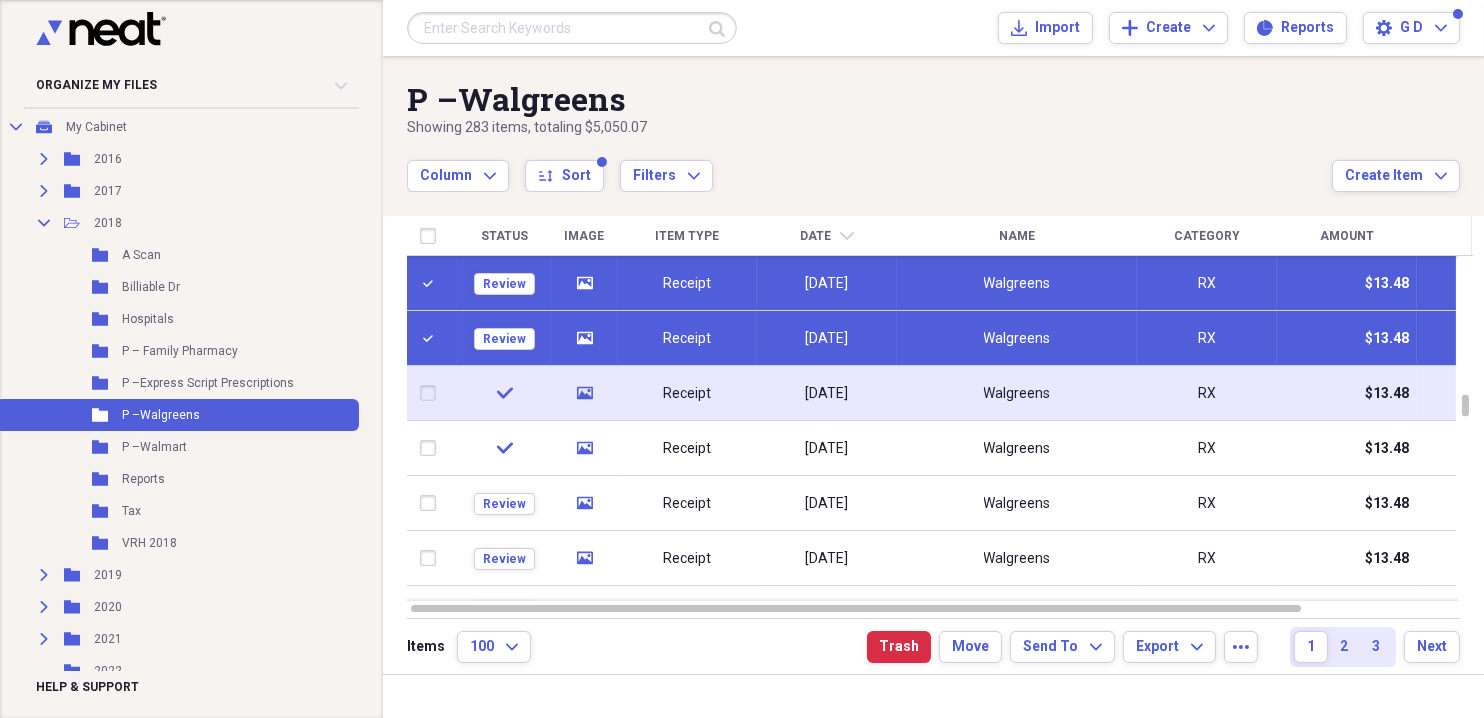 click at bounding box center (432, 393) 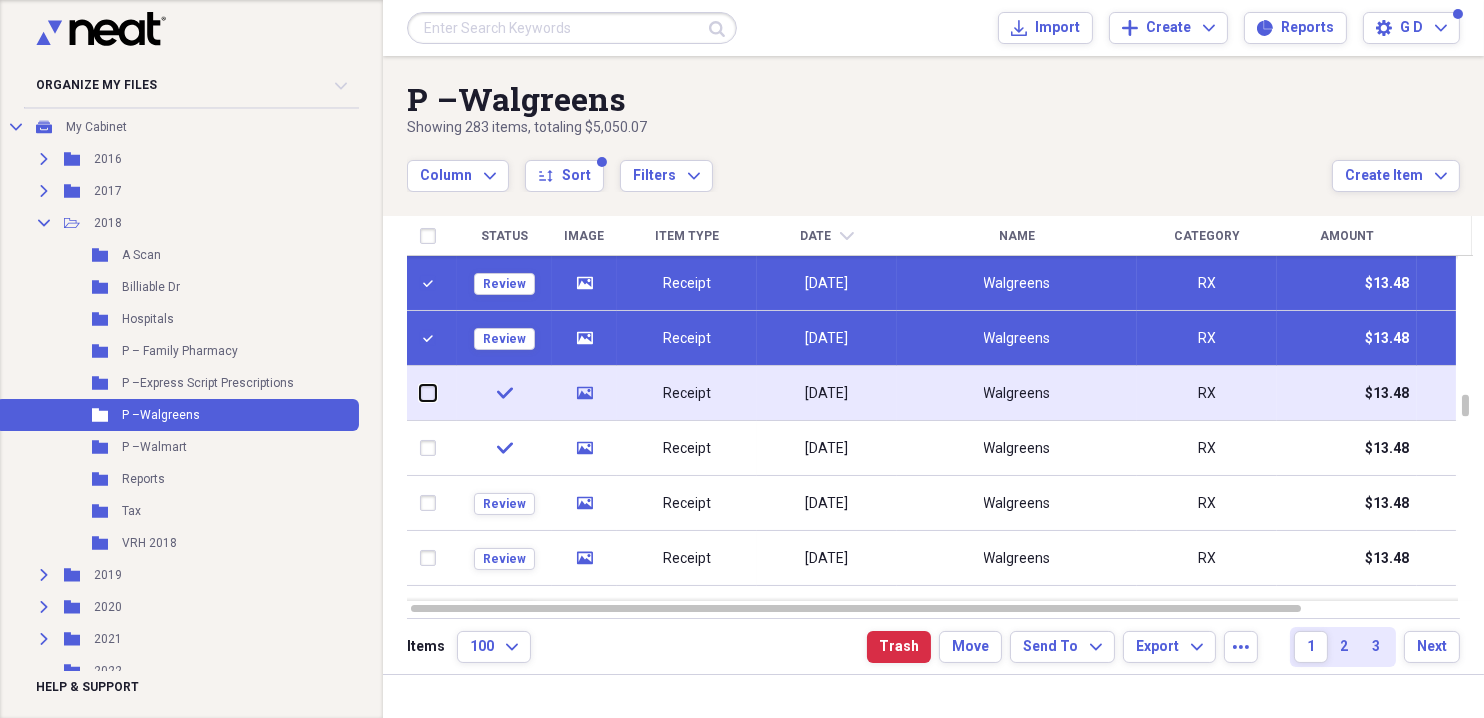 click at bounding box center (420, 393) 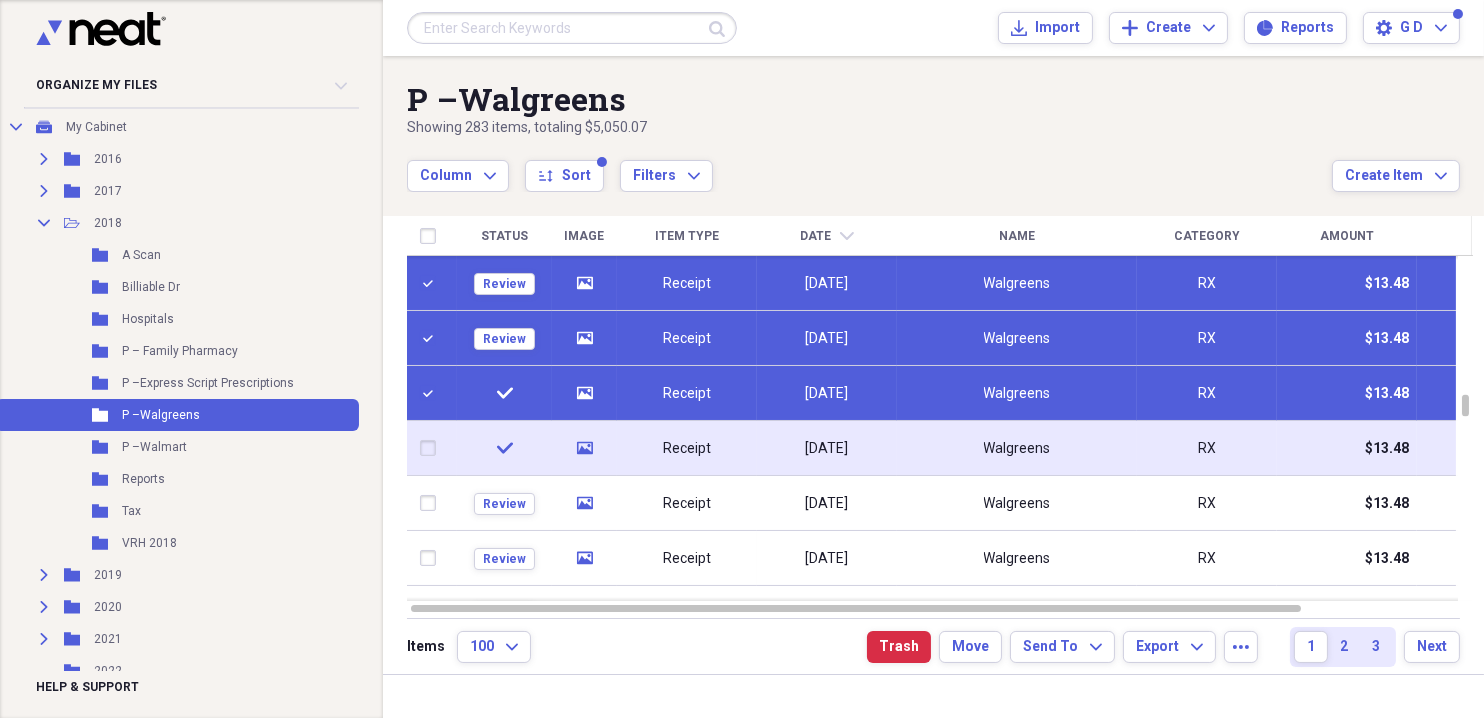 click at bounding box center (432, 448) 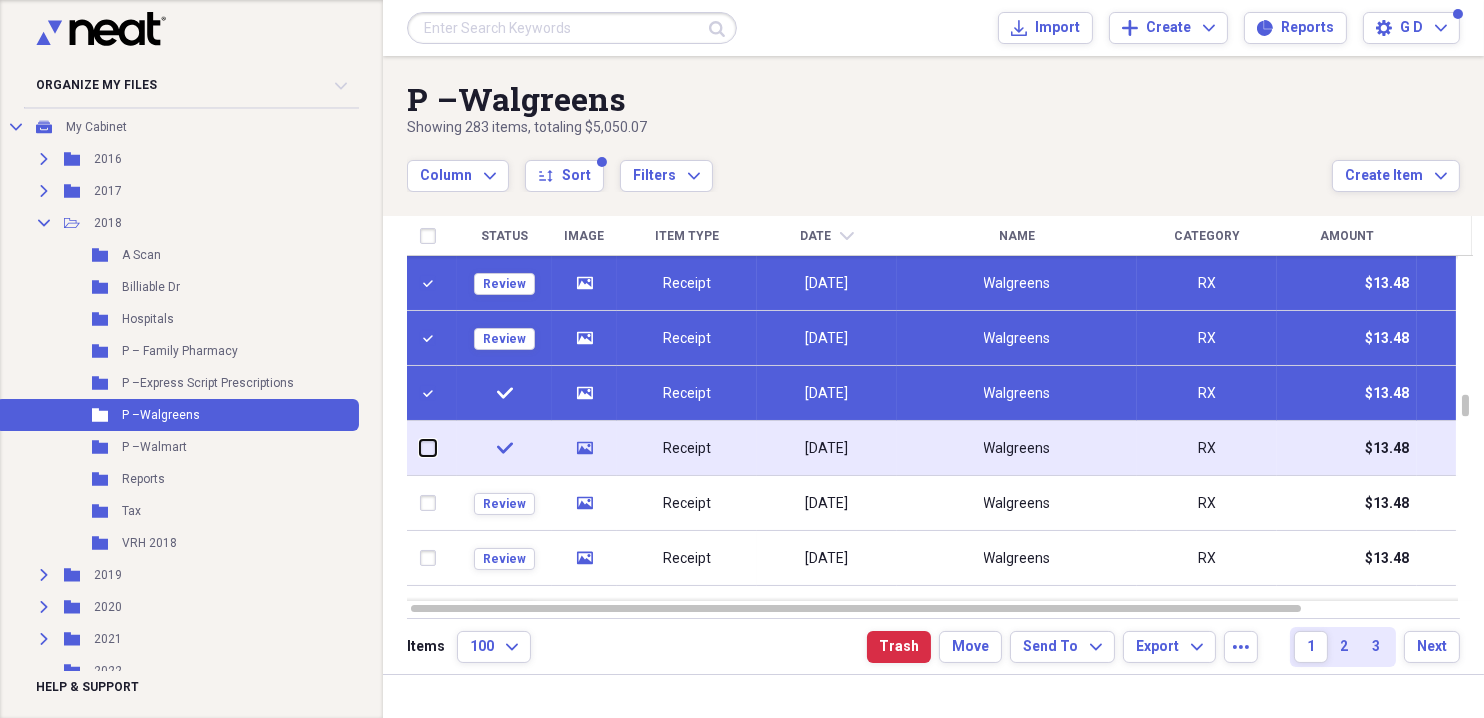 click at bounding box center (420, 448) 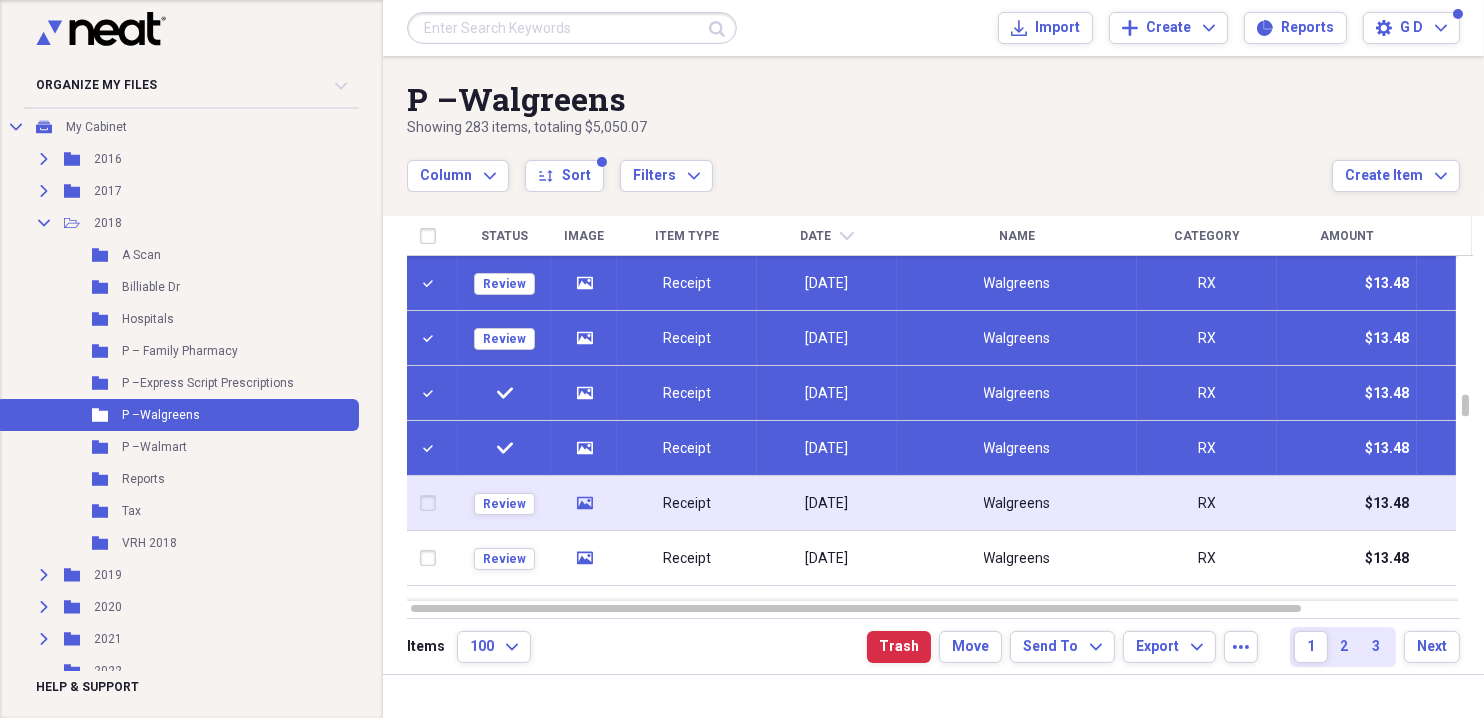 click at bounding box center (432, 503) 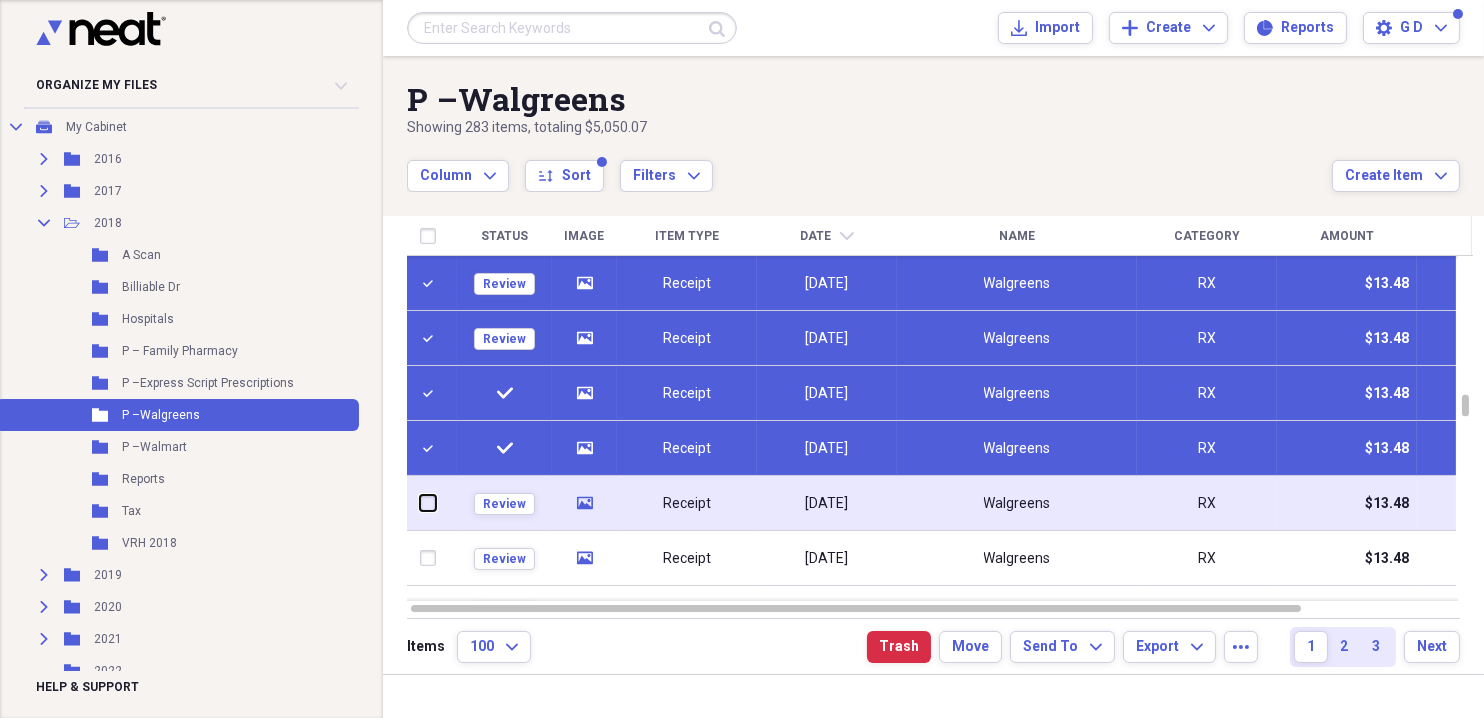 click at bounding box center (420, 503) 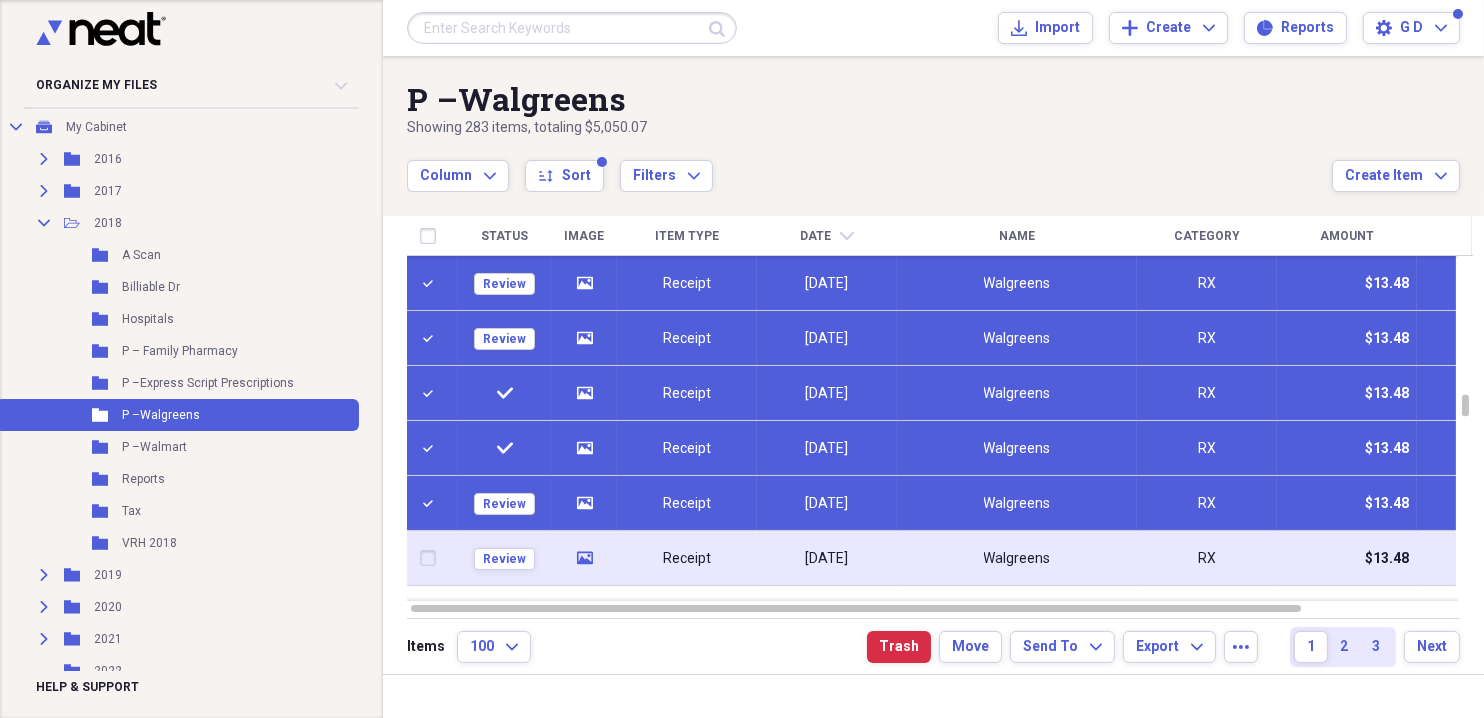 click at bounding box center (432, 558) 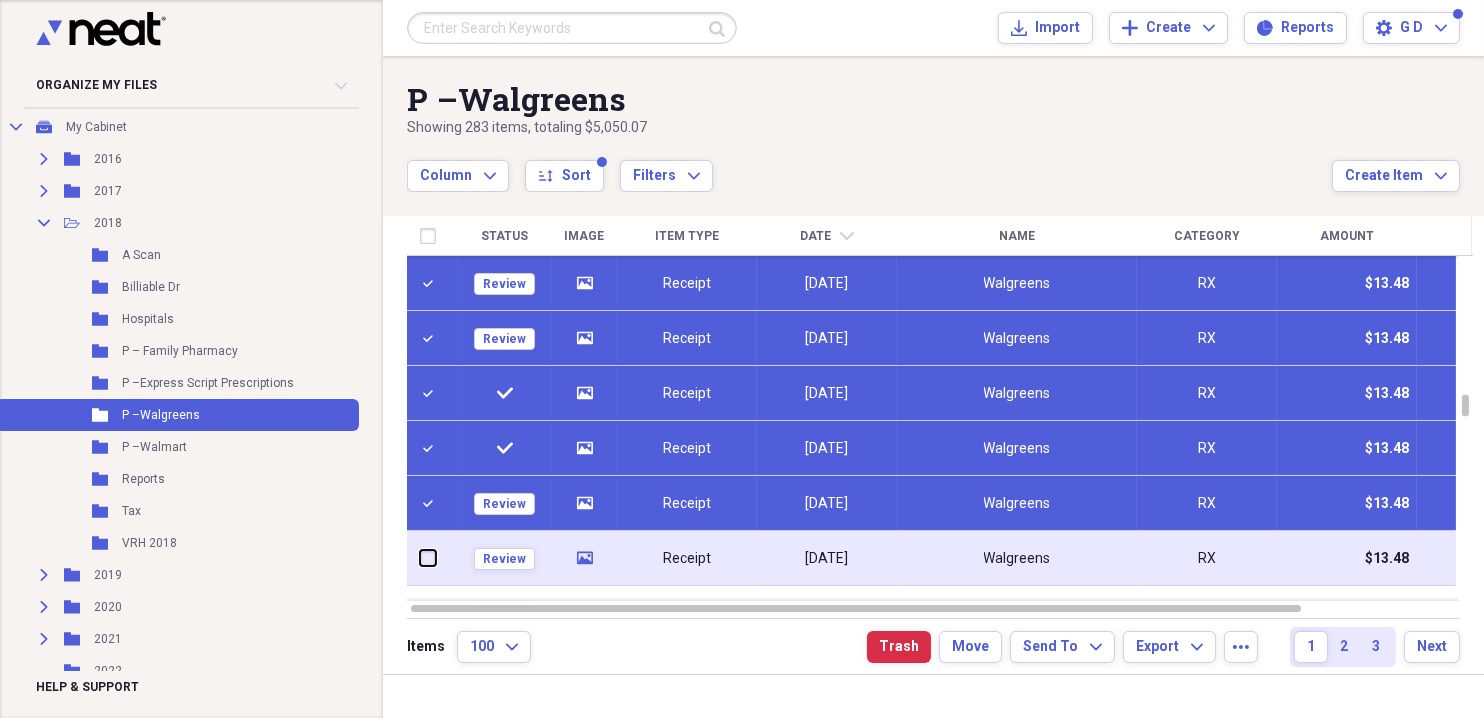 click at bounding box center (420, 558) 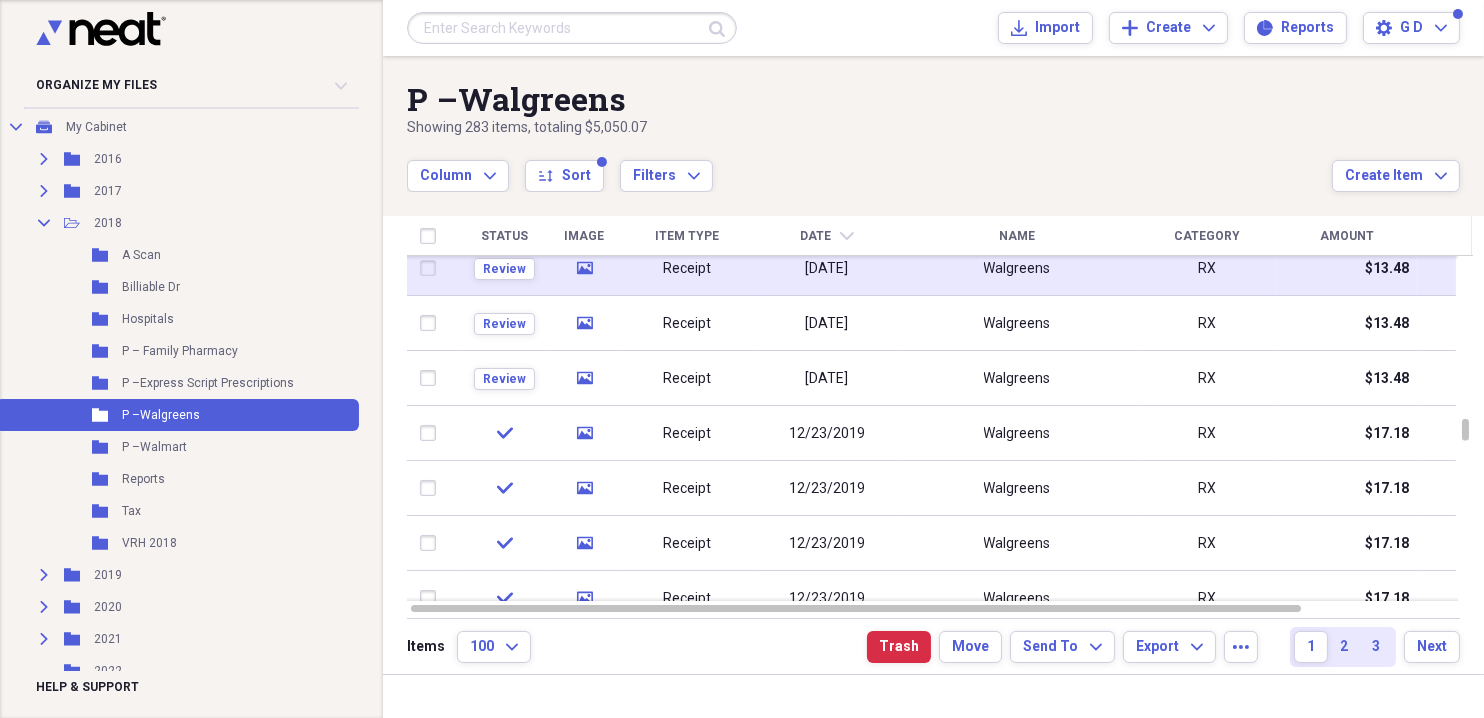 click at bounding box center [432, 268] 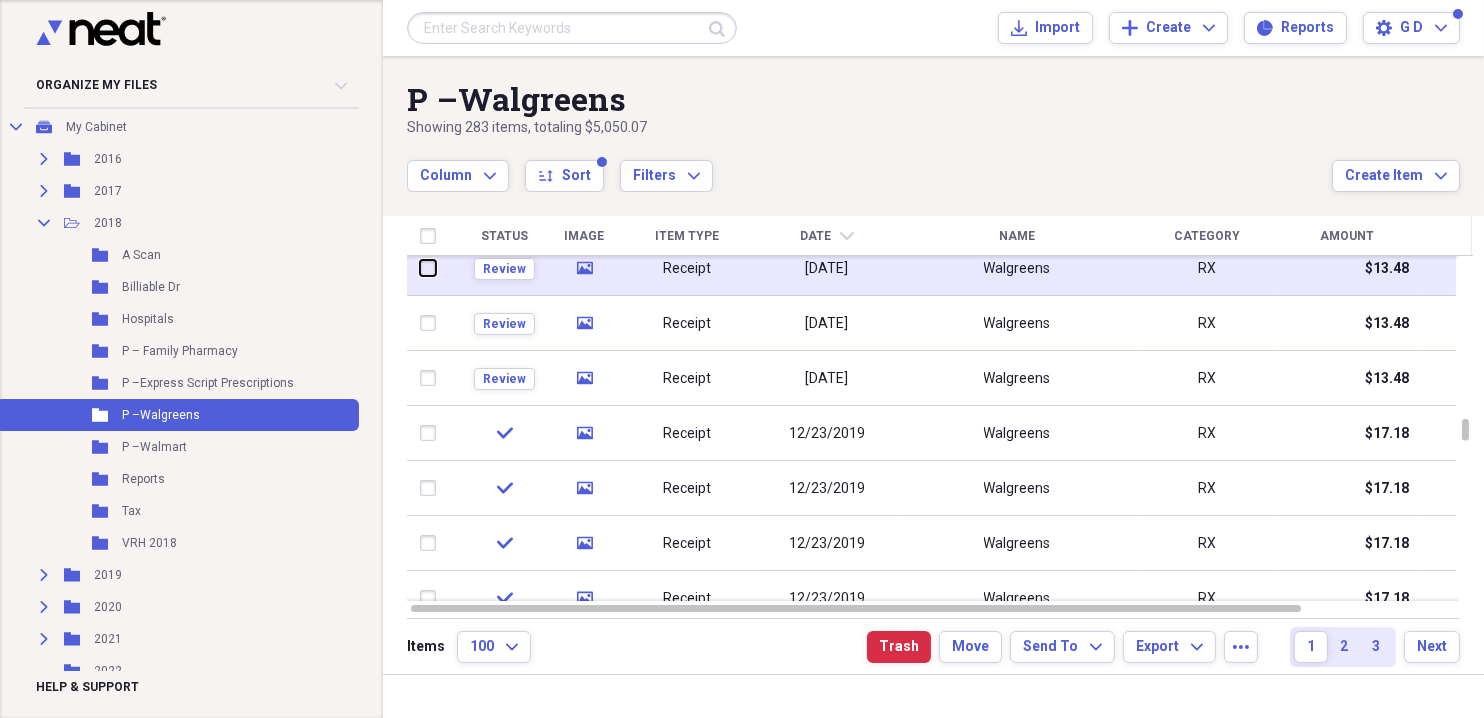 click at bounding box center (420, 268) 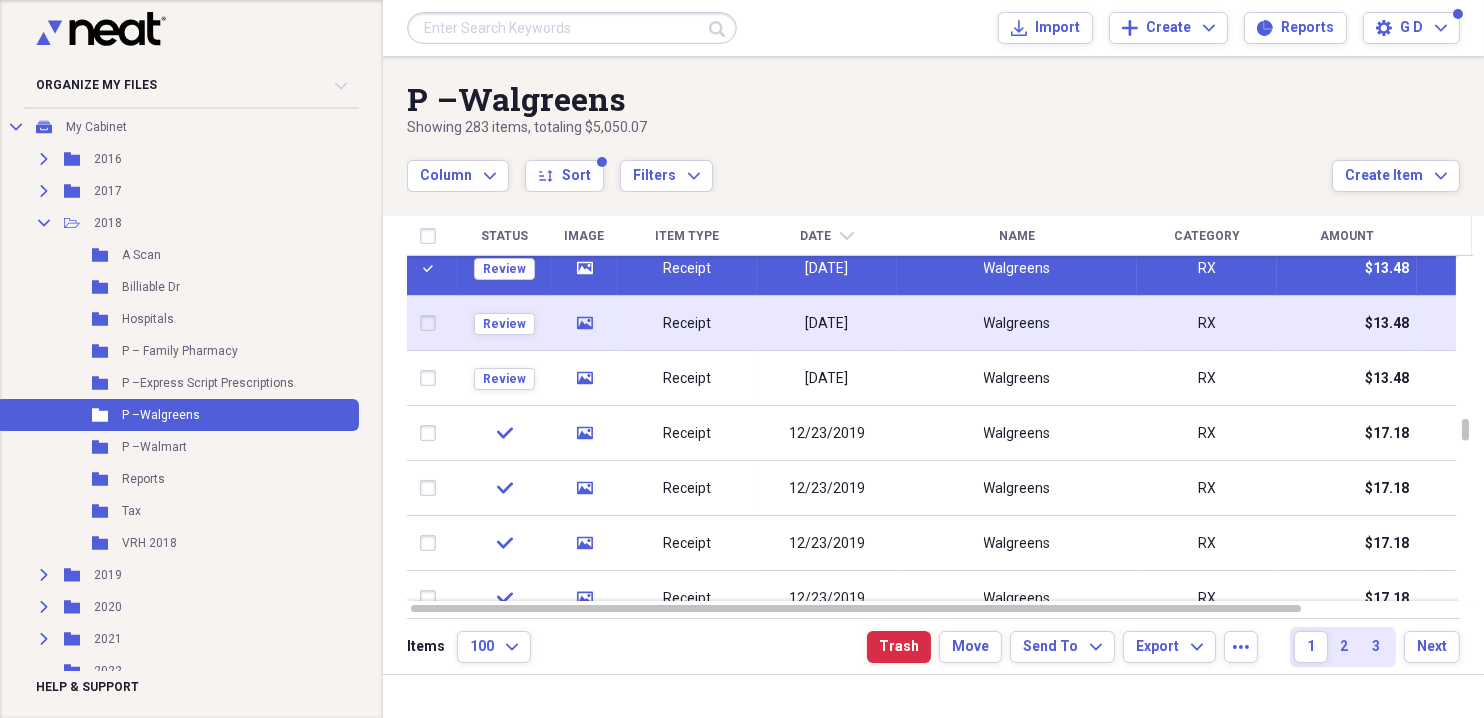 click at bounding box center (432, 323) 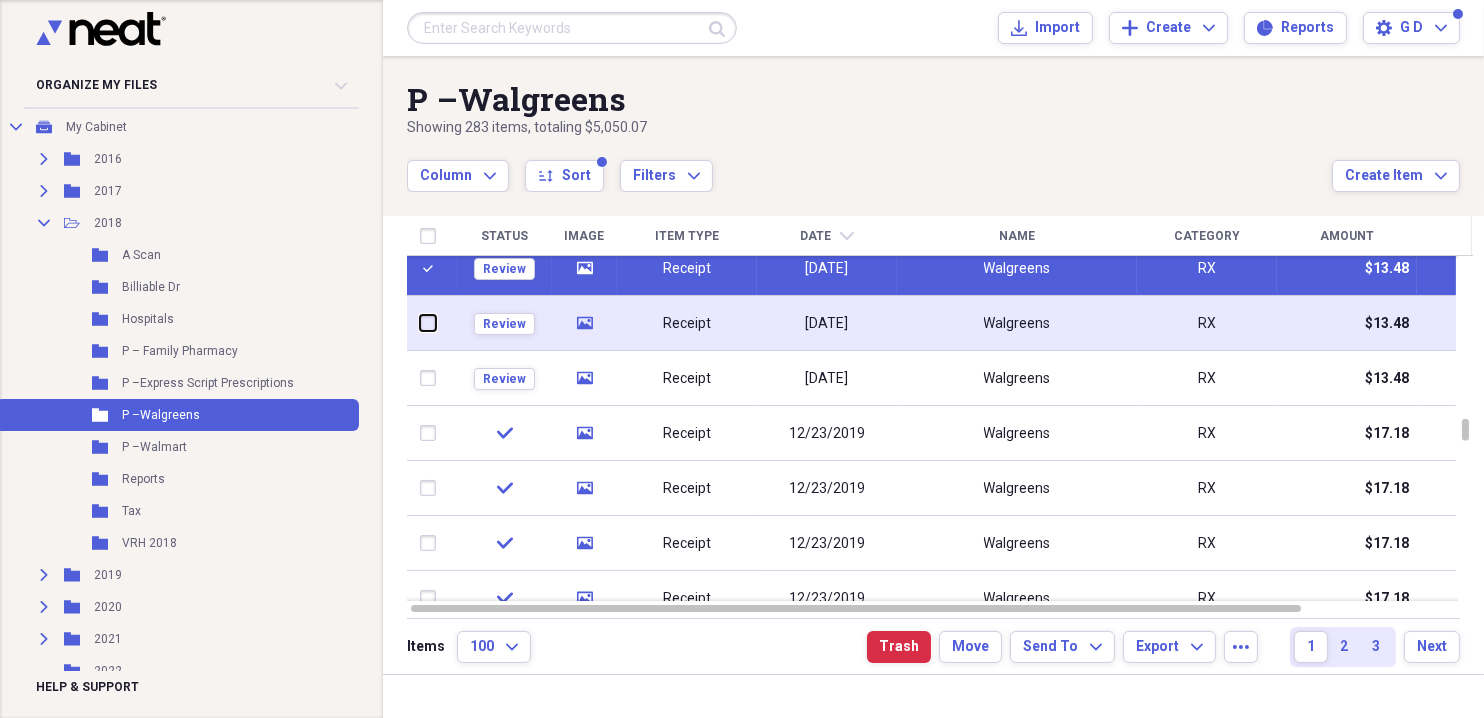 click at bounding box center (420, 323) 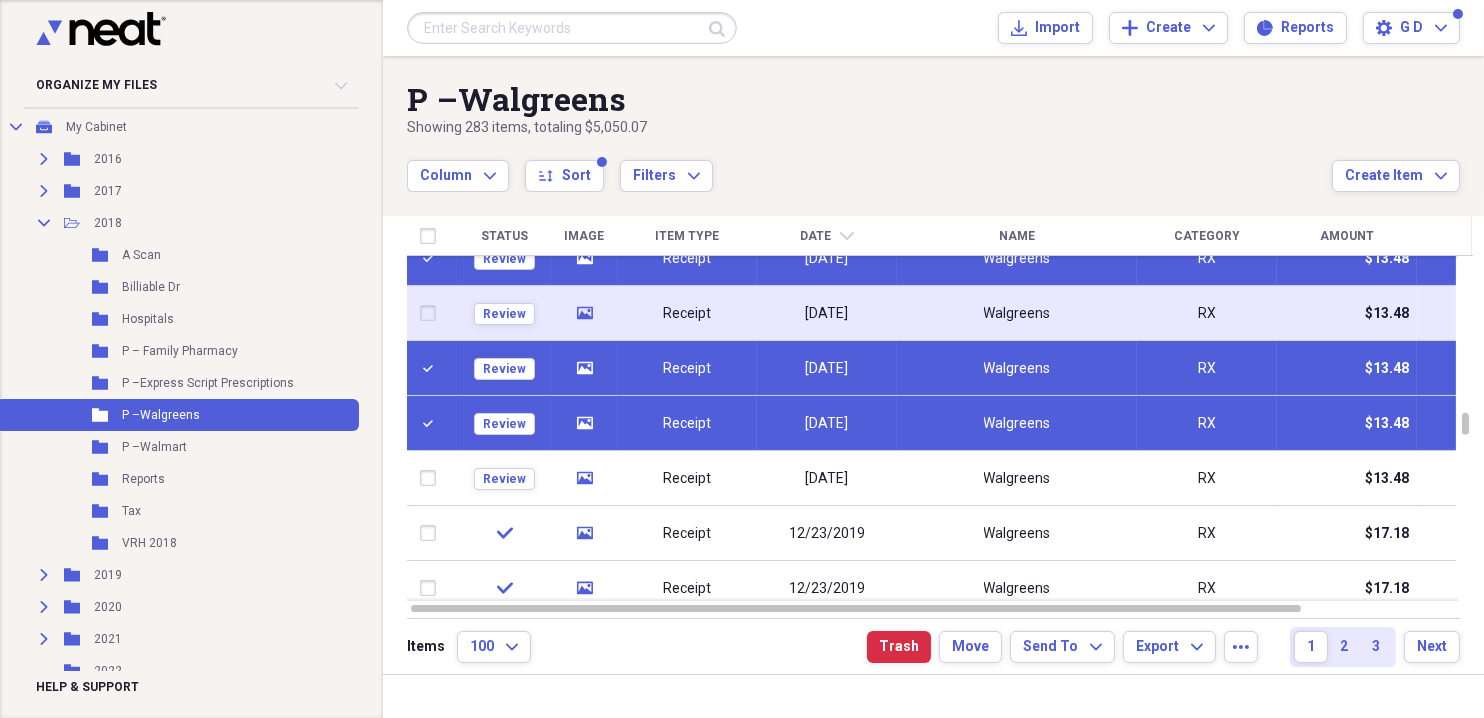 click at bounding box center (432, 313) 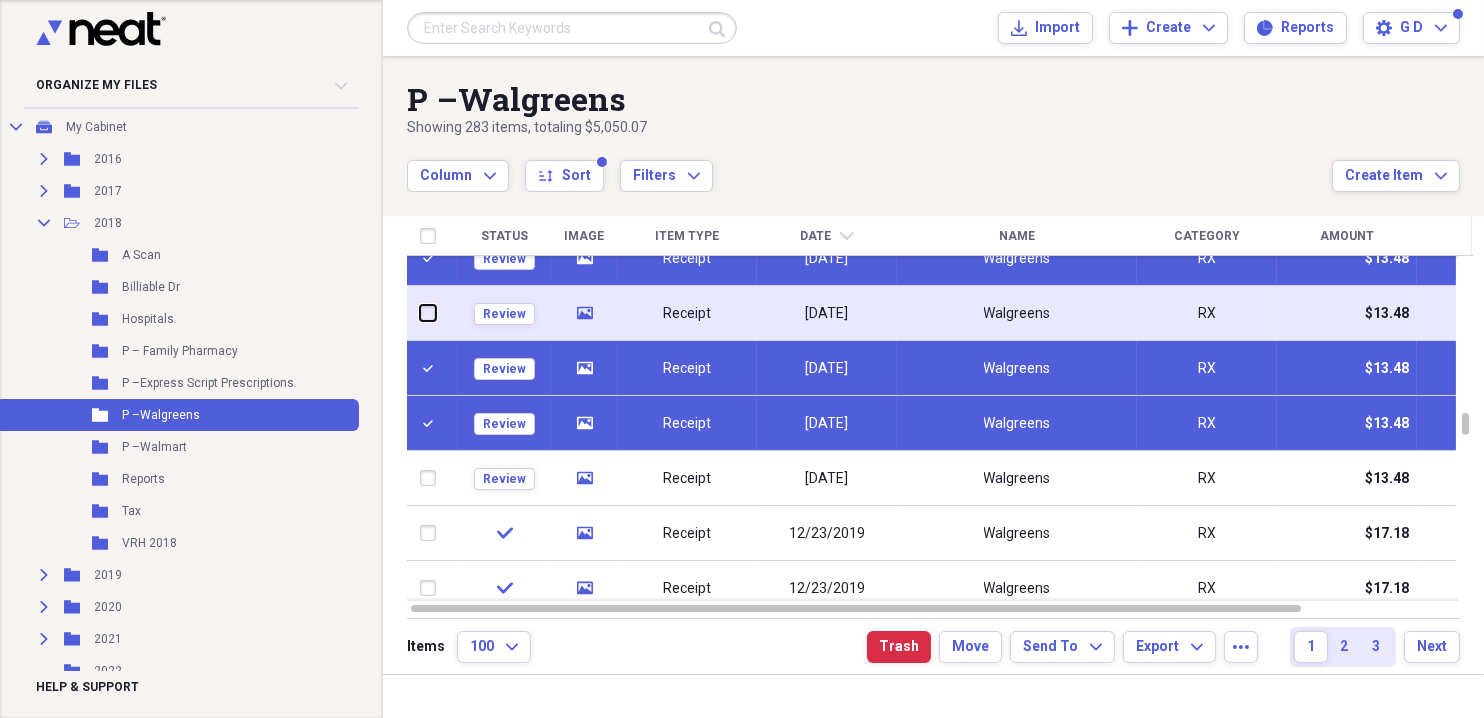 click at bounding box center [420, 313] 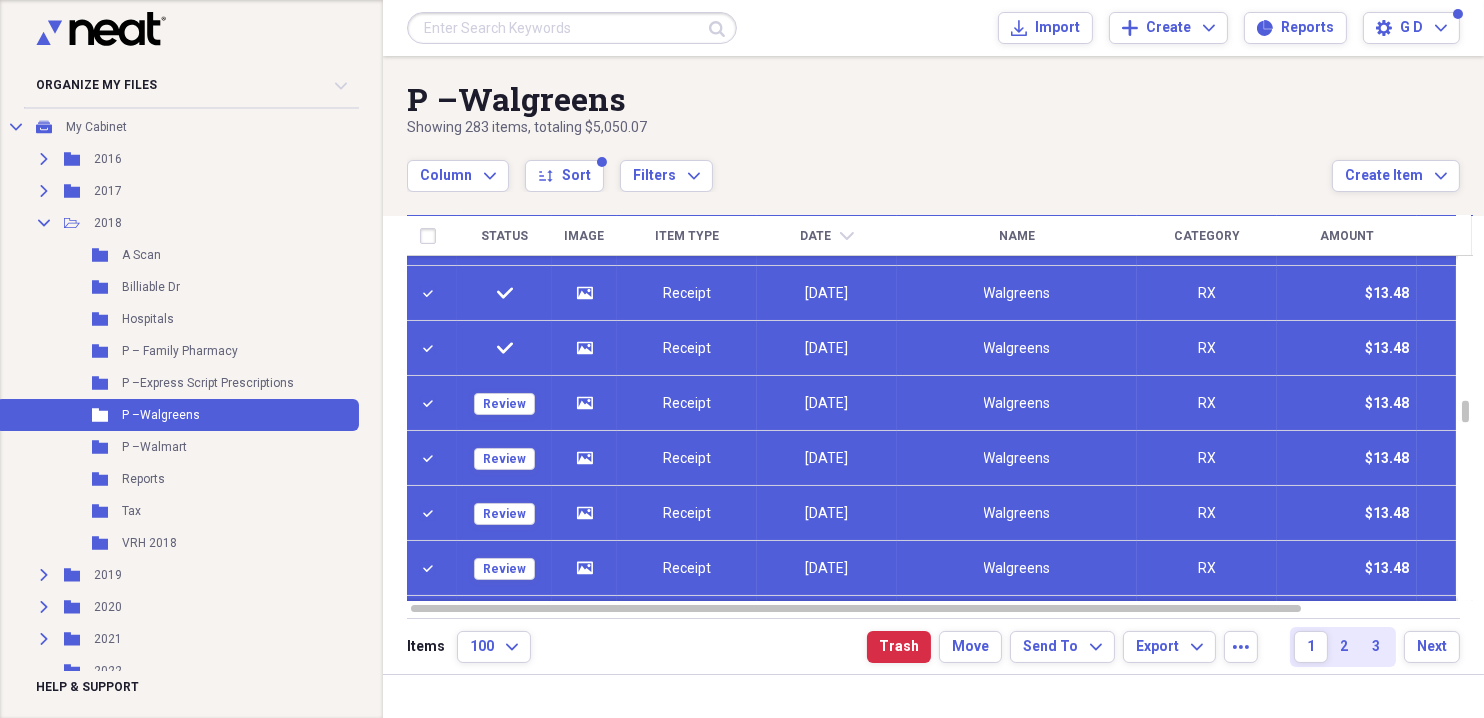 click at bounding box center [432, 348] 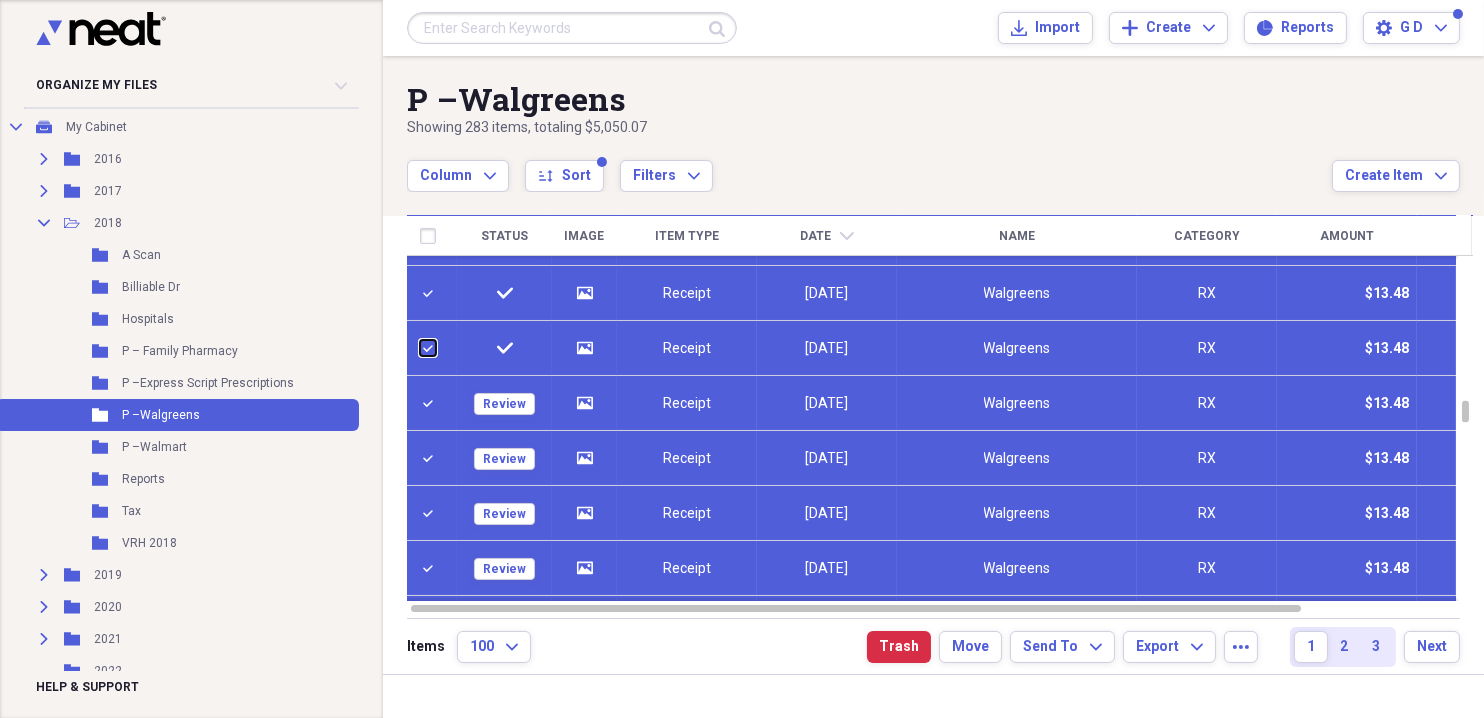 click at bounding box center [420, 348] 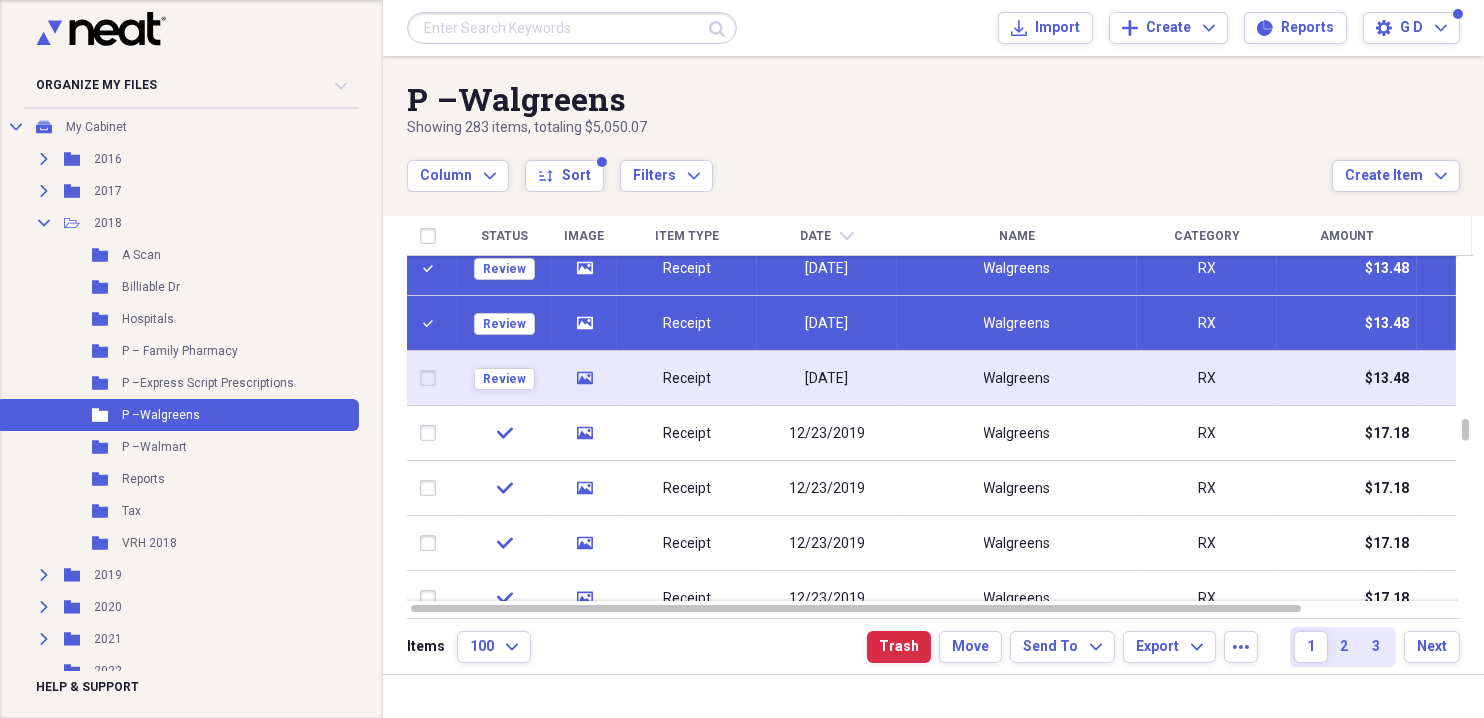 click at bounding box center (432, 378) 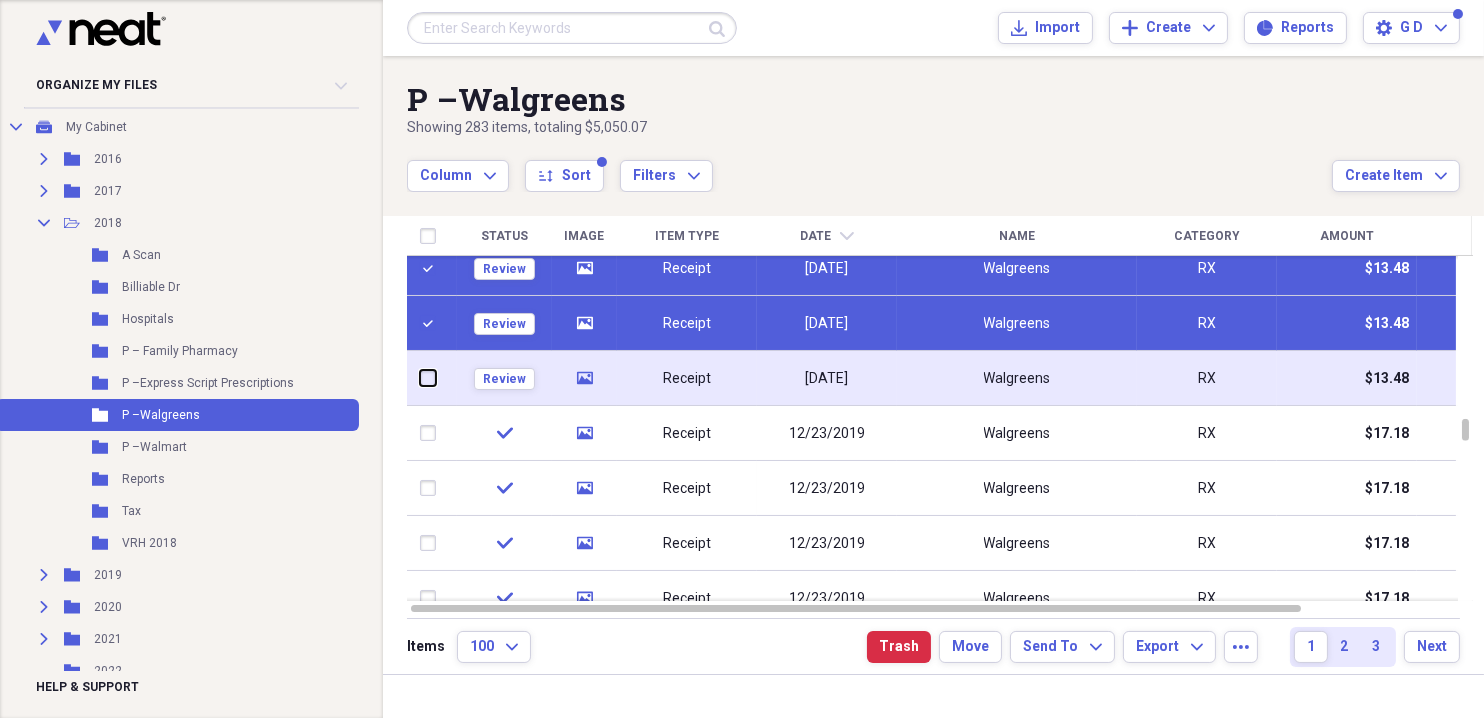 click at bounding box center (420, 378) 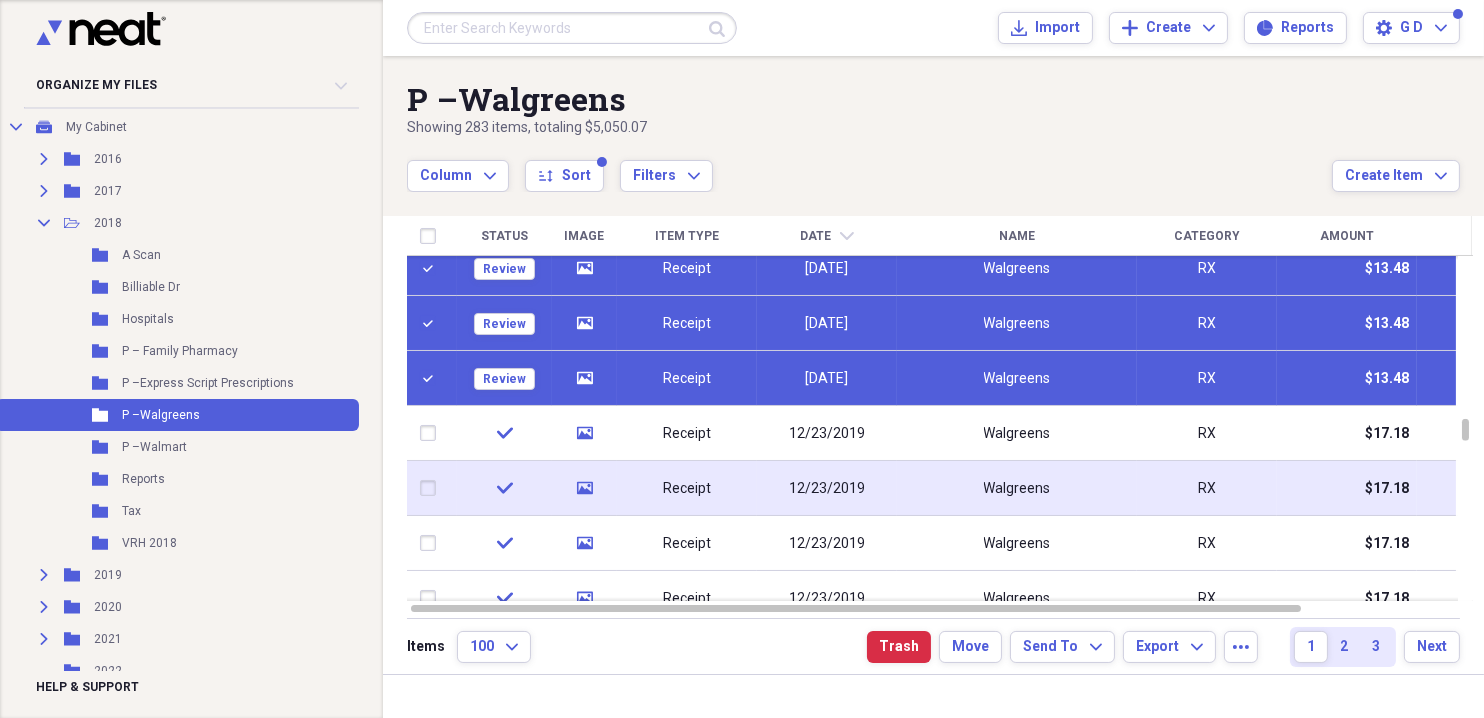 click at bounding box center [432, 488] 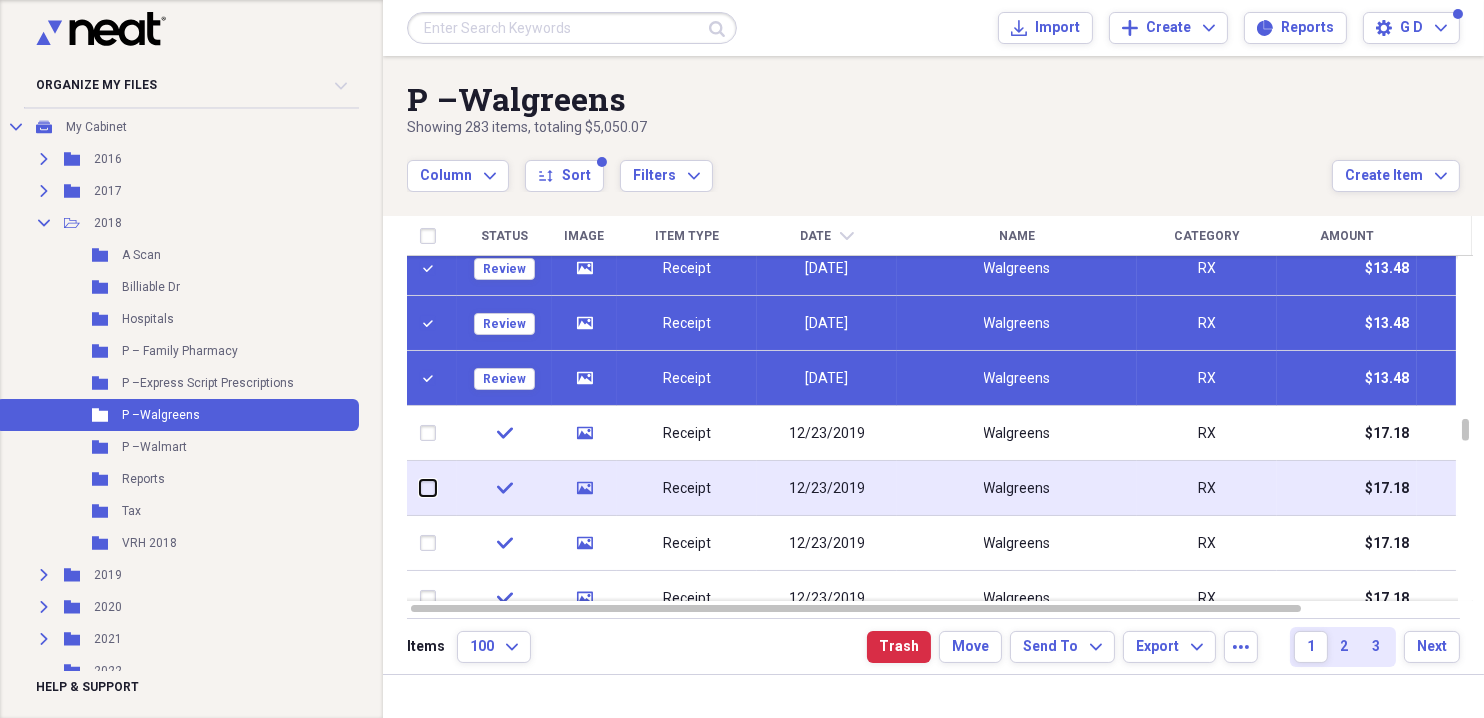 click at bounding box center [420, 488] 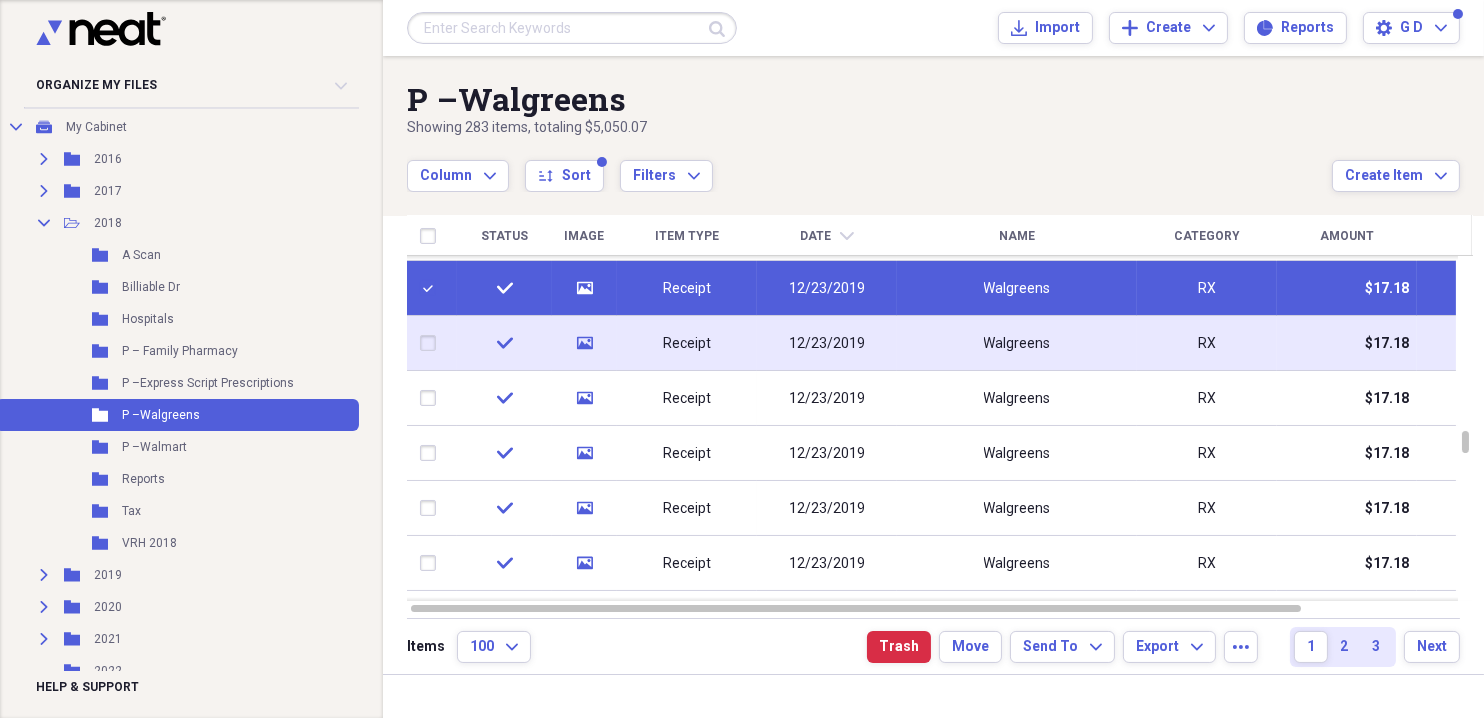 click at bounding box center [432, 343] 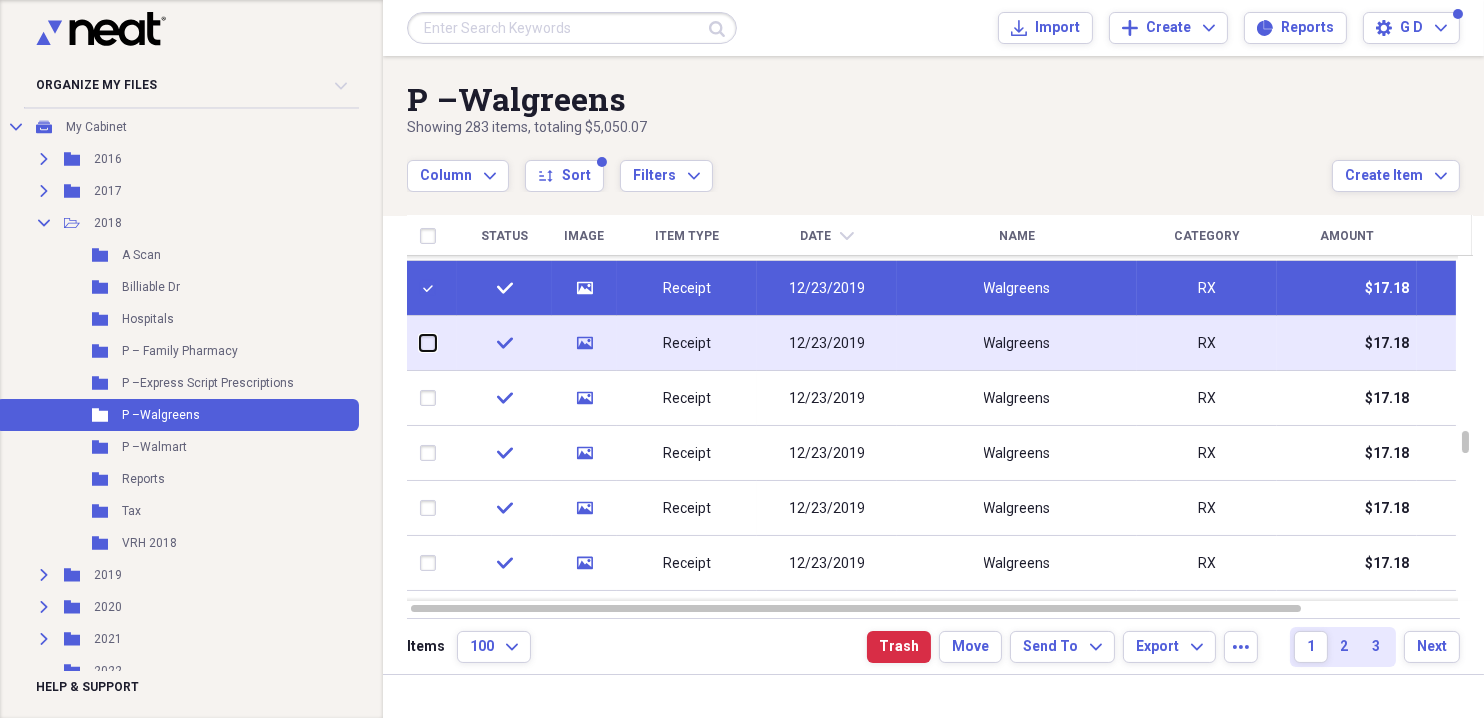 click at bounding box center (420, 343) 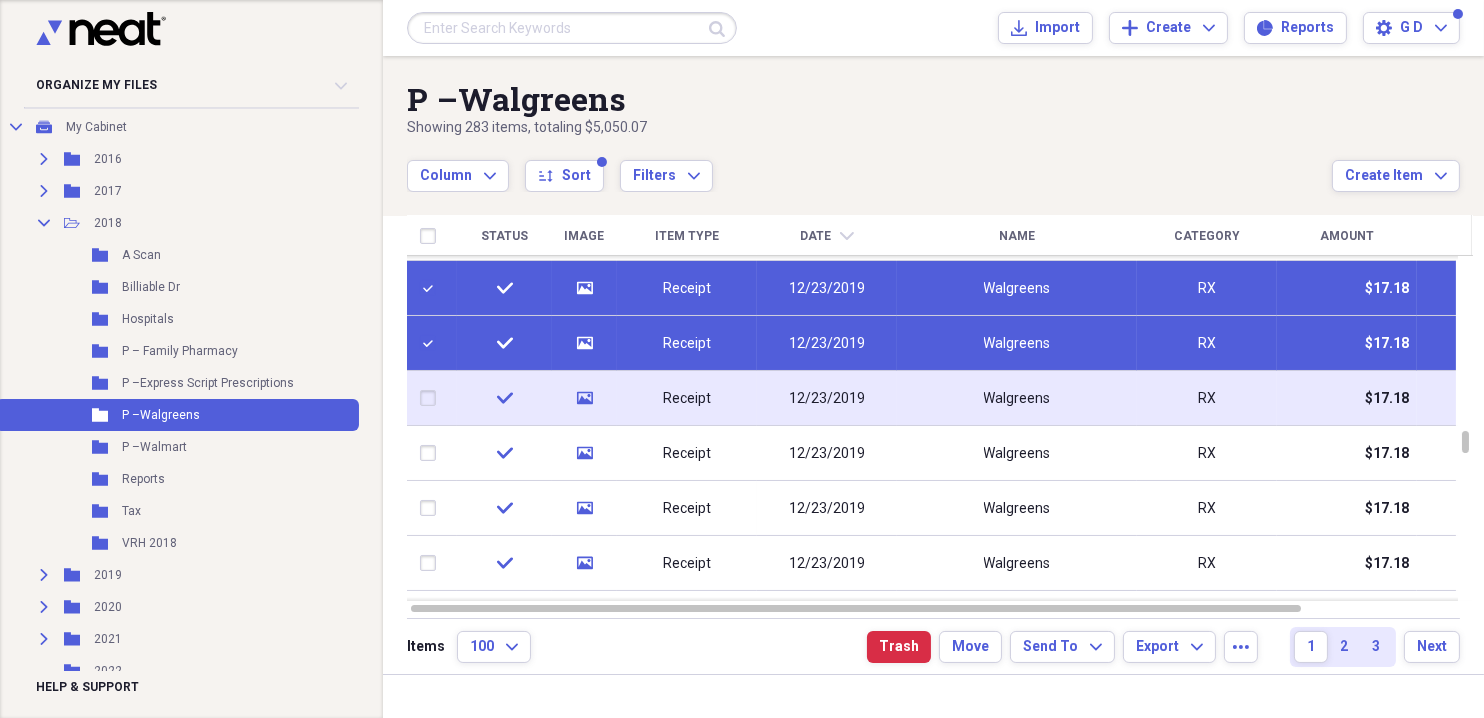 click at bounding box center (432, 398) 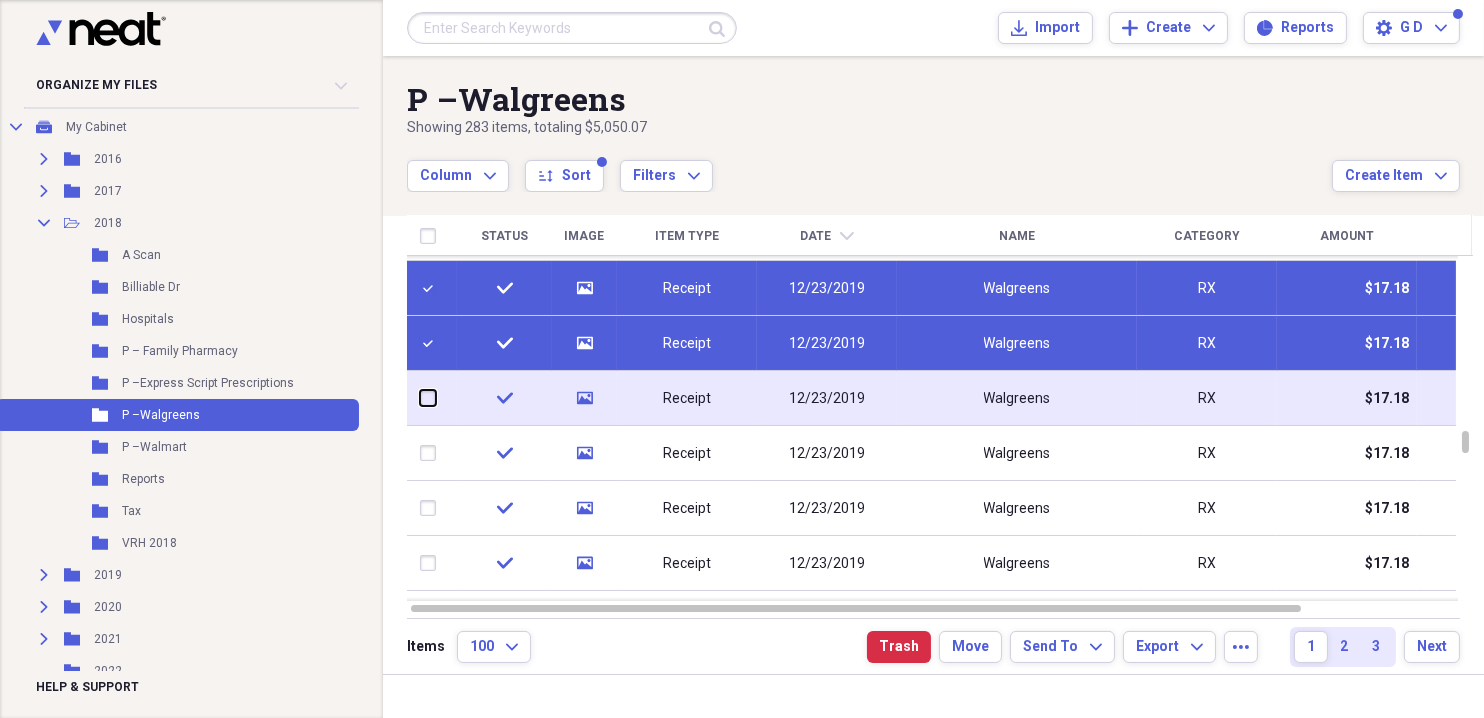click at bounding box center (420, 398) 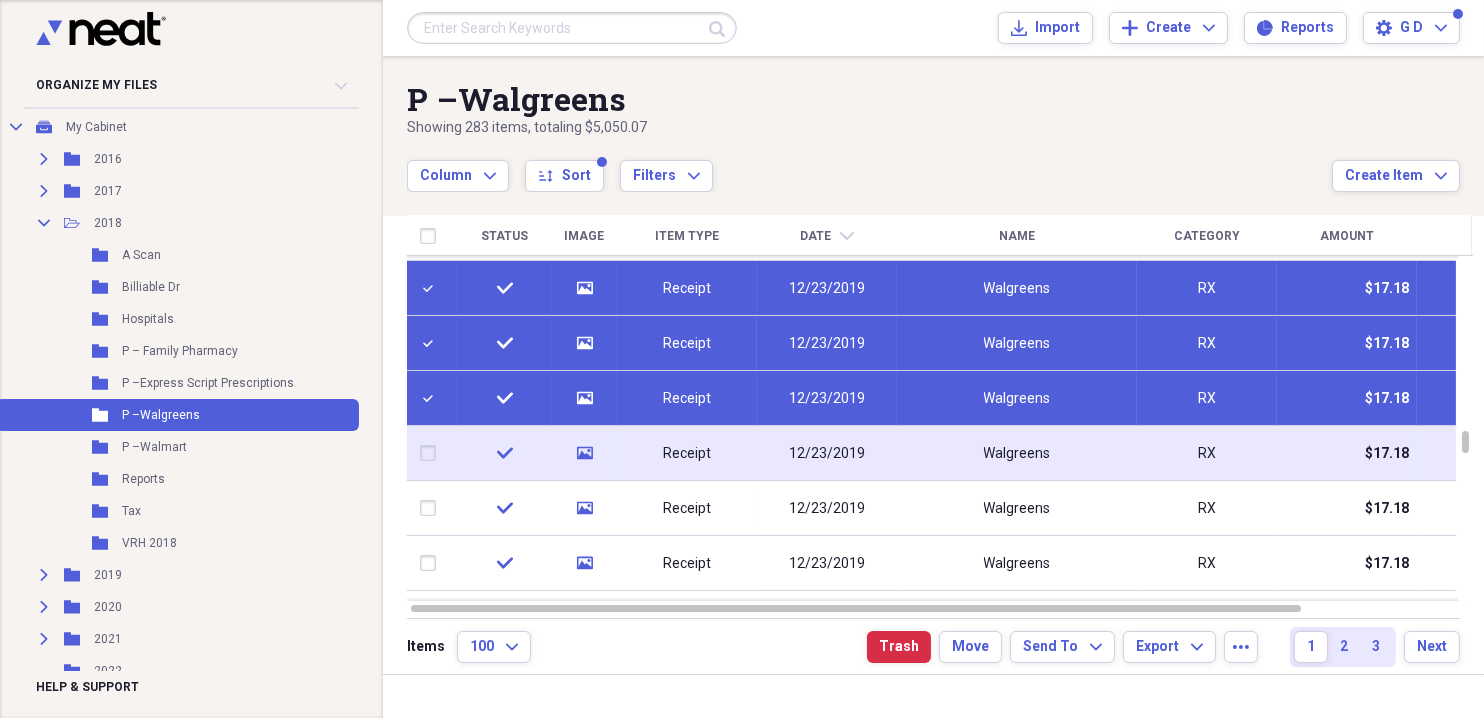 click at bounding box center (432, 453) 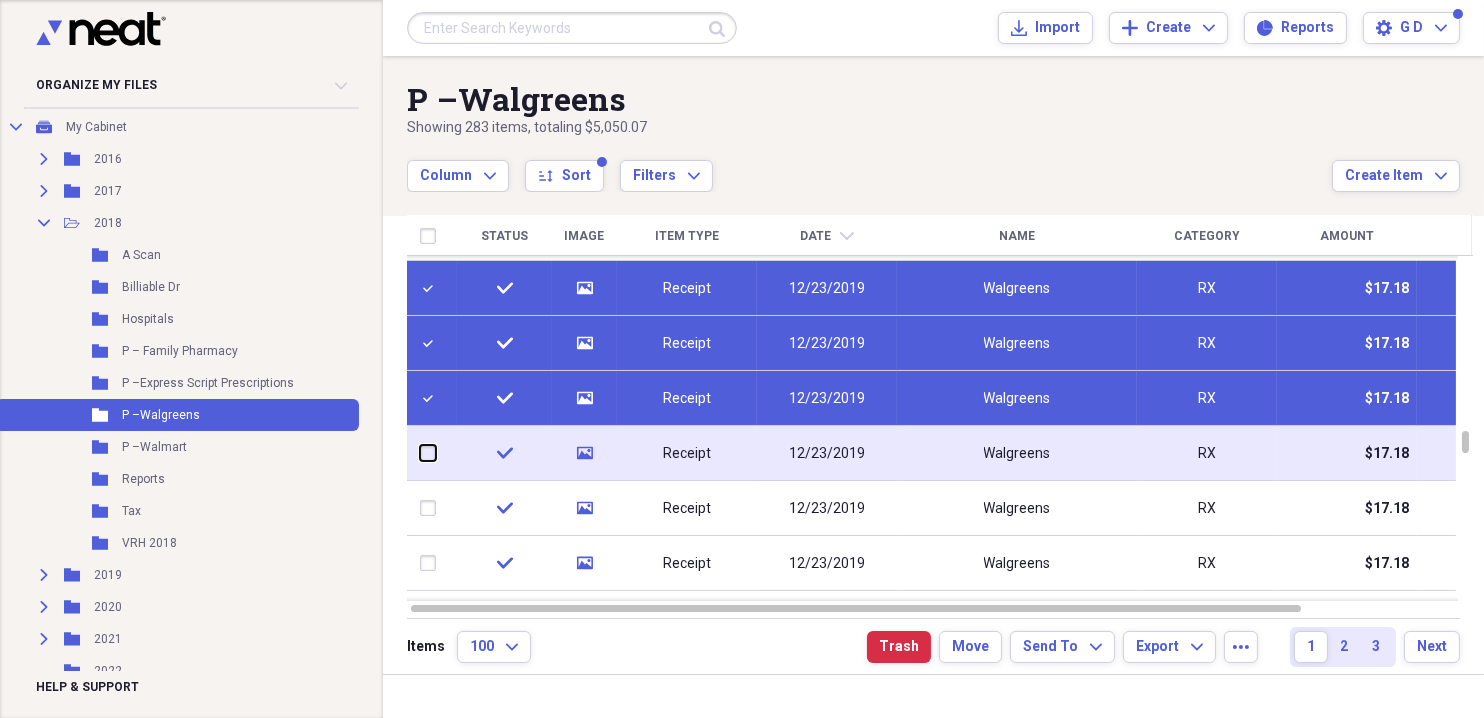 click at bounding box center (420, 453) 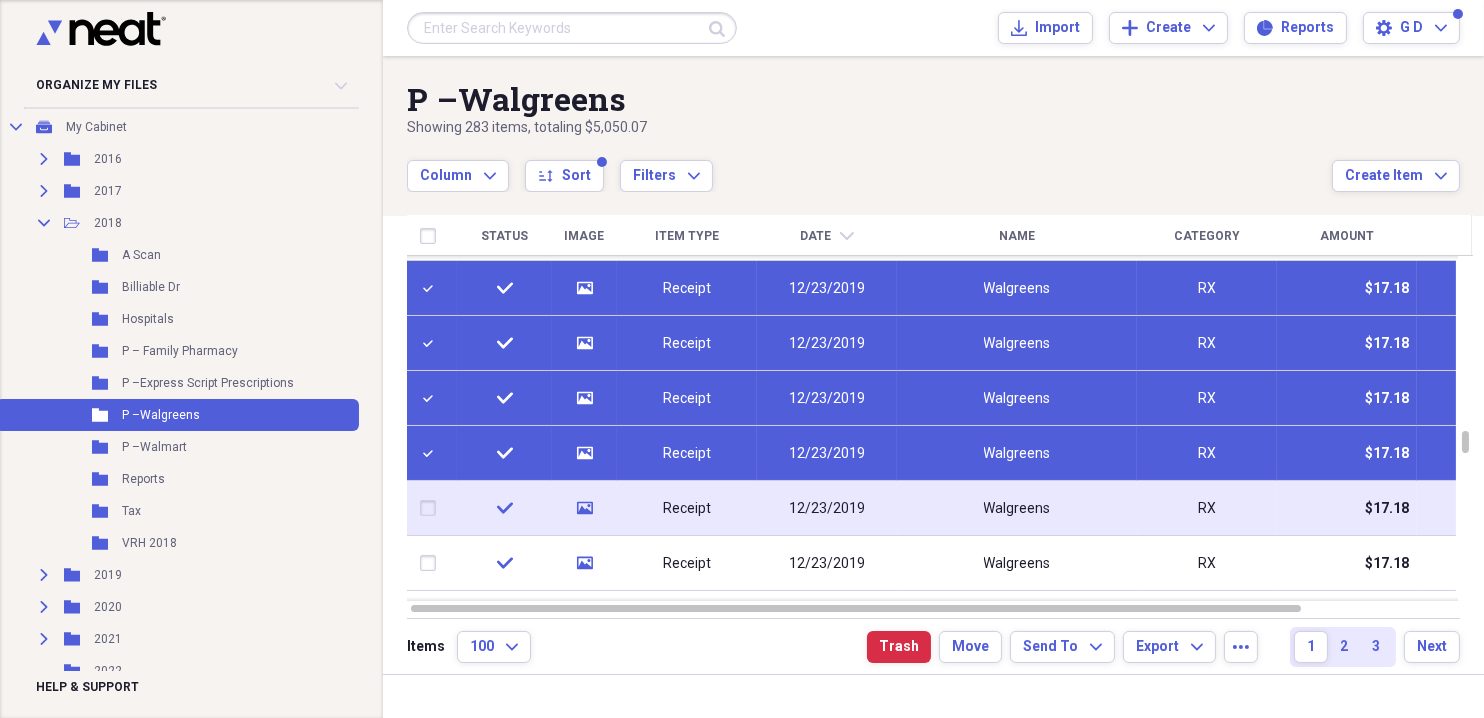 click at bounding box center (432, 508) 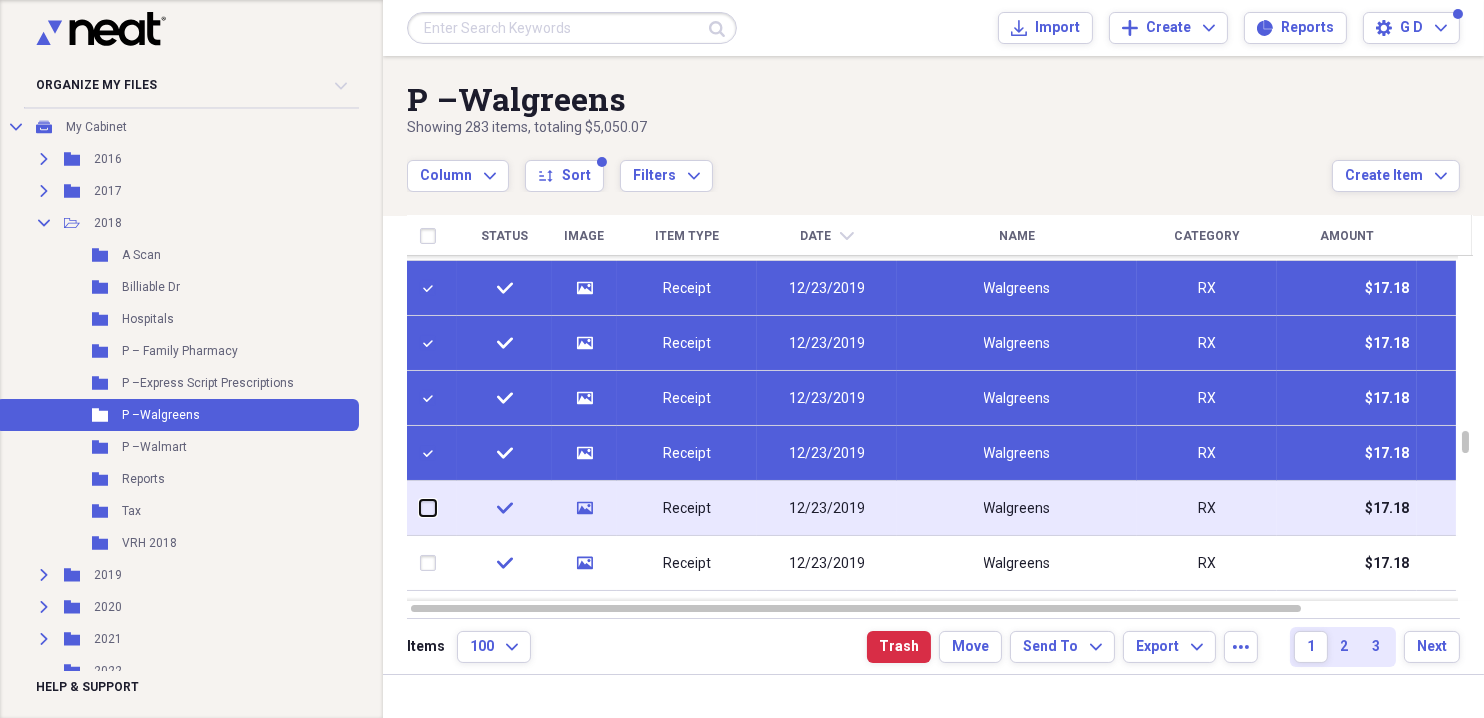 click at bounding box center (420, 508) 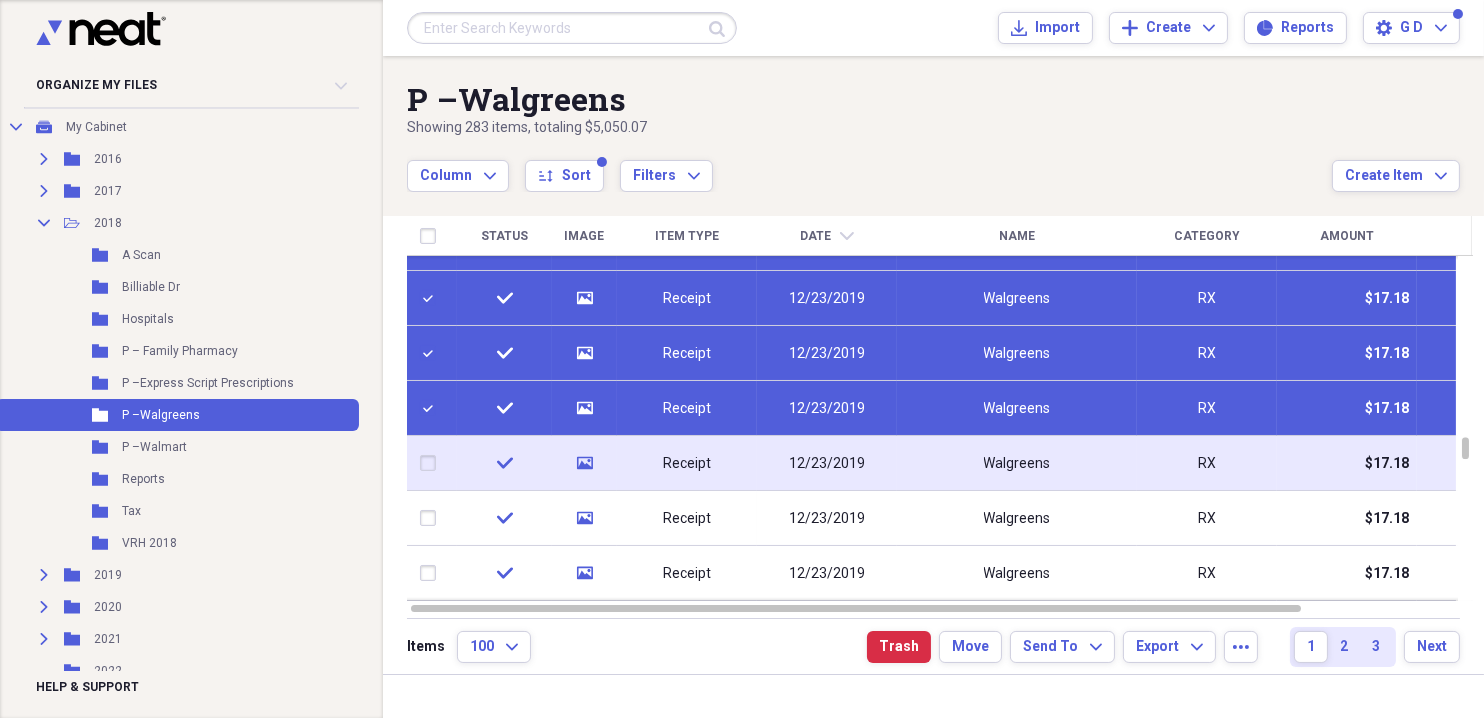 click at bounding box center [432, 463] 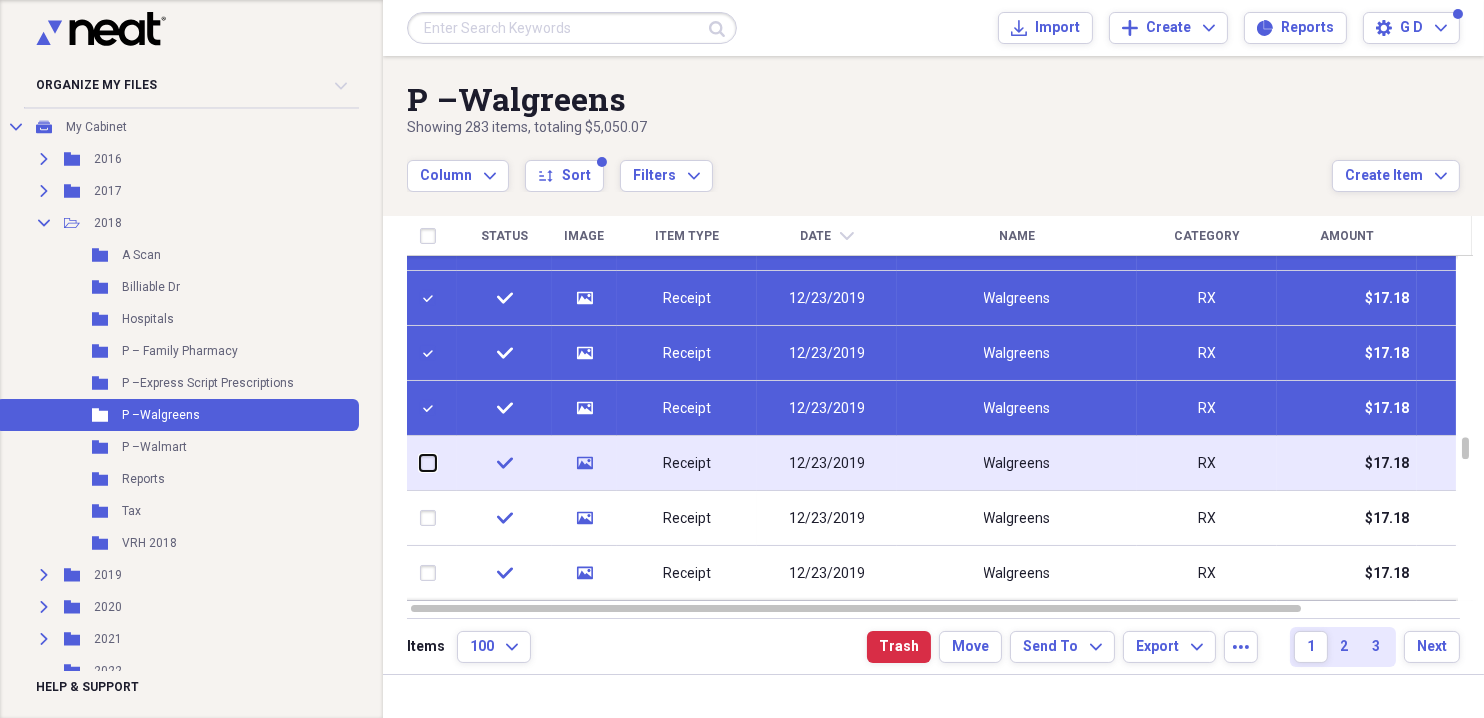 click at bounding box center (420, 463) 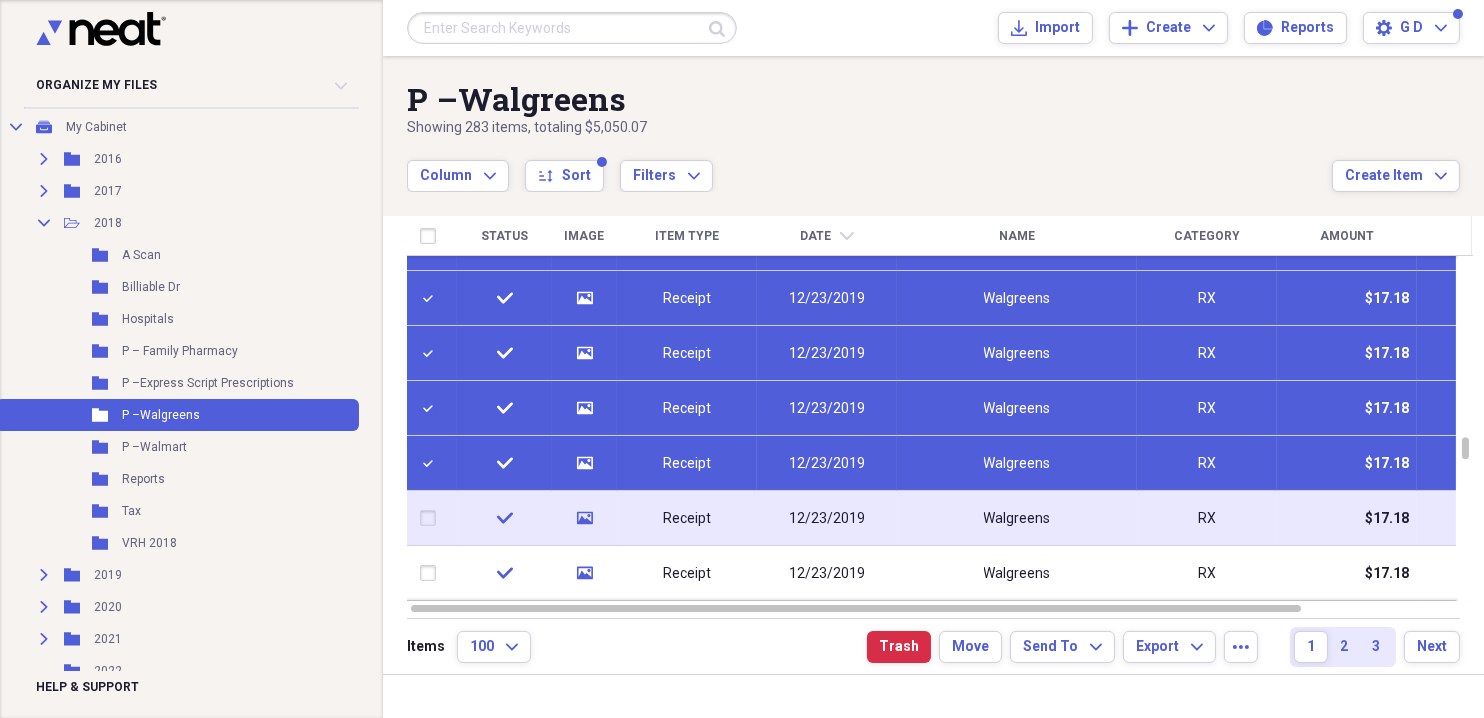 click at bounding box center (432, 518) 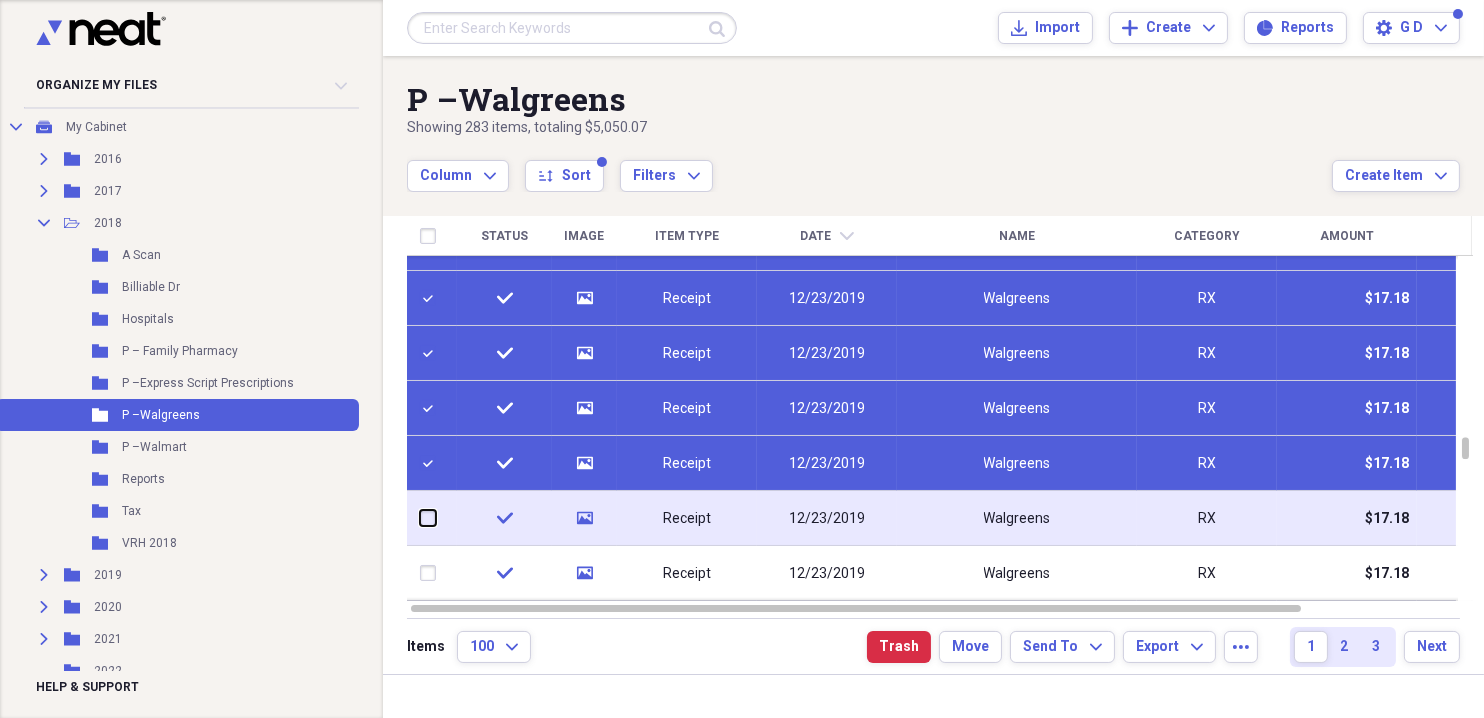 click at bounding box center (420, 518) 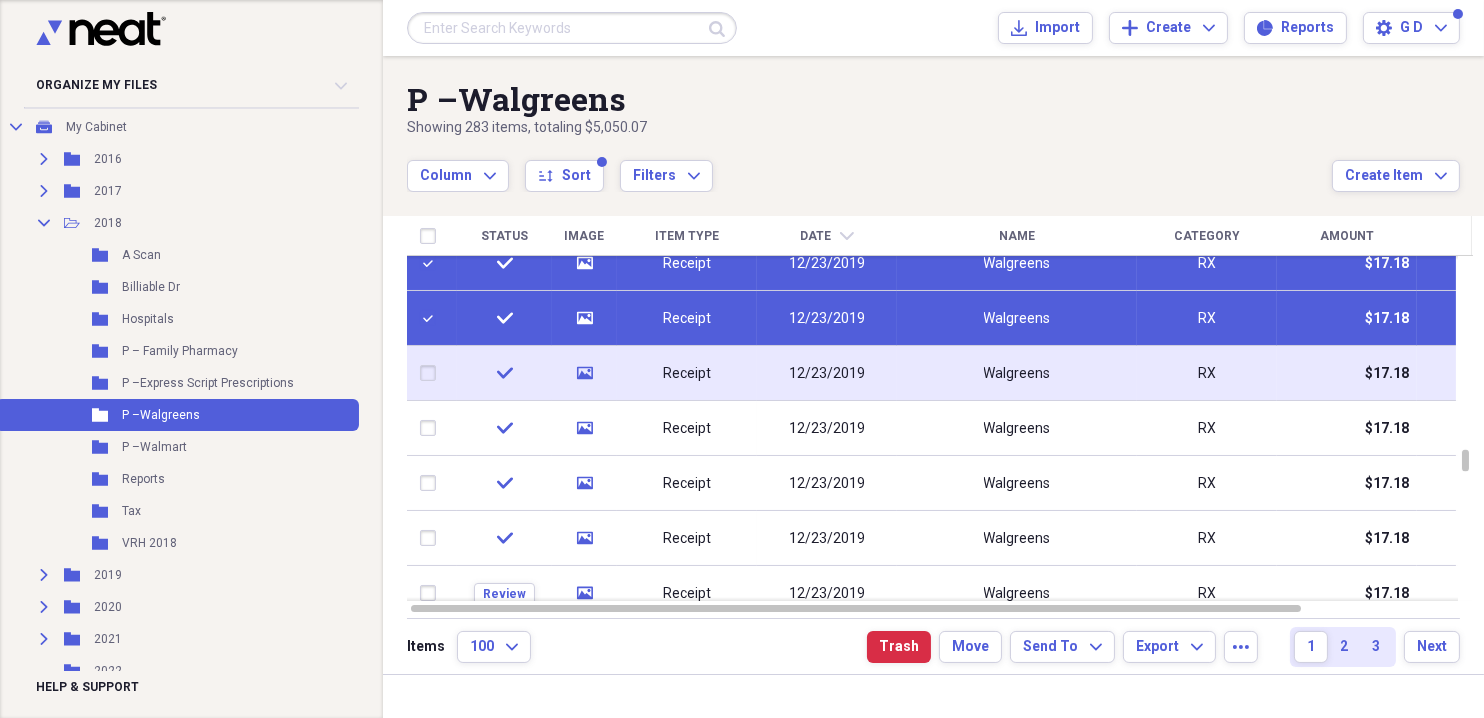 drag, startPoint x: 442, startPoint y: 374, endPoint x: 440, endPoint y: 386, distance: 12.165525 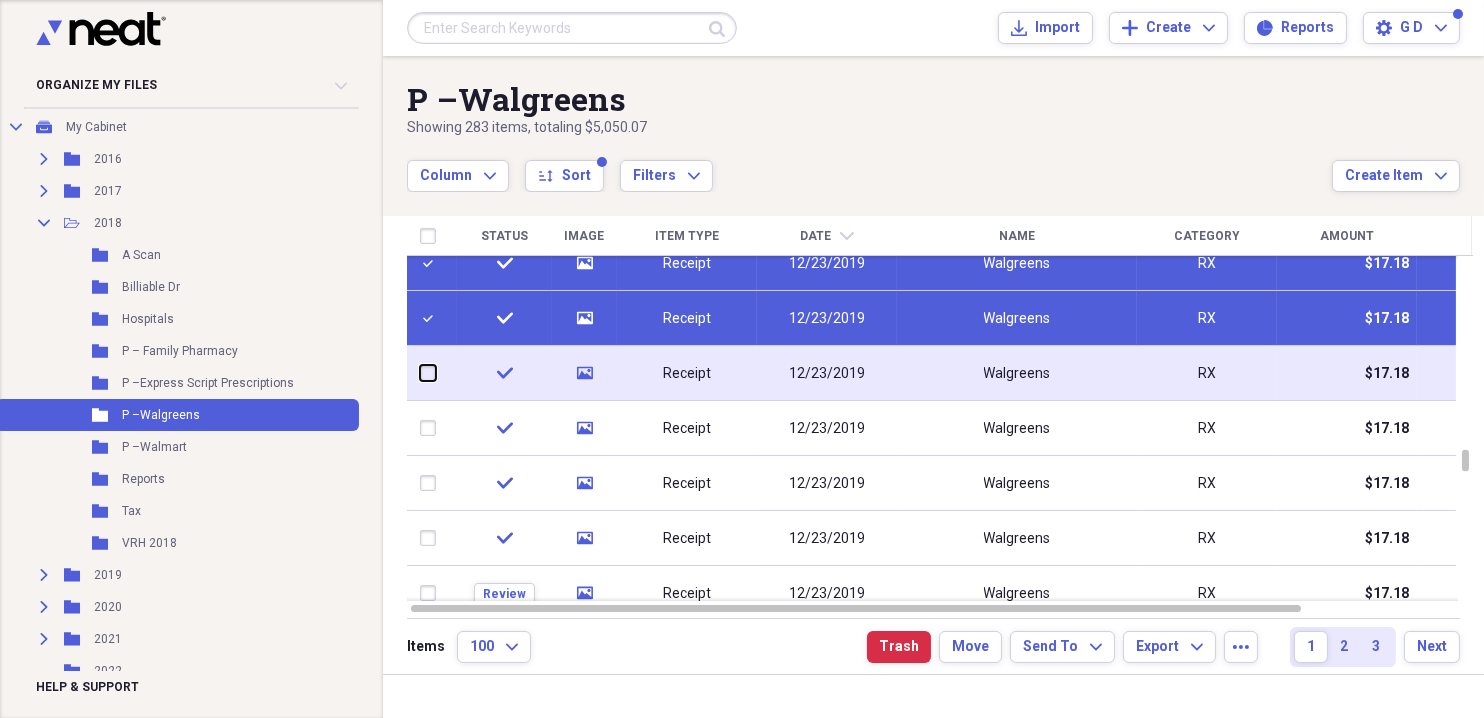 click at bounding box center [420, 373] 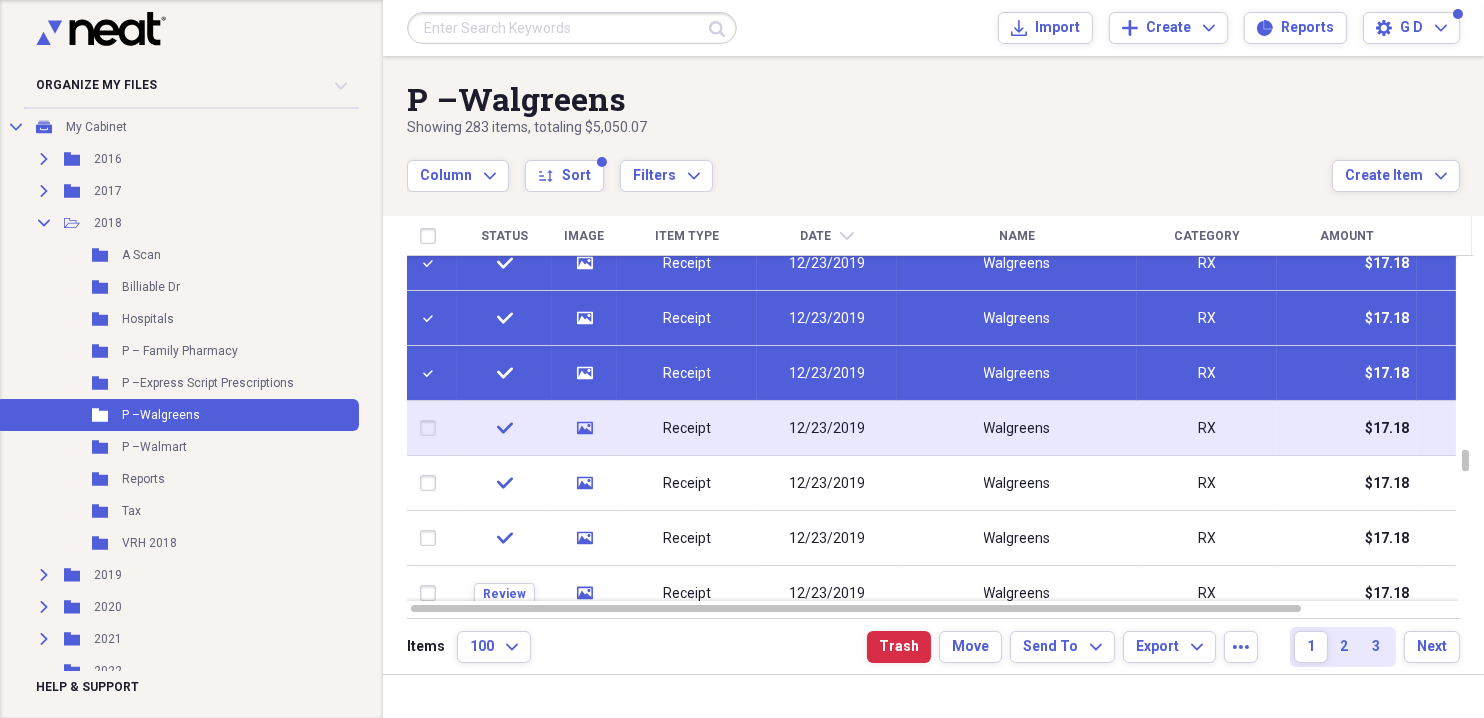 click at bounding box center [432, 428] 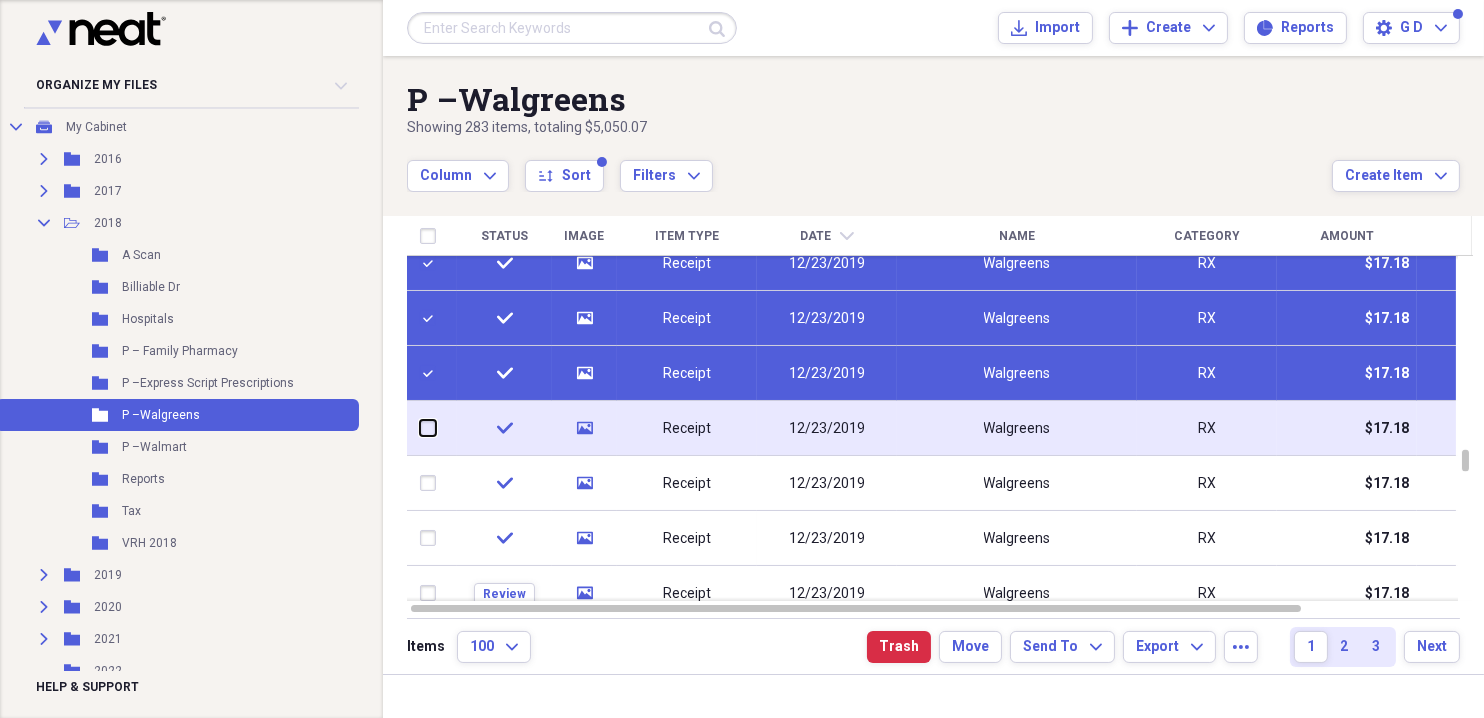 click at bounding box center [420, 428] 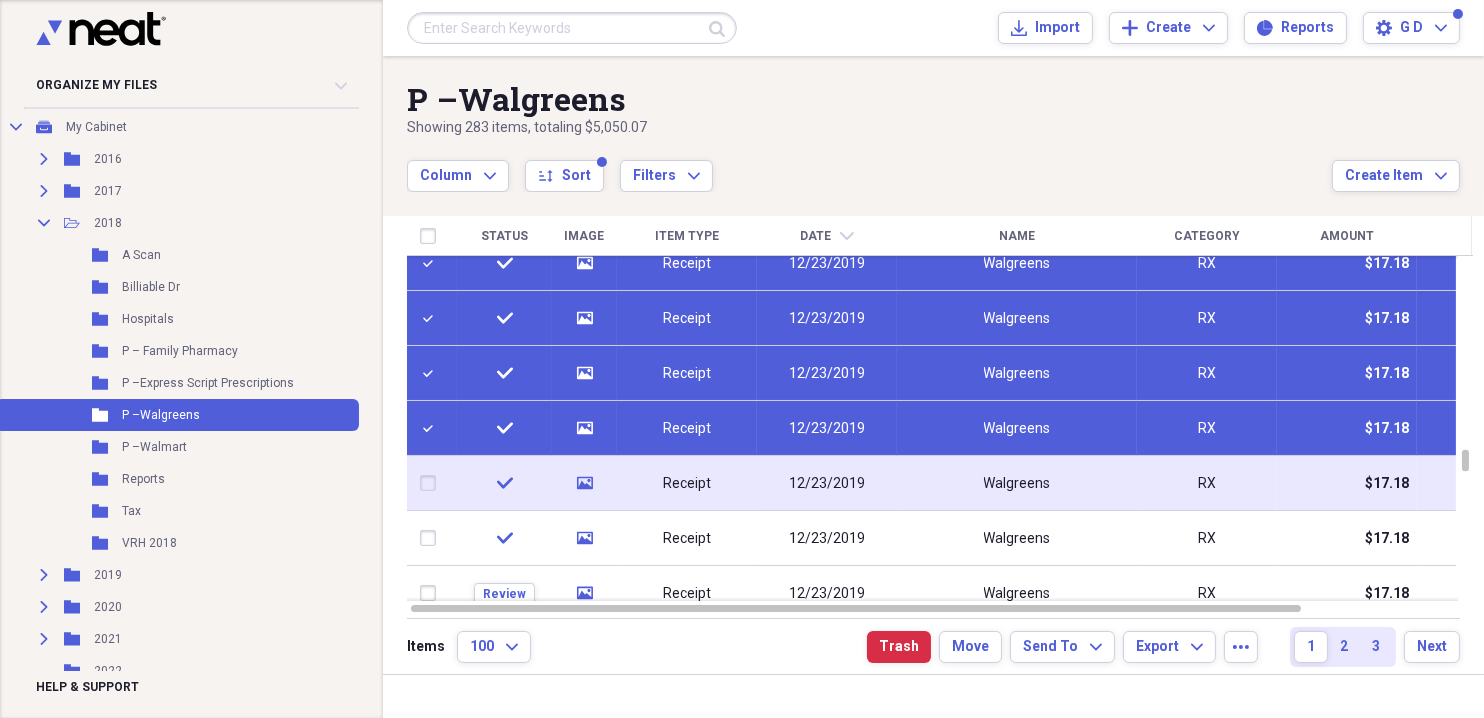 click at bounding box center [432, 483] 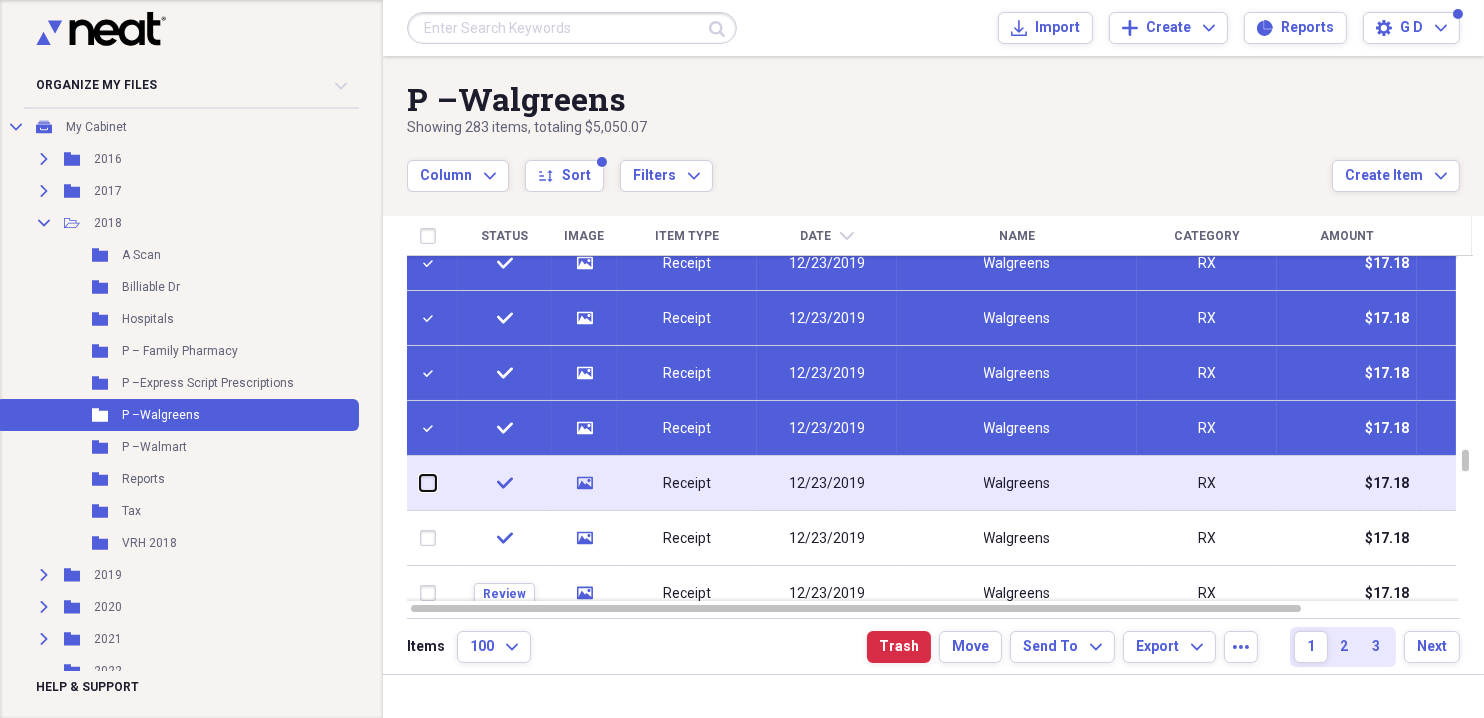 click at bounding box center (420, 483) 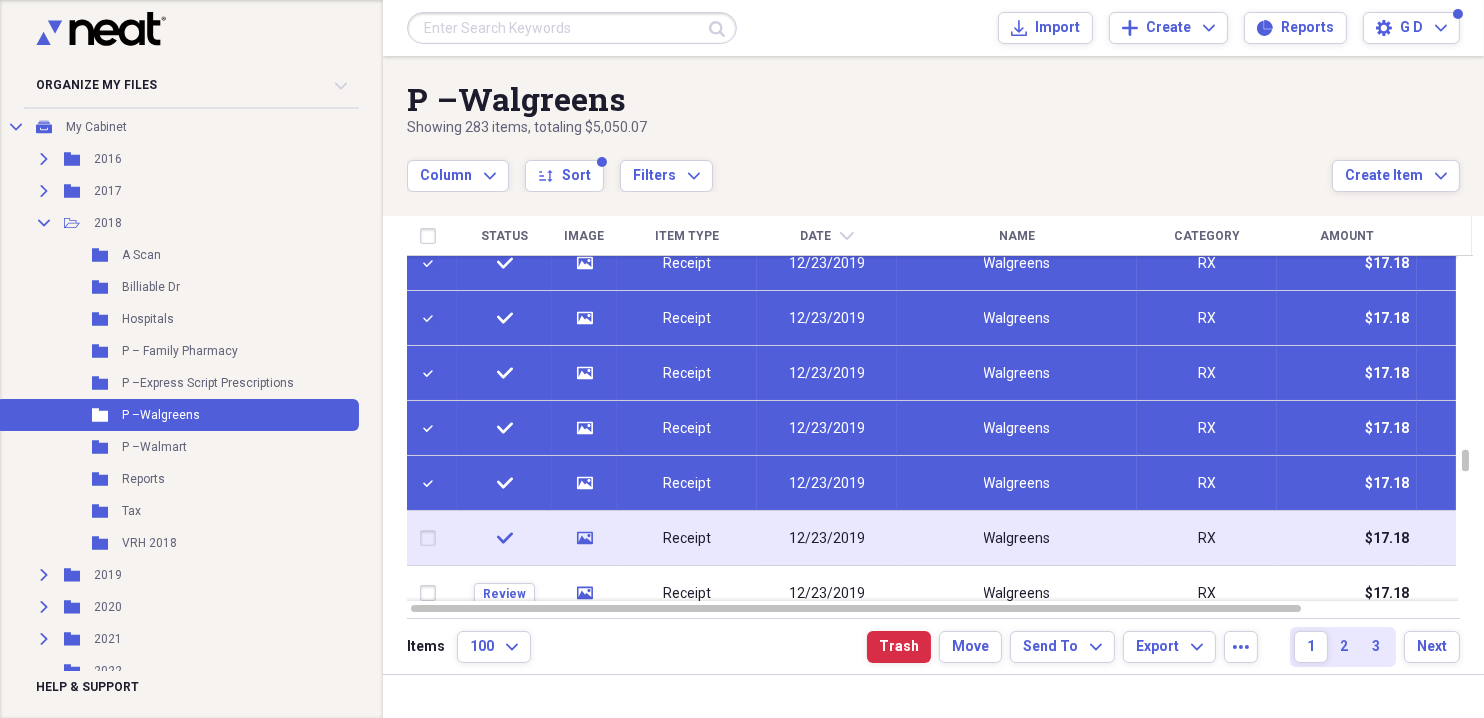 click at bounding box center (432, 538) 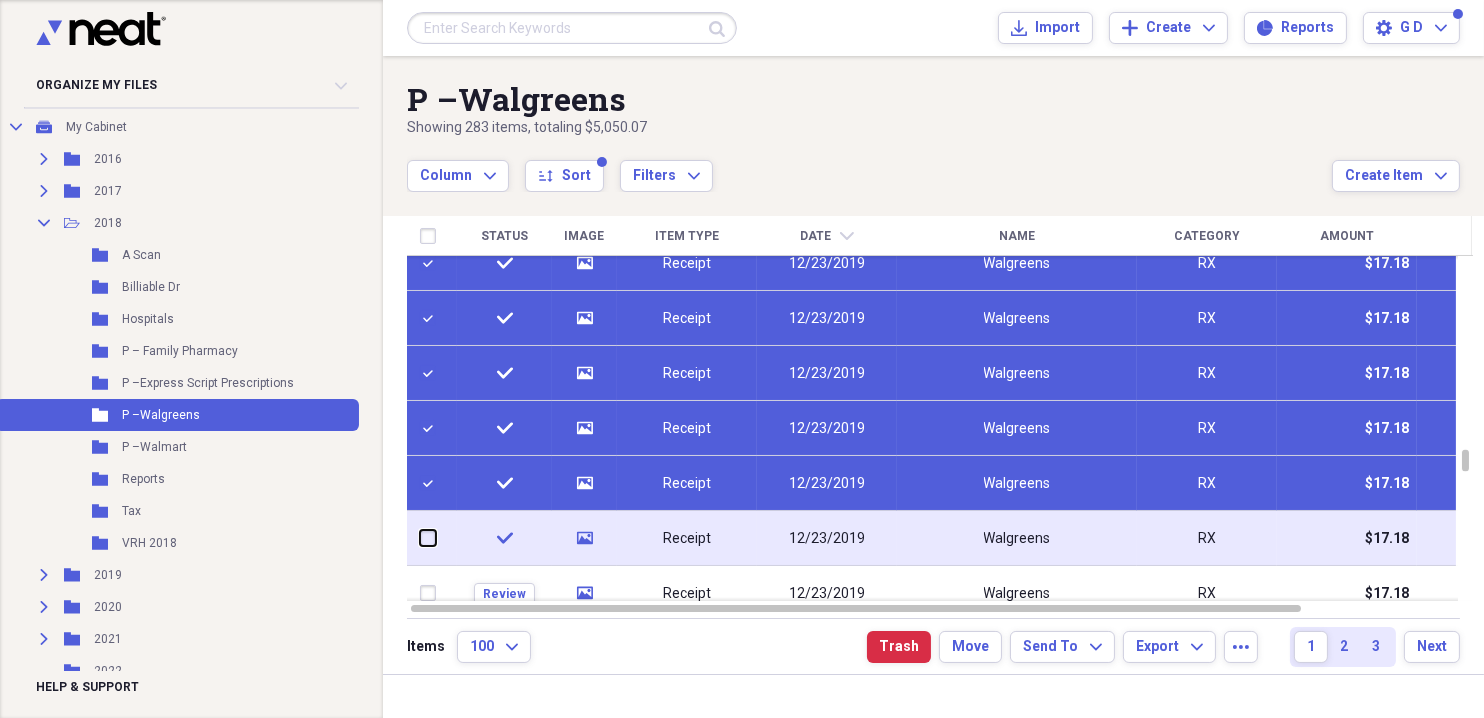 click at bounding box center [420, 538] 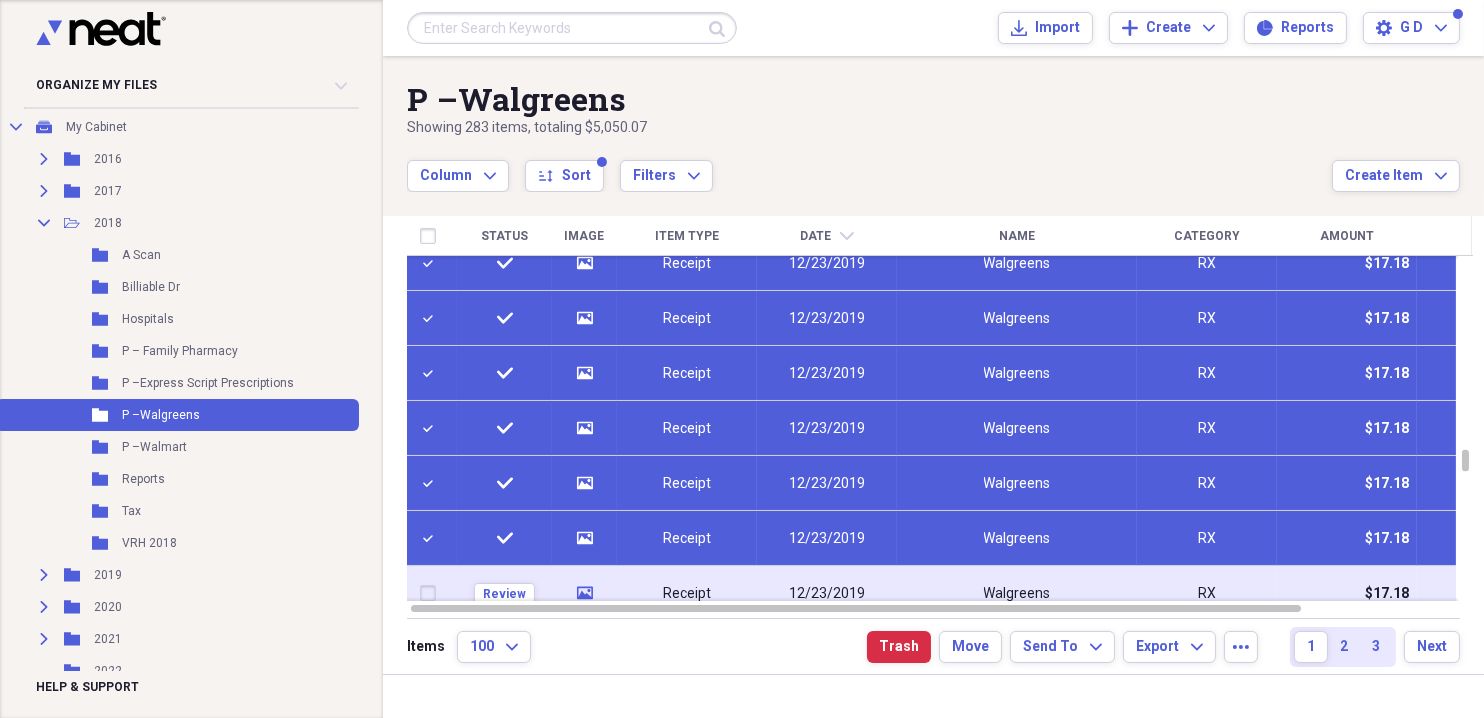 click at bounding box center [432, 593] 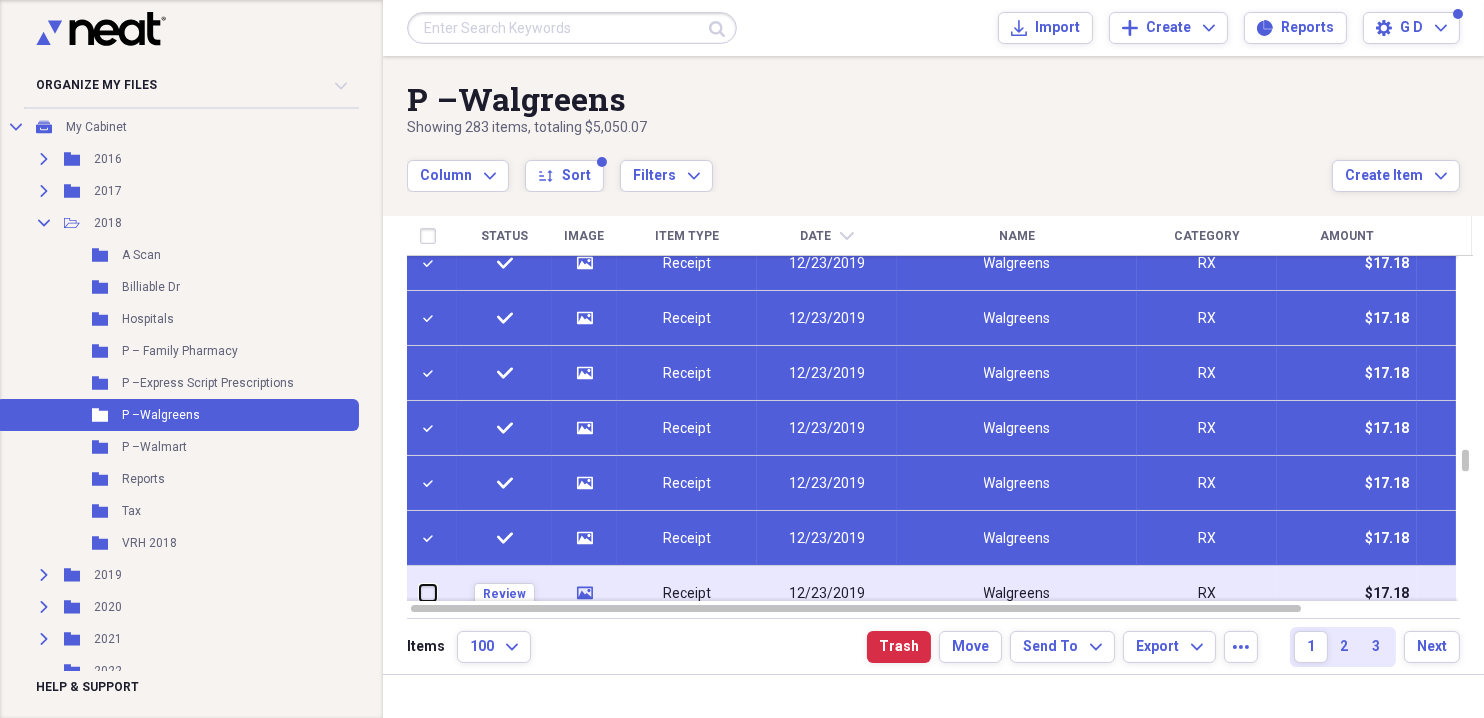 click at bounding box center [420, 593] 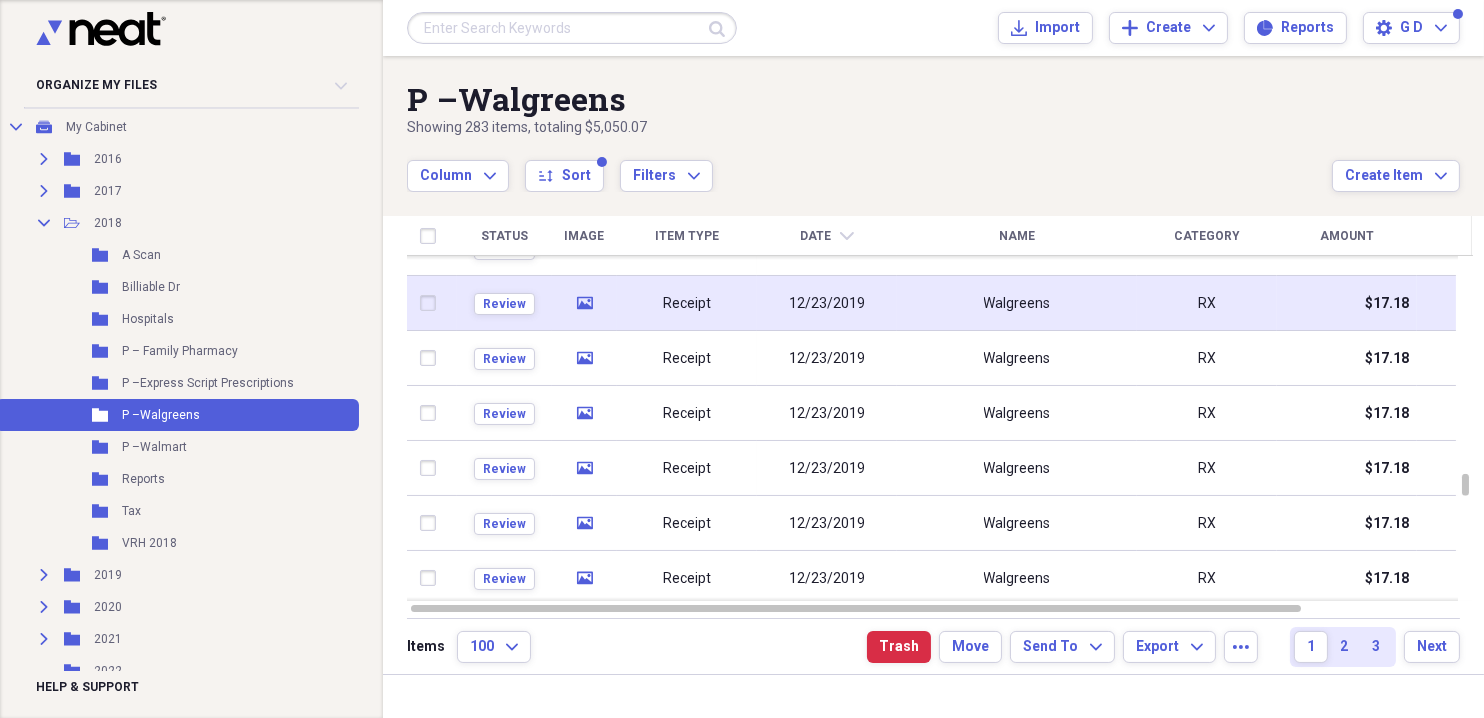 click at bounding box center (432, 303) 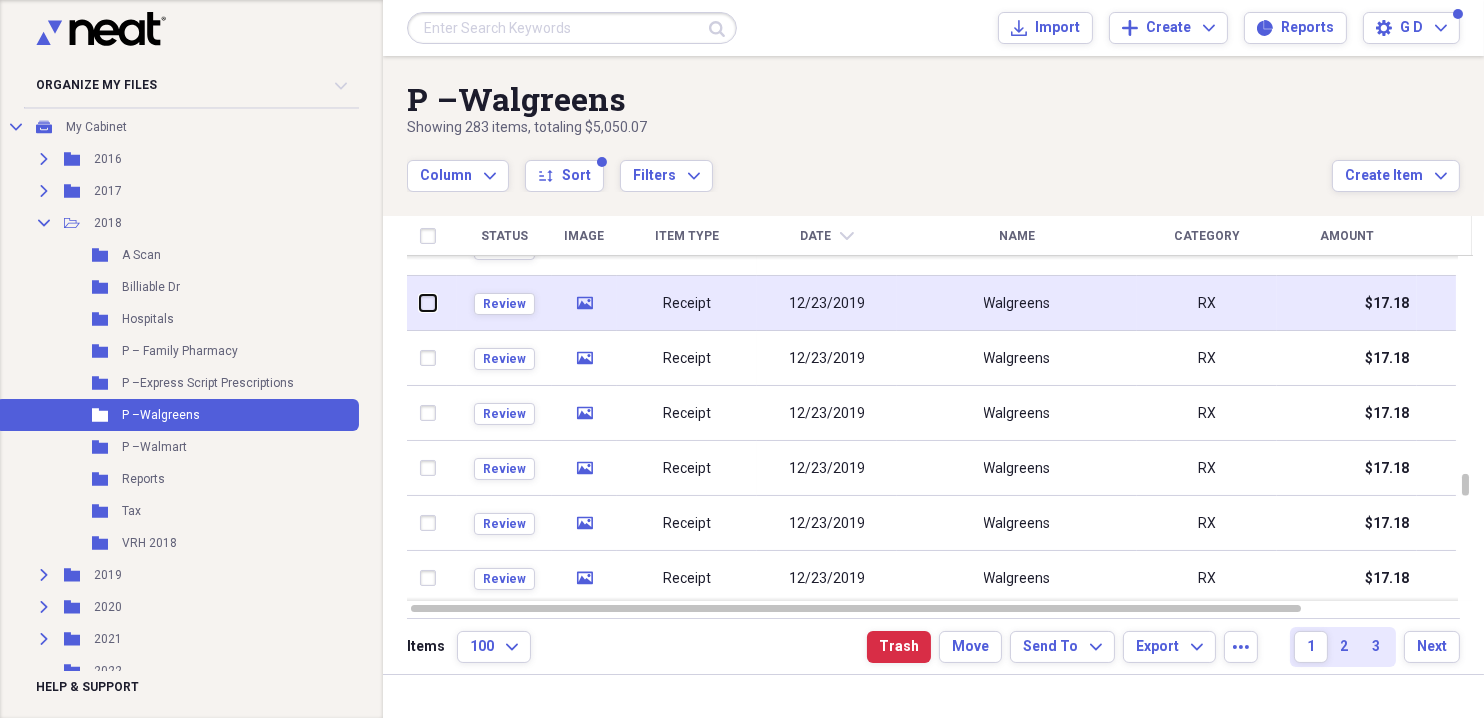 click at bounding box center [420, 303] 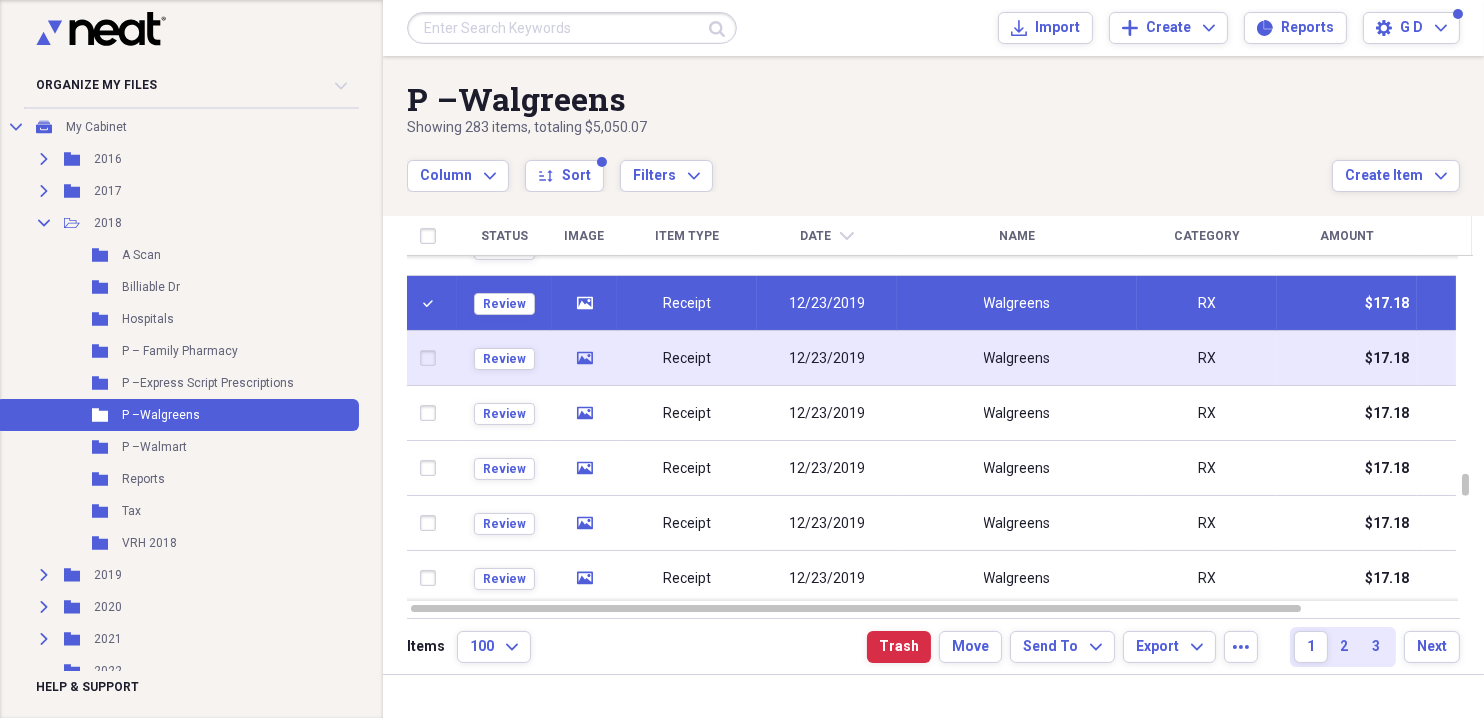 click at bounding box center [432, 358] 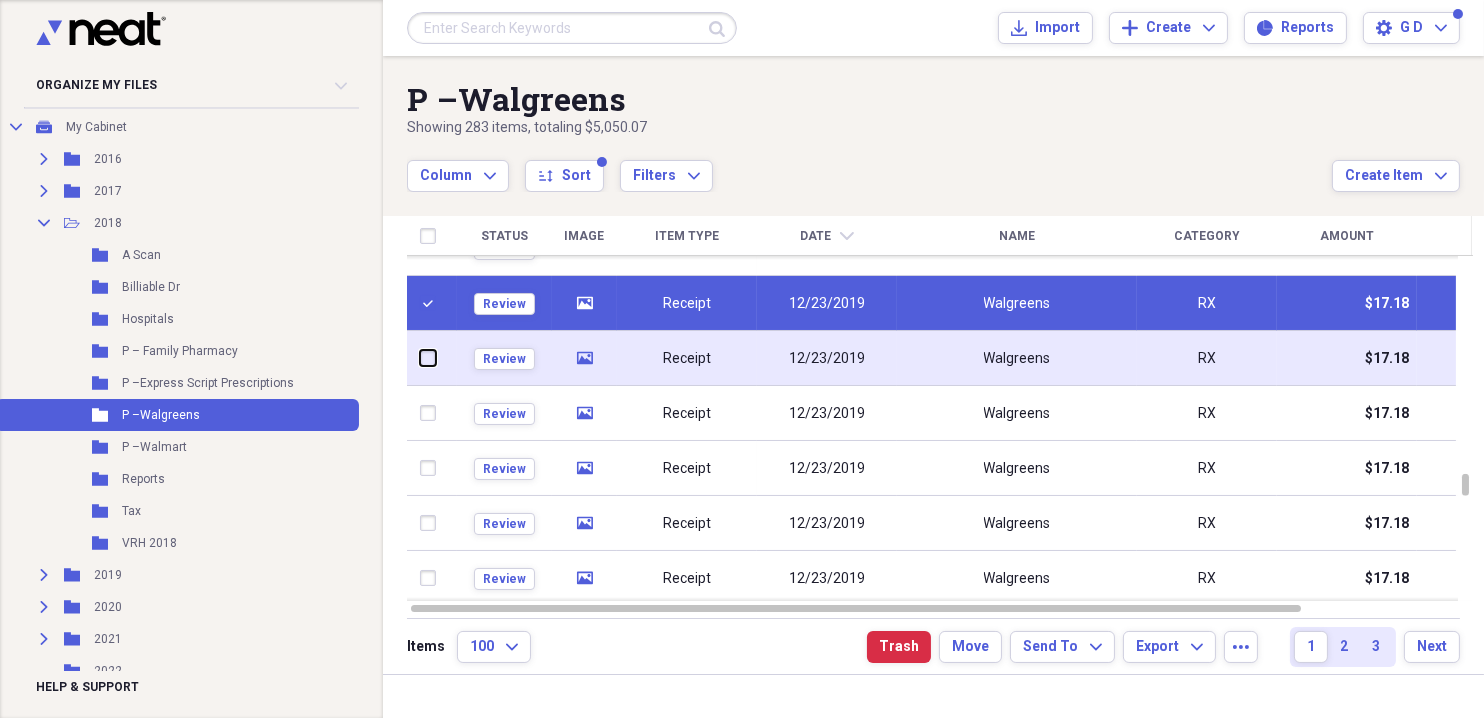 click at bounding box center [420, 358] 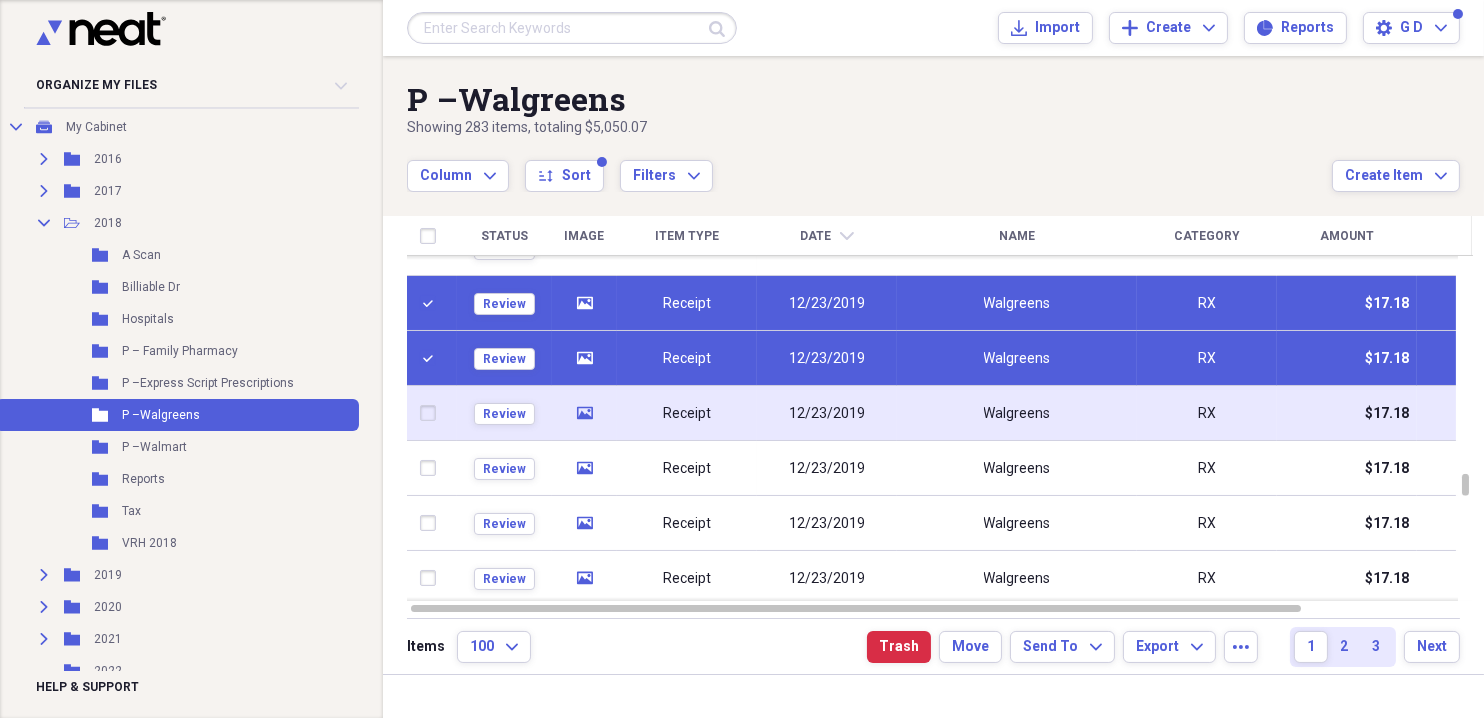 click at bounding box center (432, 413) 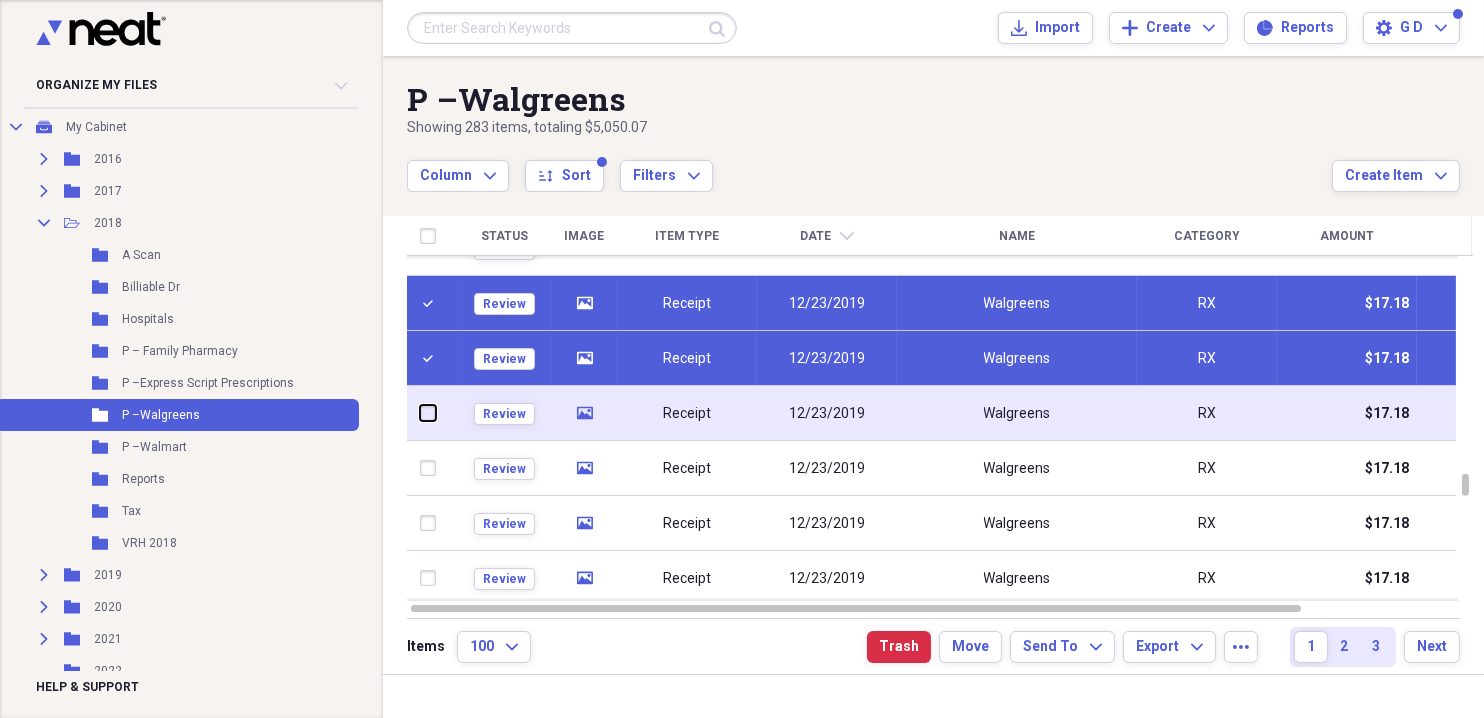 click at bounding box center [420, 413] 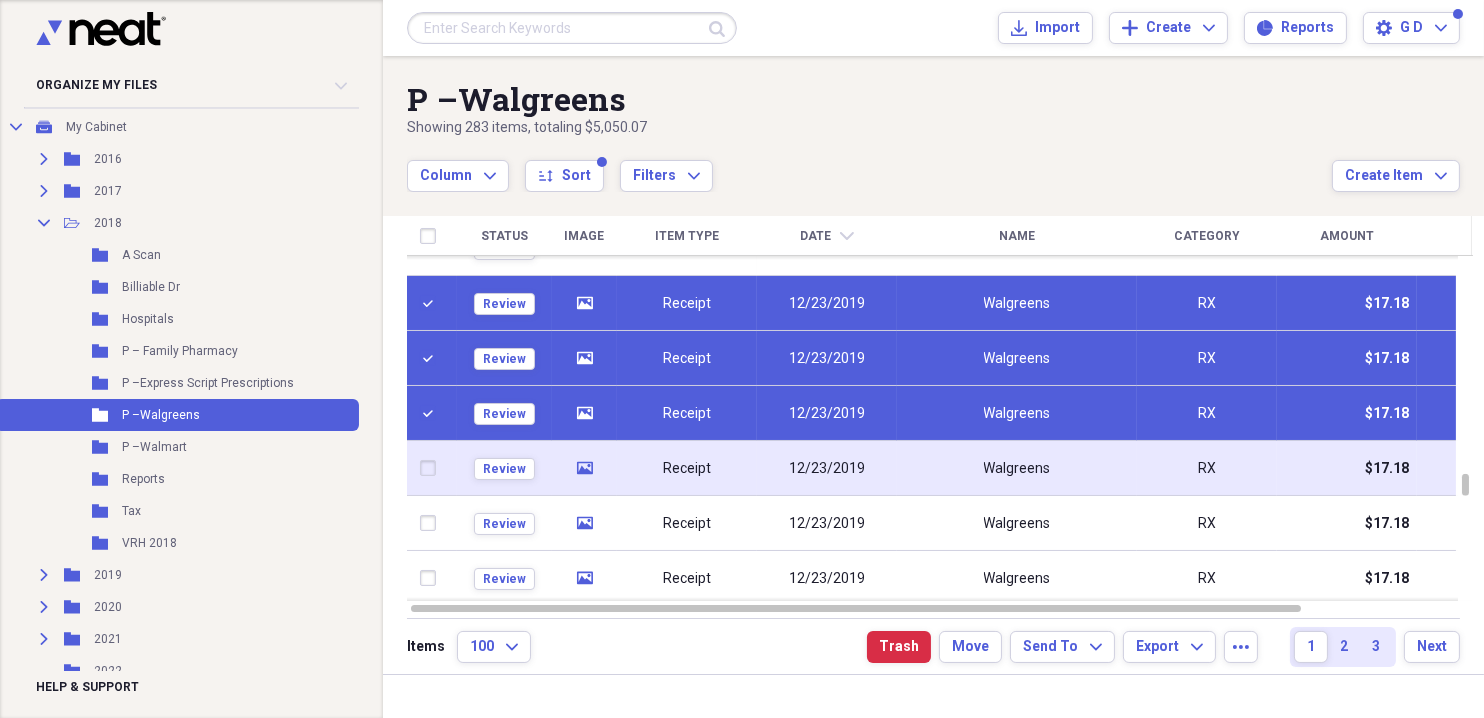 click at bounding box center (432, 468) 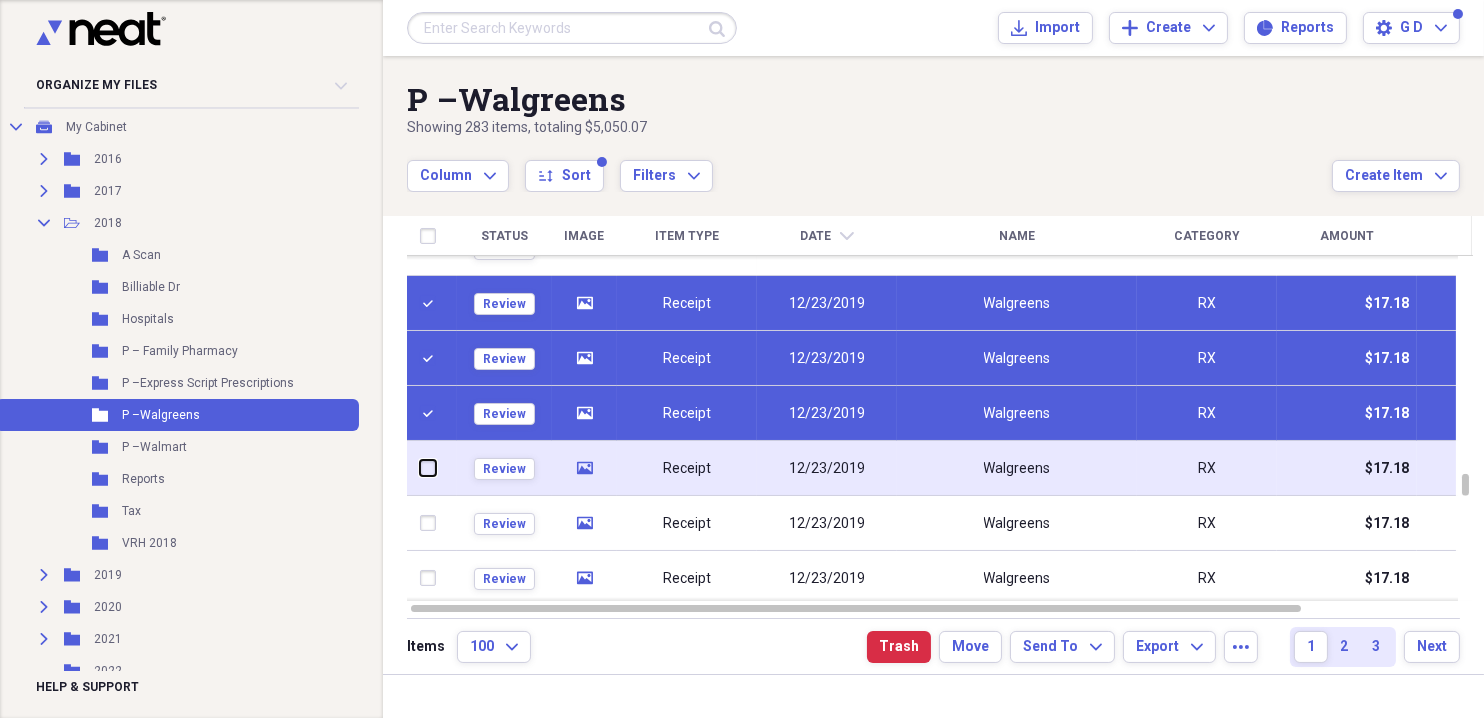 click at bounding box center (420, 468) 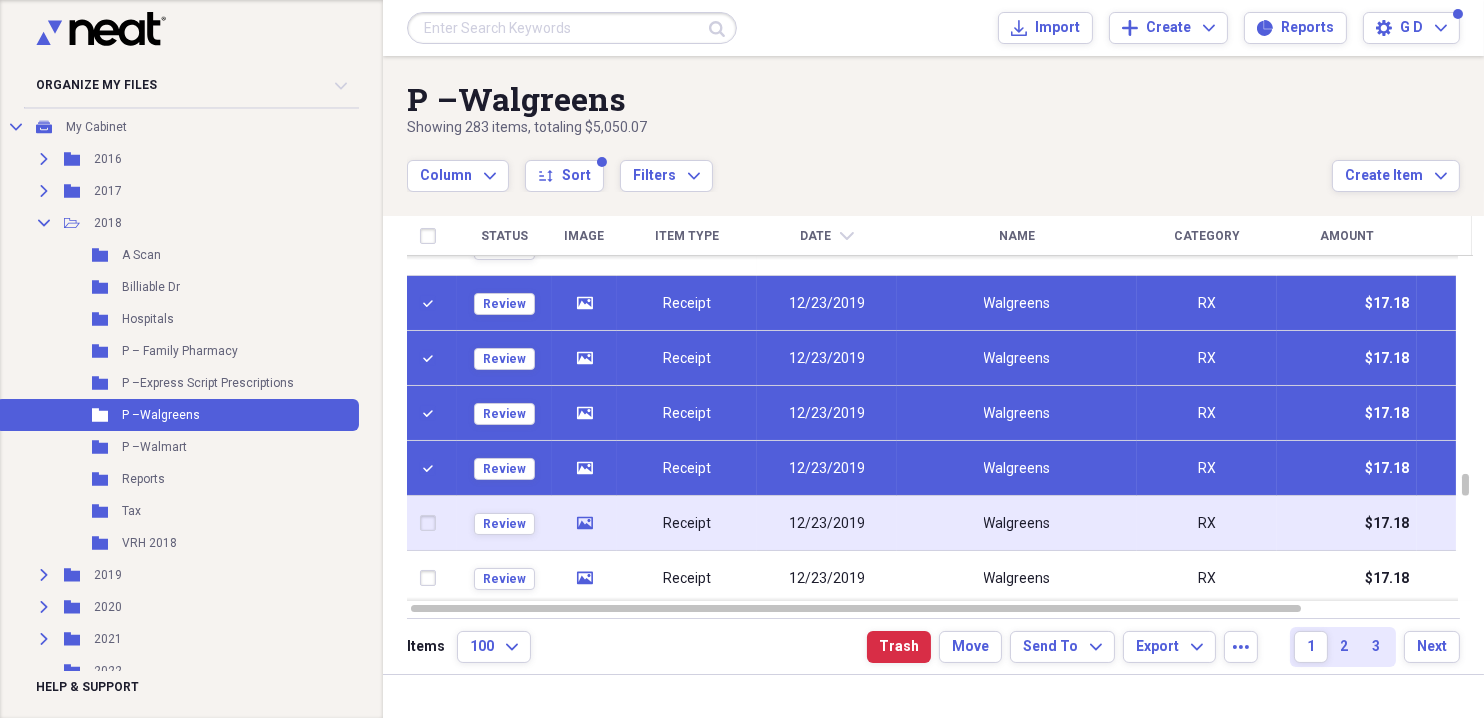 click at bounding box center (432, 523) 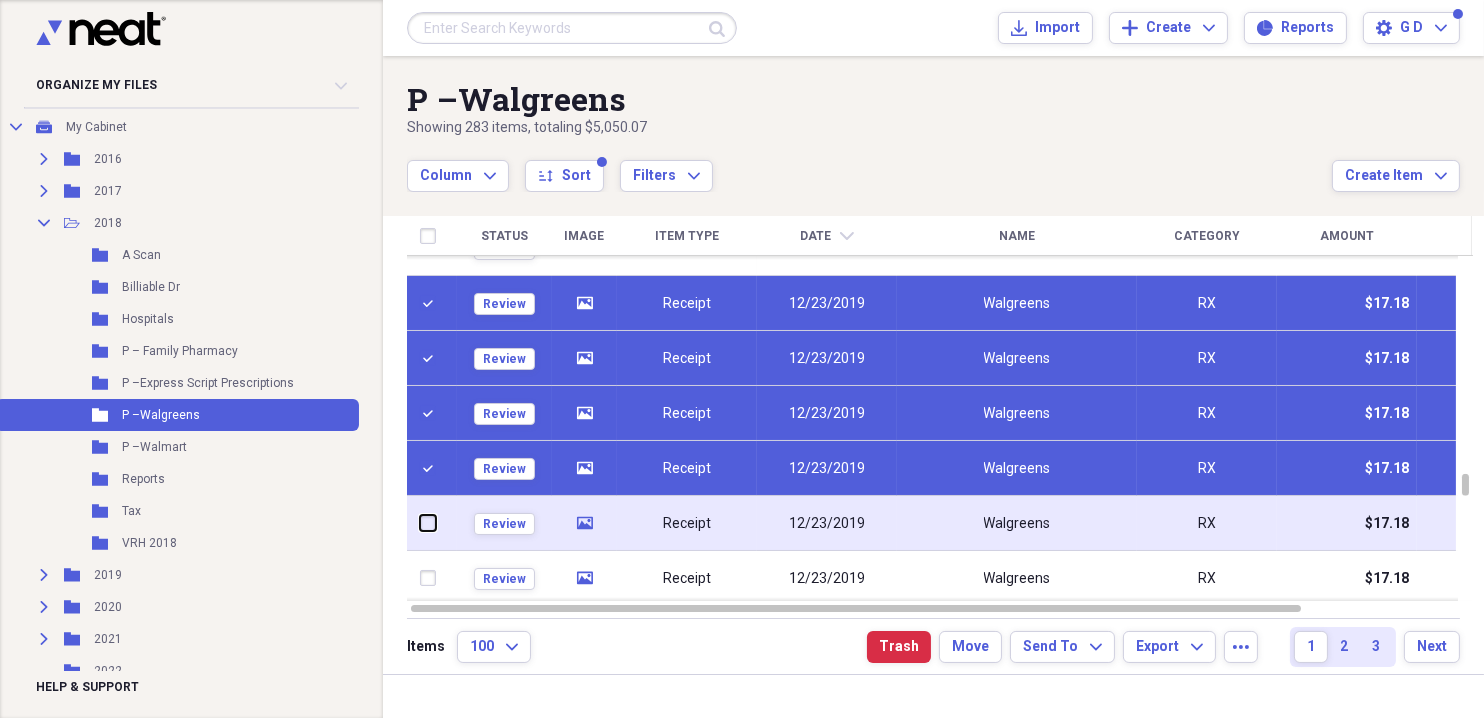 click at bounding box center (420, 523) 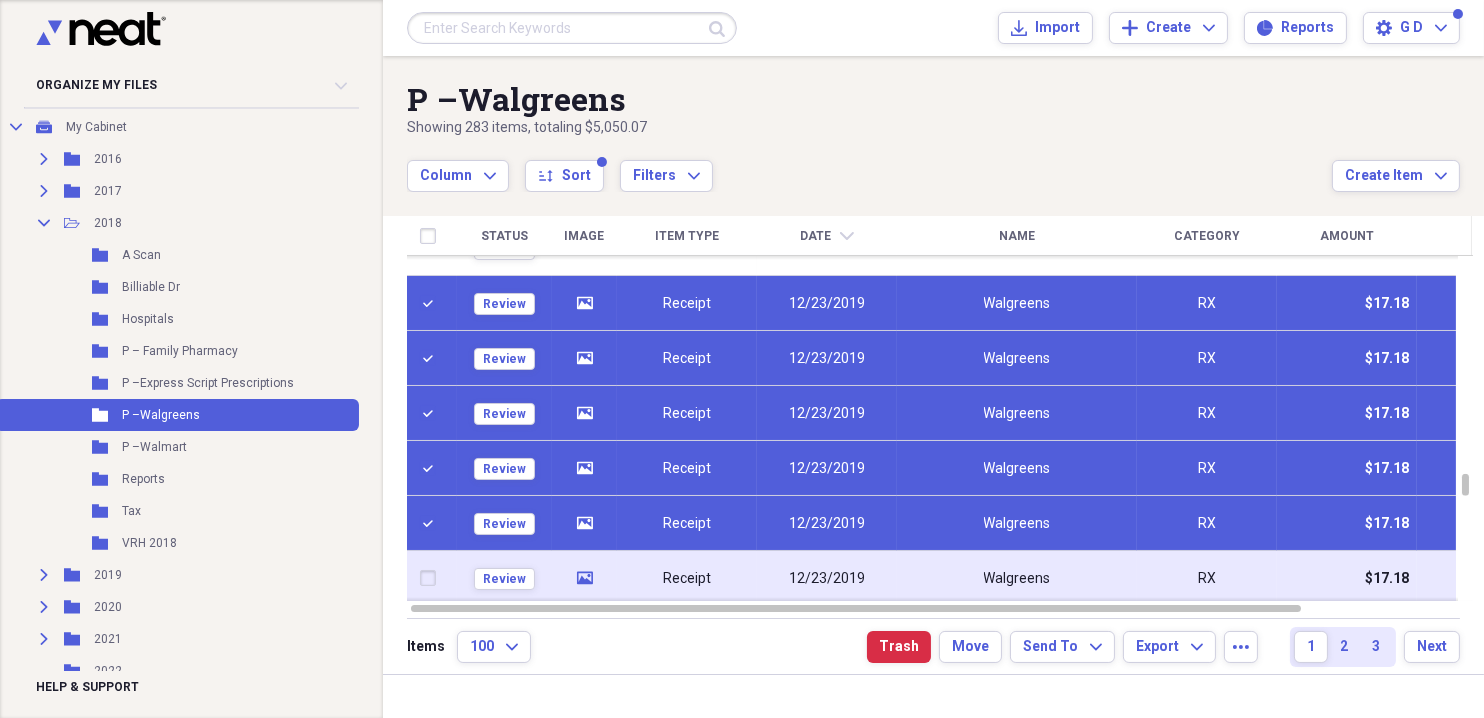 click at bounding box center [432, 578] 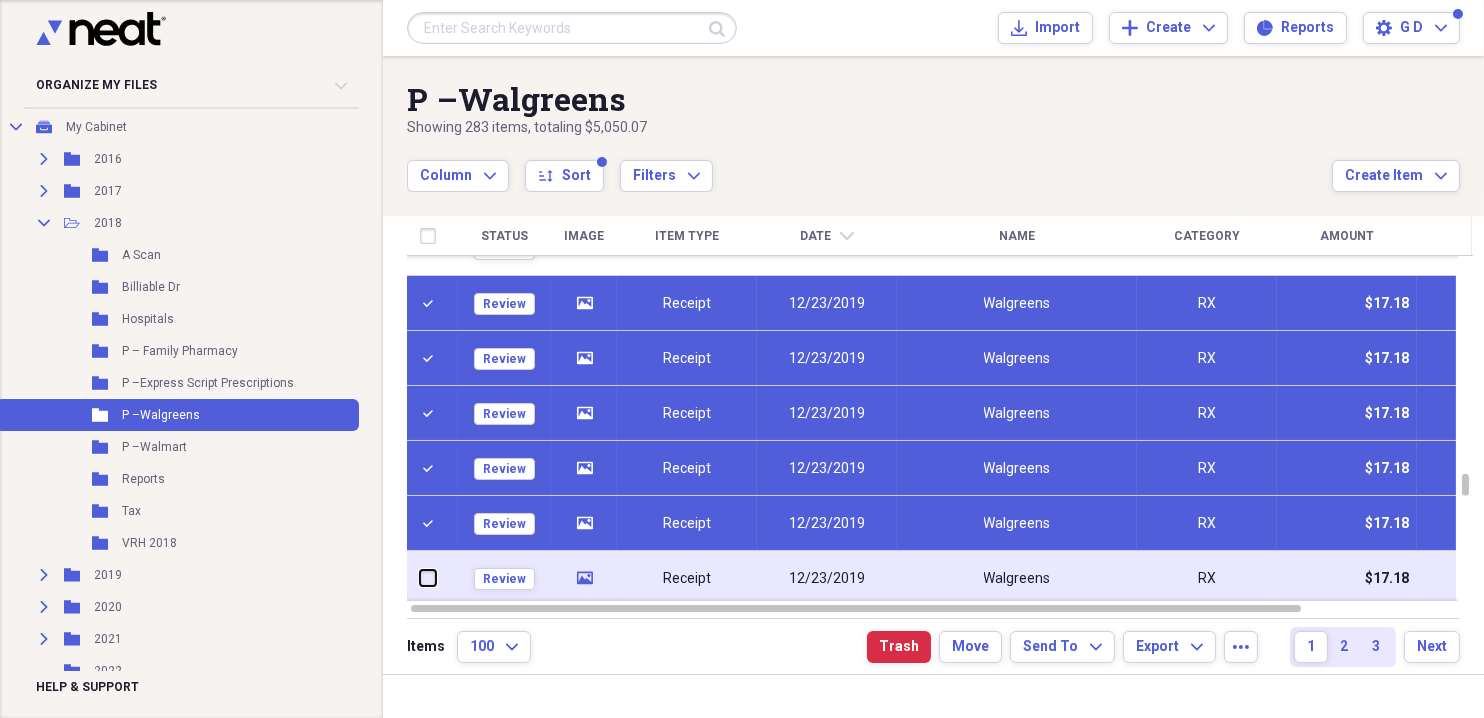click at bounding box center [420, 578] 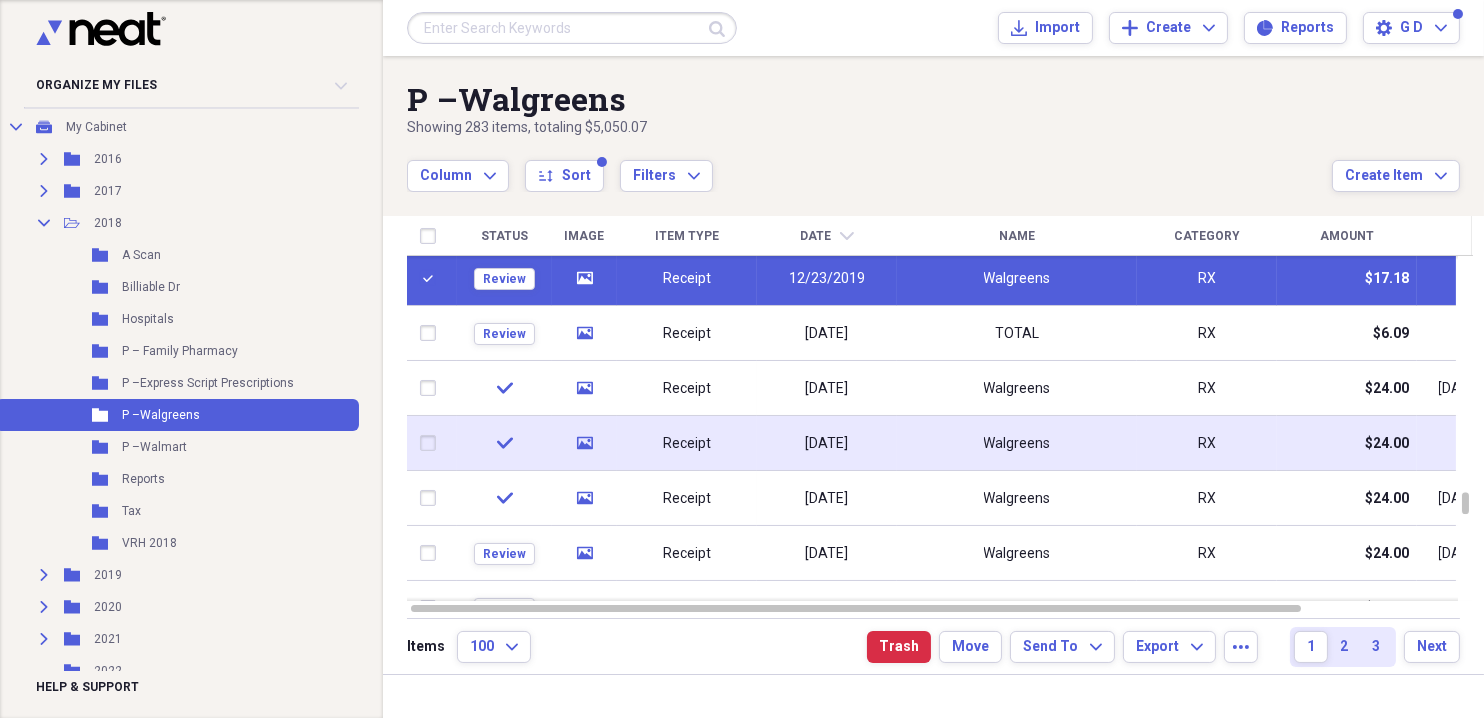 click at bounding box center [432, 443] 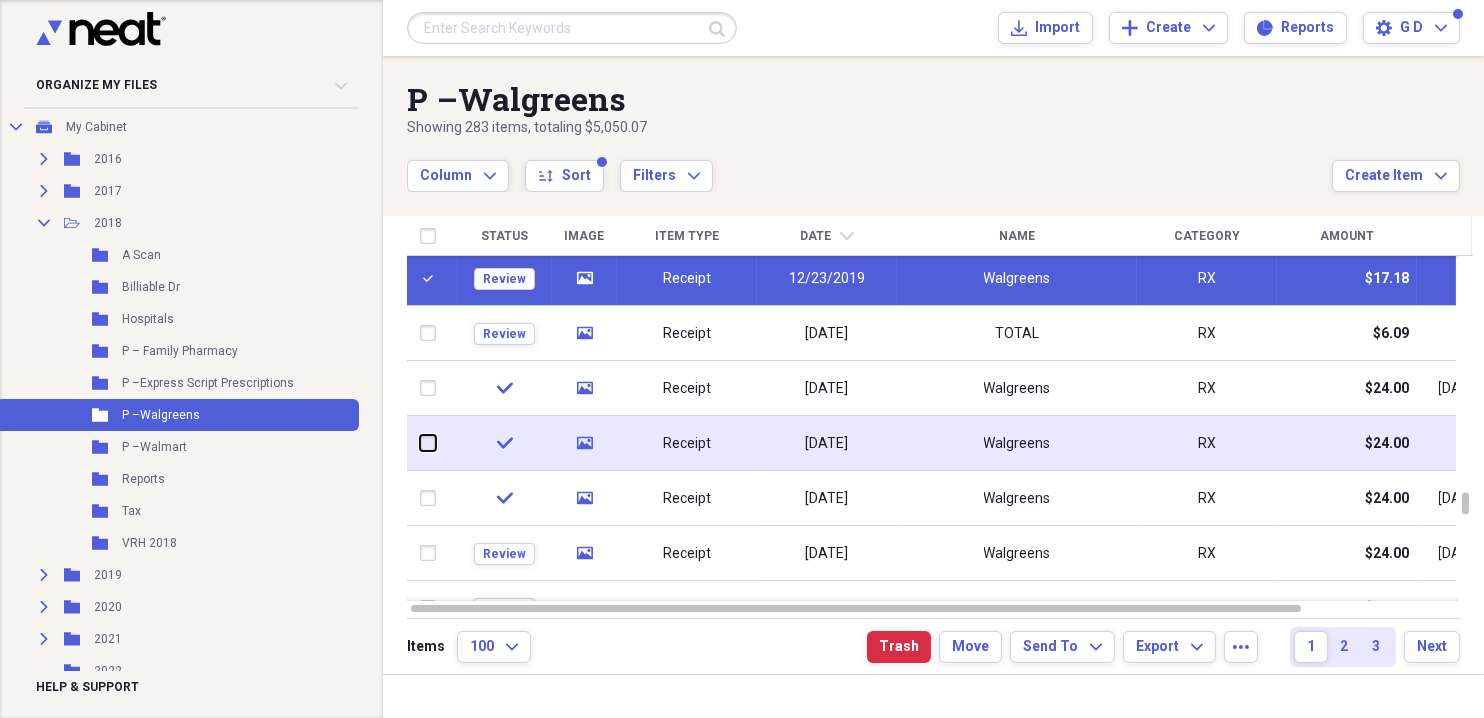 click at bounding box center [420, 443] 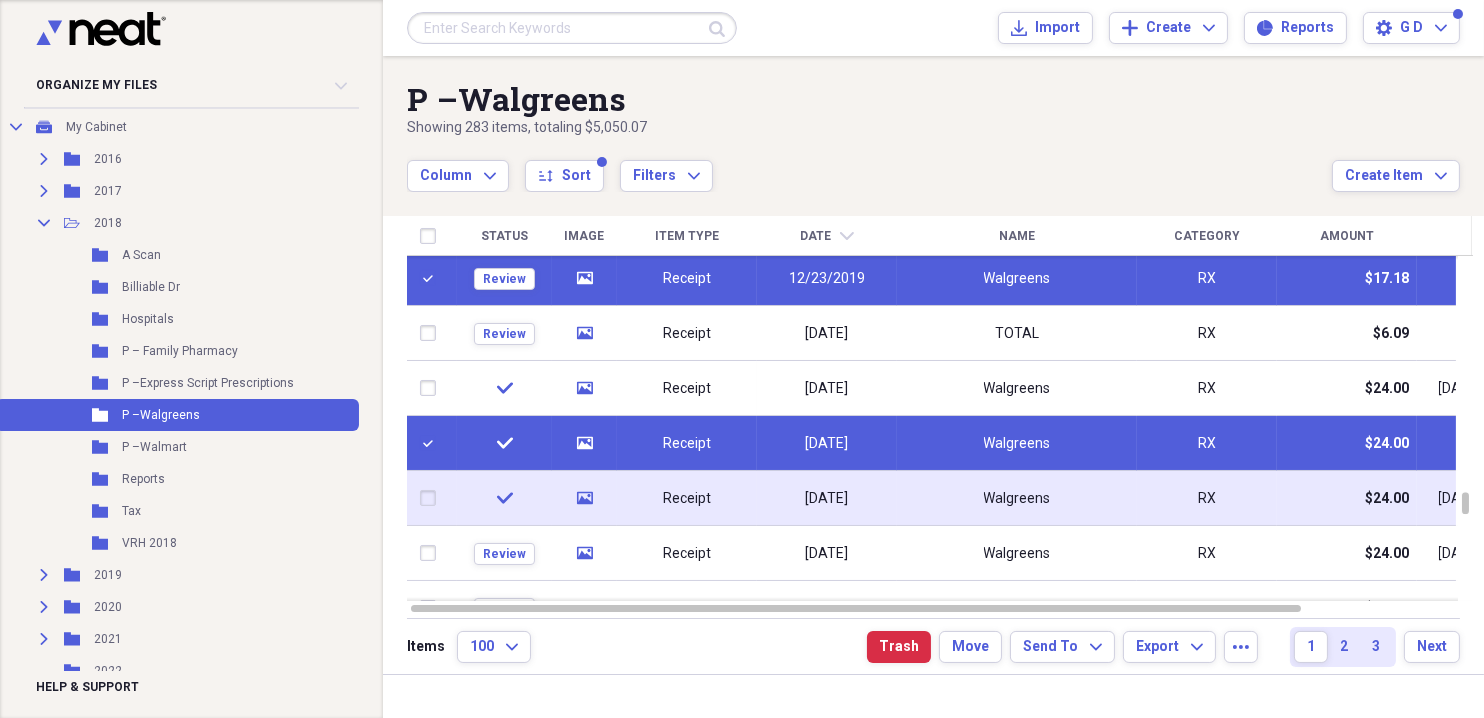 click at bounding box center (432, 498) 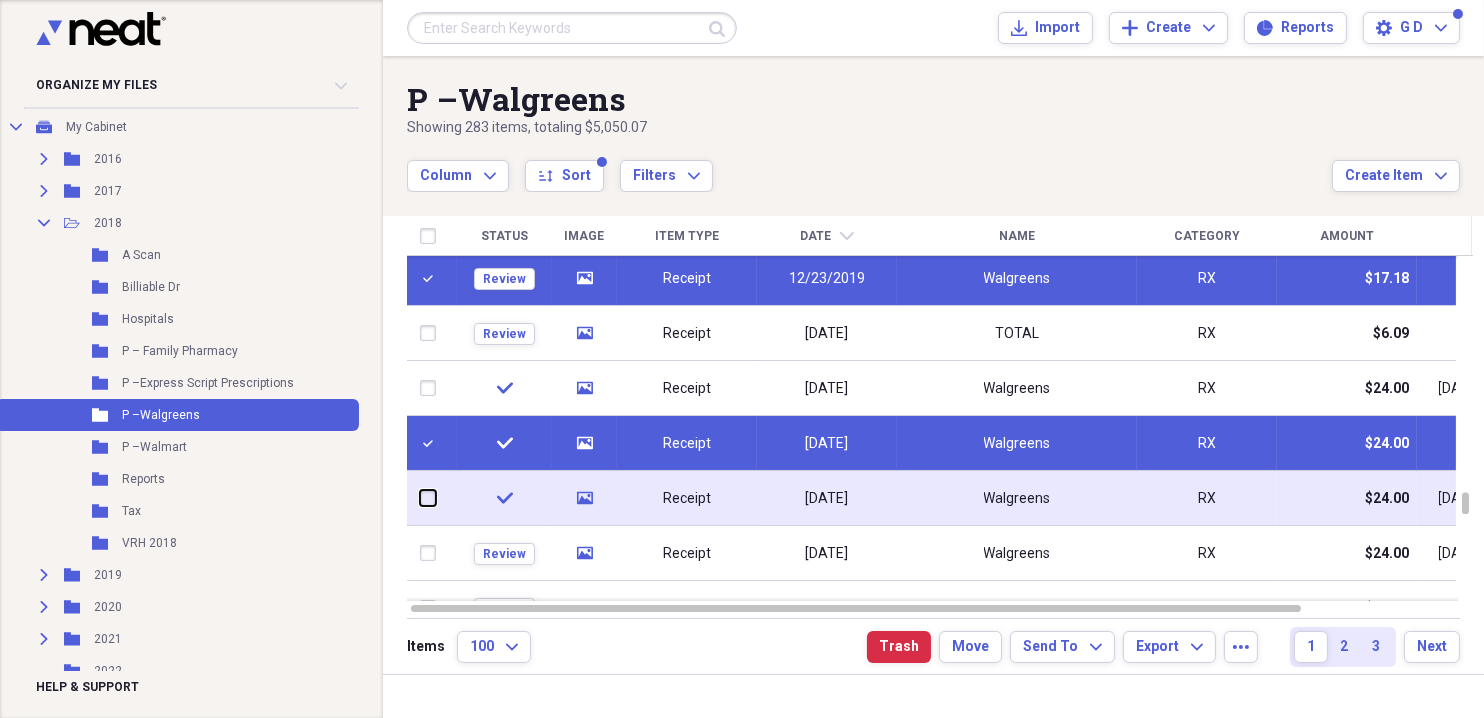 click at bounding box center [420, 498] 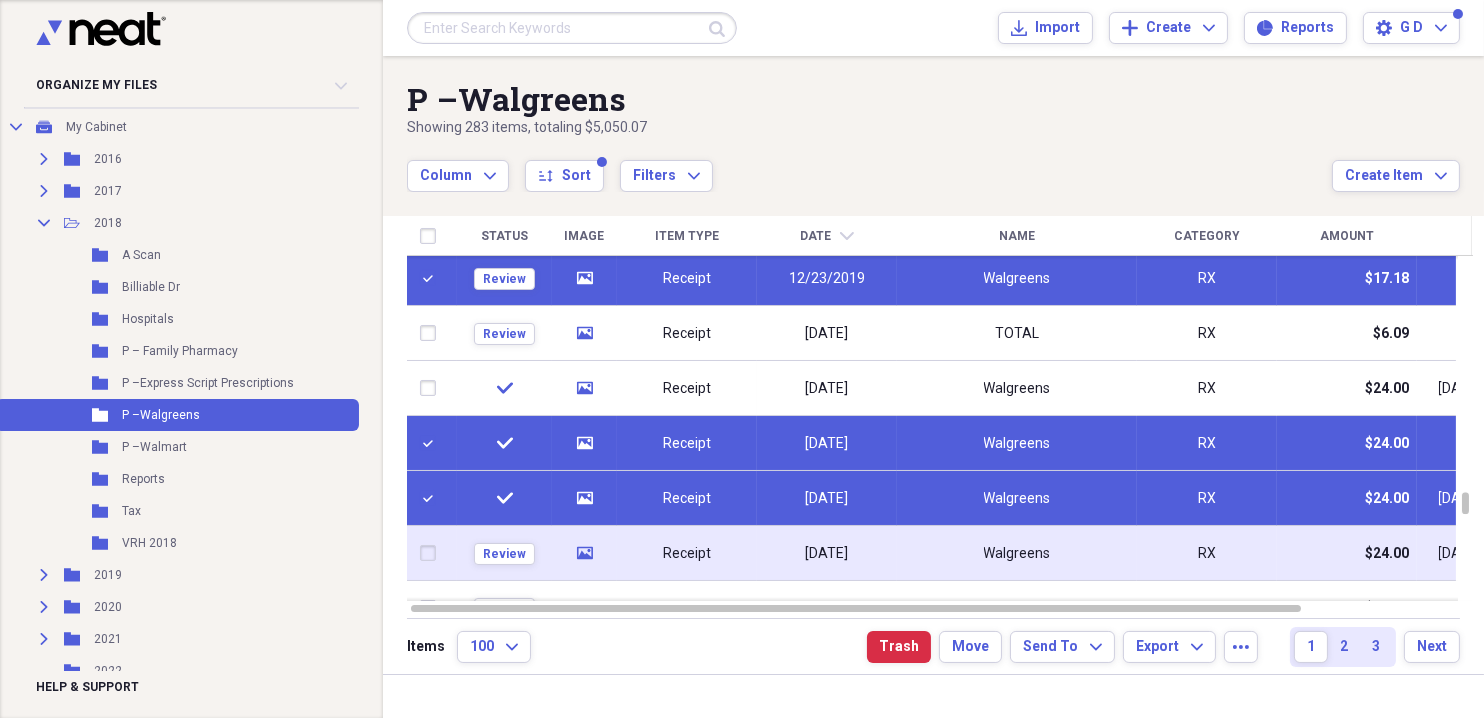 click at bounding box center [432, 553] 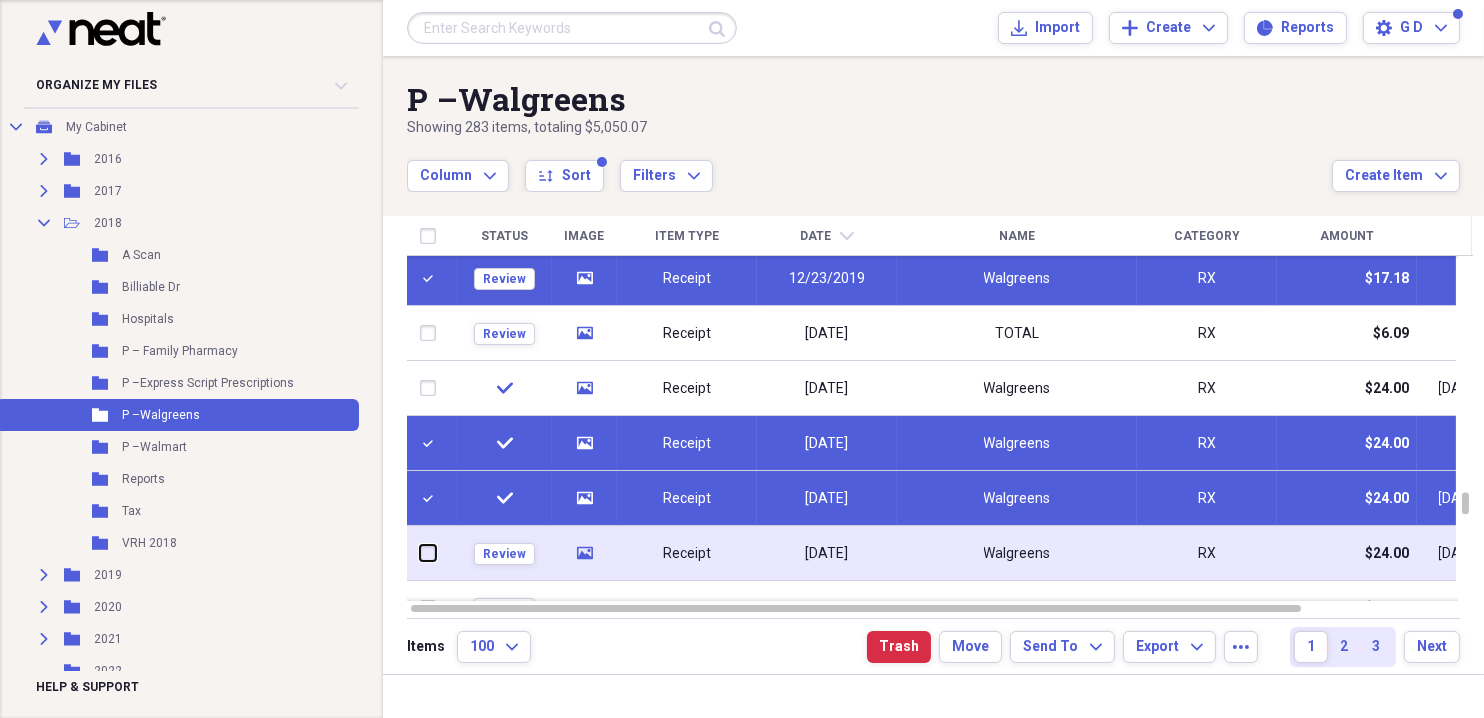 click at bounding box center (420, 553) 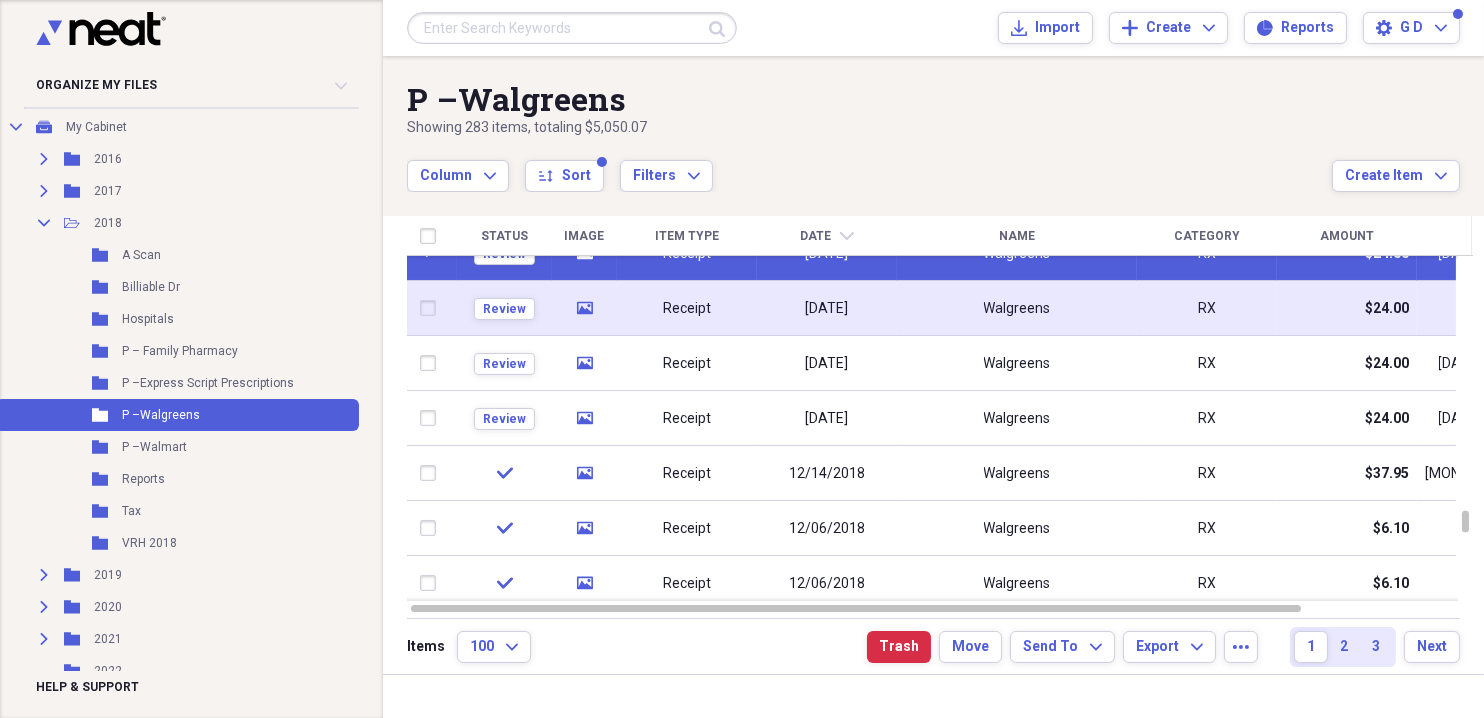 click at bounding box center [432, 308] 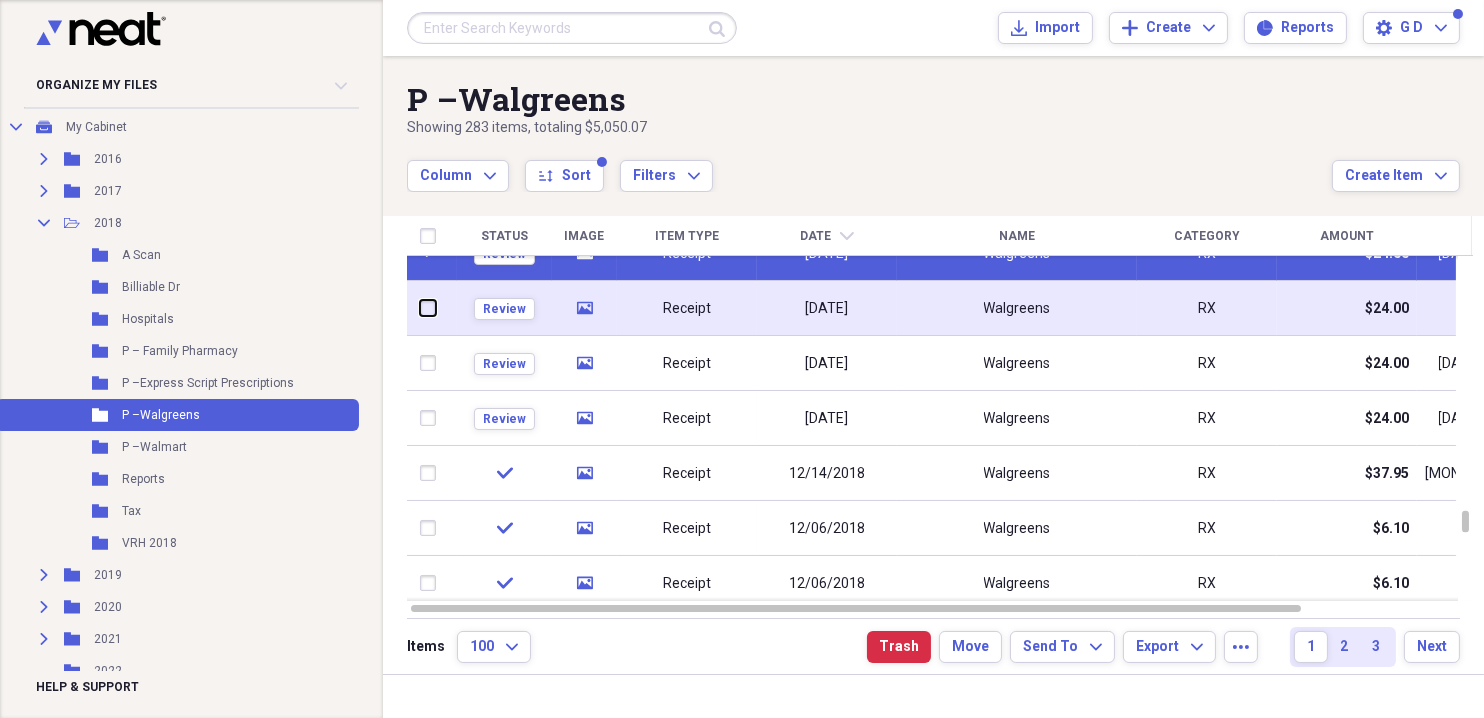 click at bounding box center (420, 308) 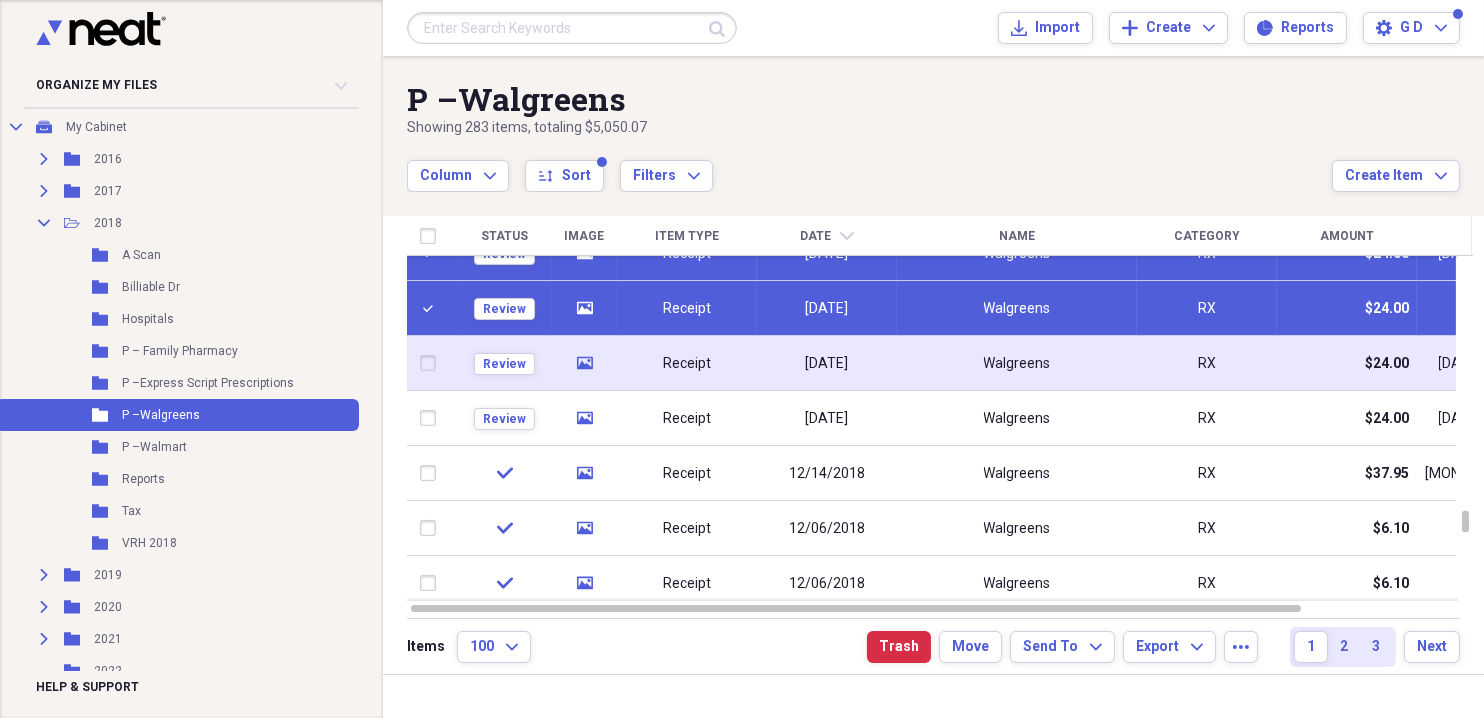 click at bounding box center (432, 363) 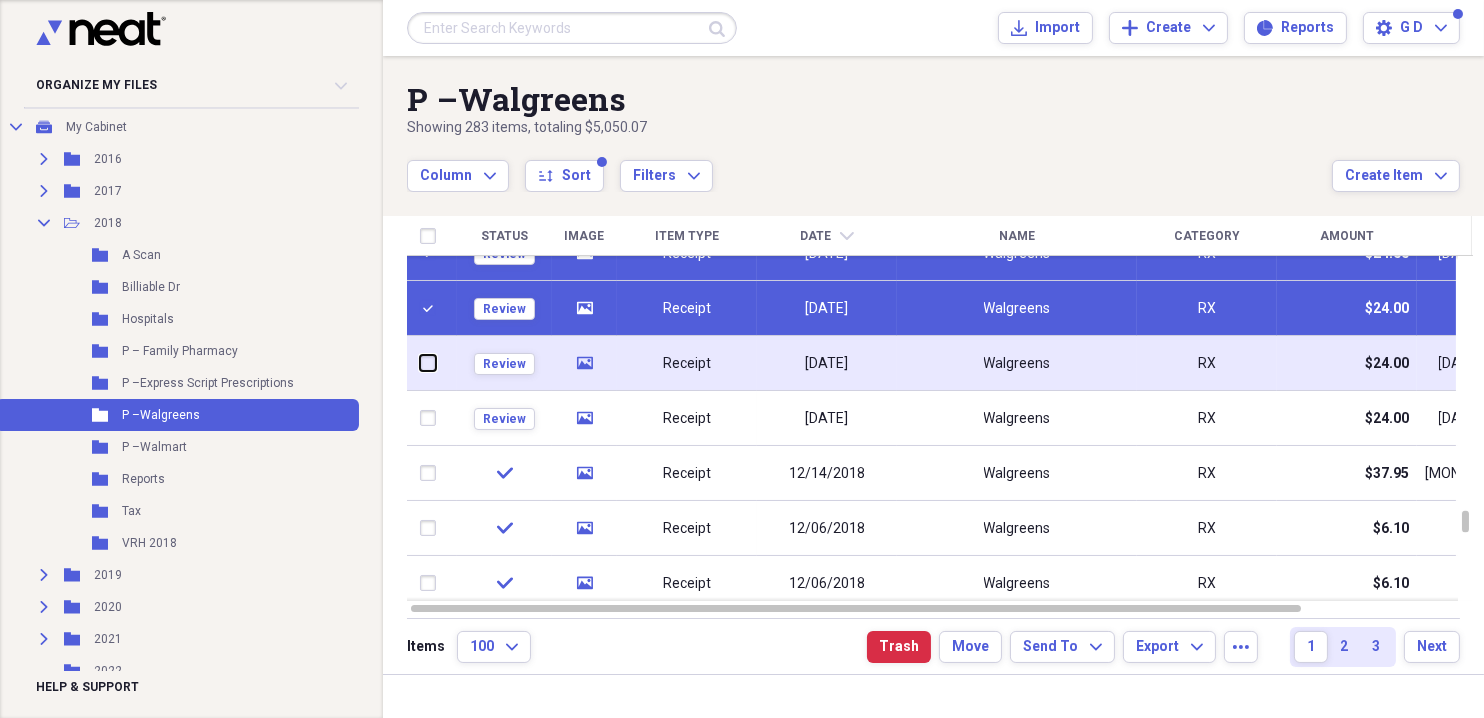 click at bounding box center (420, 363) 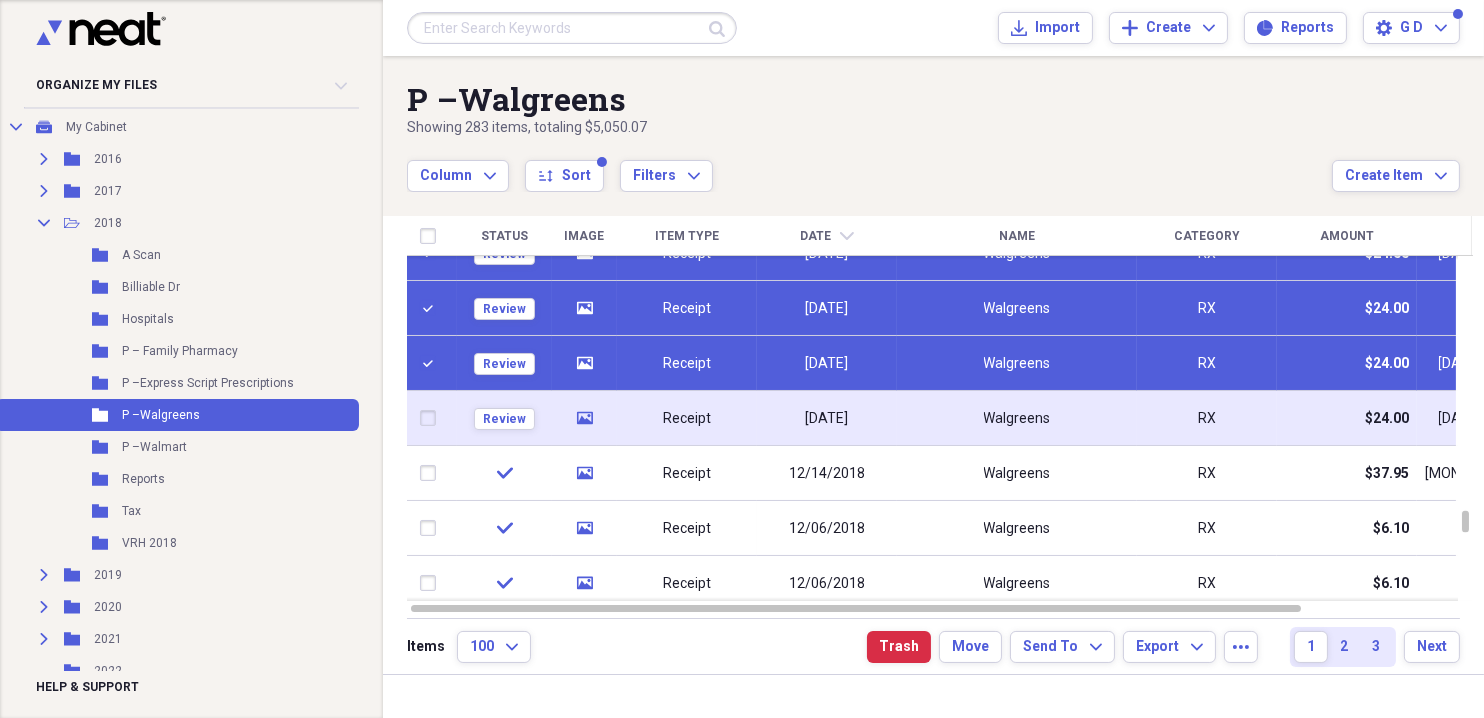 click at bounding box center (432, 418) 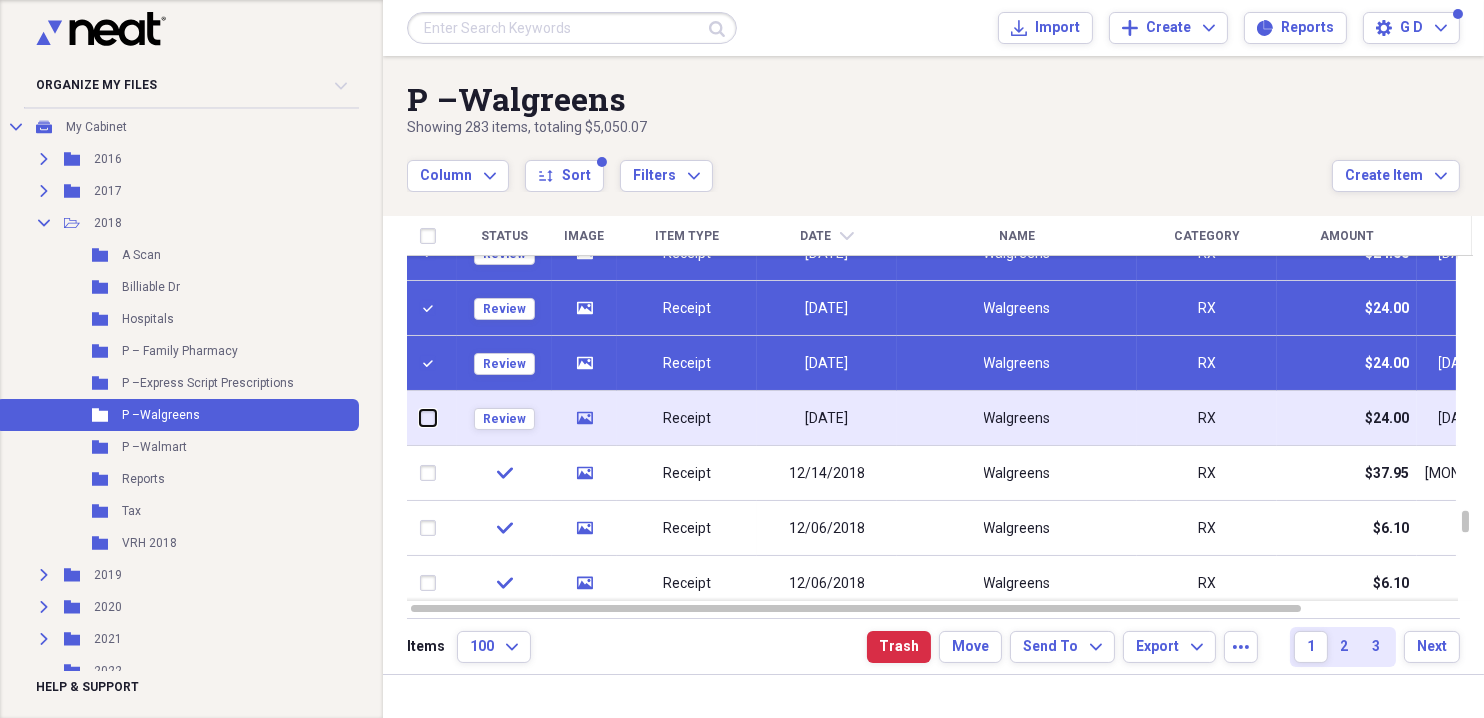 click at bounding box center (420, 418) 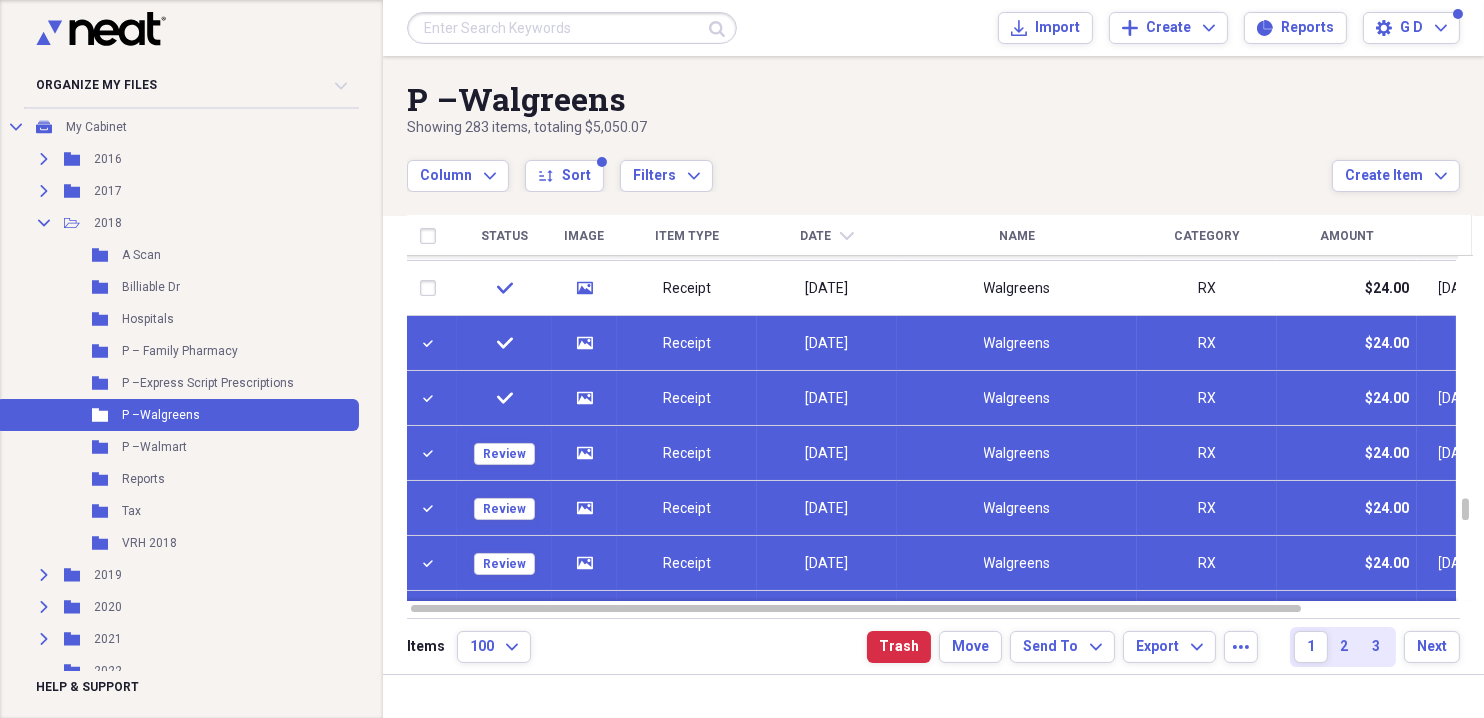 scroll, scrollTop: 0, scrollLeft: 0, axis: both 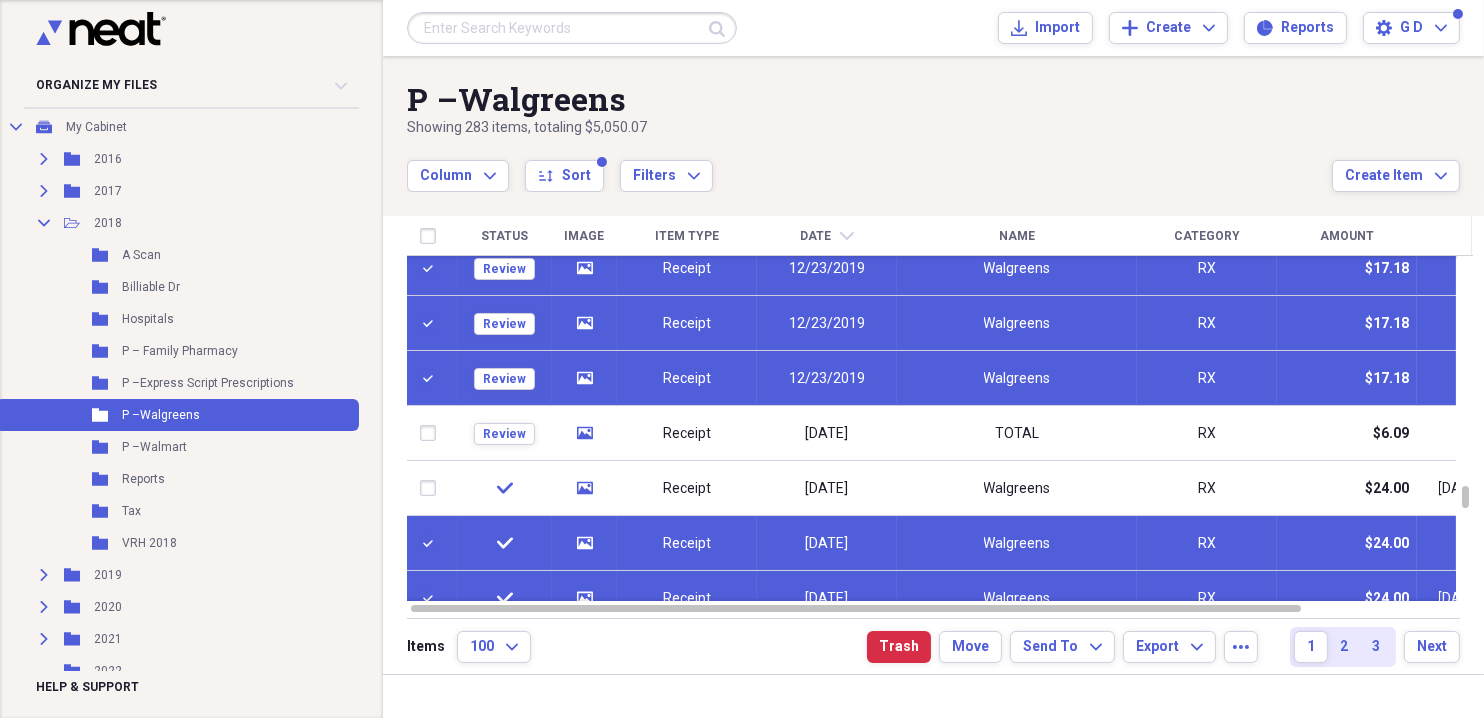 click at bounding box center (432, 543) 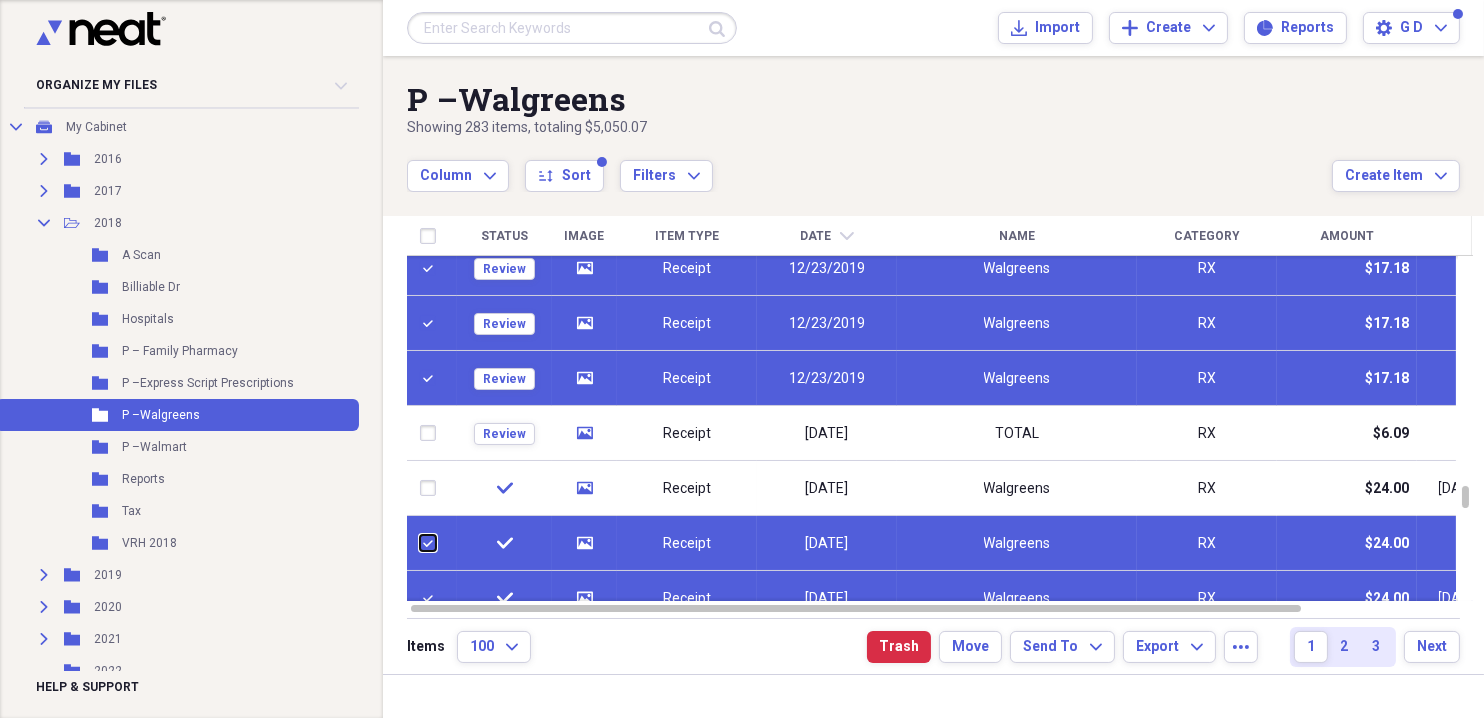 click at bounding box center (420, 543) 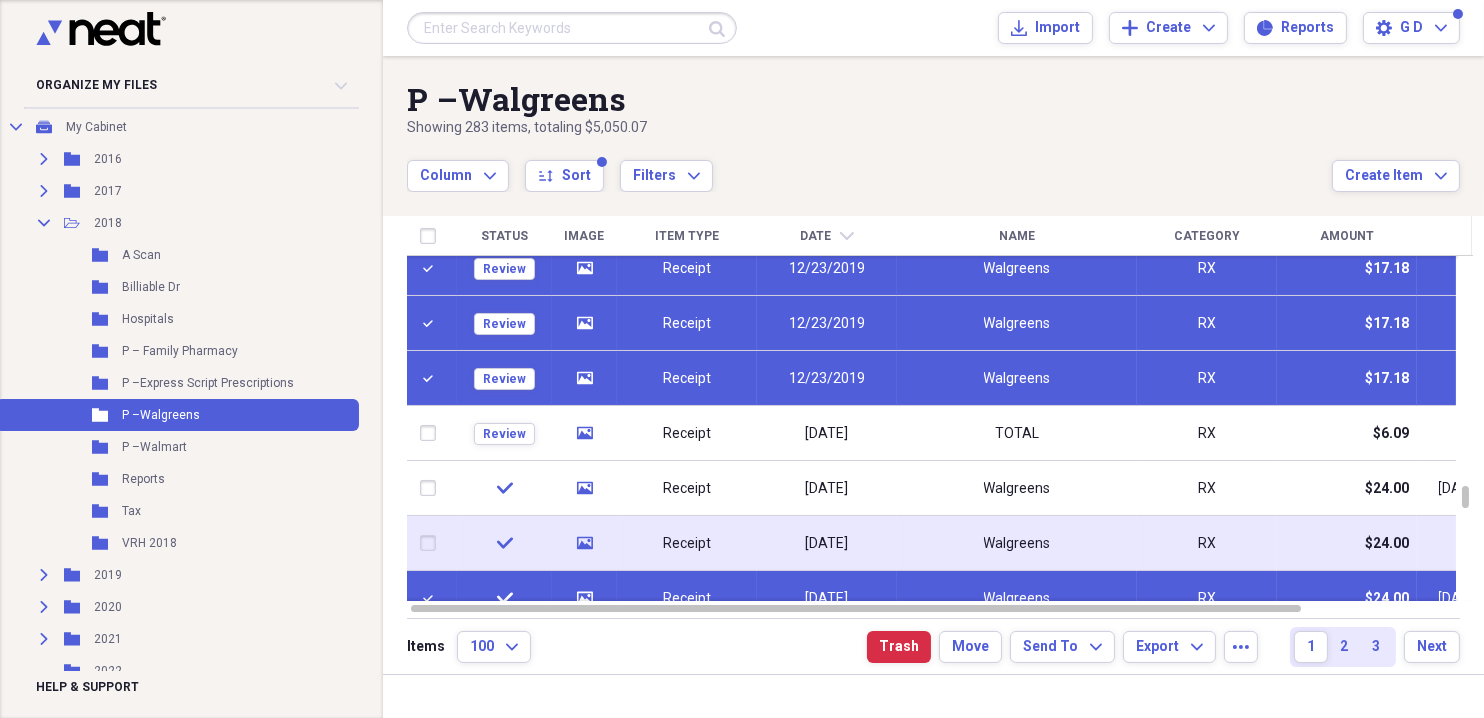 click at bounding box center (432, 543) 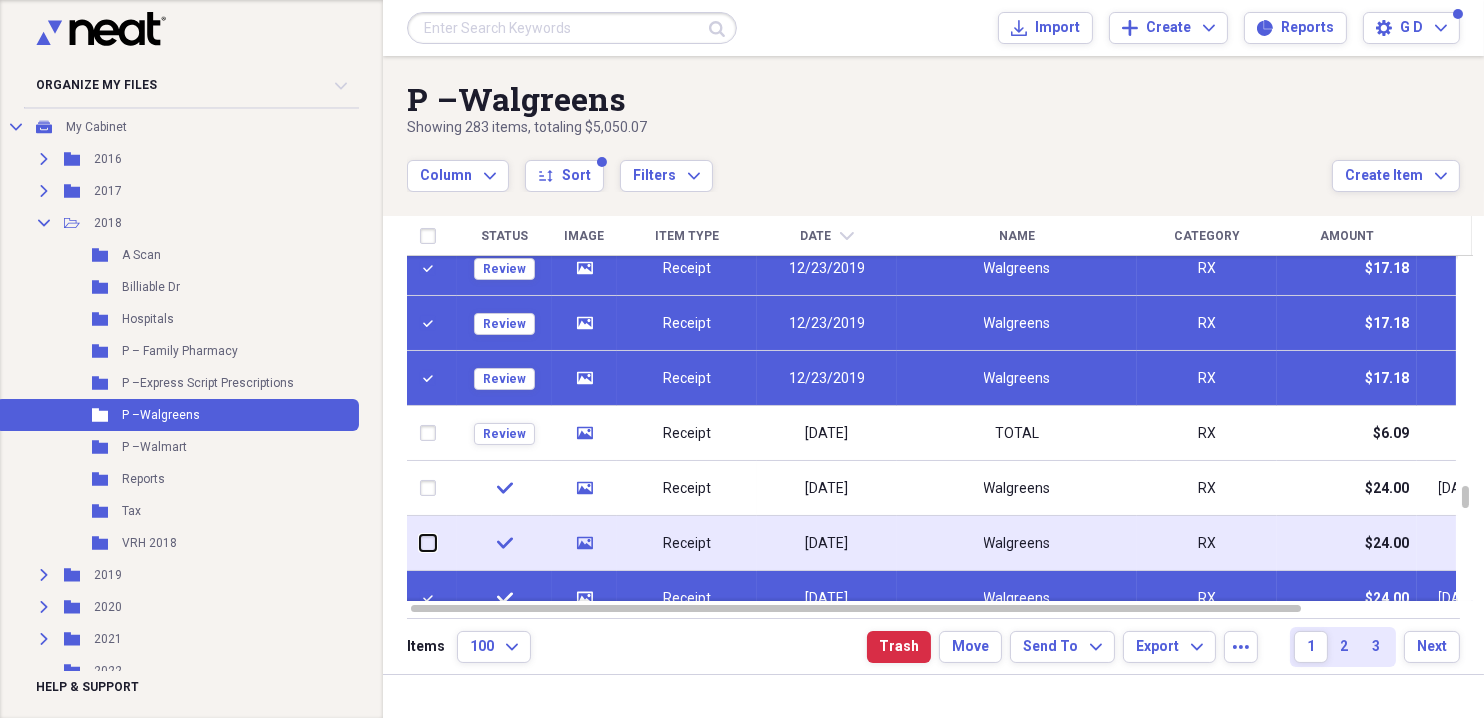 click at bounding box center (420, 543) 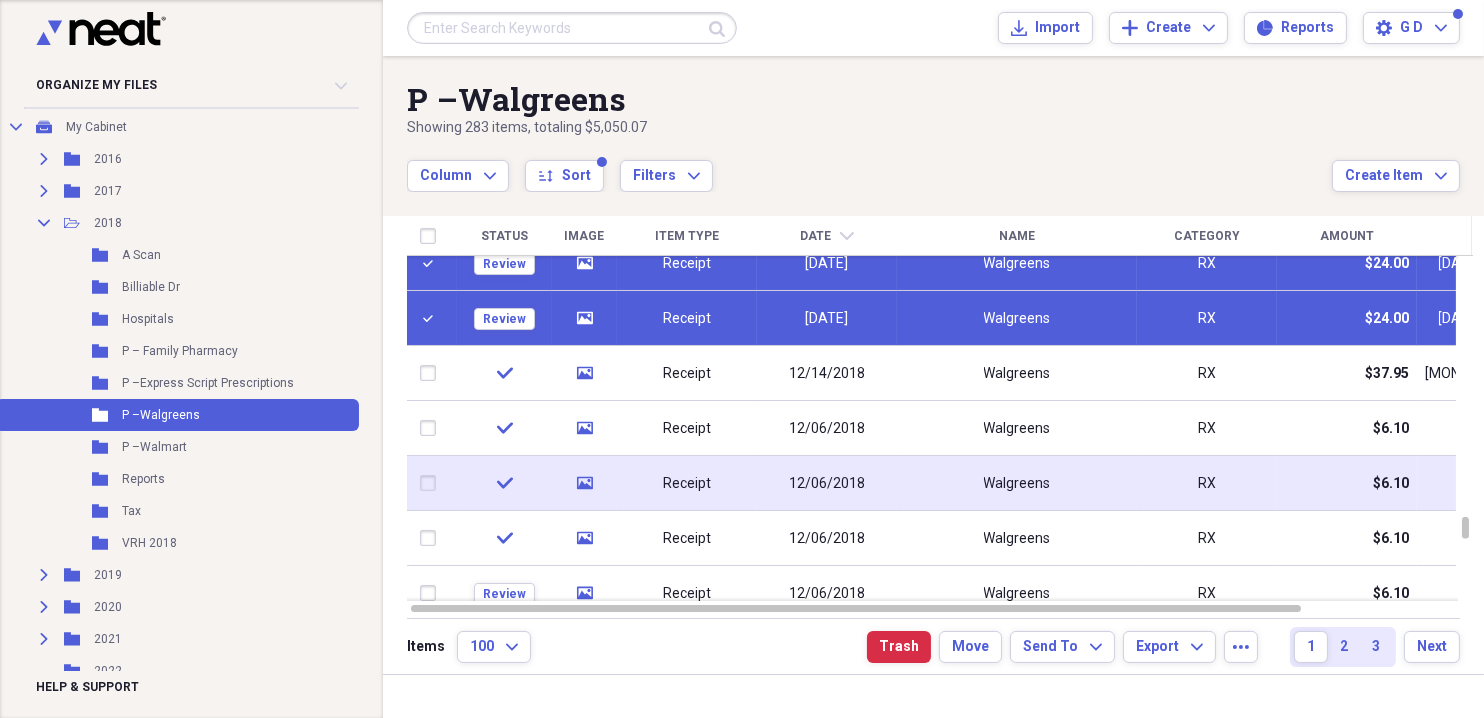 drag, startPoint x: 437, startPoint y: 489, endPoint x: 438, endPoint y: 499, distance: 10.049875 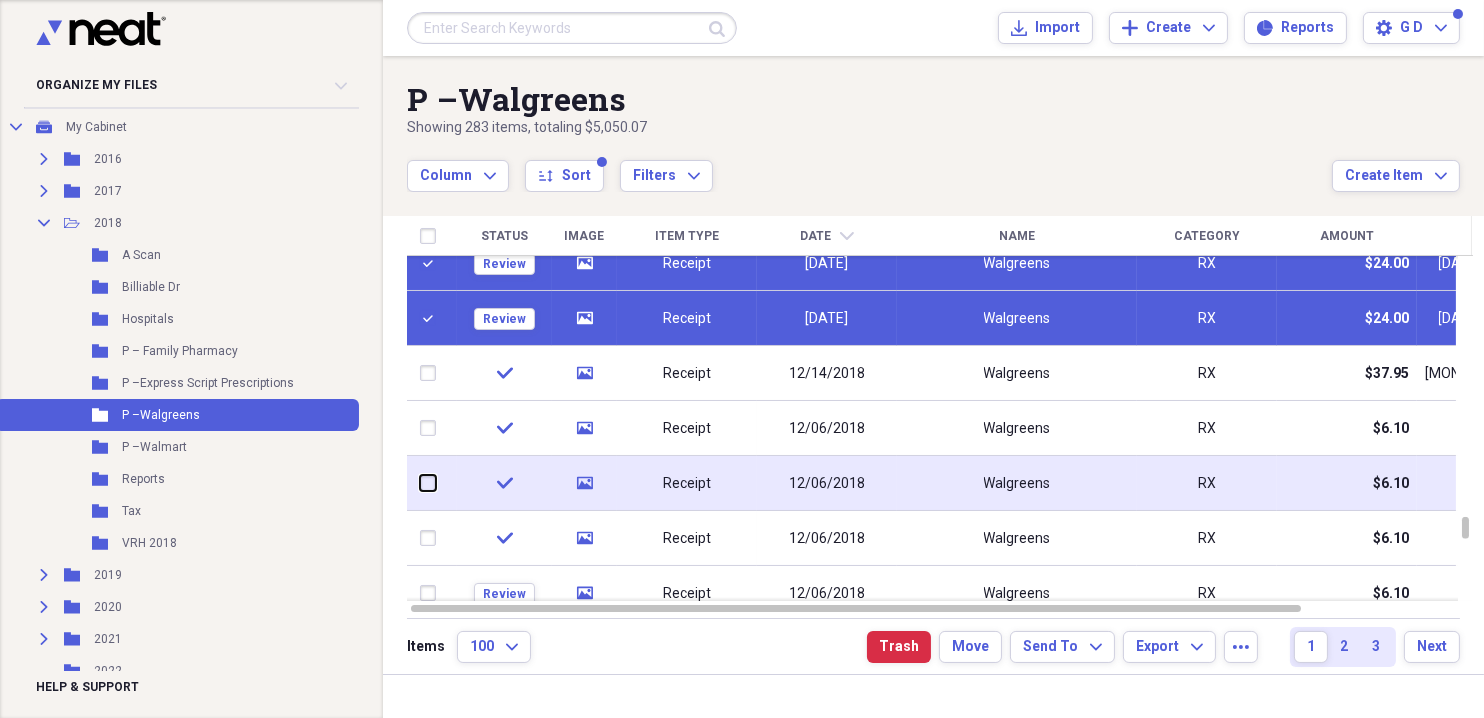 click at bounding box center (420, 483) 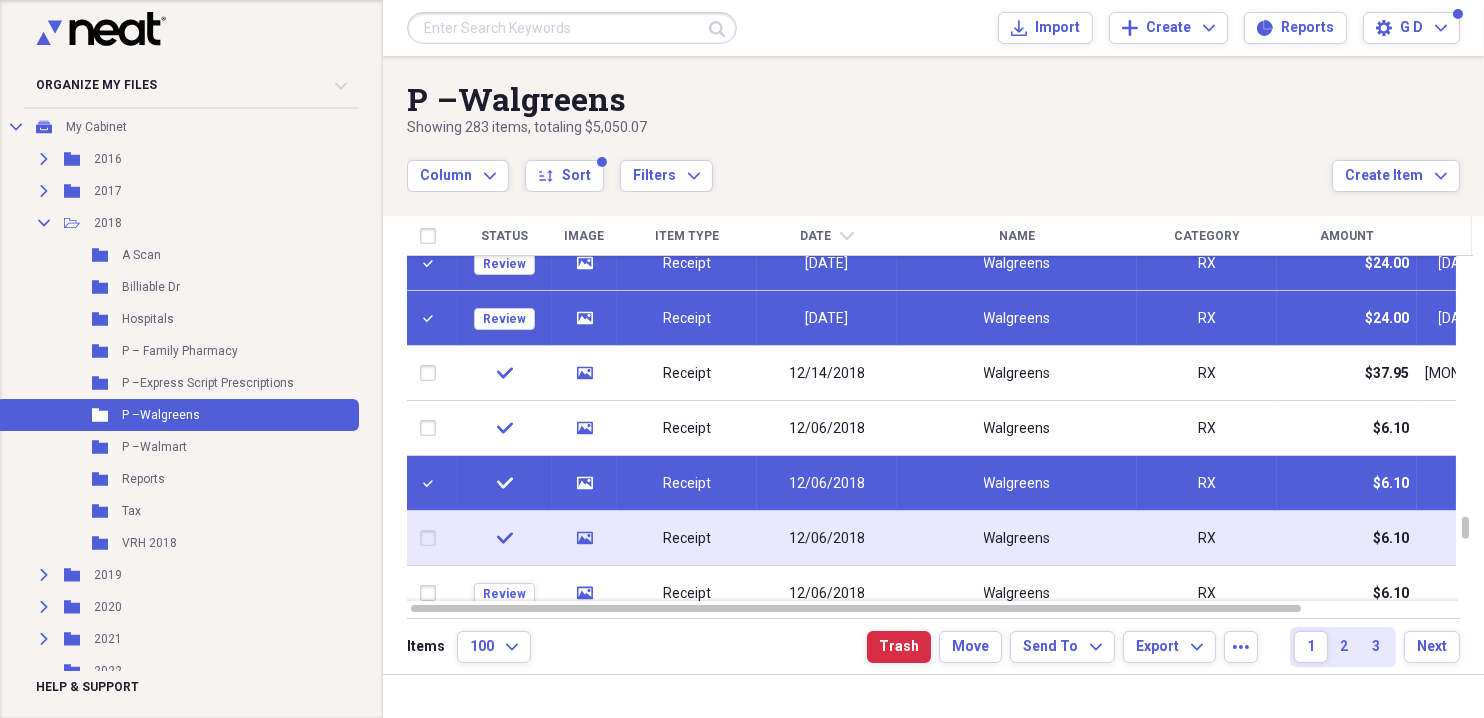 click at bounding box center [432, 538] 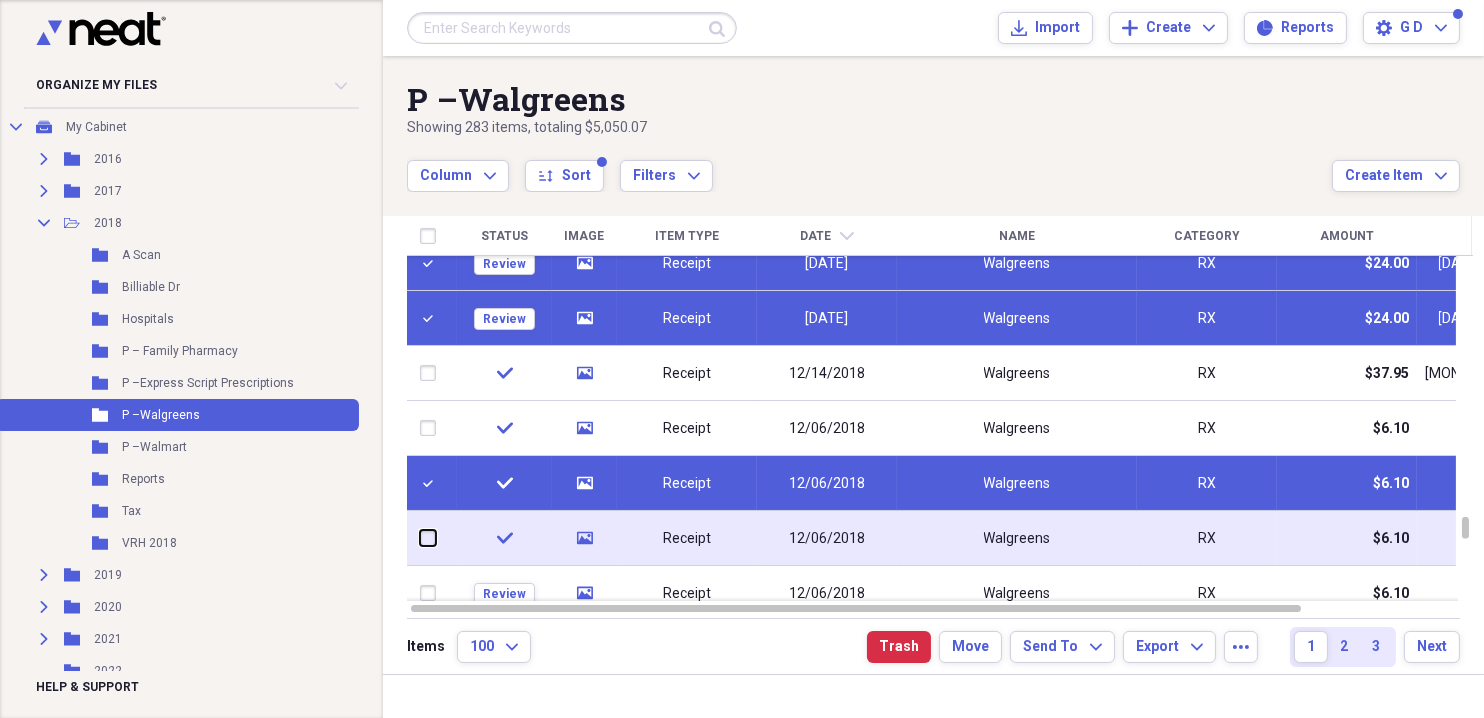 click at bounding box center [420, 538] 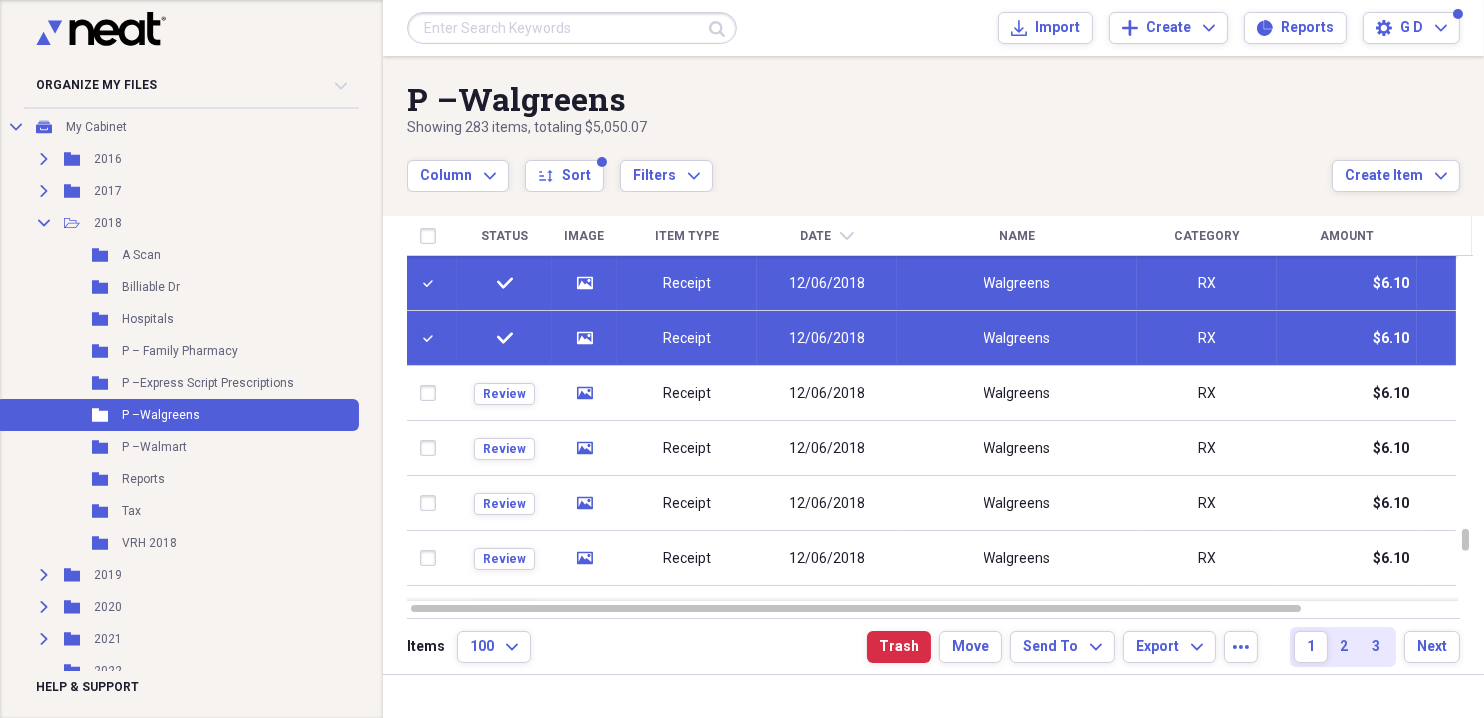 click at bounding box center (432, 283) 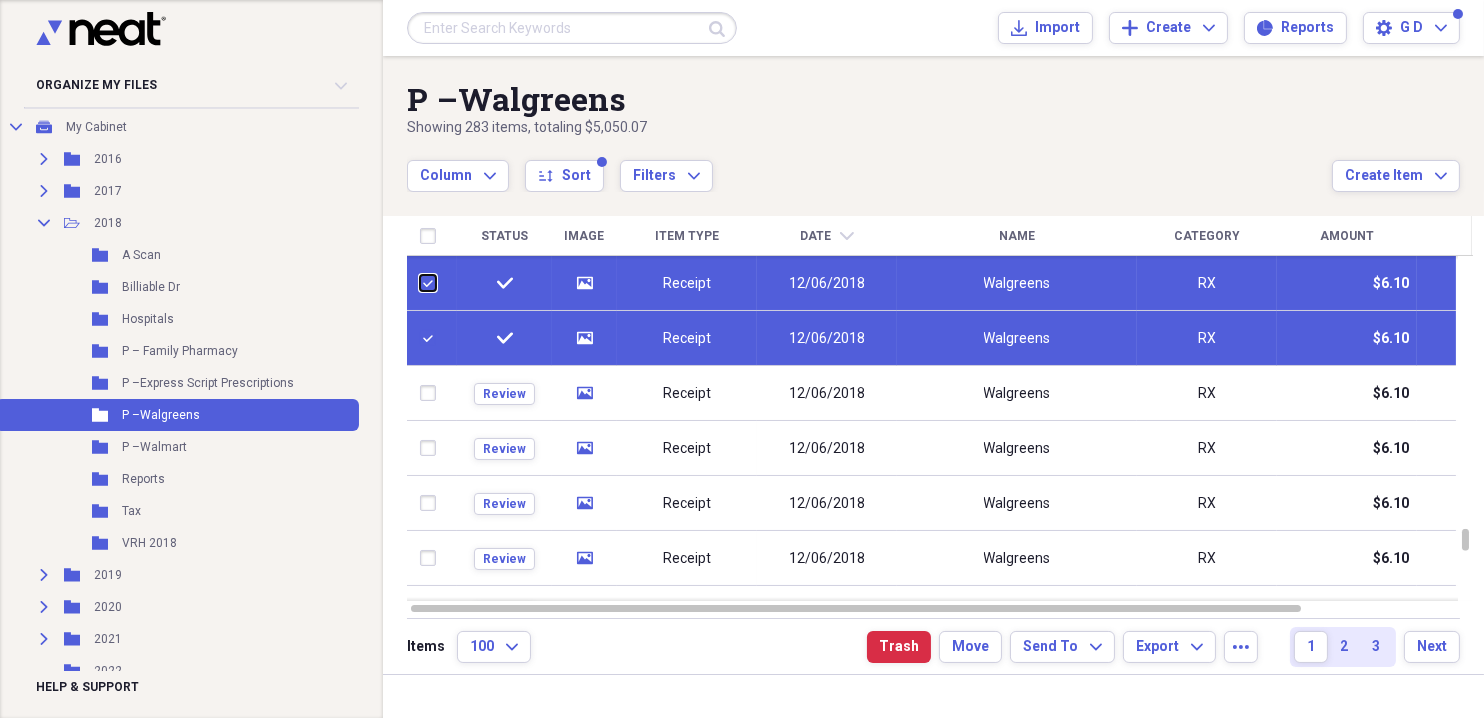 click at bounding box center (420, 283) 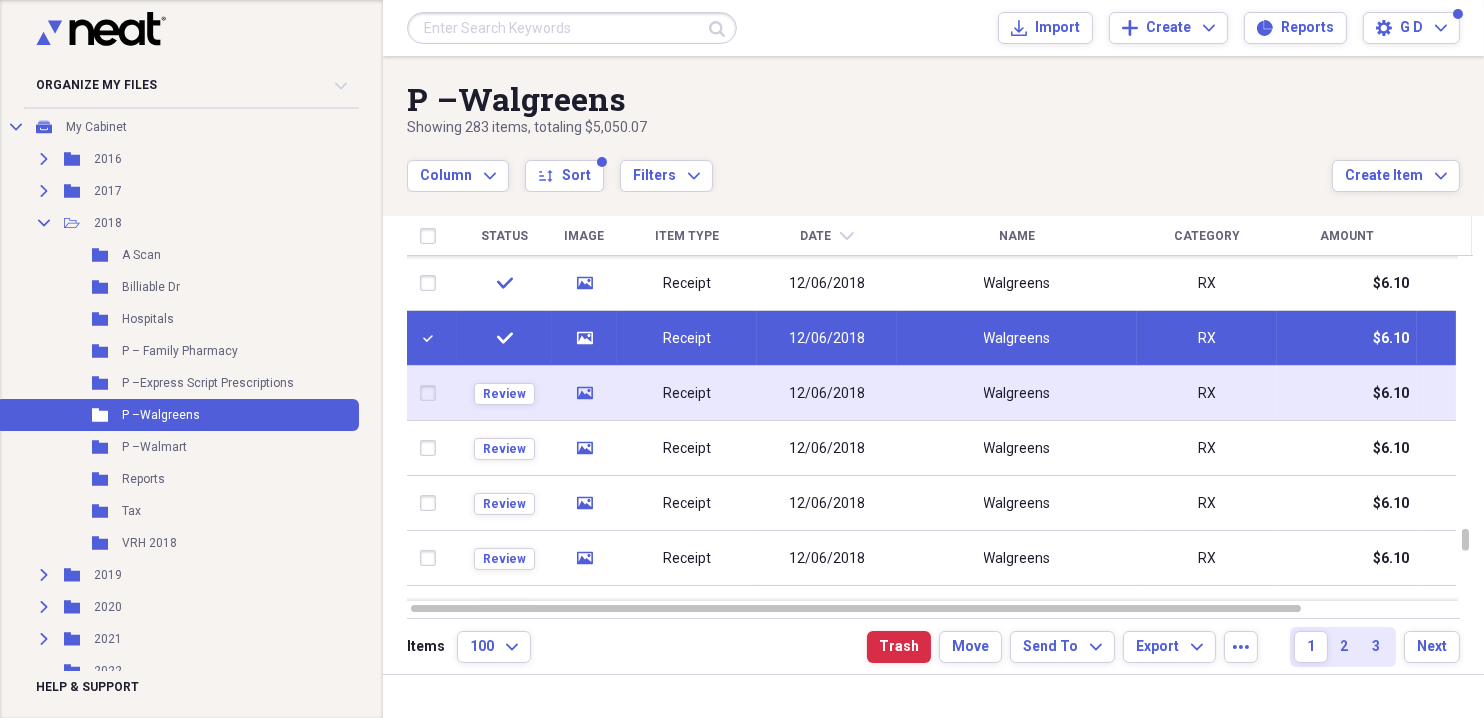 click at bounding box center [432, 393] 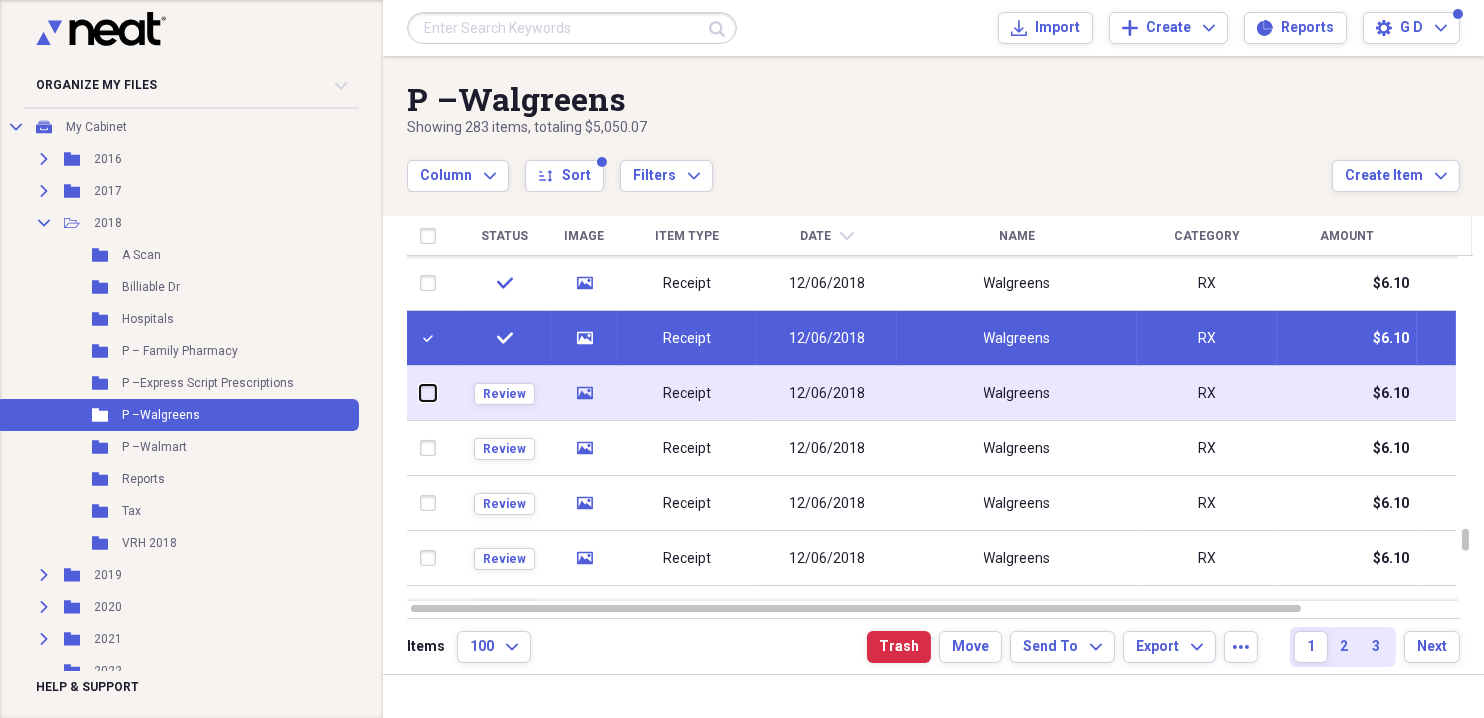click at bounding box center [420, 393] 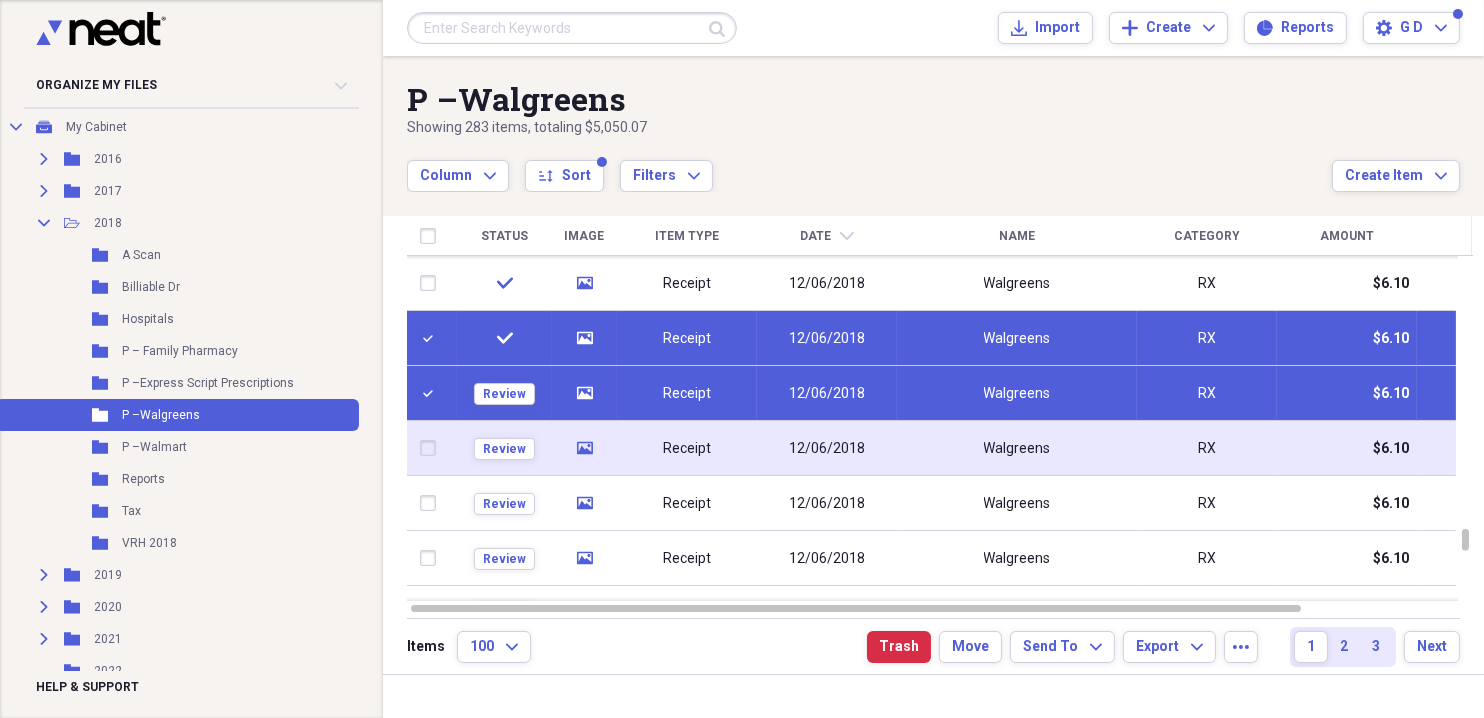 drag, startPoint x: 441, startPoint y: 442, endPoint x: 442, endPoint y: 467, distance: 25.019993 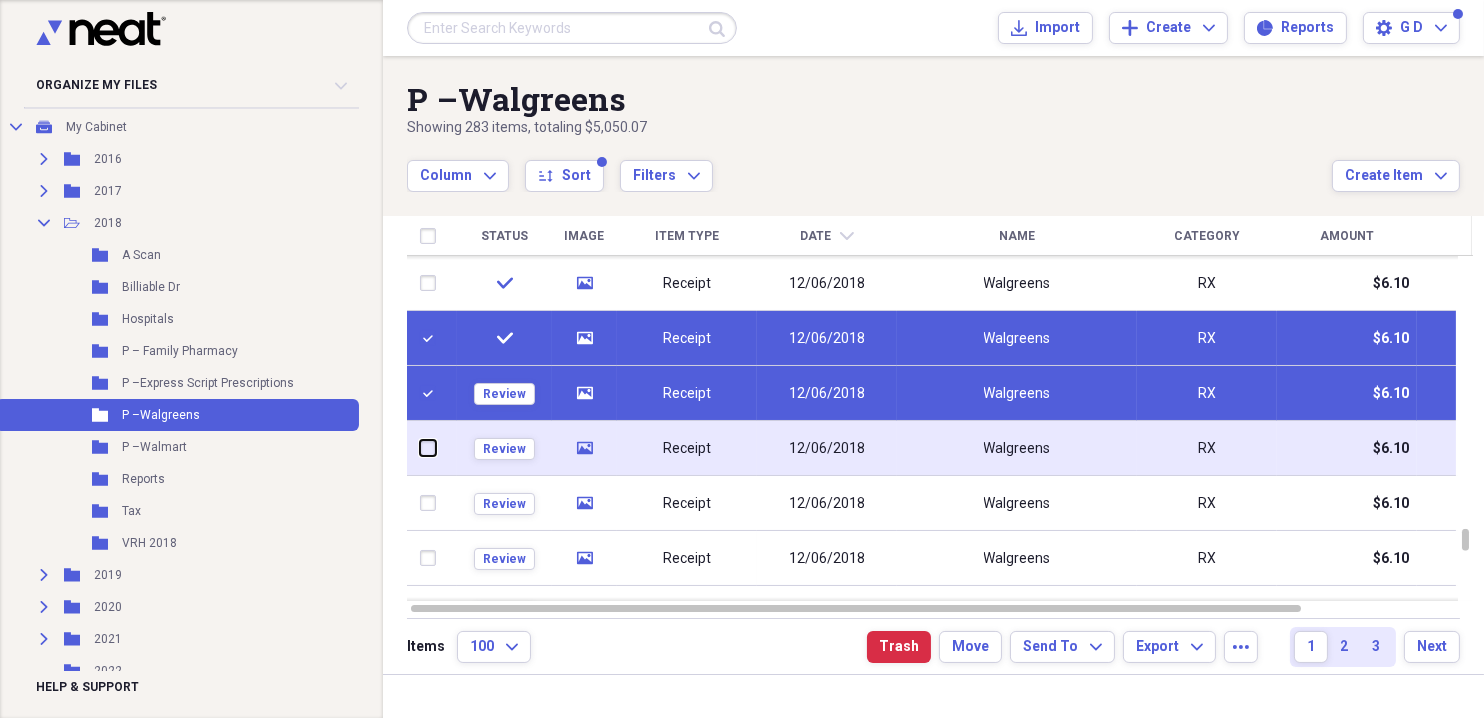 click at bounding box center (420, 448) 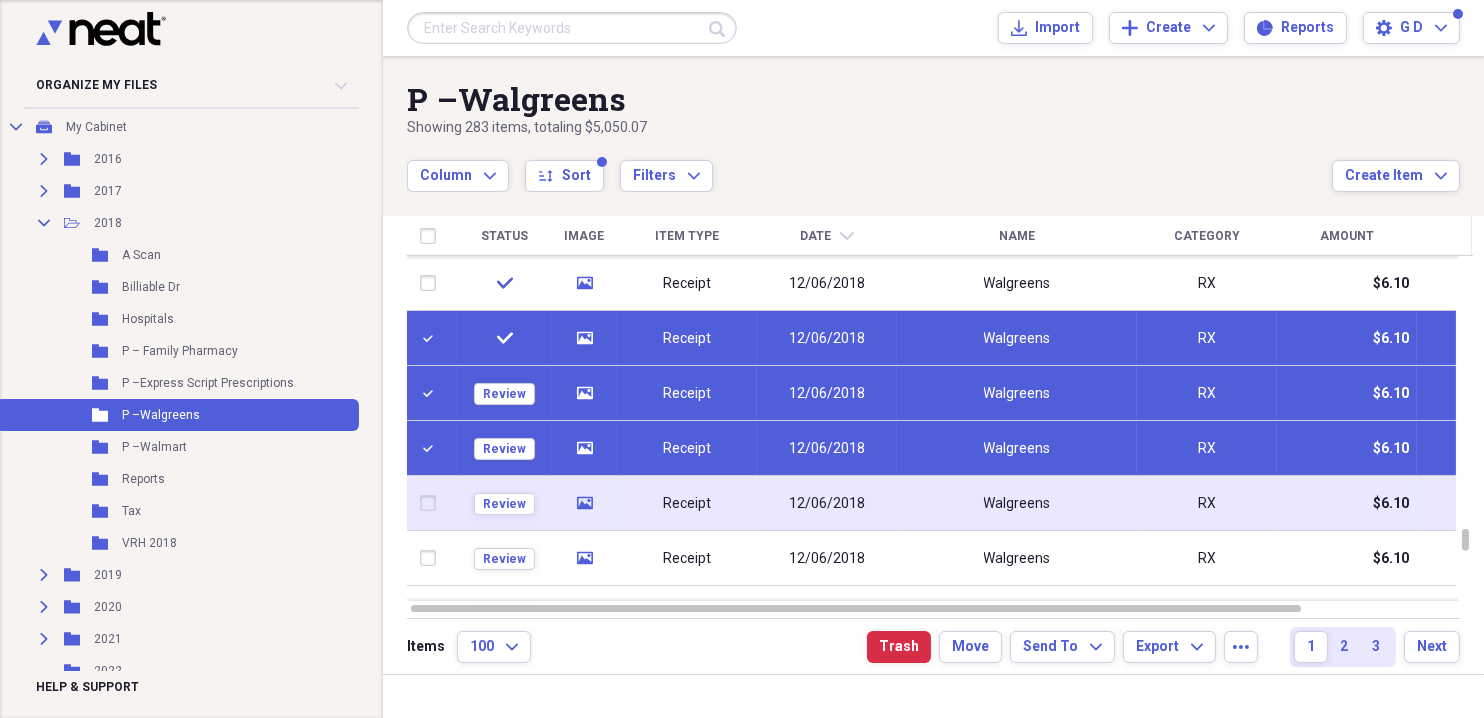 click at bounding box center (432, 503) 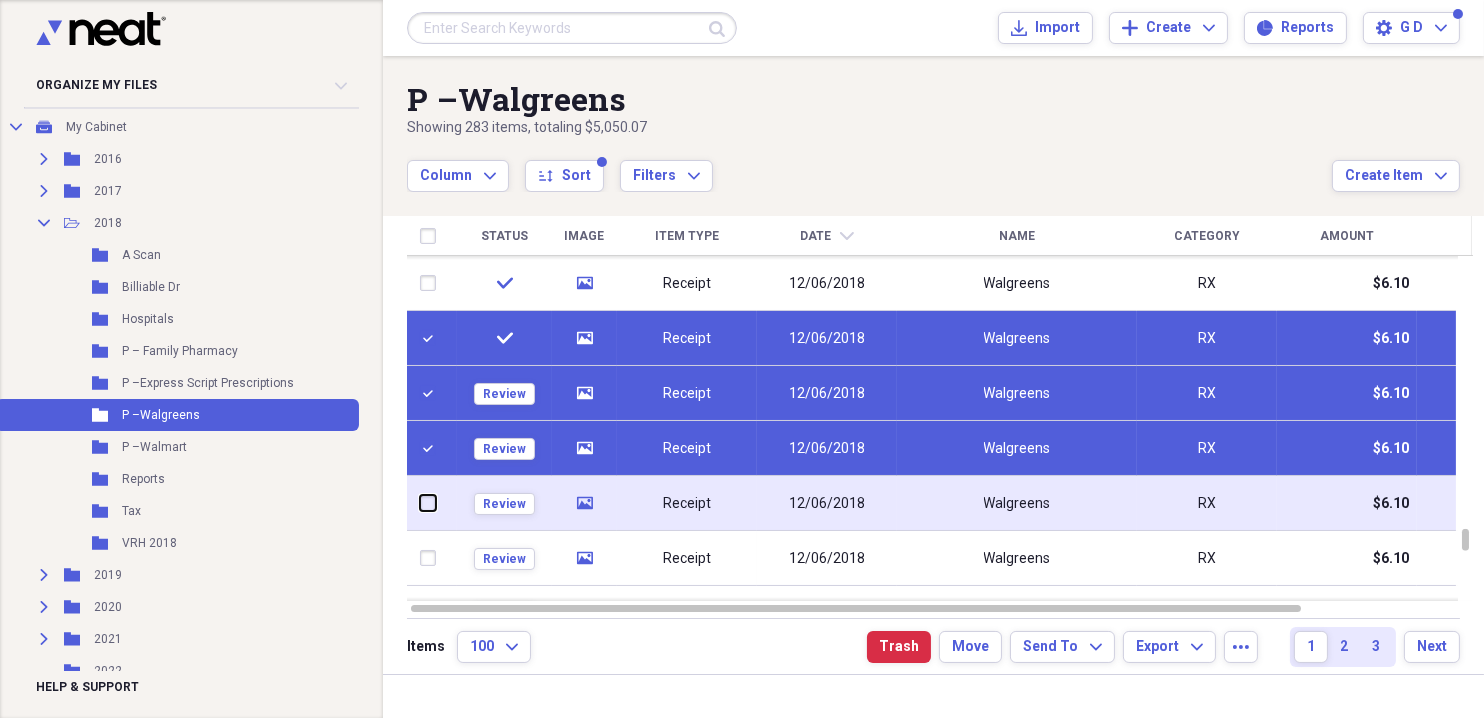 click at bounding box center [420, 503] 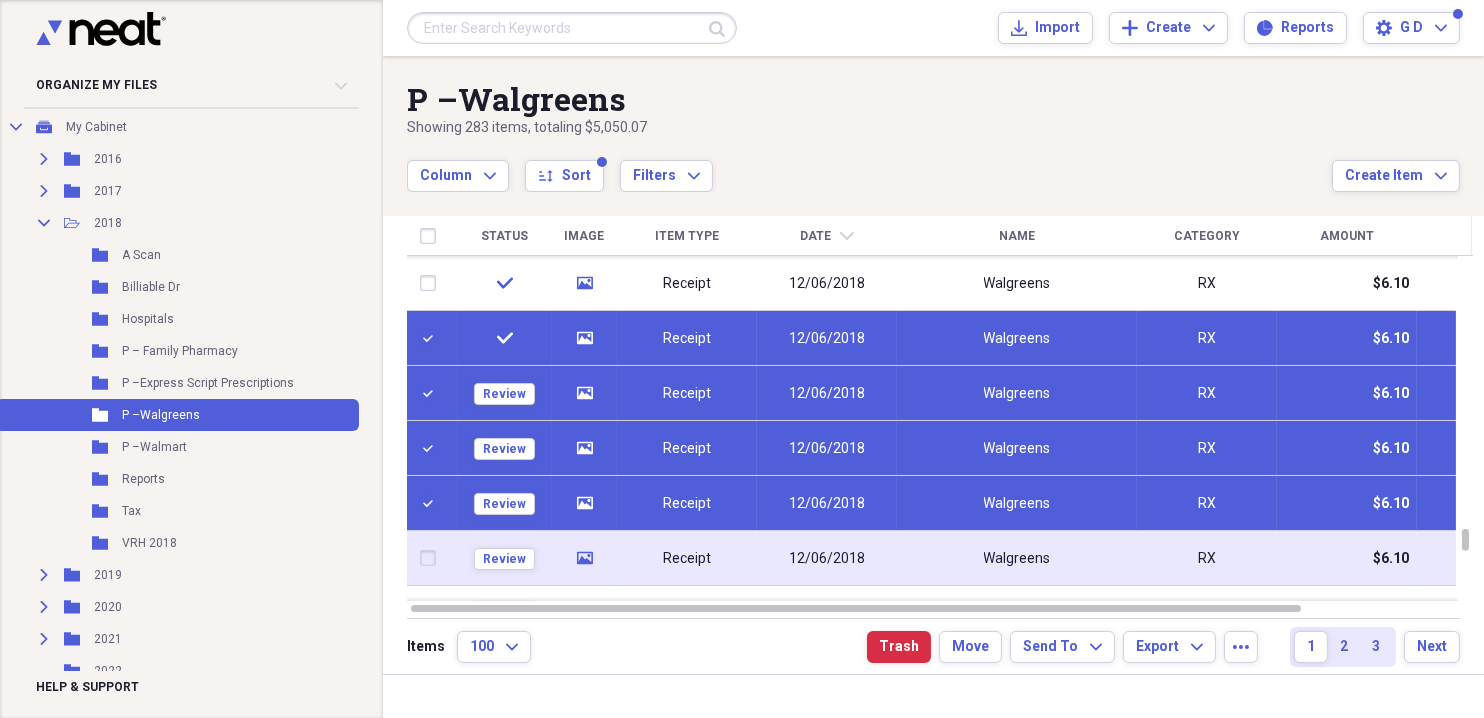 click at bounding box center (432, 558) 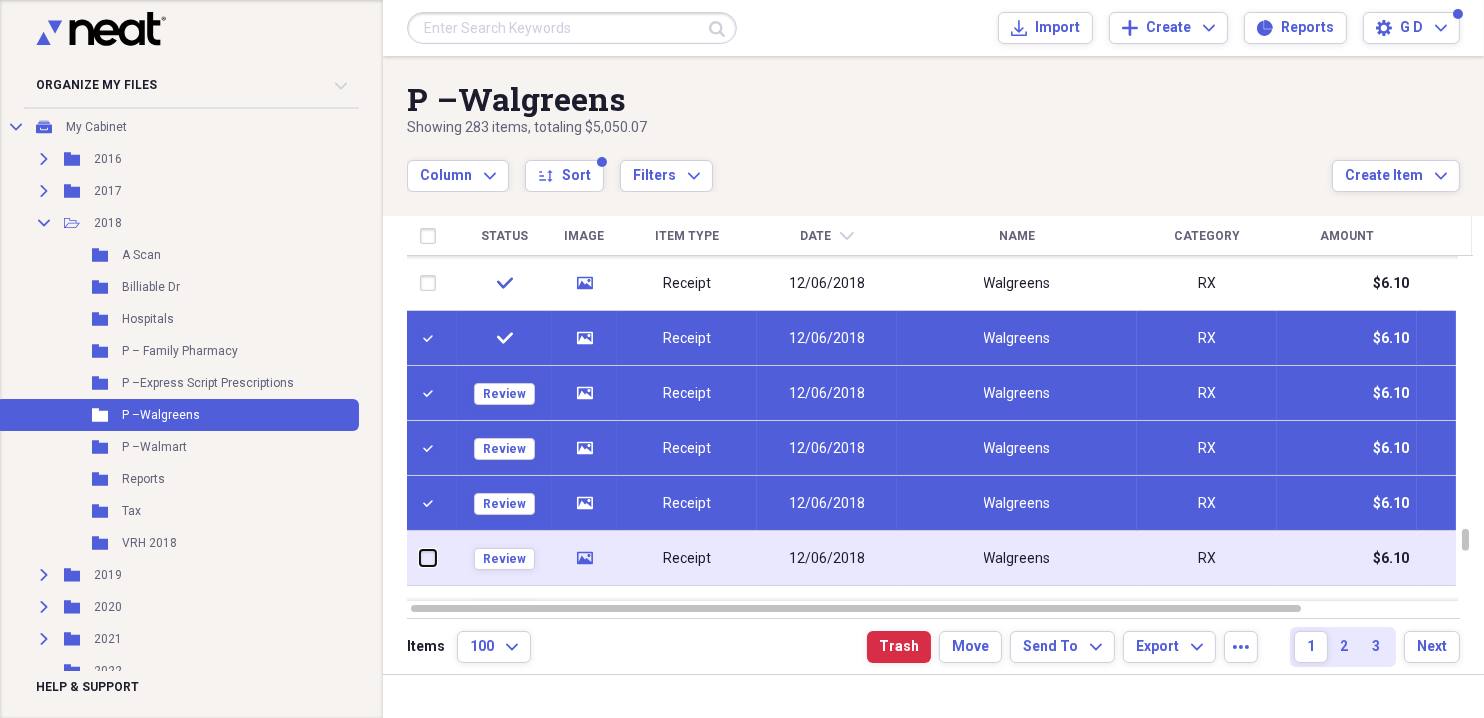 click at bounding box center [420, 558] 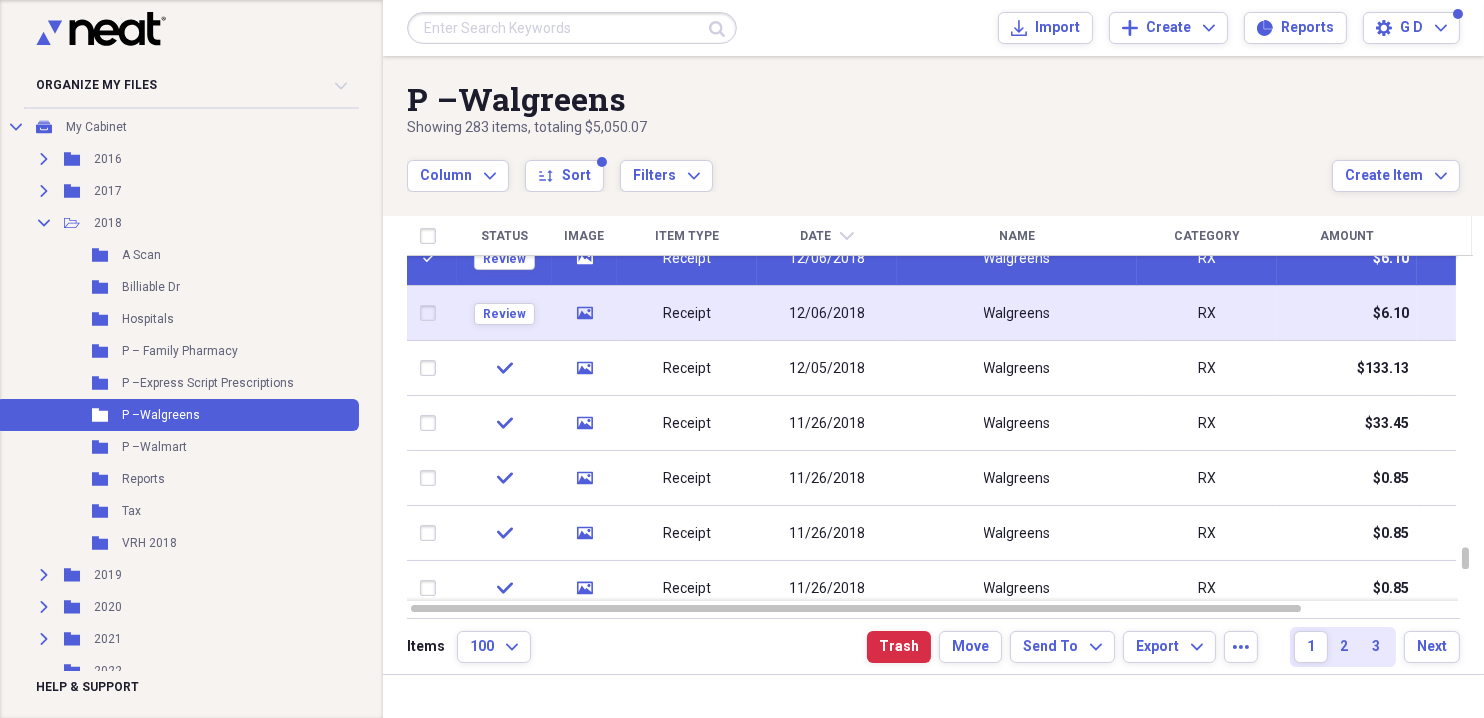 click at bounding box center [432, 313] 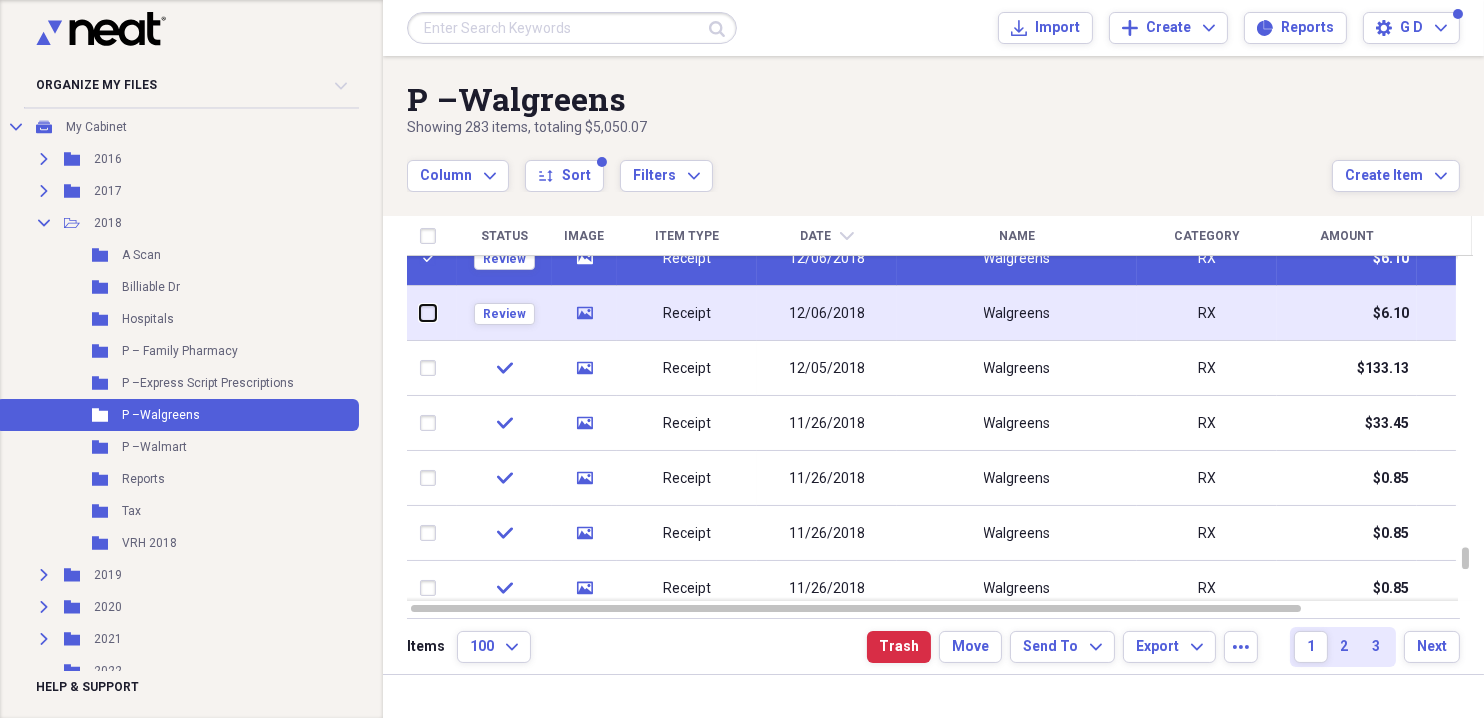 click at bounding box center (420, 313) 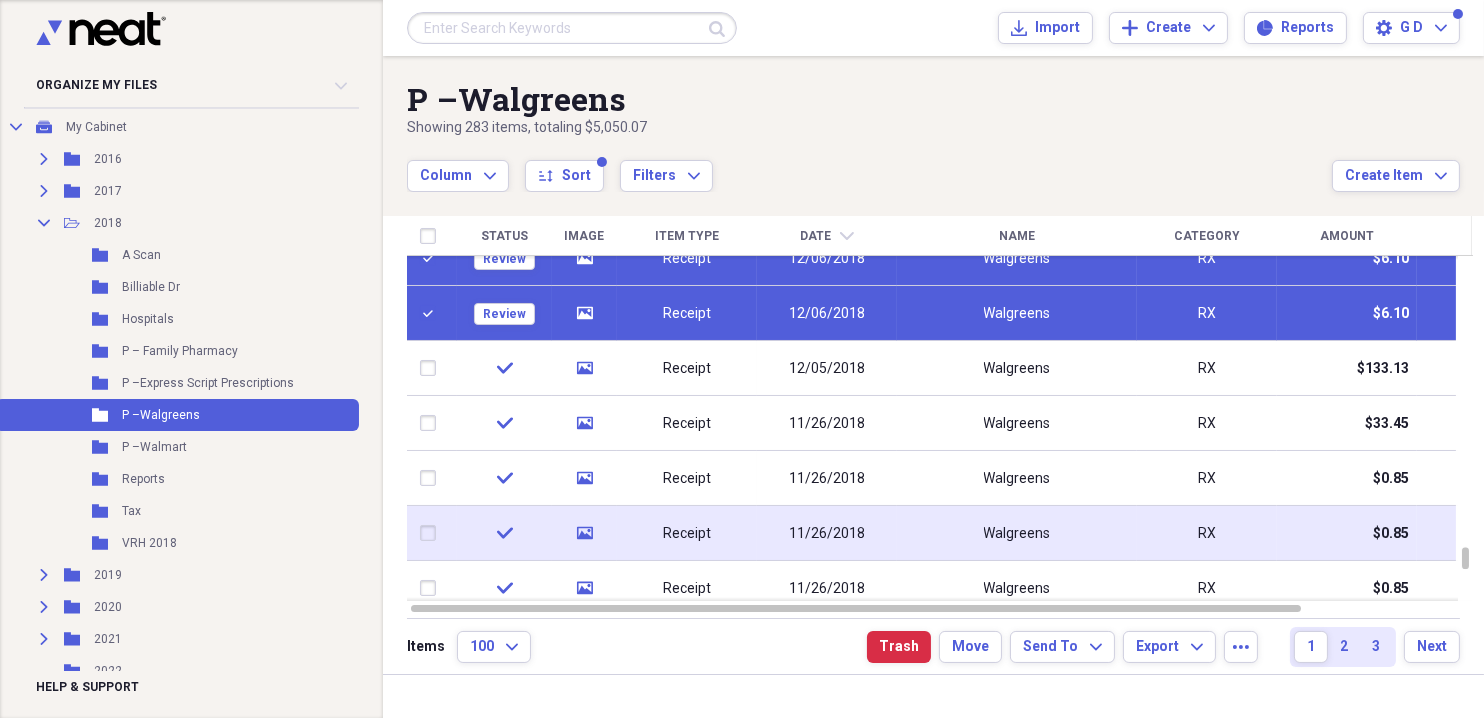 click at bounding box center [432, 533] 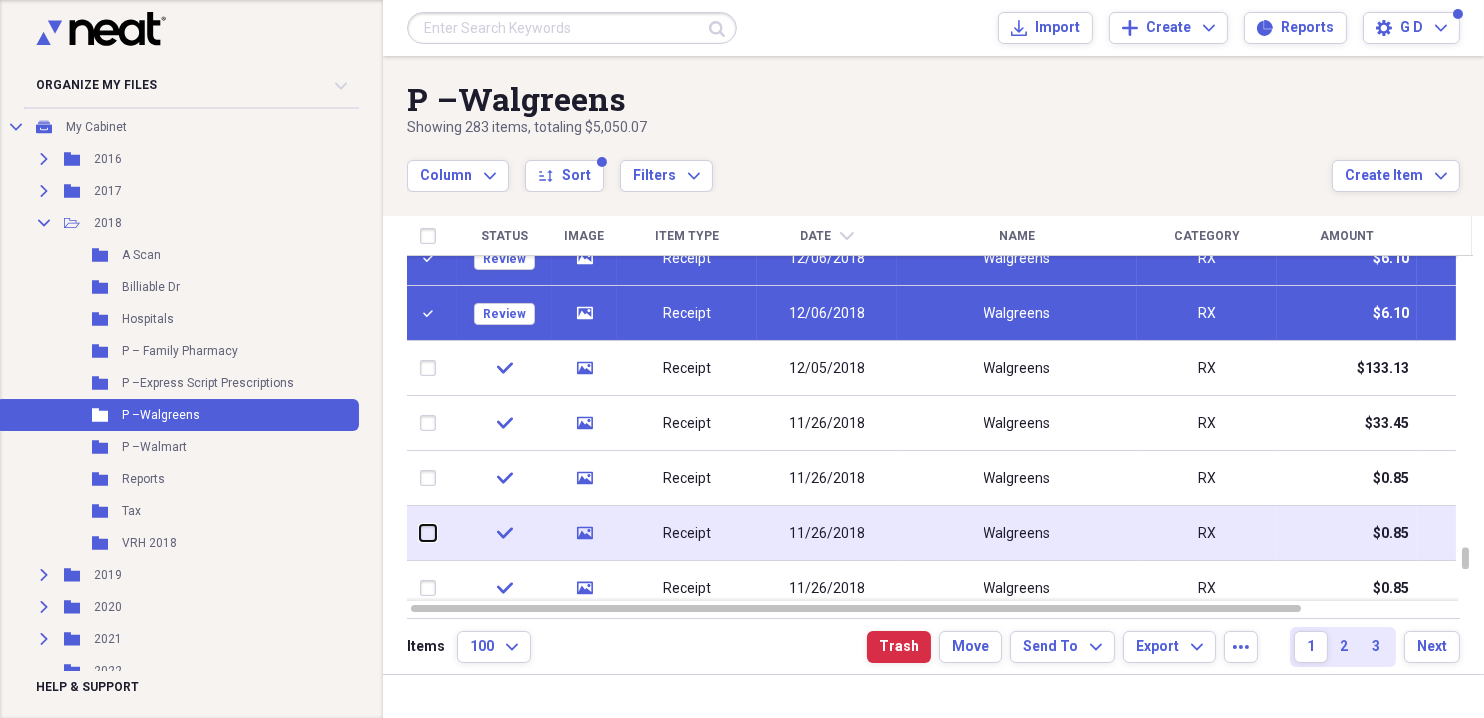 click at bounding box center [420, 533] 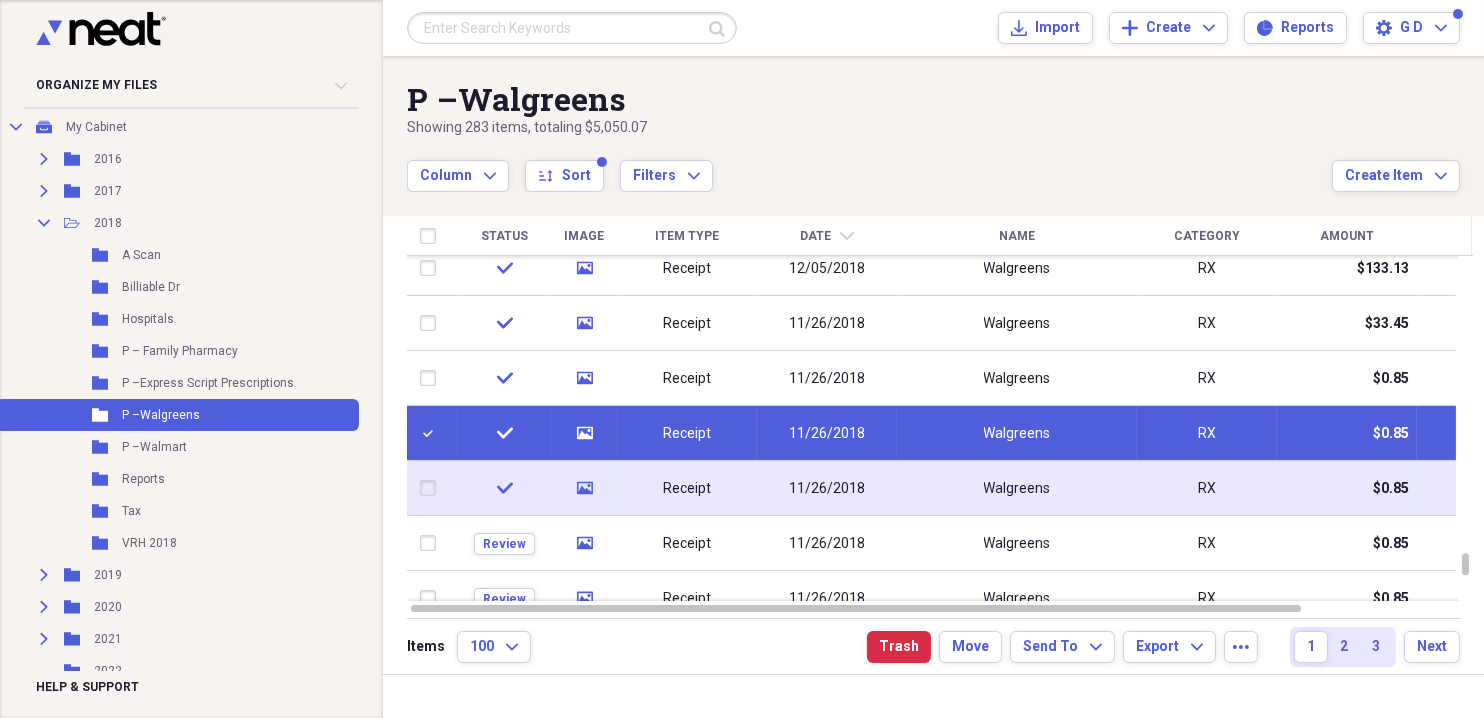 click at bounding box center [432, 488] 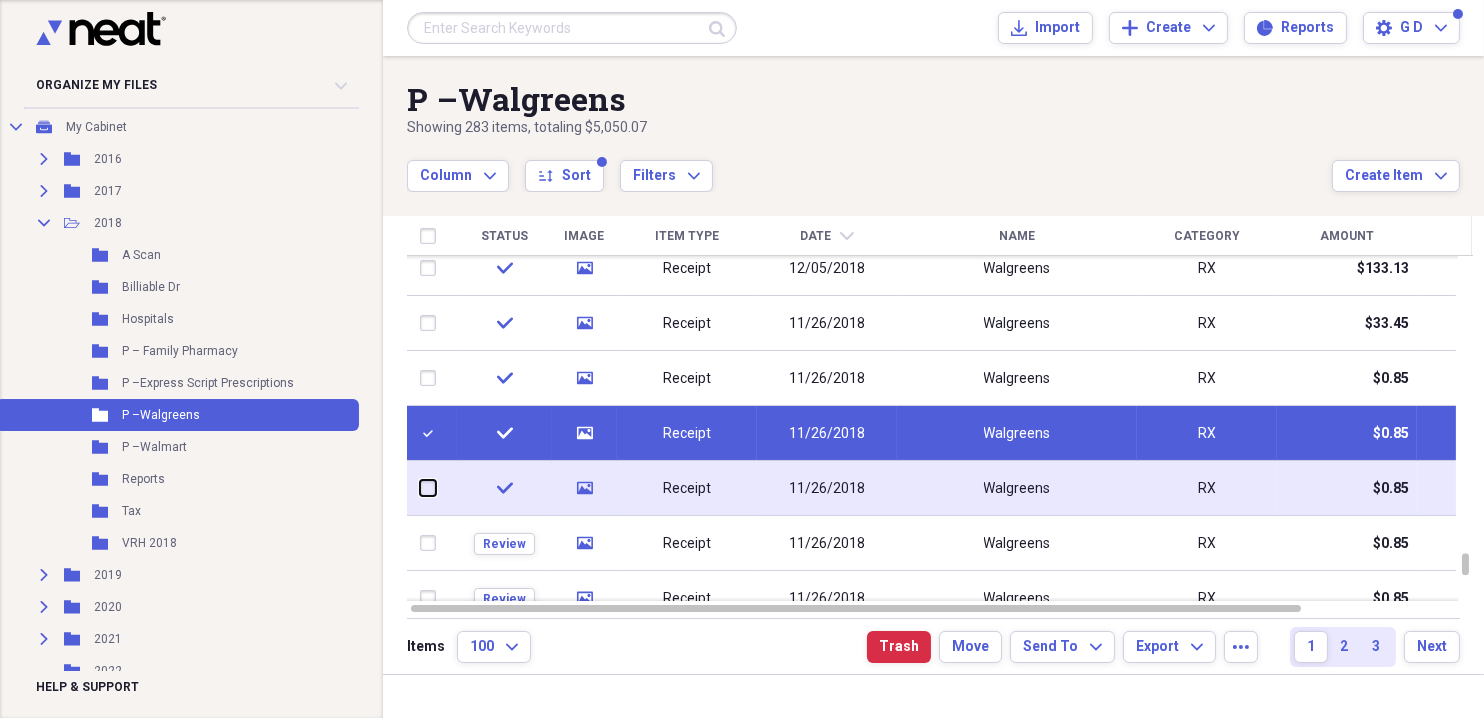 click at bounding box center (420, 488) 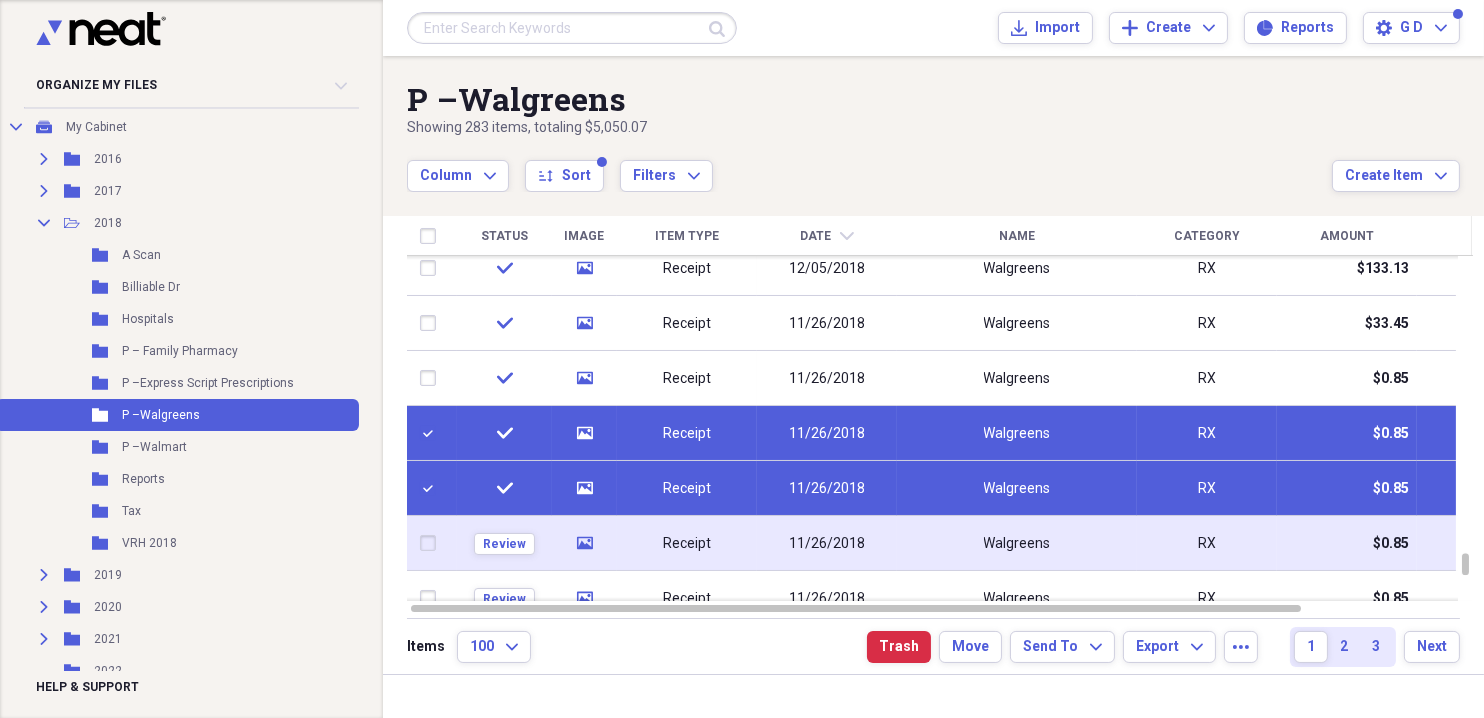 click at bounding box center [432, 543] 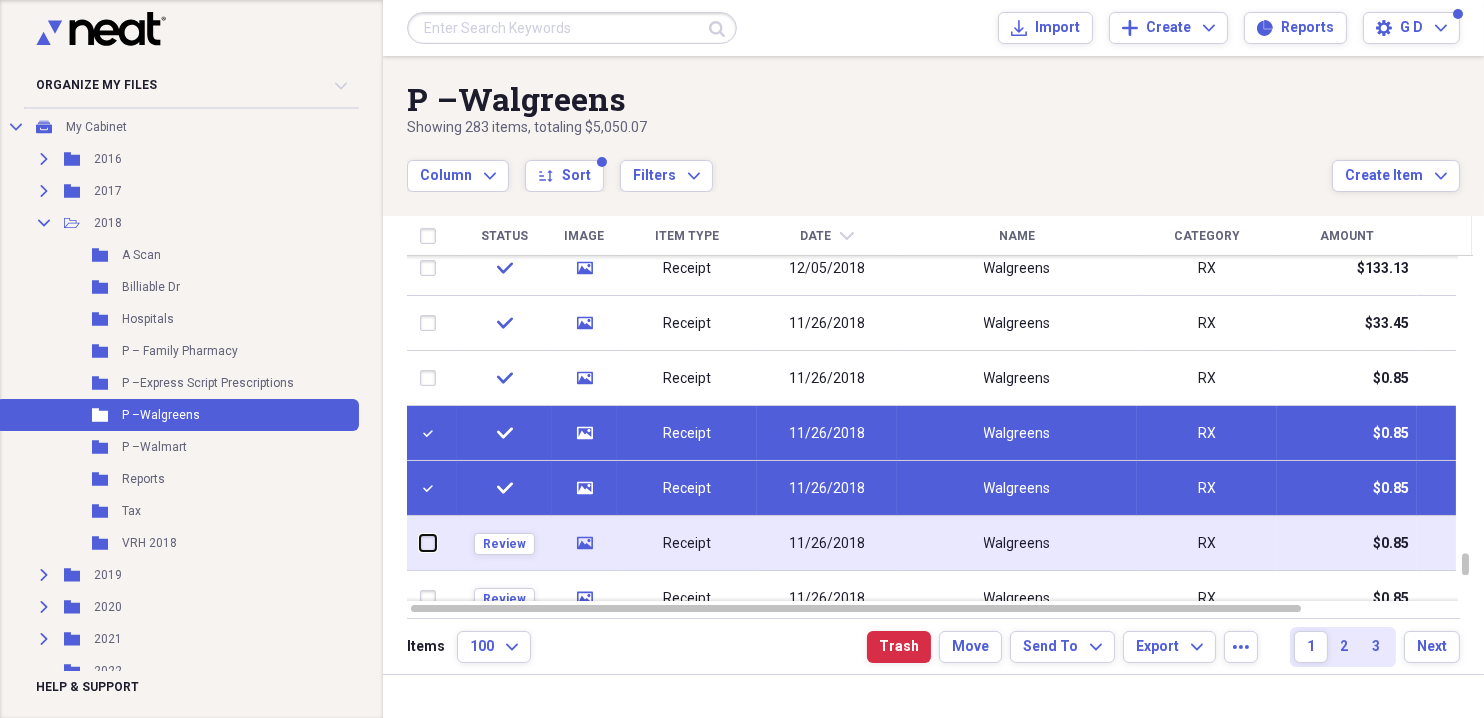 click at bounding box center (420, 543) 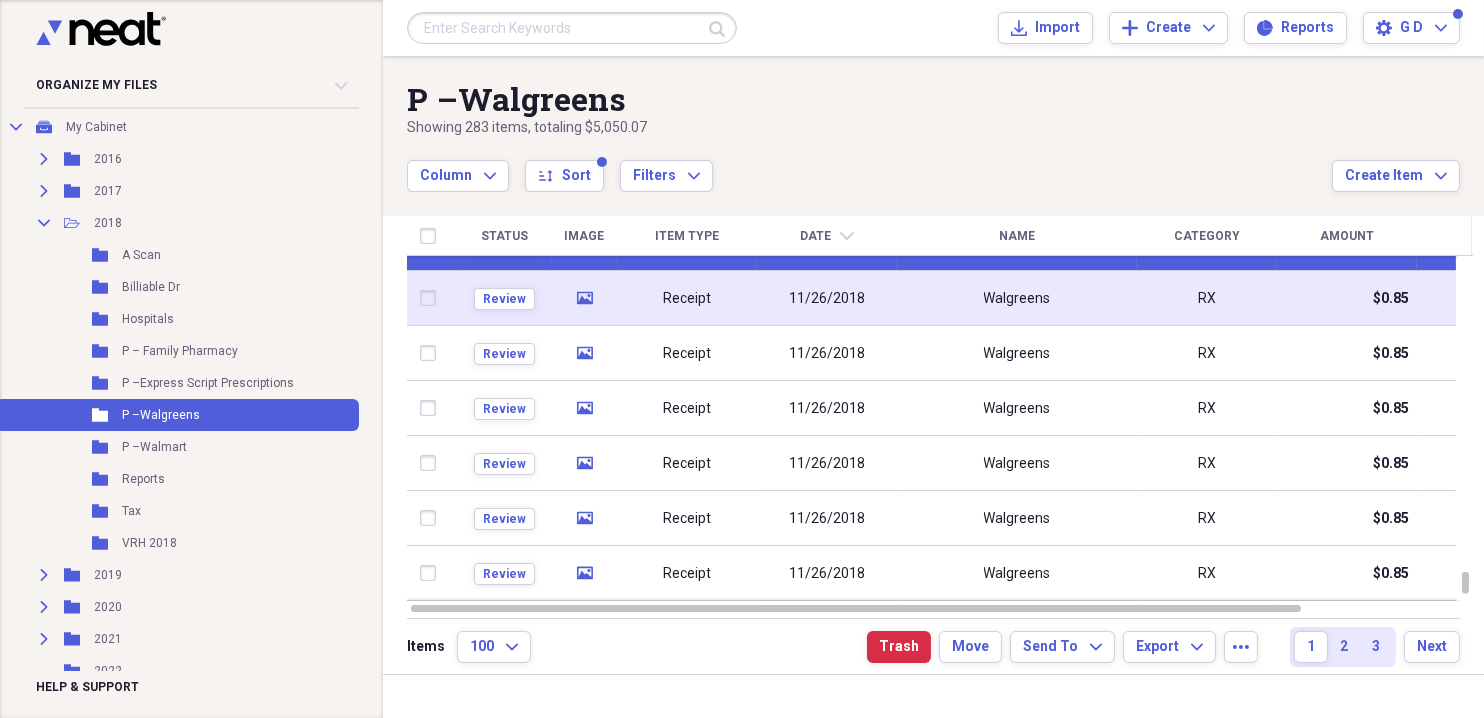 click at bounding box center (432, 298) 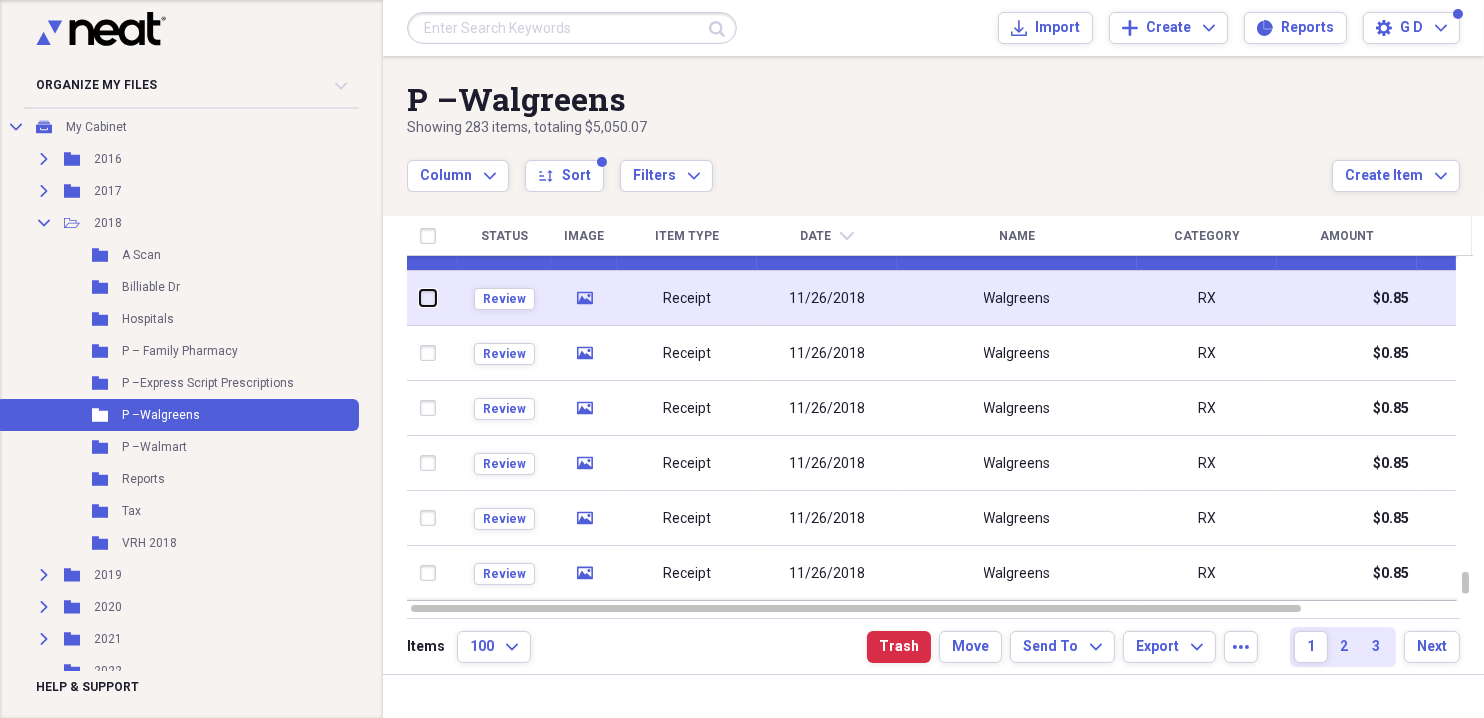 click at bounding box center [420, 298] 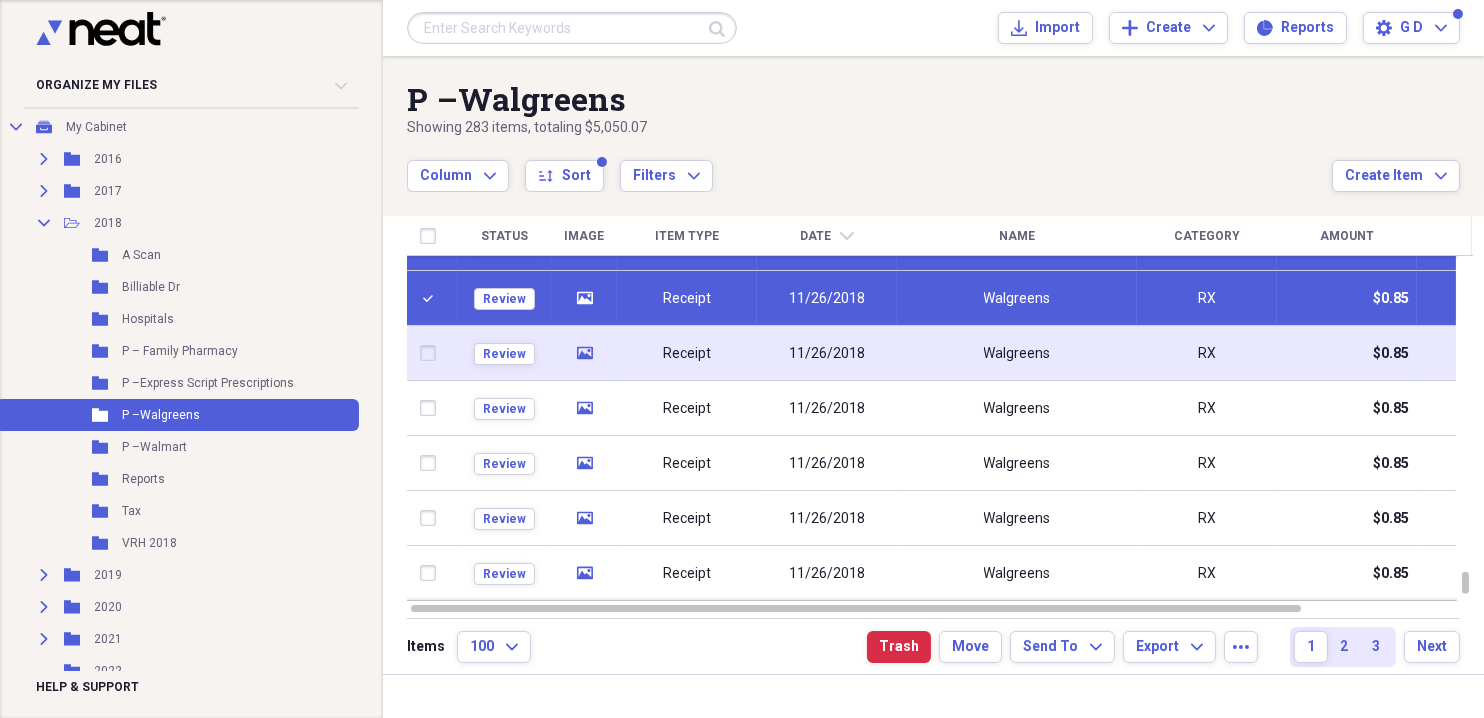 click at bounding box center [432, 353] 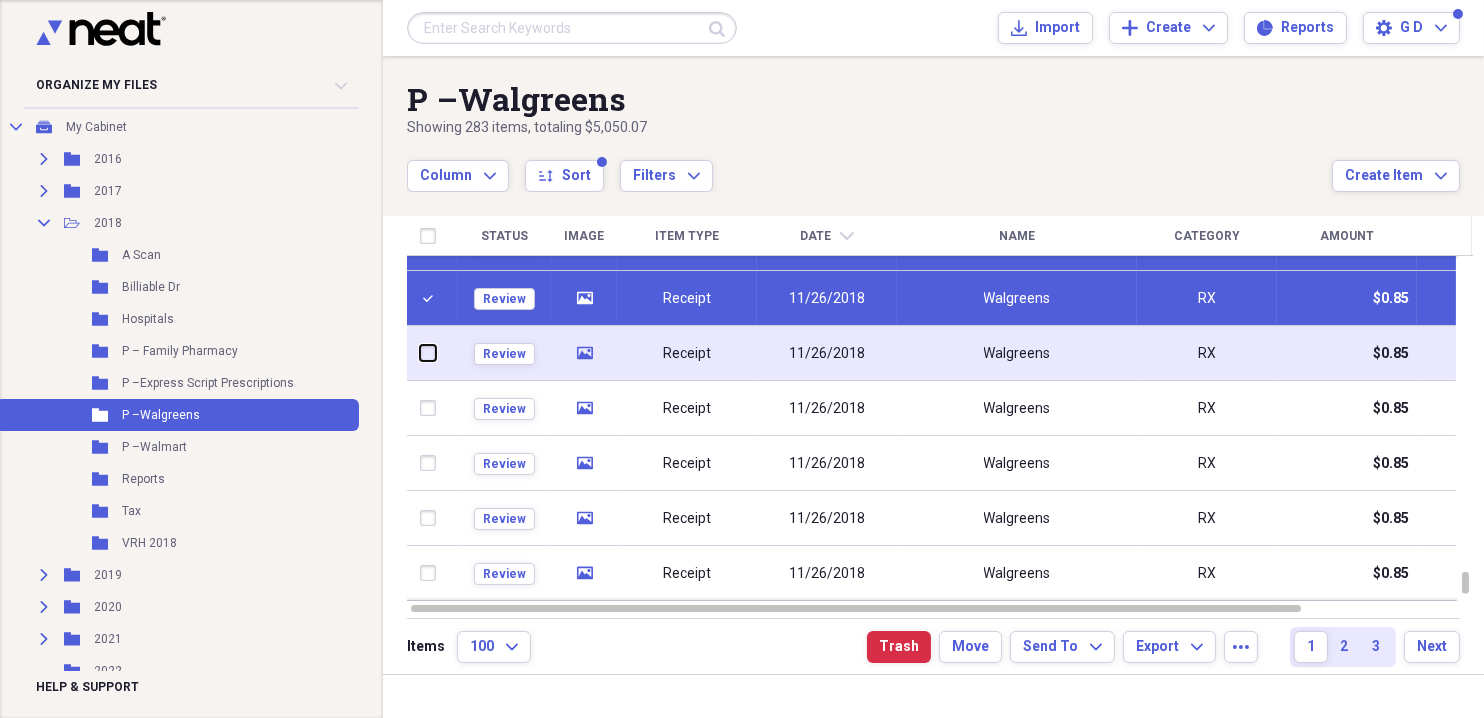click at bounding box center (420, 353) 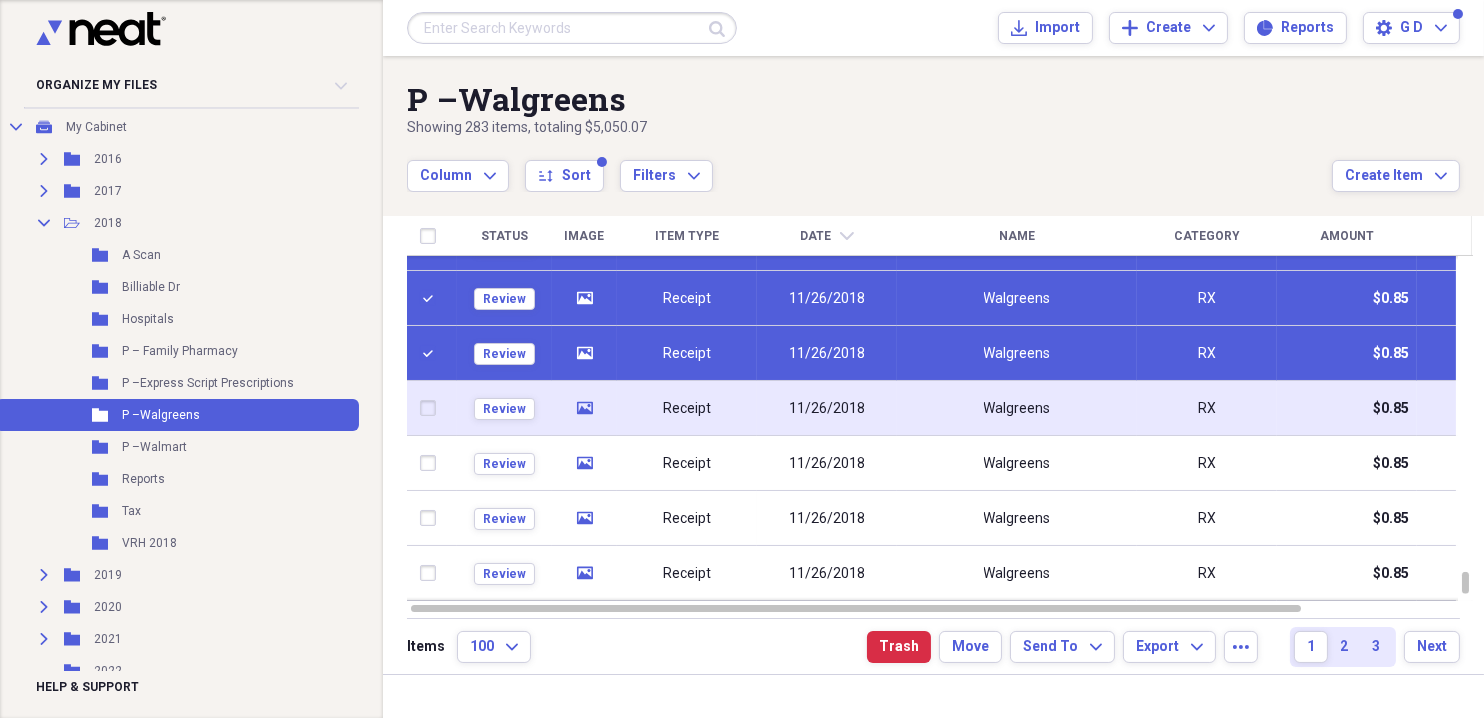 click at bounding box center (432, 408) 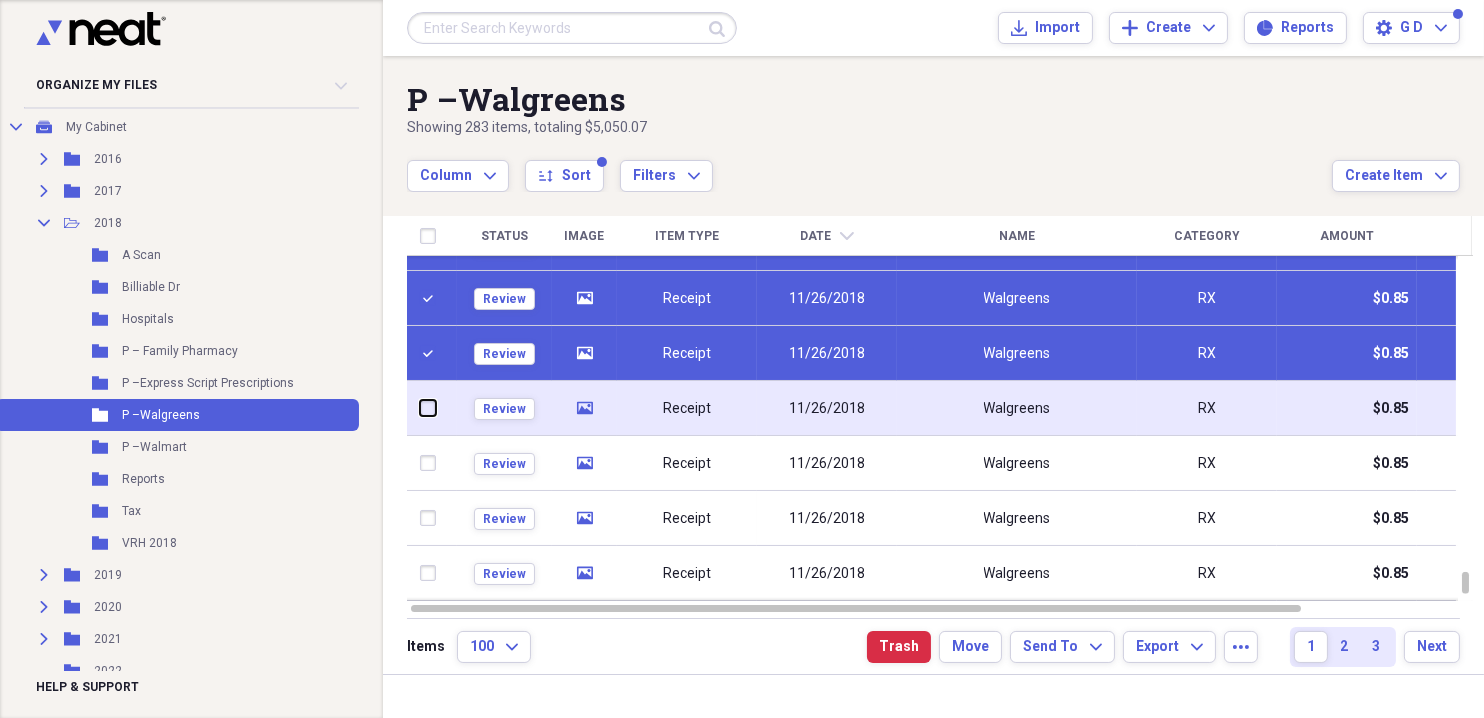 click at bounding box center (420, 408) 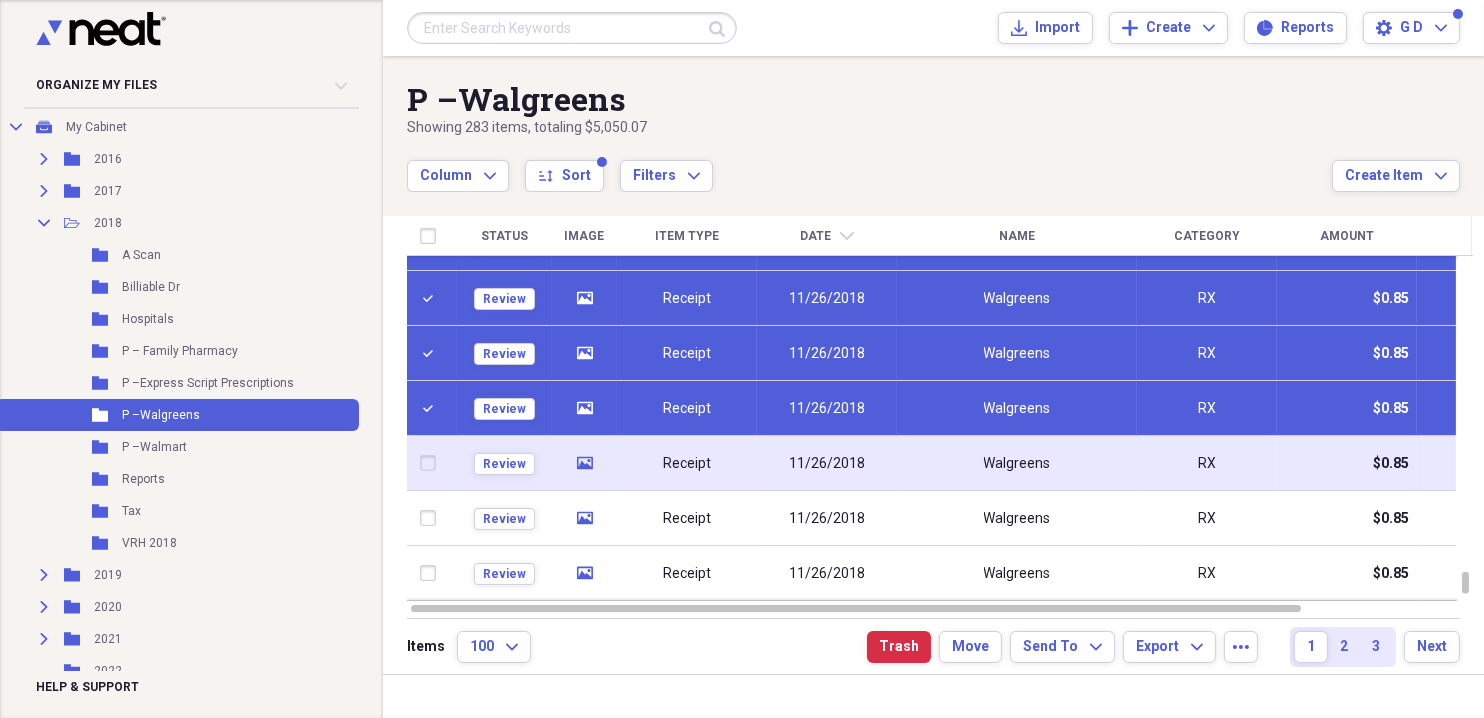 click at bounding box center [432, 463] 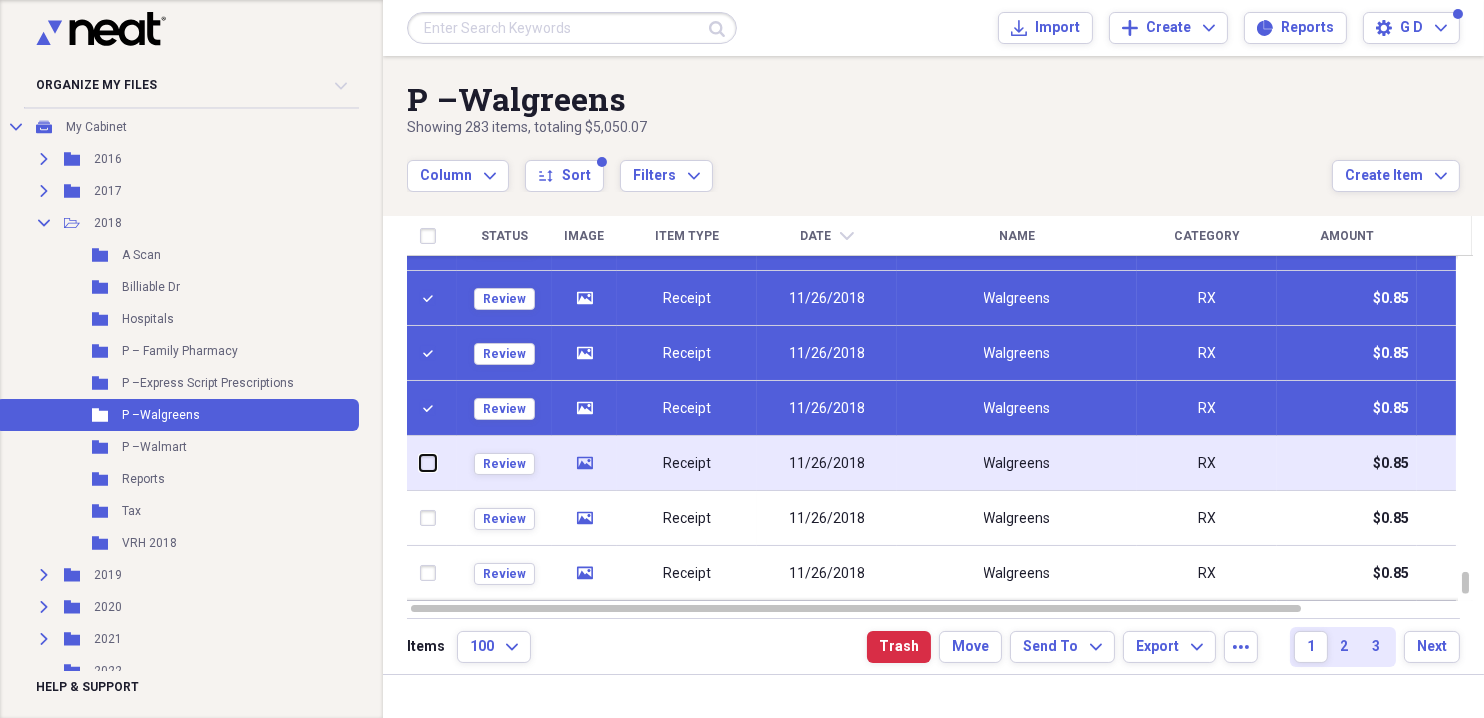 click at bounding box center (420, 463) 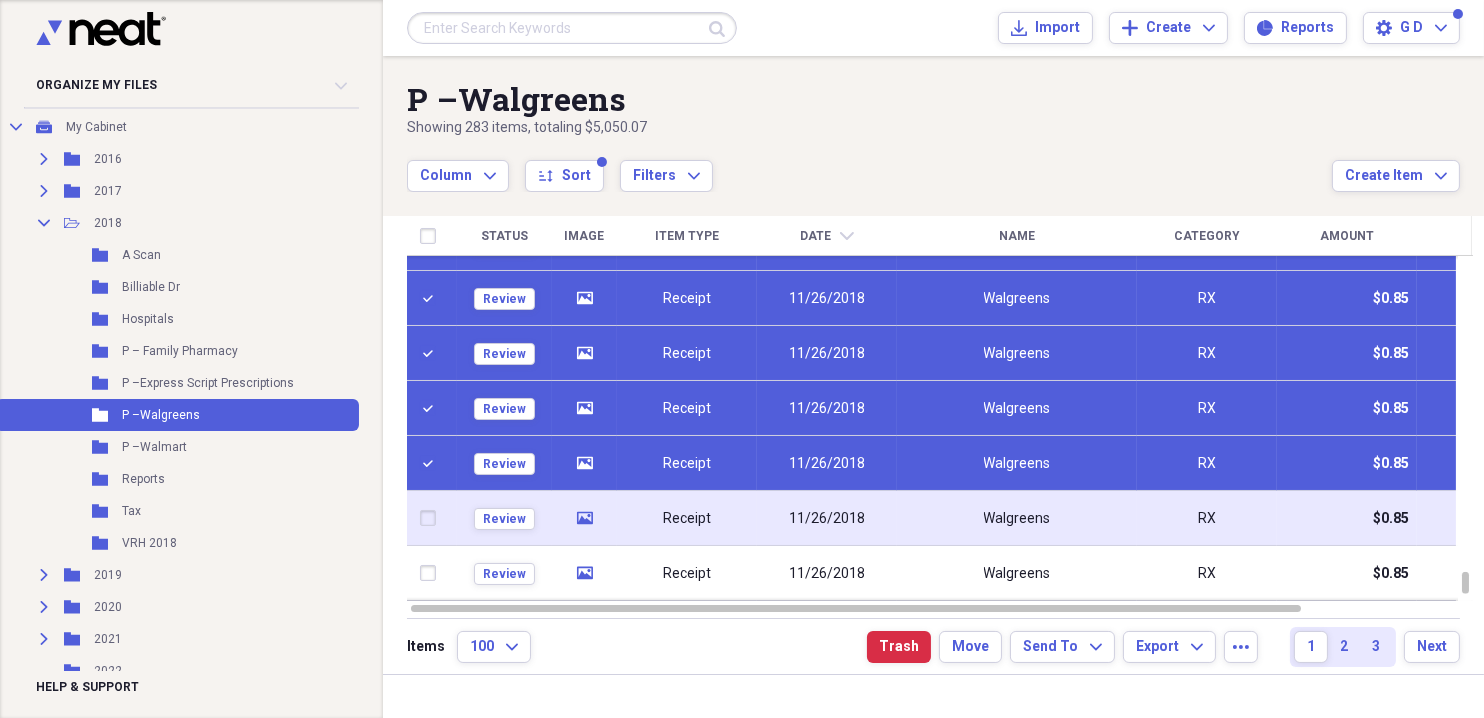 click at bounding box center (432, 518) 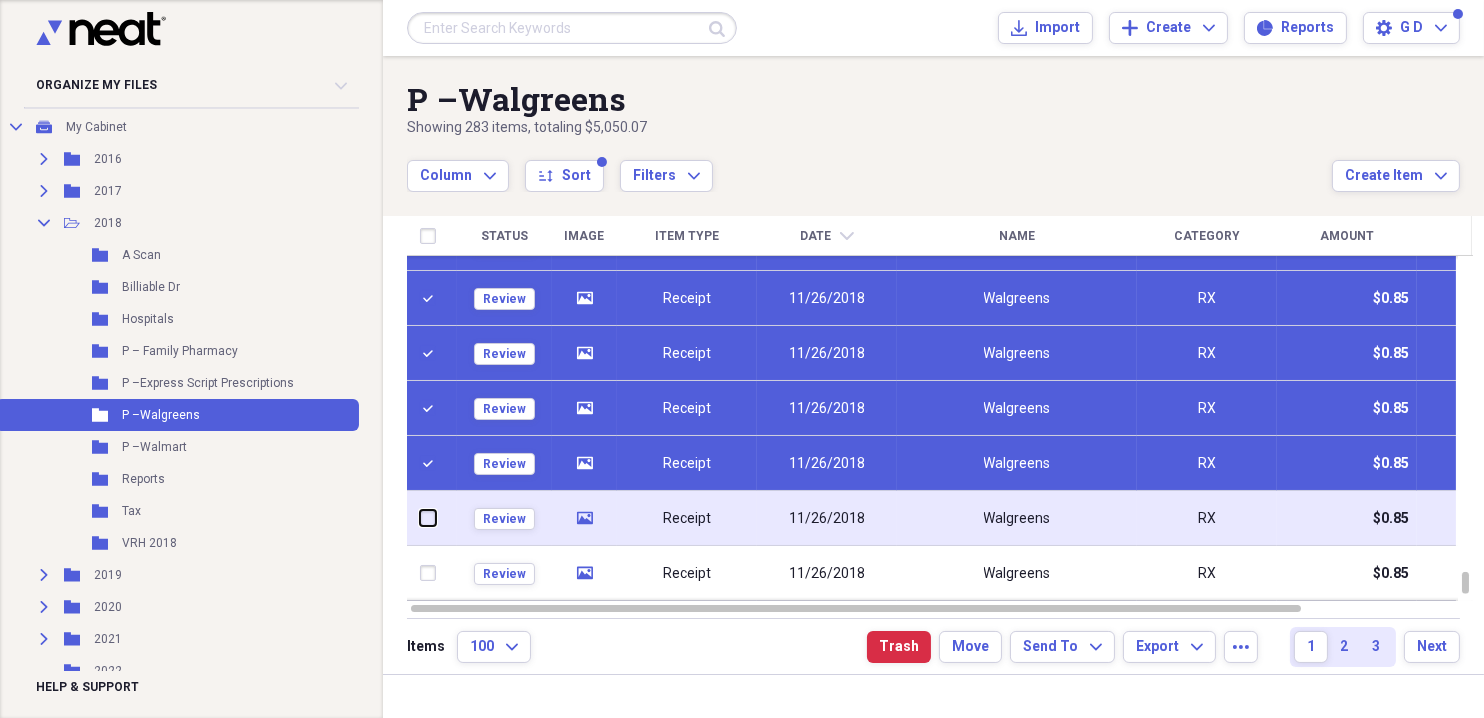 click at bounding box center (420, 518) 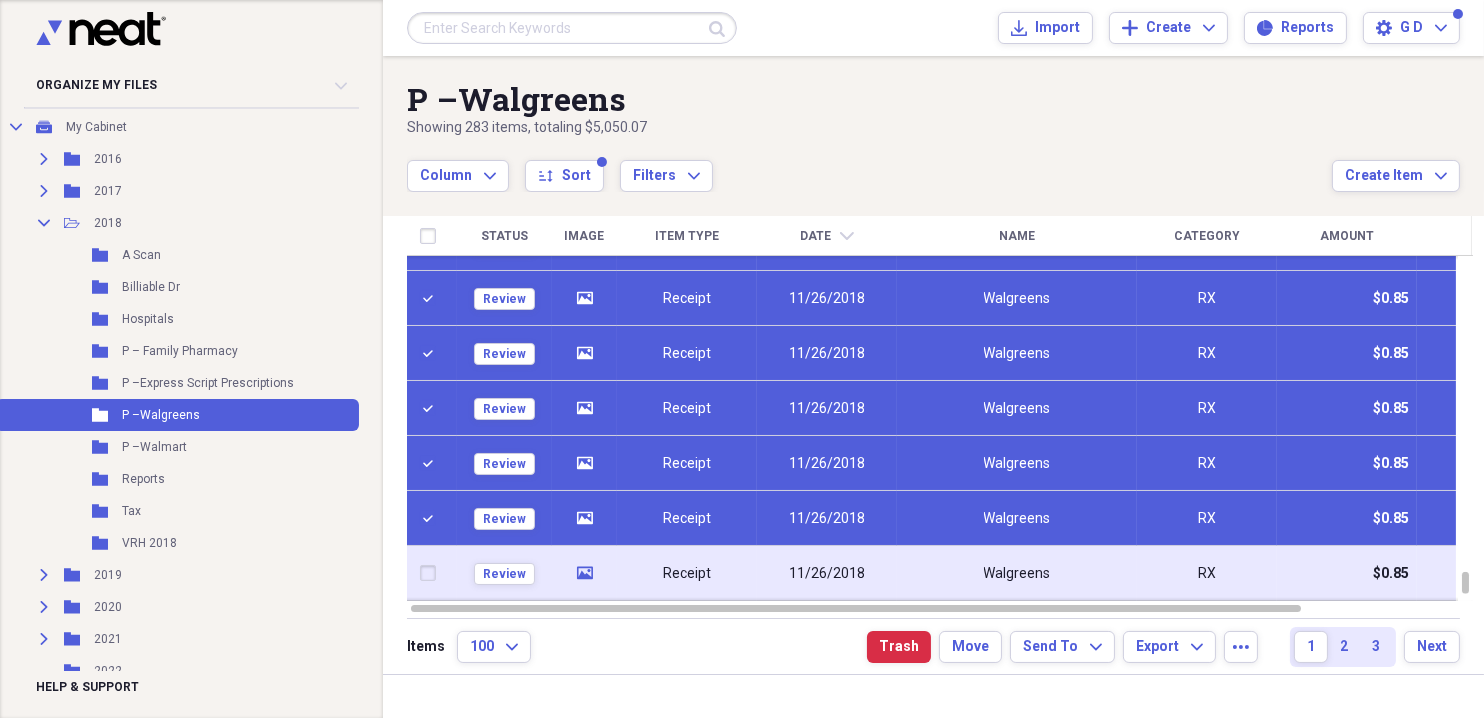 click at bounding box center [432, 573] 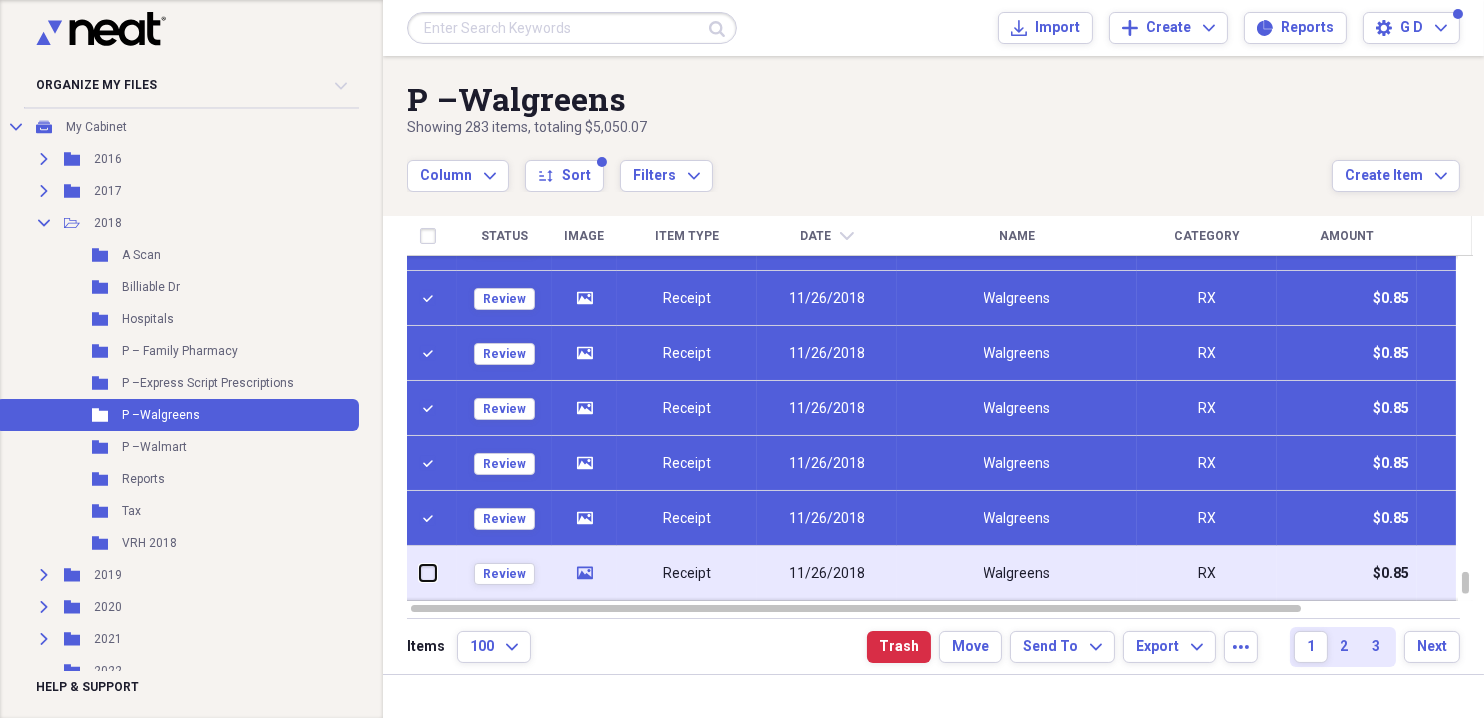 click at bounding box center [420, 573] 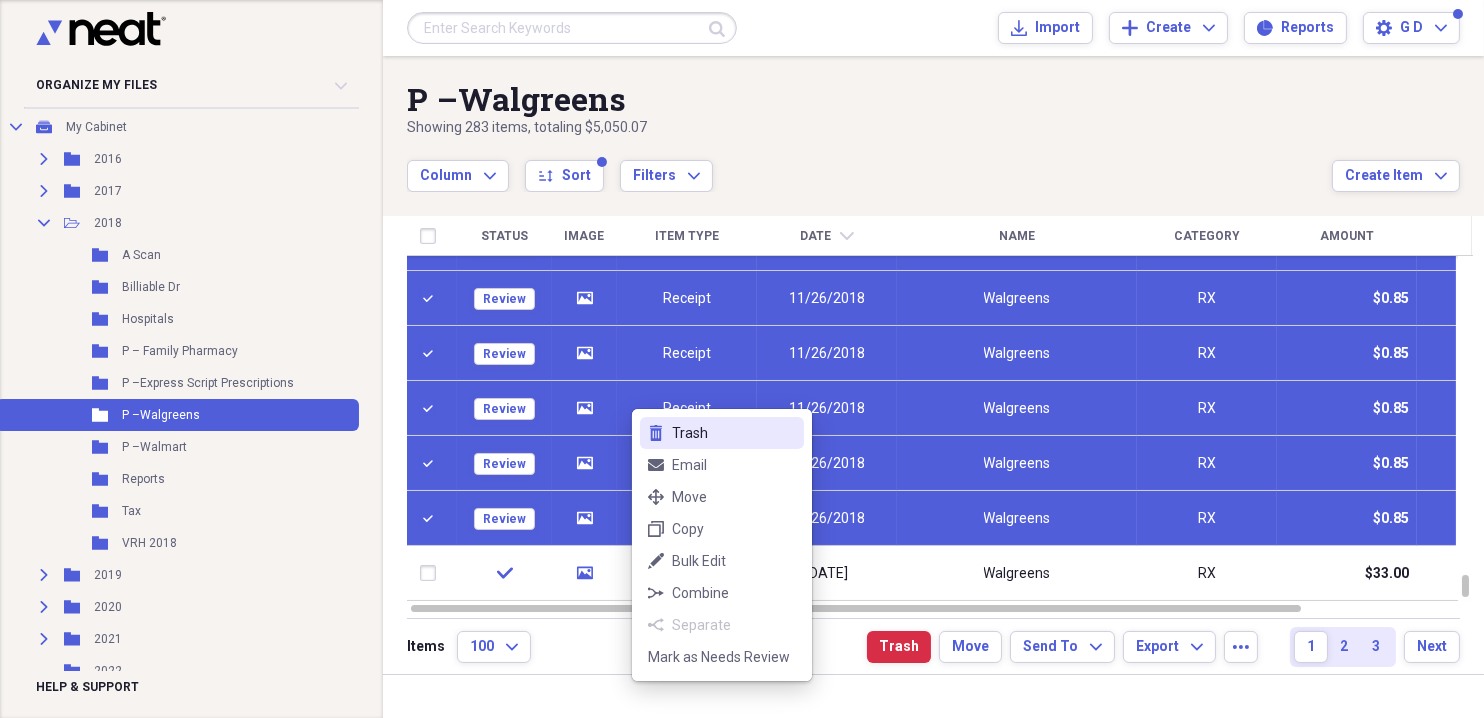 click on "Trash" at bounding box center [734, 433] 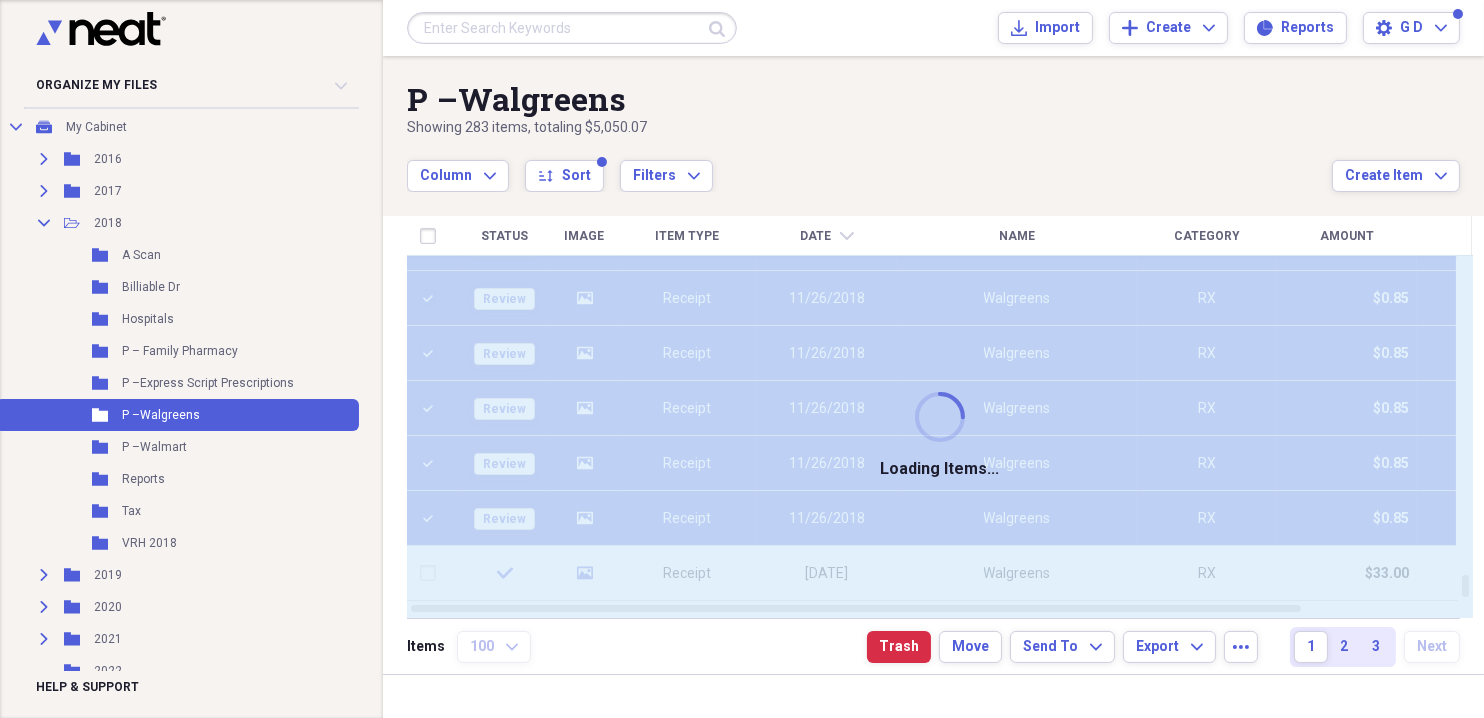 click on "Items 100 Expand Trash Move Send To Expand Export Expand more 1 2 3 Next" at bounding box center (933, 646) 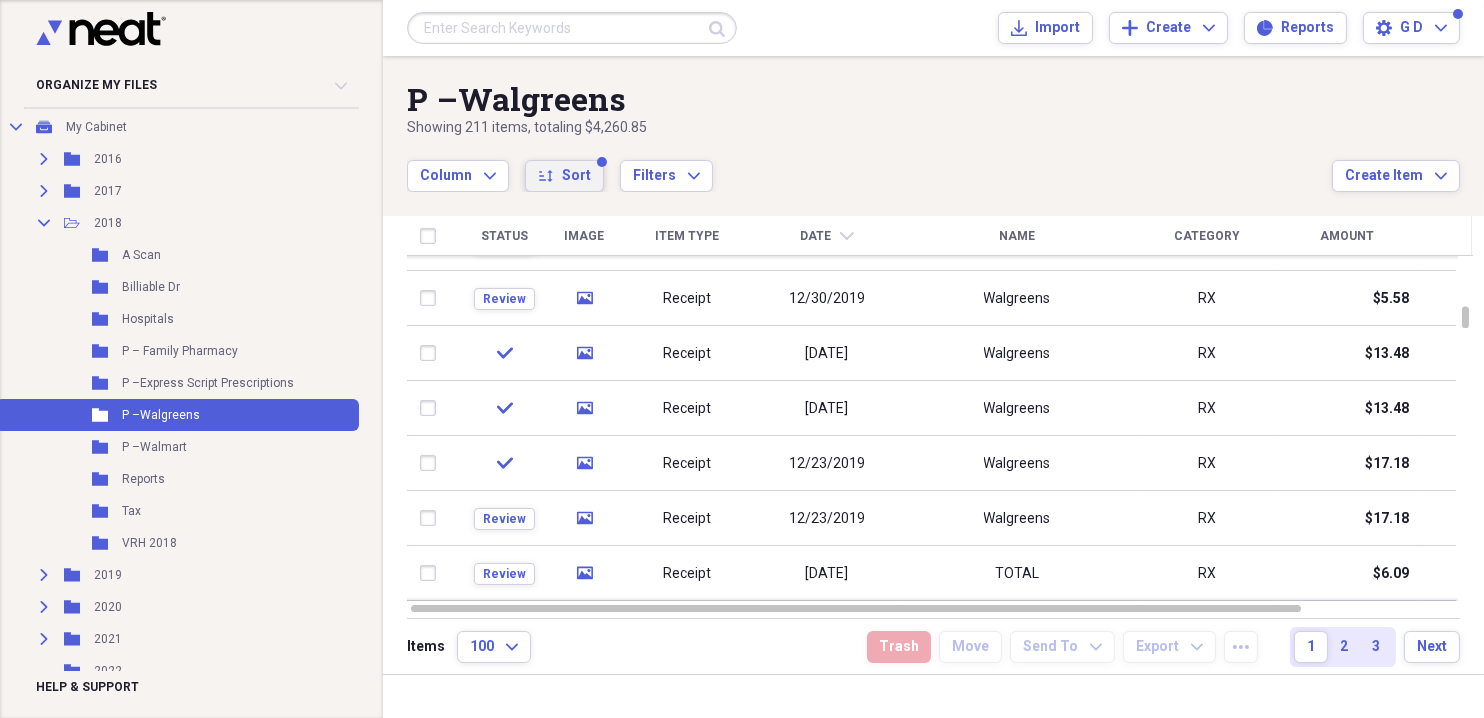 click on "Sort" at bounding box center (576, 176) 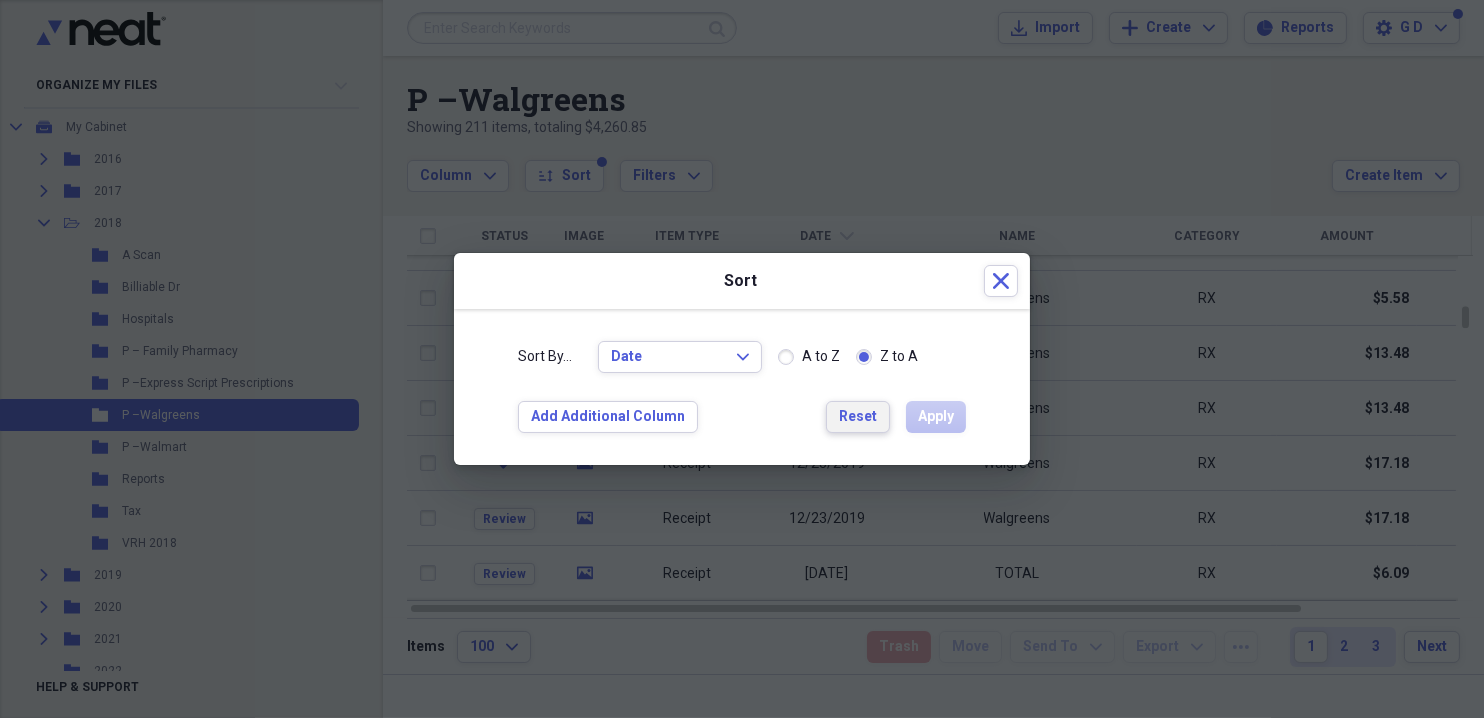 click on "Reset" at bounding box center [858, 417] 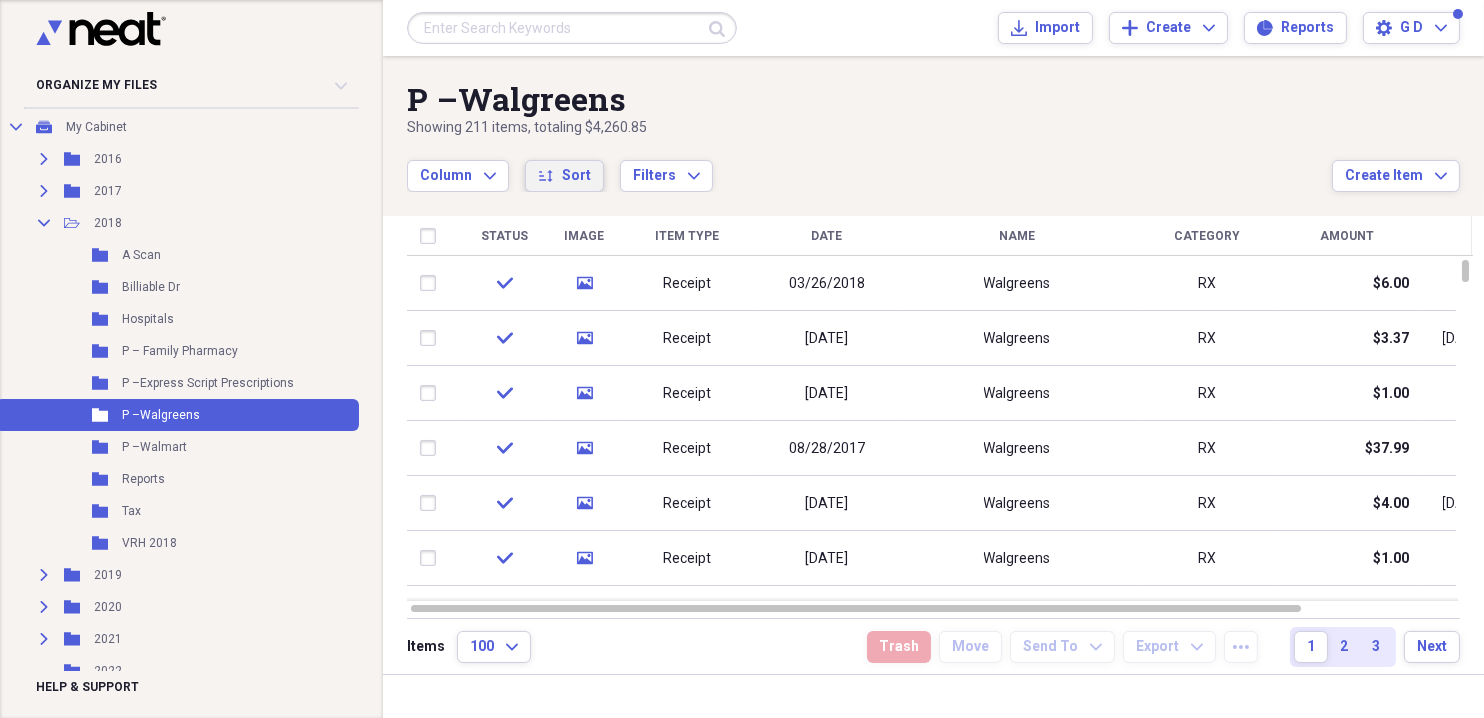 click on "Sort" at bounding box center (576, 176) 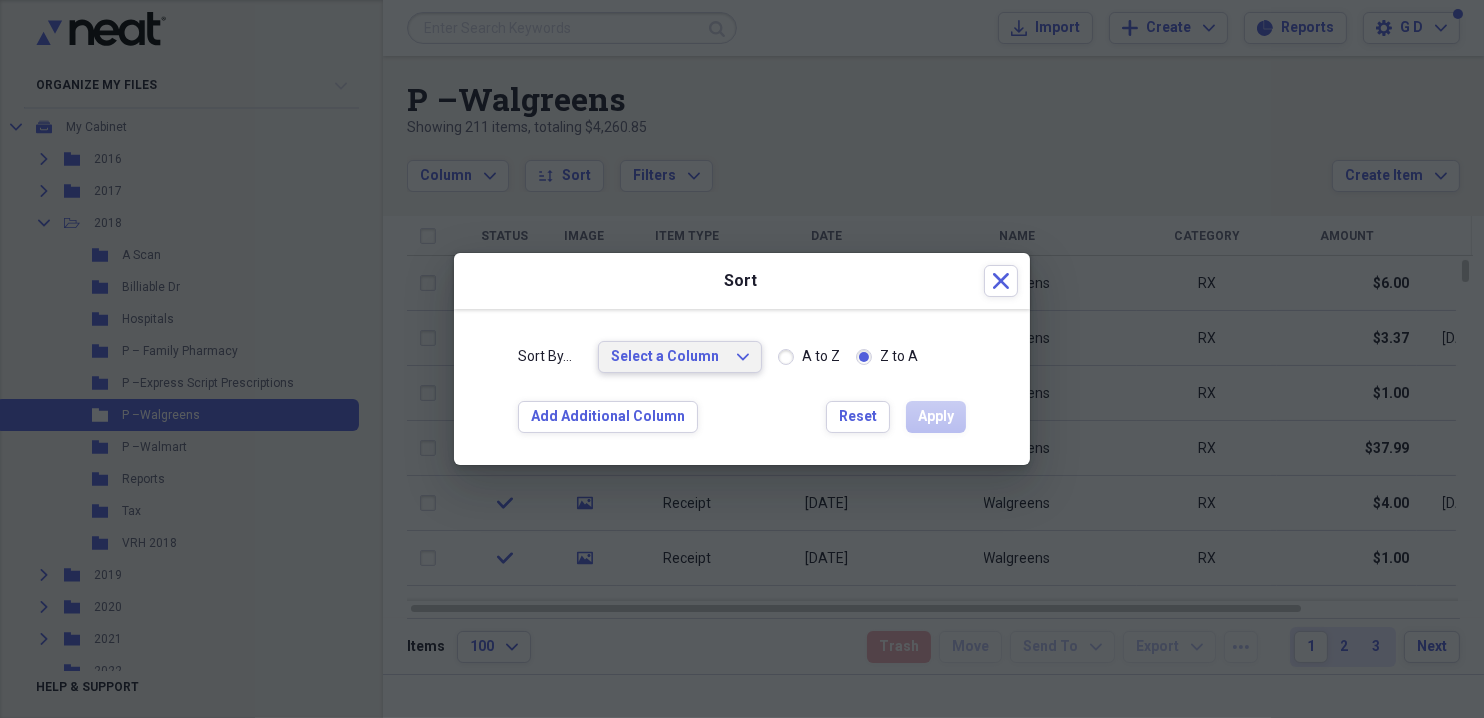 click on "Expand" 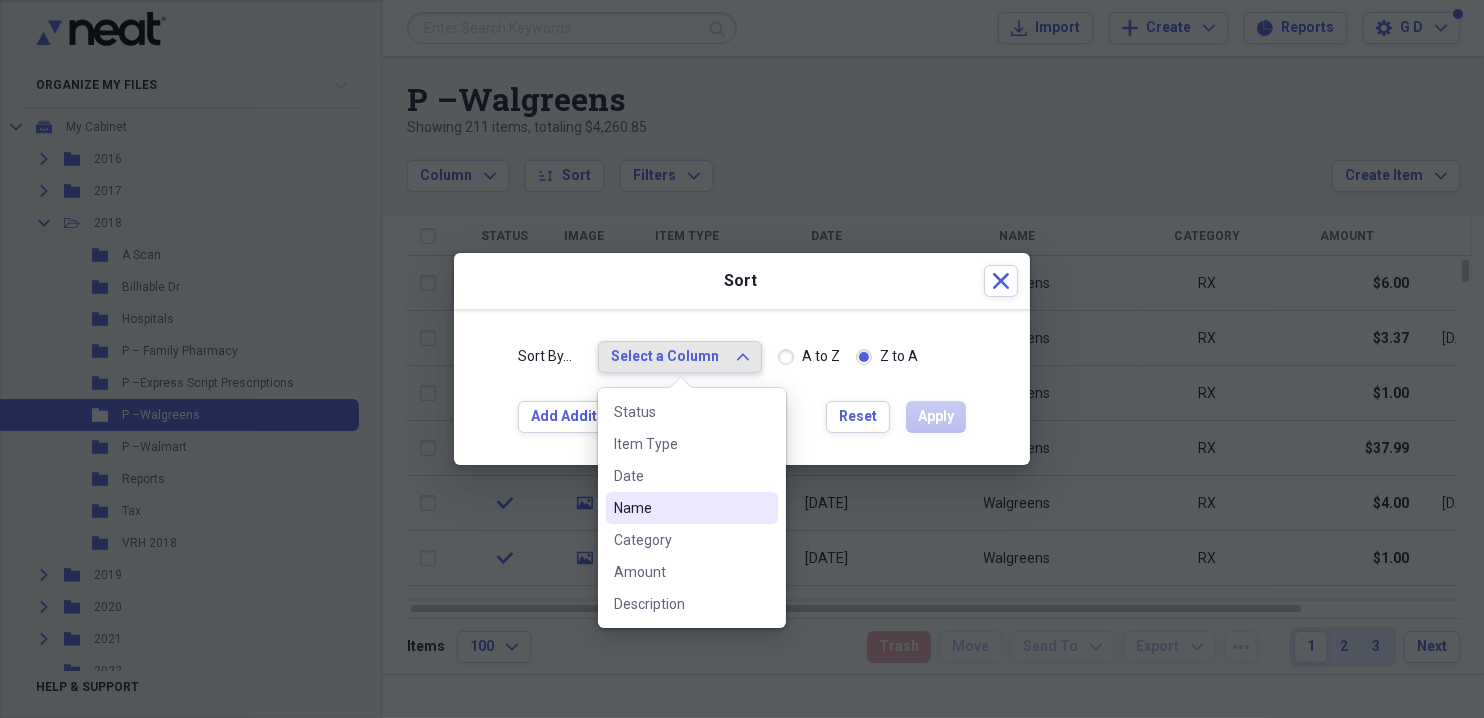 click on "Name" at bounding box center [680, 508] 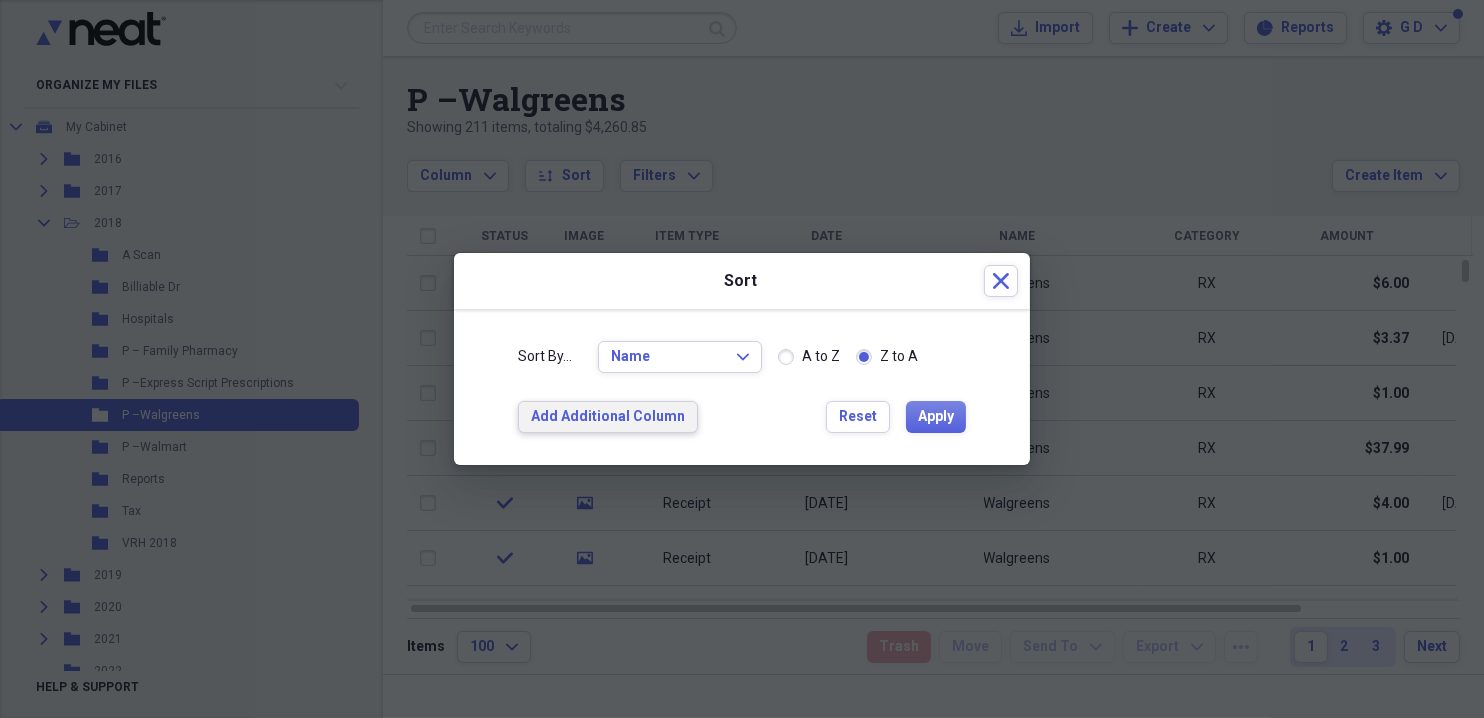 click on "Add Additional Column" at bounding box center (608, 417) 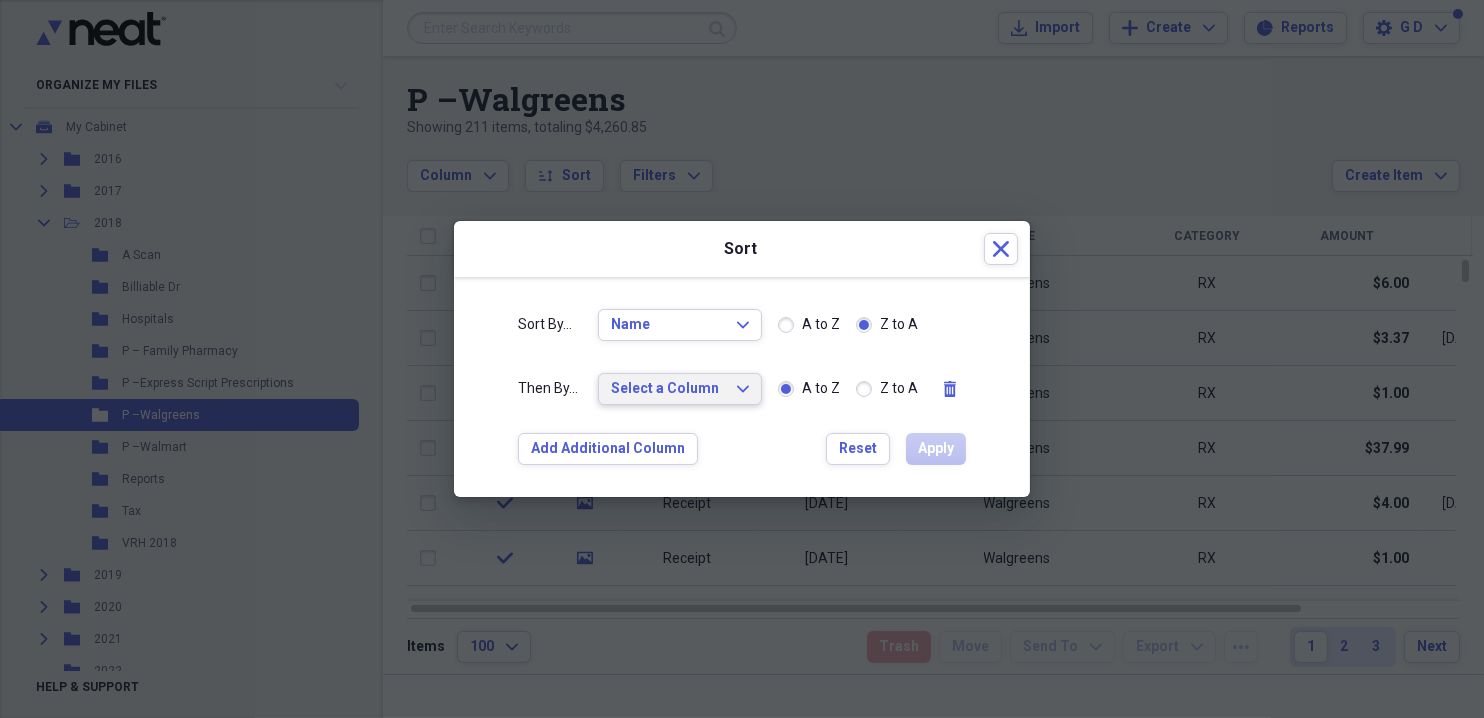 click on "Expand" 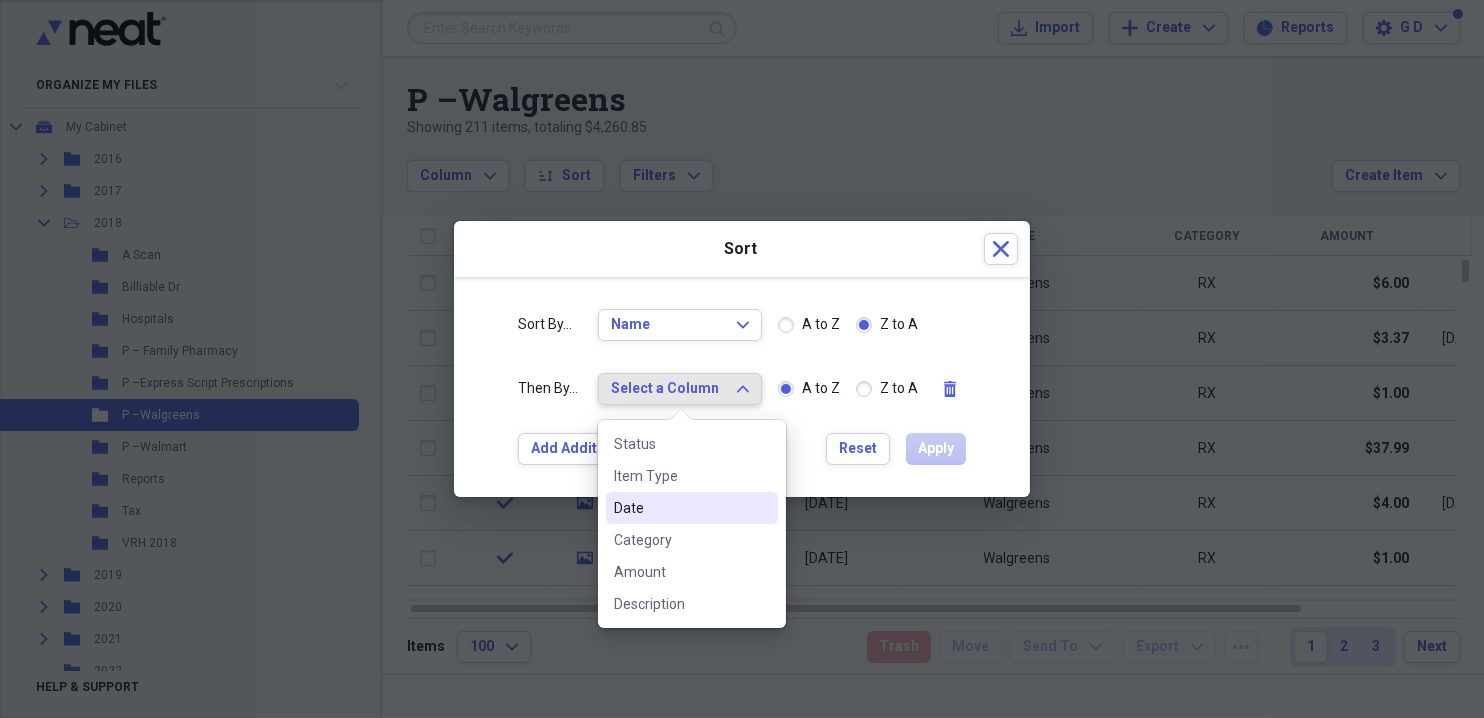 click on "Date" at bounding box center [680, 508] 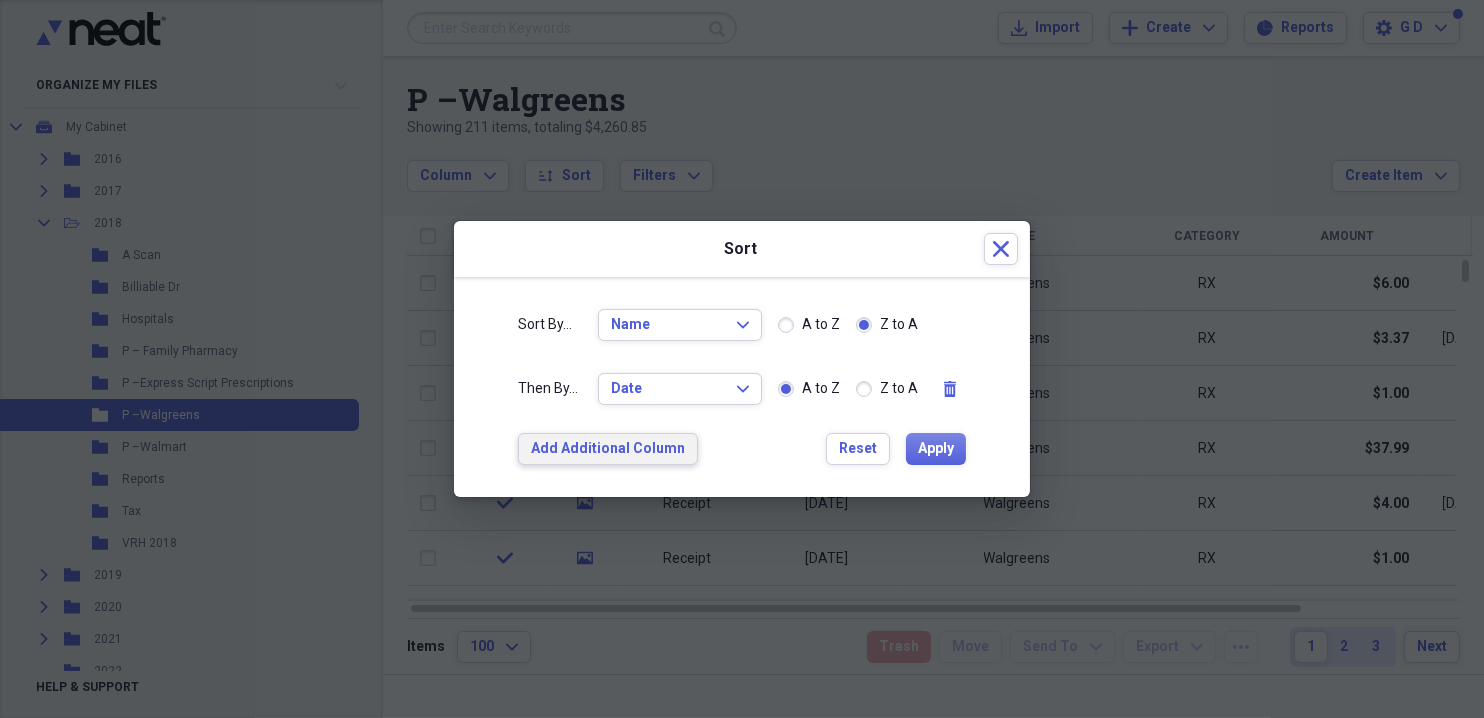 click on "Add Additional Column" at bounding box center (608, 449) 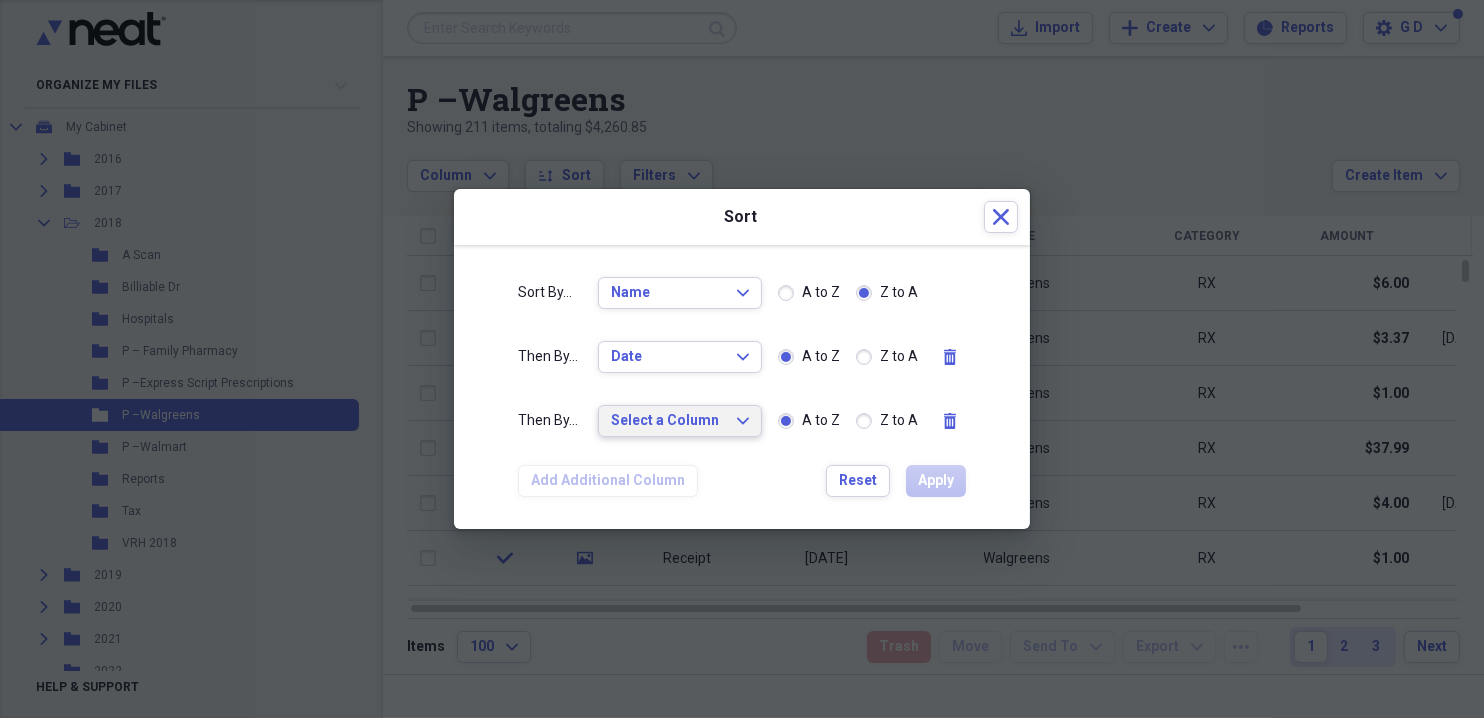 click on "Expand" 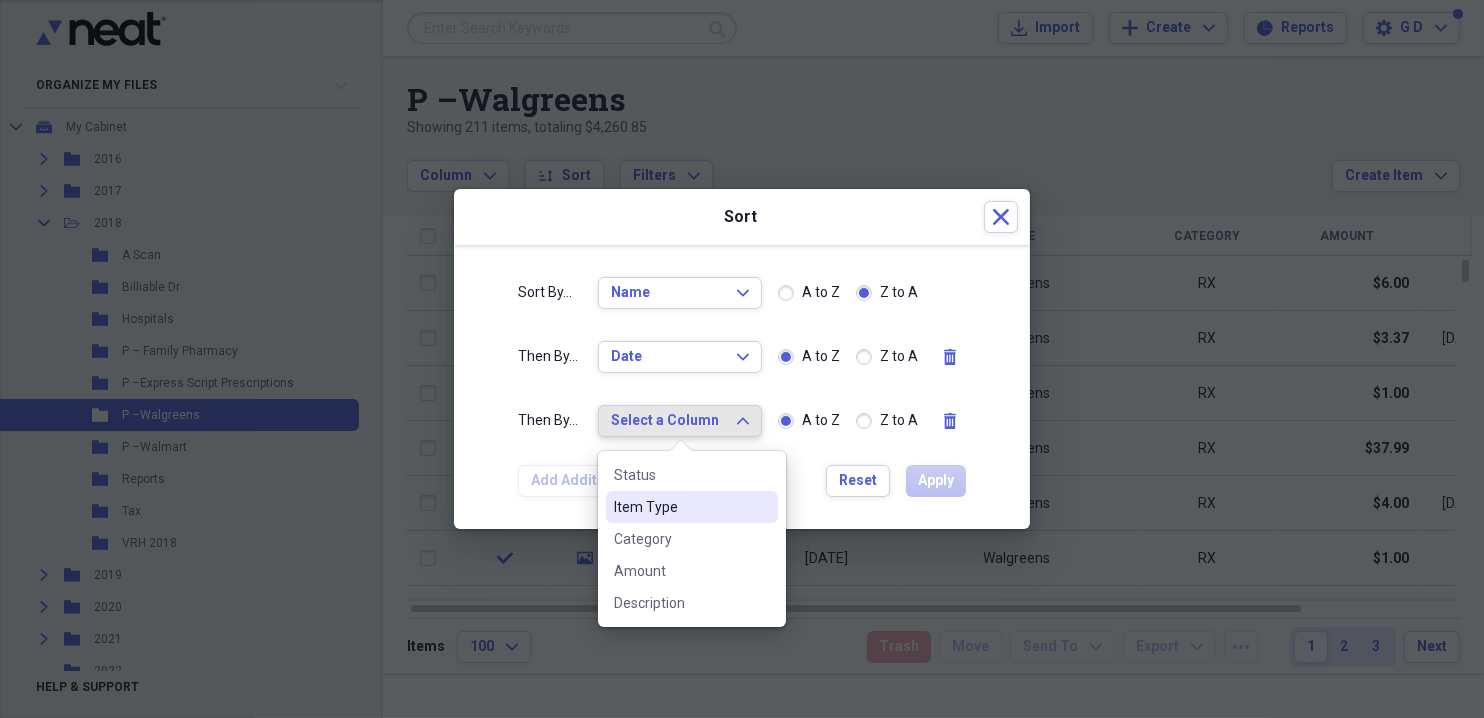 click on "Item Type" at bounding box center [680, 507] 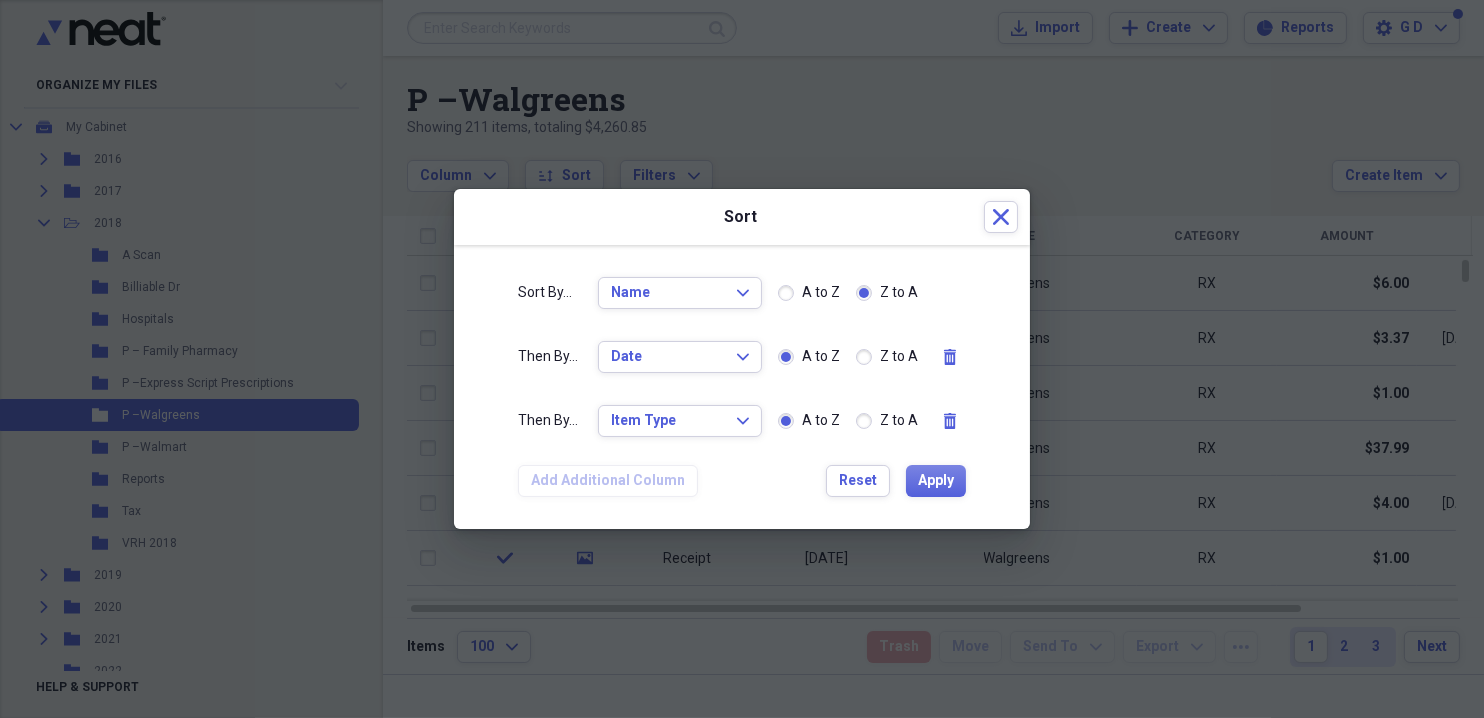click on "A to Z" at bounding box center (809, 293) 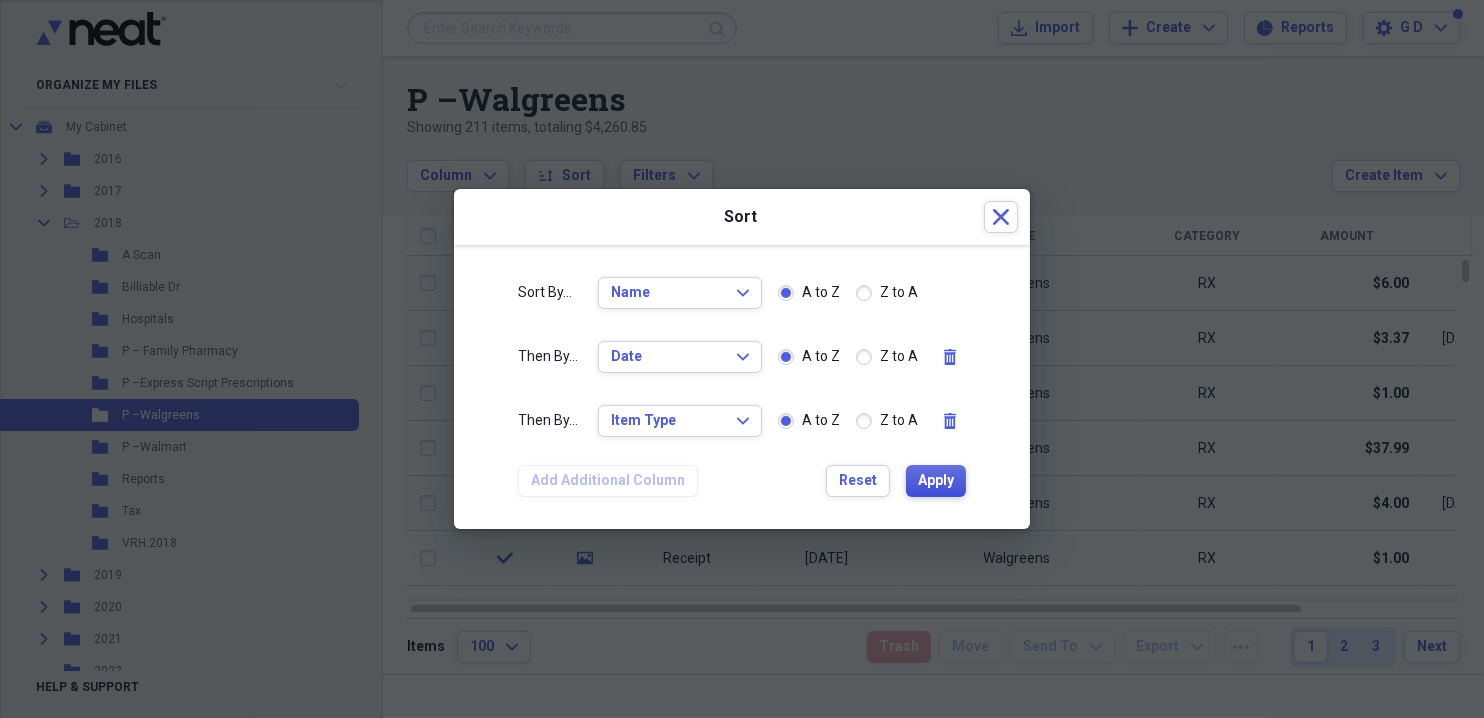 click on "Apply" at bounding box center [936, 481] 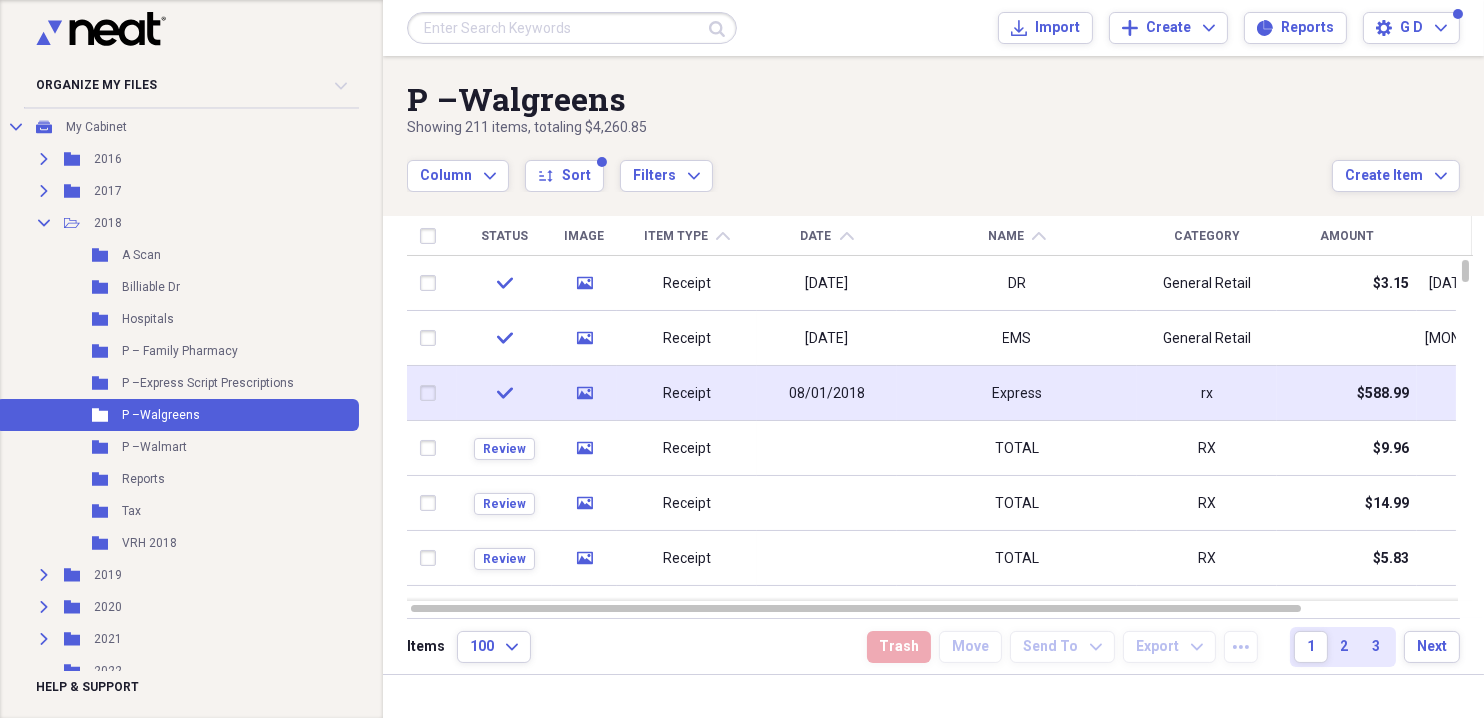 click on "Express" at bounding box center [1017, 394] 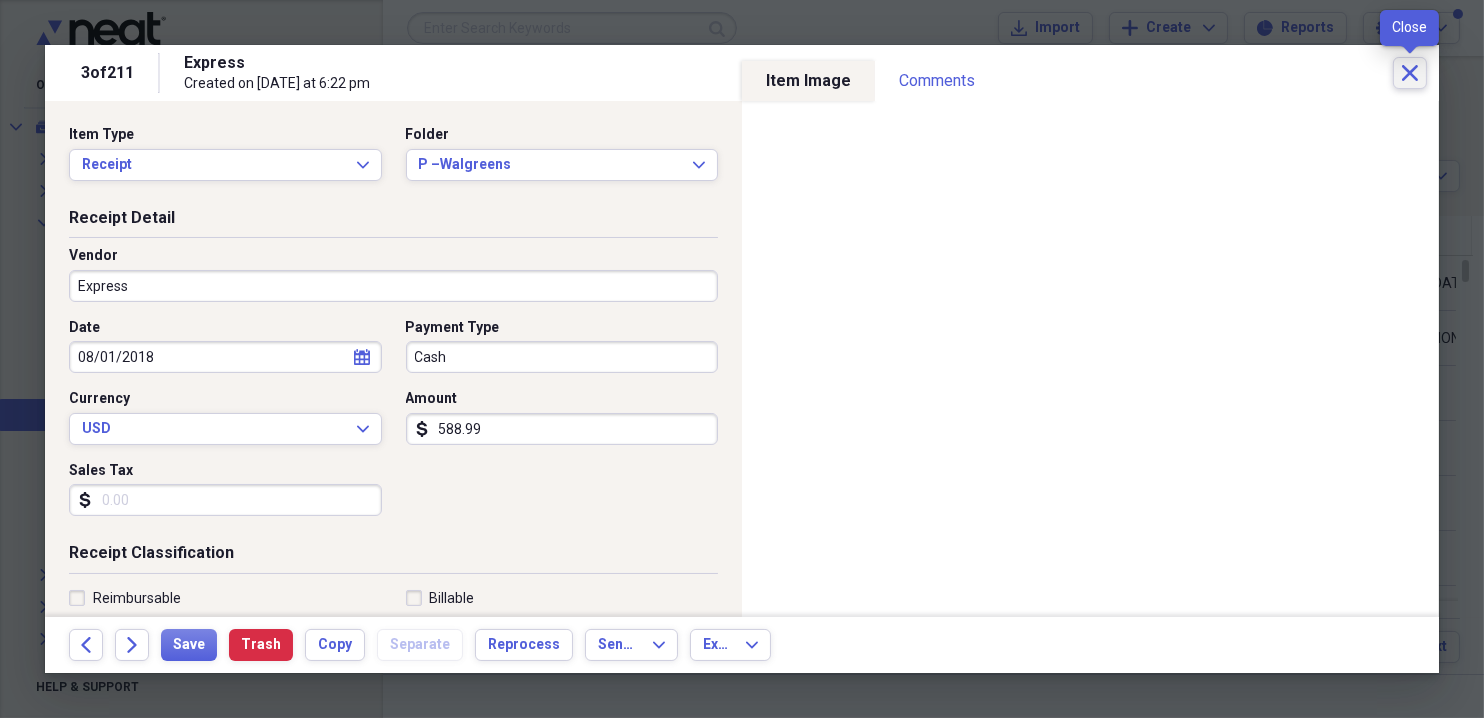 click on "Close" 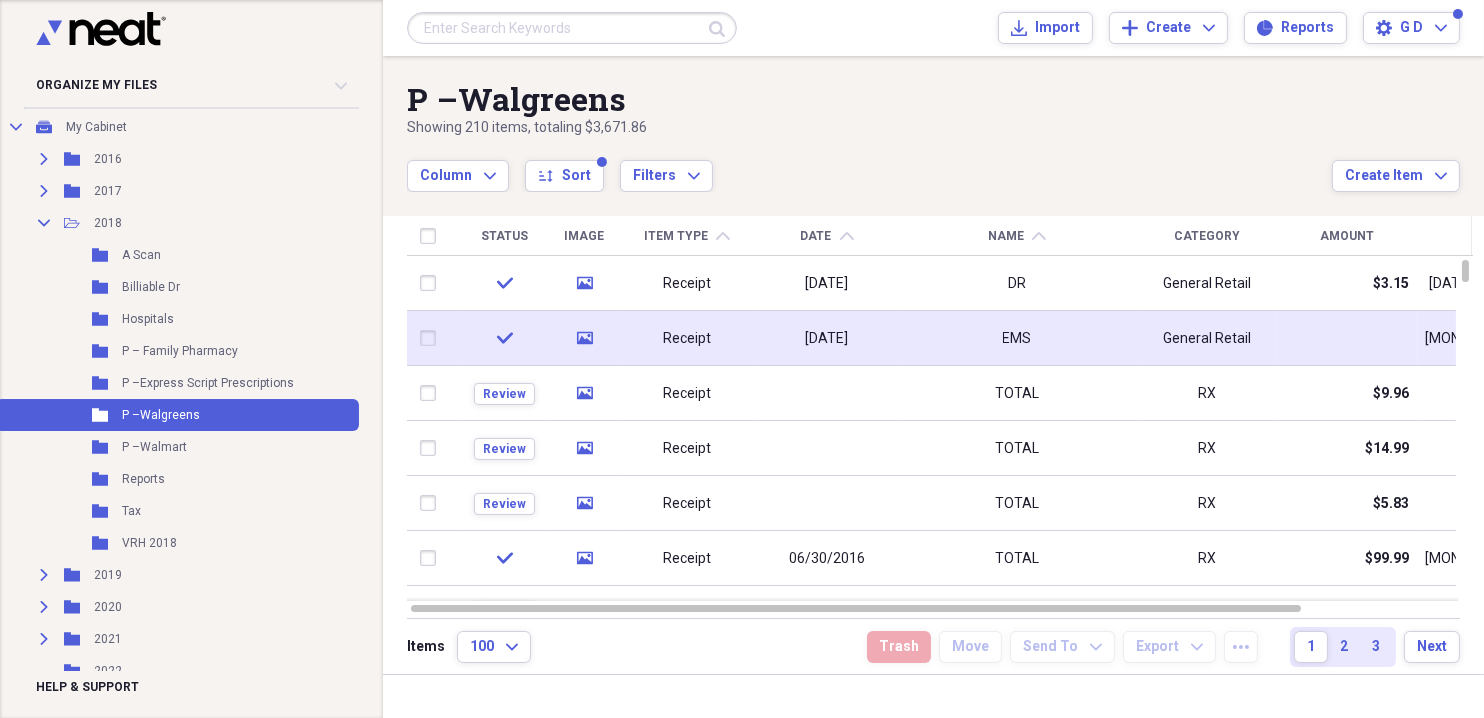 click on "EMS" at bounding box center (1017, 339) 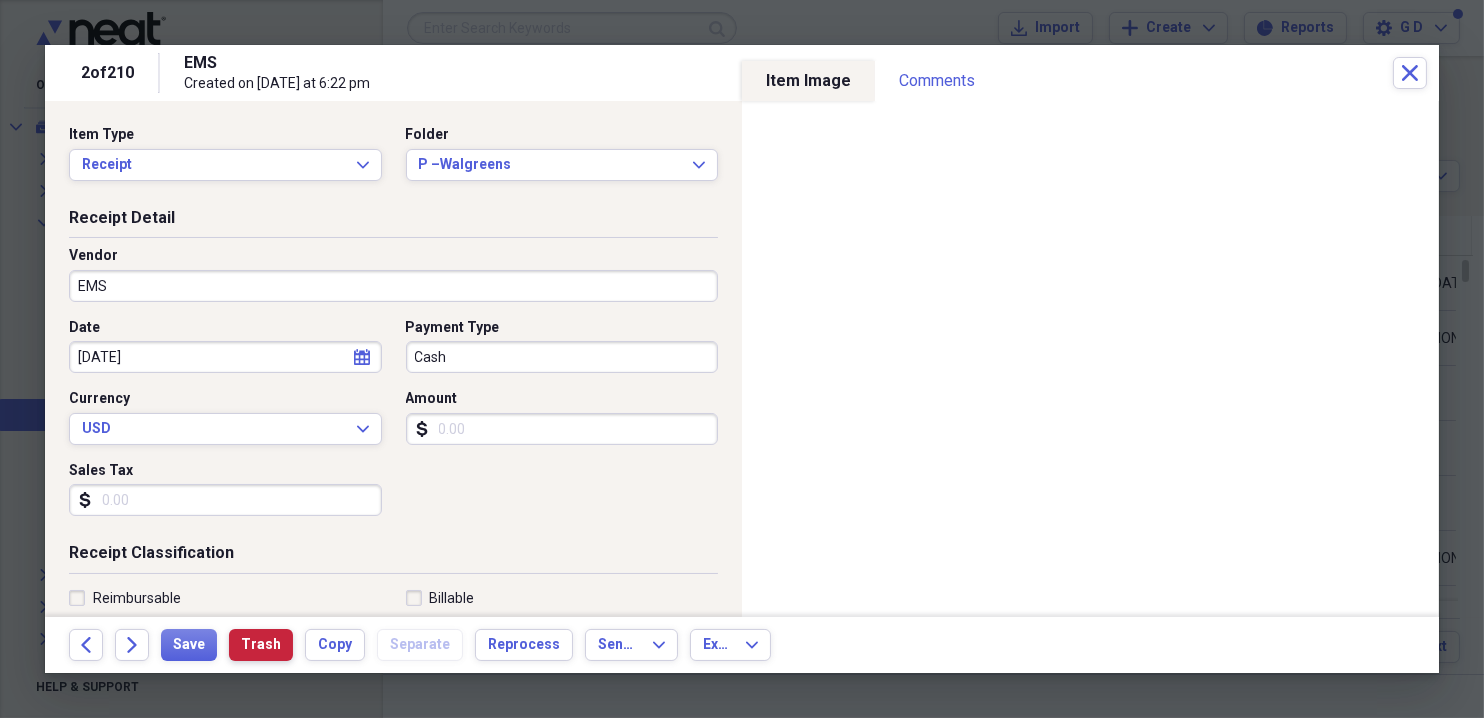 click on "Trash" at bounding box center (261, 645) 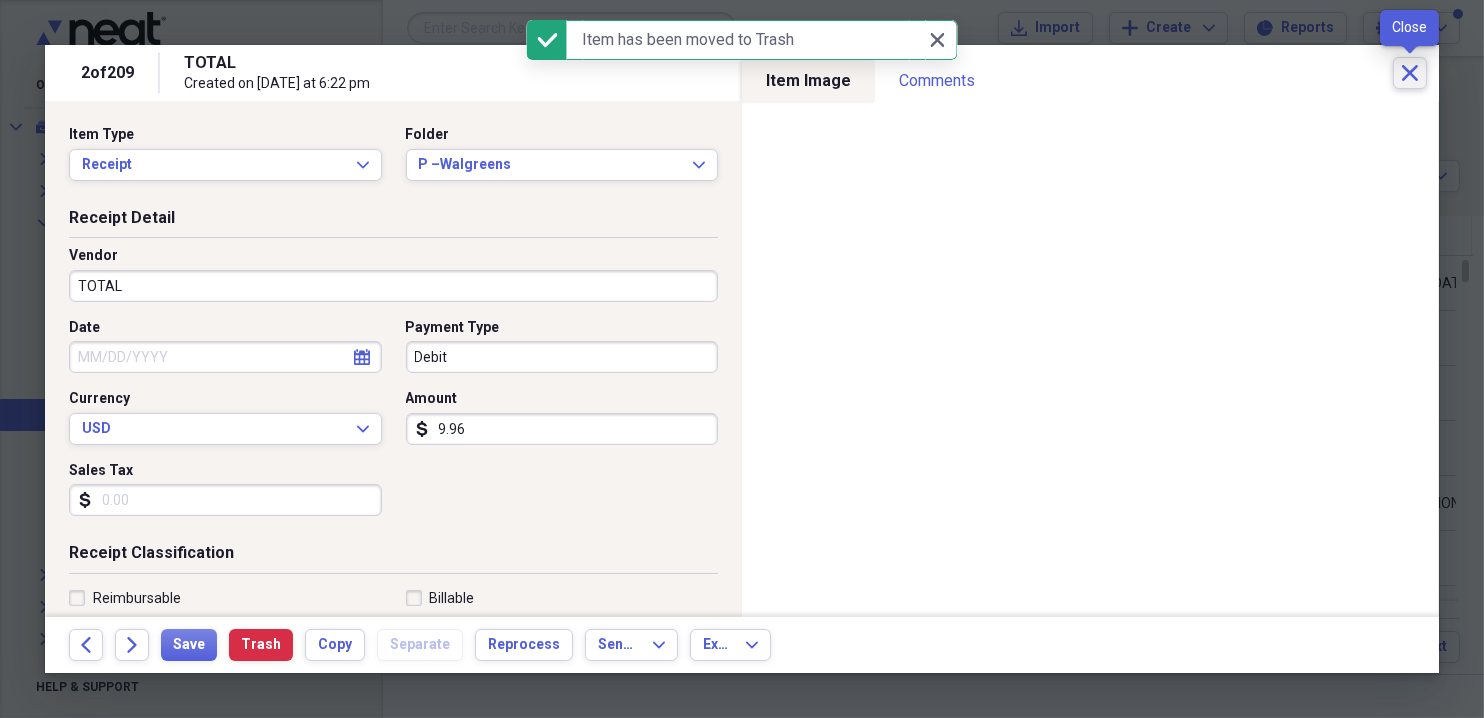 click on "Close" 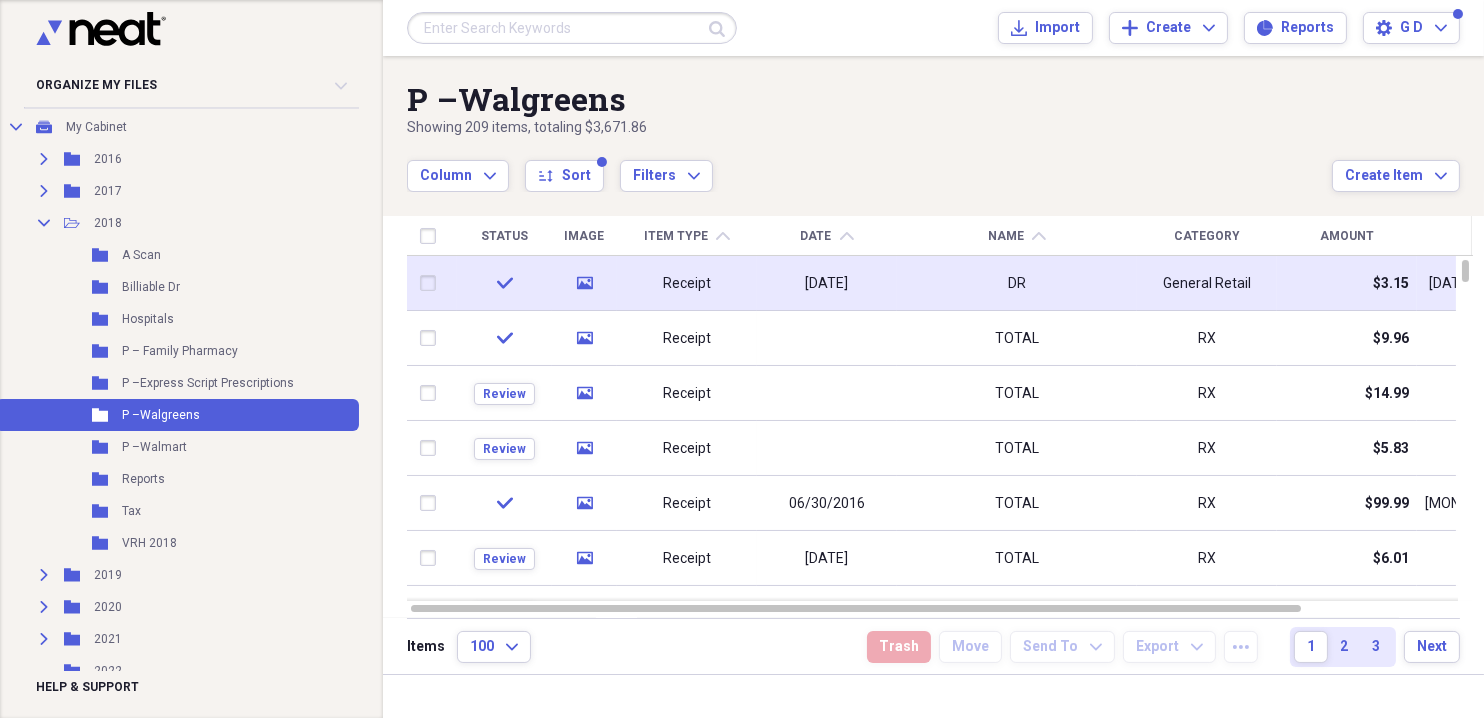 click on "General Retail" at bounding box center (1207, 284) 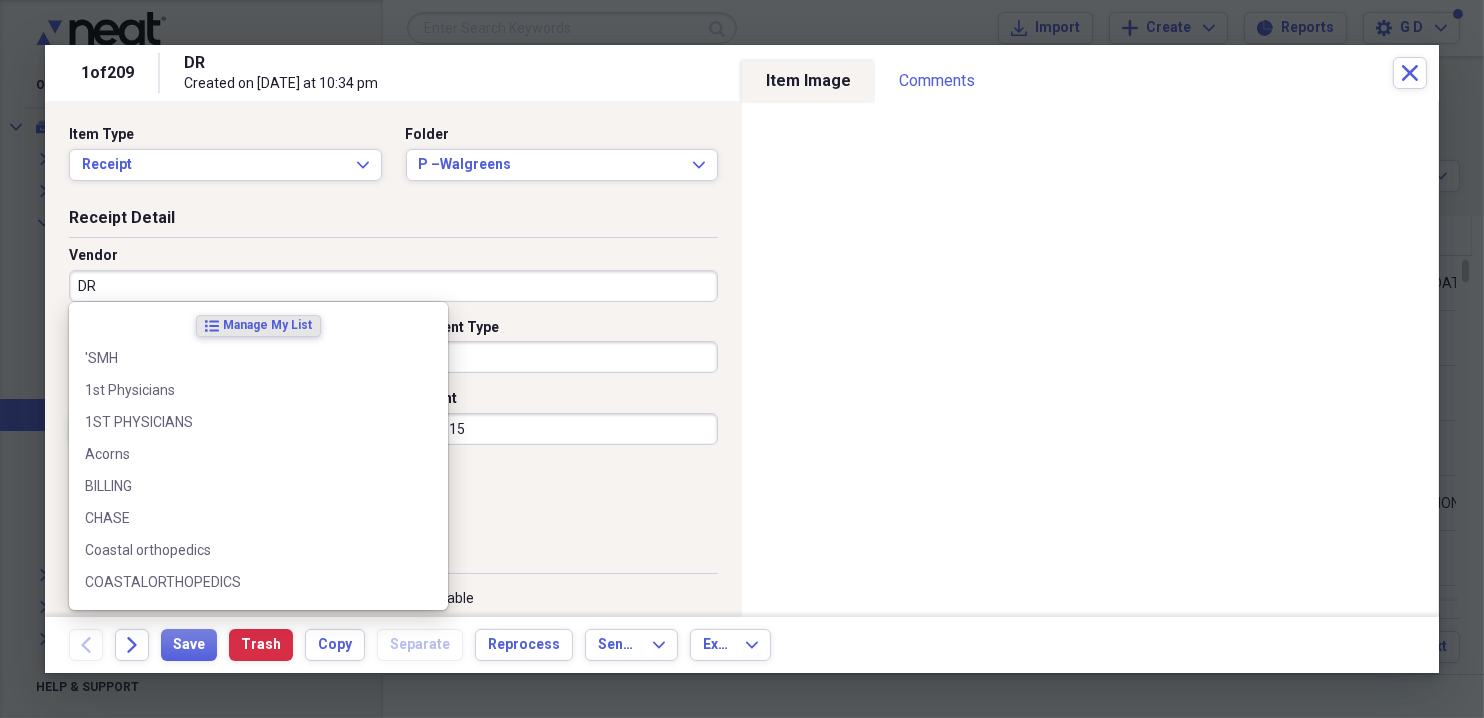 click on "DR" at bounding box center (393, 286) 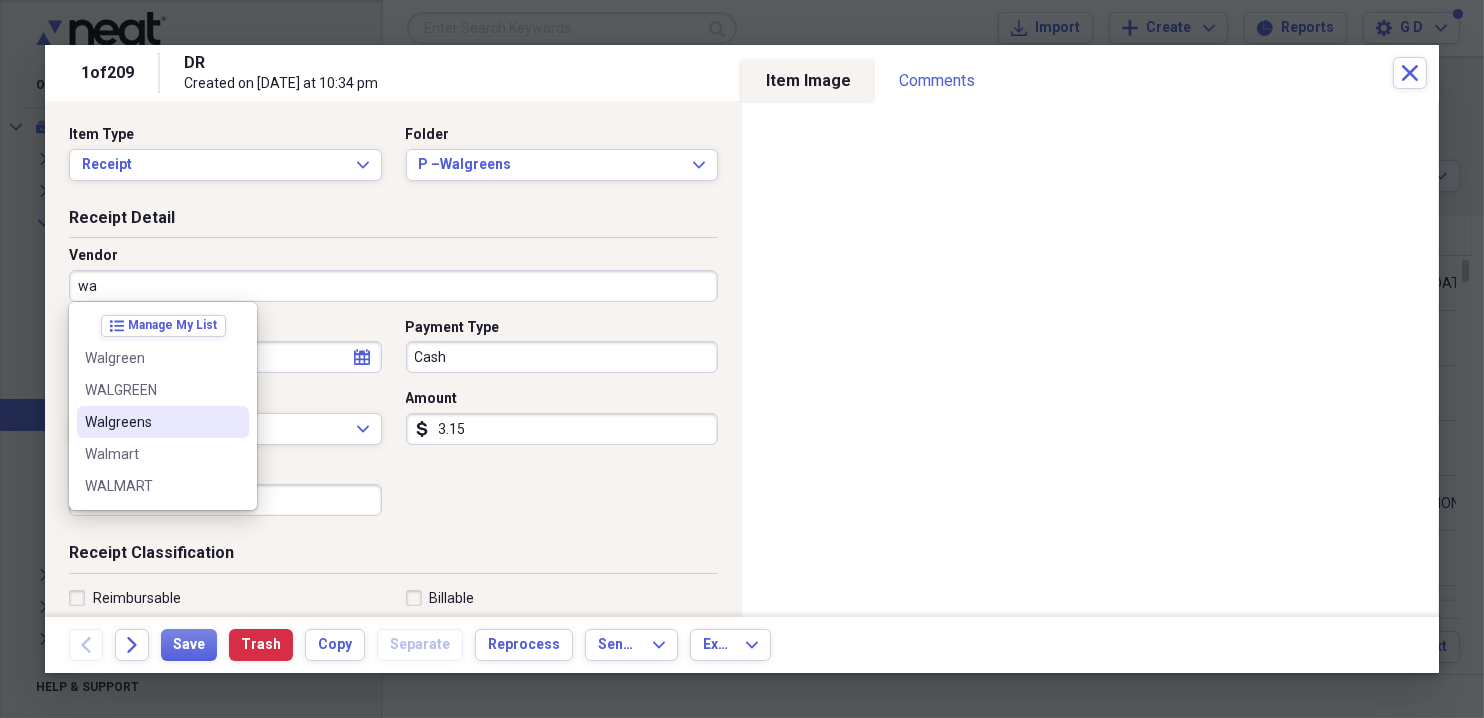 click on "Walgreens" at bounding box center (151, 422) 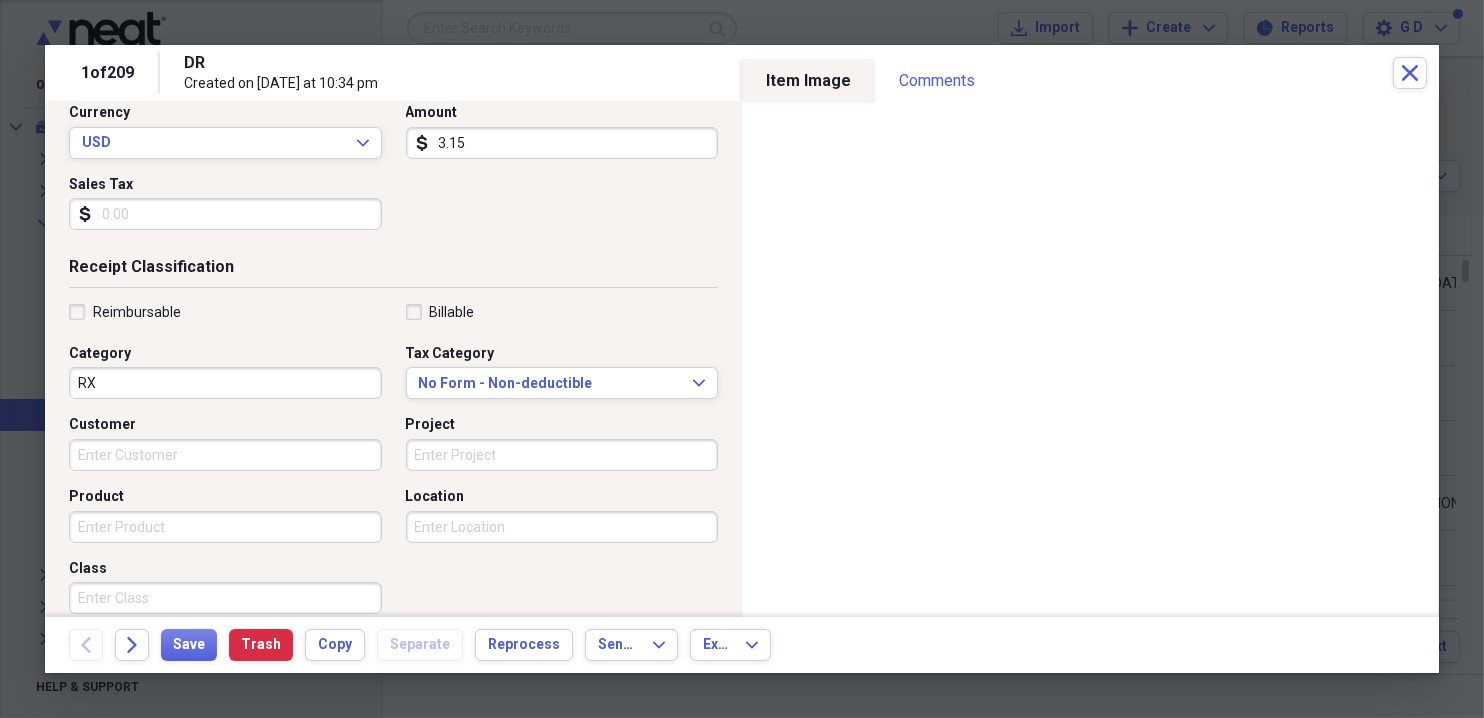 scroll, scrollTop: 300, scrollLeft: 0, axis: vertical 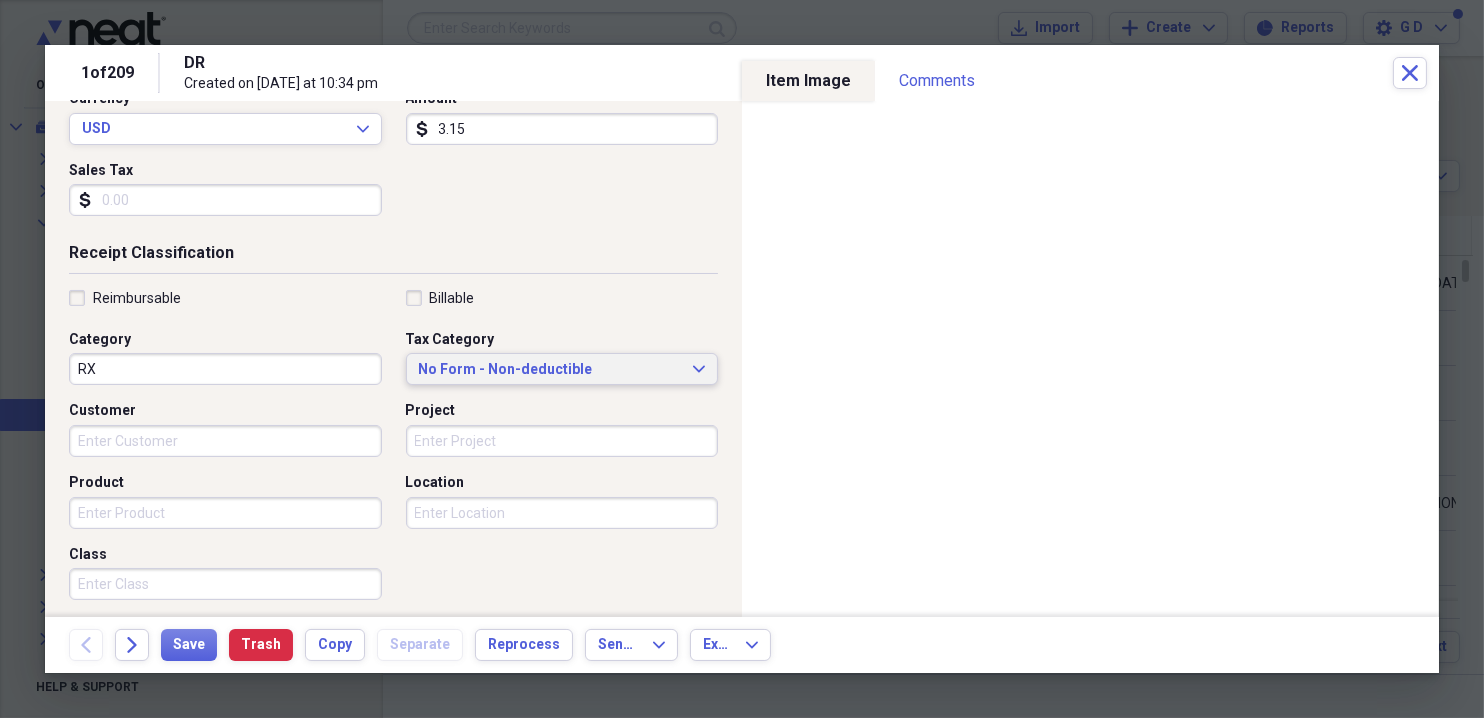 click on "No Form - Non-deductible" at bounding box center (550, 370) 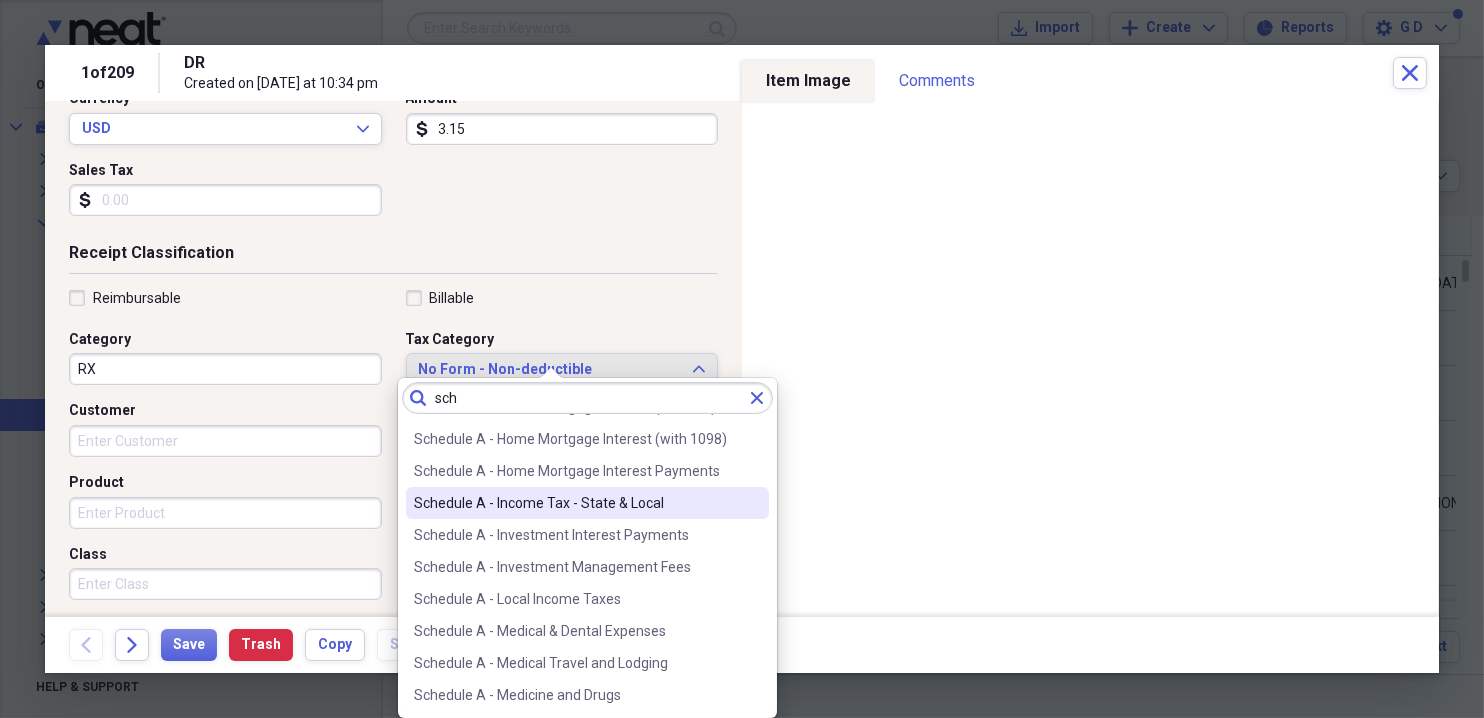 scroll, scrollTop: 199, scrollLeft: 0, axis: vertical 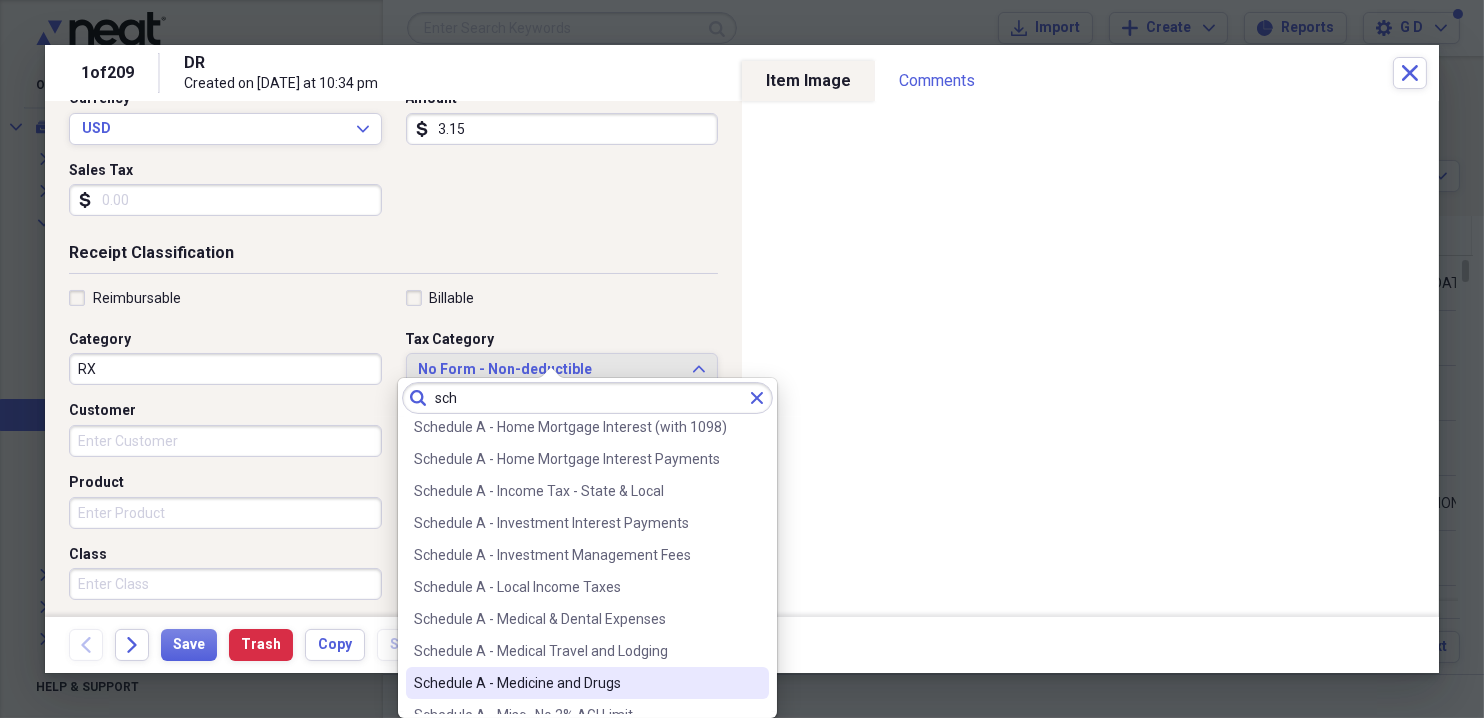 click on "Schedule A - Medicine and Drugs" at bounding box center [575, 683] 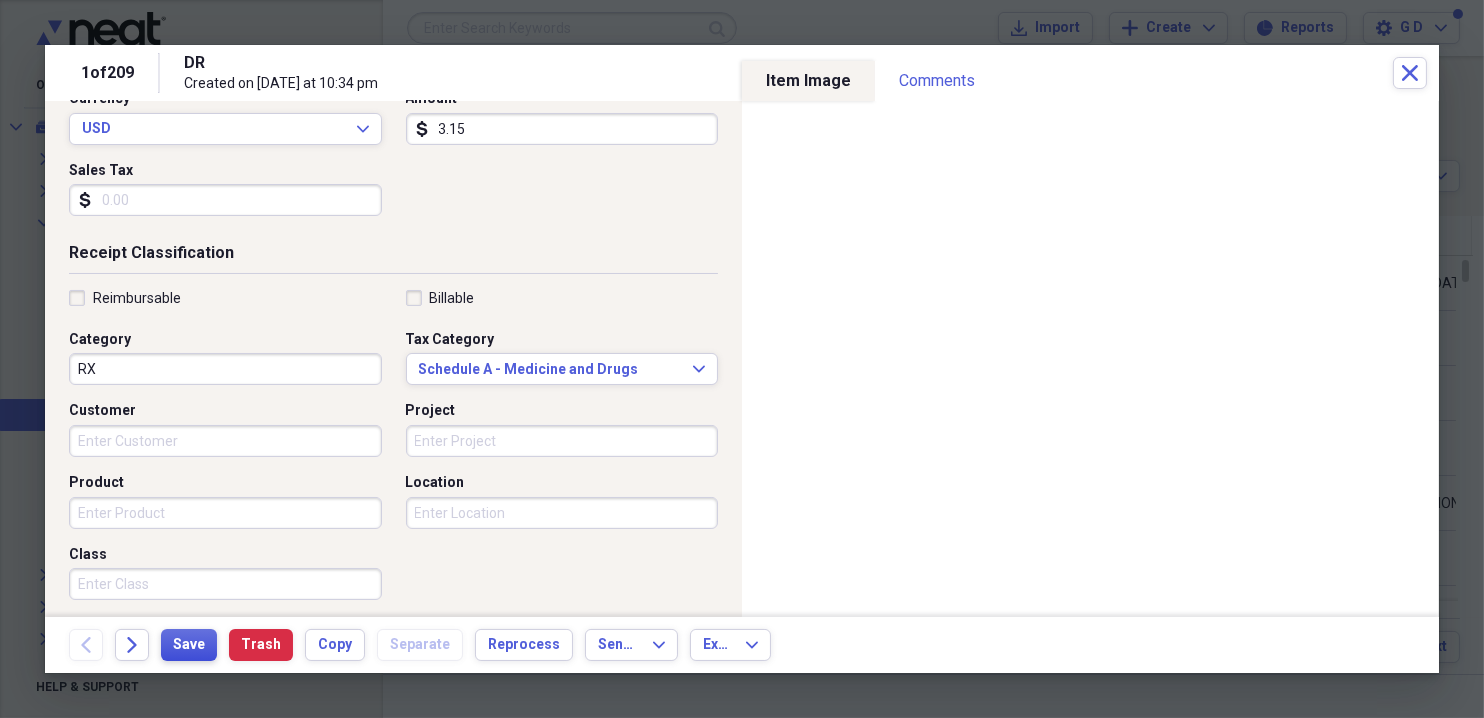 click on "Save" at bounding box center (189, 645) 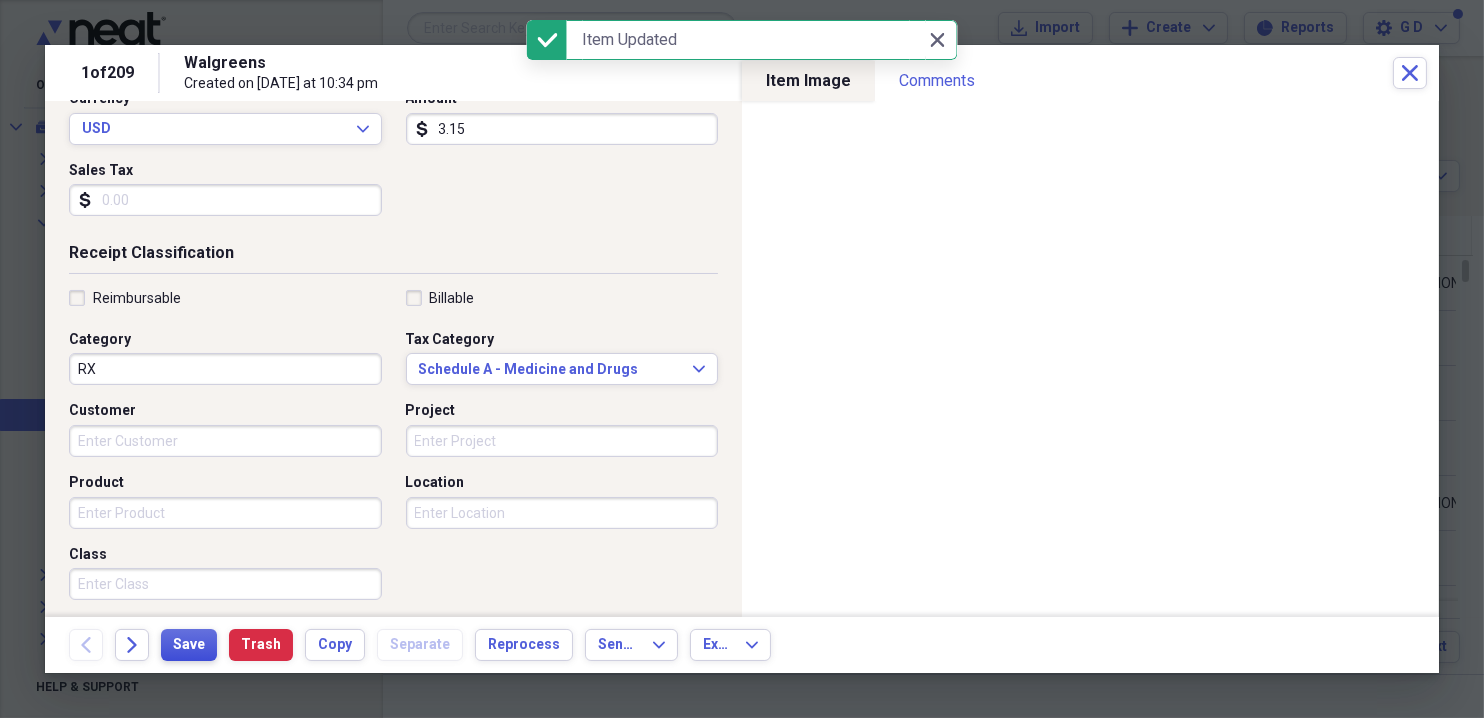 scroll, scrollTop: 0, scrollLeft: 0, axis: both 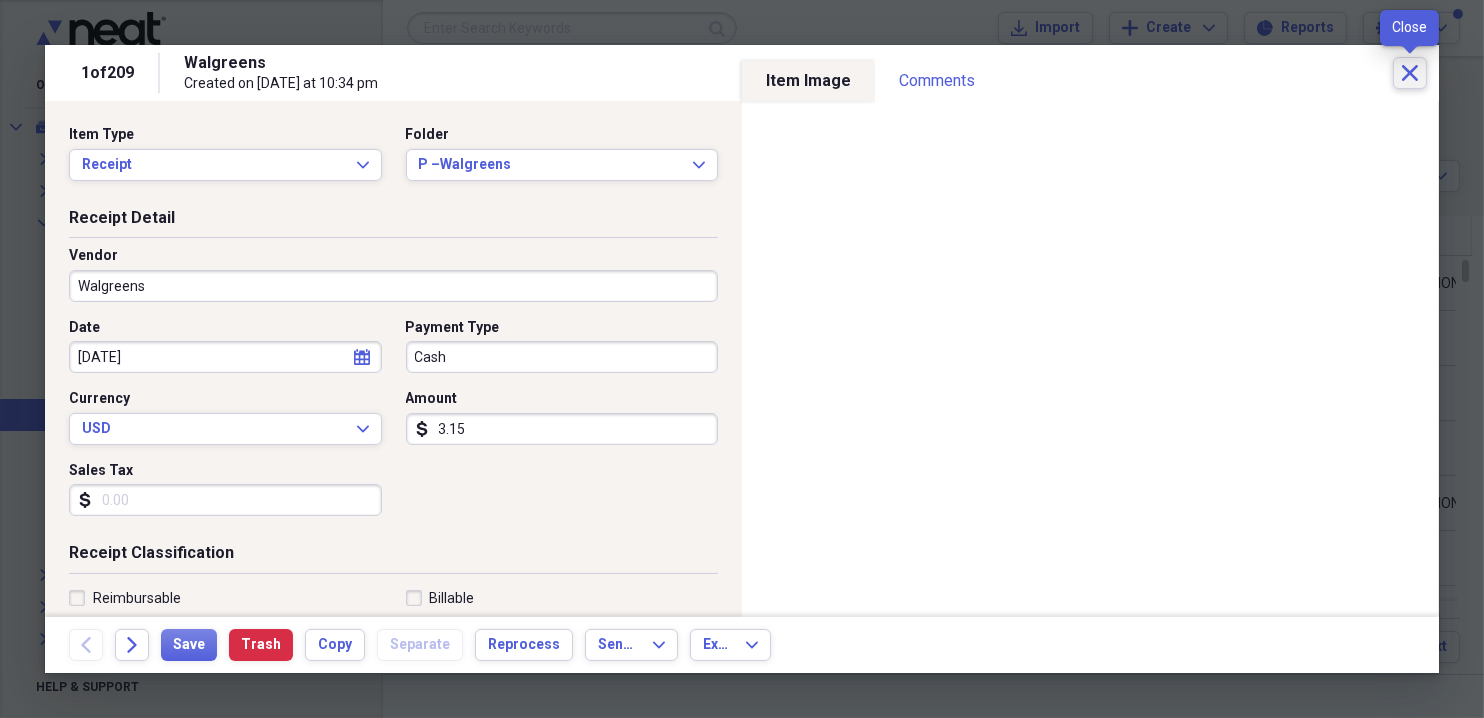 click 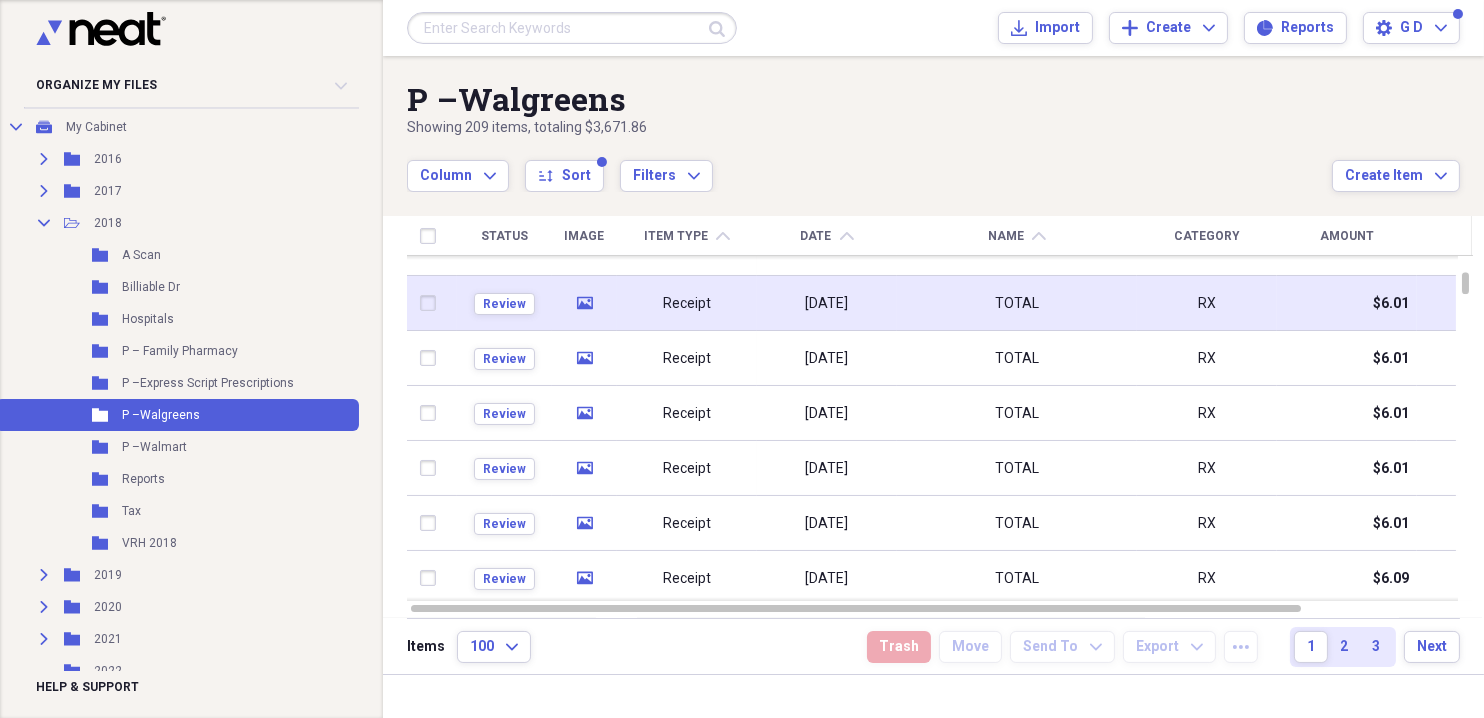 click at bounding box center (432, 303) 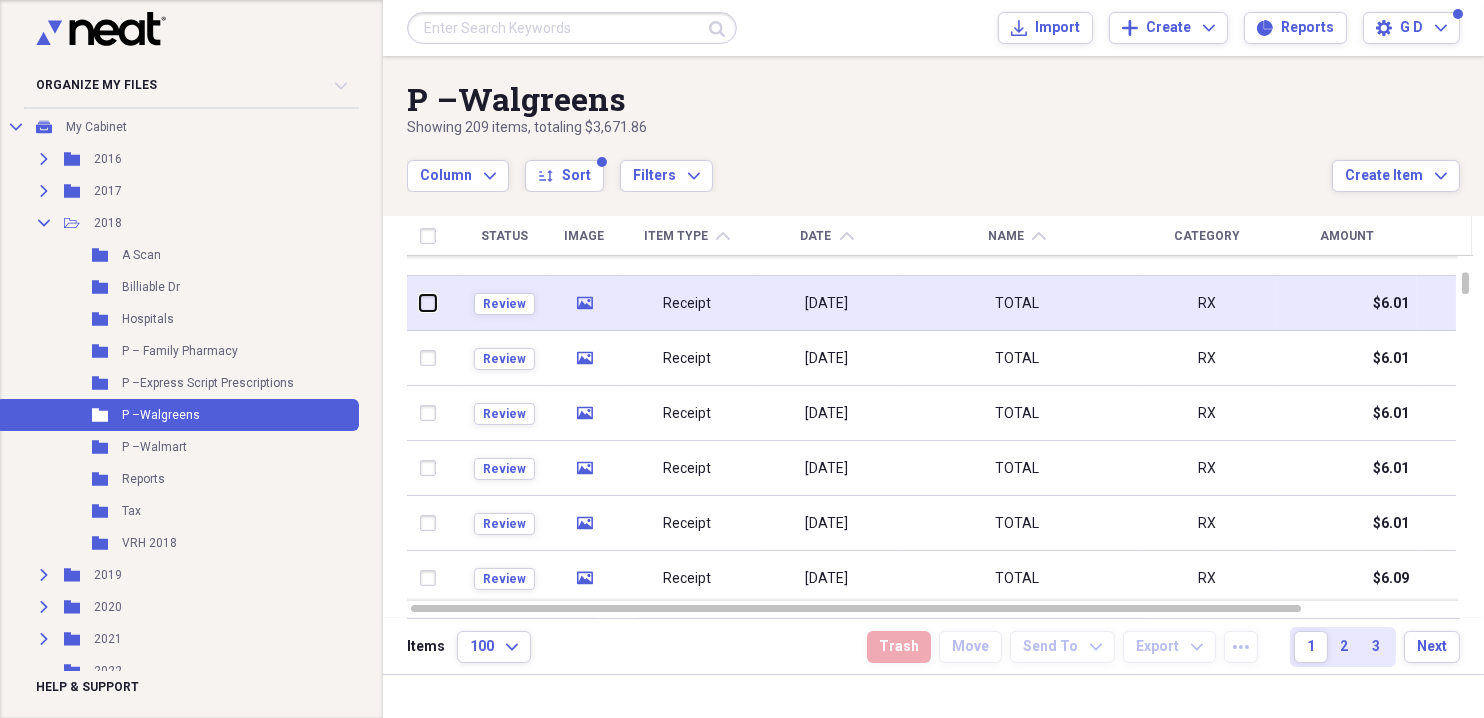 click at bounding box center (420, 303) 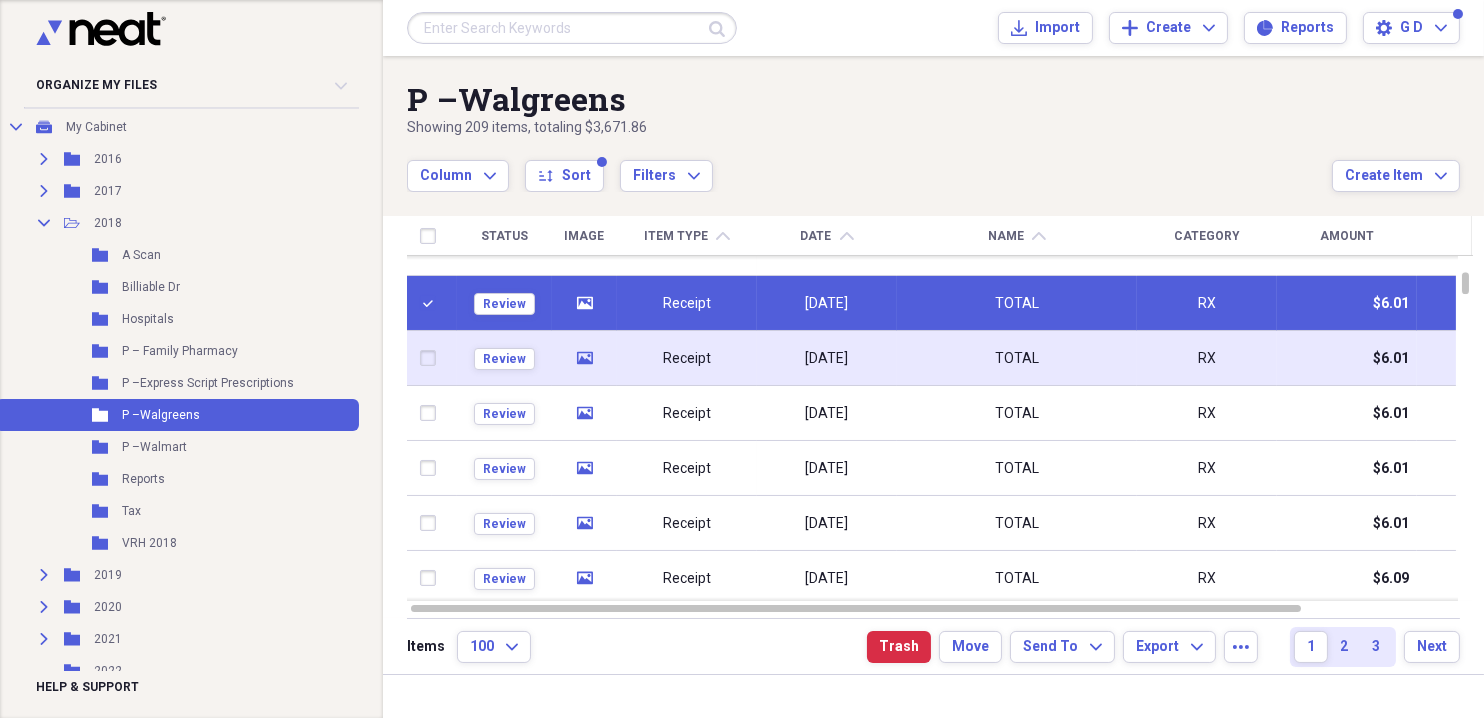 click at bounding box center (432, 358) 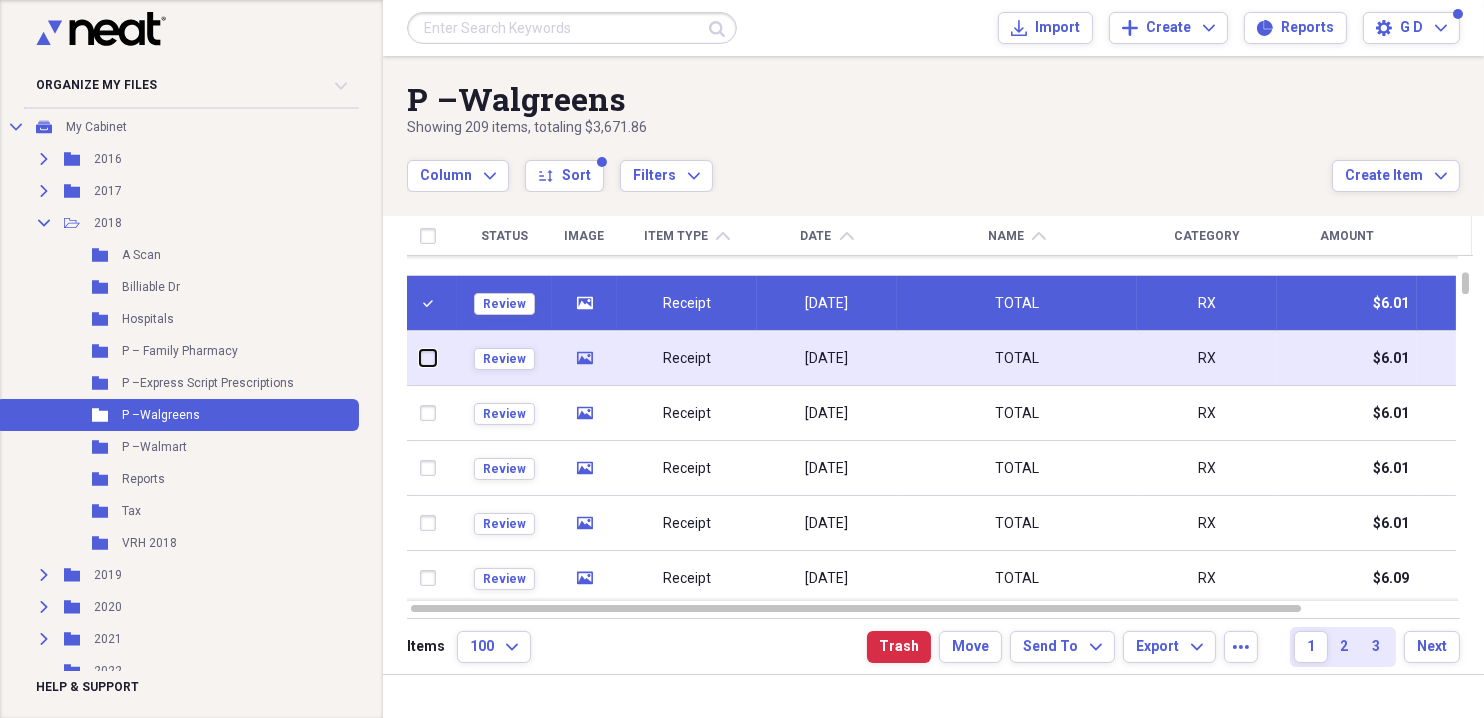 click at bounding box center (420, 358) 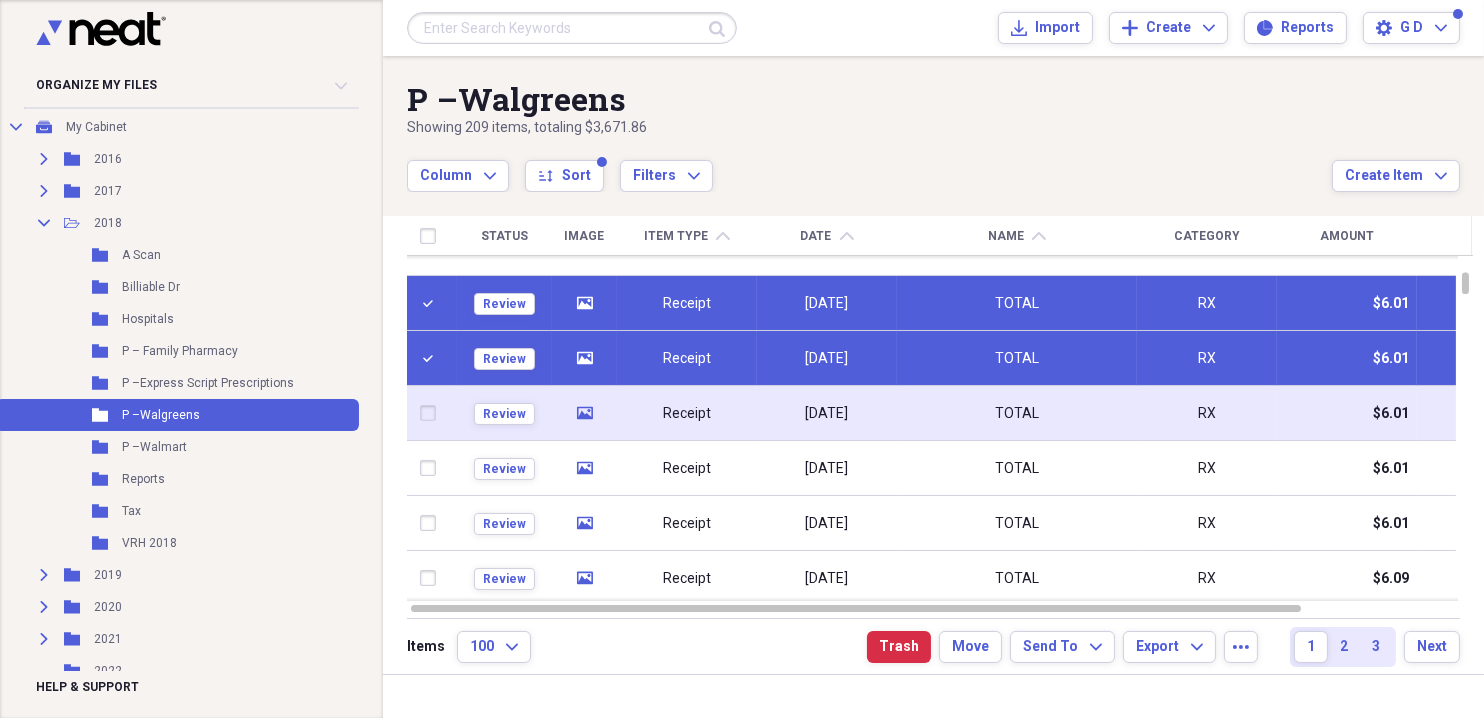 click at bounding box center [432, 413] 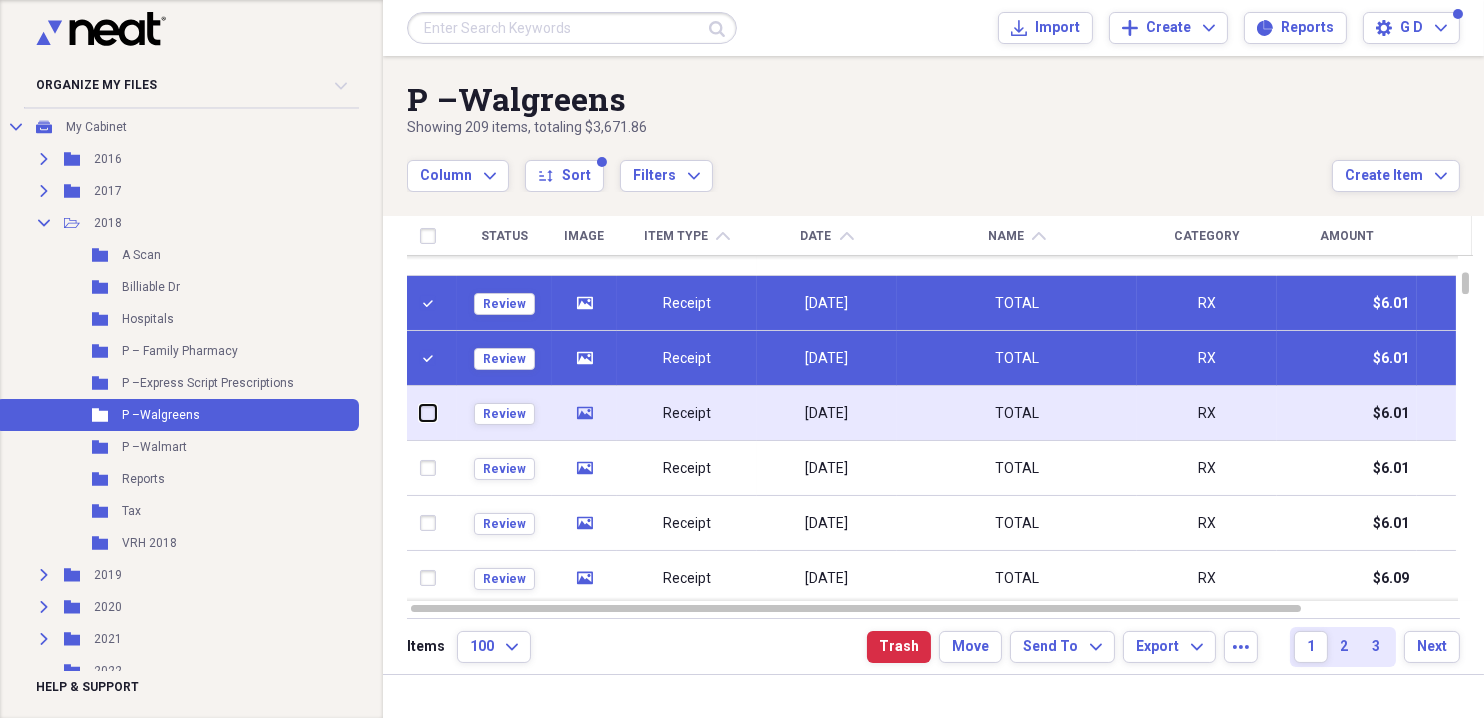 click at bounding box center [420, 413] 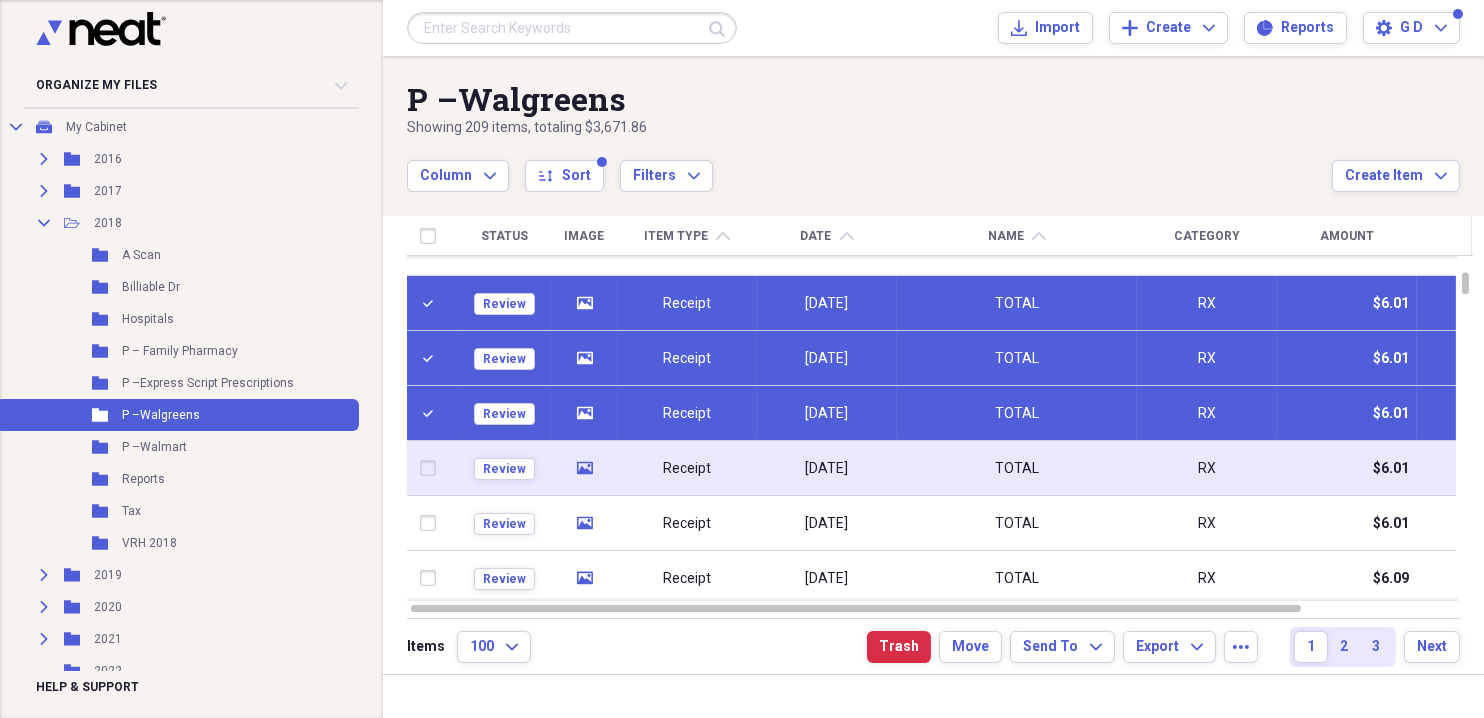 click at bounding box center [432, 468] 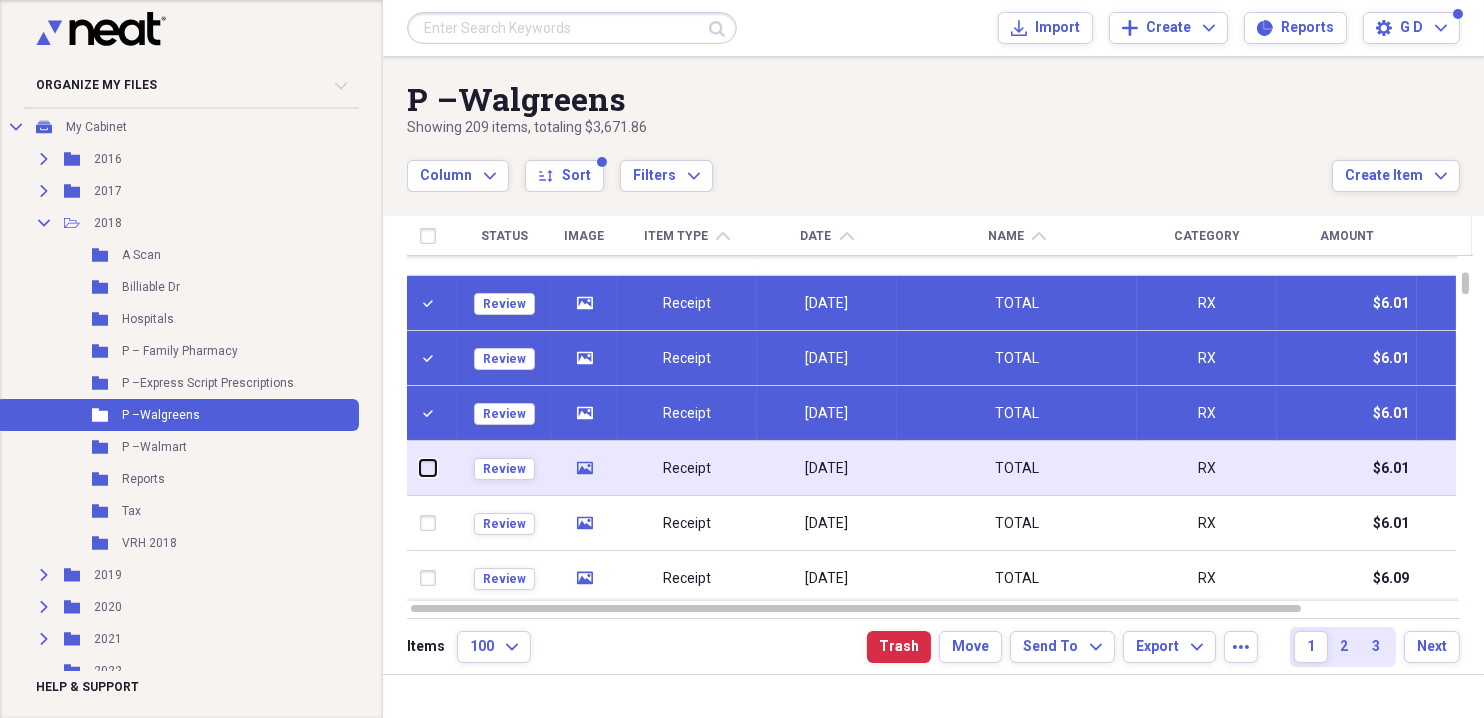 click at bounding box center [420, 468] 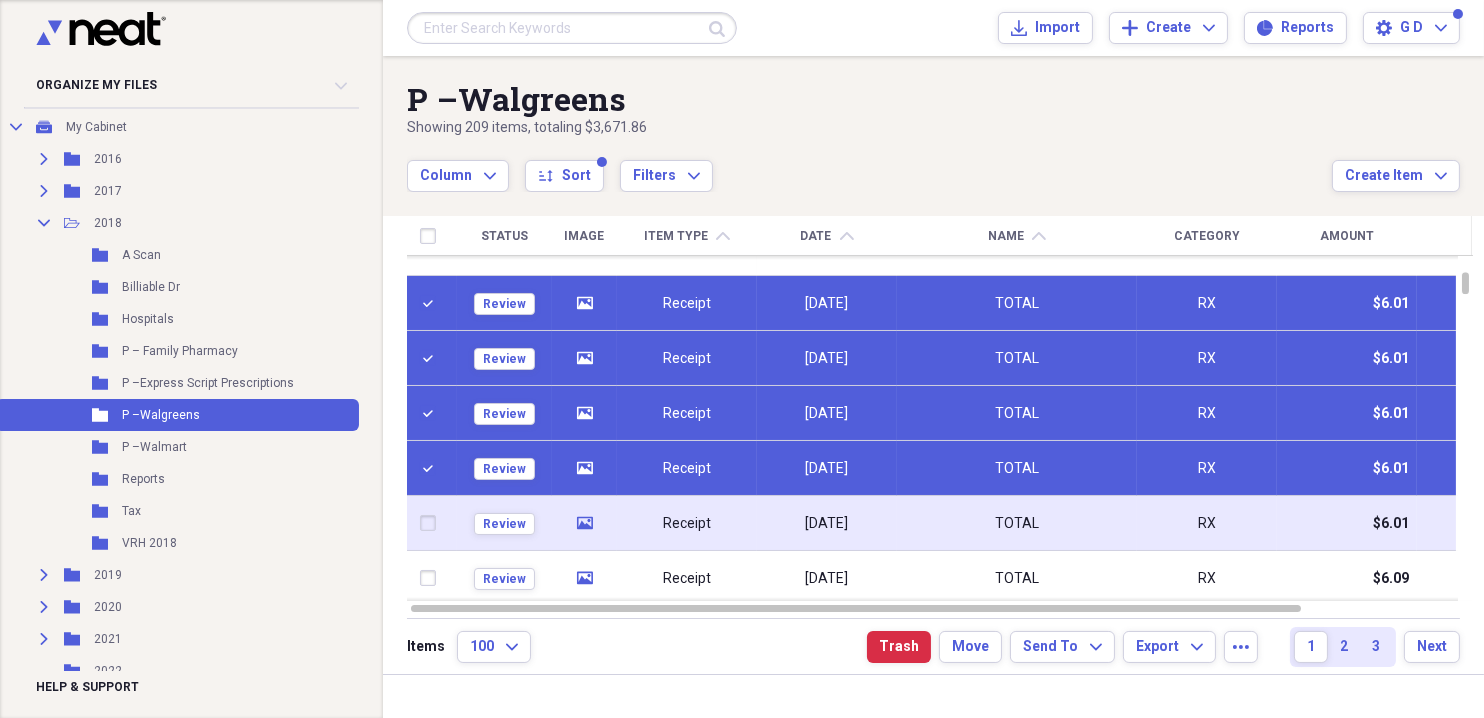 click at bounding box center (432, 523) 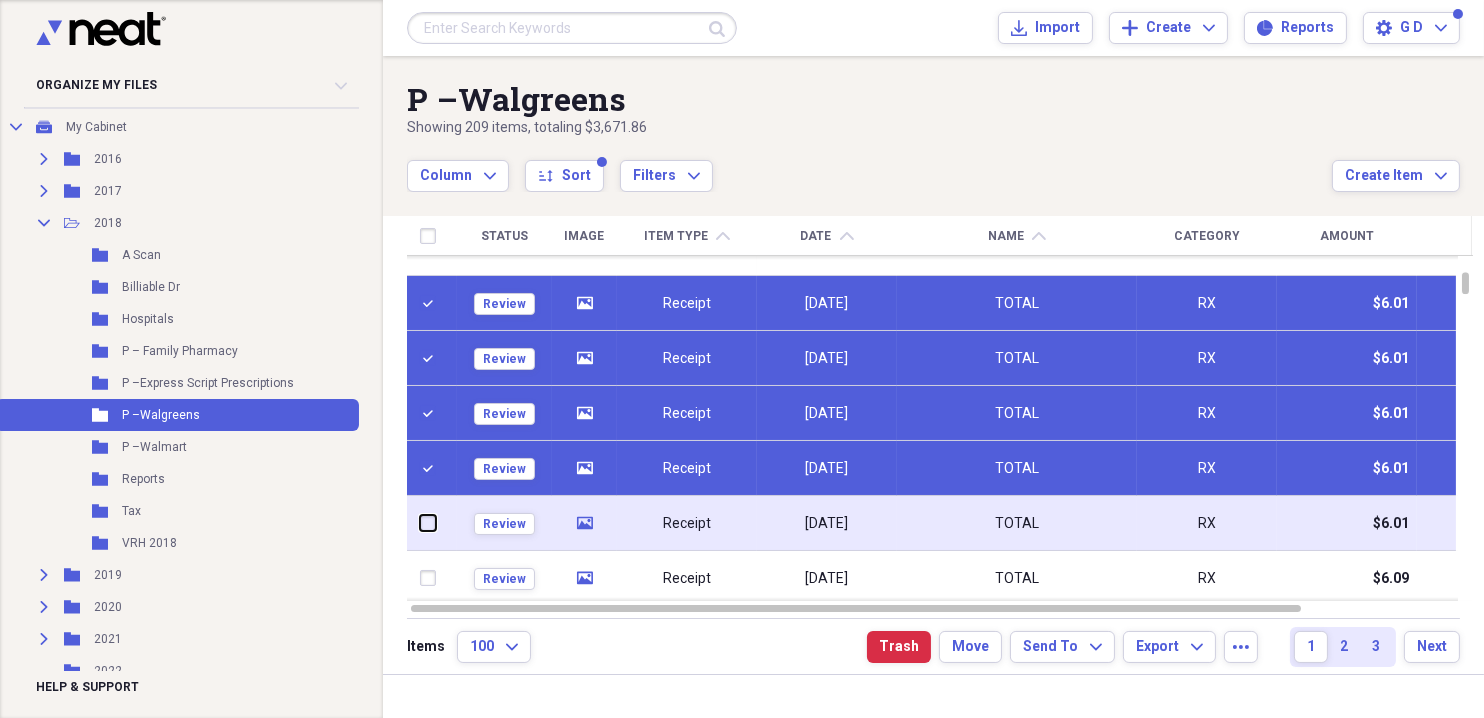 click at bounding box center (420, 523) 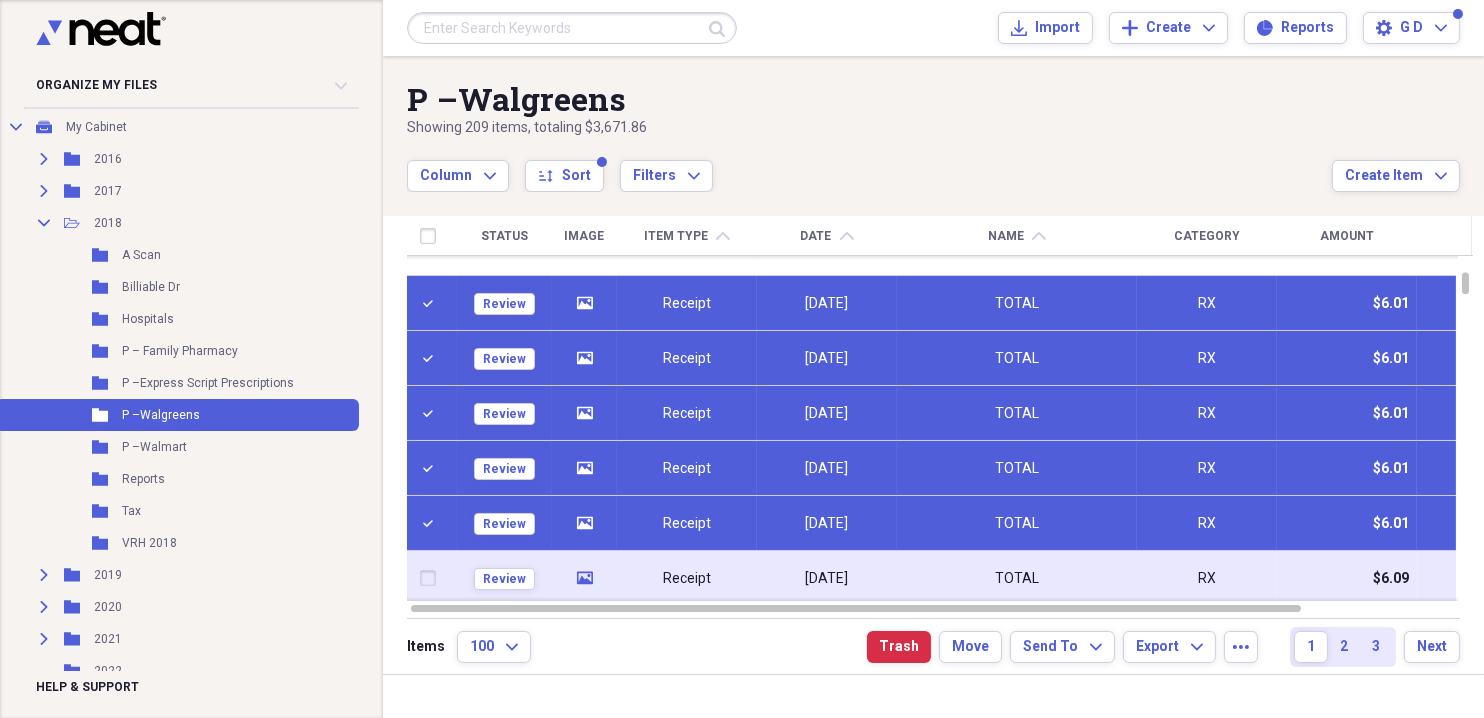 click at bounding box center [432, 578] 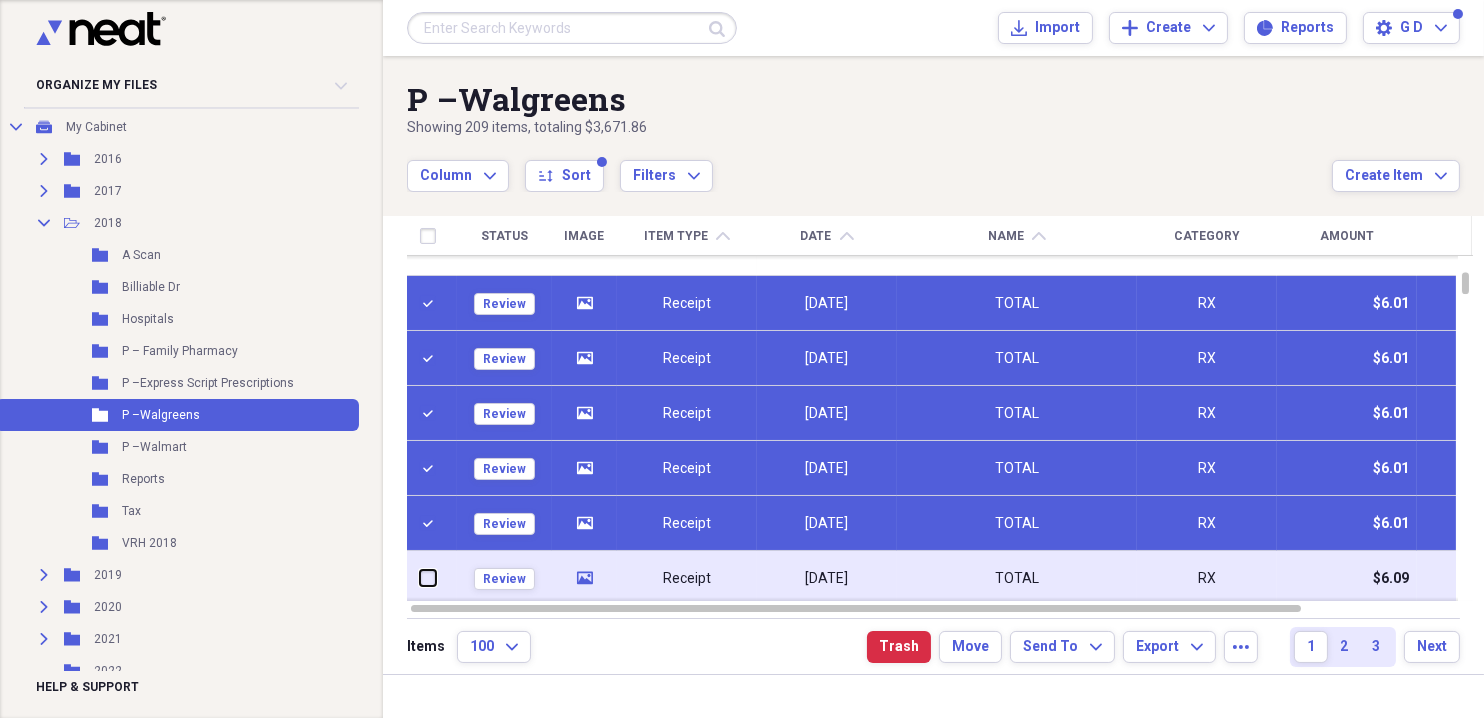 click at bounding box center [420, 578] 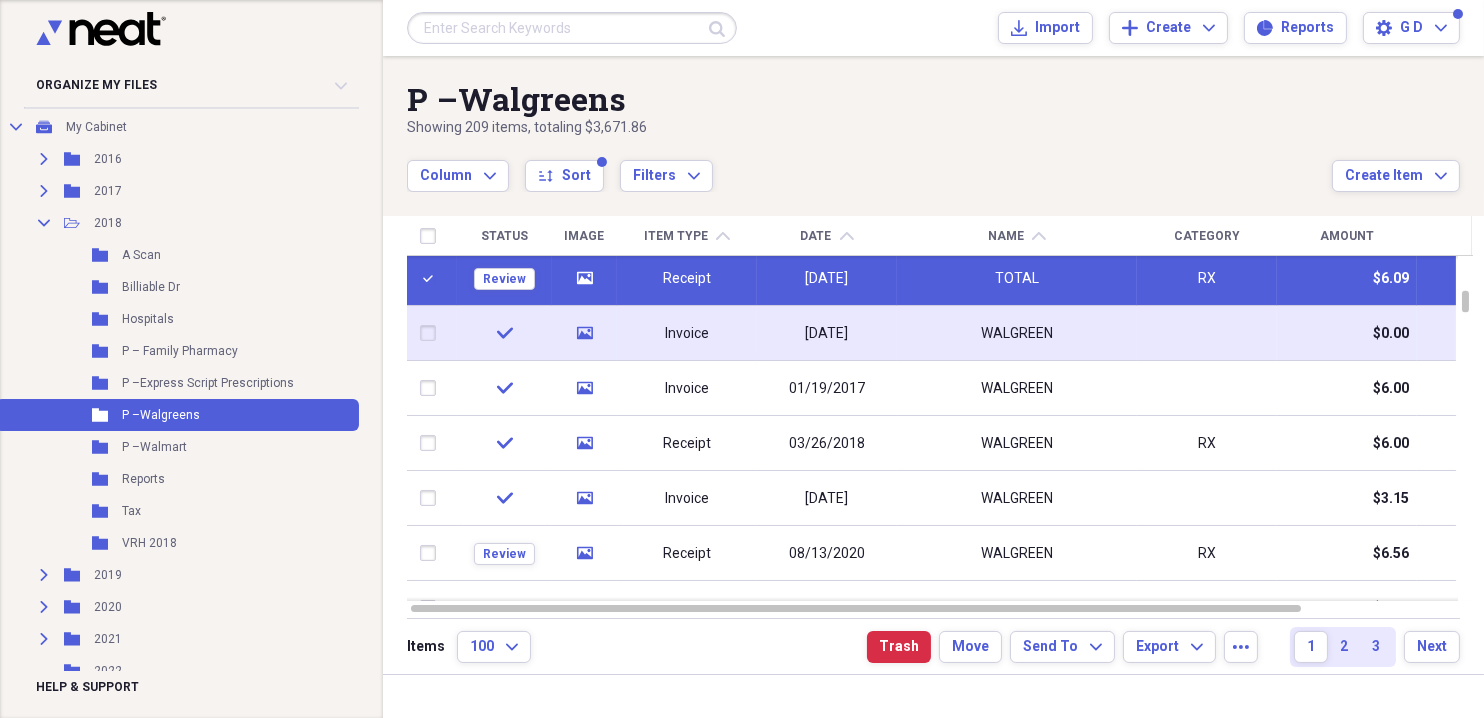 click at bounding box center [432, 333] 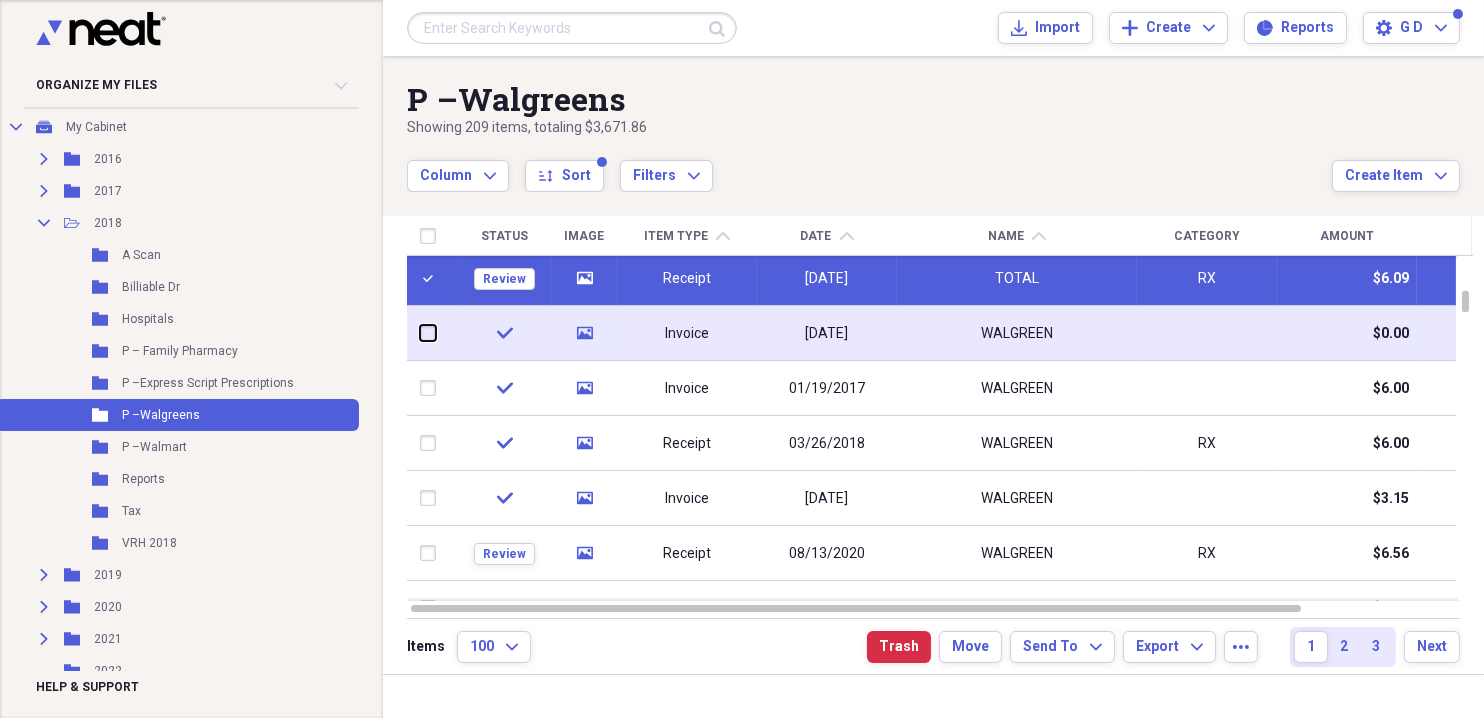 click at bounding box center (420, 333) 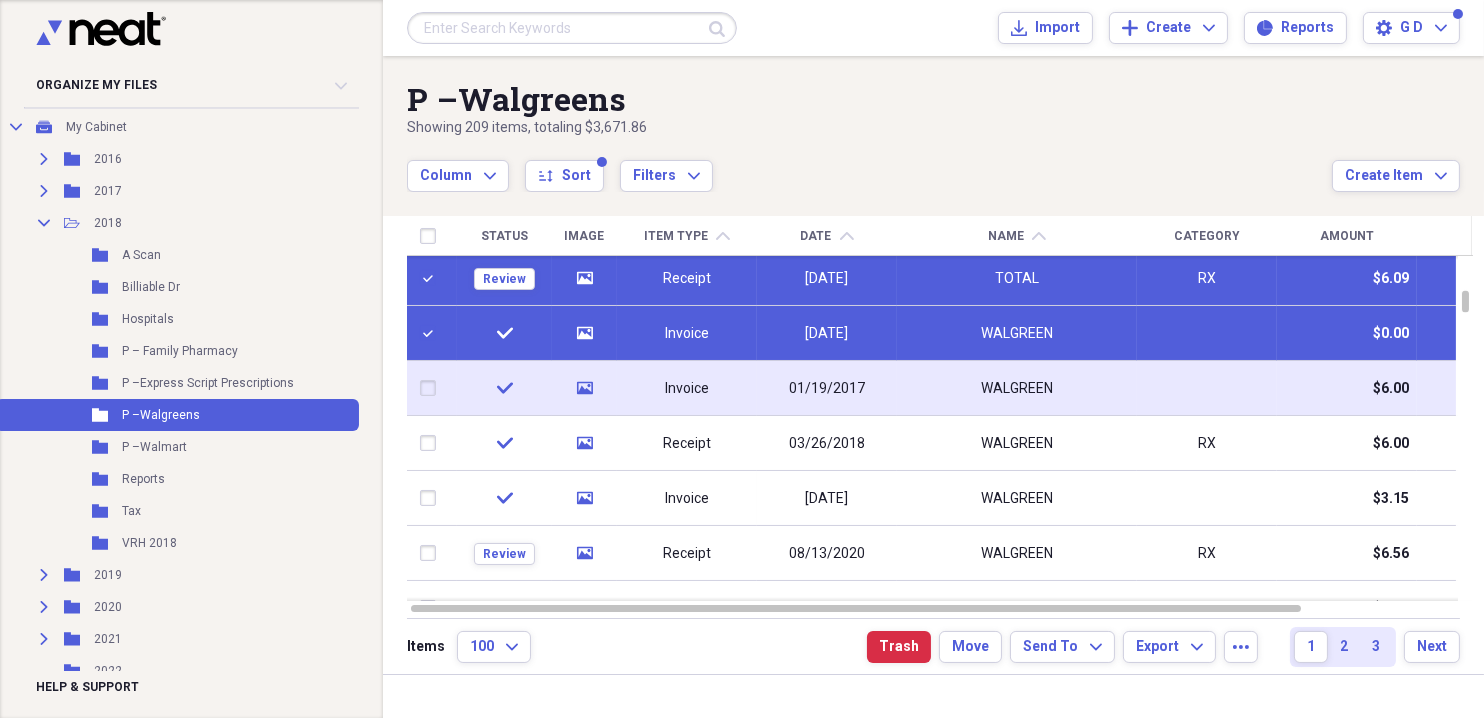click at bounding box center (432, 388) 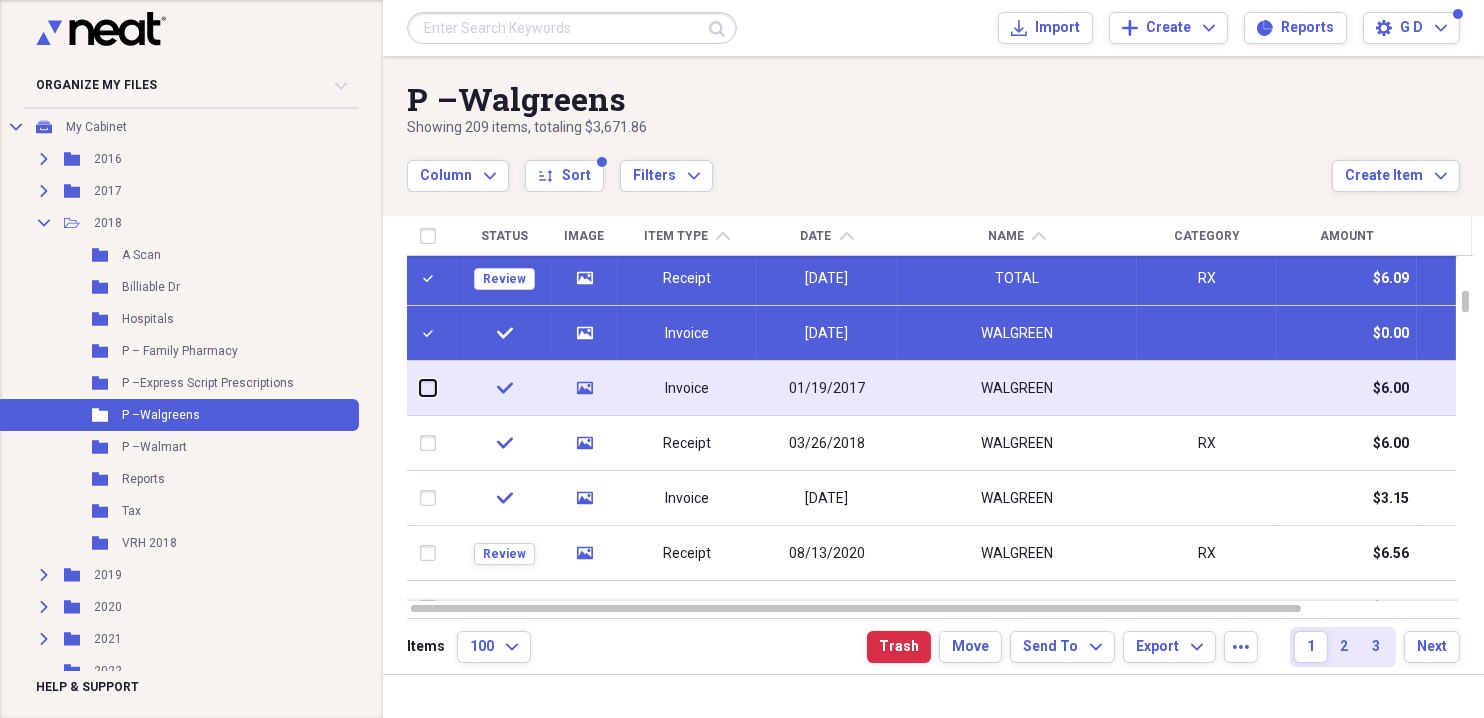 click at bounding box center [420, 388] 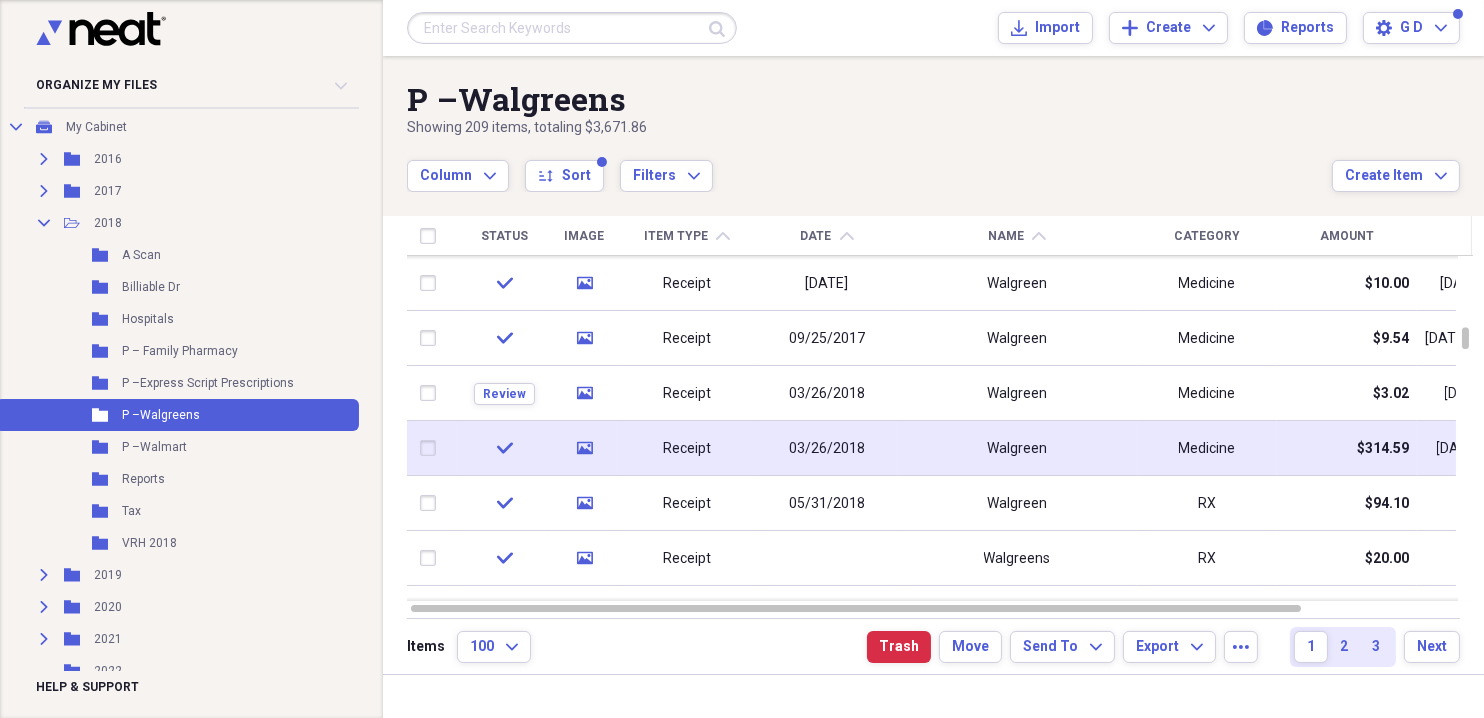click on "03/26/2018" at bounding box center [827, 449] 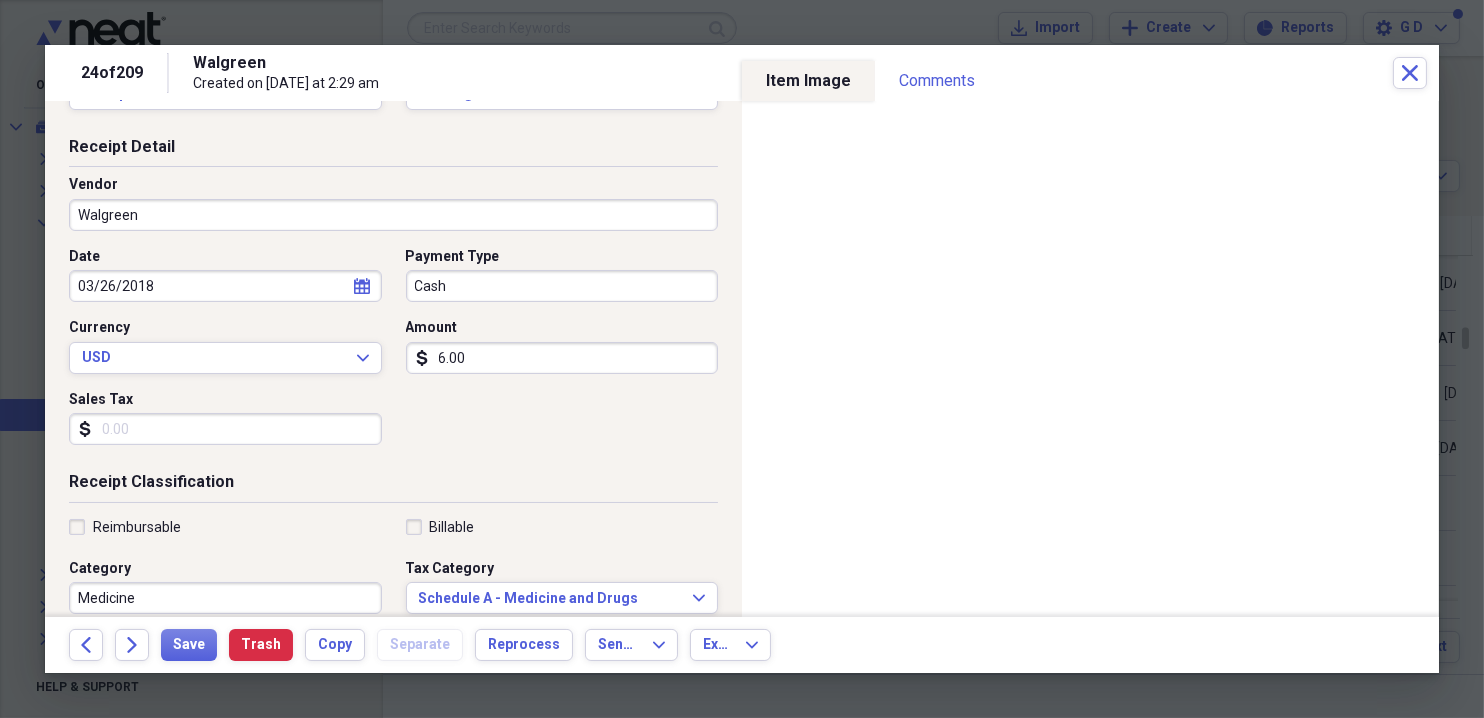 scroll, scrollTop: 300, scrollLeft: 0, axis: vertical 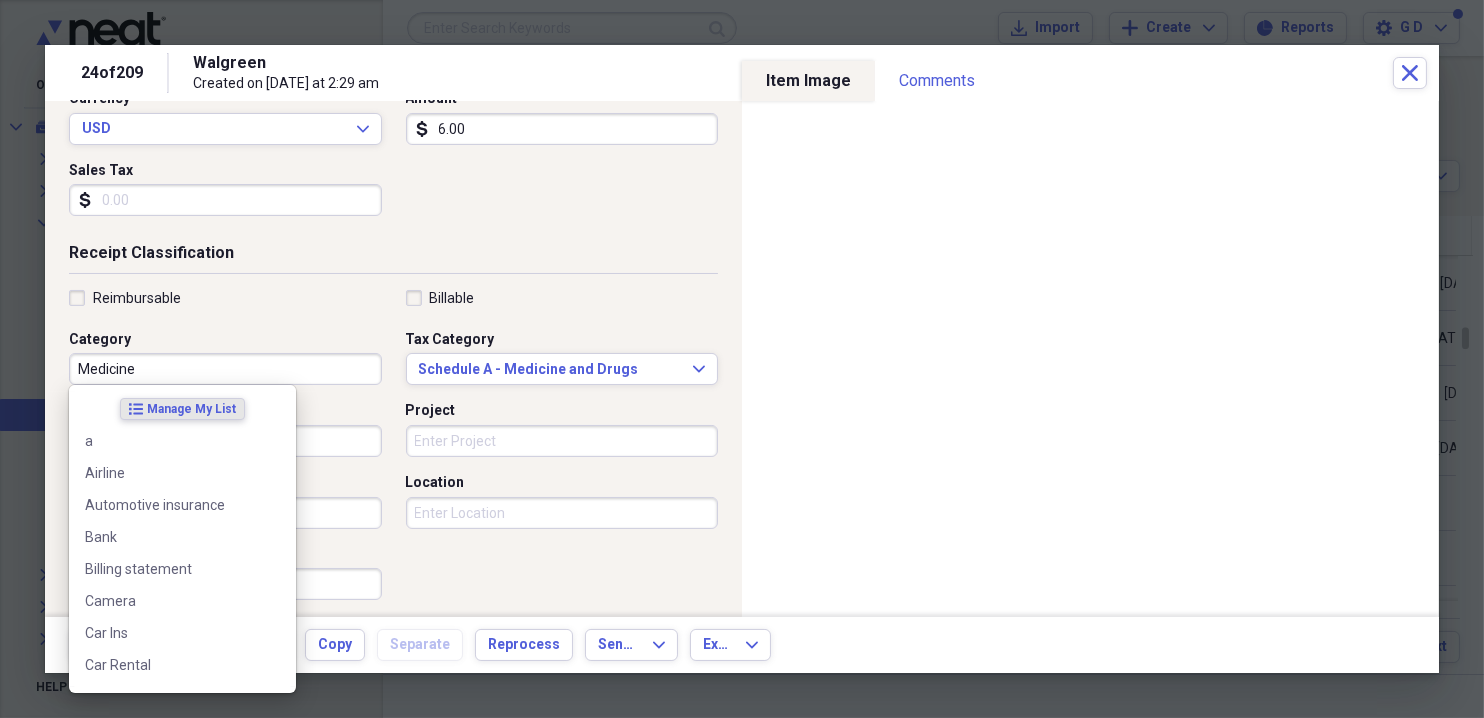 click on "Medicine" at bounding box center (225, 369) 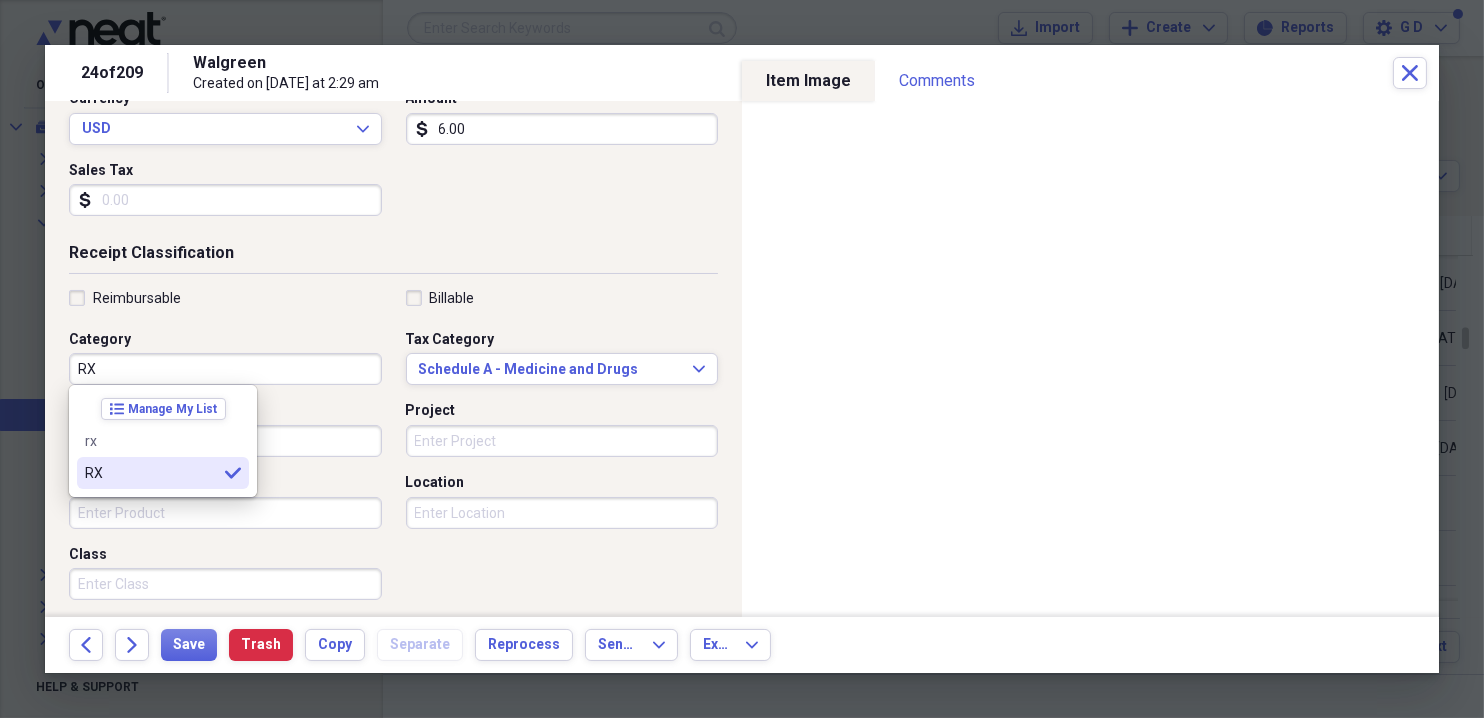 click on "list Manage My List rx RX selected" at bounding box center (163, 441) 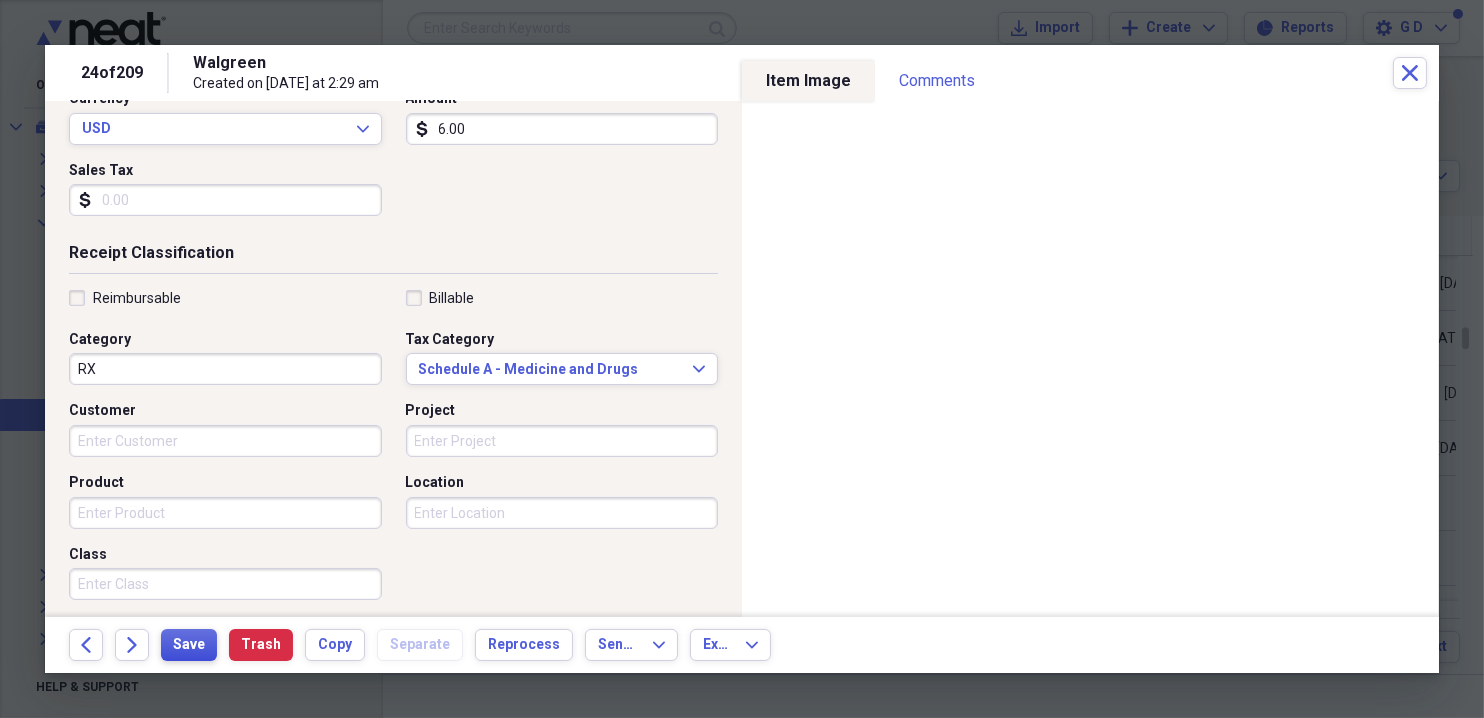 click on "Save" at bounding box center [189, 645] 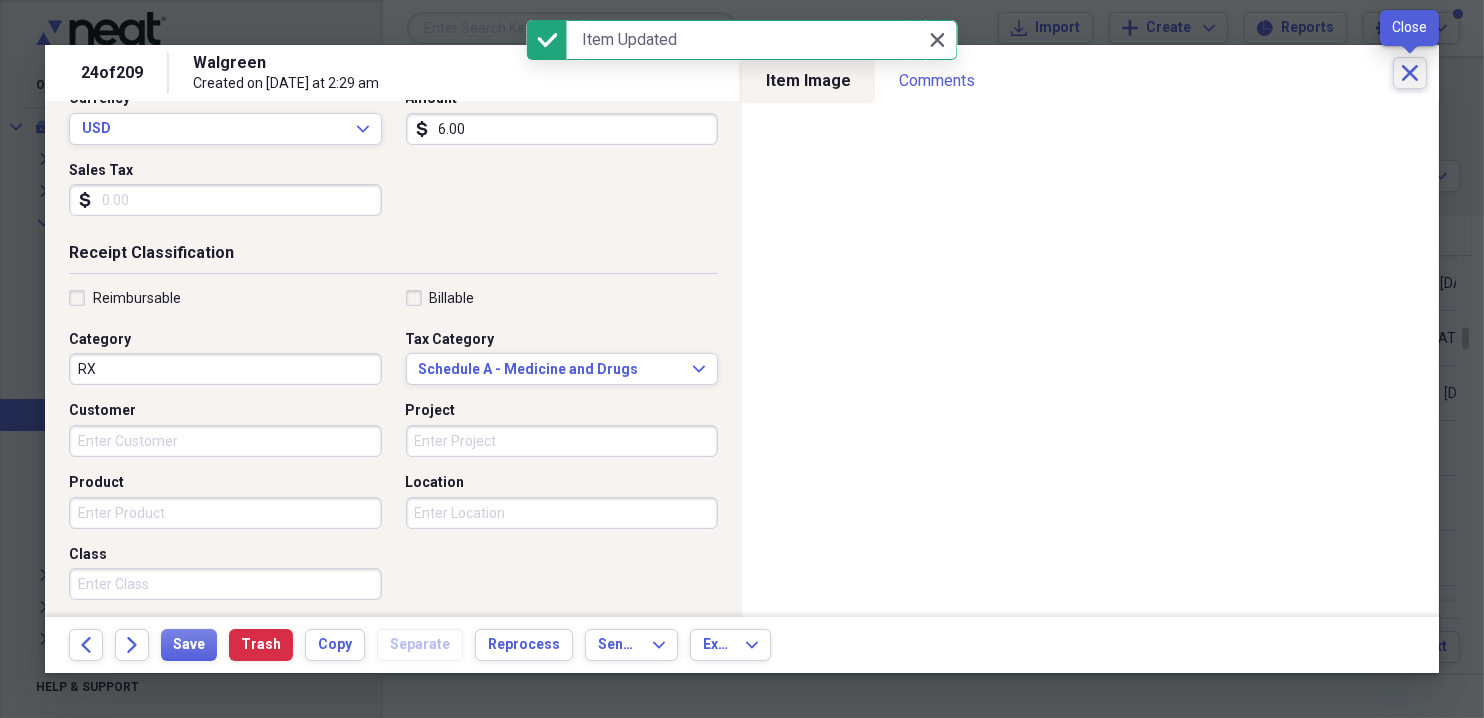 click on "Close" 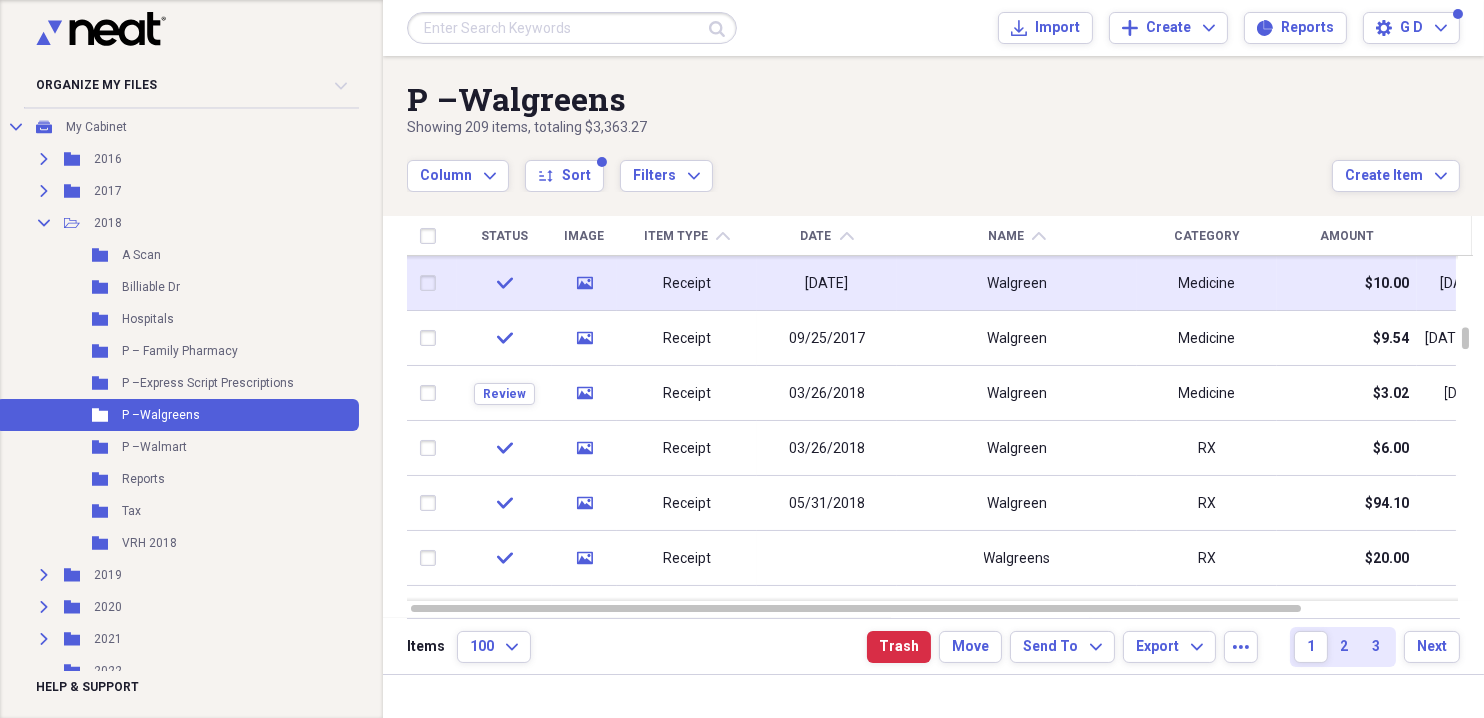 click at bounding box center (432, 283) 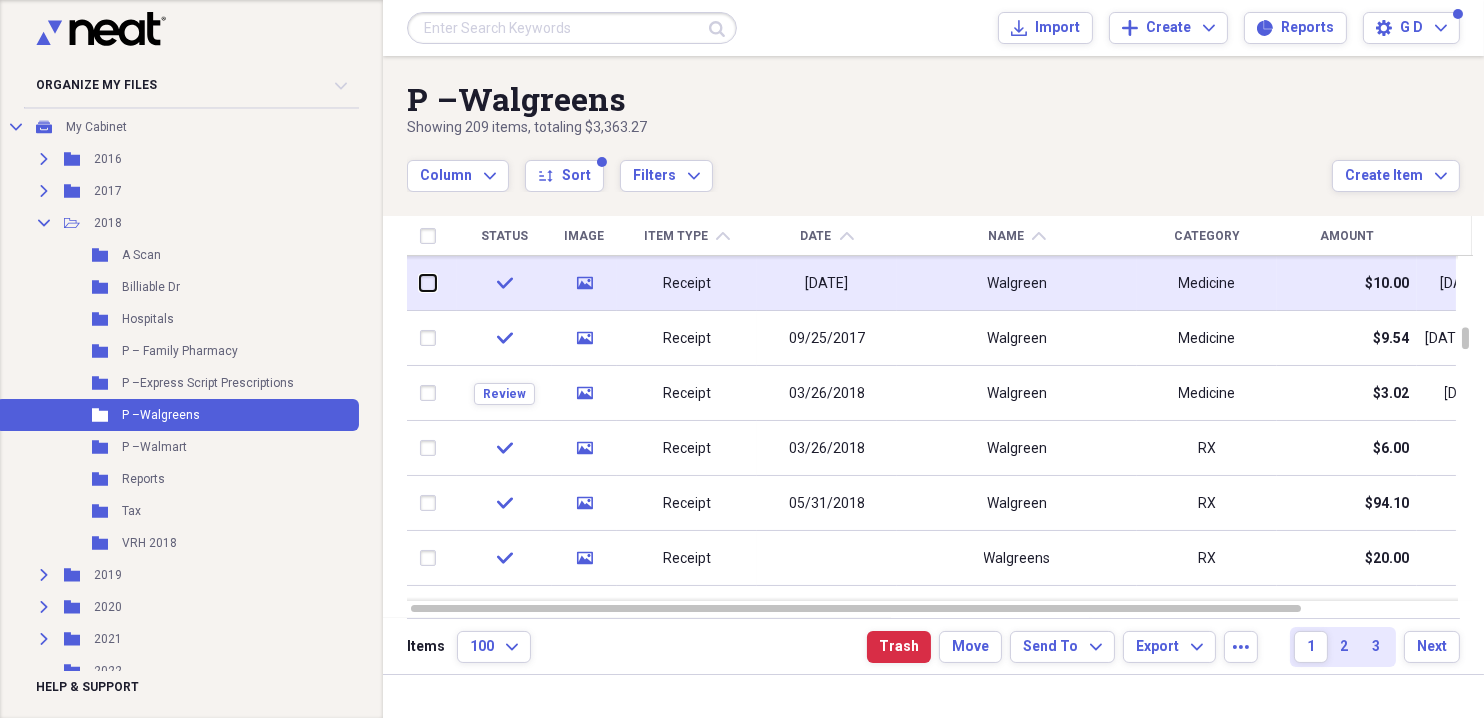 click at bounding box center [420, 283] 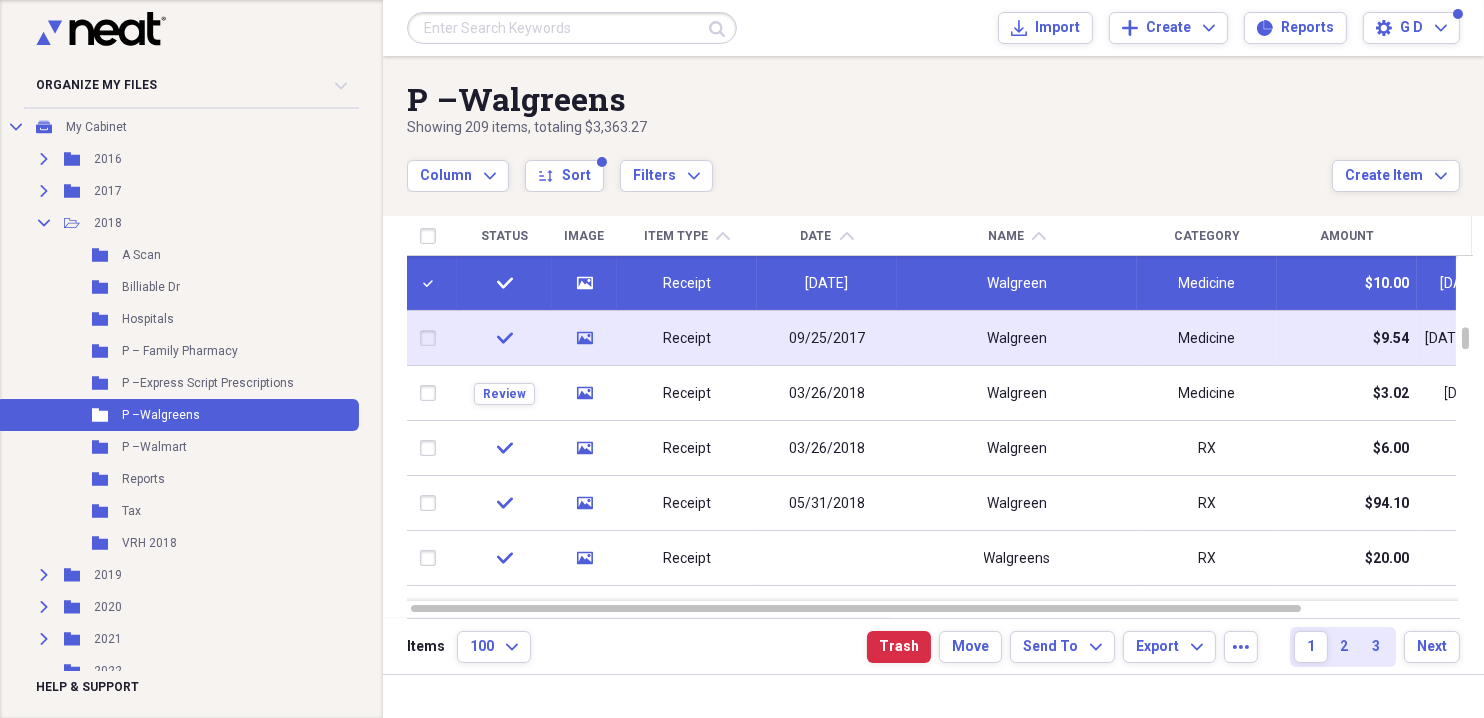 click at bounding box center [432, 338] 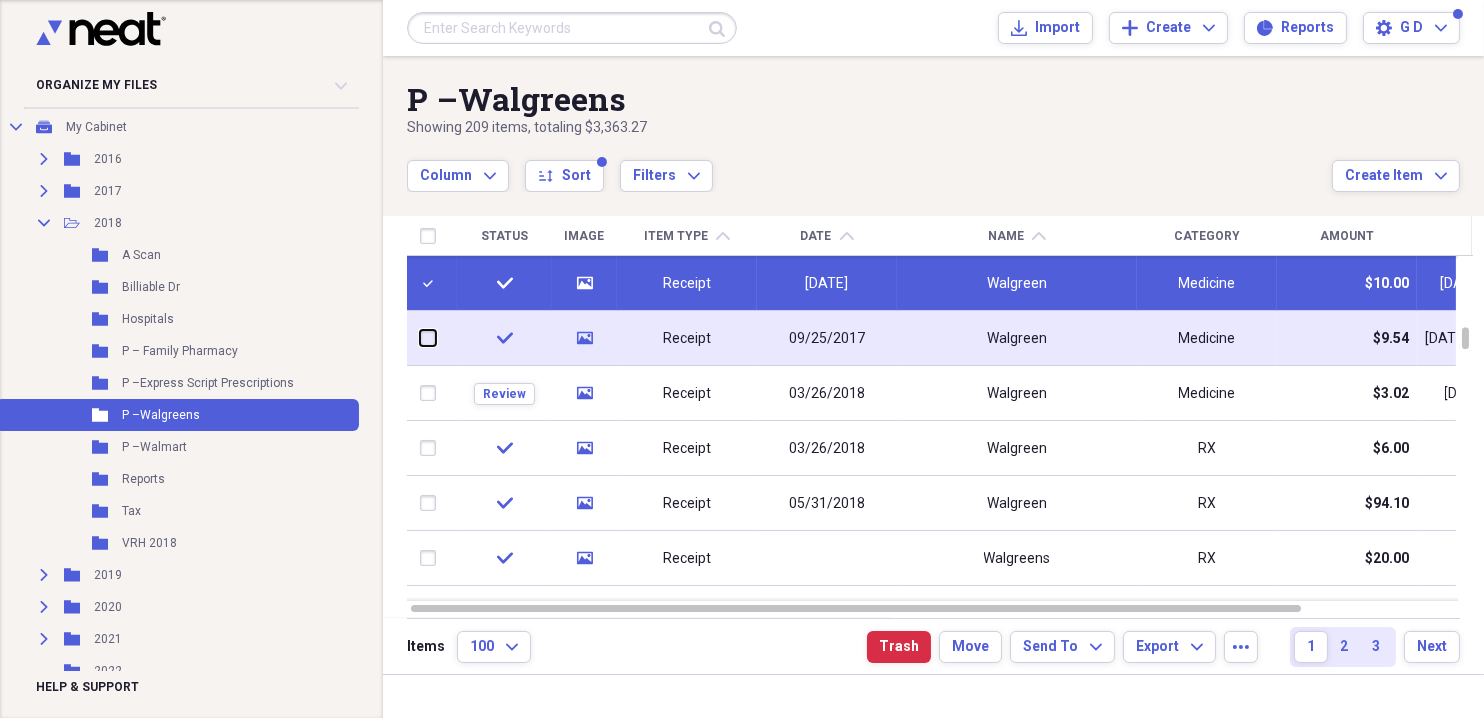 click at bounding box center [420, 338] 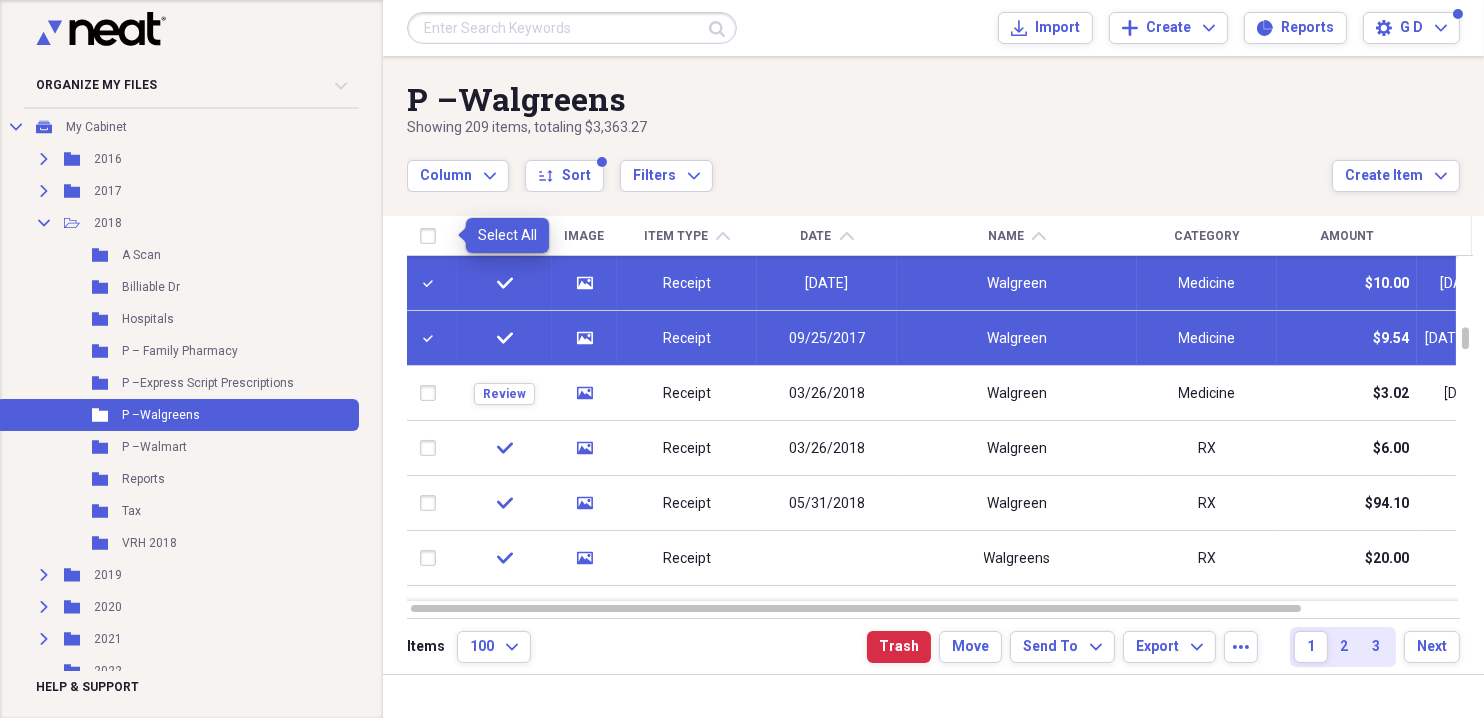 click at bounding box center [432, 236] 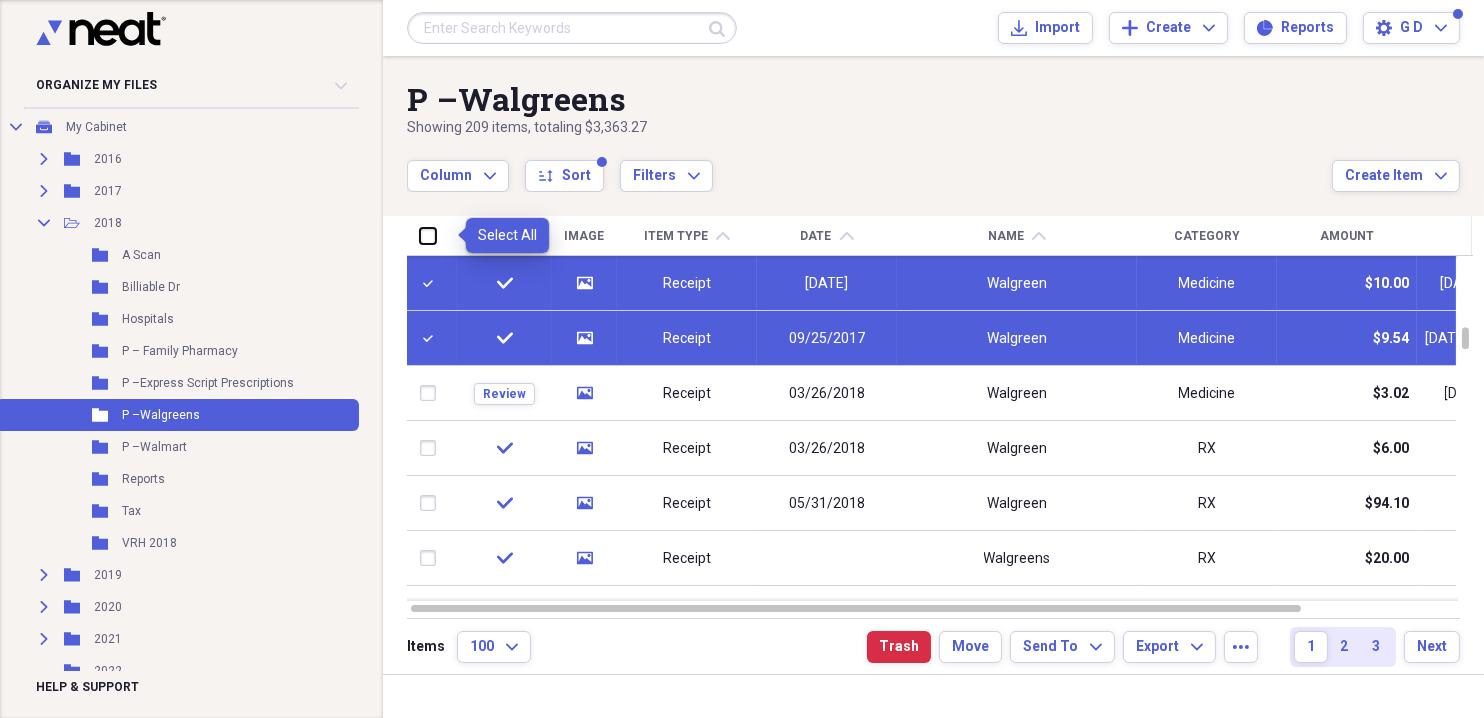 click at bounding box center [420, 235] 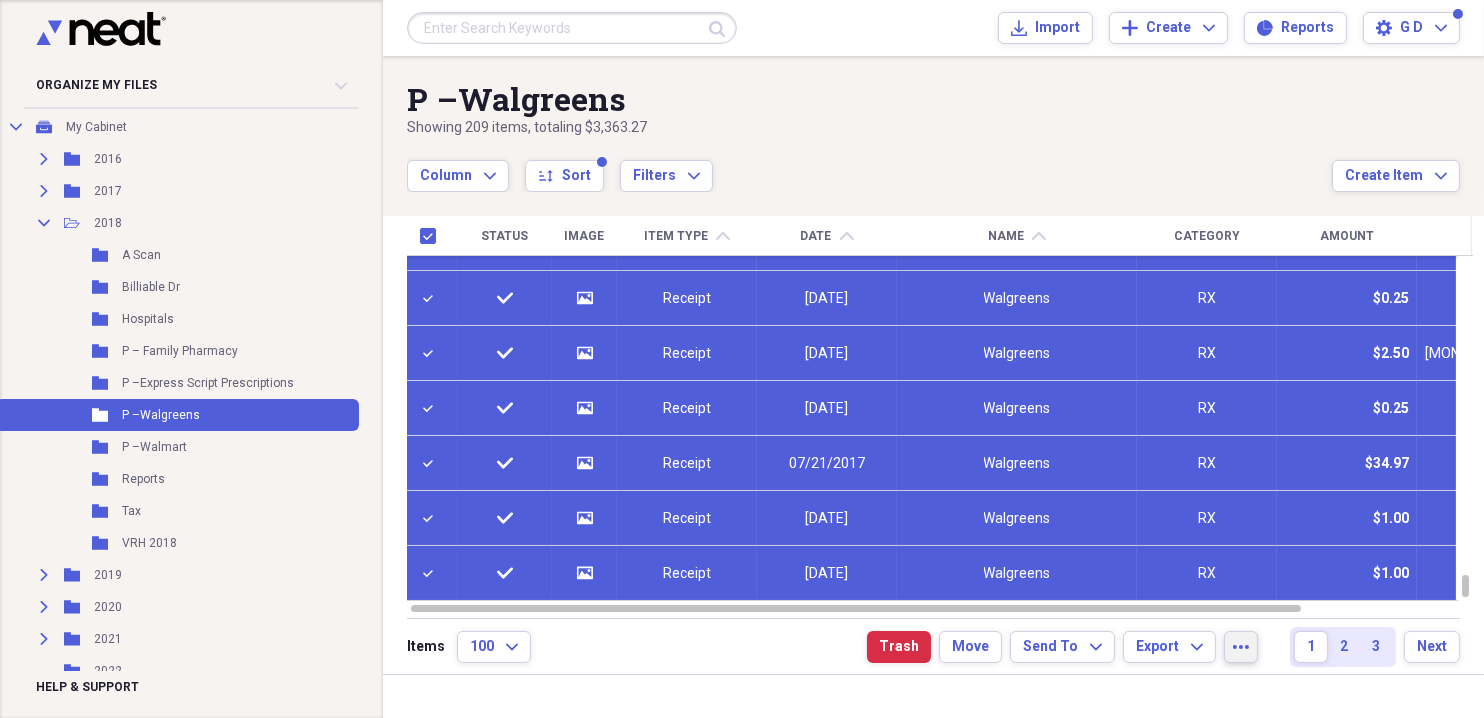 click on "more" 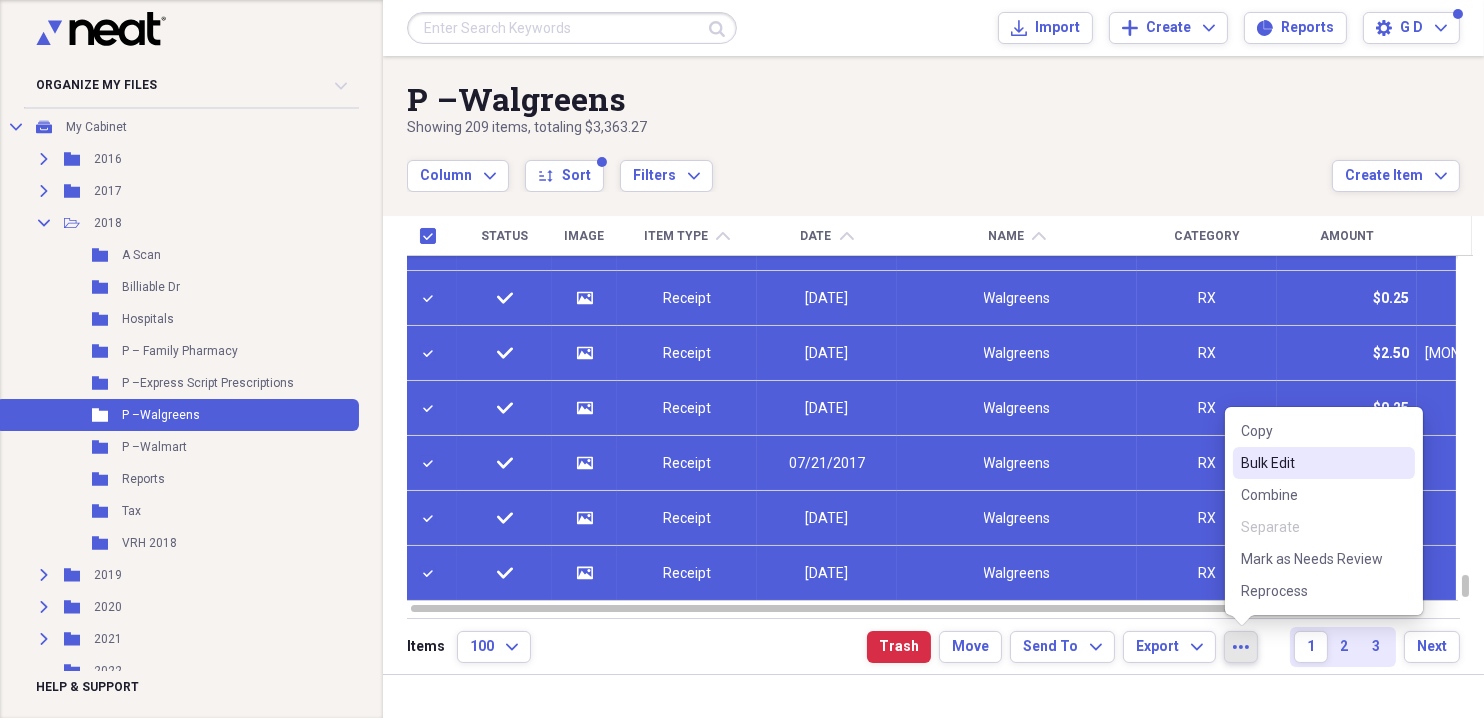 click on "Bulk Edit" at bounding box center [1312, 463] 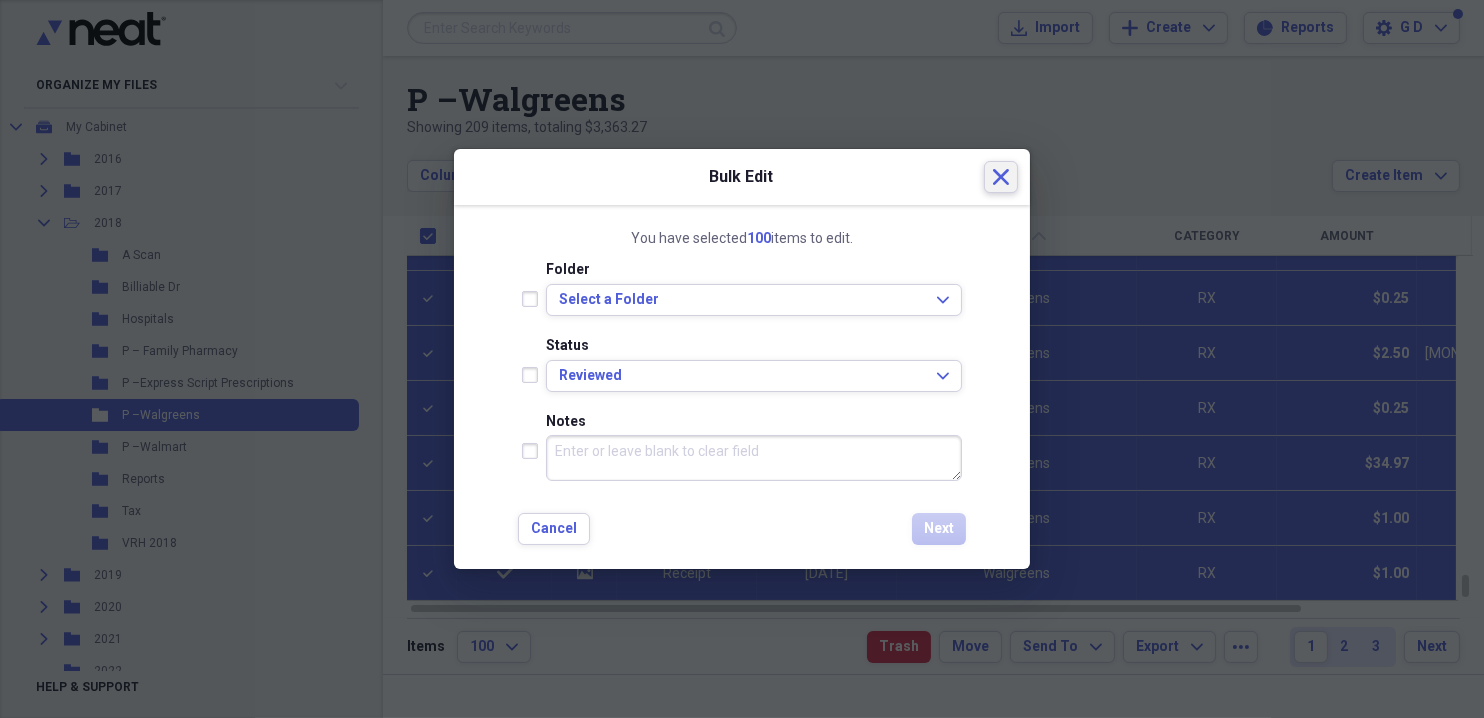 click on "Close" 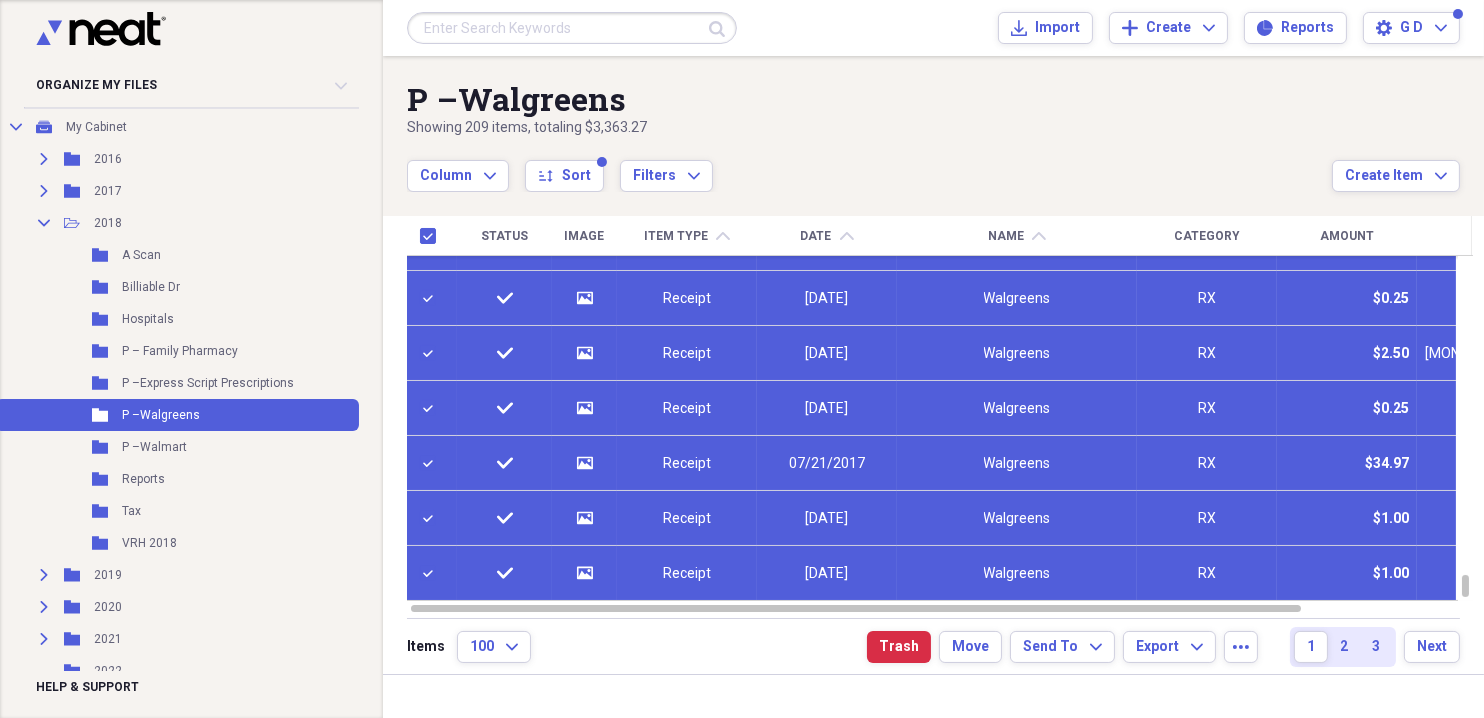 click on "P –Walgreens Showing 209 items , totaling $3,363.27 Column Expand sort Sort Filters Expand Create Item Expand Status Image Item Type chevron-up Date chevron-up Name chevron-up Category Amount Description check media Receipt [DATE] Walgreens RX $8.55 [DATE]; $8.55; Visa; RX check media Receipt [DATE] Walgreens RX $2.00 [DATE]; $2.00; MasterCard; RX check media Receipt [DATE] Walgreens RX $2.00 [DATE]; $2.00; MasterCard; RX check media Receipt [DATE] Walgreens RX $2.00 [DATE]; $2.00; MasterCard; RX check media Receipt [DATE] Walgreens RX $2.00 [DATE]; $2.00; MasterCard; RX check media Receipt [DATE] Walgreens RX $2.00 [DATE]; $2.00; MasterCard; RX check media Receipt [DATE] Walgreens RX $10.00 [DATE]; $10.00; Cash; RX check media Receipt [DATE] Walgreens RX $10.00 [DATE]; $10.00; Cash; RX check media Receipt [DATE] Walgreens RX $0.25 [DATE]; $0.25; Cash; RX check media Receipt [DATE] Walgreens RX $32.97 check RX" at bounding box center [933, 365] 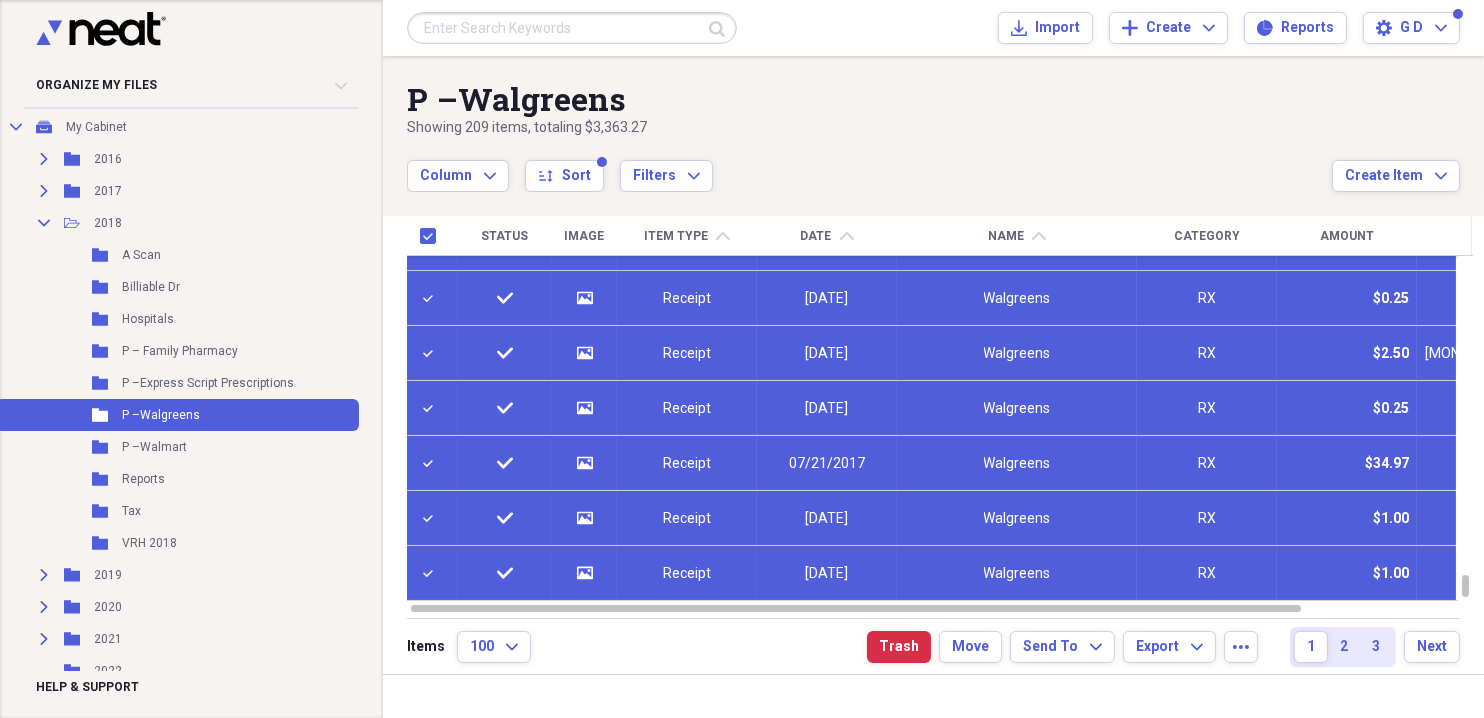 click on "Receipt" at bounding box center (687, 298) 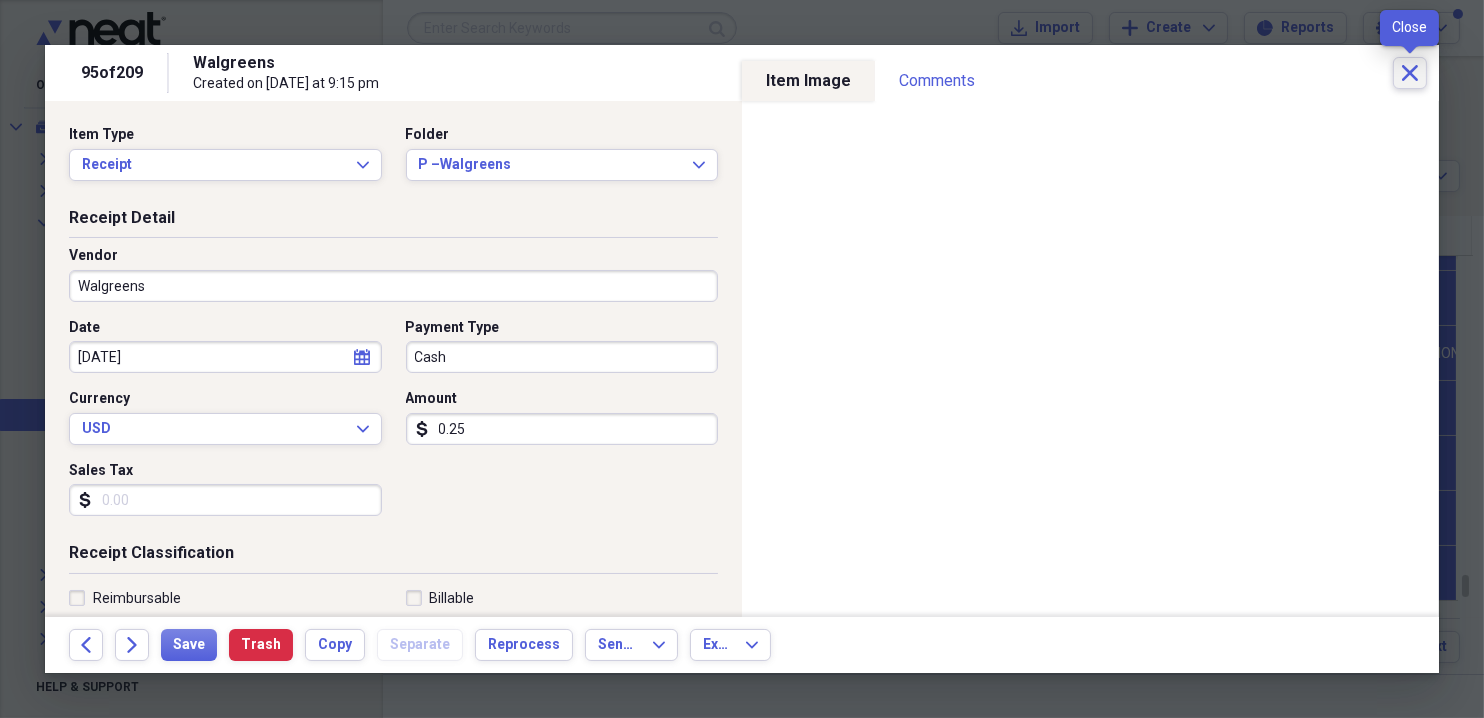 click 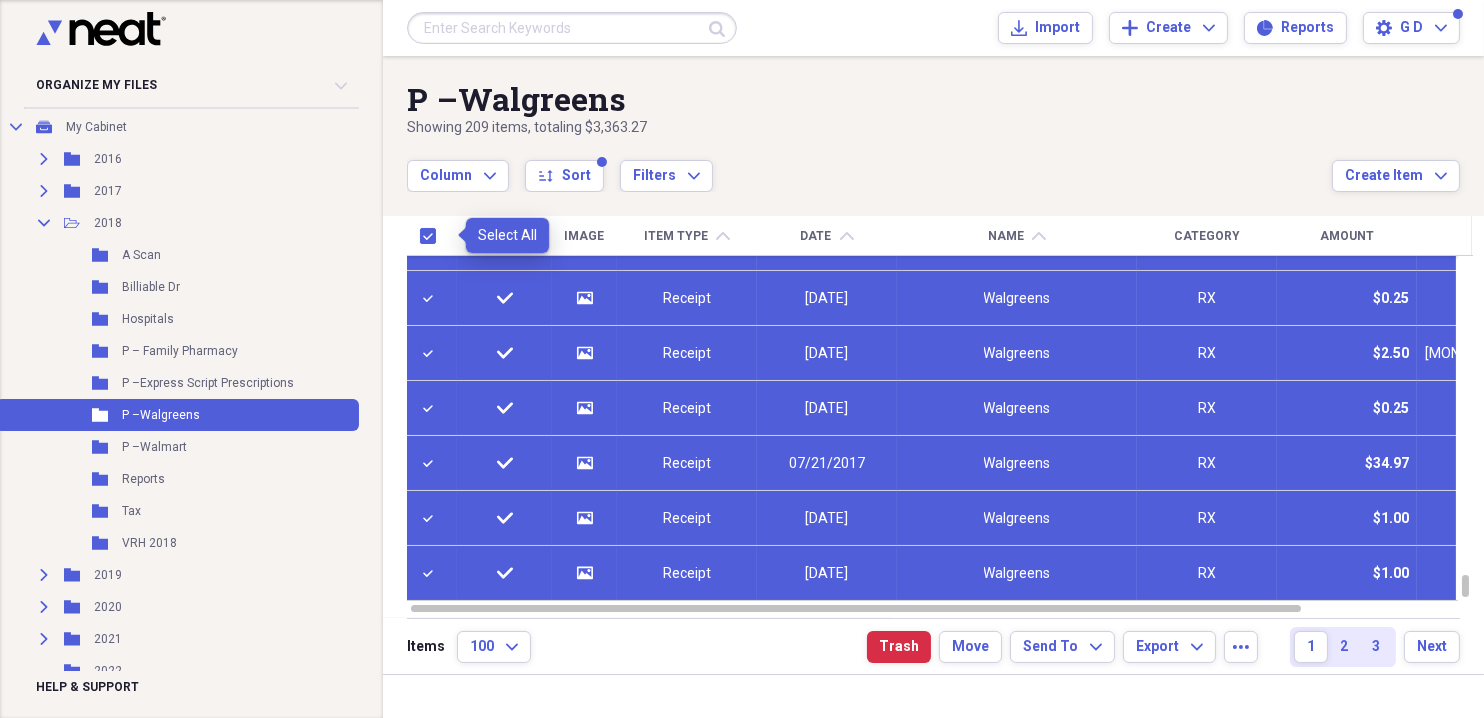 click at bounding box center [432, 236] 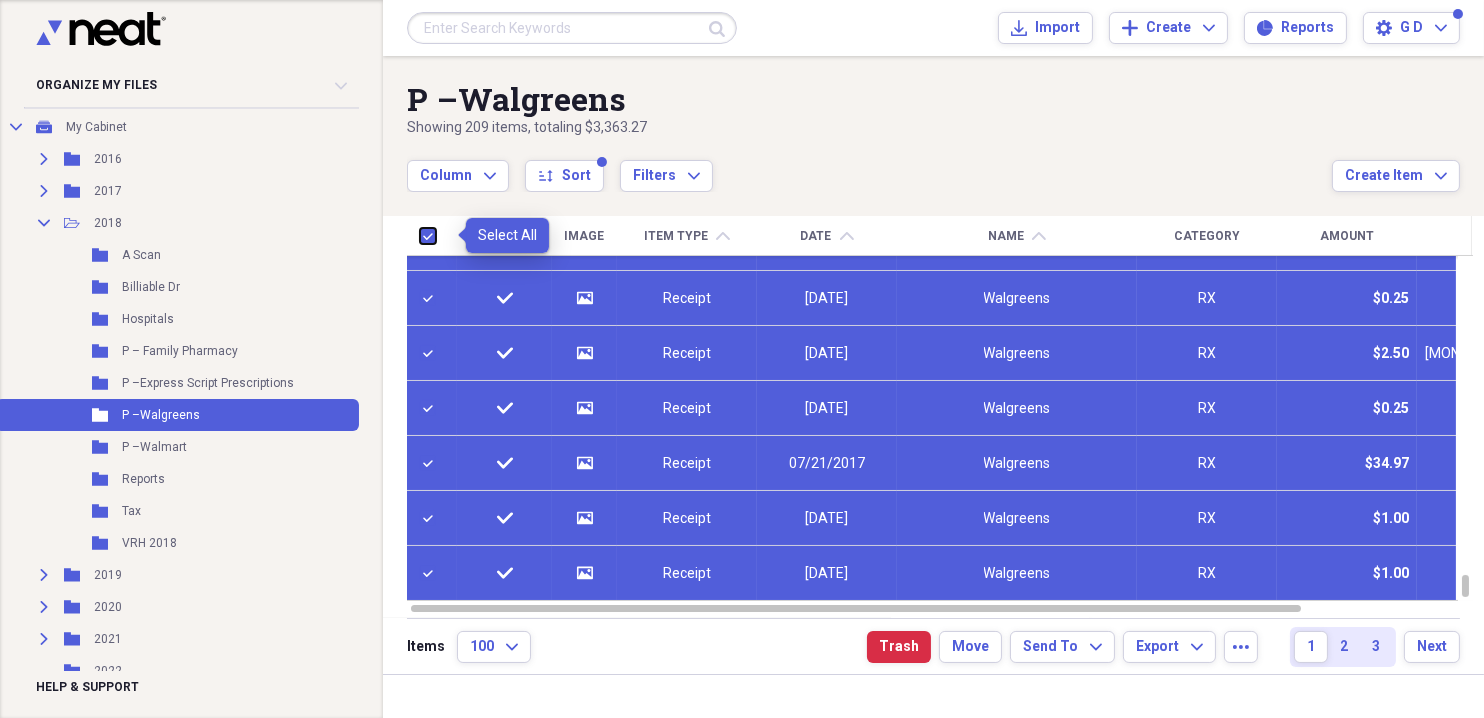 click at bounding box center (420, 235) 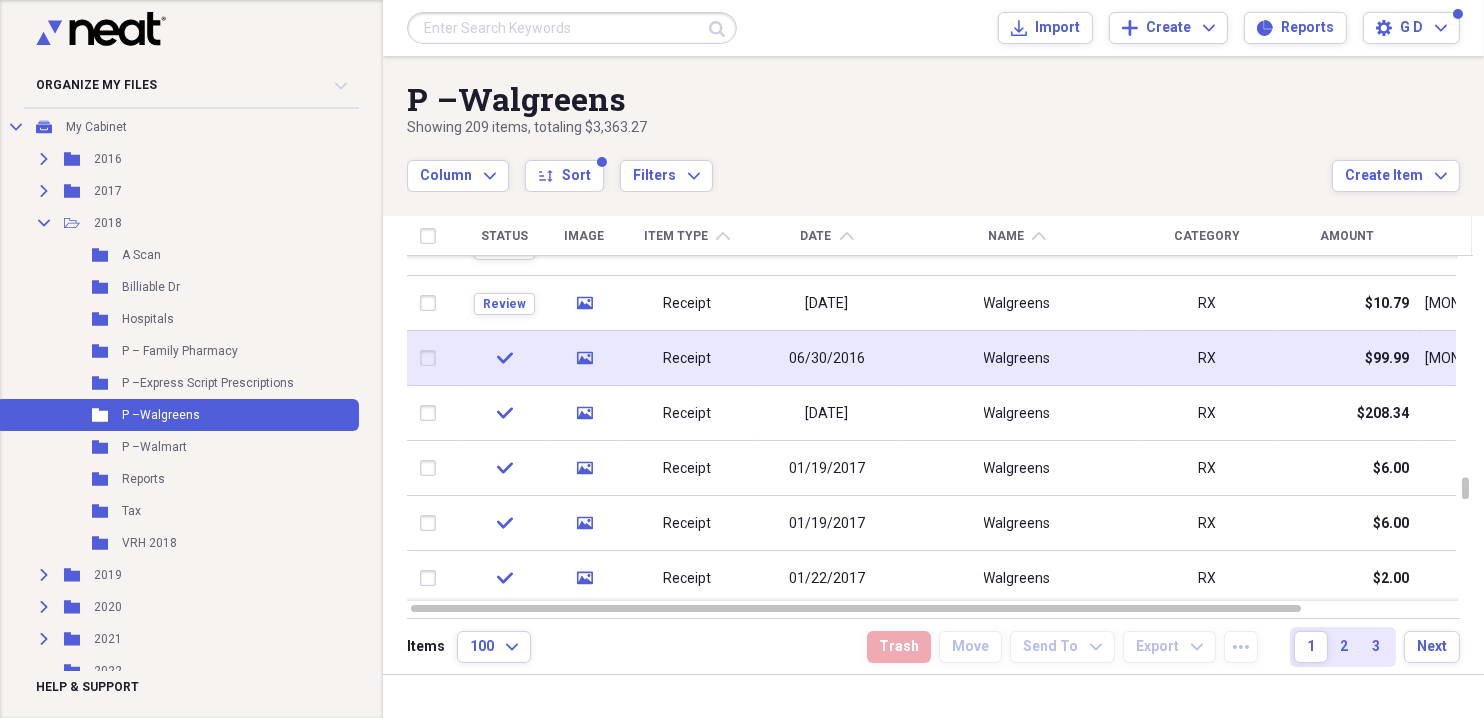 click on "Walgreens" at bounding box center (1017, 359) 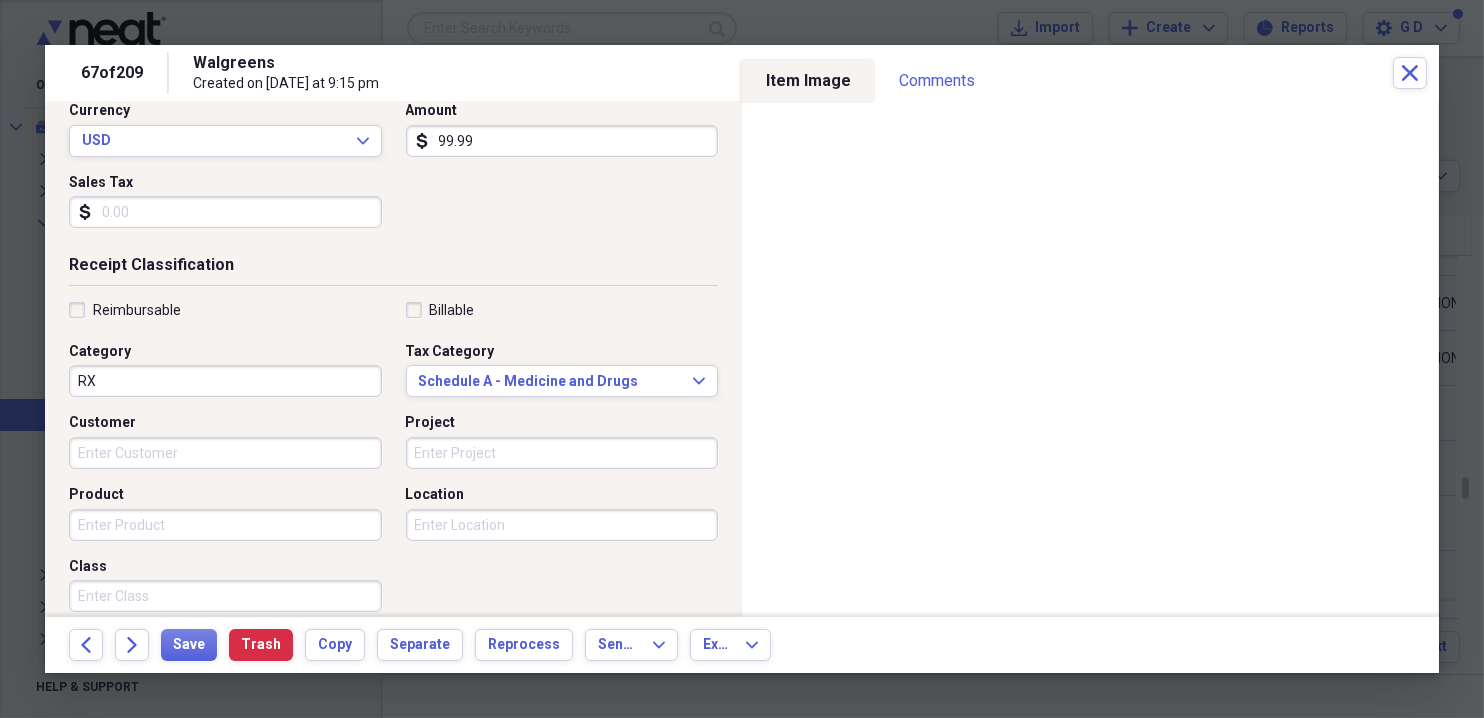 scroll, scrollTop: 300, scrollLeft: 0, axis: vertical 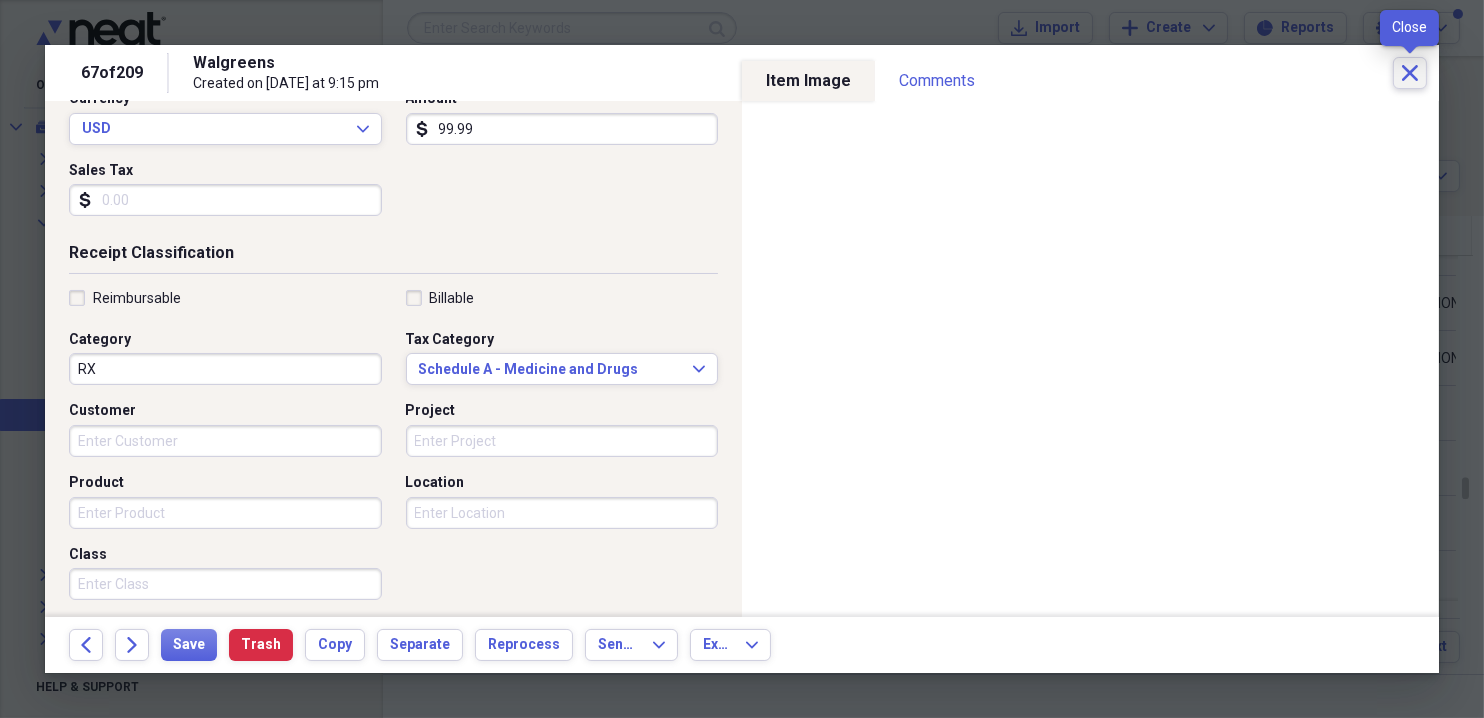click on "Close" 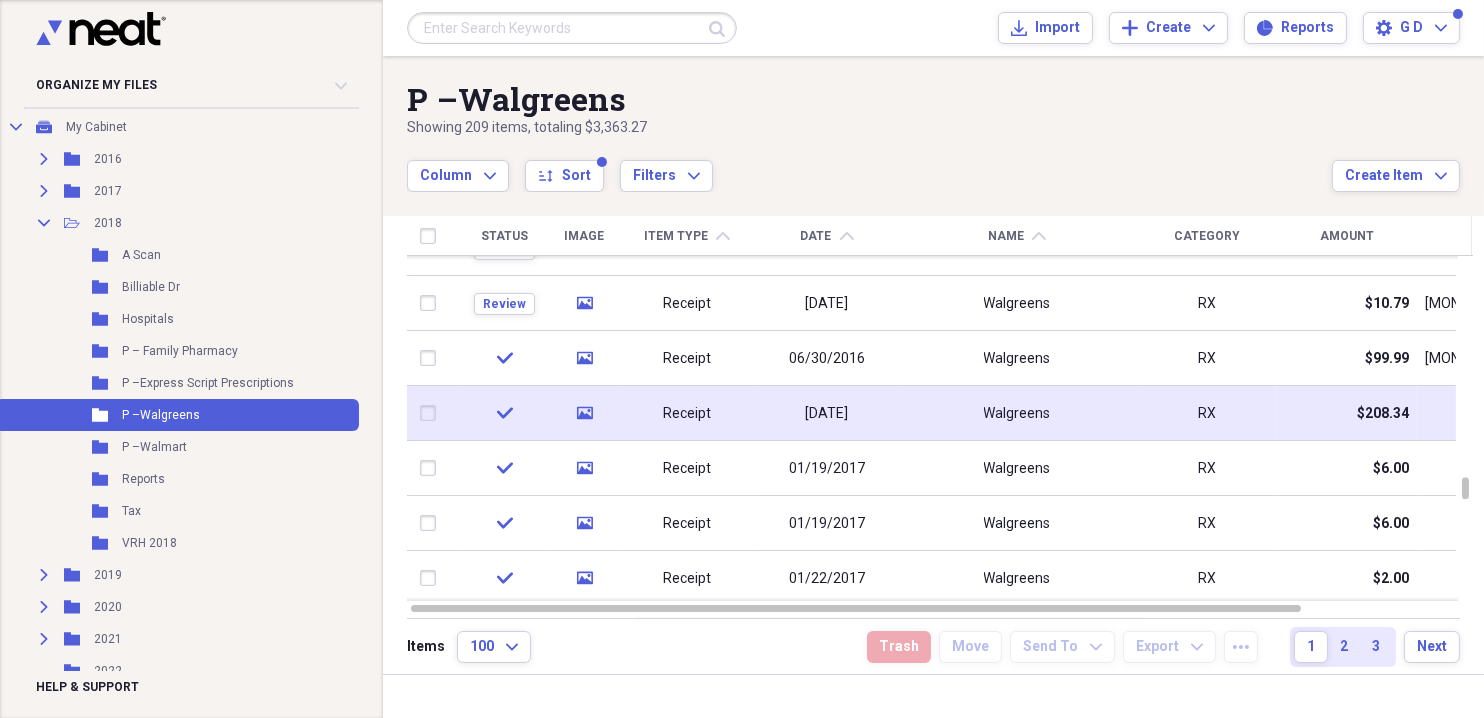 click on "[DATE]" at bounding box center (827, 414) 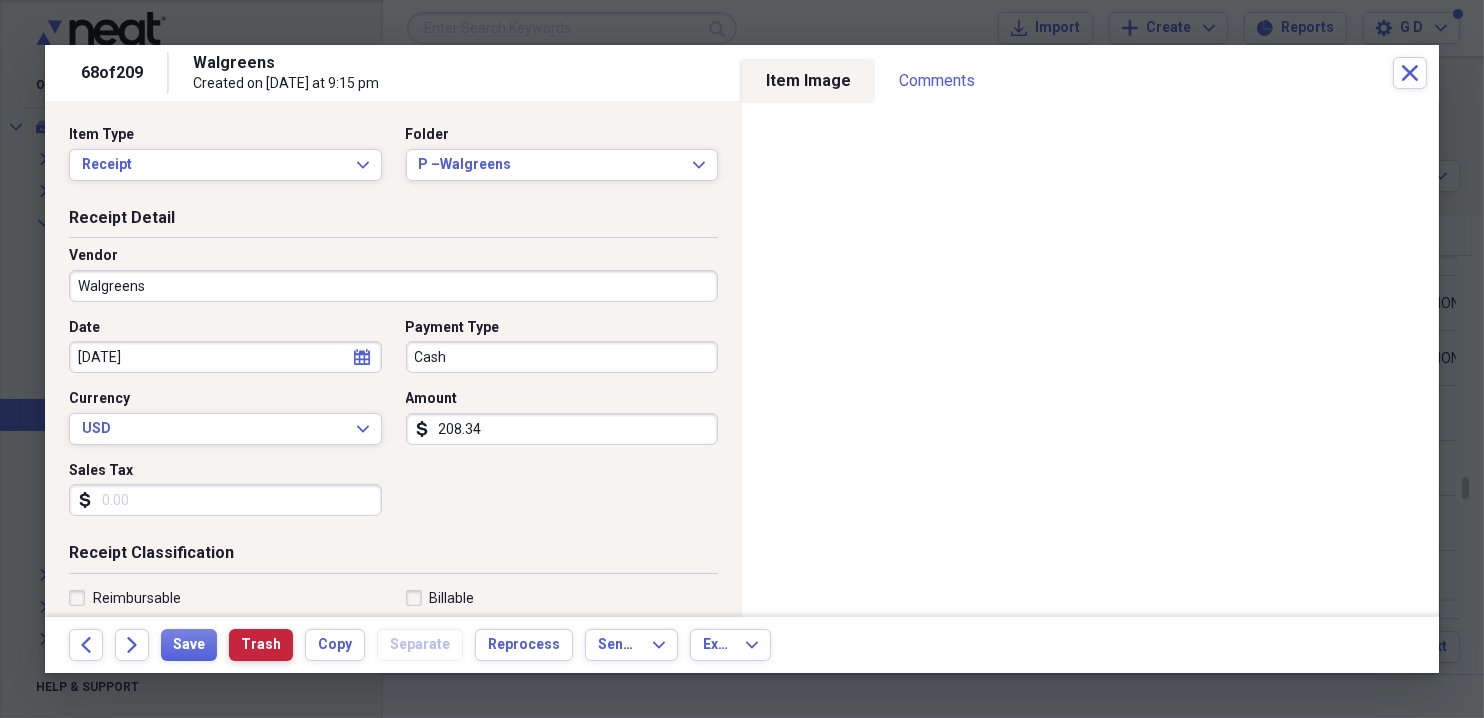 click on "Trash" at bounding box center [261, 645] 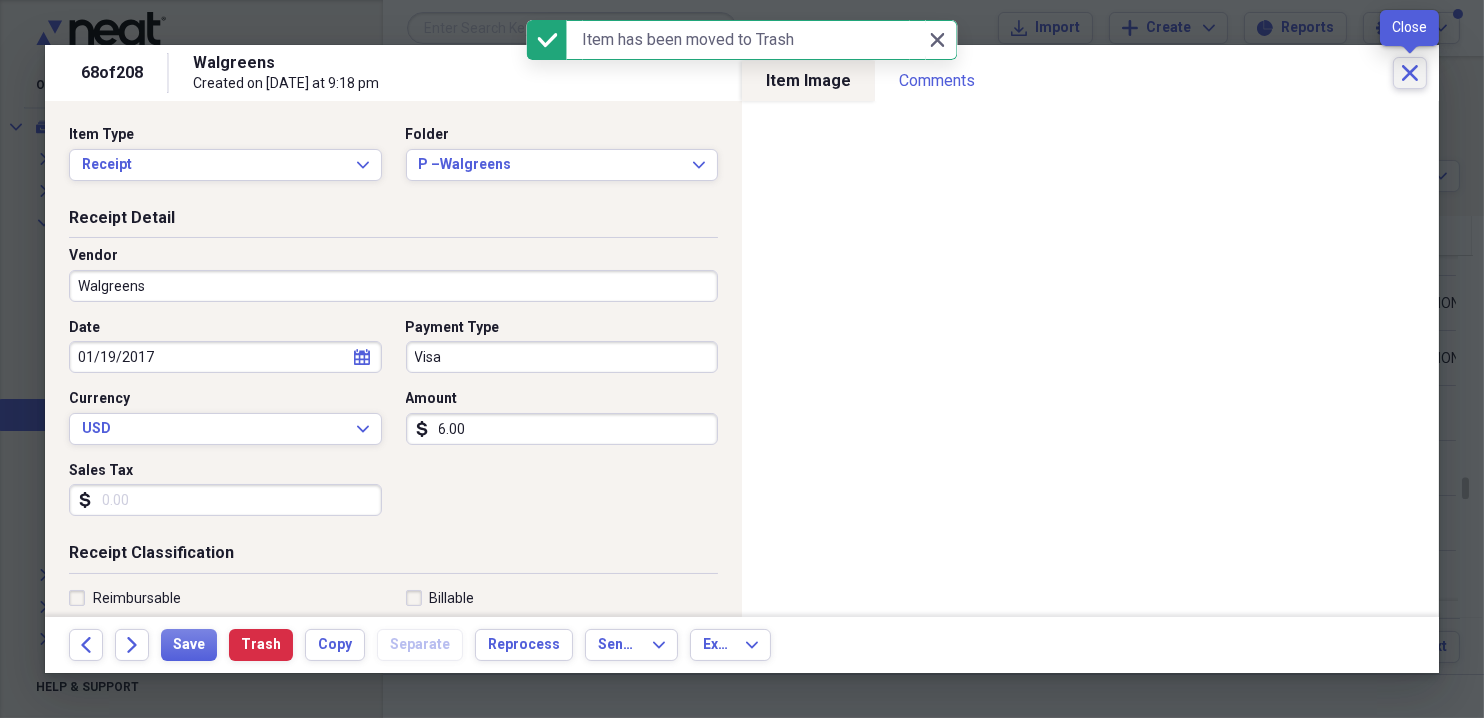 click on "Close" at bounding box center (1410, 73) 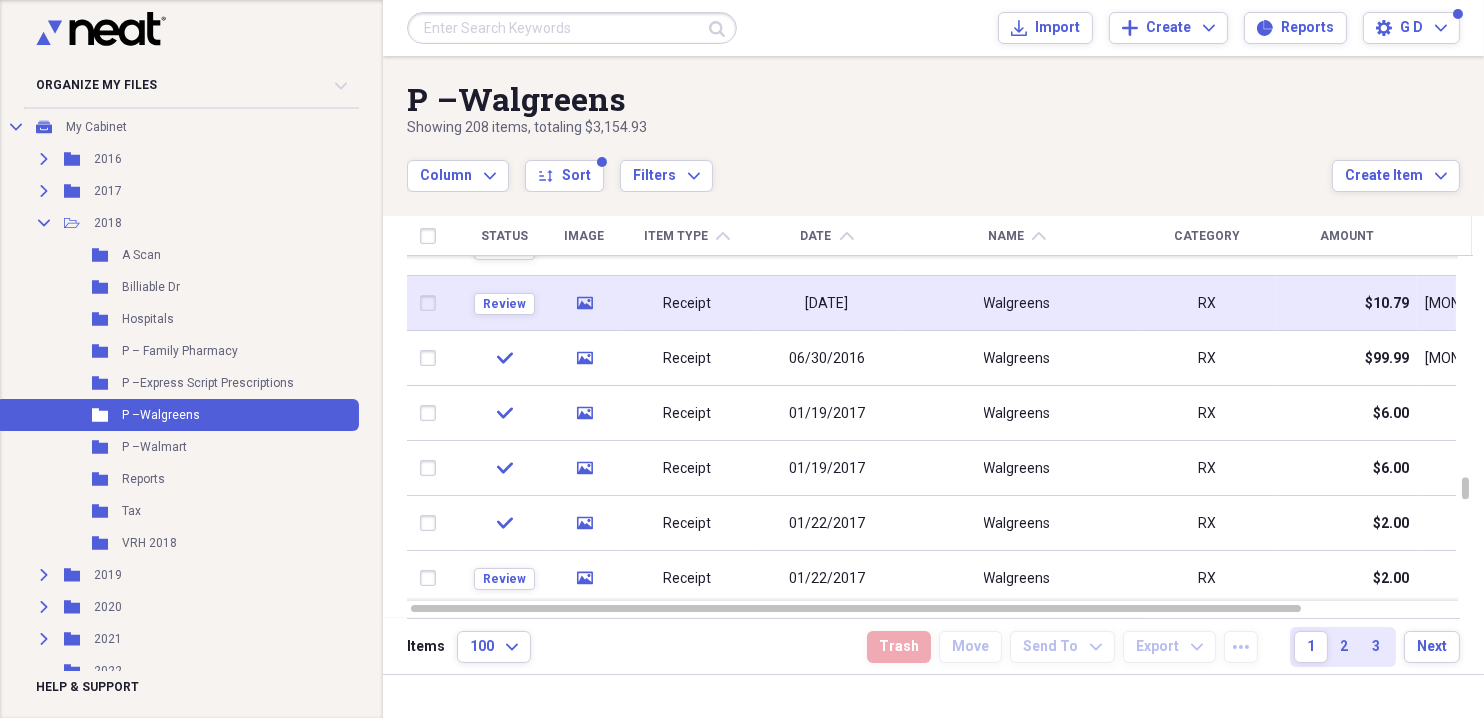click at bounding box center [432, 303] 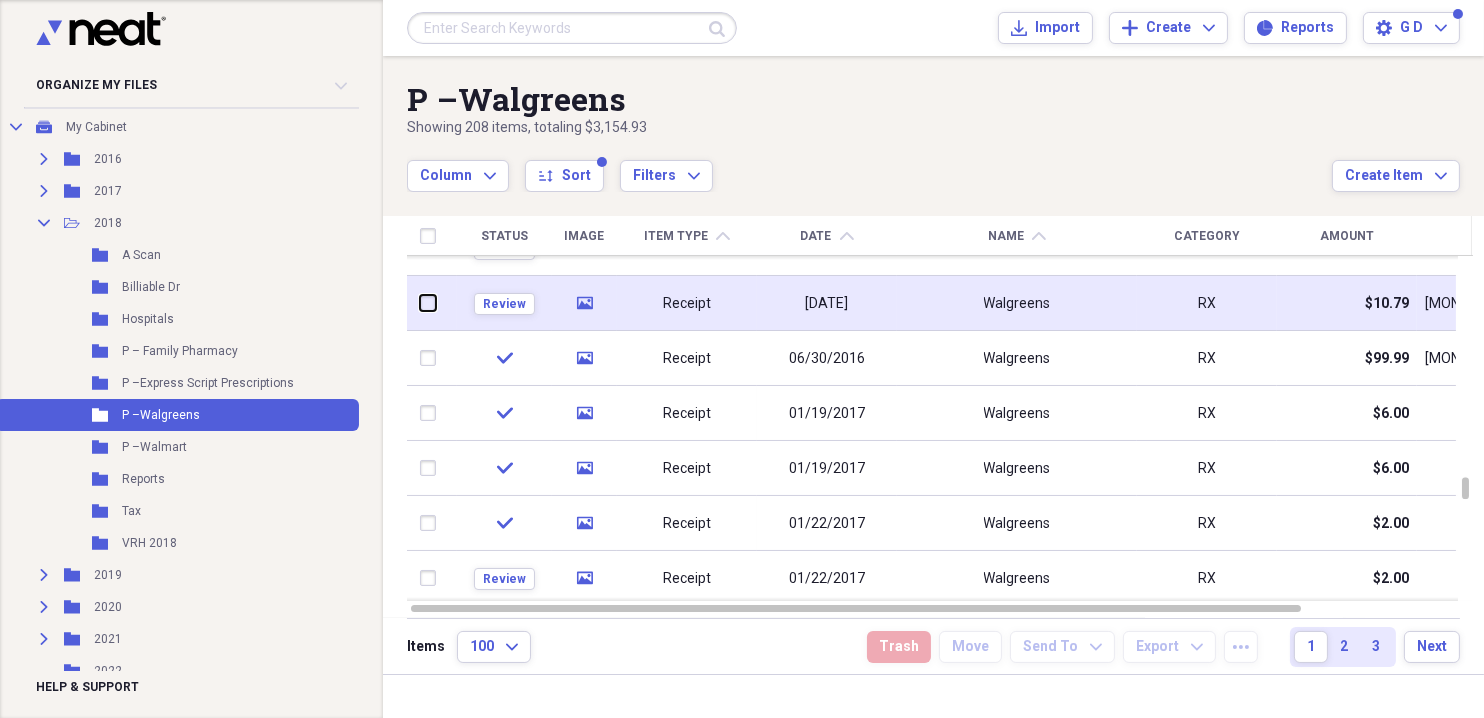click at bounding box center (420, 303) 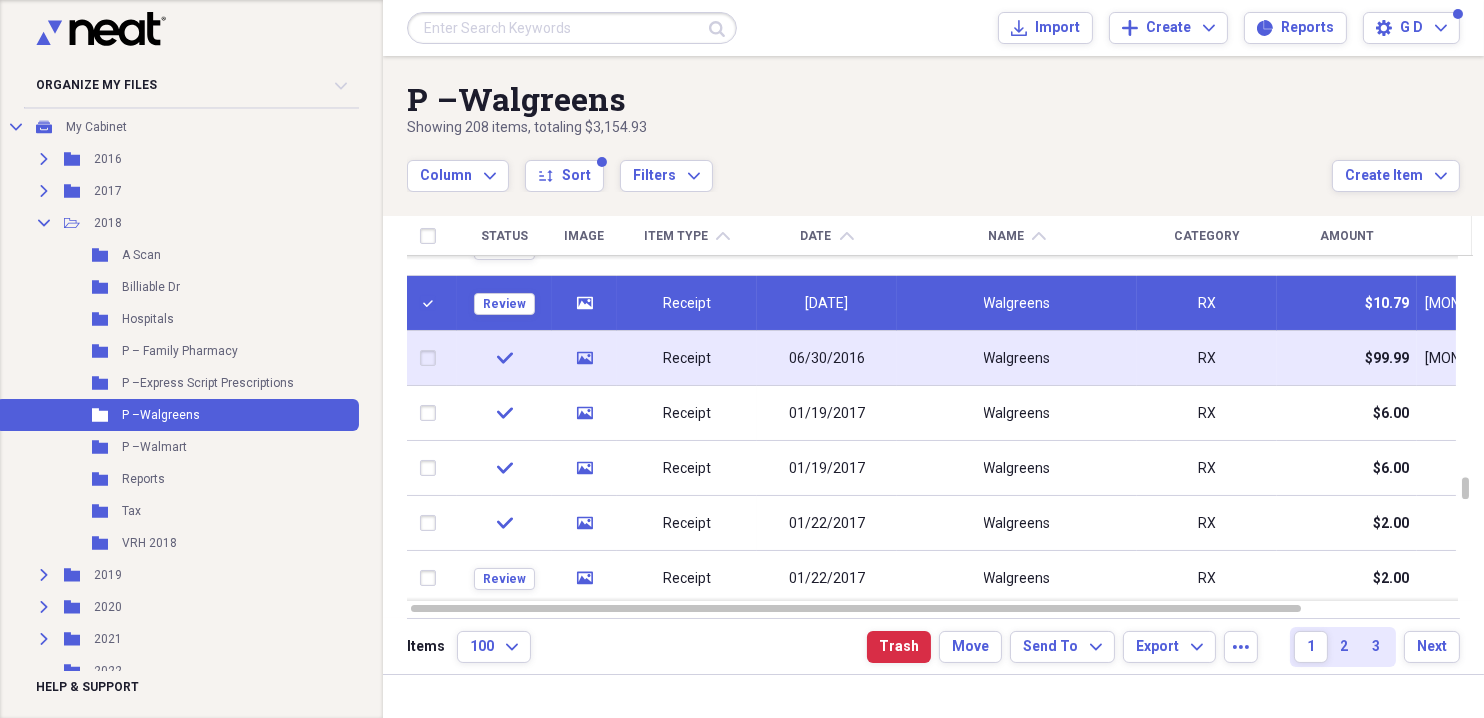 click at bounding box center (432, 358) 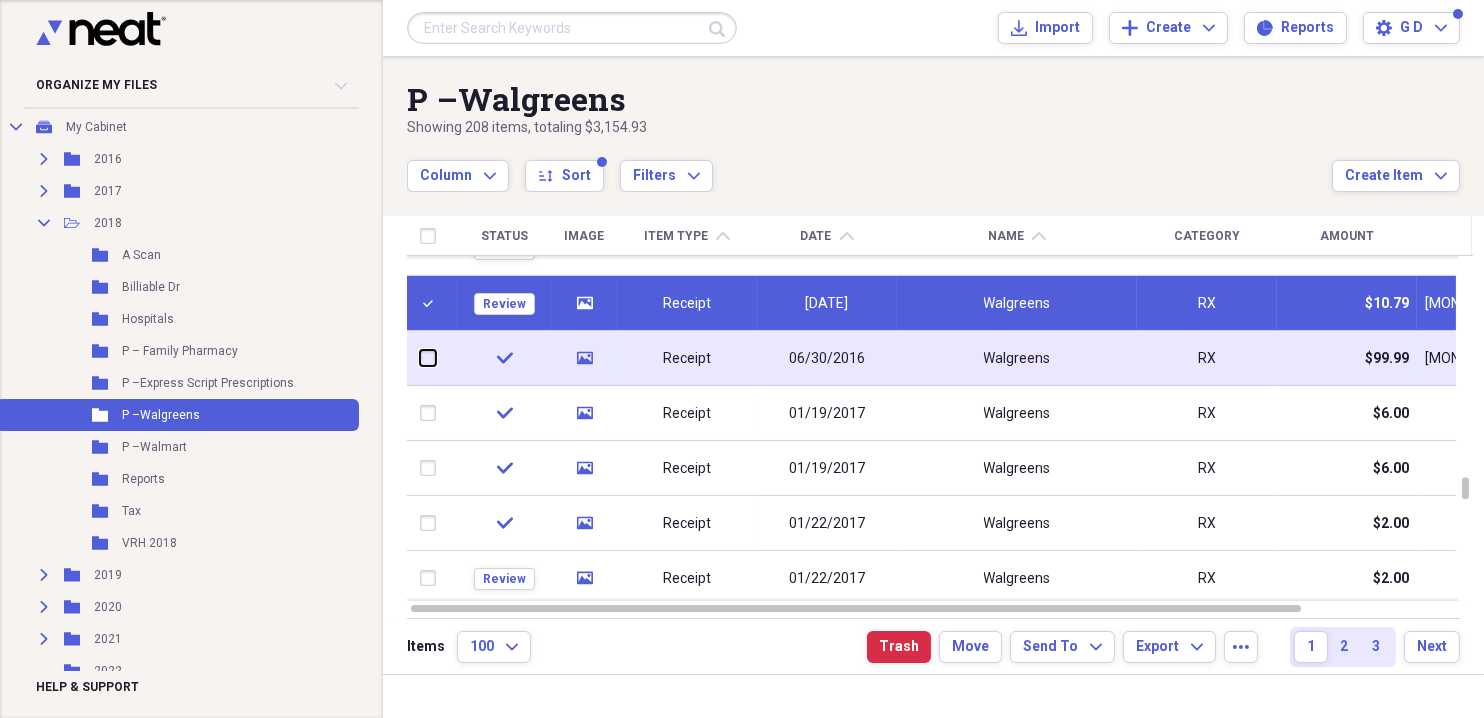 click at bounding box center [420, 358] 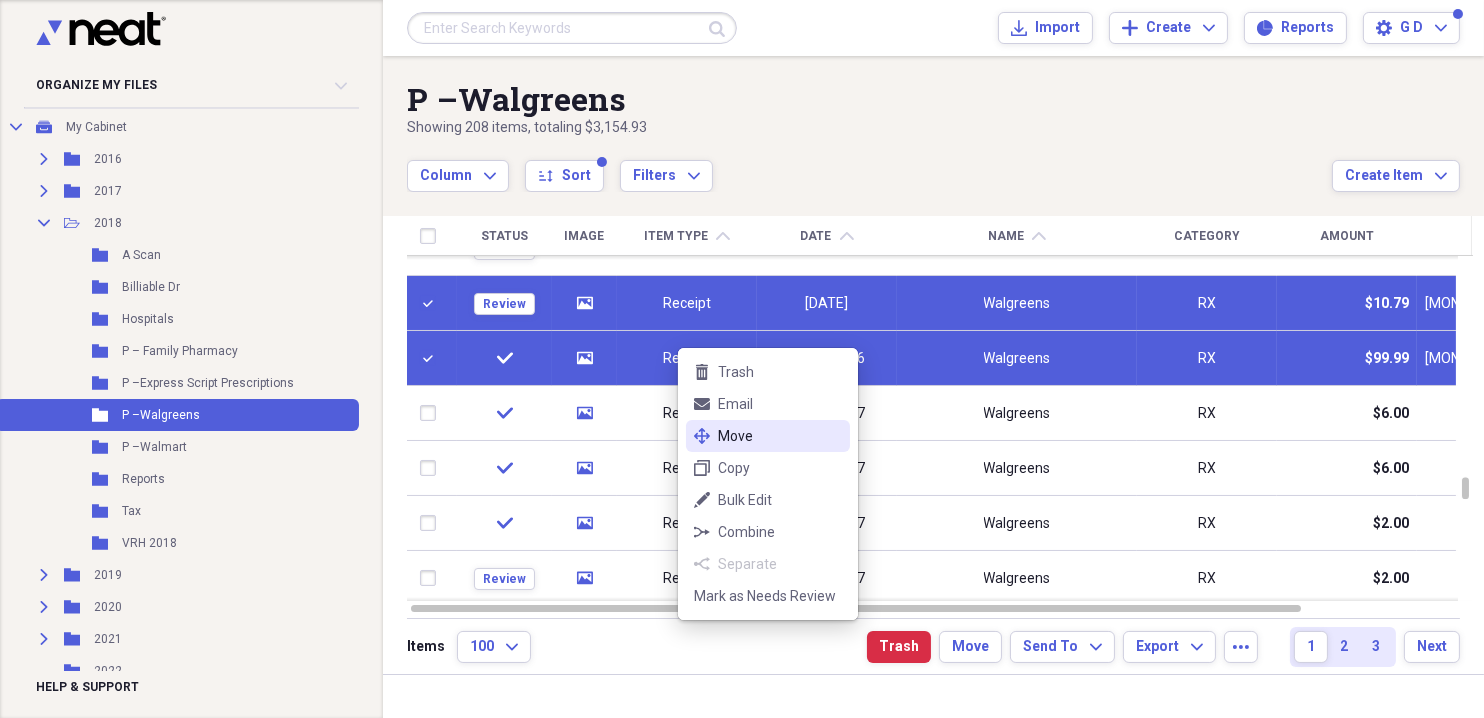 click on "Move" at bounding box center [780, 436] 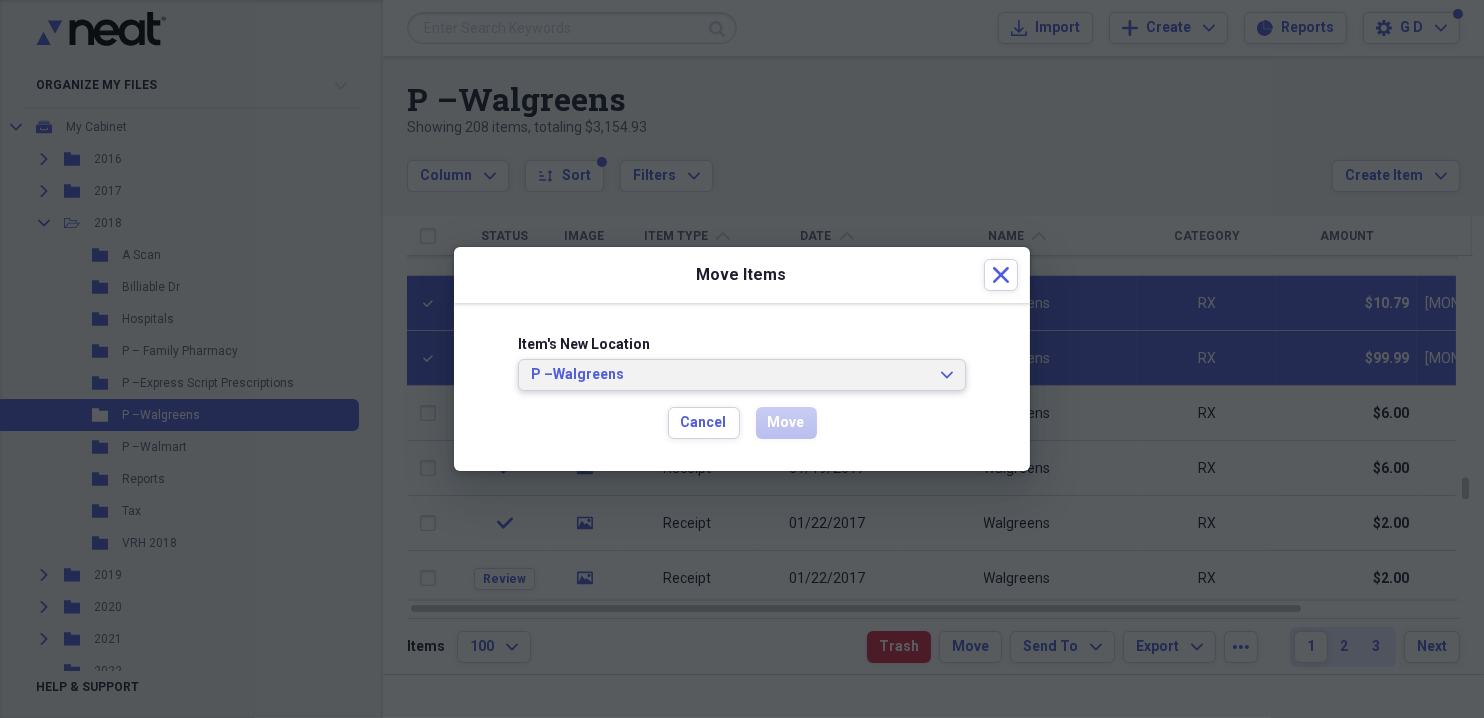 click on "Expand" 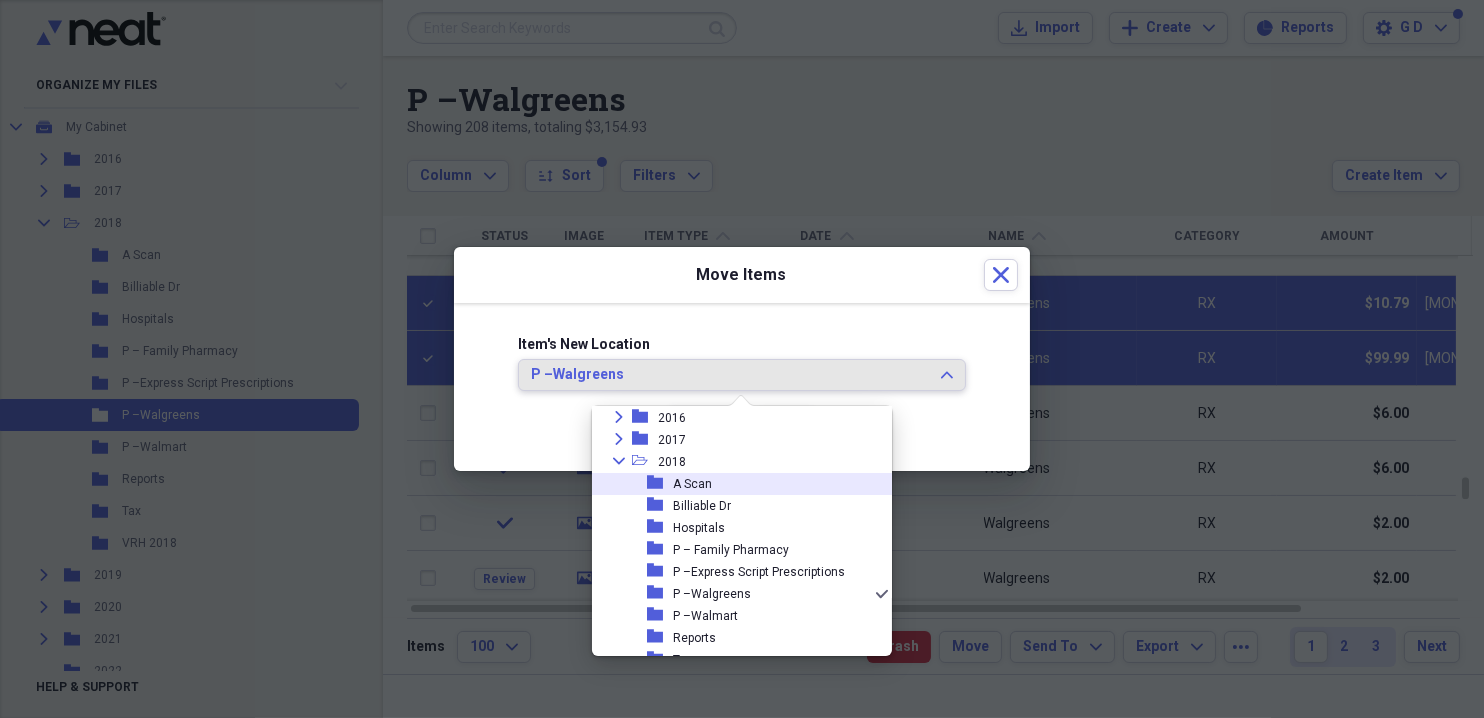 scroll, scrollTop: 0, scrollLeft: 0, axis: both 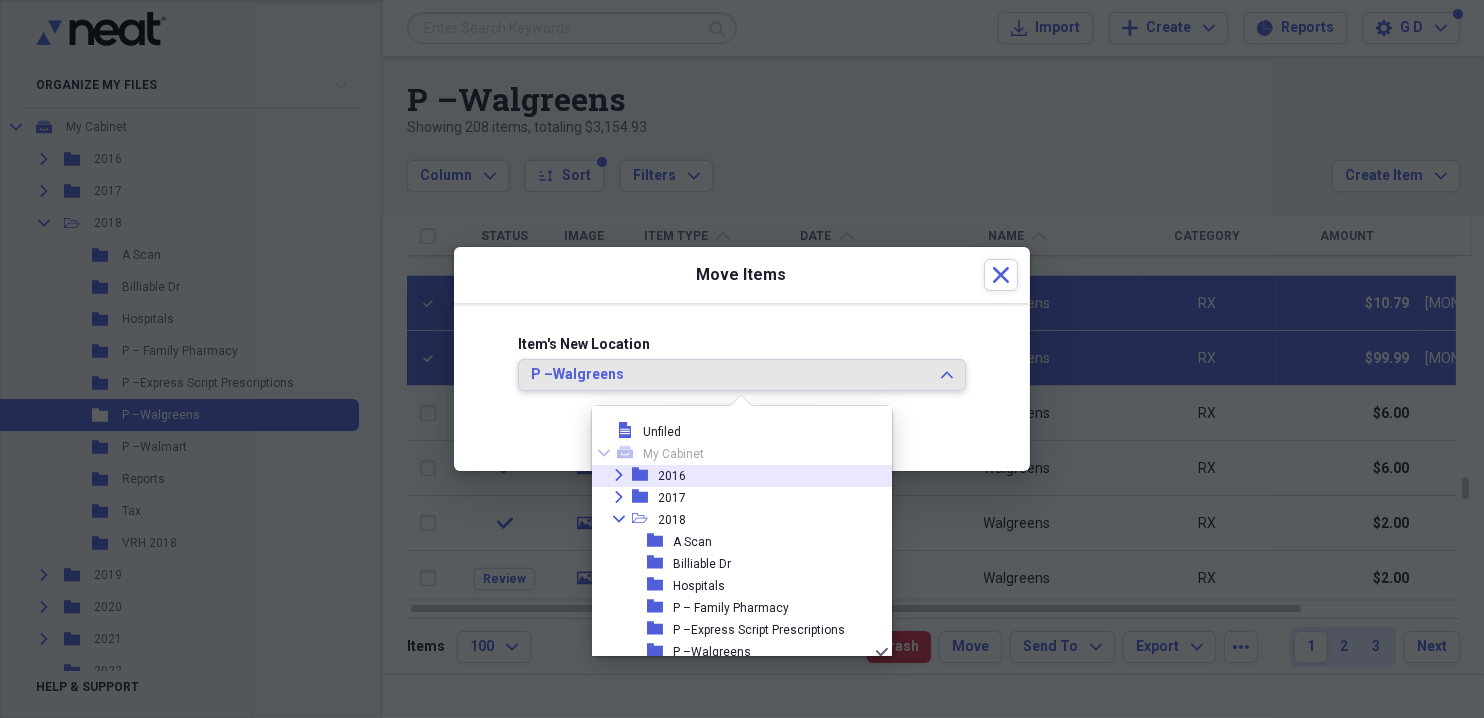 click on "Expand" 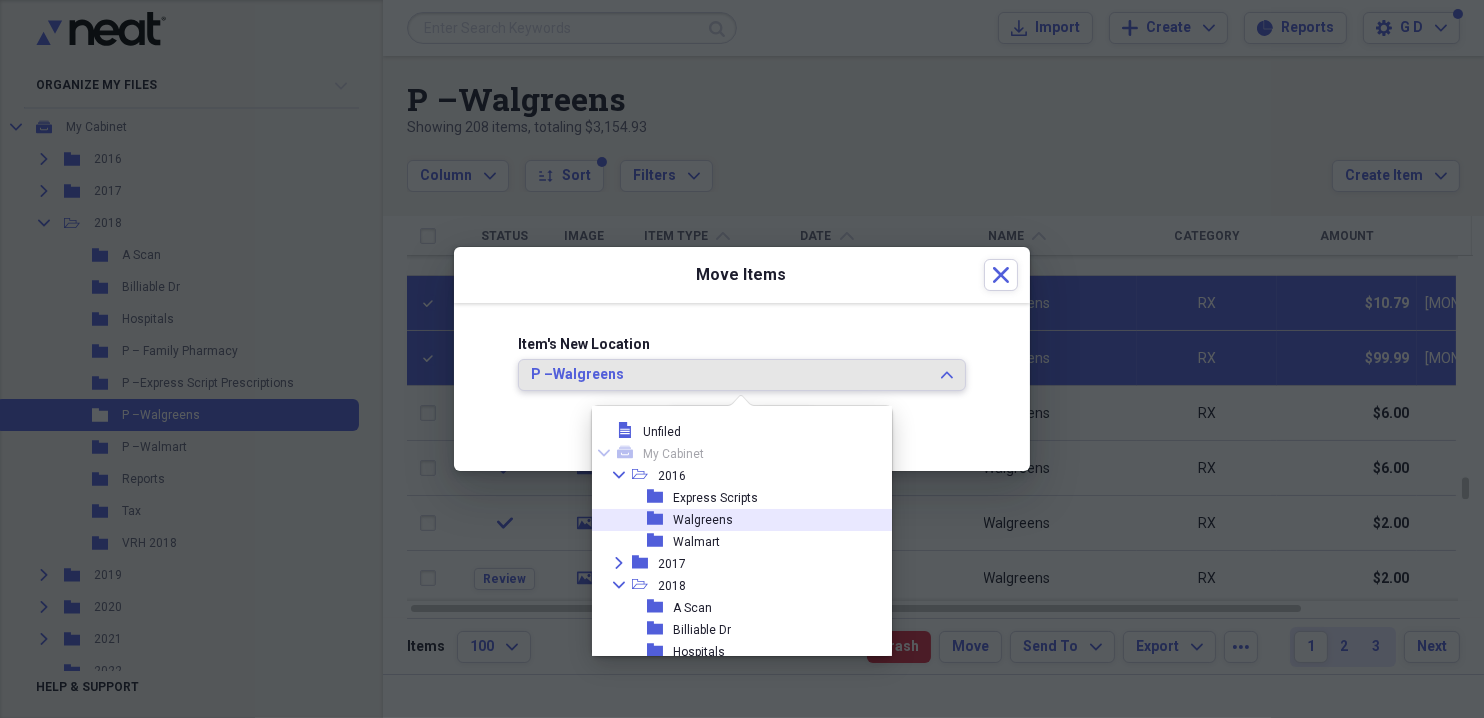 click on "Walgreens" at bounding box center [703, 520] 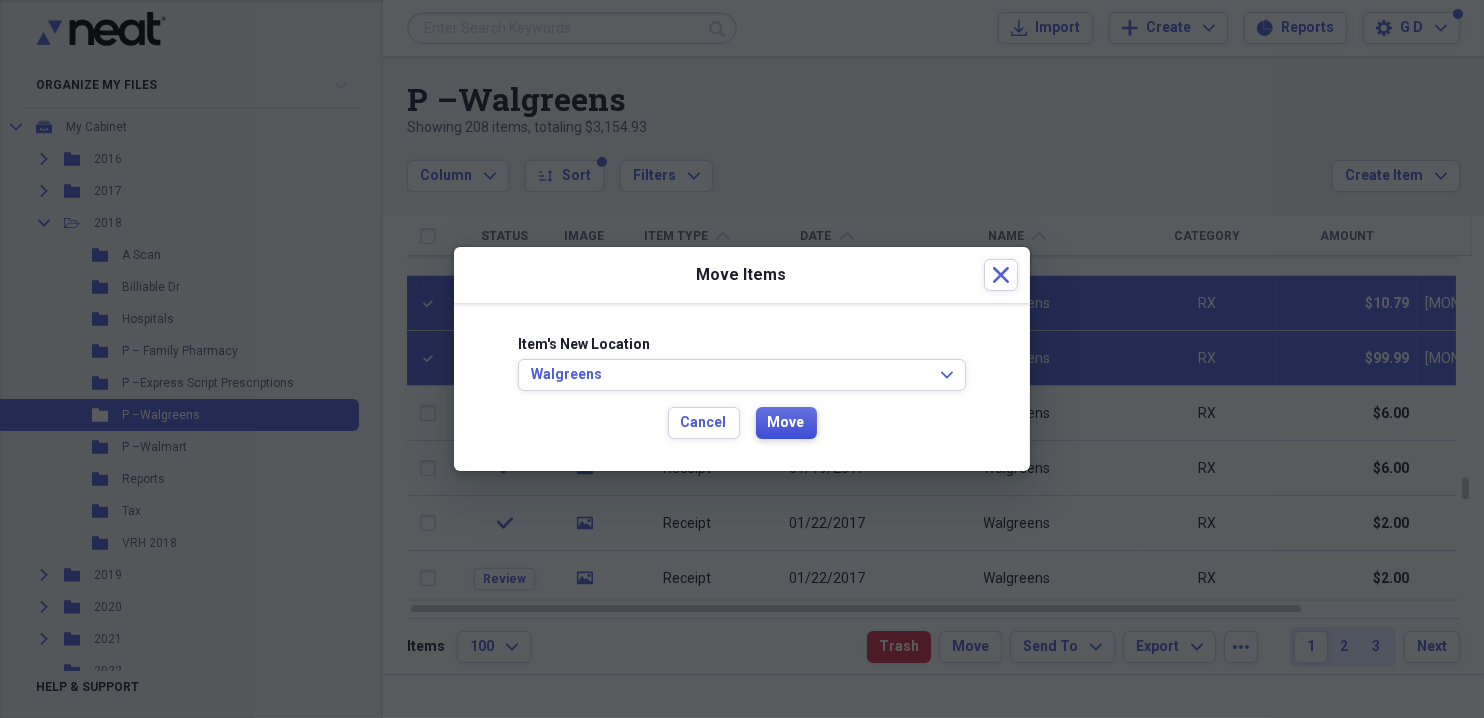 click on "Move" at bounding box center (786, 423) 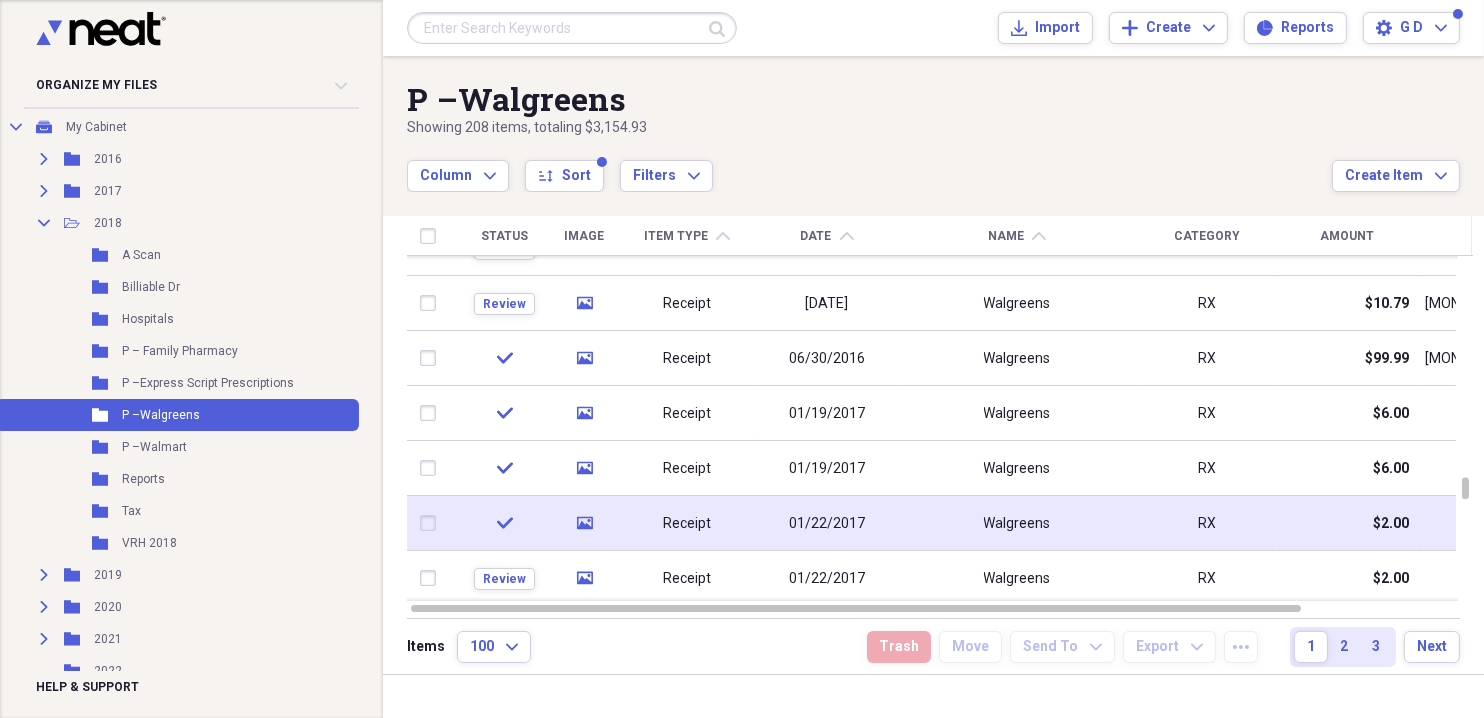 click at bounding box center [432, 523] 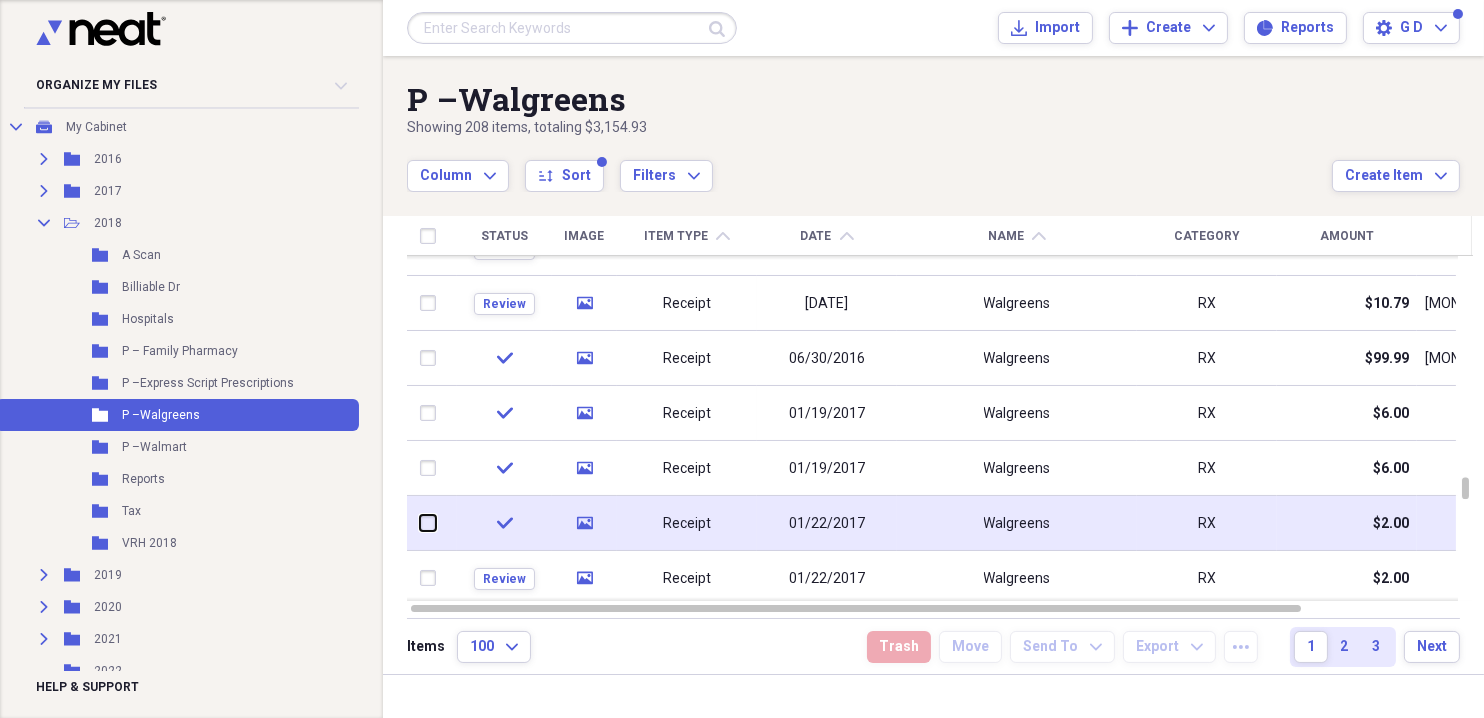 click at bounding box center (420, 523) 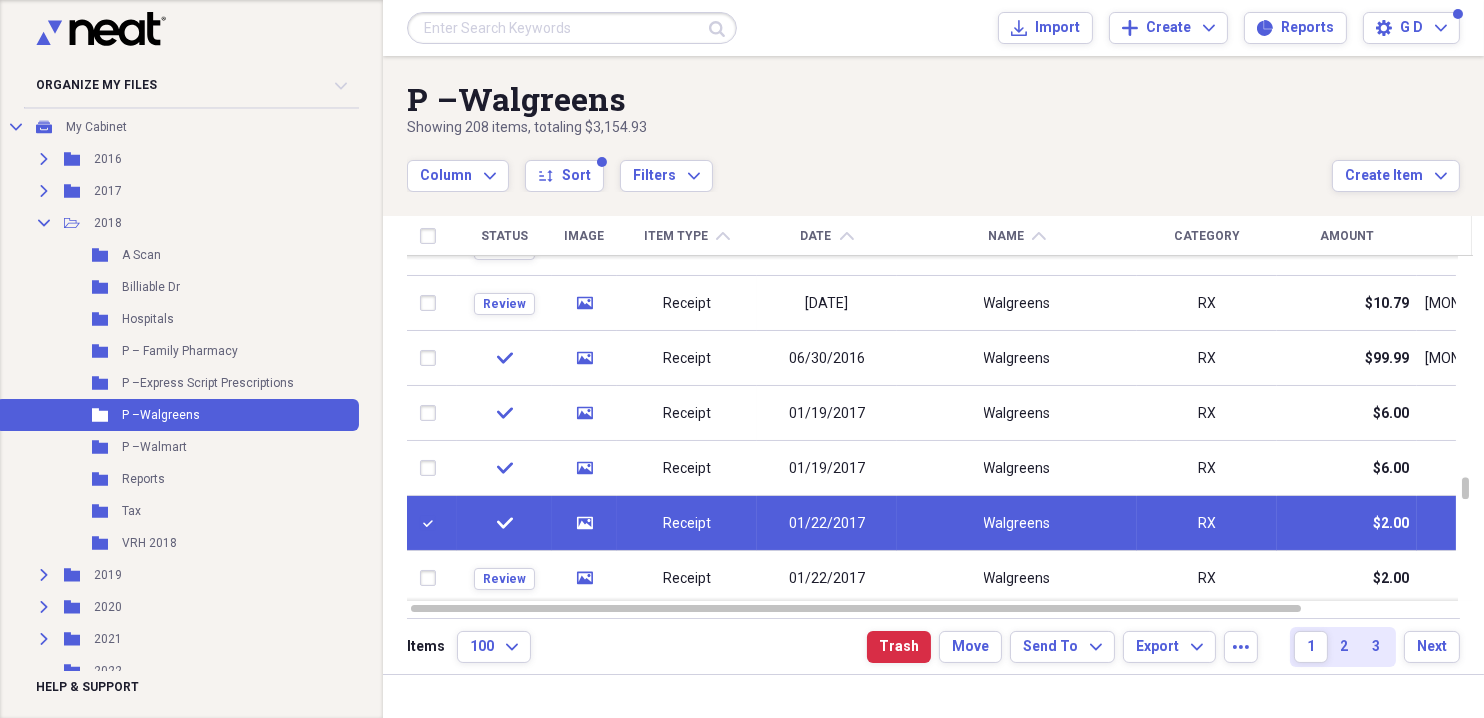 click at bounding box center (432, 523) 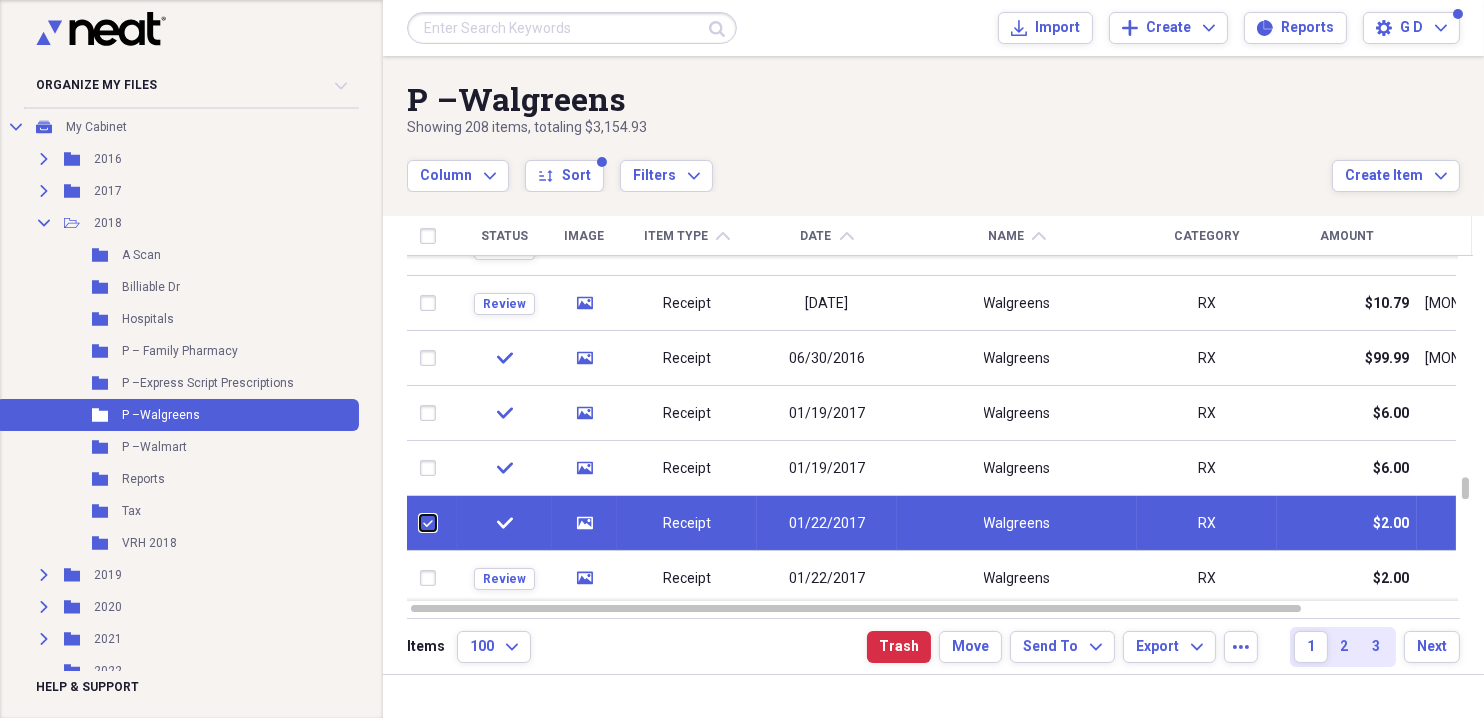 click at bounding box center [420, 523] 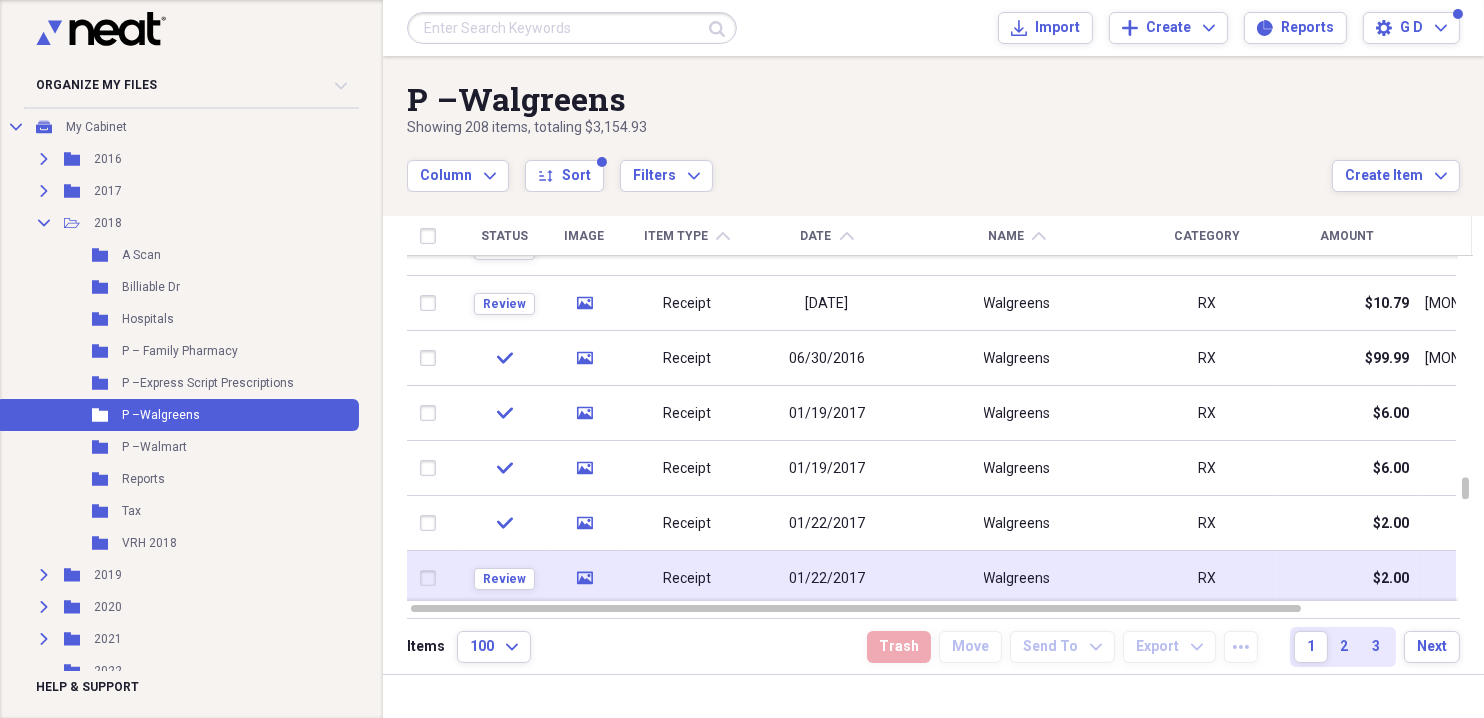 click at bounding box center (432, 578) 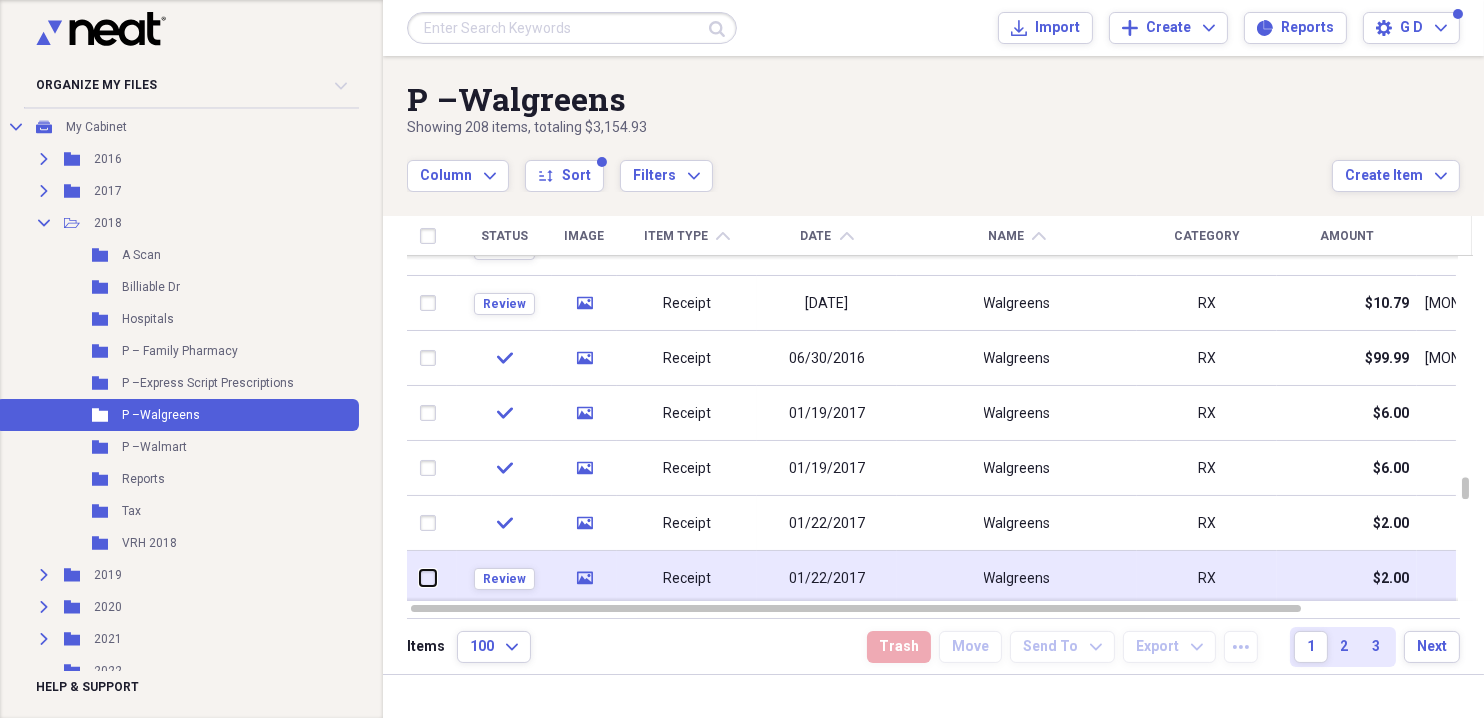 click at bounding box center (420, 578) 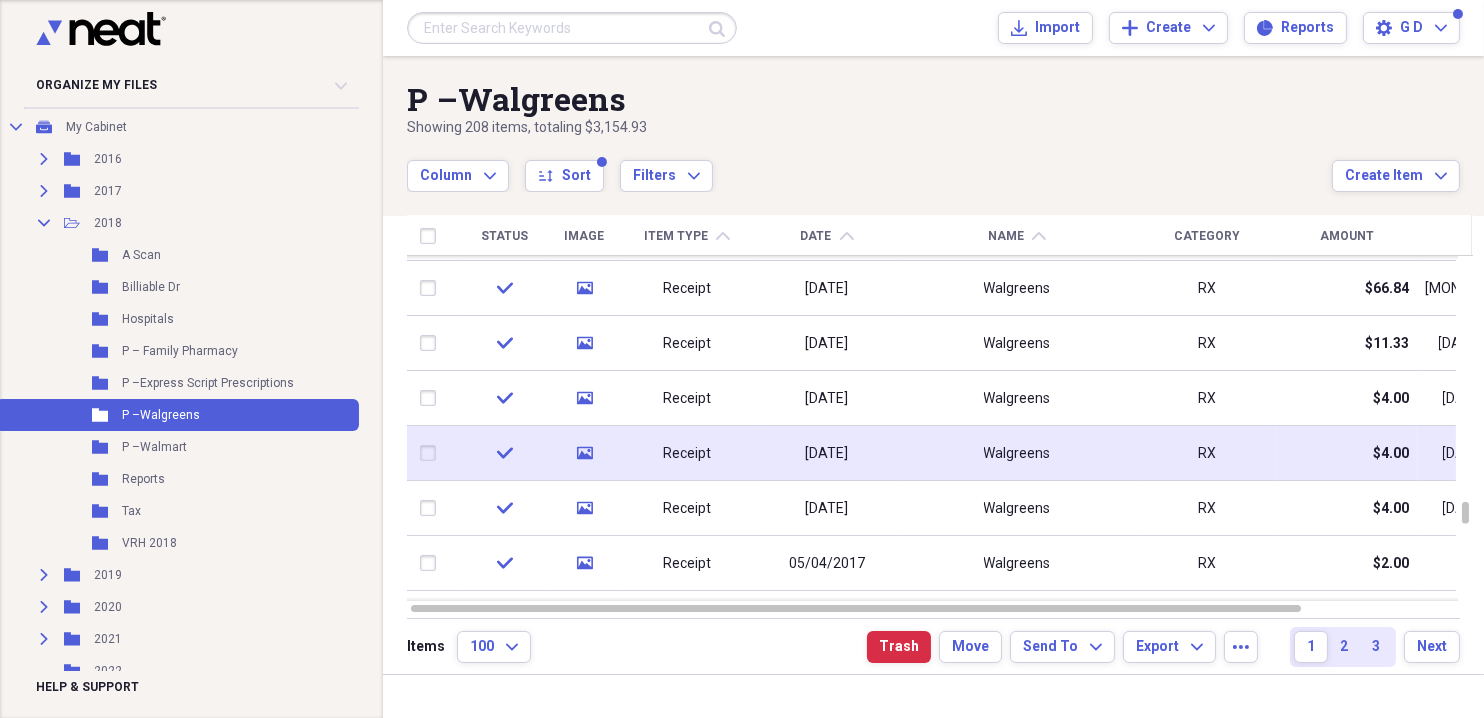 click at bounding box center [432, 453] 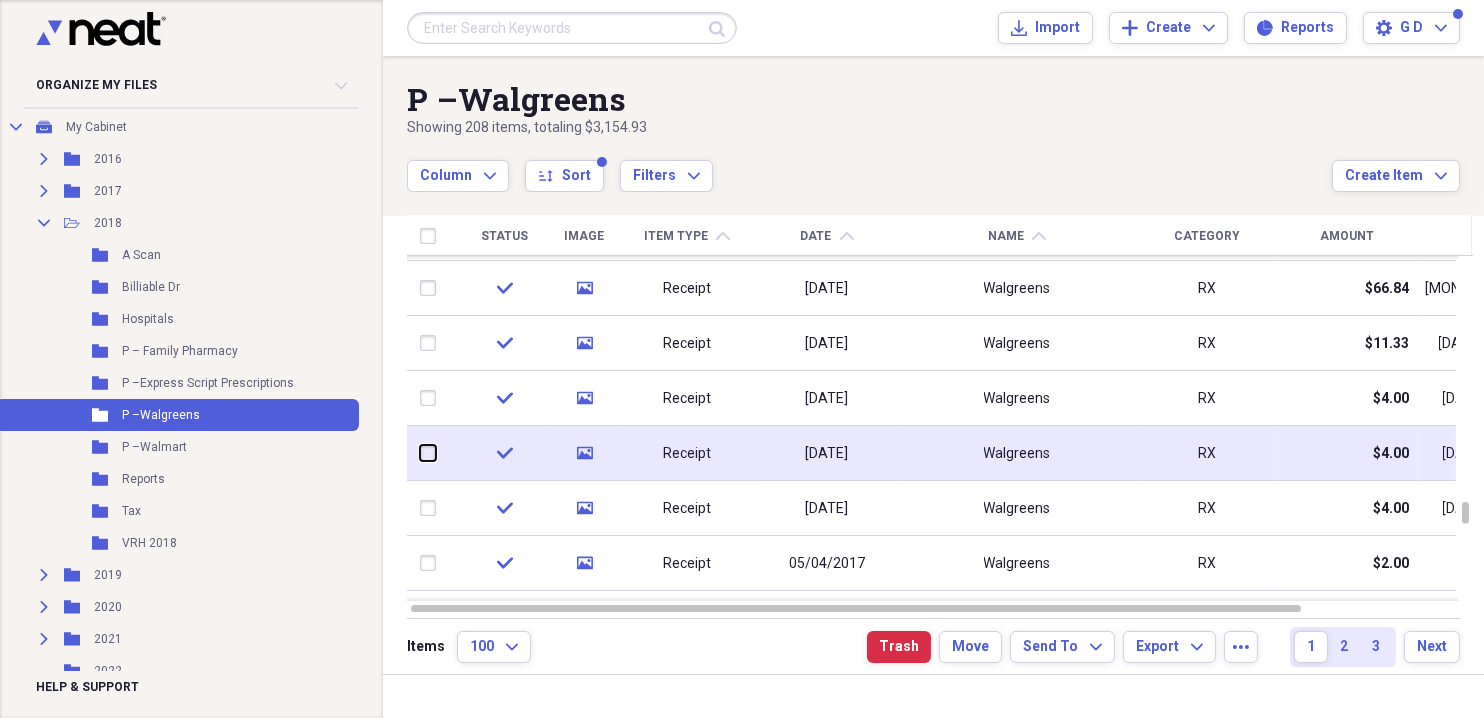 click at bounding box center (420, 453) 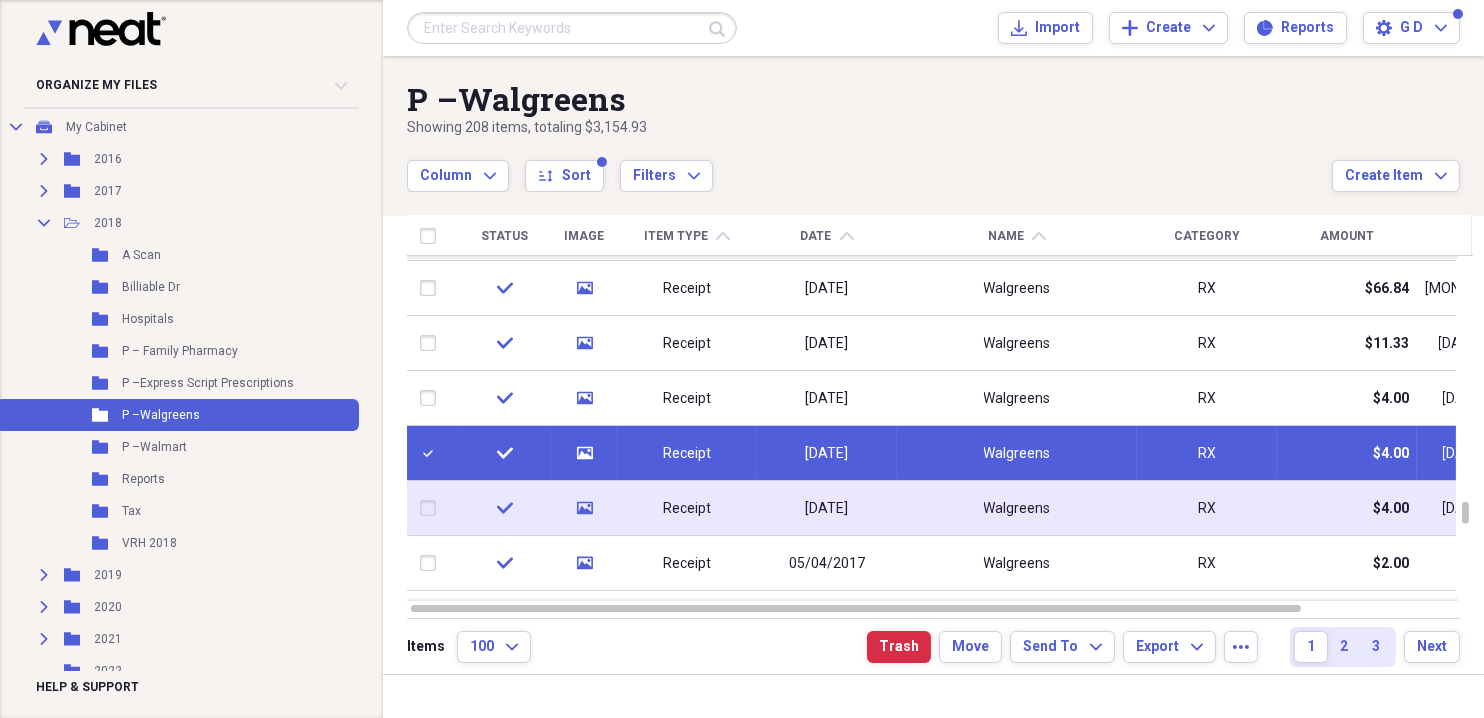 click at bounding box center (432, 508) 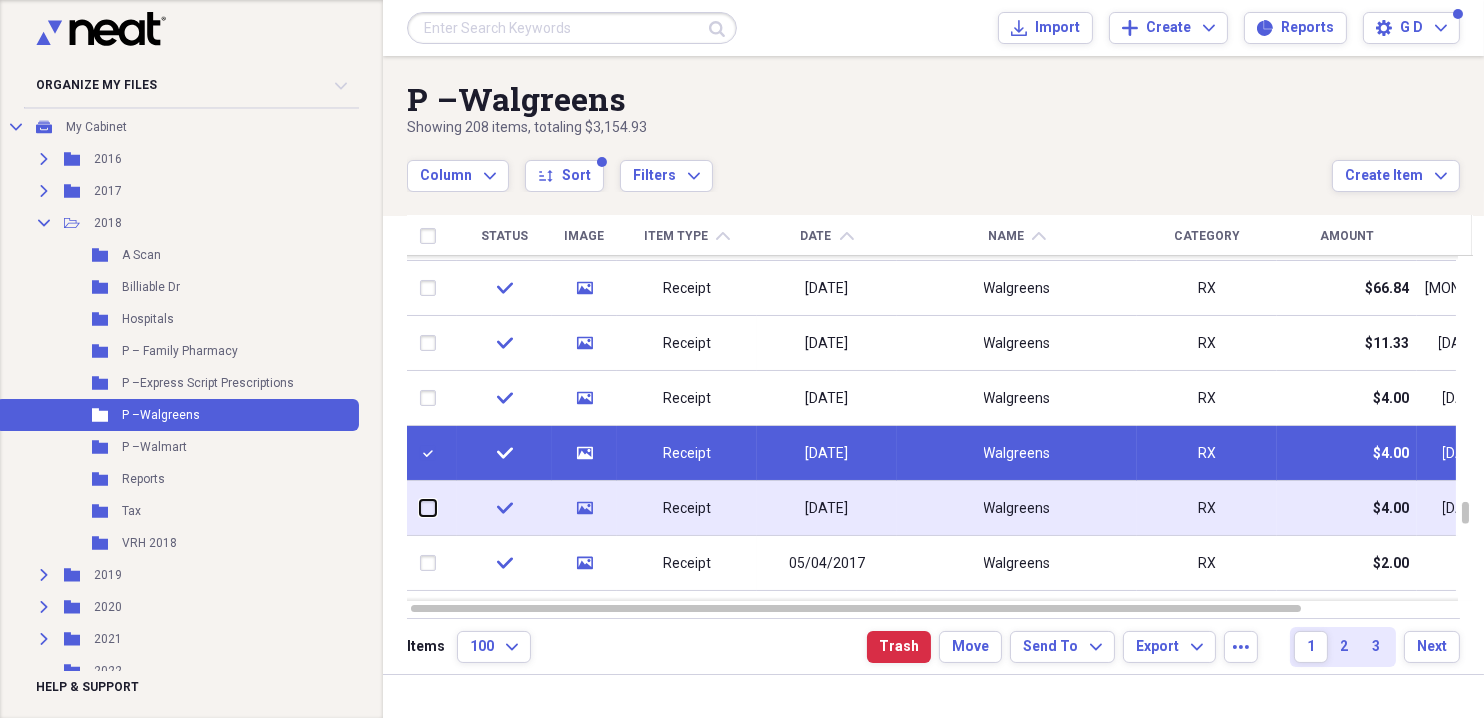 click at bounding box center [420, 508] 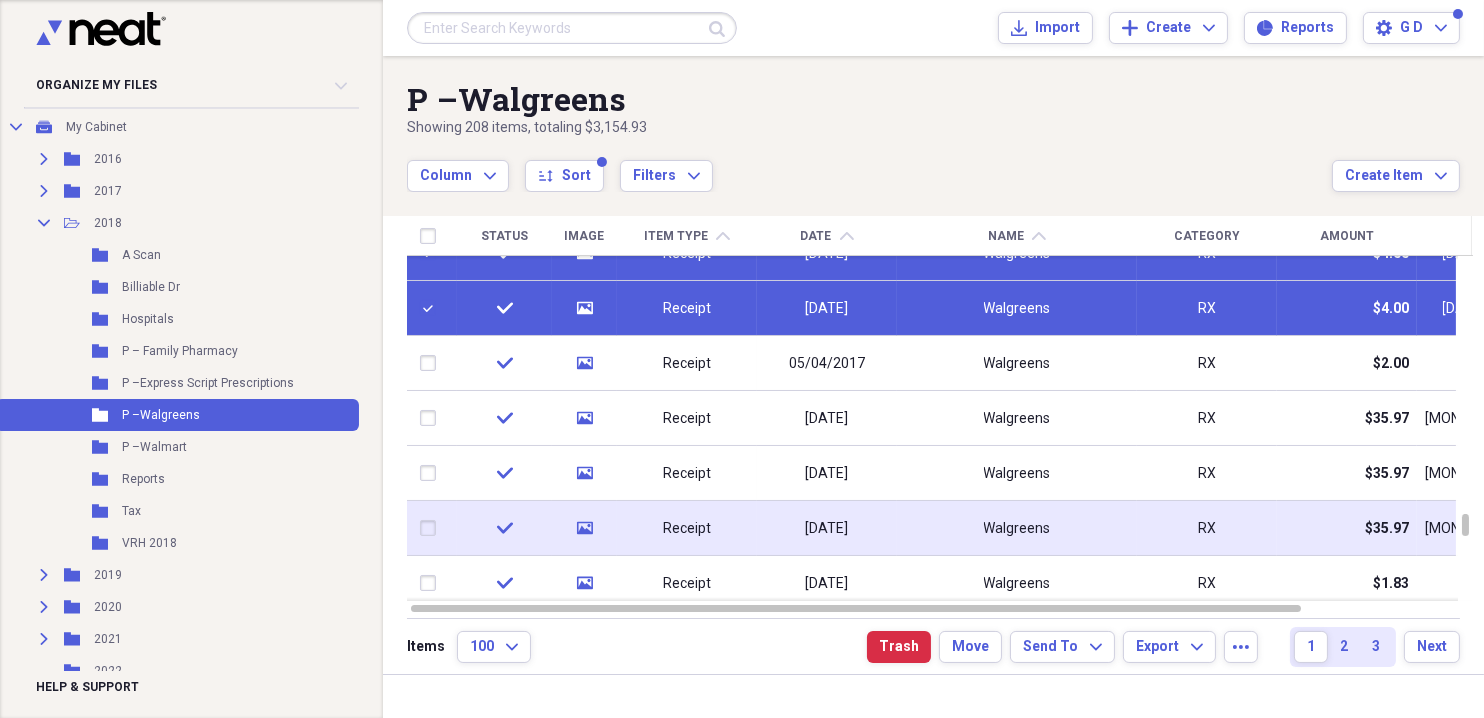 click at bounding box center [432, 528] 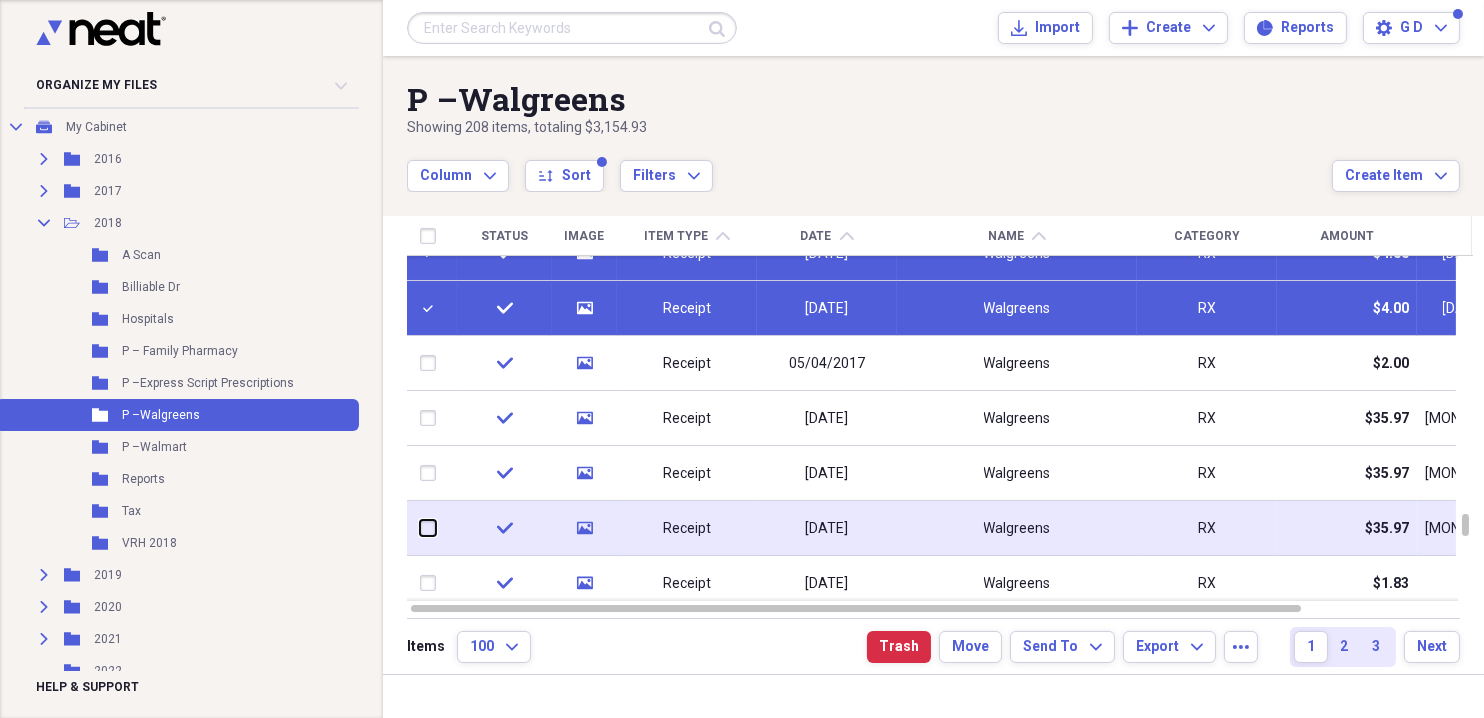 click at bounding box center (420, 528) 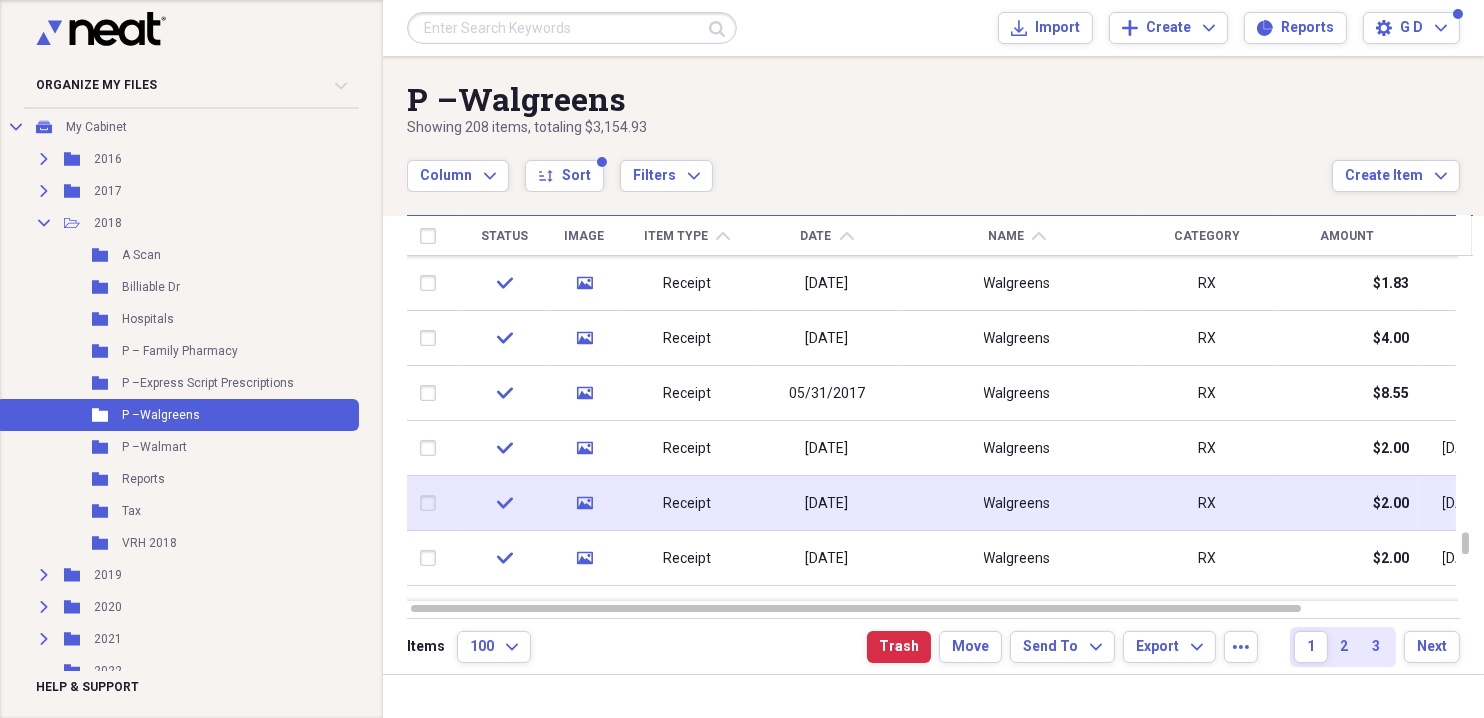 click at bounding box center [432, 503] 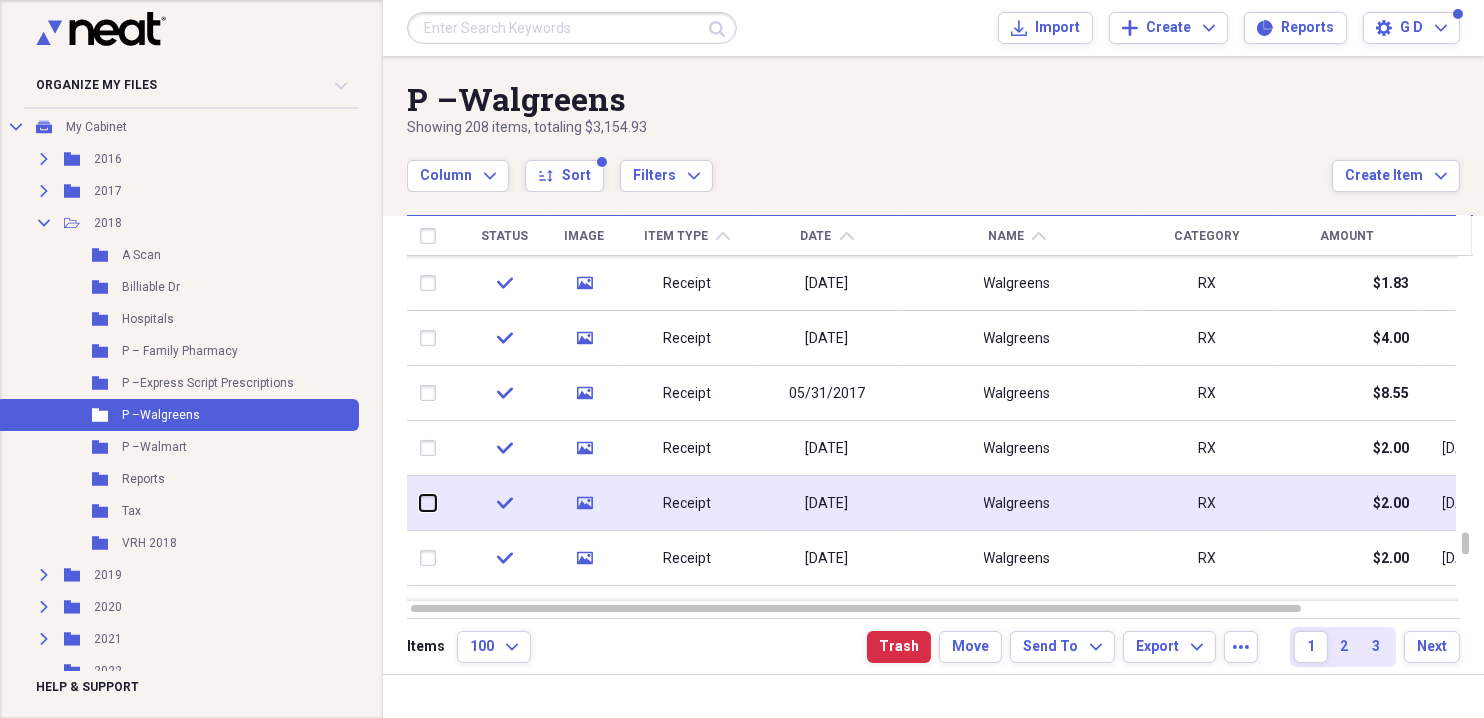 click at bounding box center (420, 503) 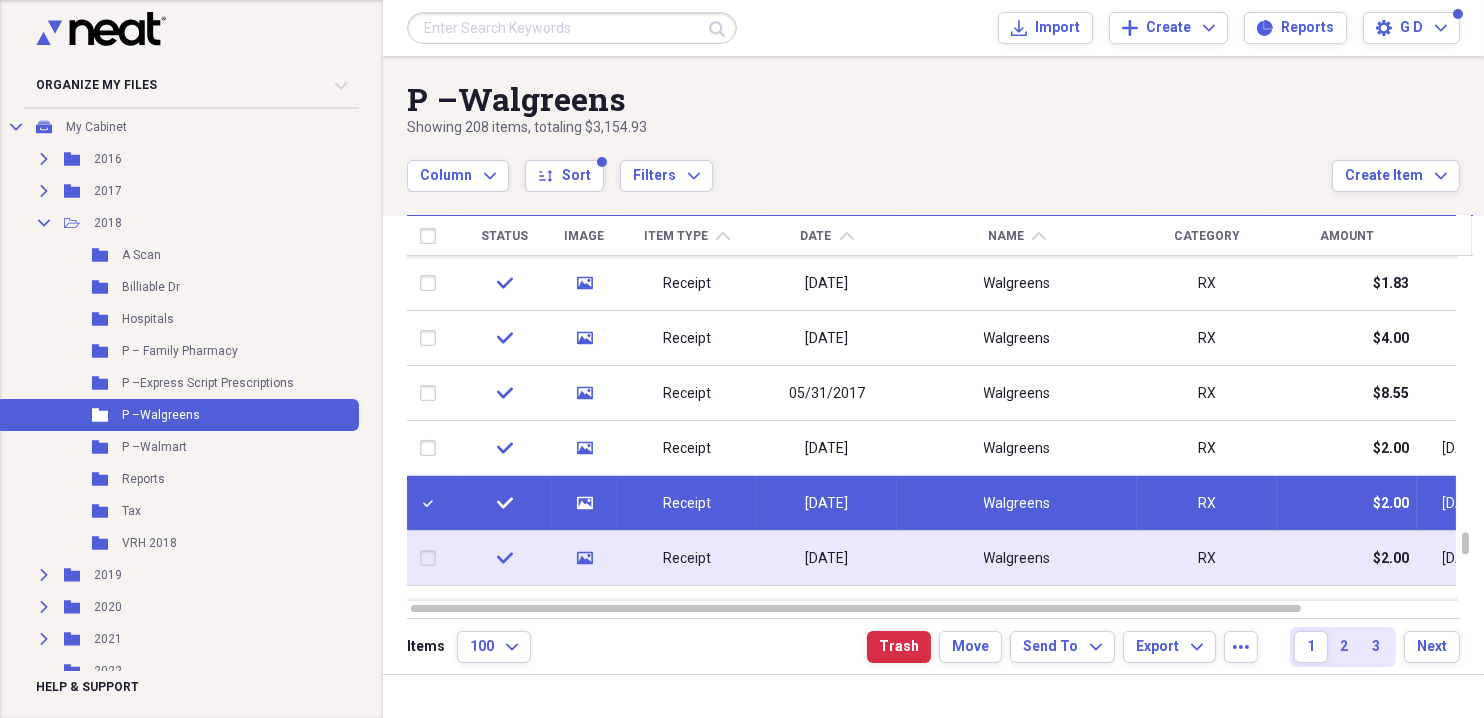 click at bounding box center [432, 558] 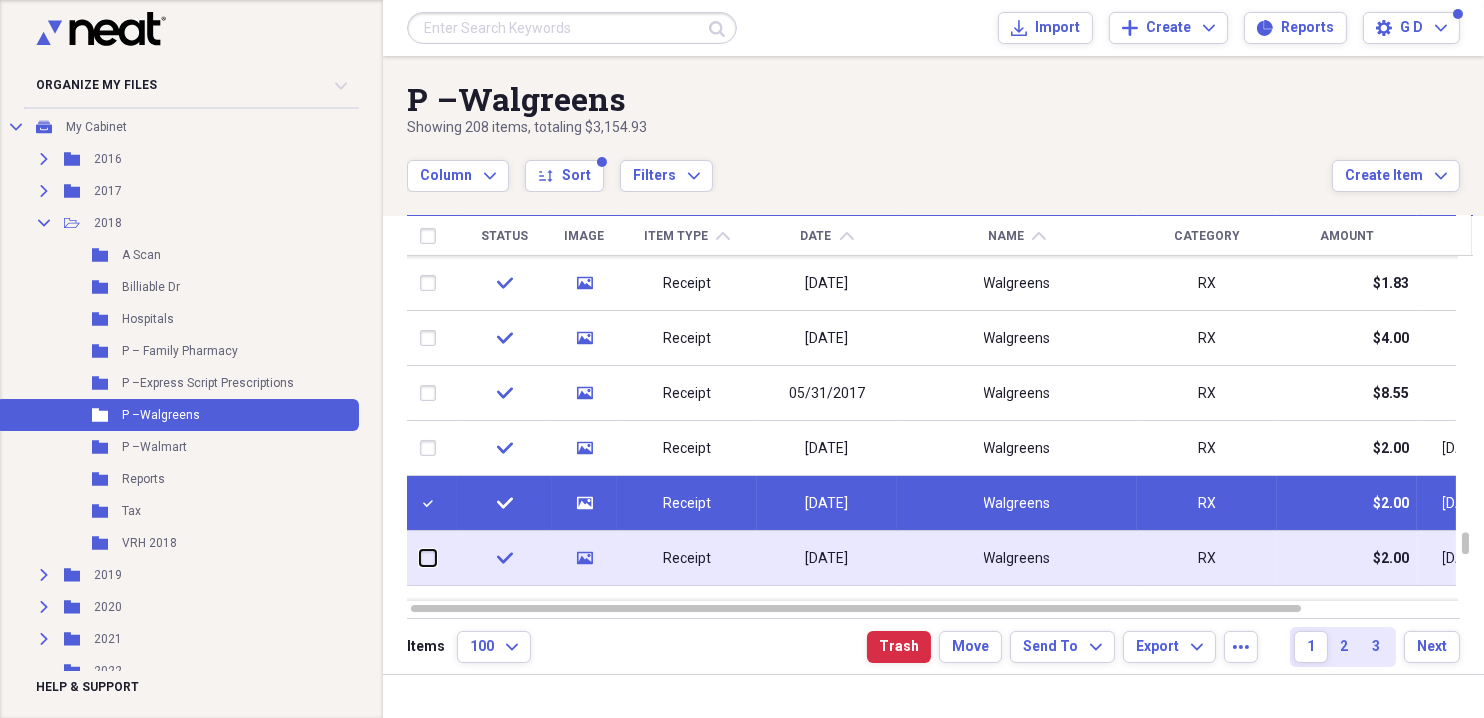 click at bounding box center [420, 558] 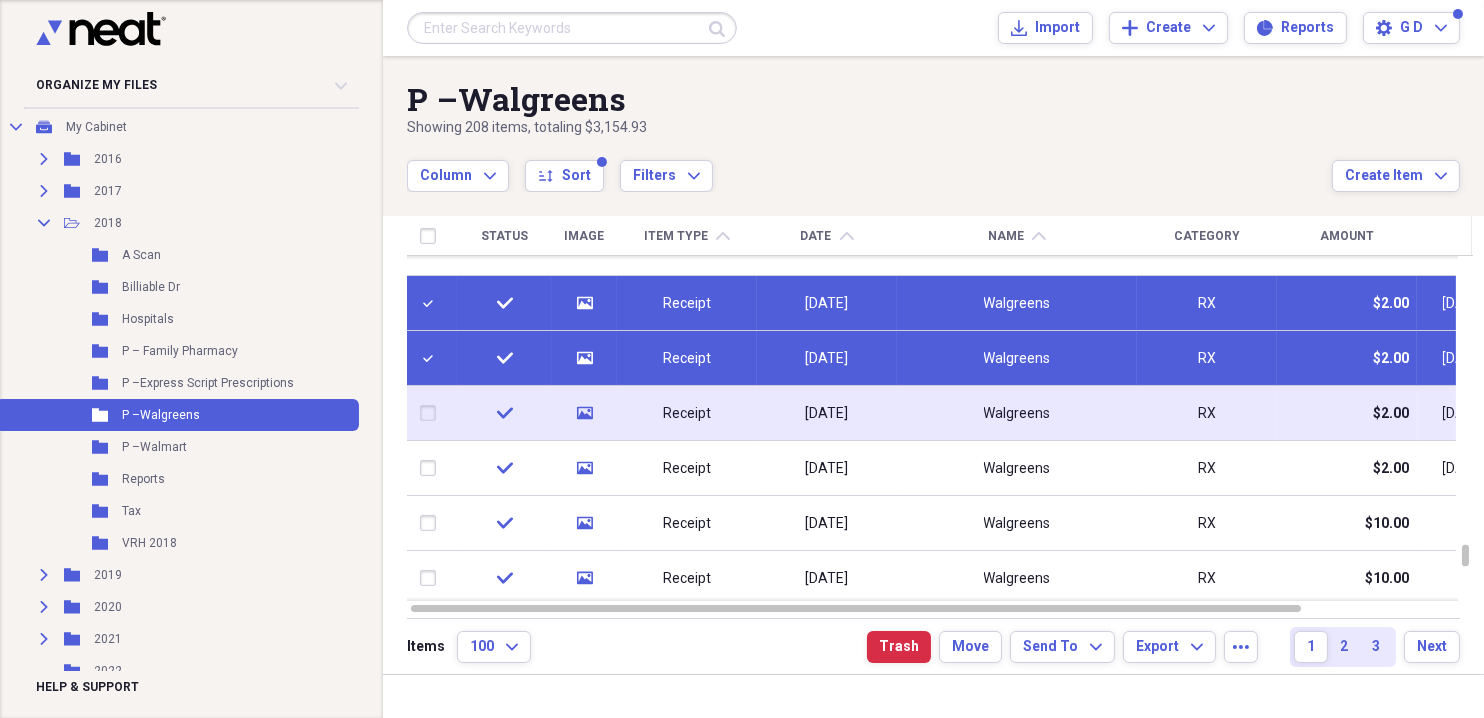click at bounding box center [432, 413] 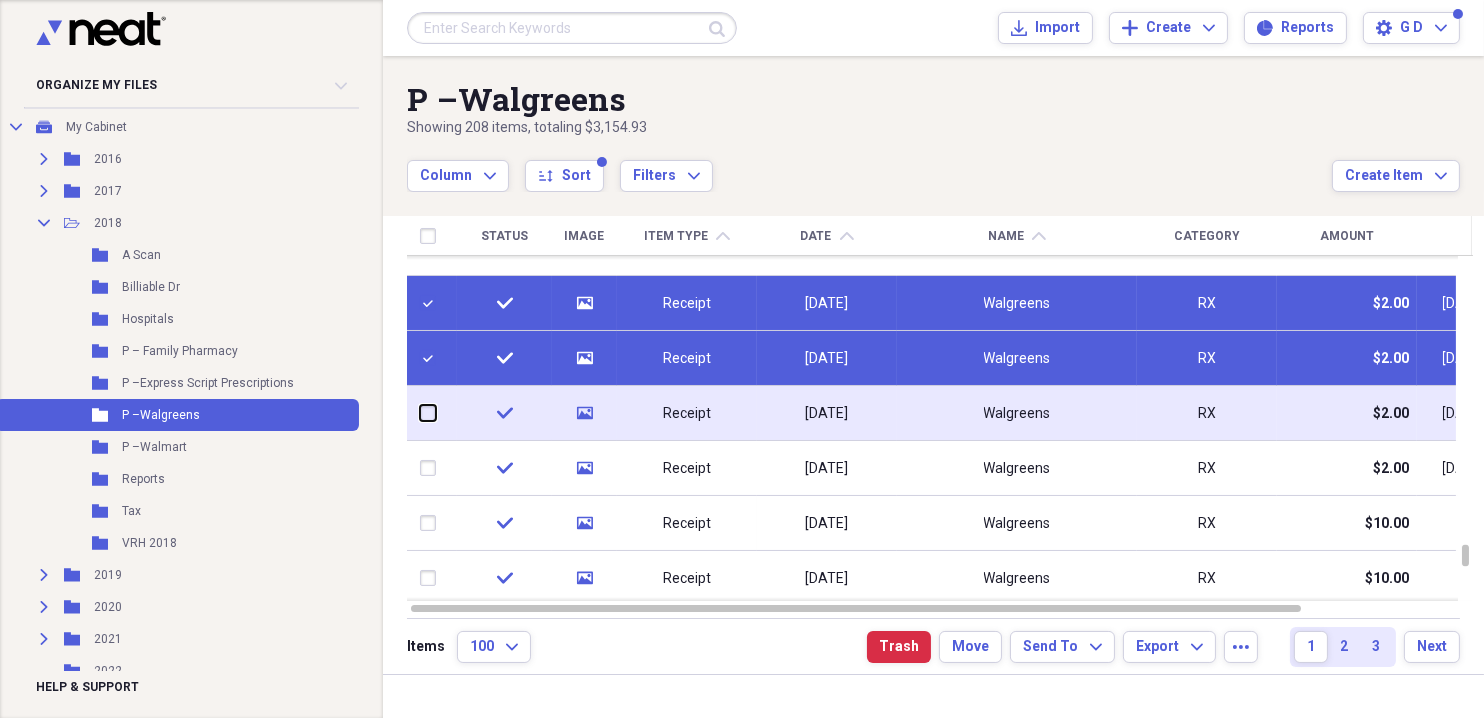 click at bounding box center [420, 413] 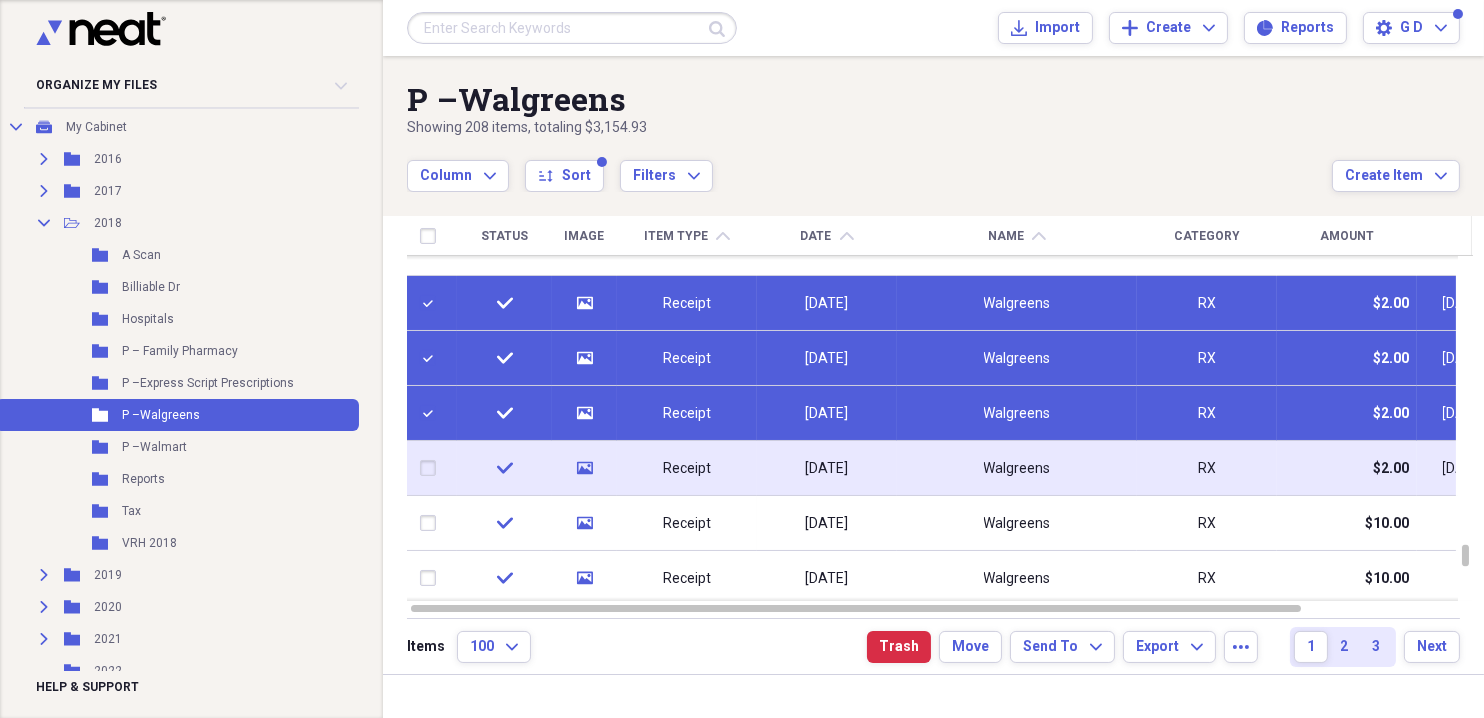 click at bounding box center (432, 468) 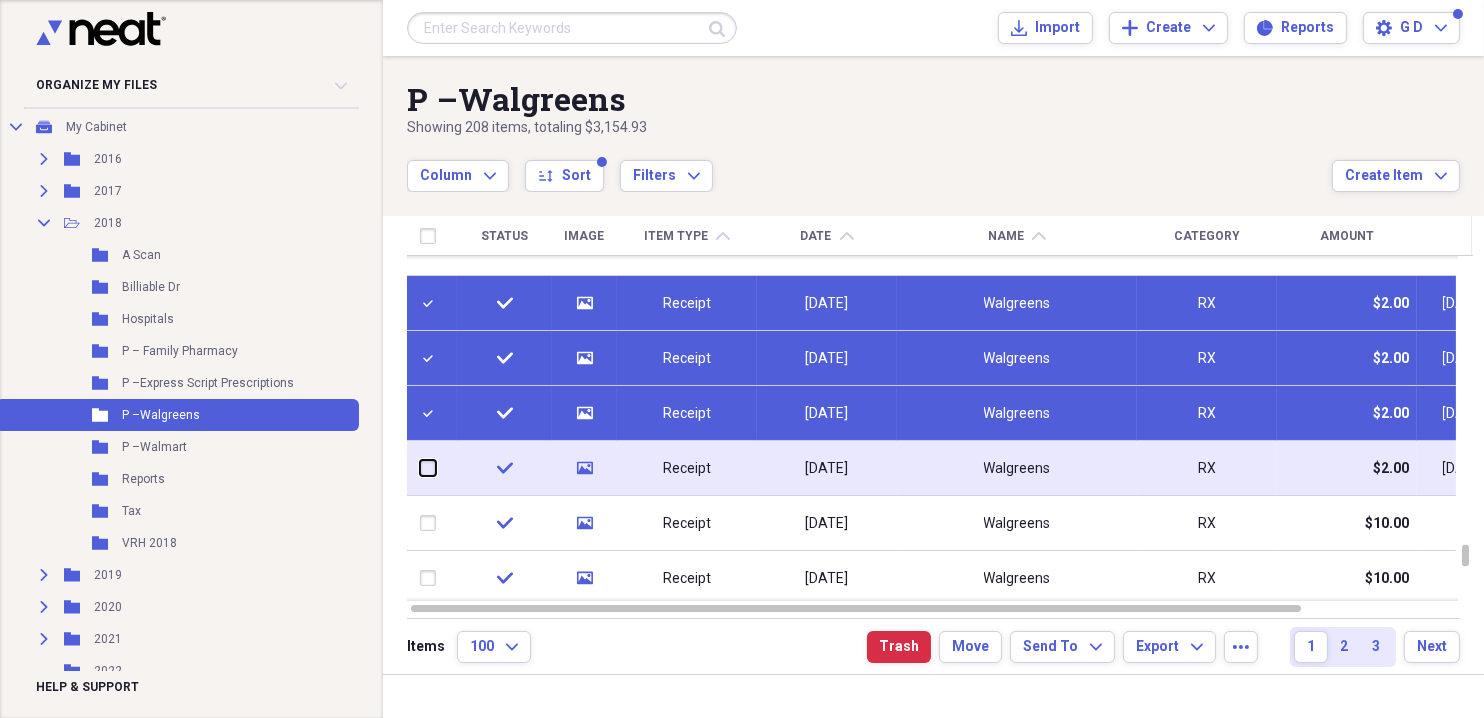 click at bounding box center [420, 468] 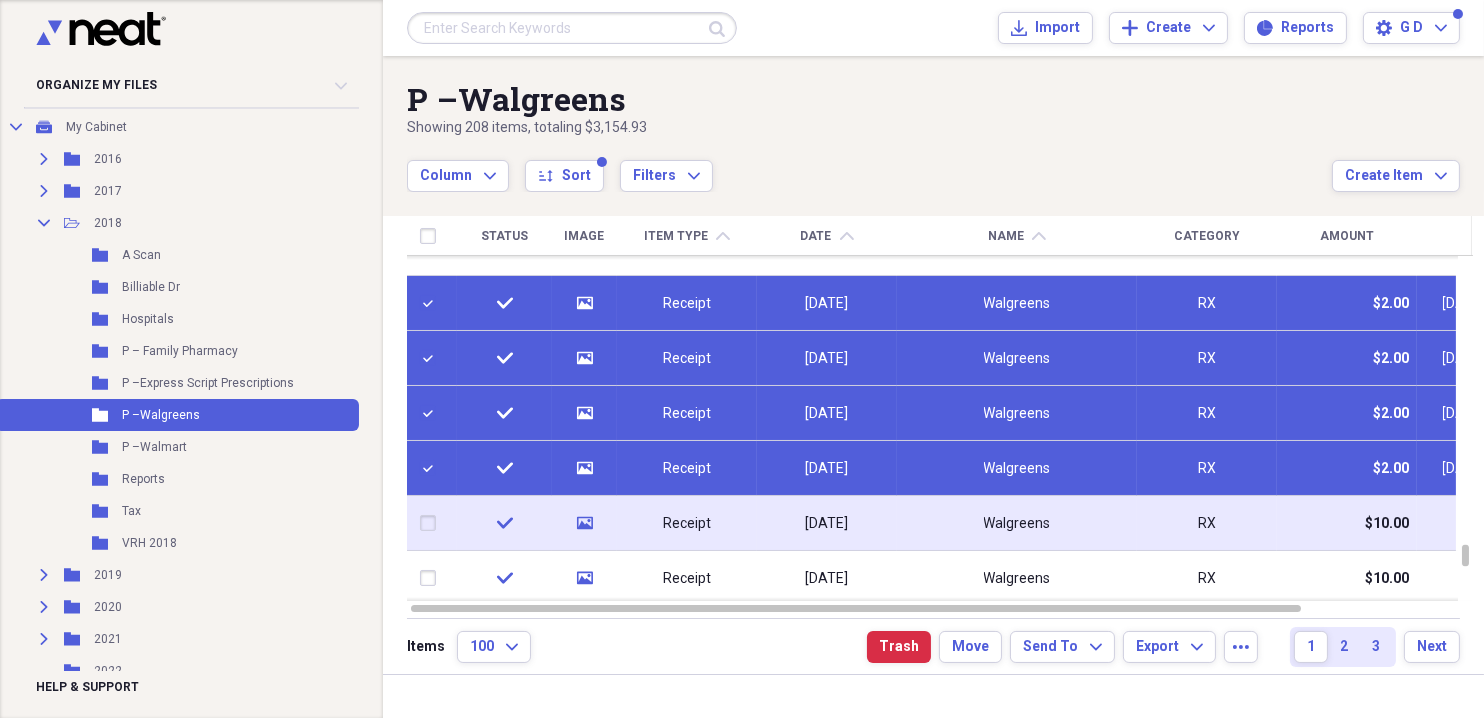 click at bounding box center [432, 523] 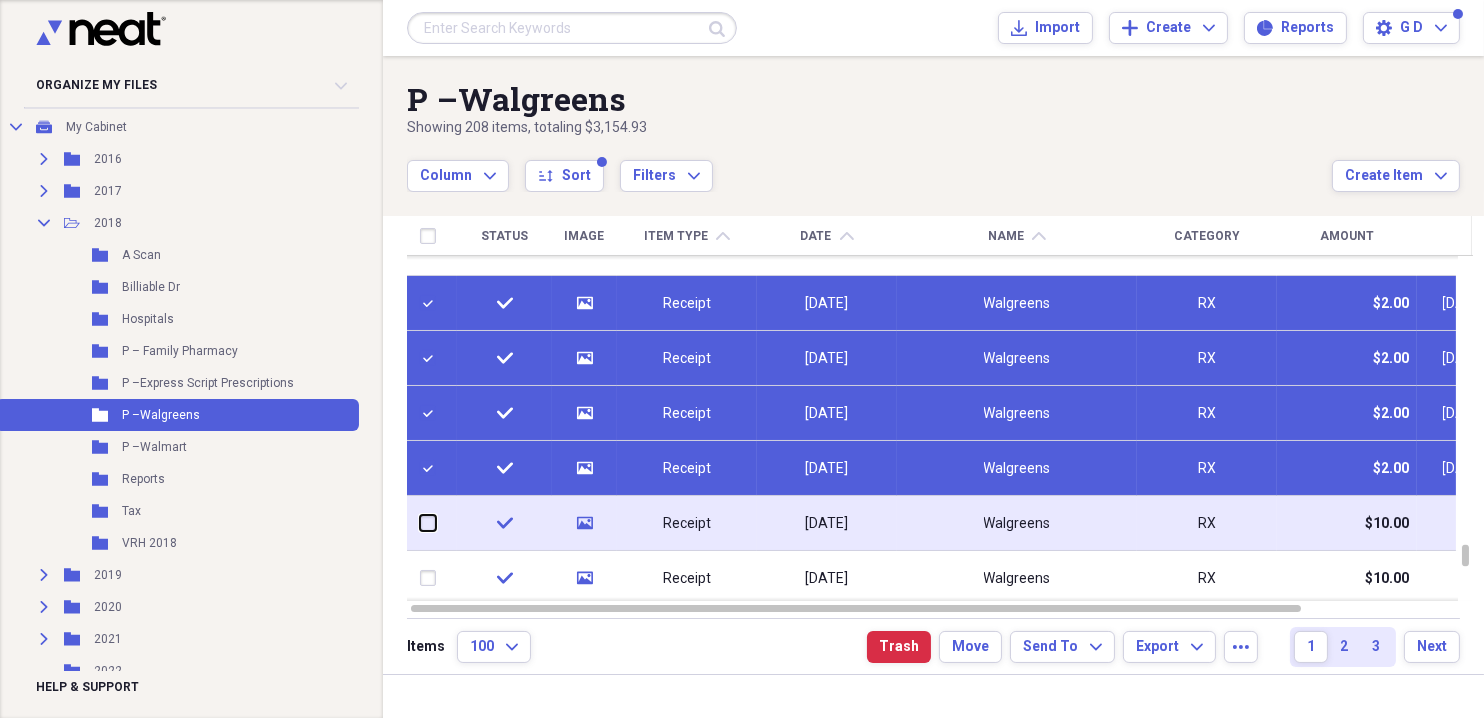 click at bounding box center [420, 523] 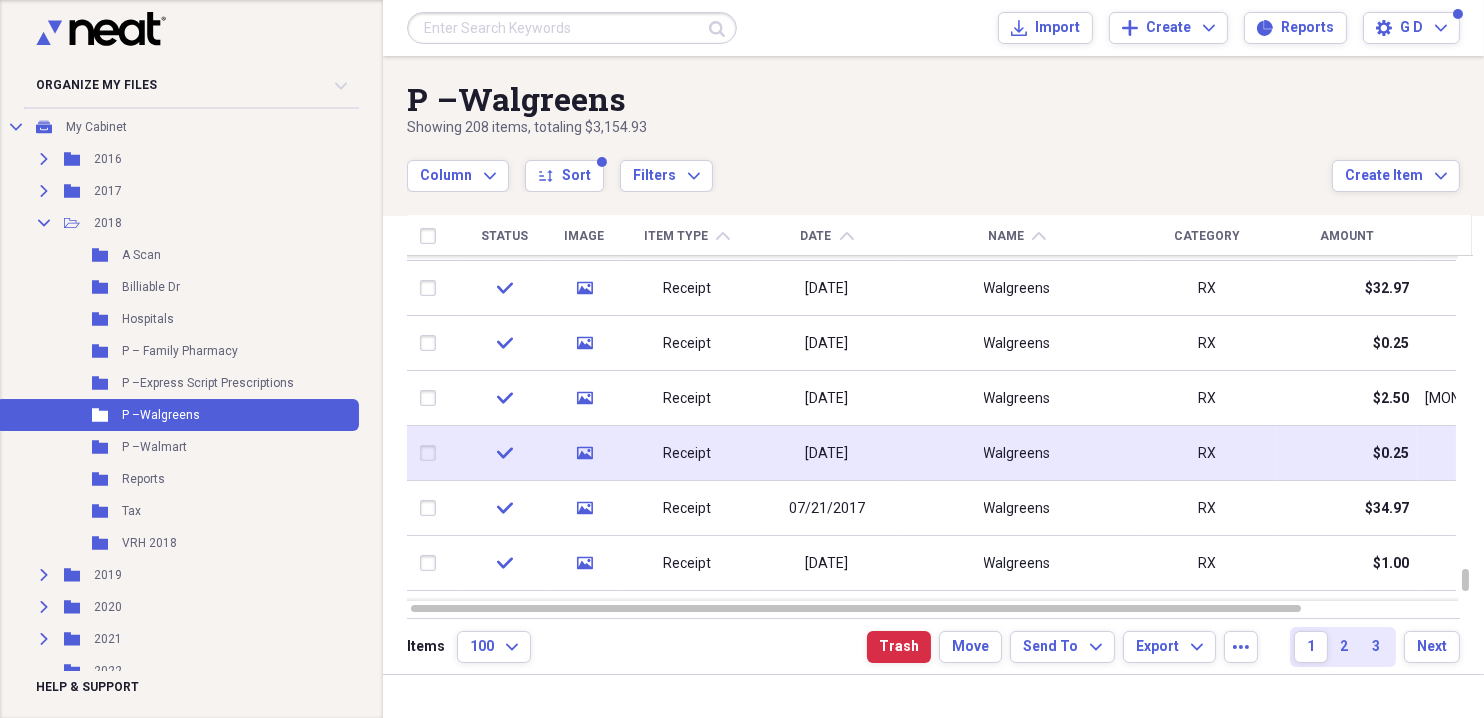 click at bounding box center [432, 453] 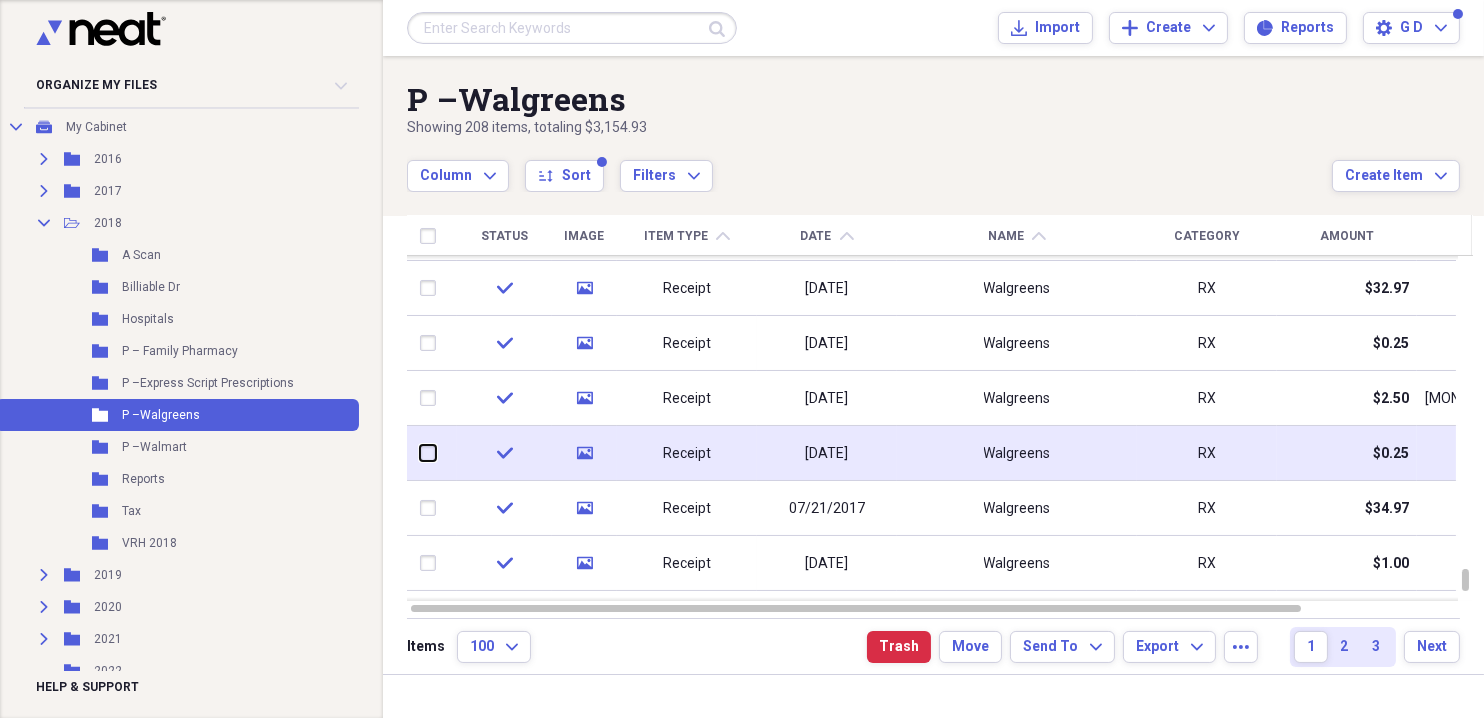 click at bounding box center [420, 453] 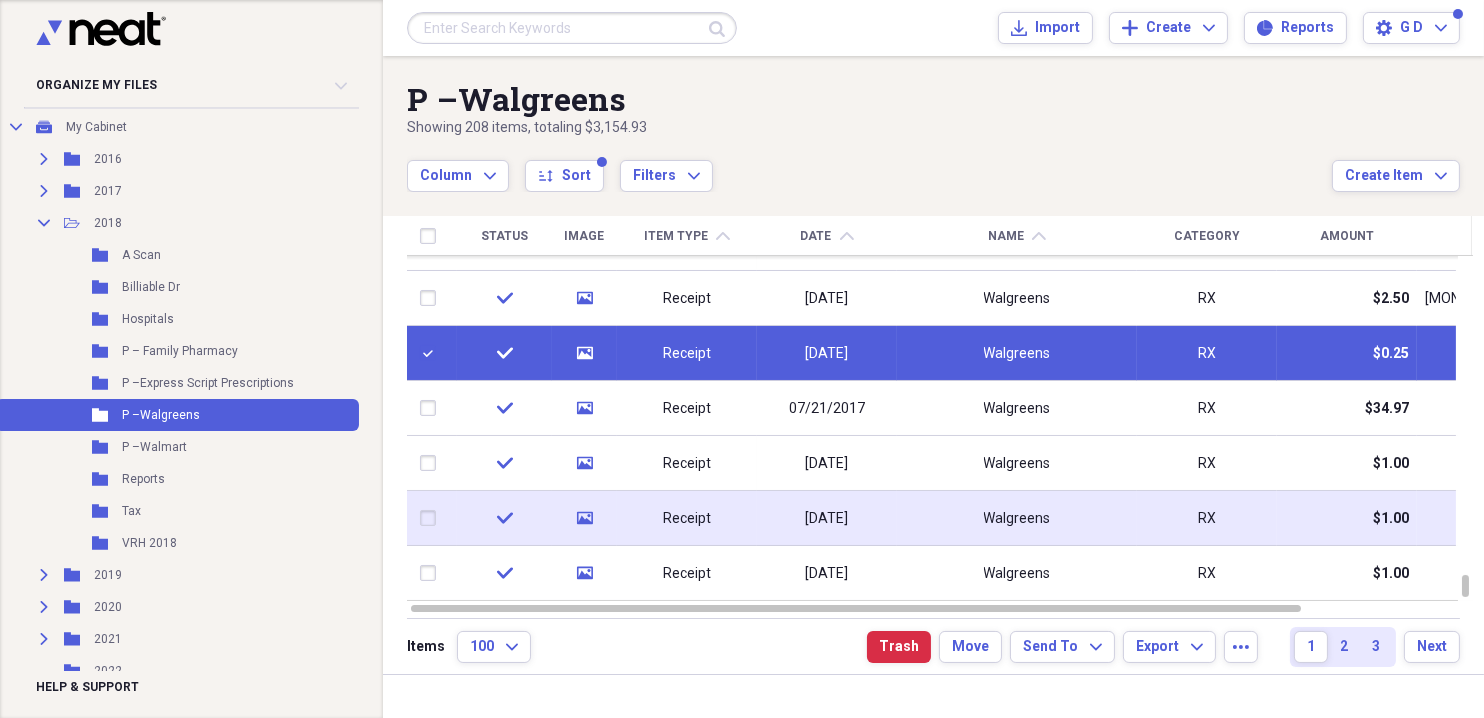 click at bounding box center [432, 518] 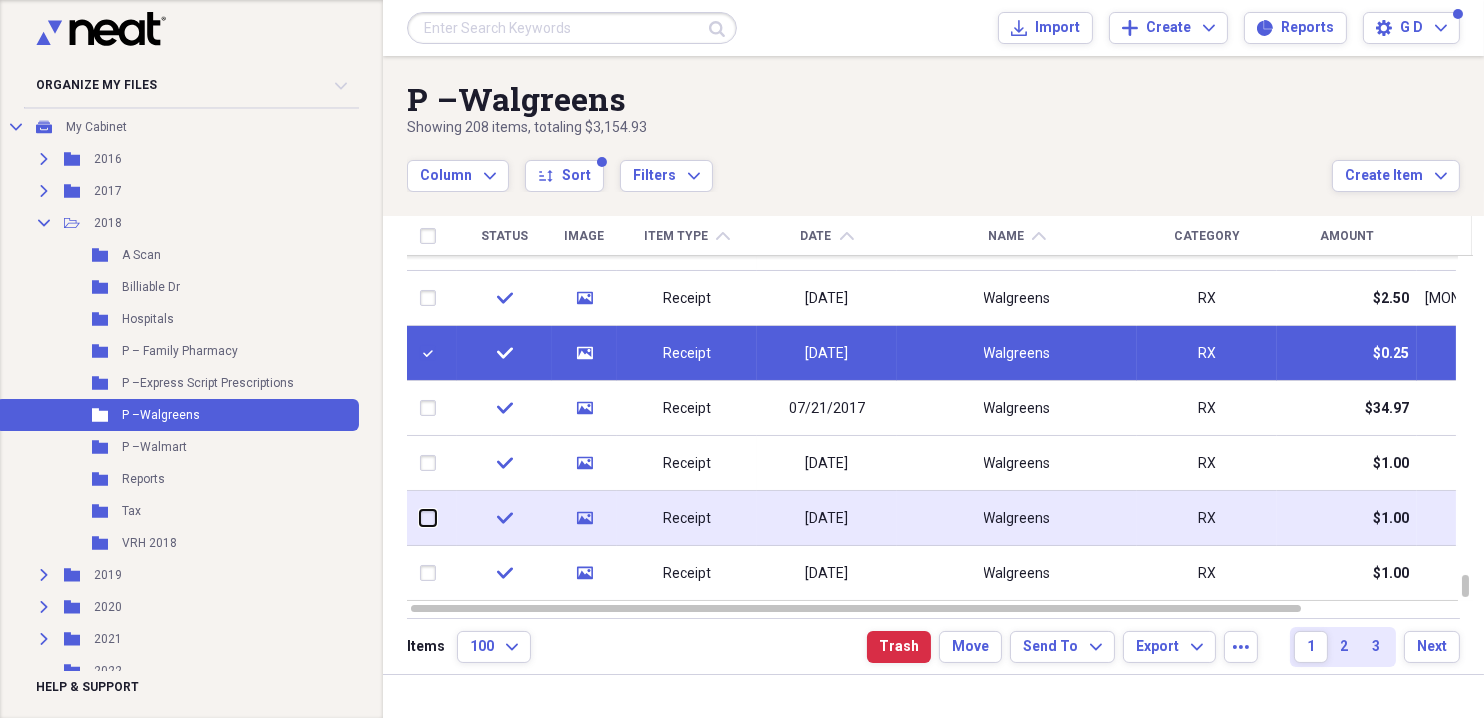 click at bounding box center [420, 518] 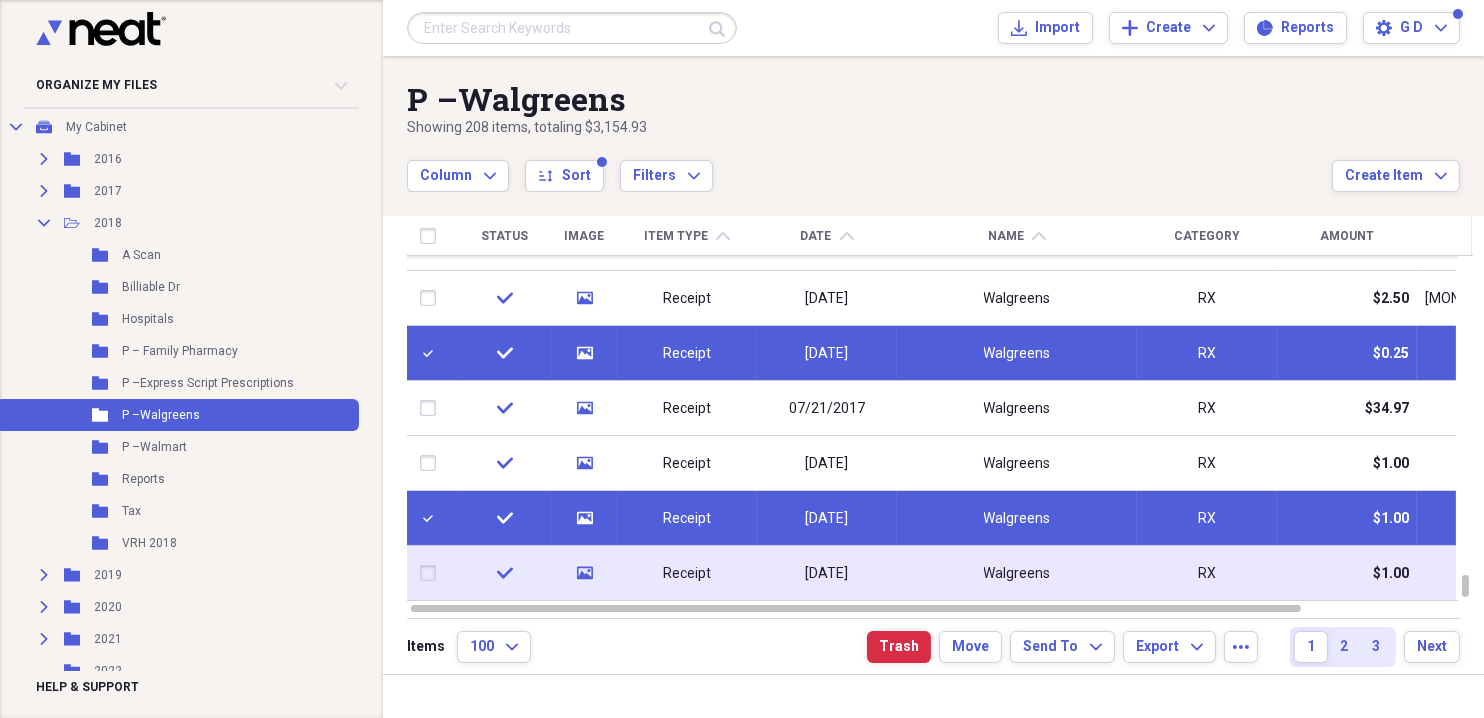 click at bounding box center [432, 573] 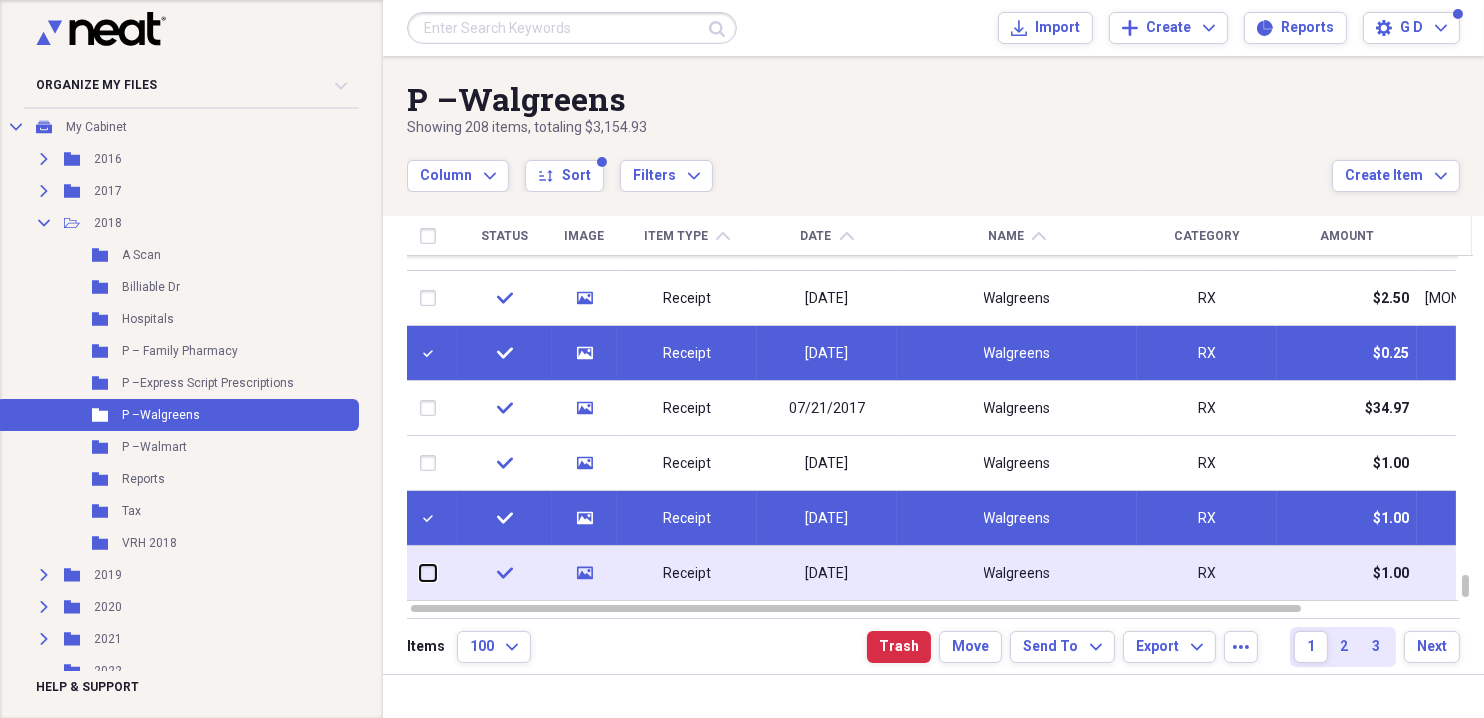 click at bounding box center (420, 573) 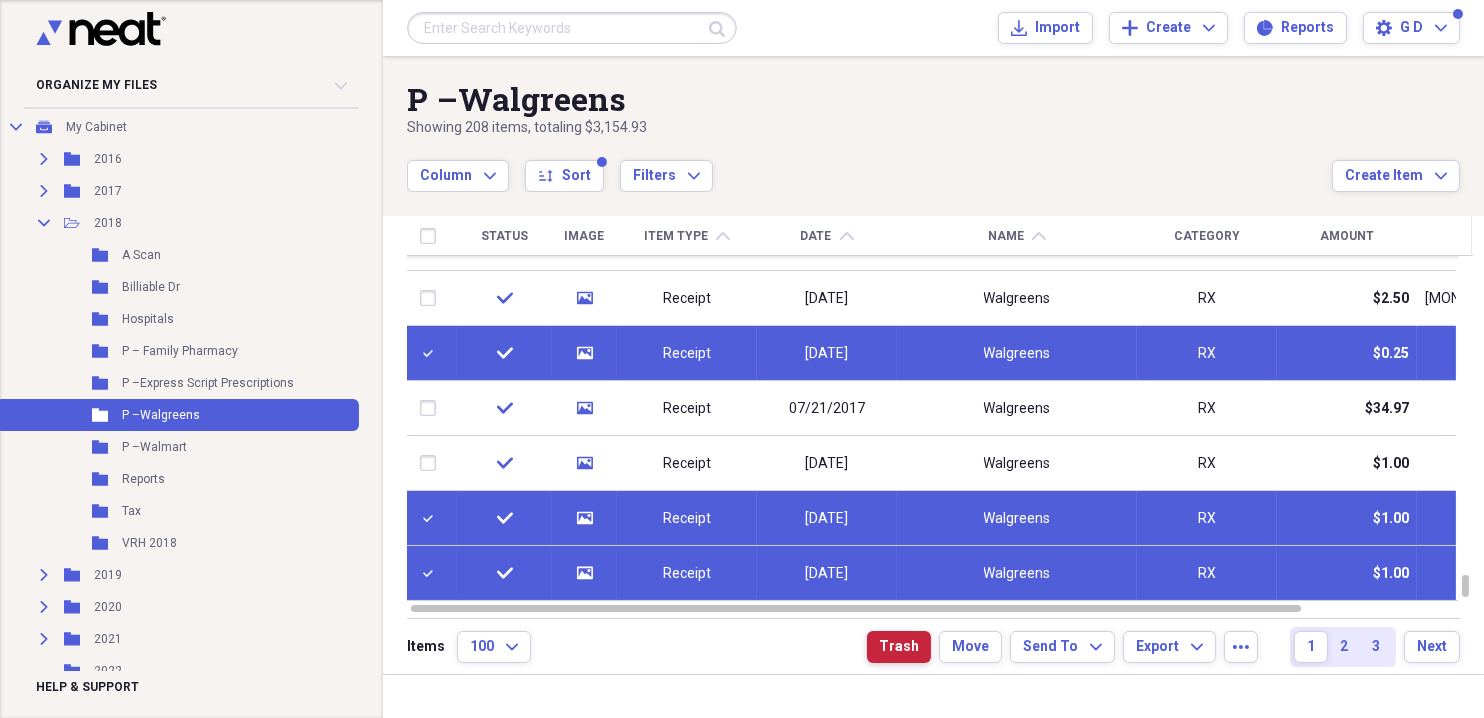 click on "Trash" at bounding box center (899, 647) 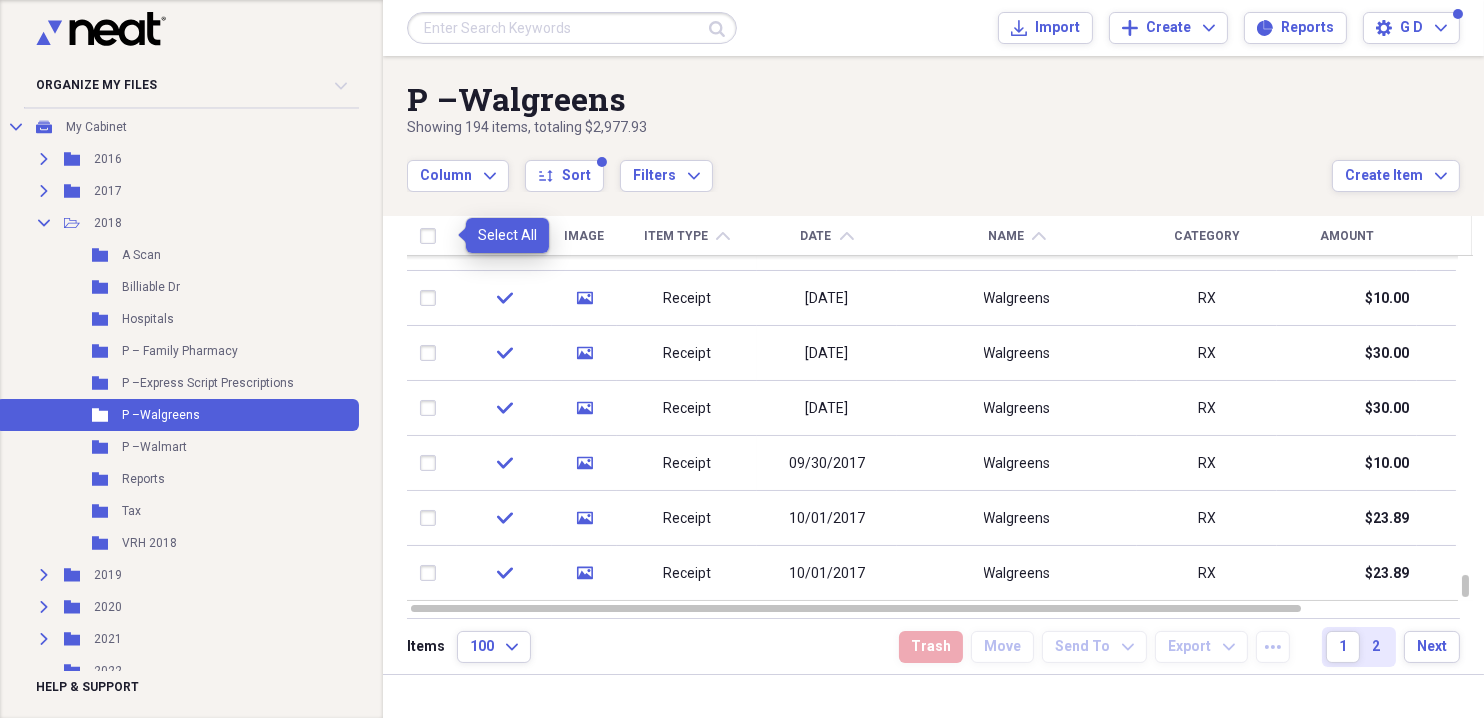 click at bounding box center [432, 236] 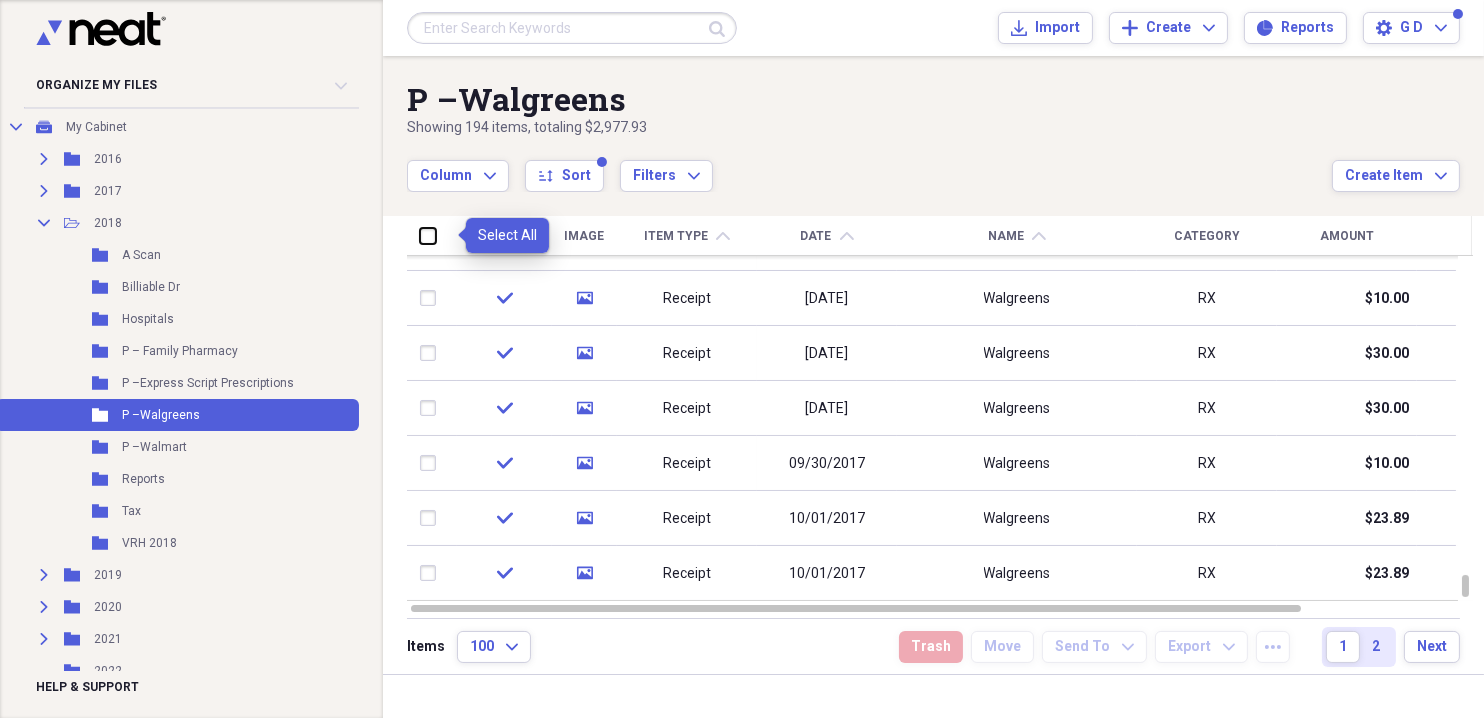 click at bounding box center (420, 235) 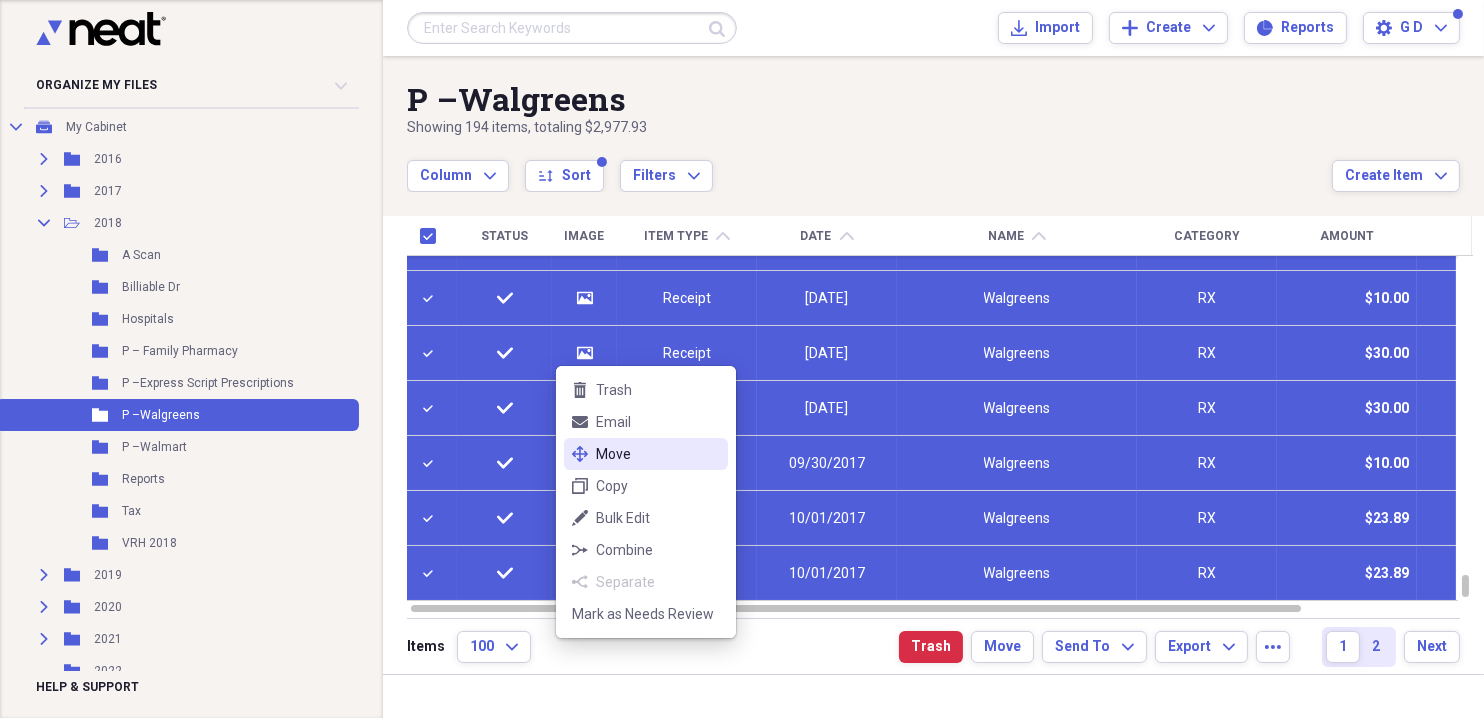 click on "Move" at bounding box center [658, 454] 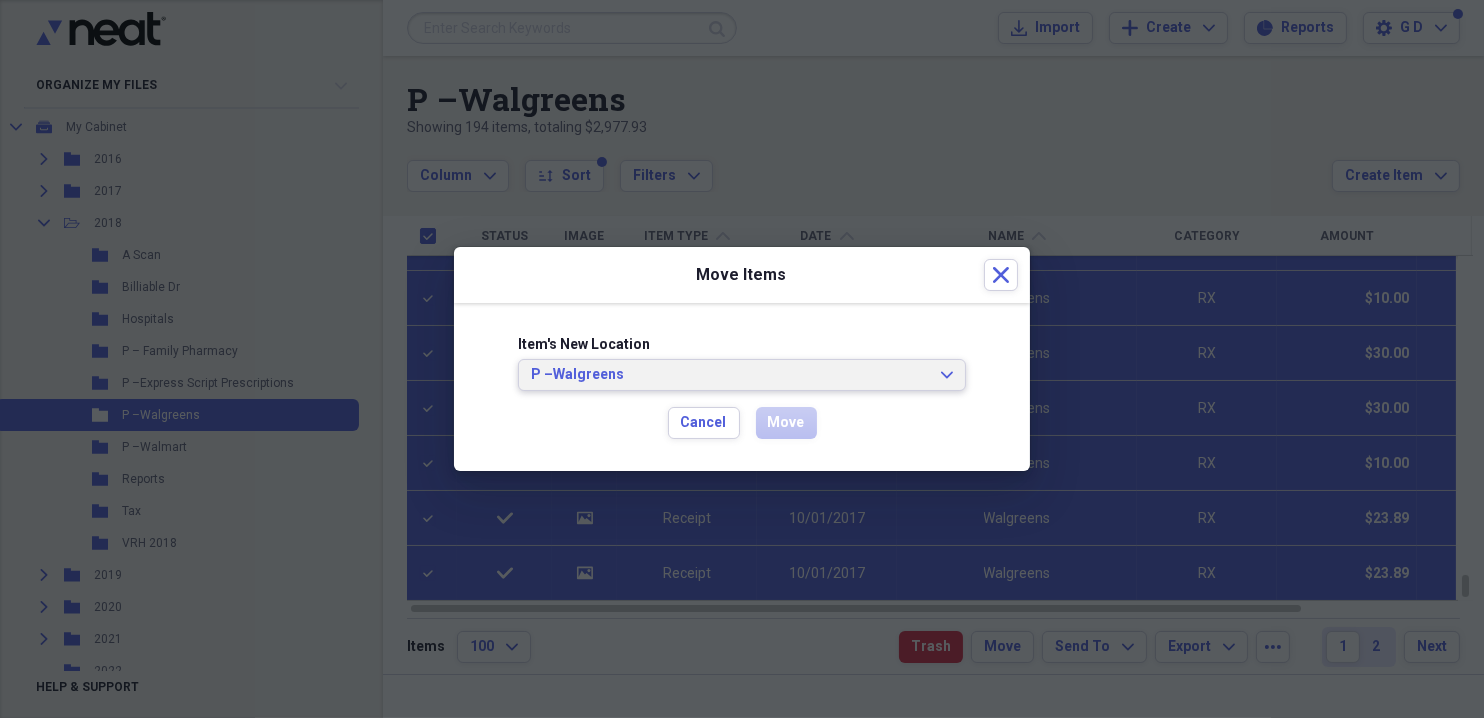 click 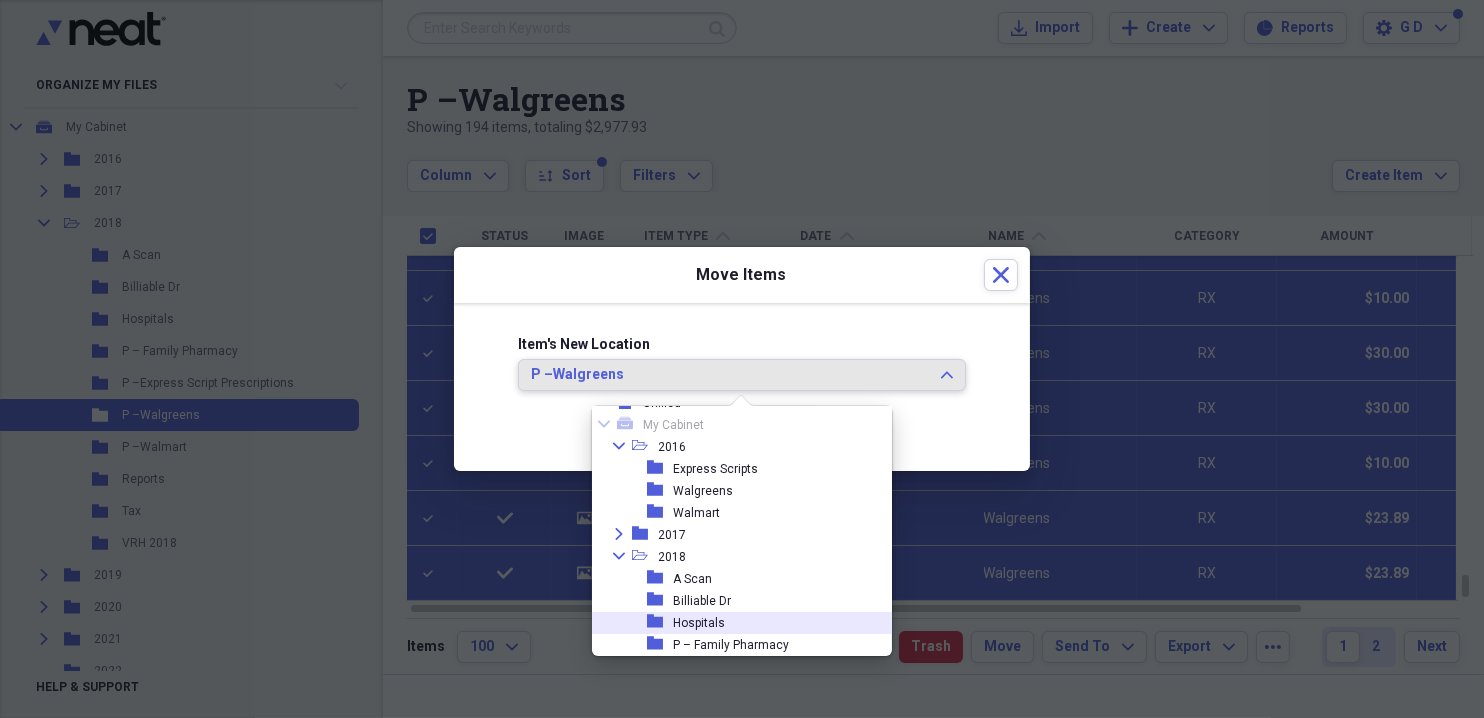 scroll, scrollTop: 0, scrollLeft: 0, axis: both 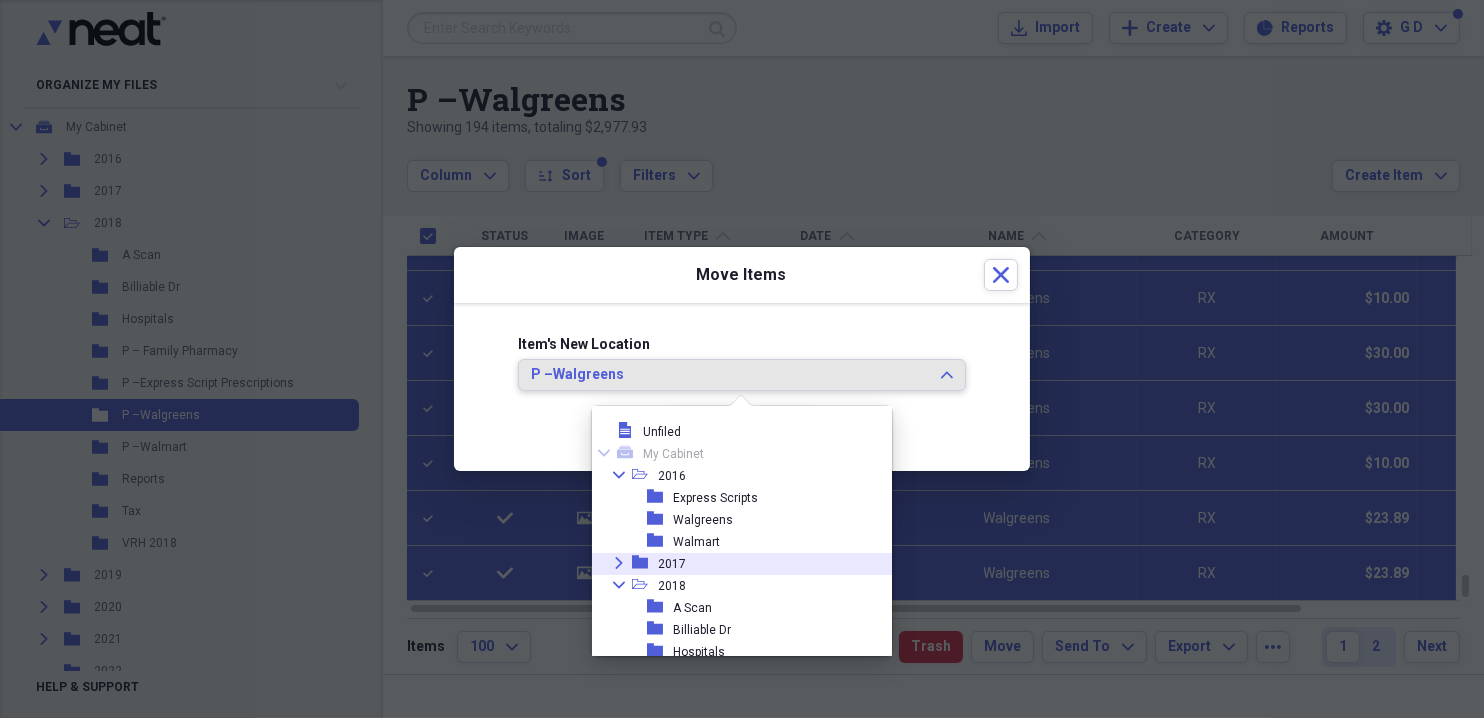 click on "Expand" 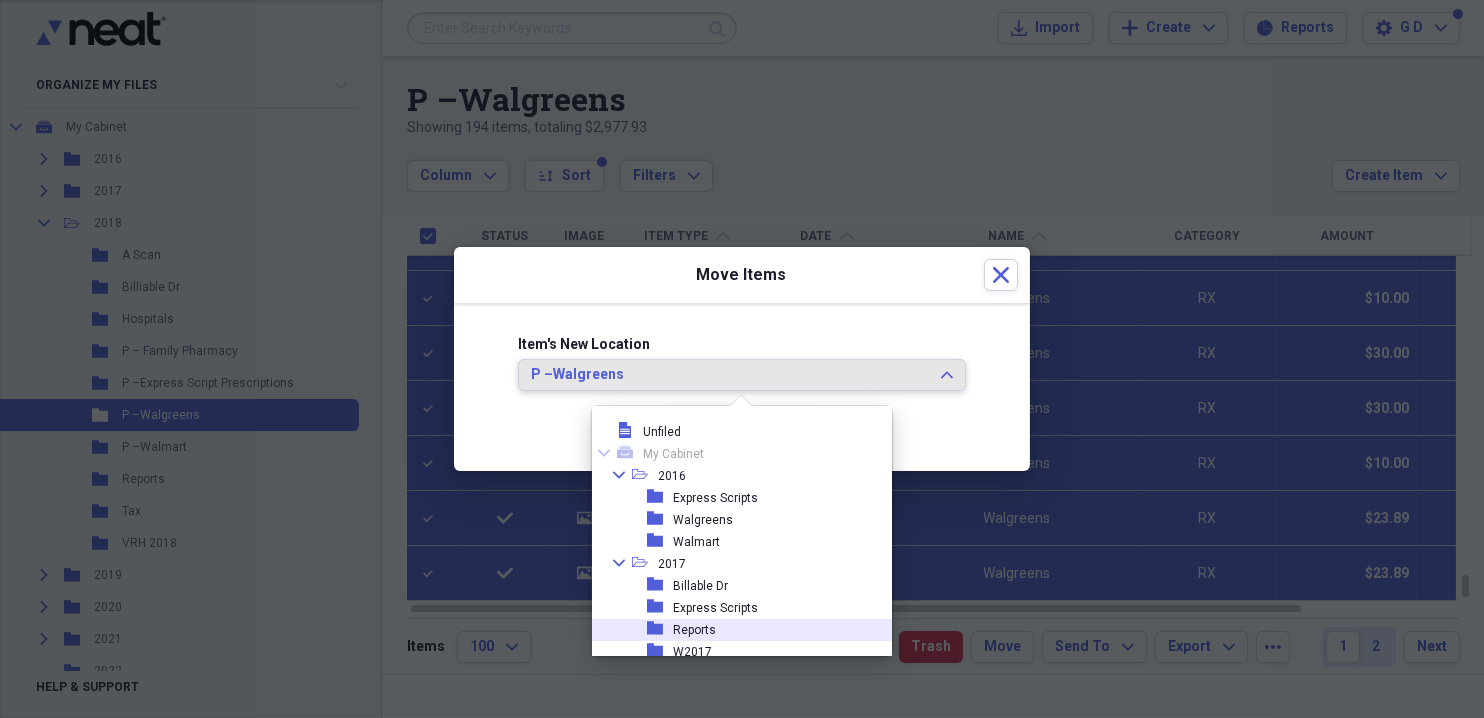 scroll, scrollTop: 99, scrollLeft: 0, axis: vertical 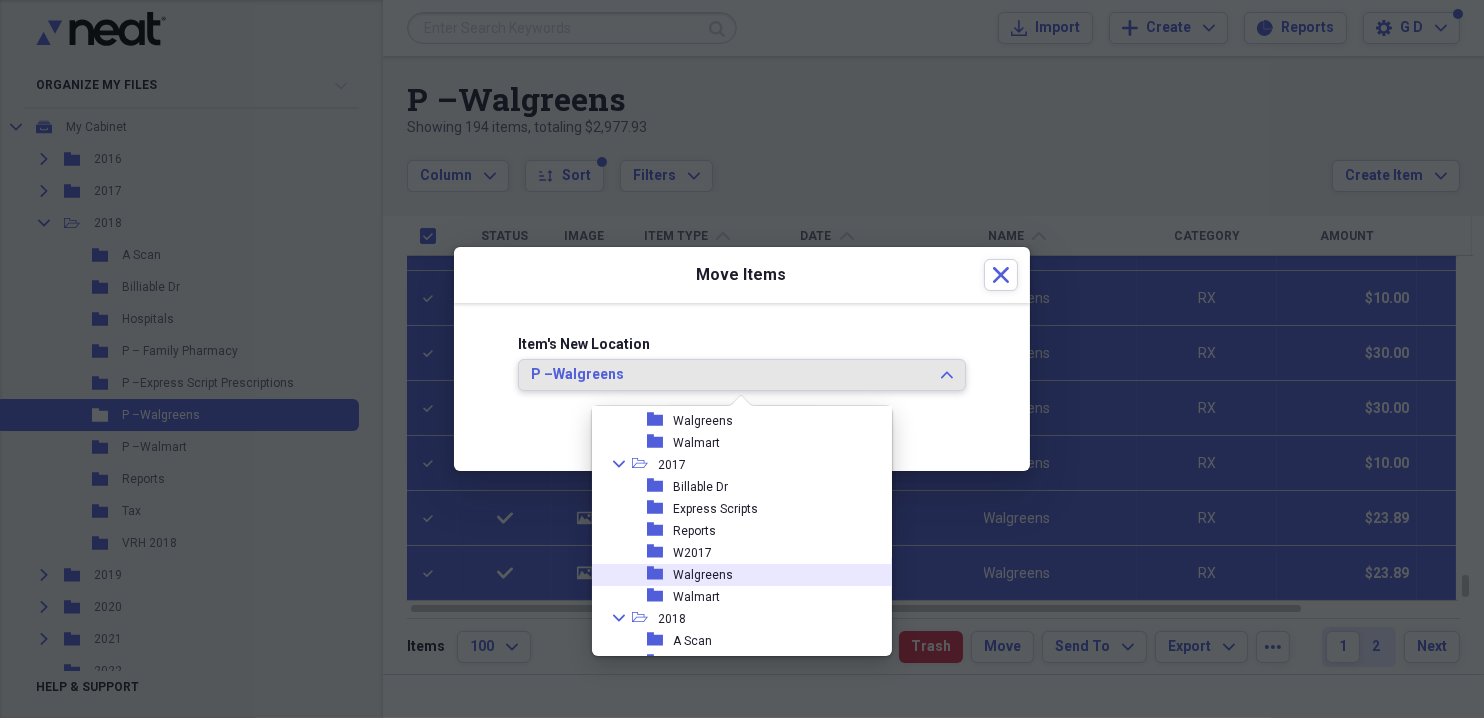 click on "Walgreens" at bounding box center (703, 575) 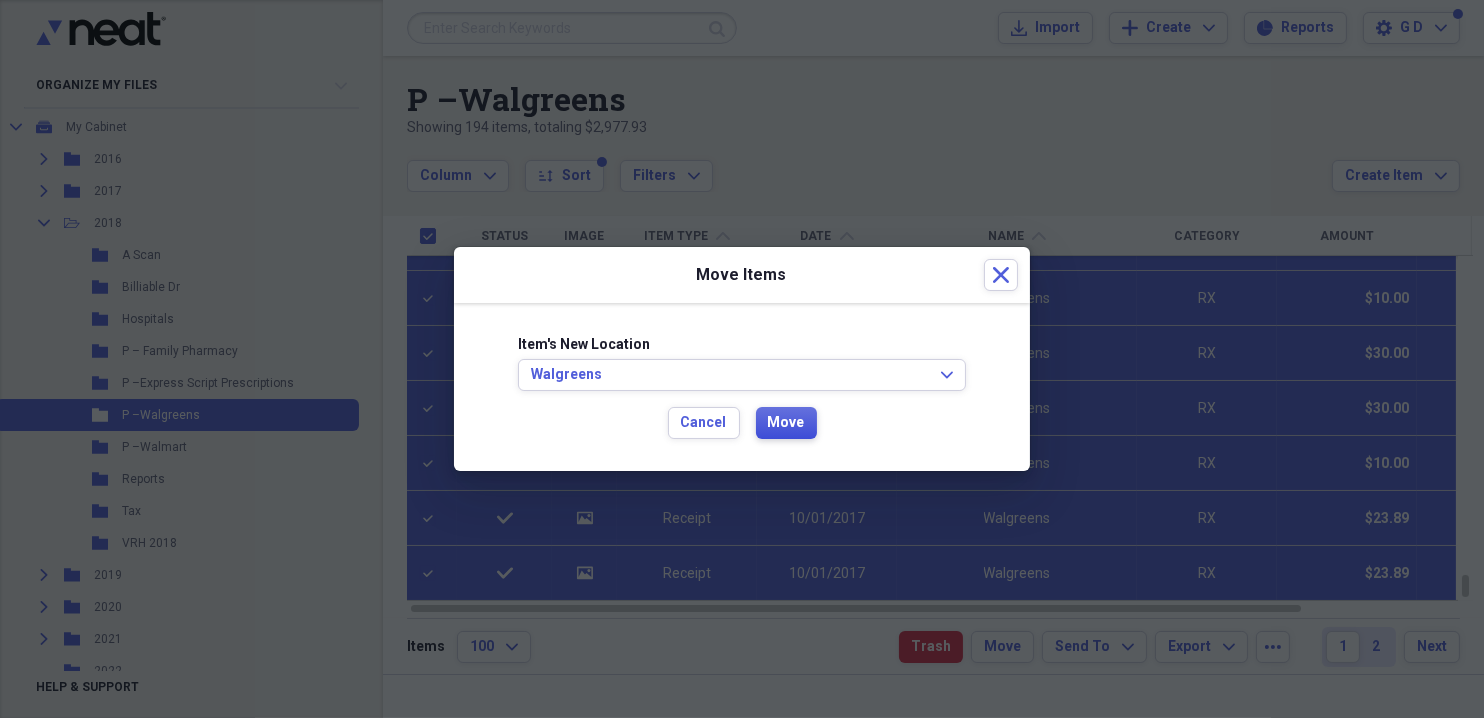 click on "Move" at bounding box center [786, 423] 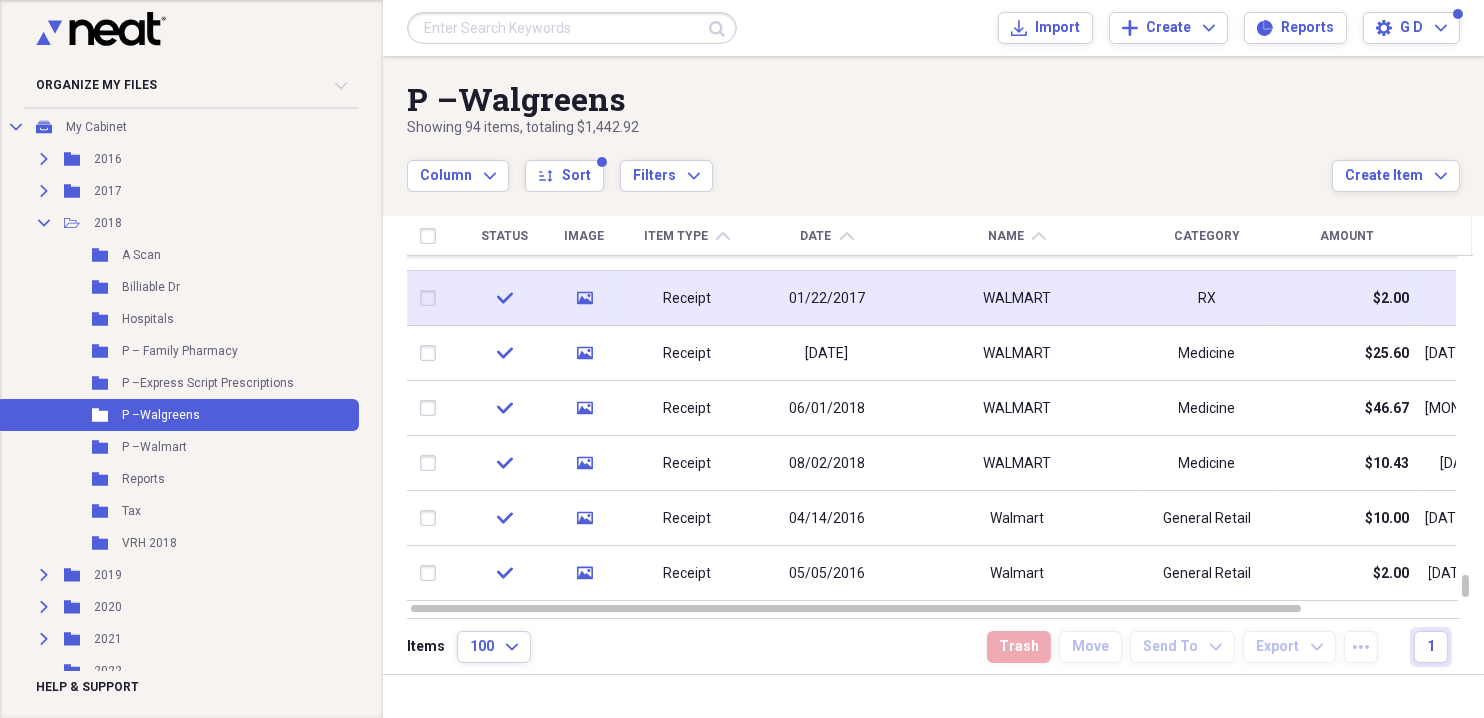click at bounding box center (432, 298) 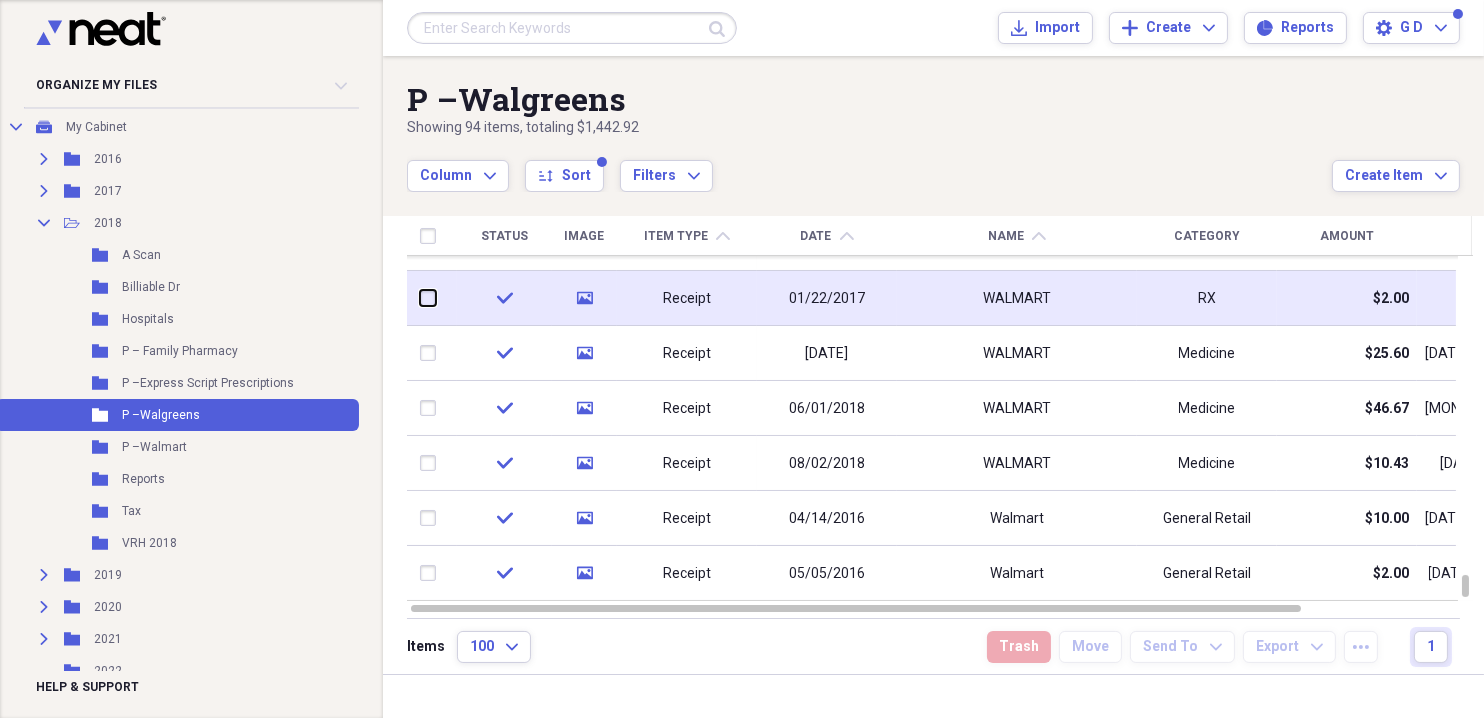 click at bounding box center [420, 298] 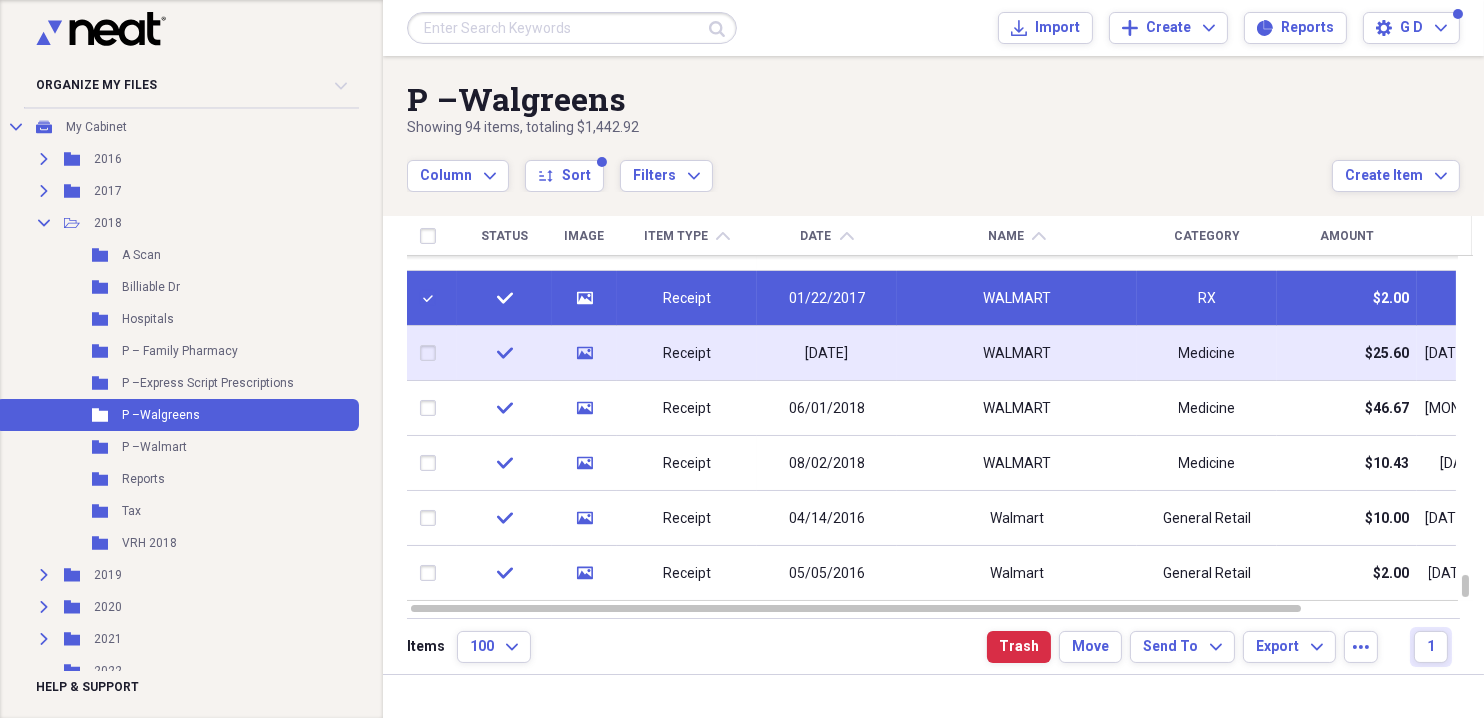 click at bounding box center (432, 353) 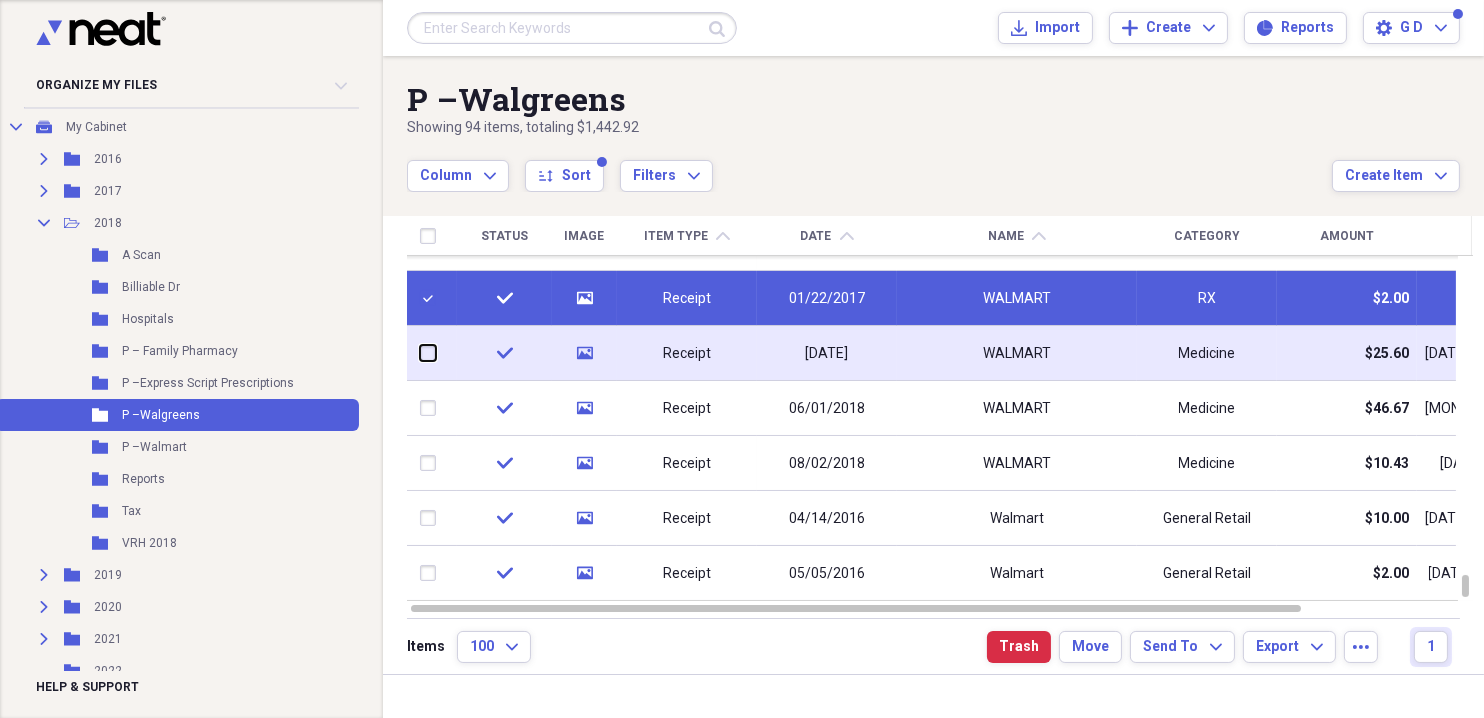 click at bounding box center [420, 353] 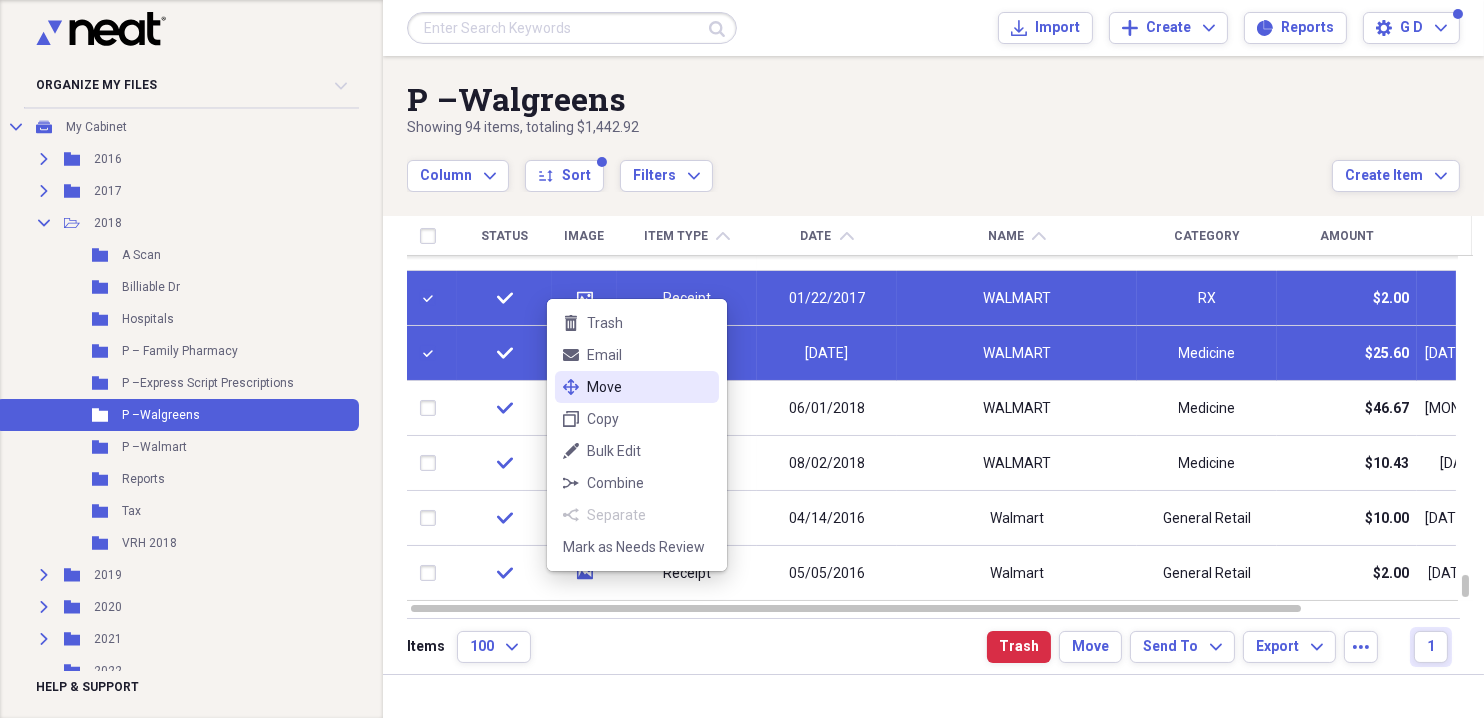 click on "Move" at bounding box center [649, 387] 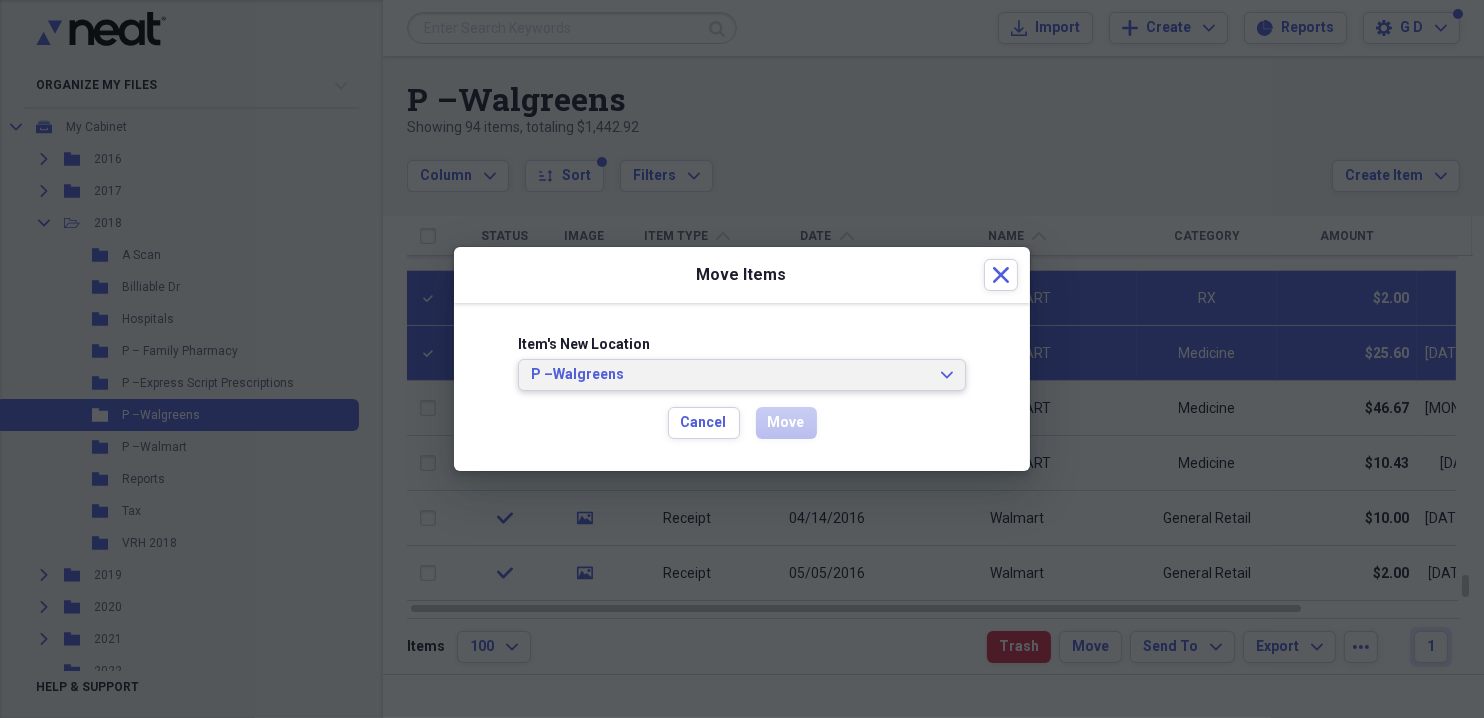 click on "Expand" 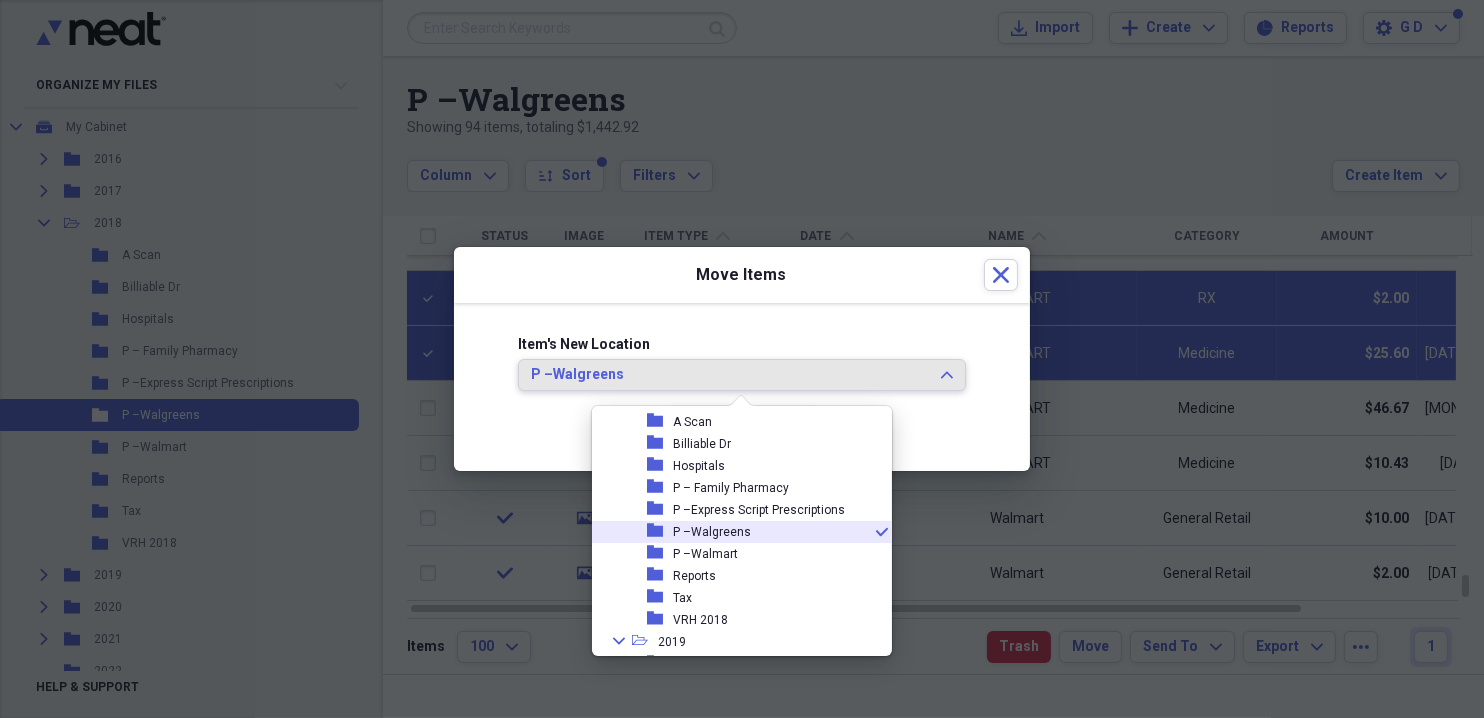 scroll, scrollTop: 218, scrollLeft: 0, axis: vertical 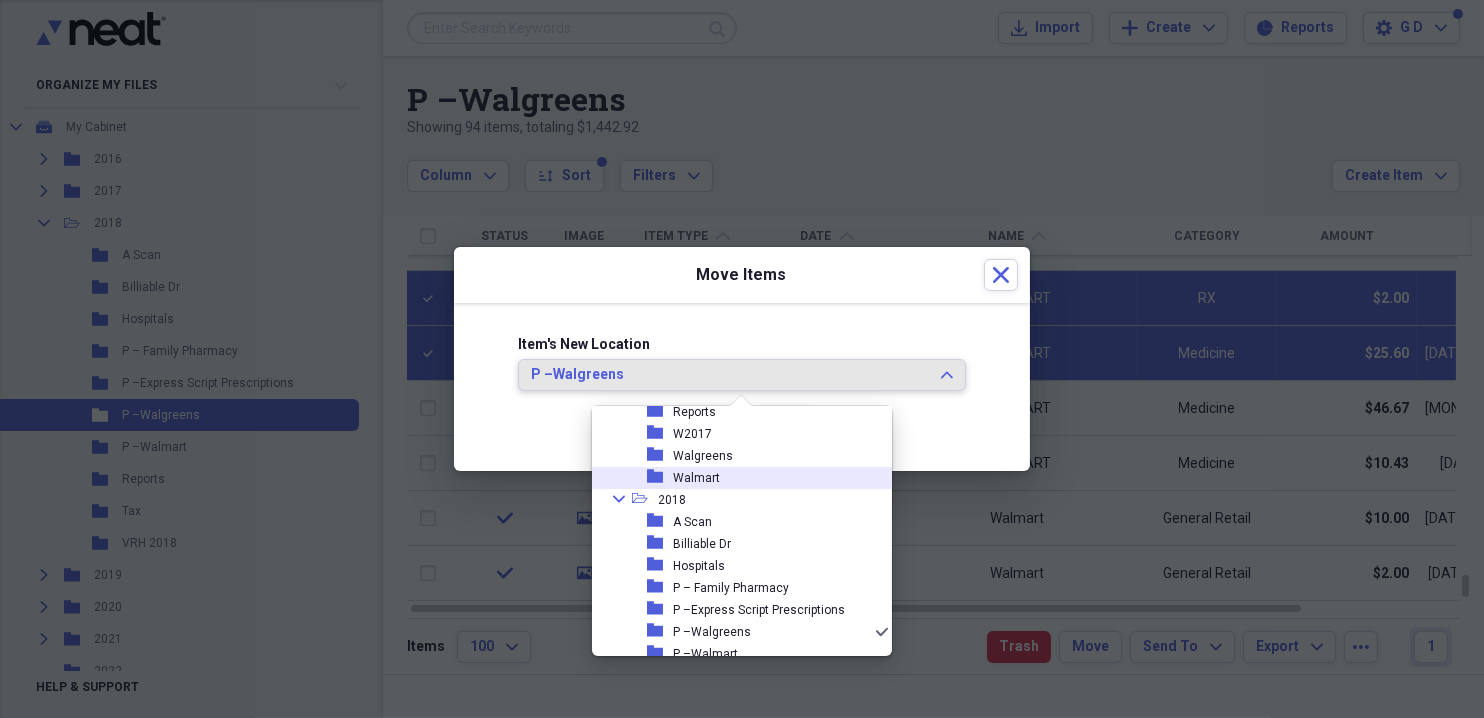 click on "Walmart" at bounding box center (696, 478) 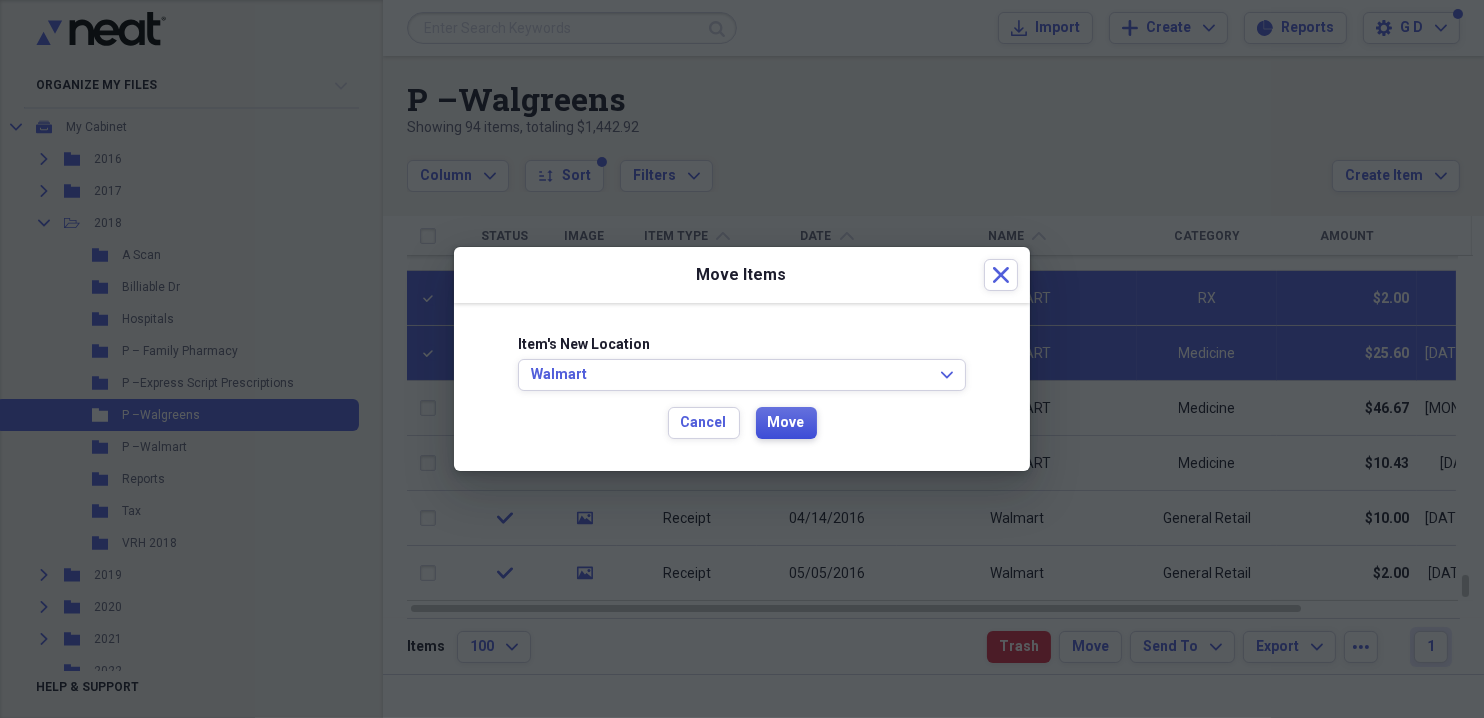 click on "Move" at bounding box center (786, 423) 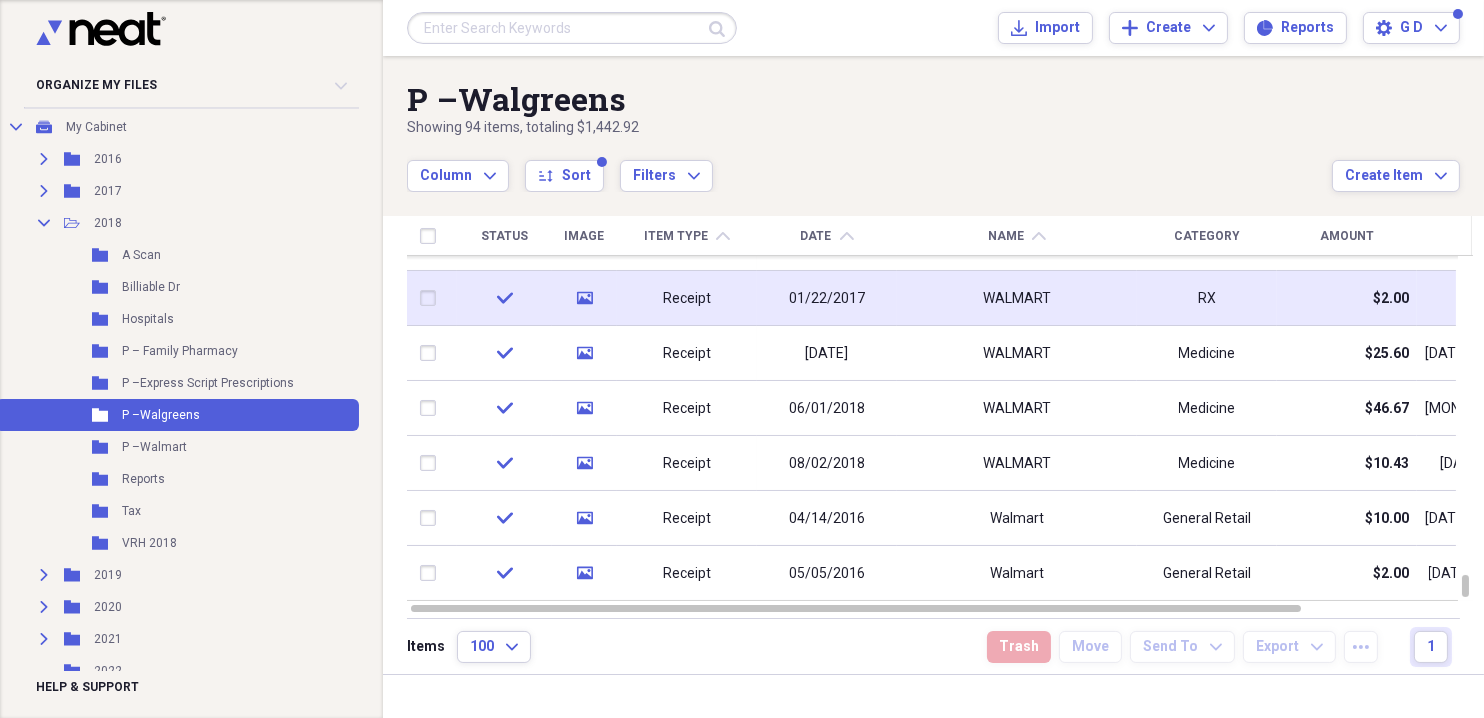 click at bounding box center (432, 298) 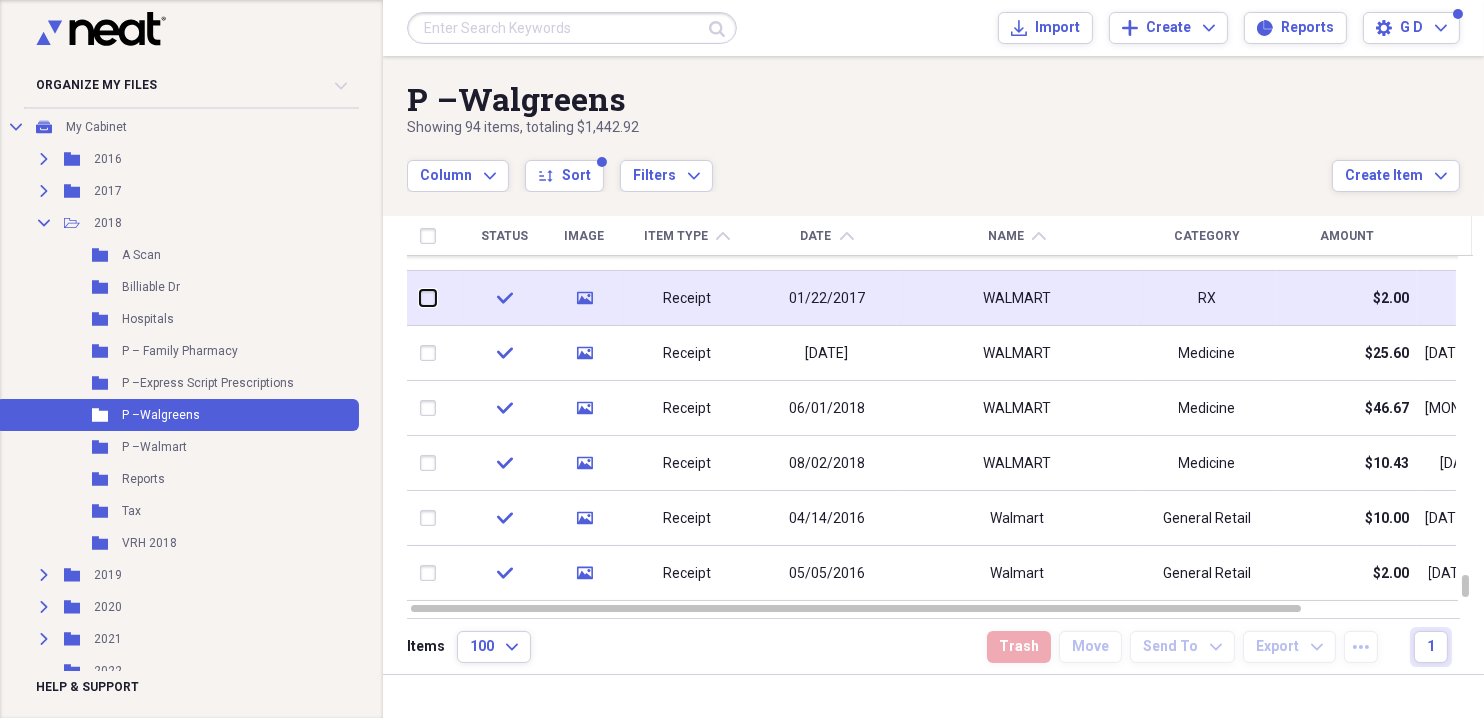 click at bounding box center [420, 298] 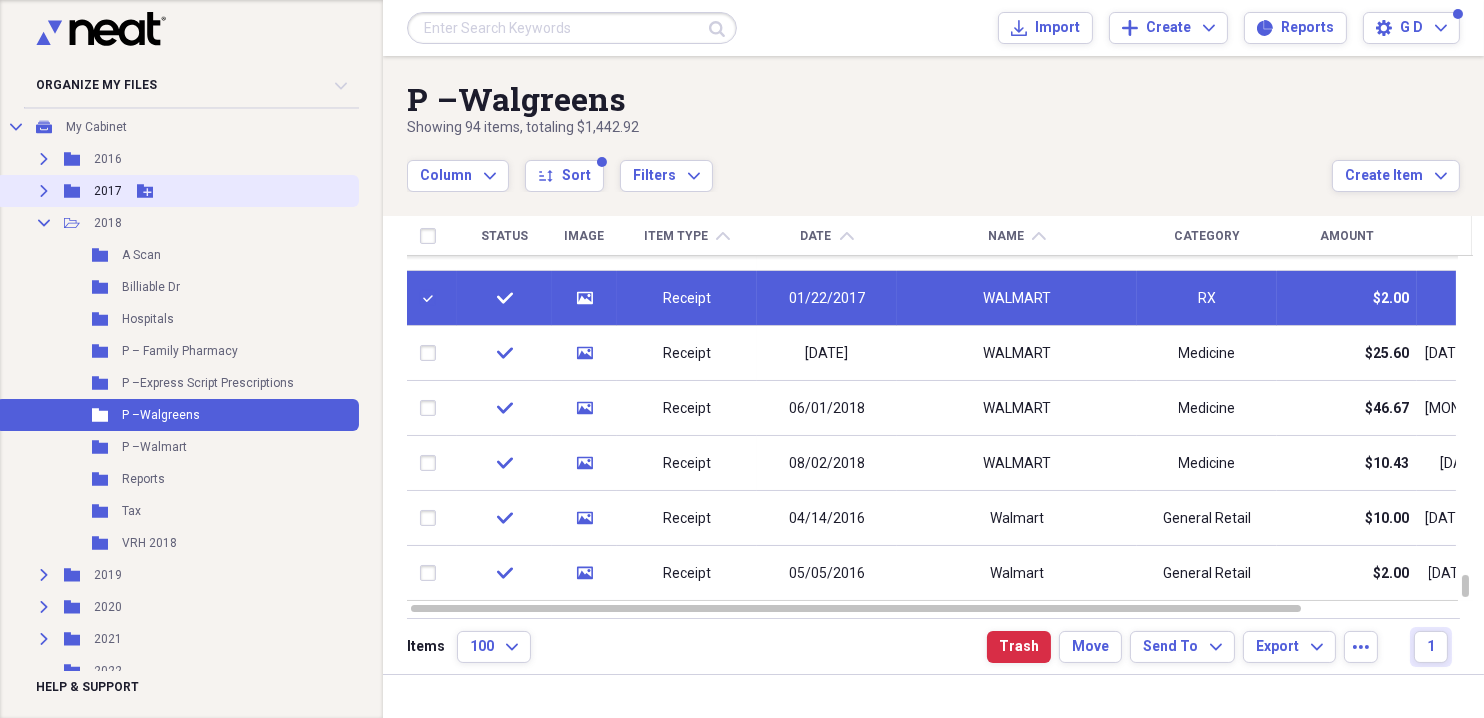 click on "Expand" 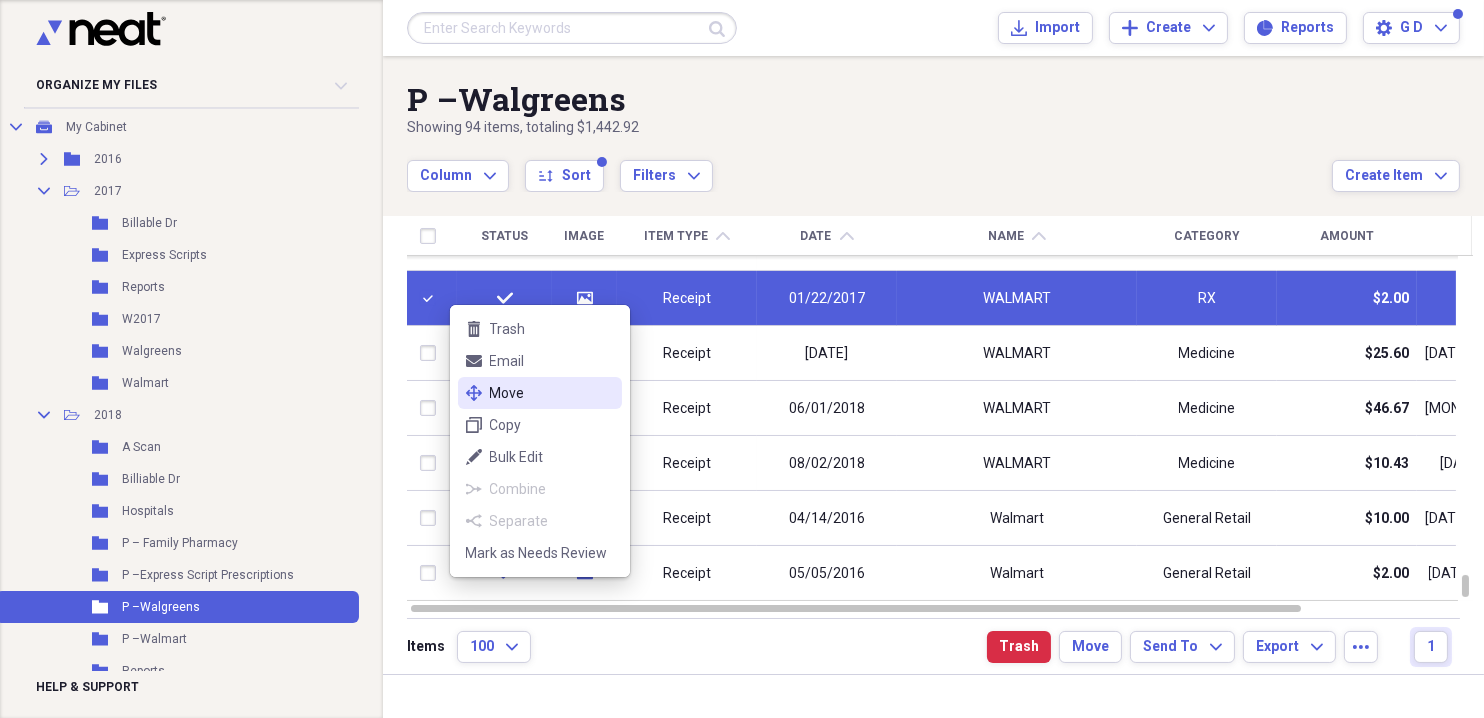 click on "Move" at bounding box center [552, 393] 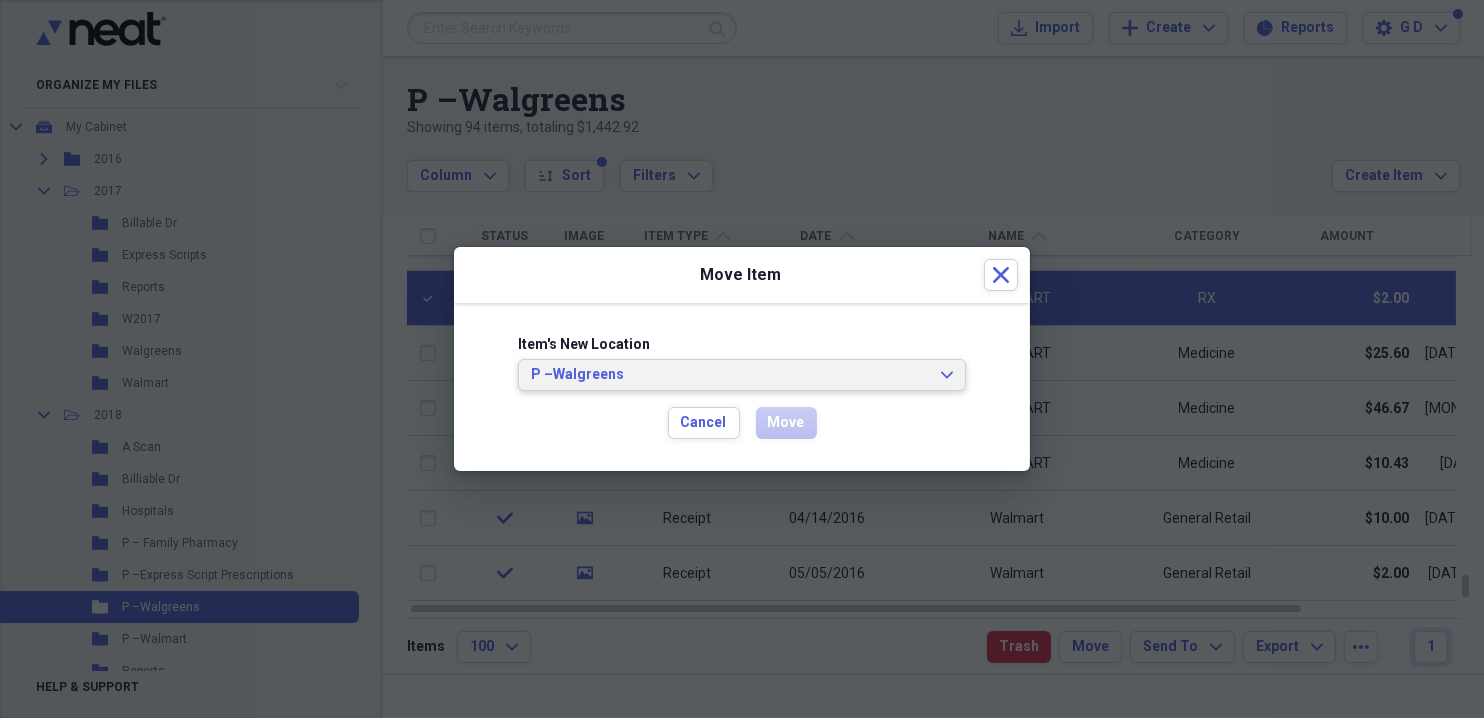 click on "Expand" 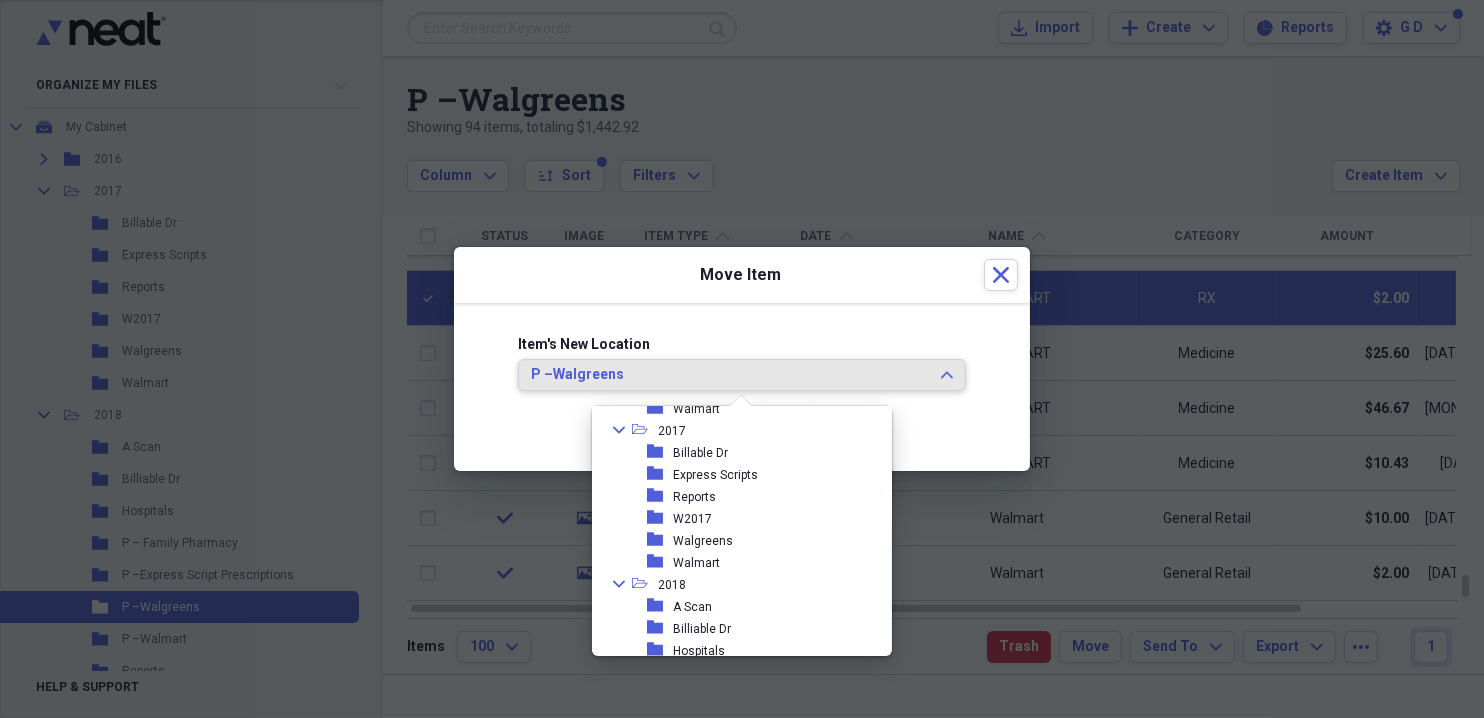 scroll, scrollTop: 118, scrollLeft: 0, axis: vertical 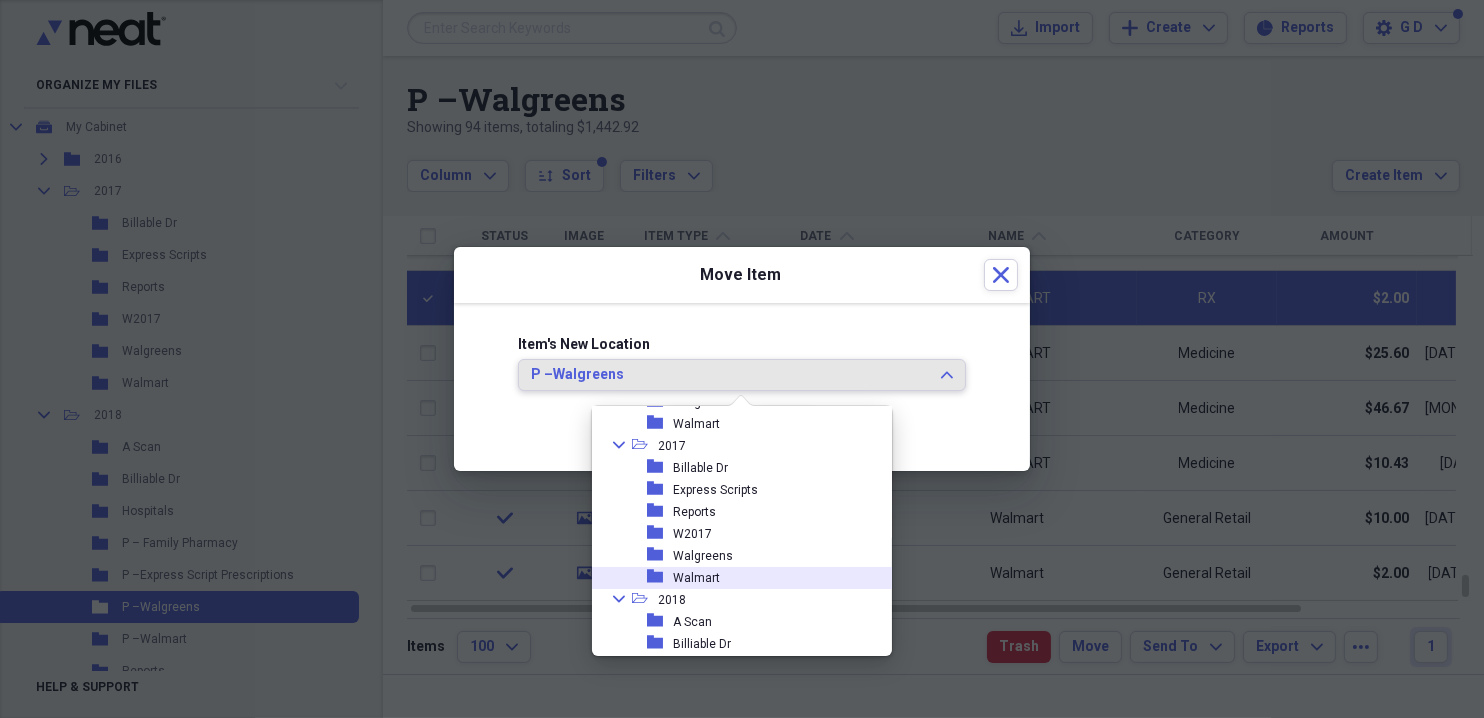 click on "Walmart" at bounding box center [696, 578] 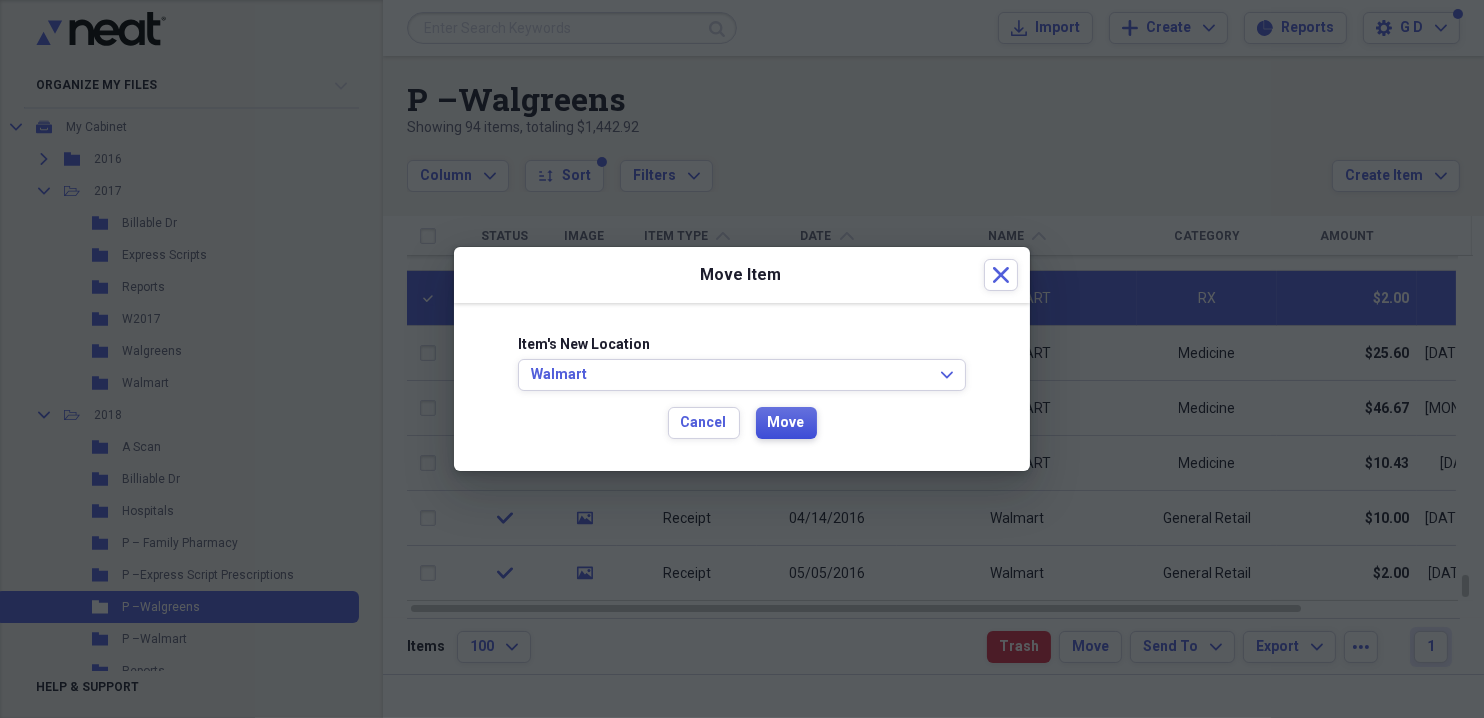 click on "Move" at bounding box center (786, 423) 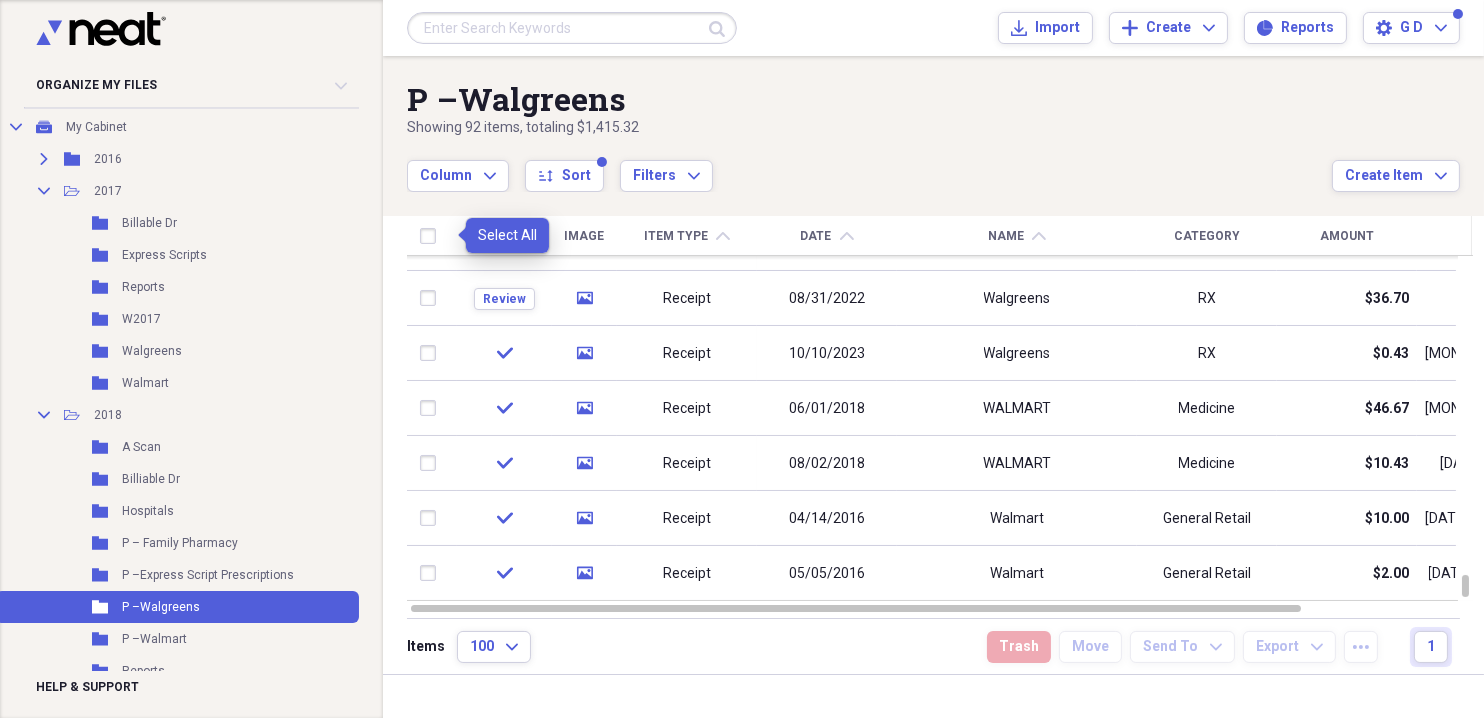 click at bounding box center (432, 236) 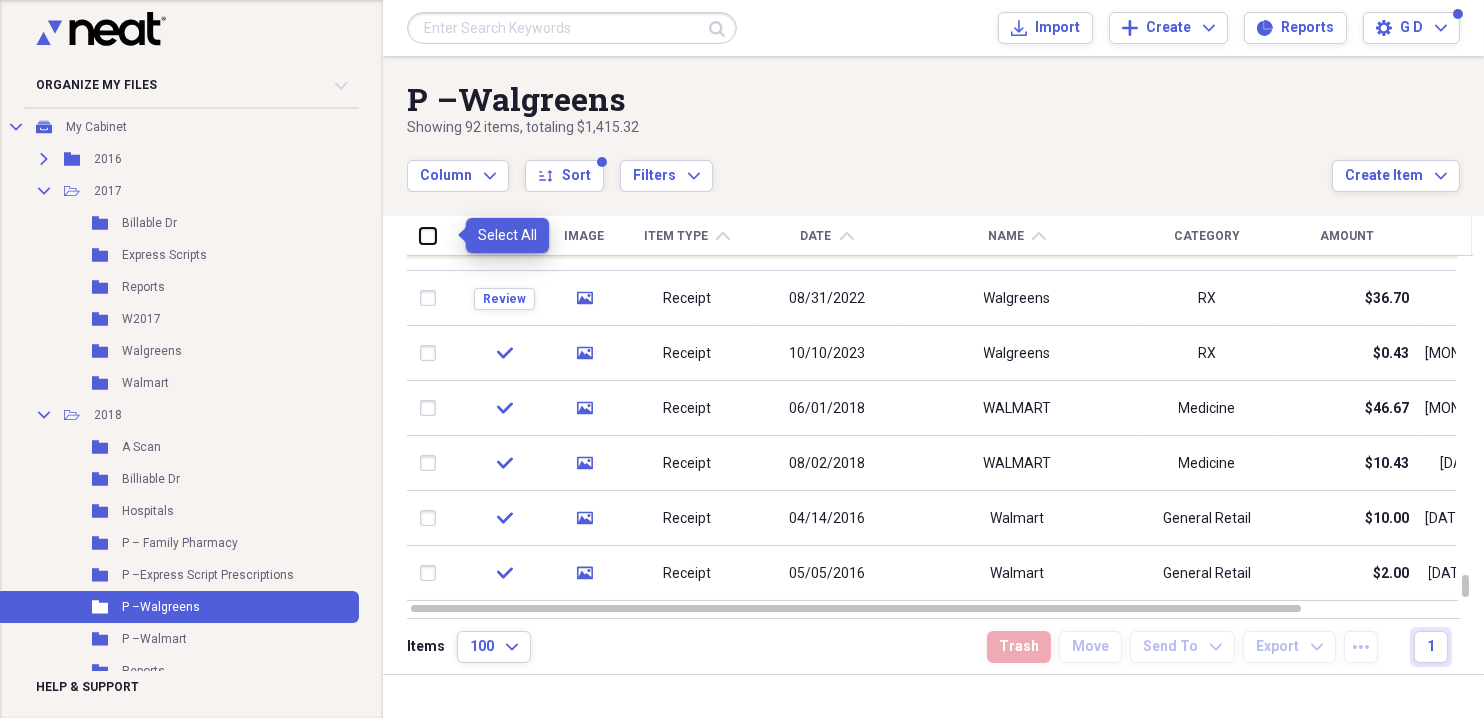 click at bounding box center [420, 235] 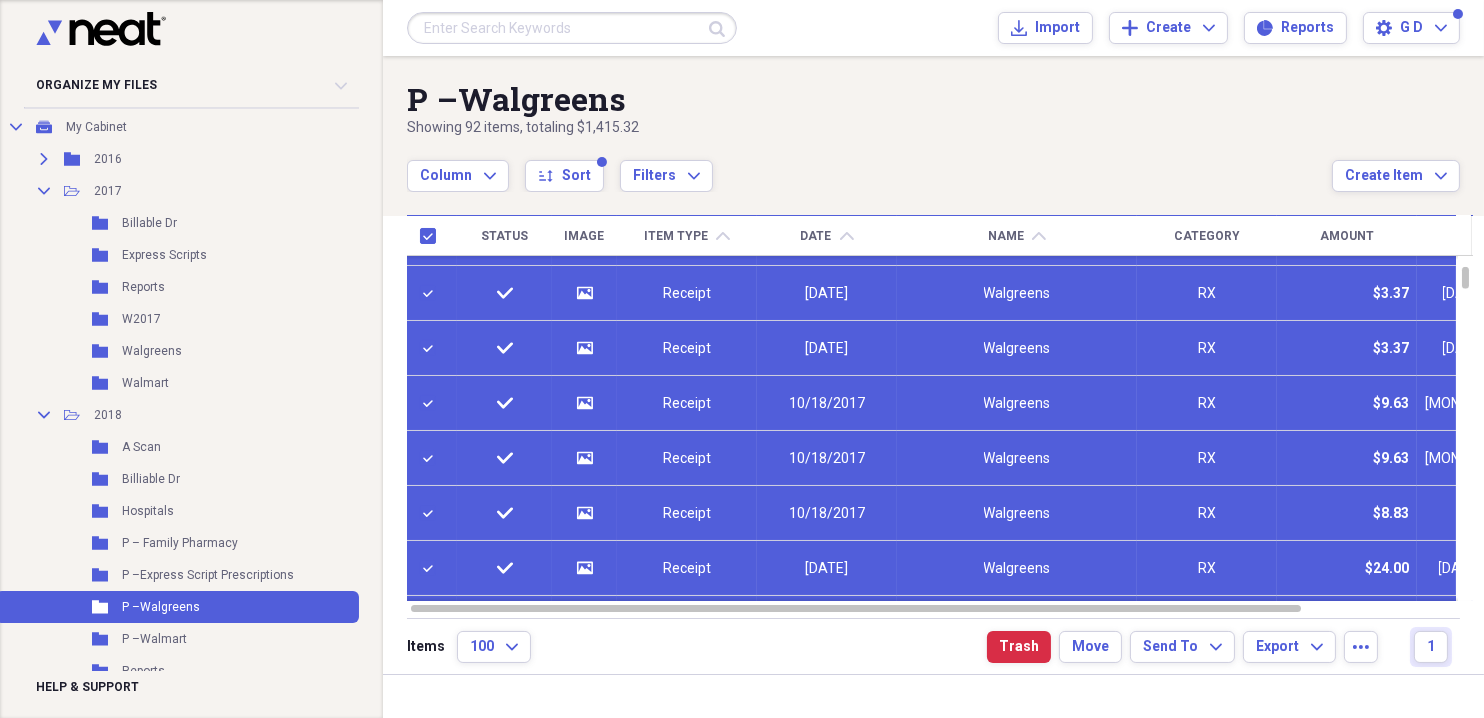 click on "Showing 92 items , totaling $1,415.32" at bounding box center [869, 128] 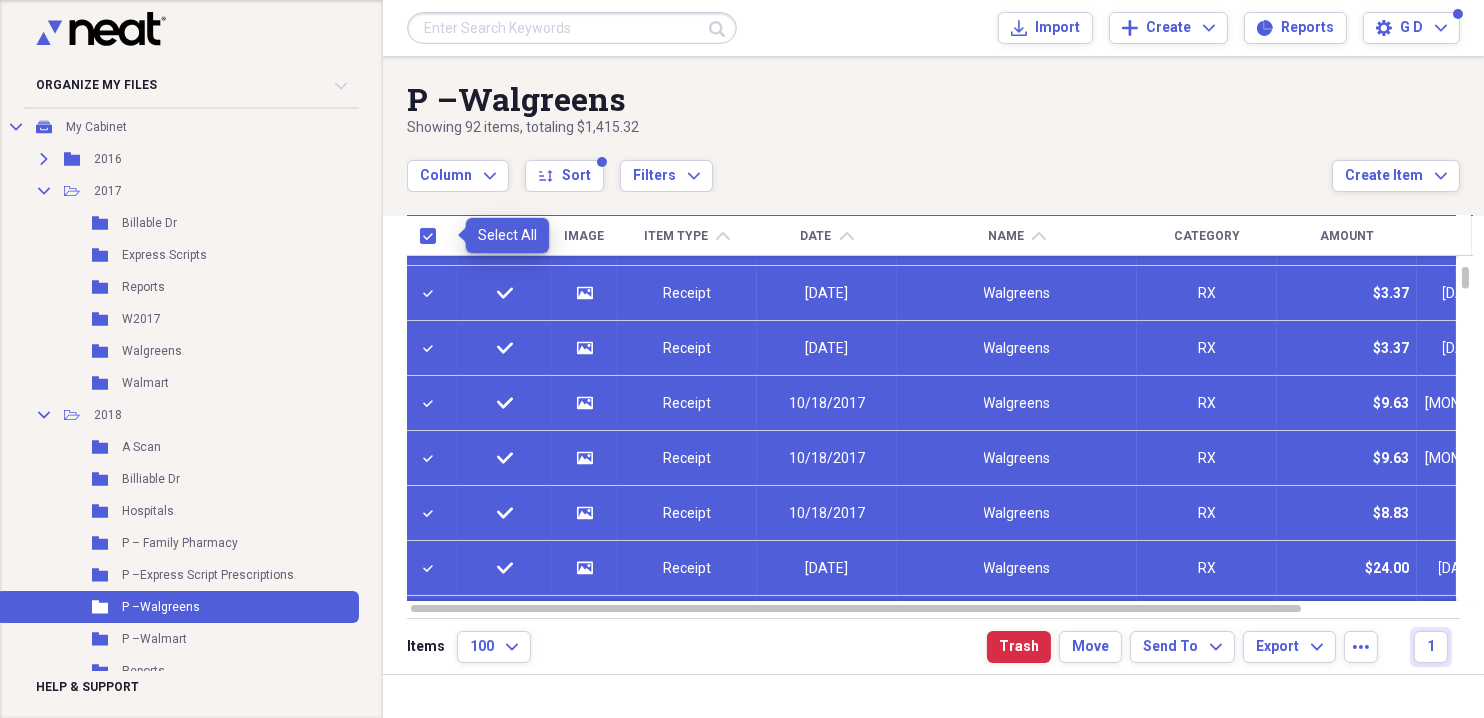 click at bounding box center [432, 236] 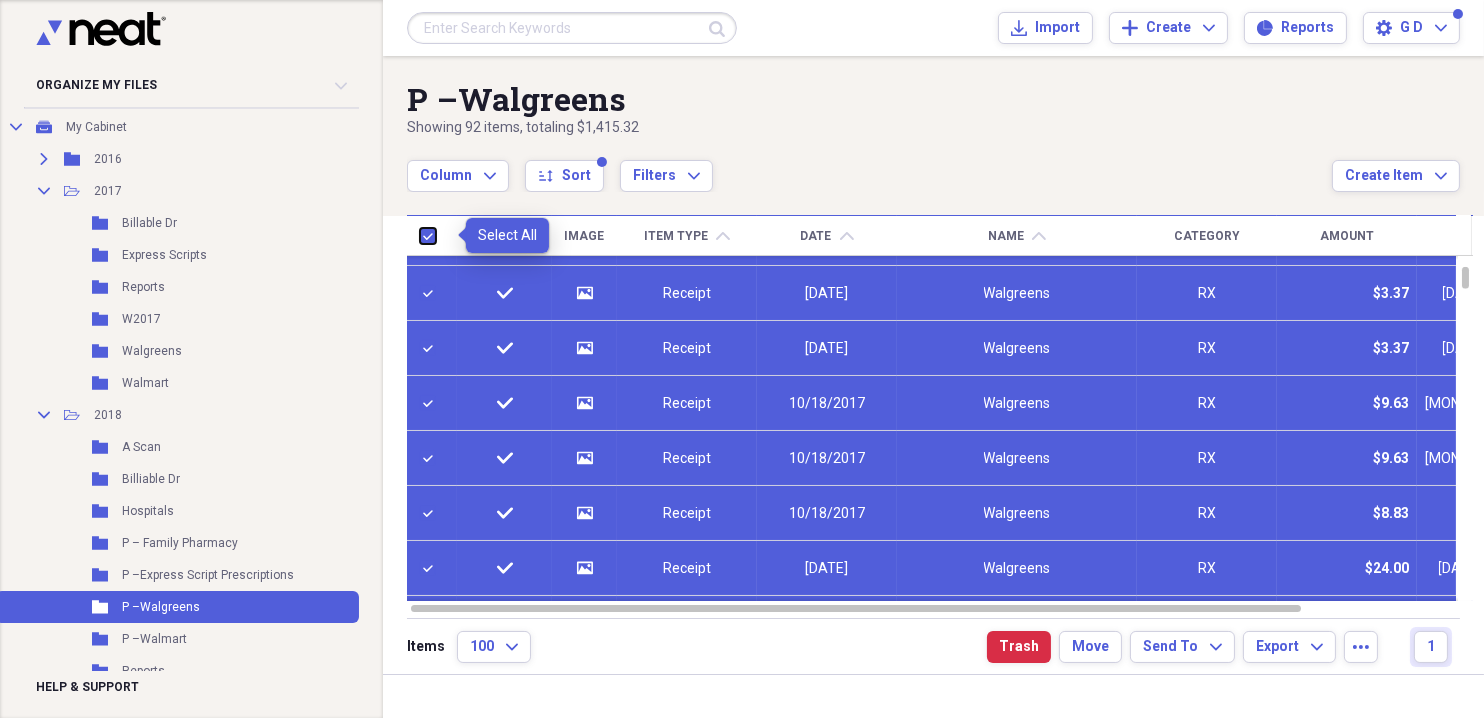 click at bounding box center (420, 235) 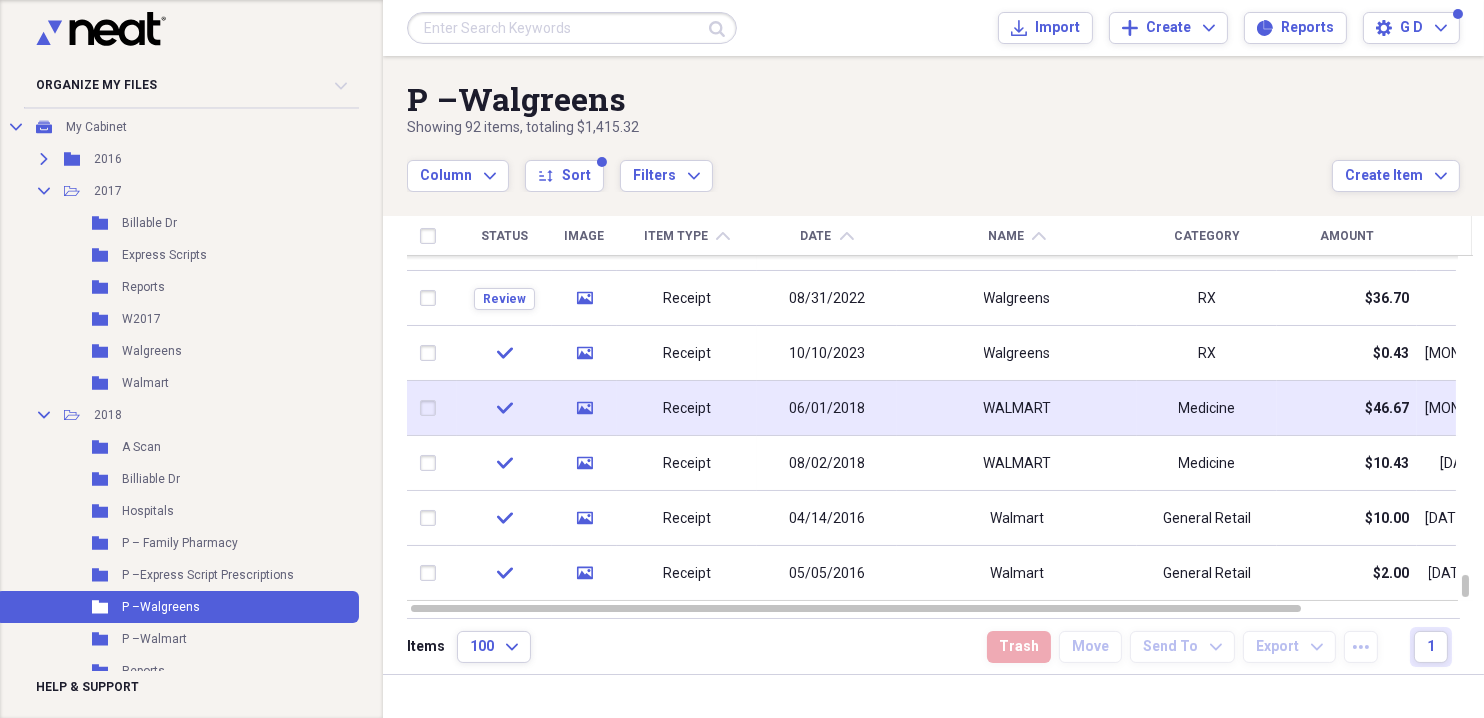 click at bounding box center [432, 408] 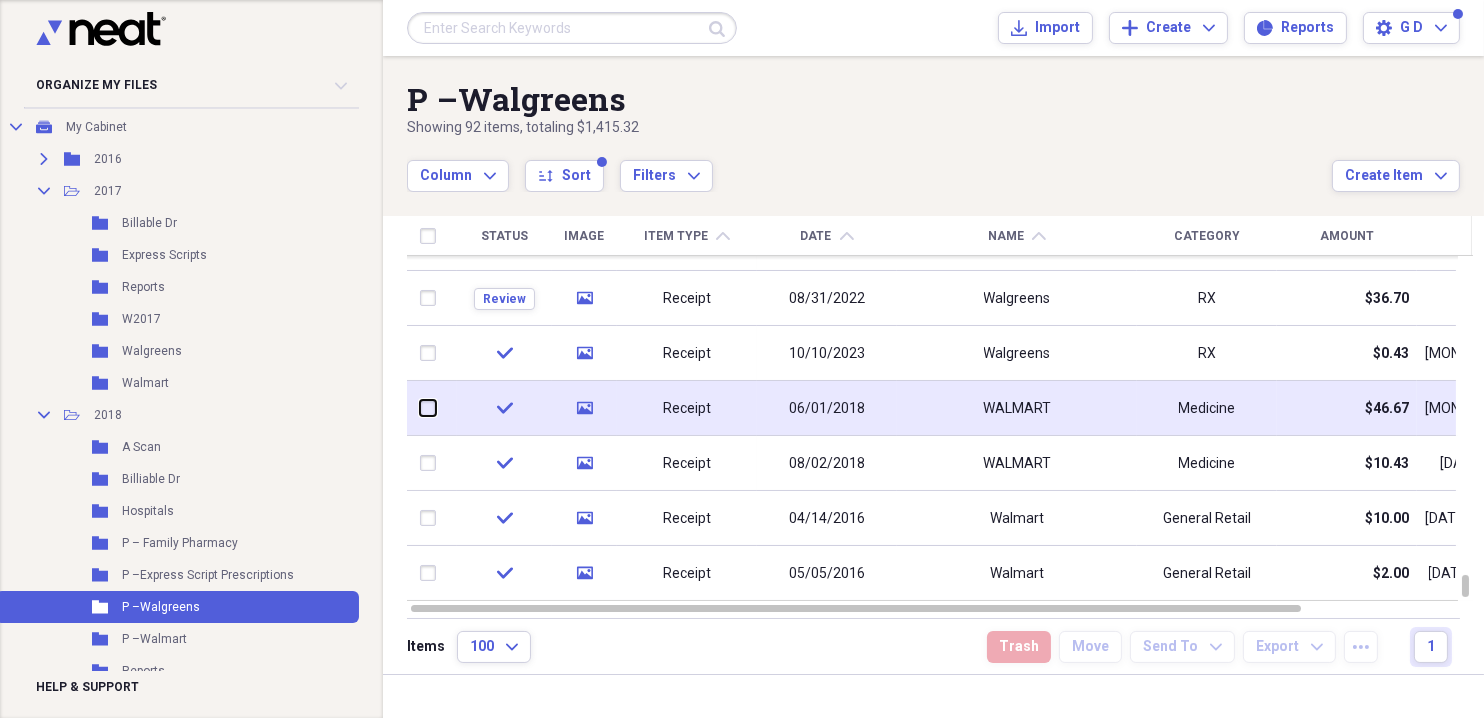 click at bounding box center (420, 408) 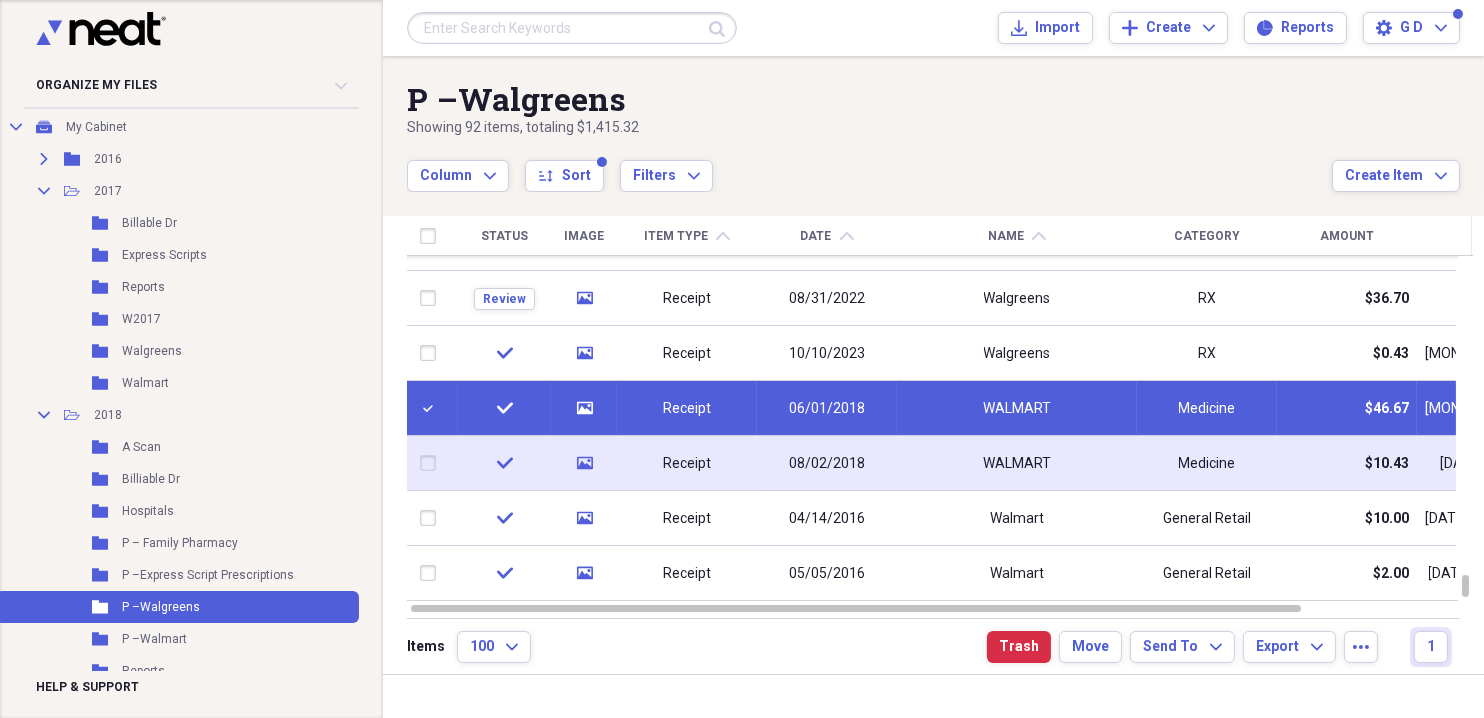 click at bounding box center (432, 463) 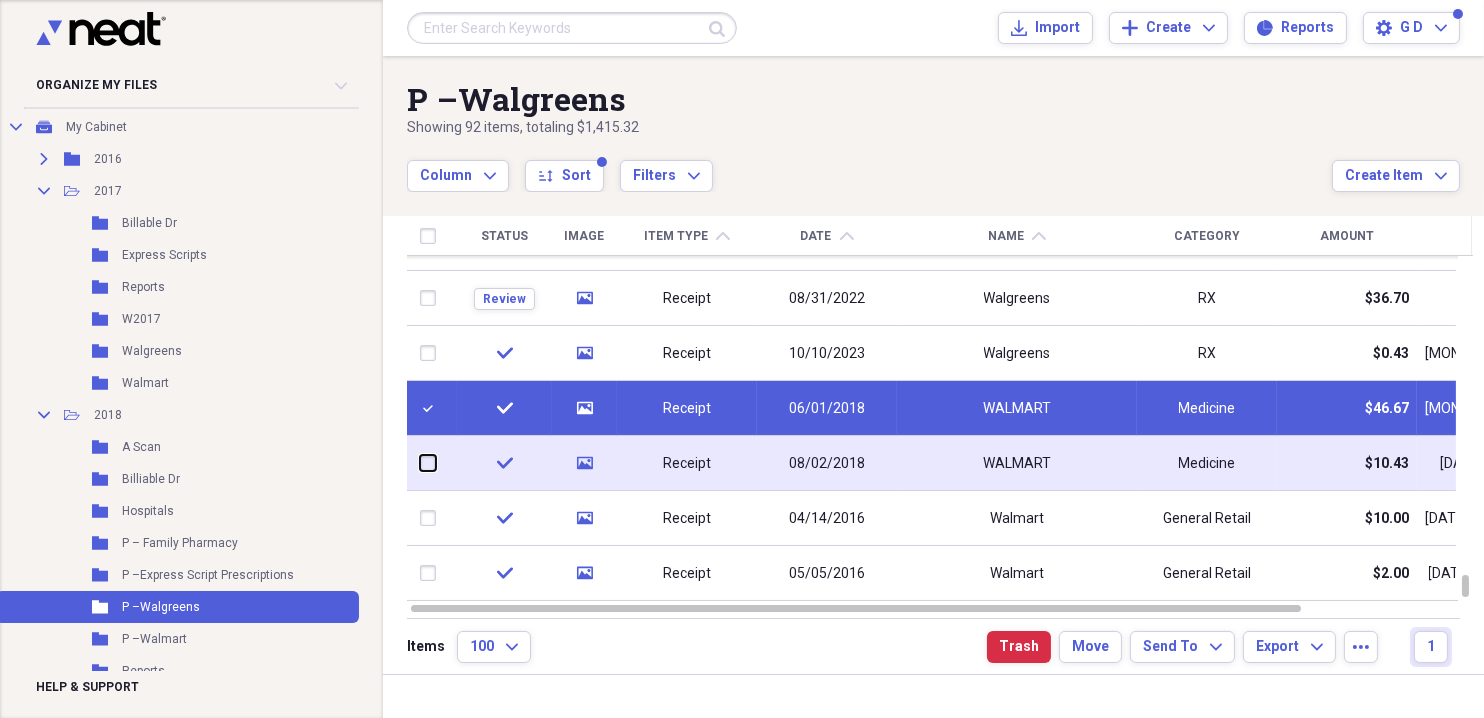 click at bounding box center [420, 463] 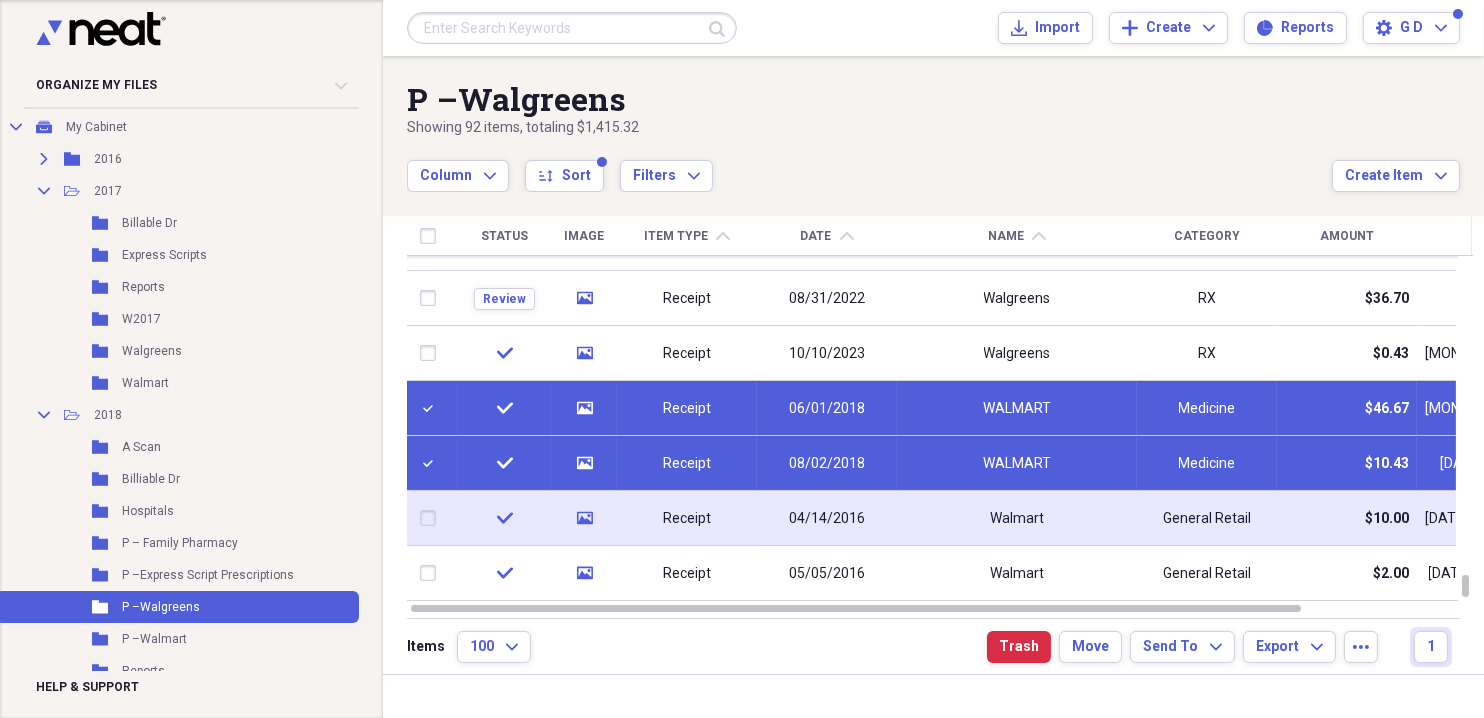 click at bounding box center (432, 518) 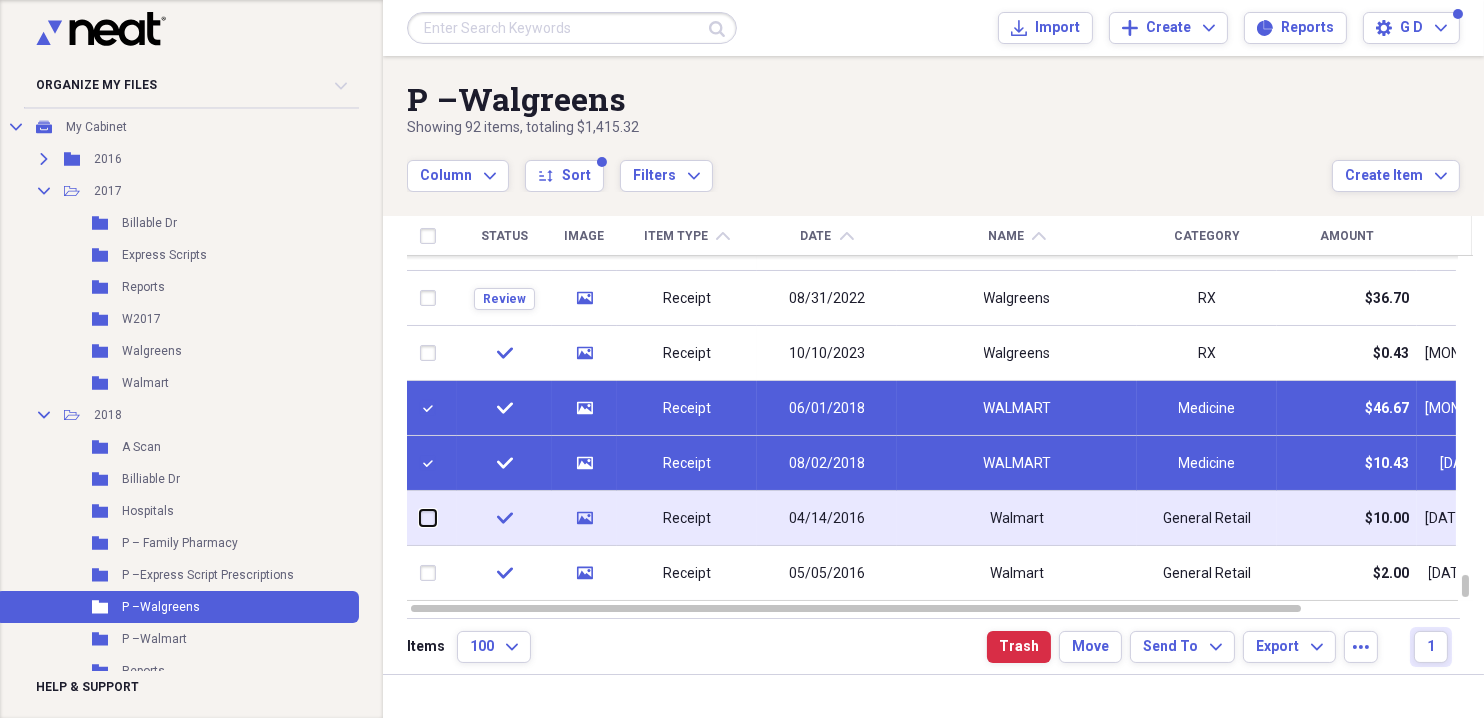 click at bounding box center (420, 518) 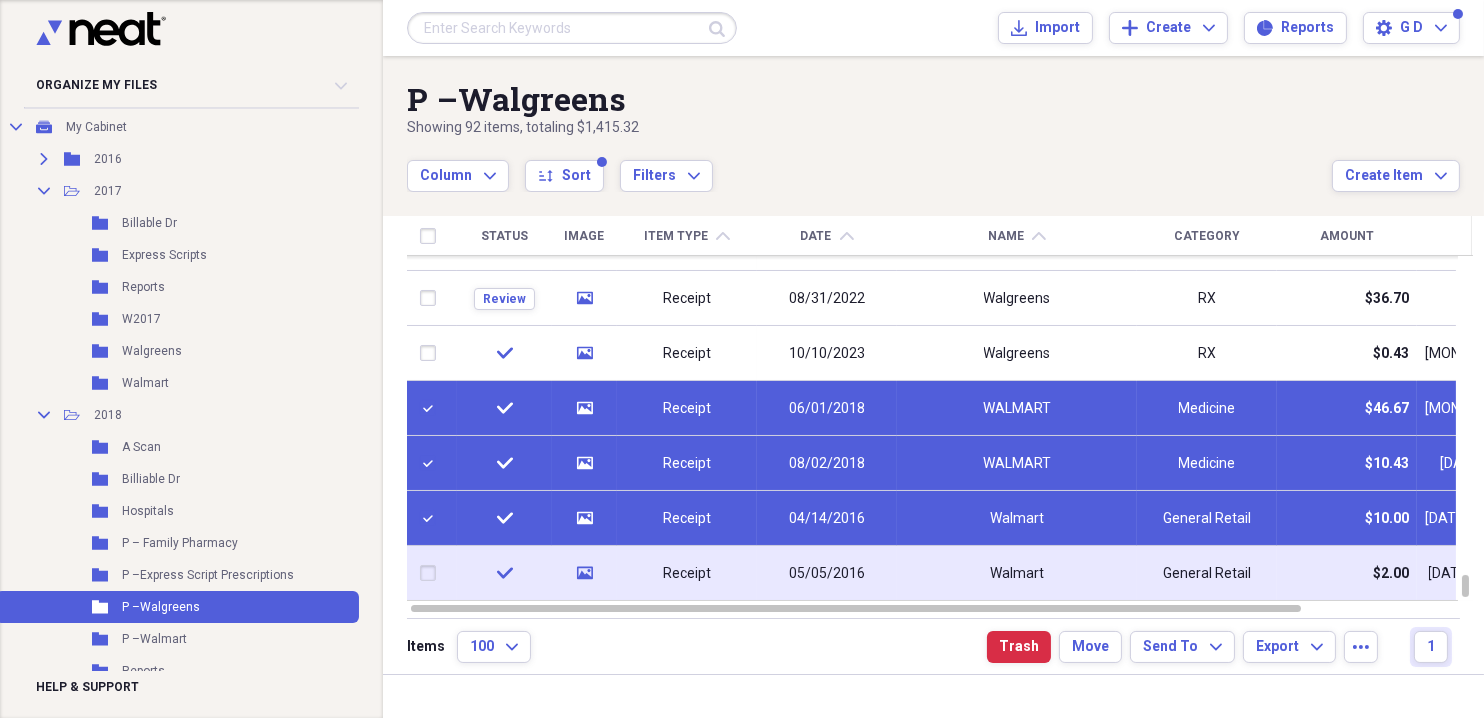 click at bounding box center (432, 573) 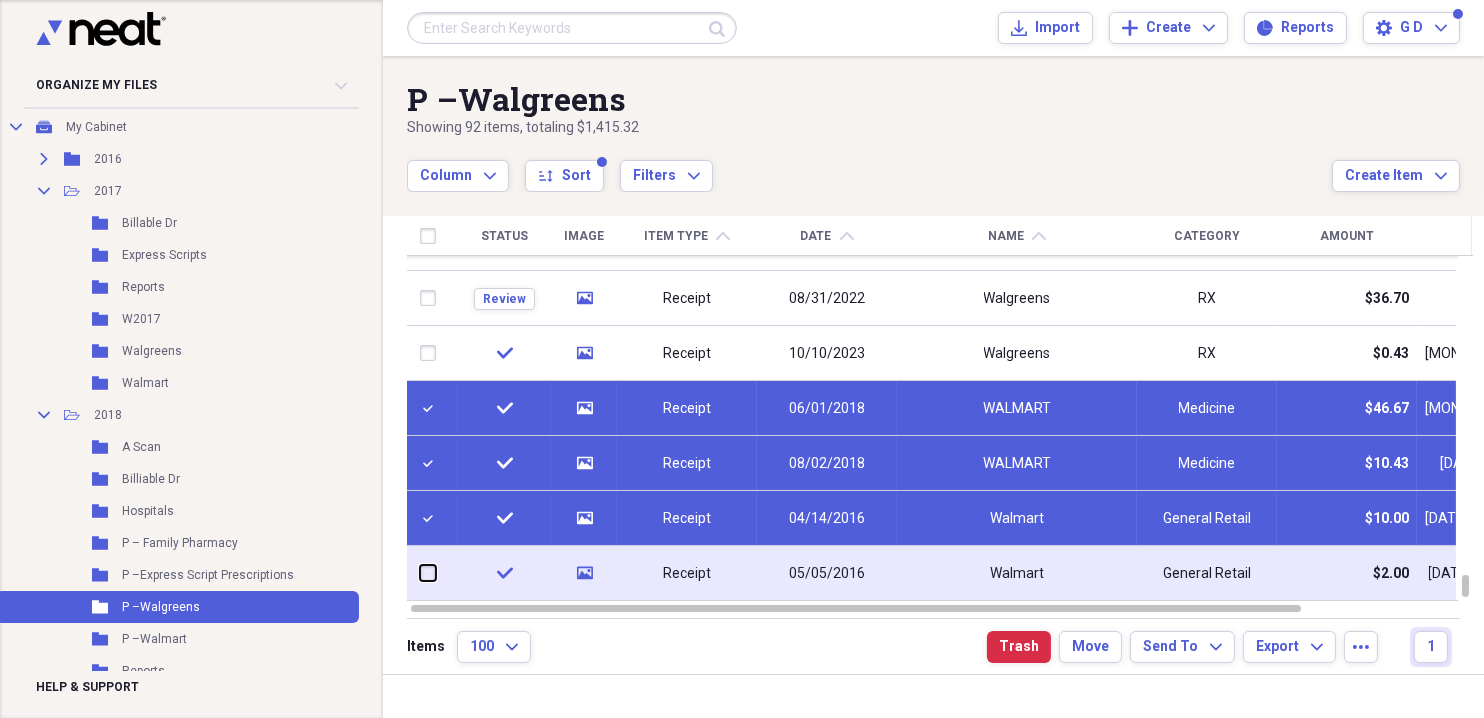 click at bounding box center (420, 573) 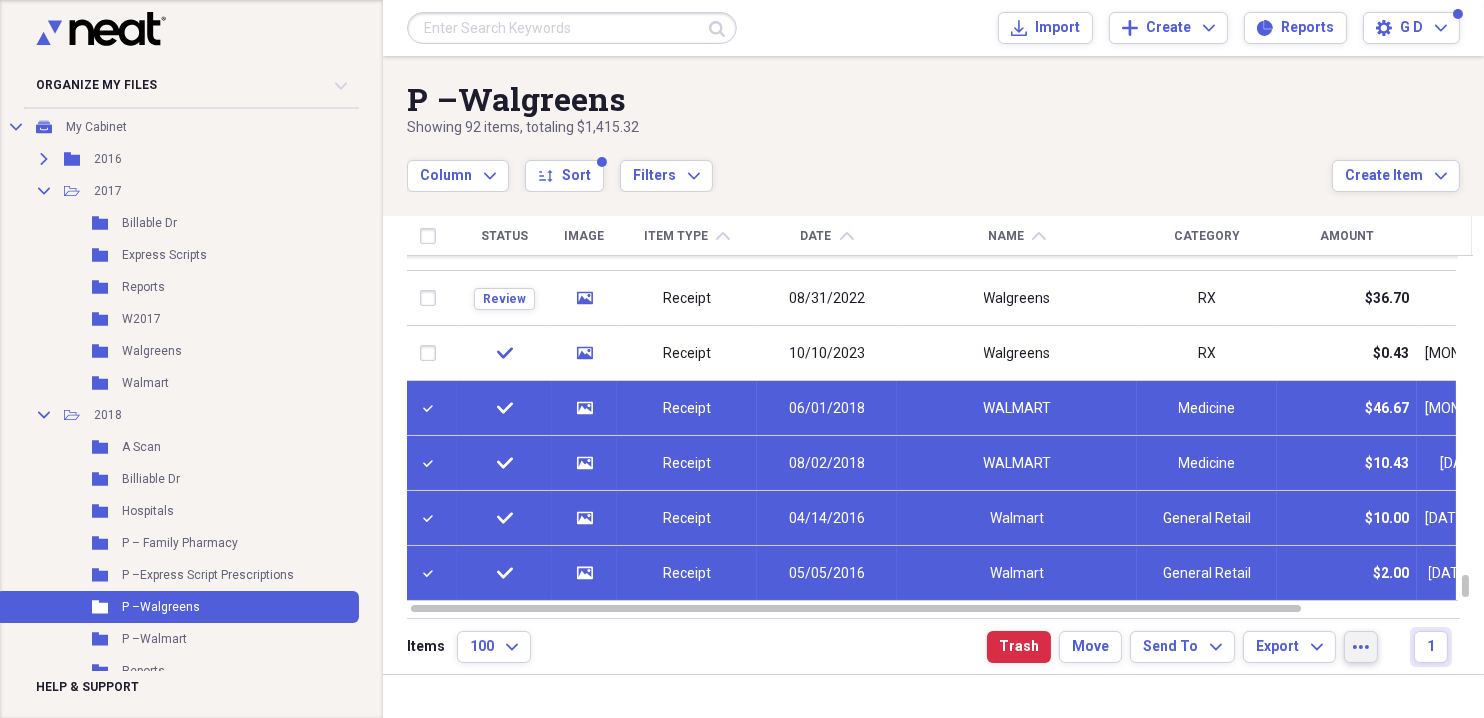 click on "more" 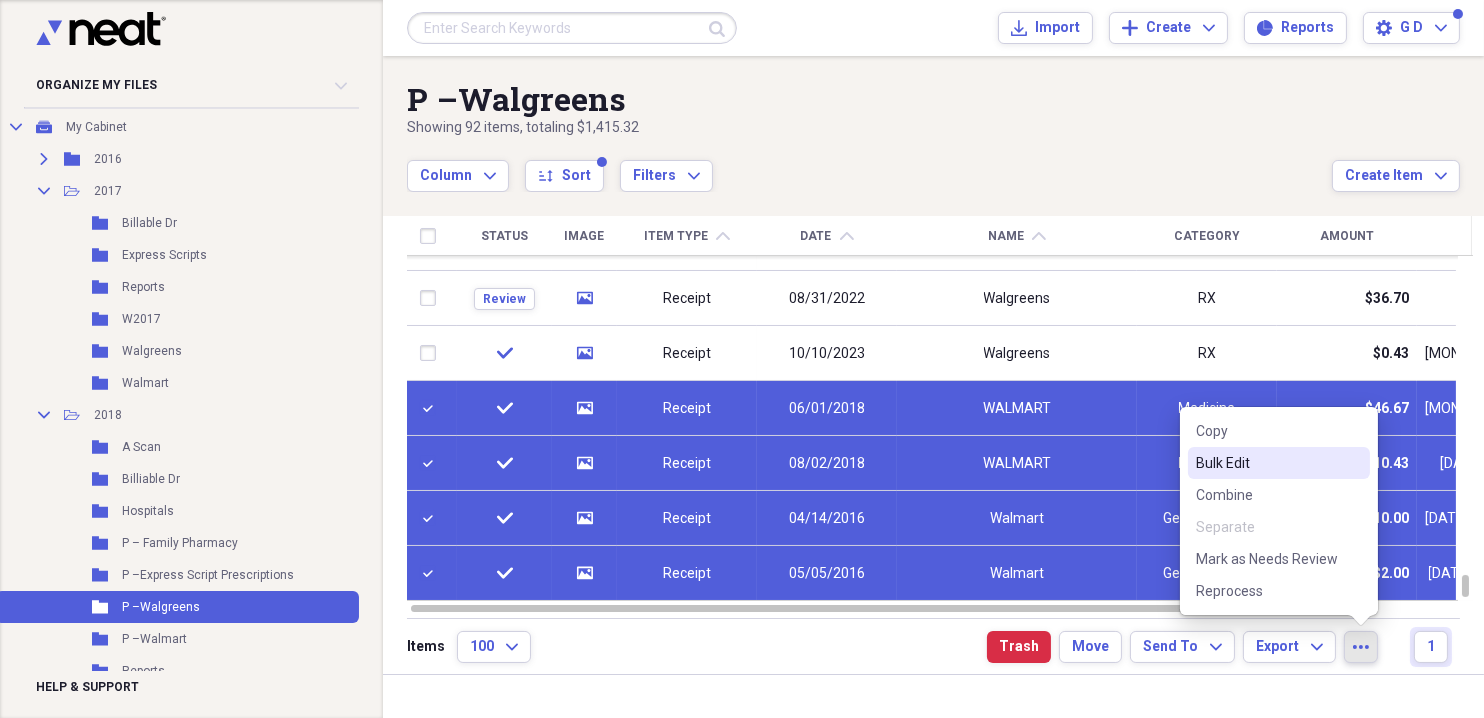click on "Bulk Edit" at bounding box center [1267, 463] 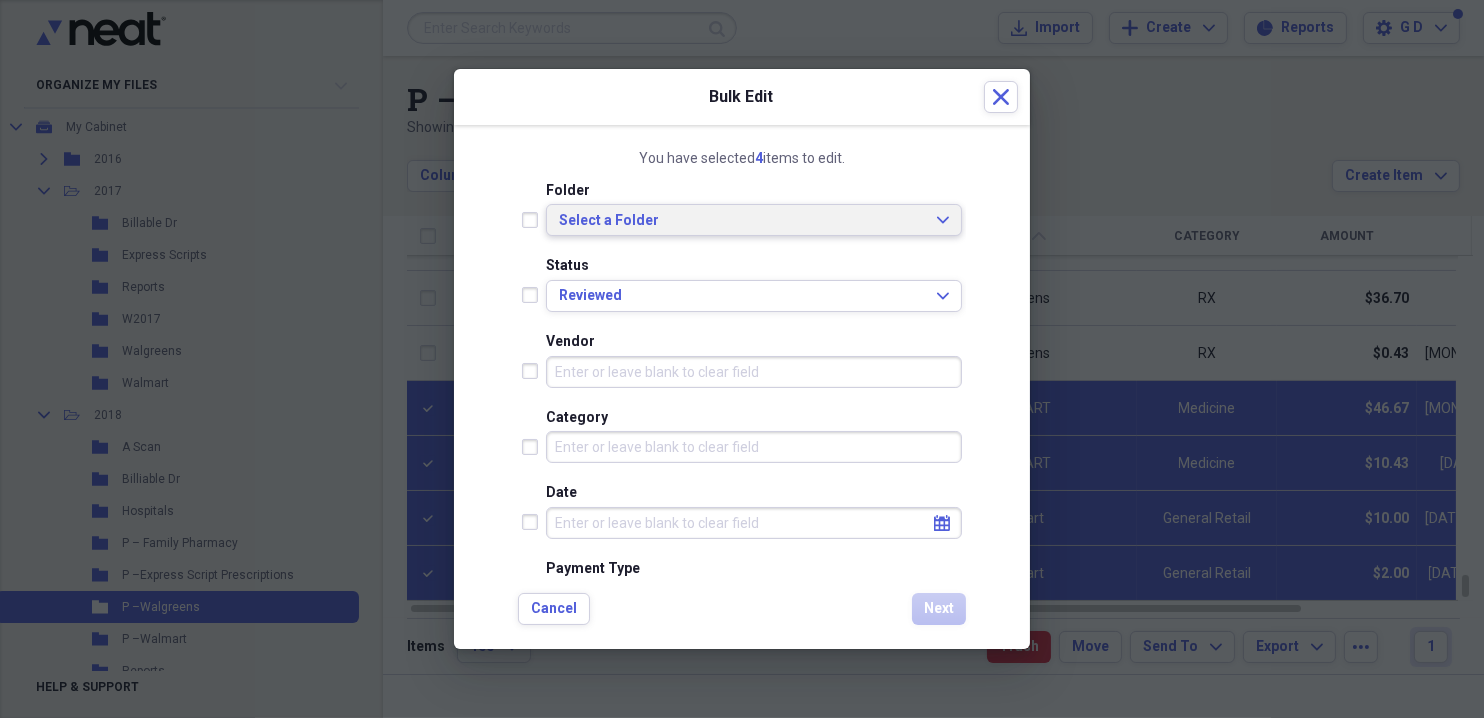 click on "Expand" 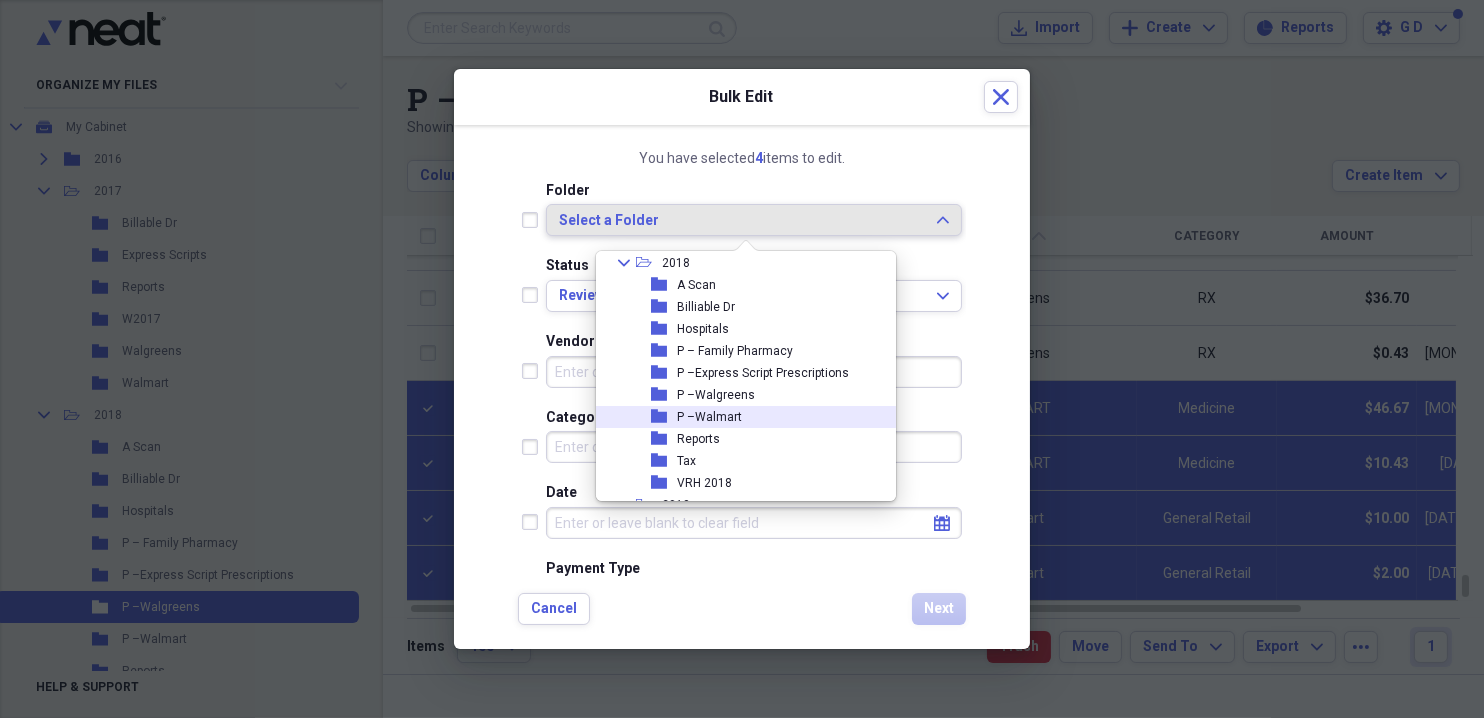 scroll, scrollTop: 399, scrollLeft: 0, axis: vertical 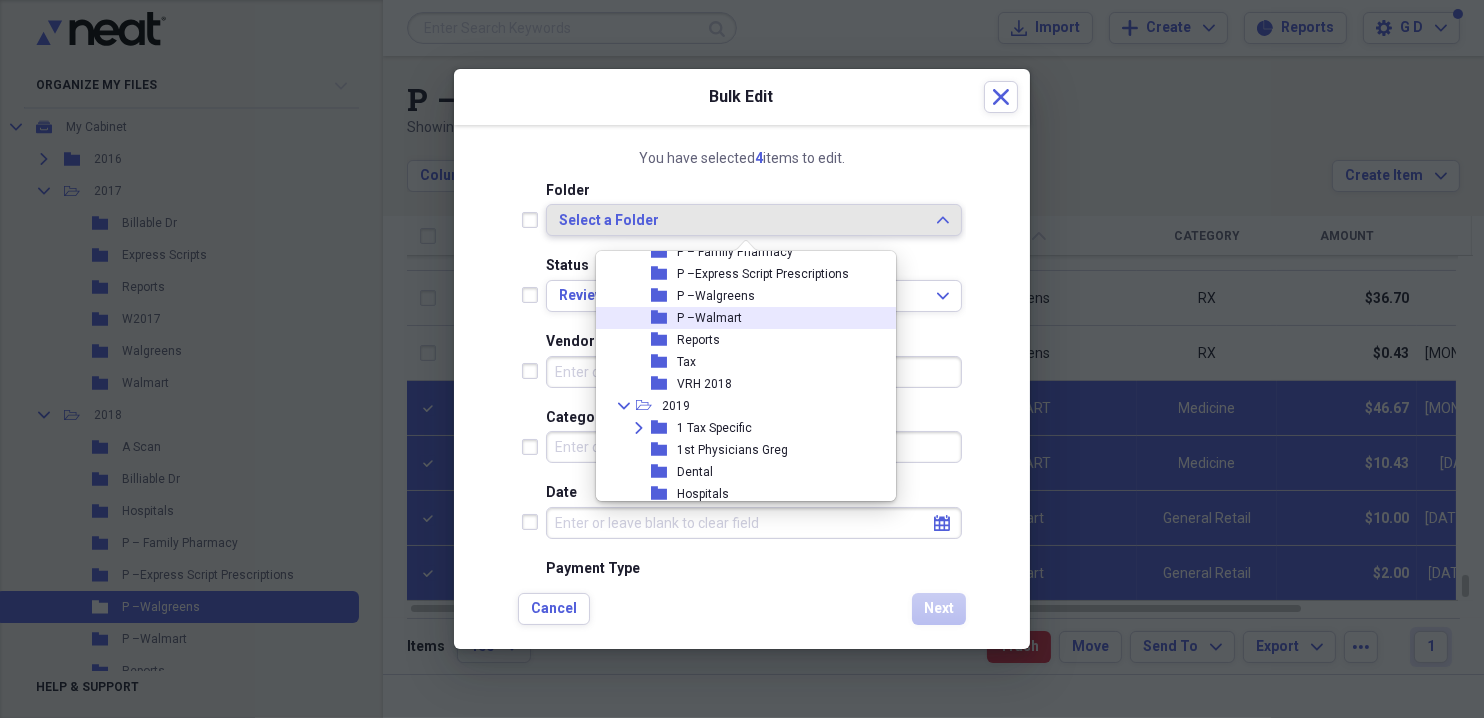 click on "P –Walmart" at bounding box center (709, 318) 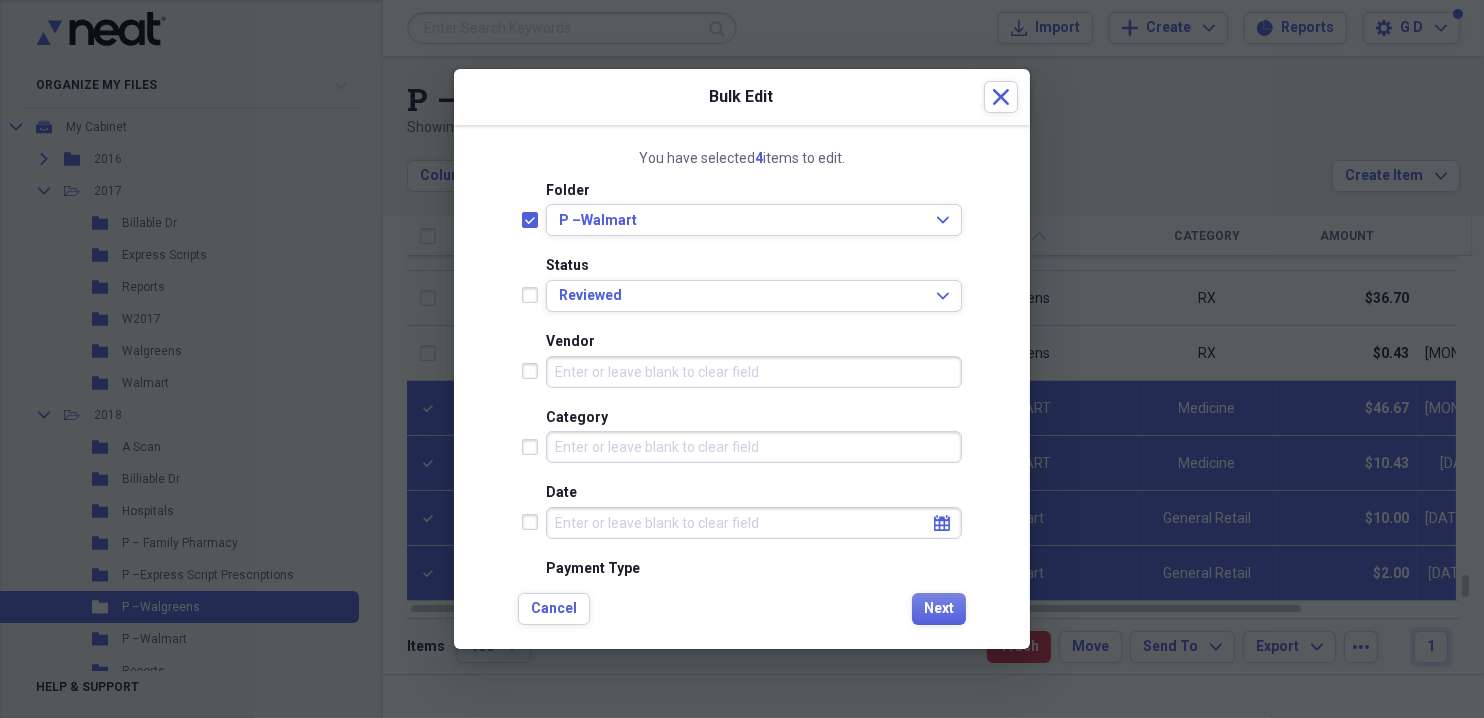 click at bounding box center [534, 295] 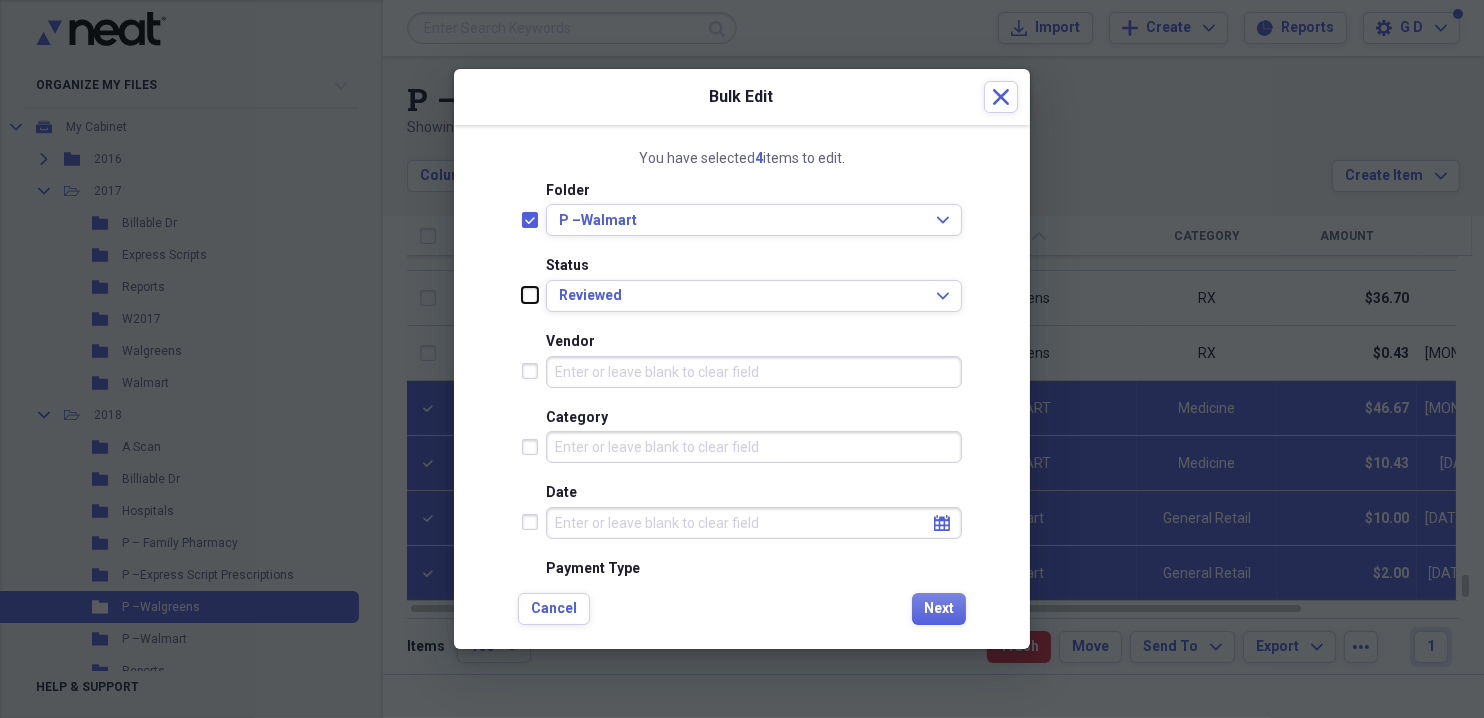 click at bounding box center [522, 295] 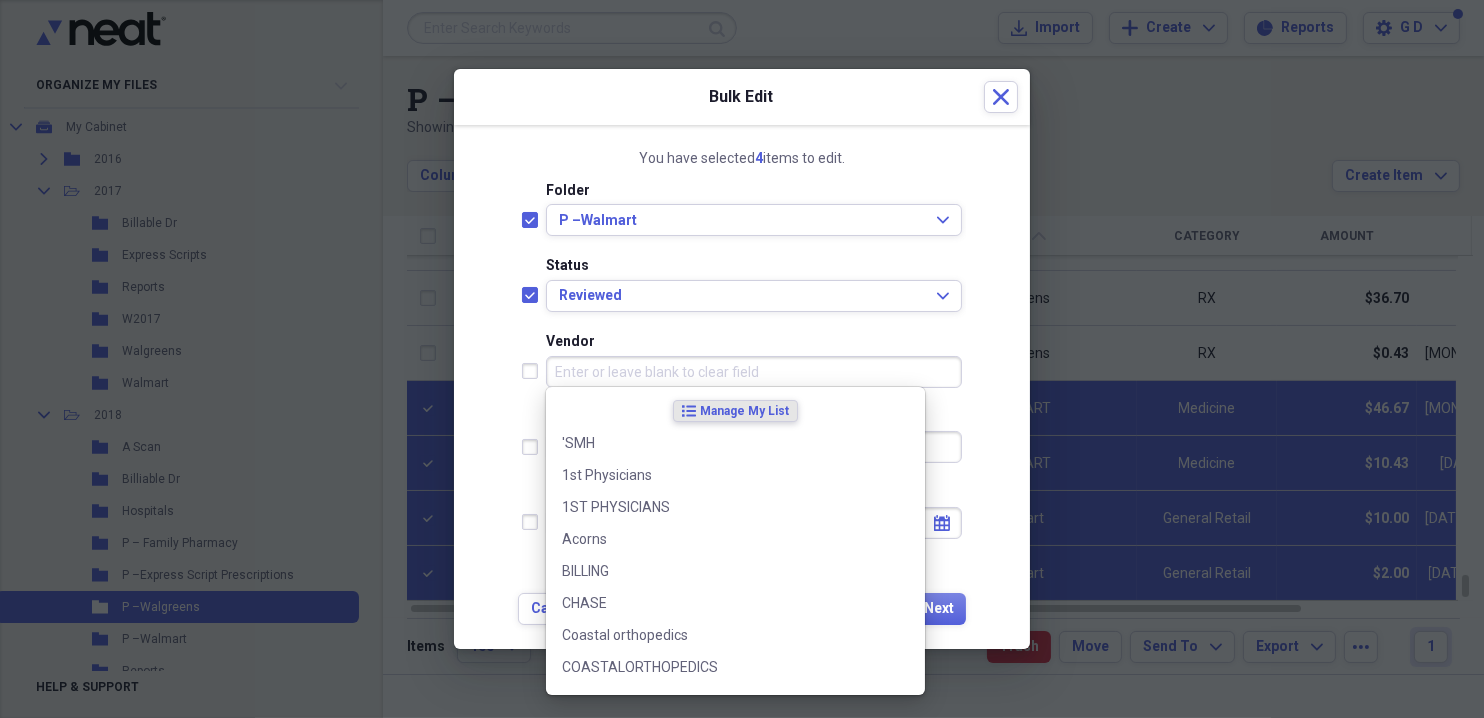 click on "Vendor" at bounding box center [754, 372] 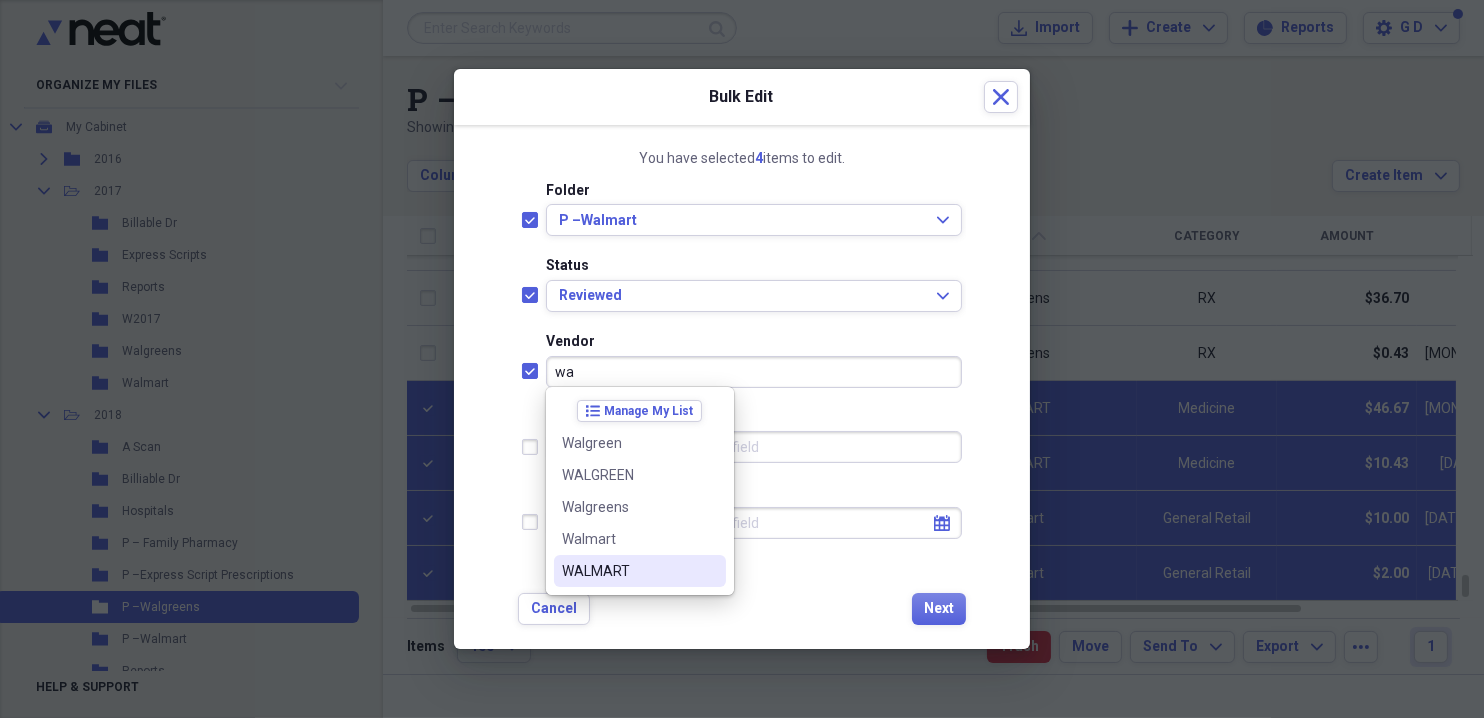 click on "WALMART" at bounding box center [628, 571] 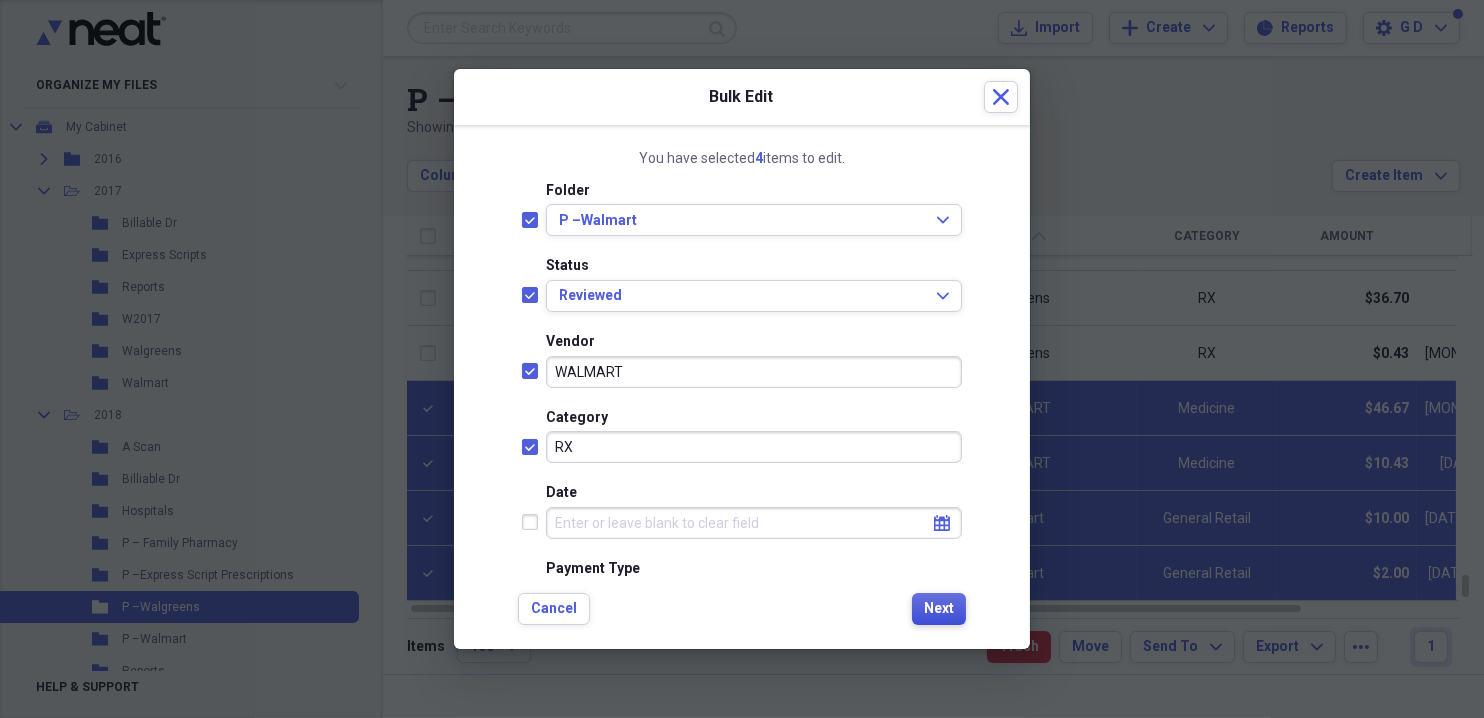 click on "Next" at bounding box center [939, 609] 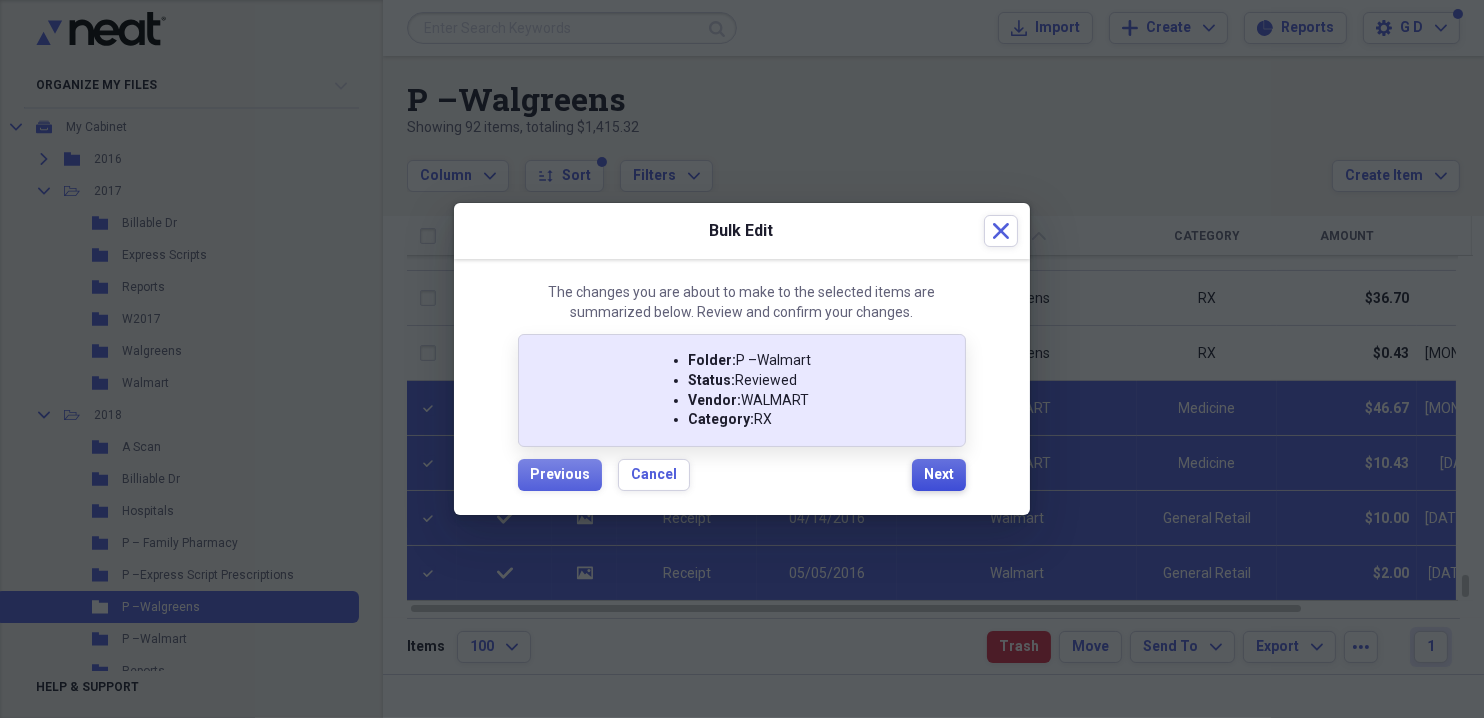 click on "Next" at bounding box center [939, 475] 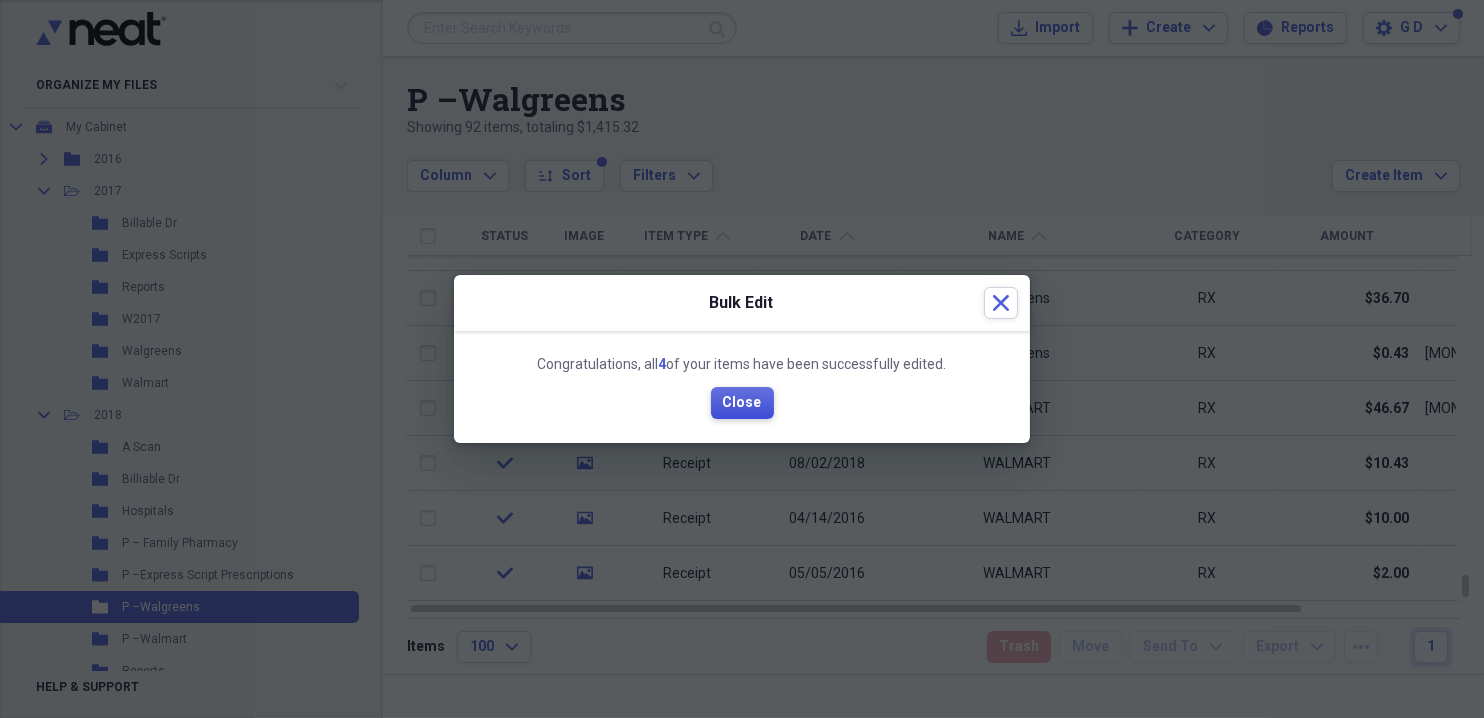 click on "Close" at bounding box center [742, 403] 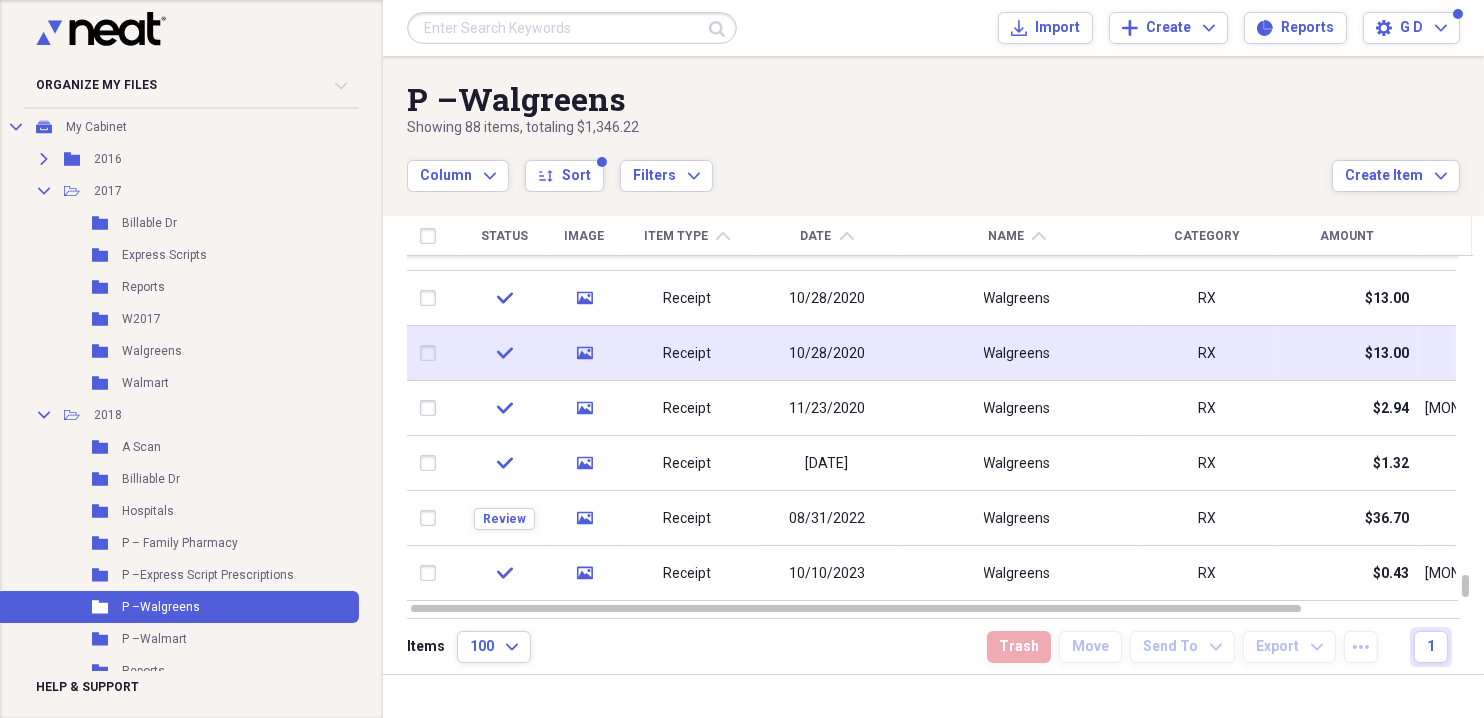 click at bounding box center [432, 353] 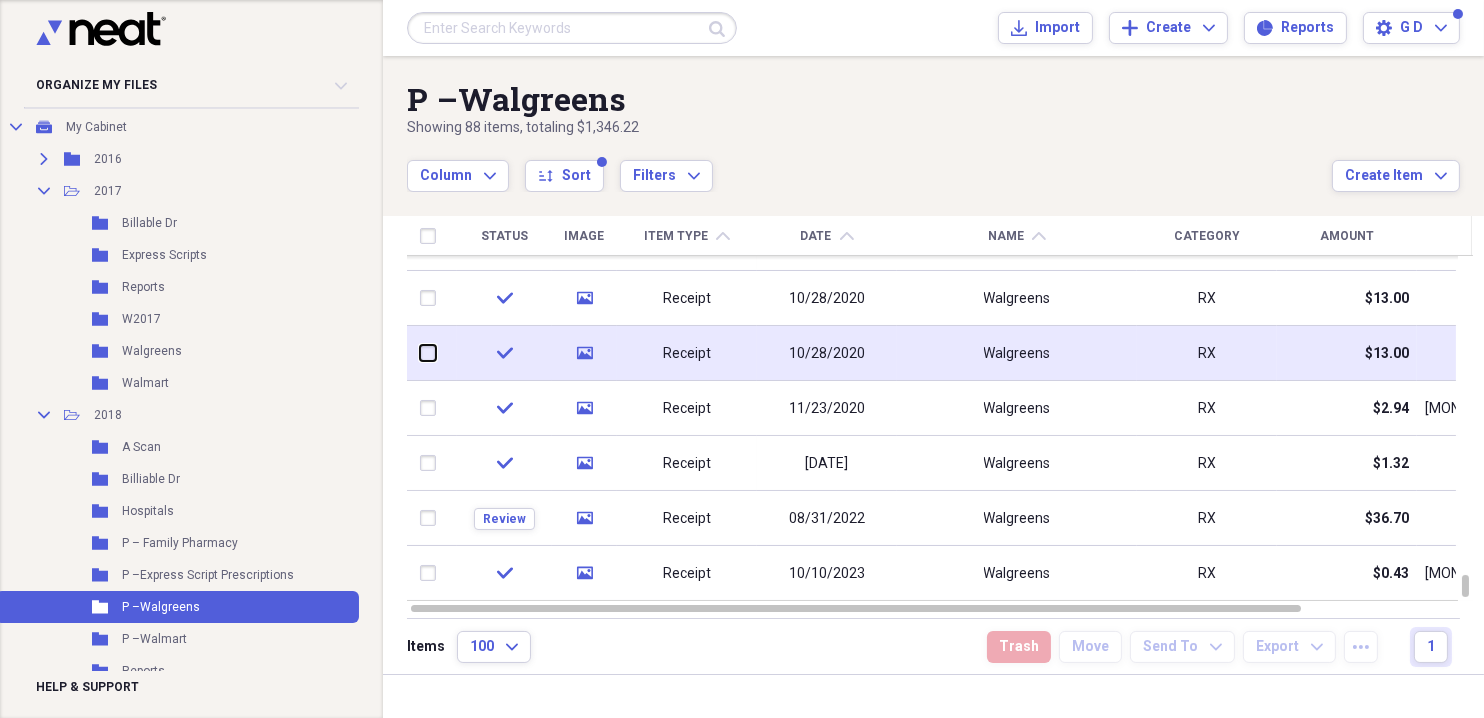 click at bounding box center [420, 353] 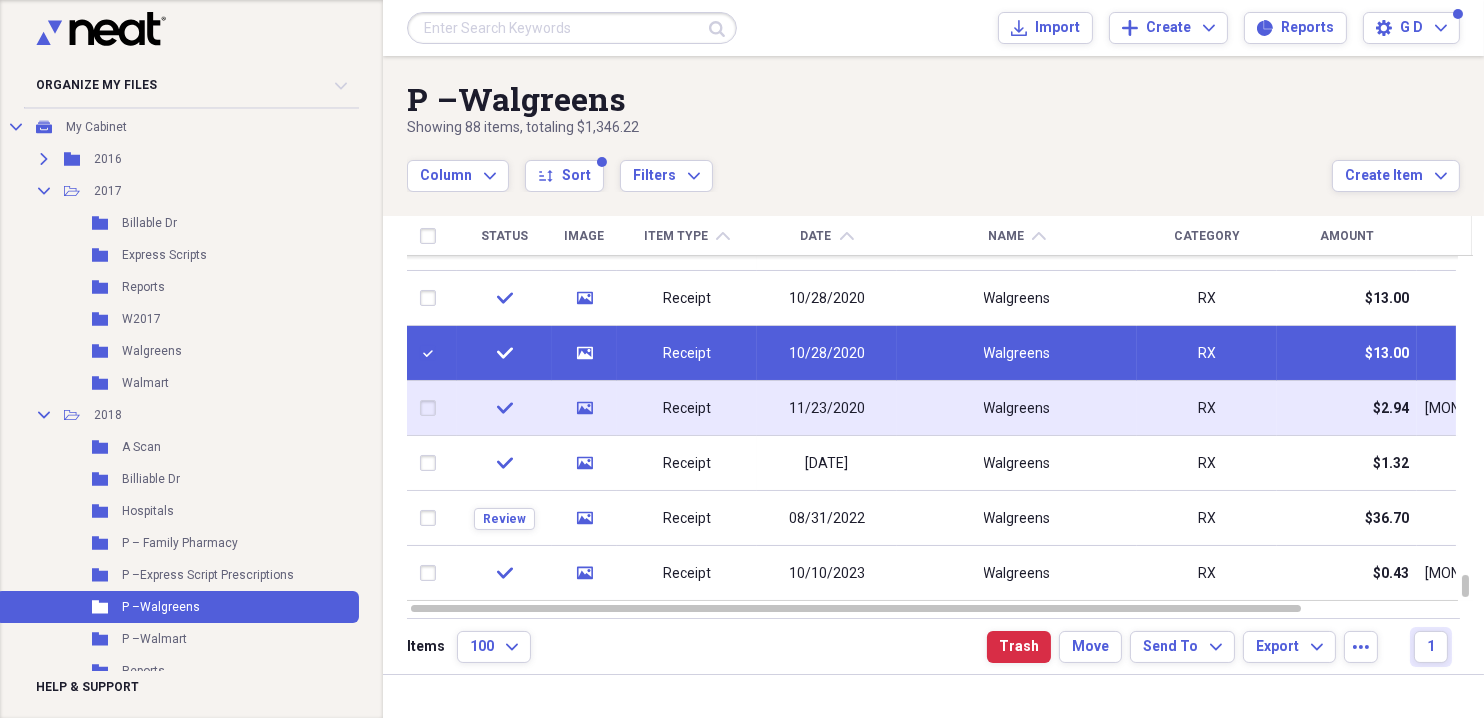 click at bounding box center [432, 408] 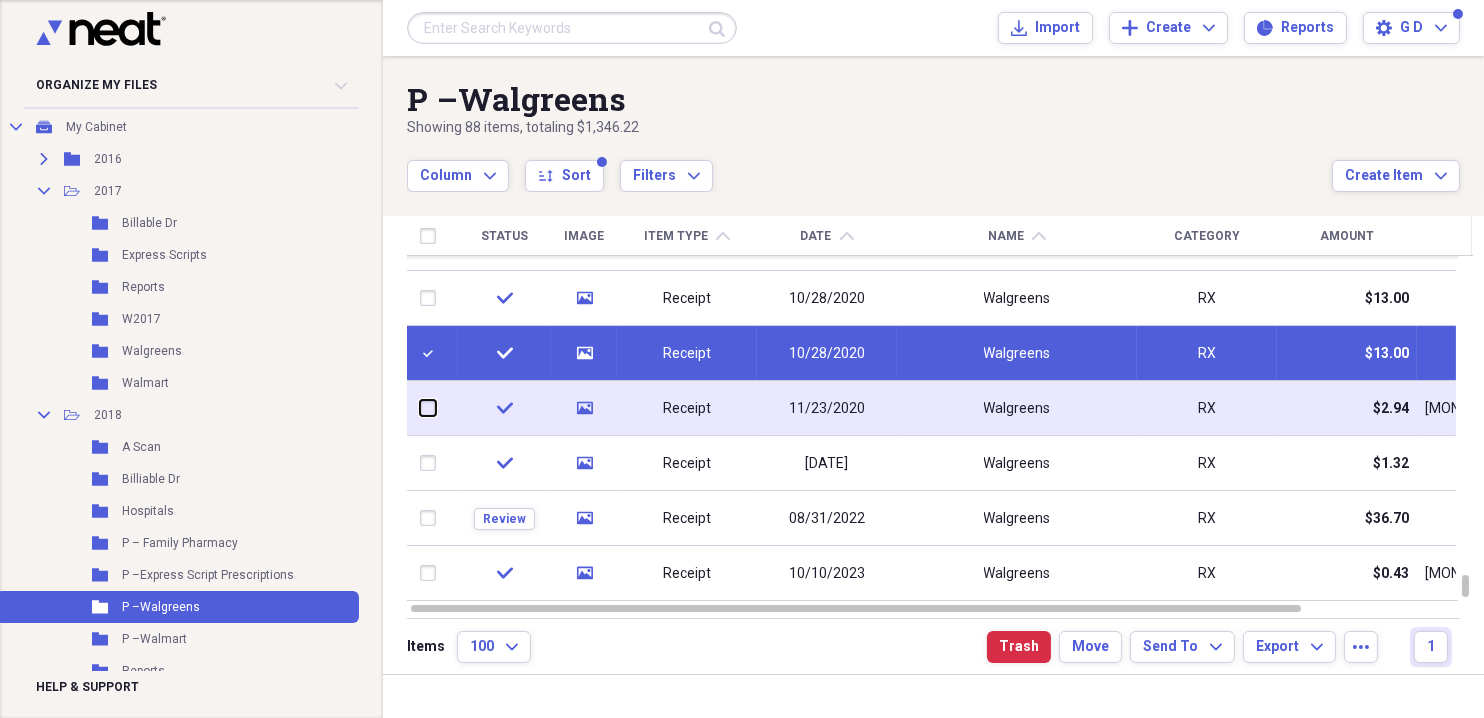 click at bounding box center [420, 408] 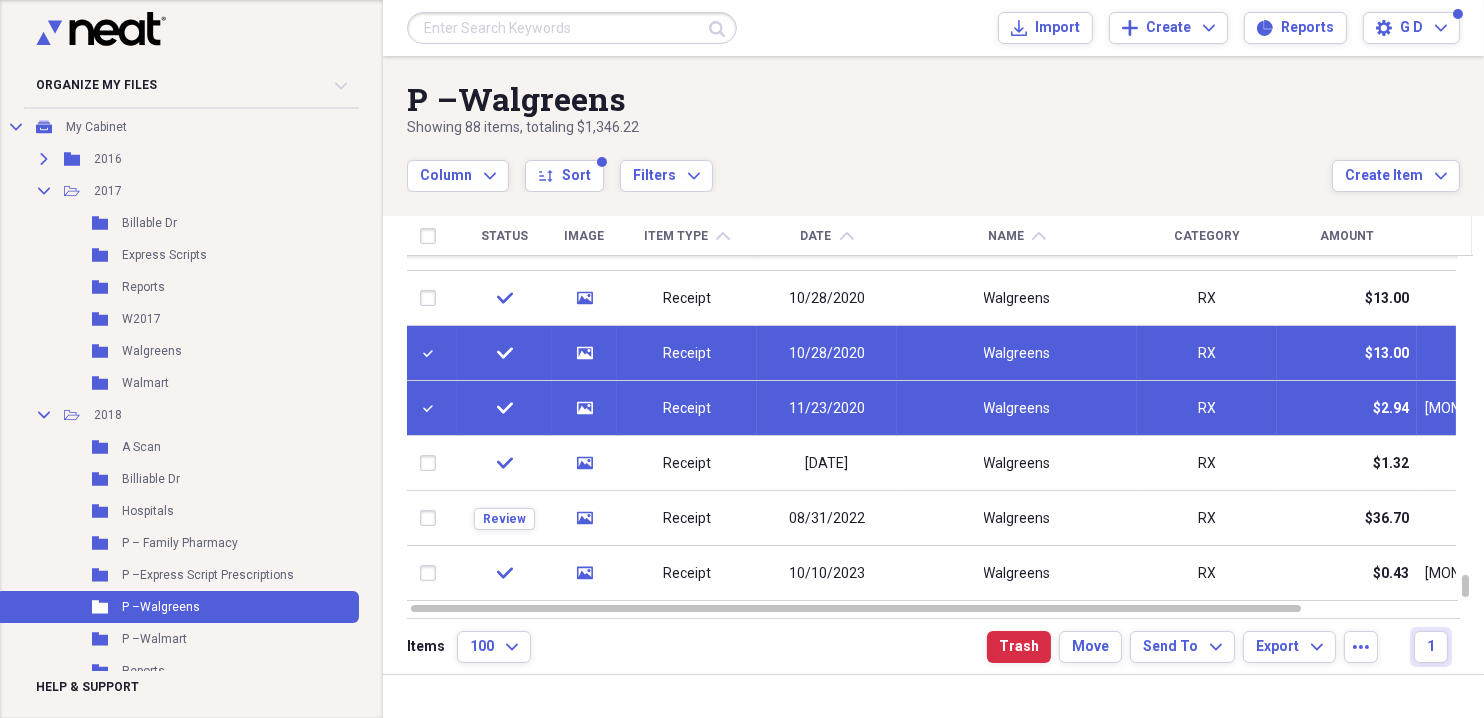 click at bounding box center (432, 408) 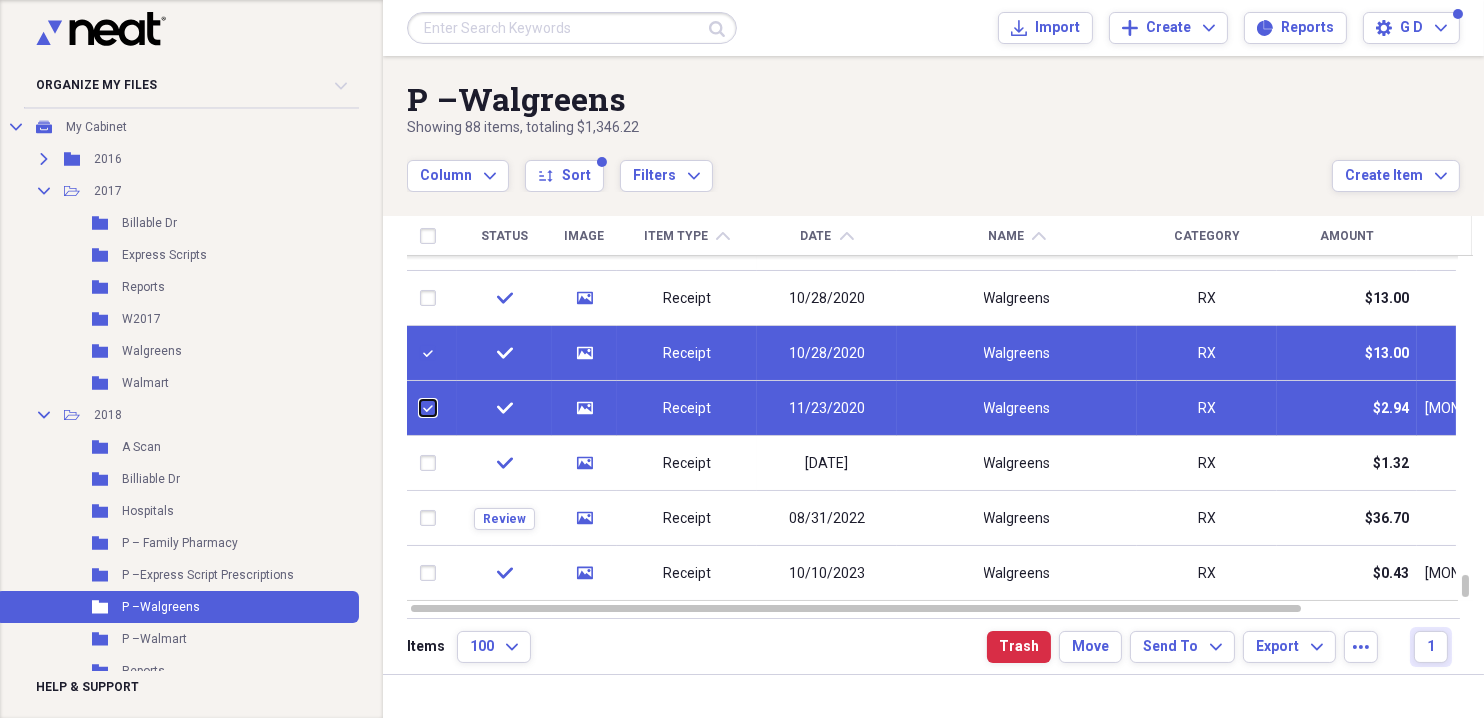click at bounding box center [420, 408] 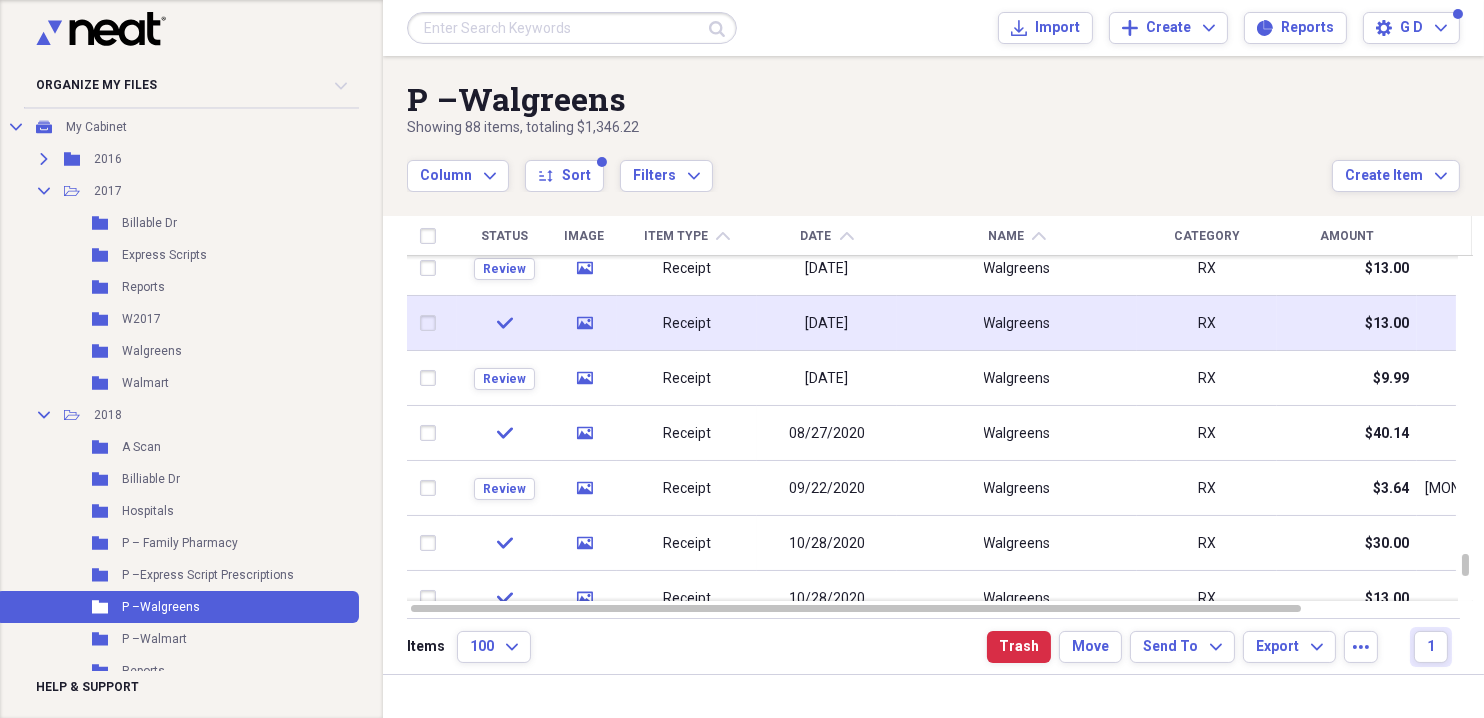 click at bounding box center (432, 323) 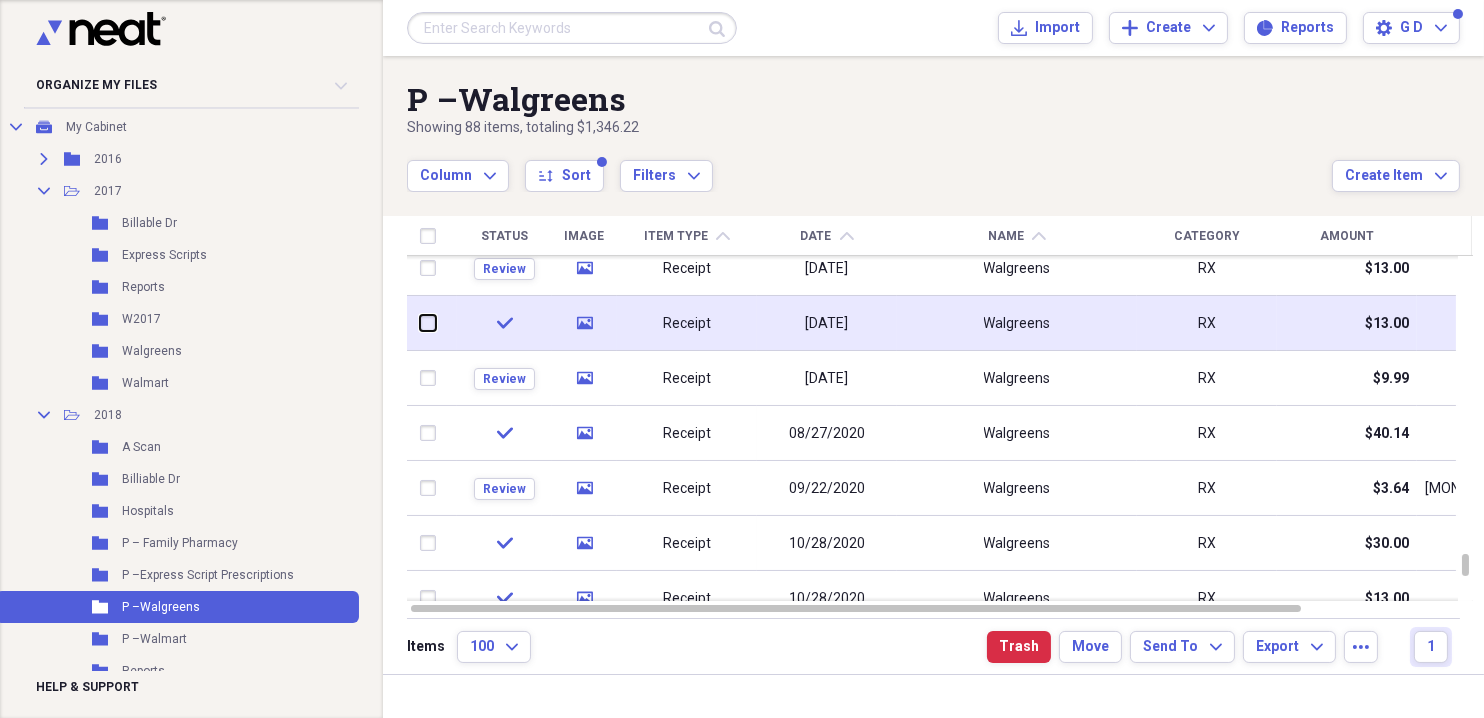 click at bounding box center [420, 323] 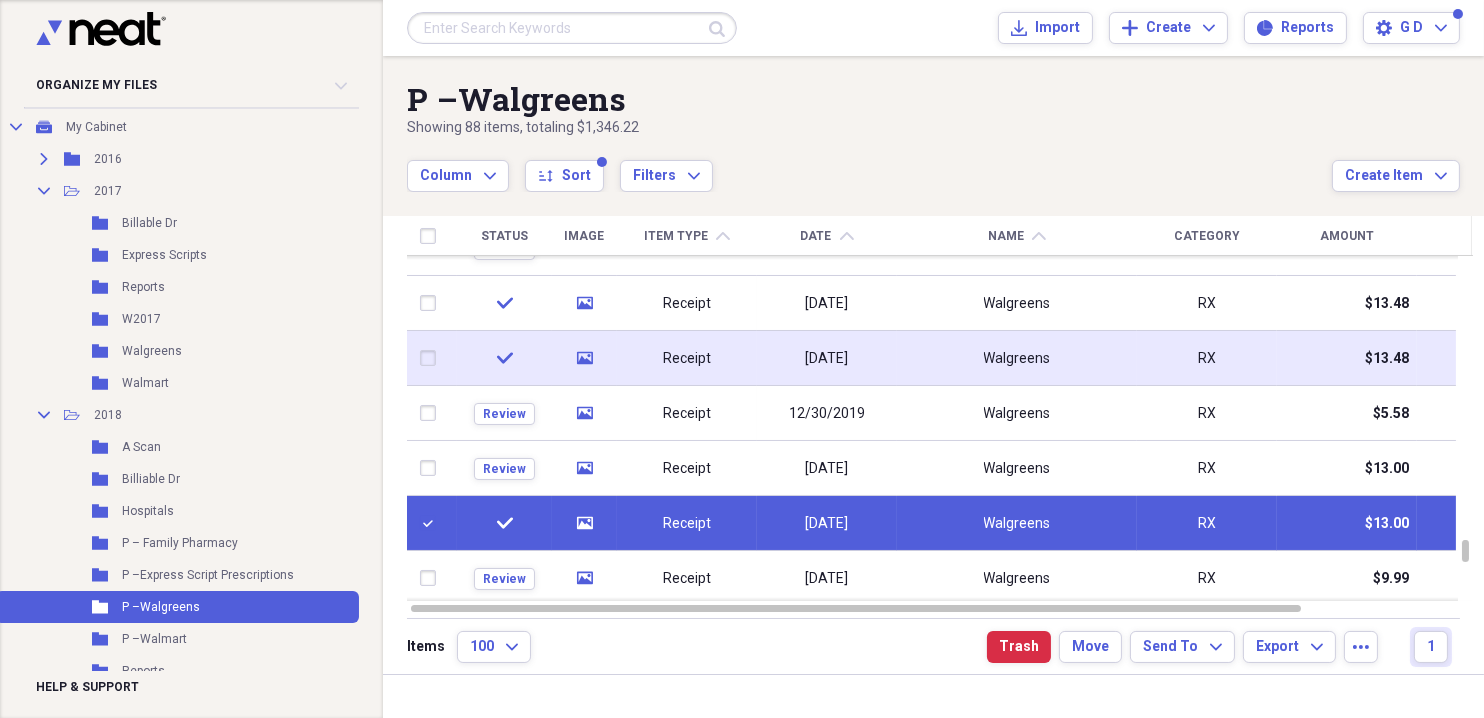 click at bounding box center [432, 358] 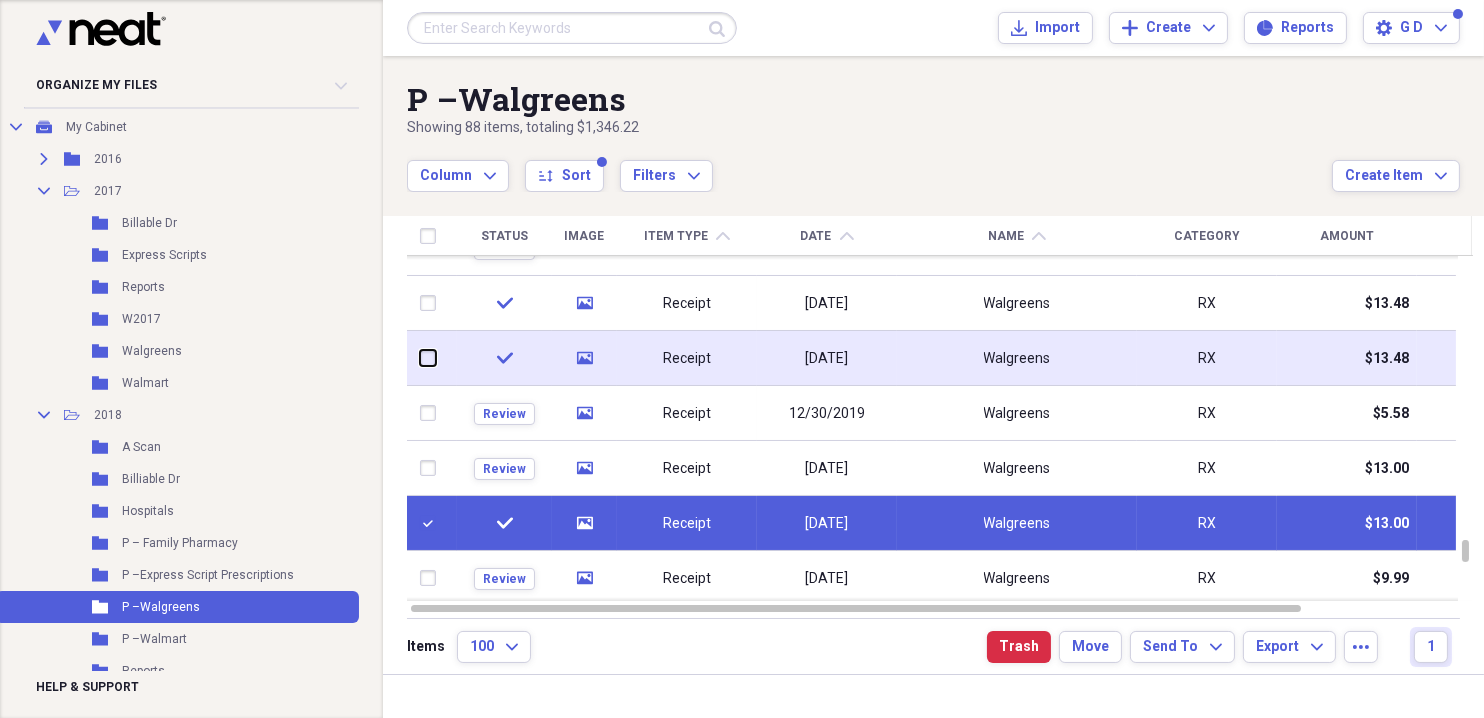 click at bounding box center [420, 358] 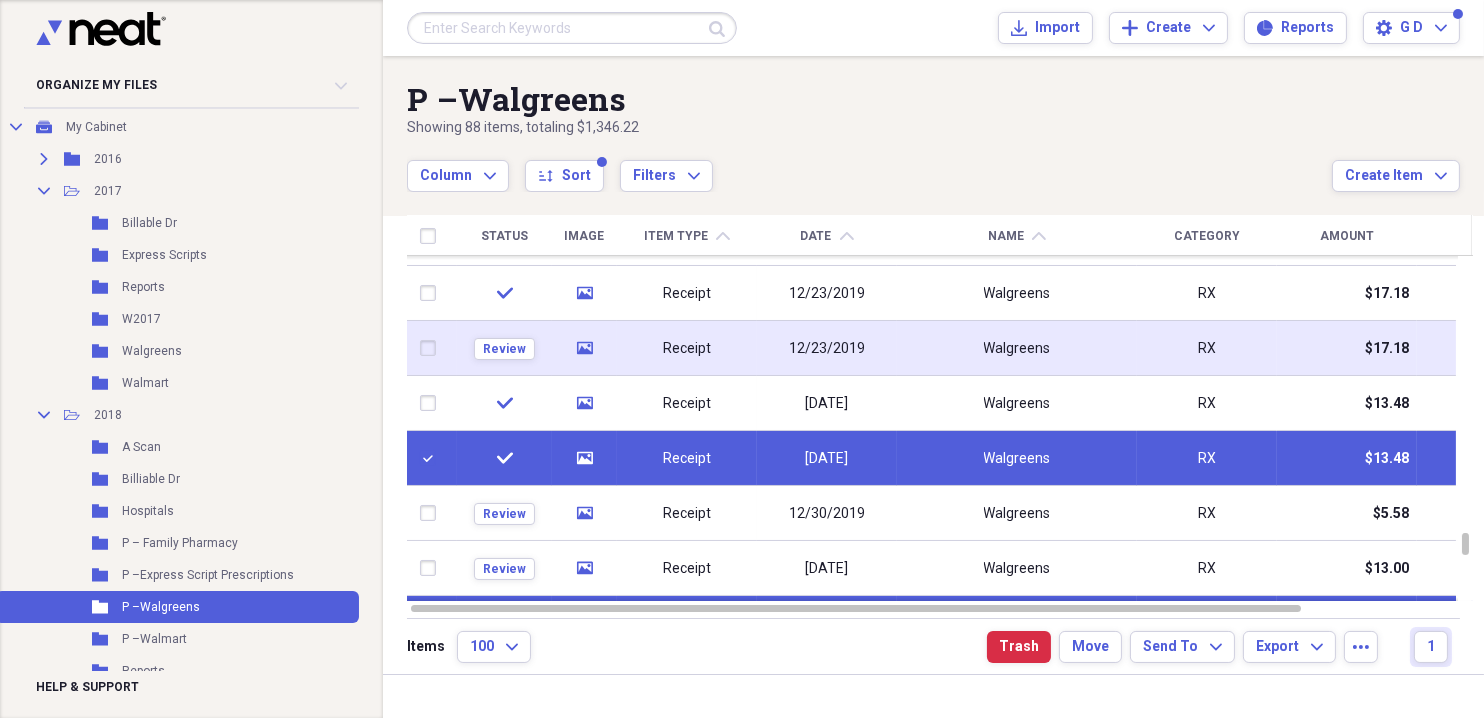 click at bounding box center [432, 348] 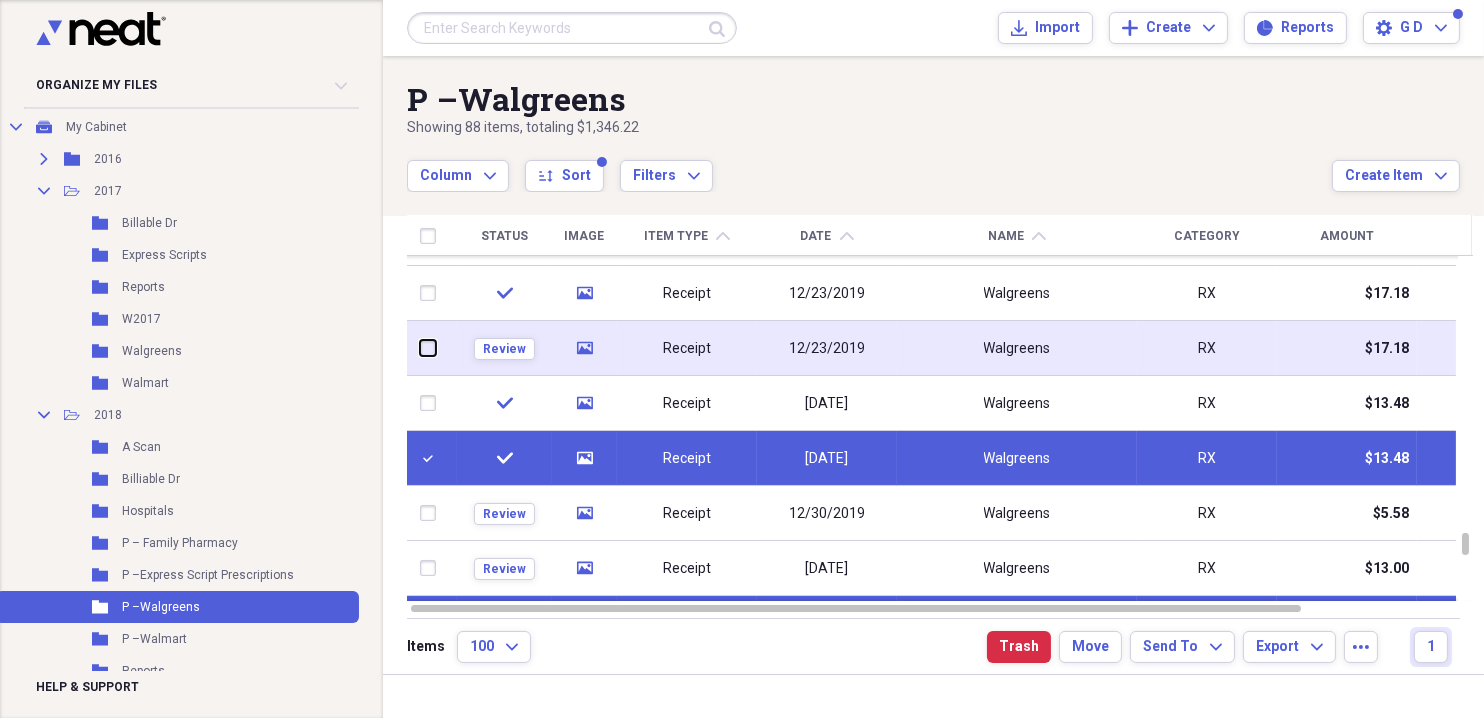 click at bounding box center [420, 348] 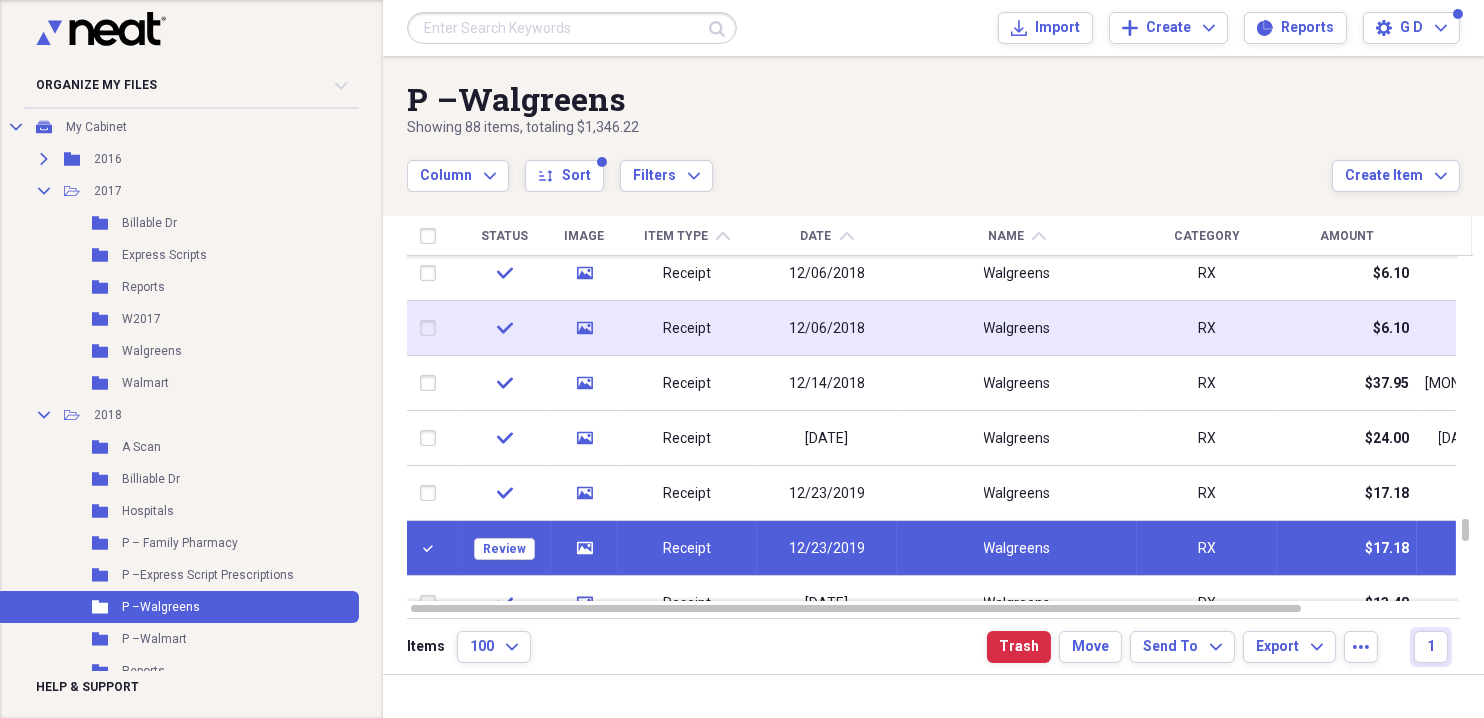 click at bounding box center [432, 328] 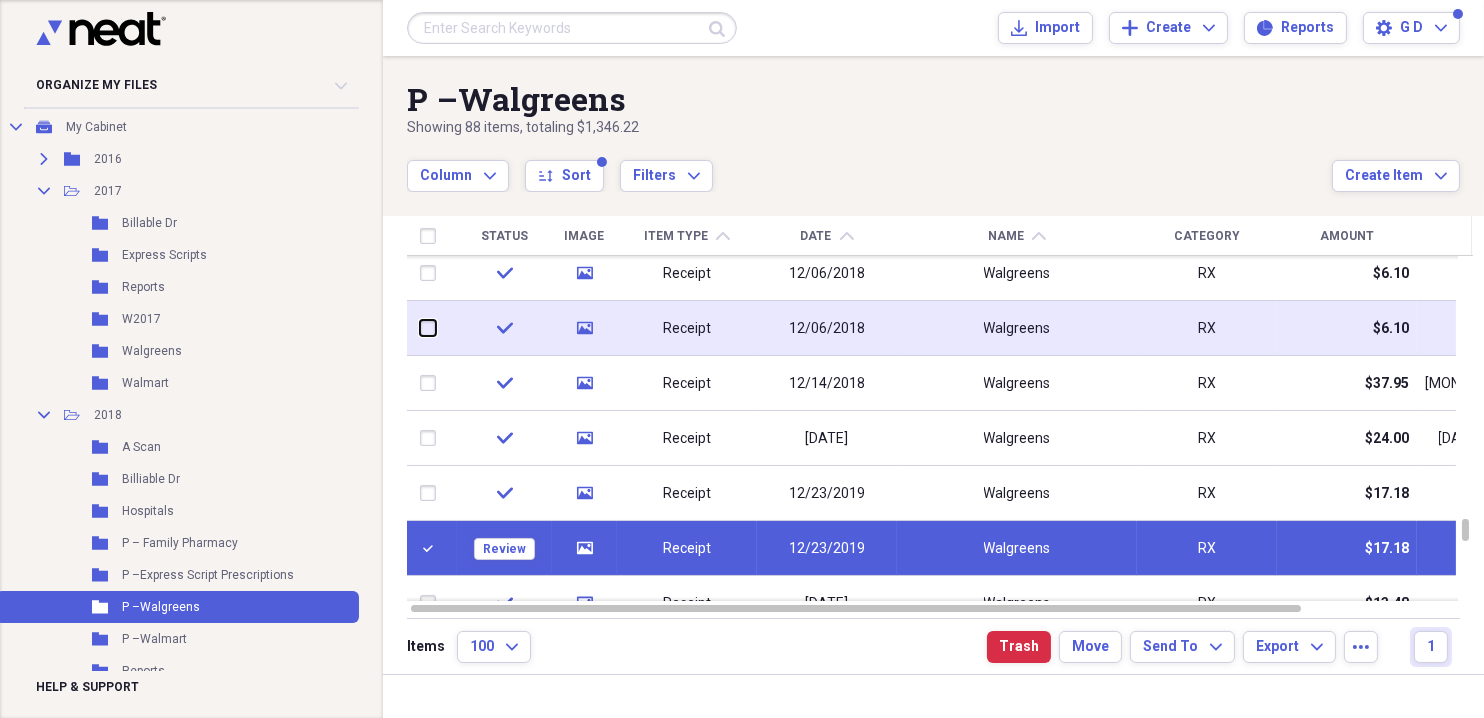 click at bounding box center [420, 328] 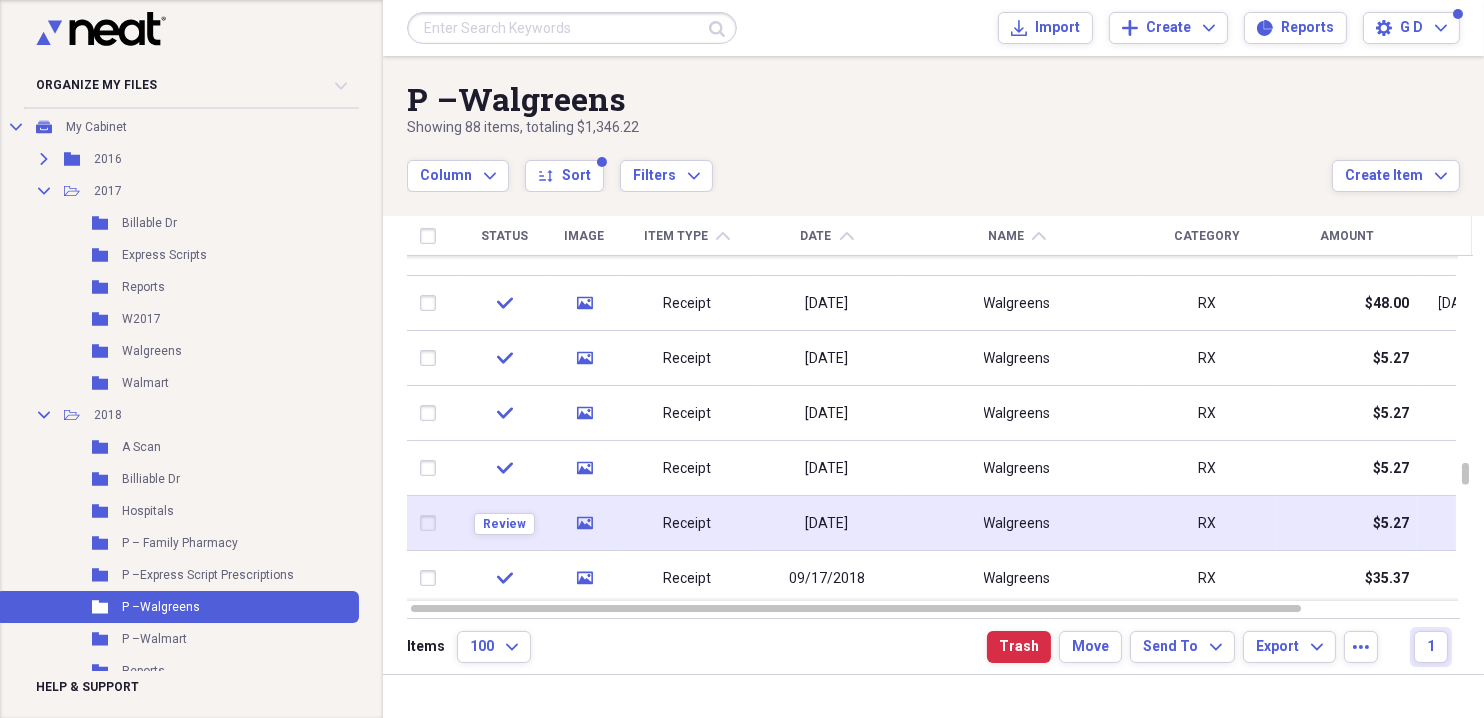 click at bounding box center [432, 523] 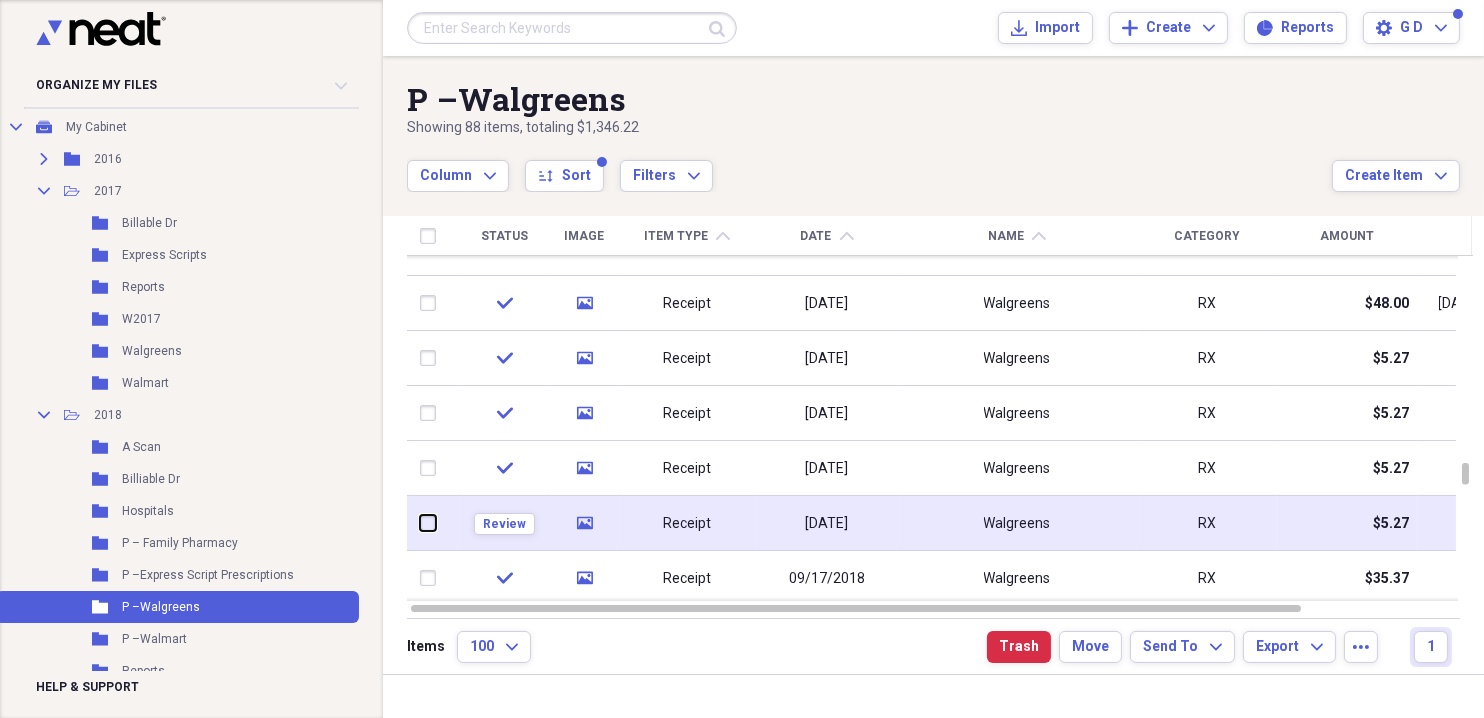 click at bounding box center (420, 523) 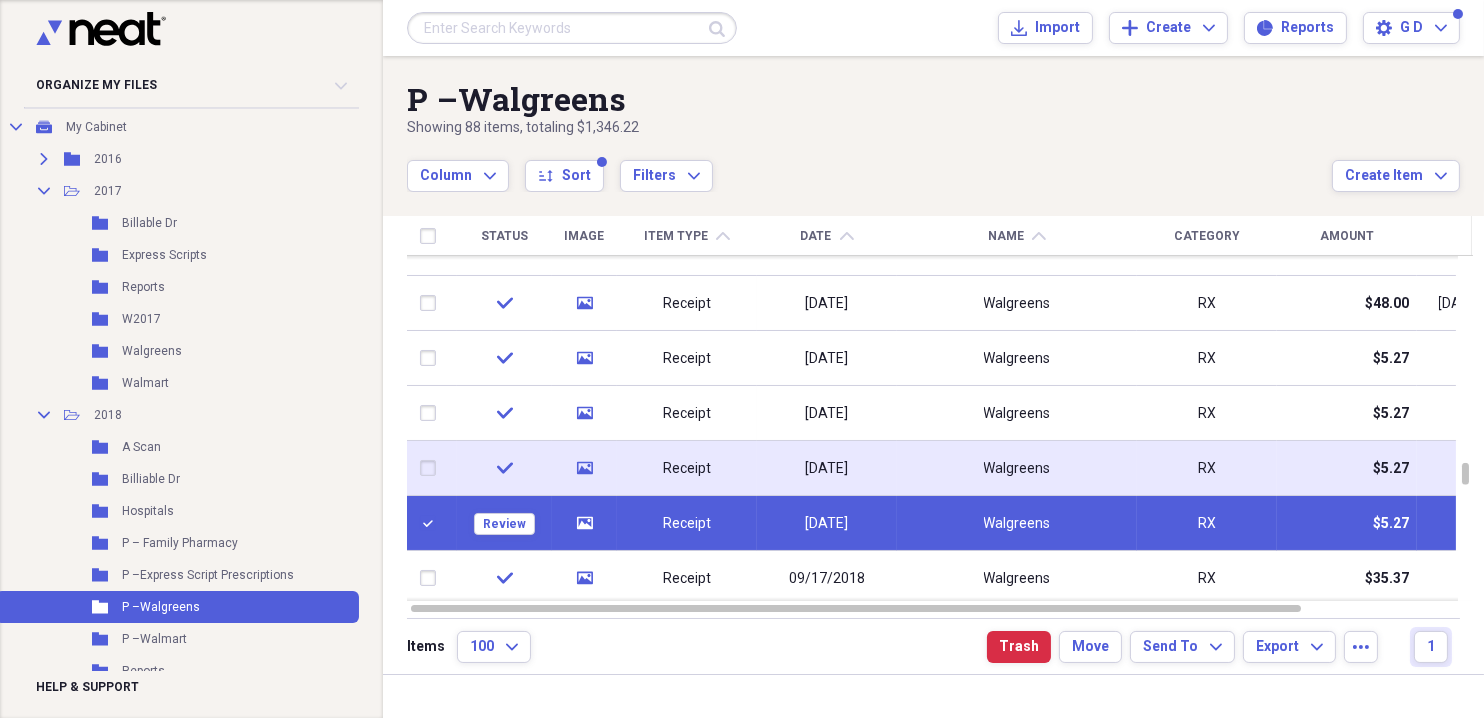 click at bounding box center [432, 468] 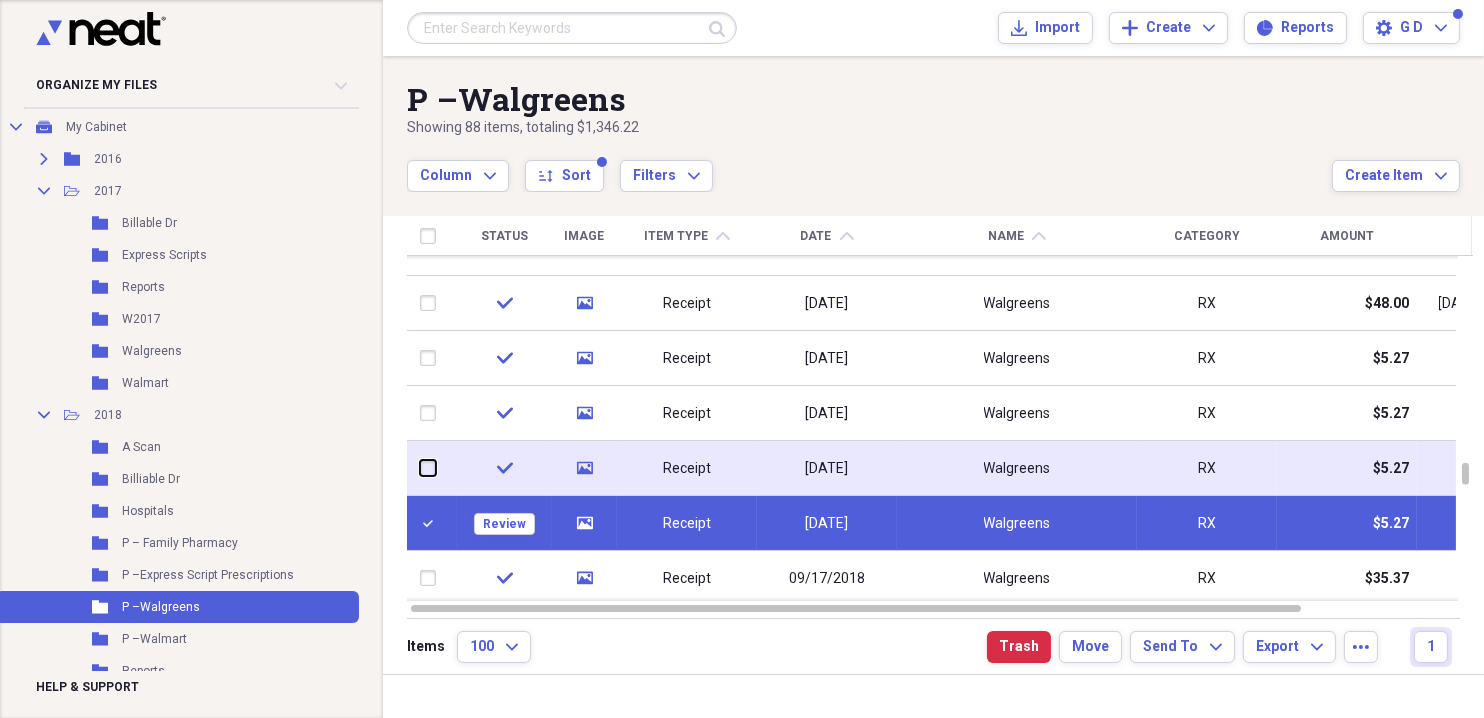 click at bounding box center (420, 468) 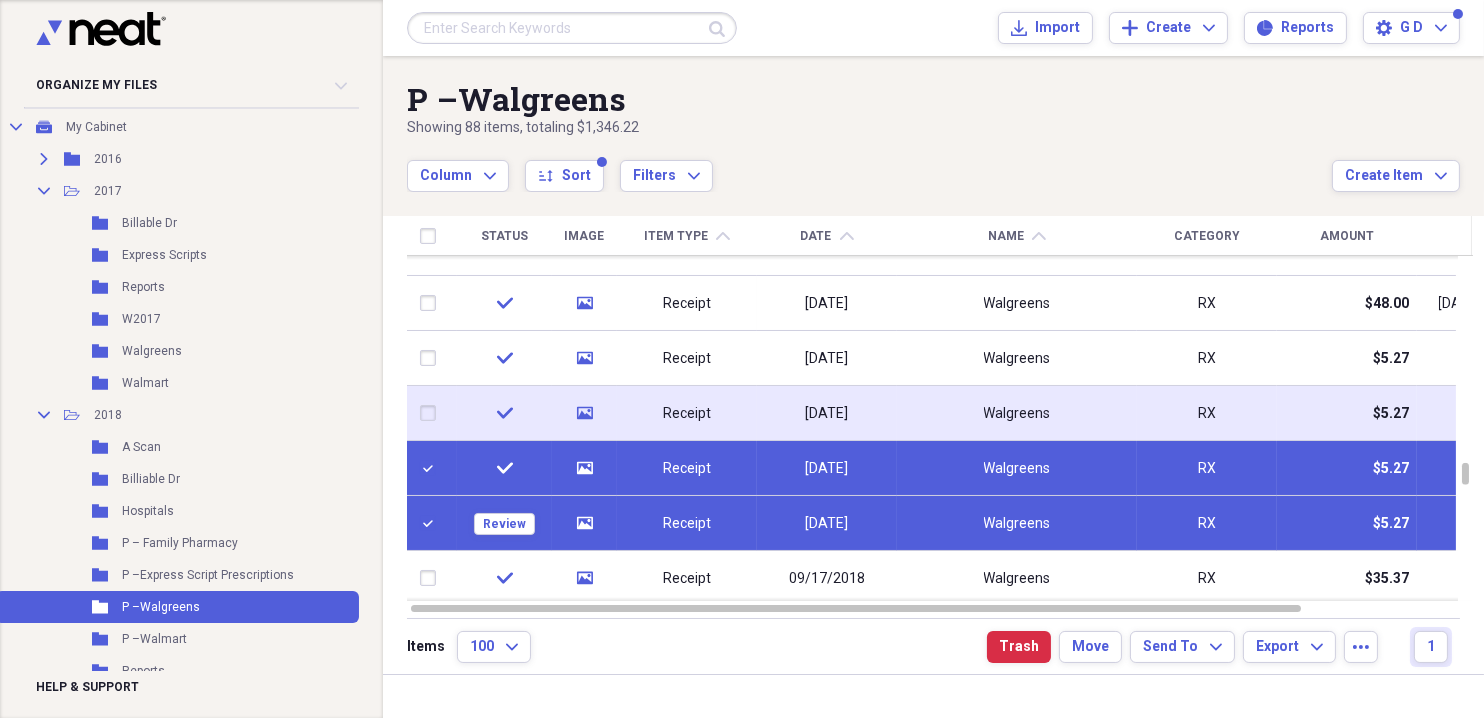 click at bounding box center (432, 413) 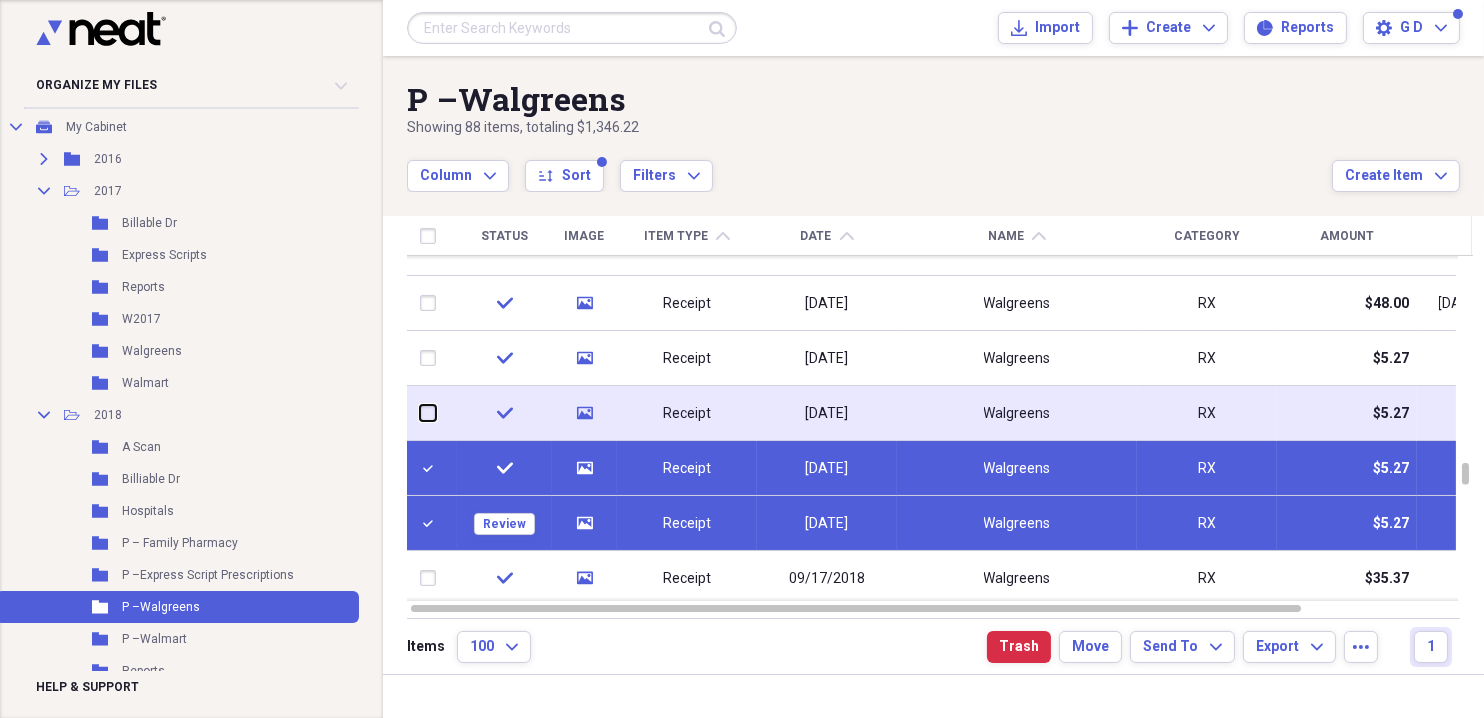click at bounding box center [420, 413] 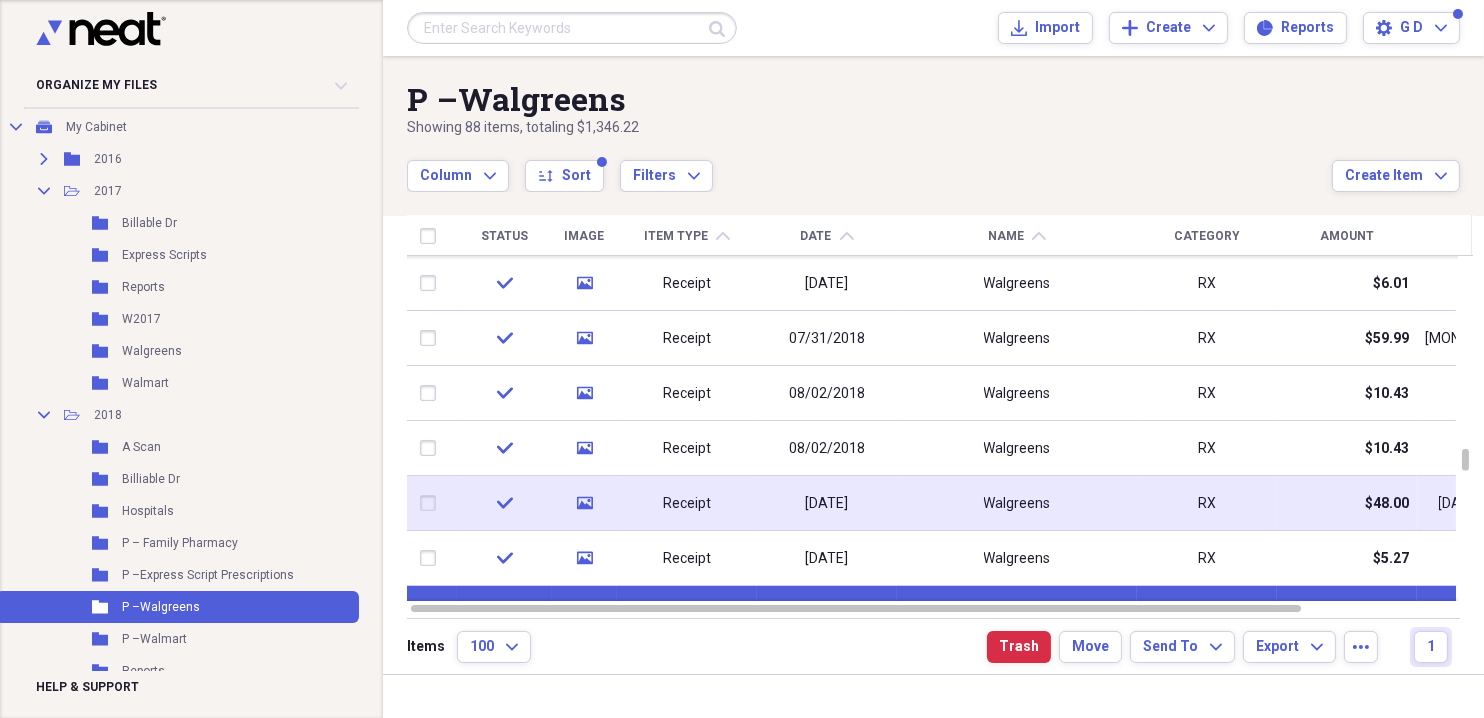 scroll, scrollTop: 0, scrollLeft: 0, axis: both 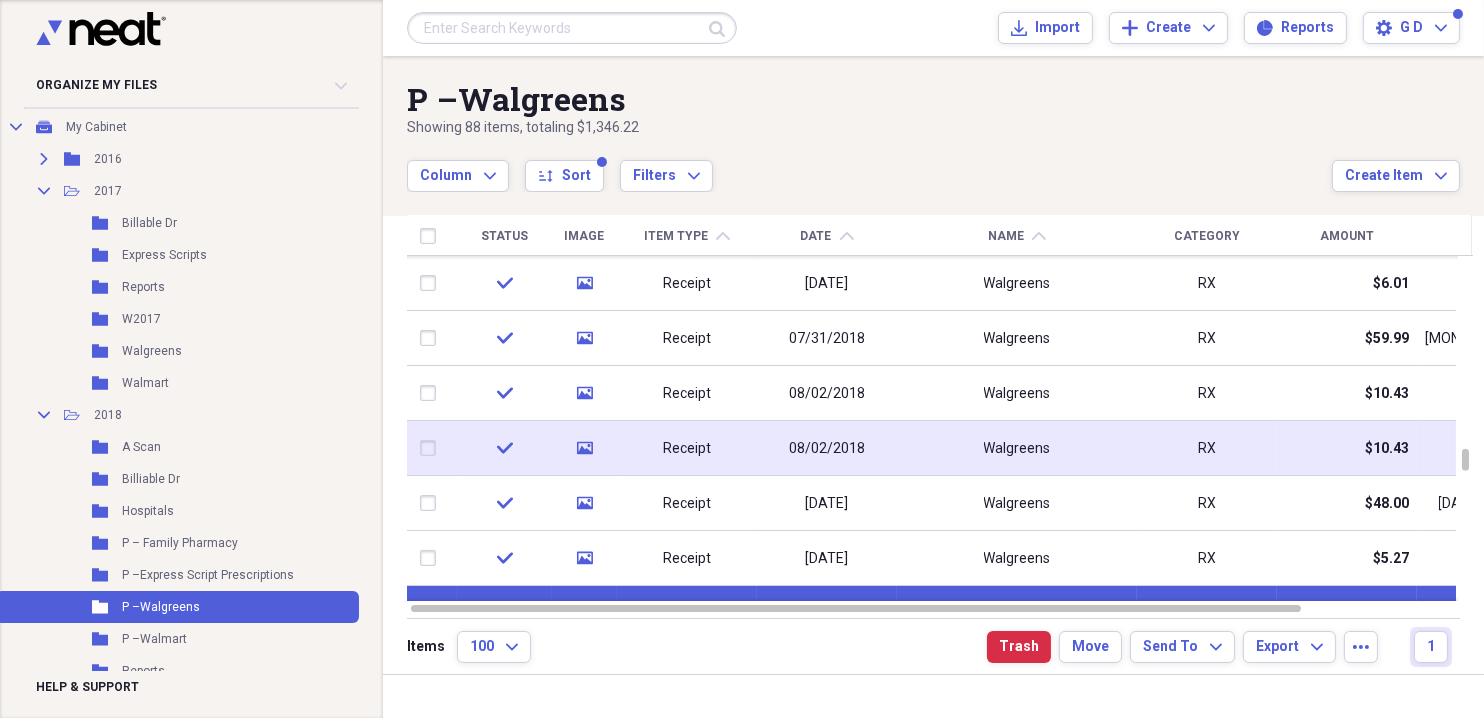 click at bounding box center (432, 448) 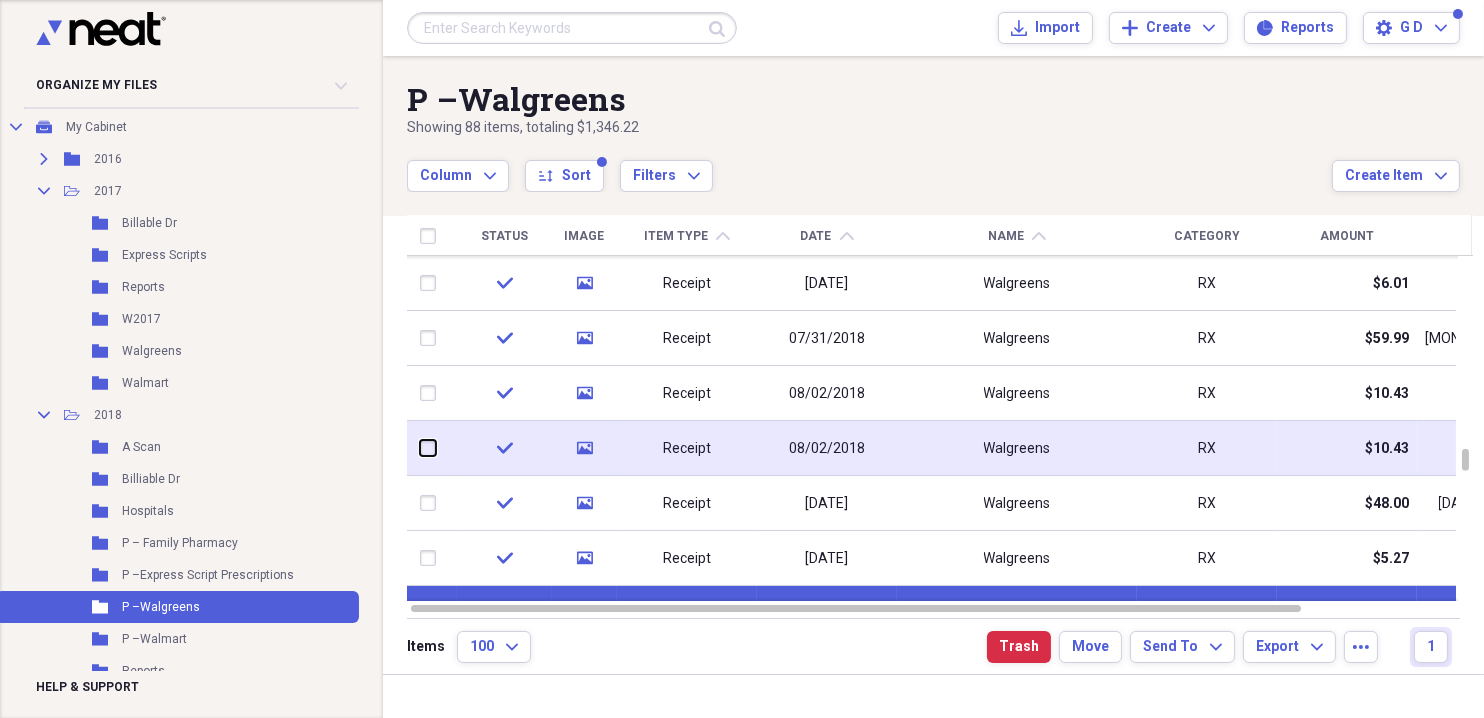 click at bounding box center [420, 448] 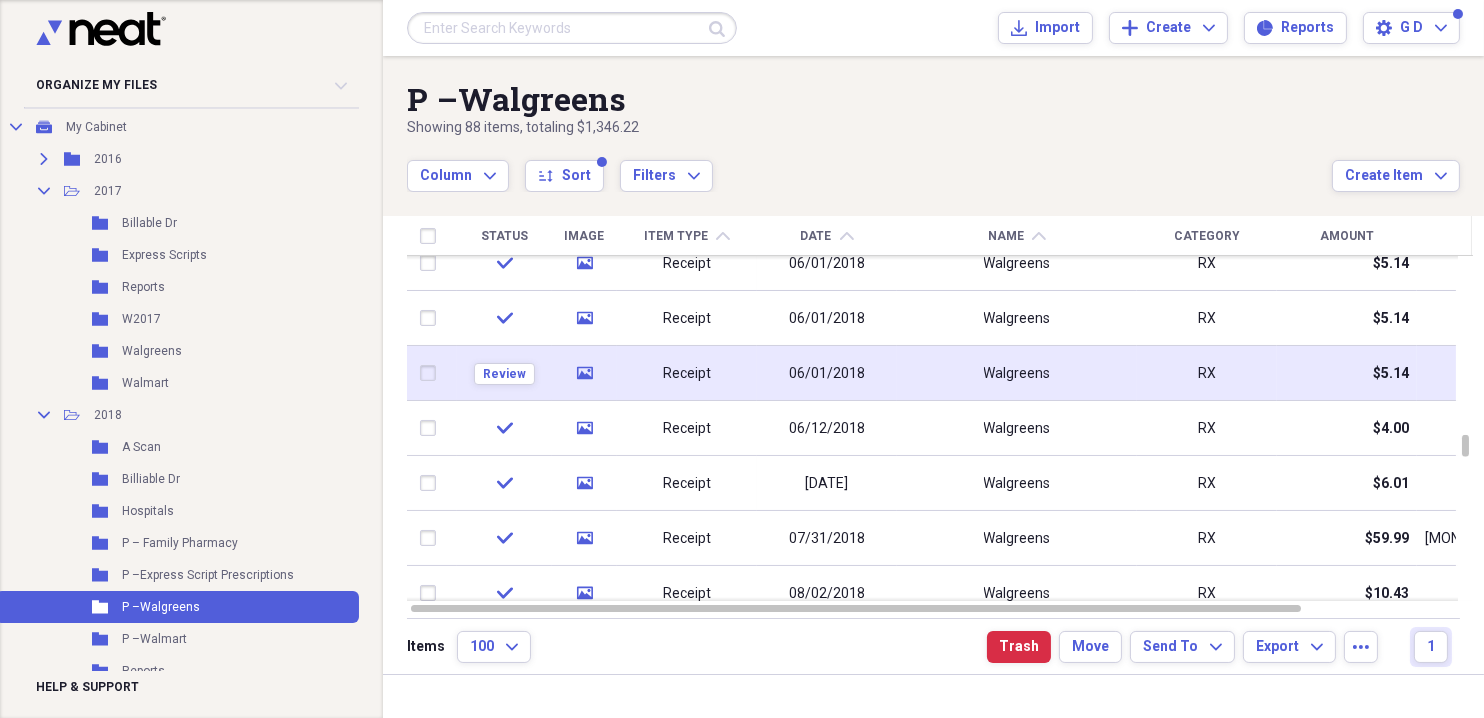click at bounding box center [432, 373] 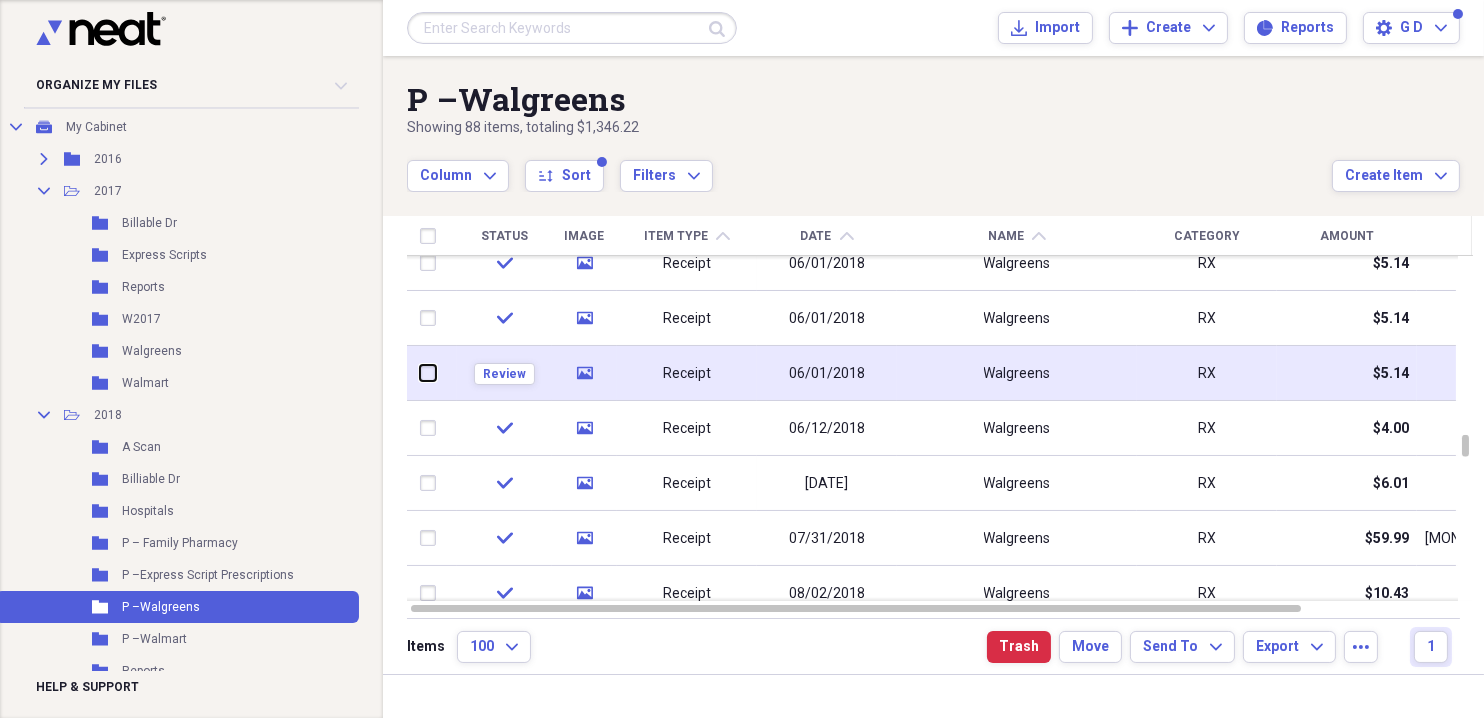 click at bounding box center (420, 373) 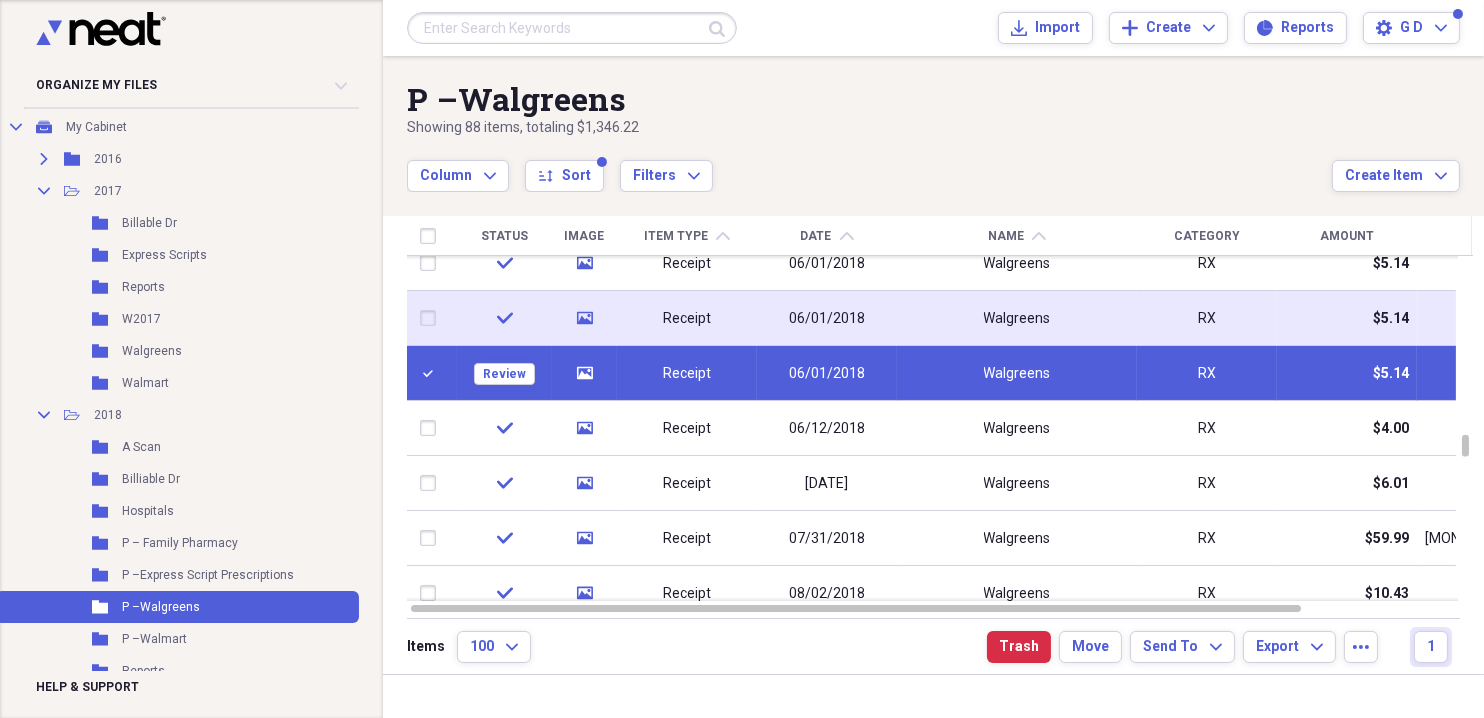 click at bounding box center (432, 318) 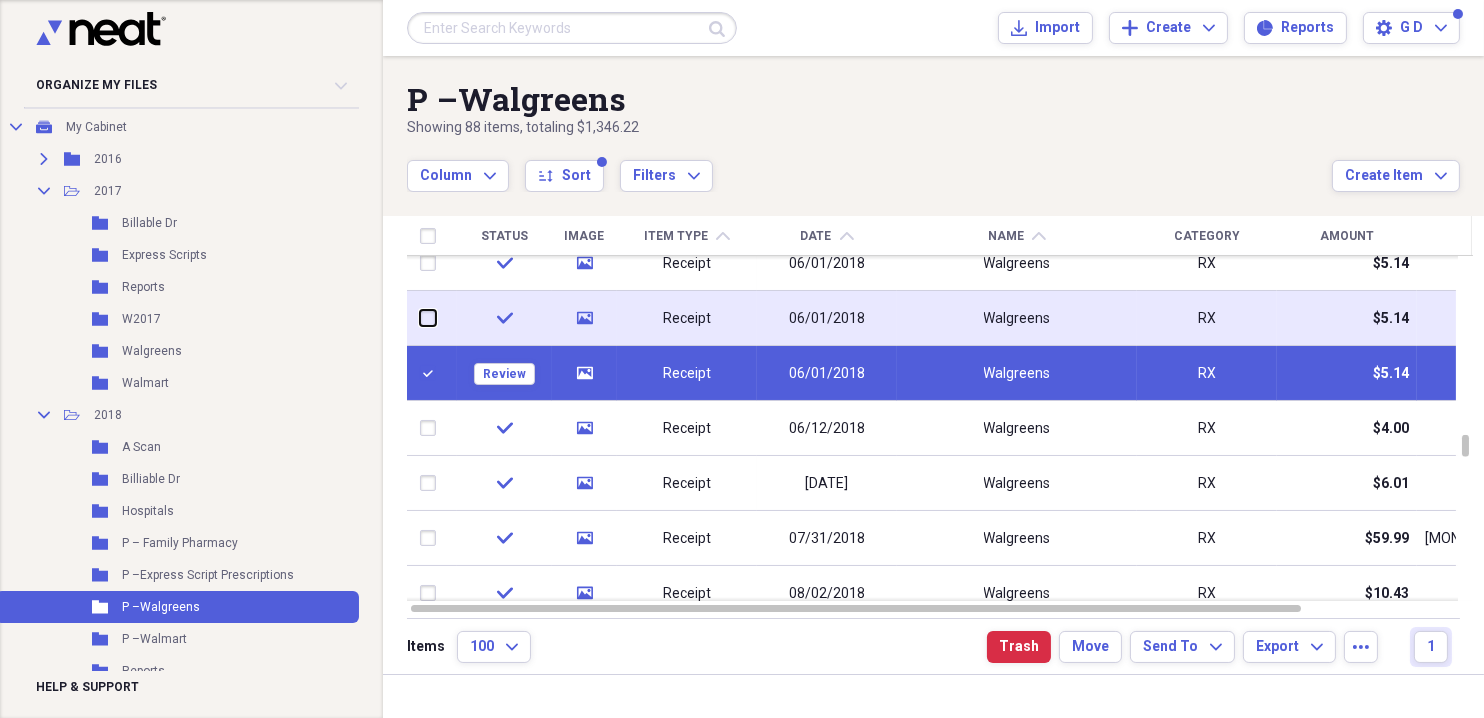 click at bounding box center [420, 318] 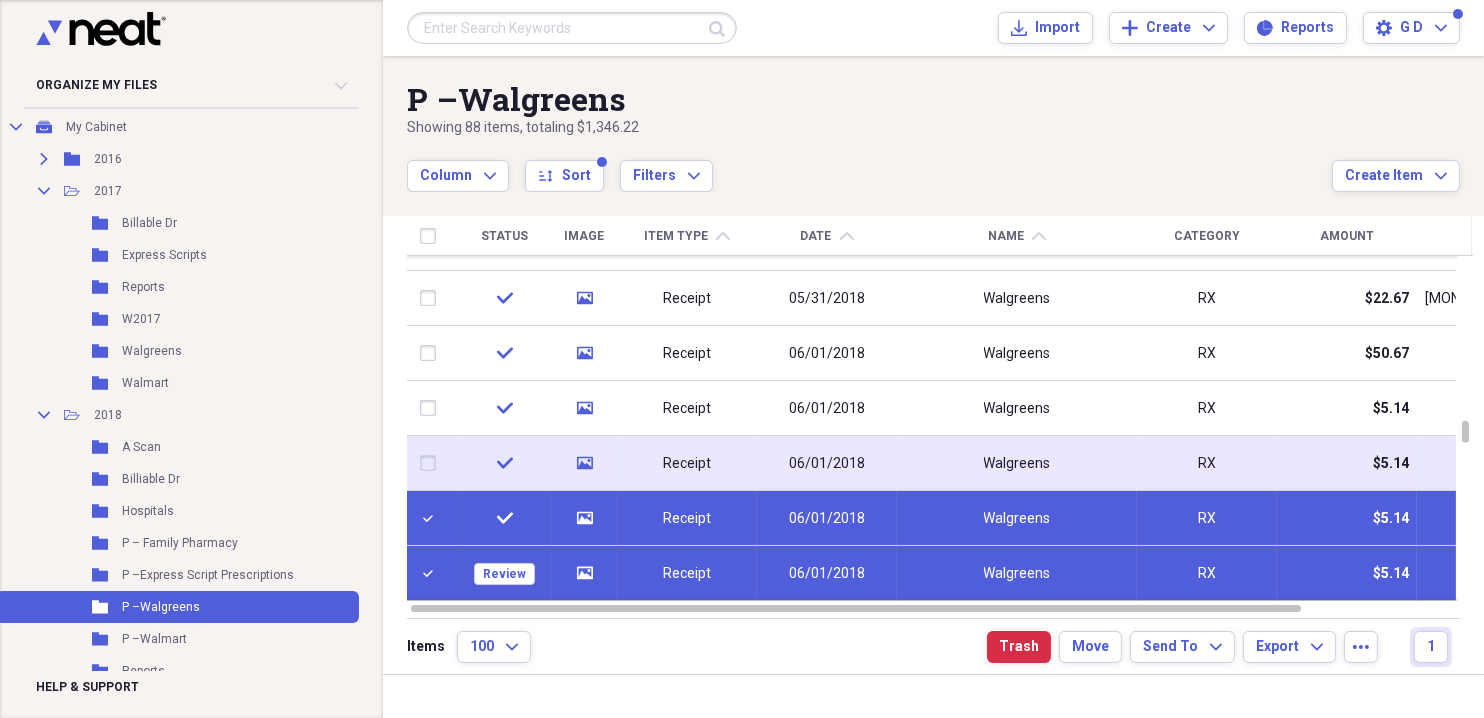 click at bounding box center (432, 463) 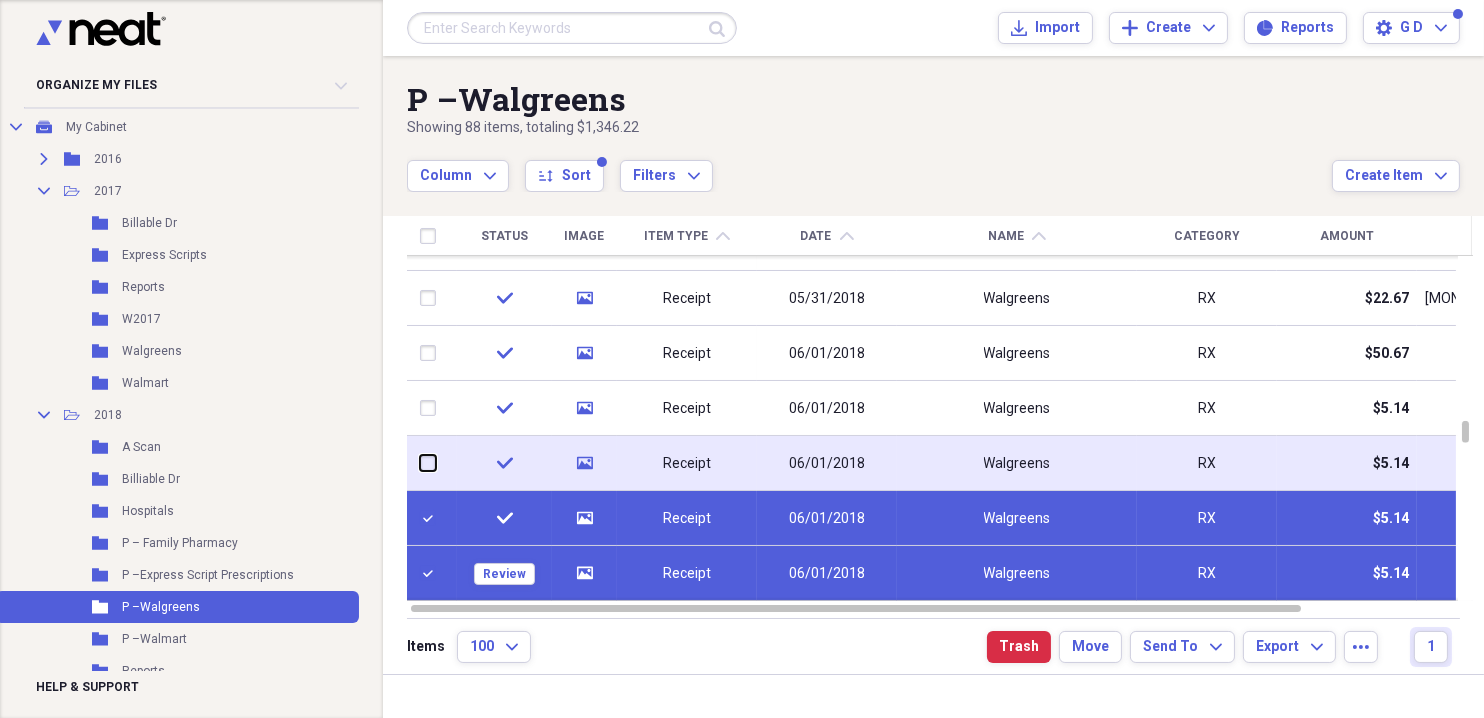 click at bounding box center (420, 463) 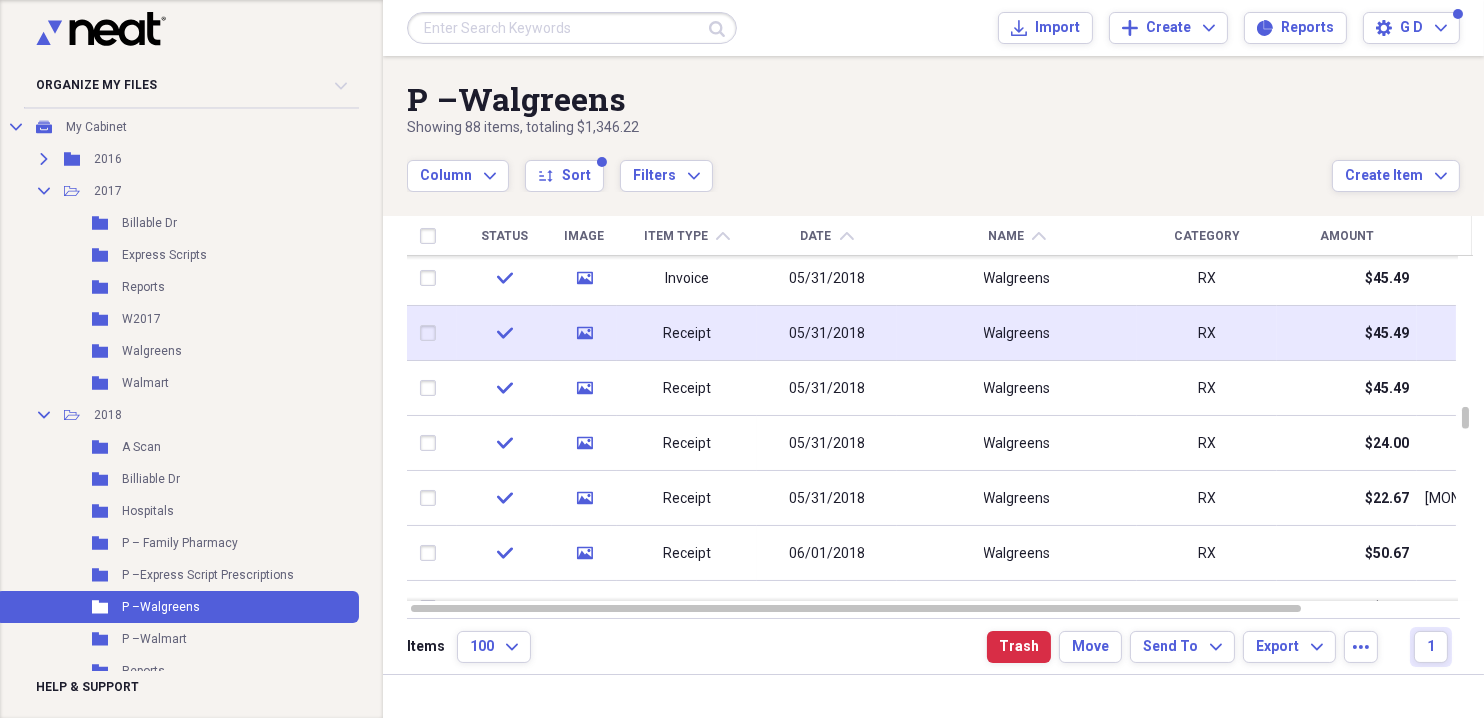 click at bounding box center [432, 333] 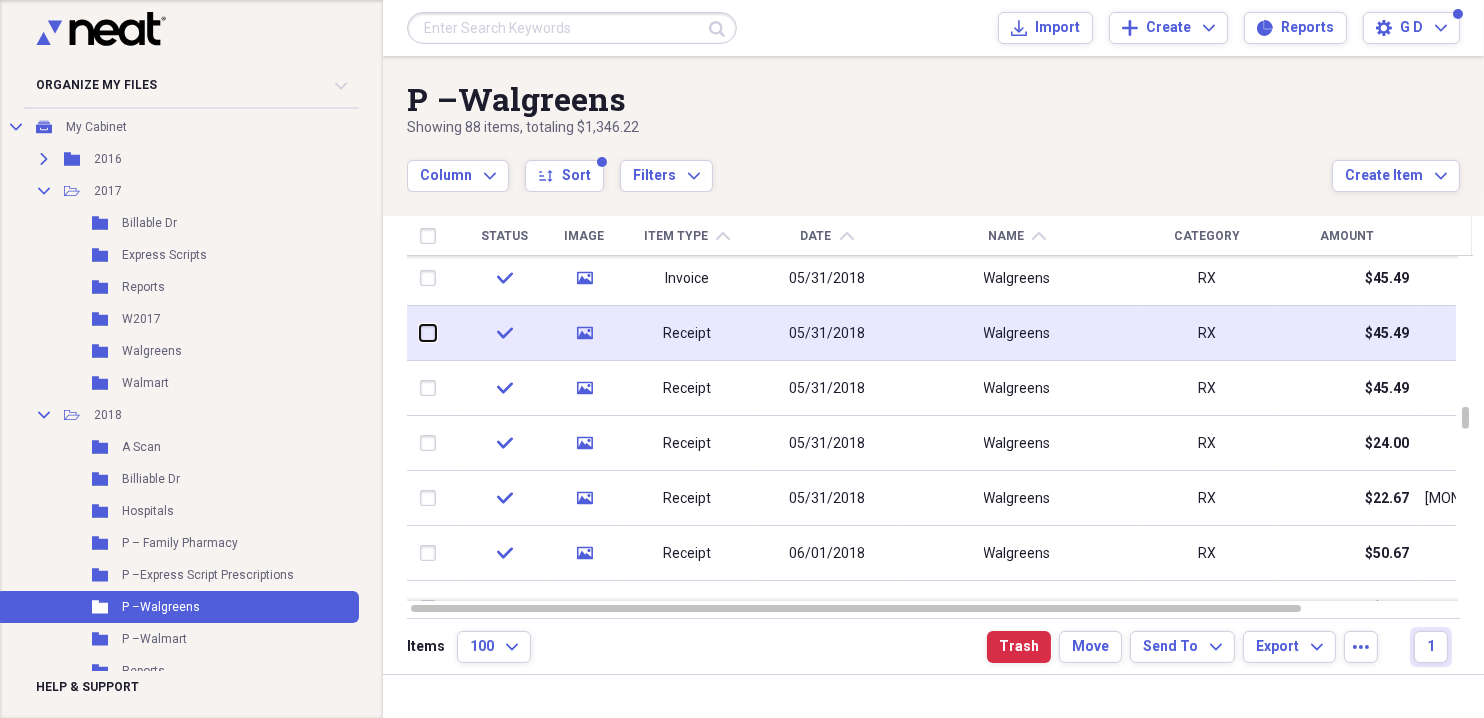 click at bounding box center [420, 333] 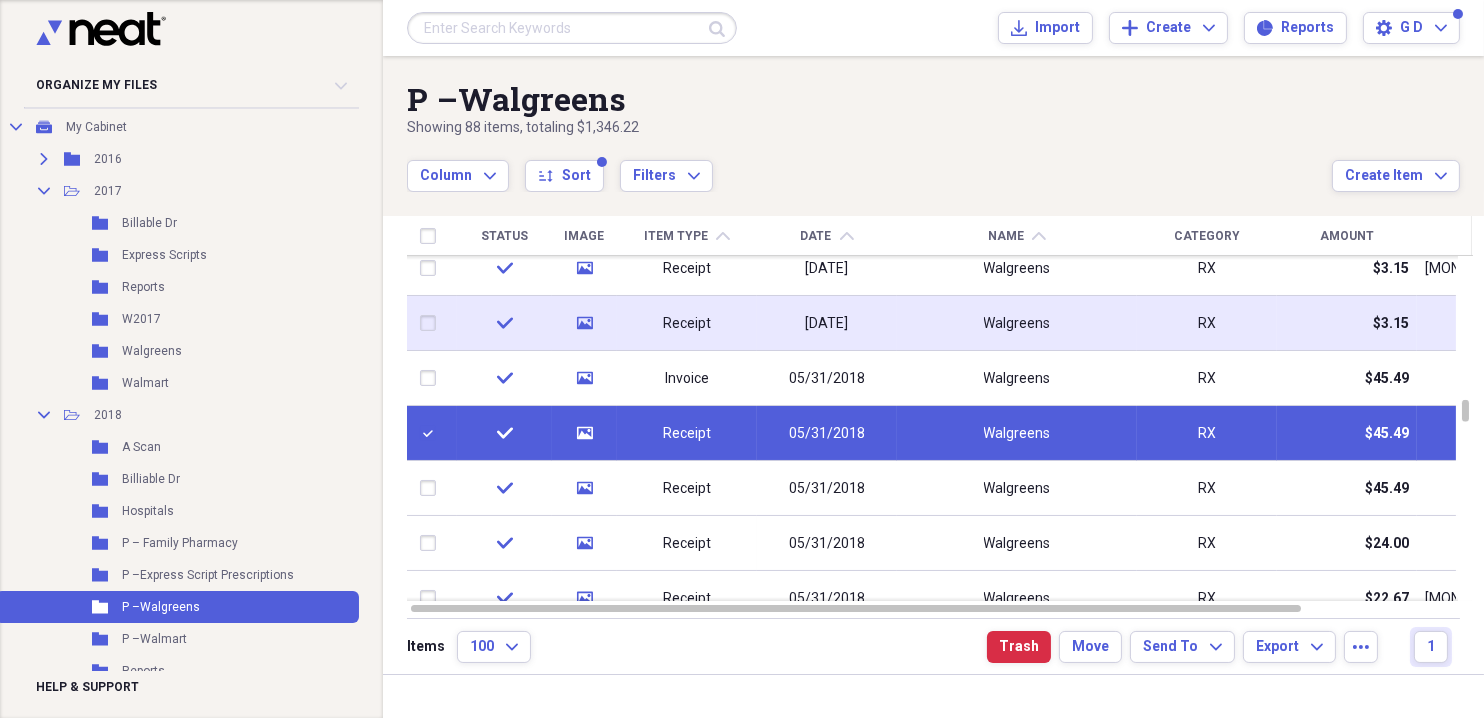 click at bounding box center (432, 323) 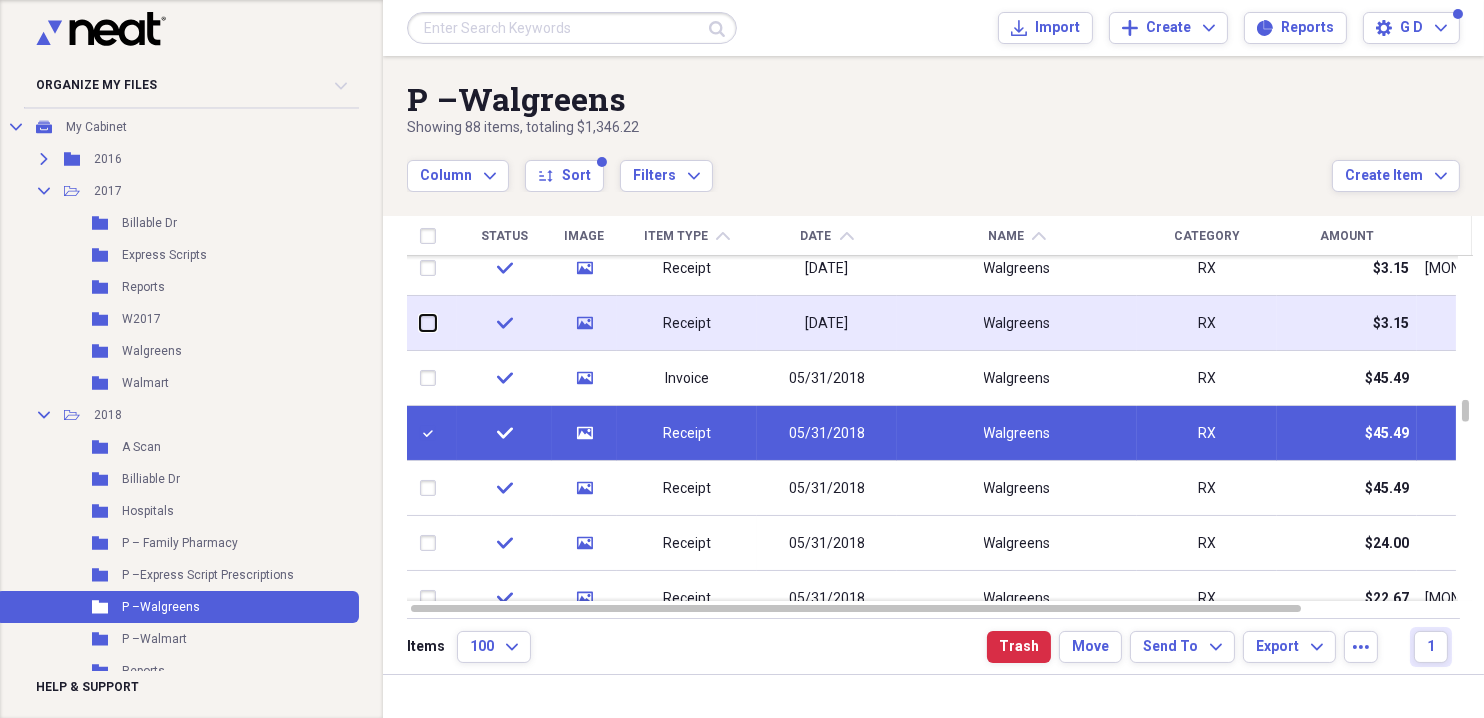 click at bounding box center [420, 323] 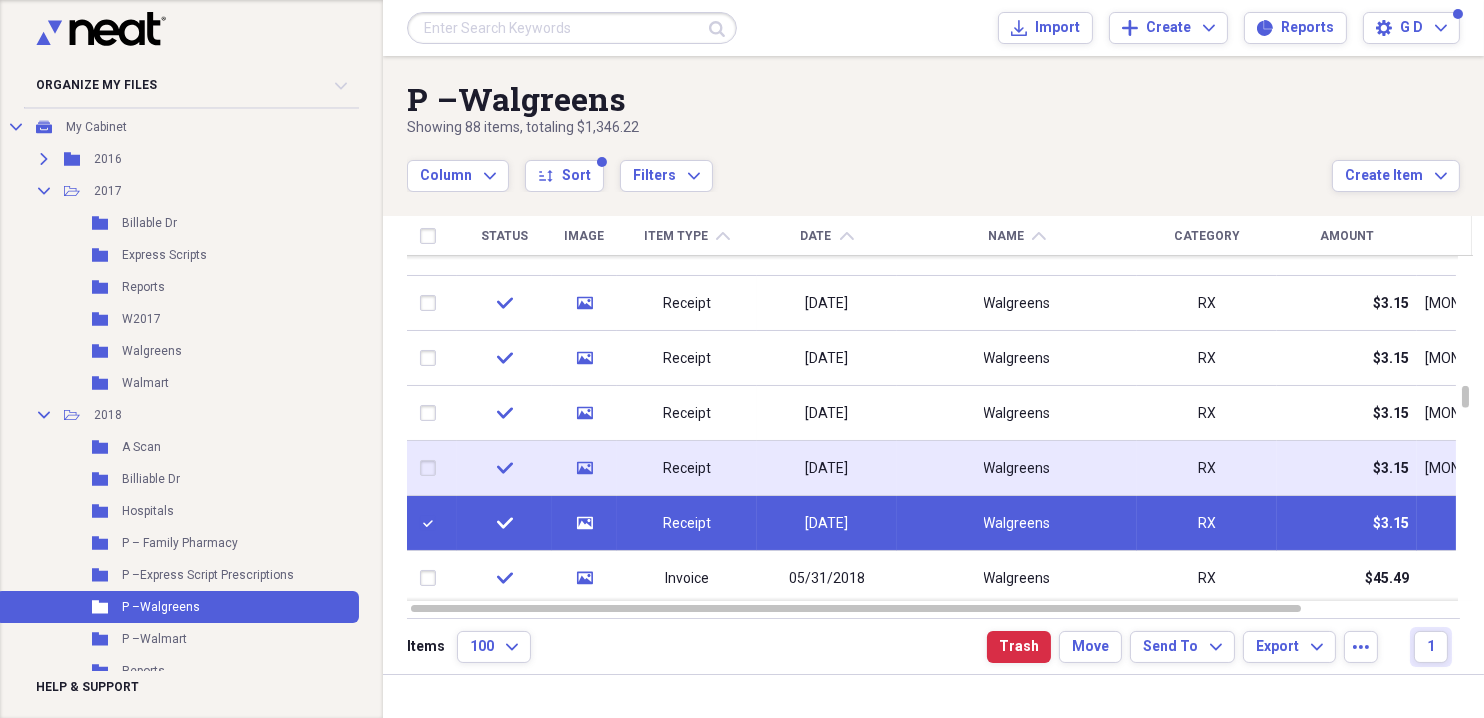 click at bounding box center [432, 468] 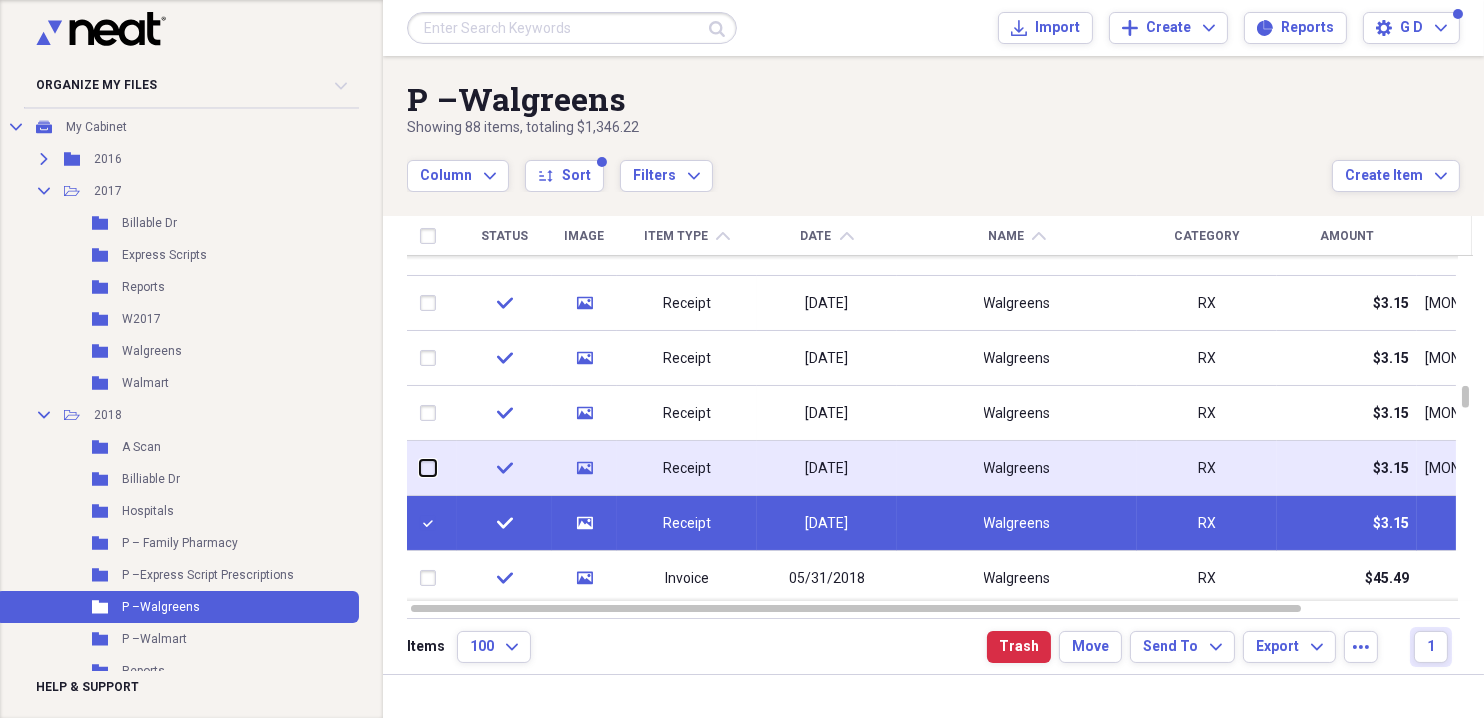 click at bounding box center (420, 468) 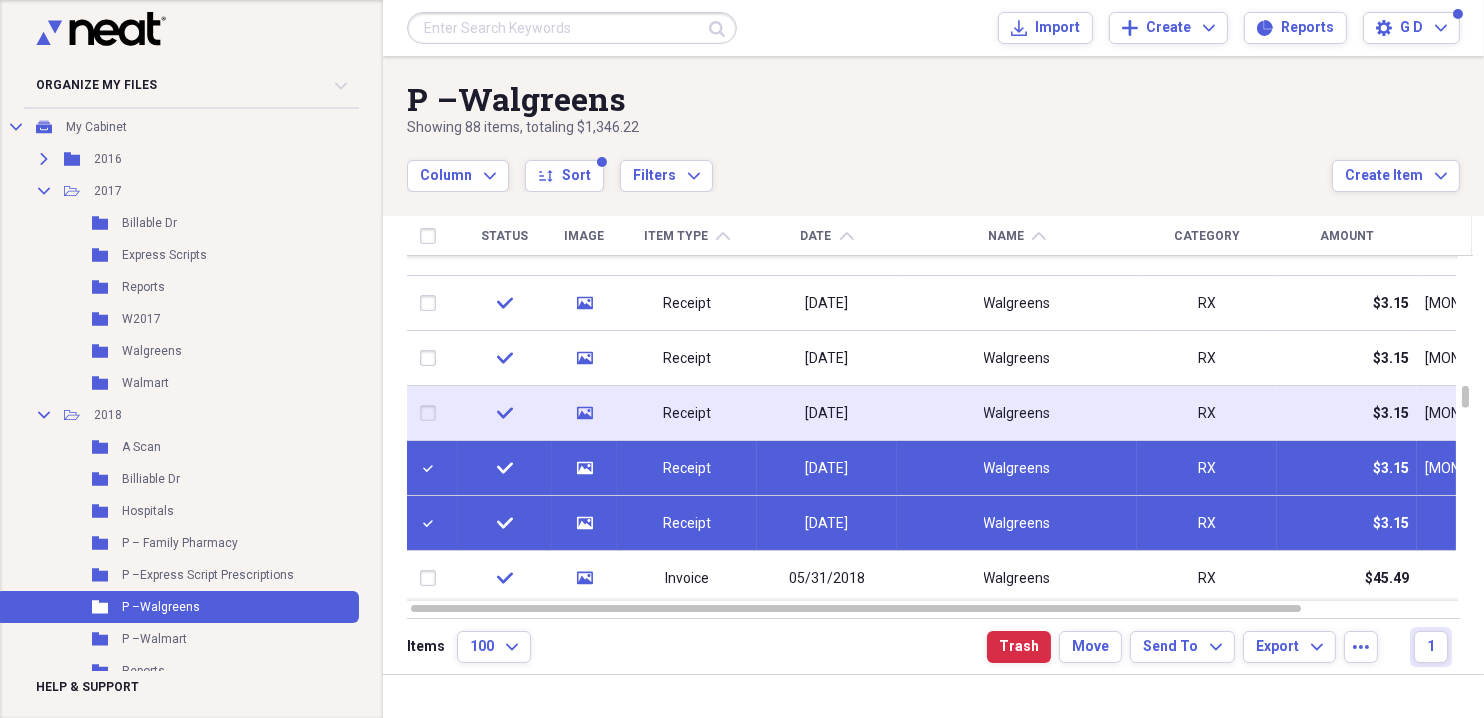 click at bounding box center [432, 413] 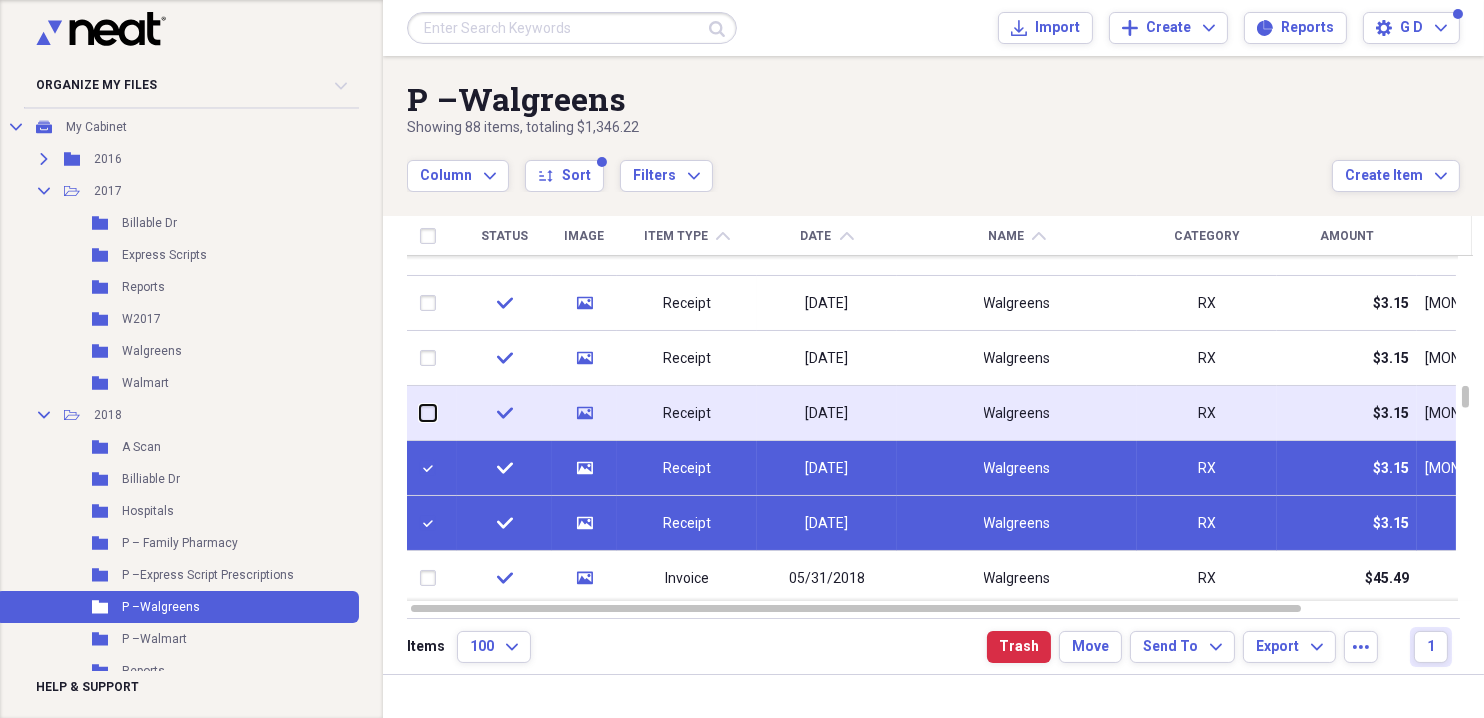 click at bounding box center (420, 413) 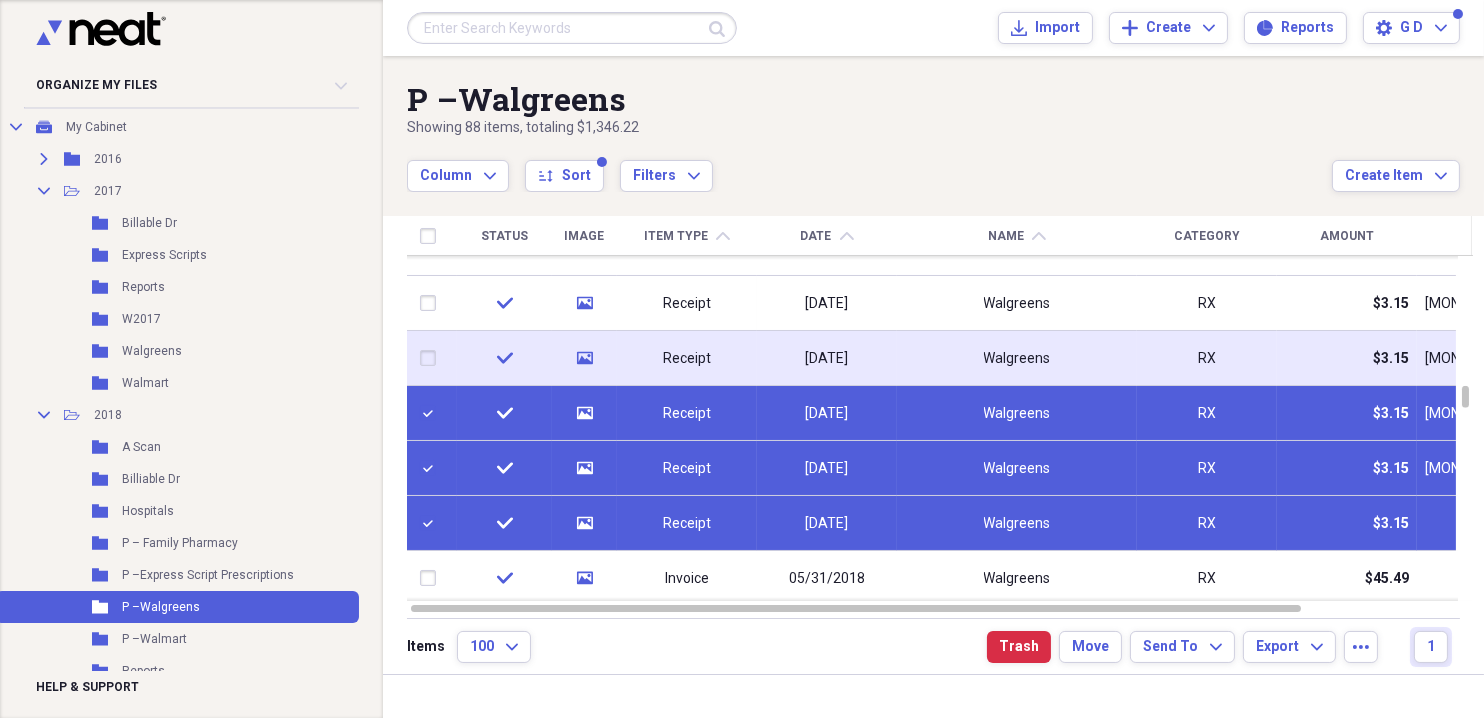 click at bounding box center [432, 358] 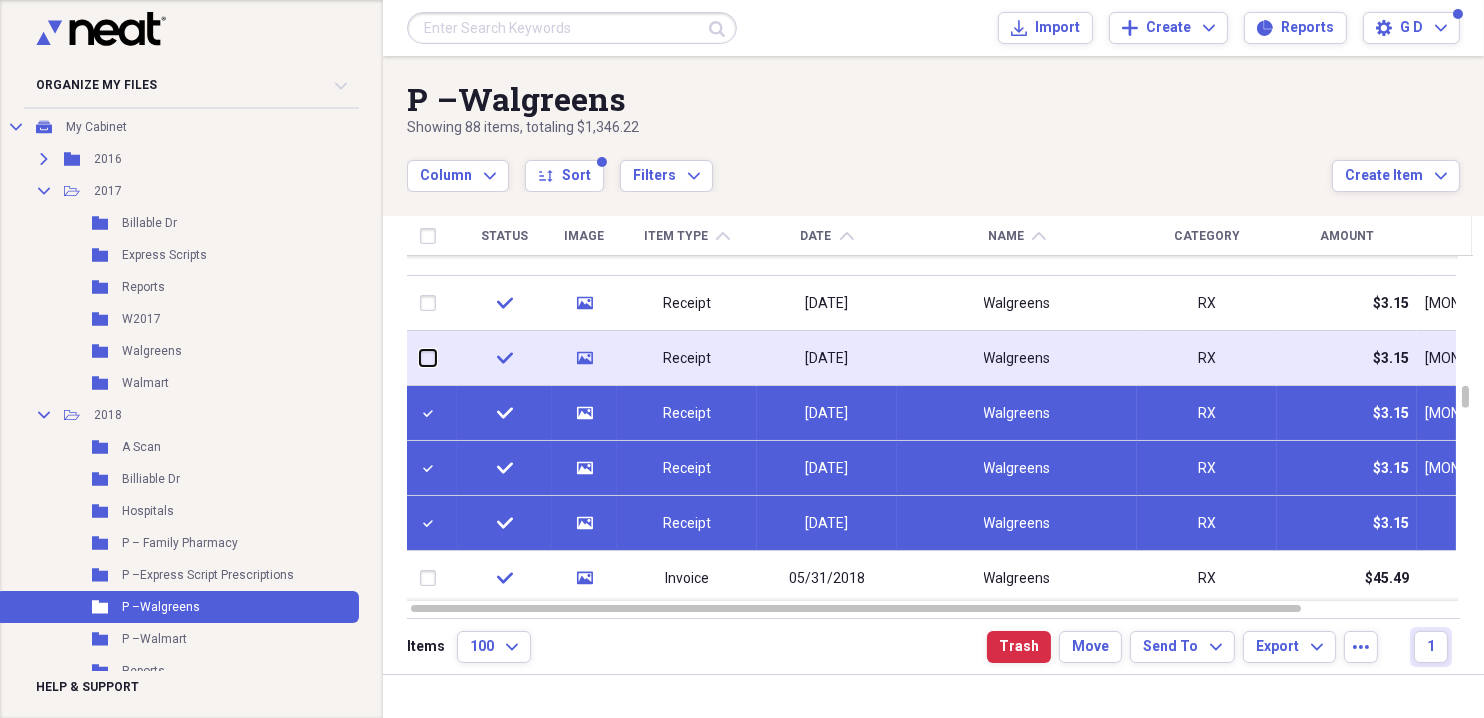 click at bounding box center [420, 358] 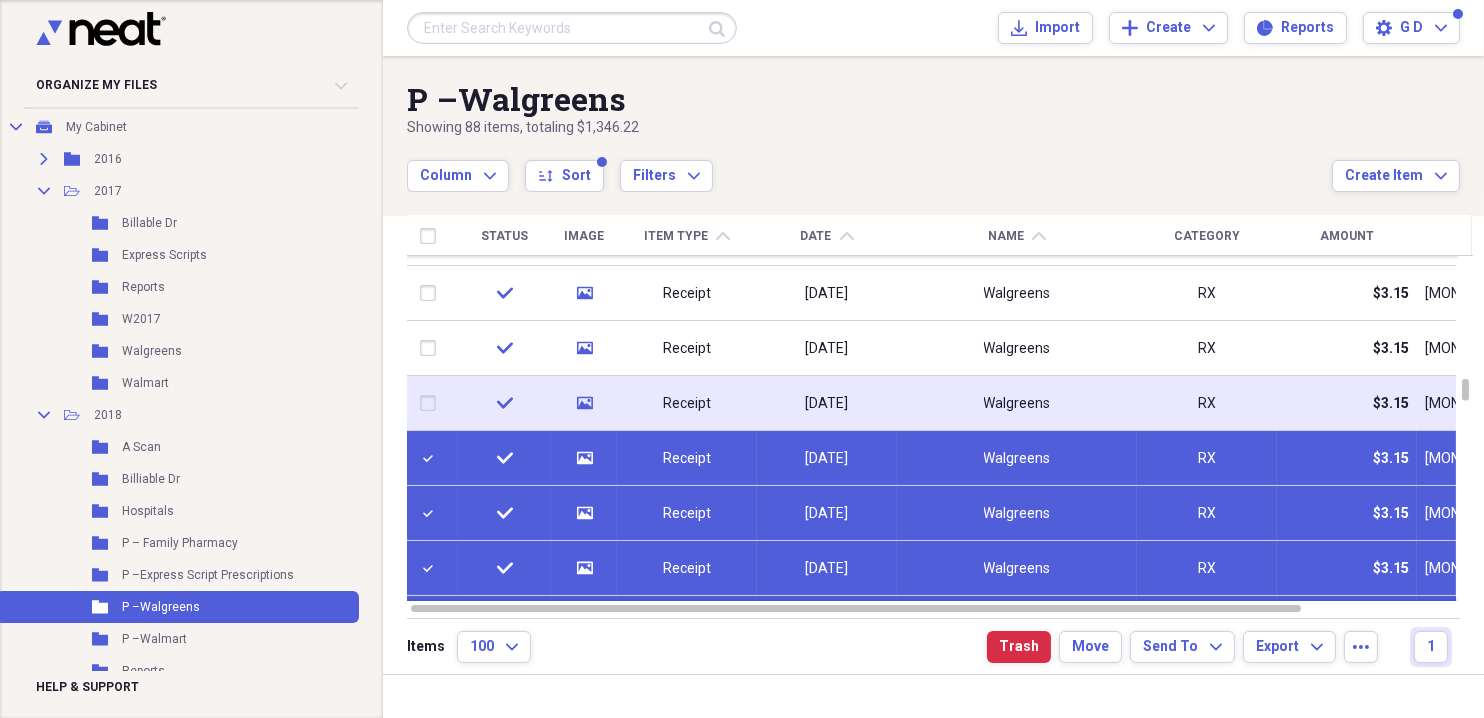 click at bounding box center [432, 403] 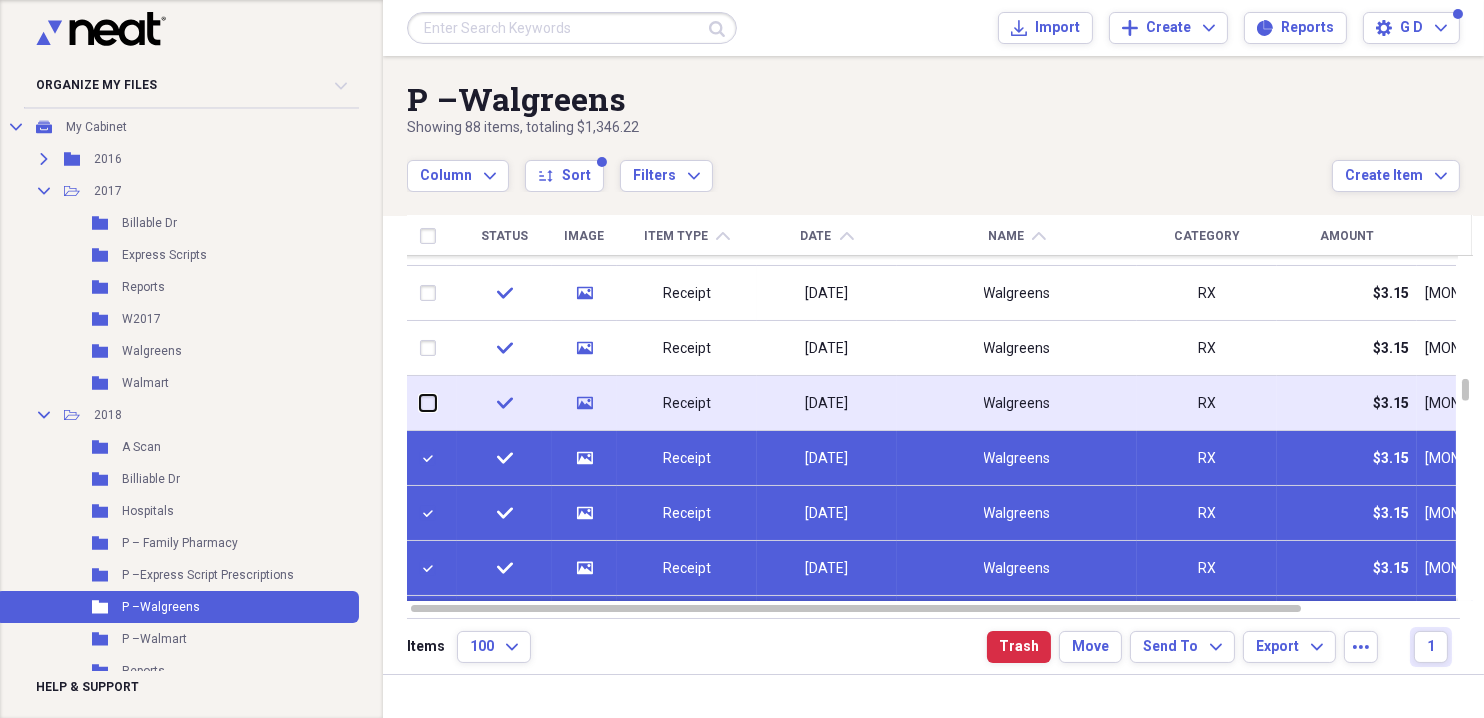click at bounding box center [420, 403] 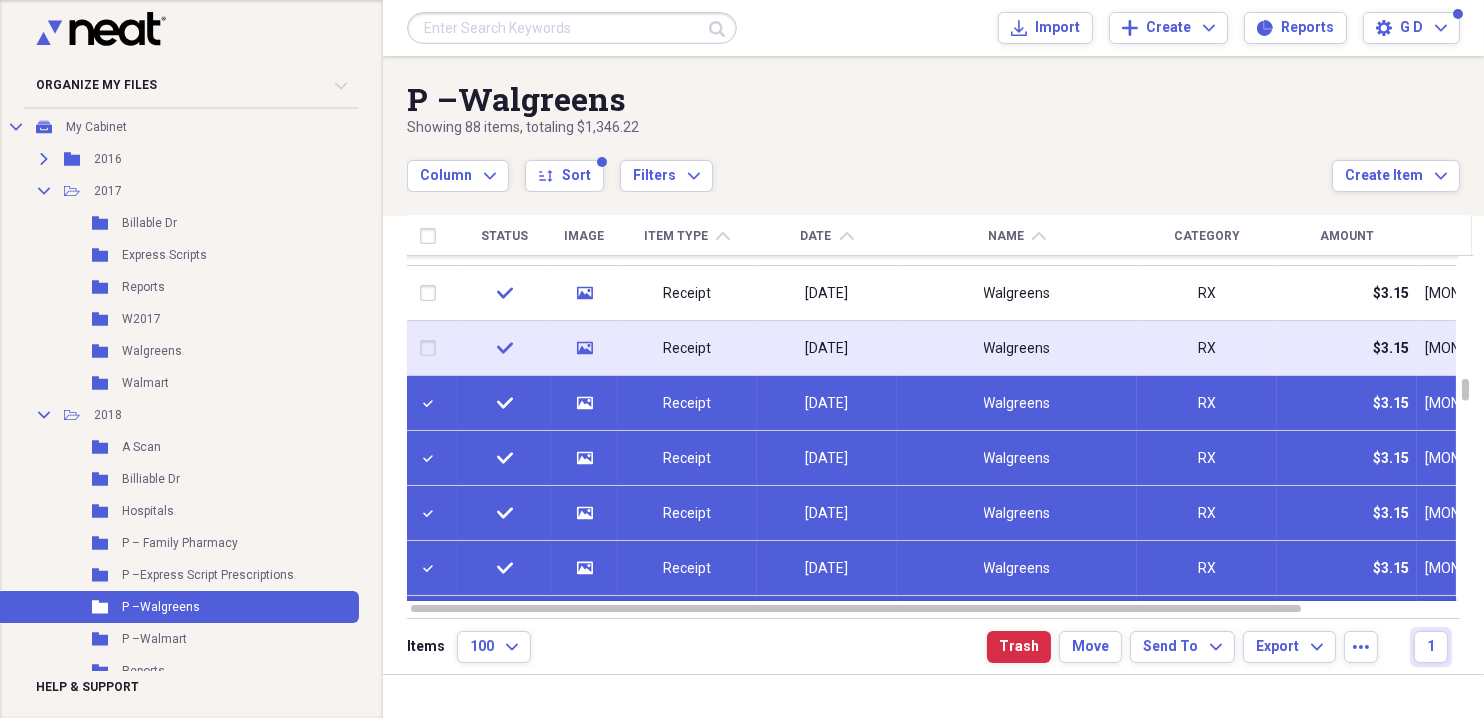 click at bounding box center (432, 348) 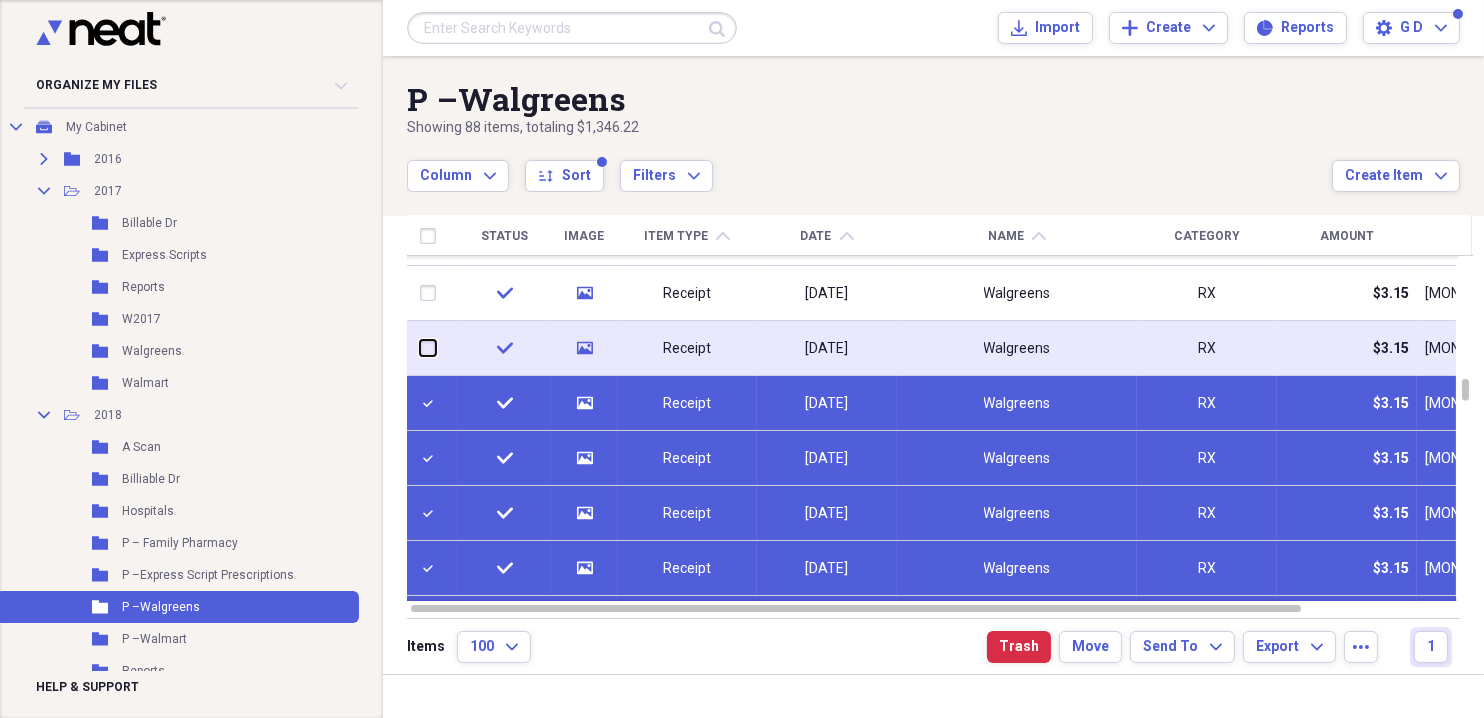 click at bounding box center [420, 348] 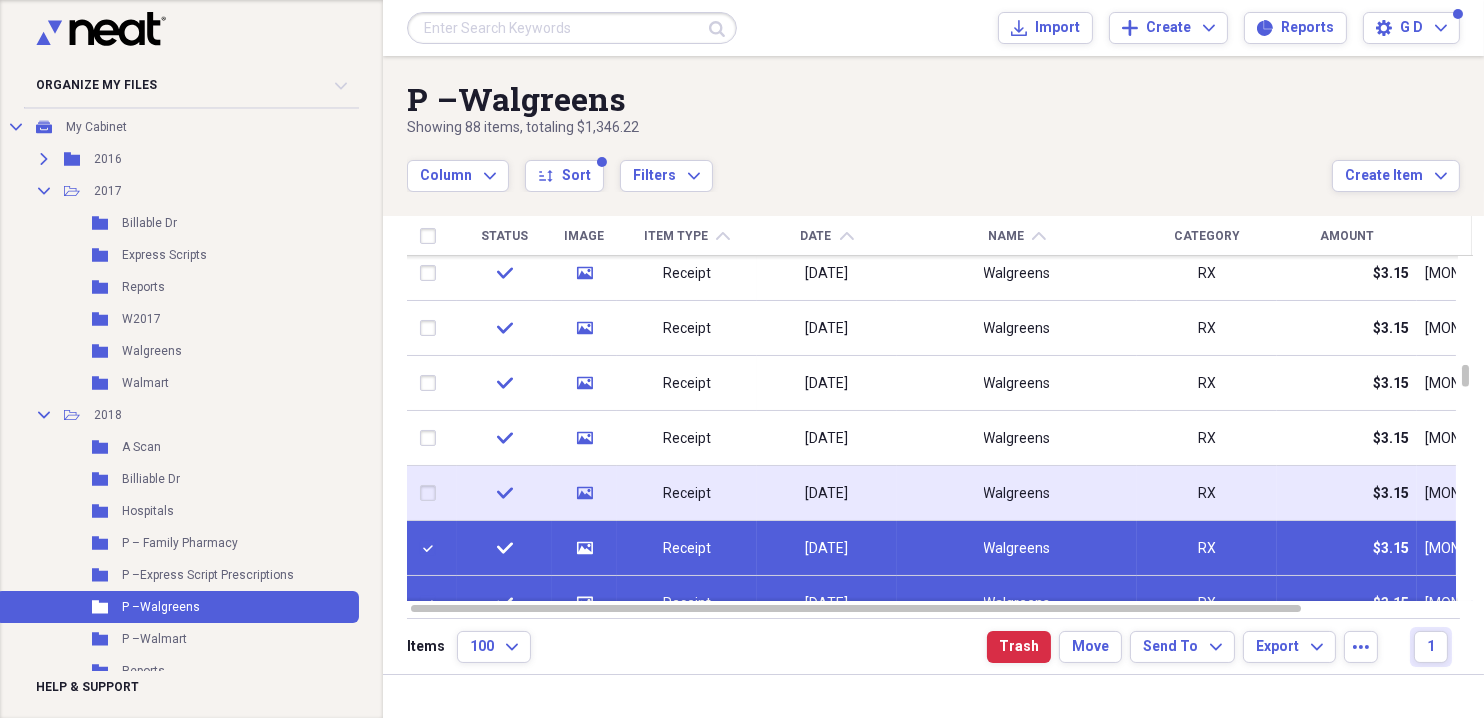 click at bounding box center [432, 493] 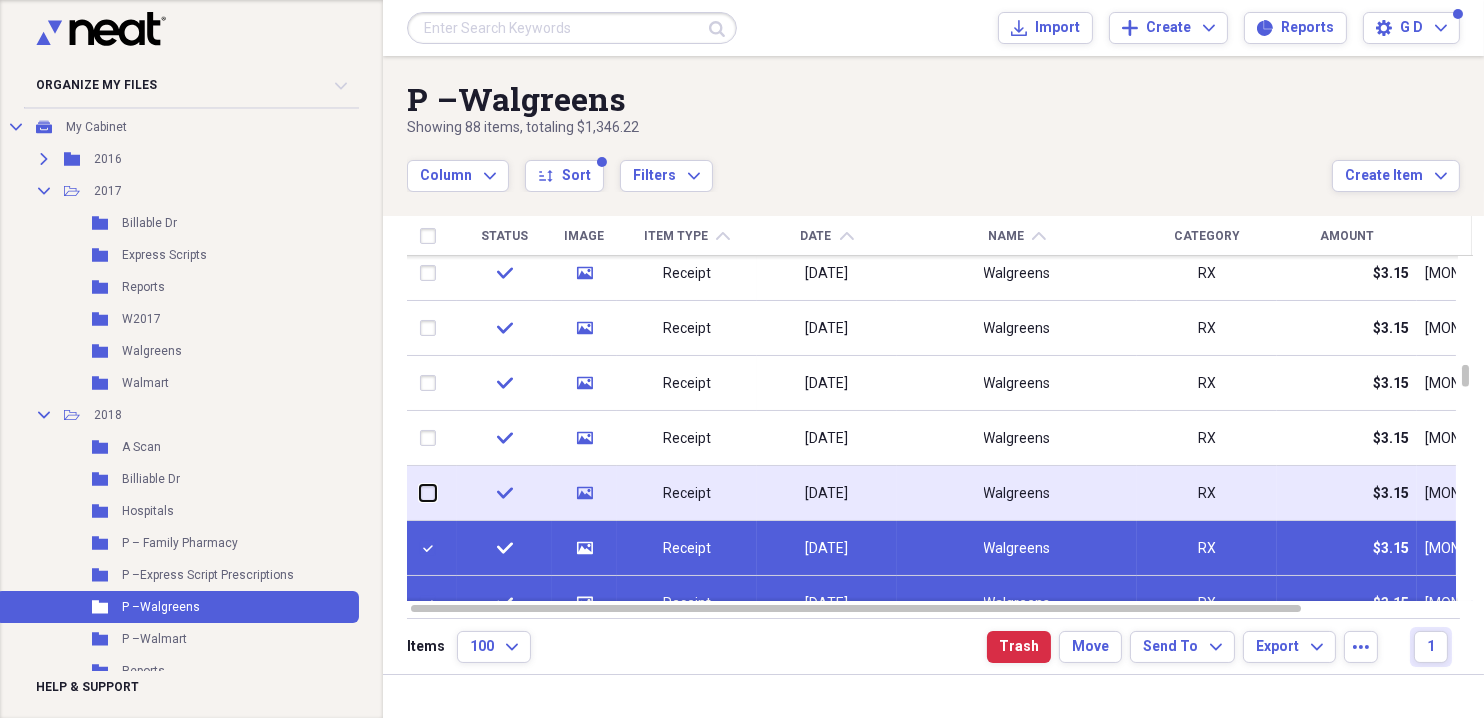 click at bounding box center (420, 493) 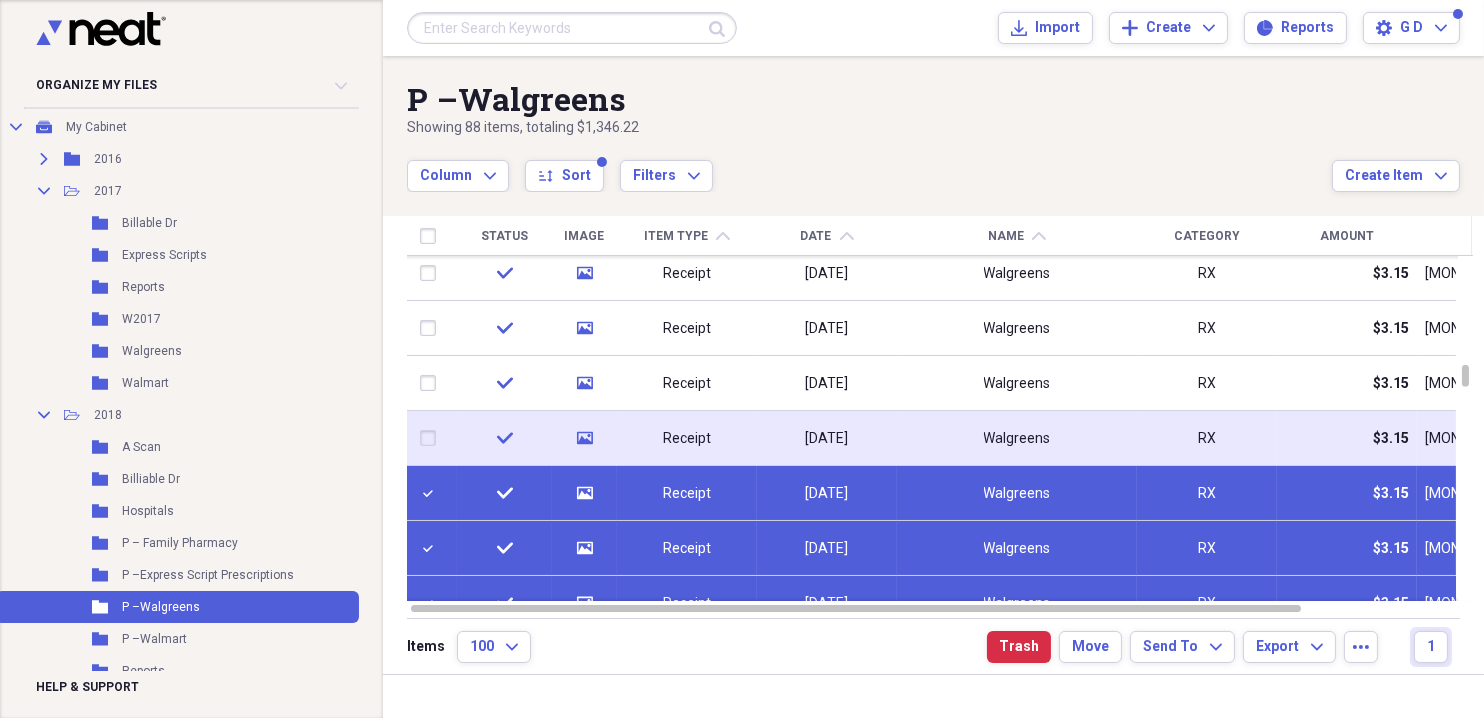 click at bounding box center (432, 438) 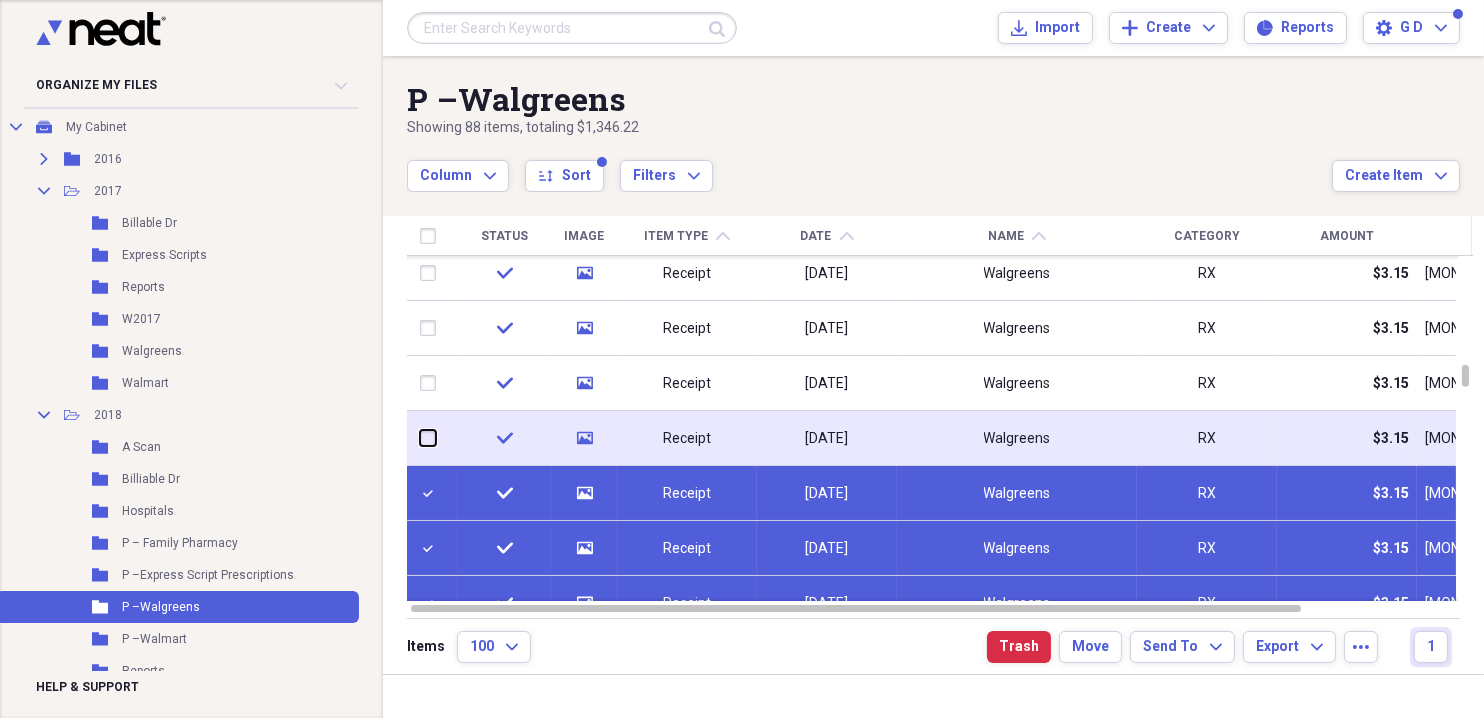 click at bounding box center (420, 438) 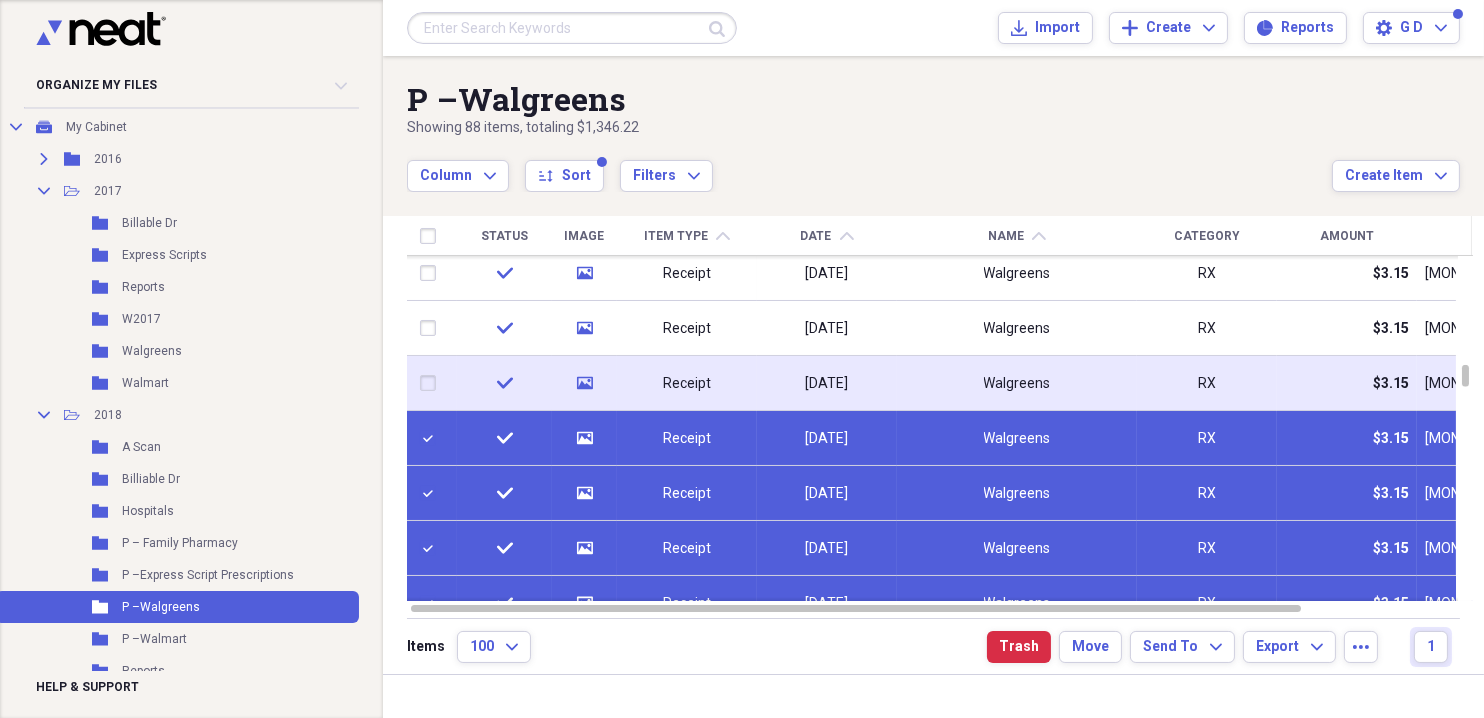 click at bounding box center (432, 383) 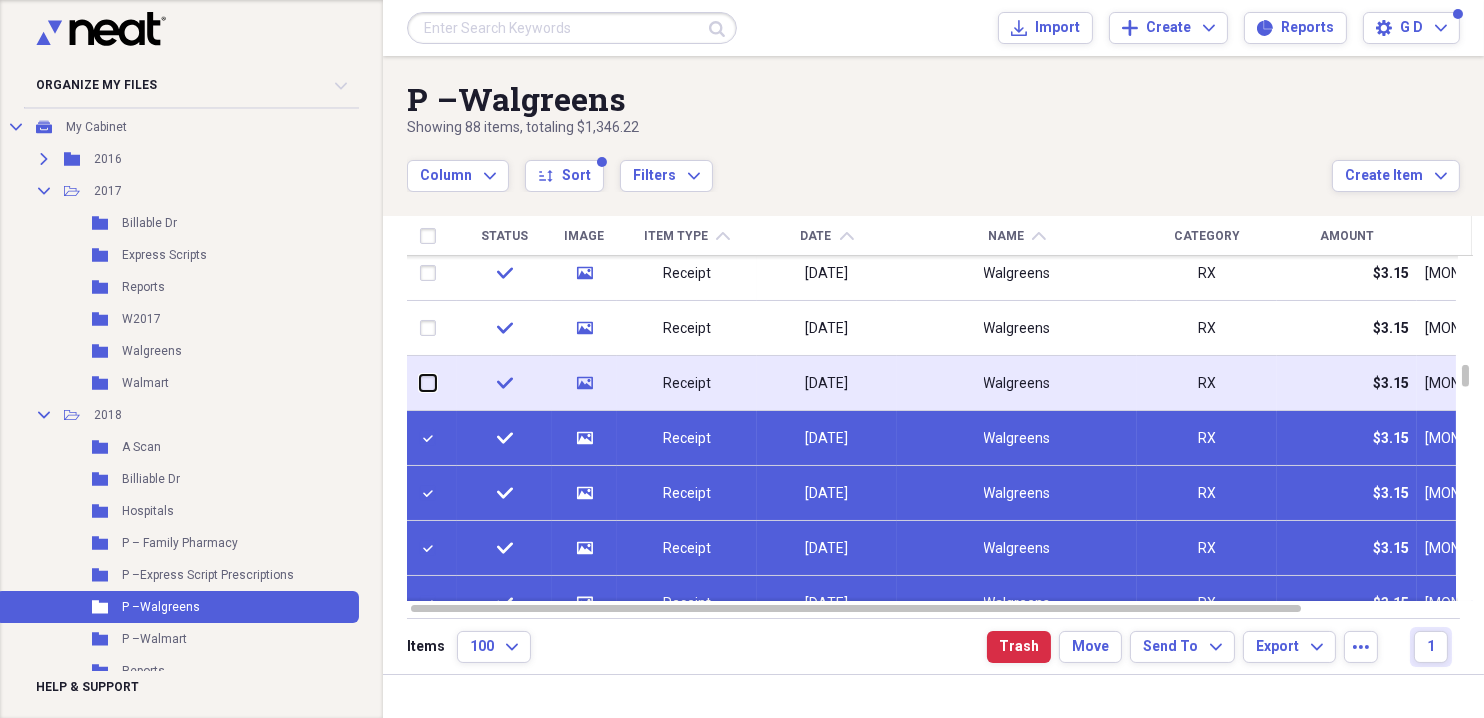 click at bounding box center (420, 383) 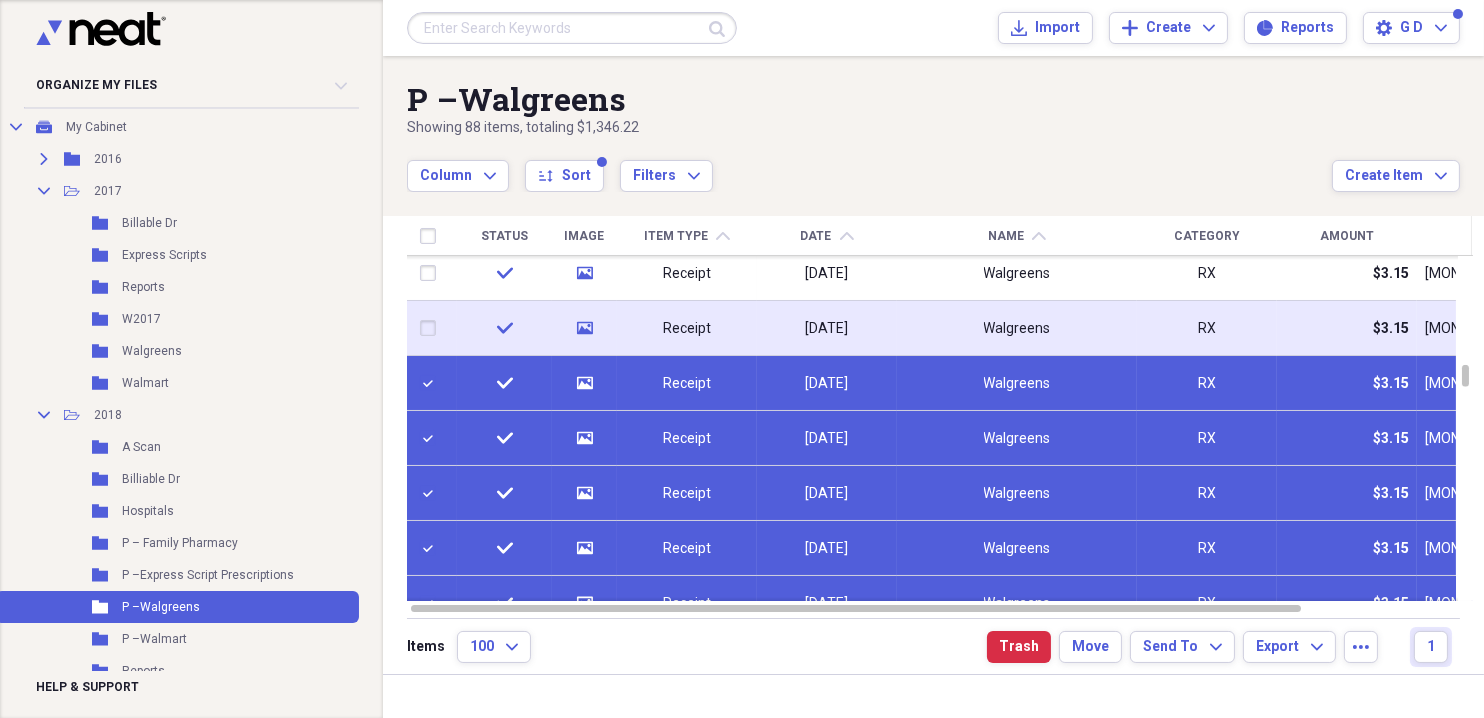 click at bounding box center (432, 328) 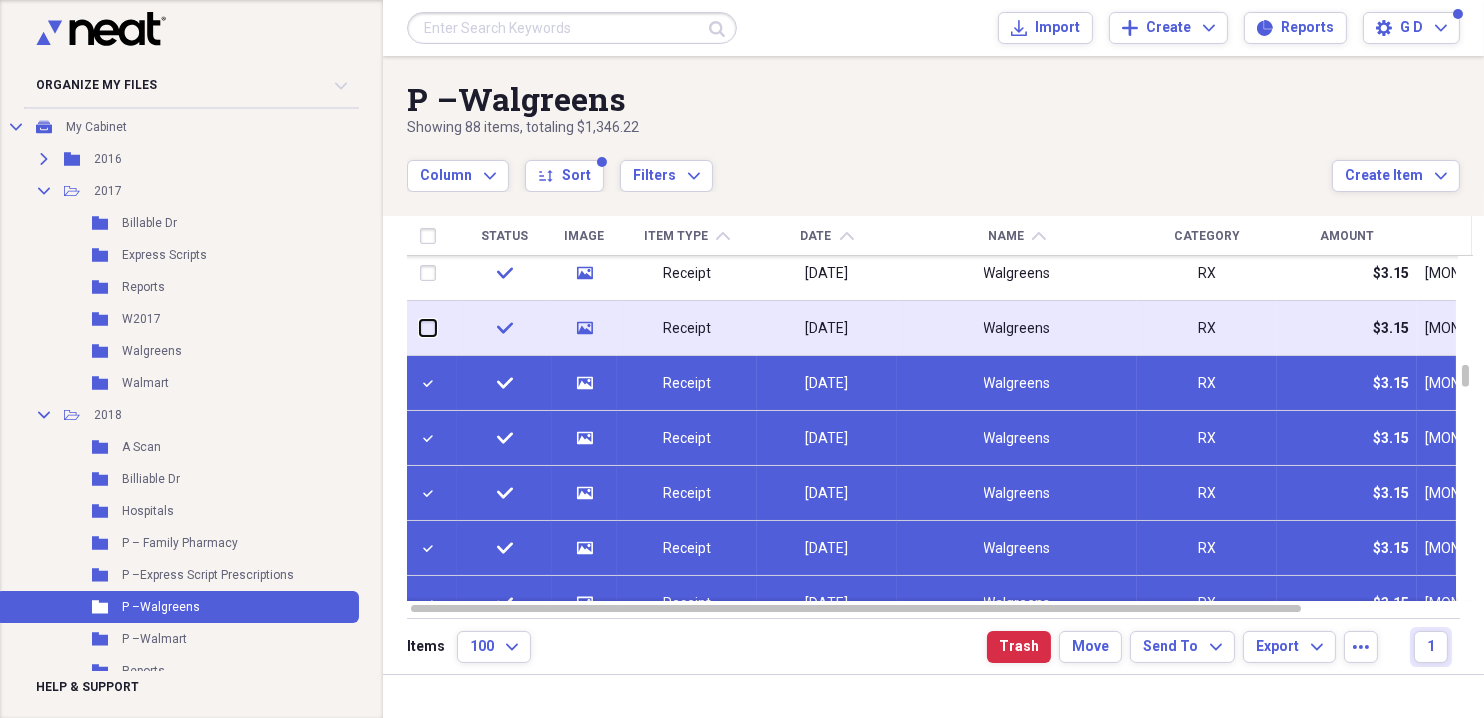 click at bounding box center [420, 328] 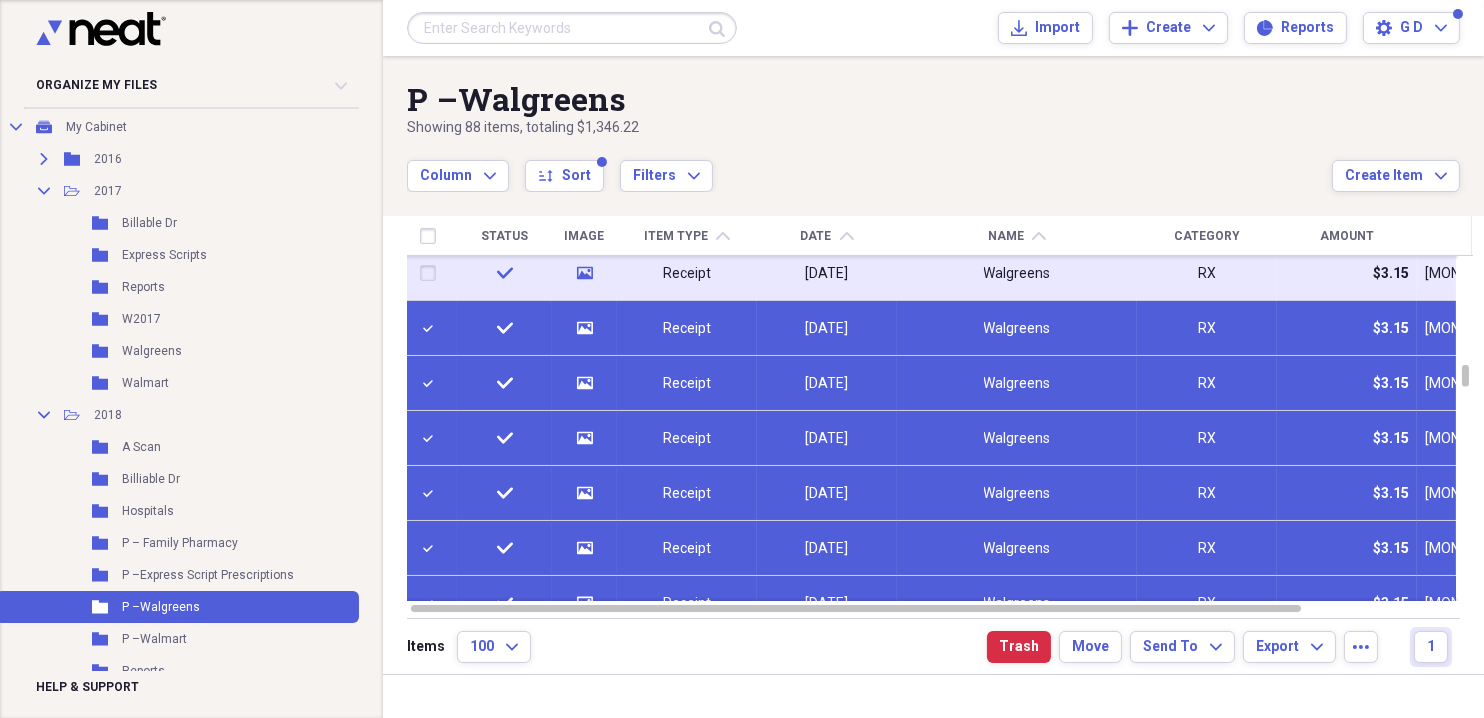 click at bounding box center (432, 273) 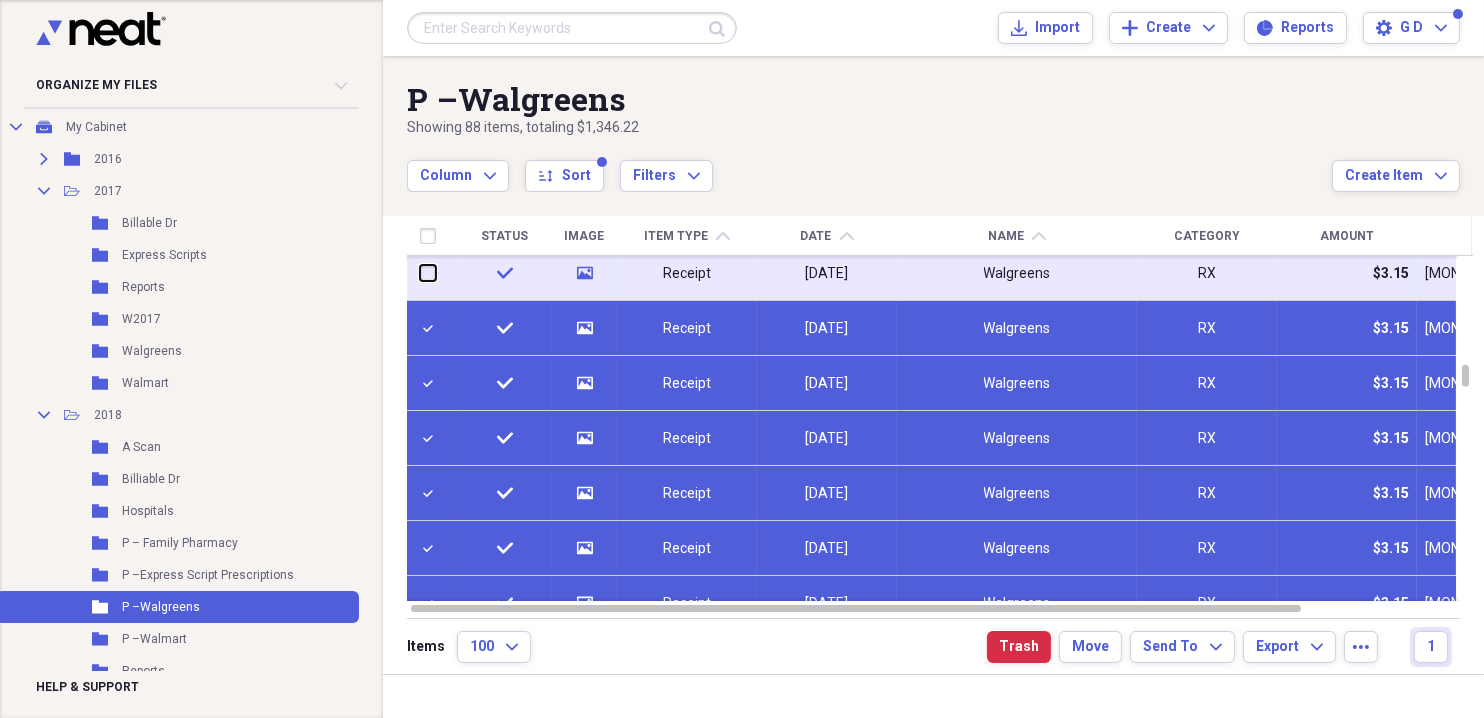 click at bounding box center [420, 273] 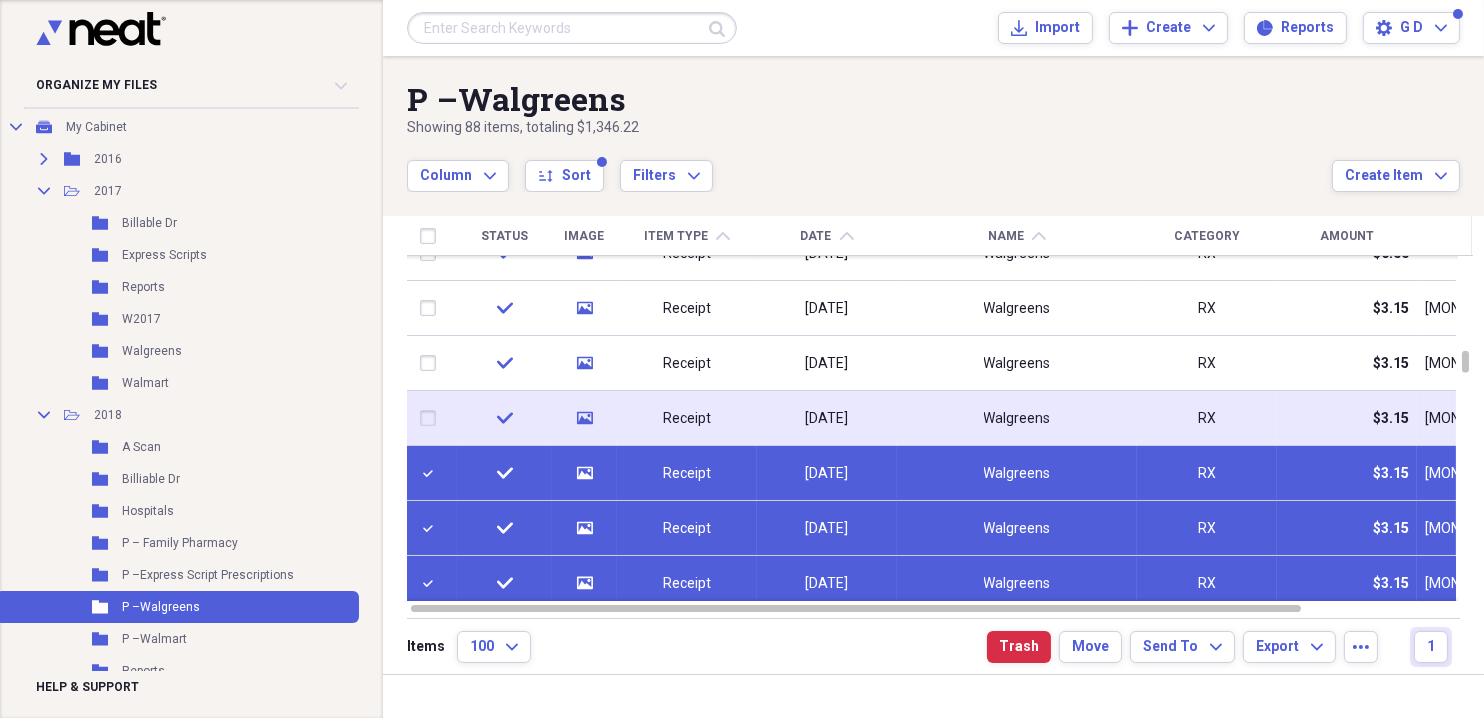 click at bounding box center (432, 418) 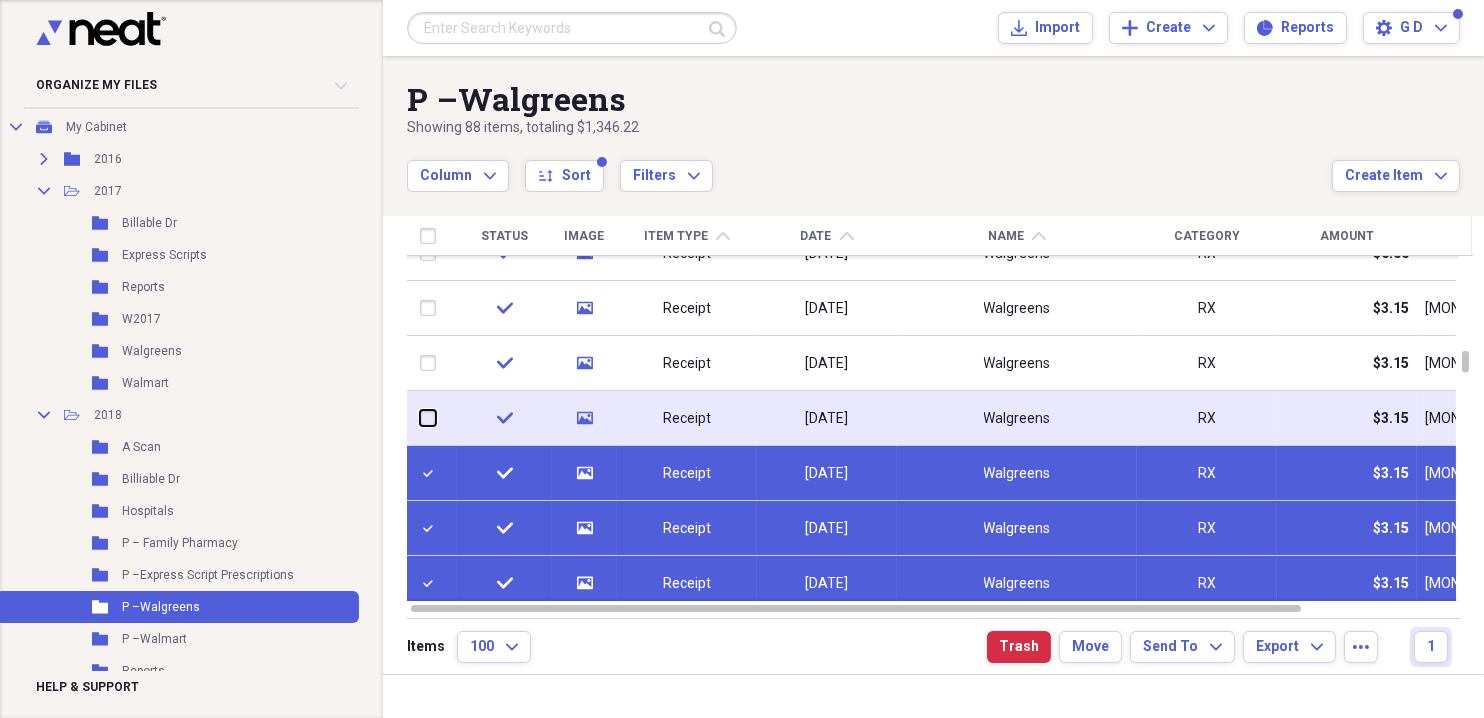 click at bounding box center (420, 418) 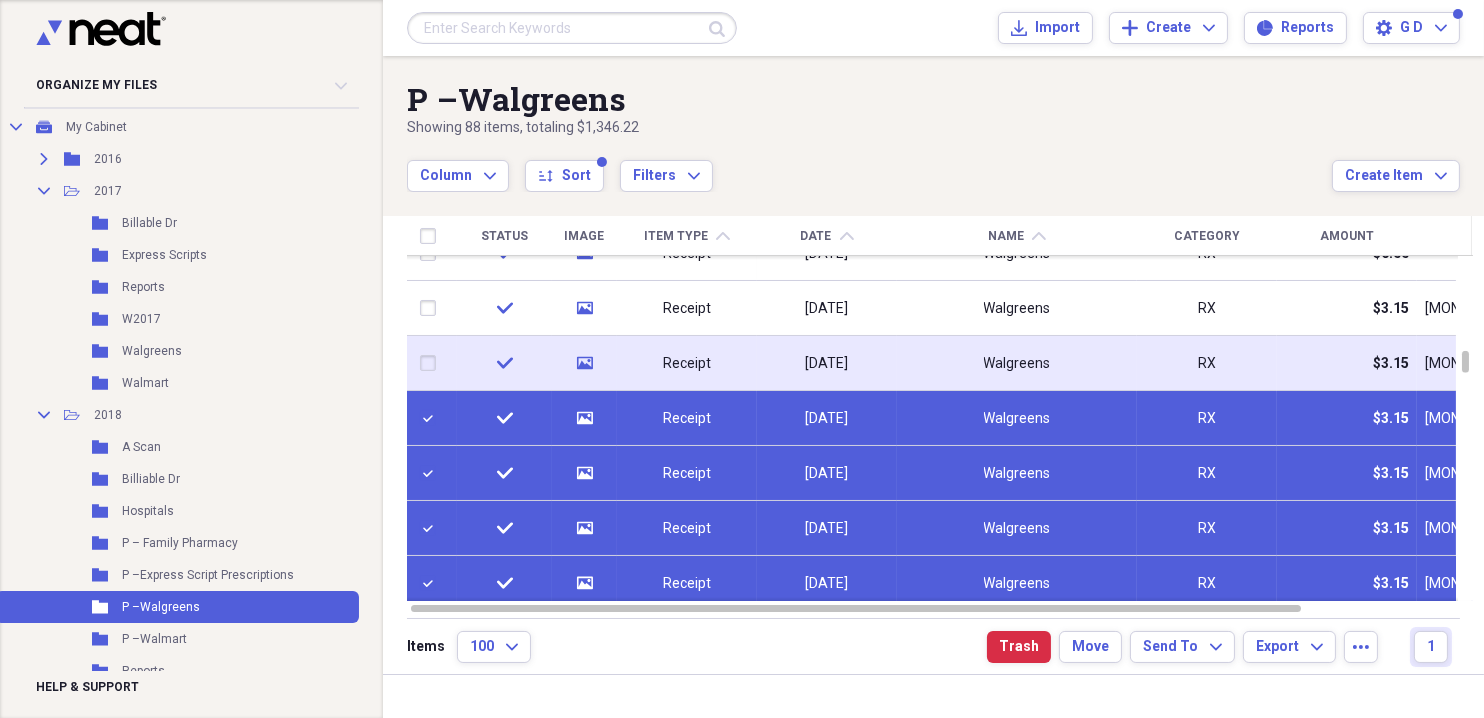 click at bounding box center (432, 363) 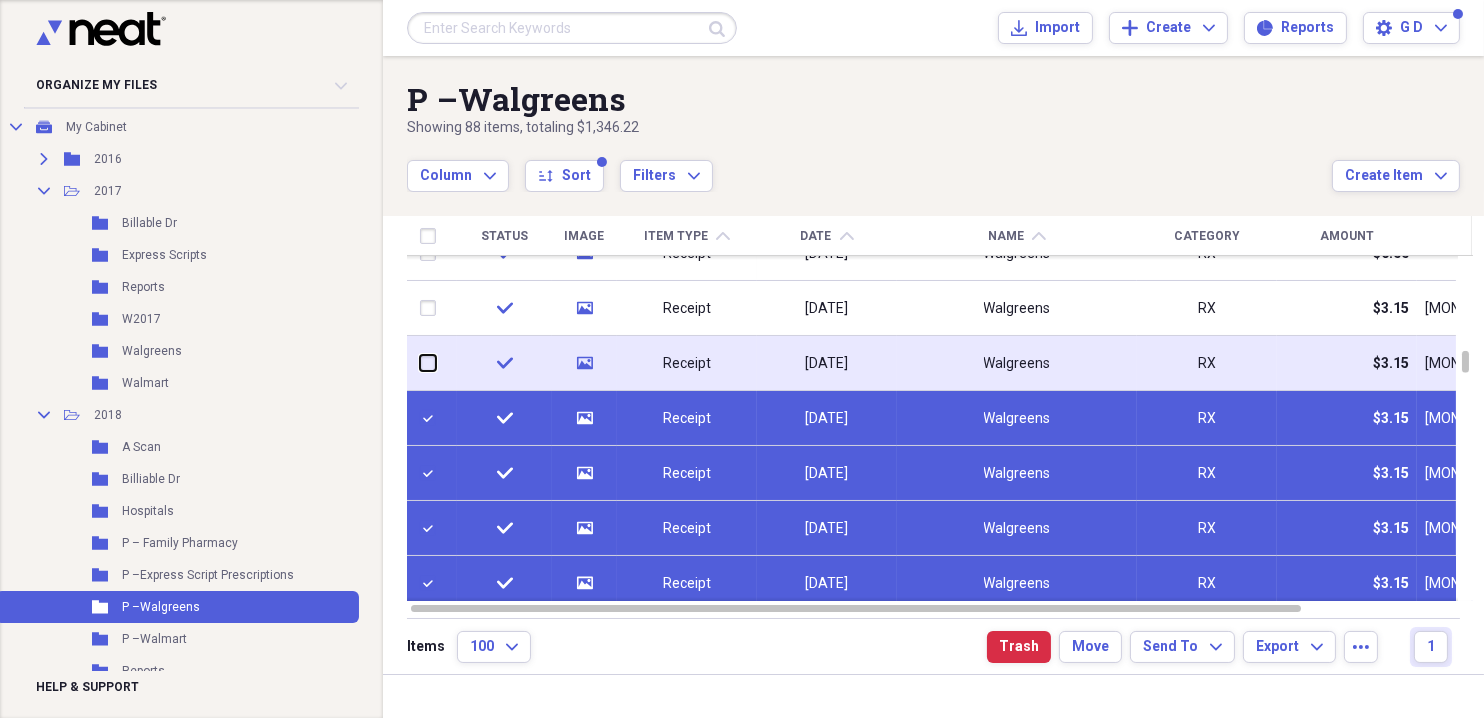 click at bounding box center (420, 363) 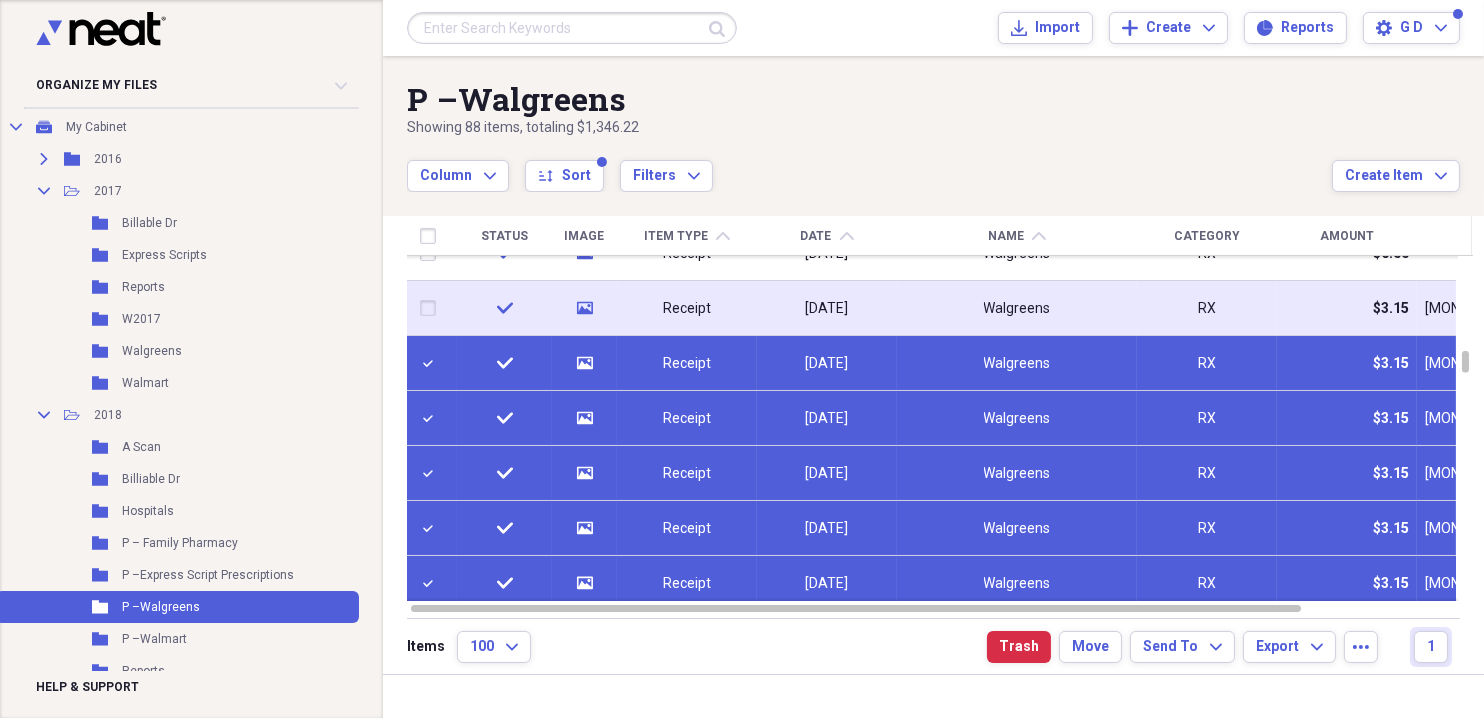 click at bounding box center (432, 308) 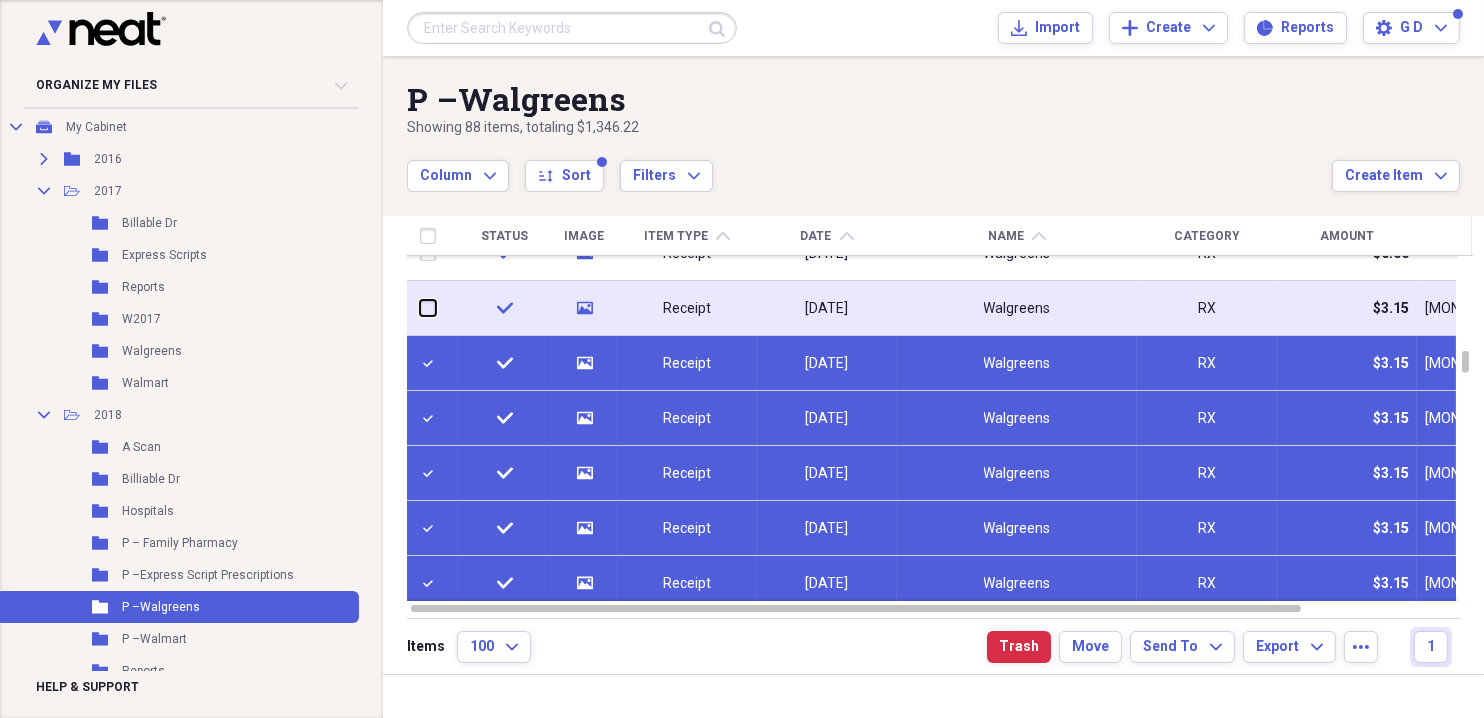 click at bounding box center (420, 308) 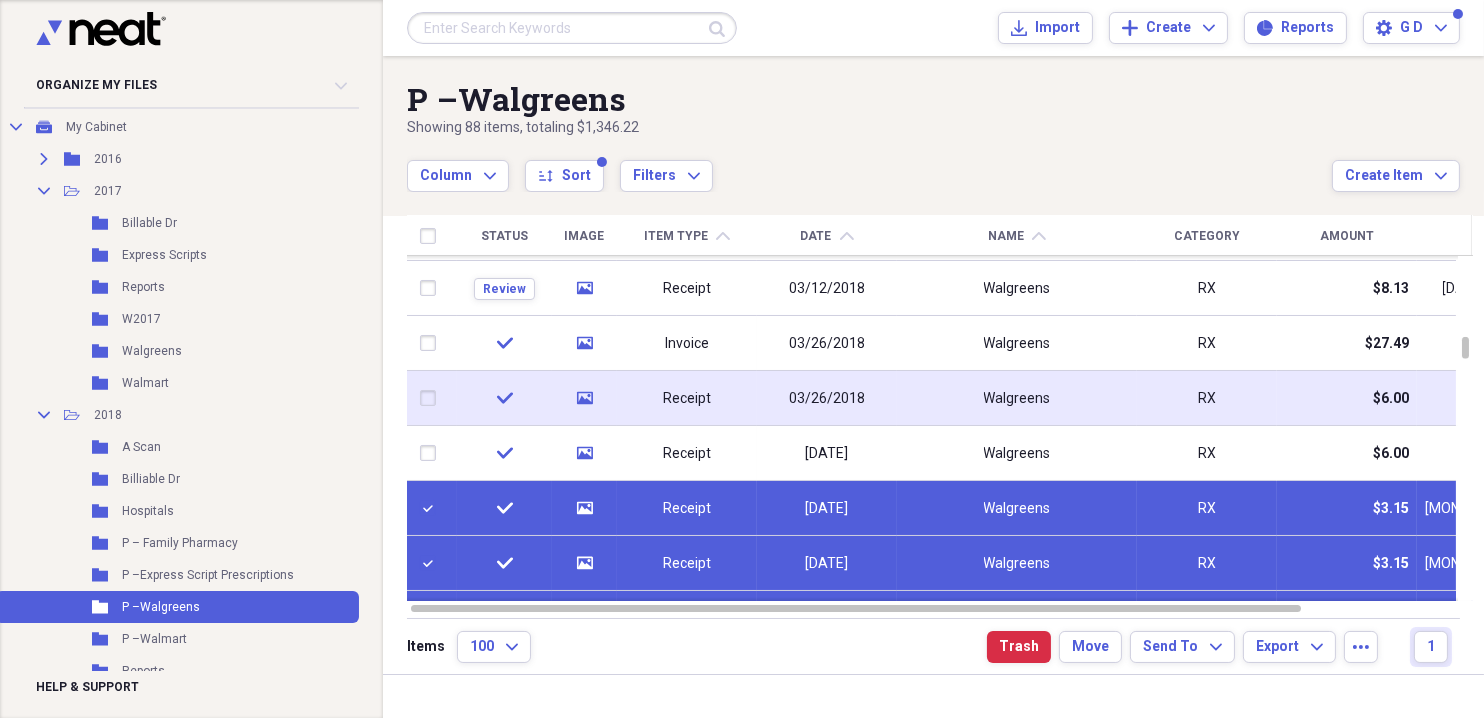 click at bounding box center (432, 398) 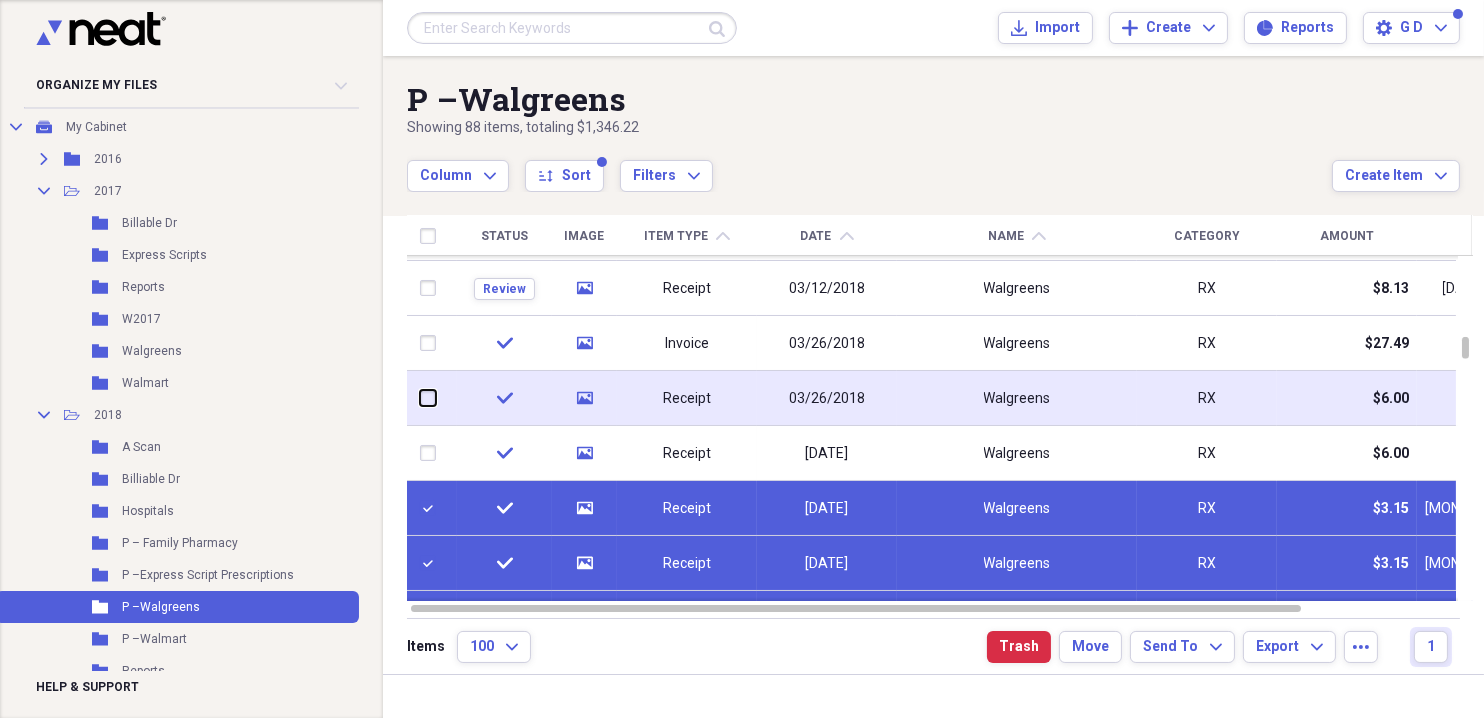 click at bounding box center [420, 398] 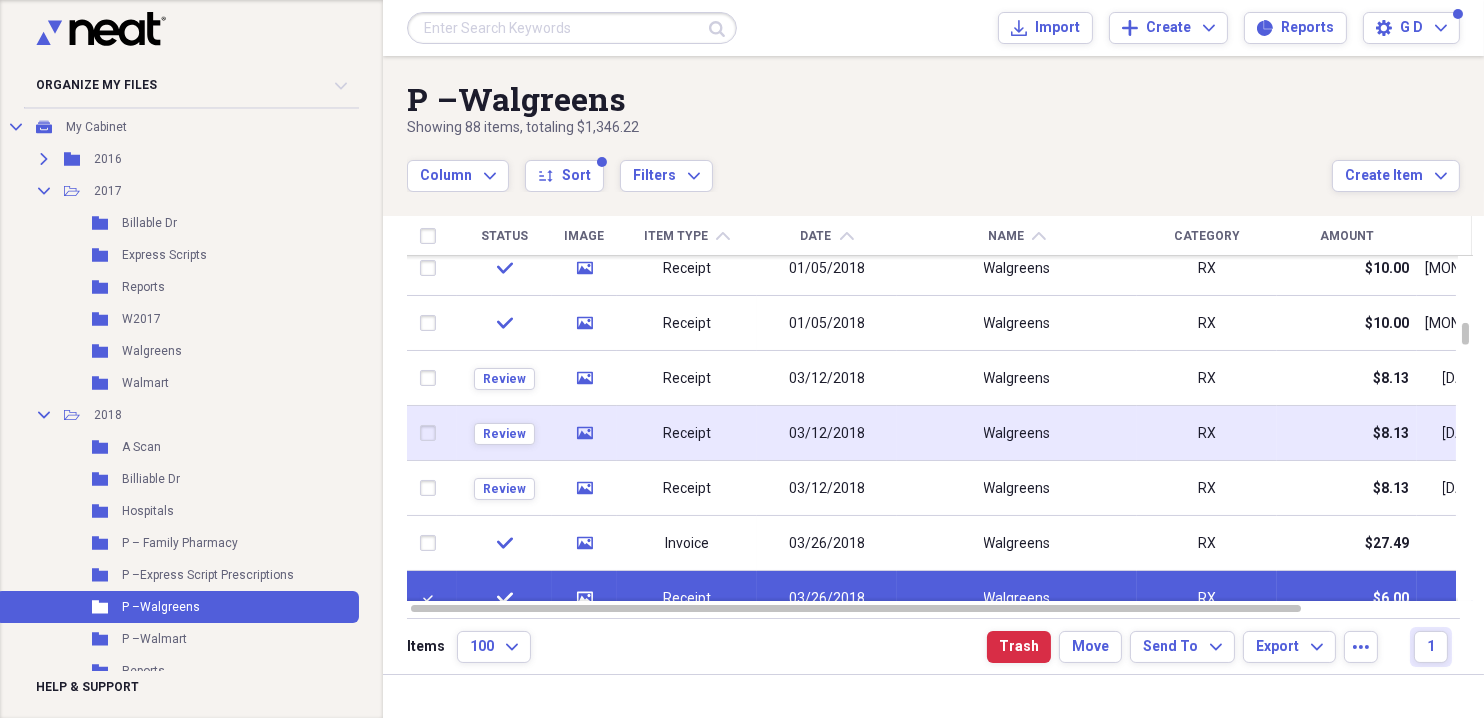 click at bounding box center (432, 433) 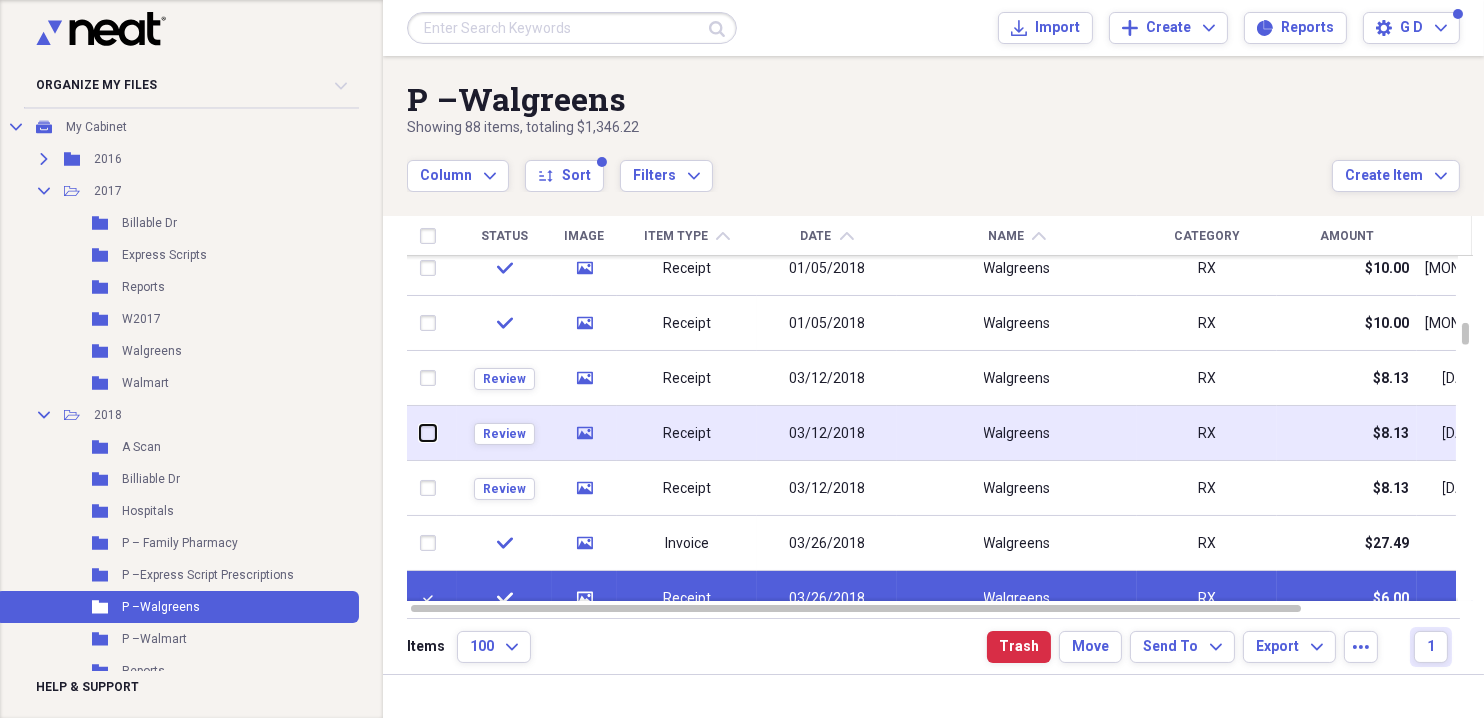 click at bounding box center [420, 433] 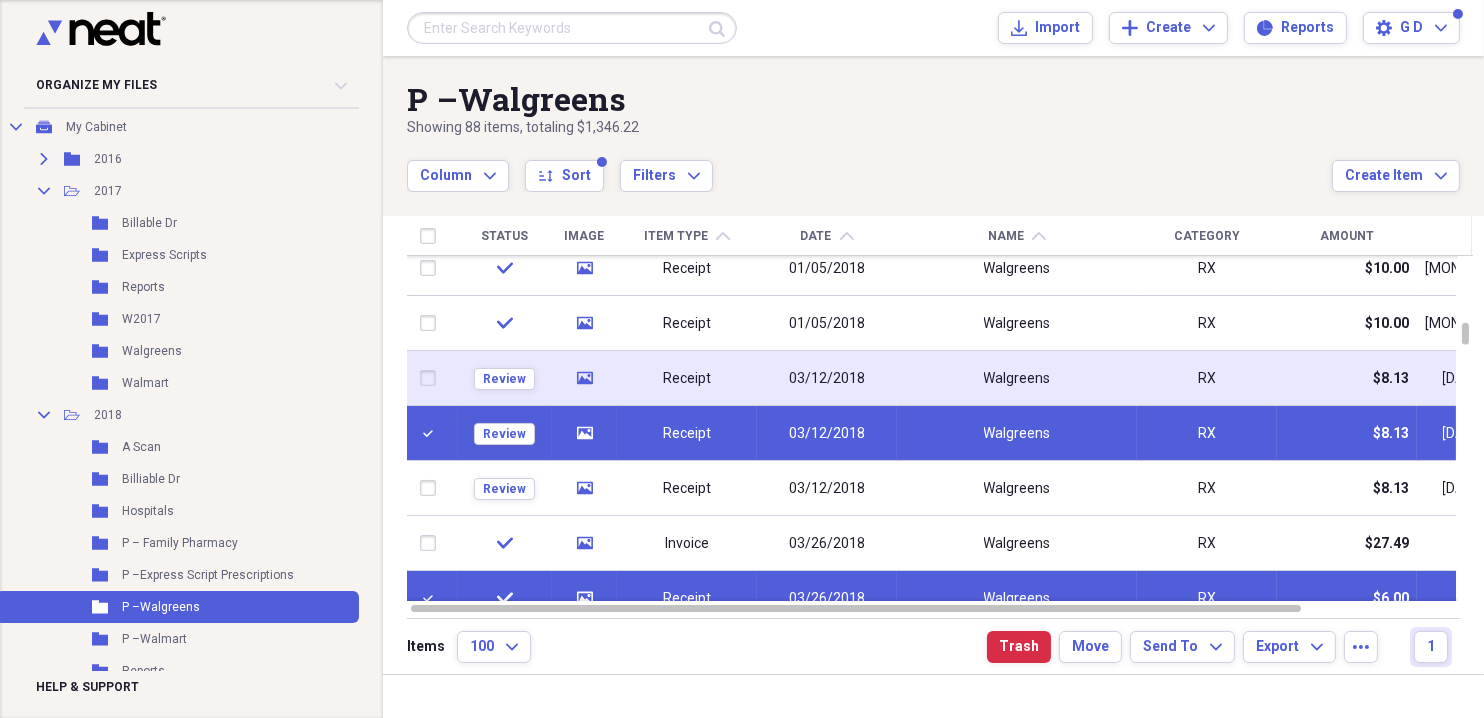 click at bounding box center [432, 378] 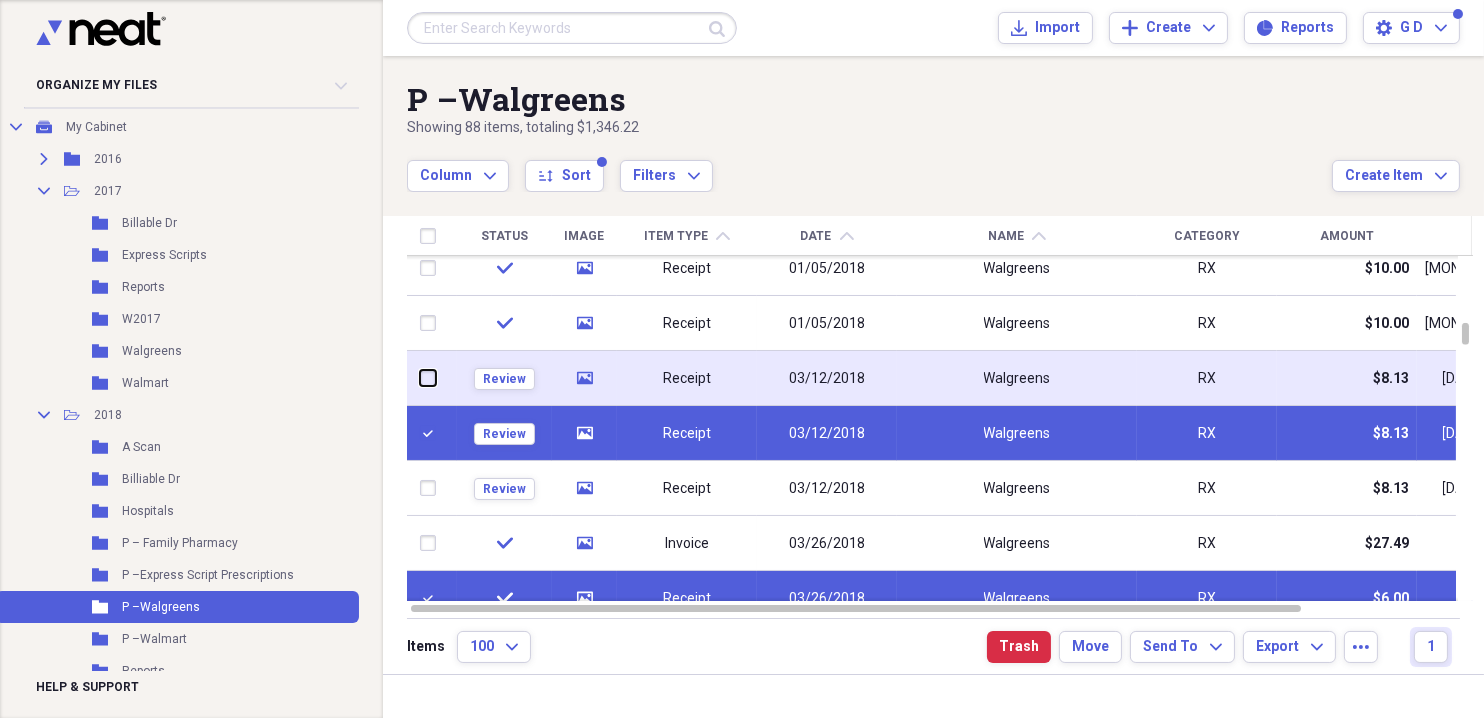 click at bounding box center (420, 378) 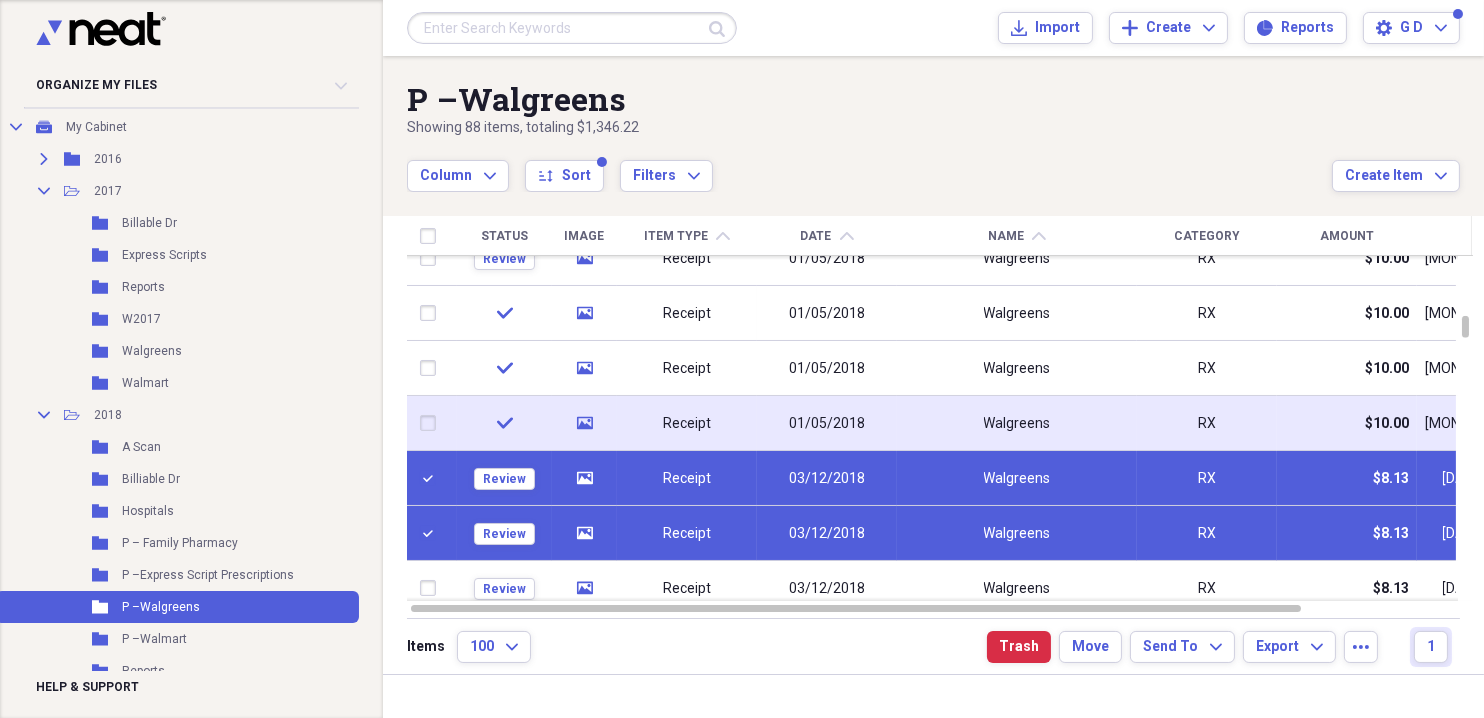 click at bounding box center [432, 423] 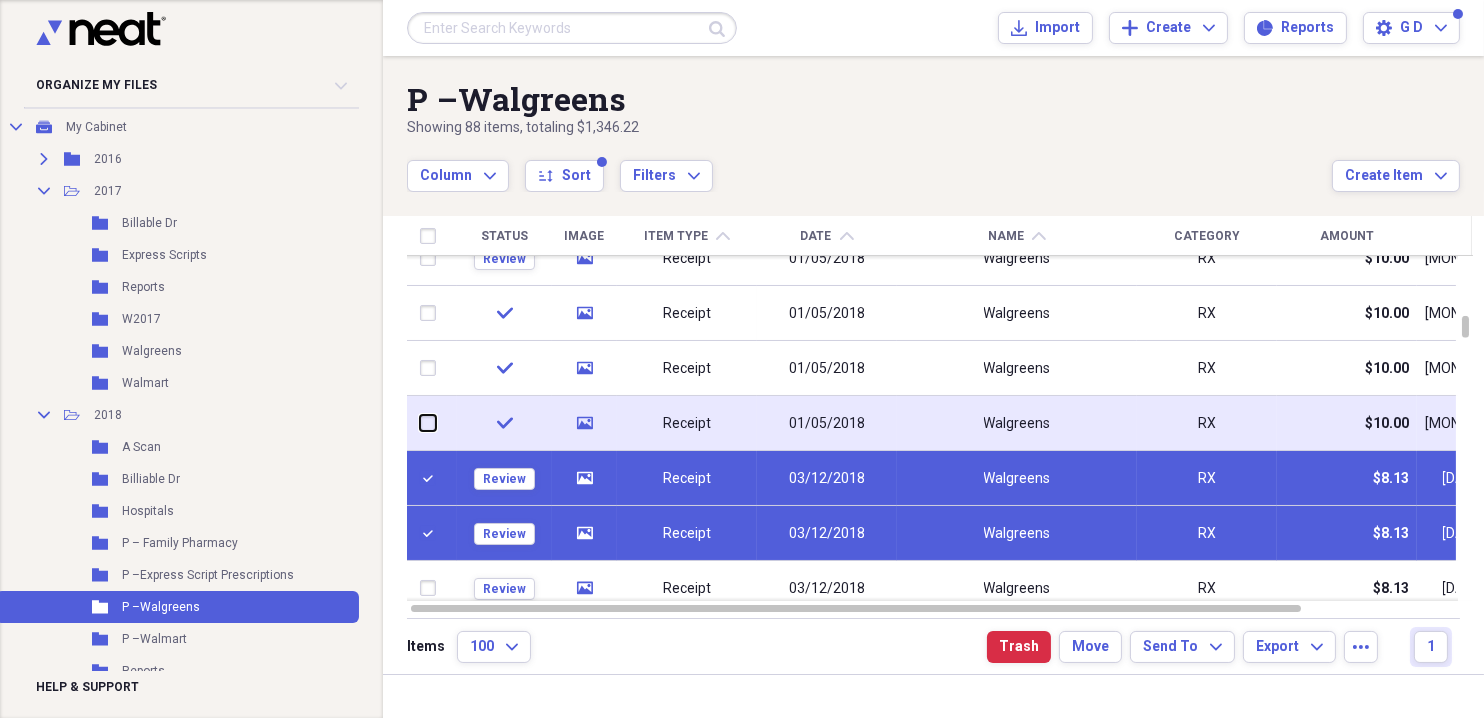 click at bounding box center (420, 423) 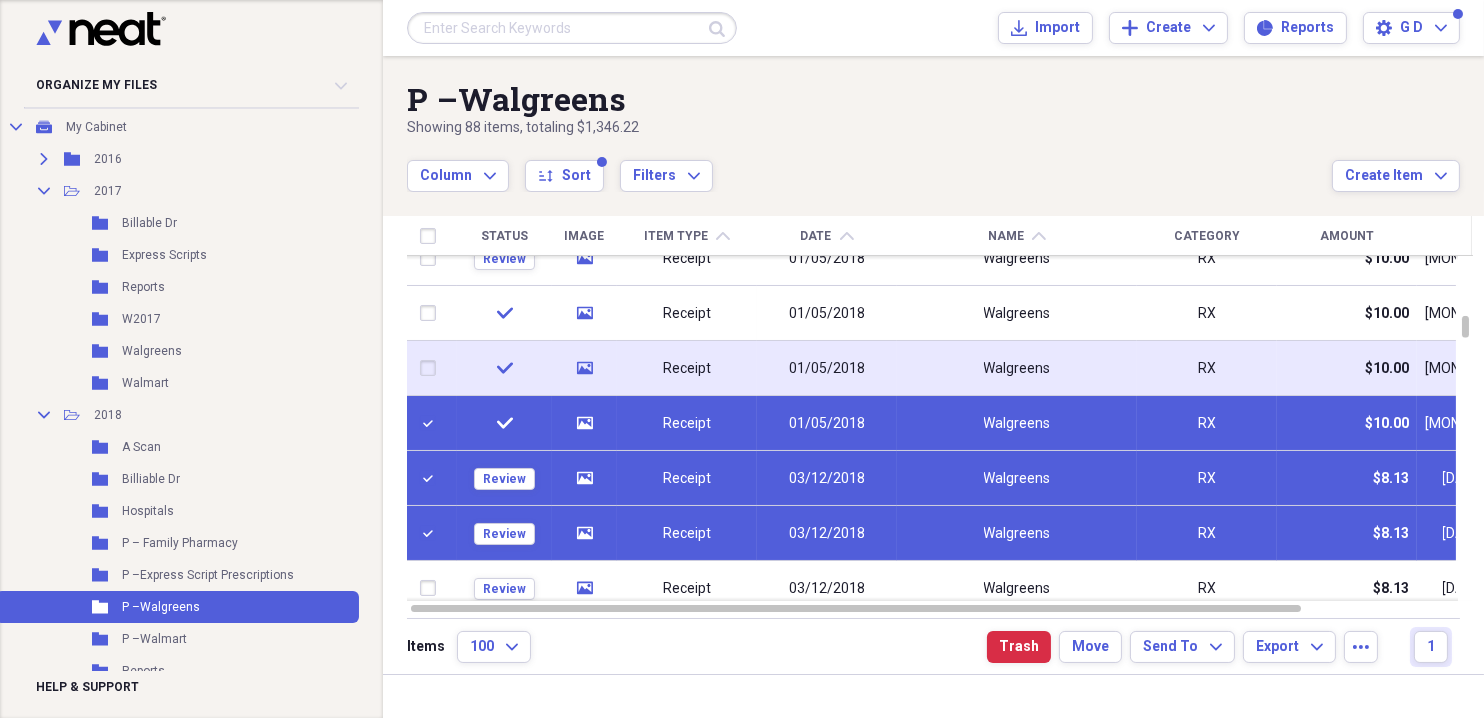 click at bounding box center (432, 368) 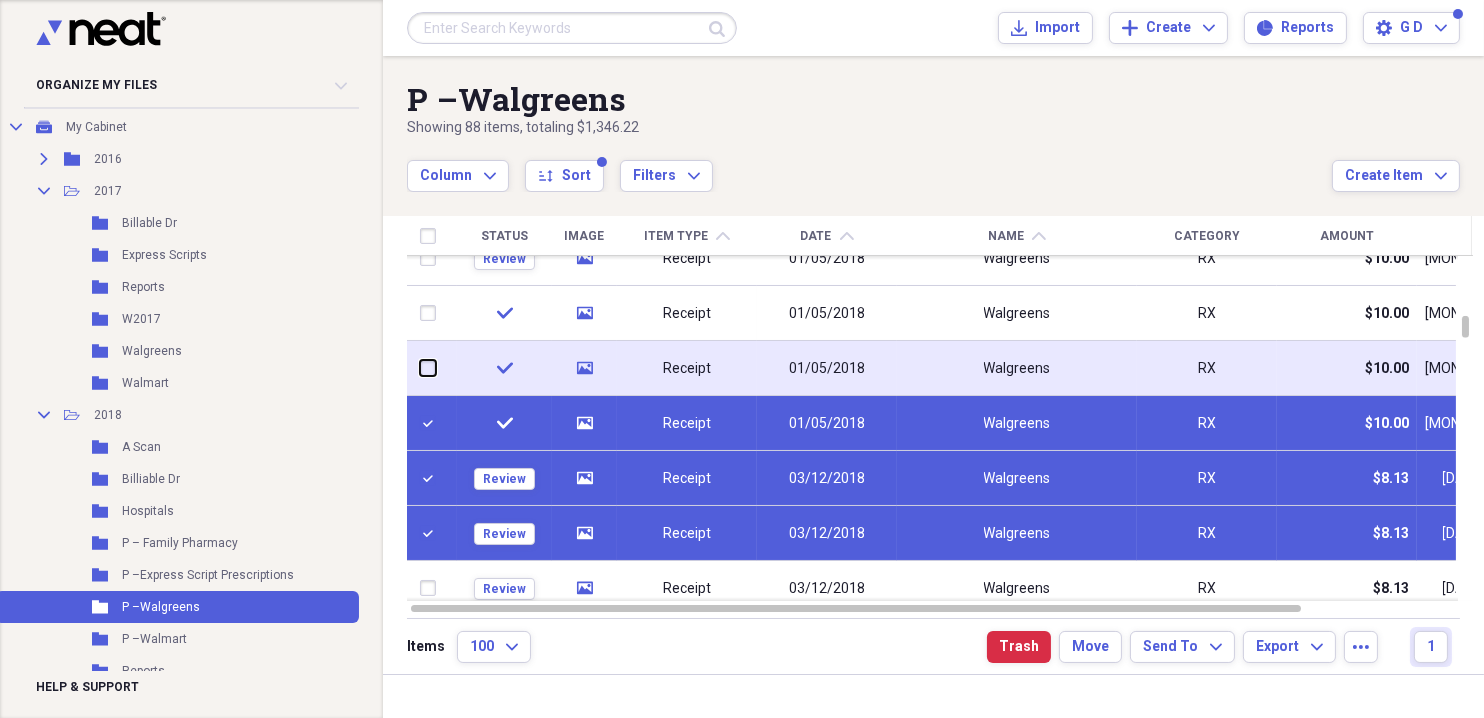 click at bounding box center (420, 368) 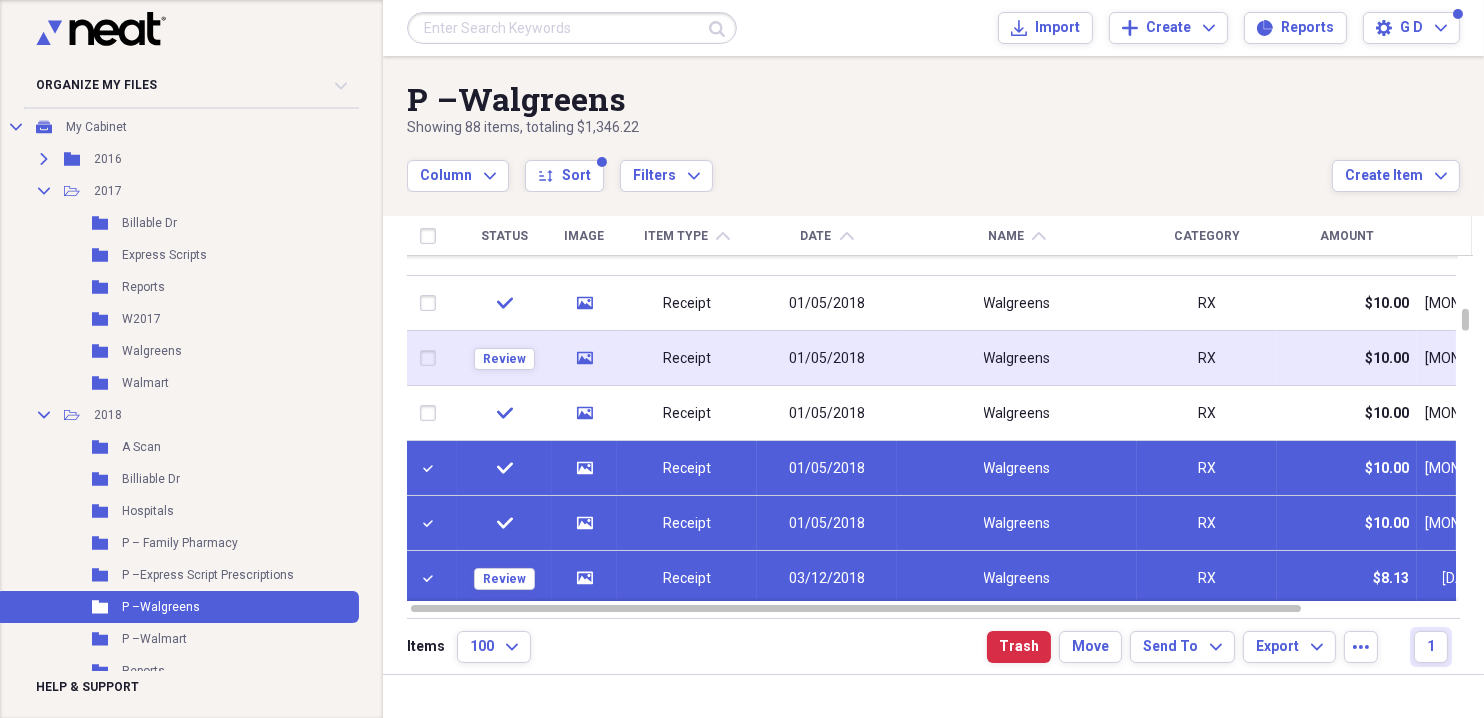 click at bounding box center (432, 358) 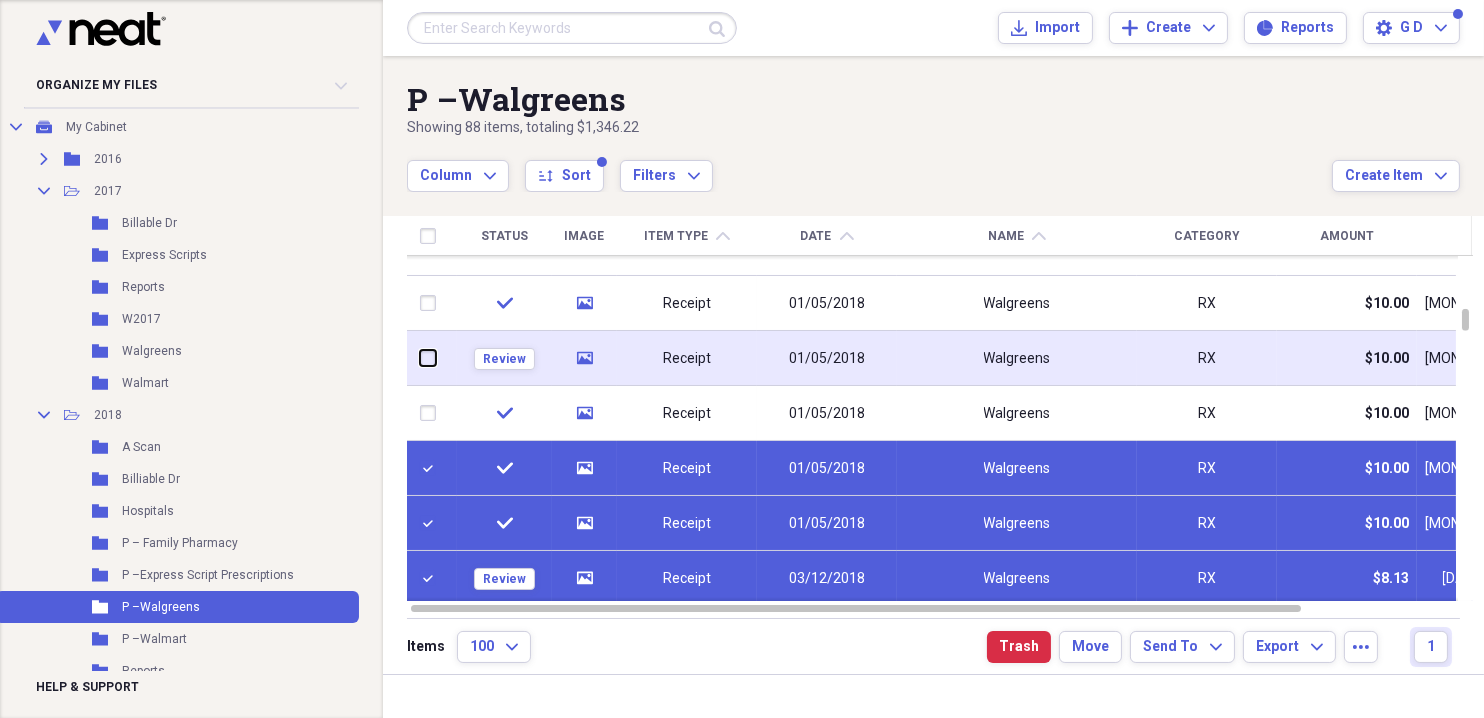click at bounding box center (420, 358) 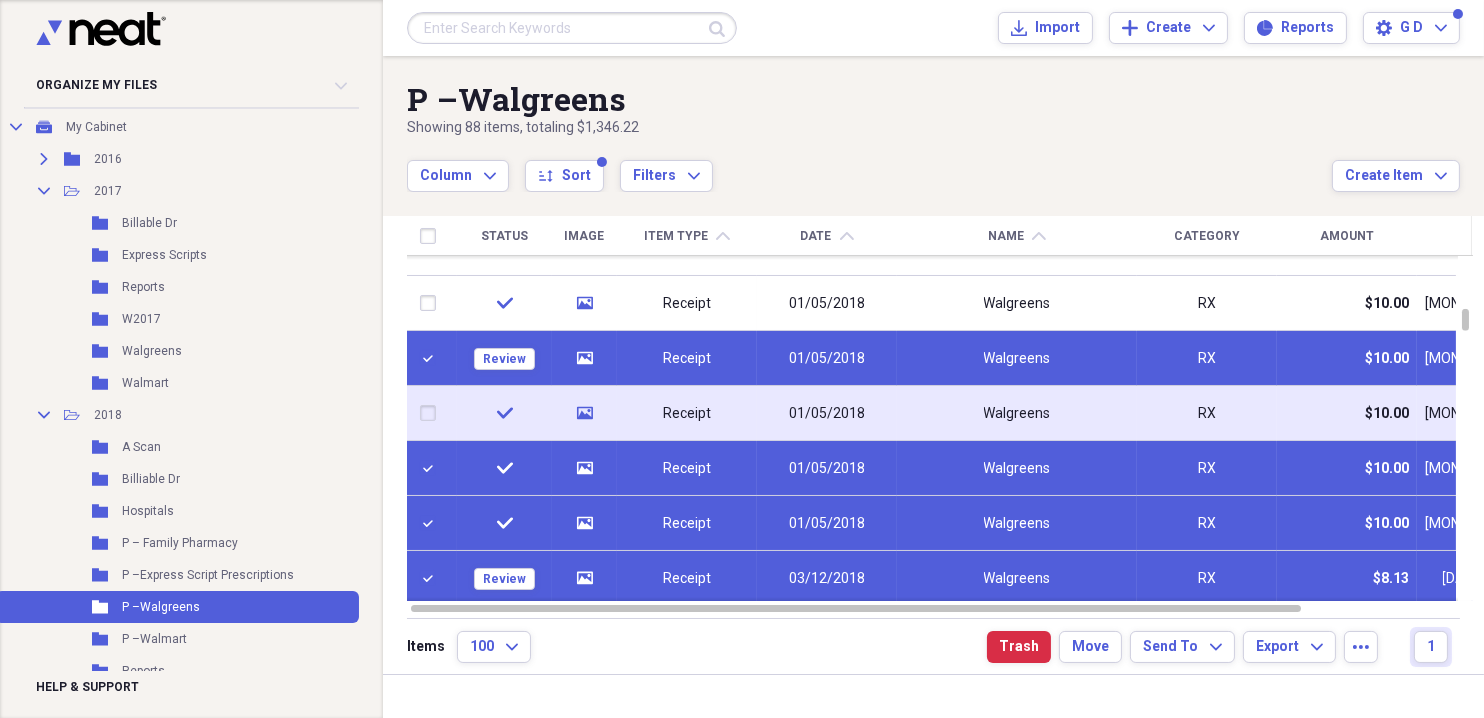 click at bounding box center (432, 413) 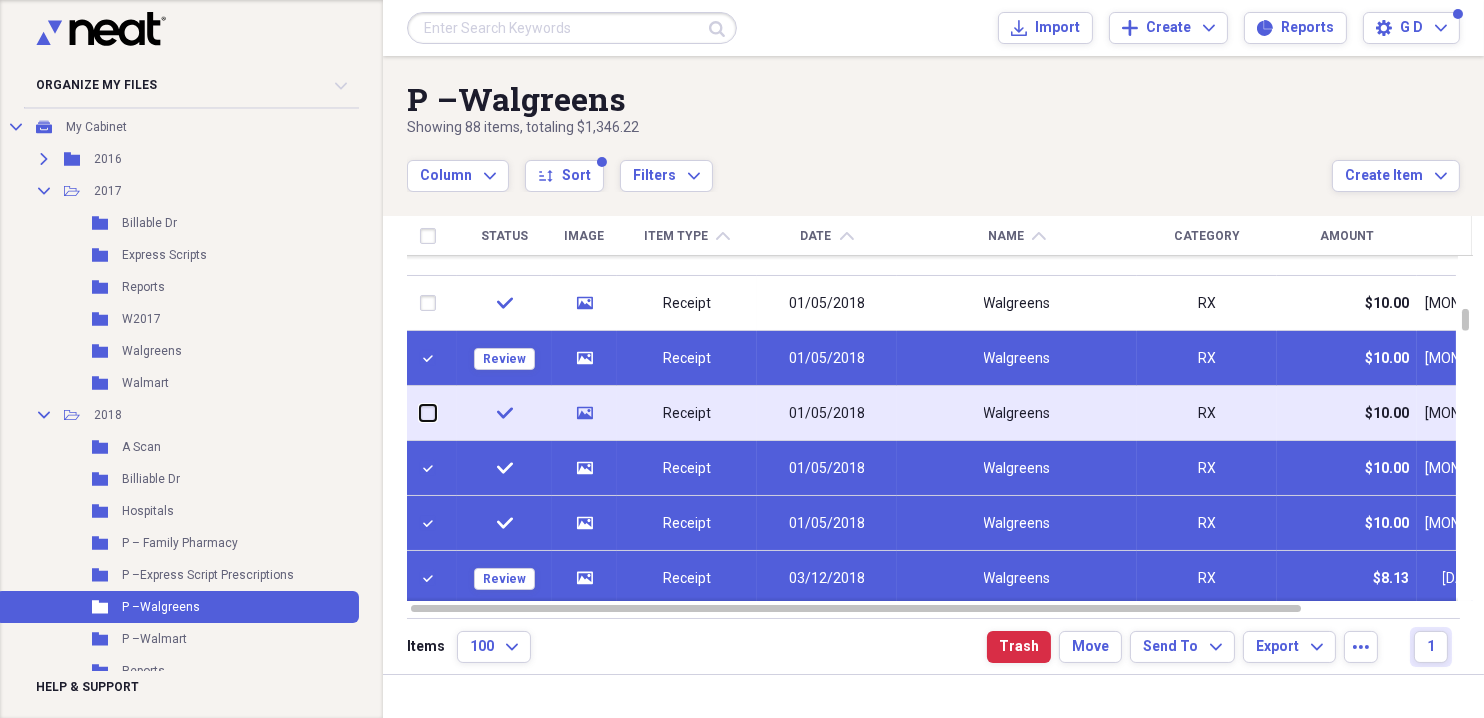 click at bounding box center [420, 413] 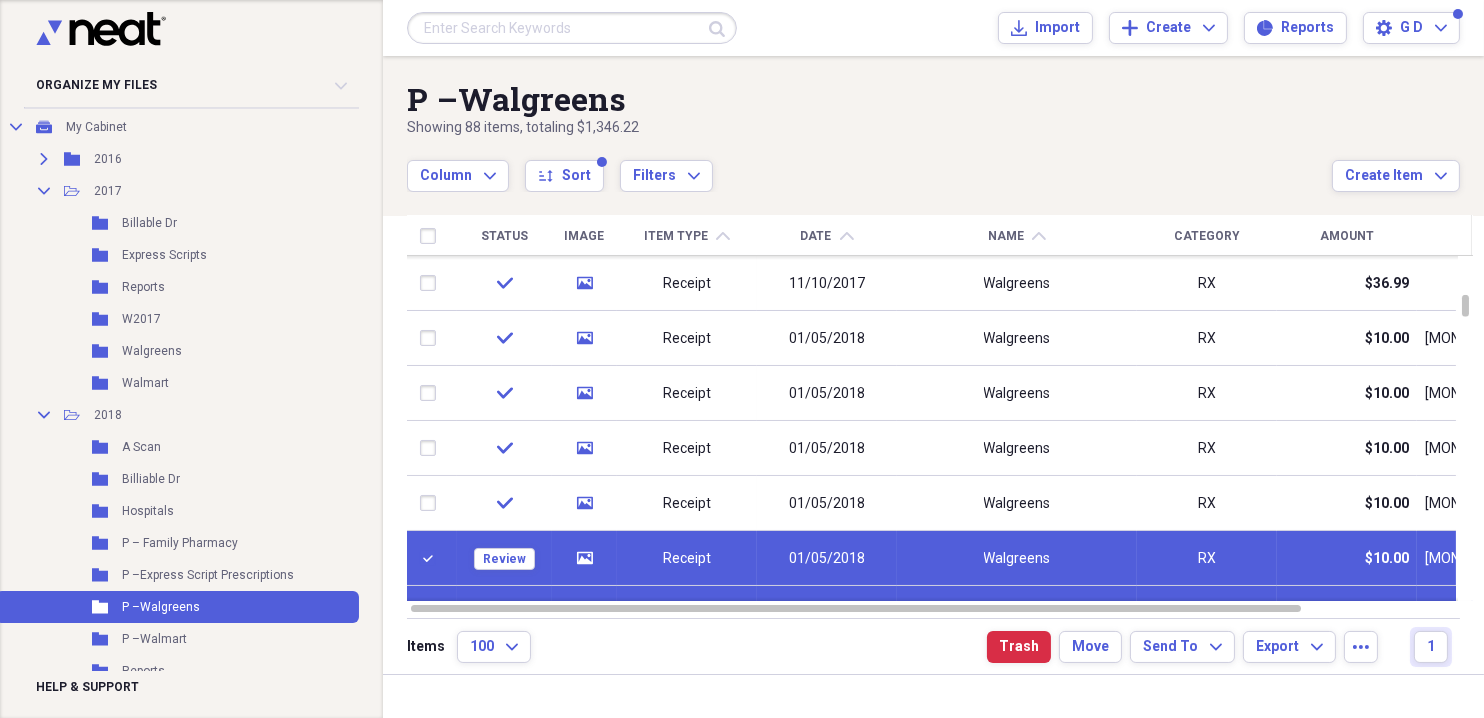 scroll, scrollTop: 0, scrollLeft: 0, axis: both 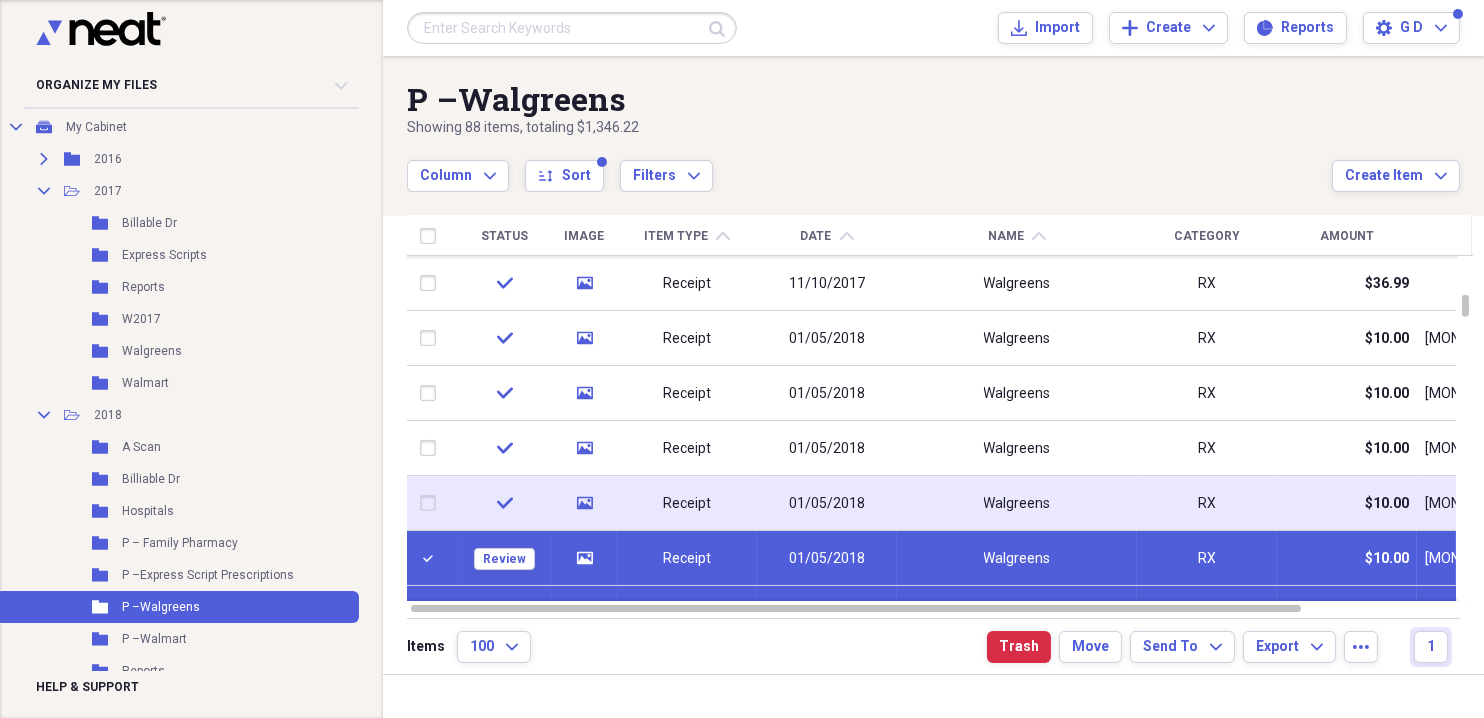drag, startPoint x: 438, startPoint y: 505, endPoint x: 436, endPoint y: 466, distance: 39.051247 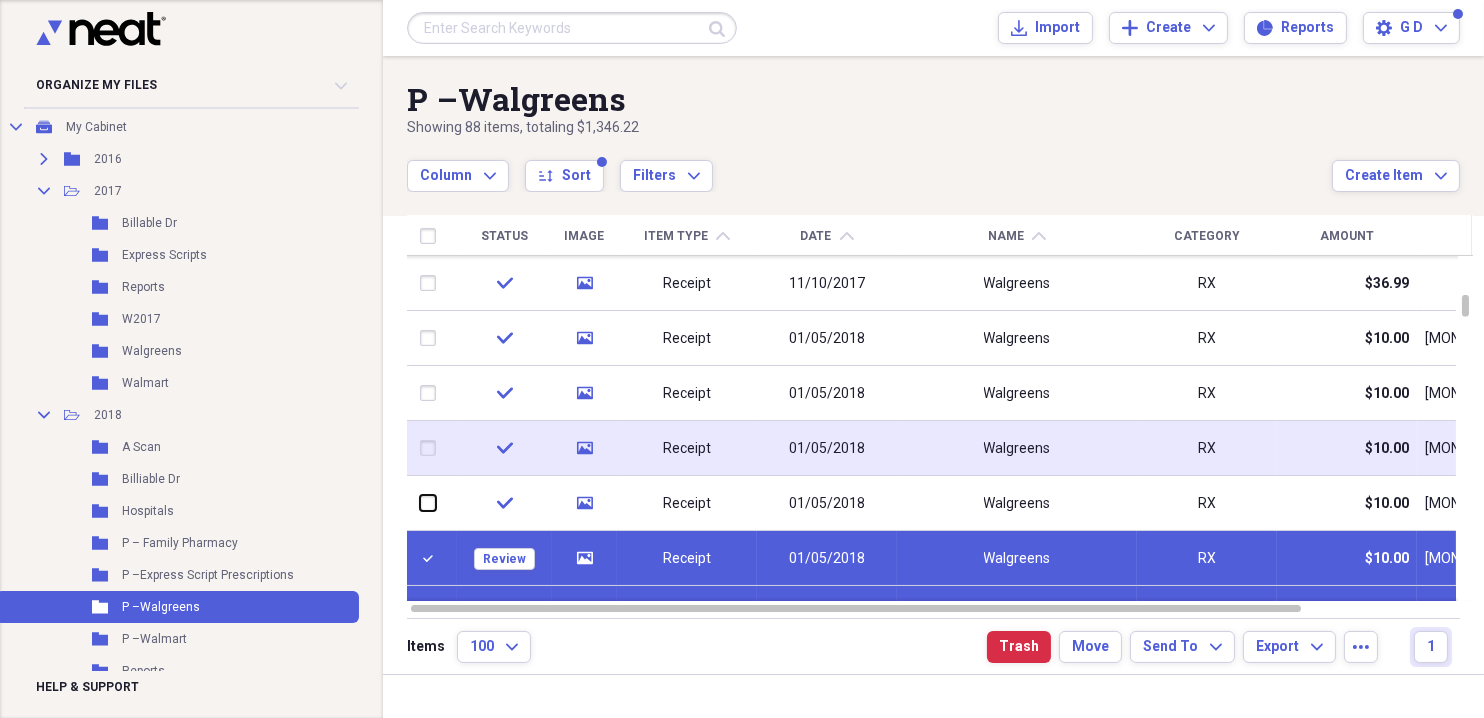 click at bounding box center (420, 503) 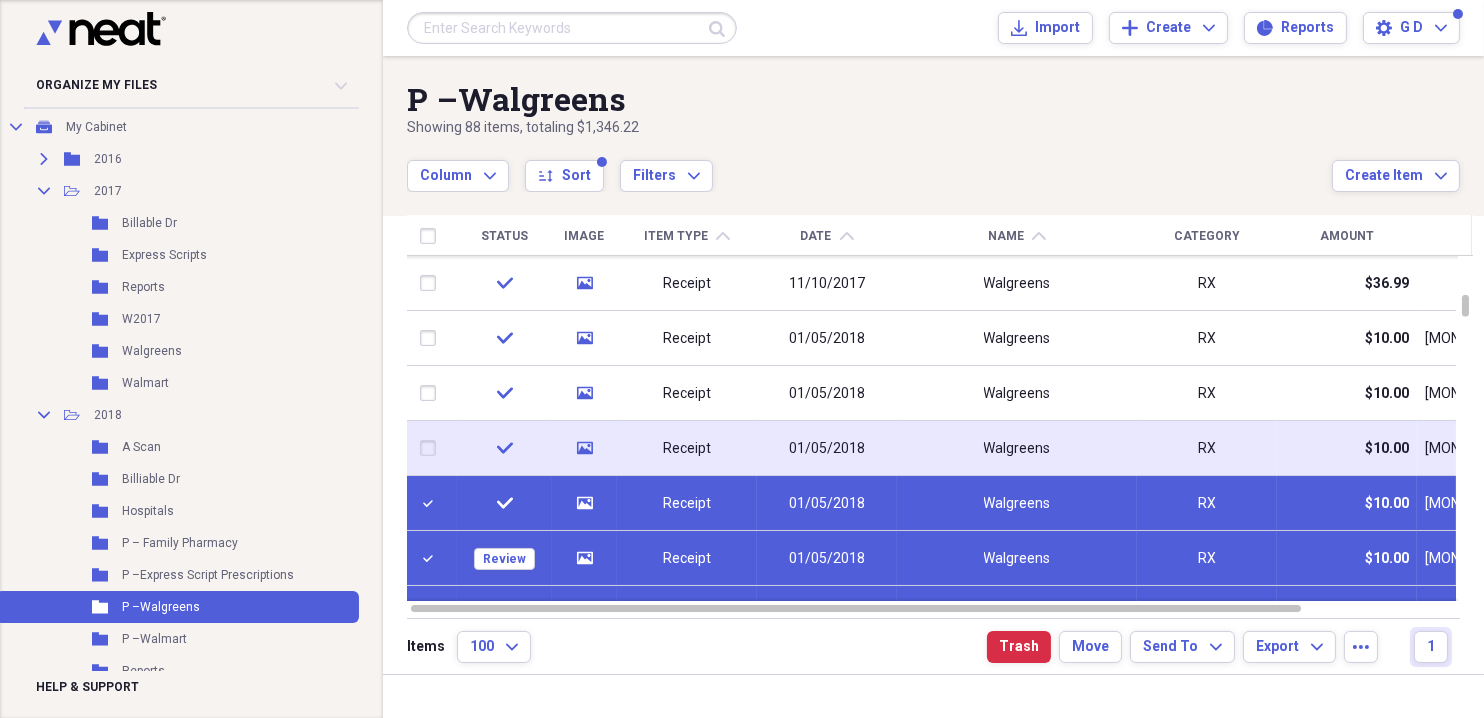 click at bounding box center [432, 448] 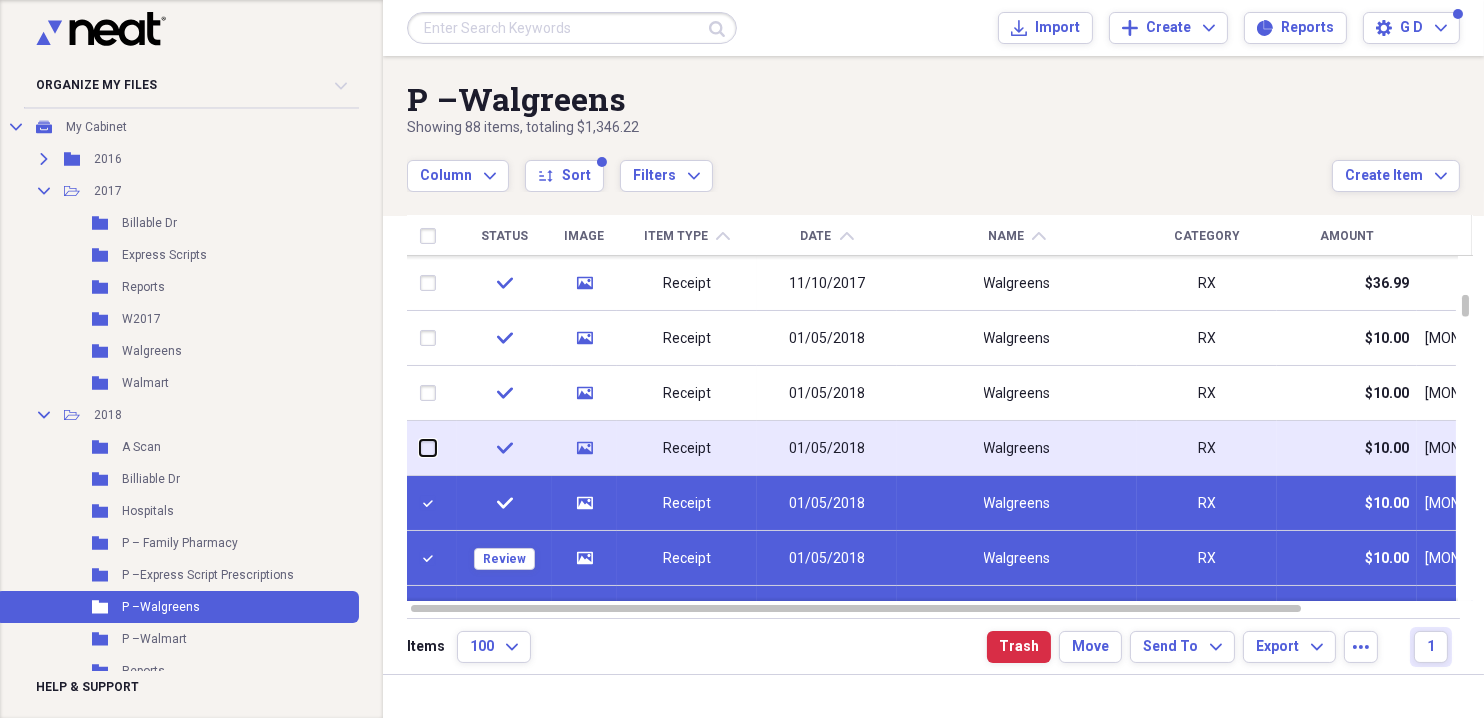 click at bounding box center [420, 448] 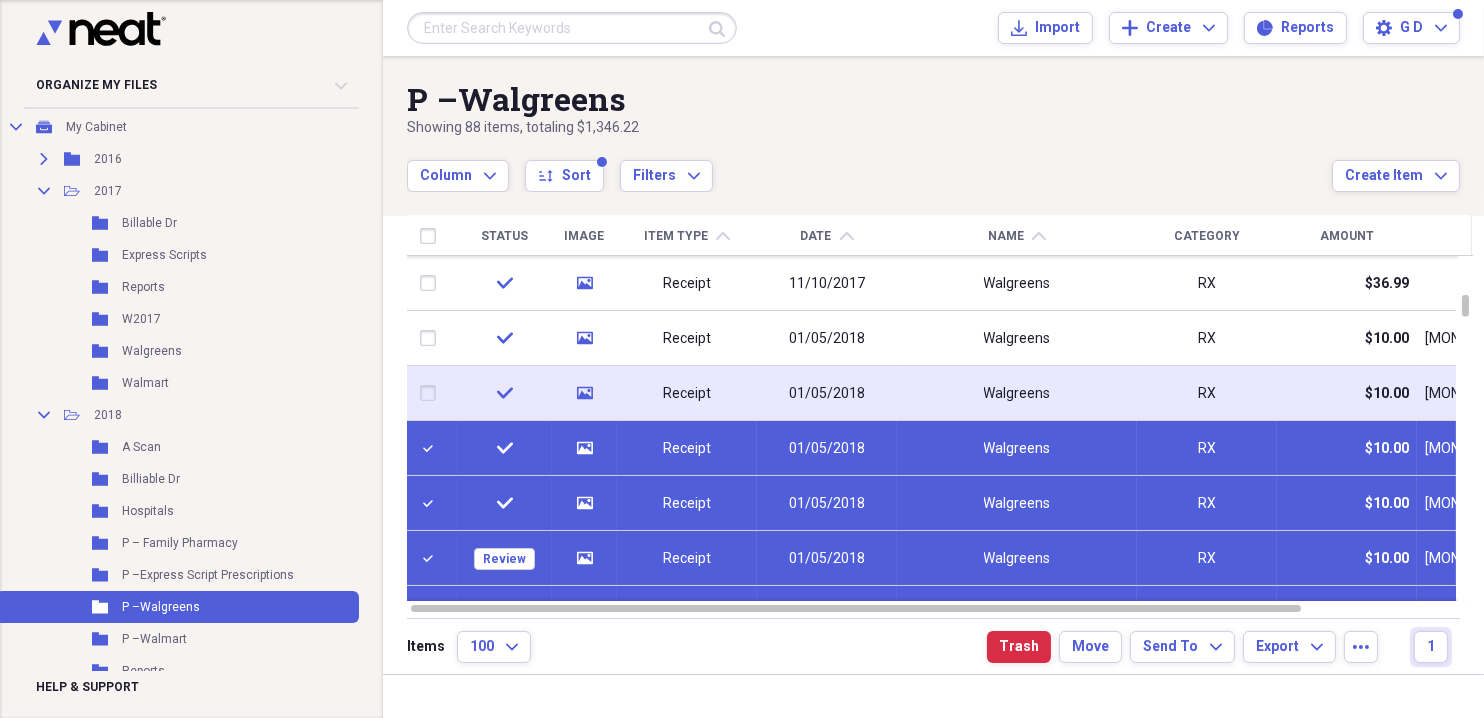 click at bounding box center [432, 393] 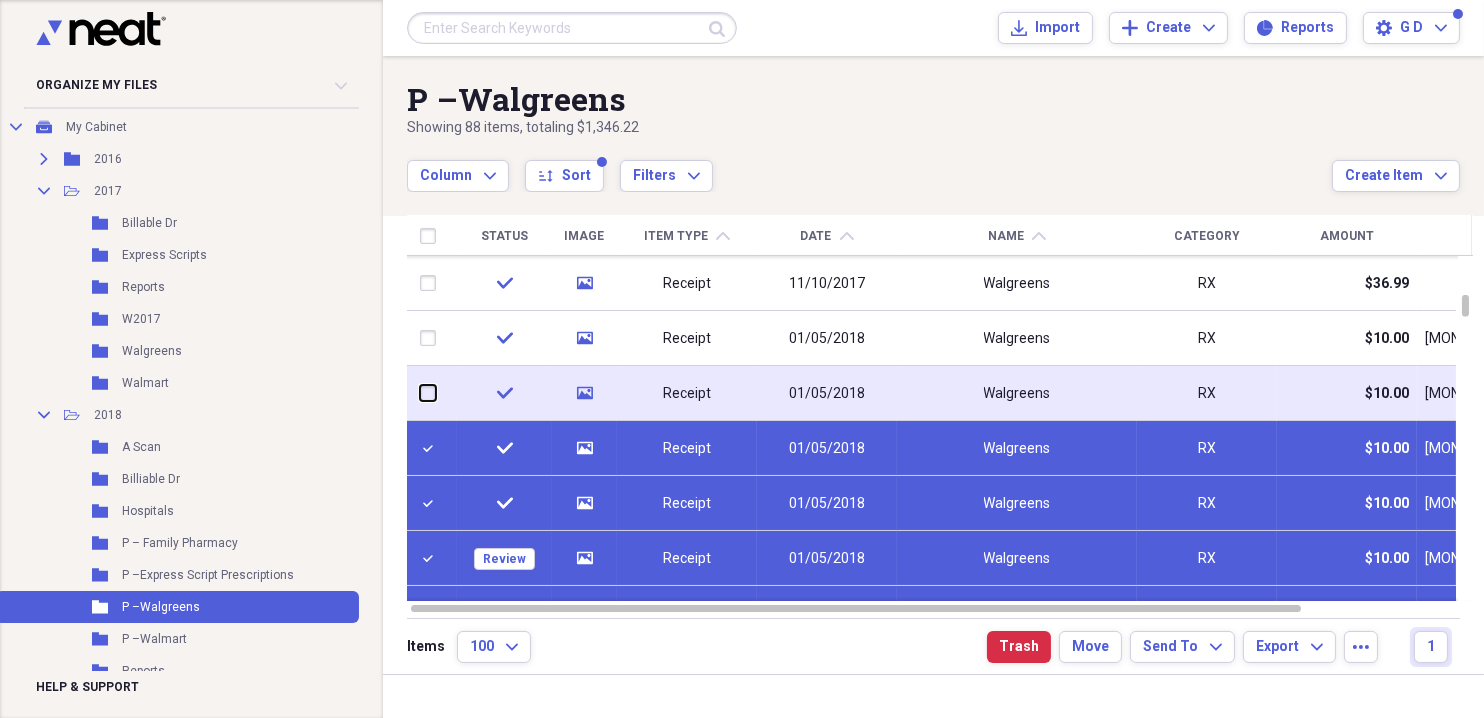 click at bounding box center (420, 393) 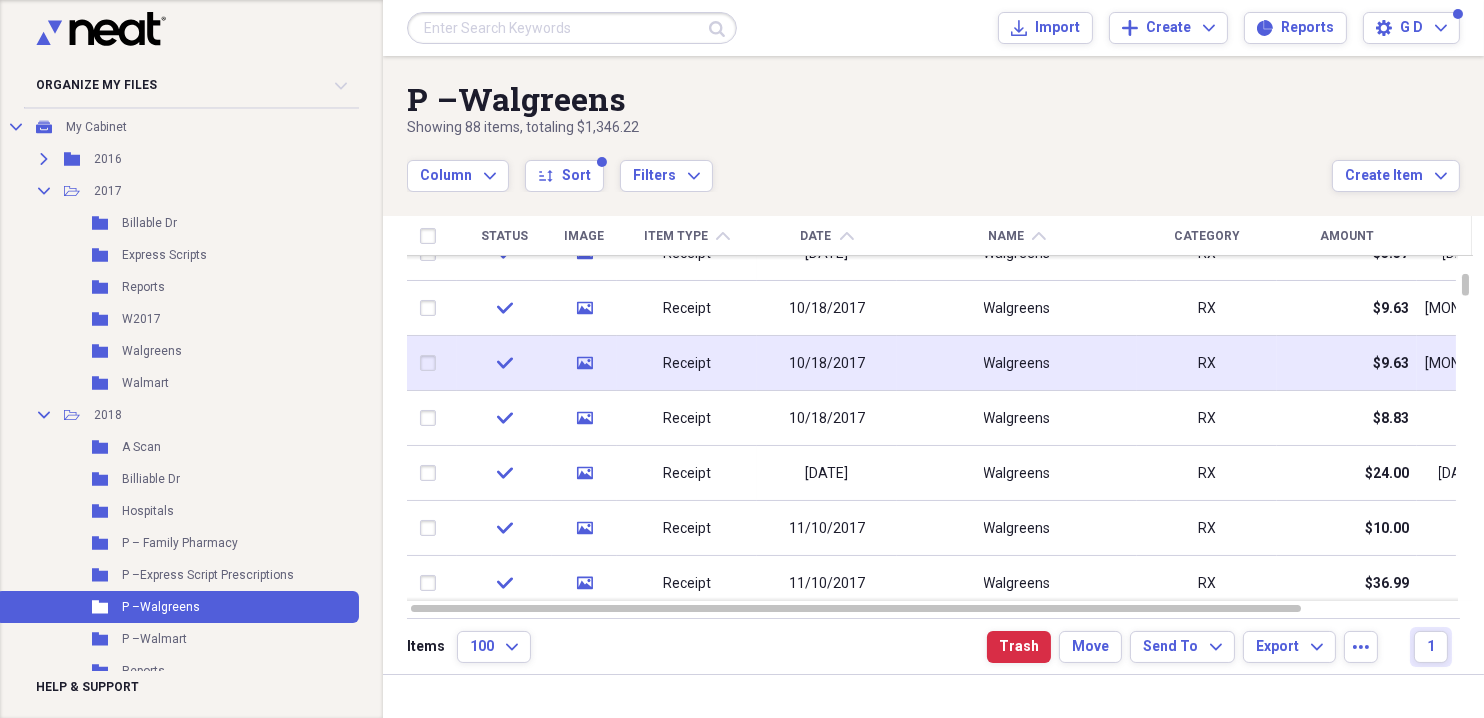 click at bounding box center [432, 363] 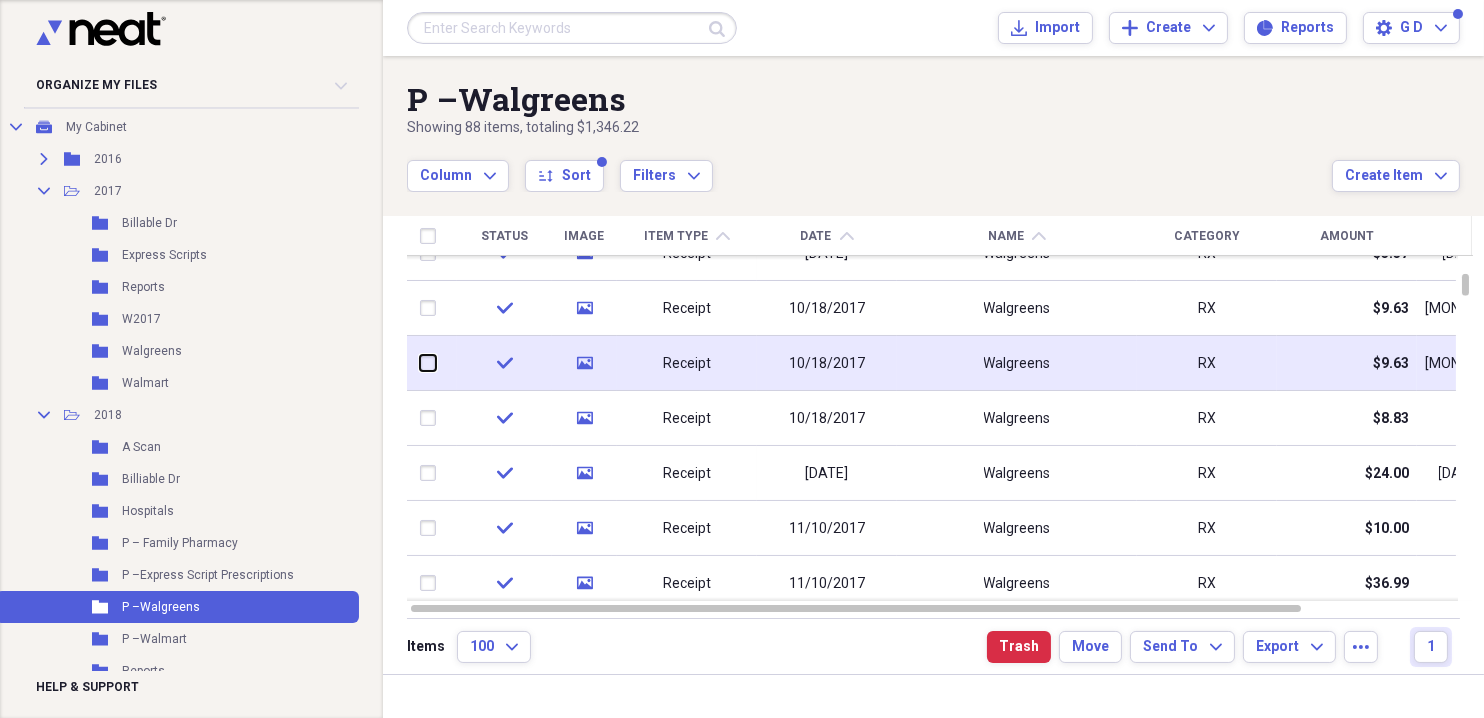 click at bounding box center [420, 363] 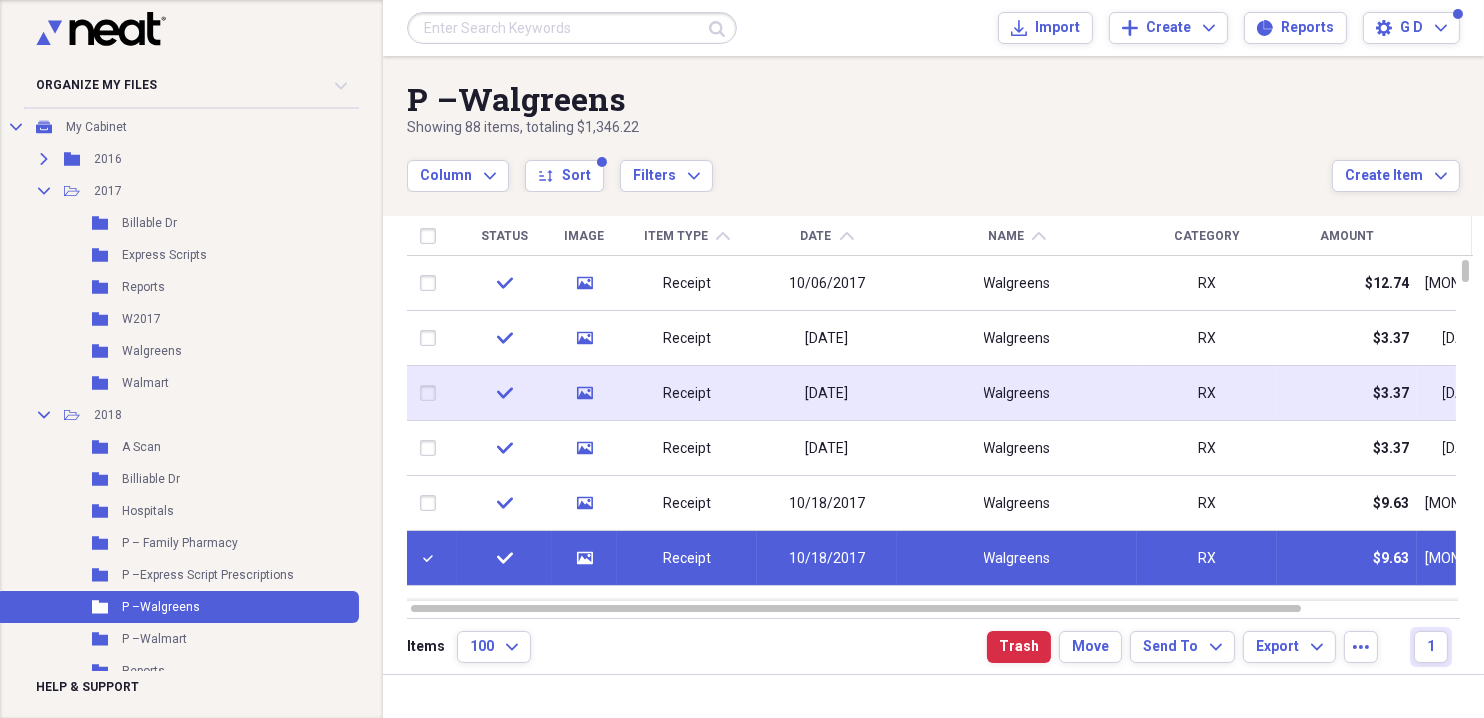 click at bounding box center (432, 393) 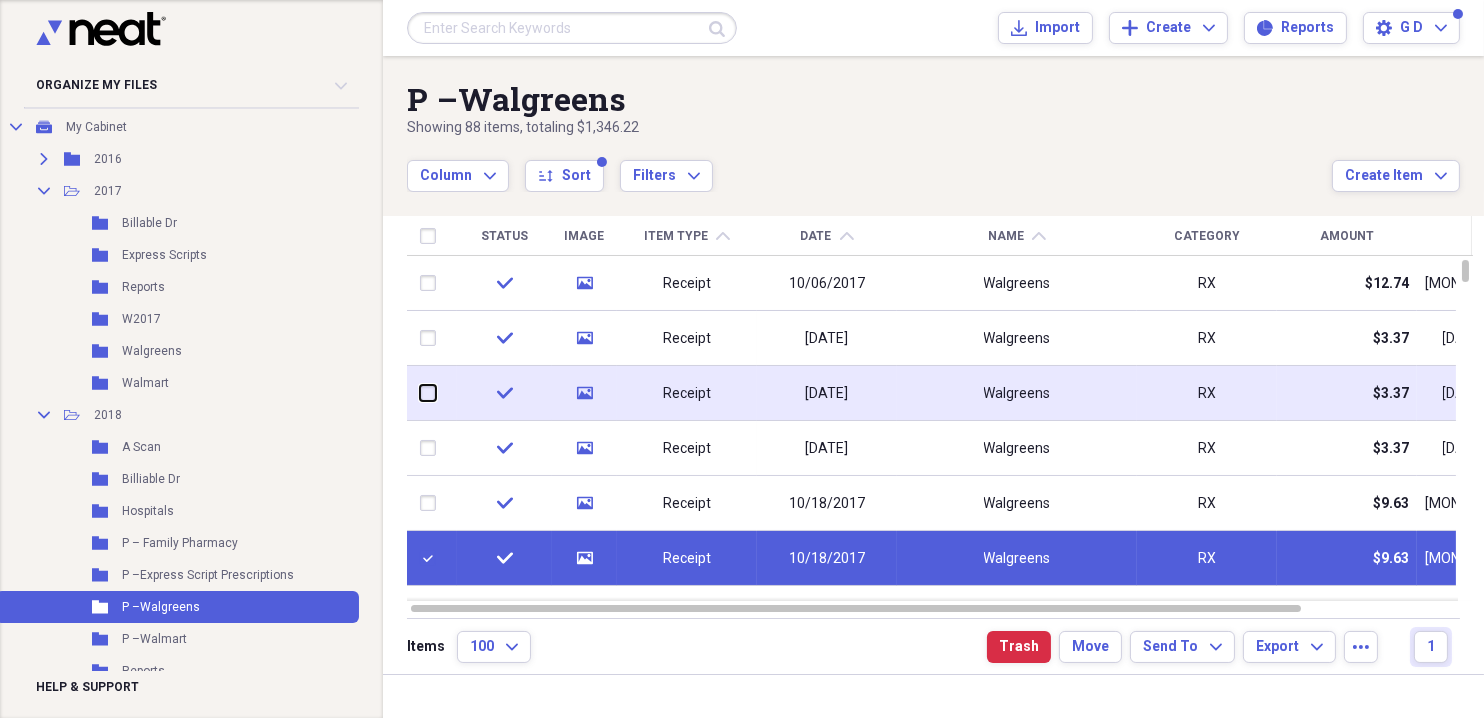click at bounding box center (420, 393) 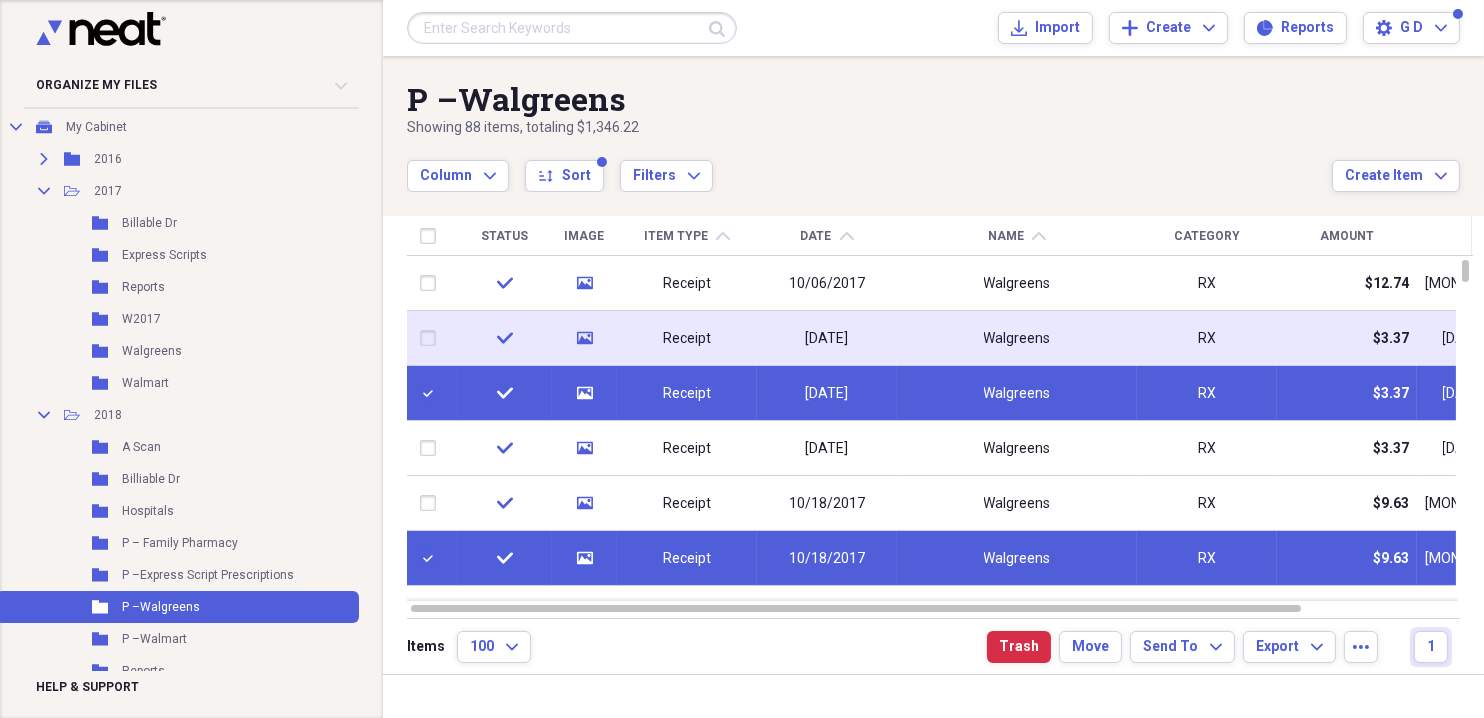 click at bounding box center [432, 338] 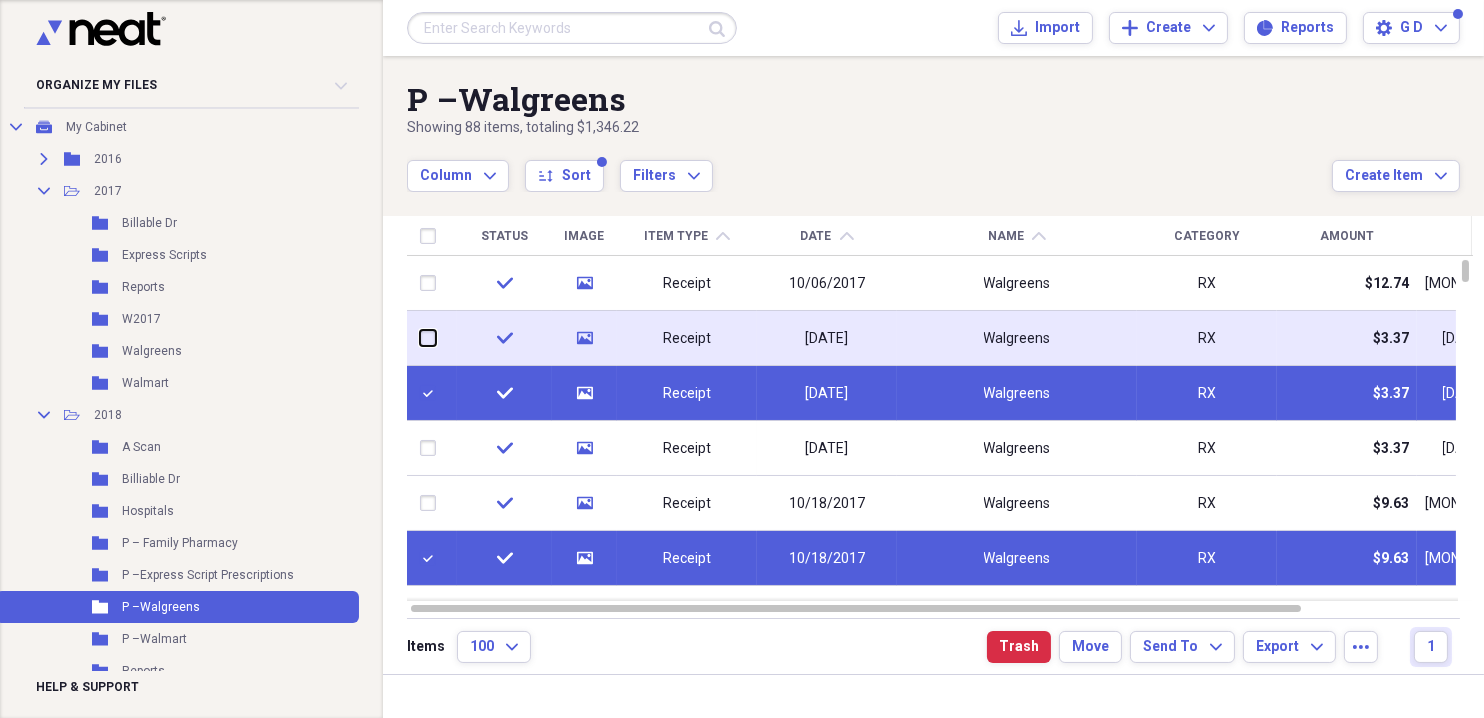 click at bounding box center (420, 338) 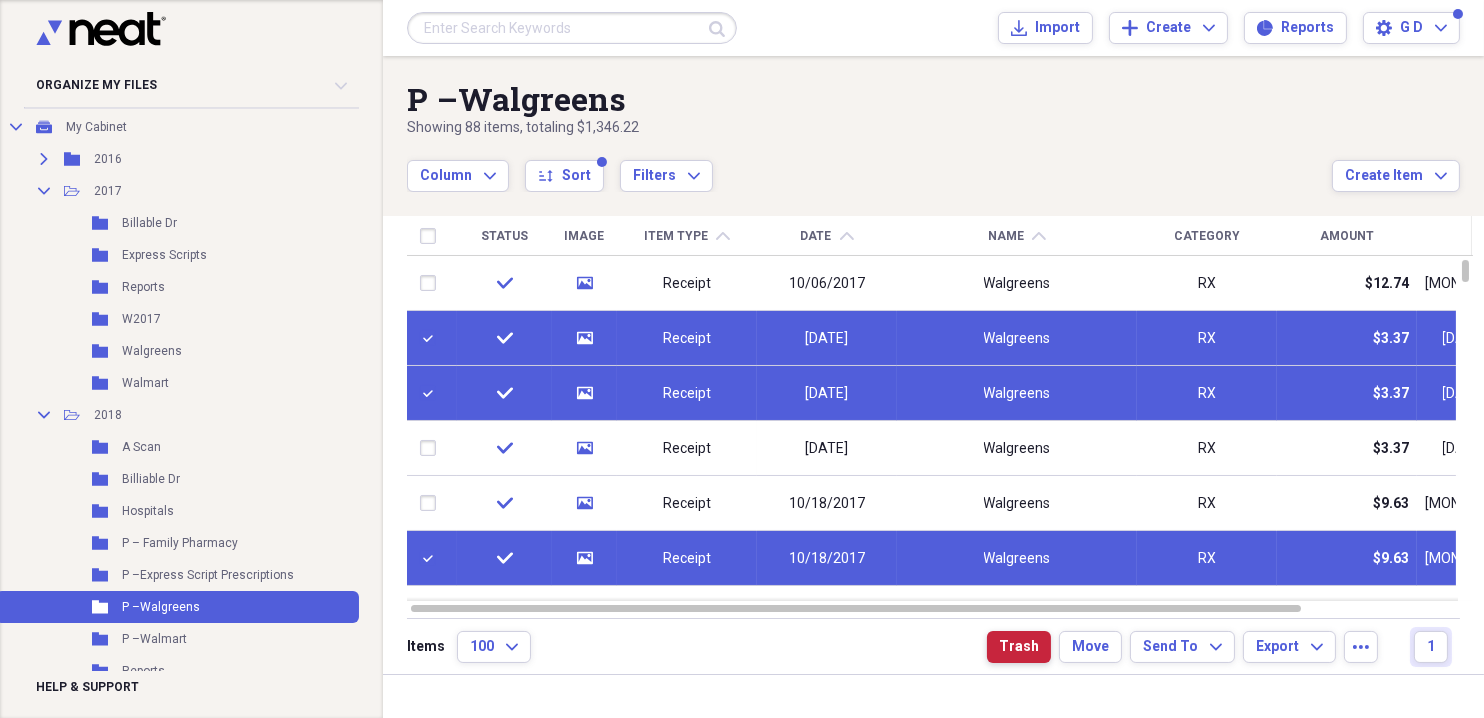 click on "Trash" at bounding box center [1019, 647] 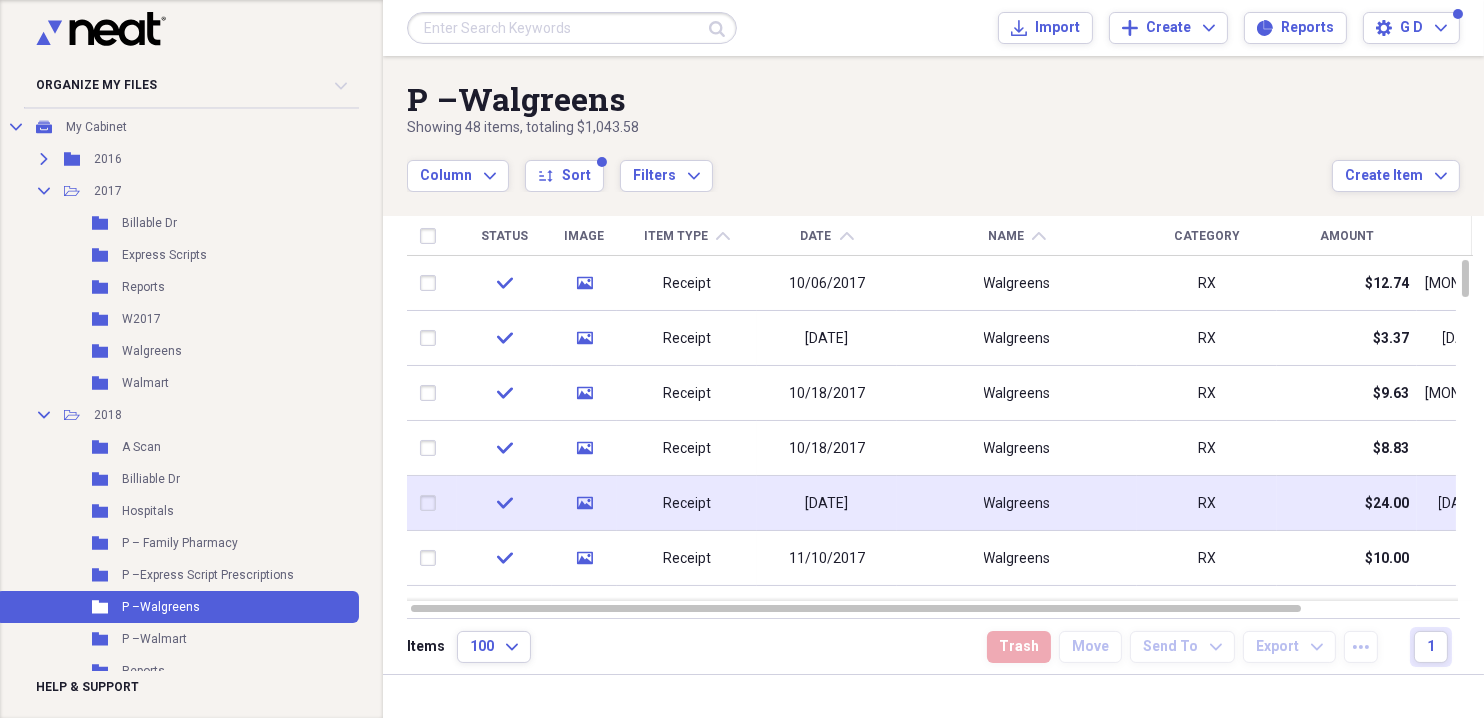 click at bounding box center [432, 503] 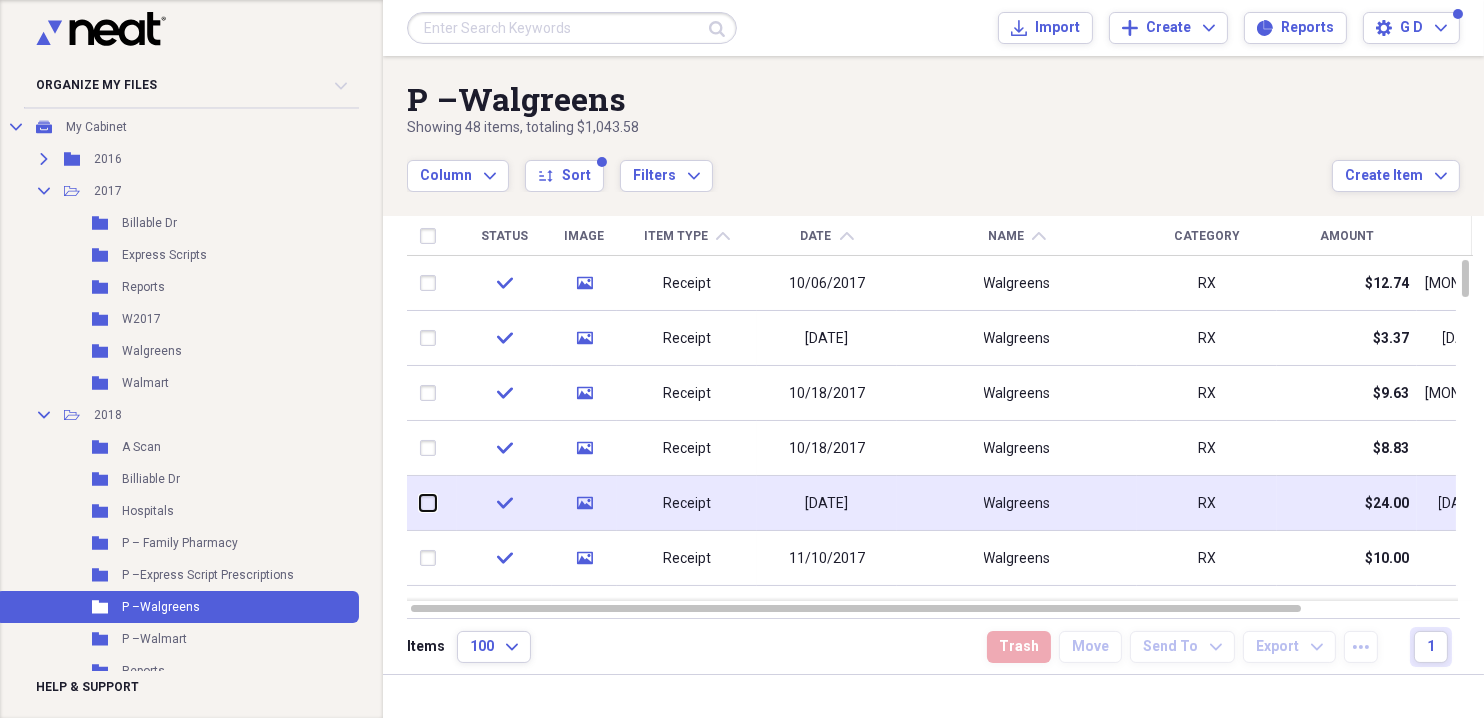 click at bounding box center (420, 503) 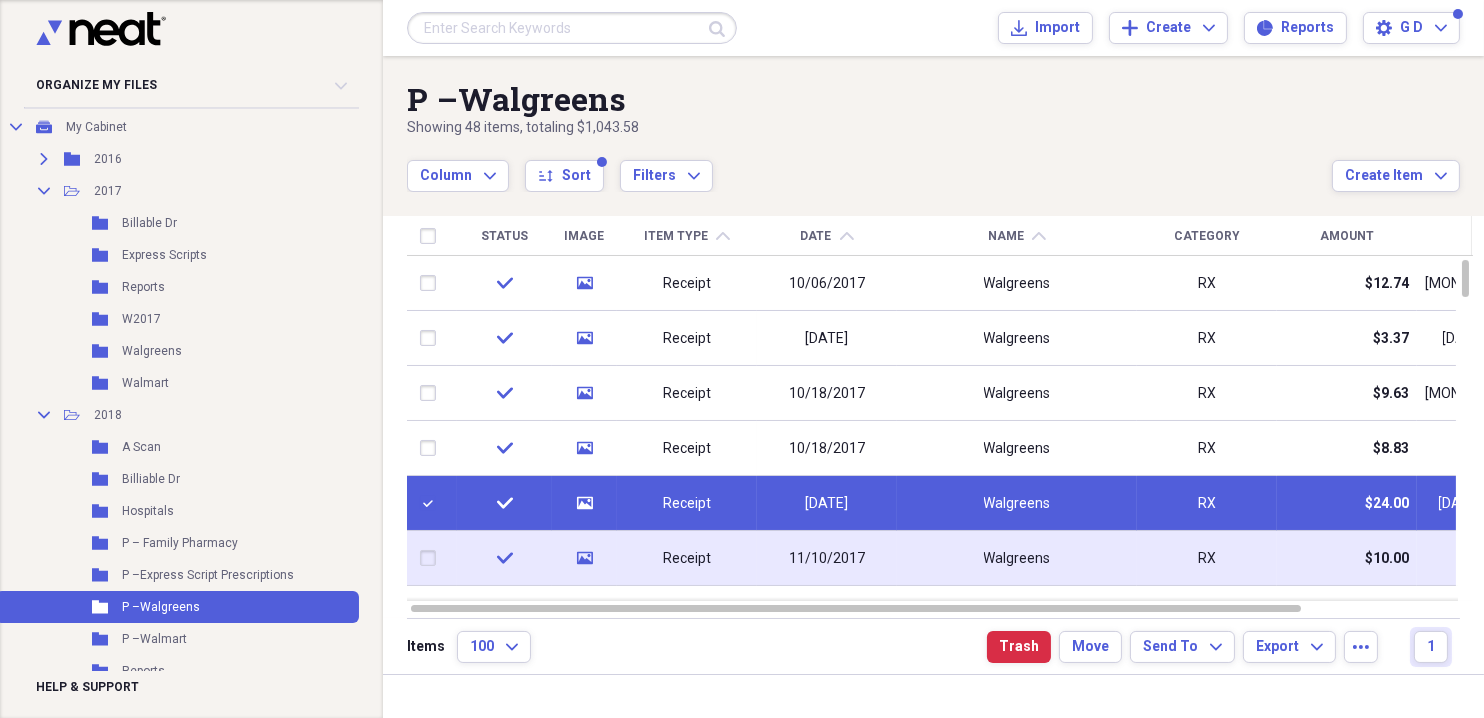click at bounding box center [432, 558] 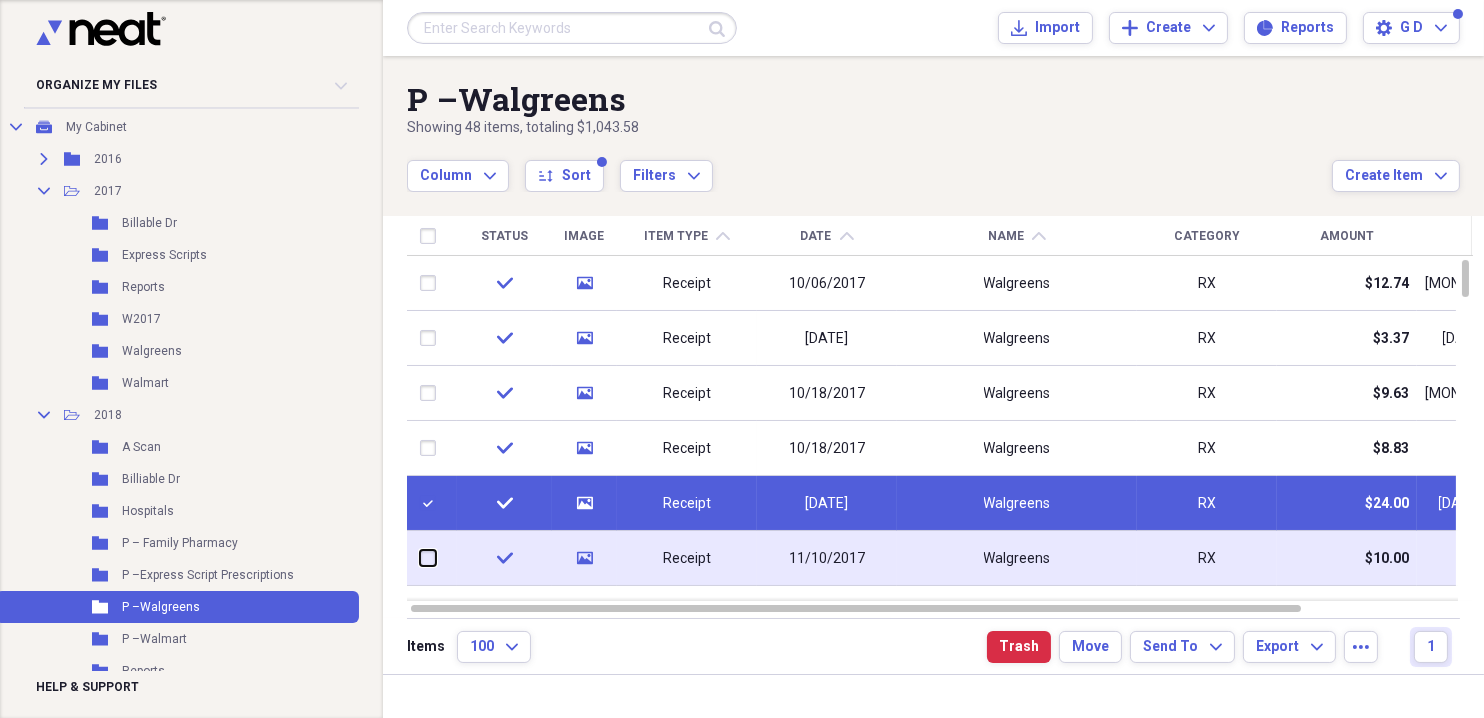 click at bounding box center [420, 558] 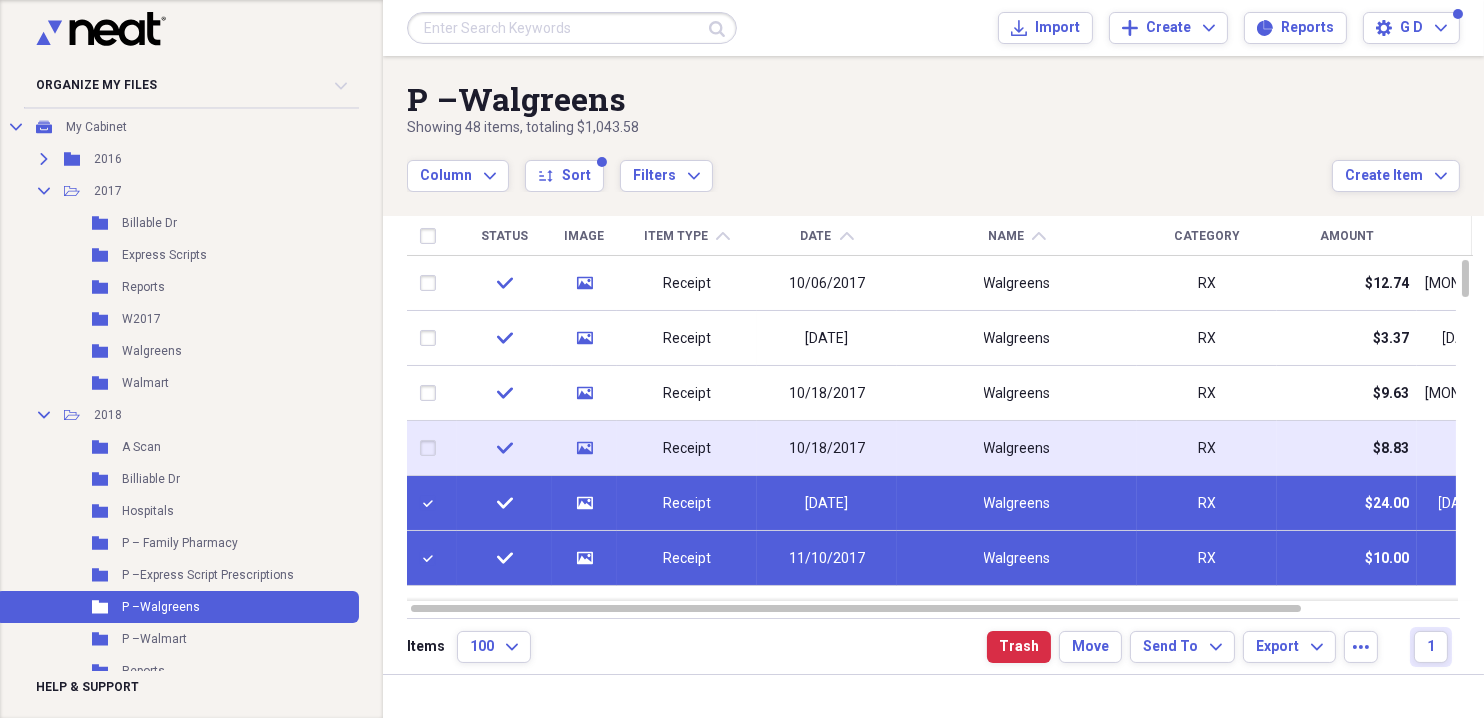 click at bounding box center [432, 448] 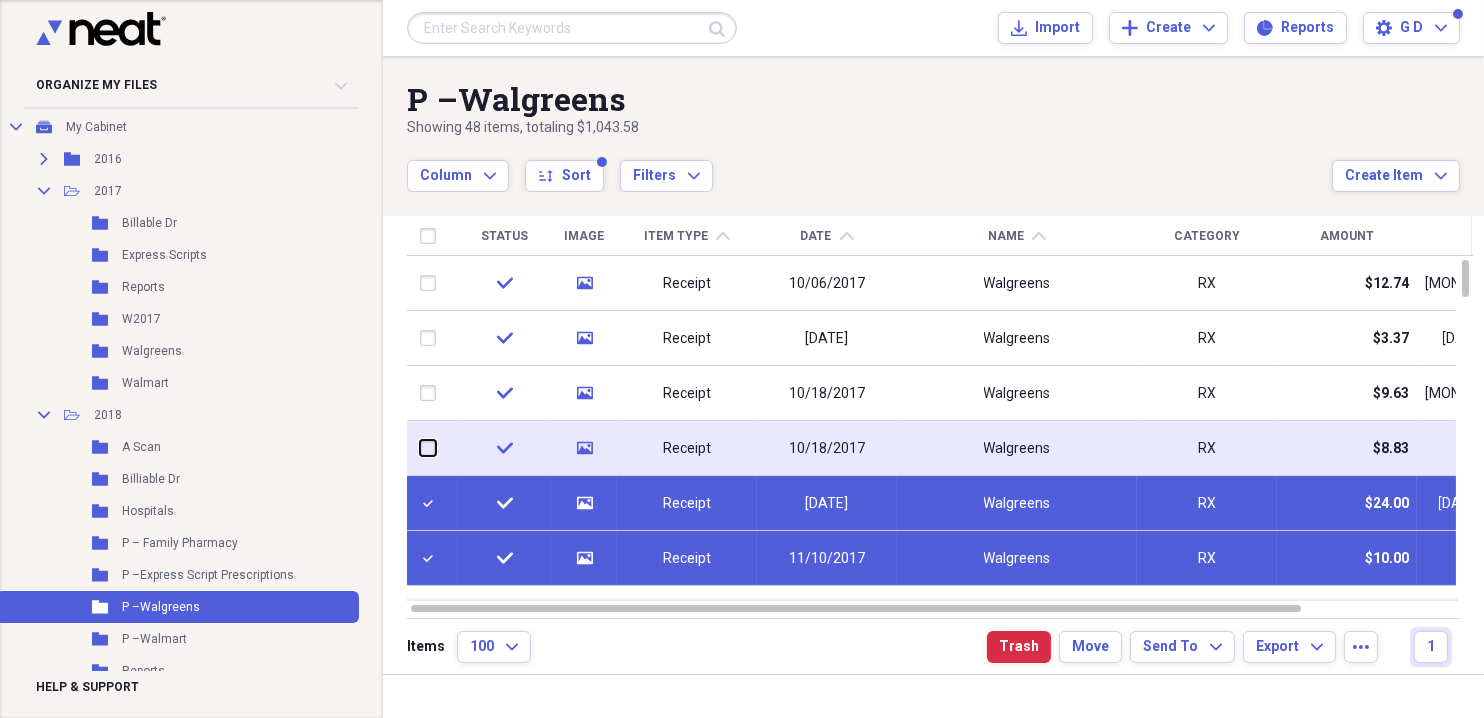 click at bounding box center [420, 448] 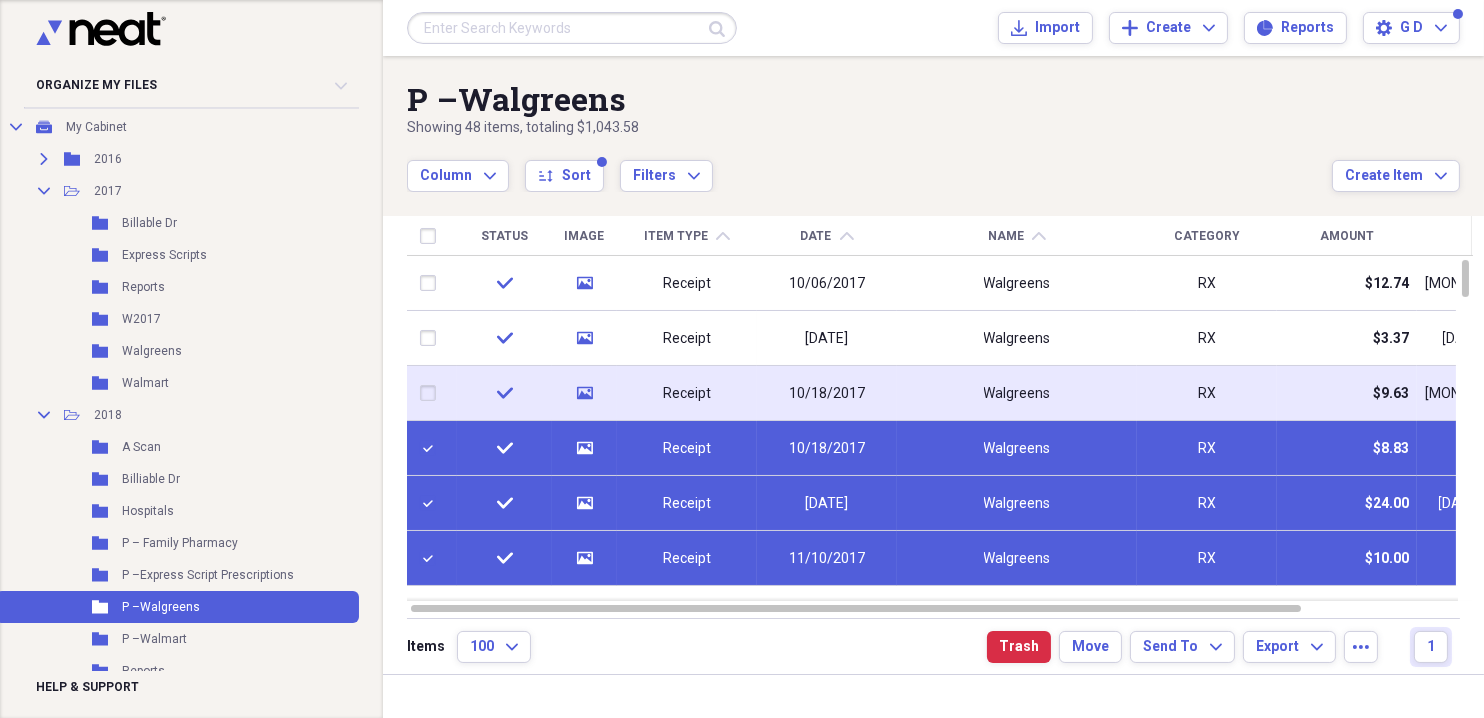 click at bounding box center [432, 393] 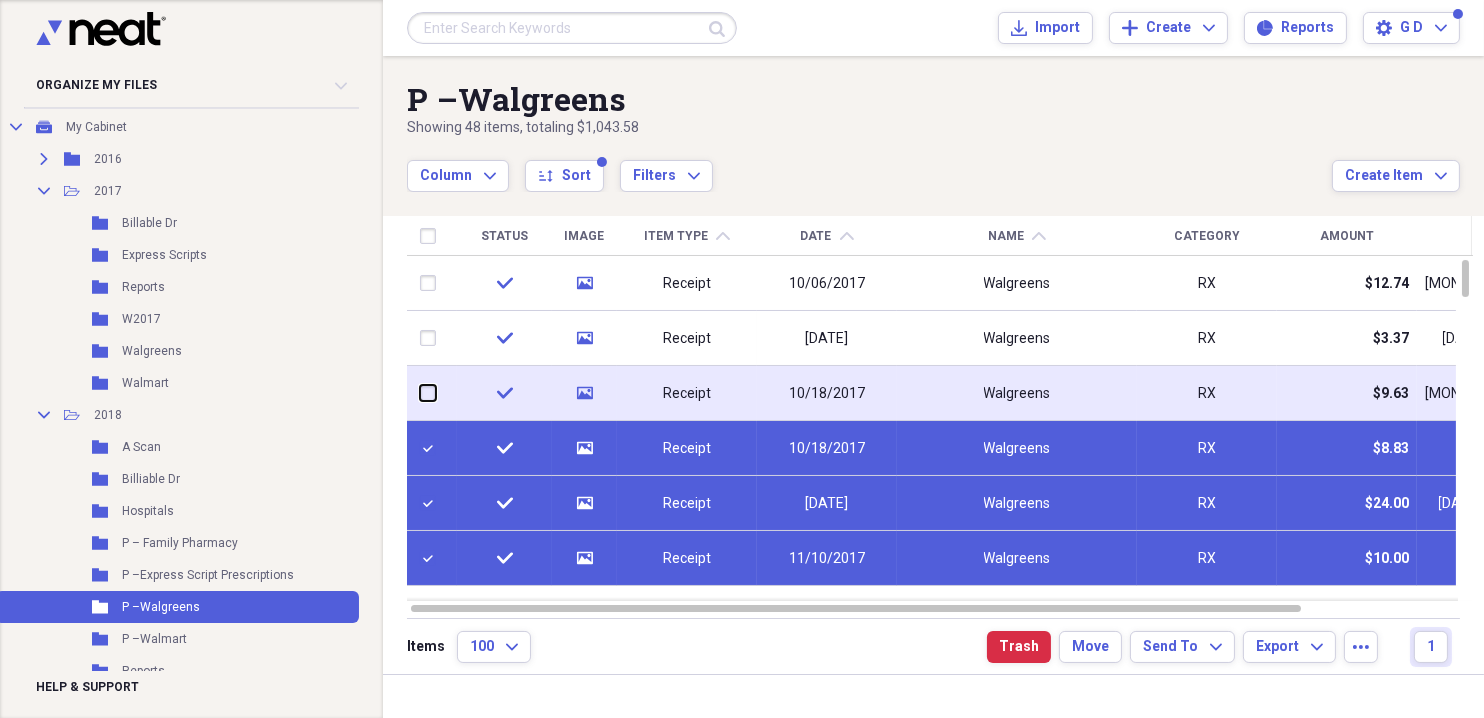 click at bounding box center [420, 393] 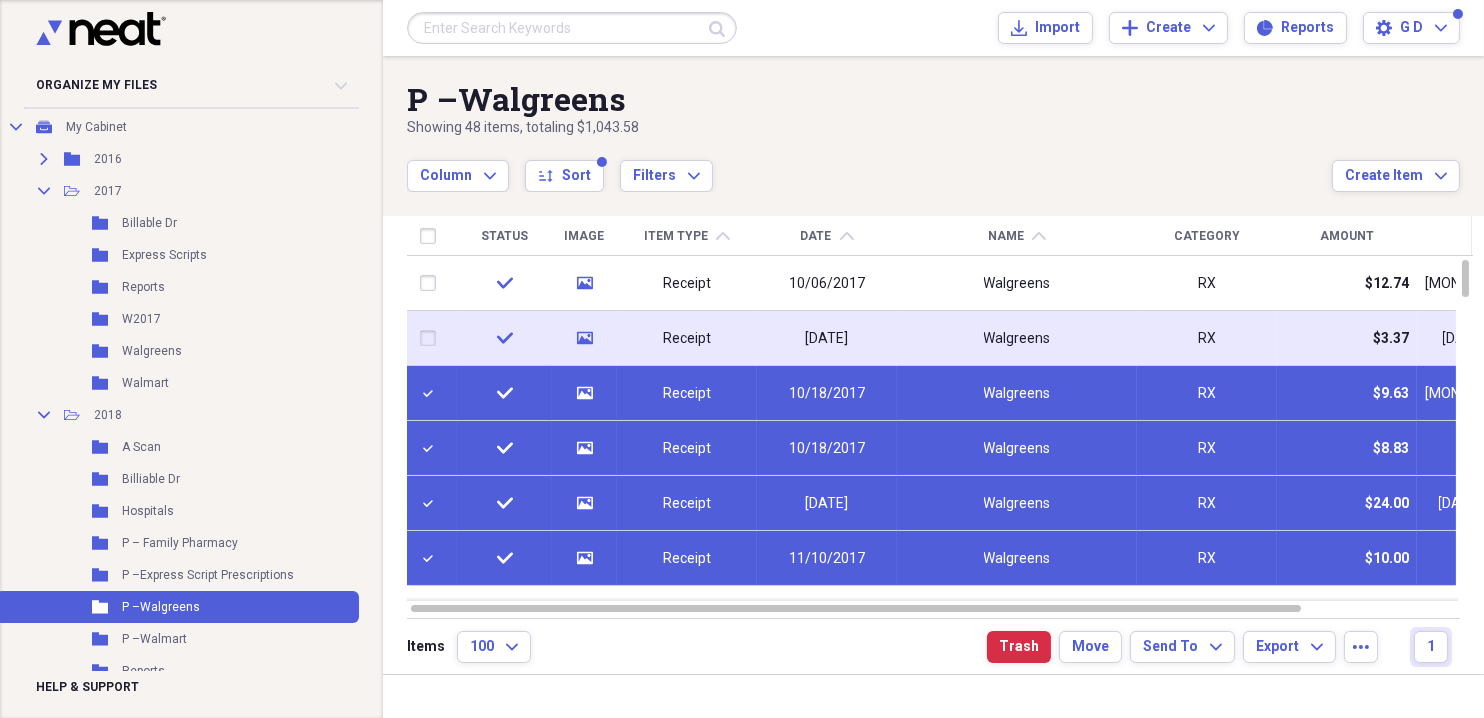 click at bounding box center (432, 338) 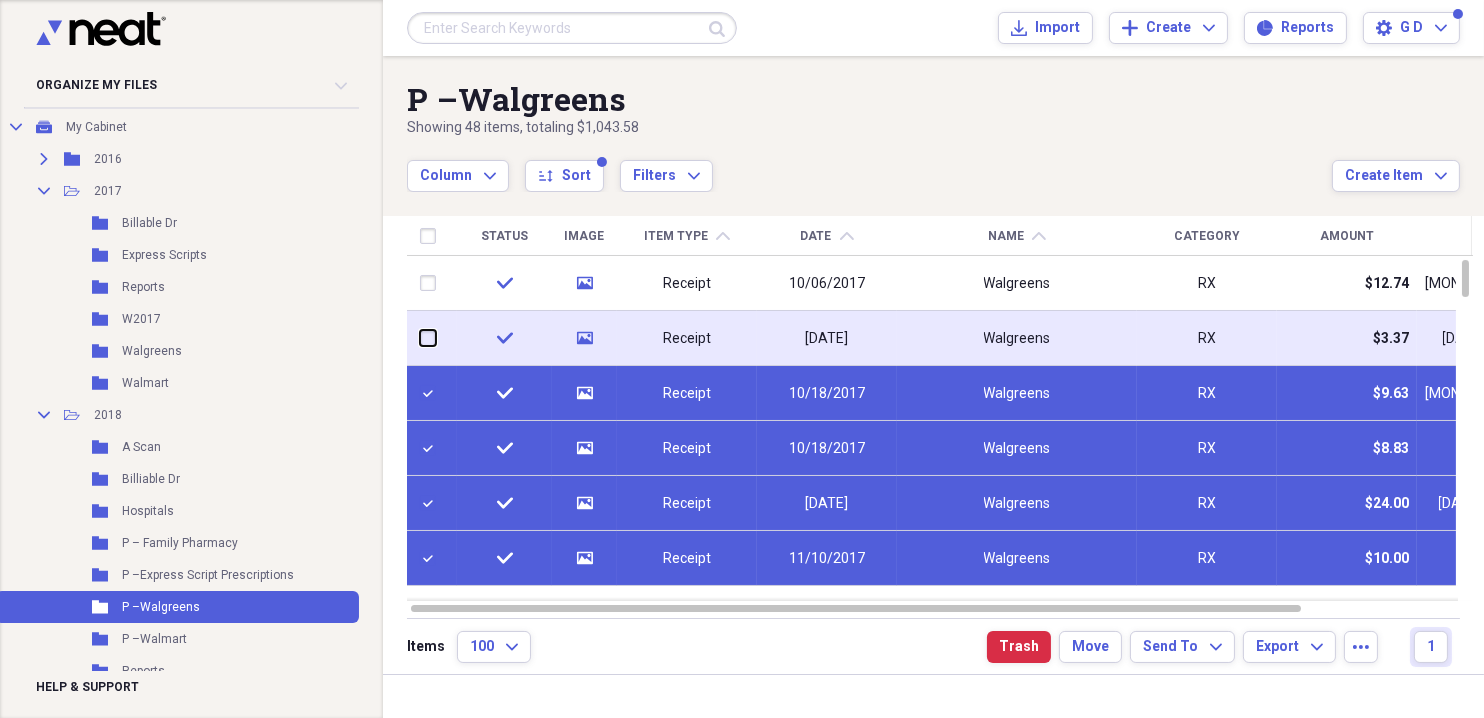 click at bounding box center (420, 338) 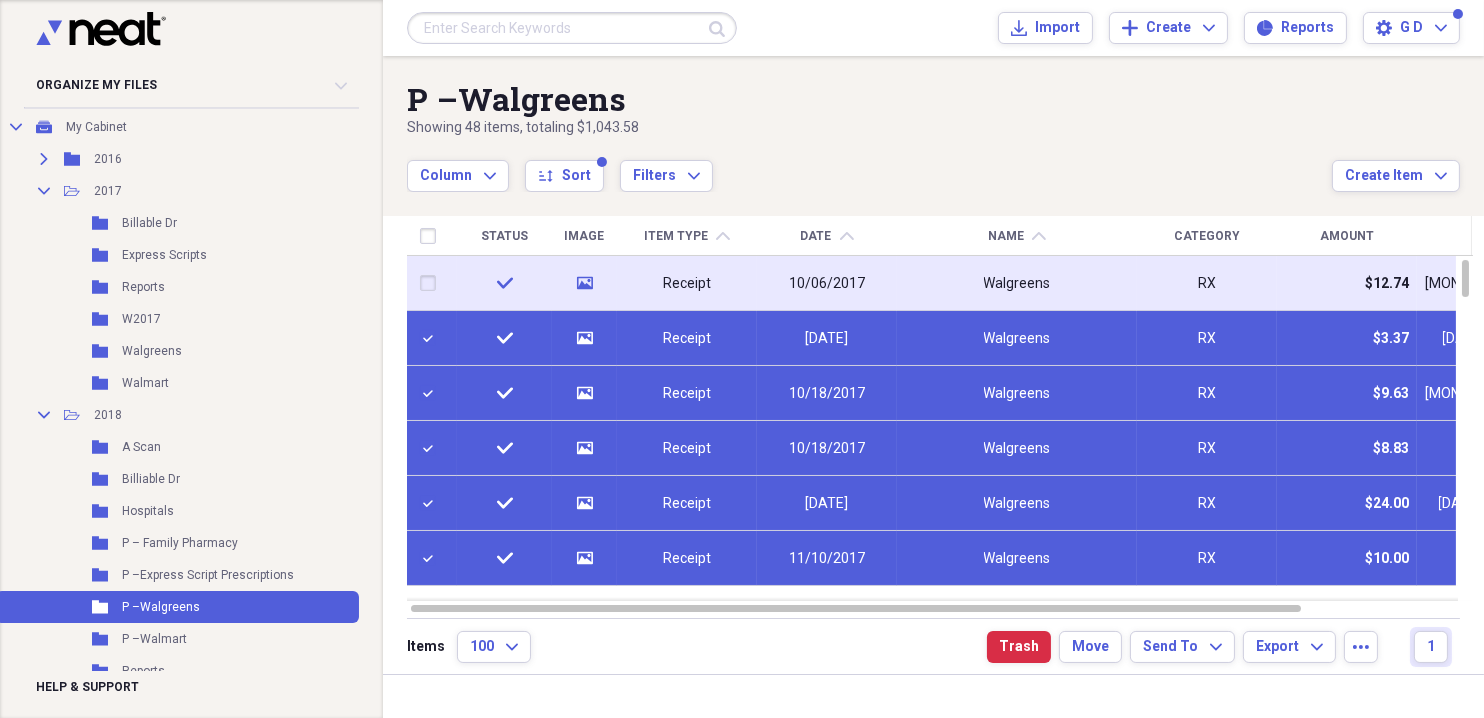 click at bounding box center (432, 283) 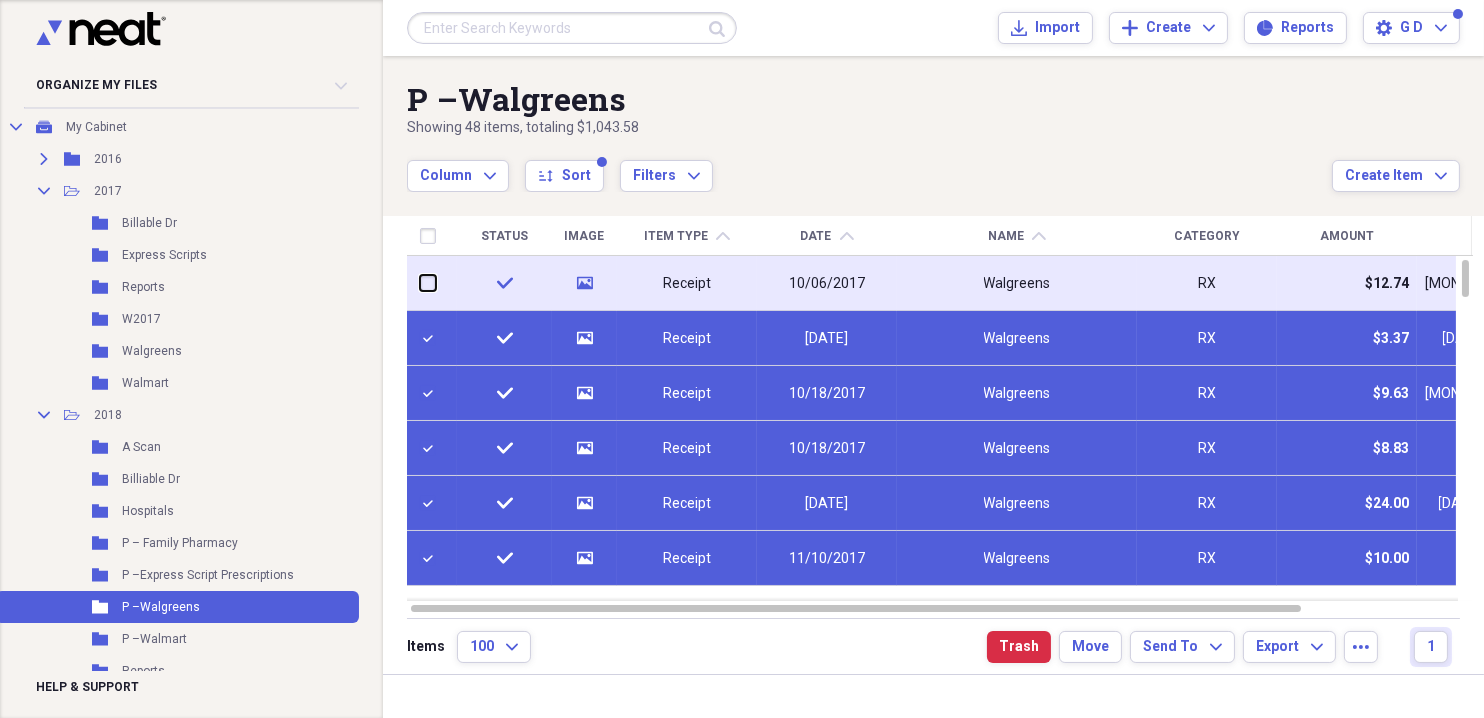 click at bounding box center (420, 283) 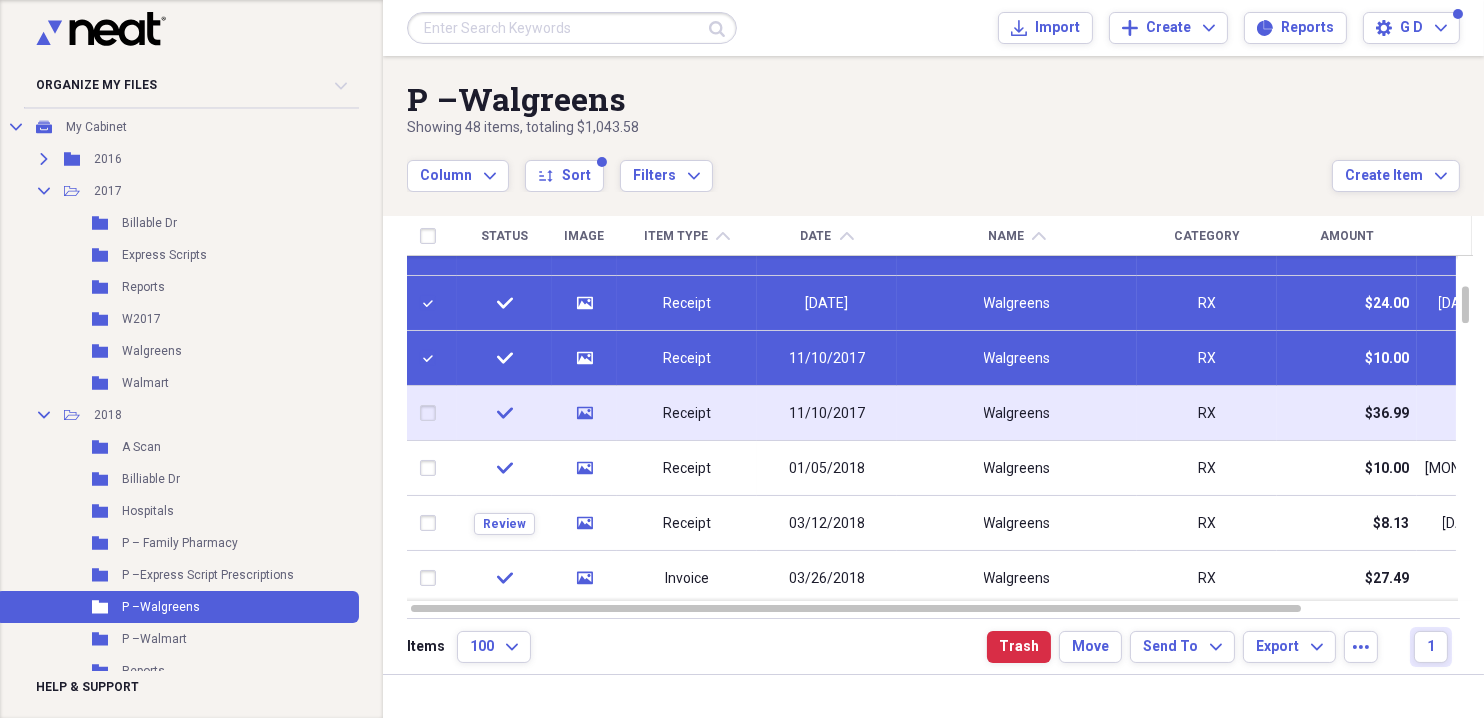 click at bounding box center (432, 413) 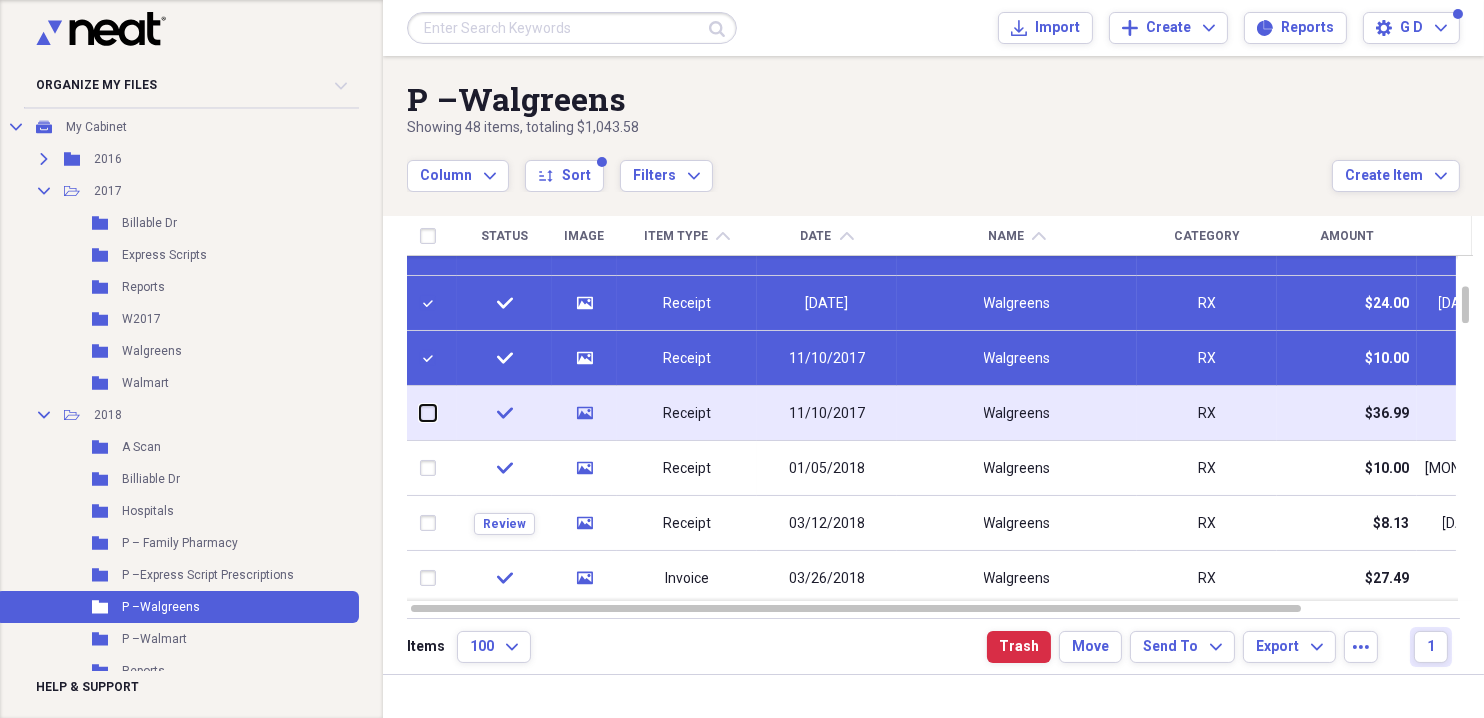 click at bounding box center [420, 413] 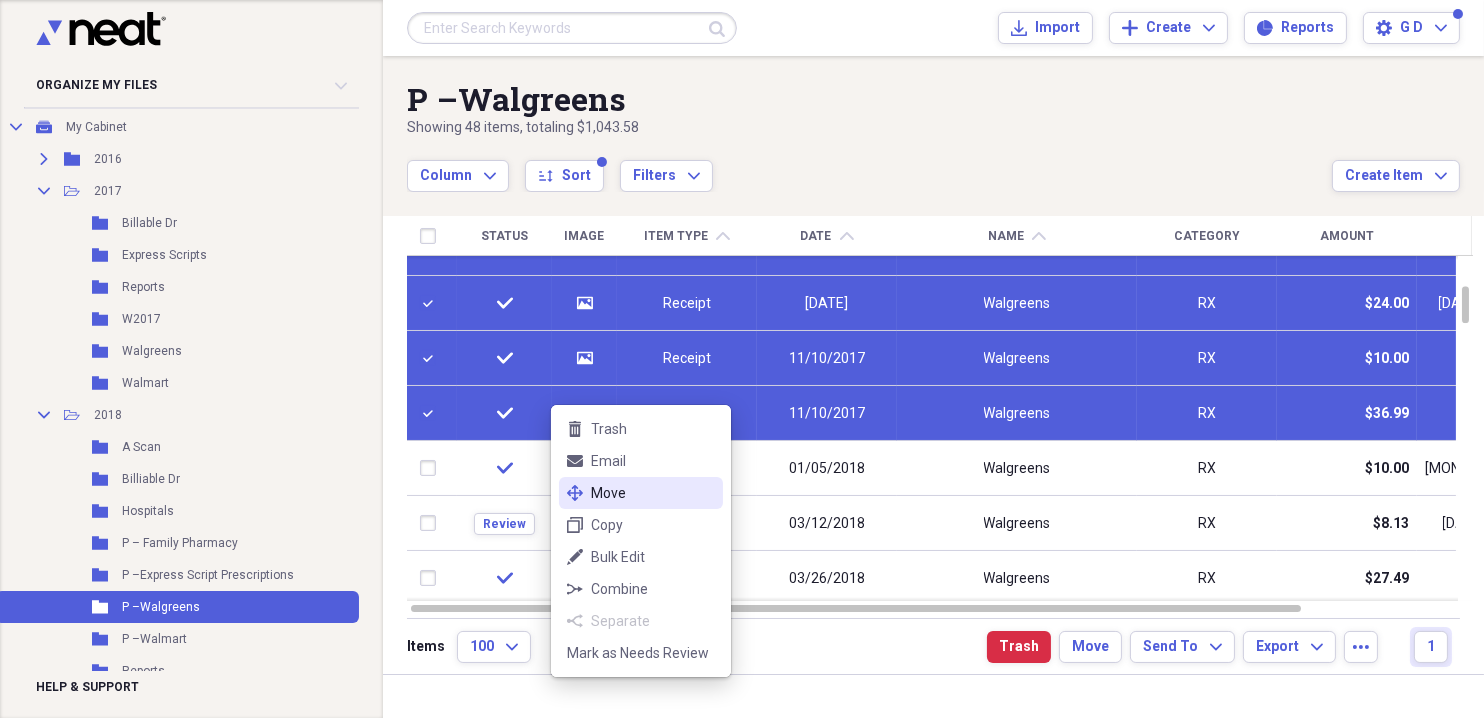 click on "Move" at bounding box center (653, 493) 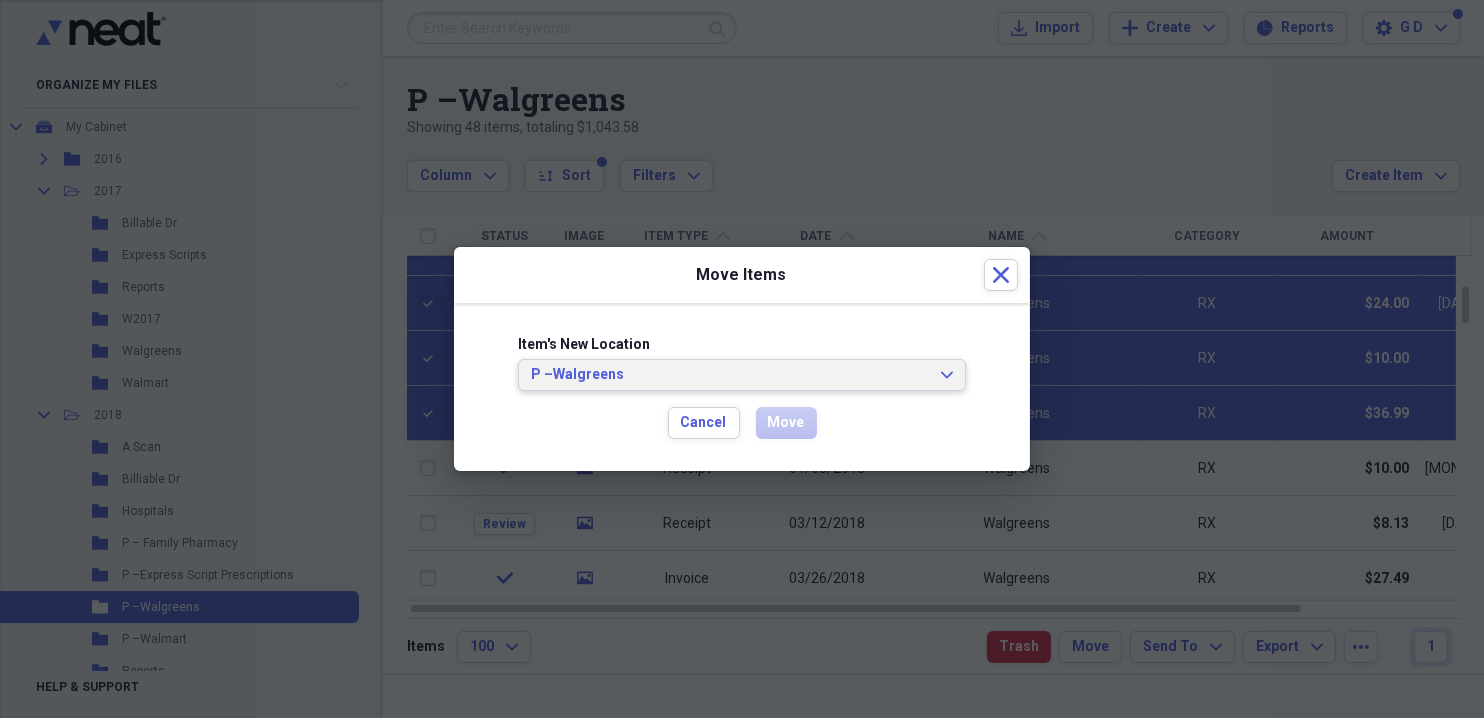 click on "Expand" 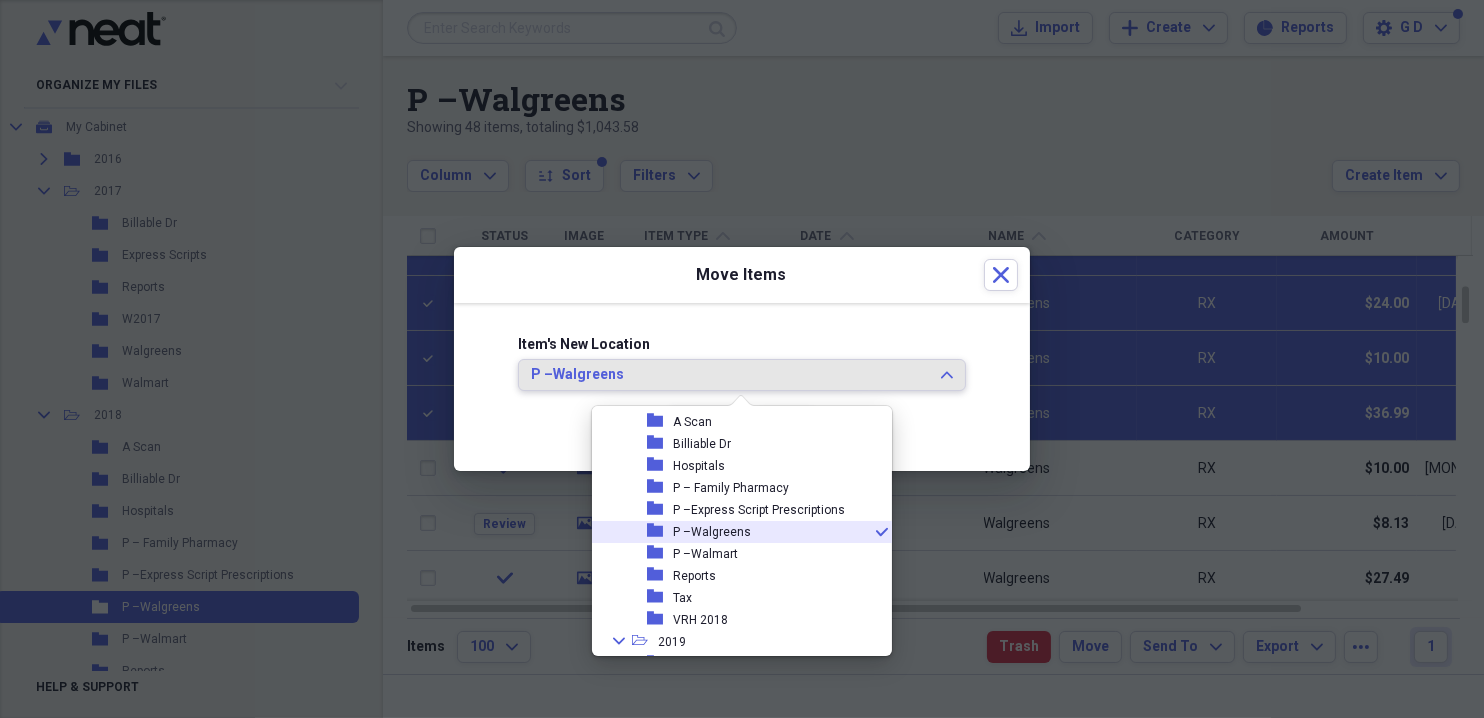 scroll, scrollTop: 118, scrollLeft: 0, axis: vertical 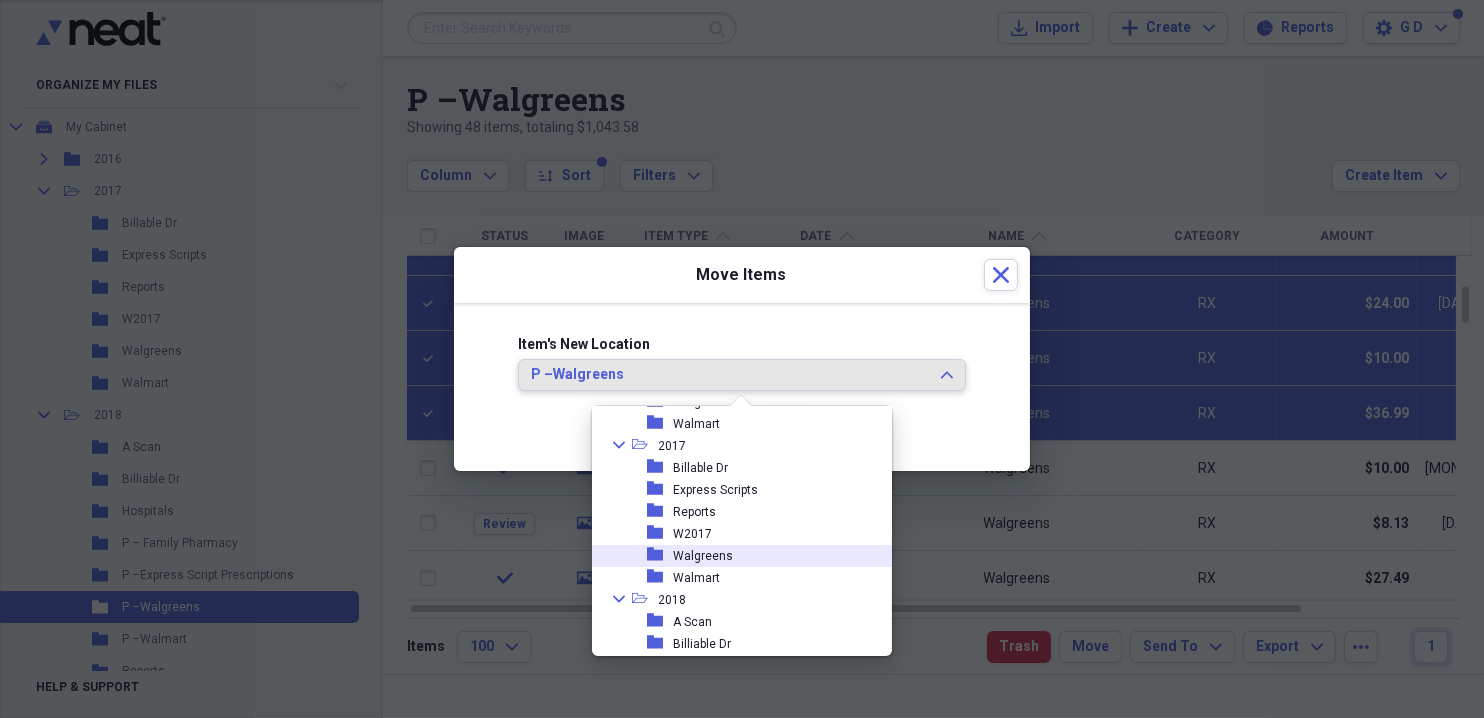 click on "Walgreens" at bounding box center [703, 556] 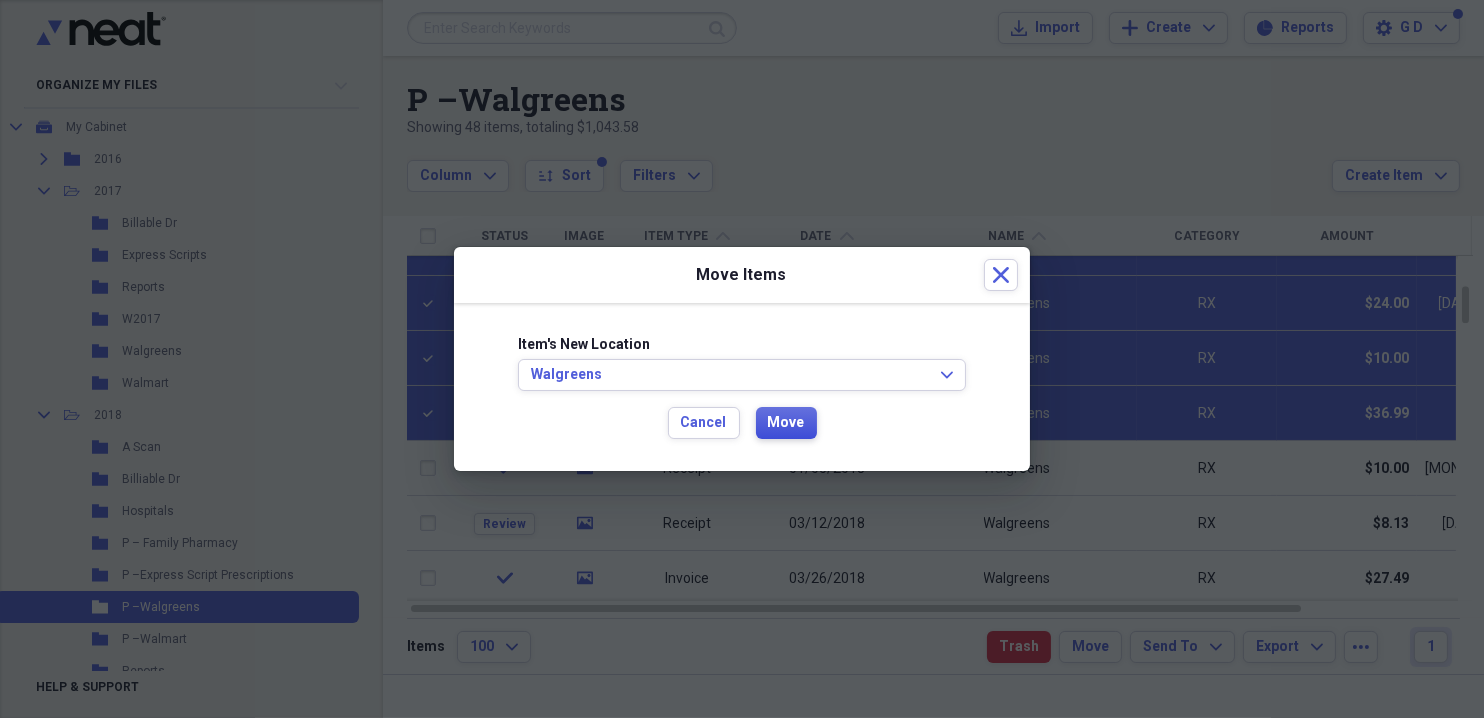 click on "Move" at bounding box center (786, 423) 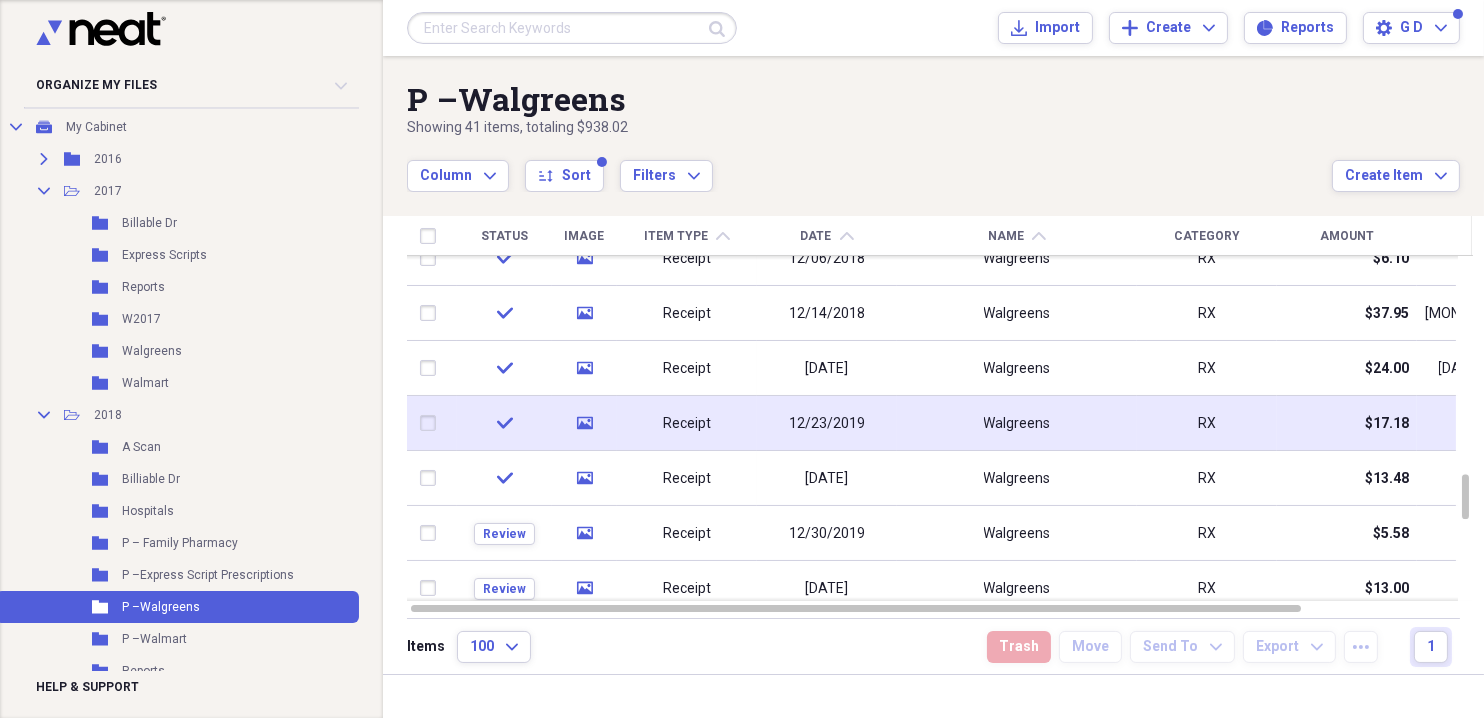 click at bounding box center (432, 423) 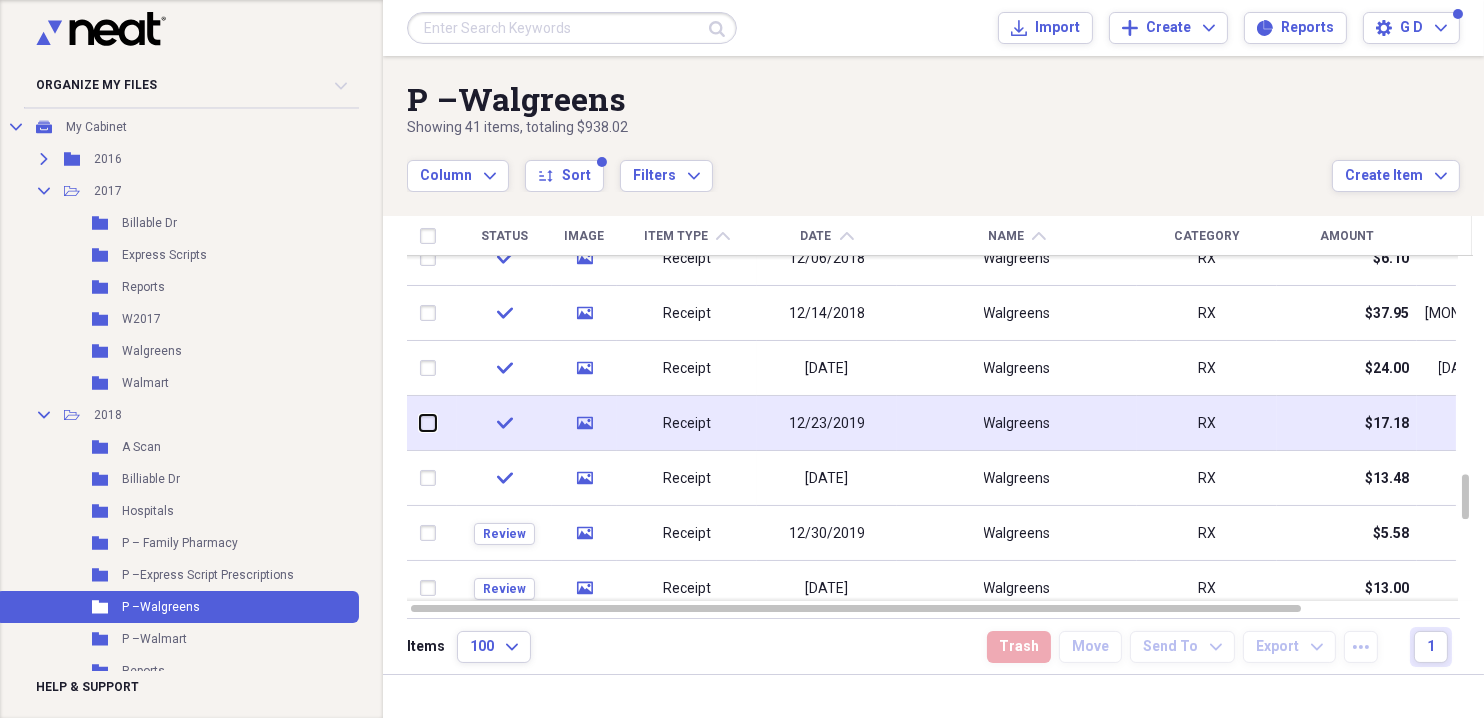 click at bounding box center [420, 423] 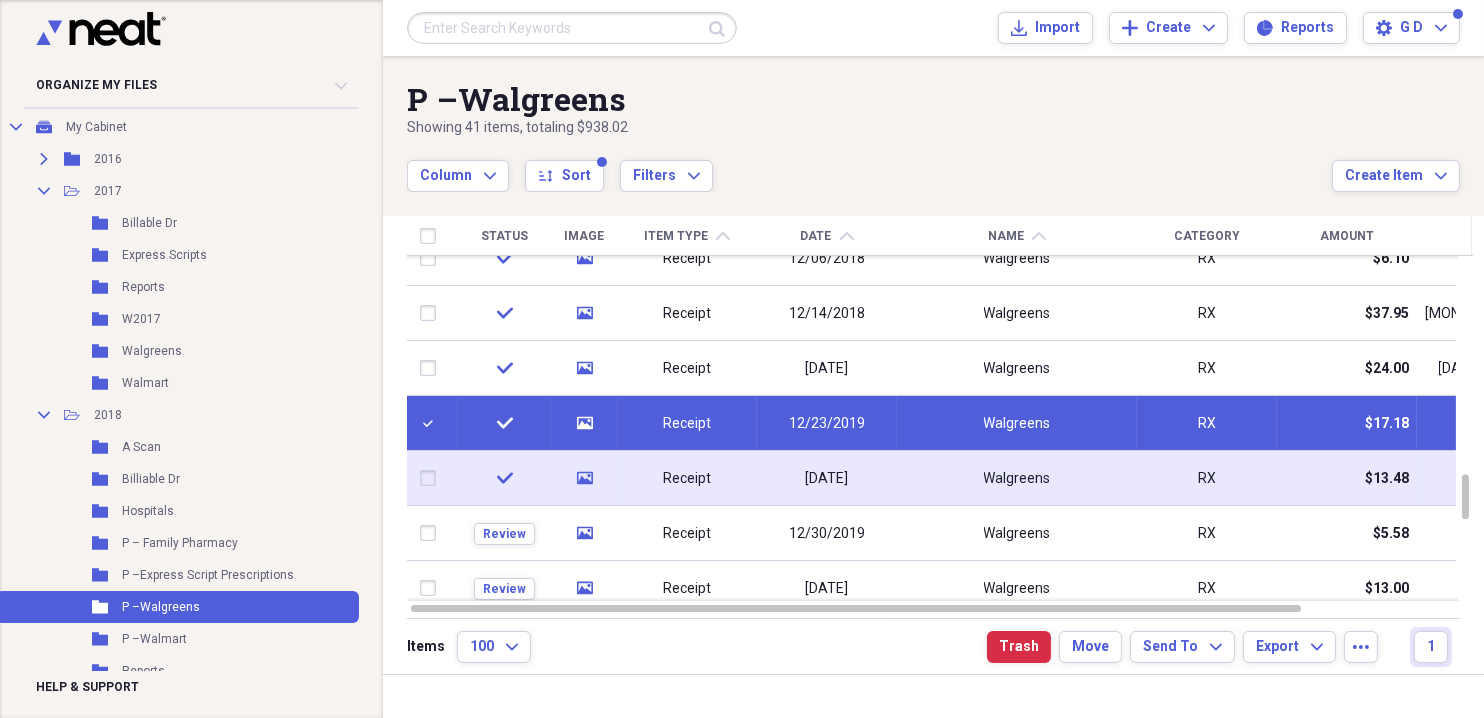 click at bounding box center [432, 478] 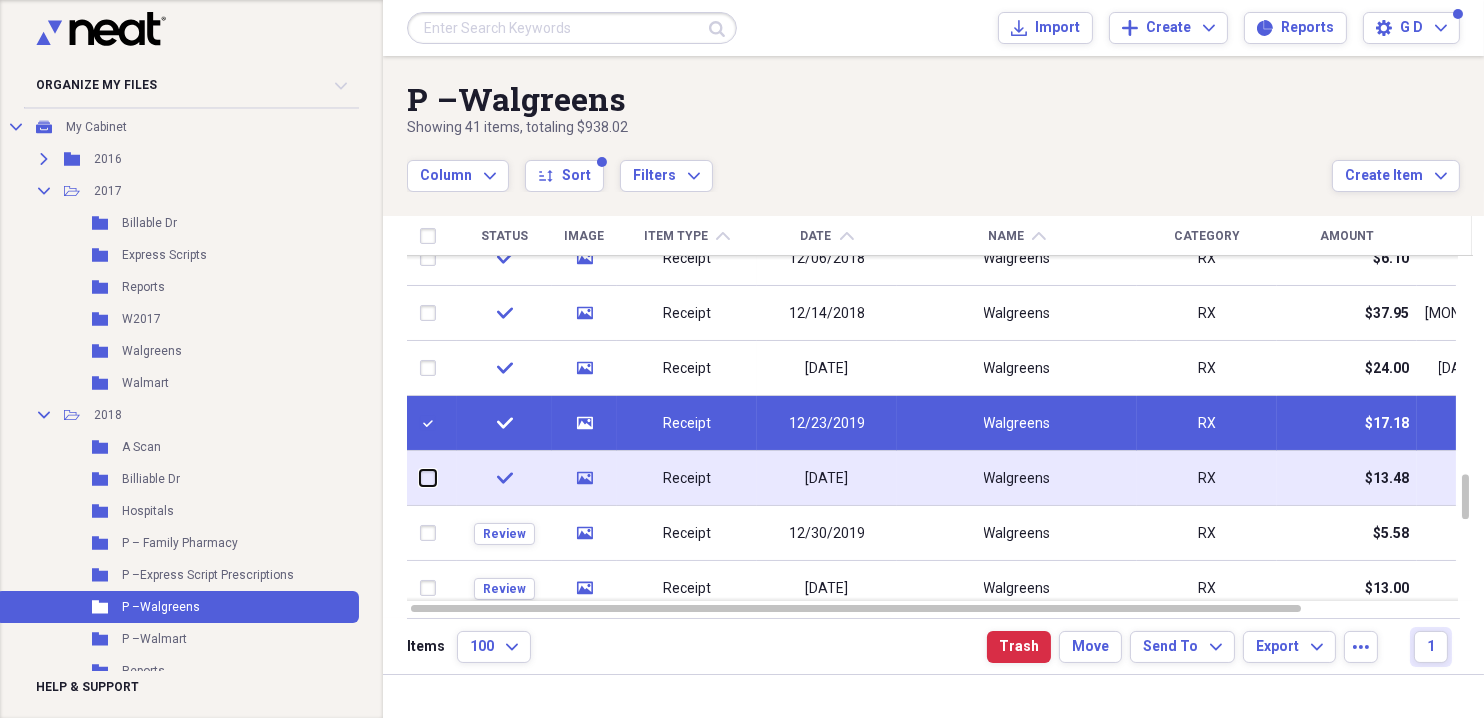 click at bounding box center [420, 478] 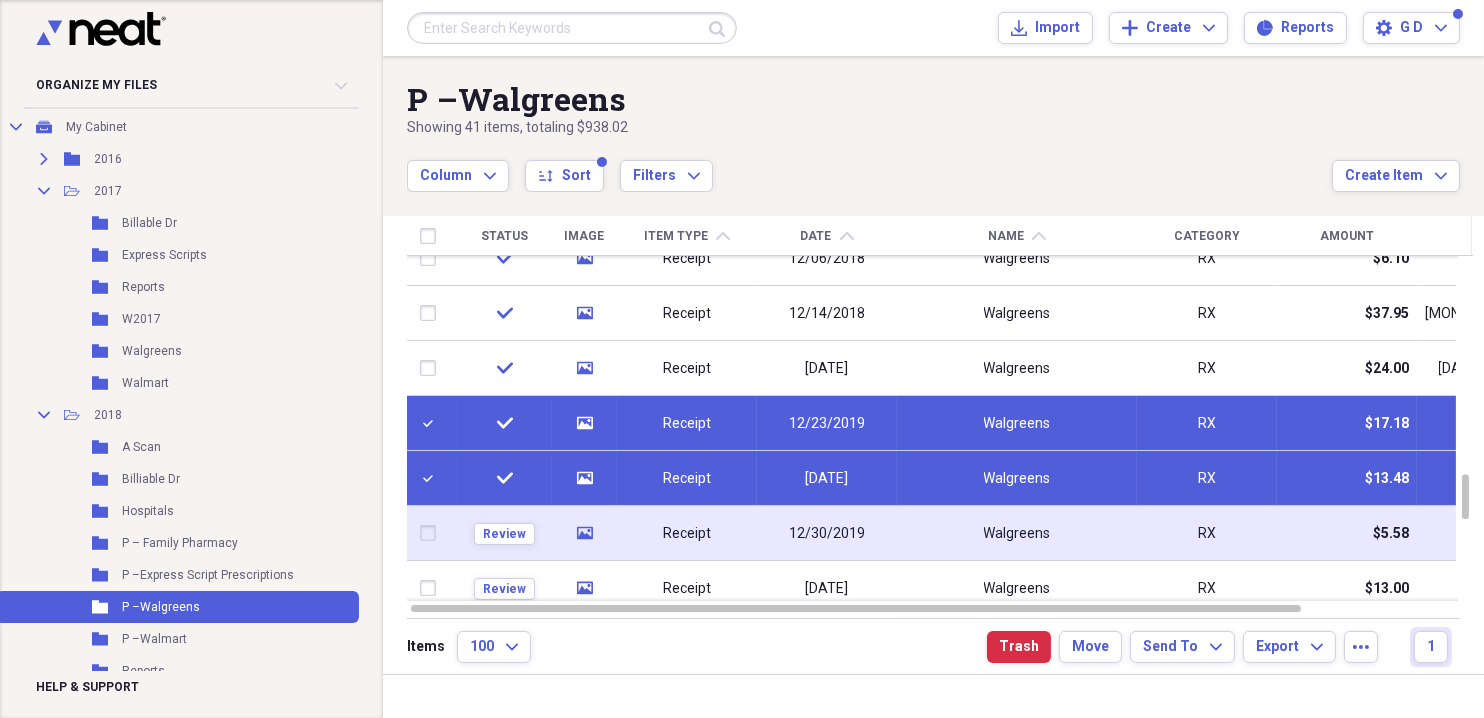 click at bounding box center [432, 533] 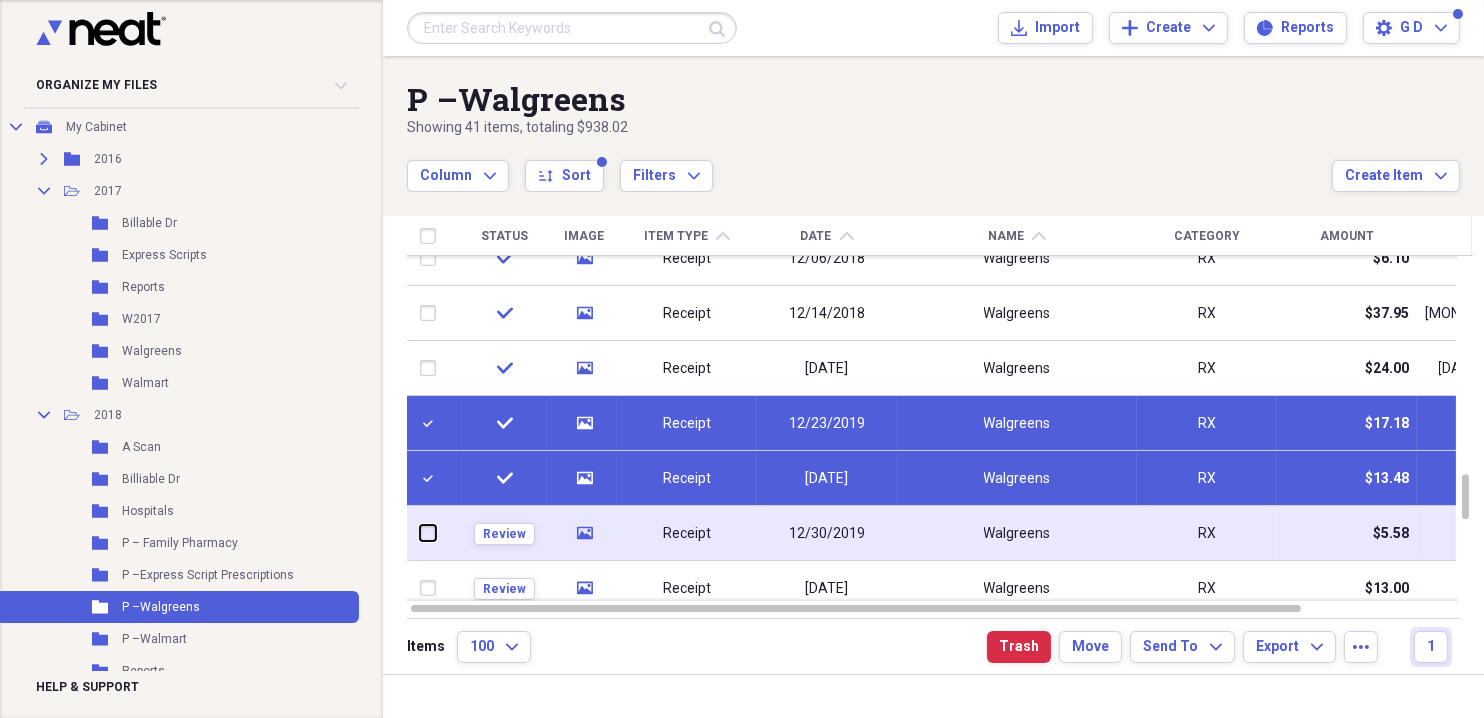 click at bounding box center [420, 533] 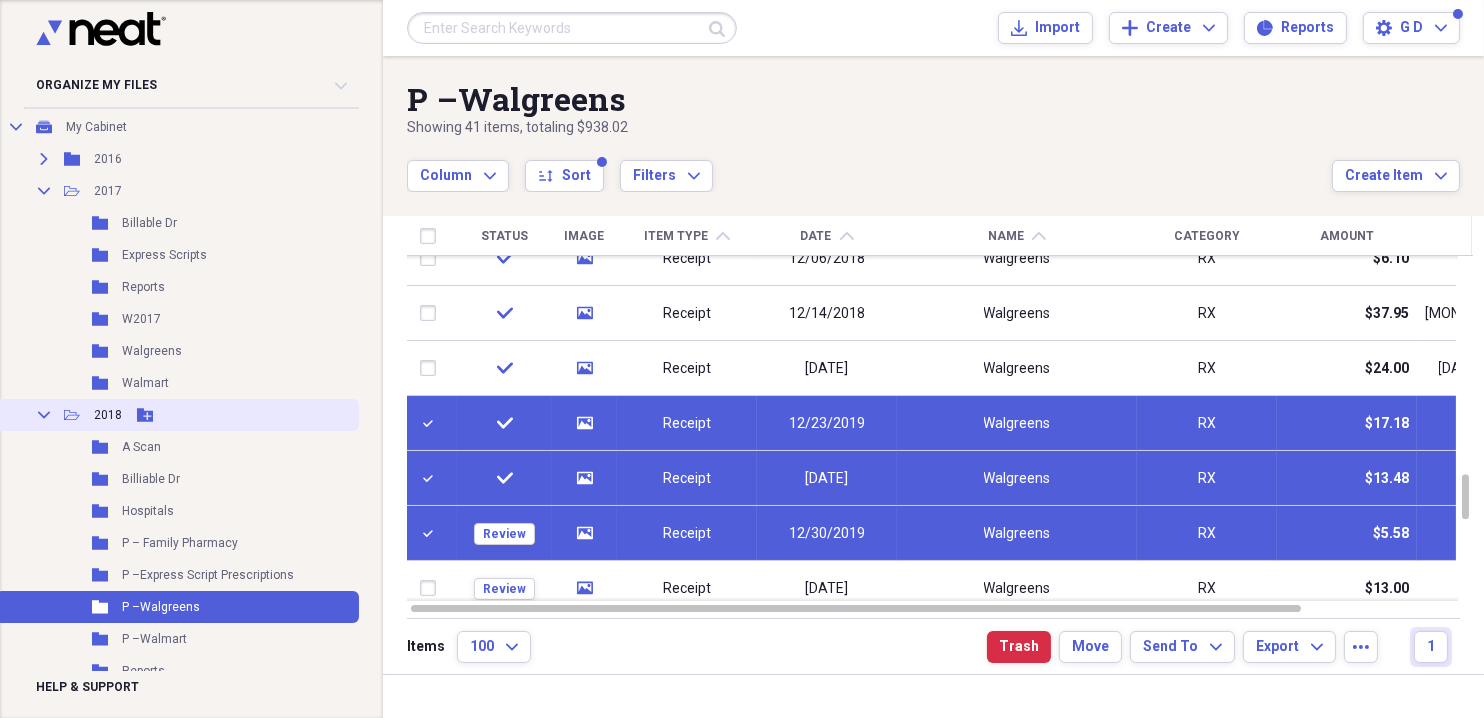 click 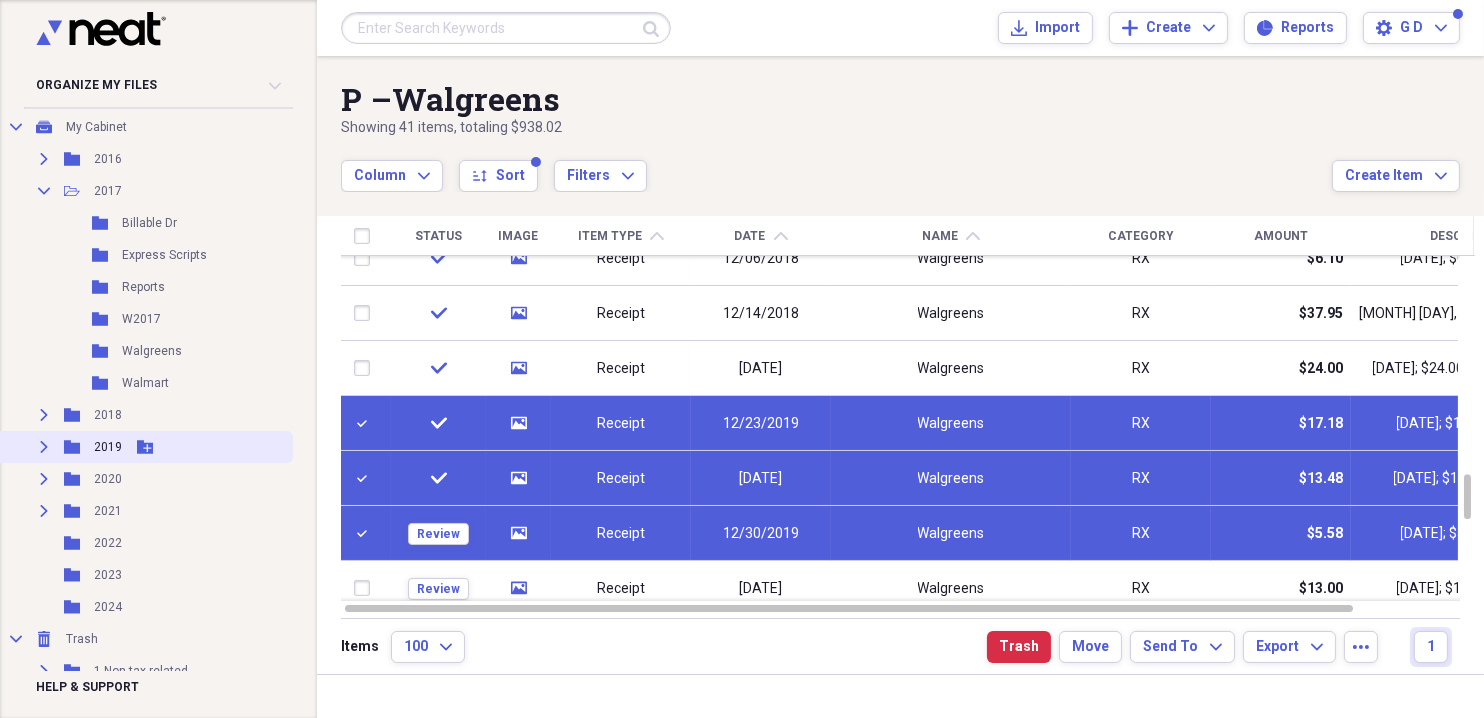 click on "Expand" 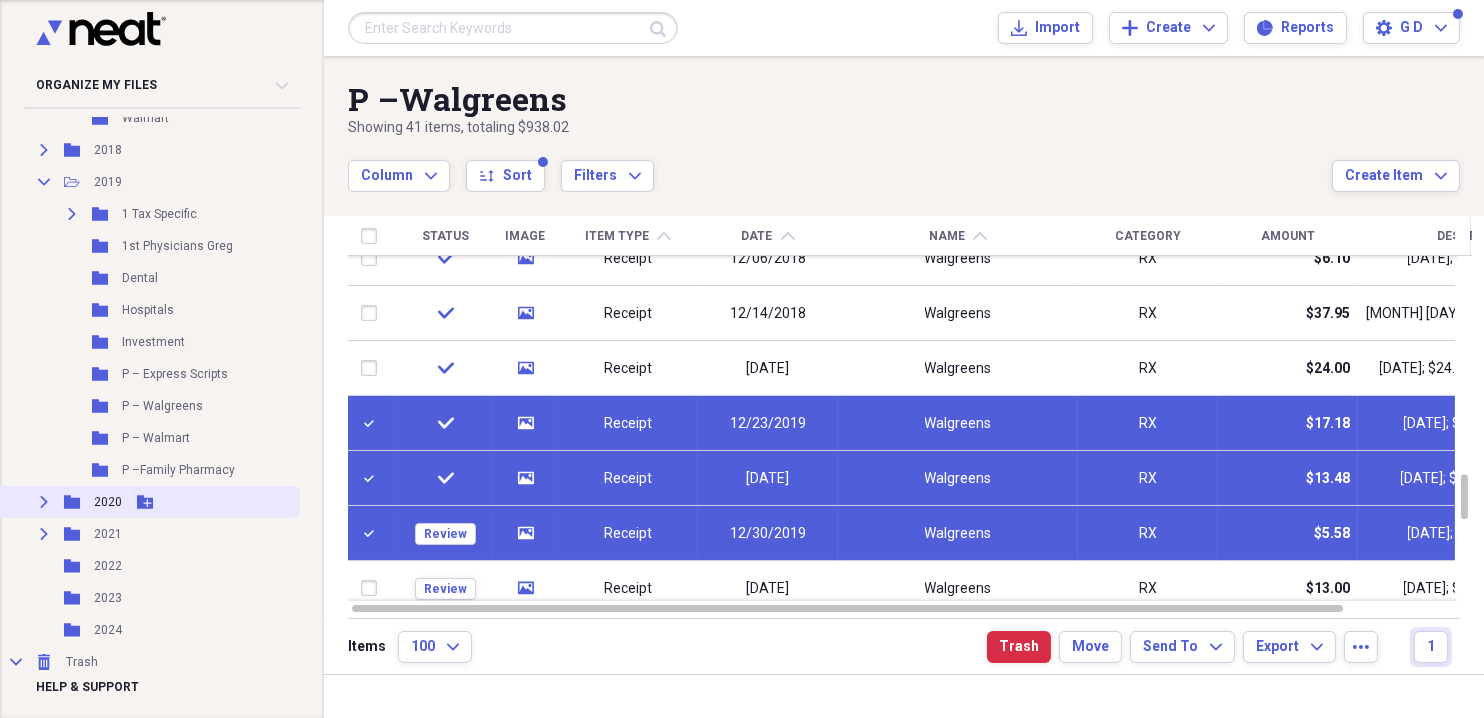 scroll, scrollTop: 434, scrollLeft: 0, axis: vertical 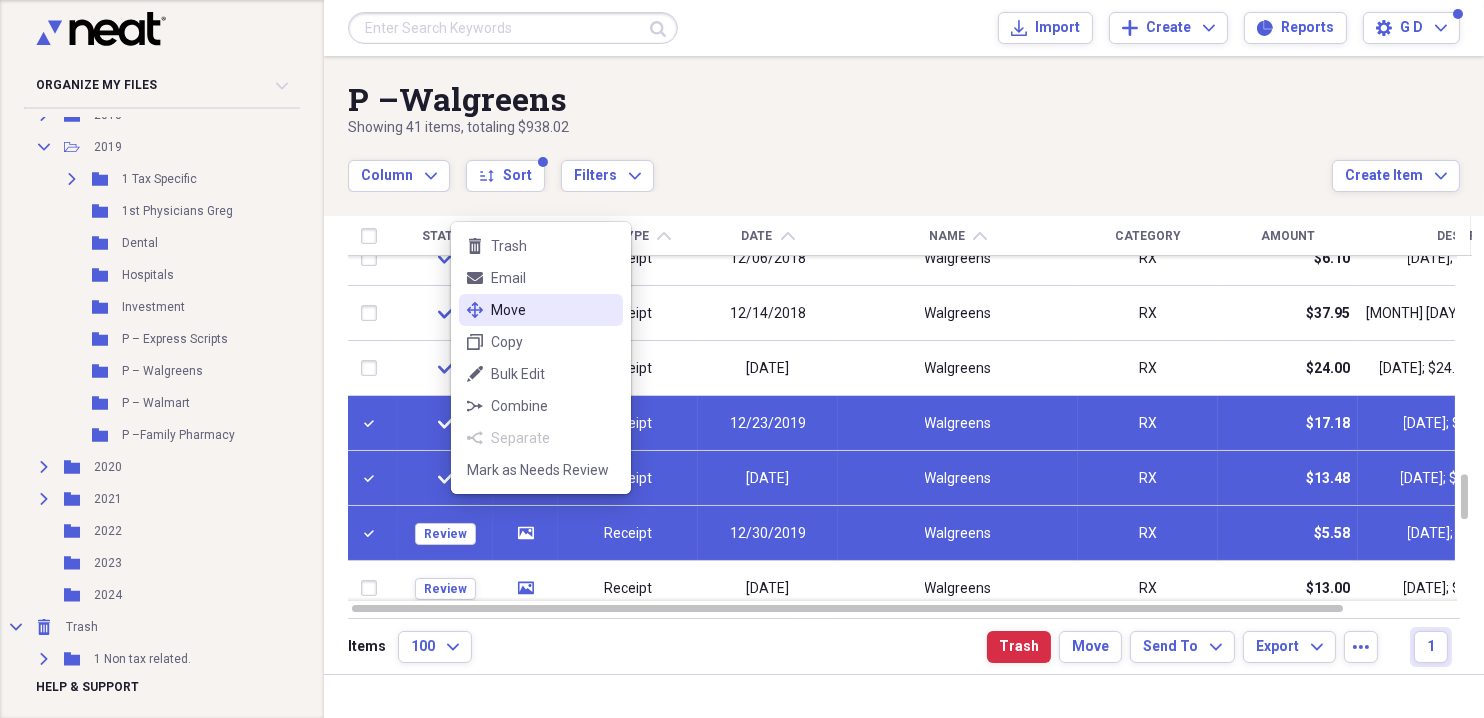 click on "Move" at bounding box center (553, 310) 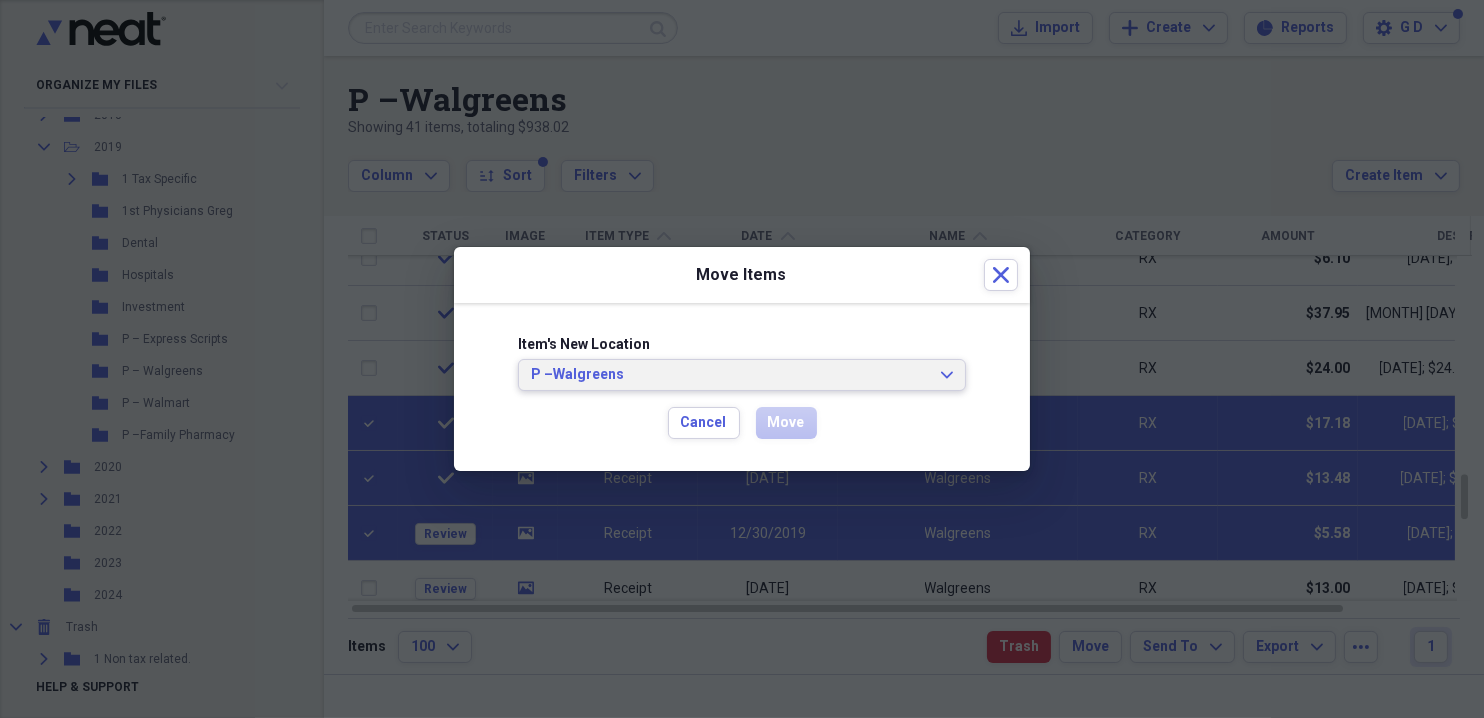 click on "Expand" 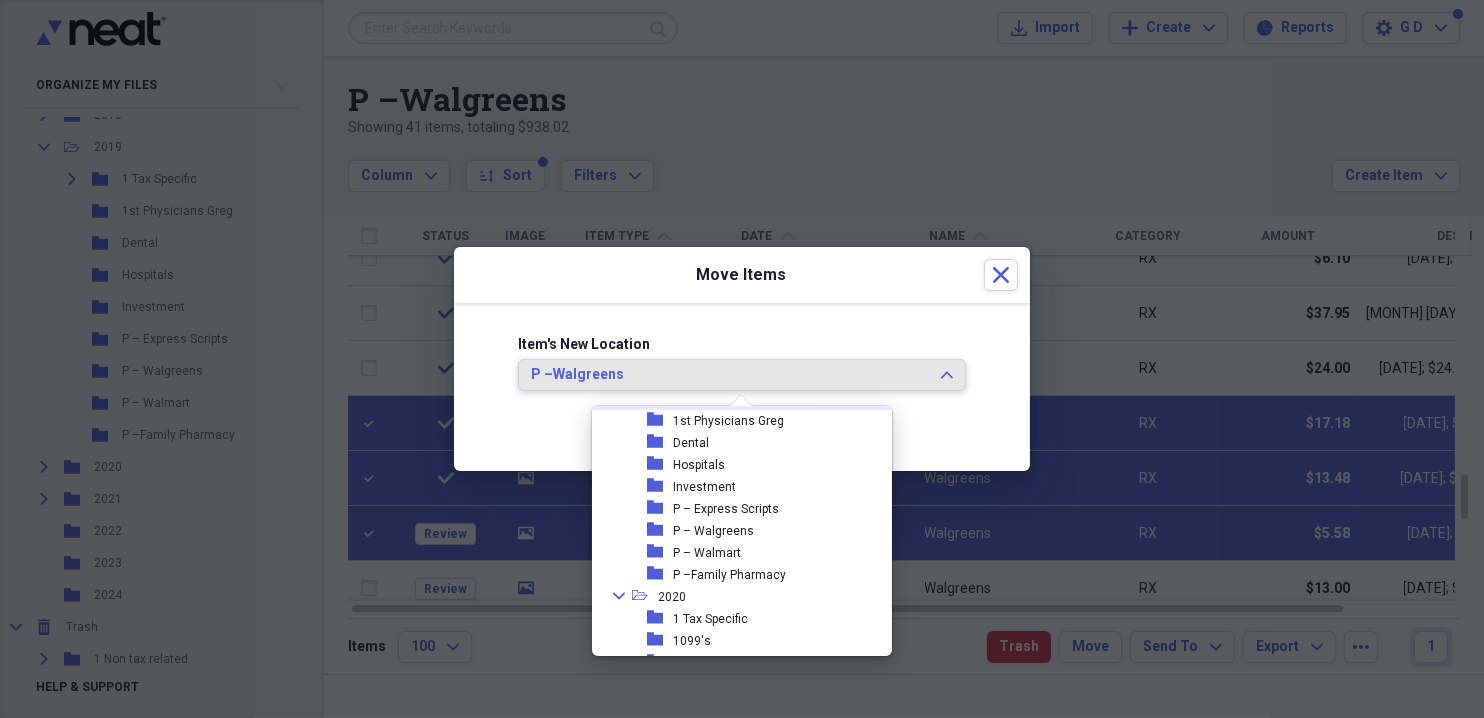 scroll, scrollTop: 618, scrollLeft: 0, axis: vertical 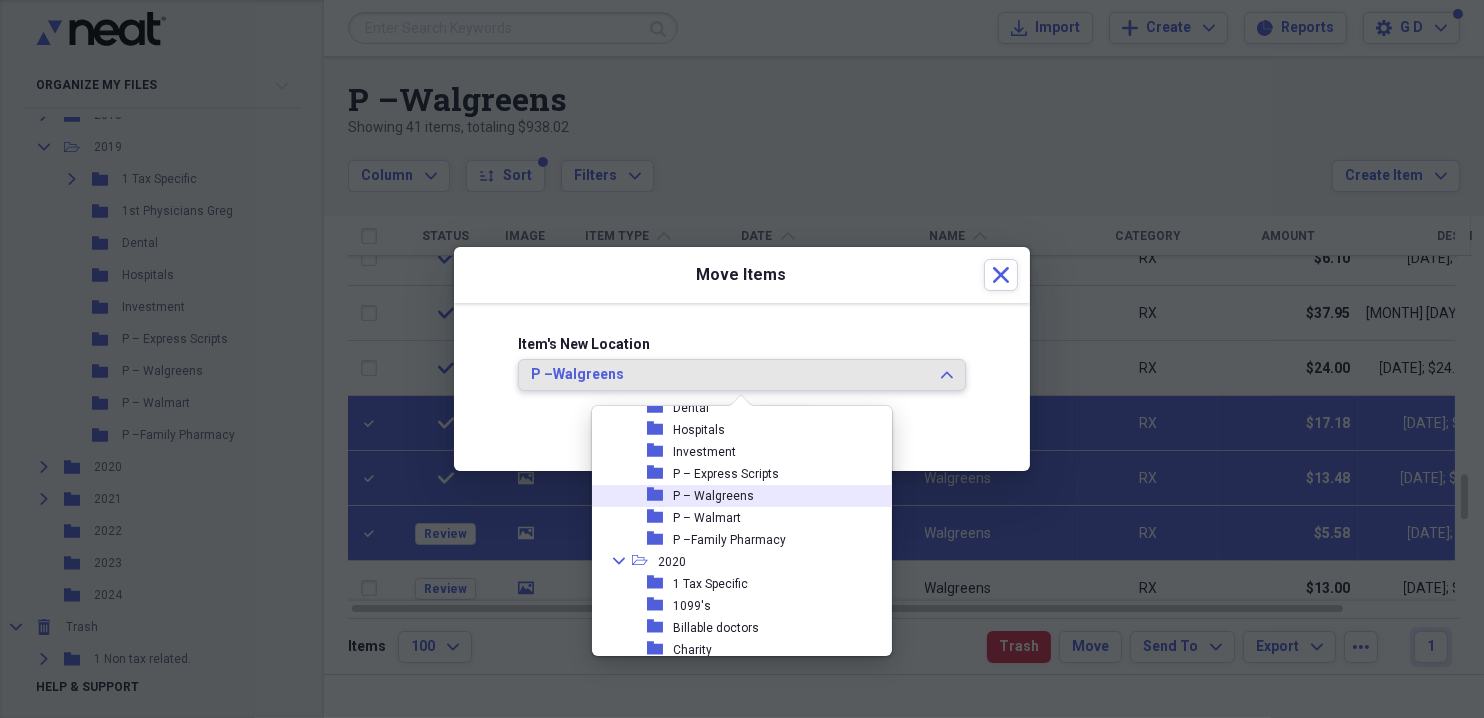 click on "P – Walgreens" at bounding box center [713, 496] 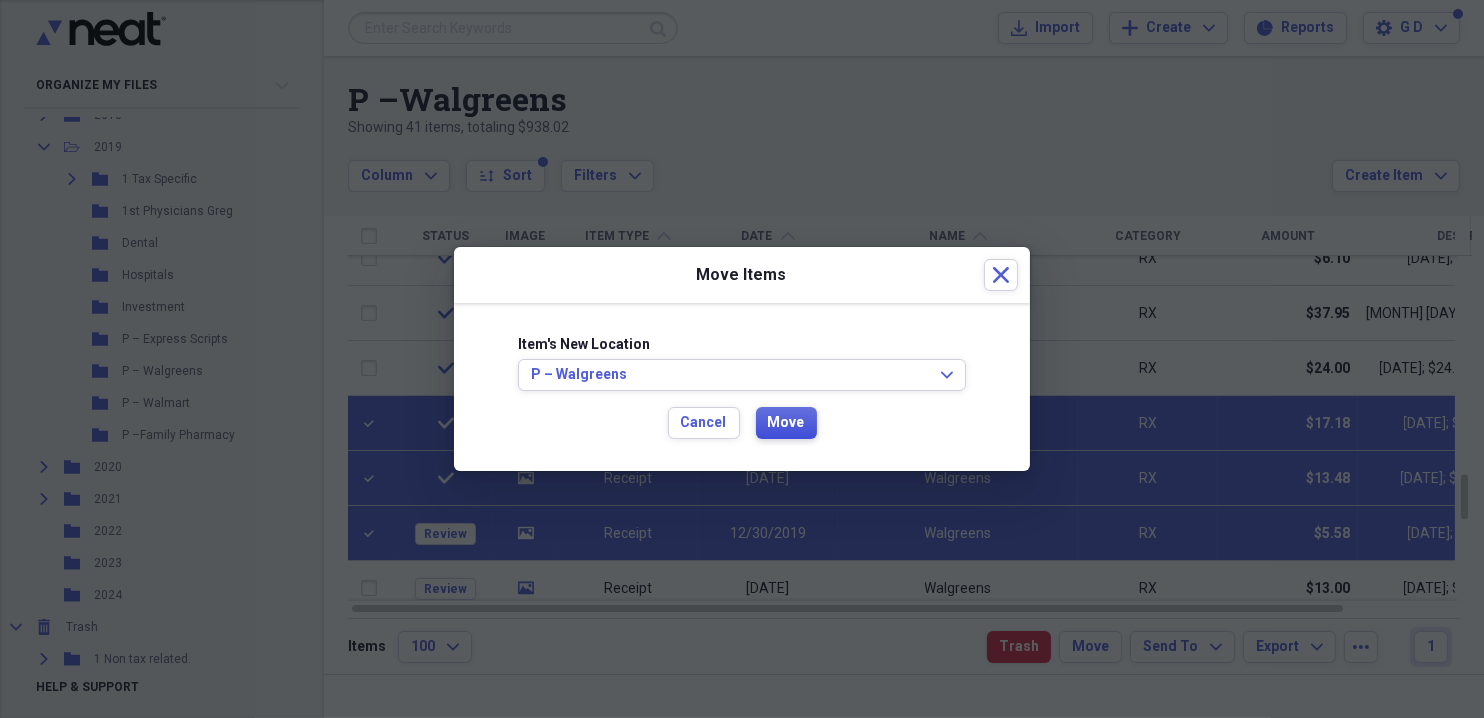 click on "Move" at bounding box center [786, 423] 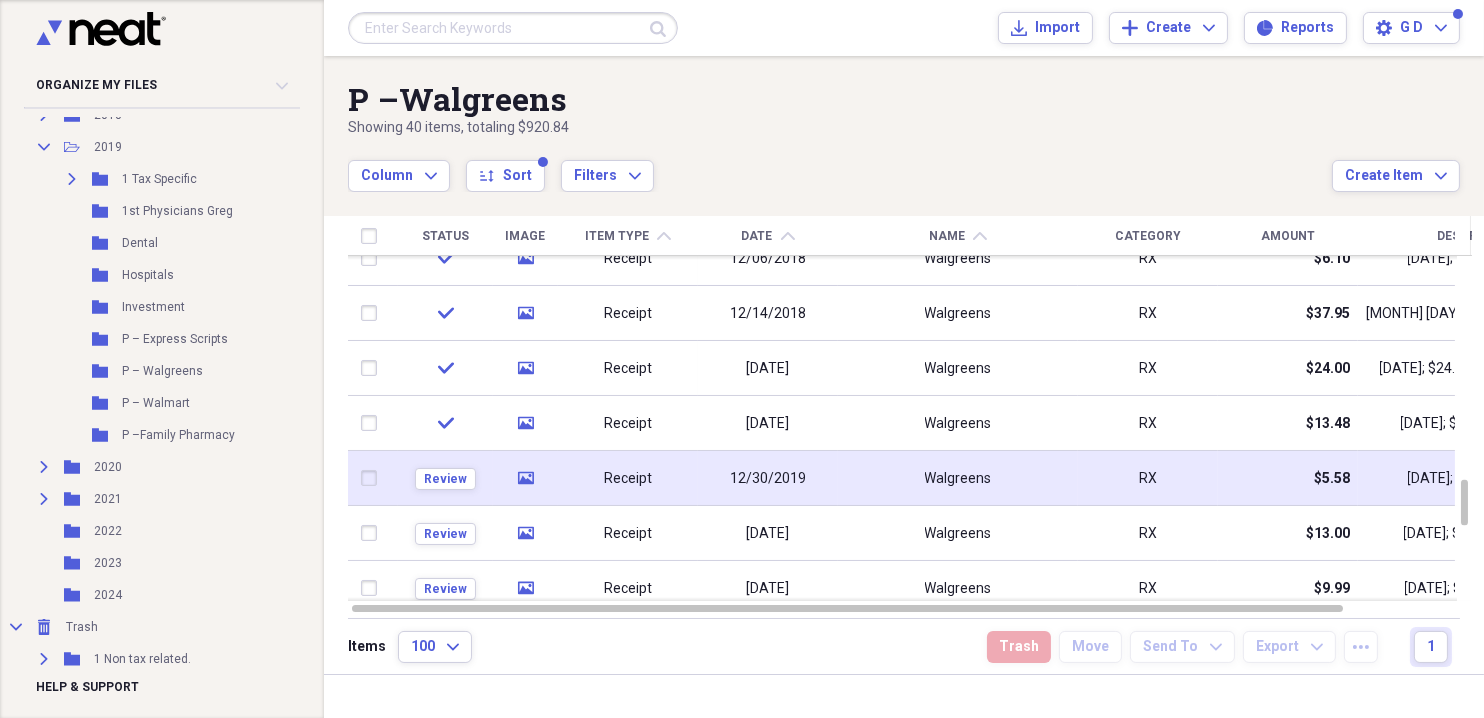 click at bounding box center [373, 478] 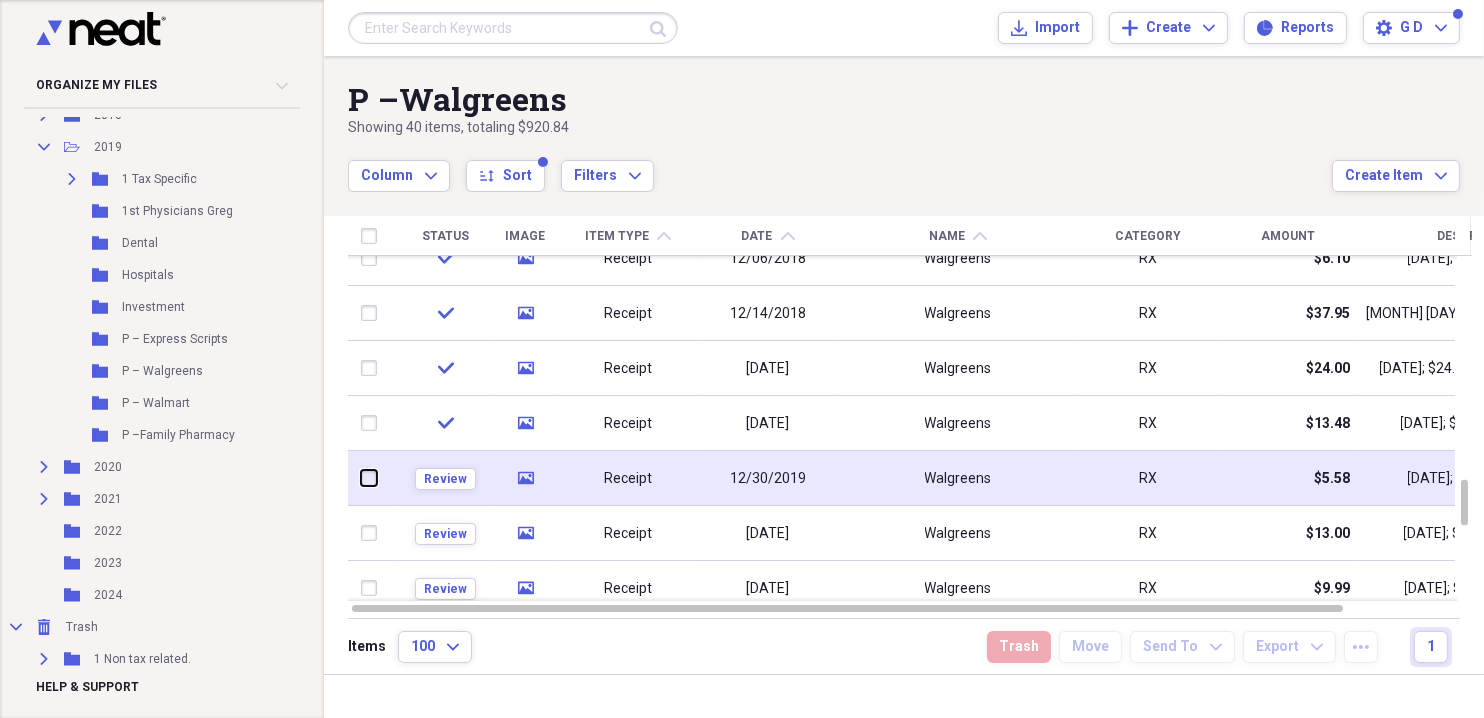 click at bounding box center (361, 478) 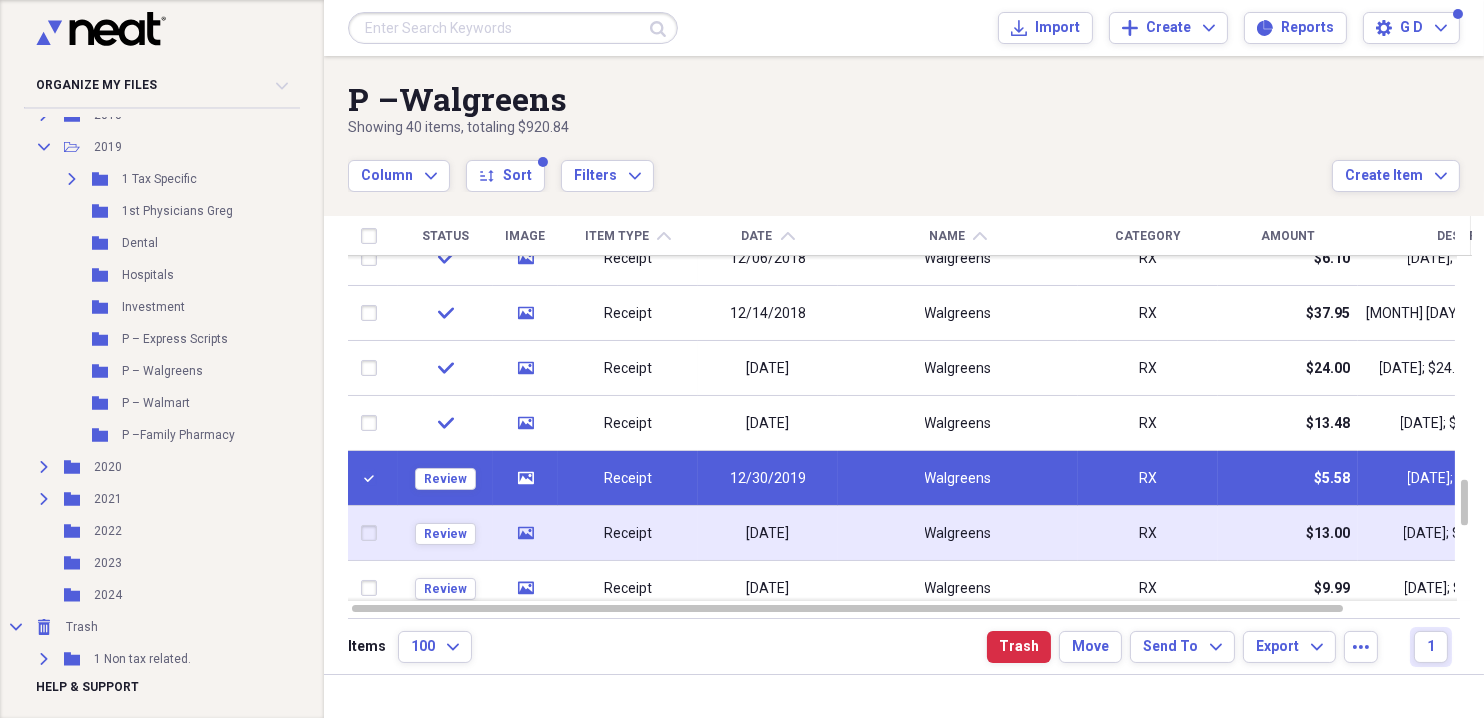 click at bounding box center [373, 533] 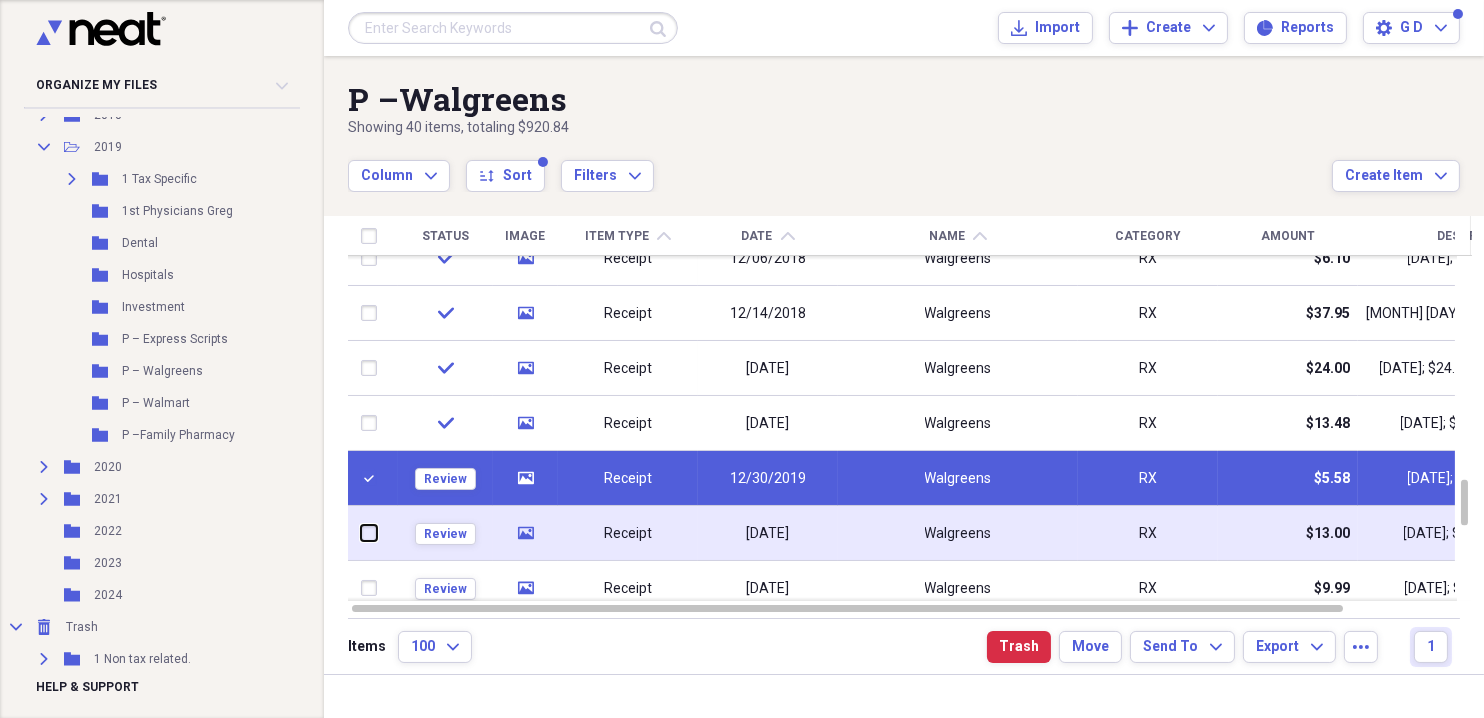 click at bounding box center [361, 533] 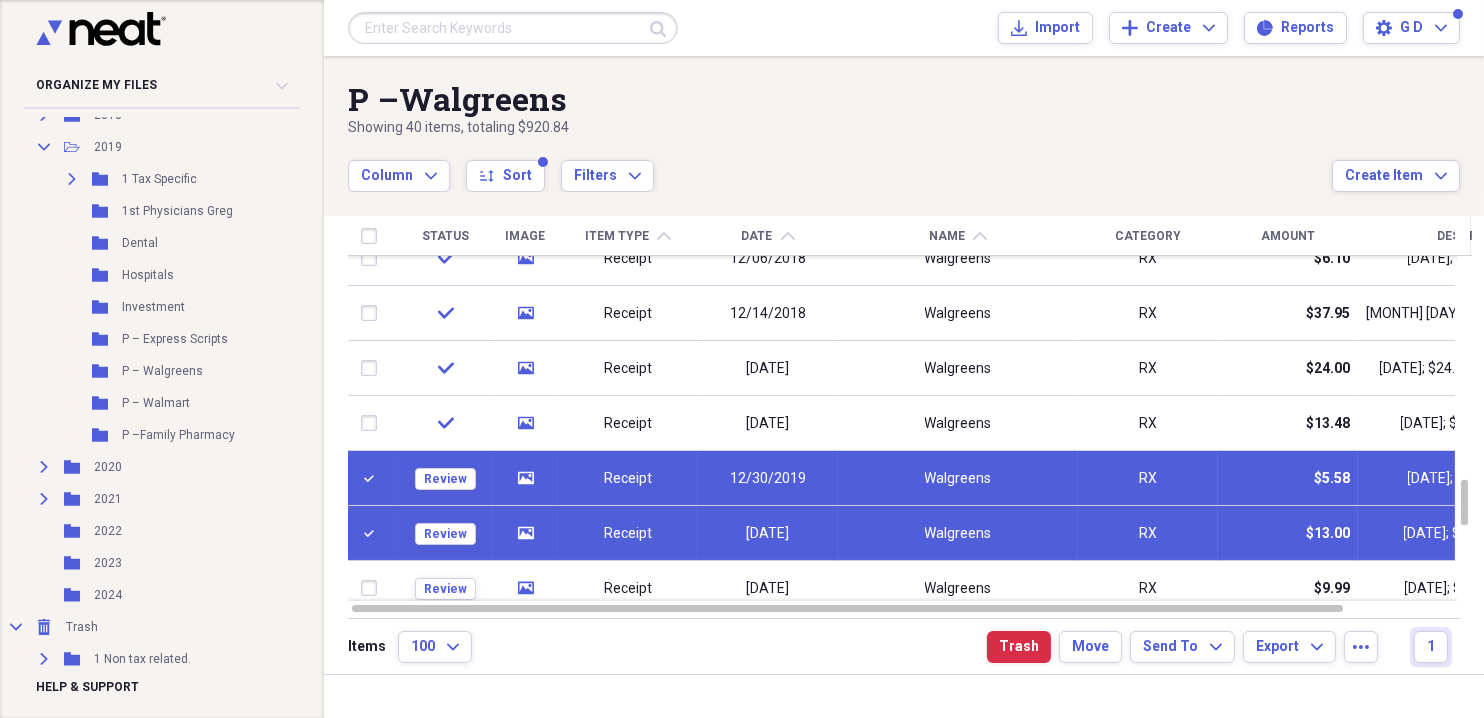 click at bounding box center [373, 533] 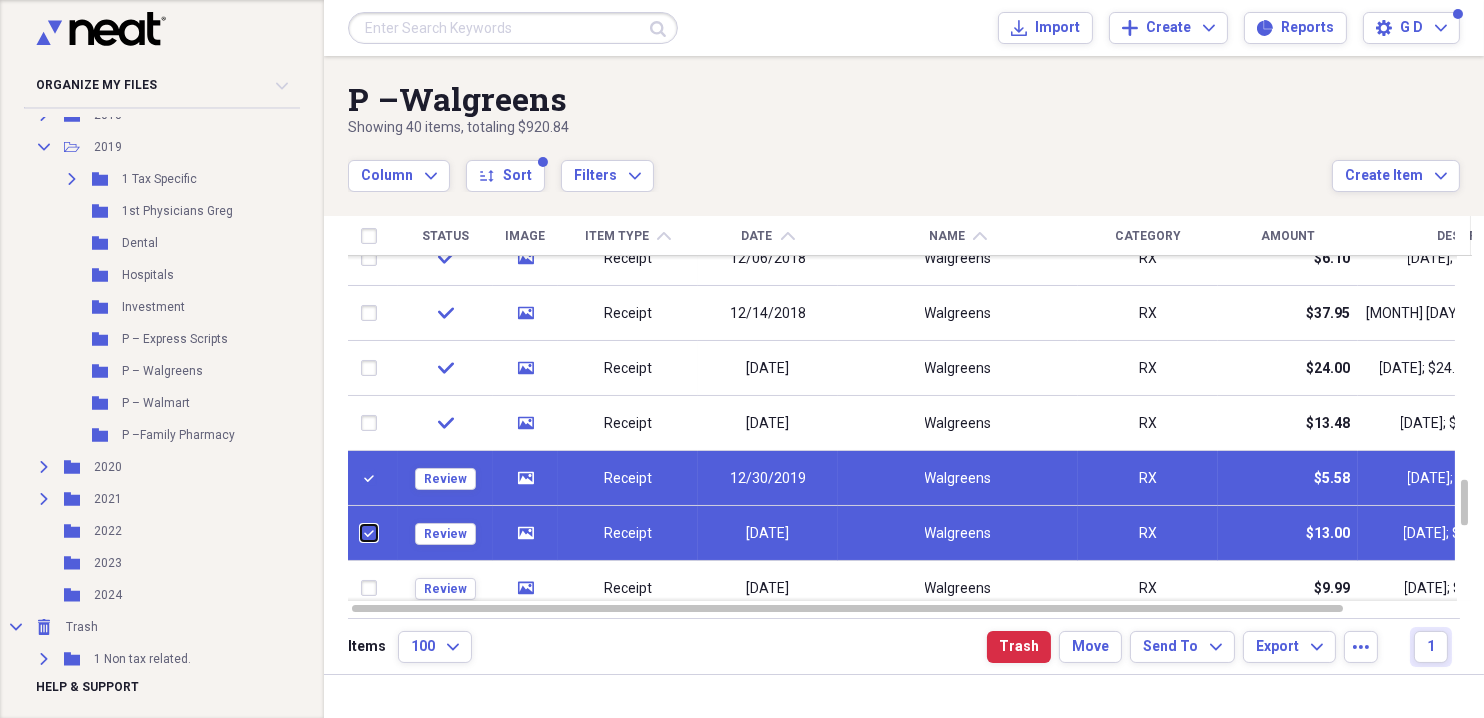 click at bounding box center (361, 533) 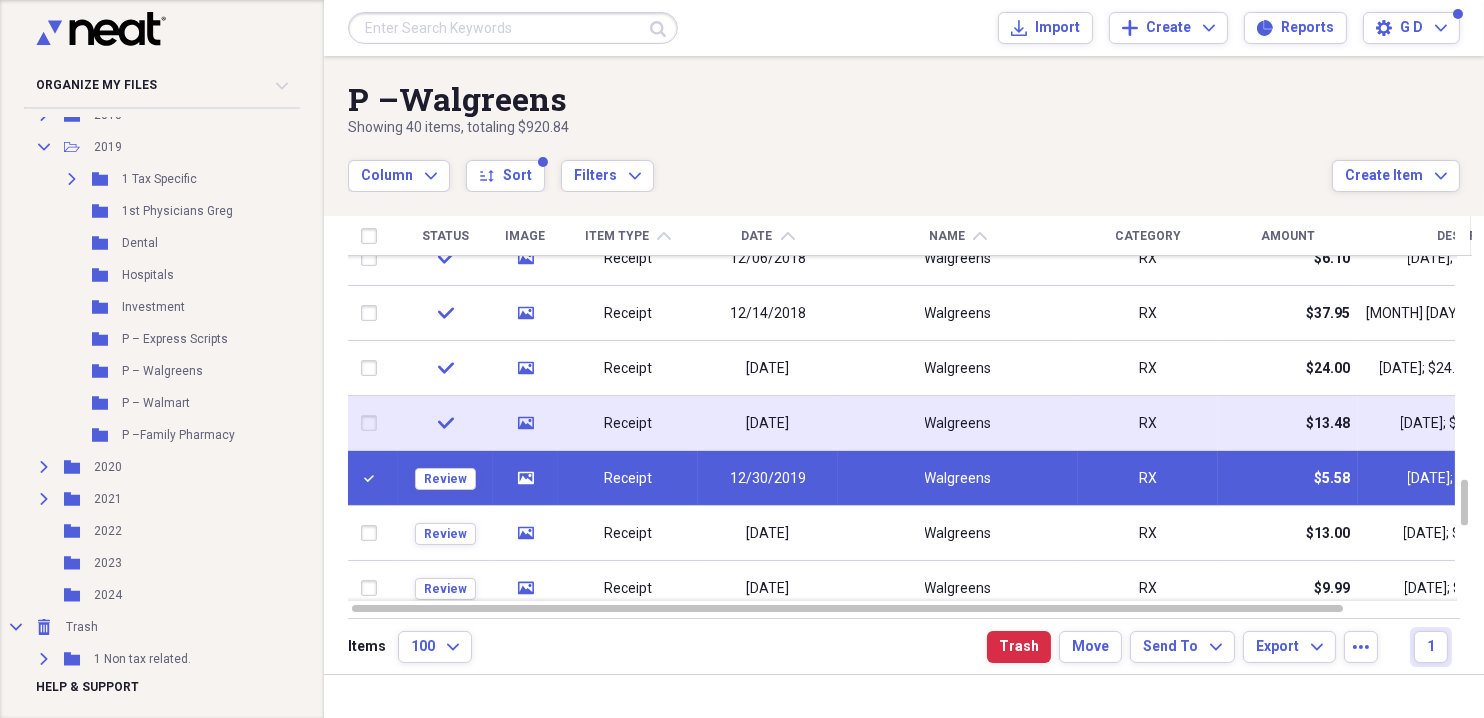 click at bounding box center (373, 423) 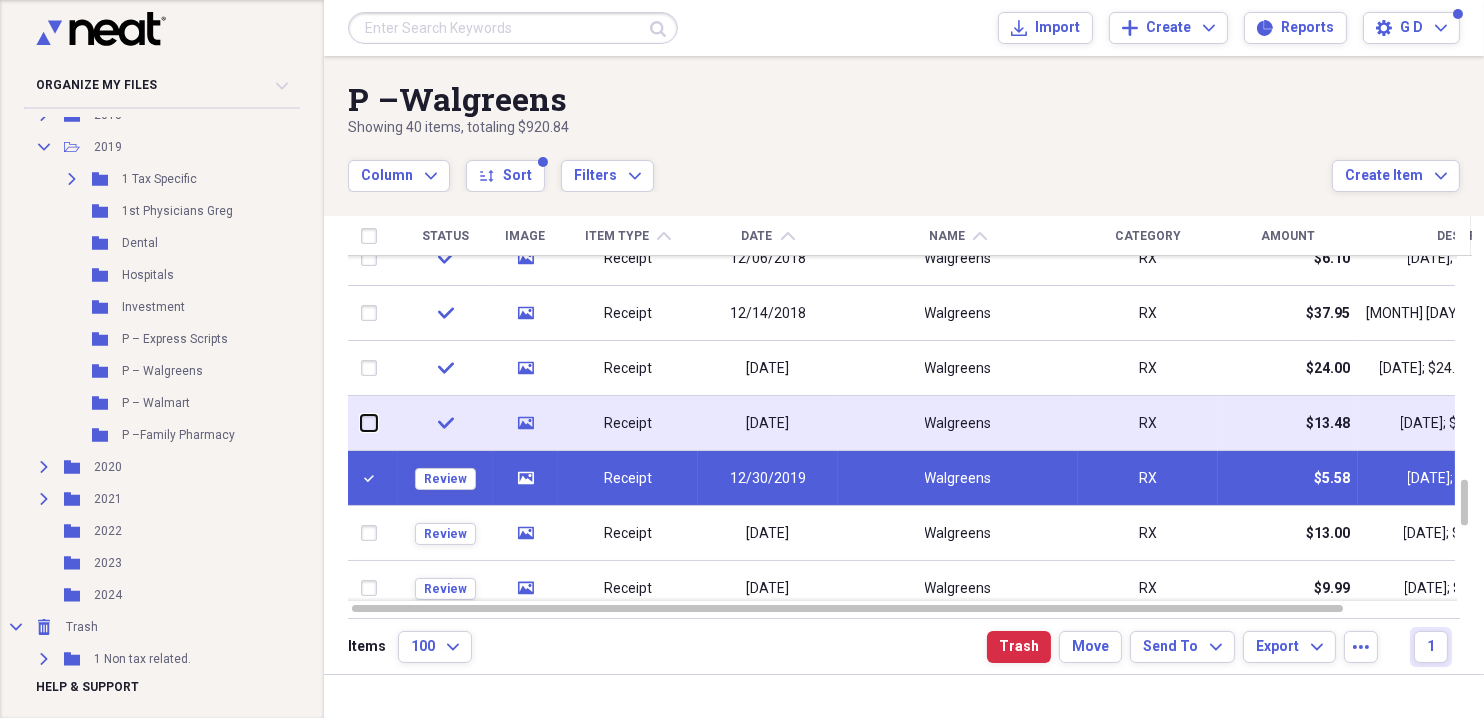 click at bounding box center (361, 423) 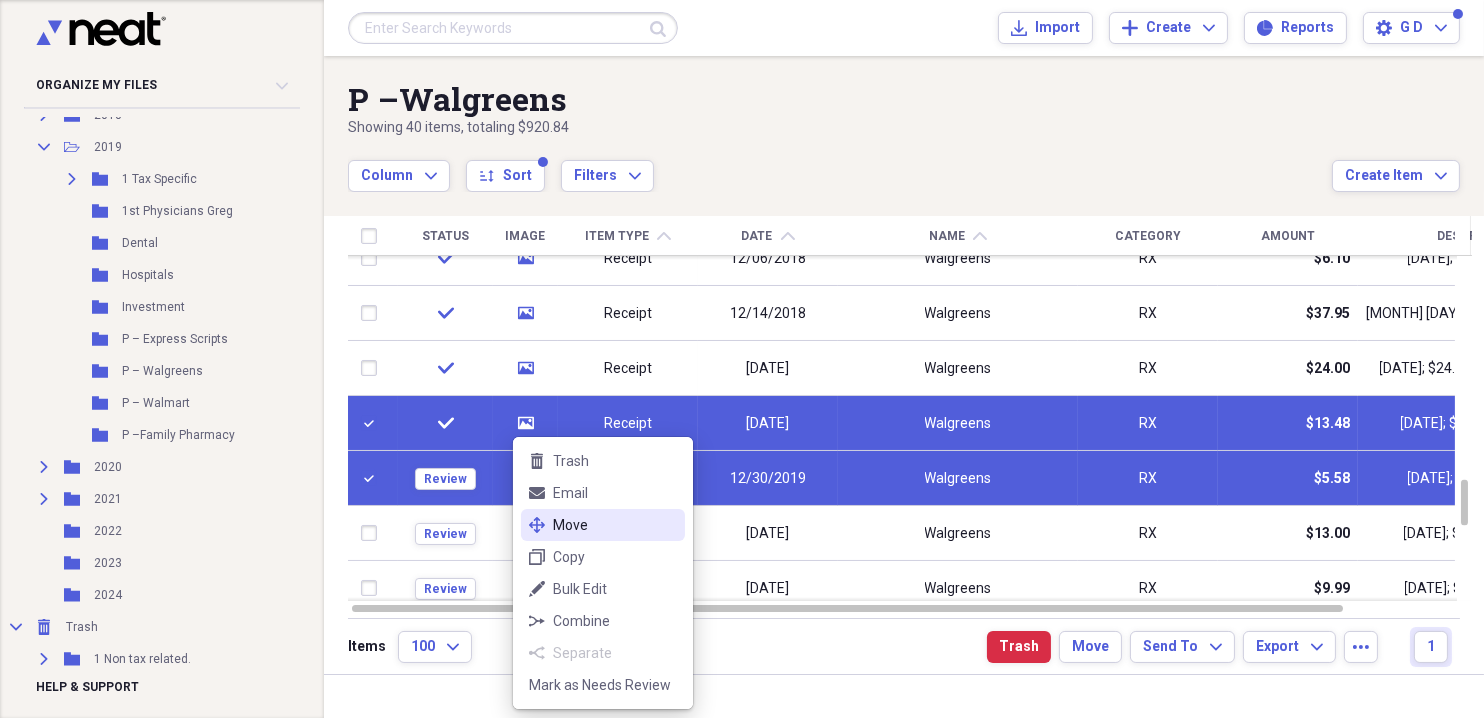 click on "Move" at bounding box center [615, 525] 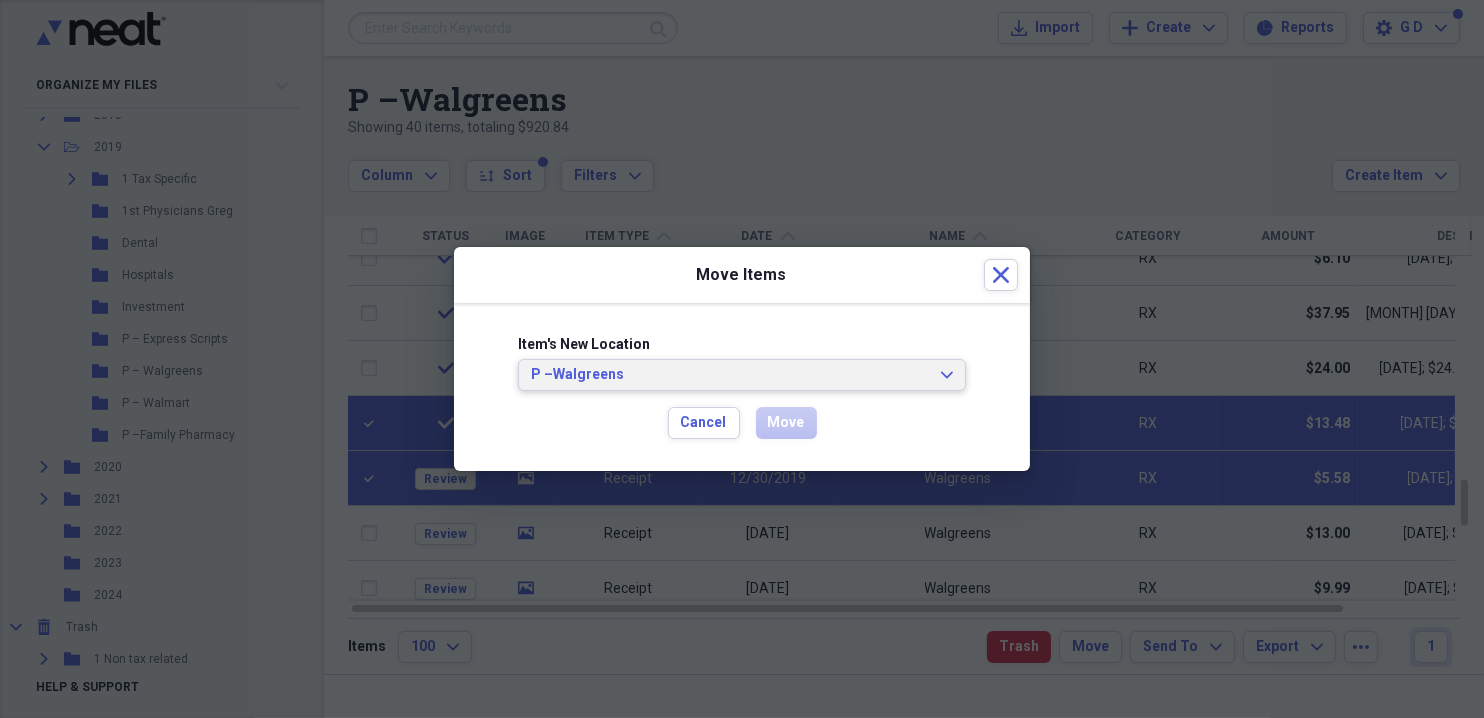 click on "Expand" 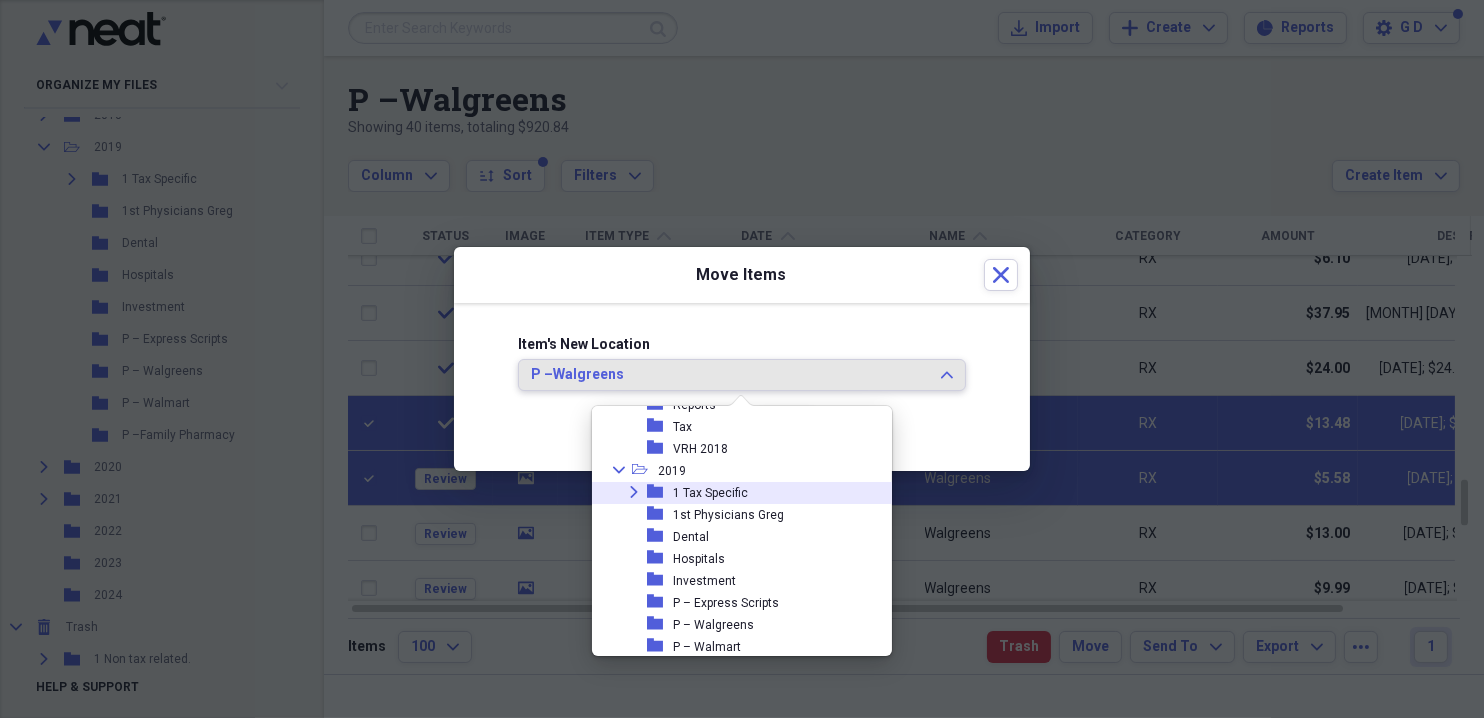 scroll, scrollTop: 518, scrollLeft: 0, axis: vertical 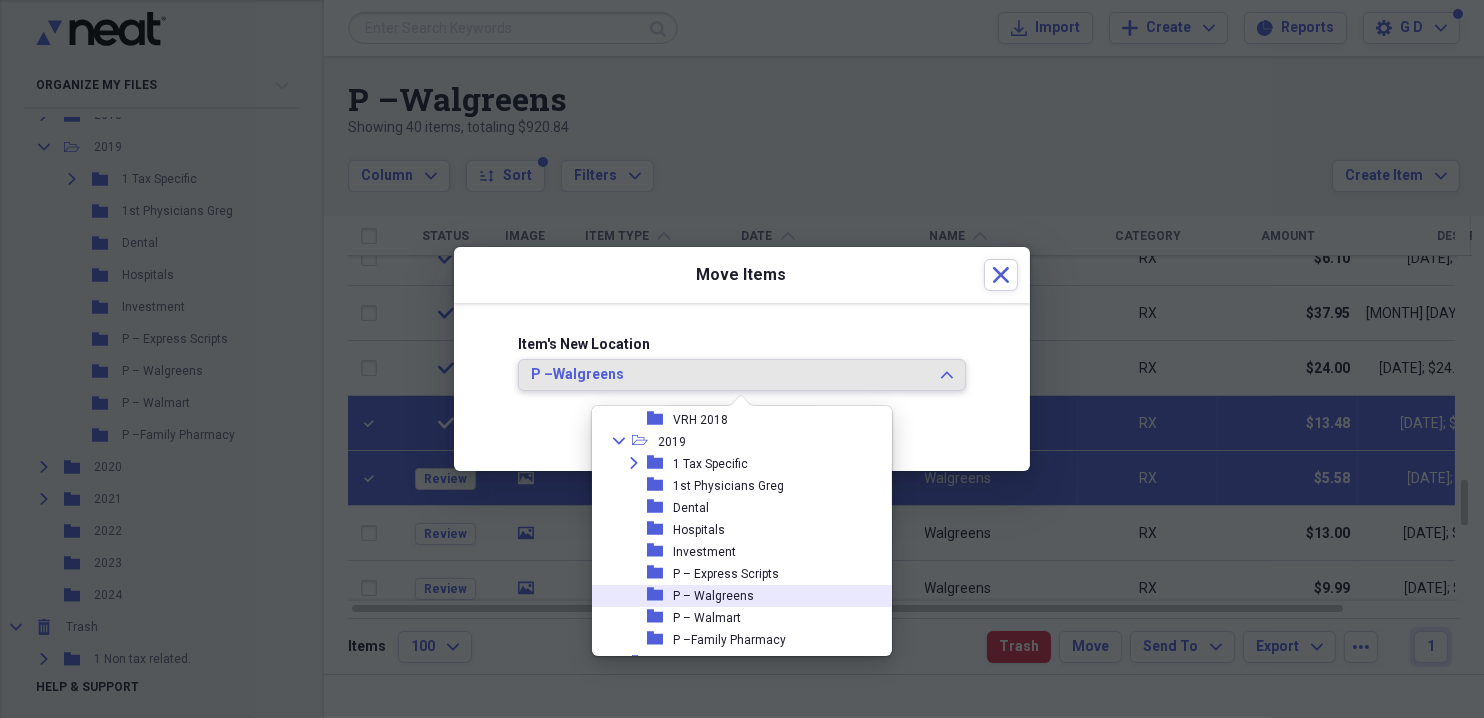 click on "P – Walgreens" at bounding box center (713, 596) 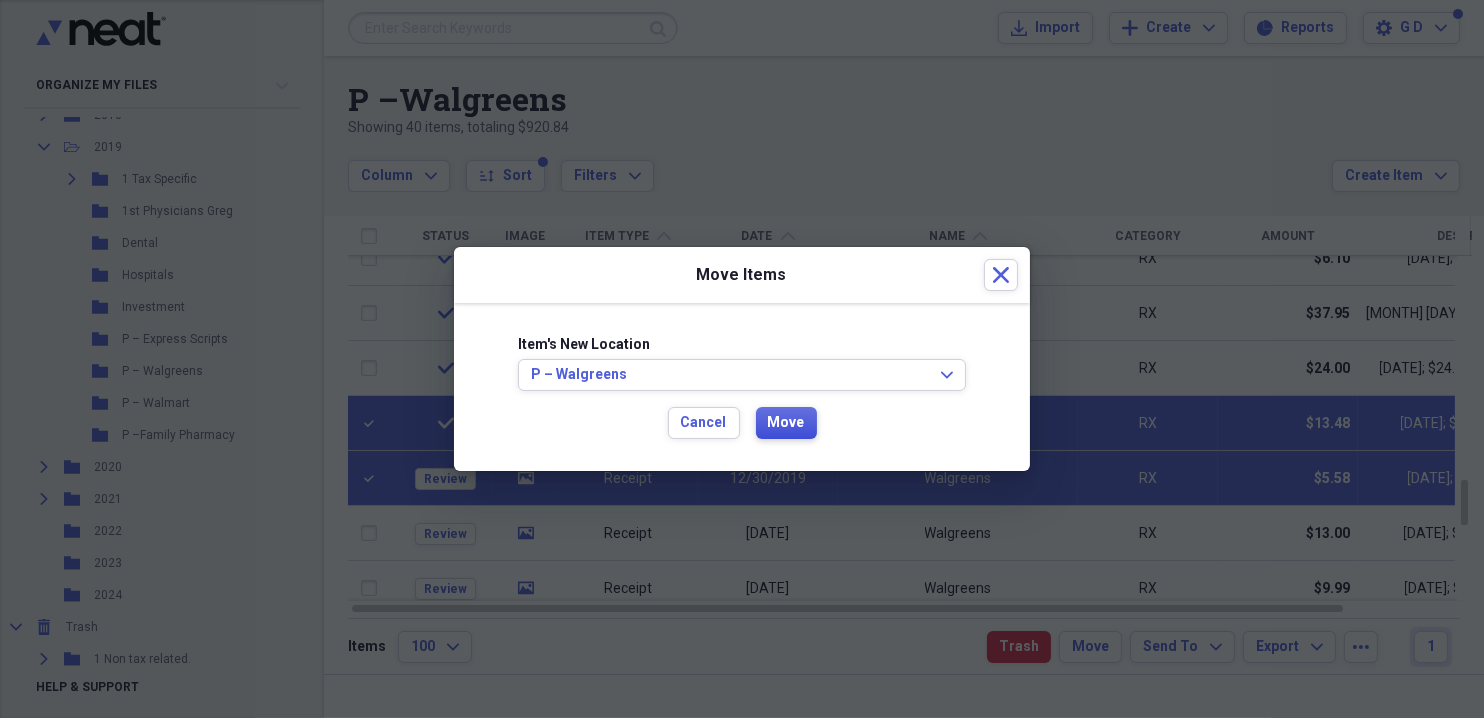 click on "Move" at bounding box center (786, 423) 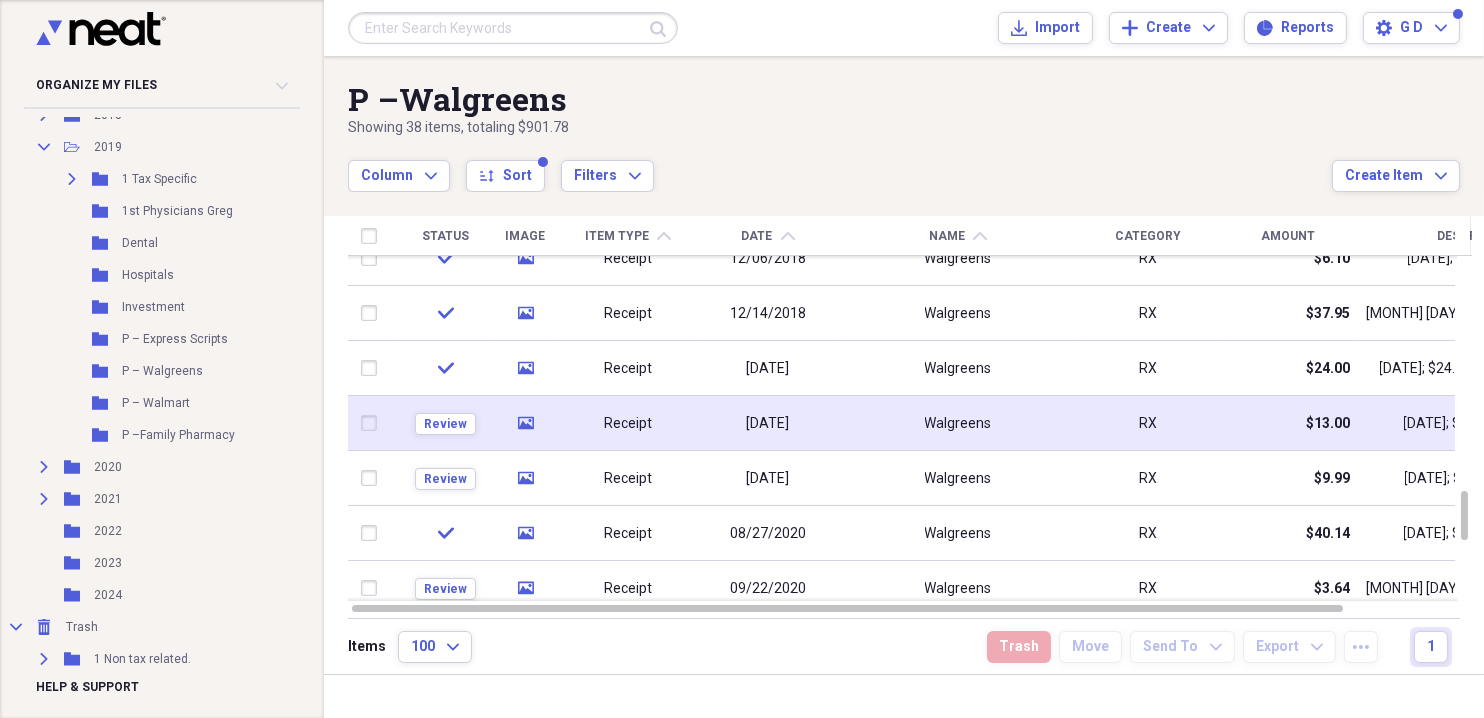 click at bounding box center (373, 423) 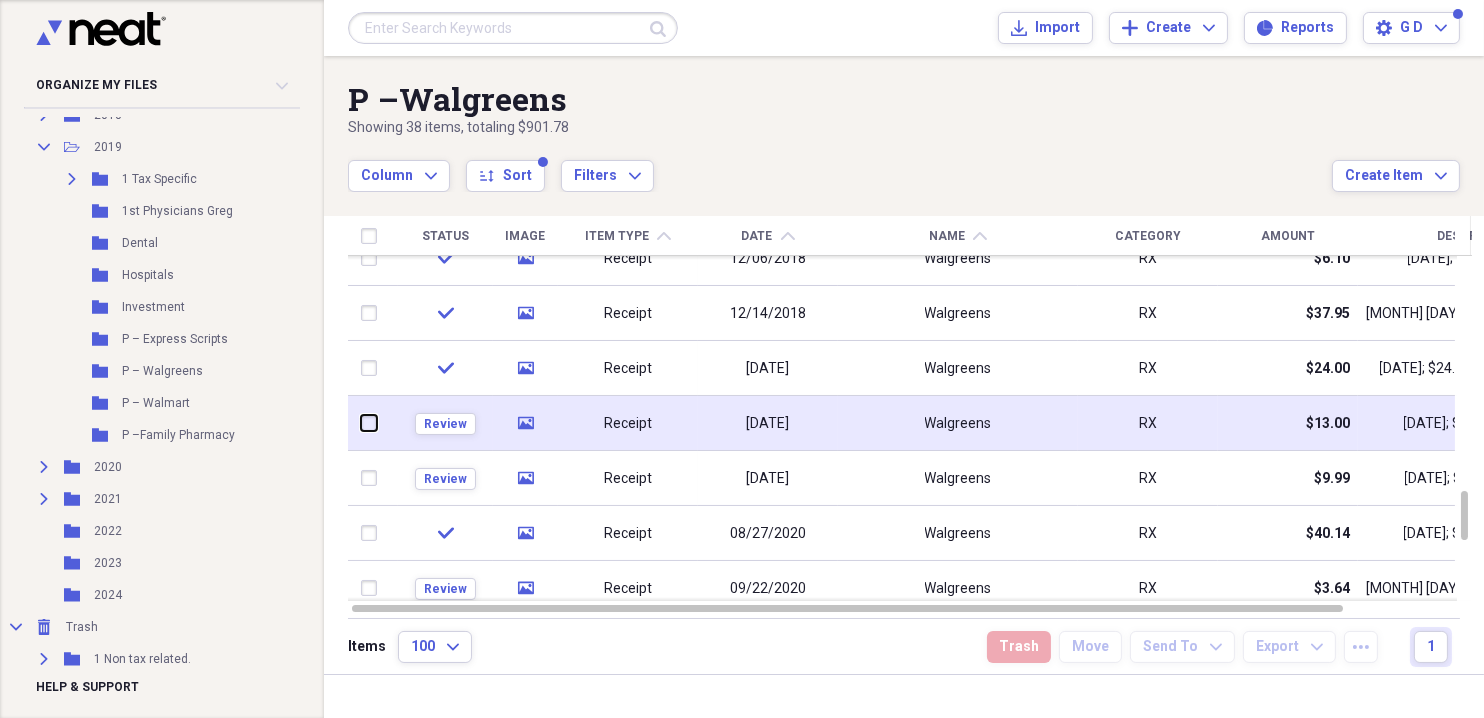 click at bounding box center (361, 423) 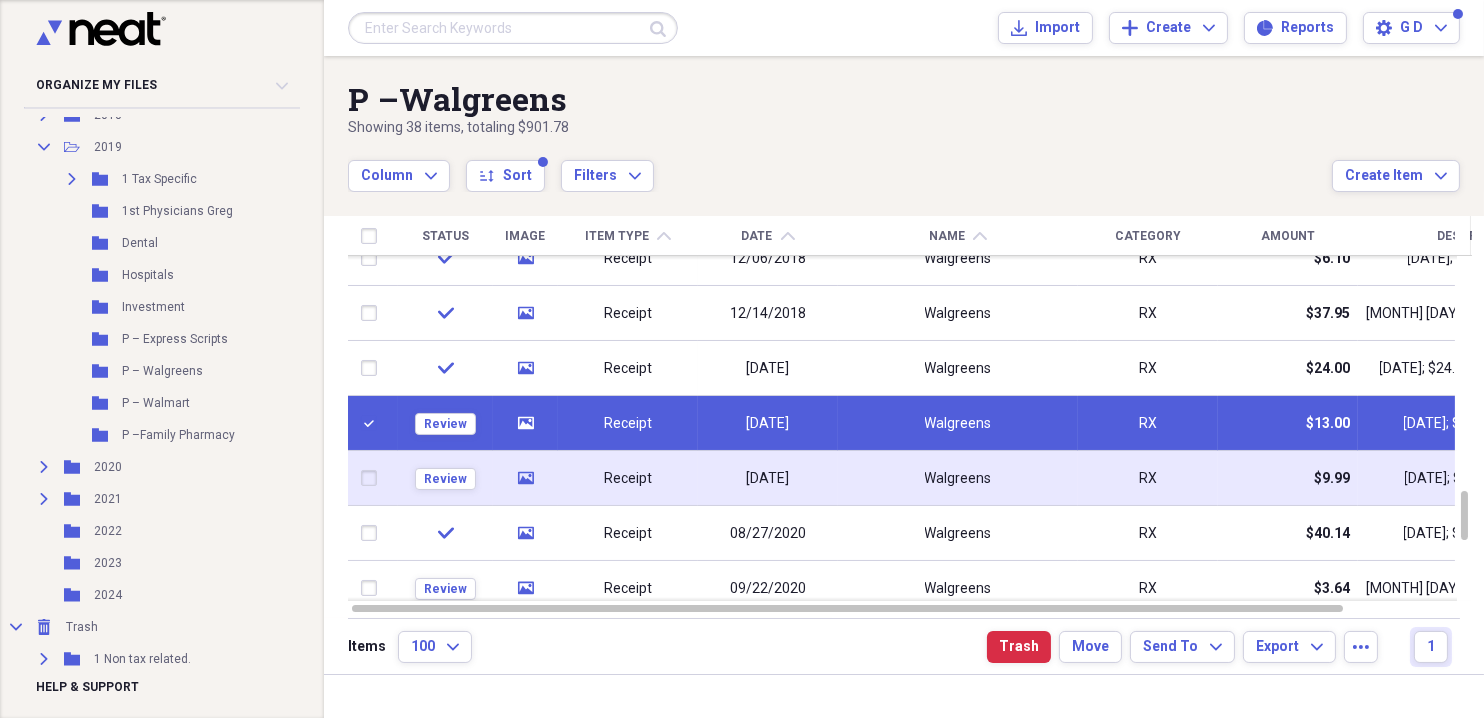 click at bounding box center (373, 478) 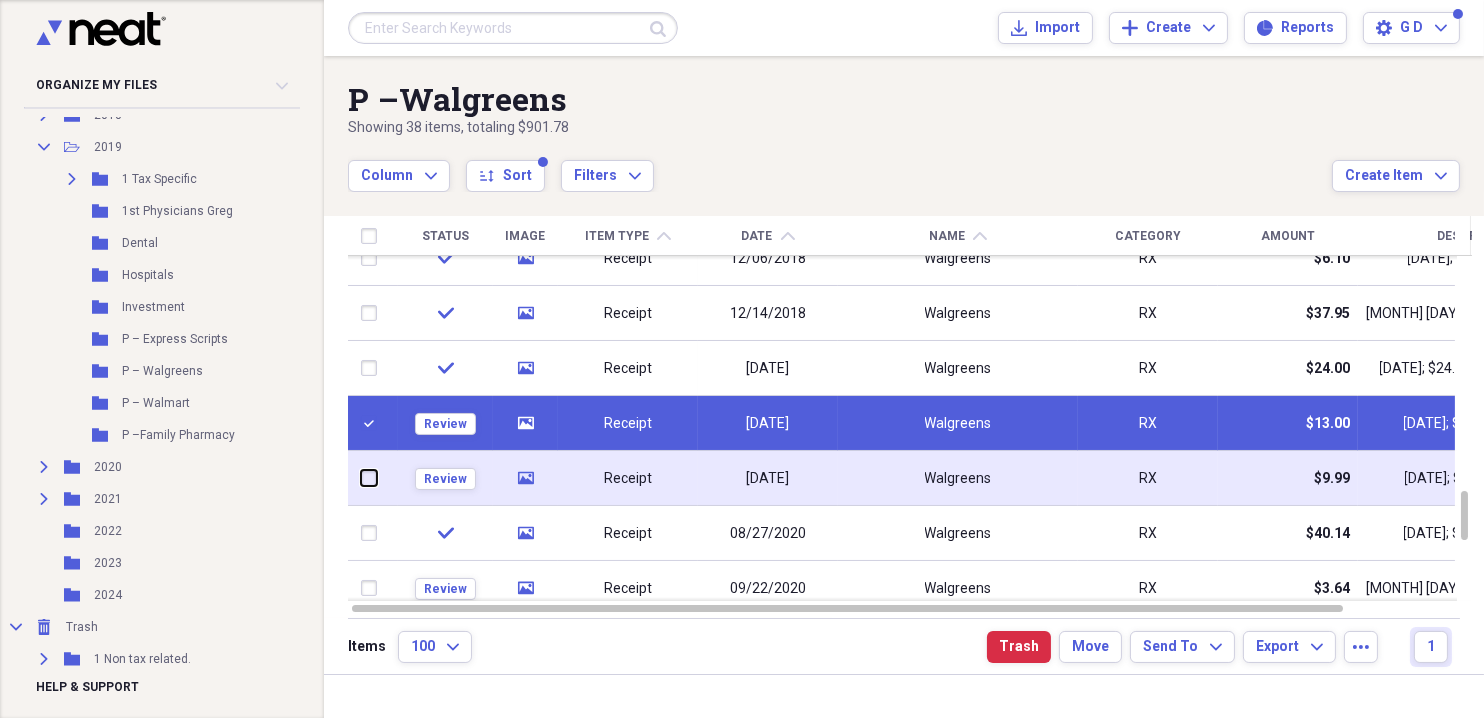 click at bounding box center [361, 478] 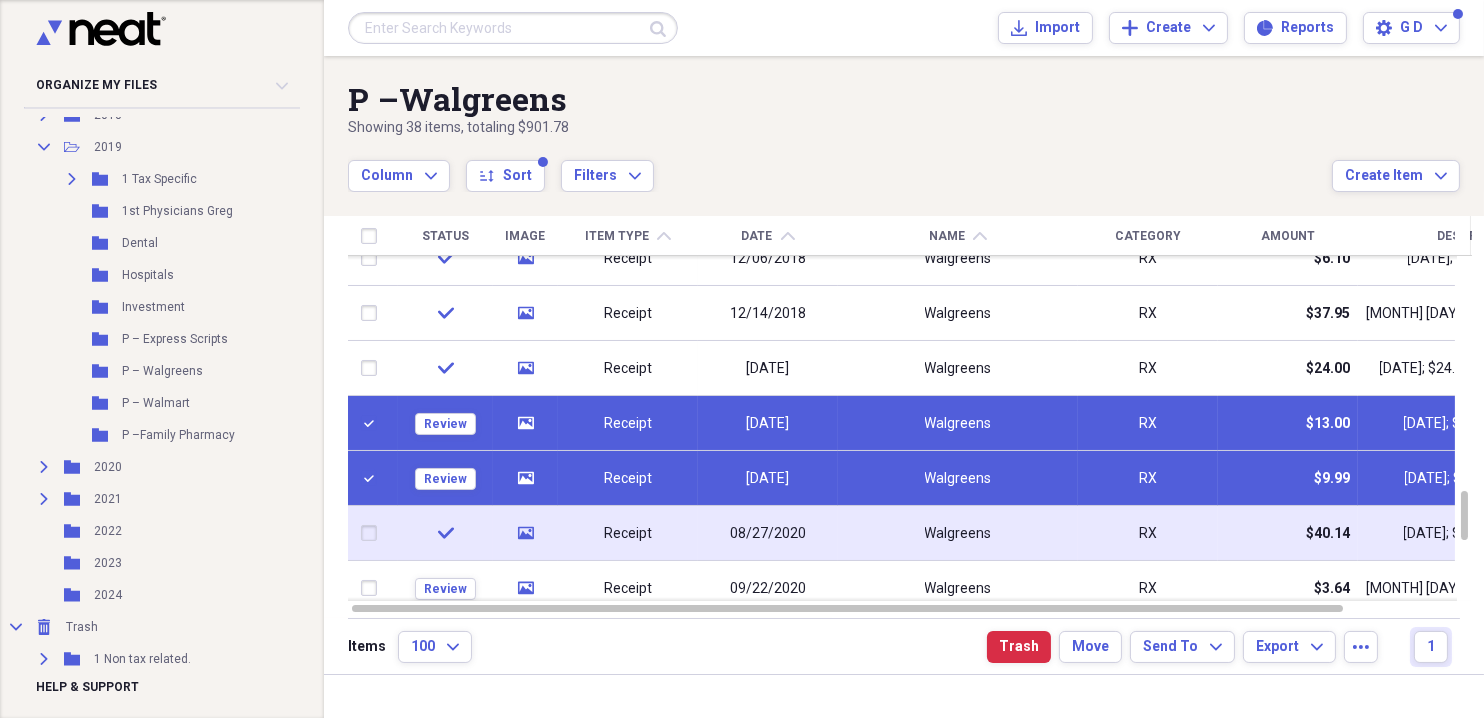 click at bounding box center [373, 533] 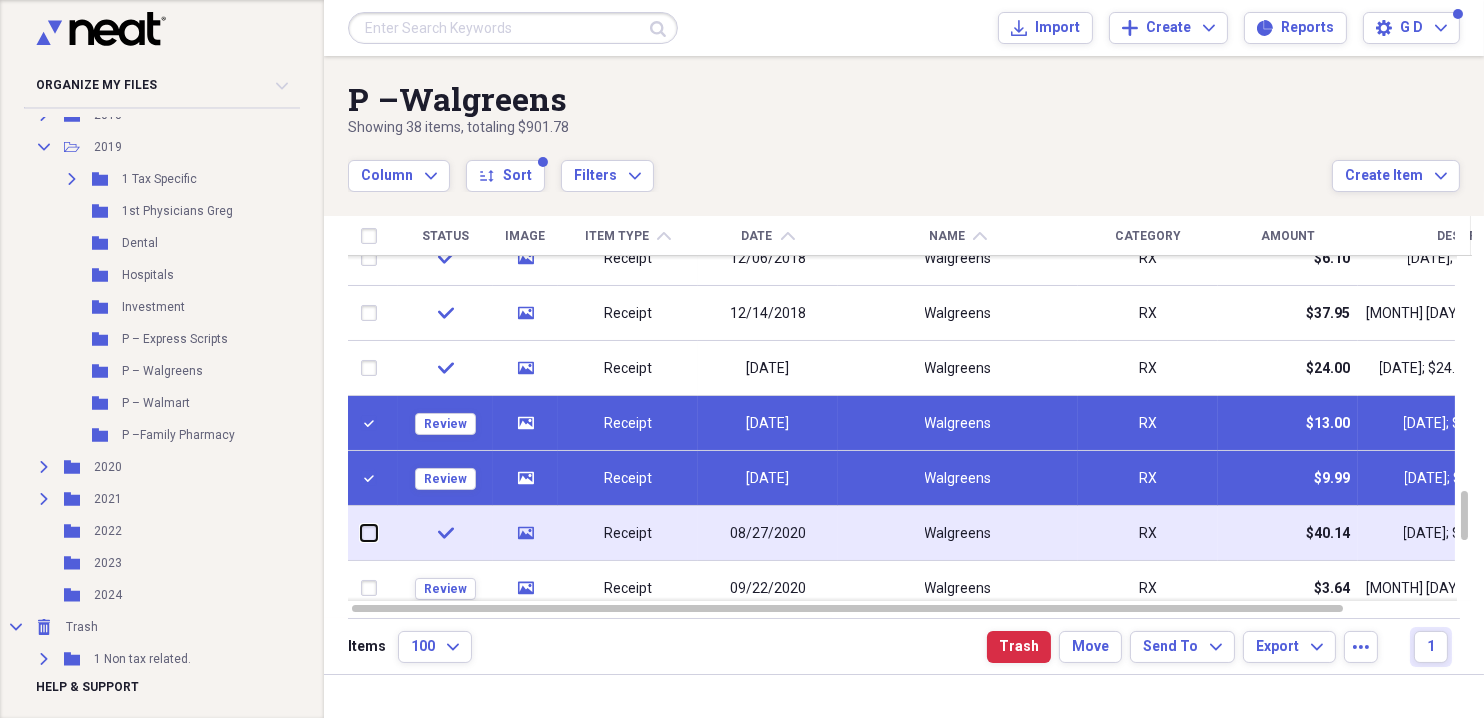 click at bounding box center (361, 533) 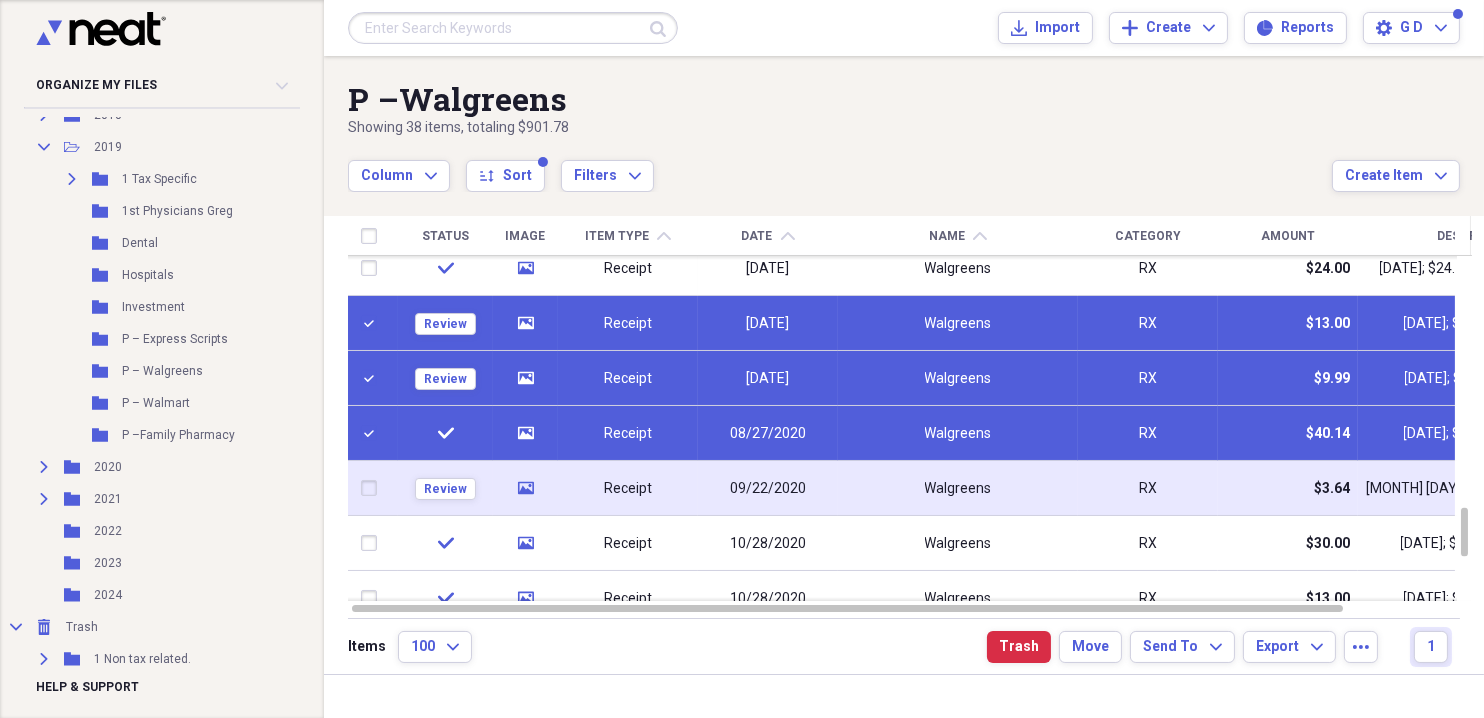 click at bounding box center (373, 488) 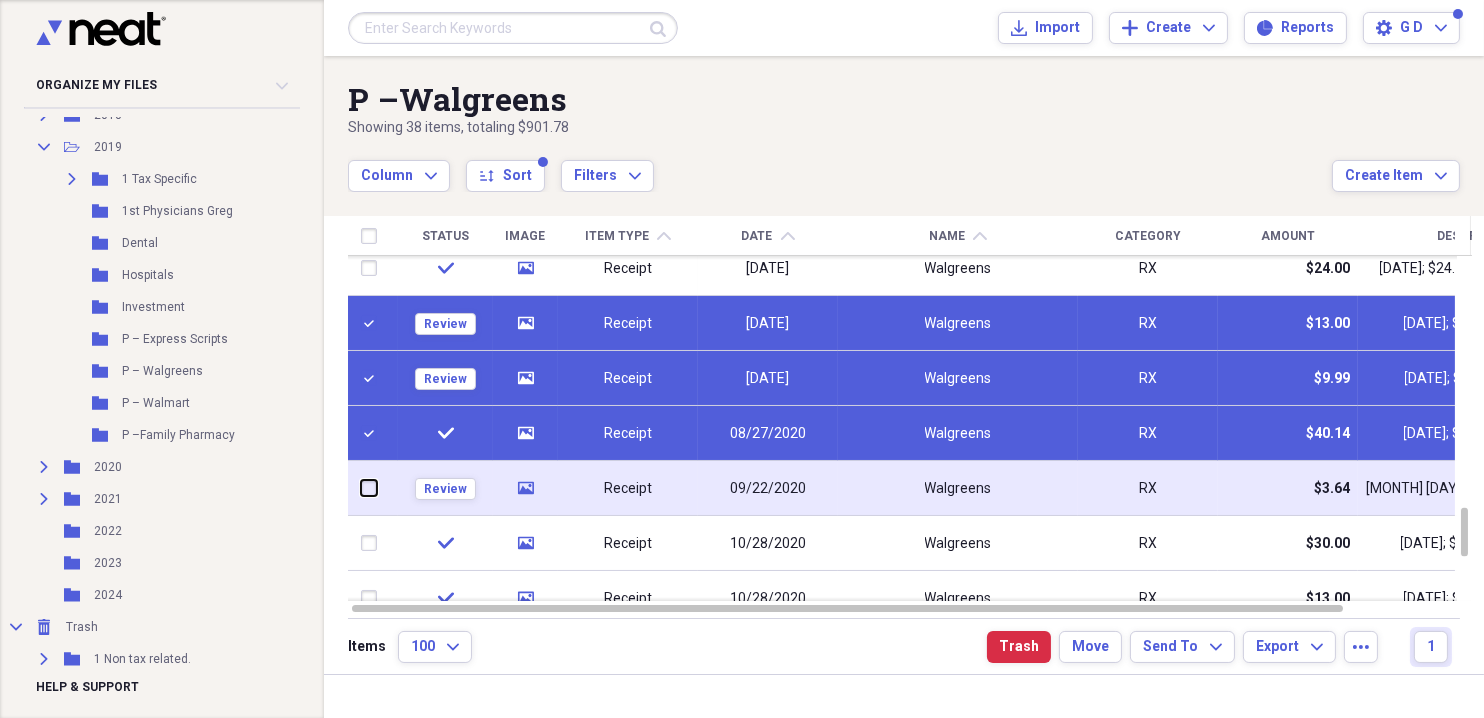 click at bounding box center [361, 488] 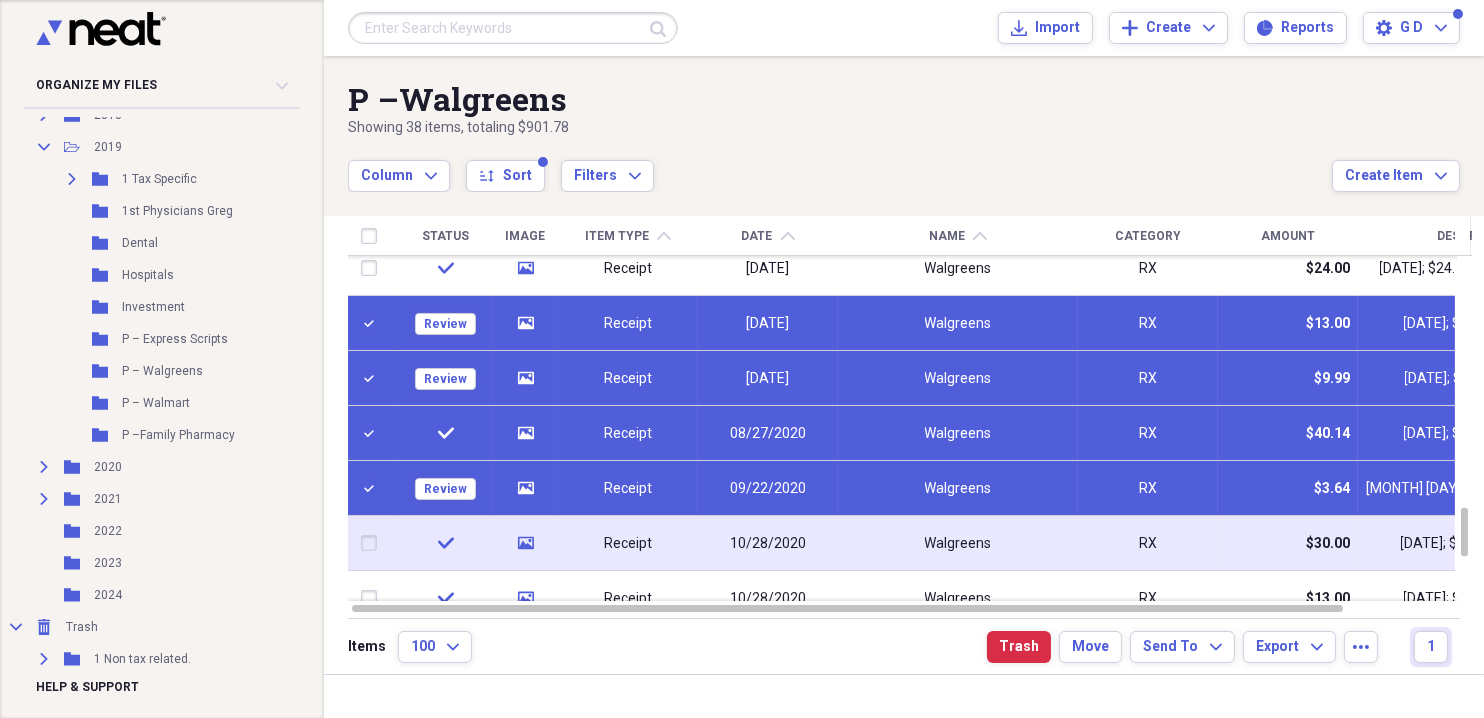 click at bounding box center (373, 543) 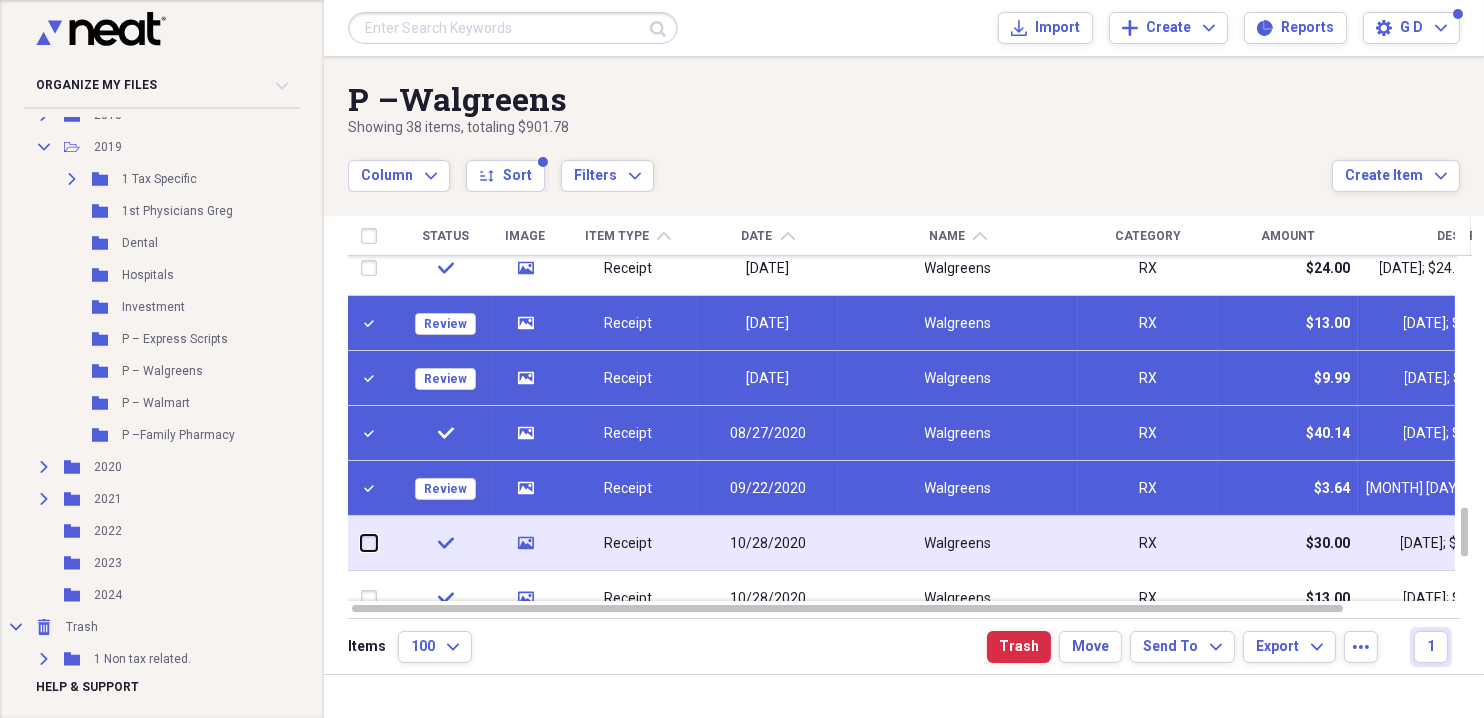 click at bounding box center [361, 543] 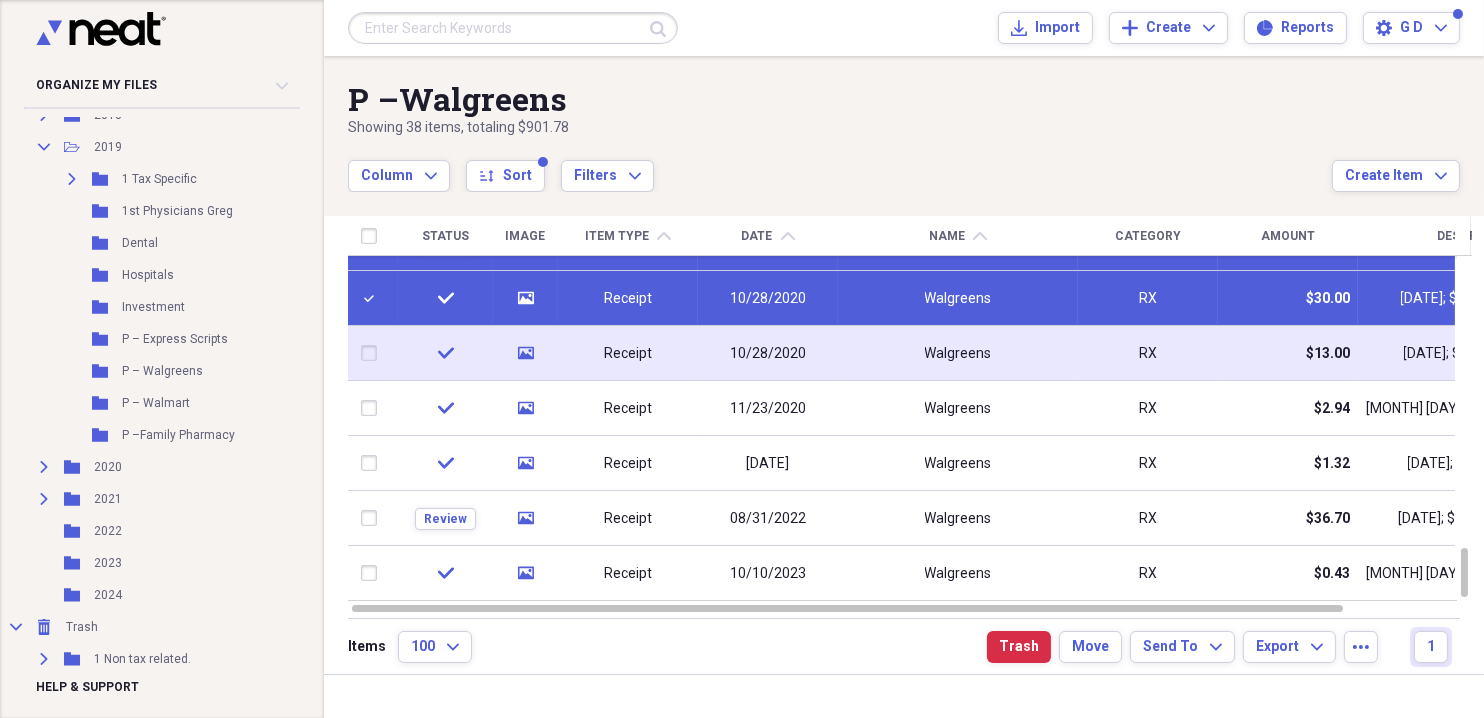 click at bounding box center (373, 353) 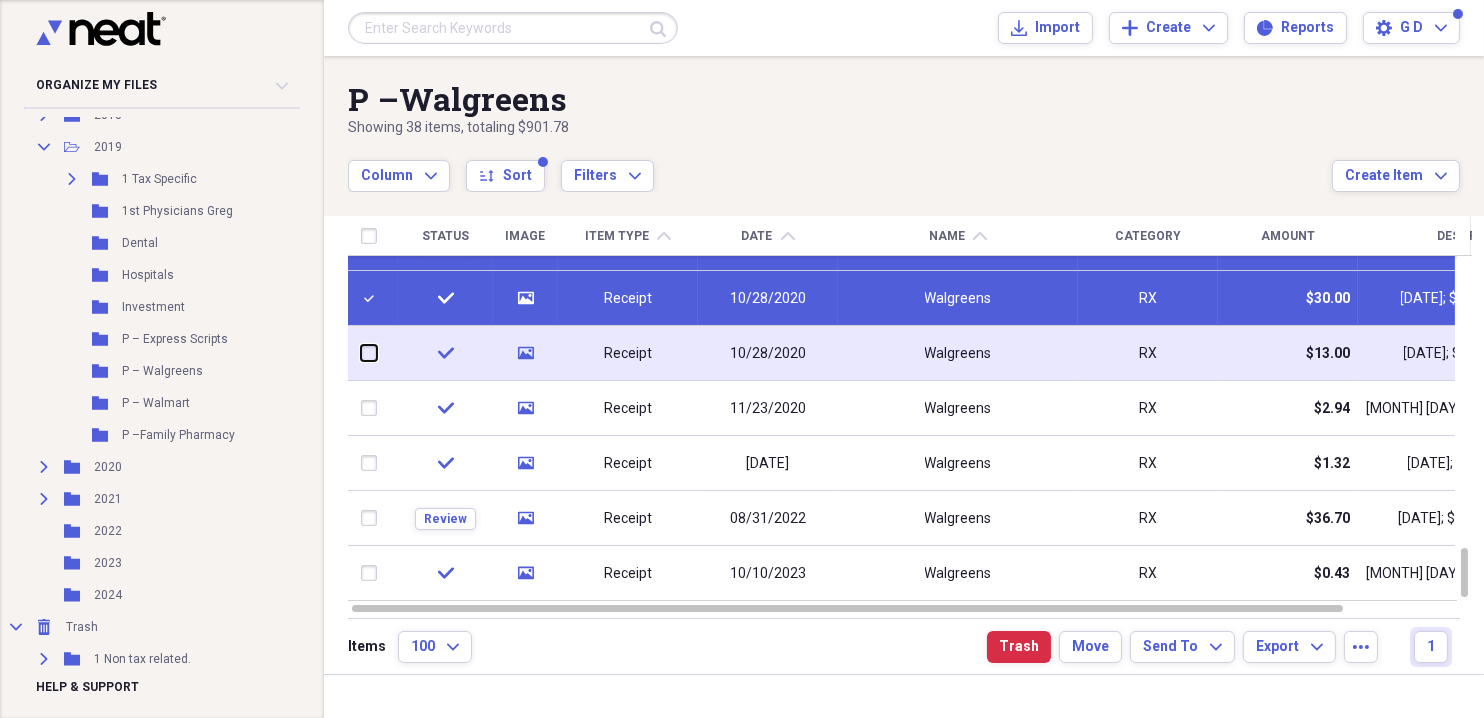 click at bounding box center [361, 353] 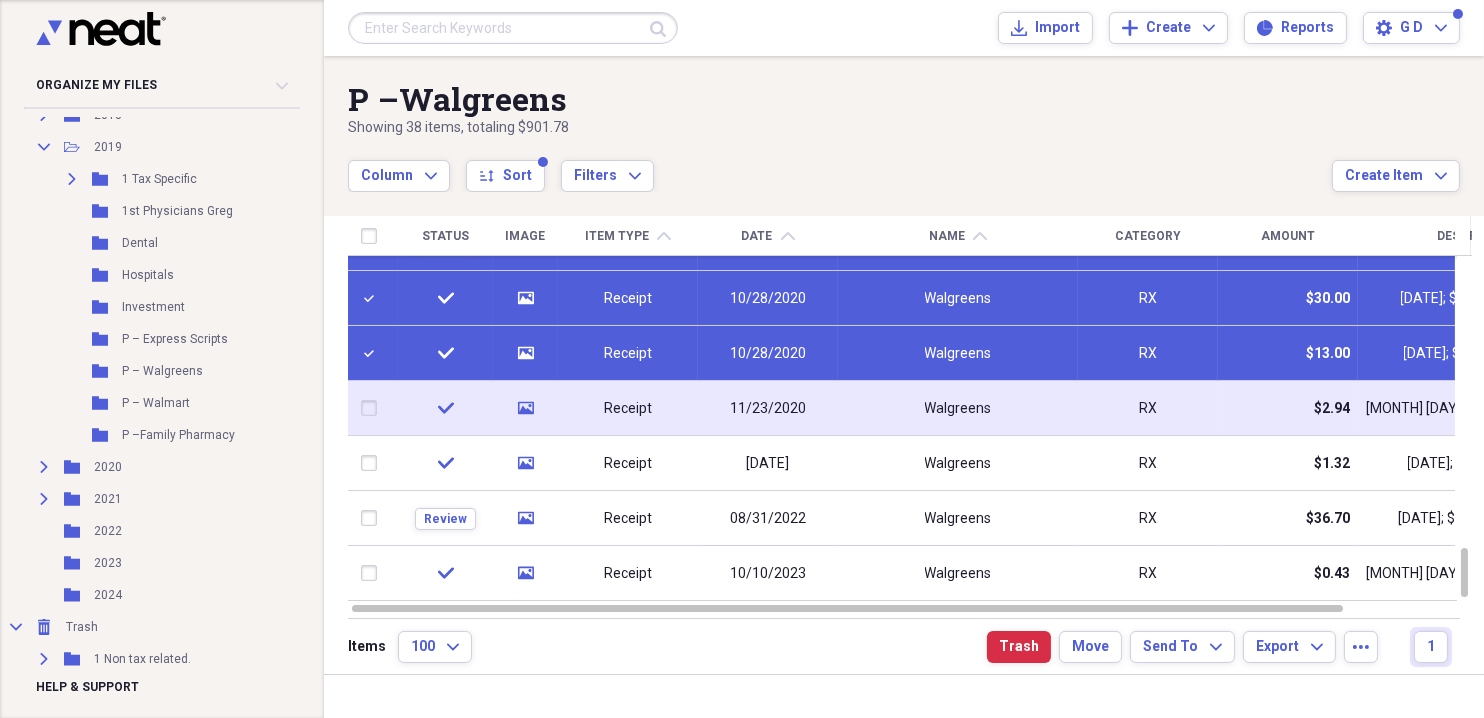 click at bounding box center [373, 408] 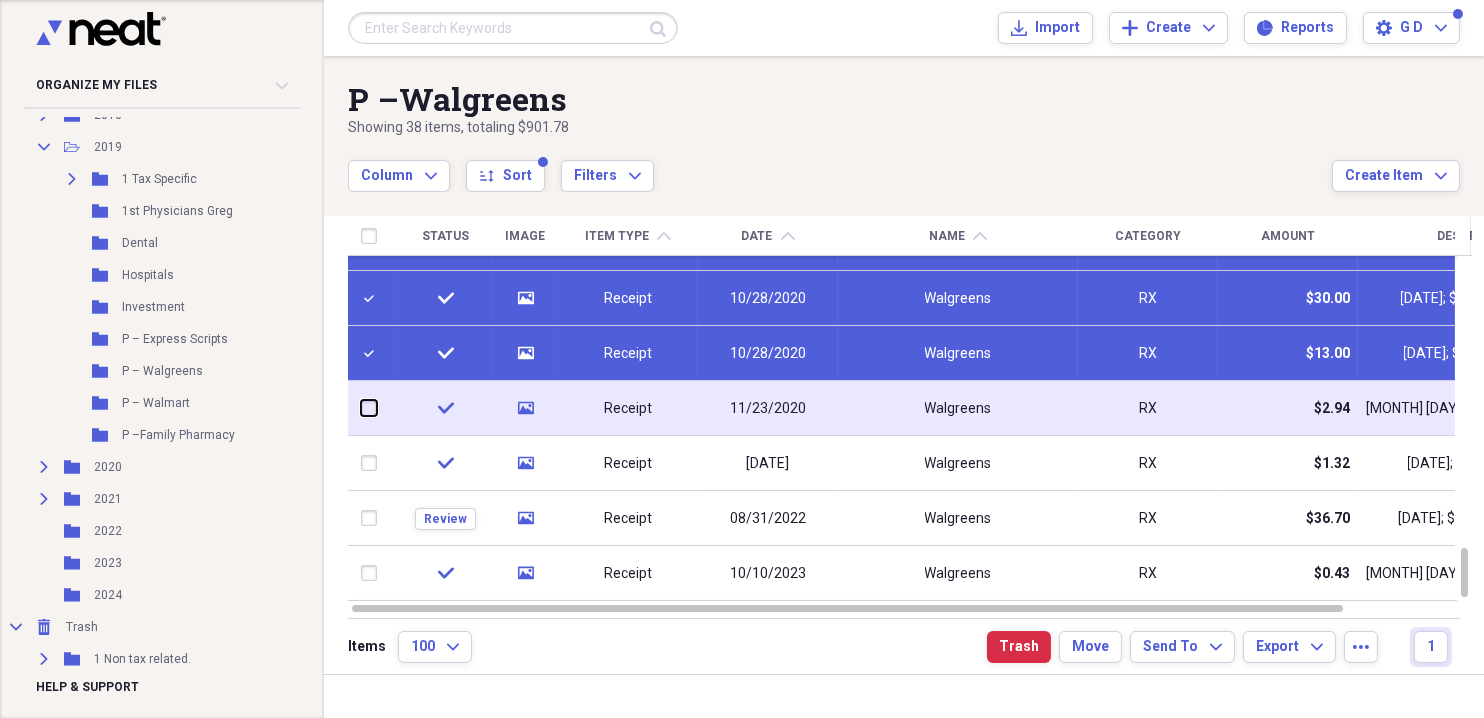 click at bounding box center (361, 408) 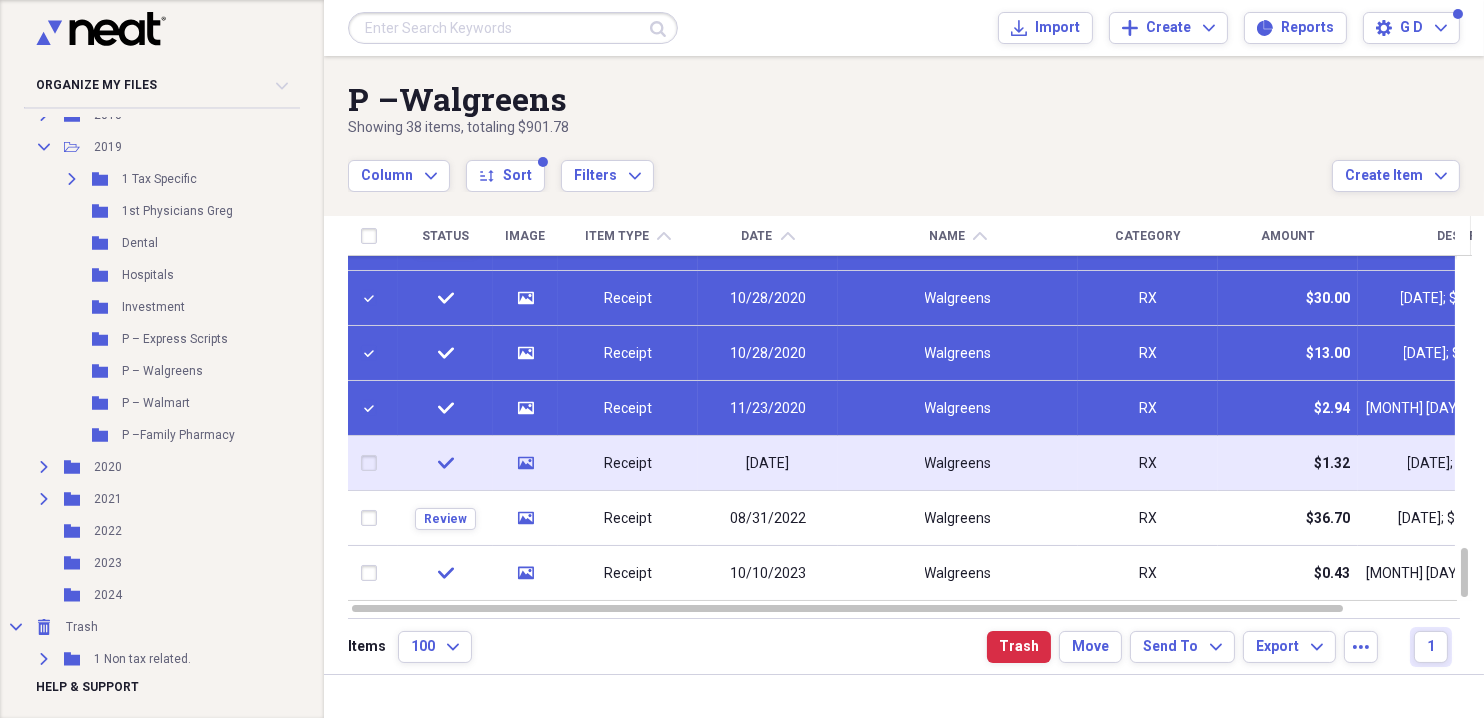 drag, startPoint x: 379, startPoint y: 460, endPoint x: 379, endPoint y: 471, distance: 11 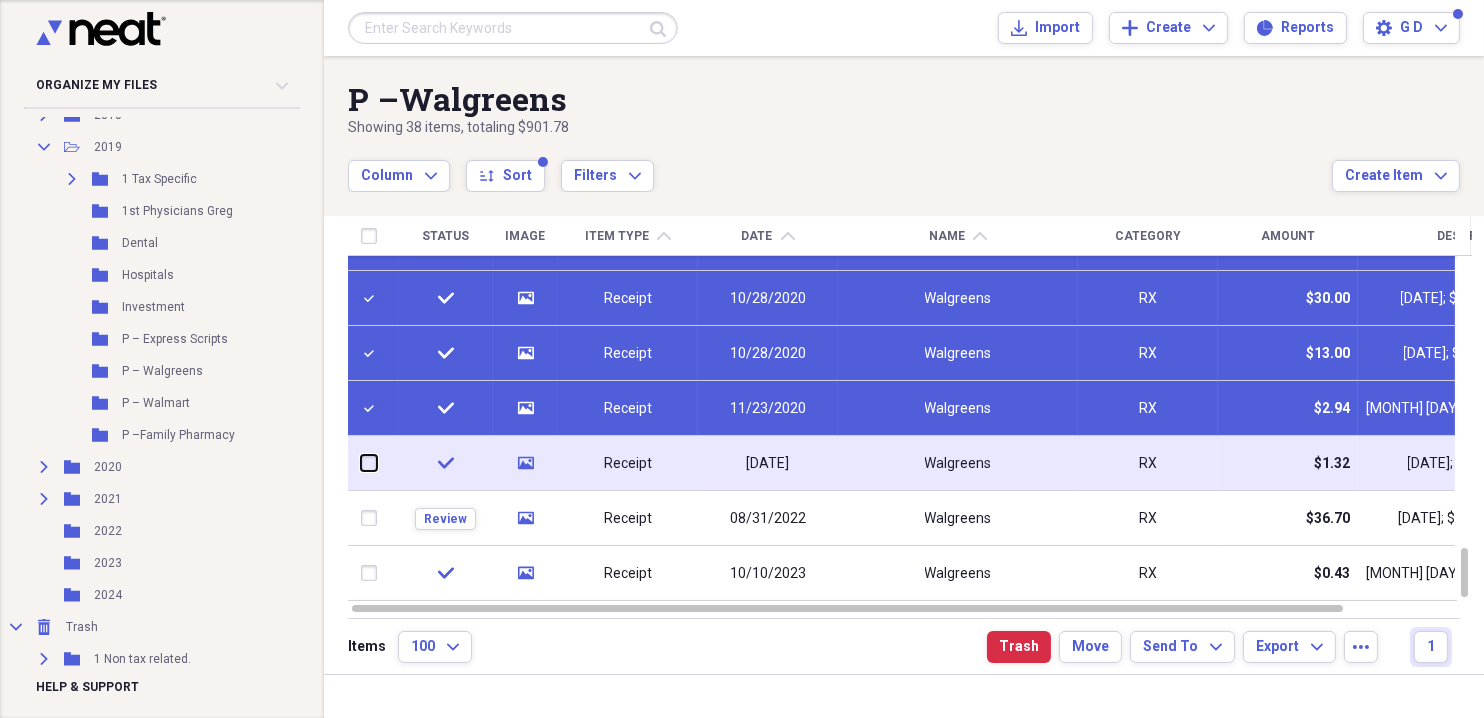 click at bounding box center [361, 463] 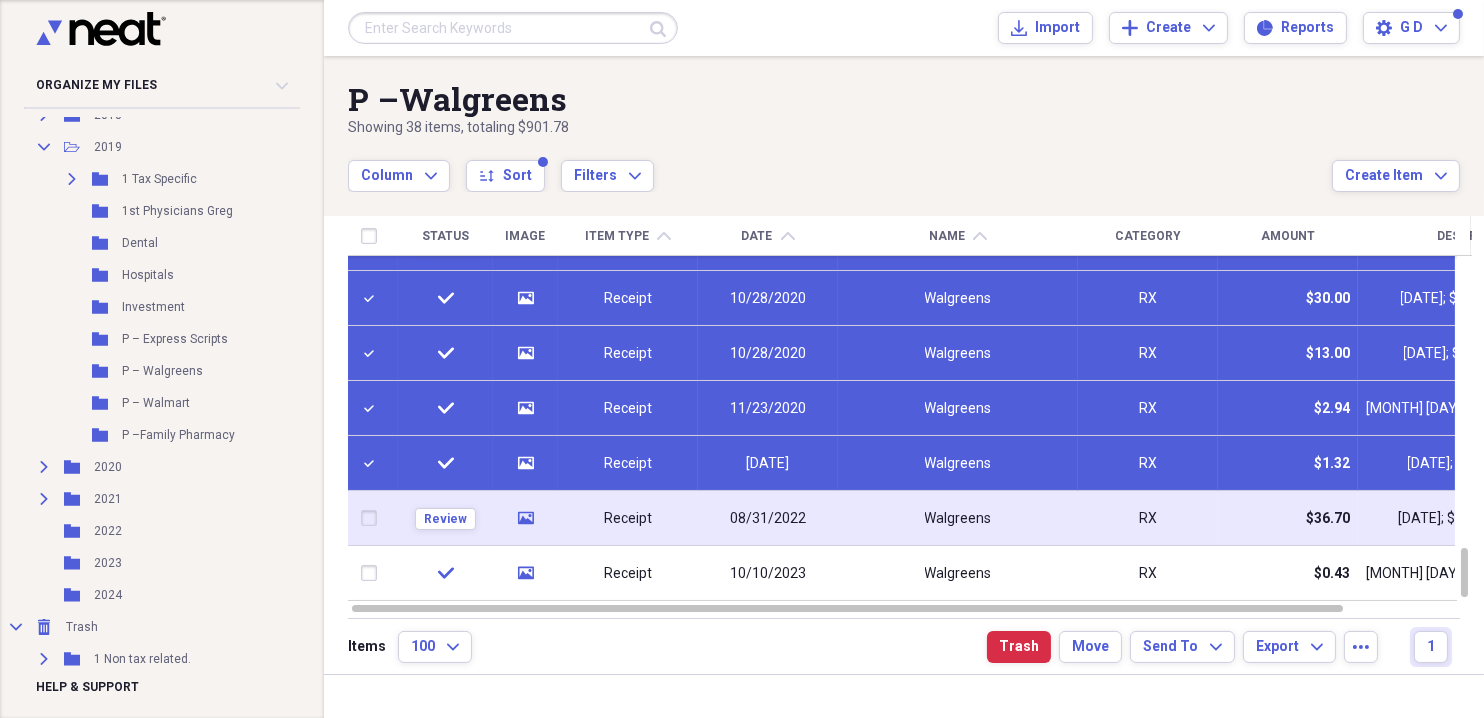 click at bounding box center (373, 518) 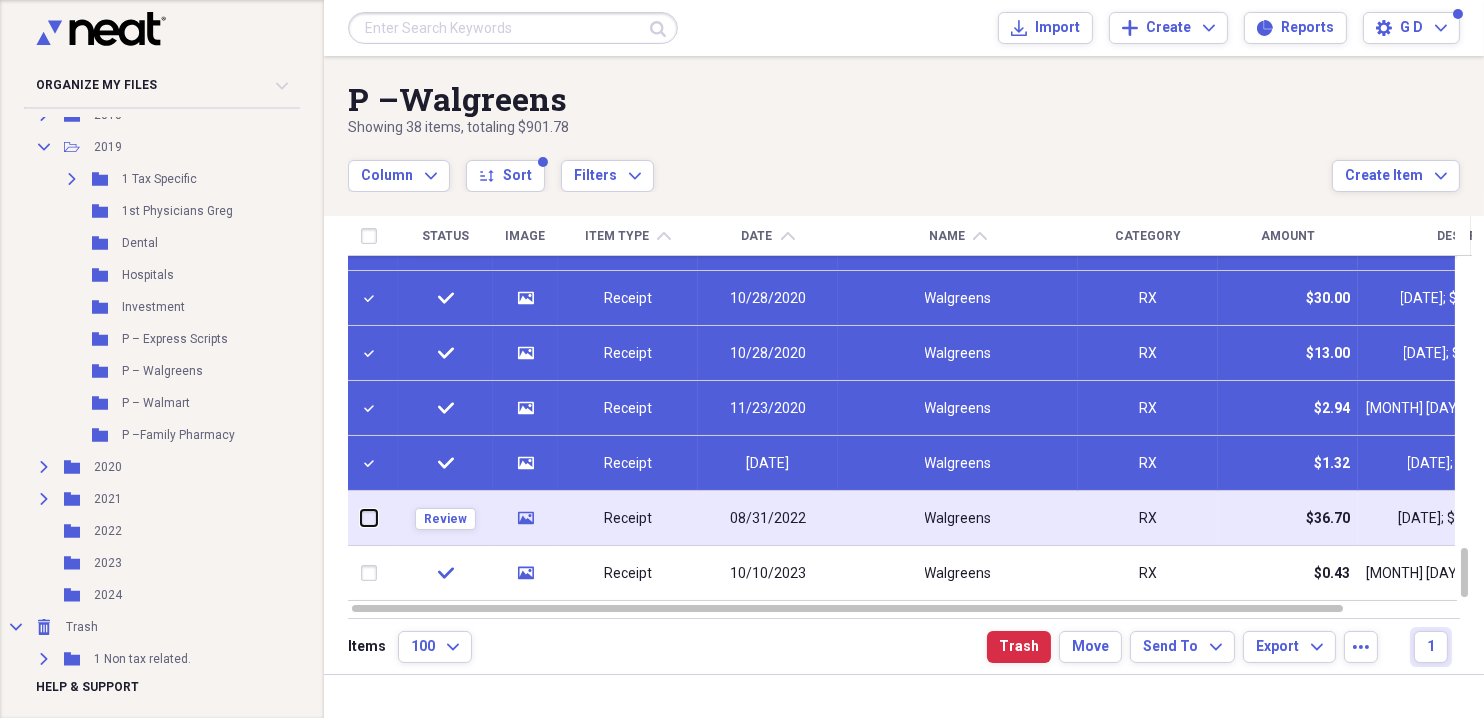 click at bounding box center (361, 518) 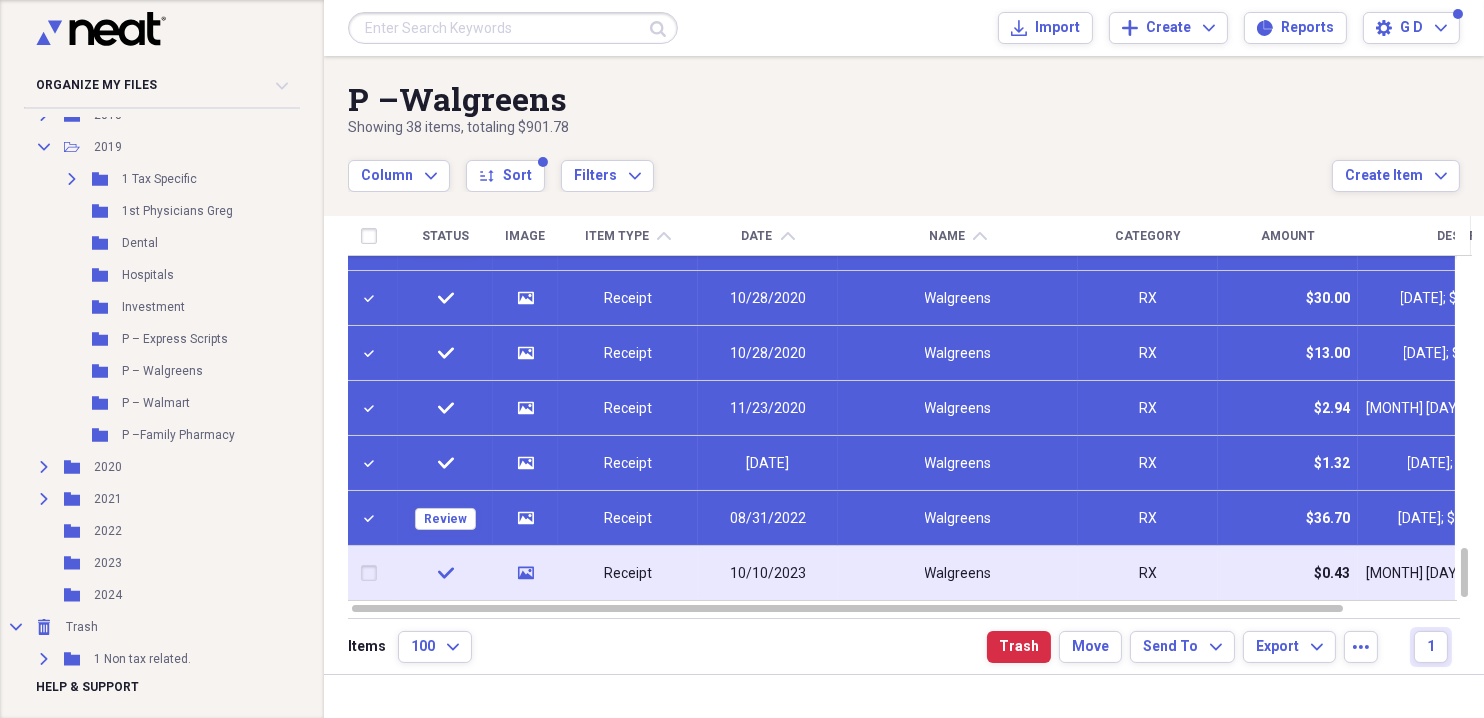 click at bounding box center [373, 573] 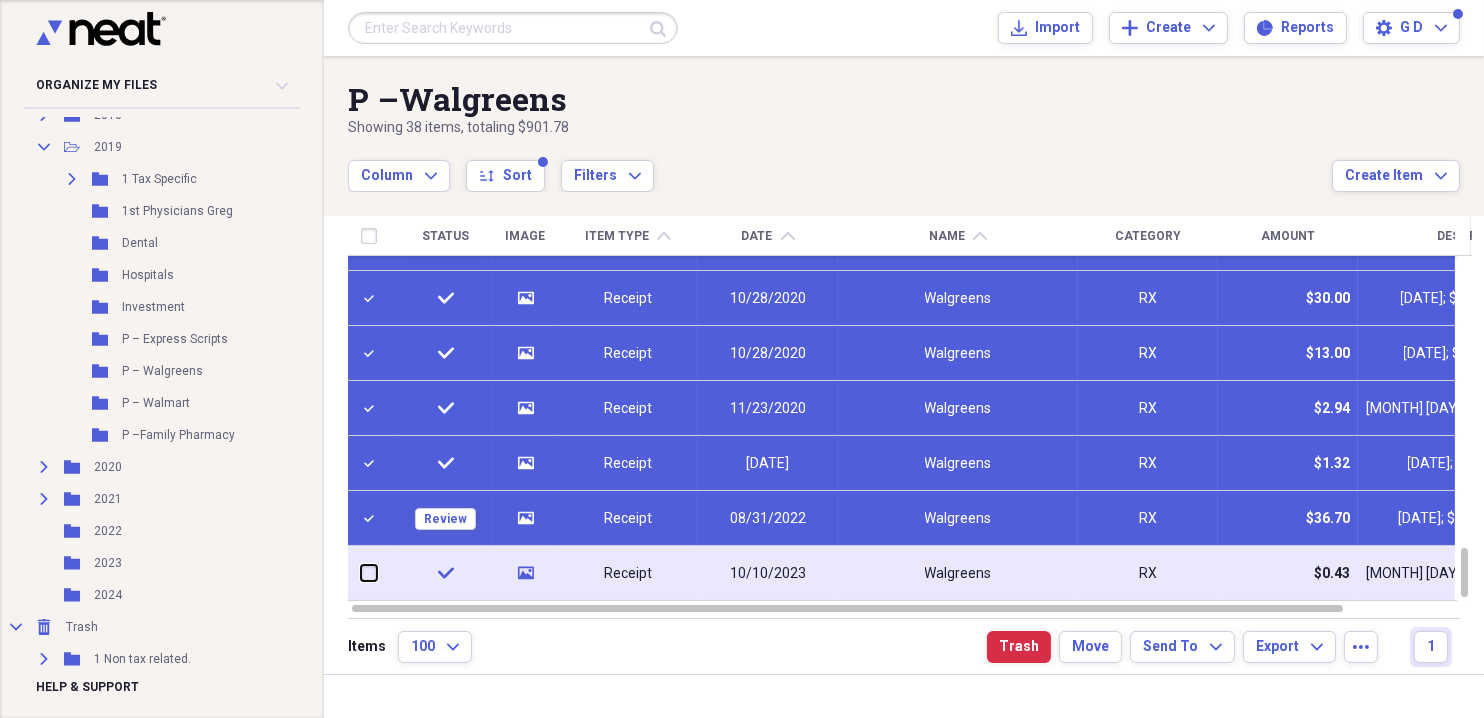 click at bounding box center [361, 573] 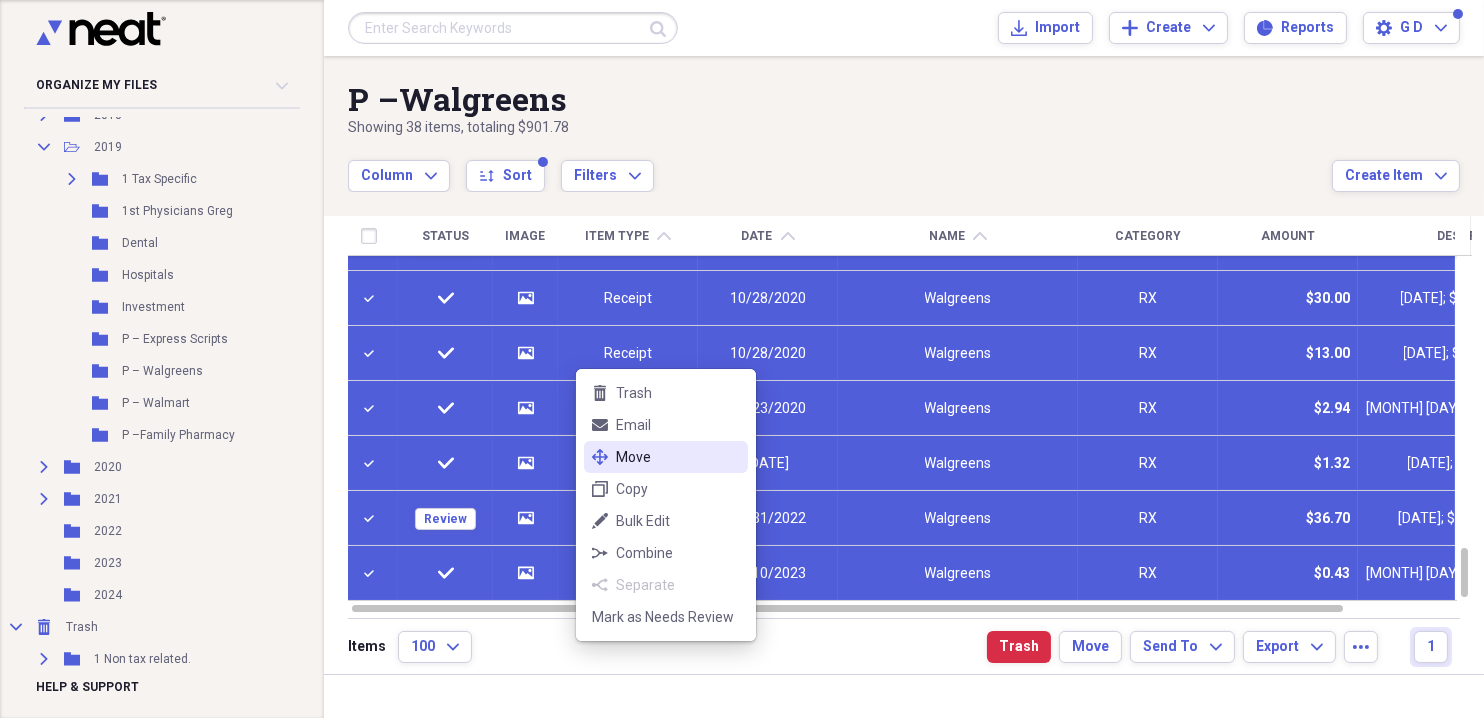 click on "Move" at bounding box center (678, 457) 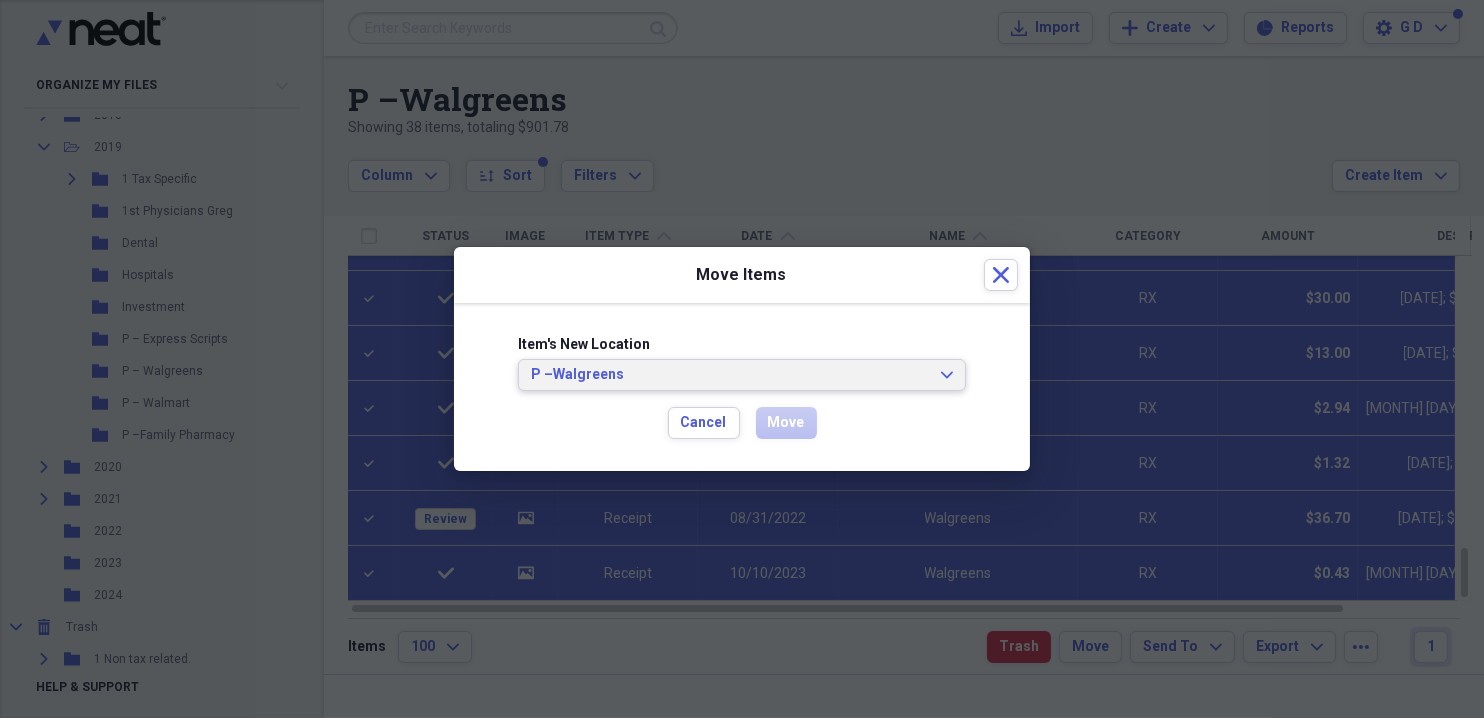 click on "Expand" 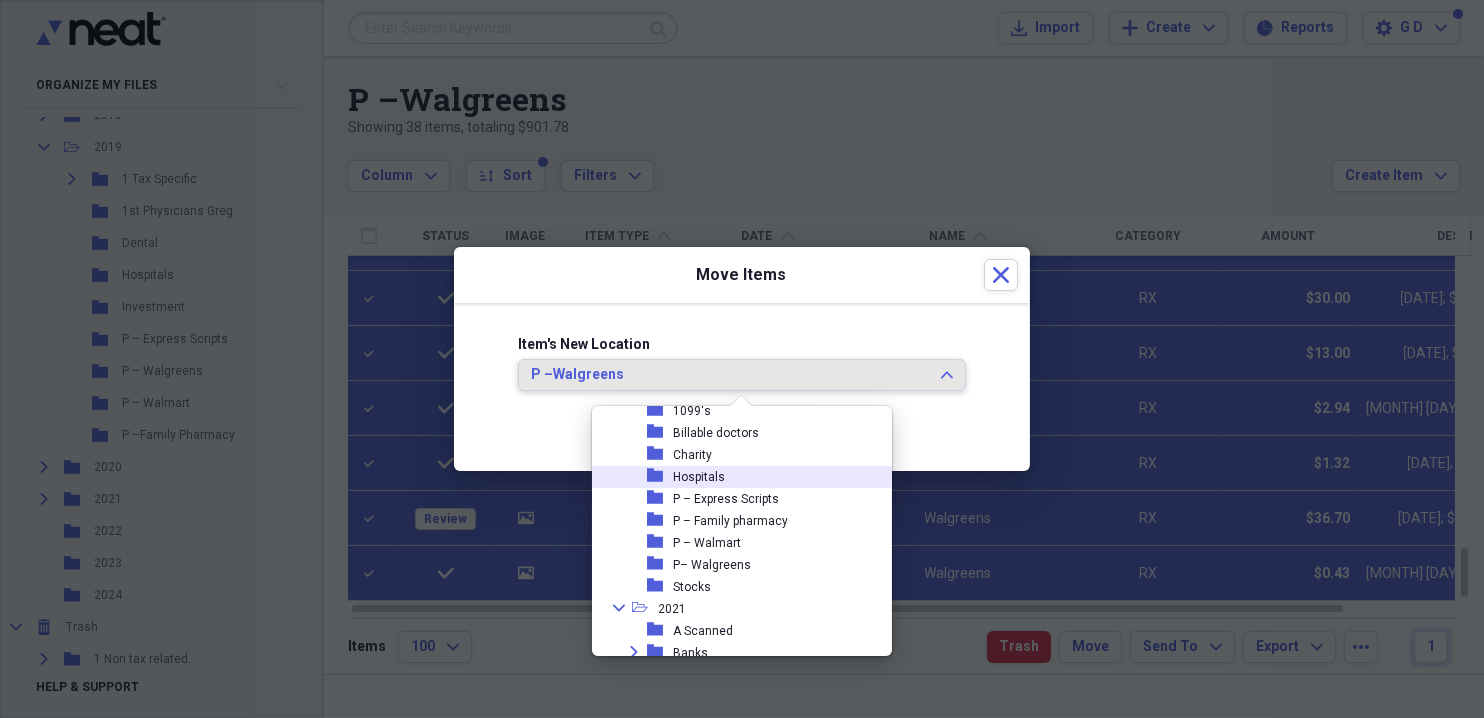 scroll, scrollTop: 818, scrollLeft: 0, axis: vertical 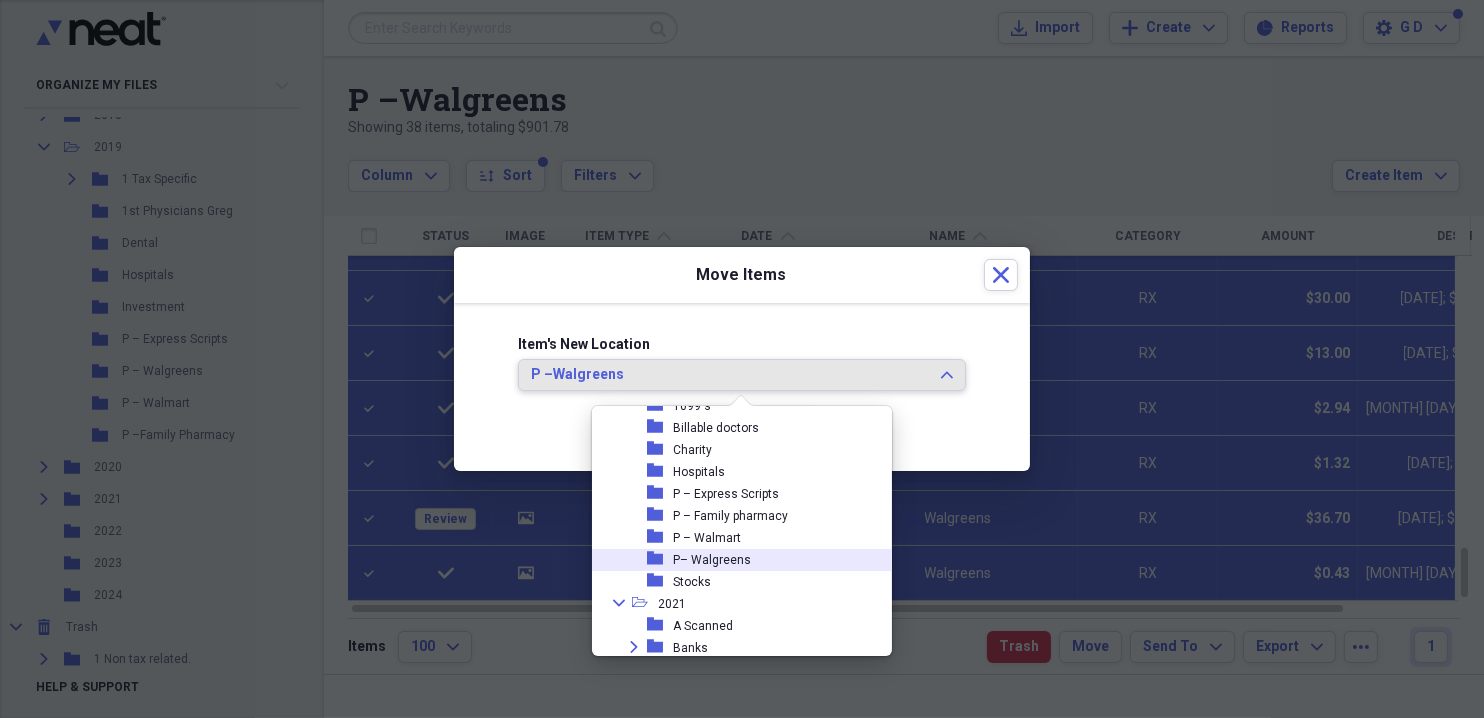 click on "P– Walgreens" at bounding box center [712, 560] 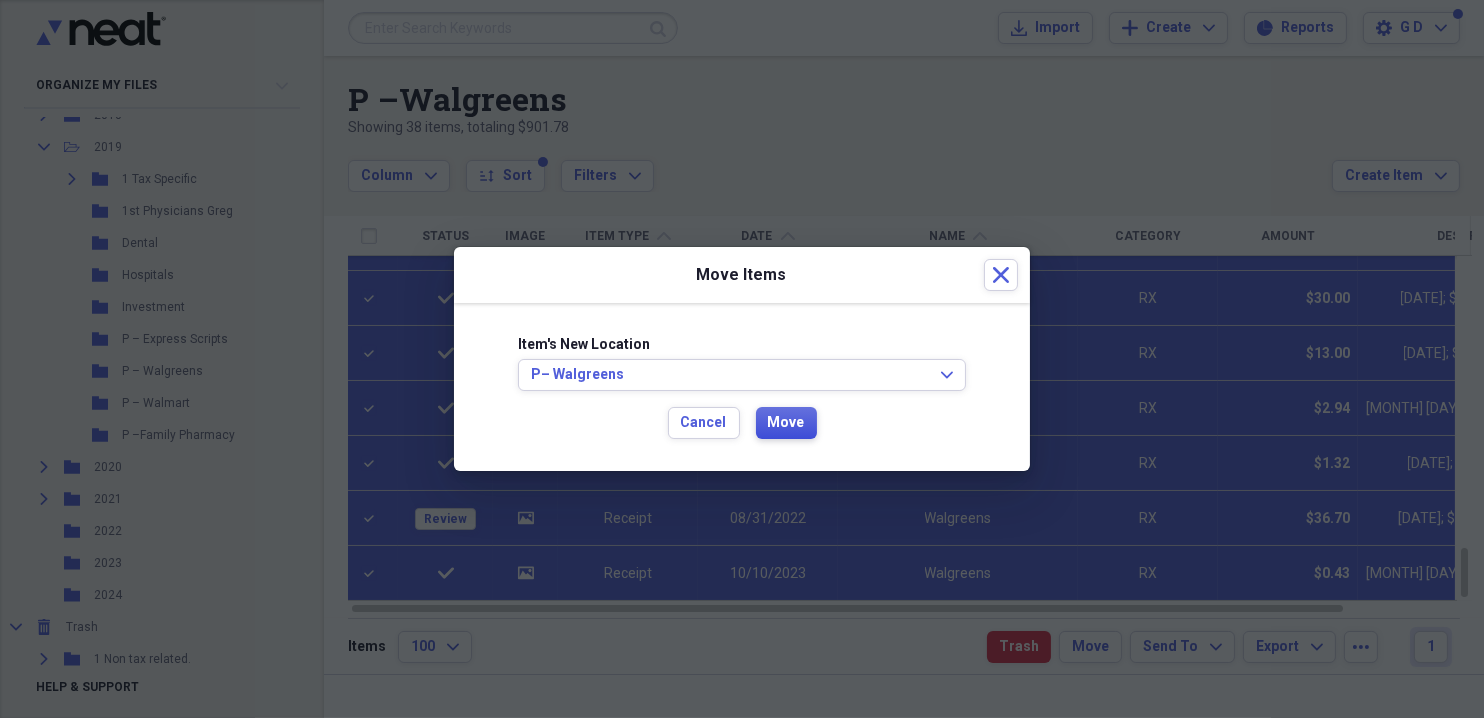 click on "Move" at bounding box center (786, 423) 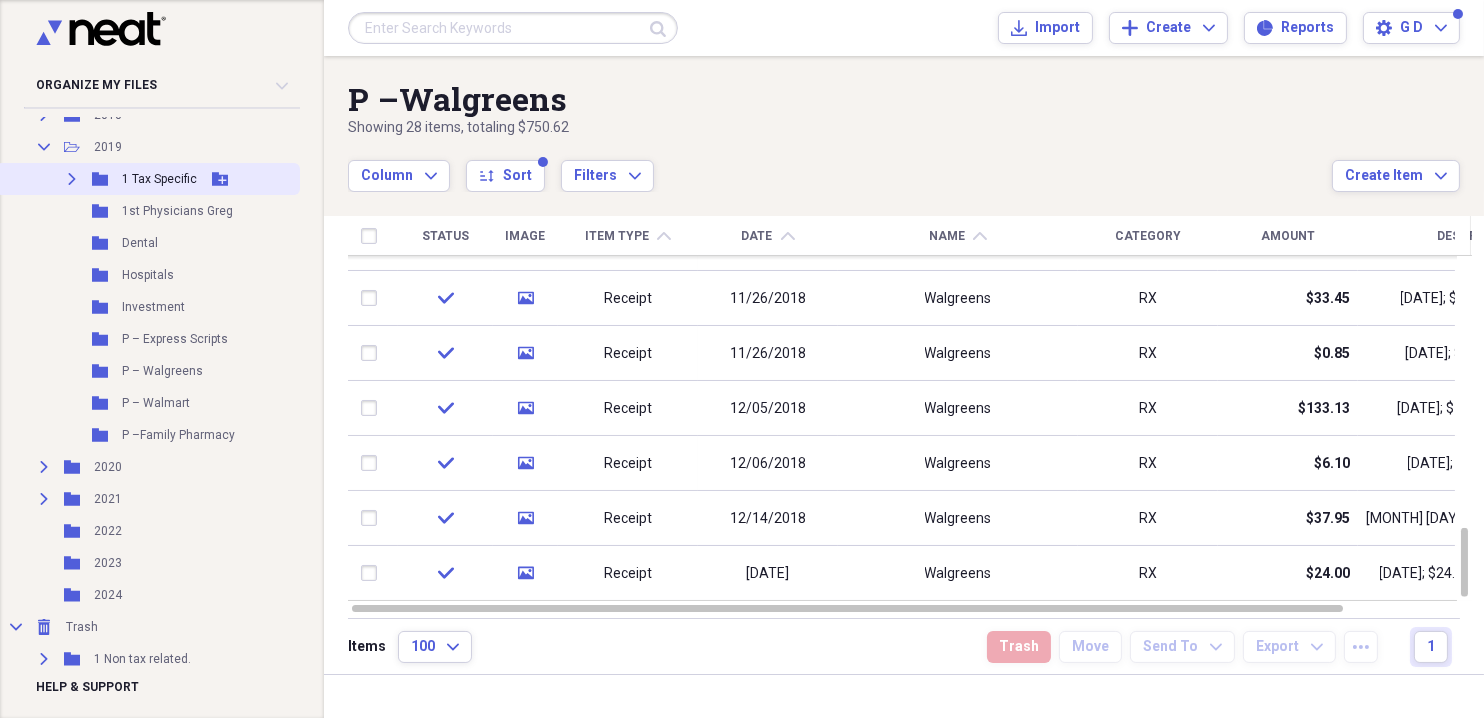 click on "Expand" 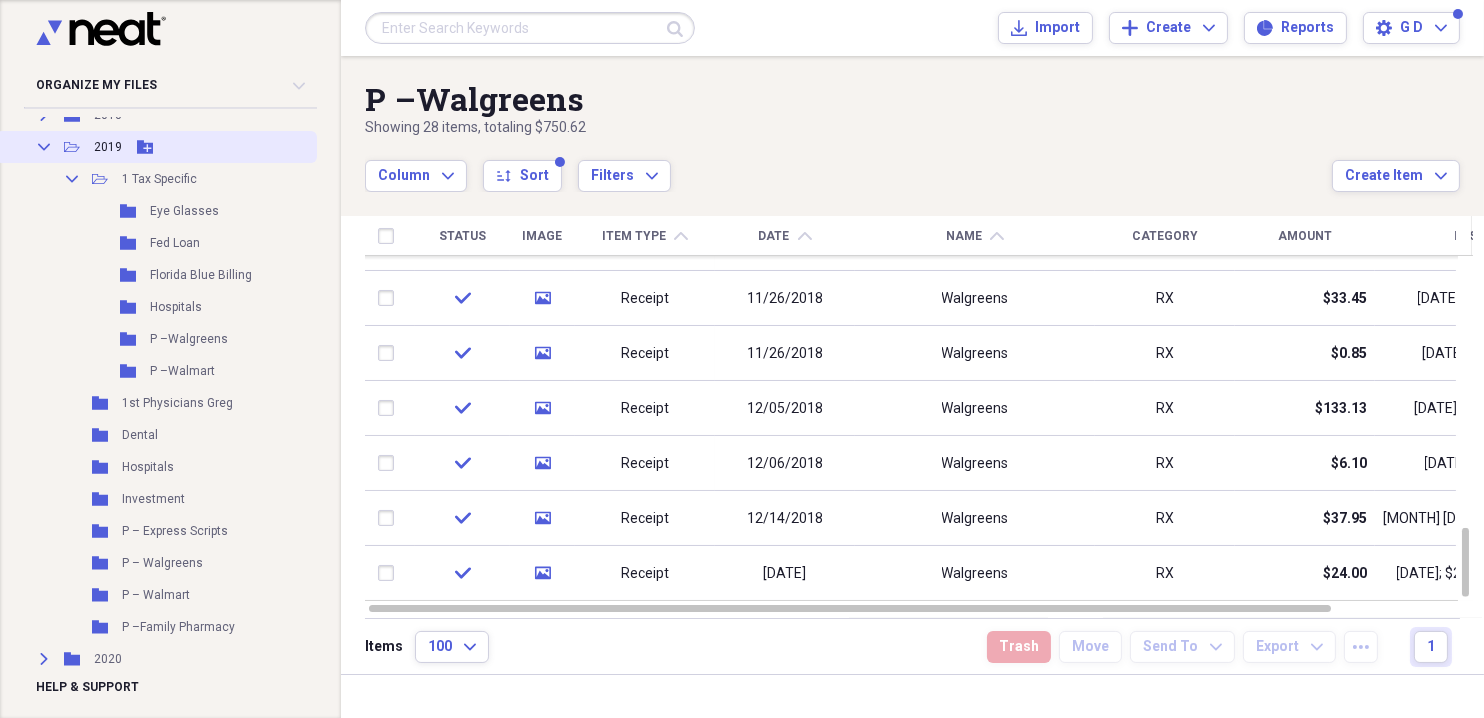 click on "Collapse" 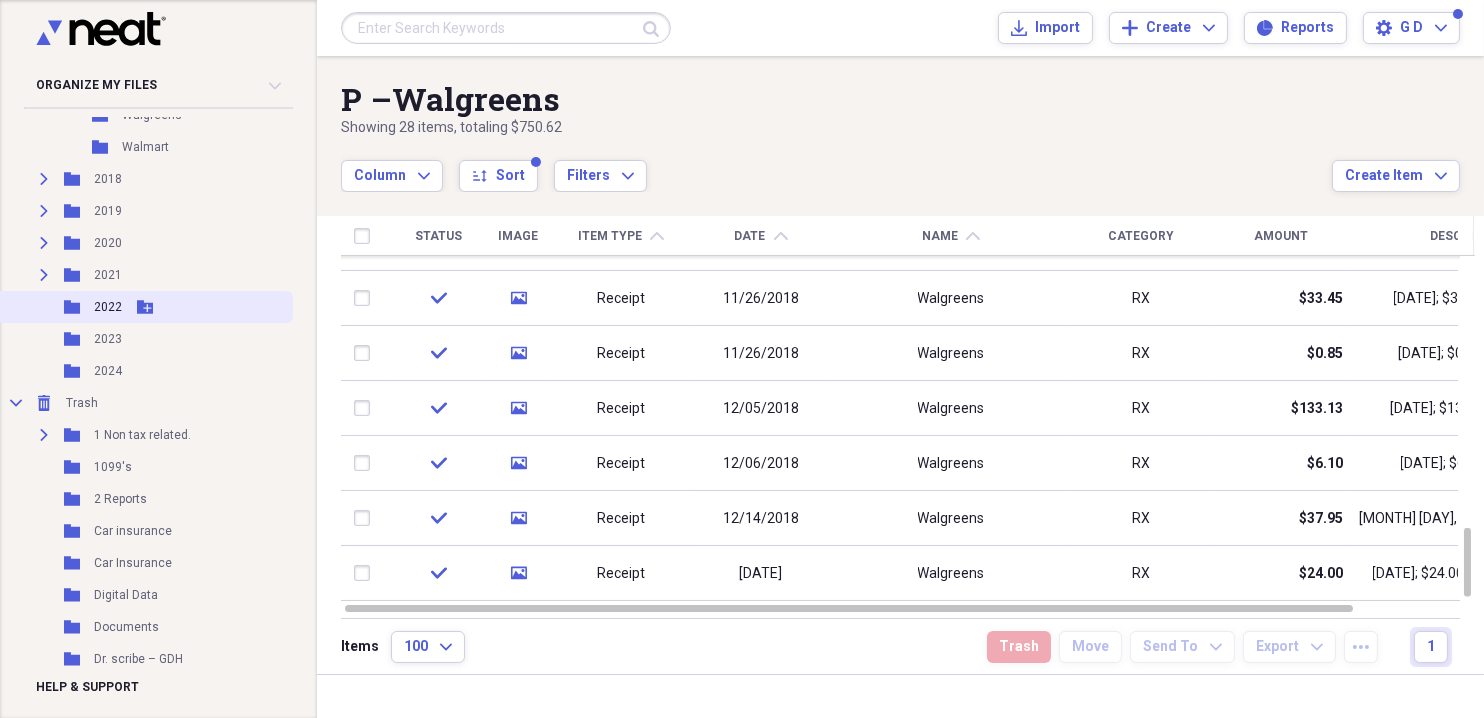 scroll, scrollTop: 334, scrollLeft: 0, axis: vertical 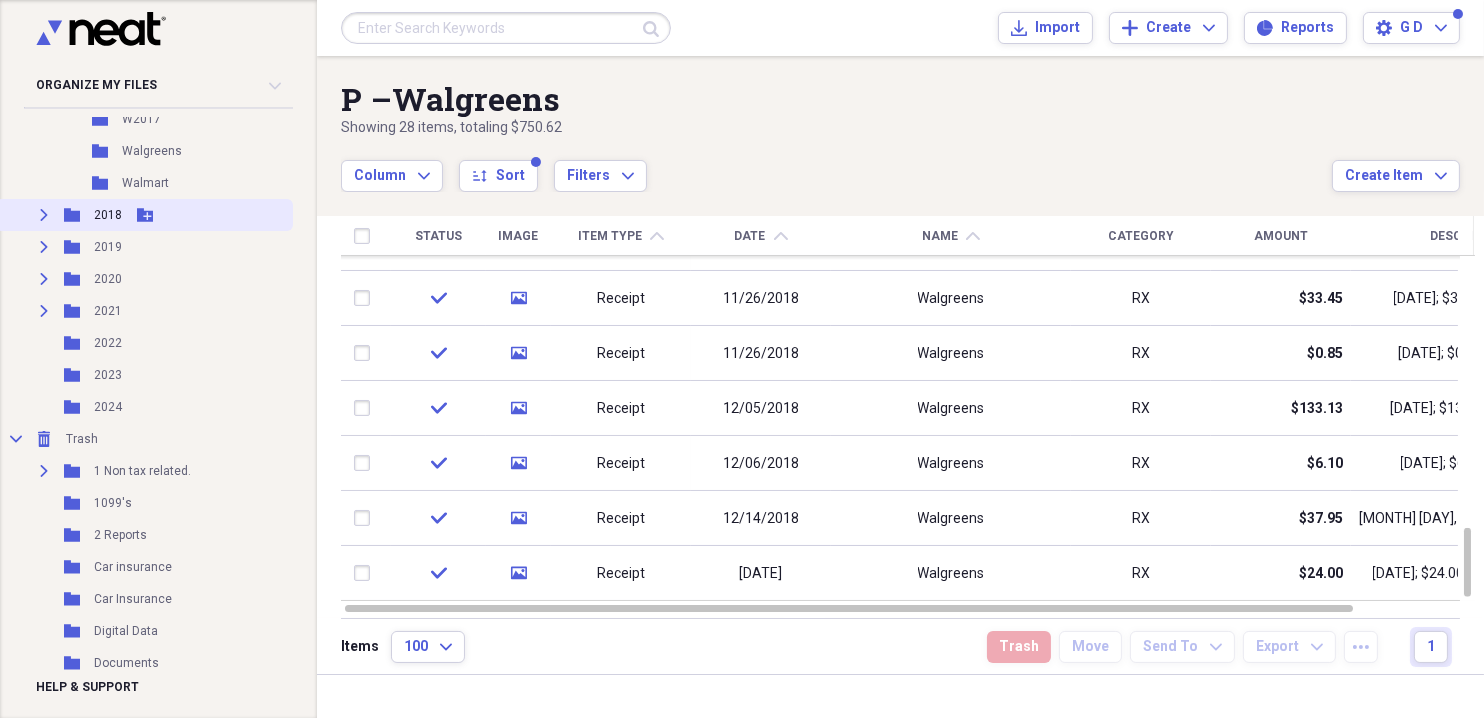 click on "Expand" 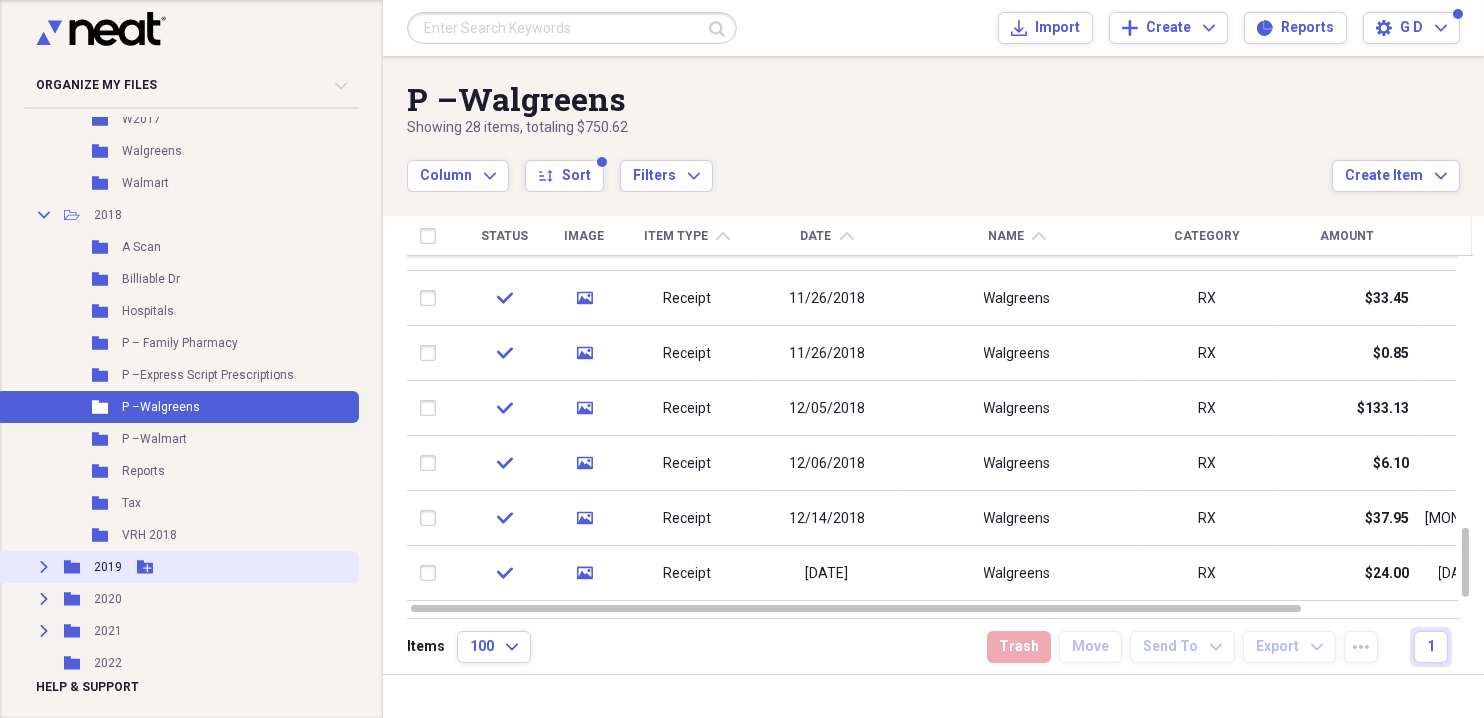 click on "2019" at bounding box center (108, 567) 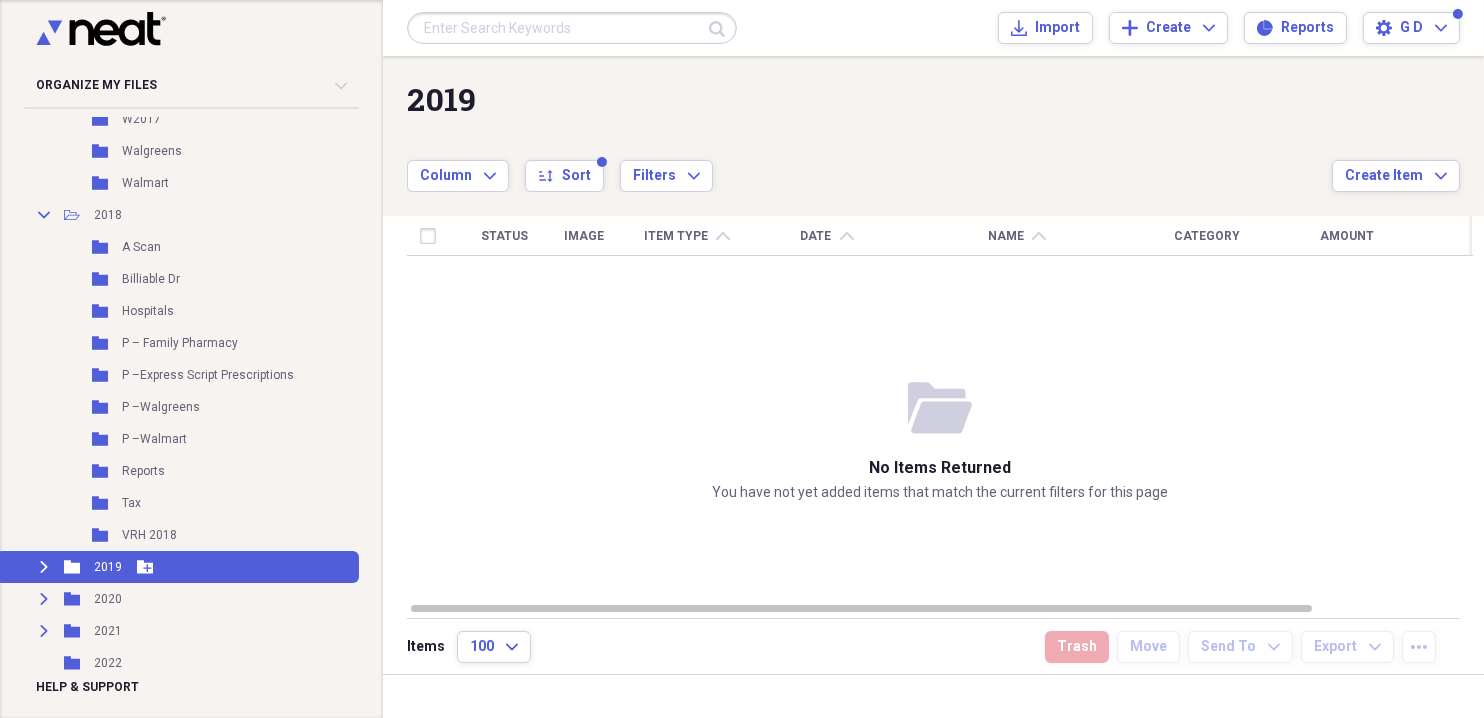 click on "Expand" 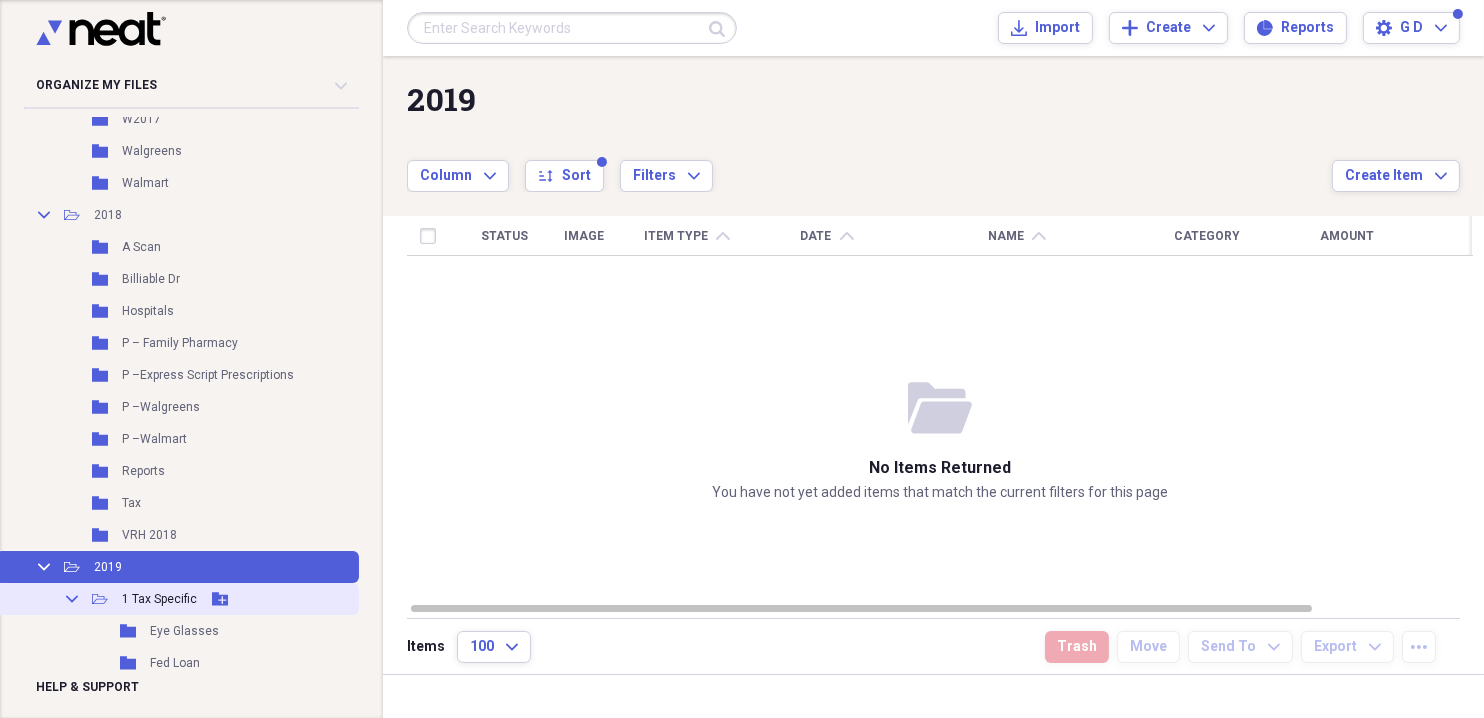 drag, startPoint x: 151, startPoint y: 601, endPoint x: 140, endPoint y: 583, distance: 21.095022 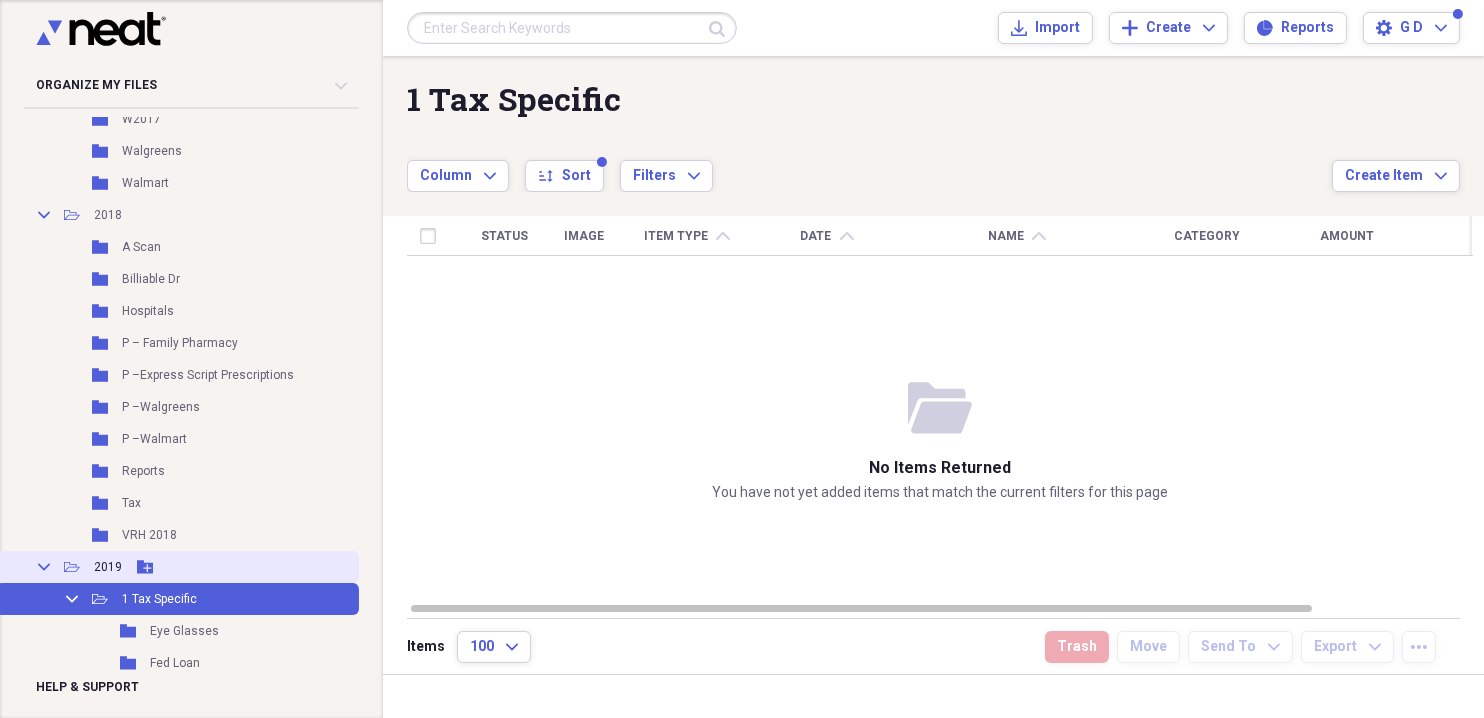 click on "Collapse Open Folder 2019 Add Folder" at bounding box center [177, 567] 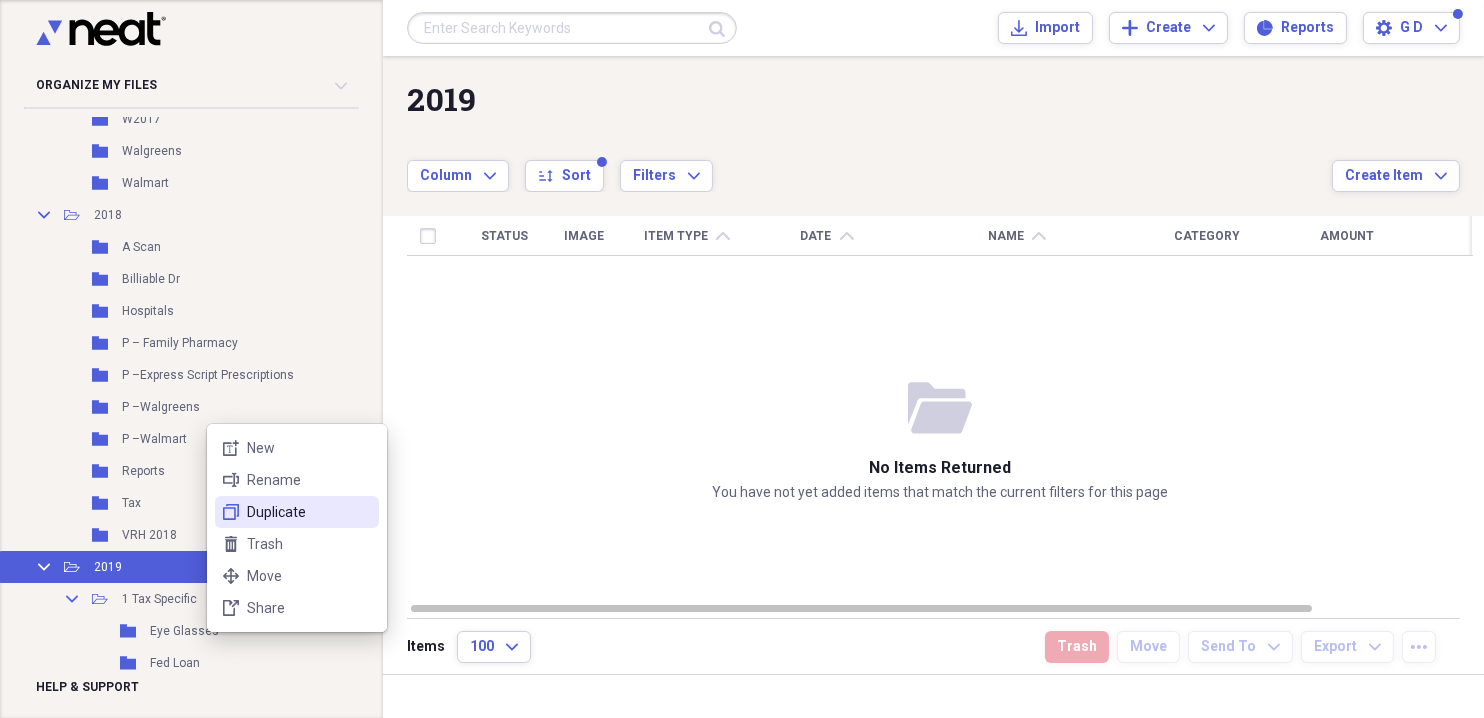click on "Duplicate" at bounding box center (309, 512) 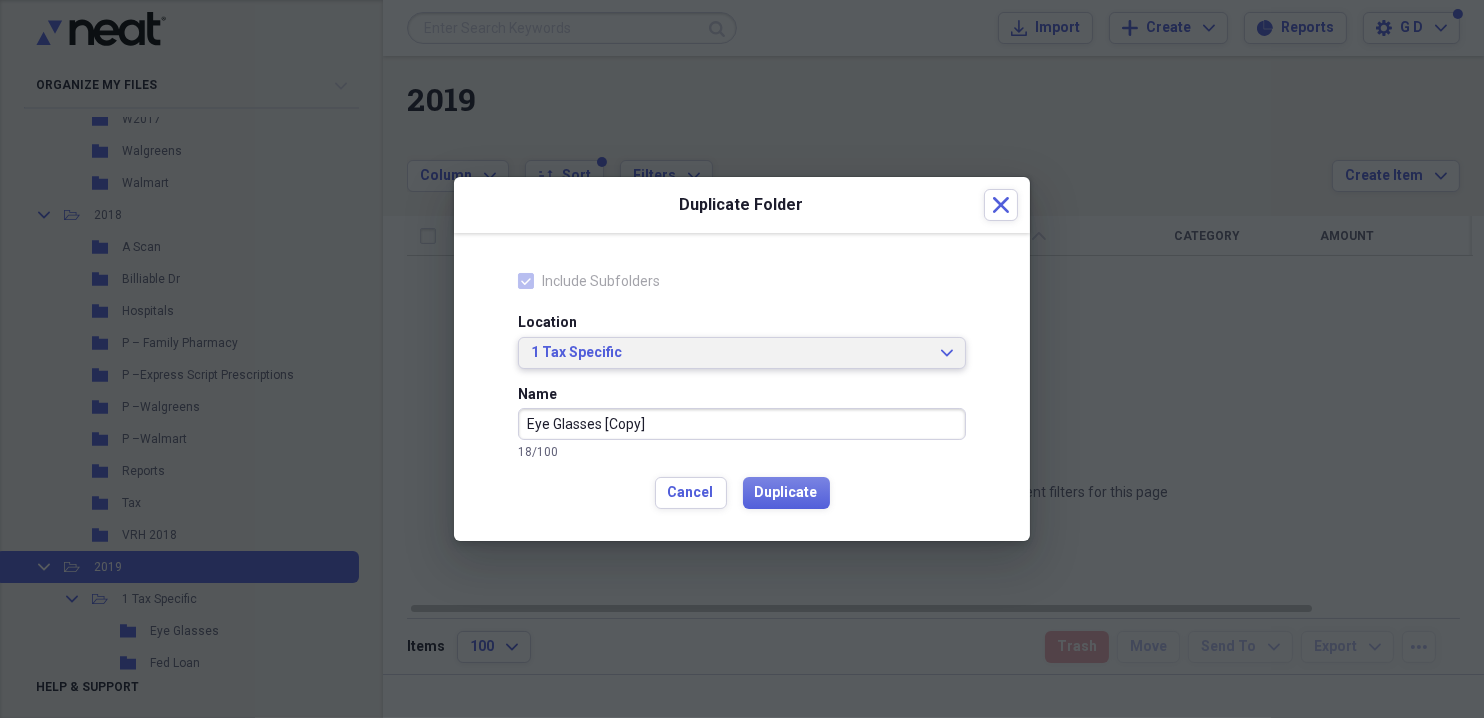 click on "Expand" 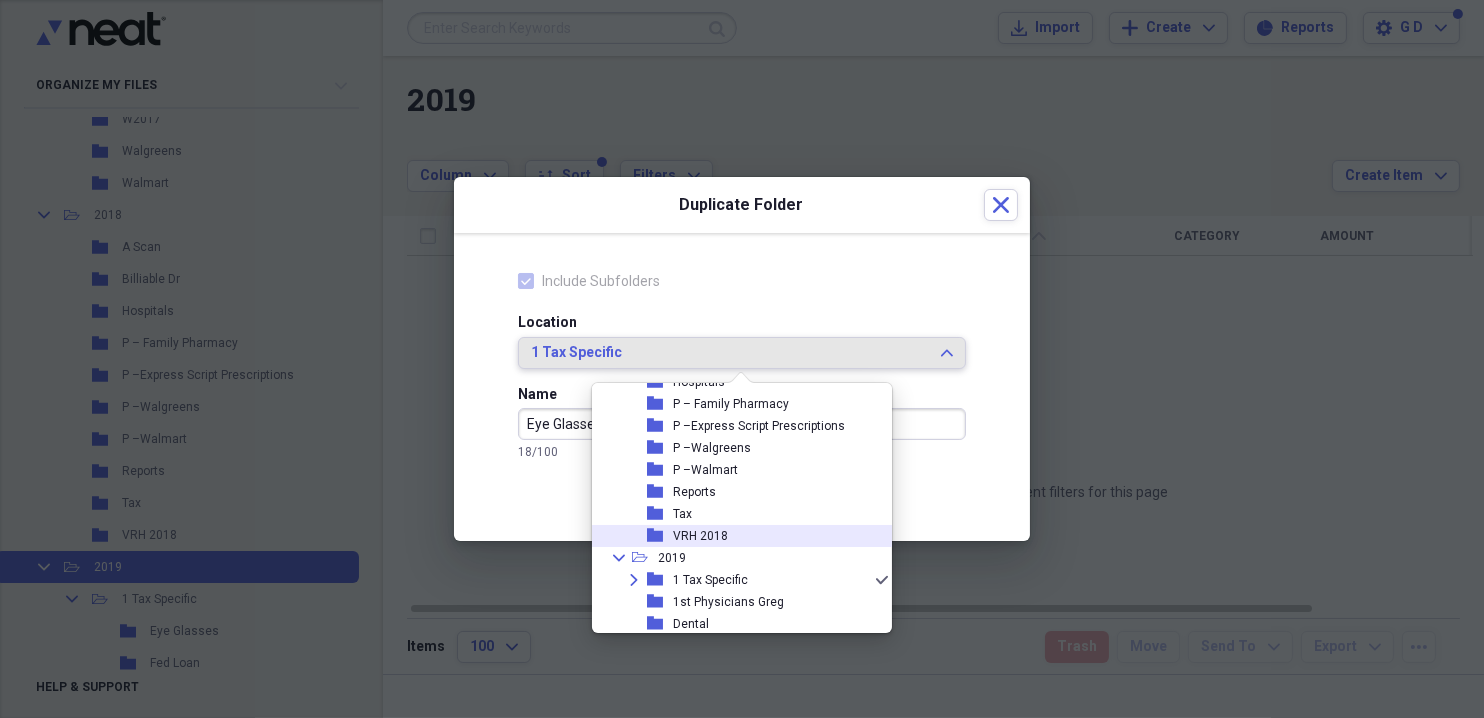 scroll, scrollTop: 228, scrollLeft: 0, axis: vertical 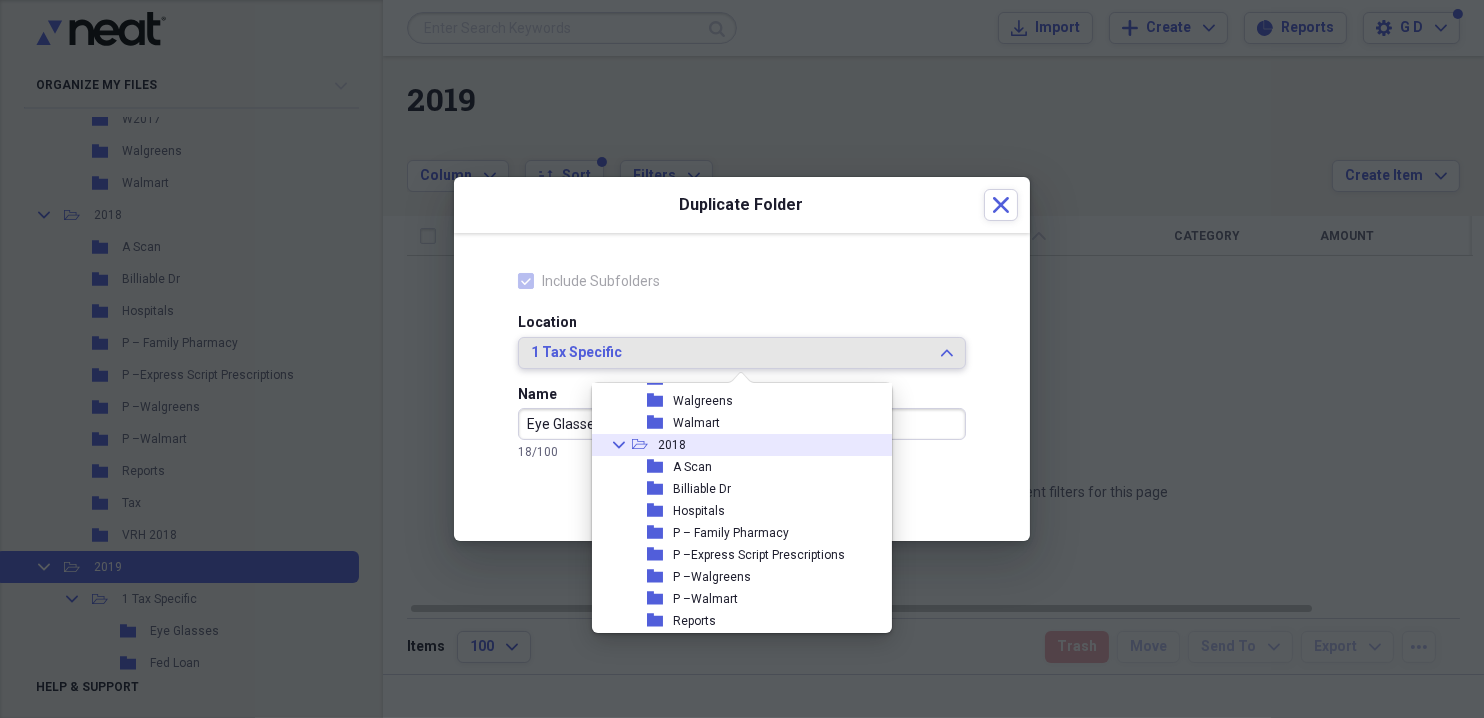 click on "Collapse open-folder 2018" at bounding box center [734, 445] 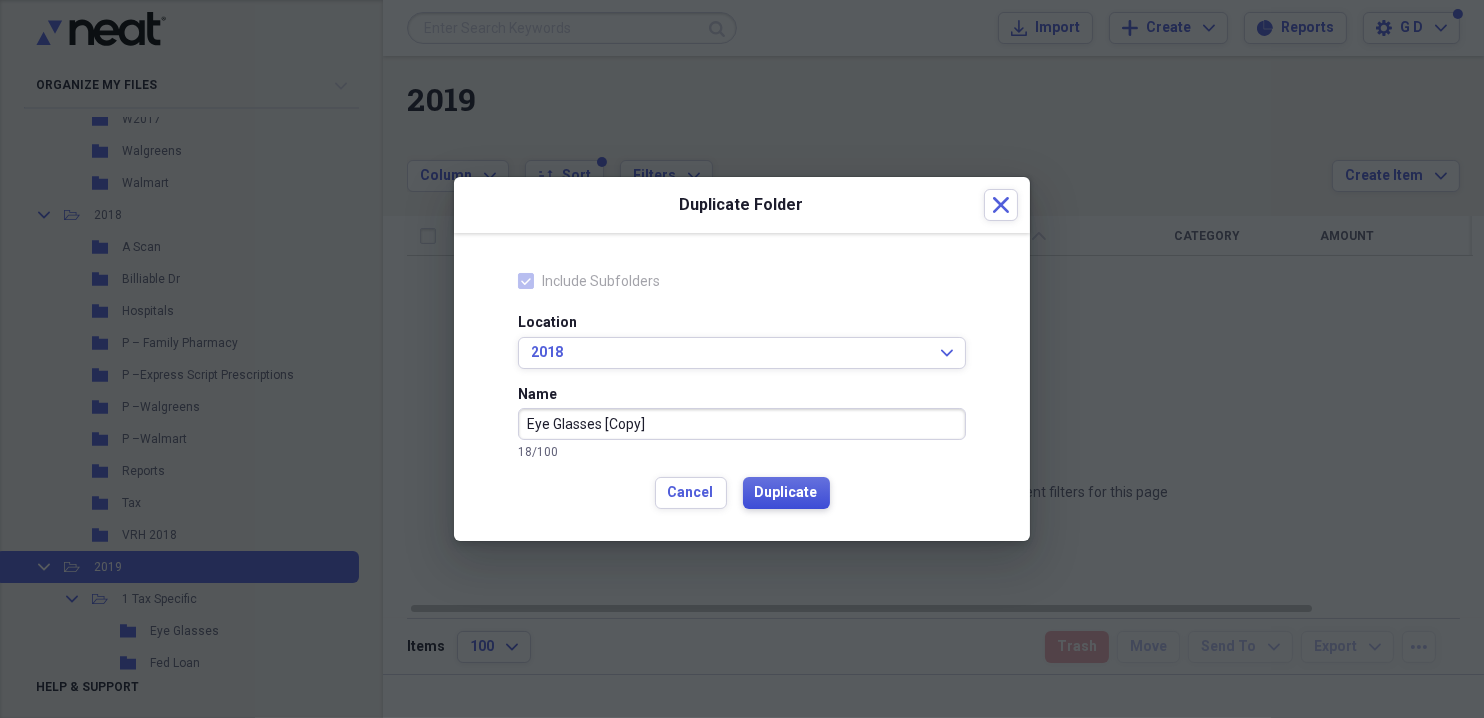click on "Duplicate" at bounding box center [786, 493] 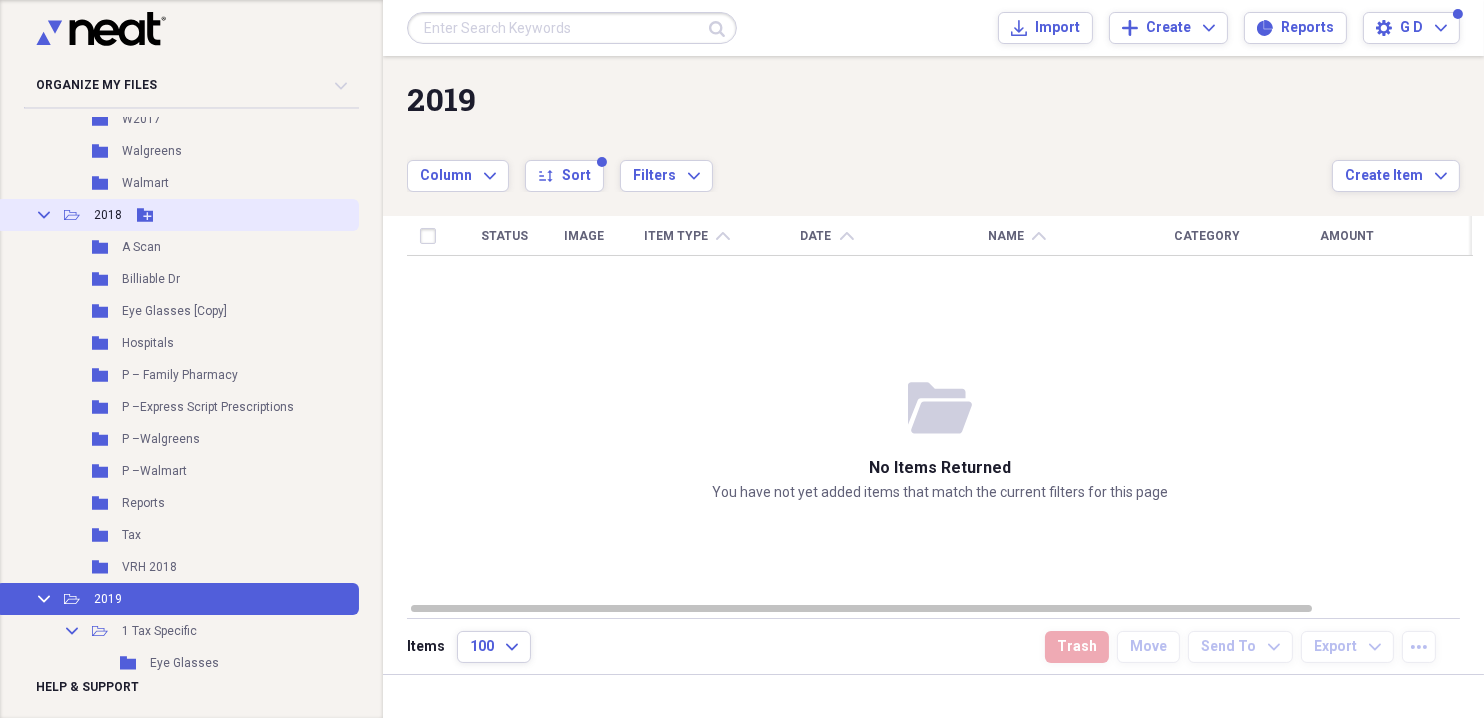 click 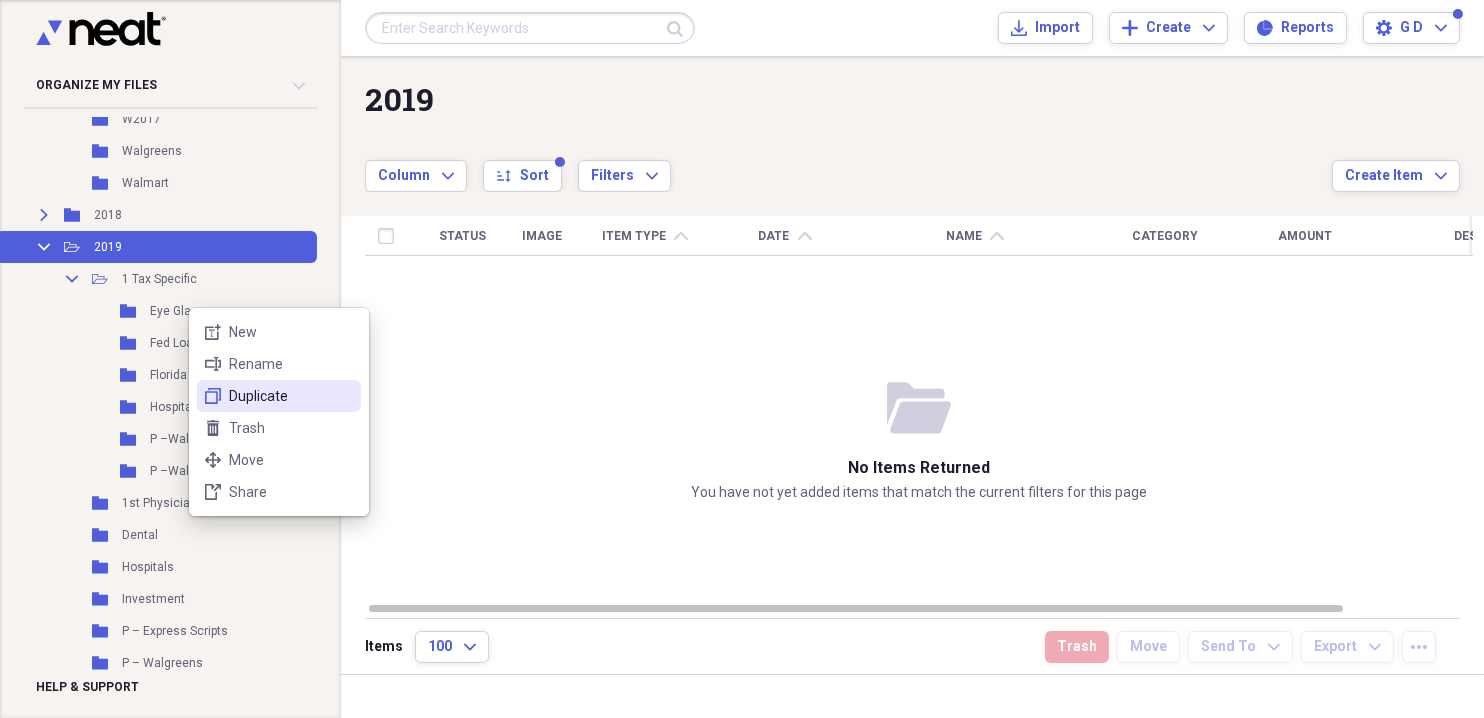 click on "Duplicate" at bounding box center [291, 396] 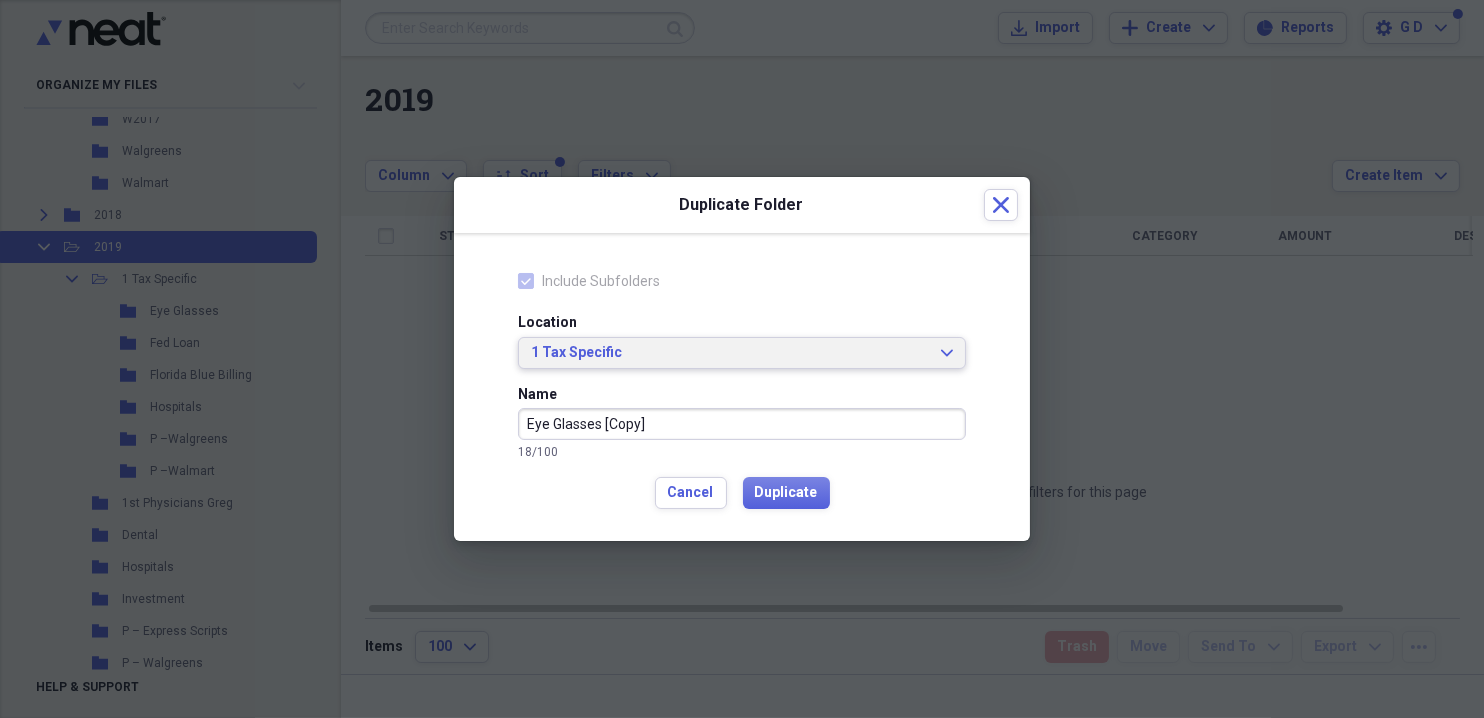 click on "Expand" 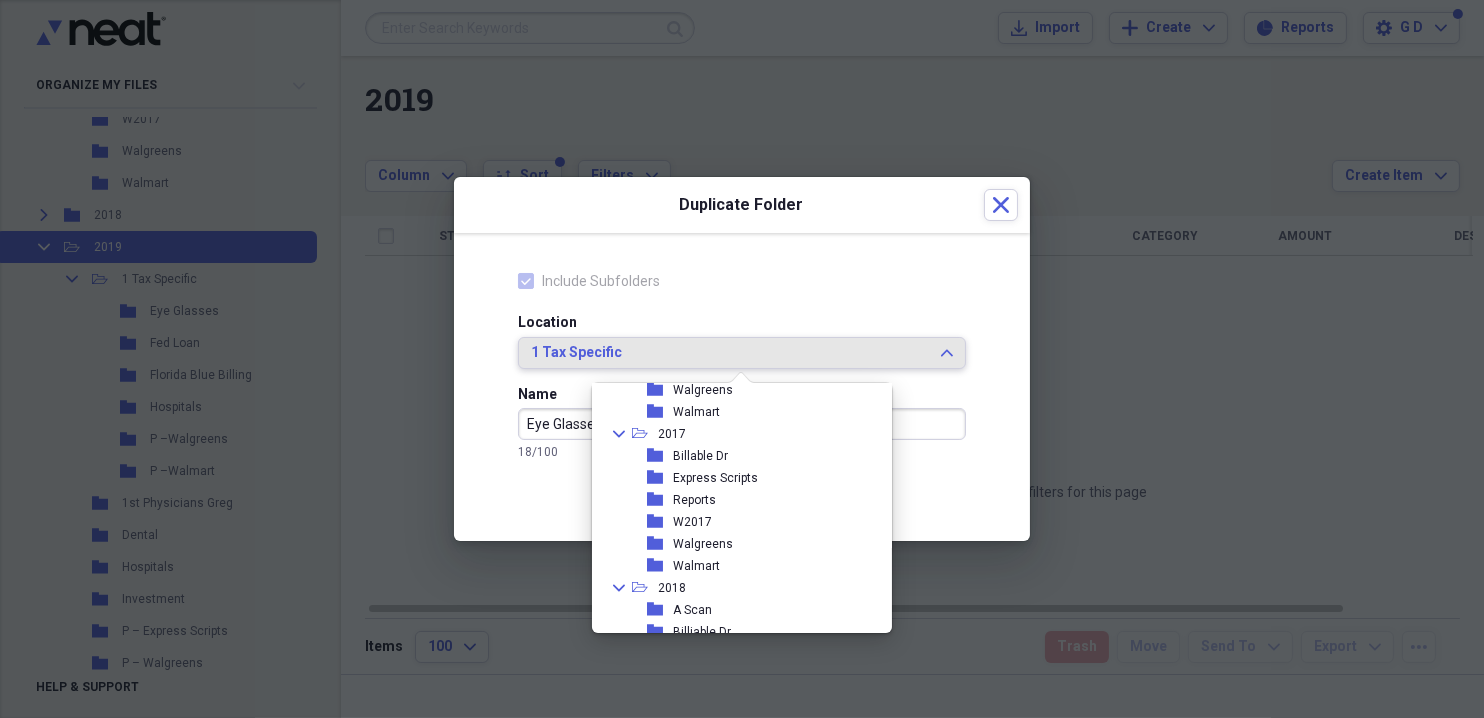 scroll, scrollTop: 50, scrollLeft: 0, axis: vertical 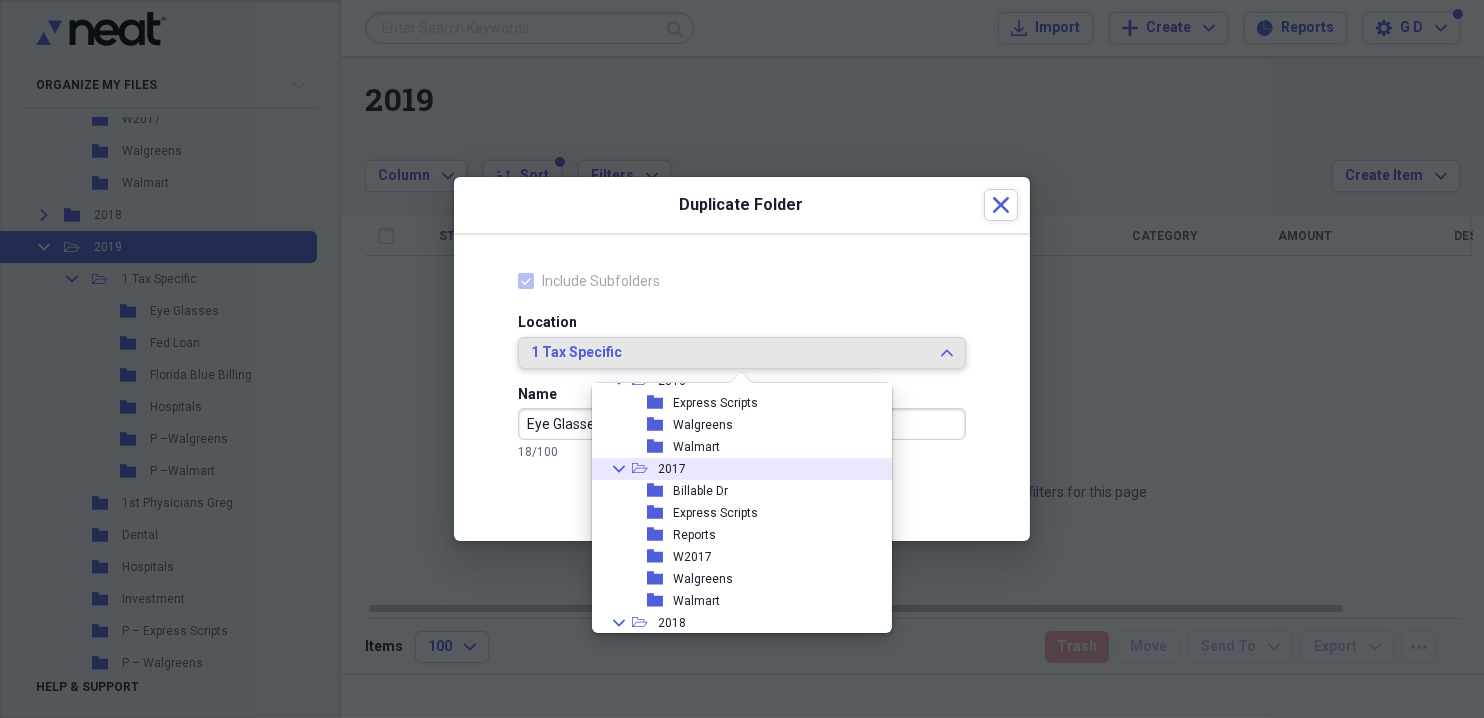 click on "2017" at bounding box center [672, 469] 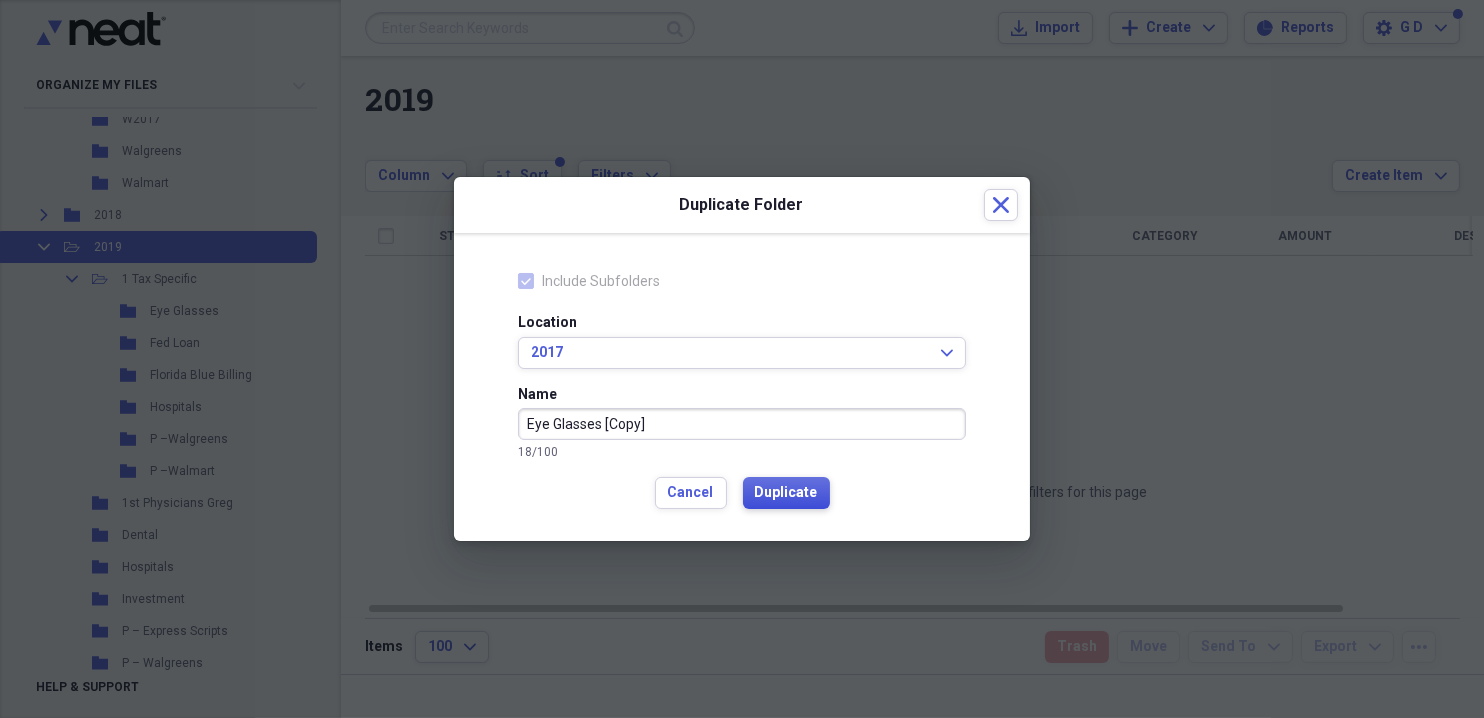 click on "Duplicate" at bounding box center [786, 493] 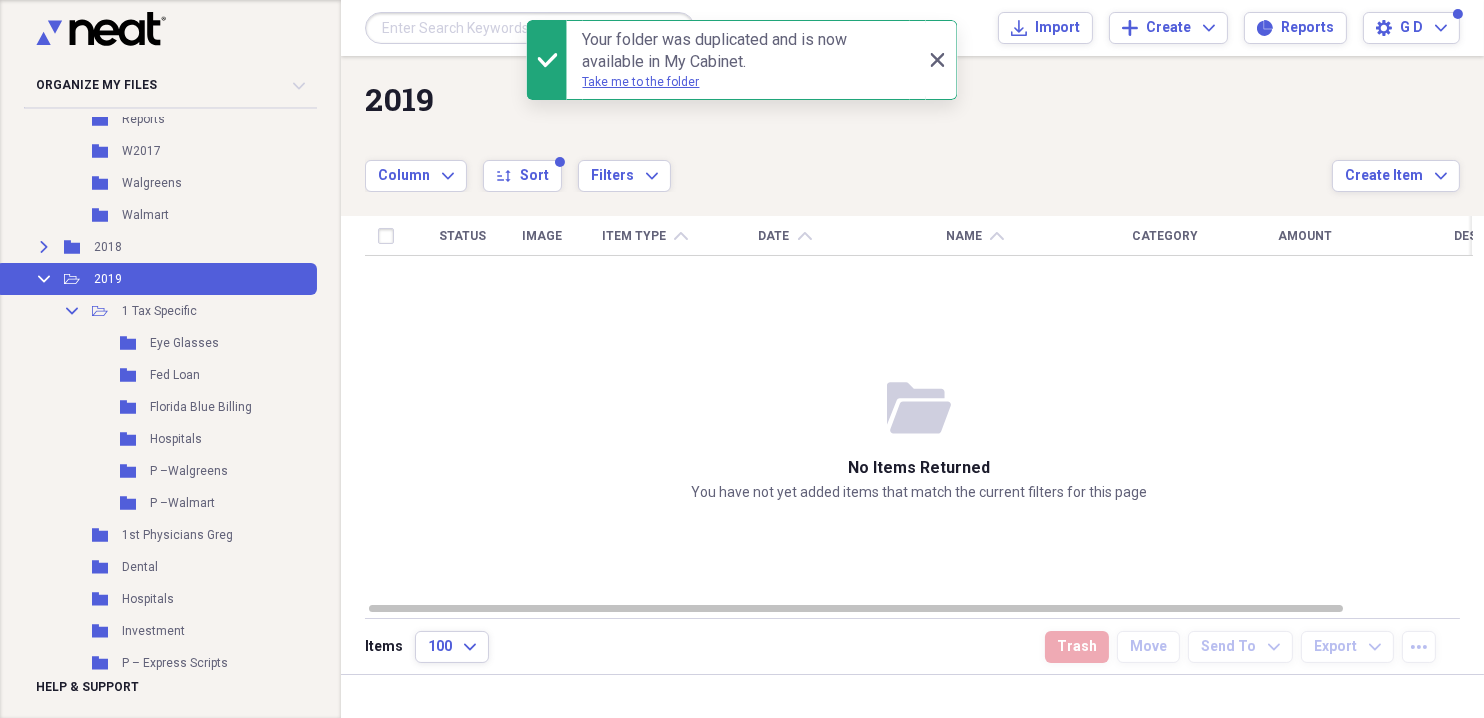 scroll, scrollTop: 366, scrollLeft: 0, axis: vertical 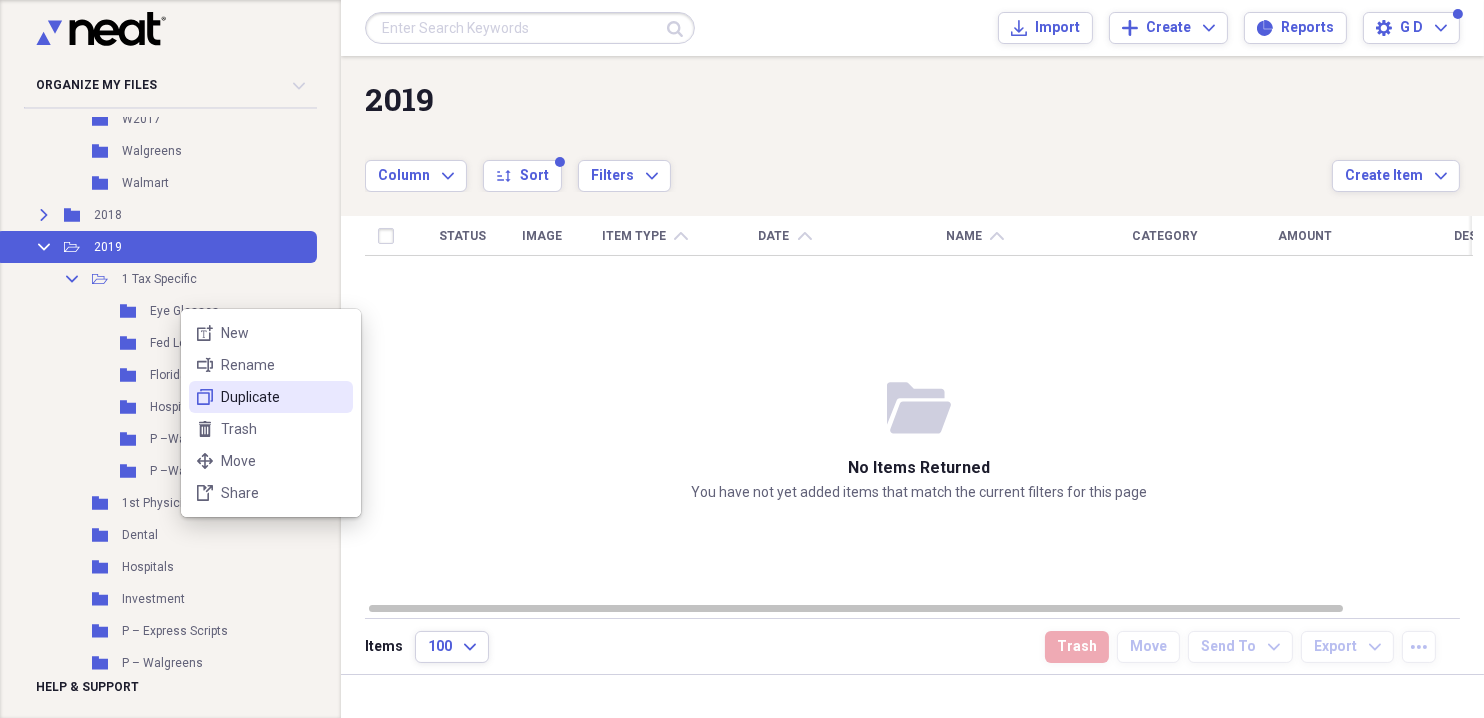 click on "Duplicate" at bounding box center (283, 397) 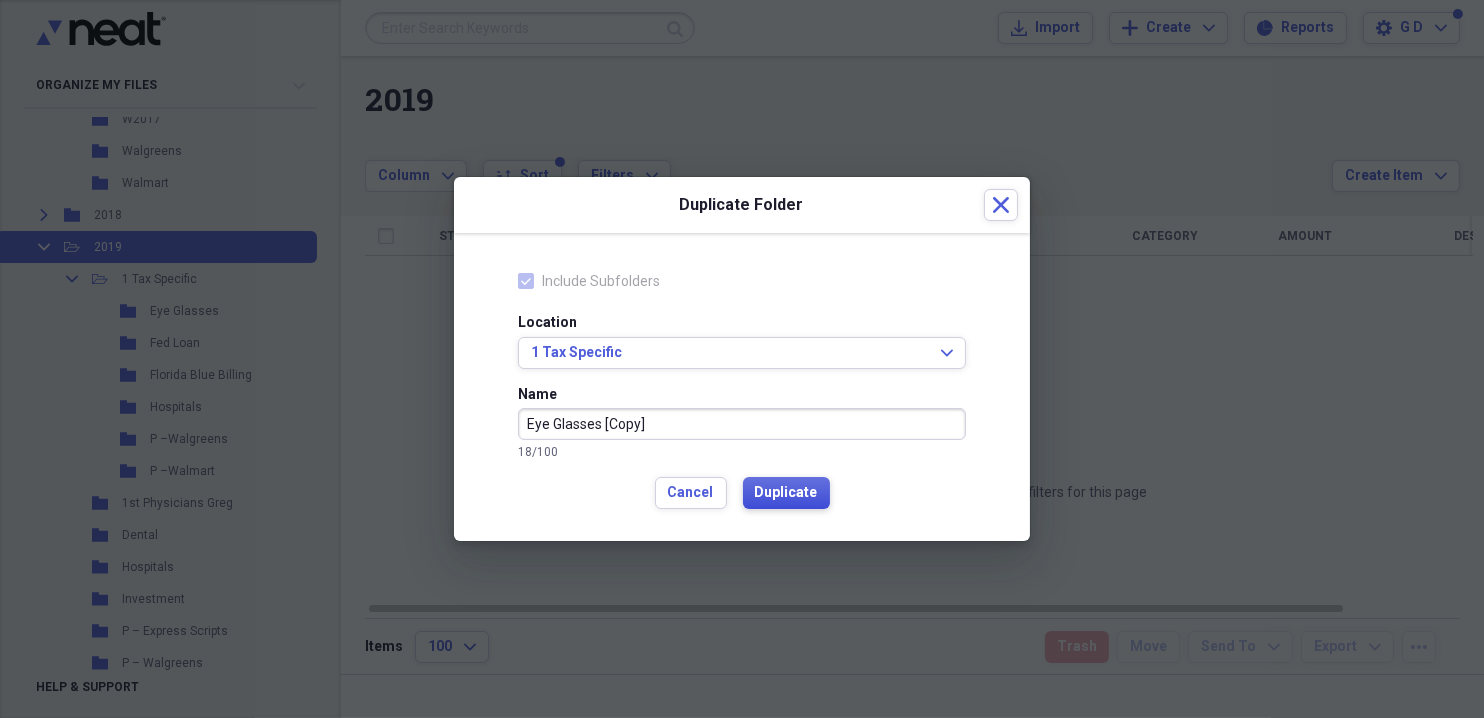 click on "Duplicate" at bounding box center (786, 493) 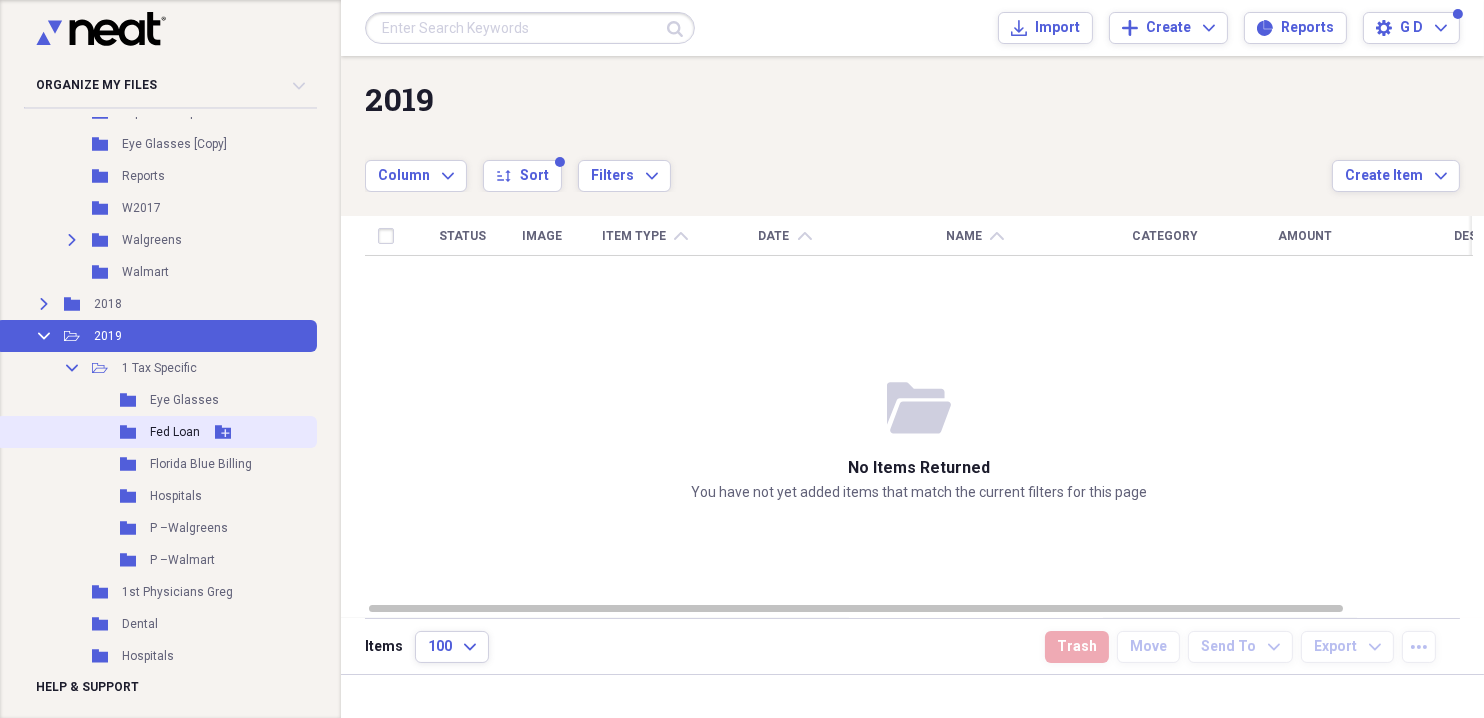 scroll, scrollTop: 166, scrollLeft: 0, axis: vertical 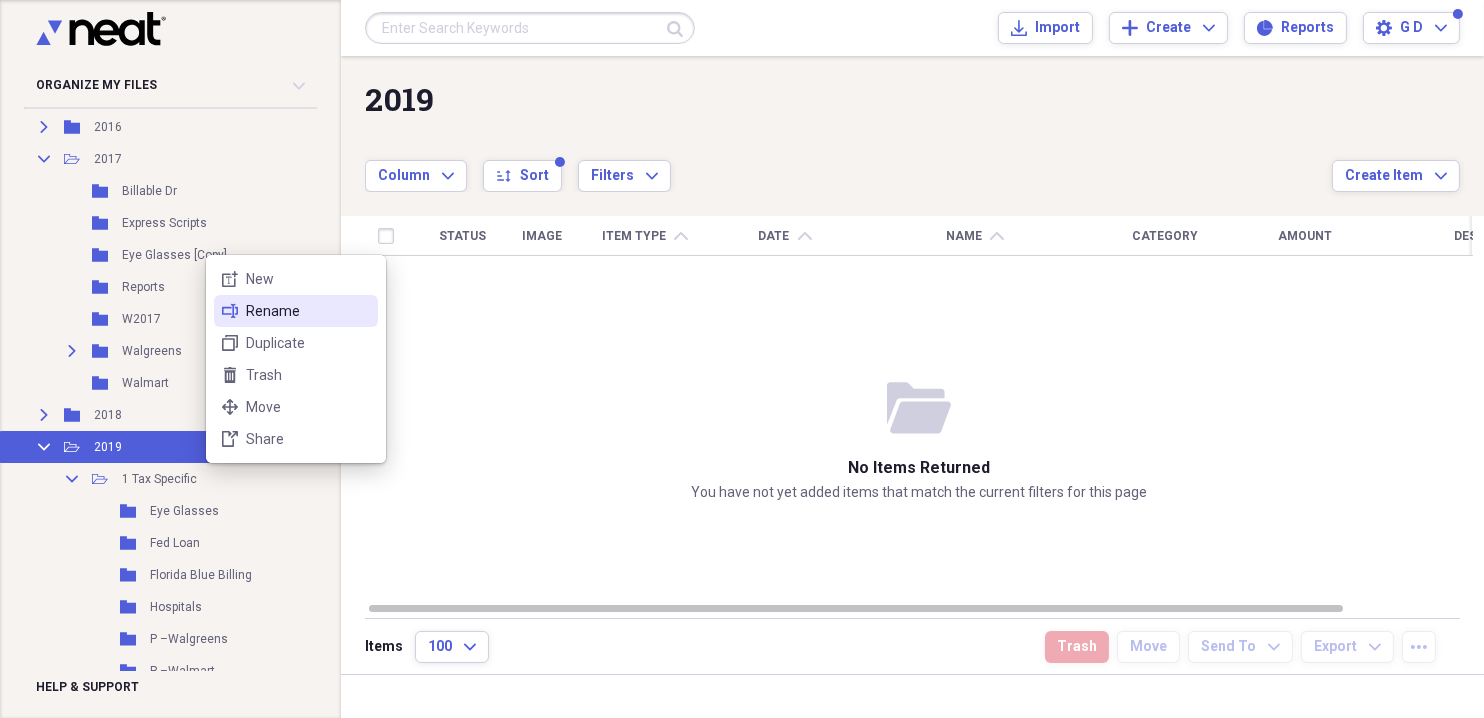 click on "Rename" at bounding box center [308, 311] 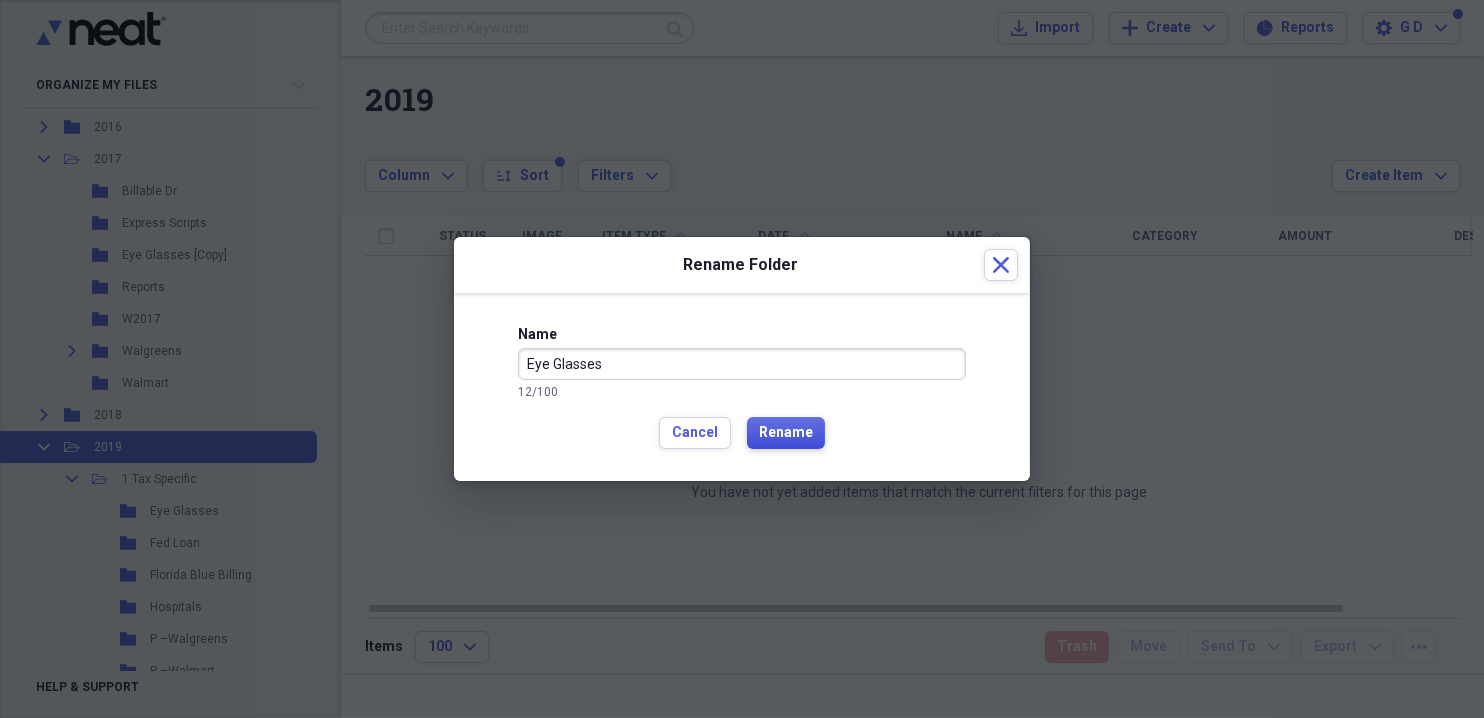 click on "Rename" at bounding box center [786, 433] 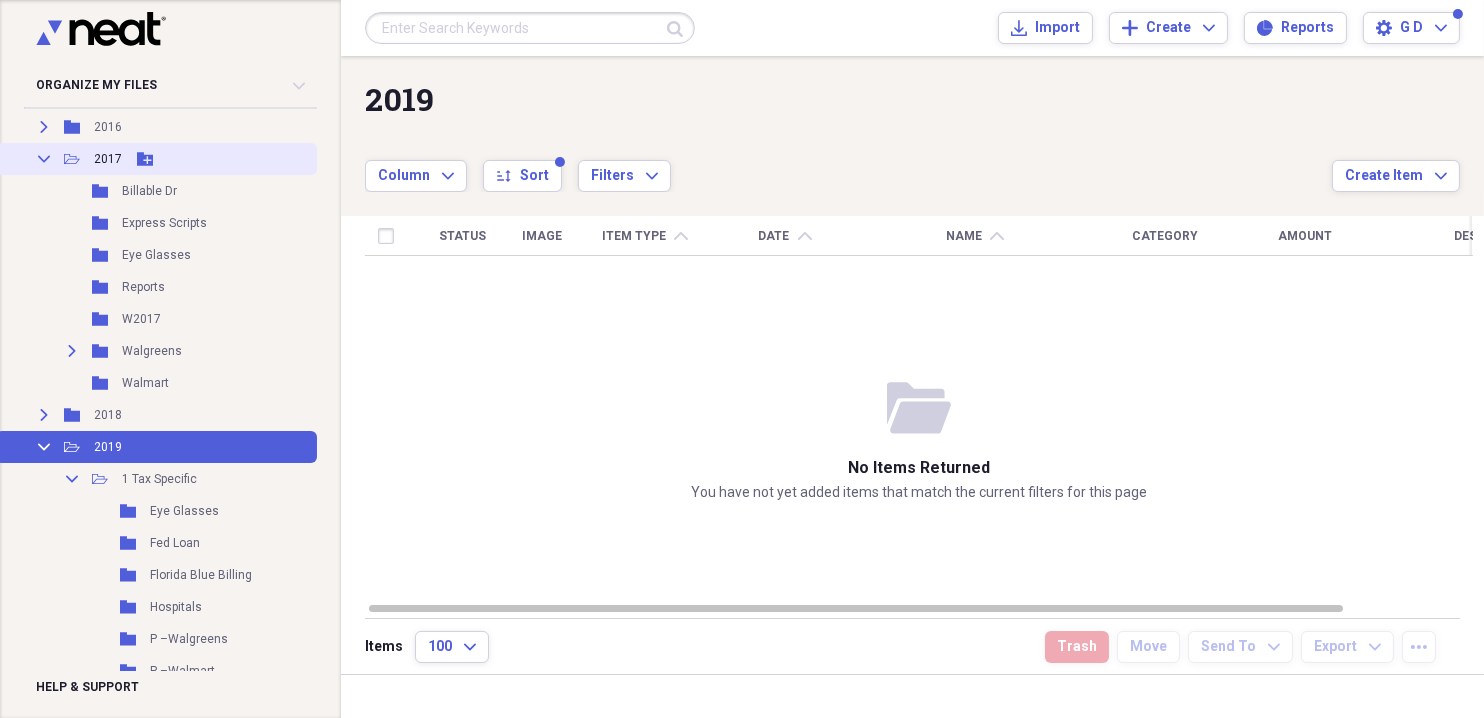 click on "Collapse" 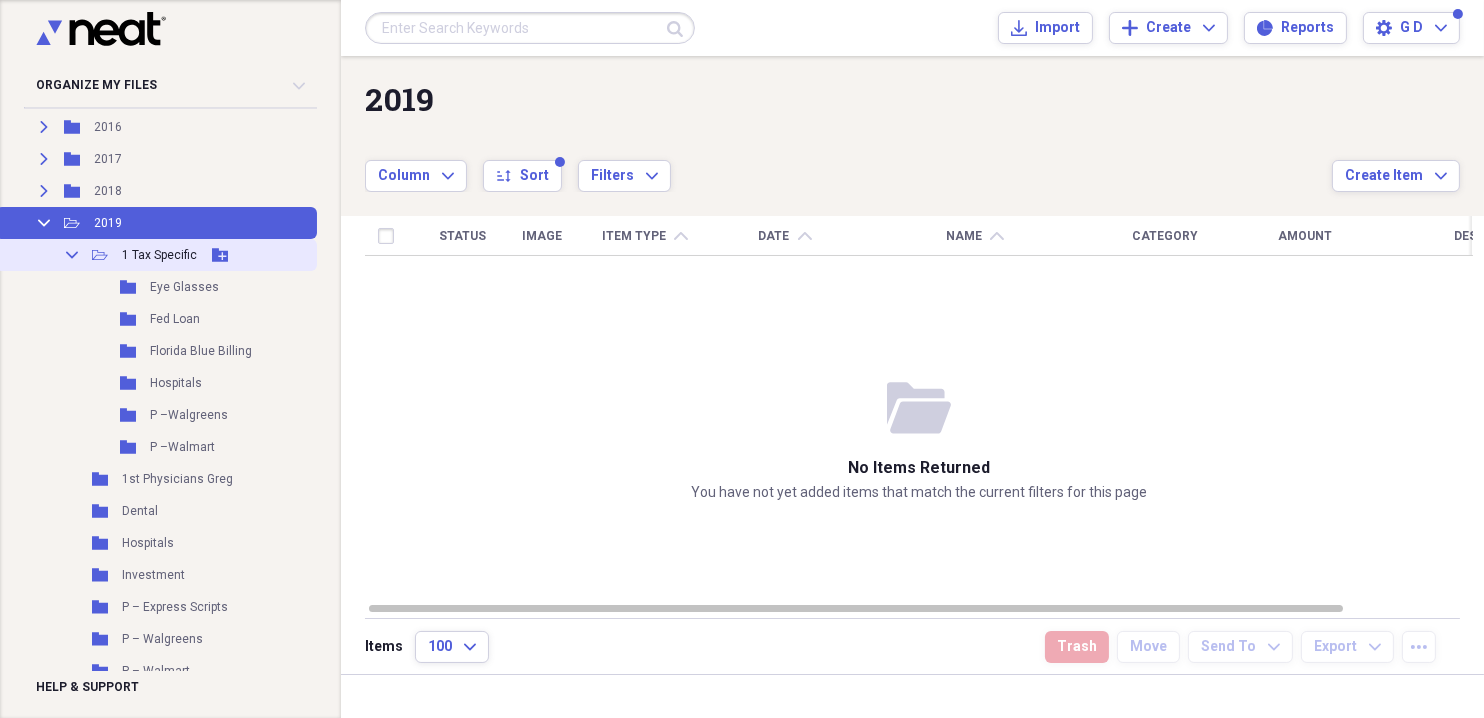 click on "Collapse" 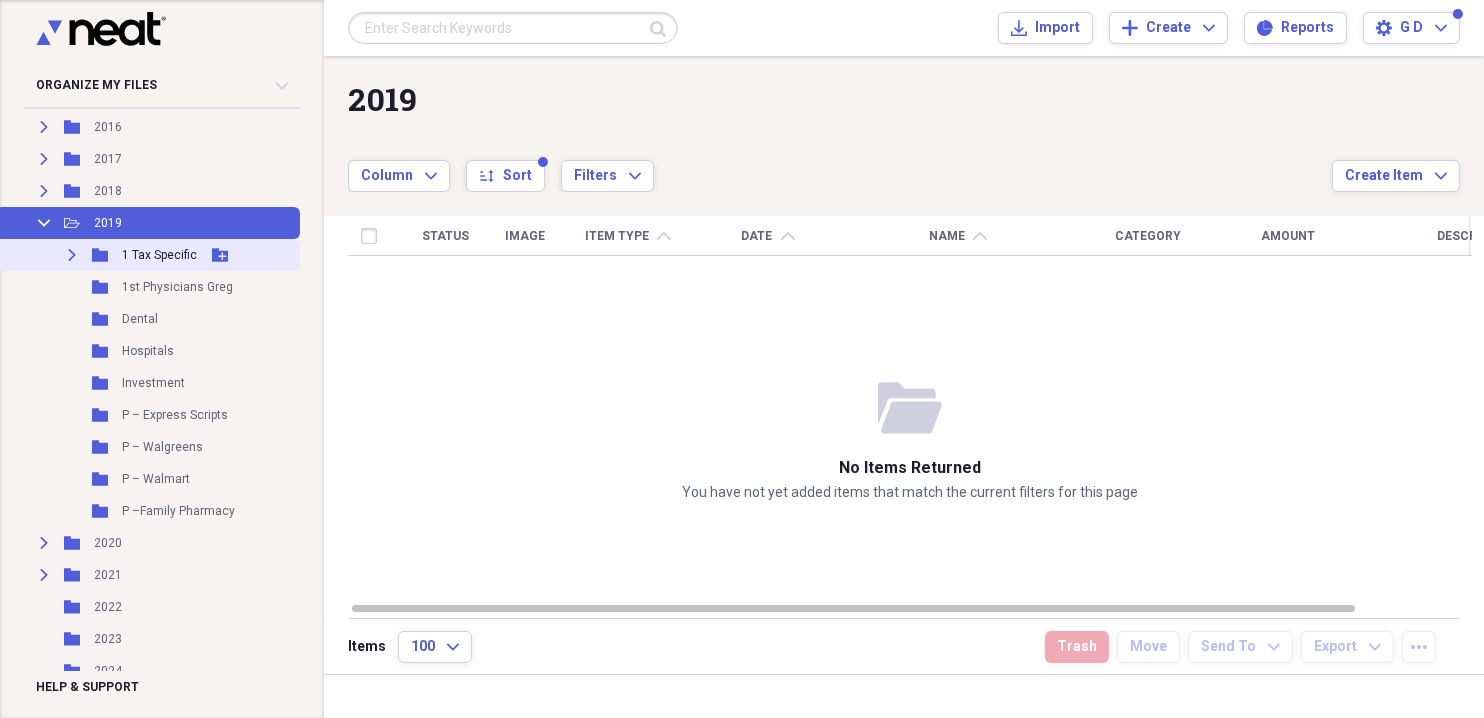 click on "1 Tax Specific" at bounding box center [159, 255] 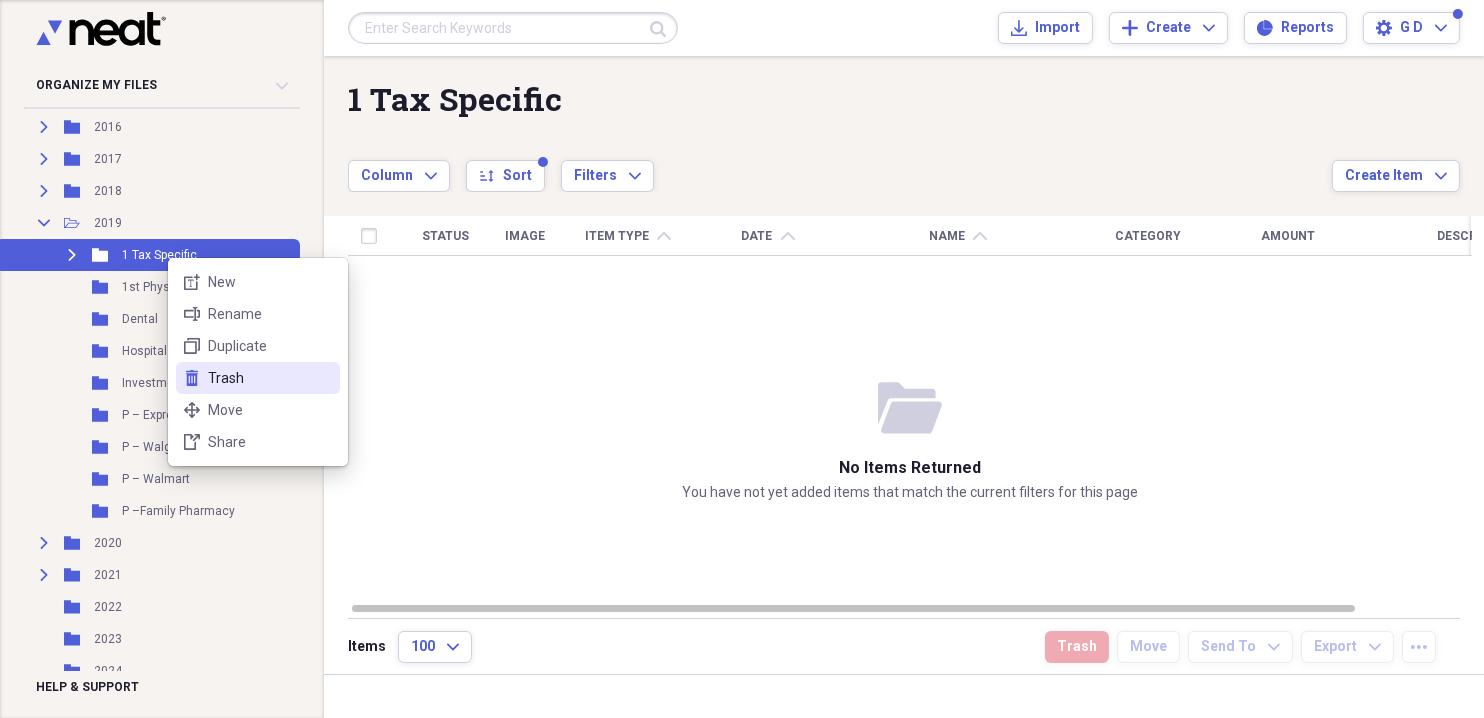 click on "Trash" at bounding box center (270, 378) 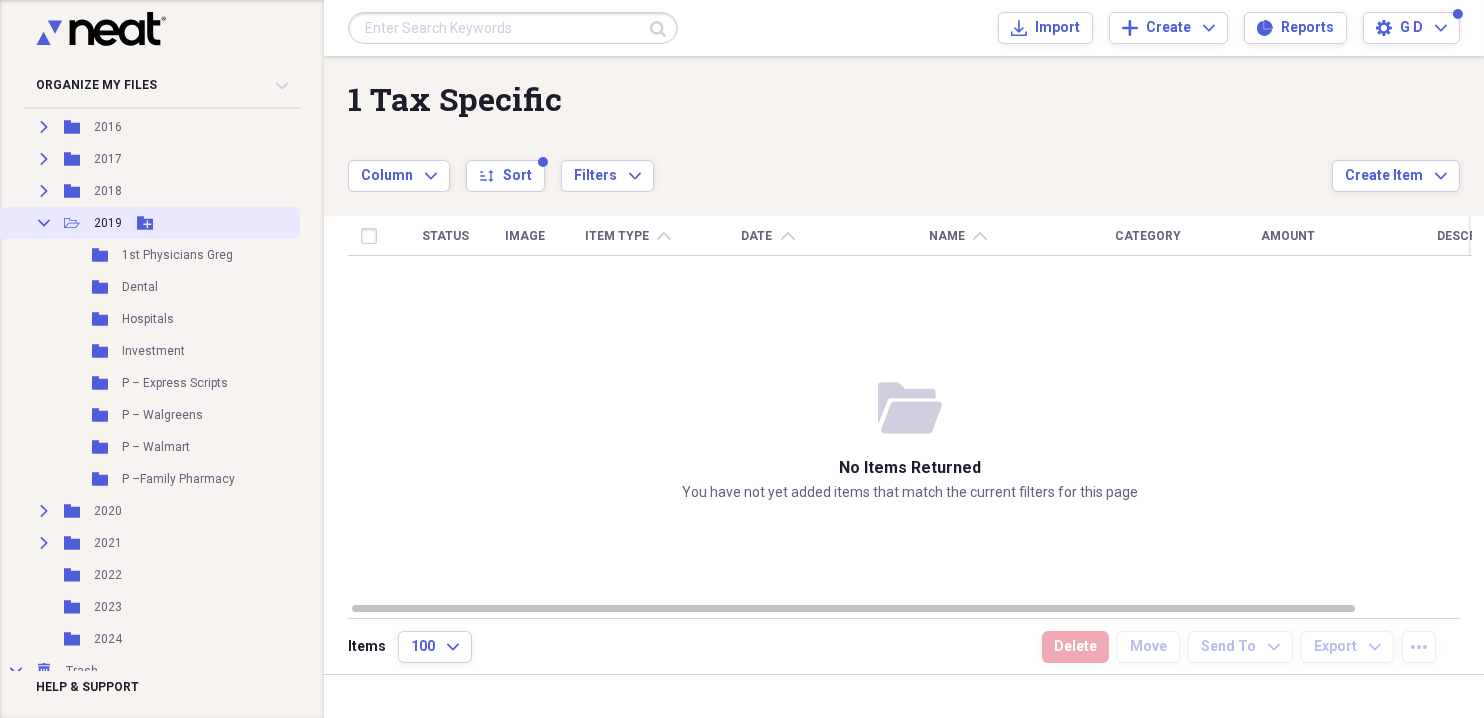 click 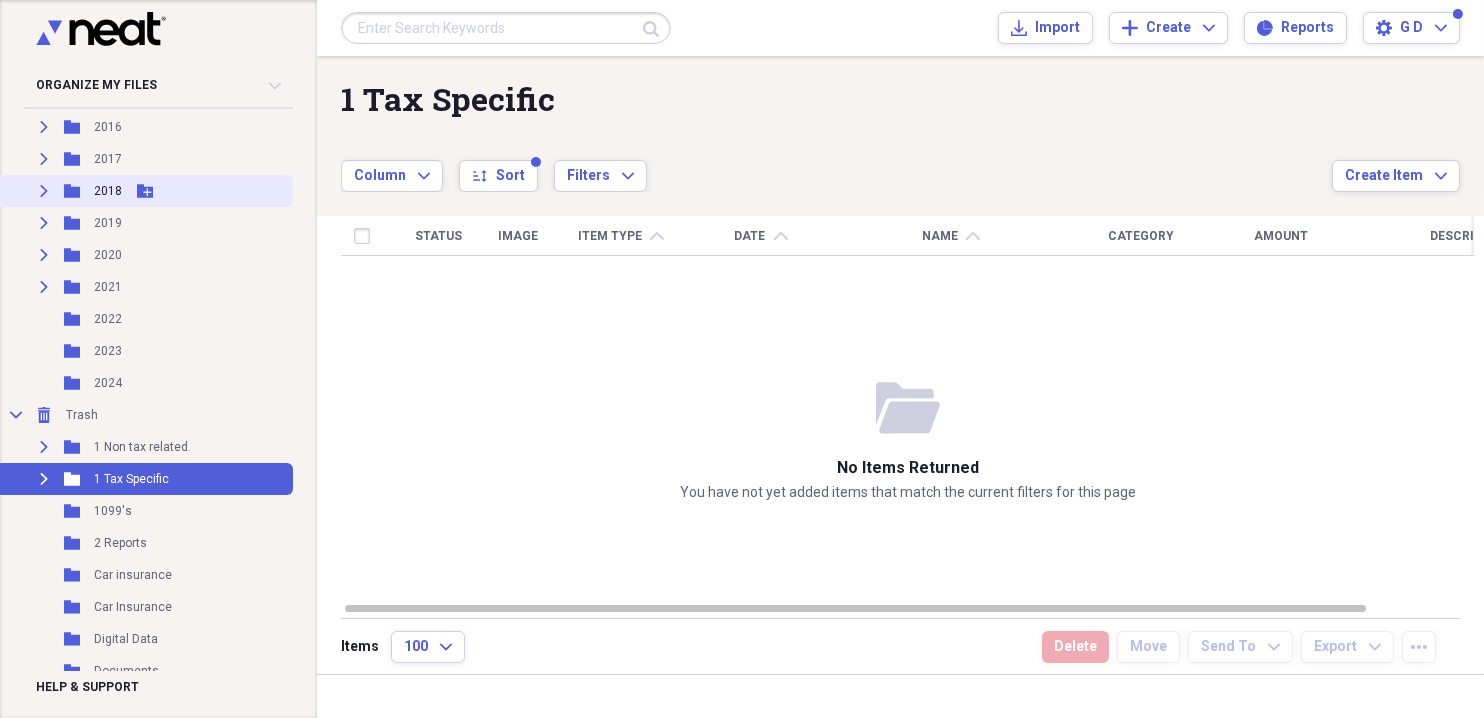 click on "Expand" 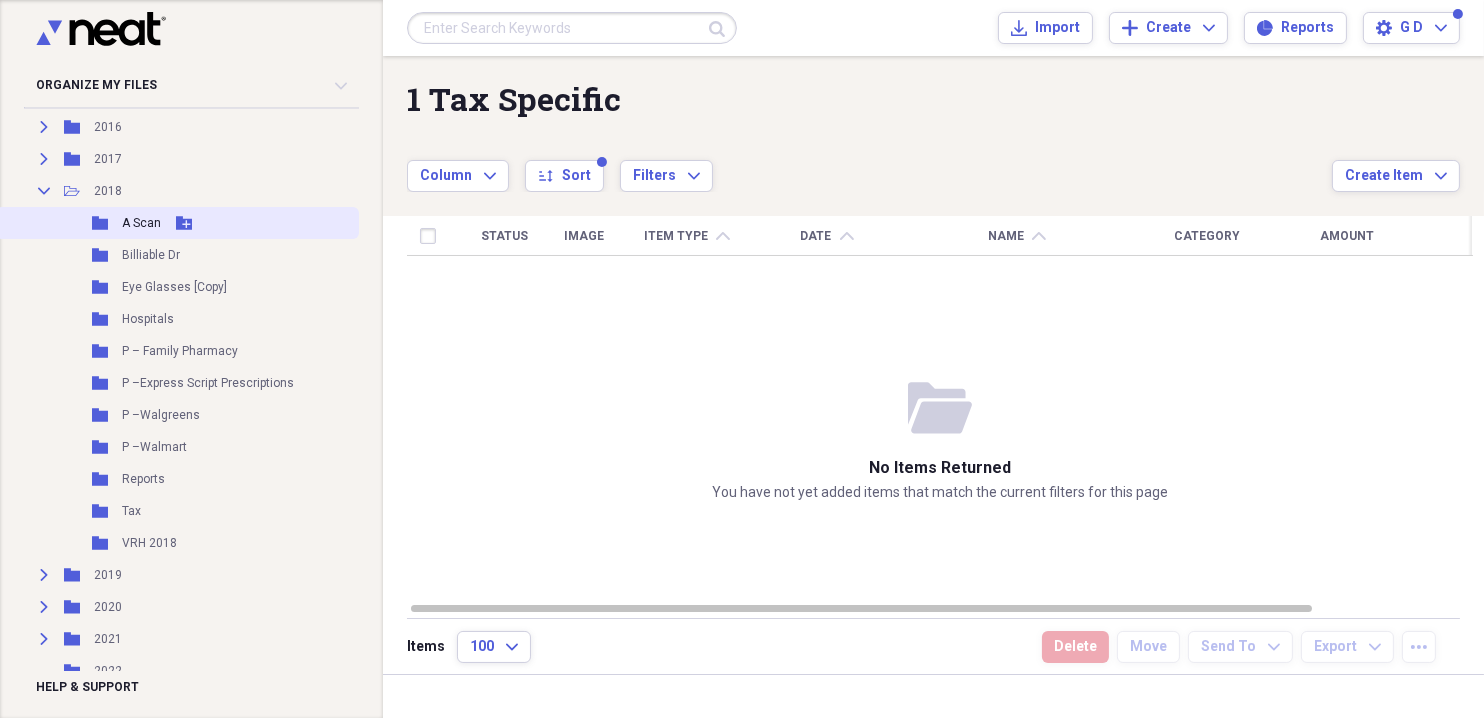 click on "A Scan" at bounding box center [141, 223] 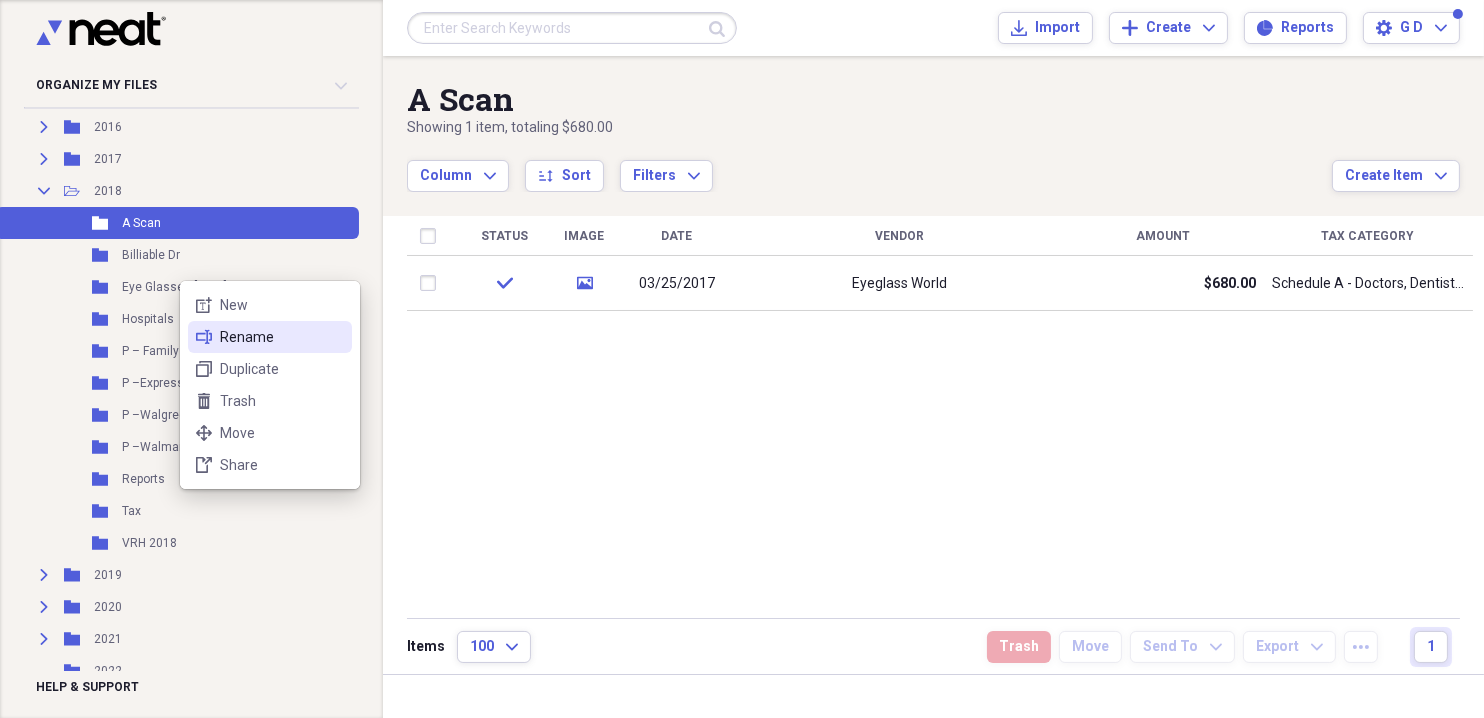 click on "Rename" at bounding box center [282, 337] 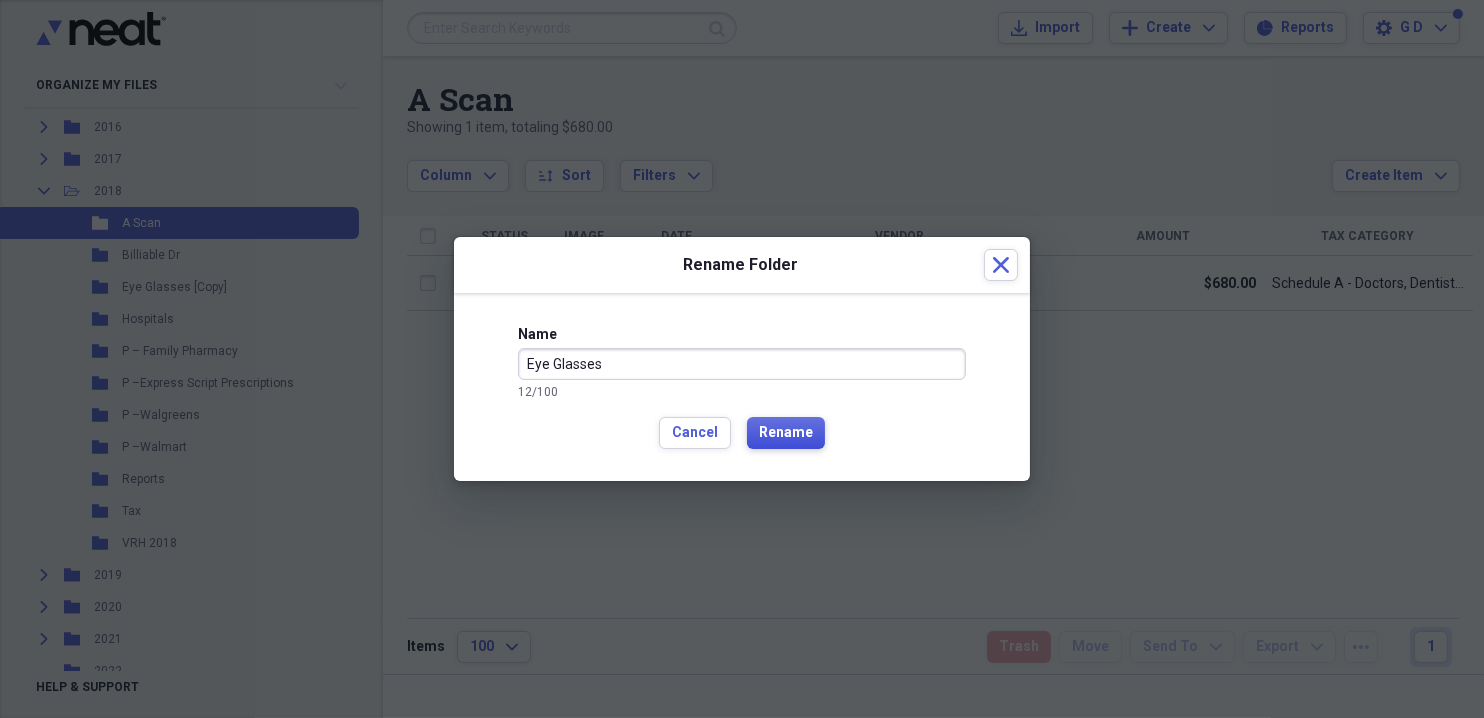 click on "Rename" at bounding box center [786, 433] 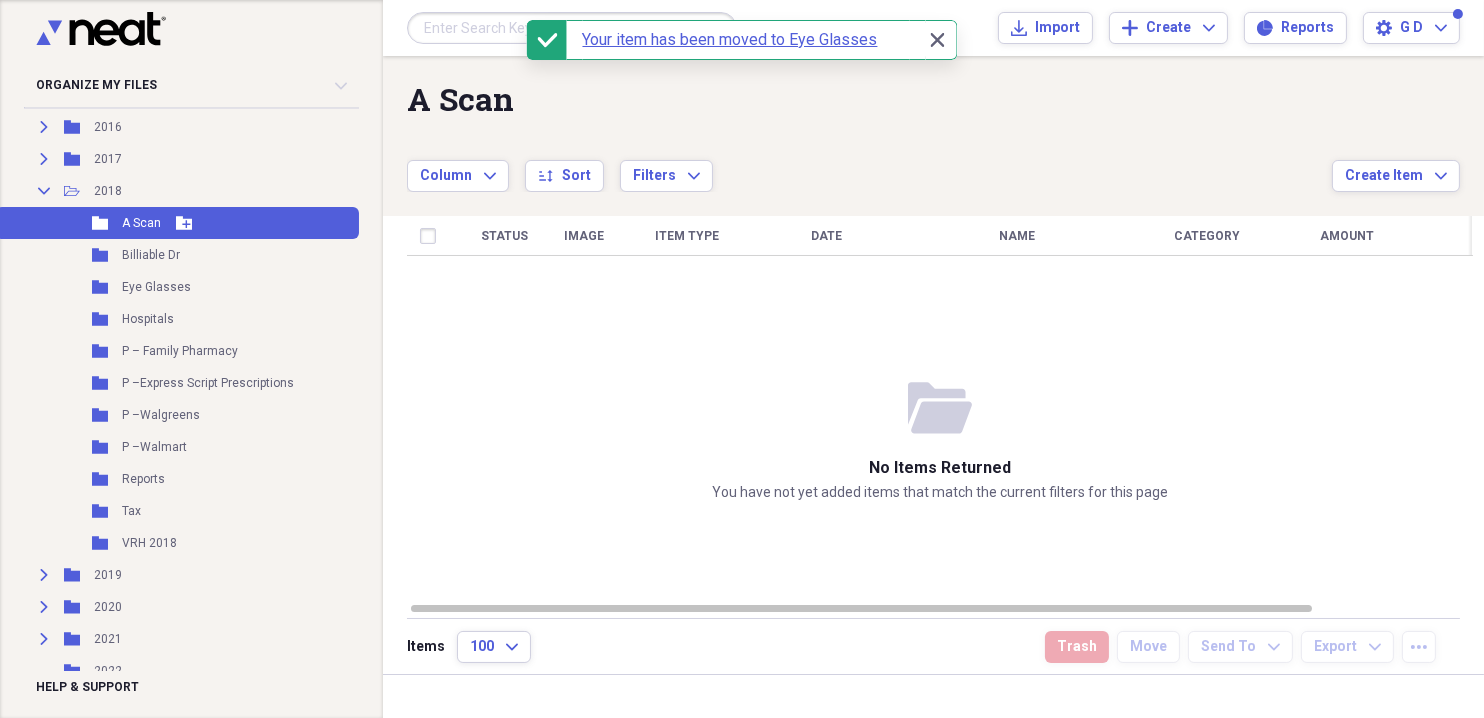 click 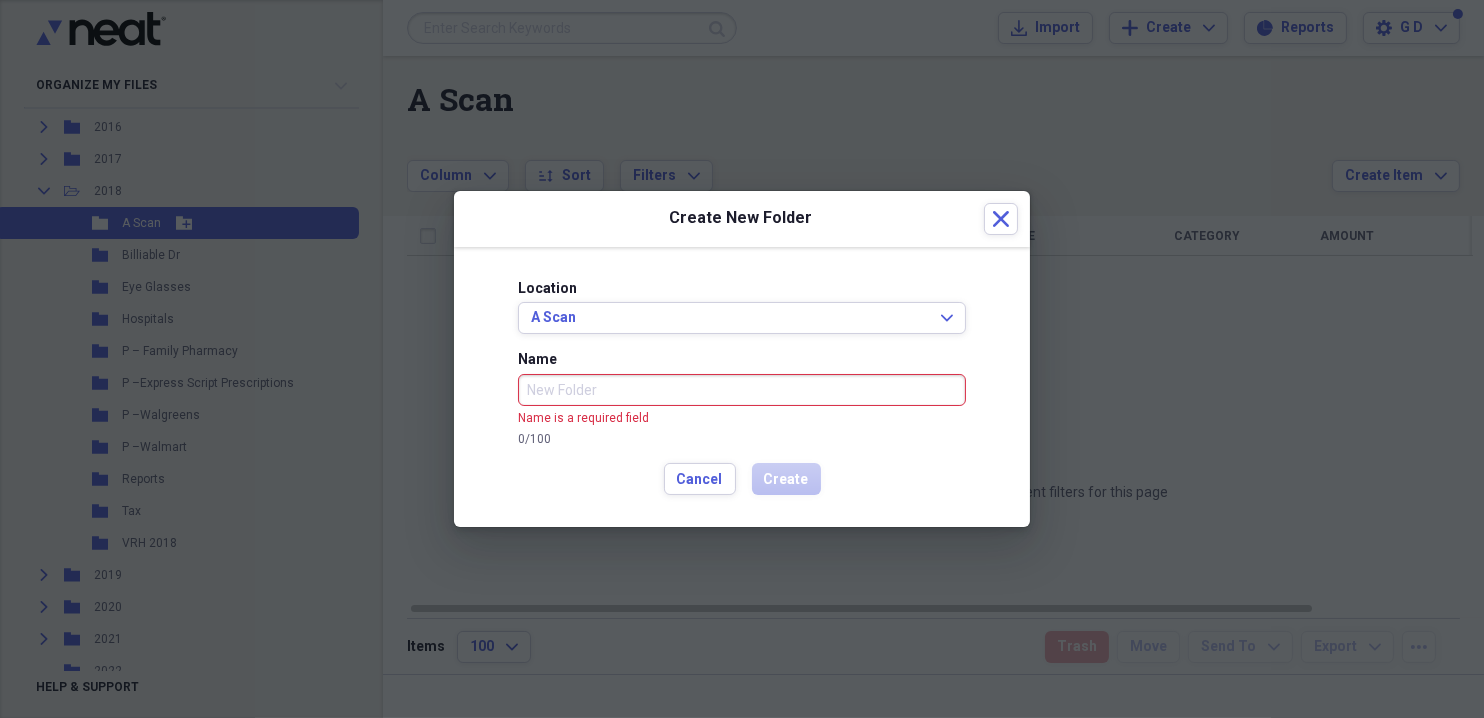 drag, startPoint x: 263, startPoint y: 223, endPoint x: 808, endPoint y: 565, distance: 643.4198 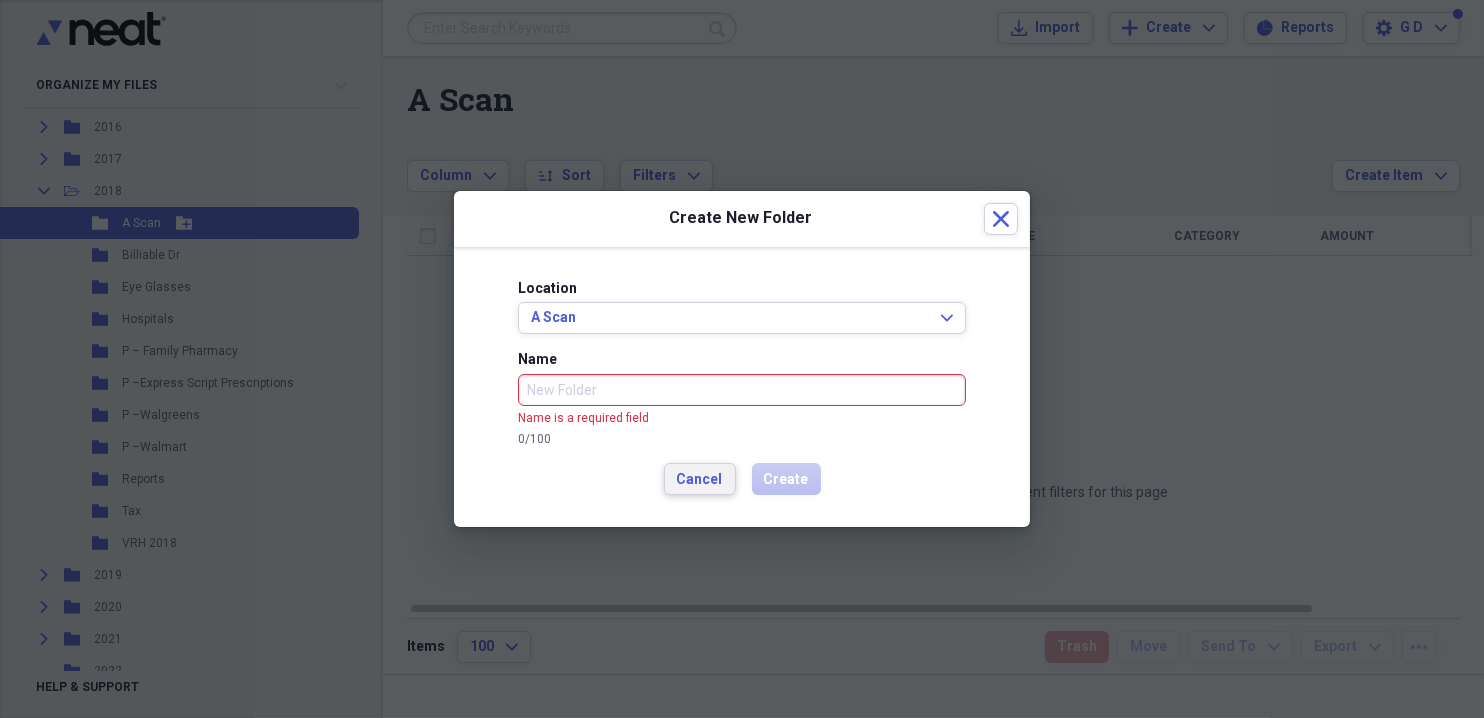 click on "Cancel" at bounding box center (700, 480) 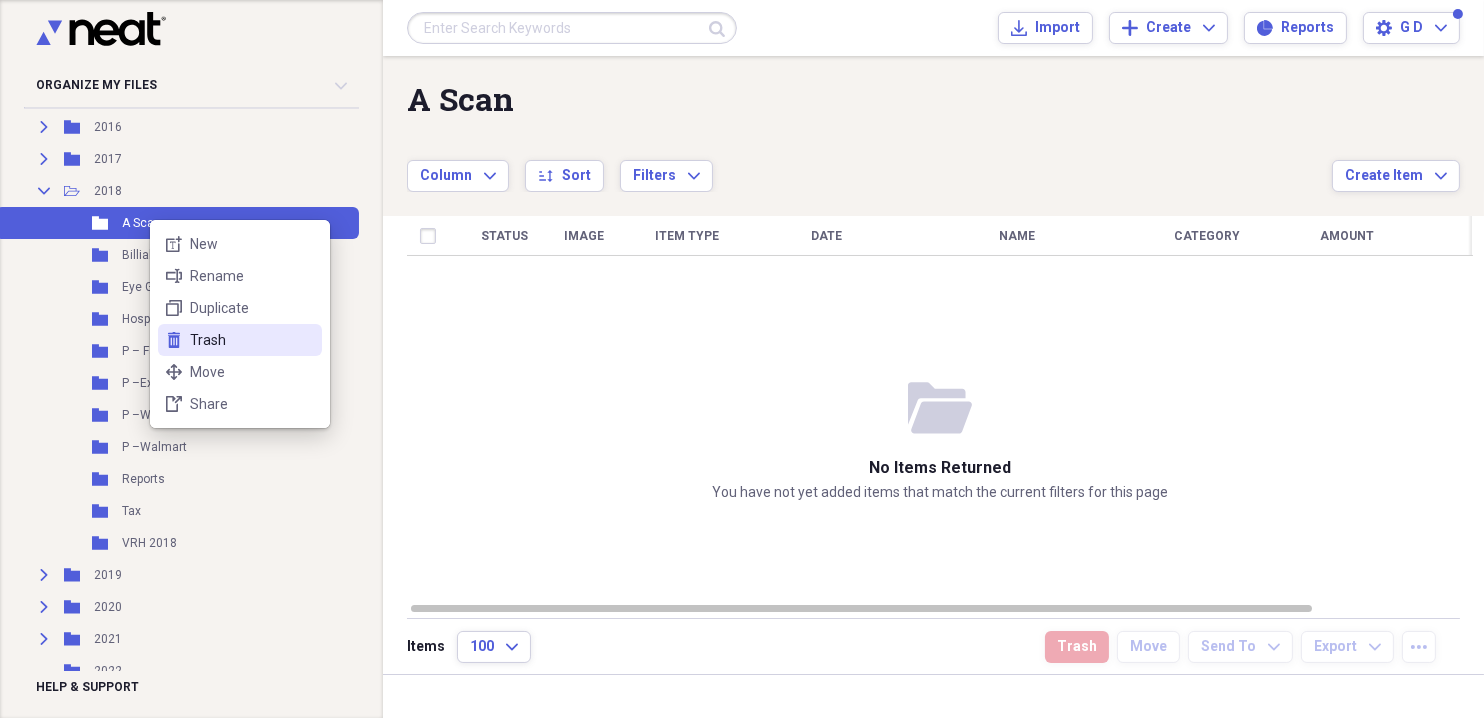 click on "Trash" at bounding box center [252, 340] 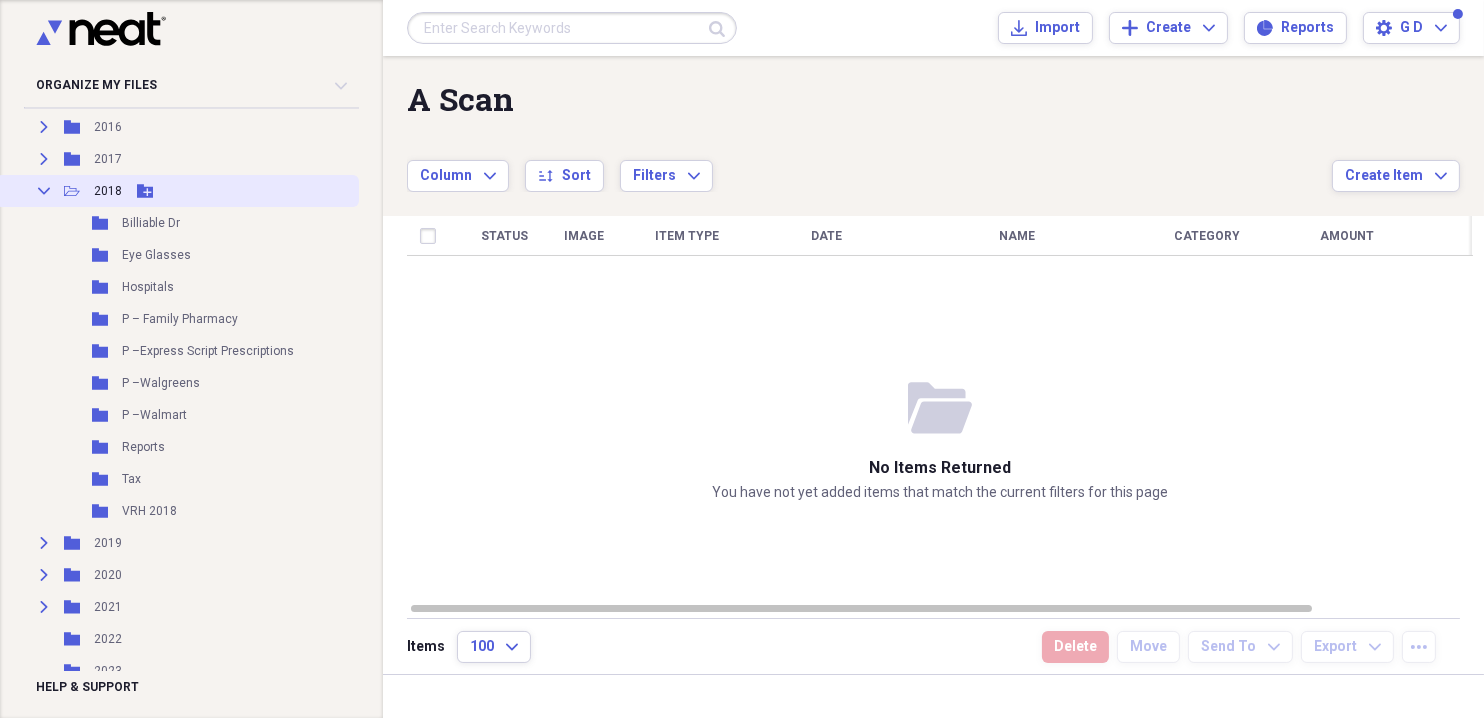 click on "Collapse" 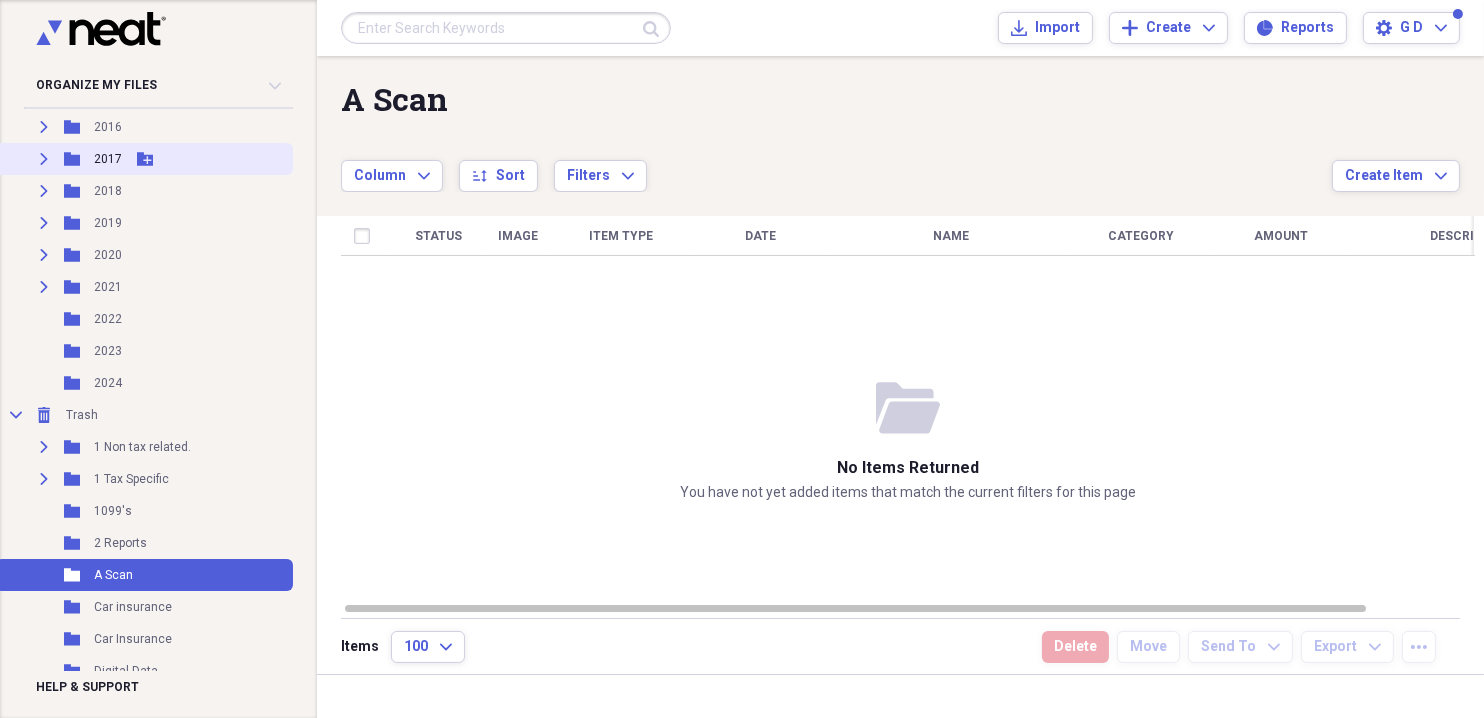 click on "Expand" 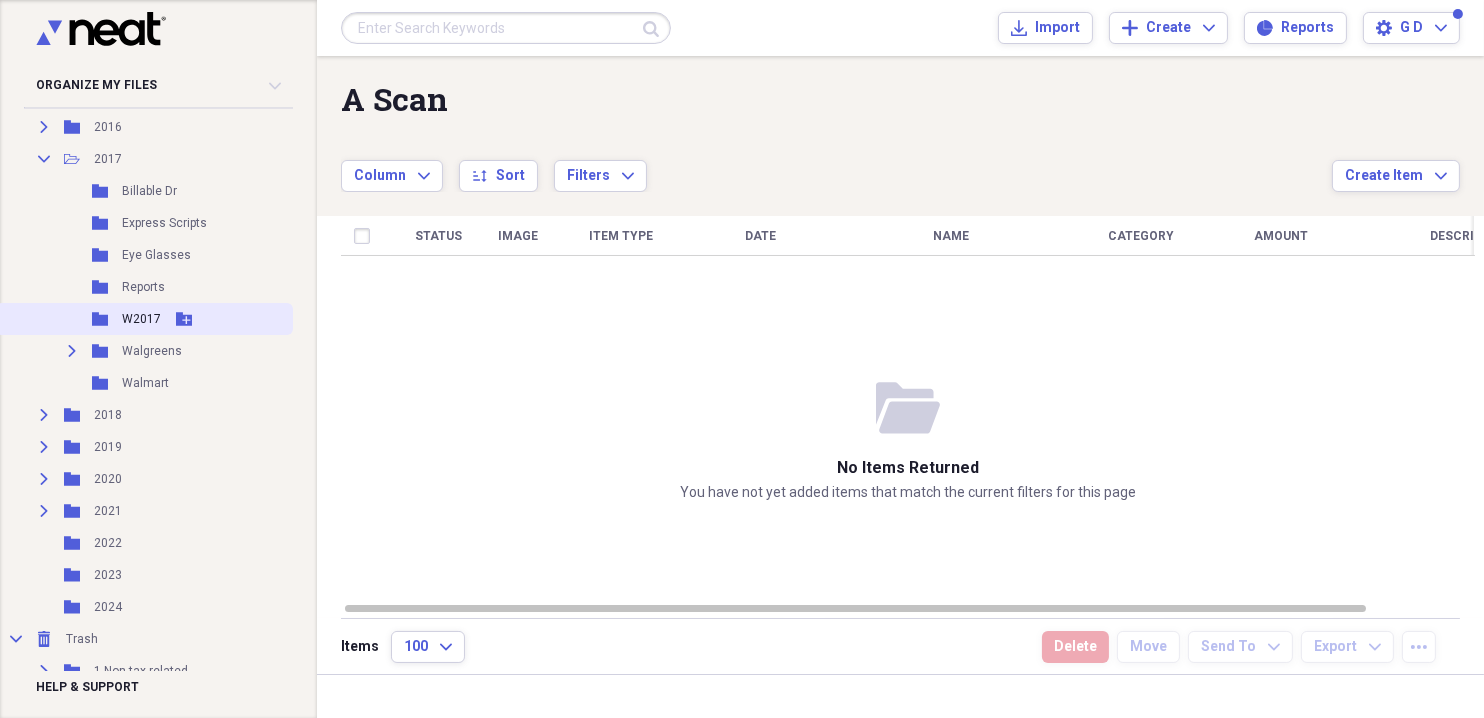 click on "W2017" at bounding box center [141, 319] 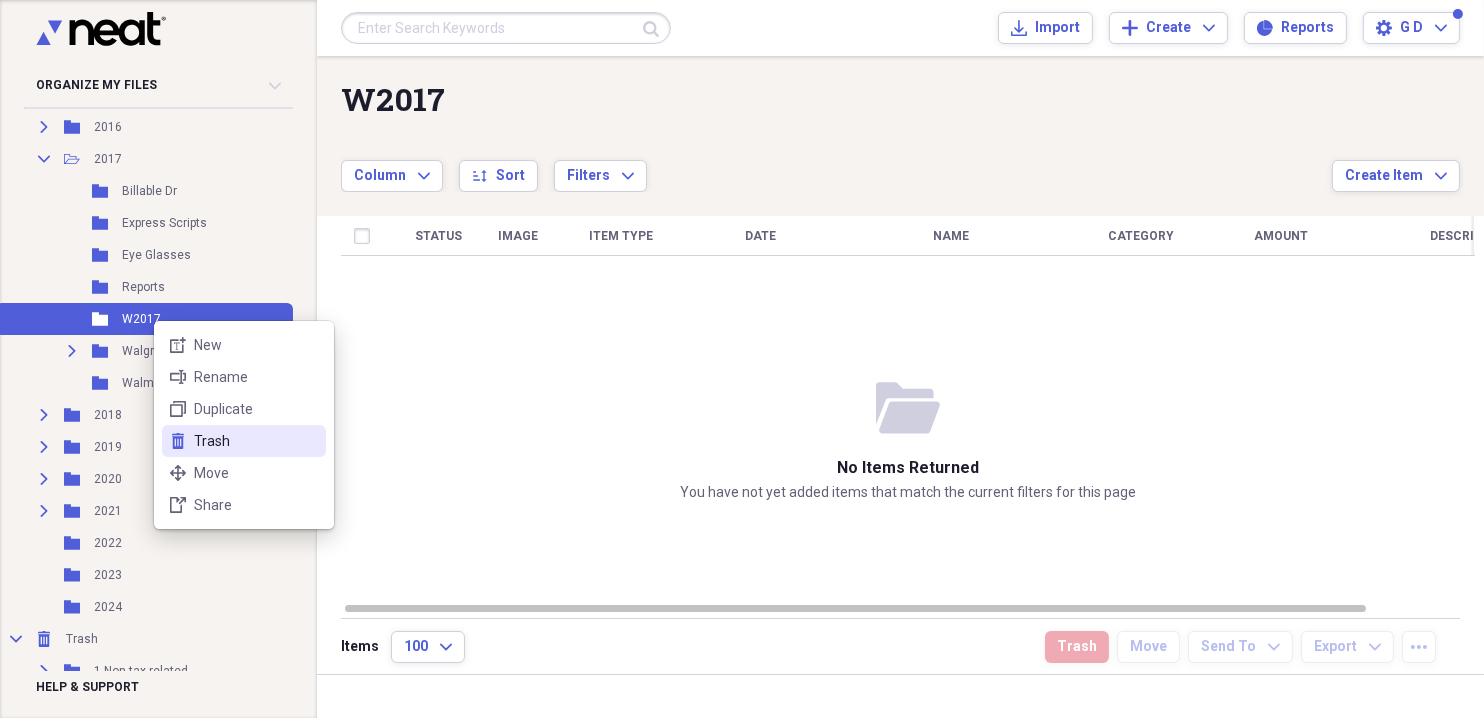 click on "Trash" at bounding box center [256, 441] 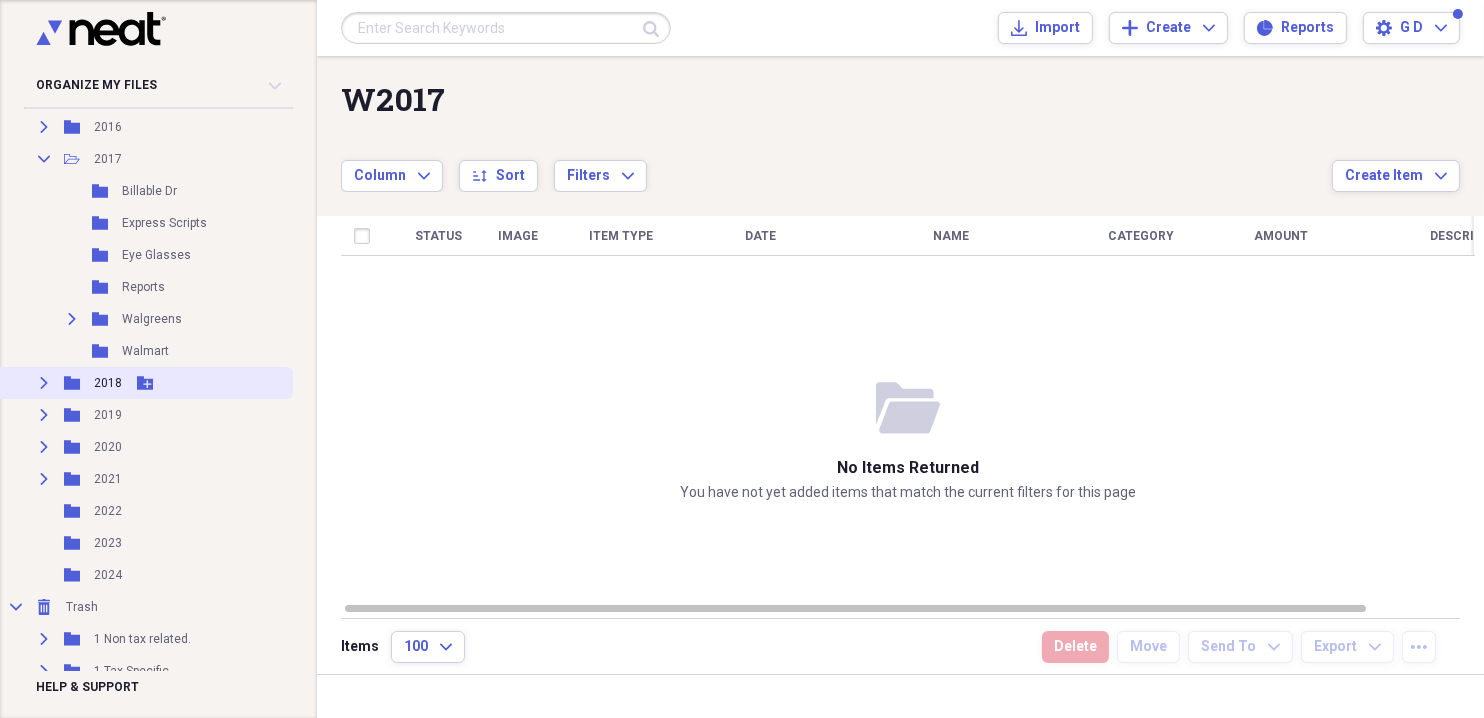 click 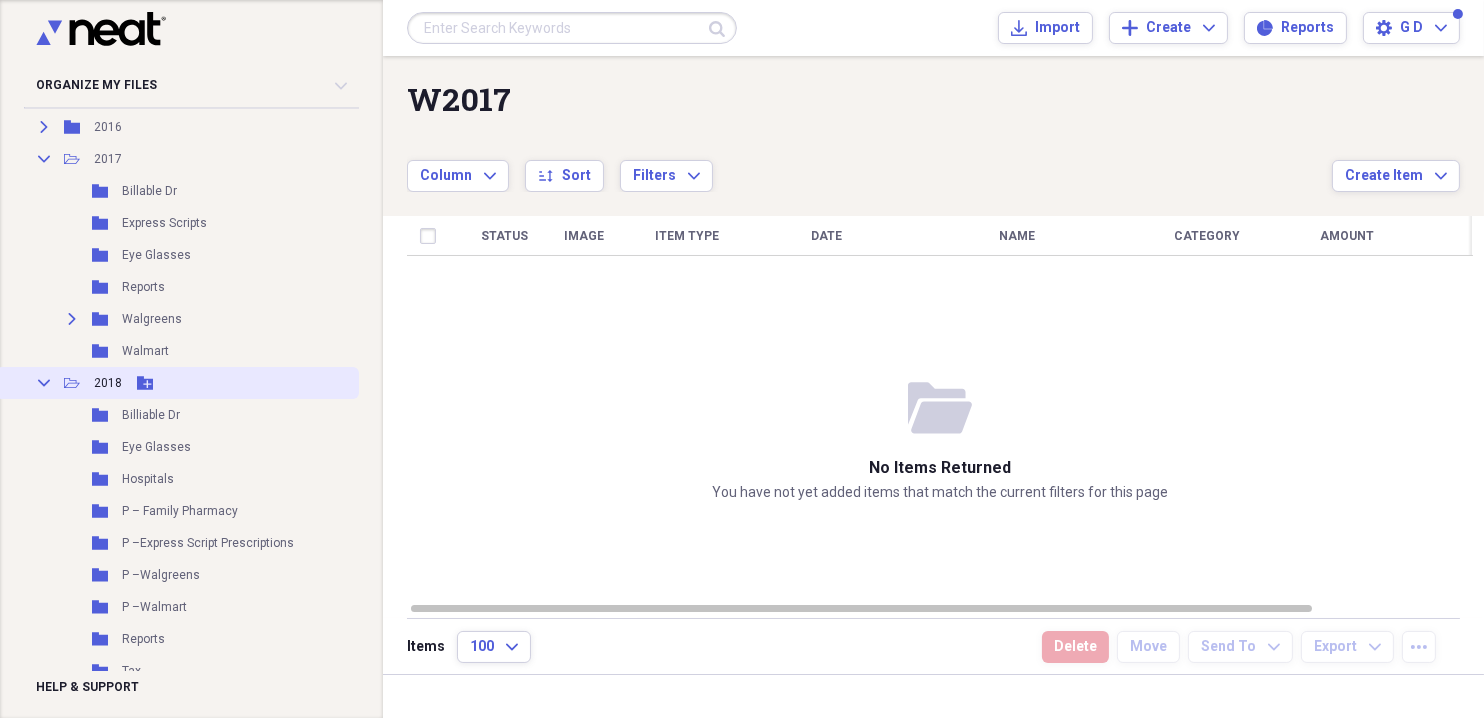 click 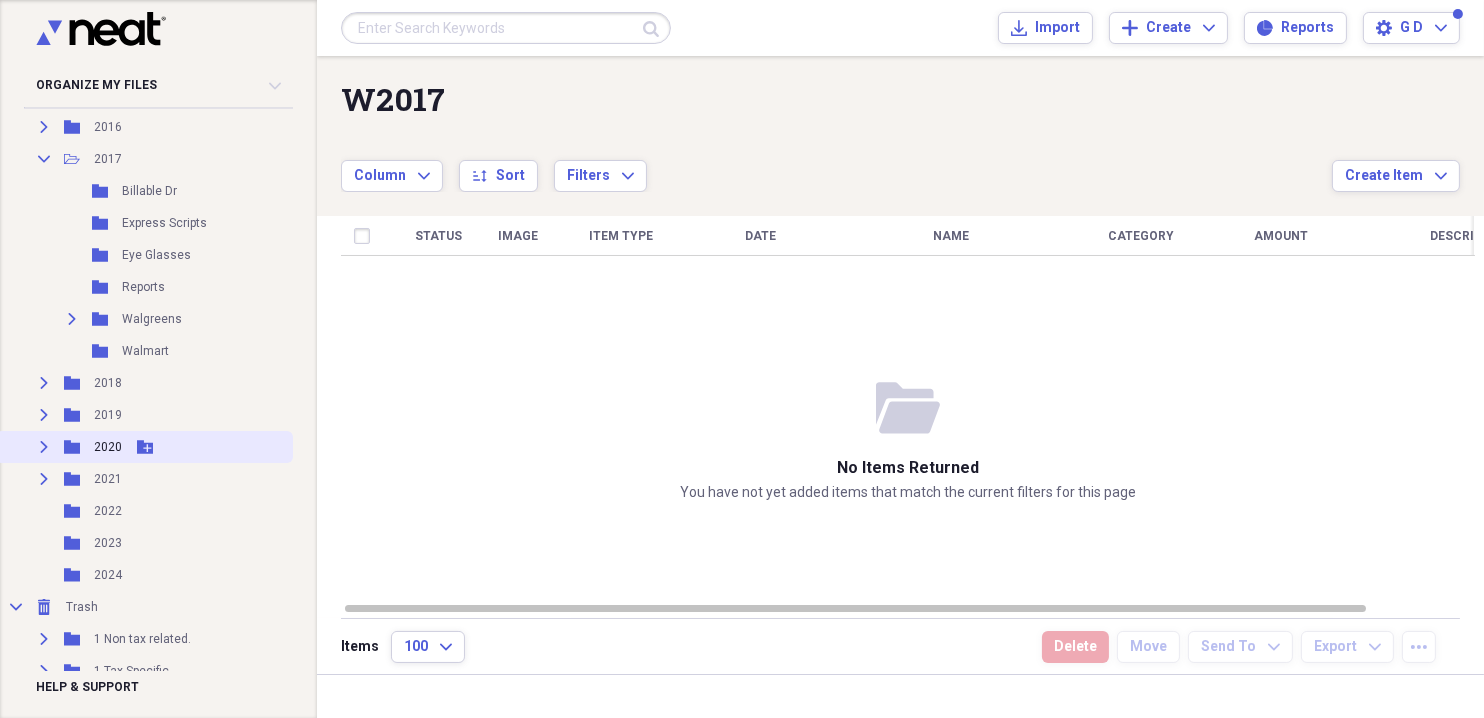 click on "Expand" 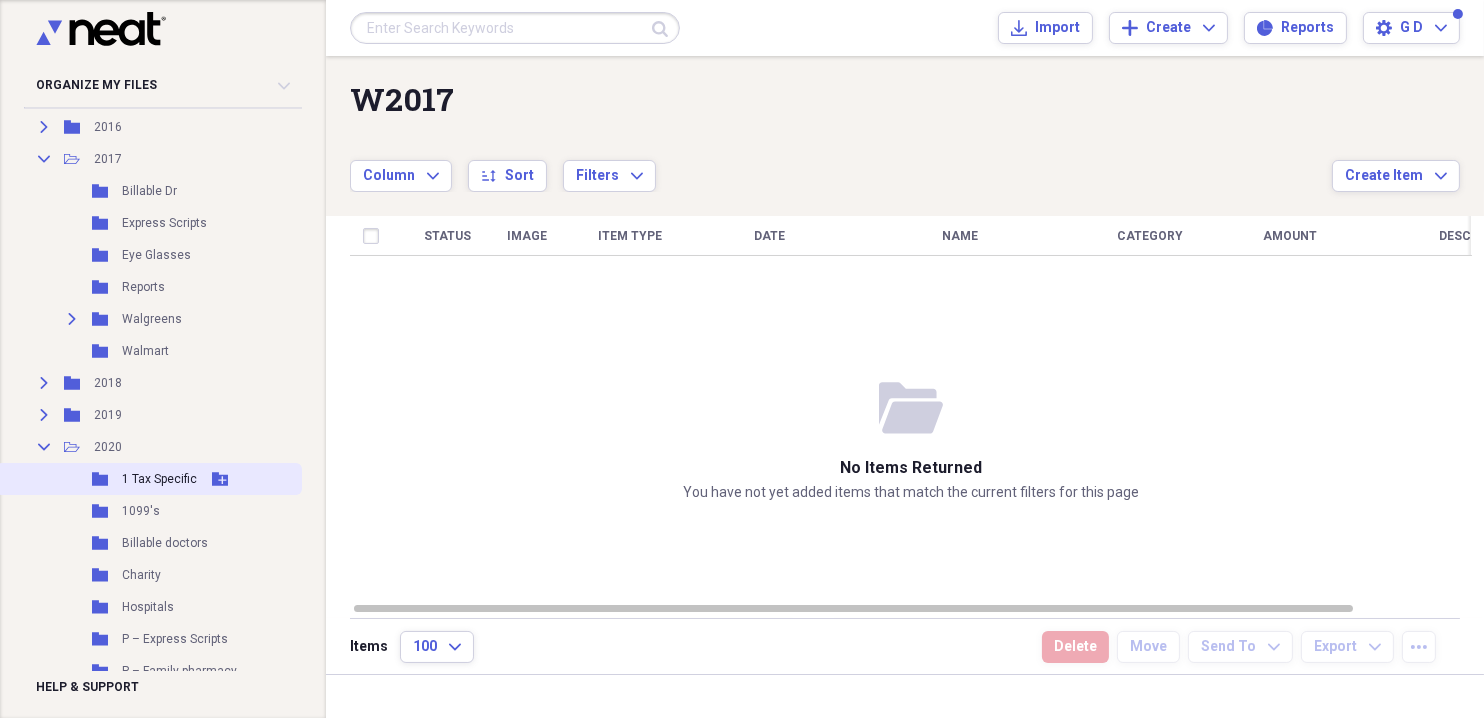 click on "1 Tax Specific" at bounding box center (159, 479) 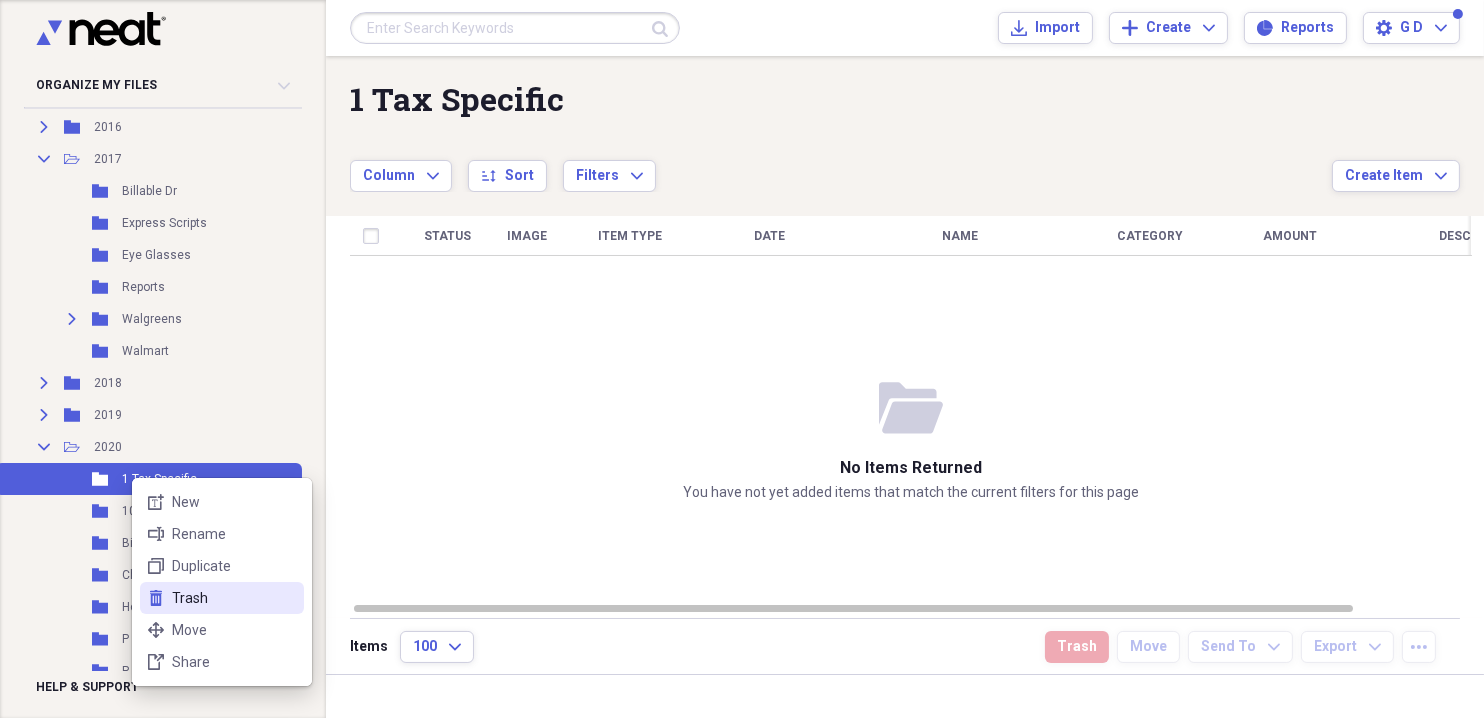 click on "Trash" at bounding box center [234, 598] 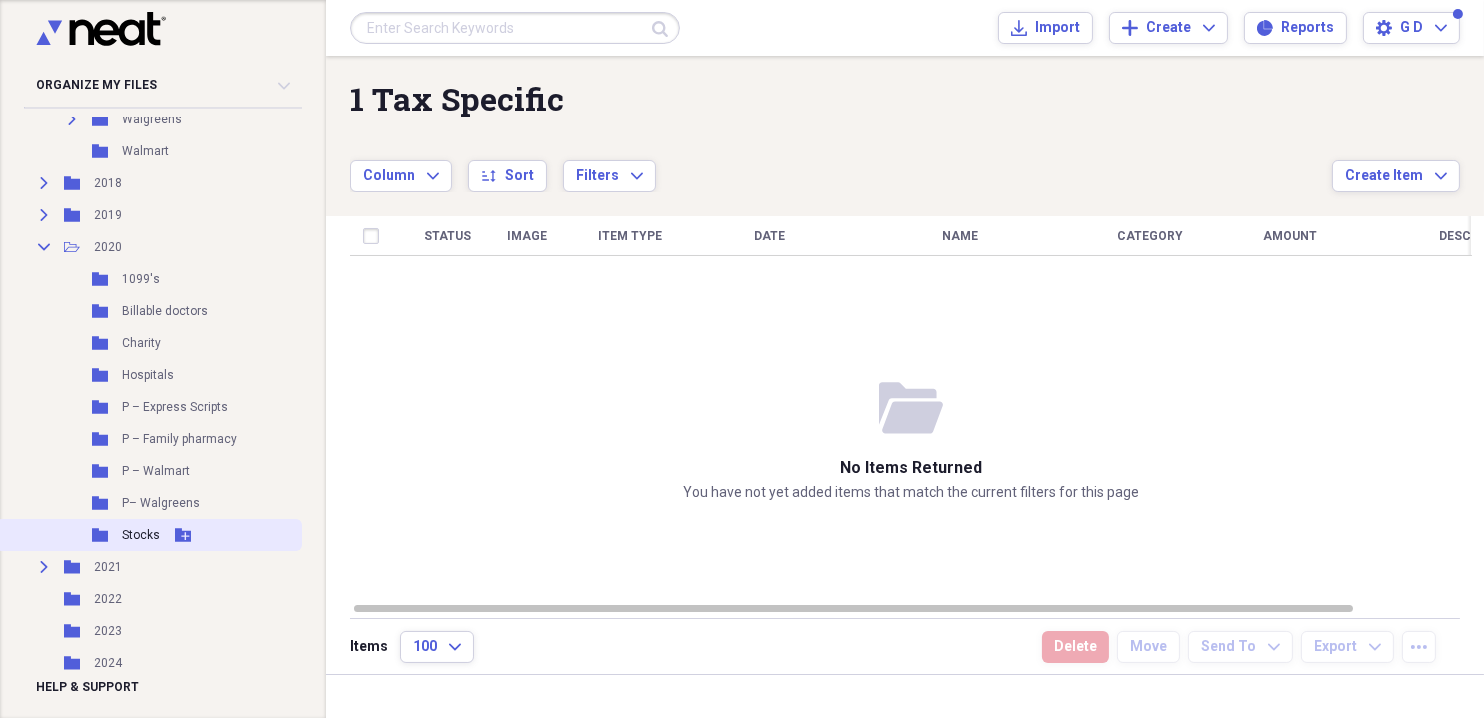 scroll, scrollTop: 266, scrollLeft: 0, axis: vertical 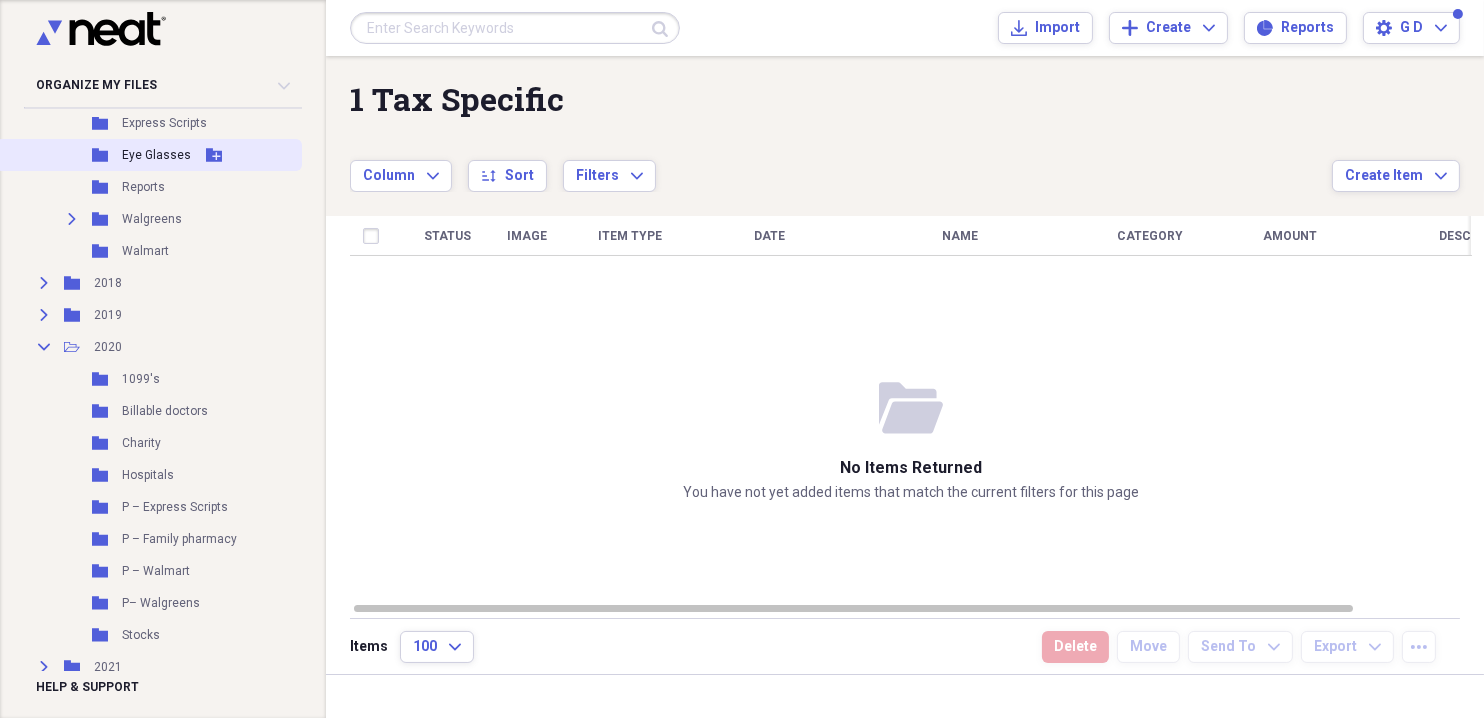 click 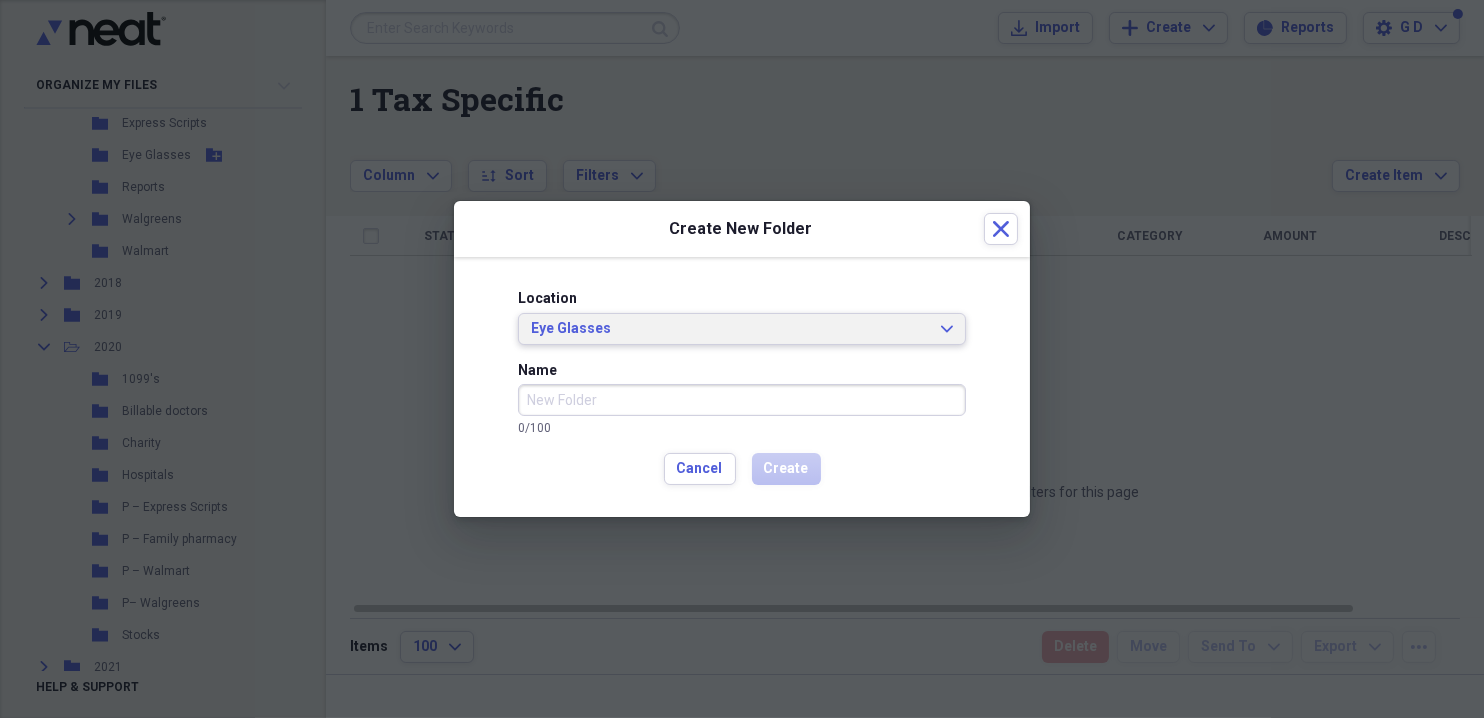 click on "Eye Glasses Expand" at bounding box center [742, 329] 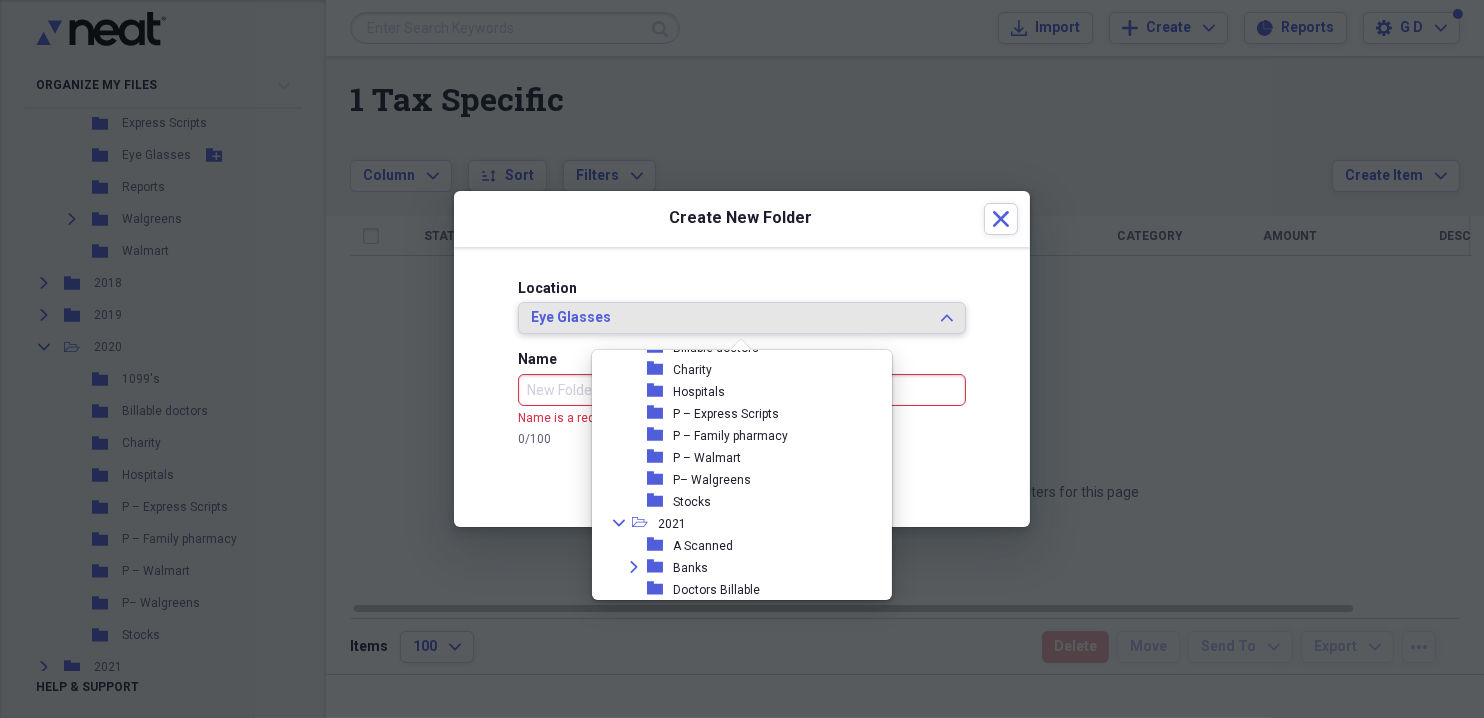 scroll, scrollTop: 676, scrollLeft: 0, axis: vertical 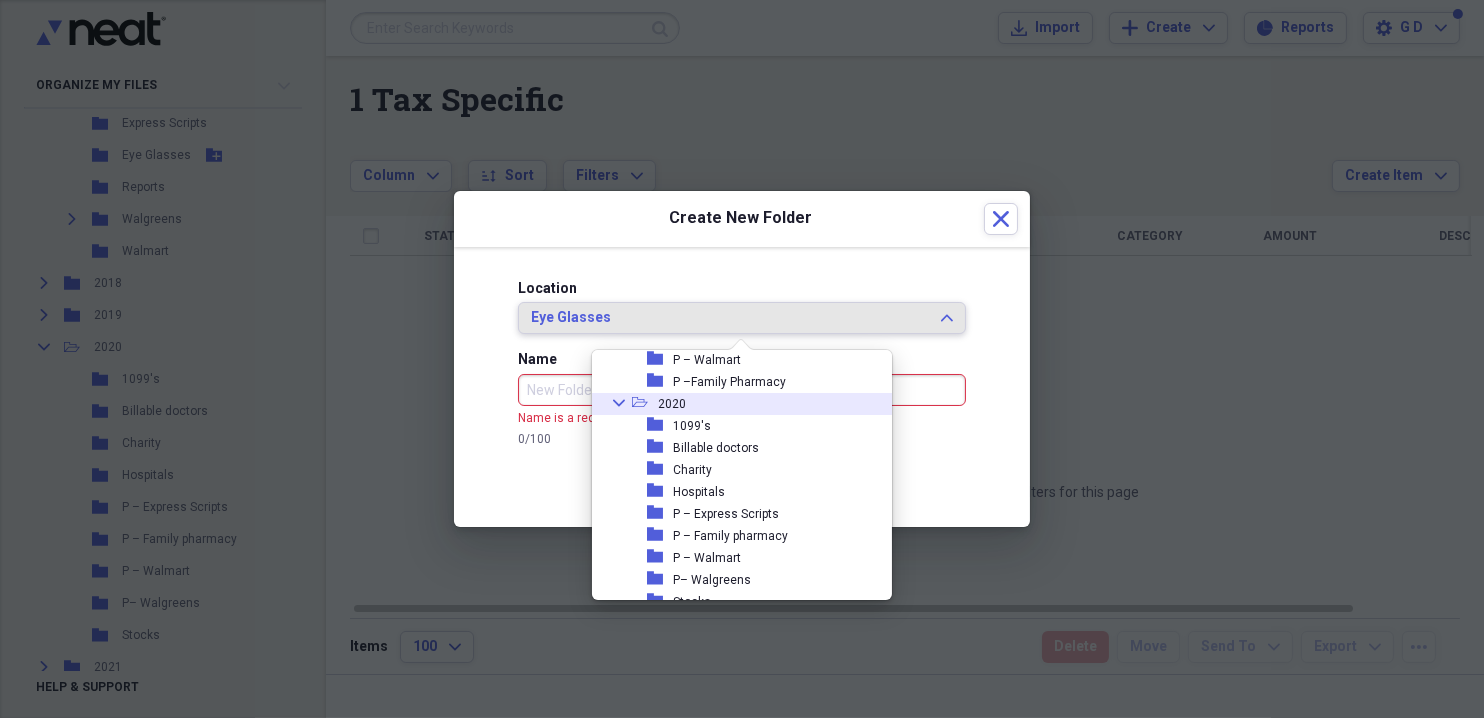 click on "2020" at bounding box center (672, 404) 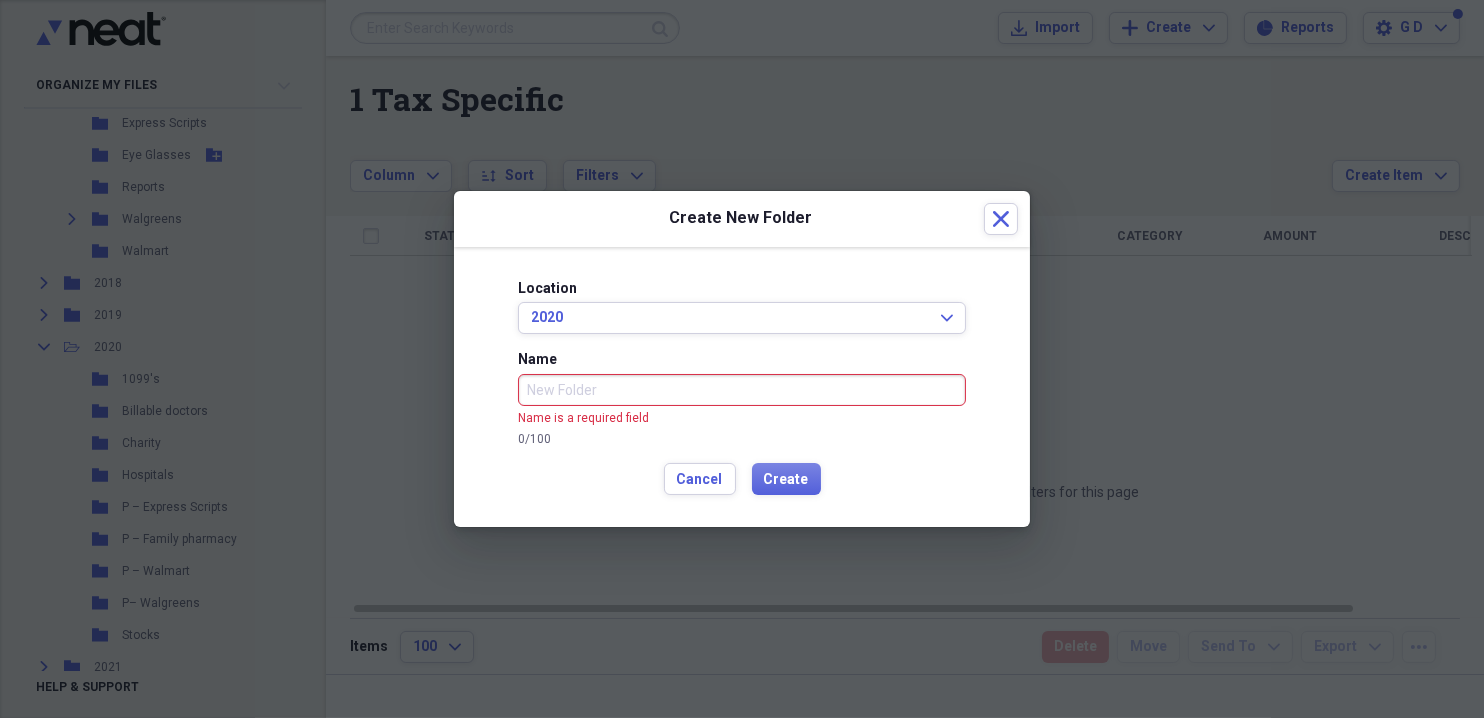click on "Name" at bounding box center (742, 390) 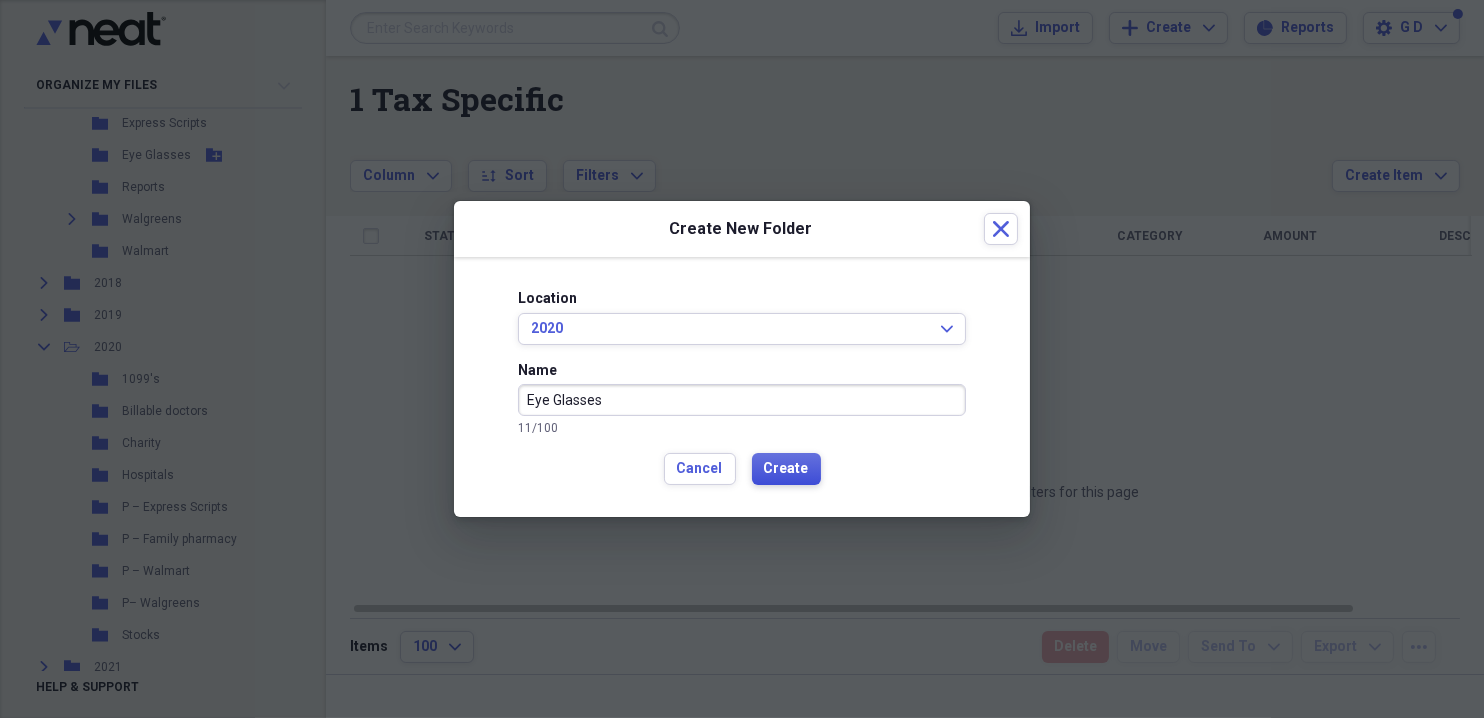click on "Create" at bounding box center (786, 469) 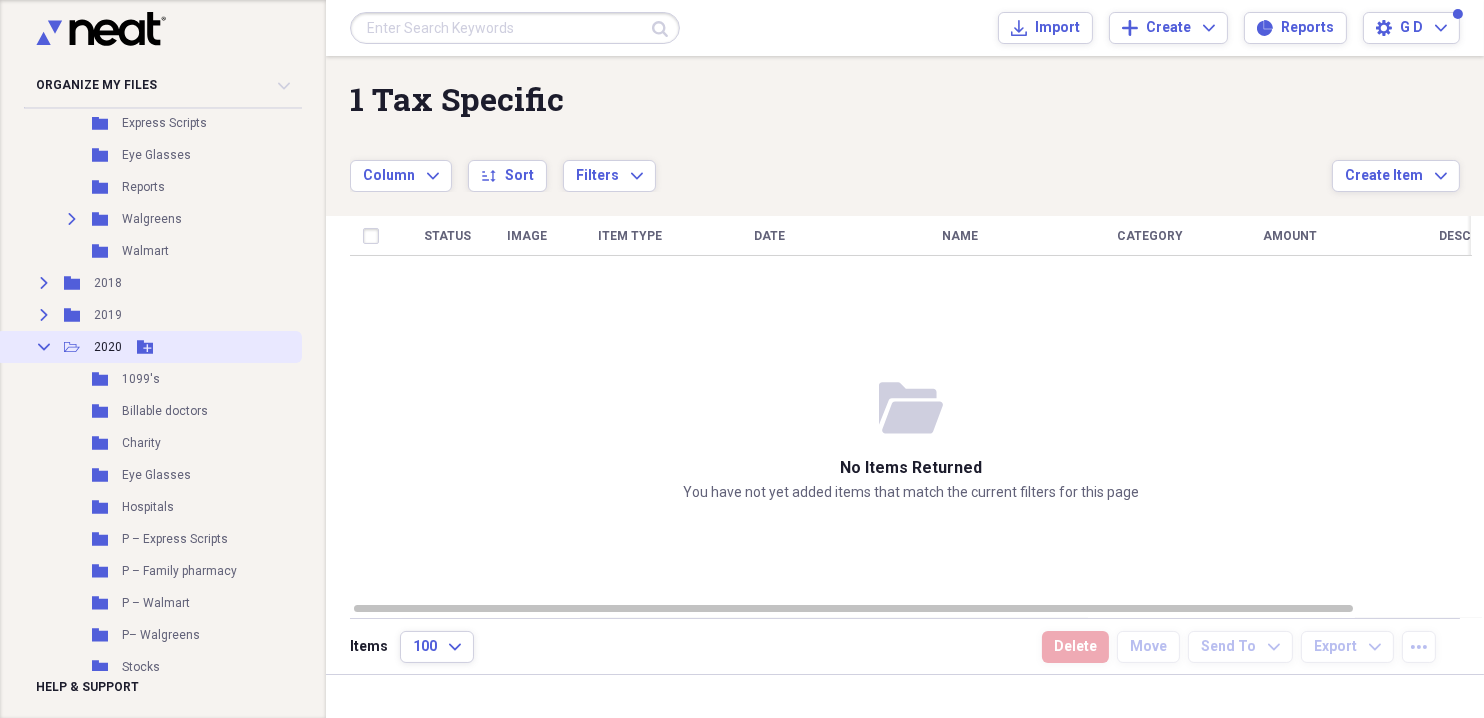 click 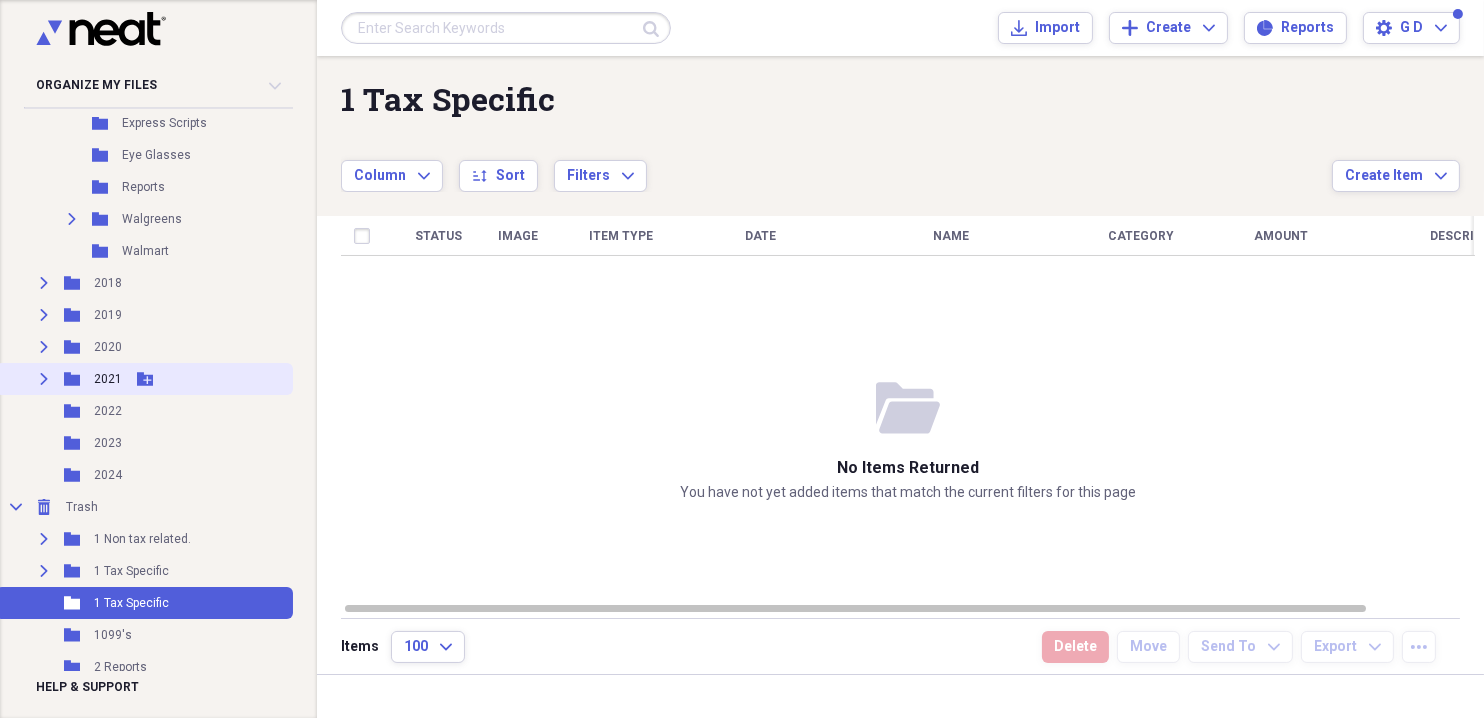 click on "2021" at bounding box center [108, 379] 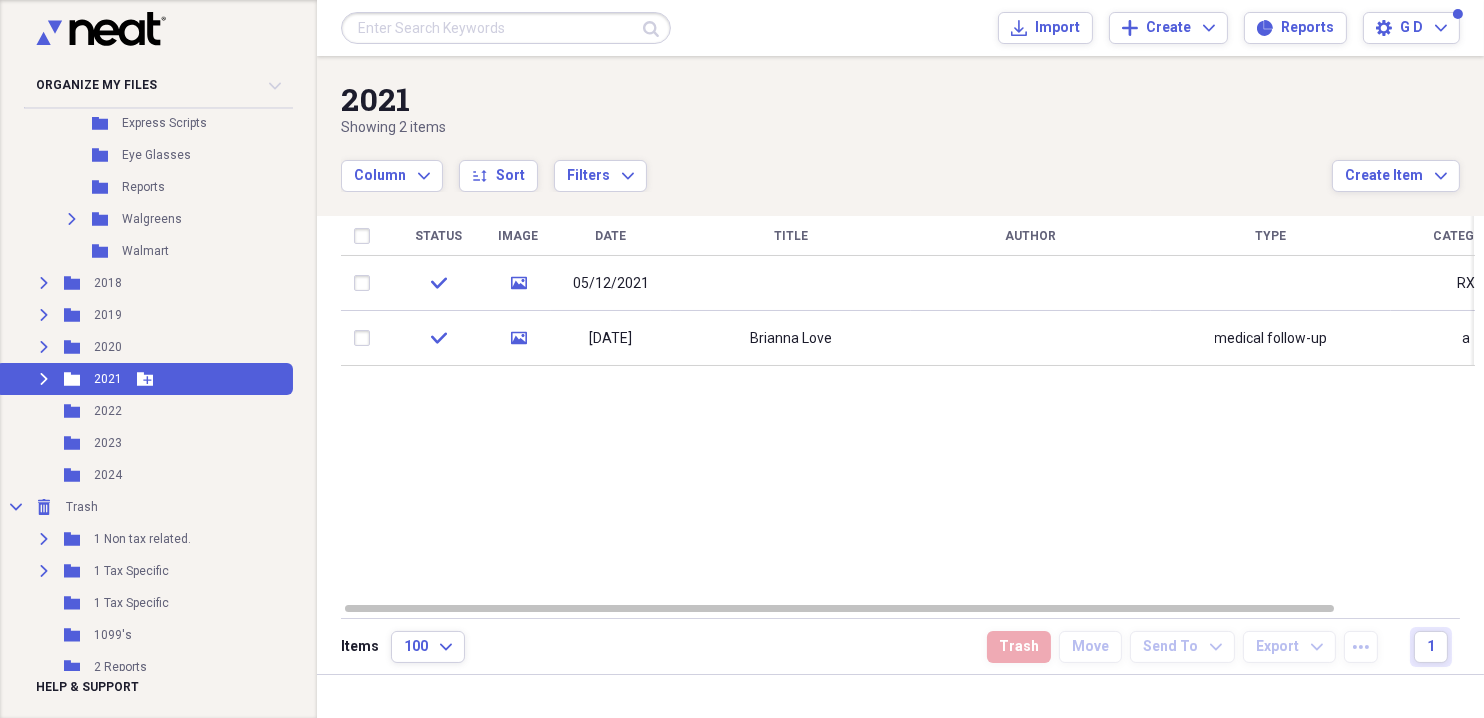 click 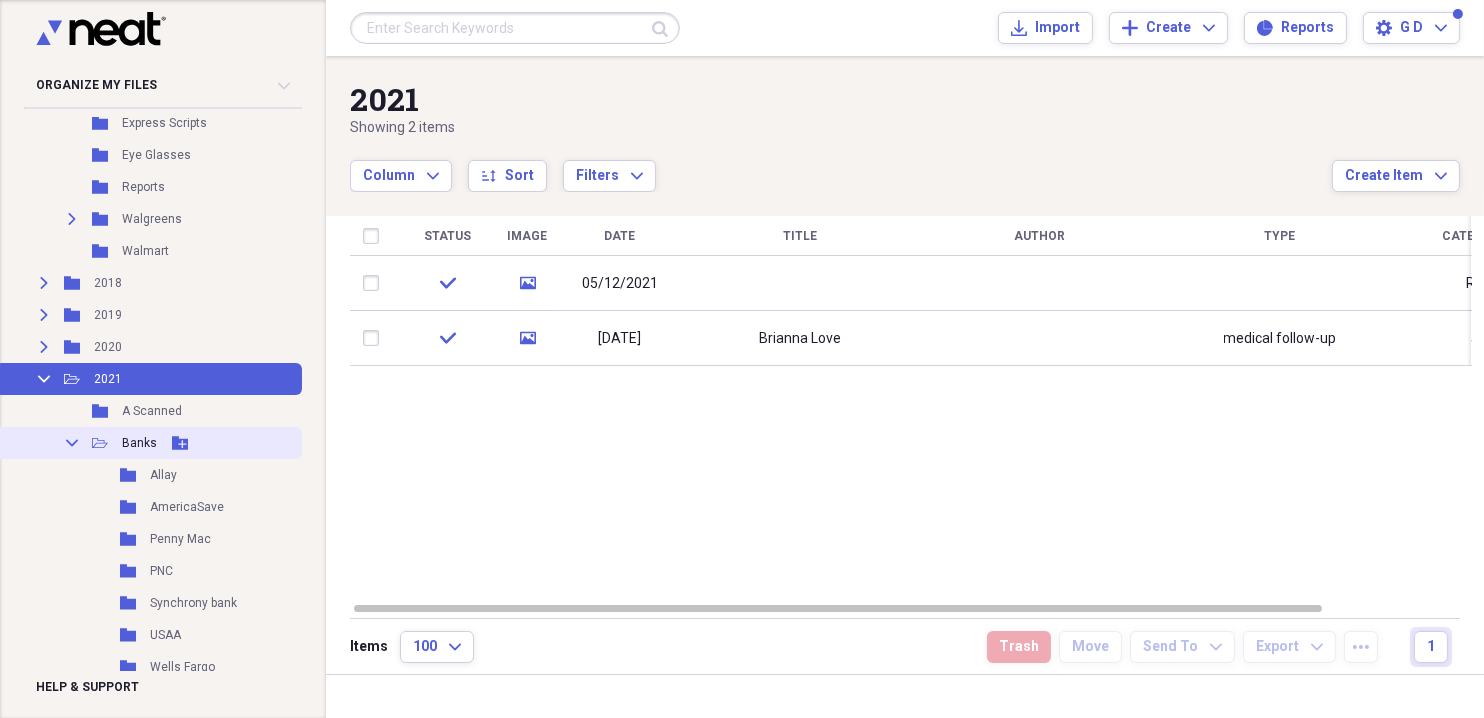 click on "Collapse" 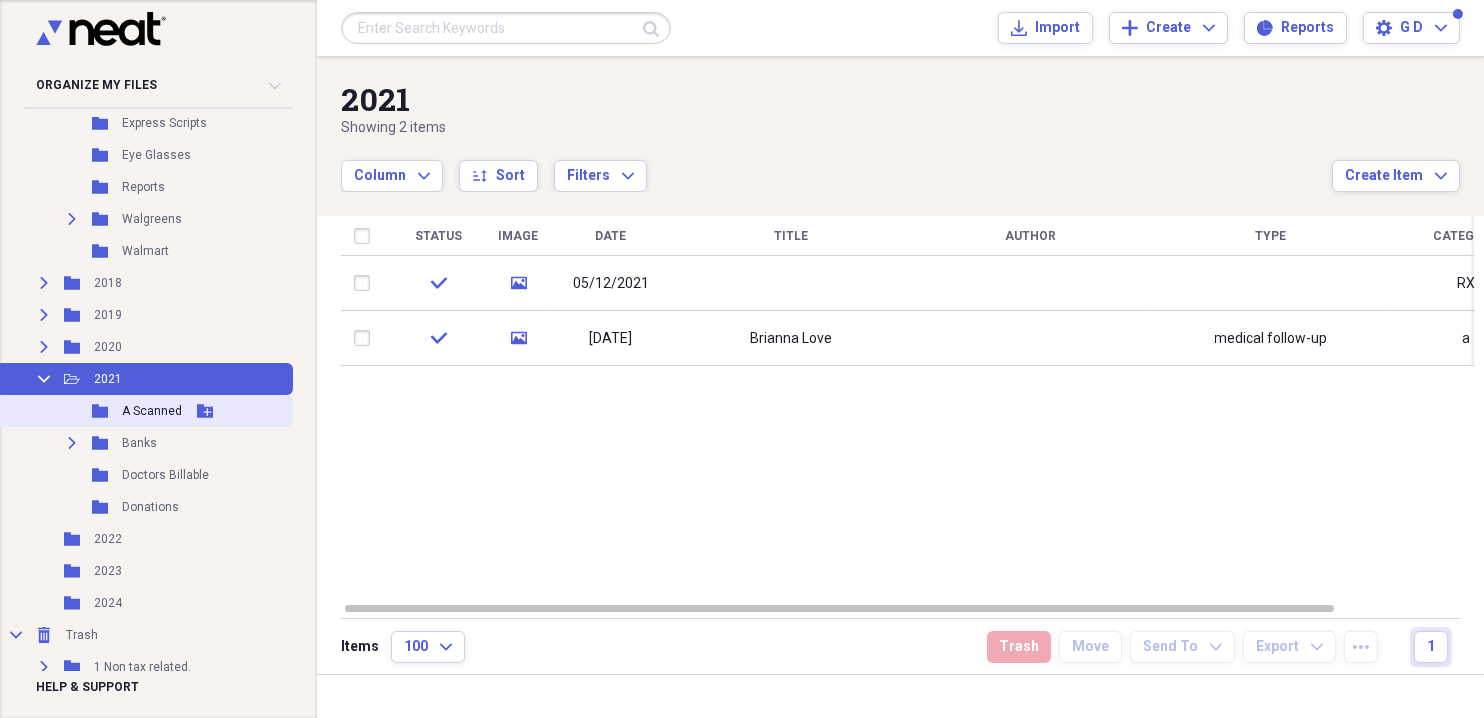 click on "A Scanned" at bounding box center (152, 411) 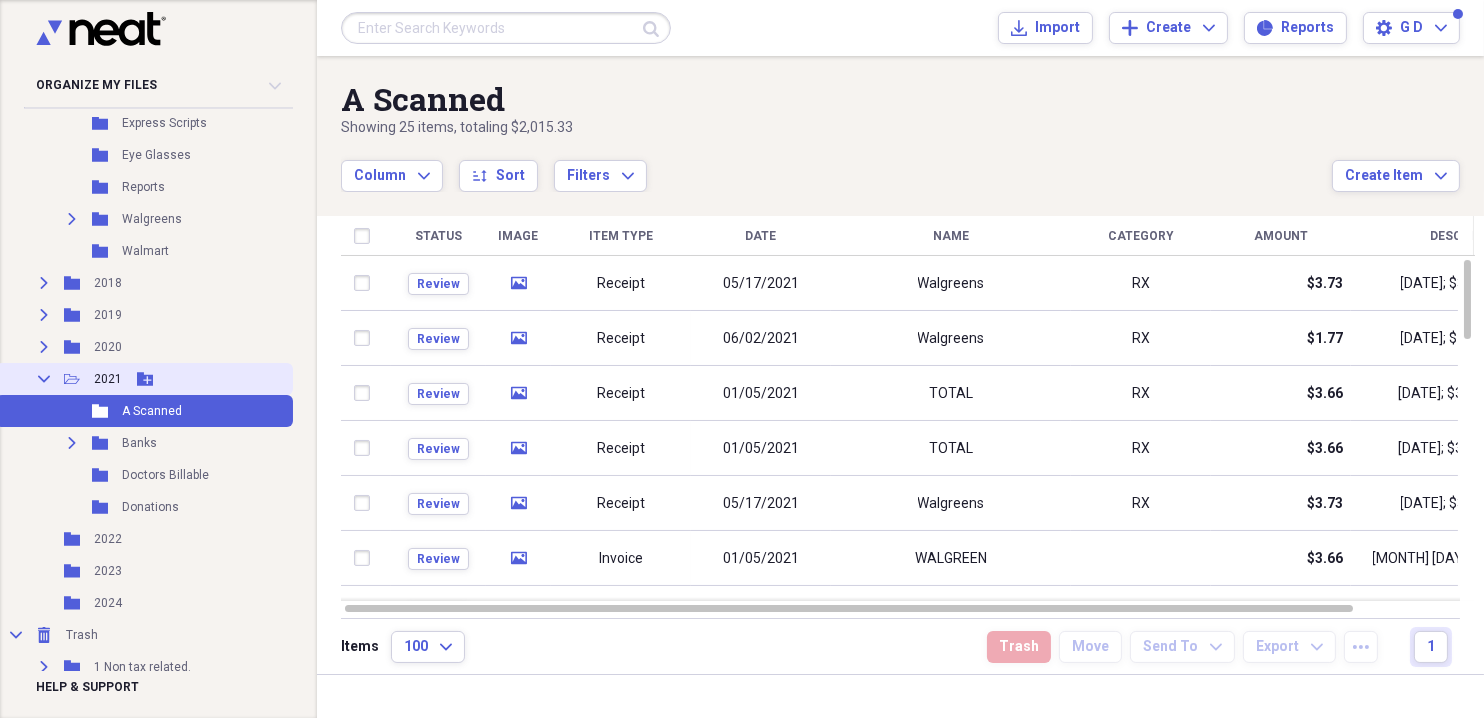 click on "Add Folder" 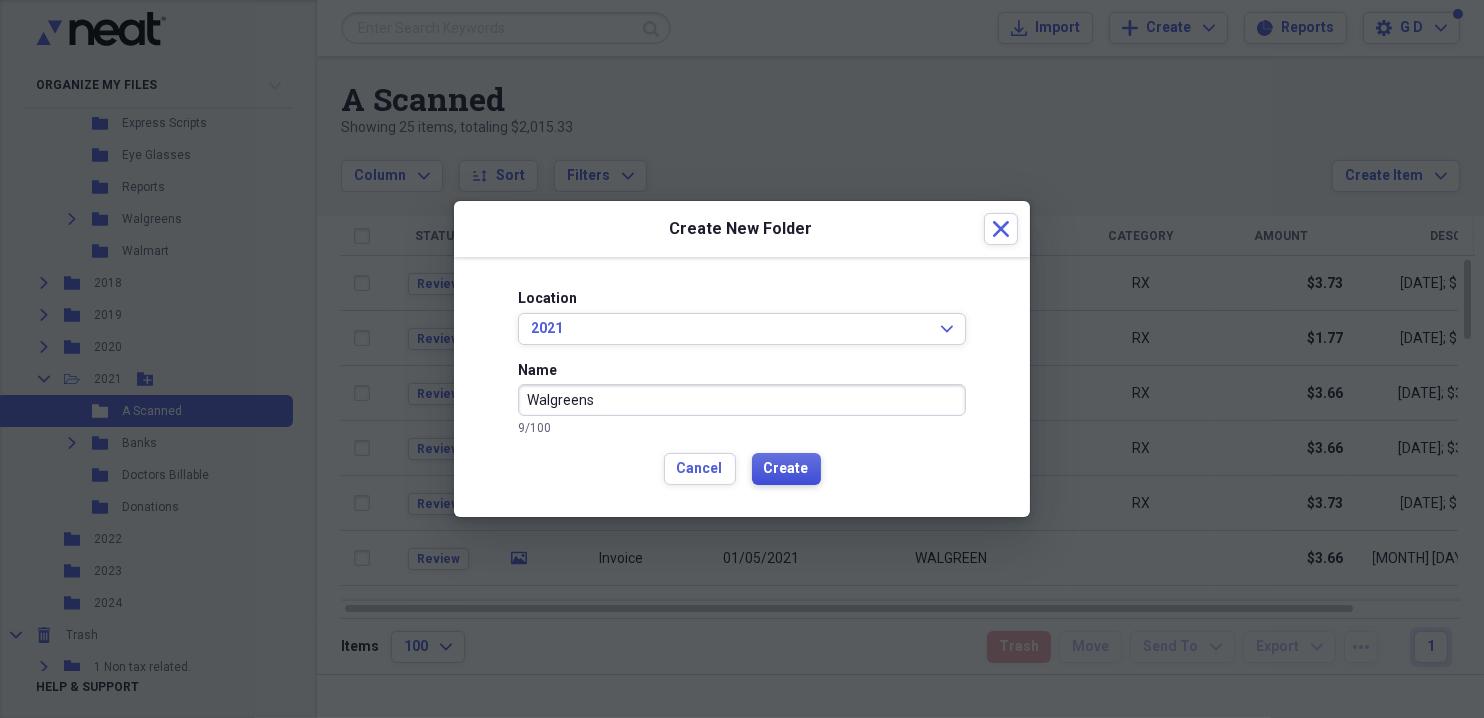click on "Create" at bounding box center (786, 469) 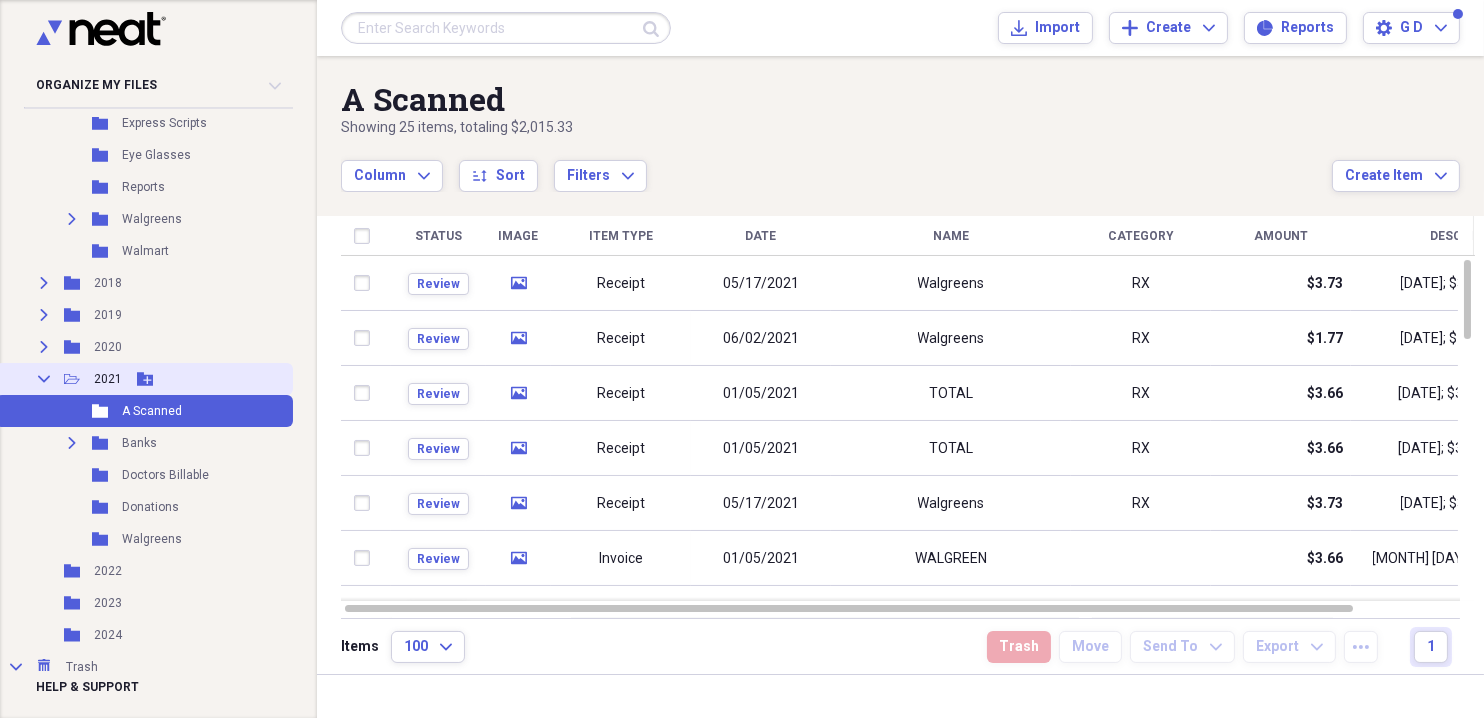 click 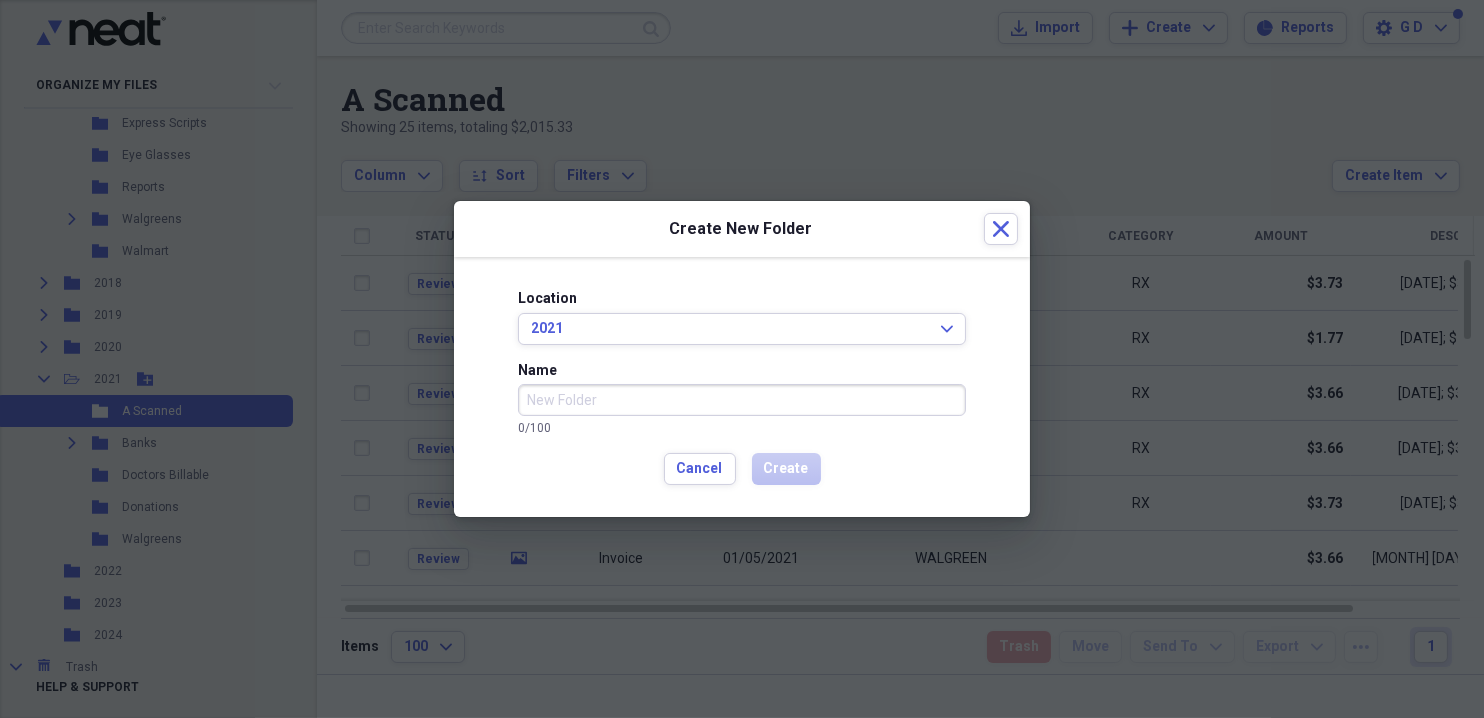 click on "Name" at bounding box center [742, 400] 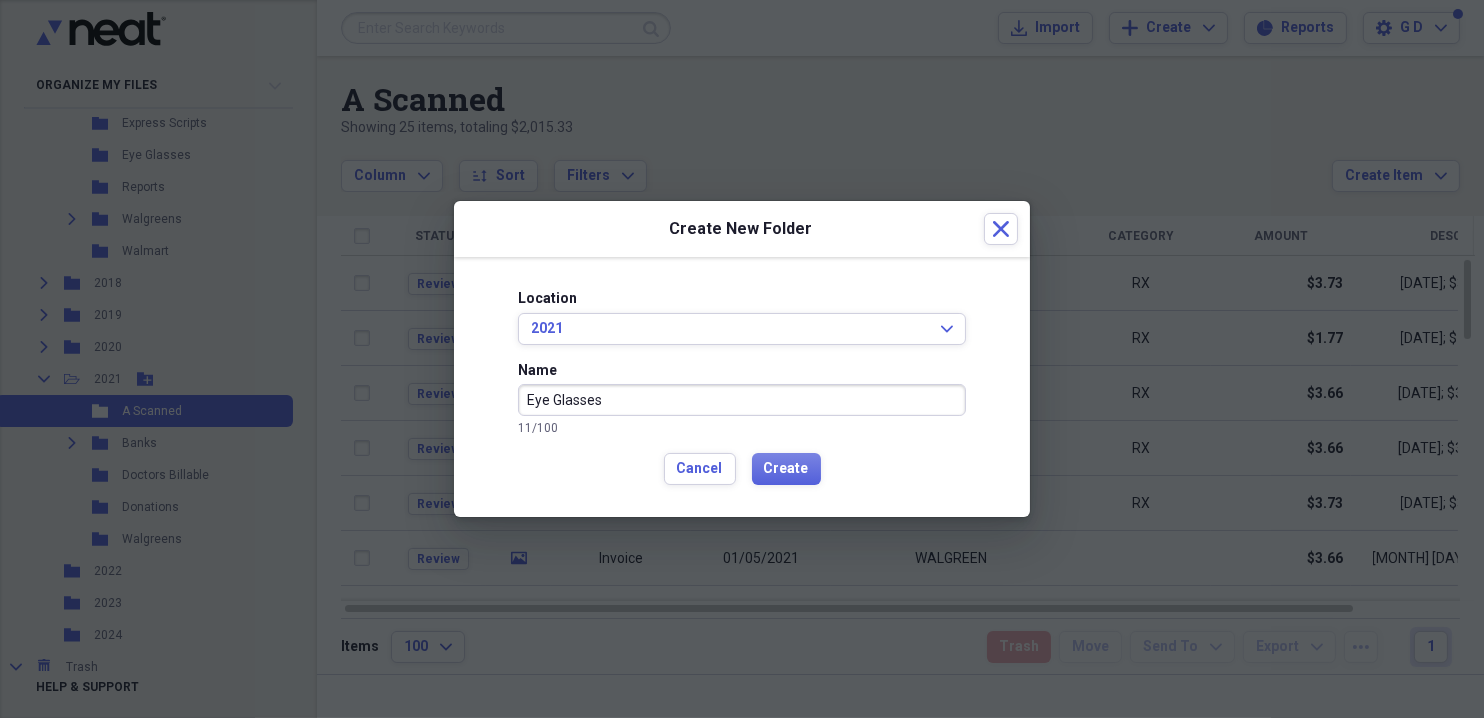 click on "Create" at bounding box center (786, 469) 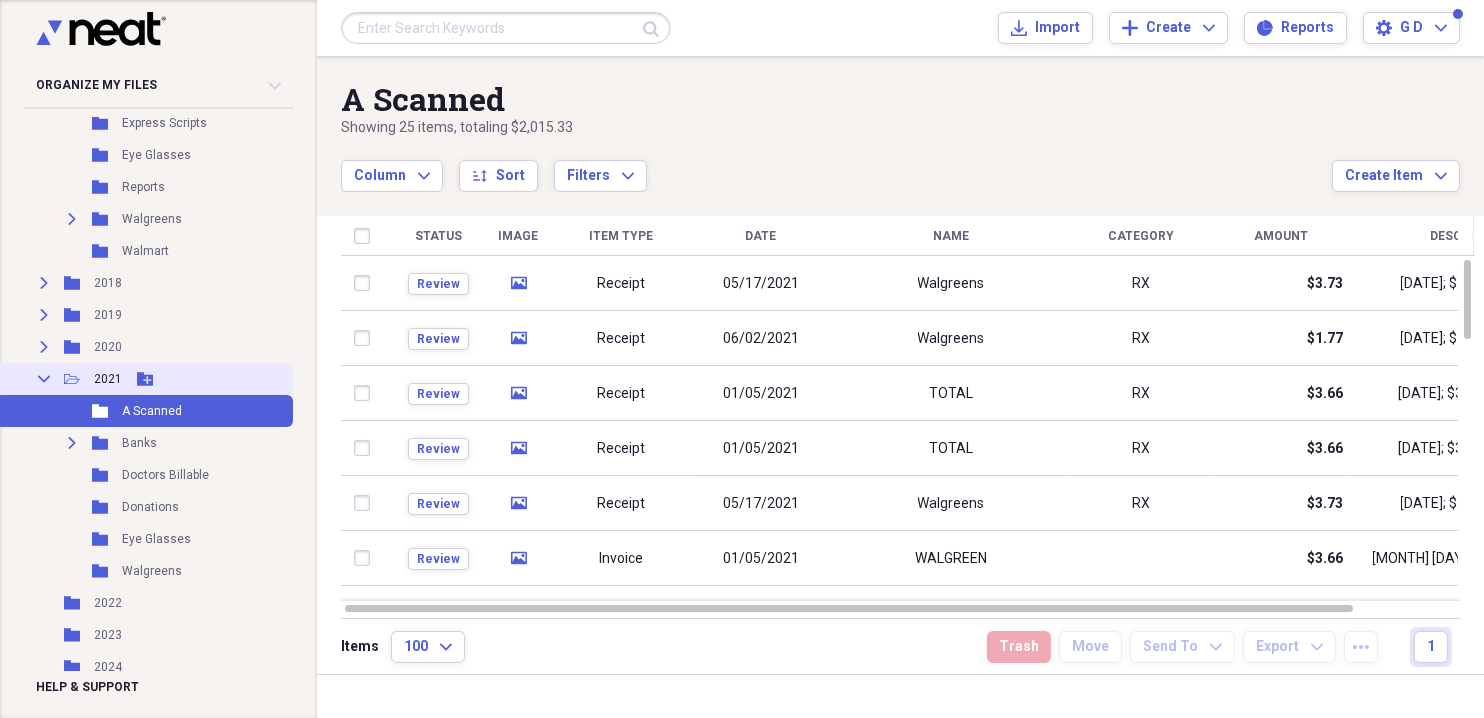 click 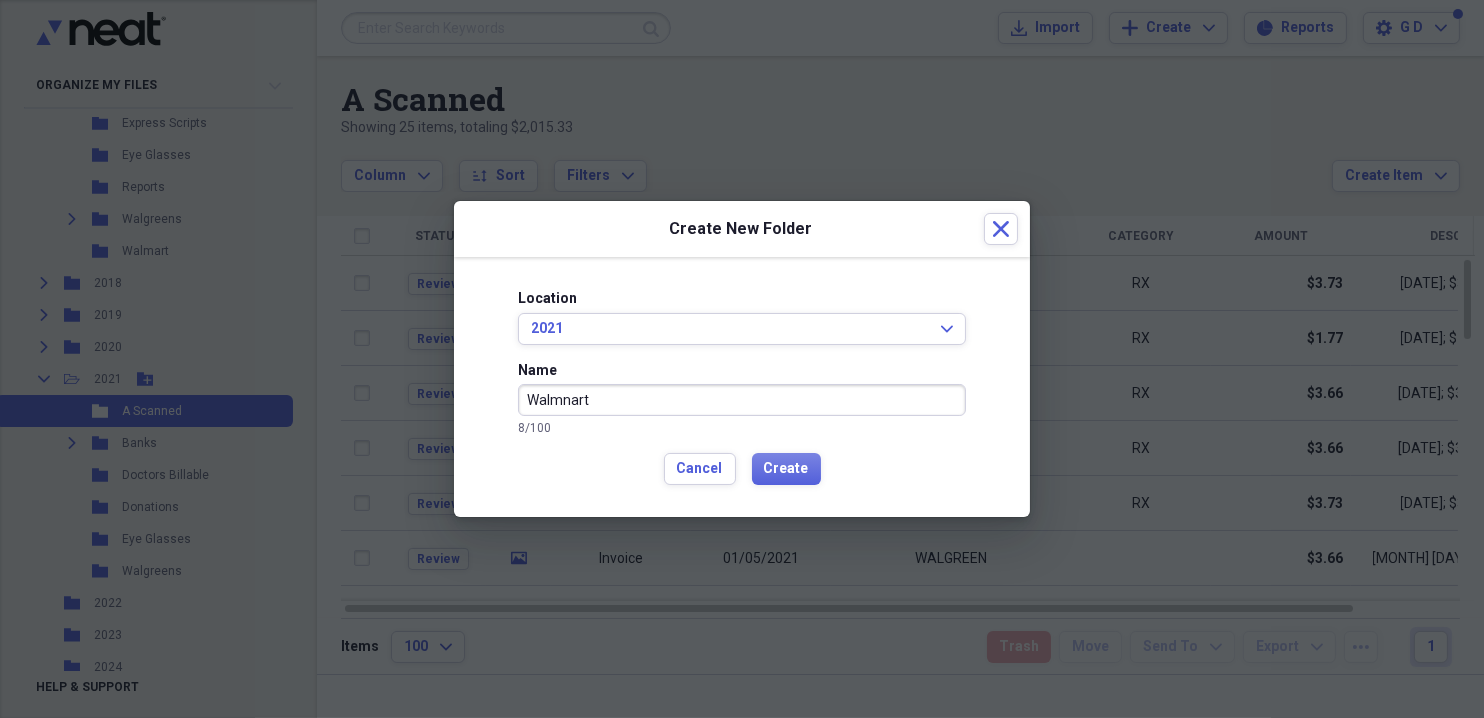 click on "Walmnart" at bounding box center (742, 400) 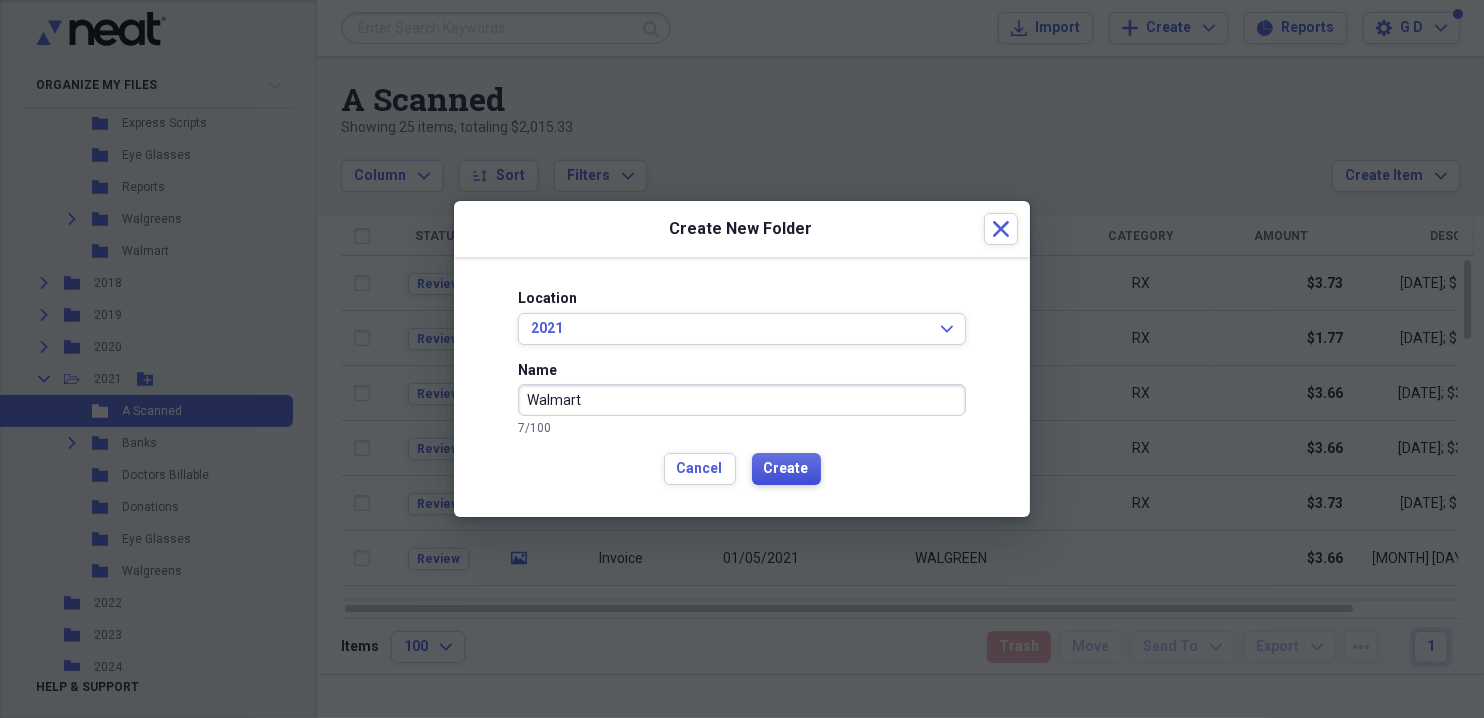click on "Create" at bounding box center (786, 469) 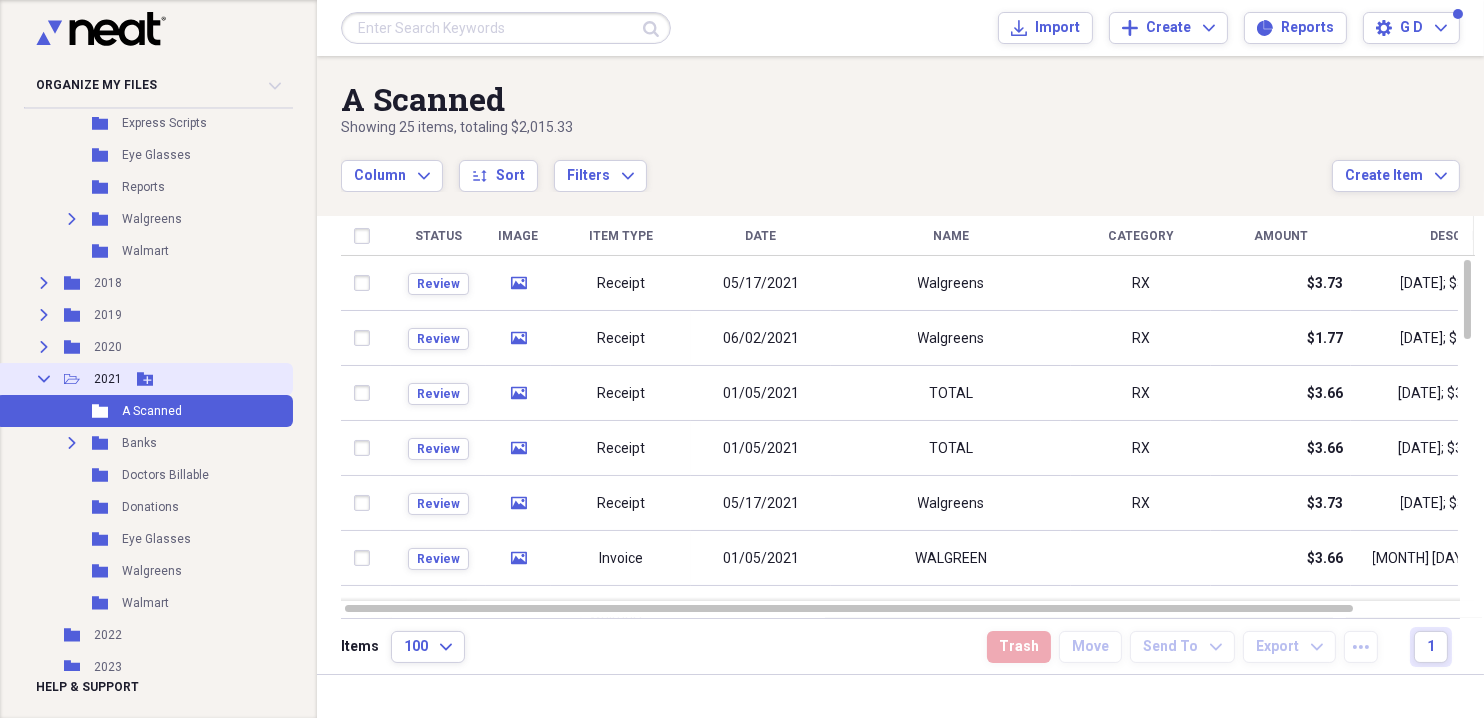 click on "2021" at bounding box center [108, 379] 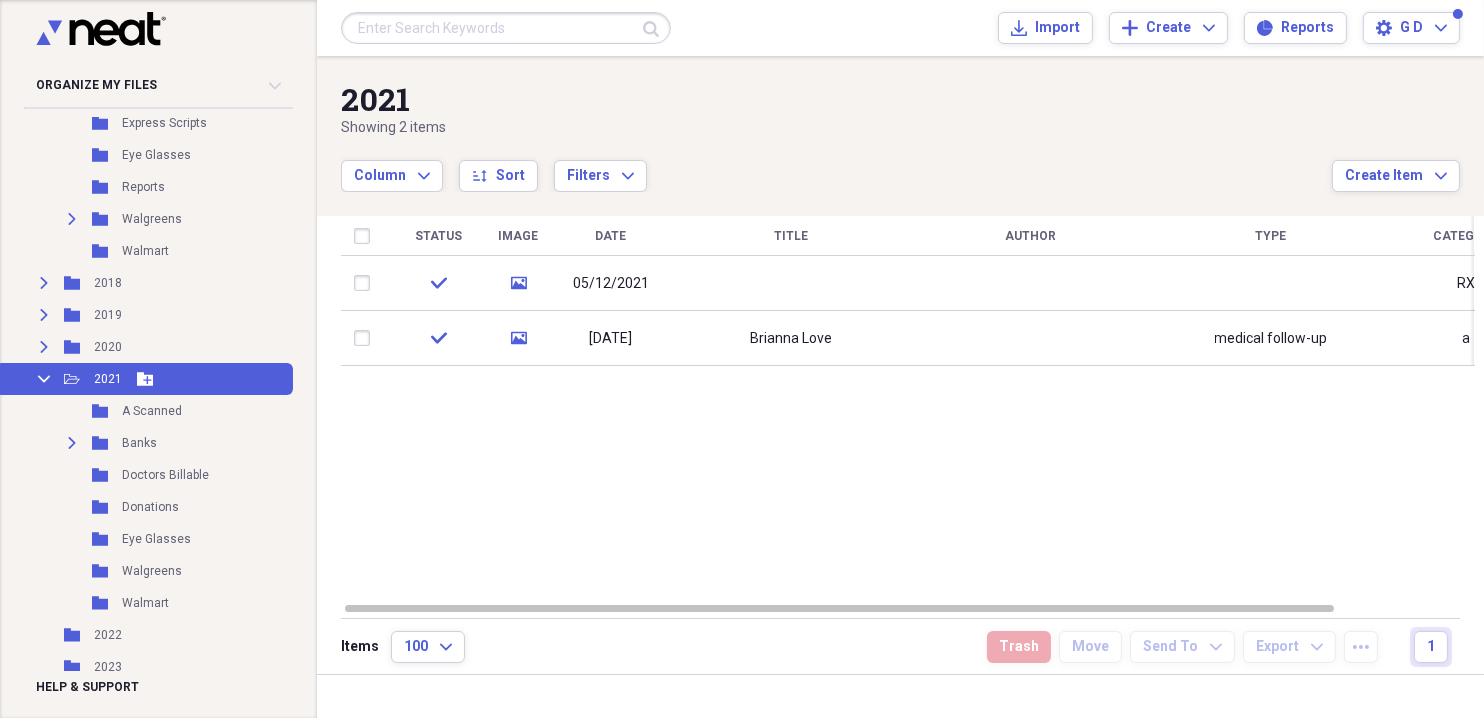 click on "Add Folder" 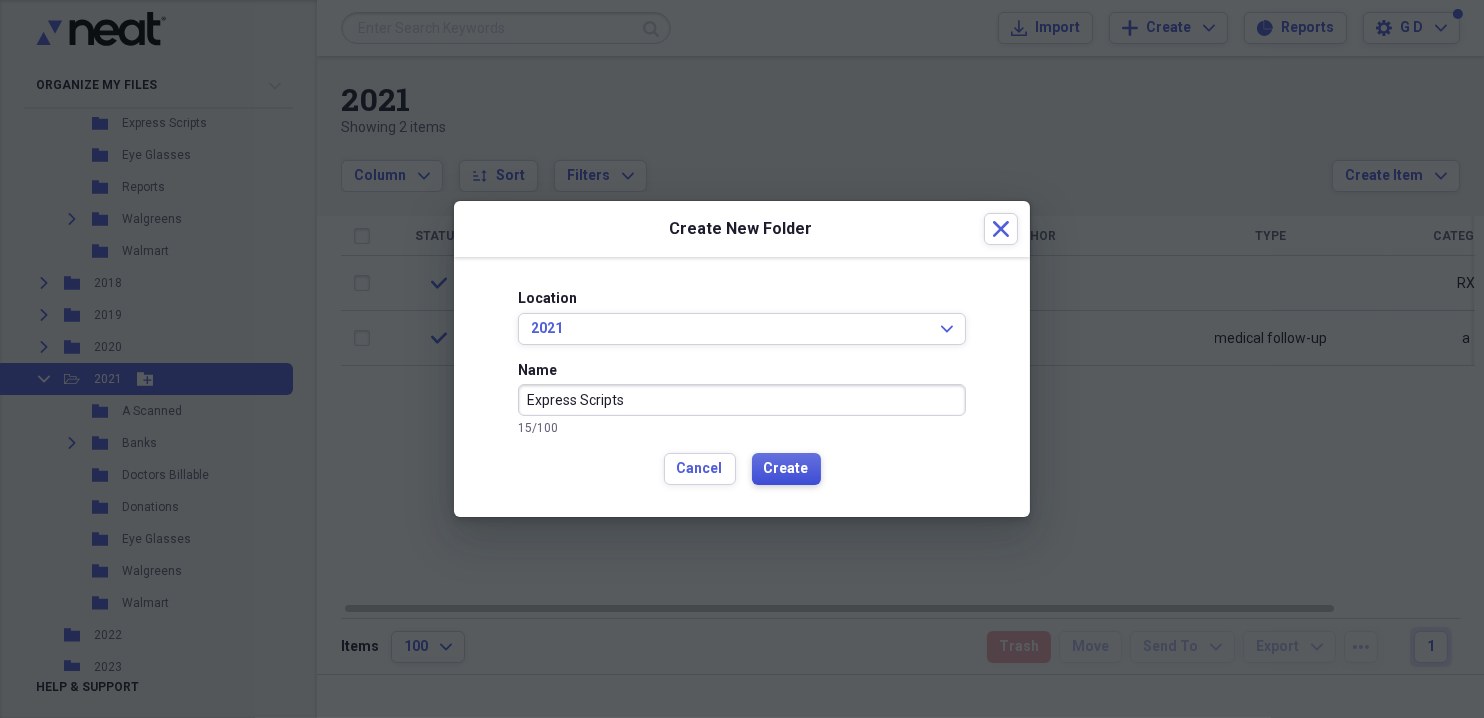 click on "Create" at bounding box center [786, 469] 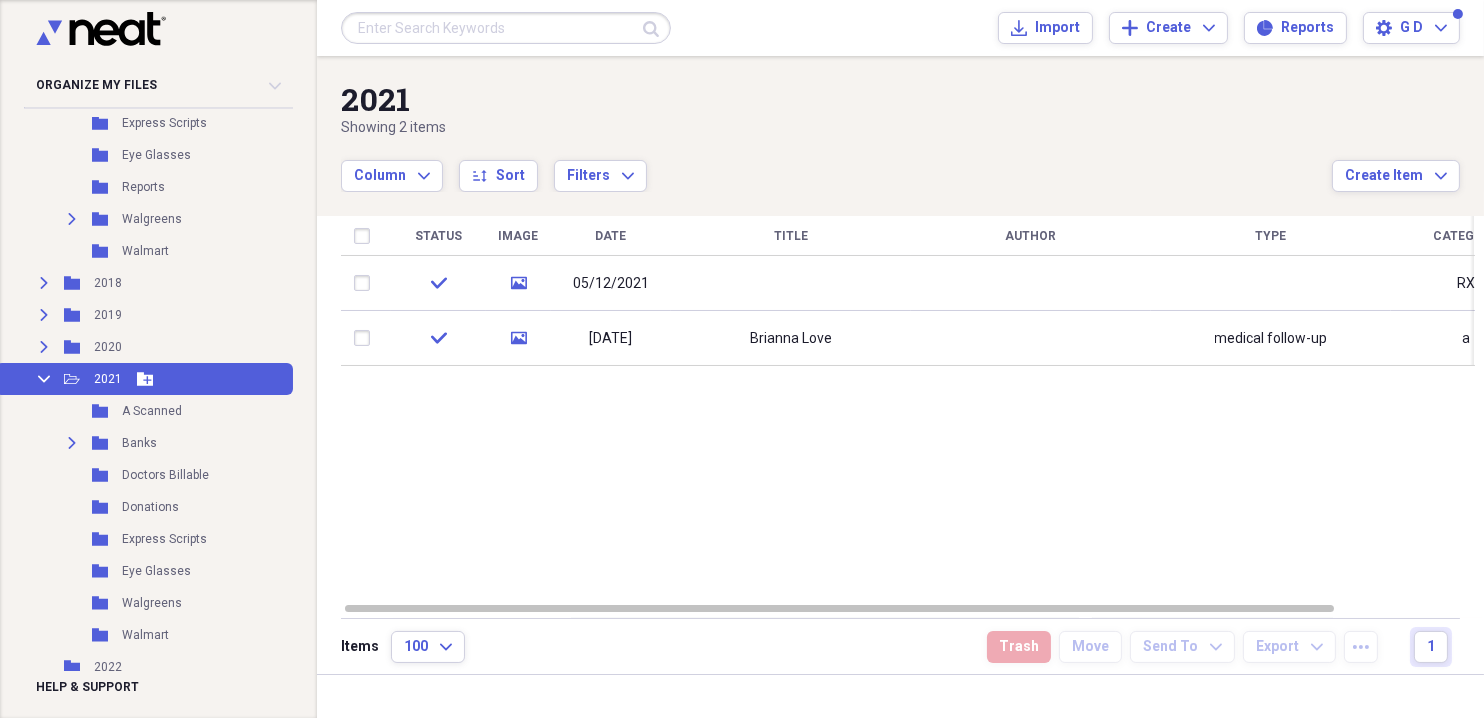 click 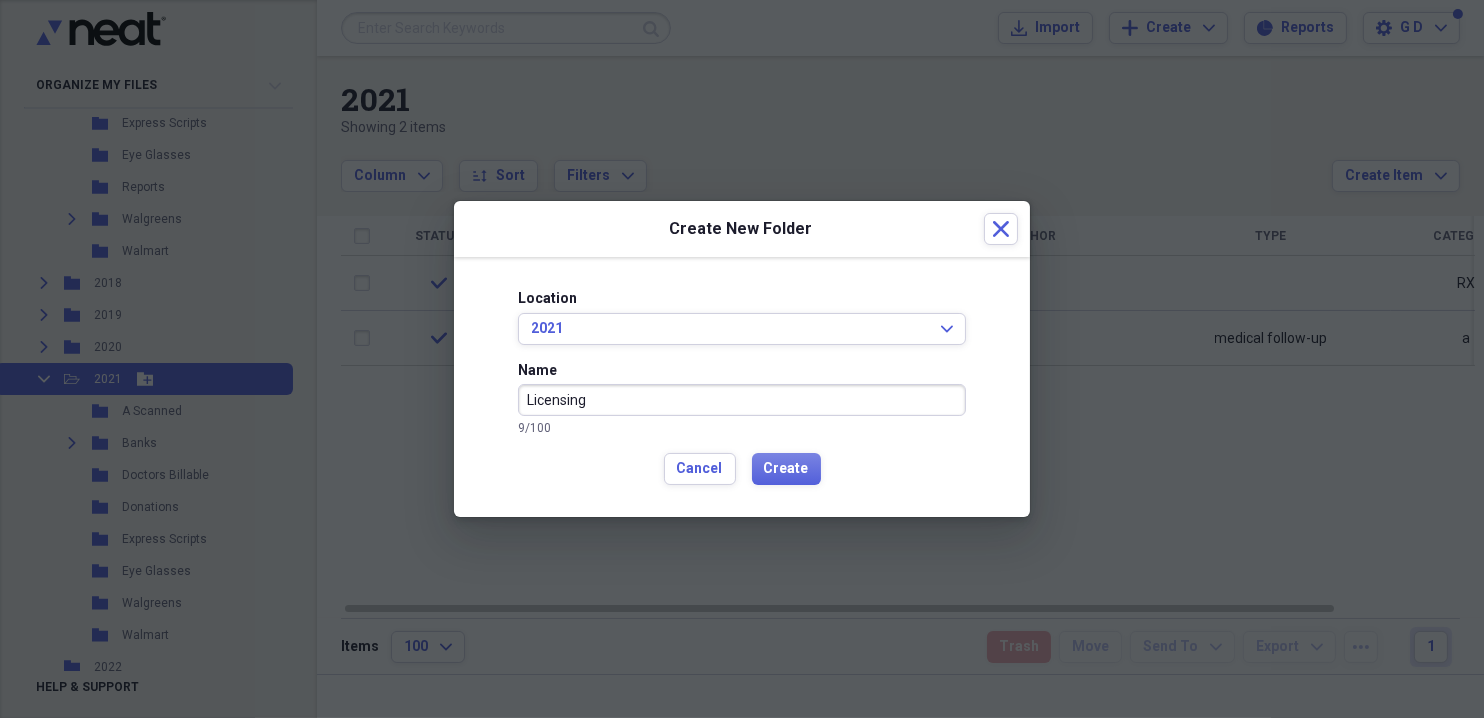 click on "Create" at bounding box center (786, 469) 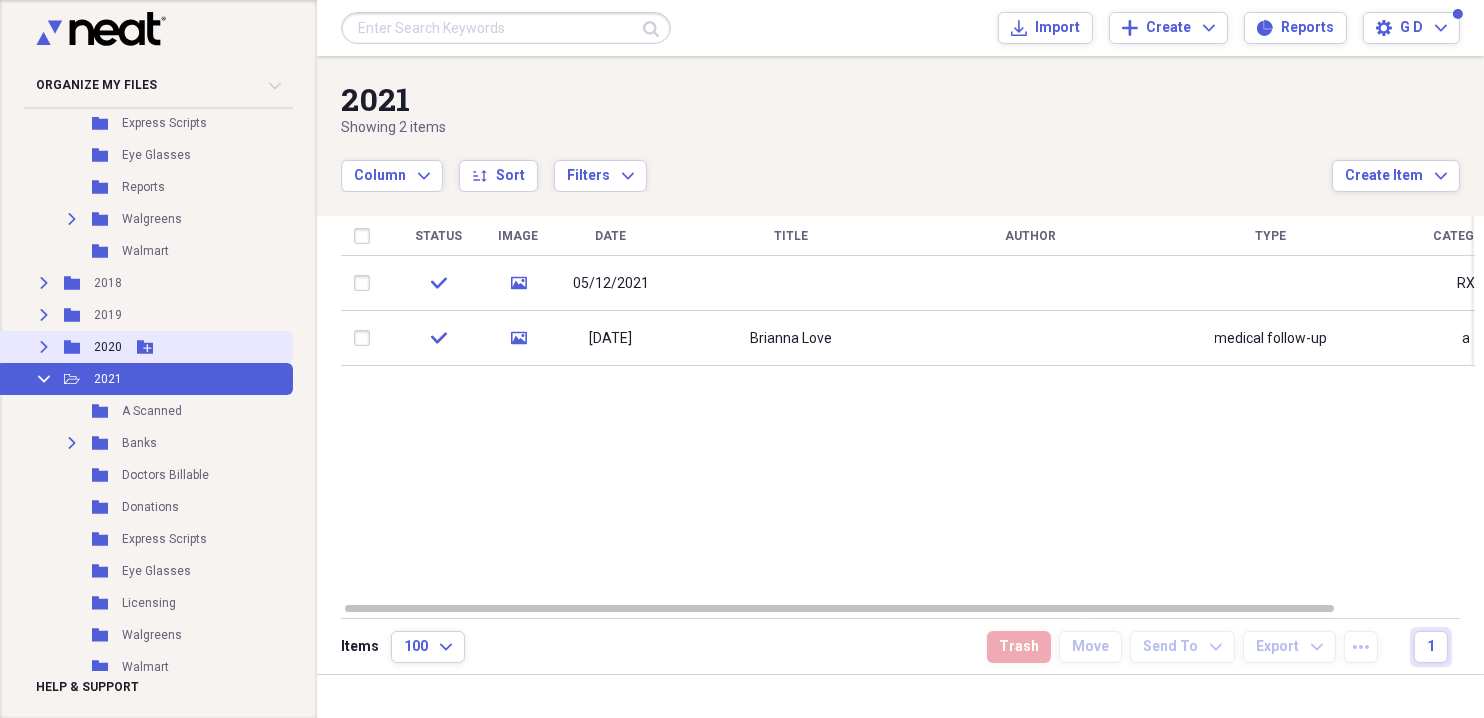 click 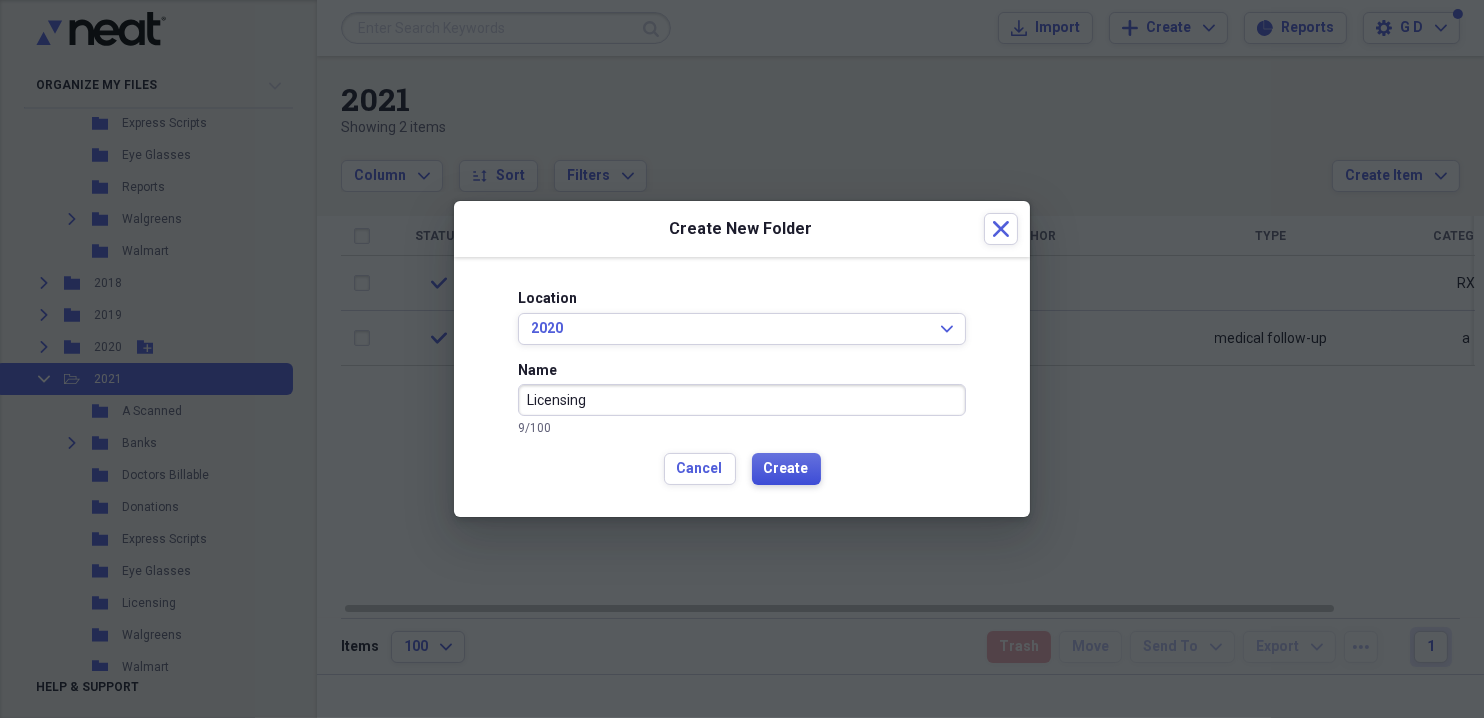 click on "Create" at bounding box center [786, 469] 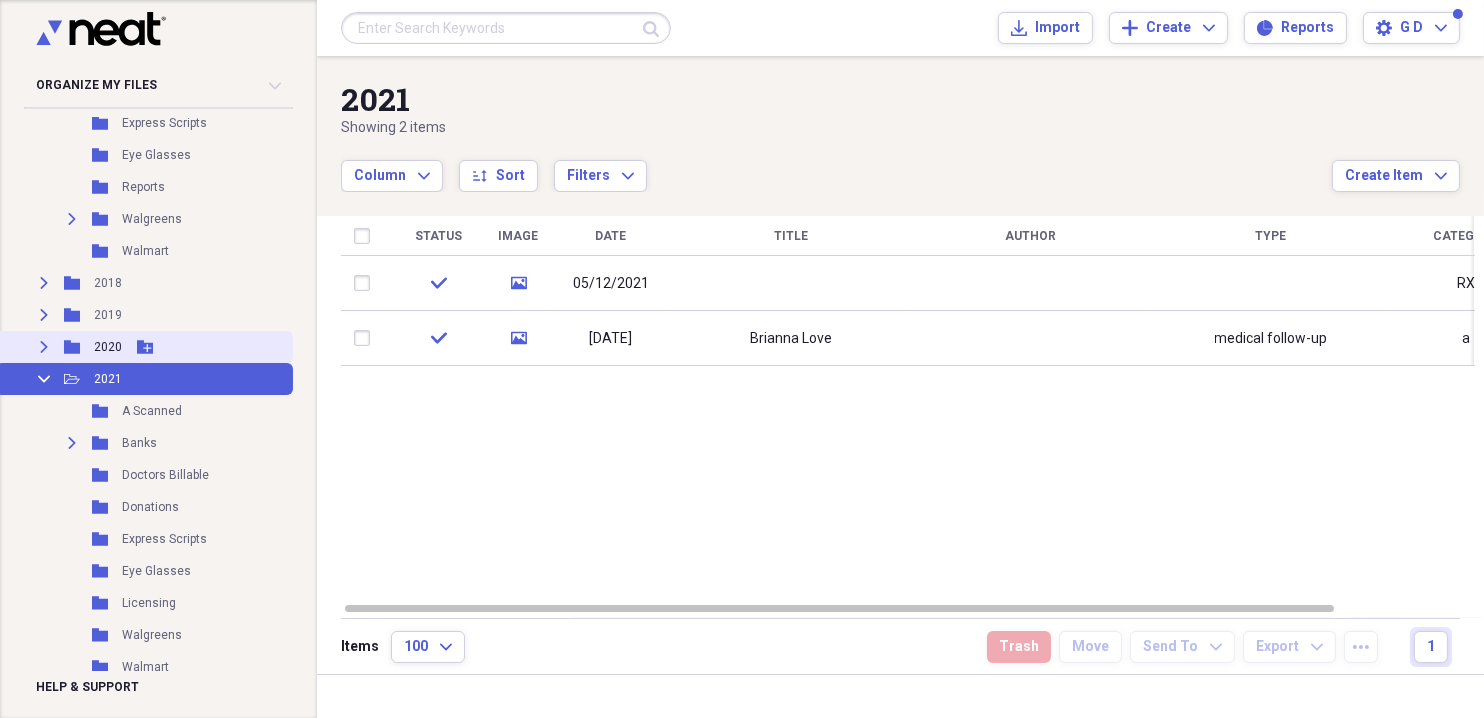 click 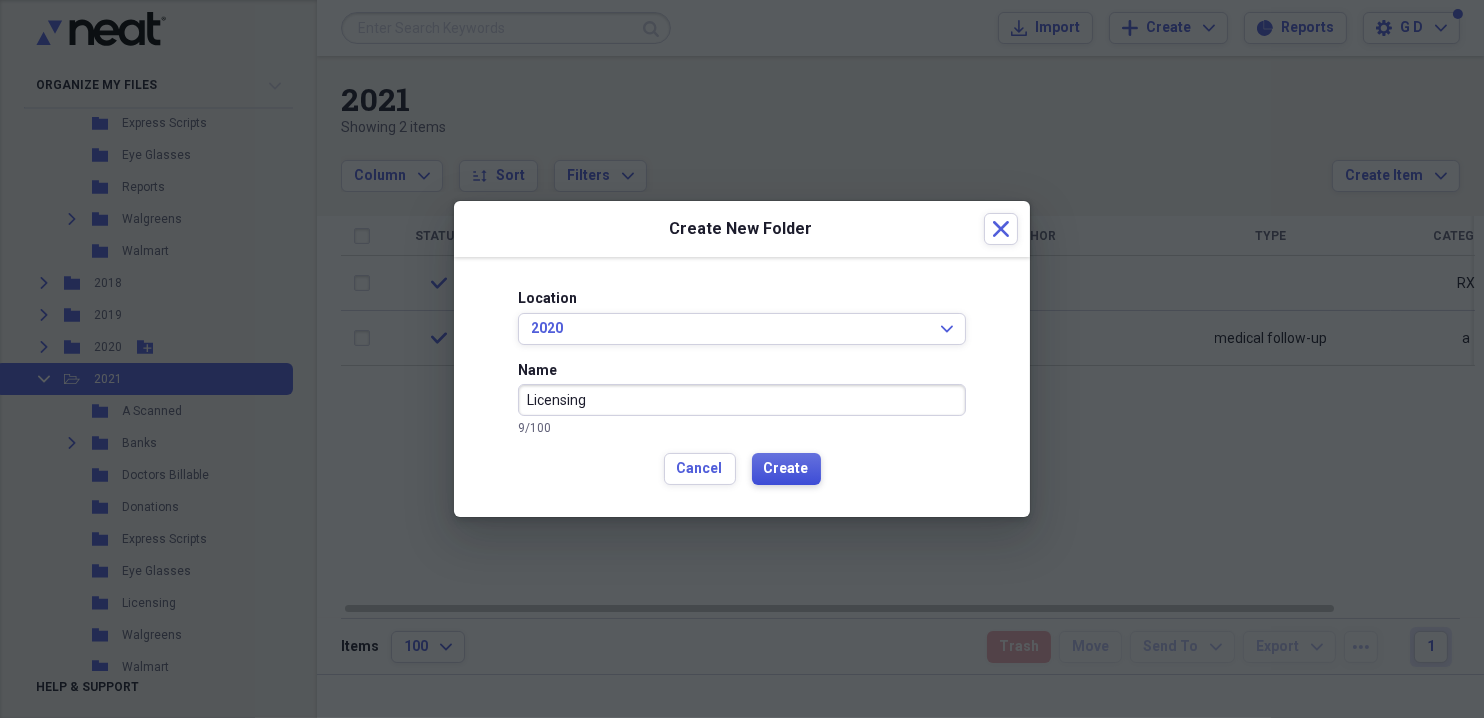 click on "Create" at bounding box center [786, 469] 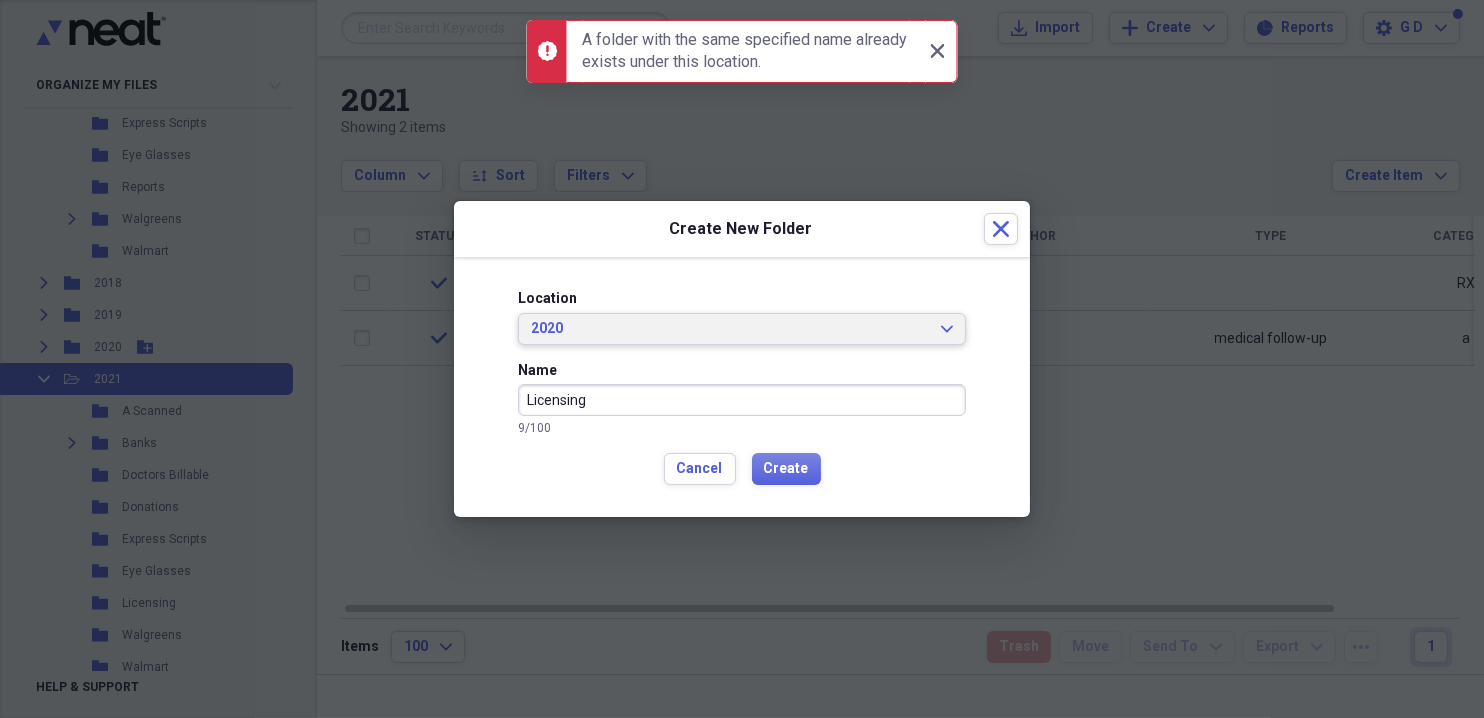 click on "Expand" 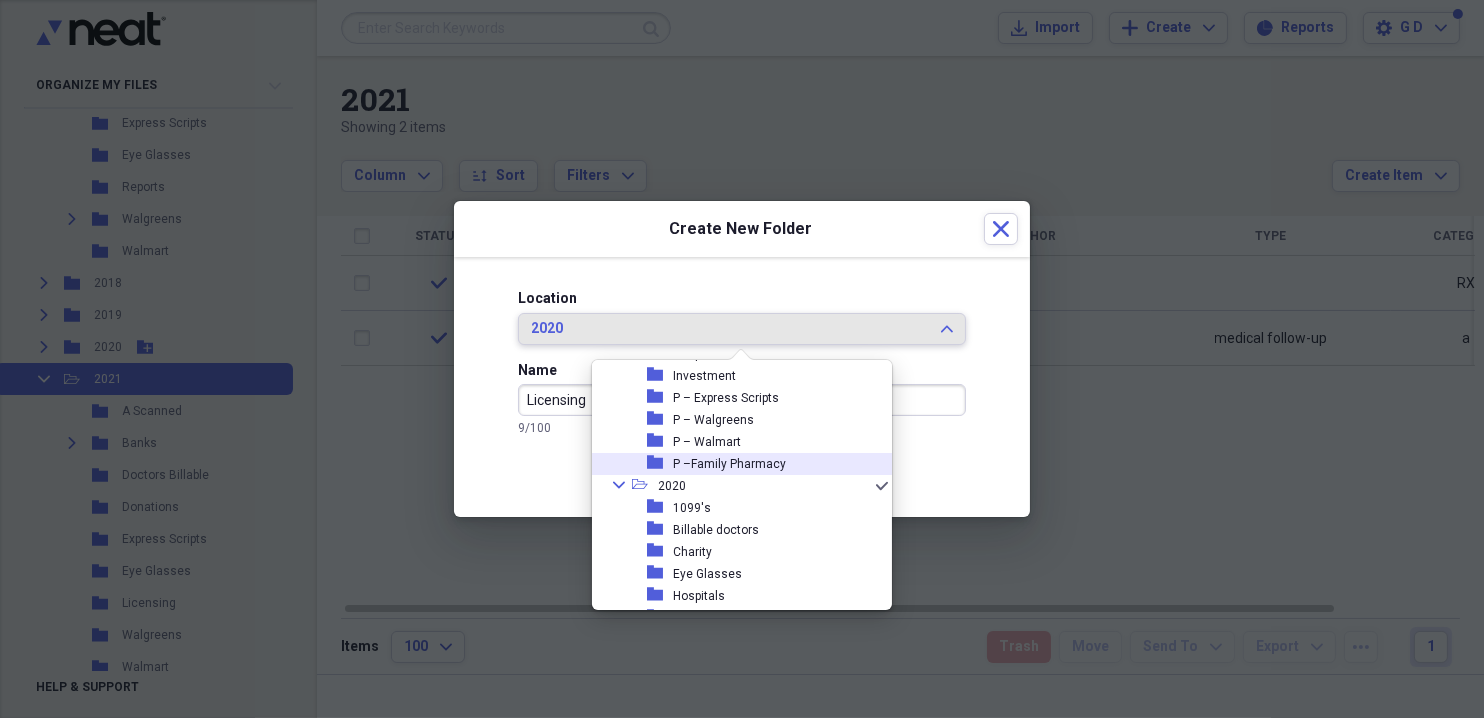 scroll, scrollTop: 504, scrollLeft: 0, axis: vertical 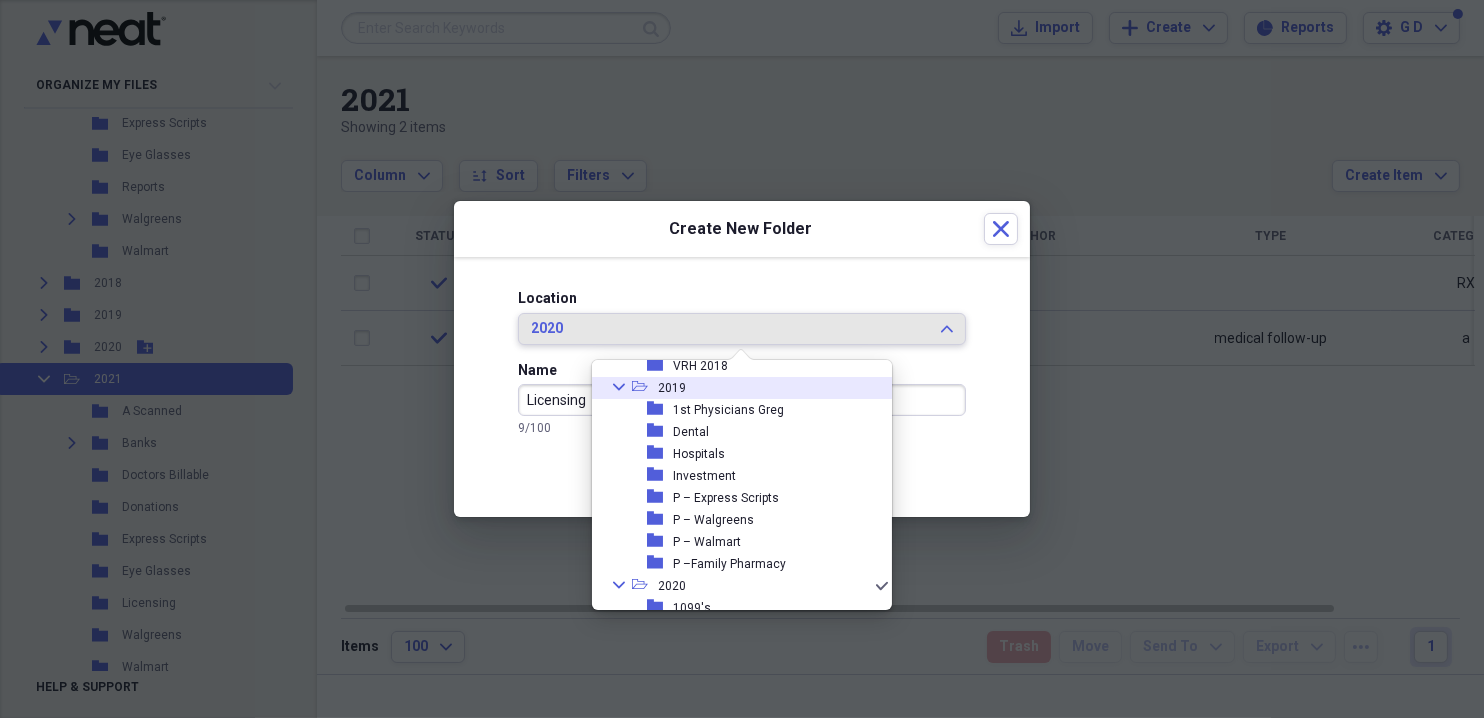 click on "2019" at bounding box center [672, 388] 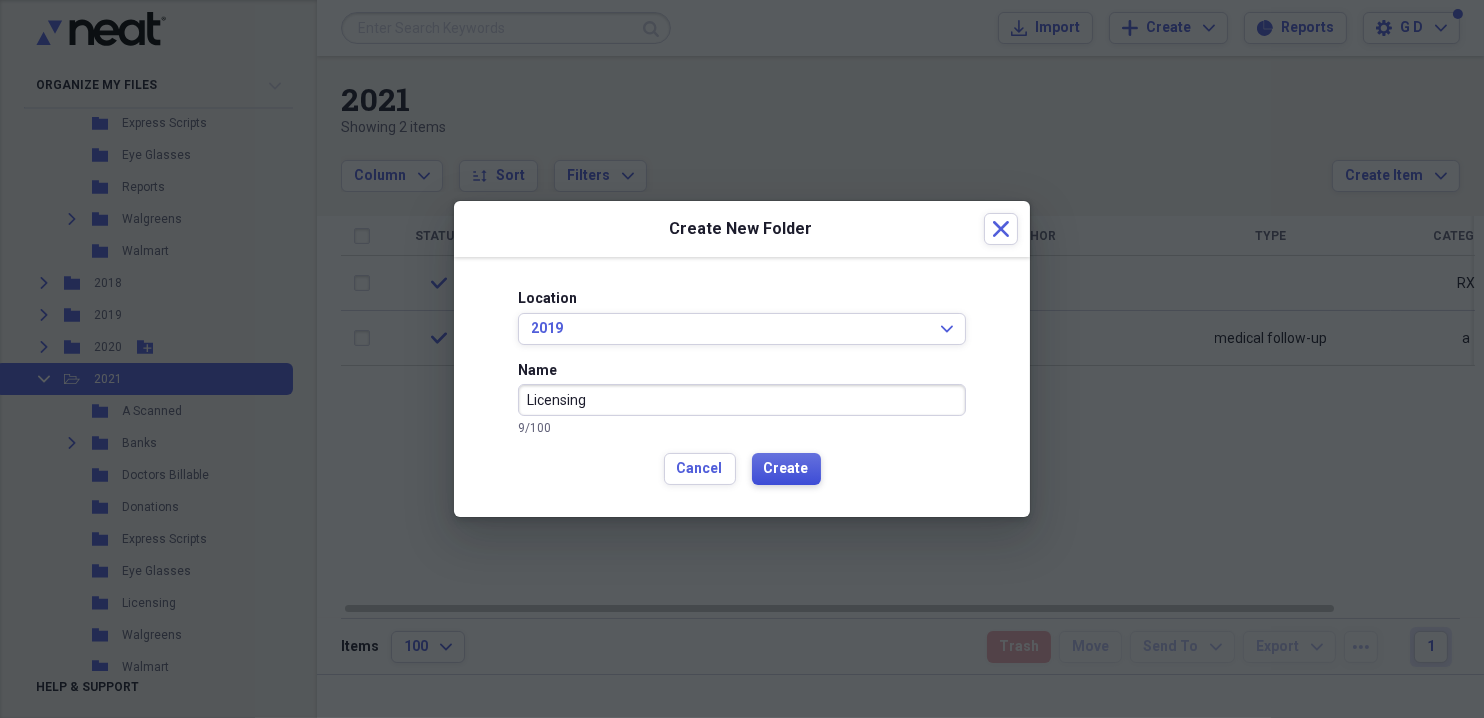 click on "Create" at bounding box center [786, 469] 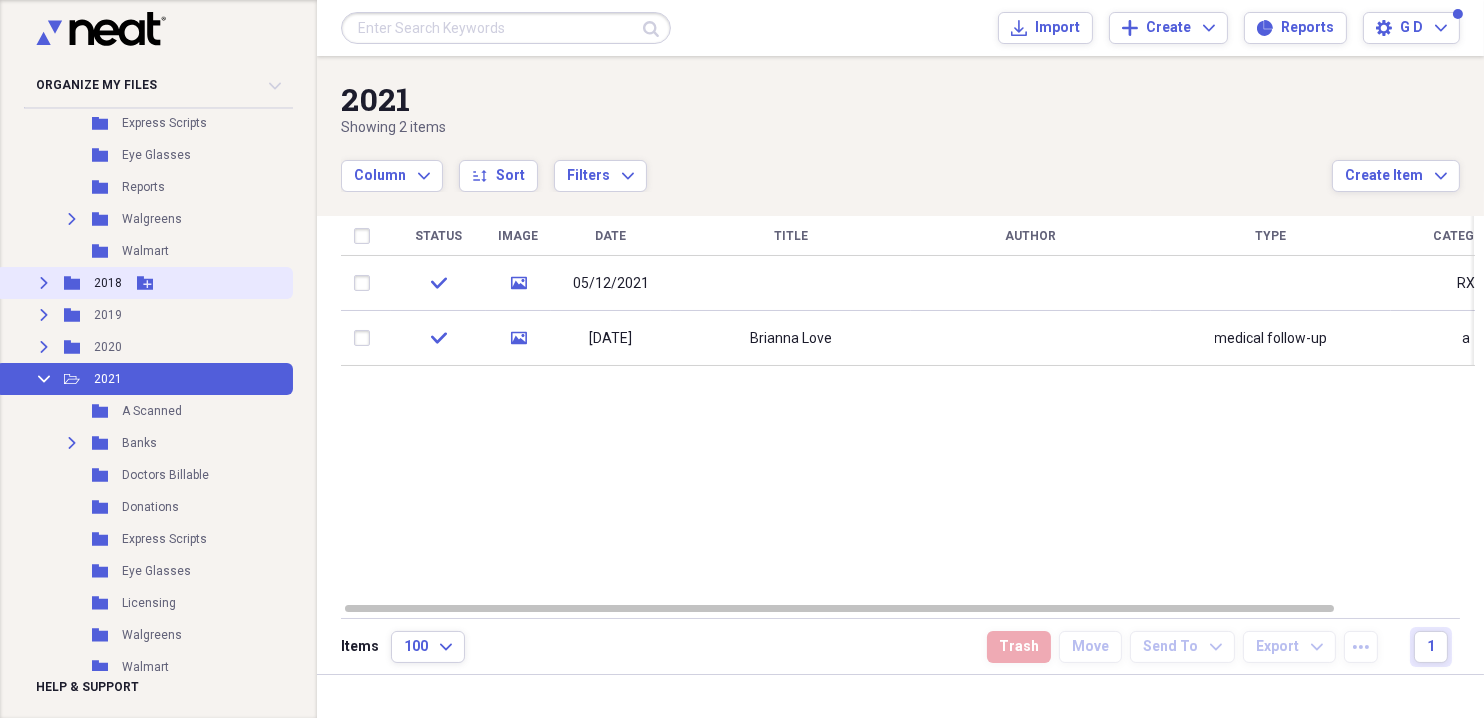 click 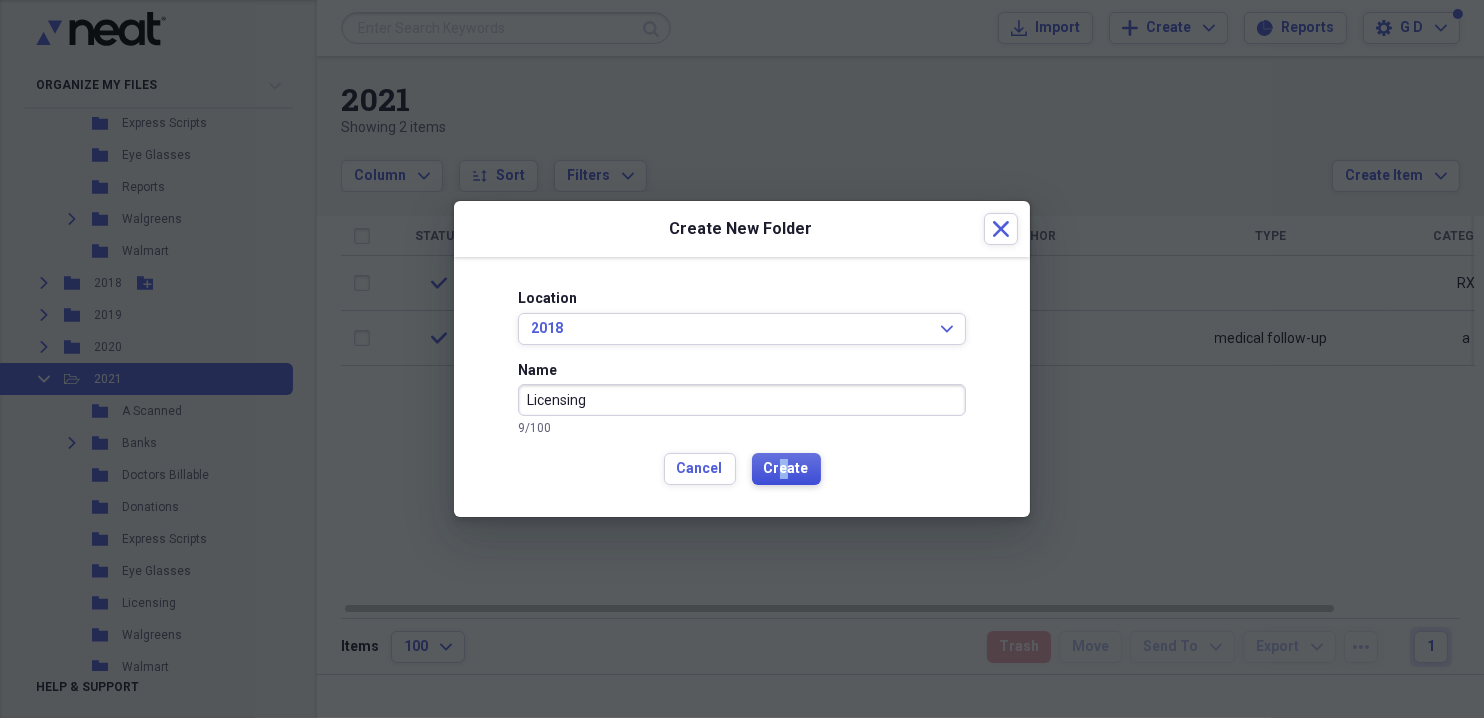 click on "Create" at bounding box center (786, 469) 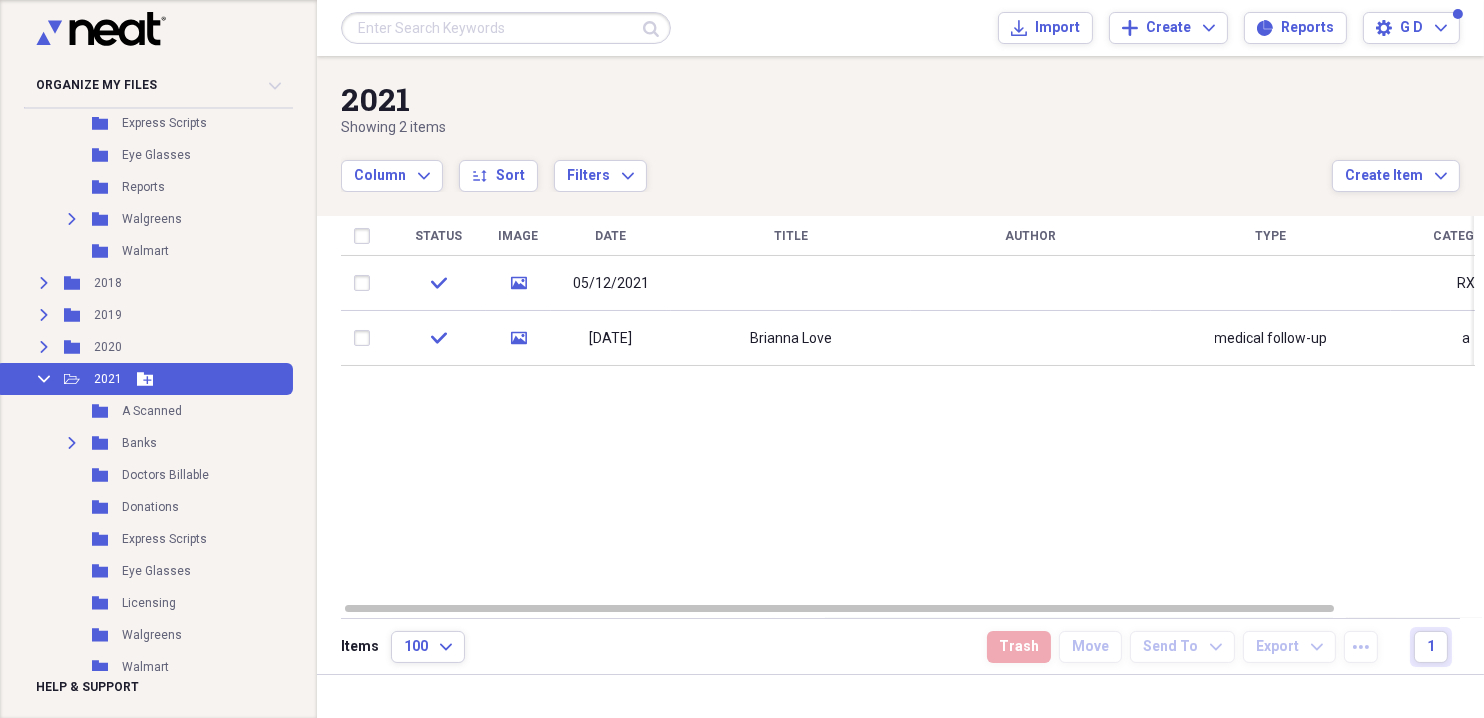 click on "Collapse" 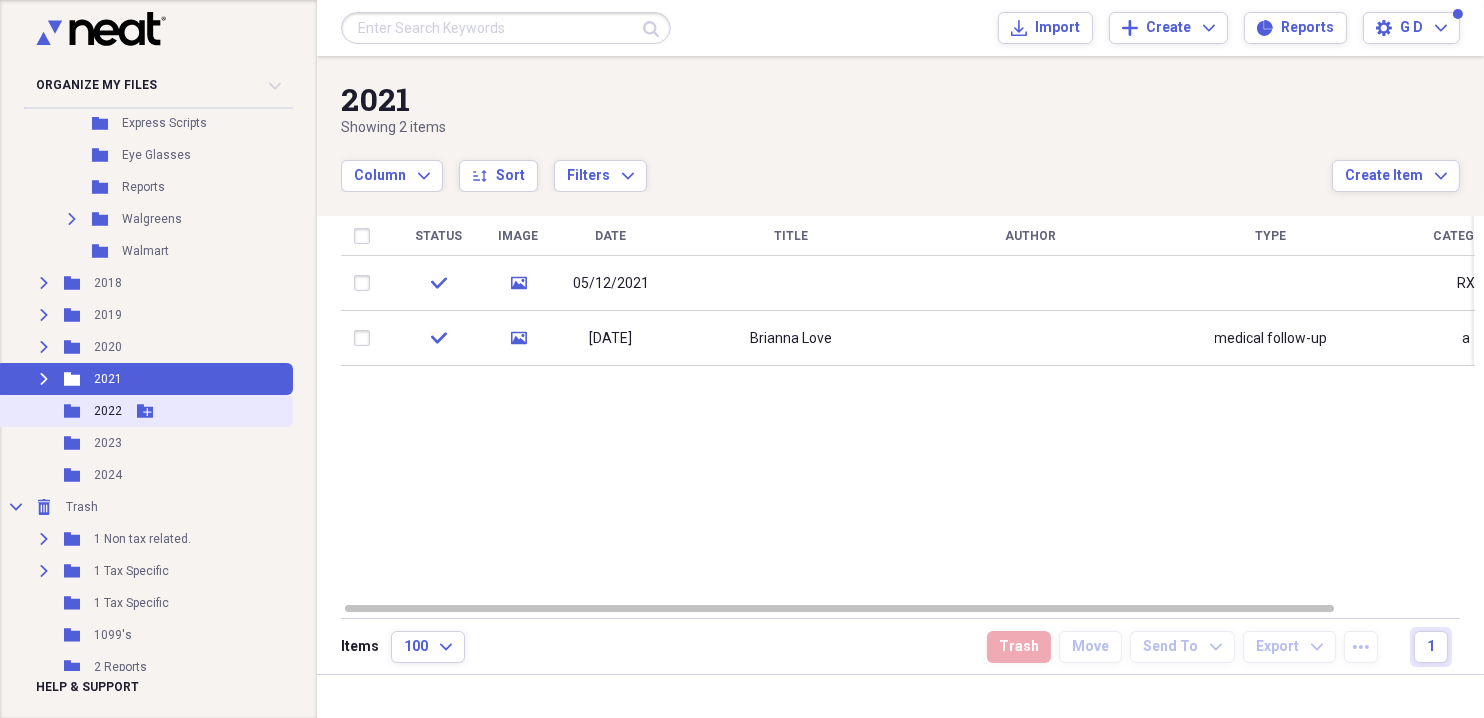 click on "2022" at bounding box center [108, 411] 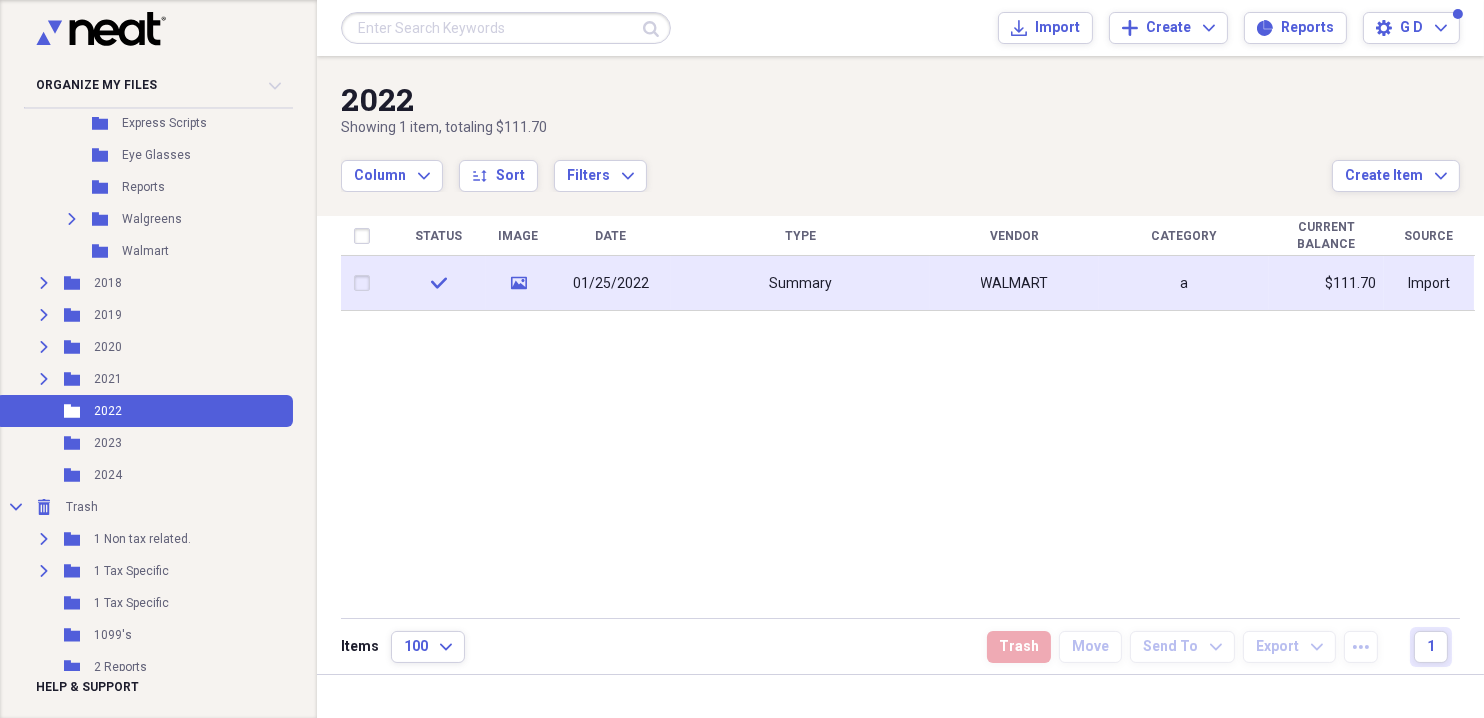 click on "01/25/2022" at bounding box center (611, 284) 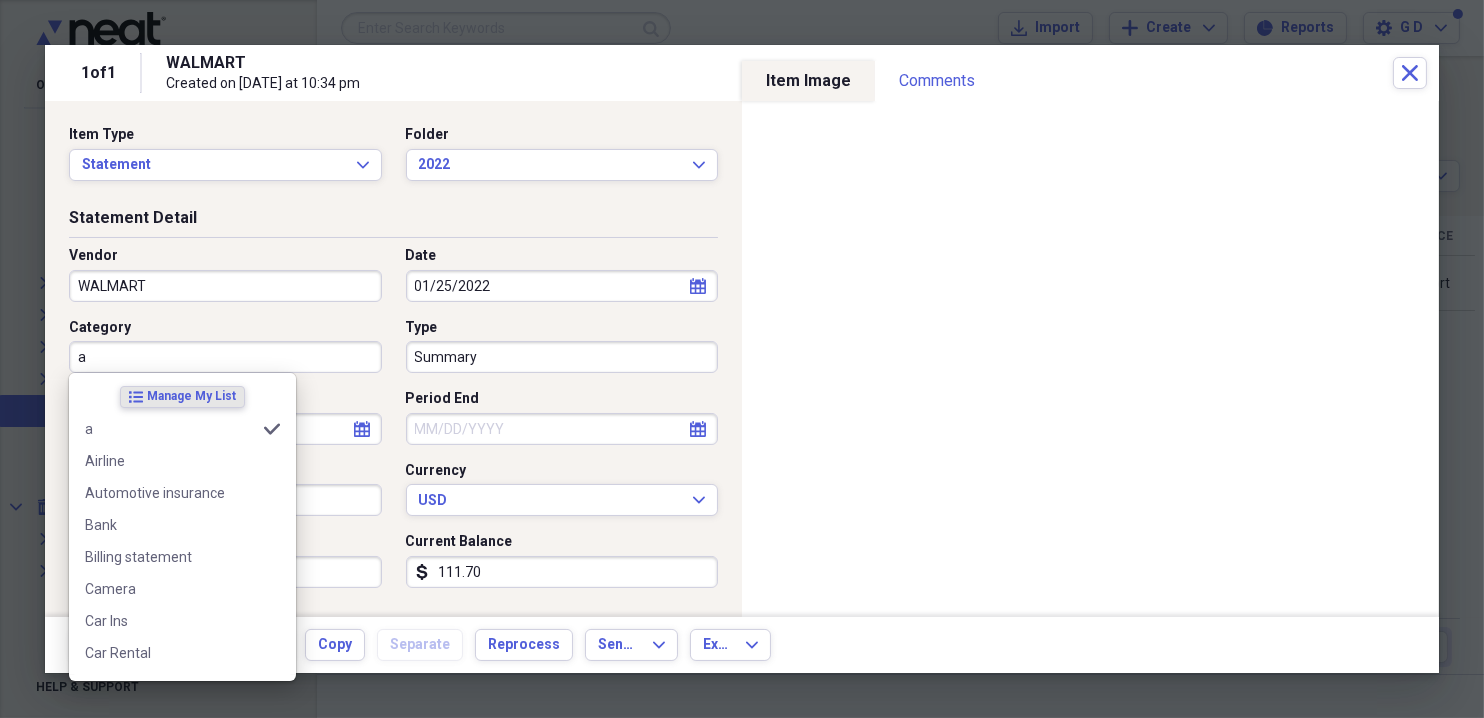drag, startPoint x: 94, startPoint y: 355, endPoint x: 58, endPoint y: 358, distance: 36.124783 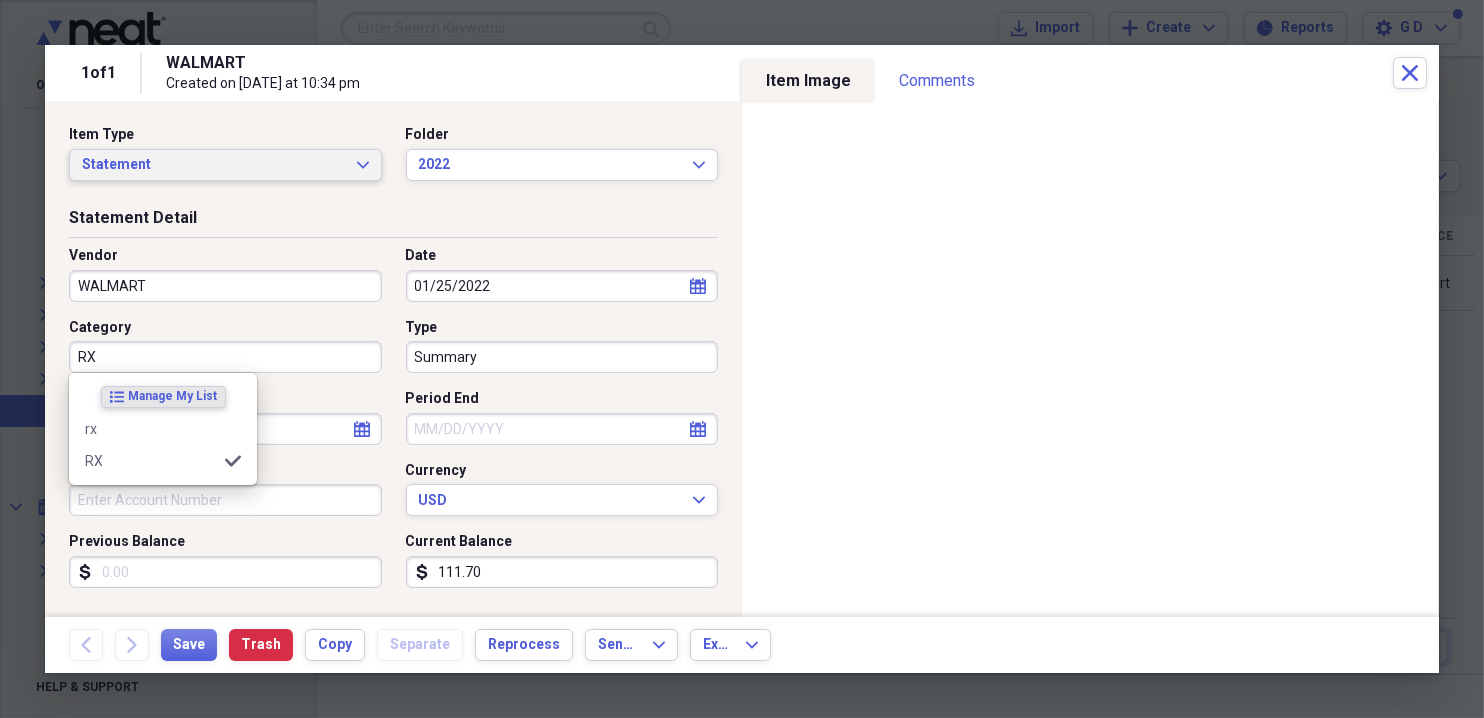 click 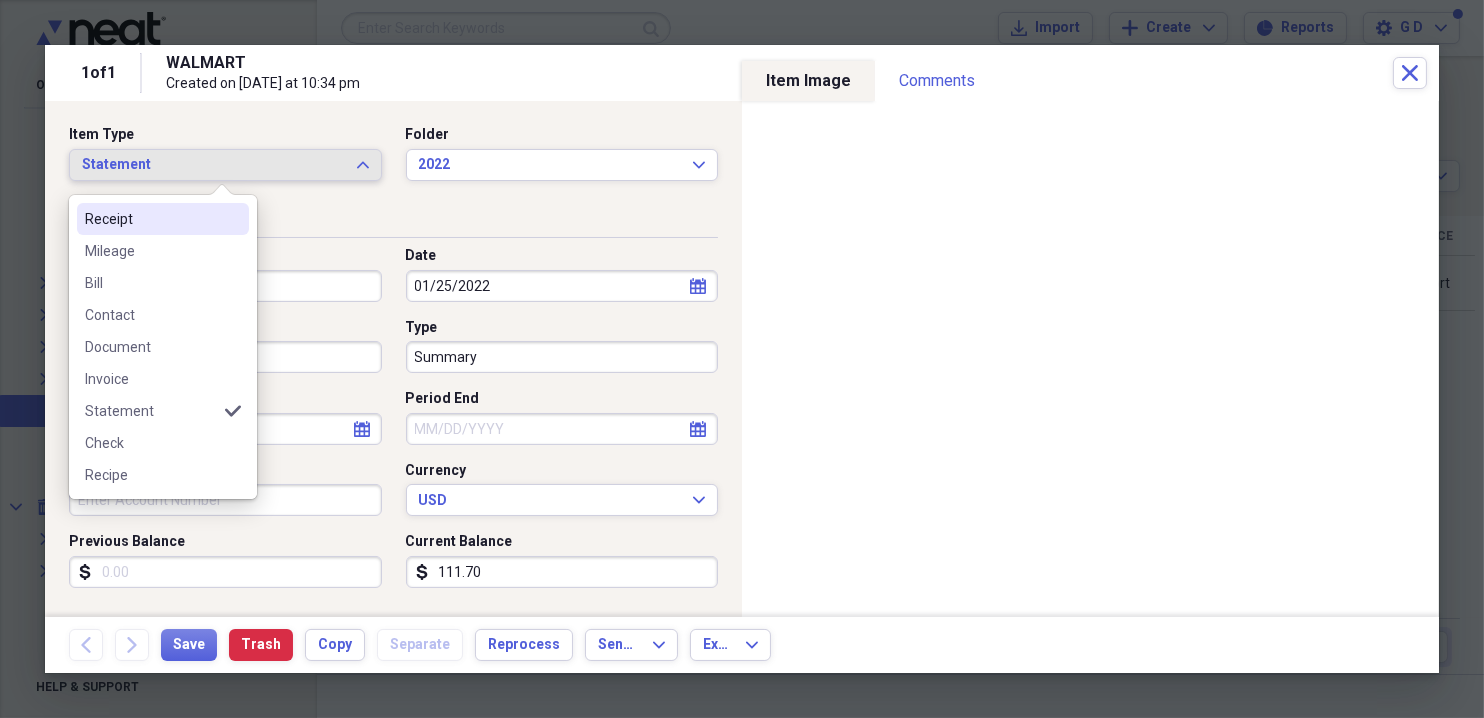 click on "Receipt" at bounding box center (151, 219) 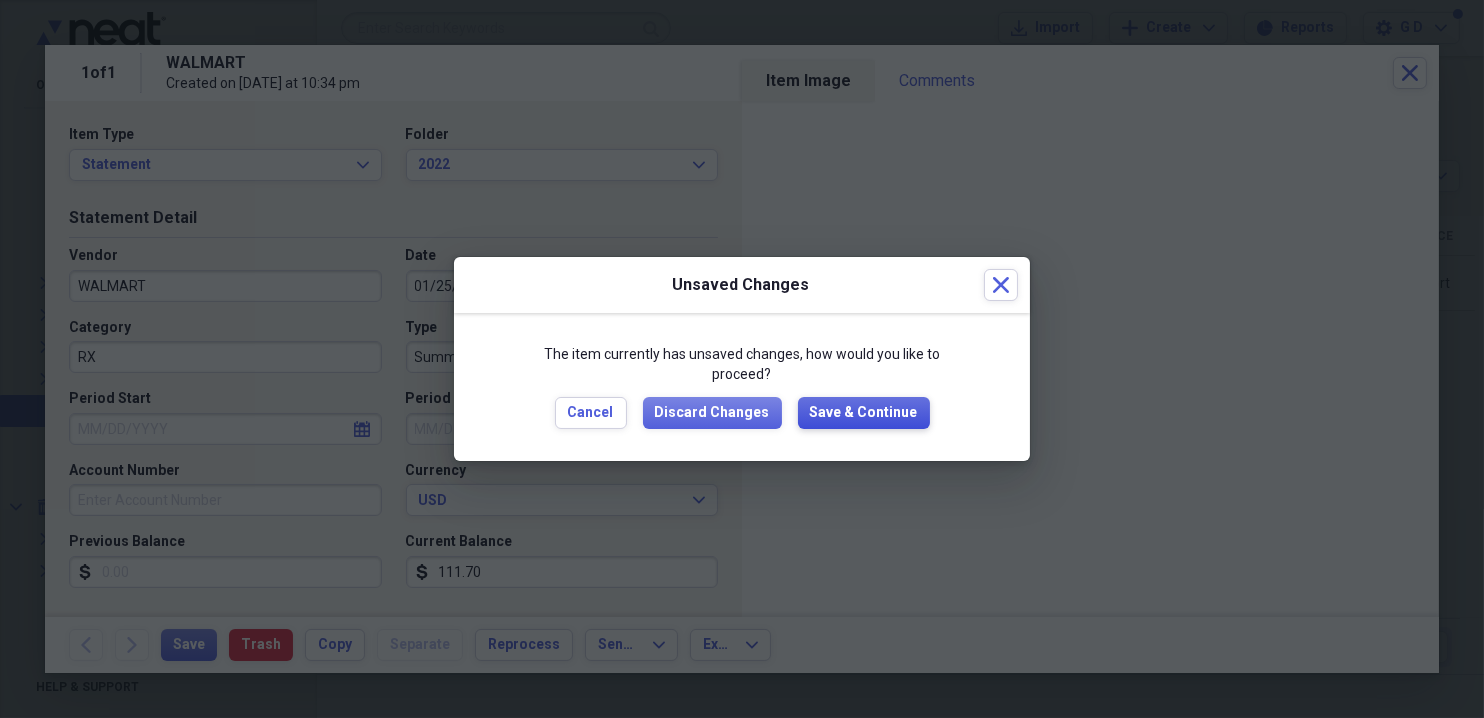 click on "Save & Continue" at bounding box center [864, 413] 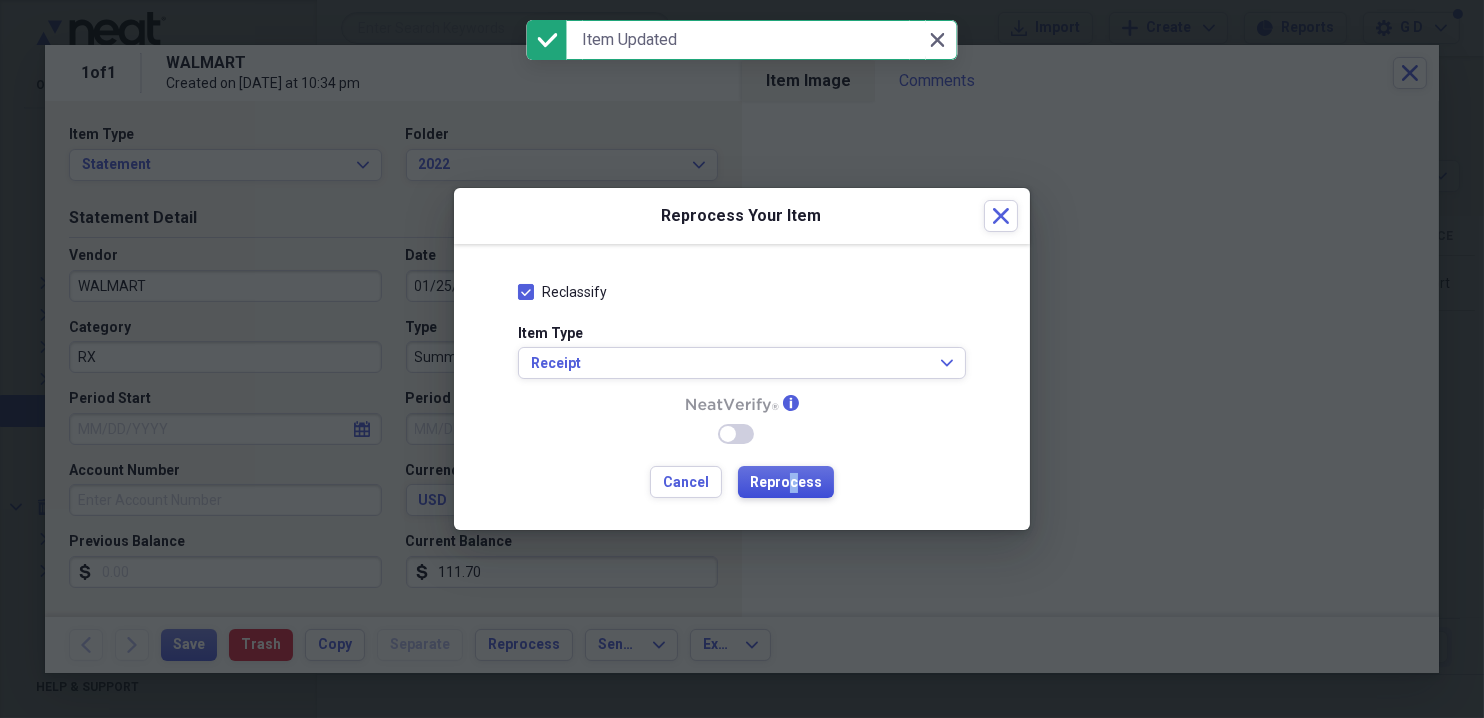 click on "Reprocess" at bounding box center [786, 483] 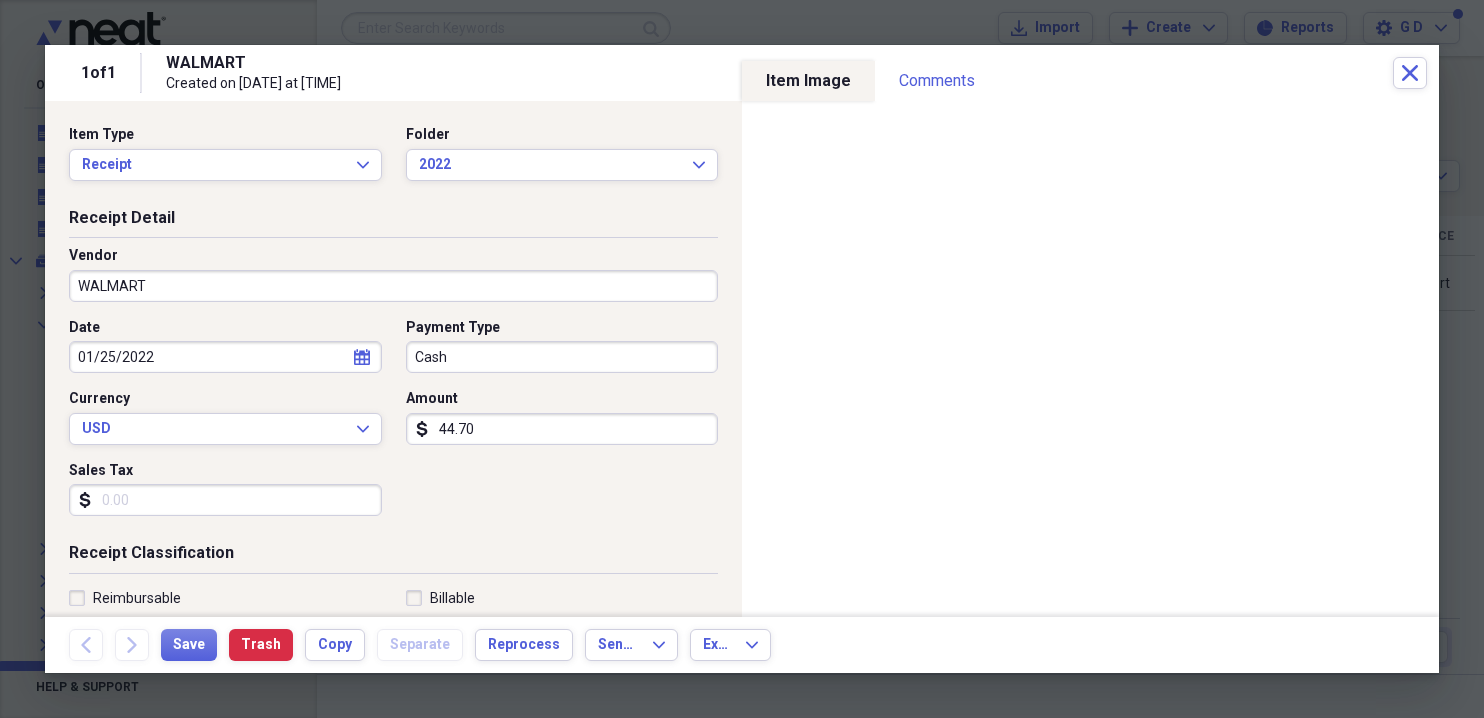 scroll, scrollTop: 0, scrollLeft: 0, axis: both 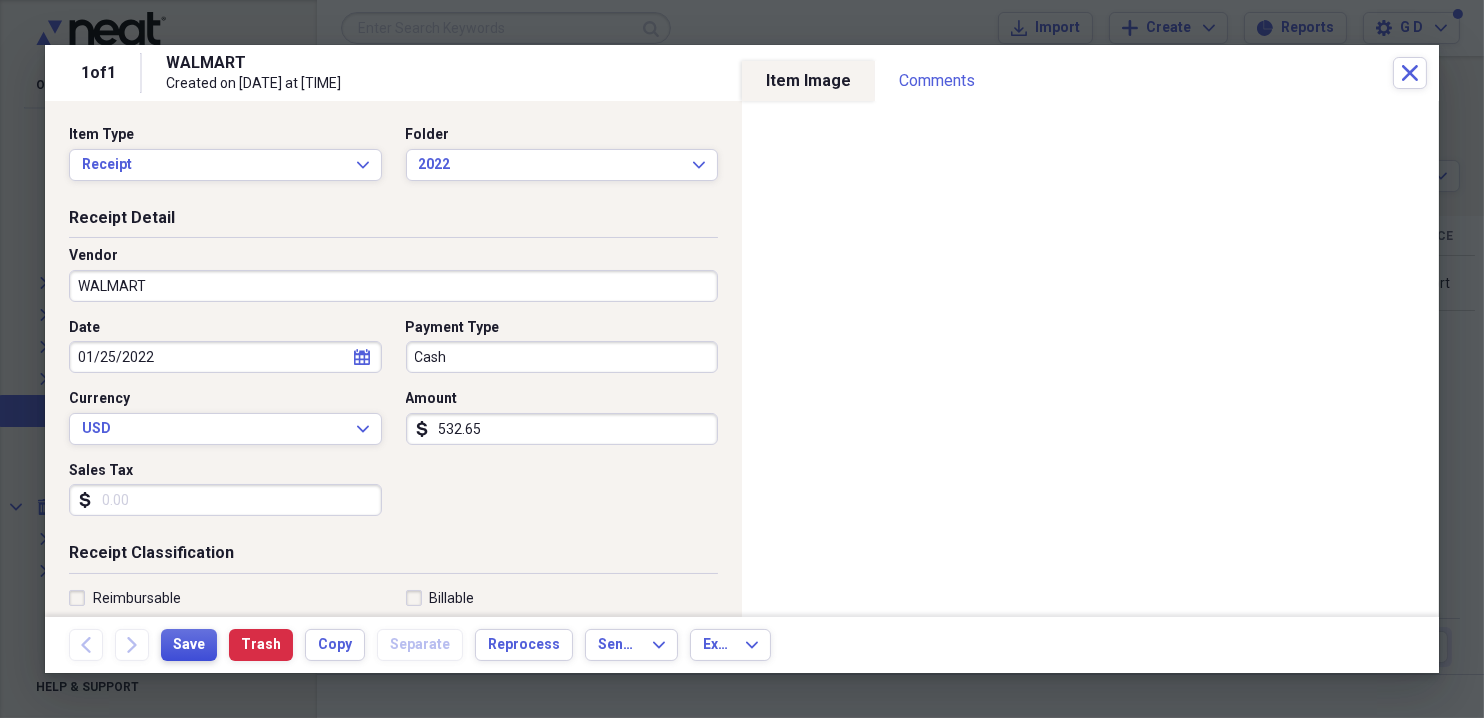 type on "532.65" 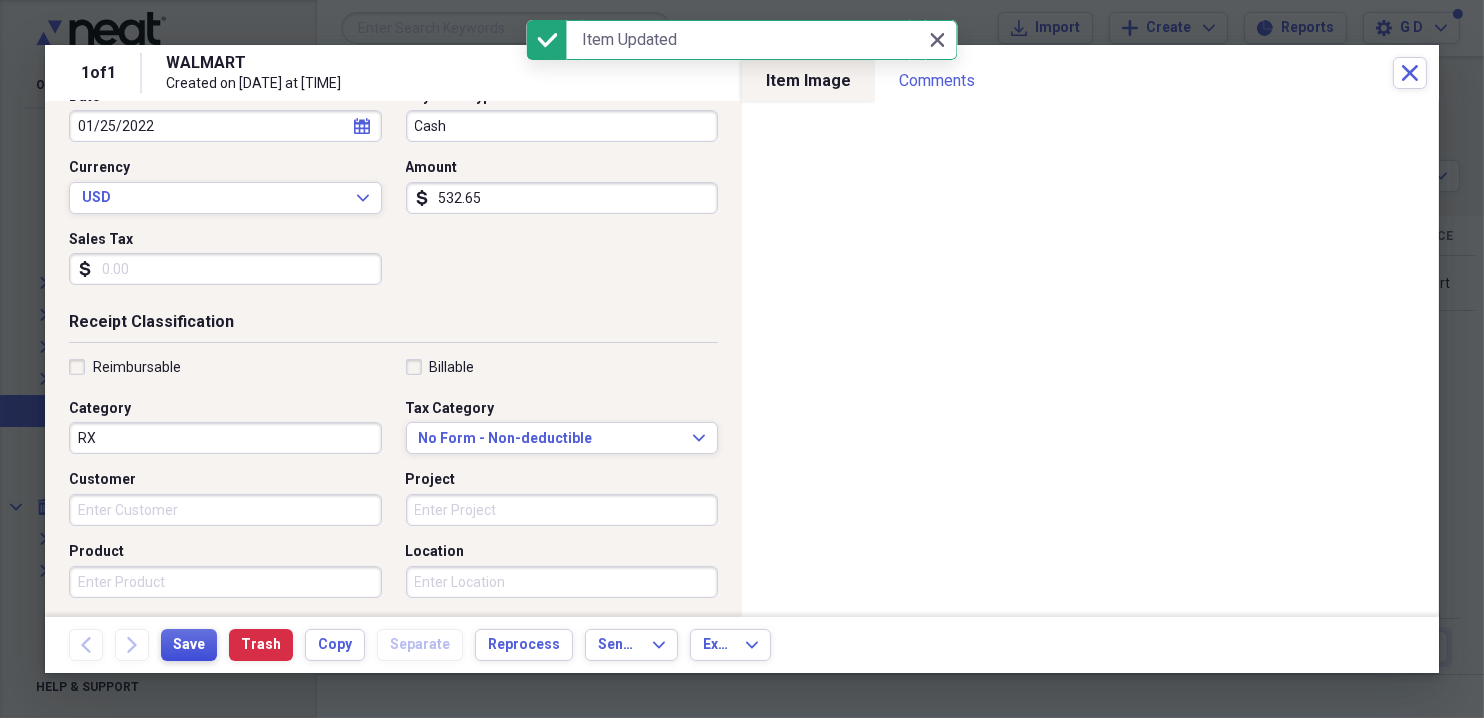 scroll, scrollTop: 300, scrollLeft: 0, axis: vertical 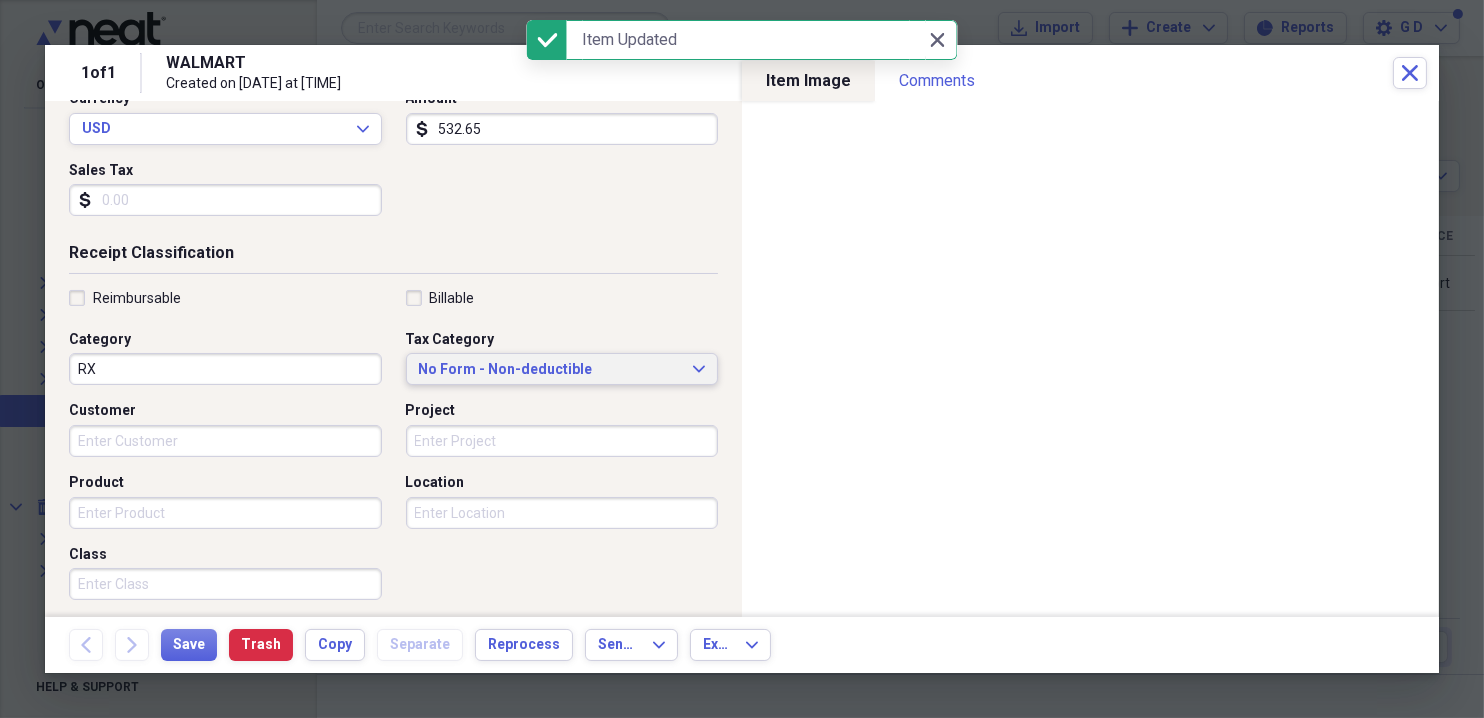 click on "No Form - Non-deductible" at bounding box center (550, 370) 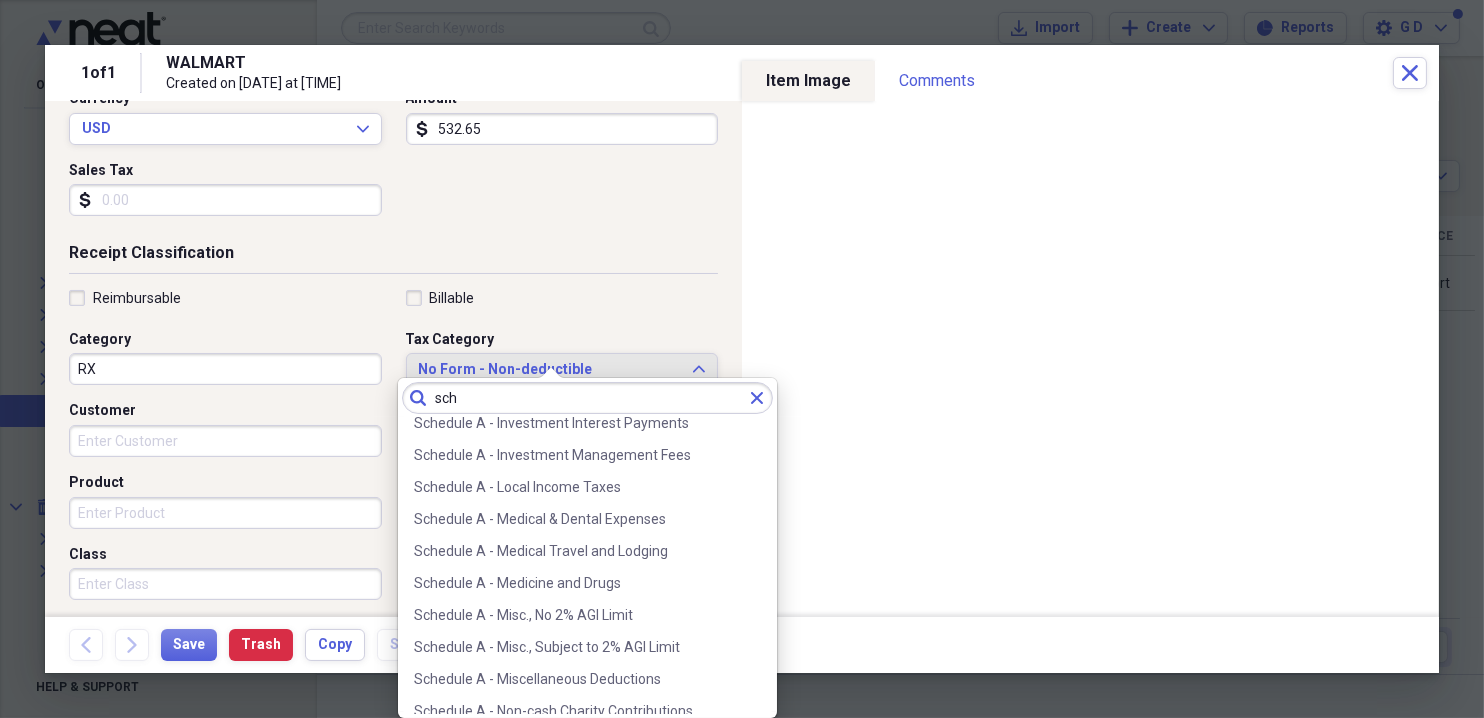 scroll, scrollTop: 300, scrollLeft: 0, axis: vertical 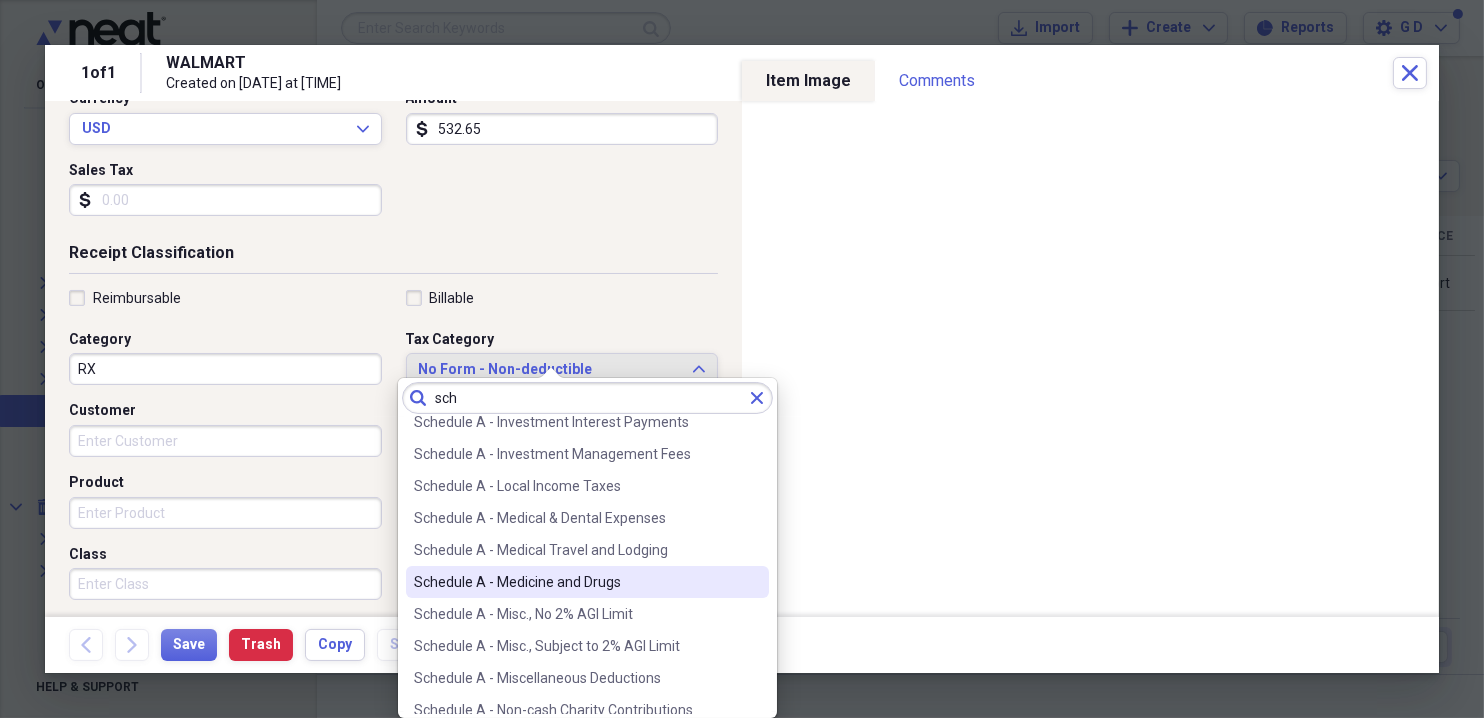 type on "sch" 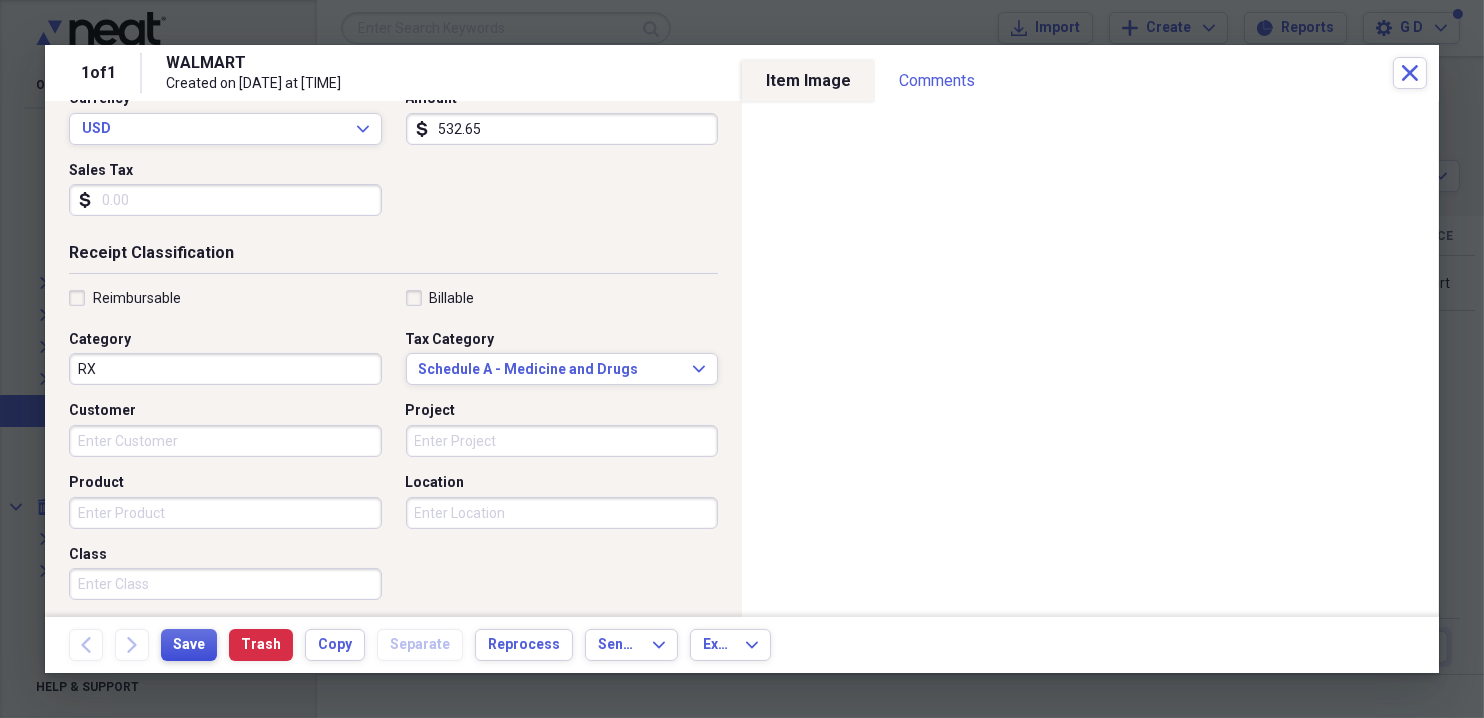click on "Save" at bounding box center (189, 645) 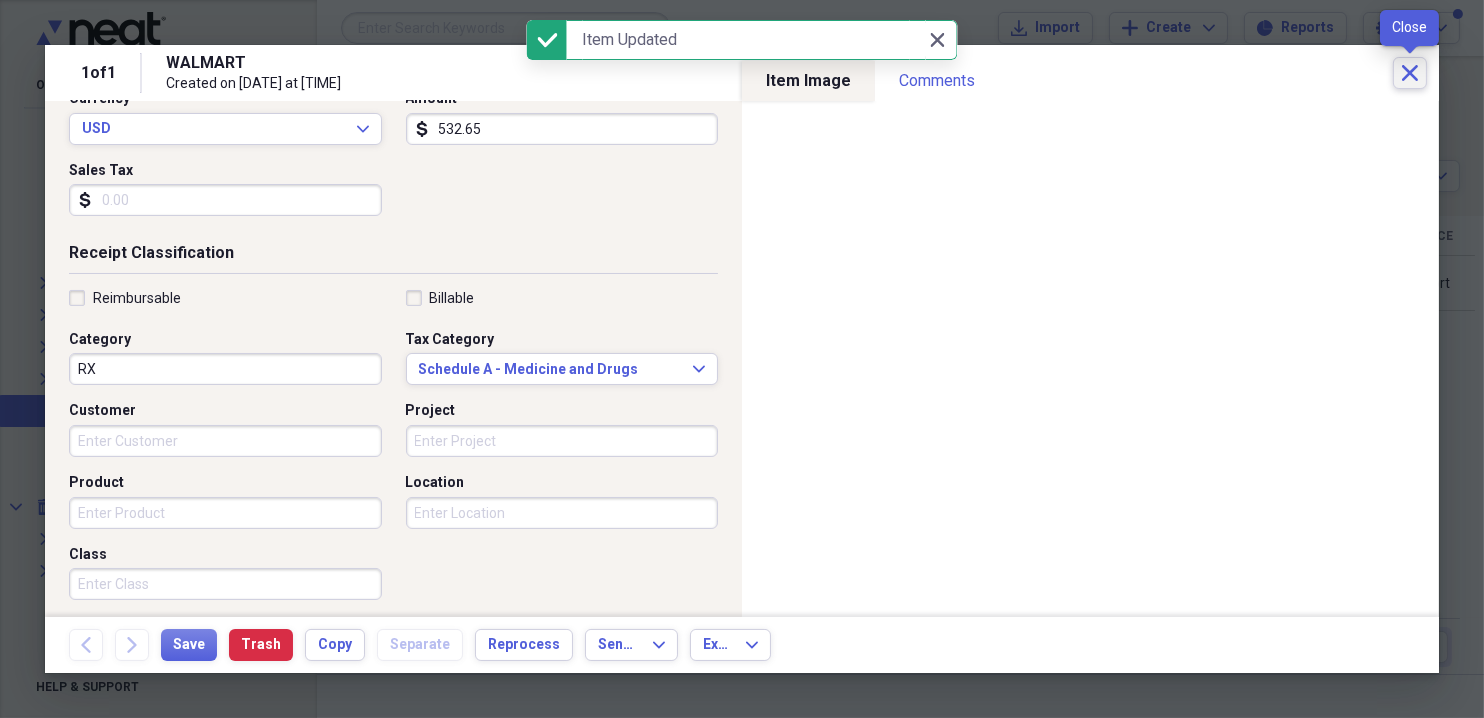 click on "Close" 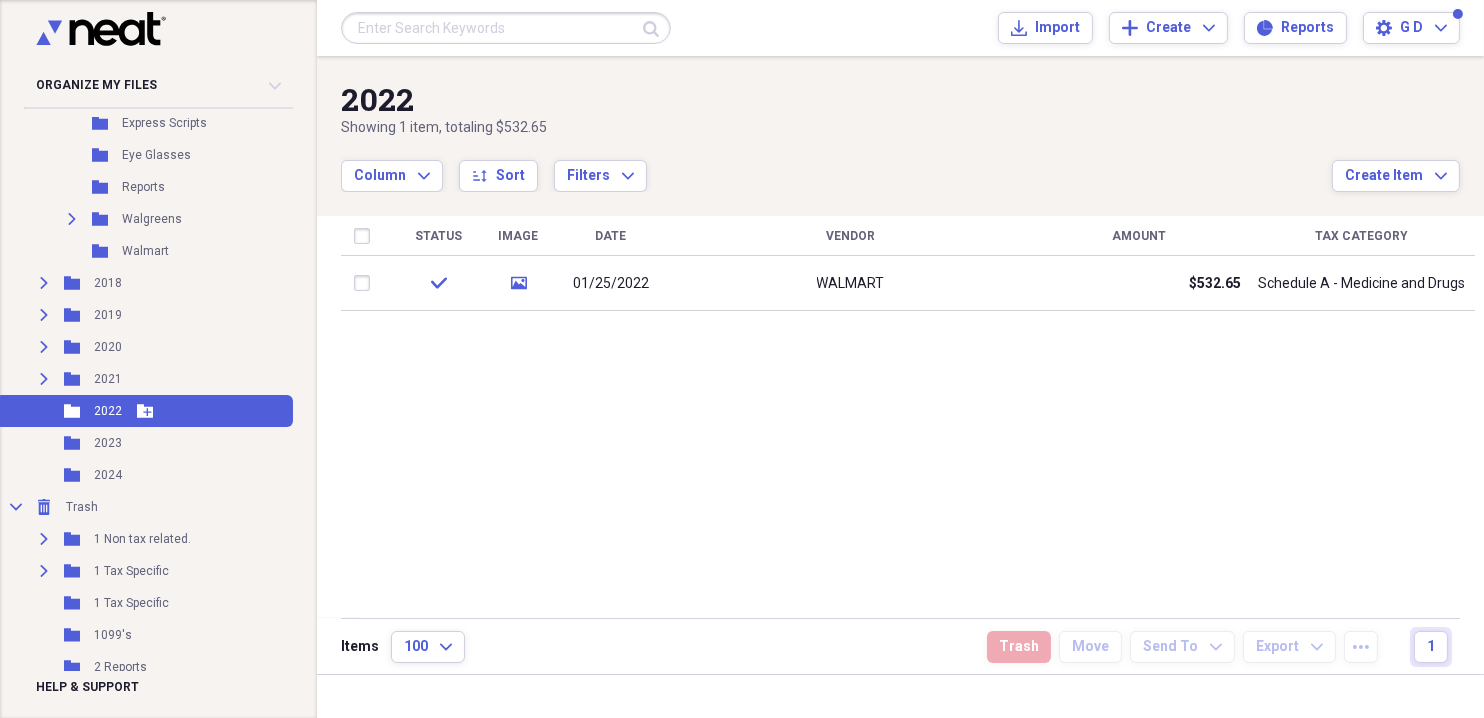 click 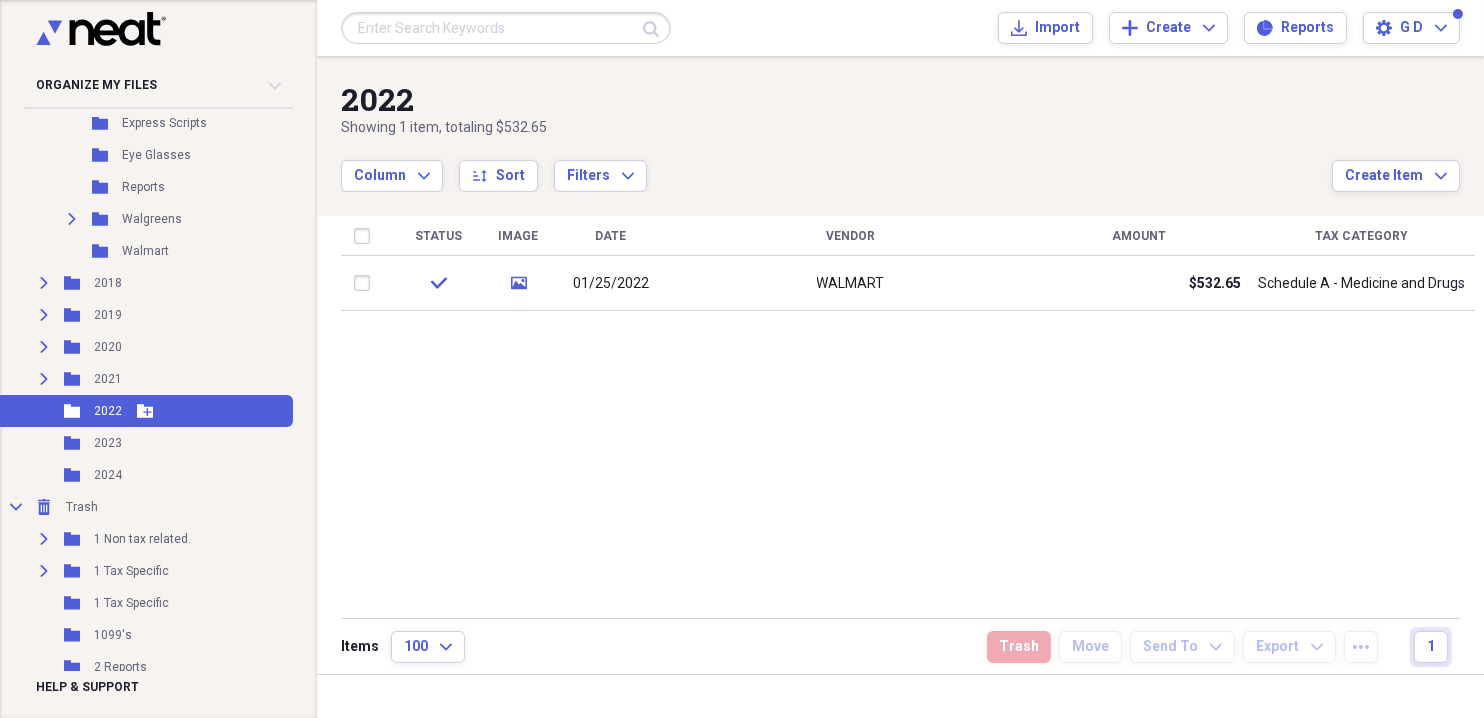 click 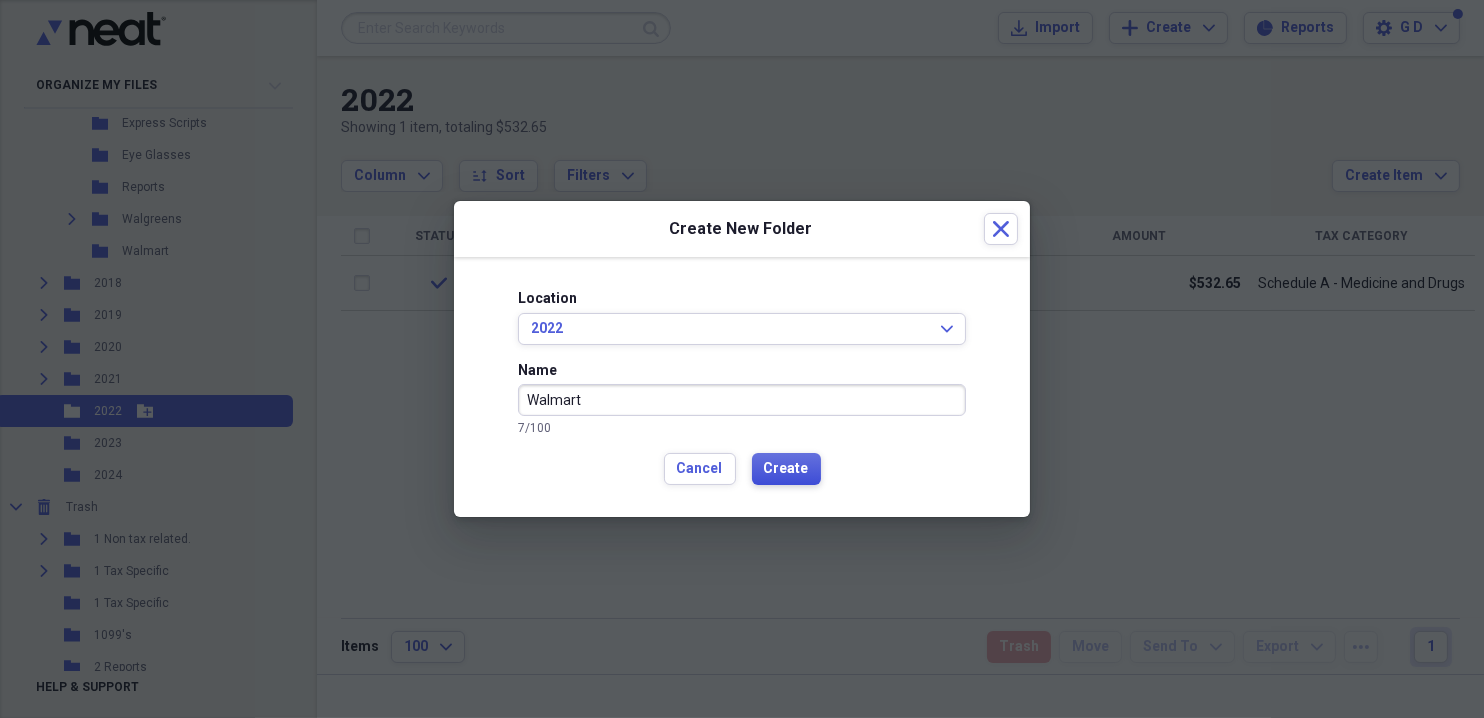 type on "Walmart" 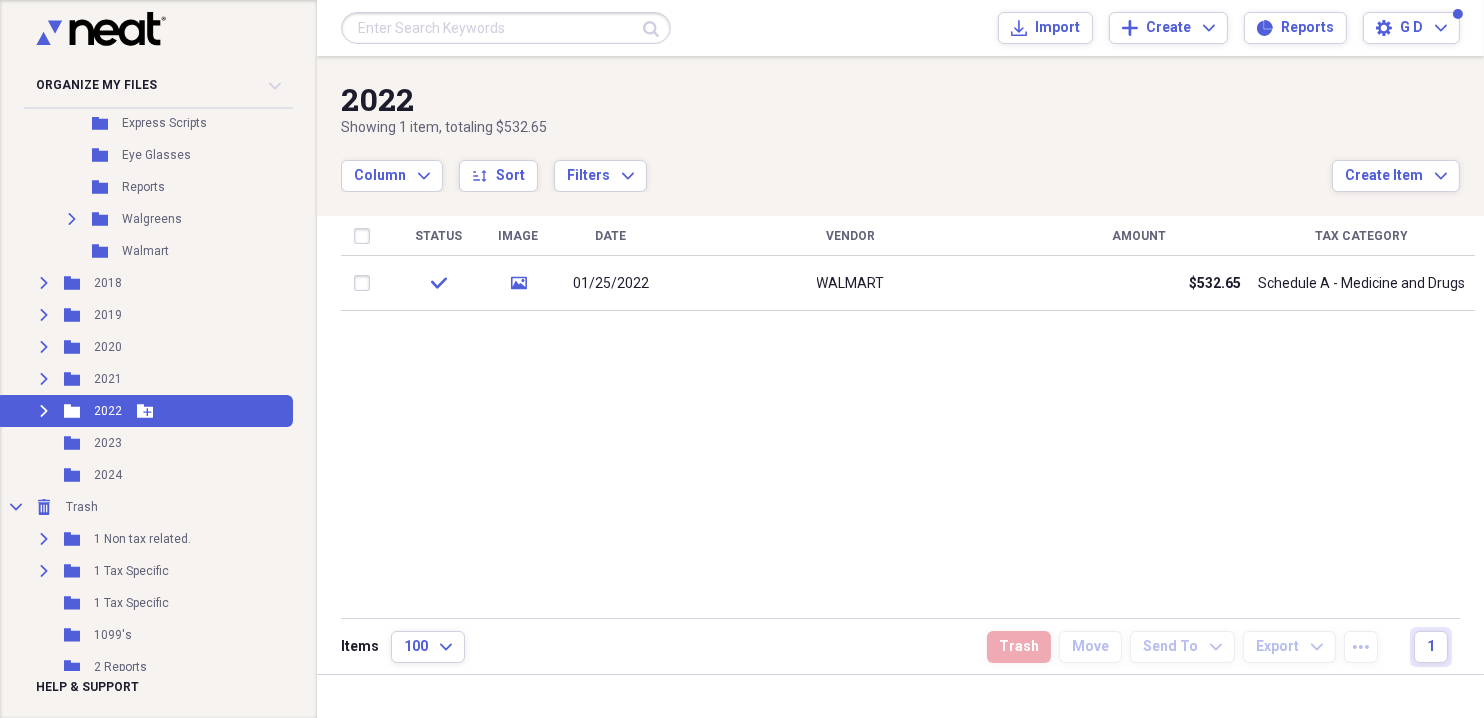 click 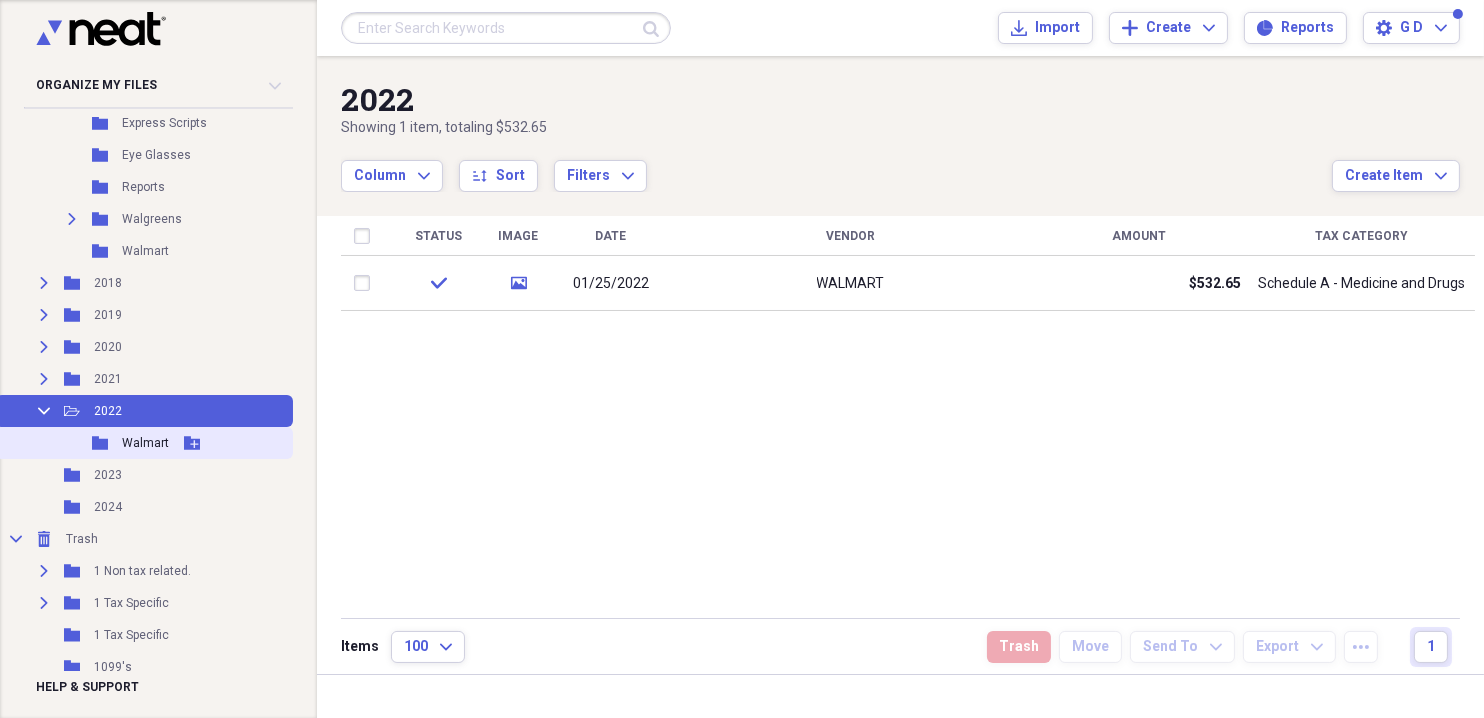 click on "Walmart" at bounding box center [145, 443] 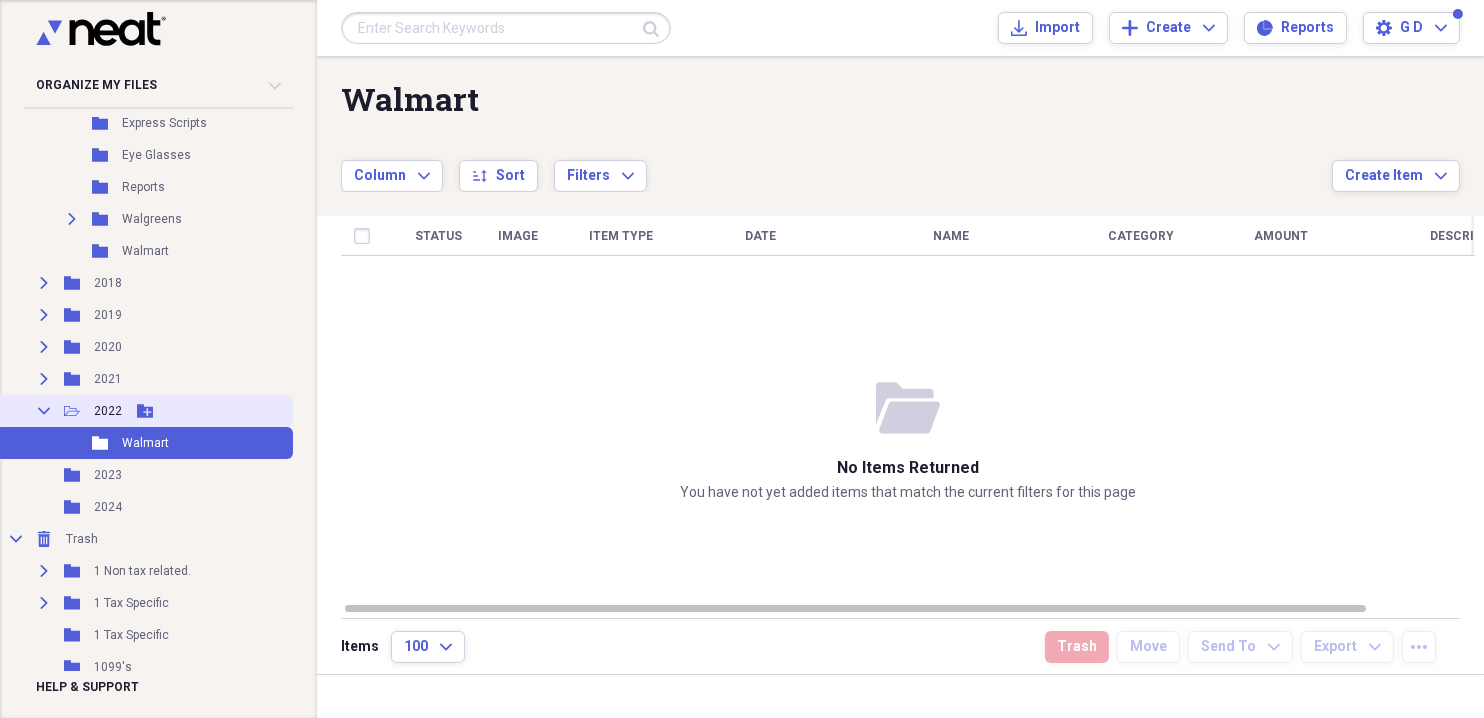 click on "Collapse Open Folder 2022 Add Folder" at bounding box center (144, 411) 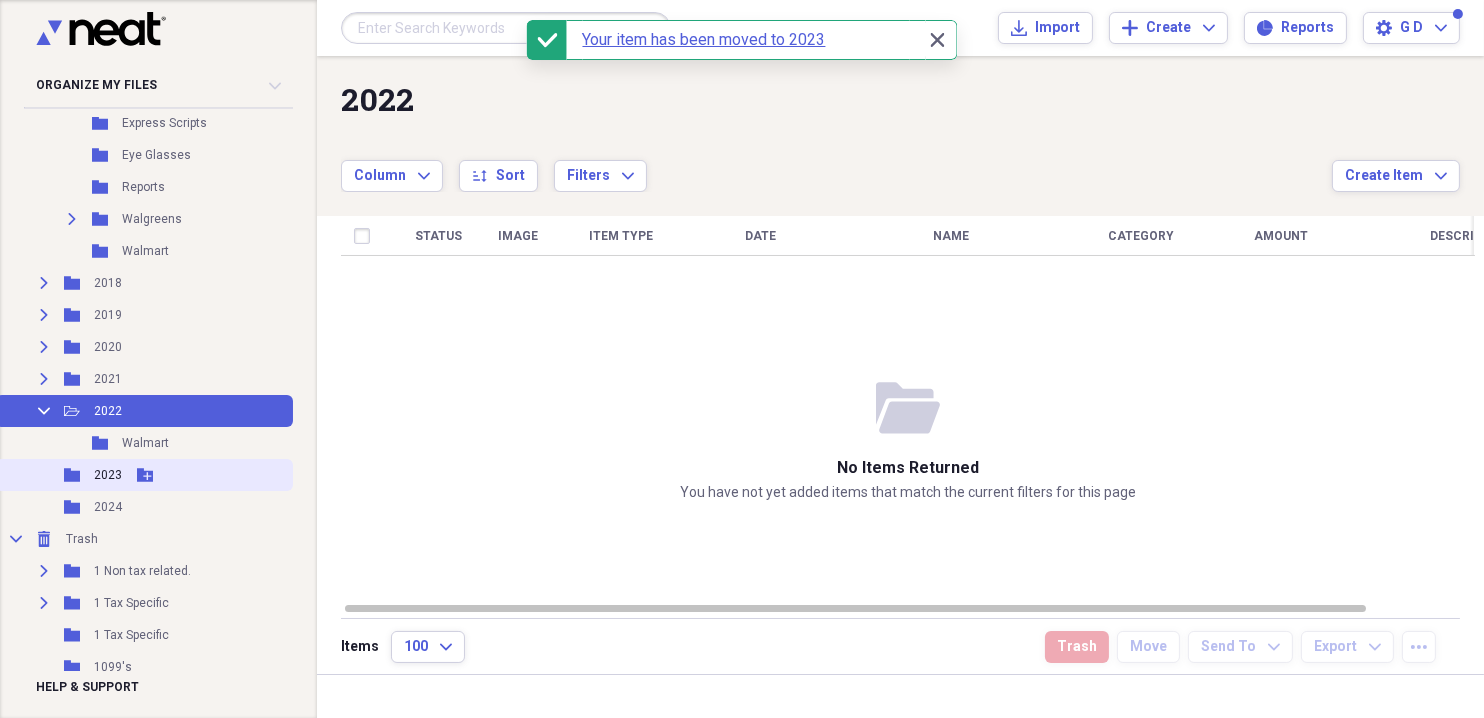 click on "2023" at bounding box center (108, 475) 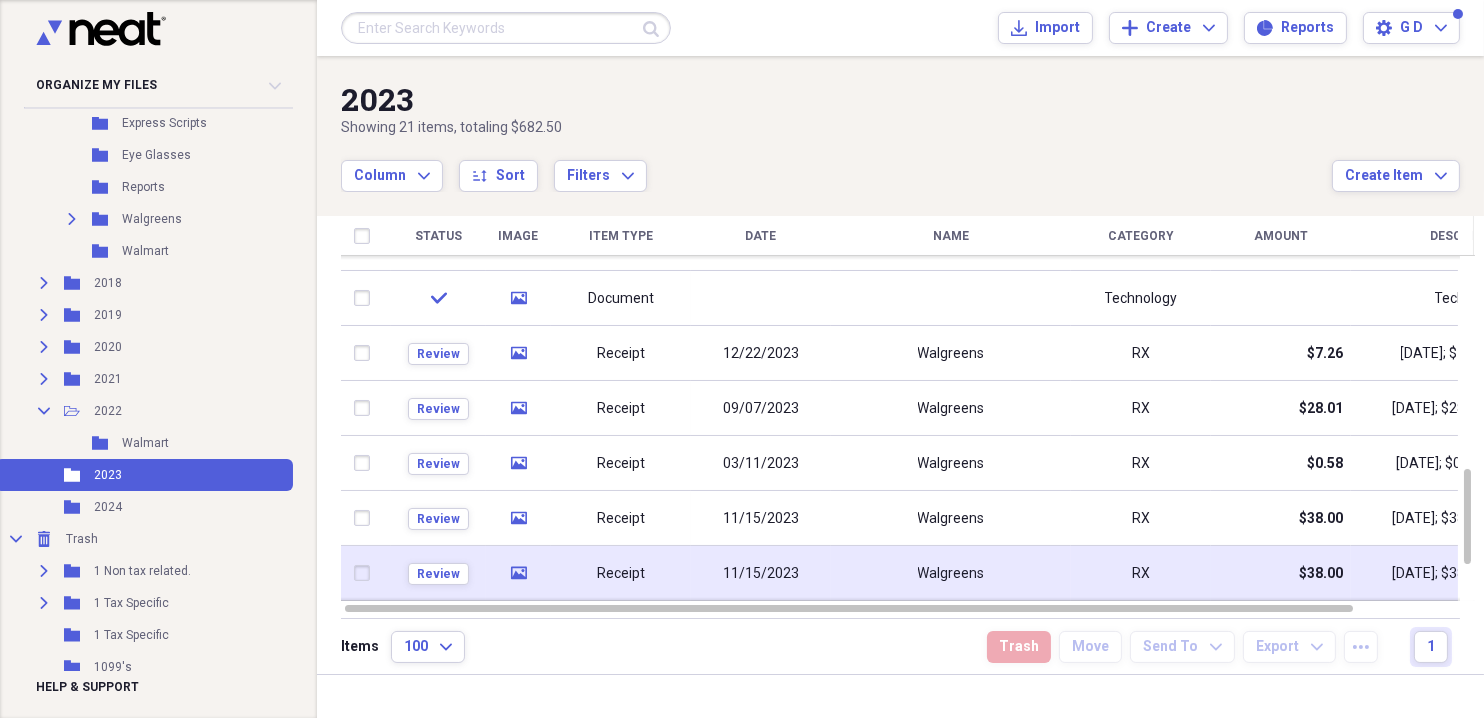 click at bounding box center (366, 573) 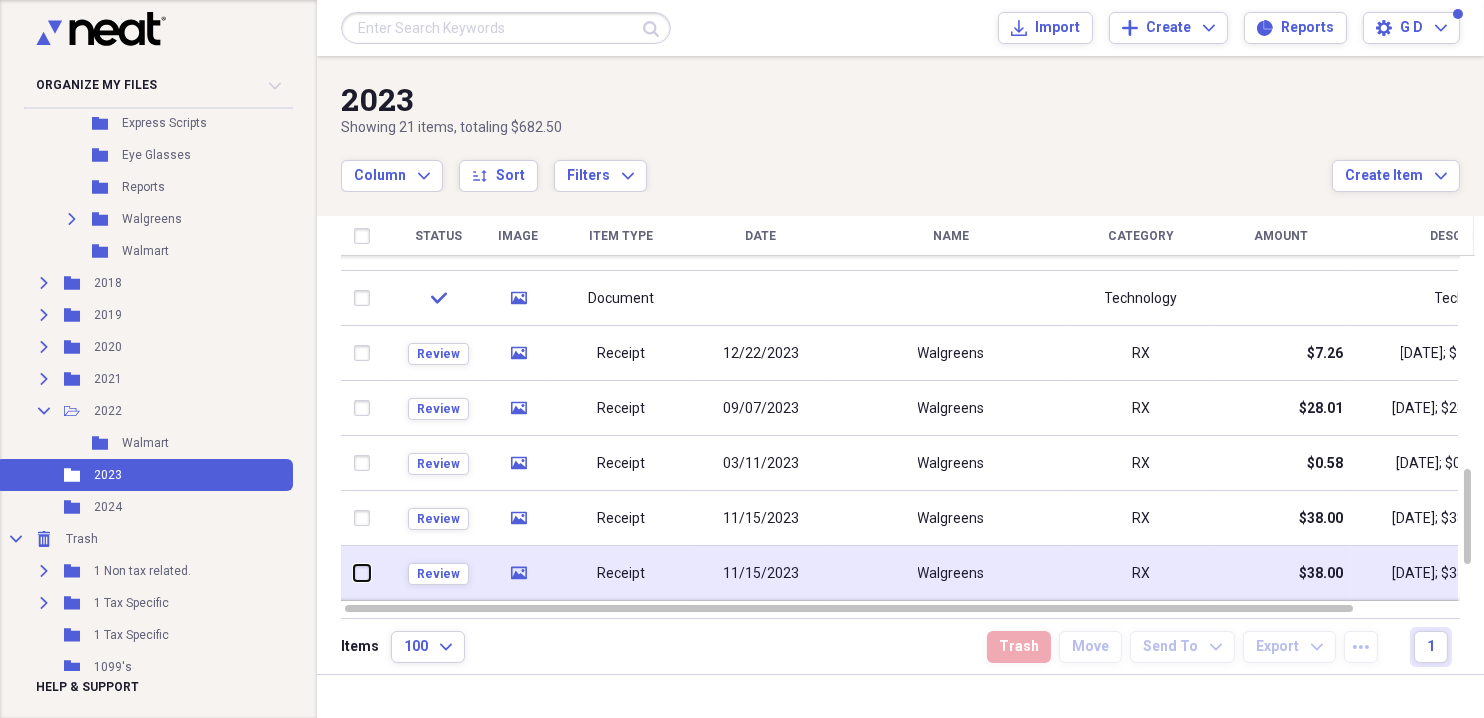 click at bounding box center [354, 573] 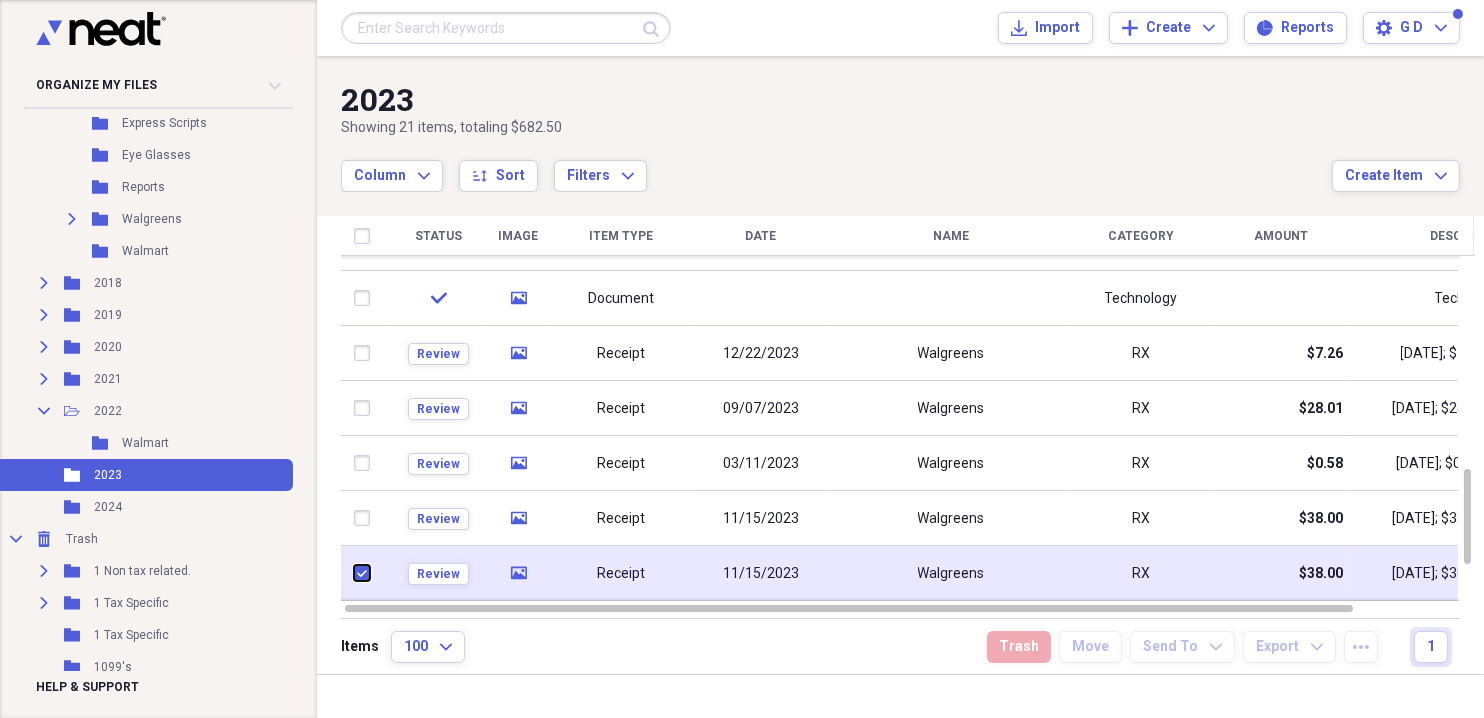checkbox on "true" 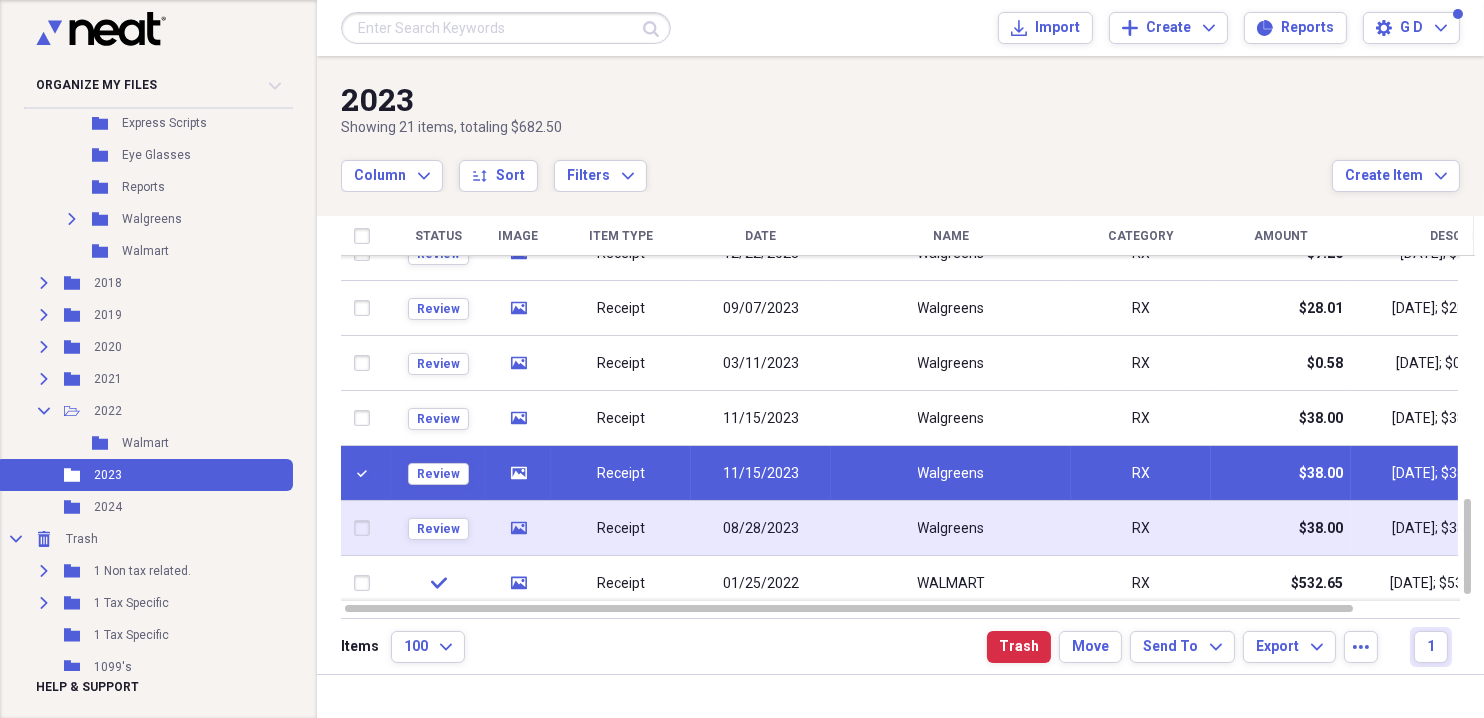 click at bounding box center [366, 528] 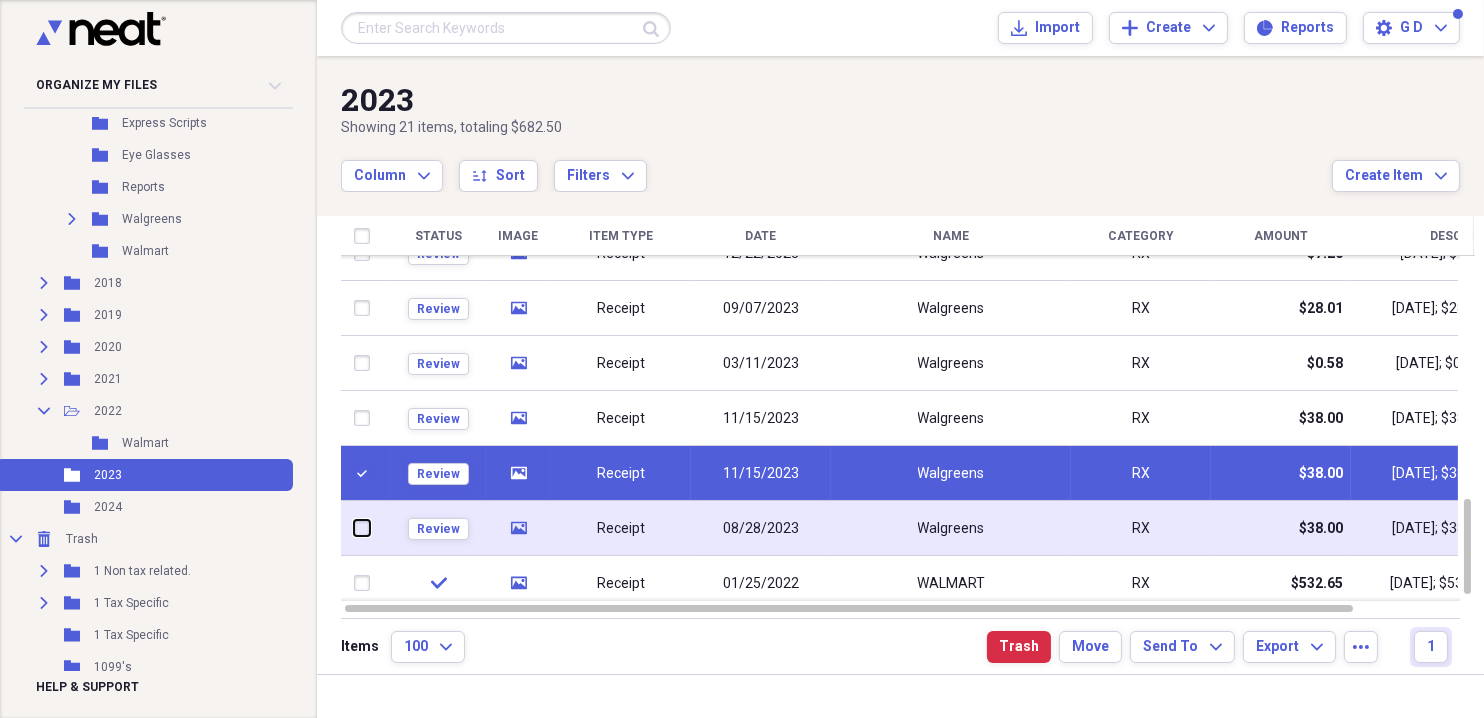 click at bounding box center [354, 528] 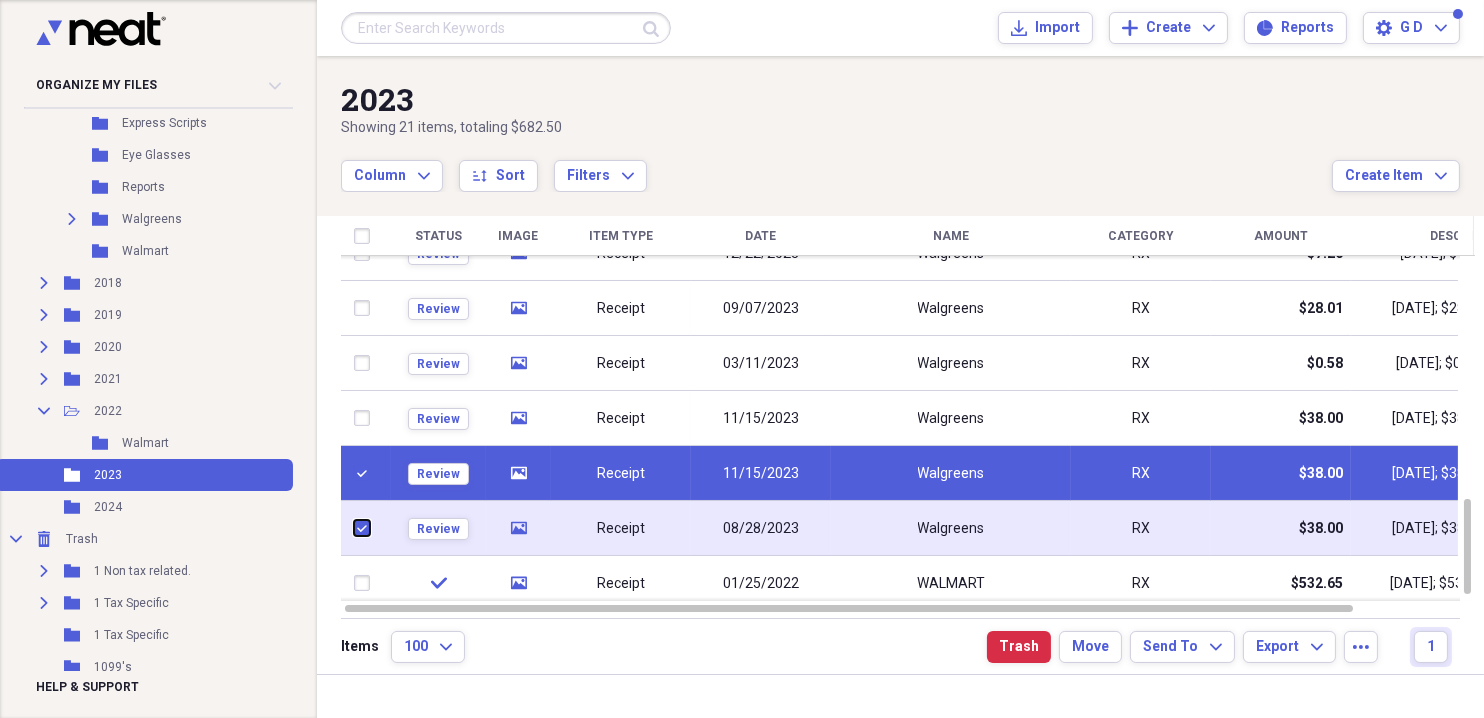 checkbox on "true" 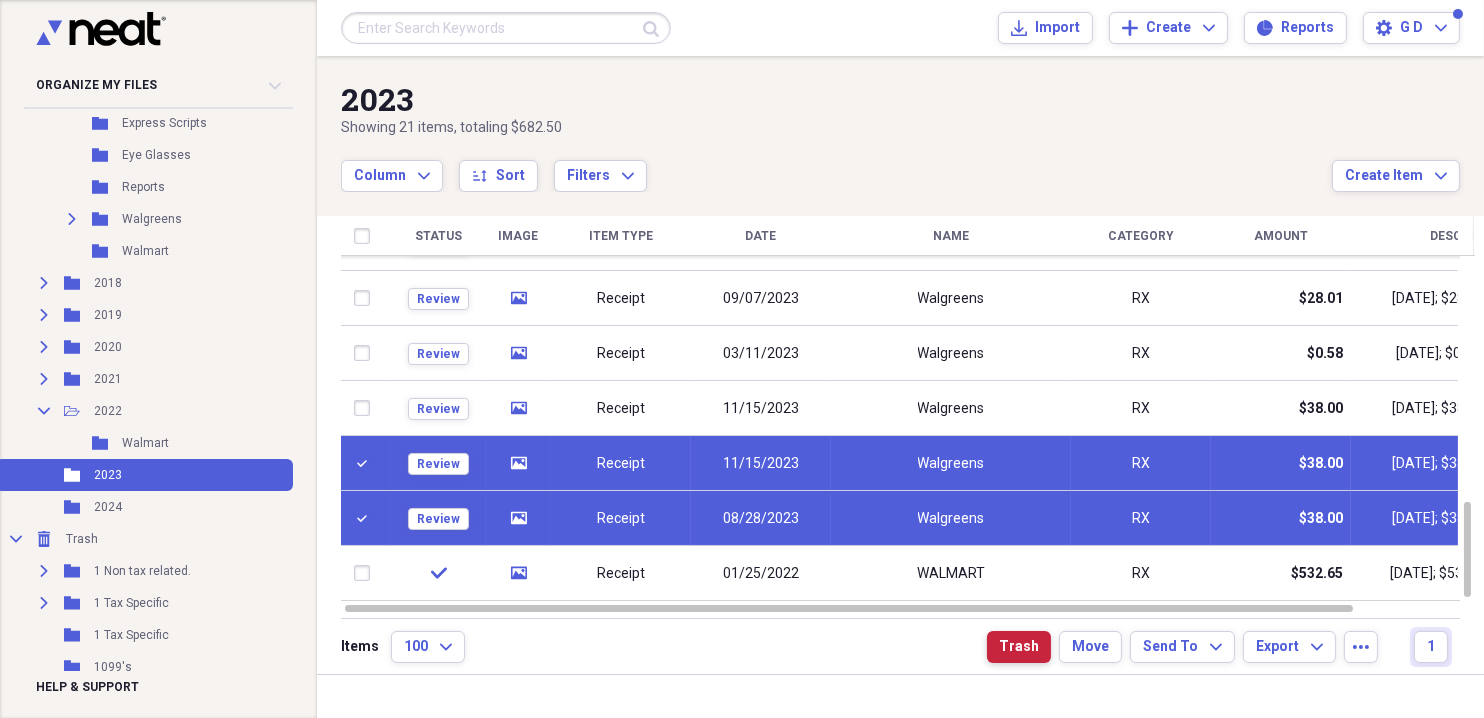 click on "Trash" at bounding box center [1019, 647] 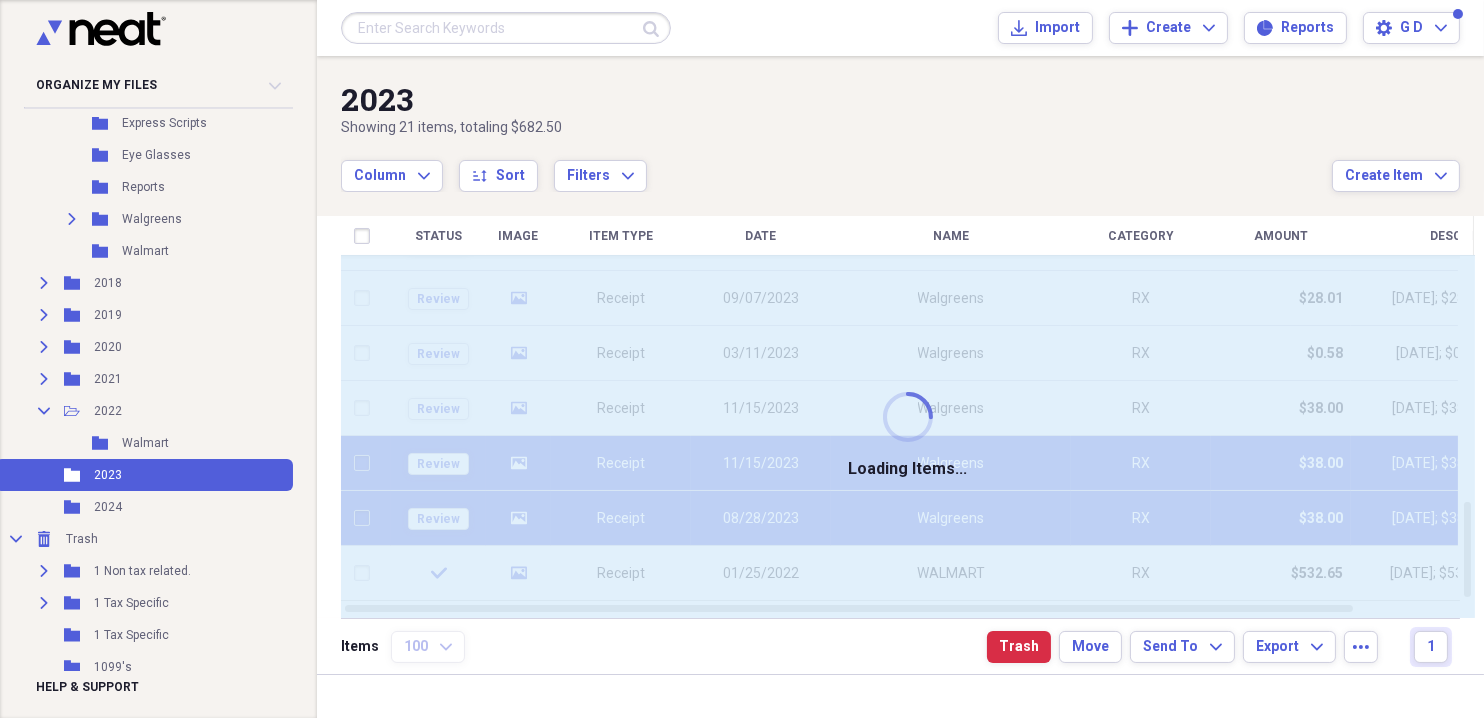 checkbox on "false" 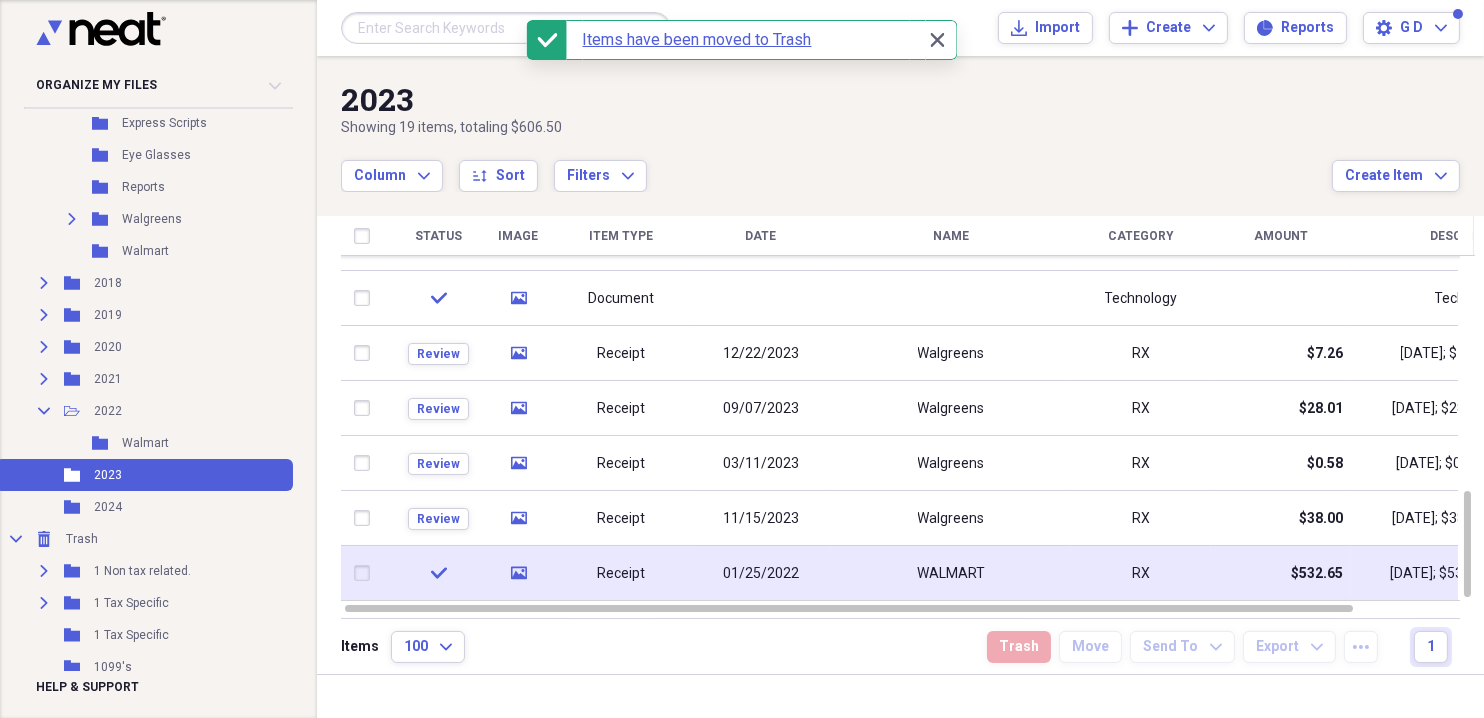 click on "01/25/2022" at bounding box center [761, 574] 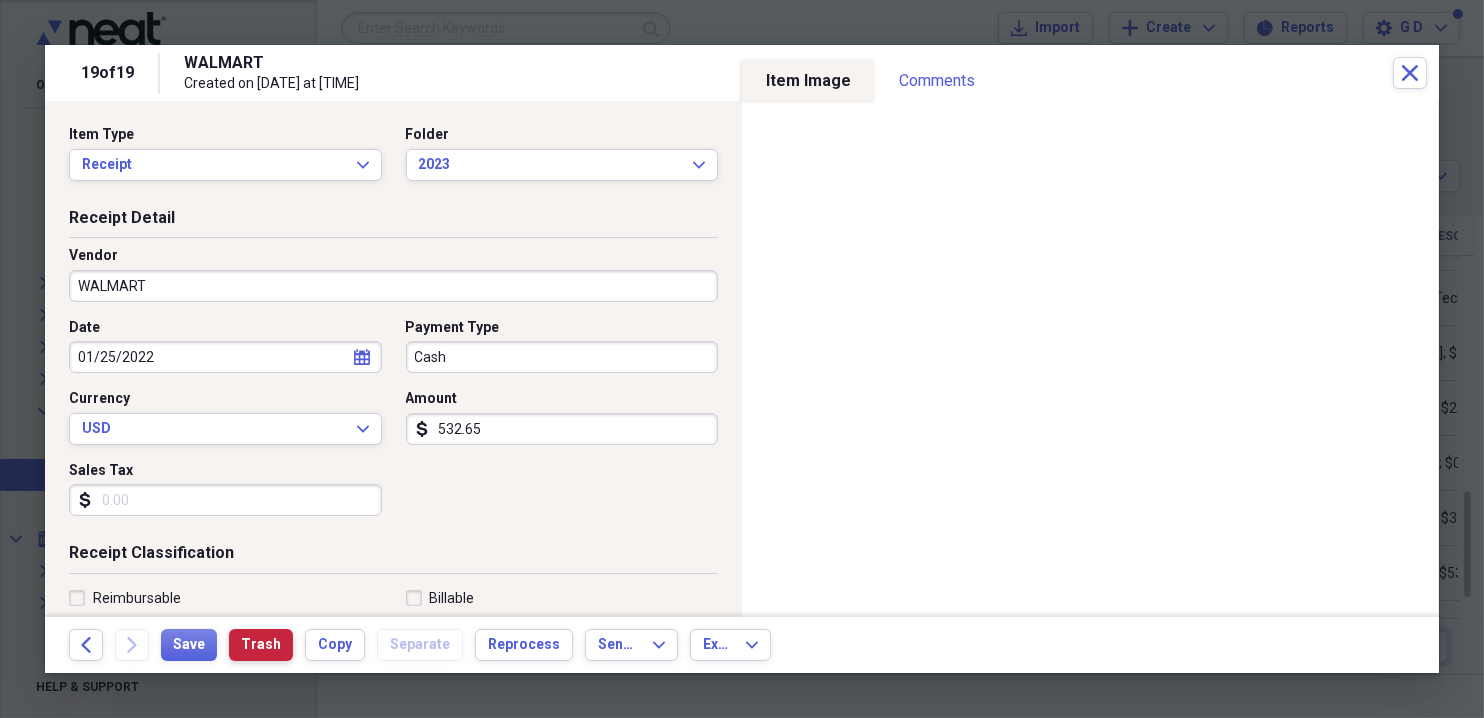 click on "Trash" at bounding box center [261, 645] 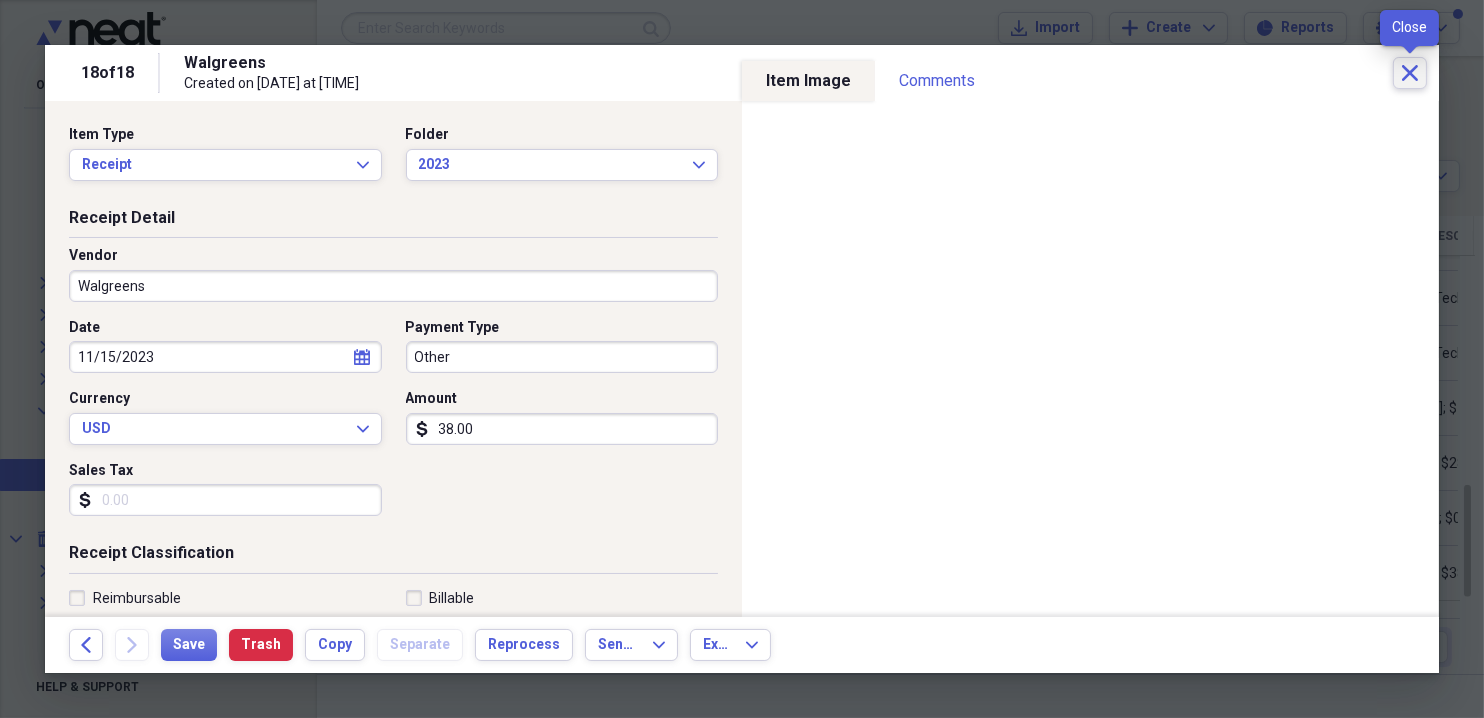 click on "Close" 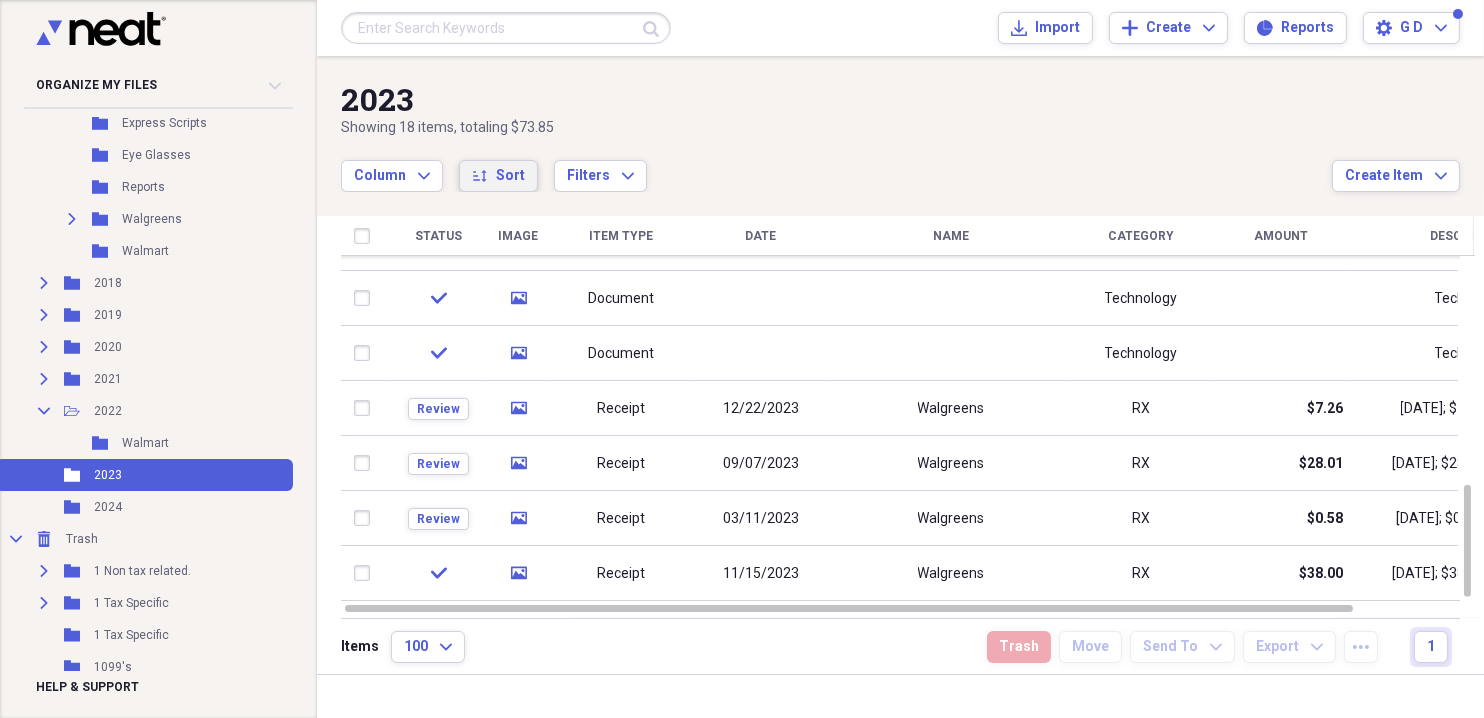 click on "Sort" at bounding box center [510, 176] 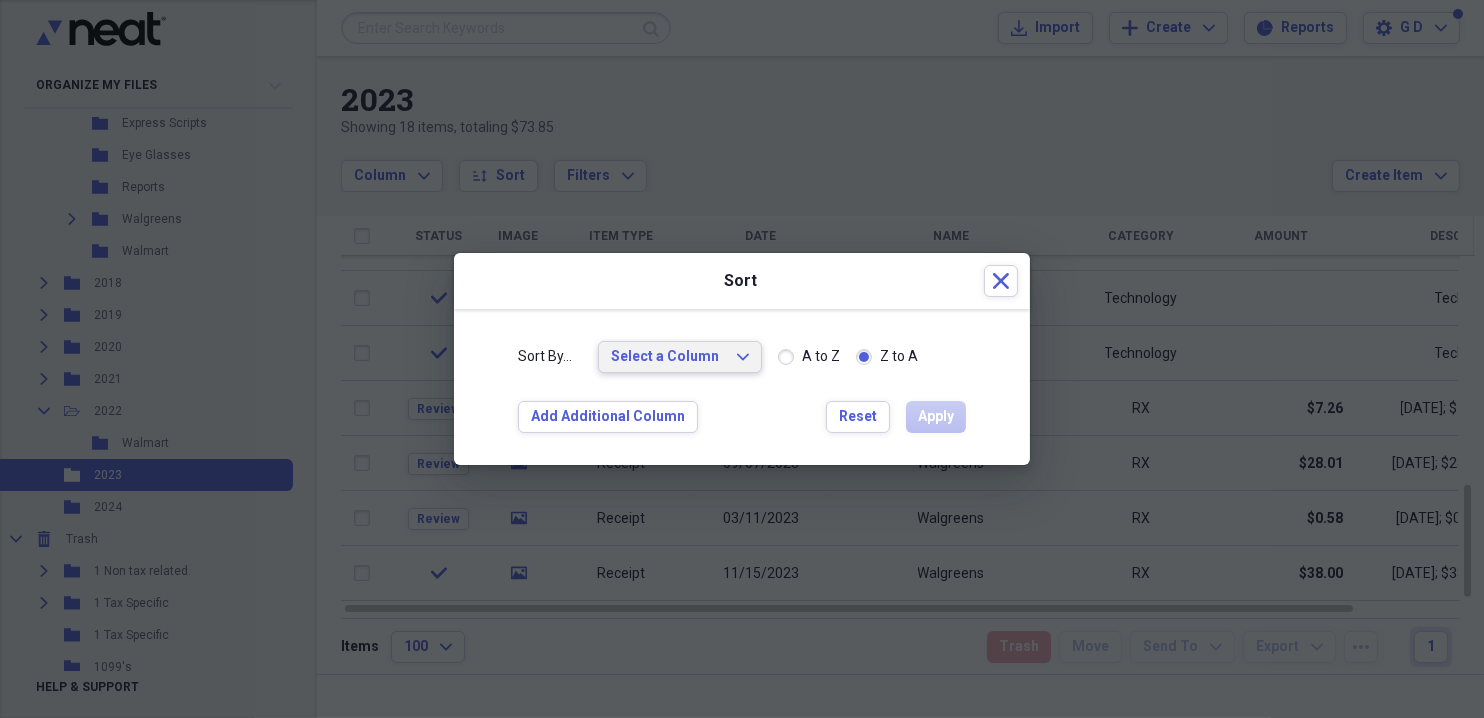 click on "Expand" 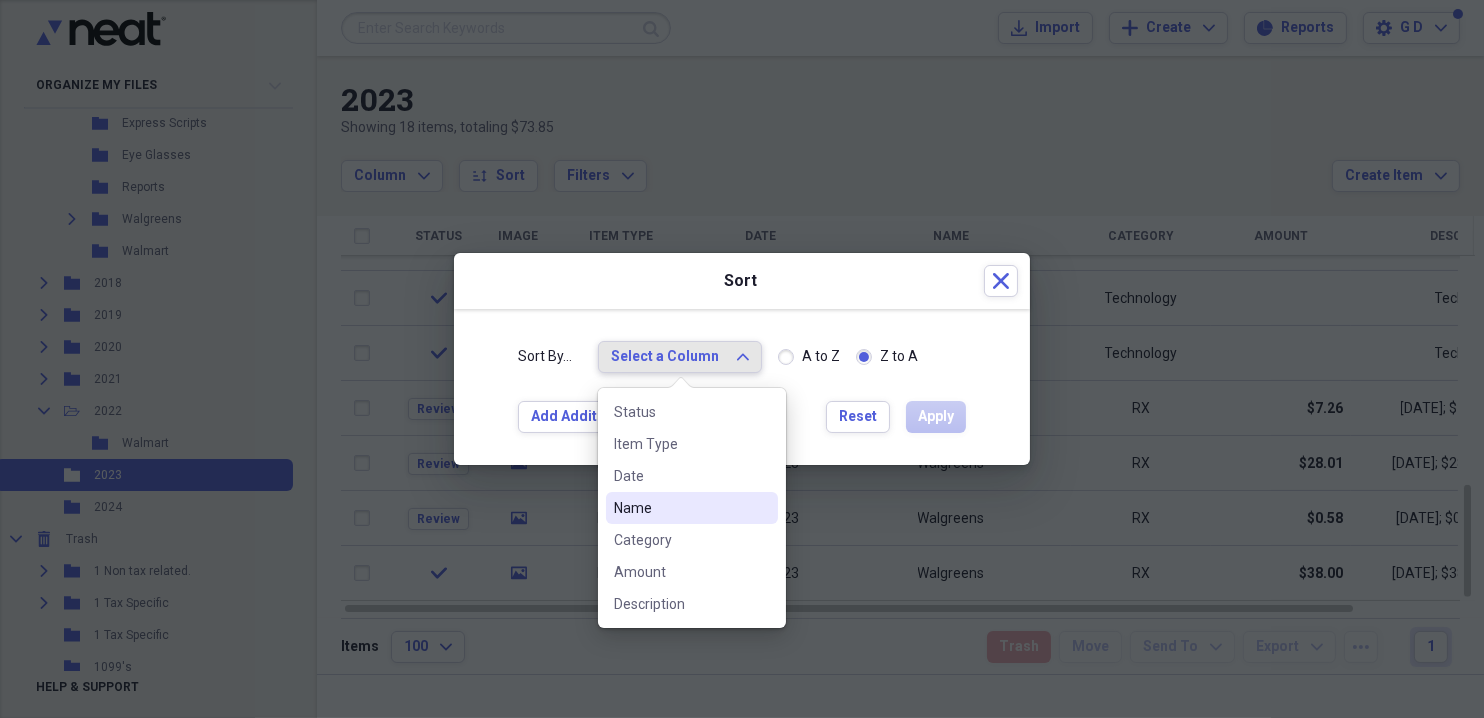 click on "Name" at bounding box center [680, 508] 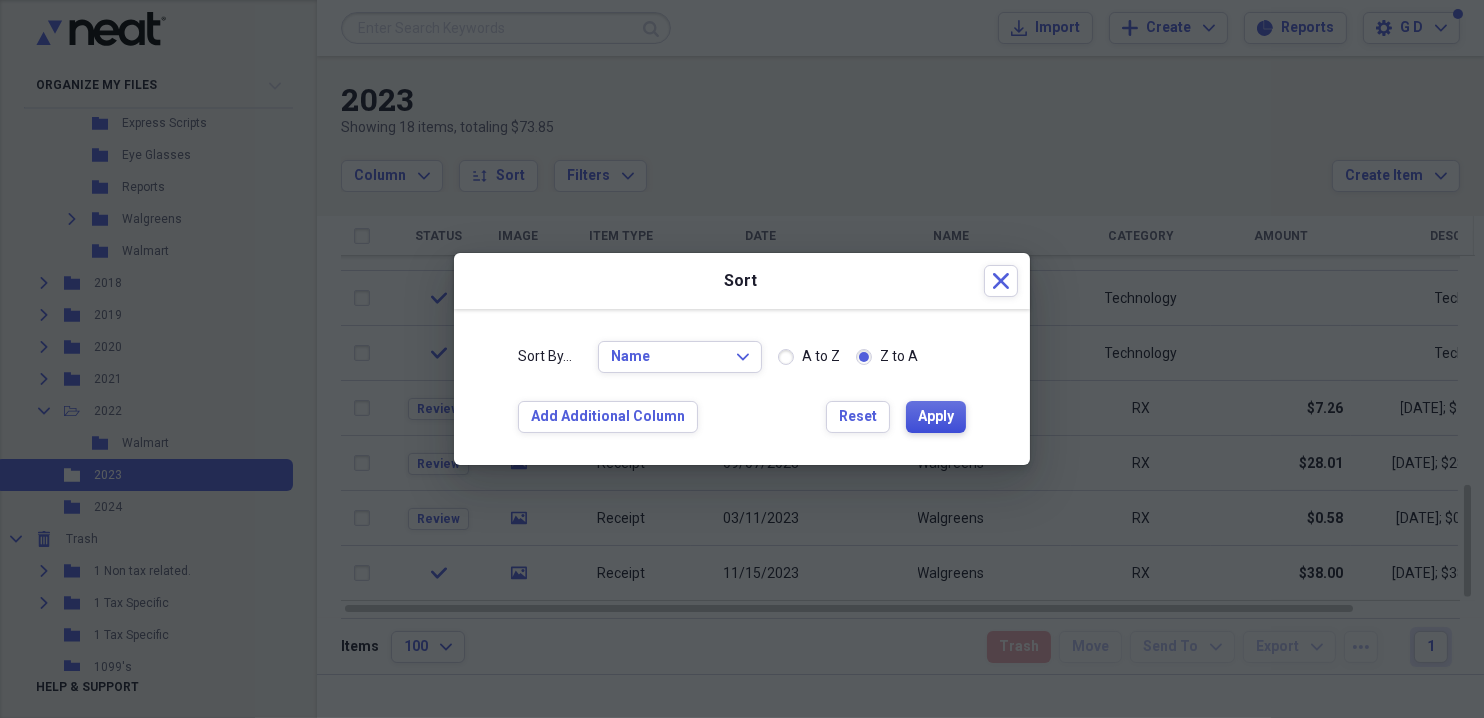 click on "Apply" at bounding box center [936, 417] 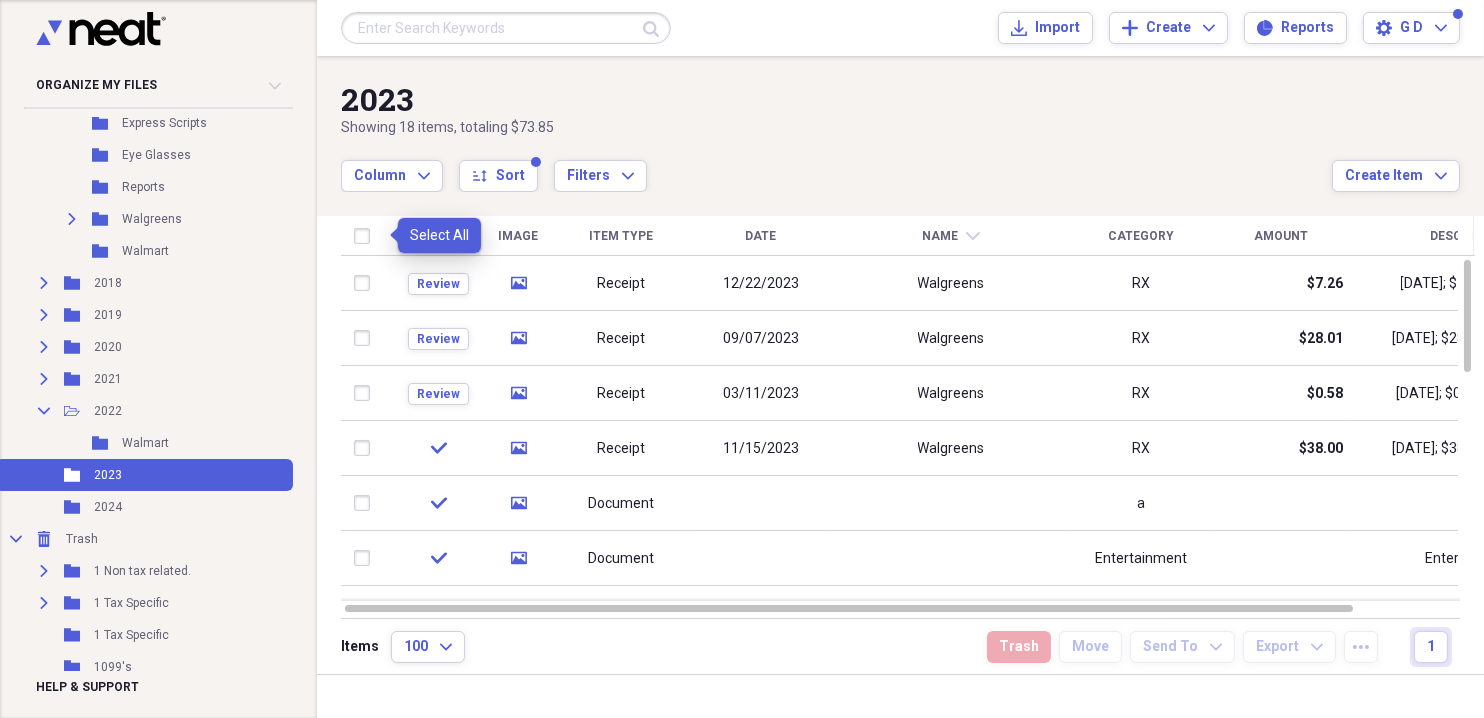 click at bounding box center [366, 236] 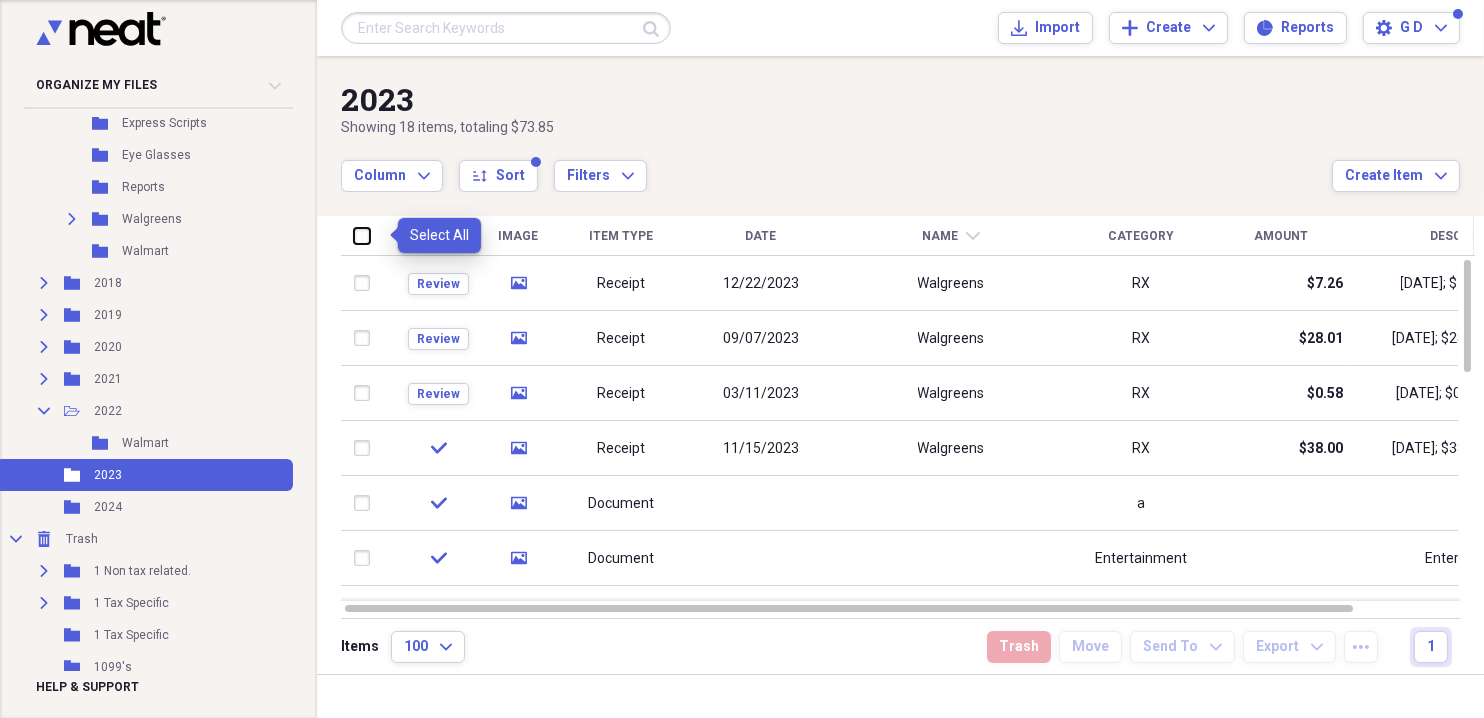 click at bounding box center (354, 235) 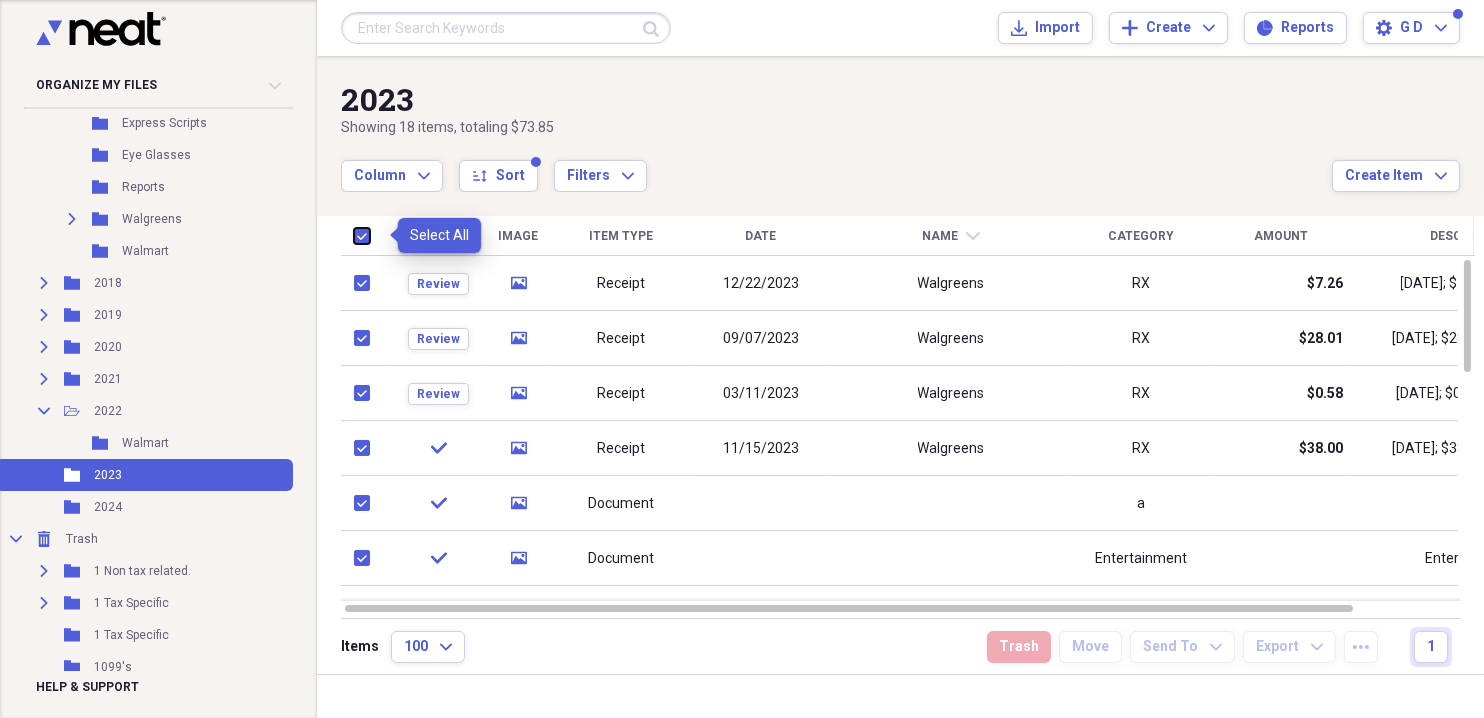 checkbox on "true" 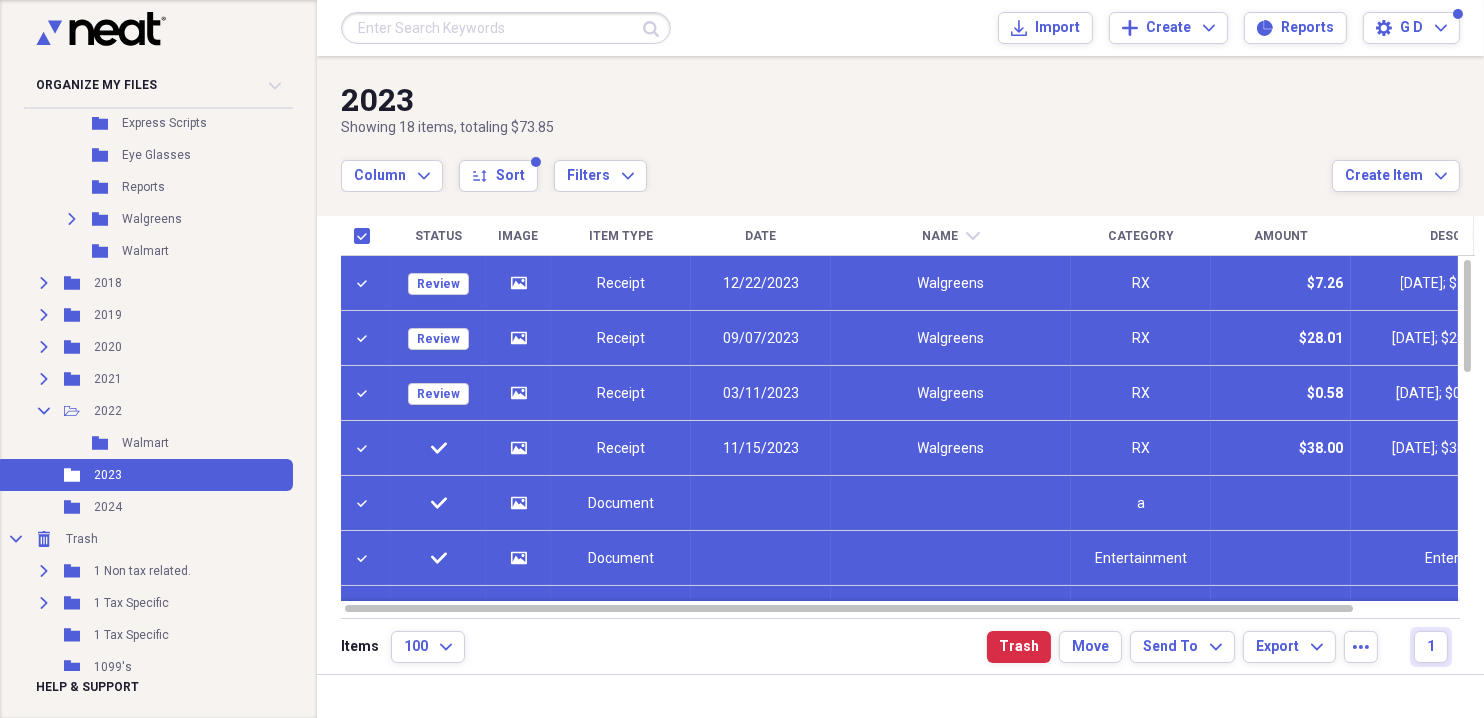 click on "check" at bounding box center [438, 503] 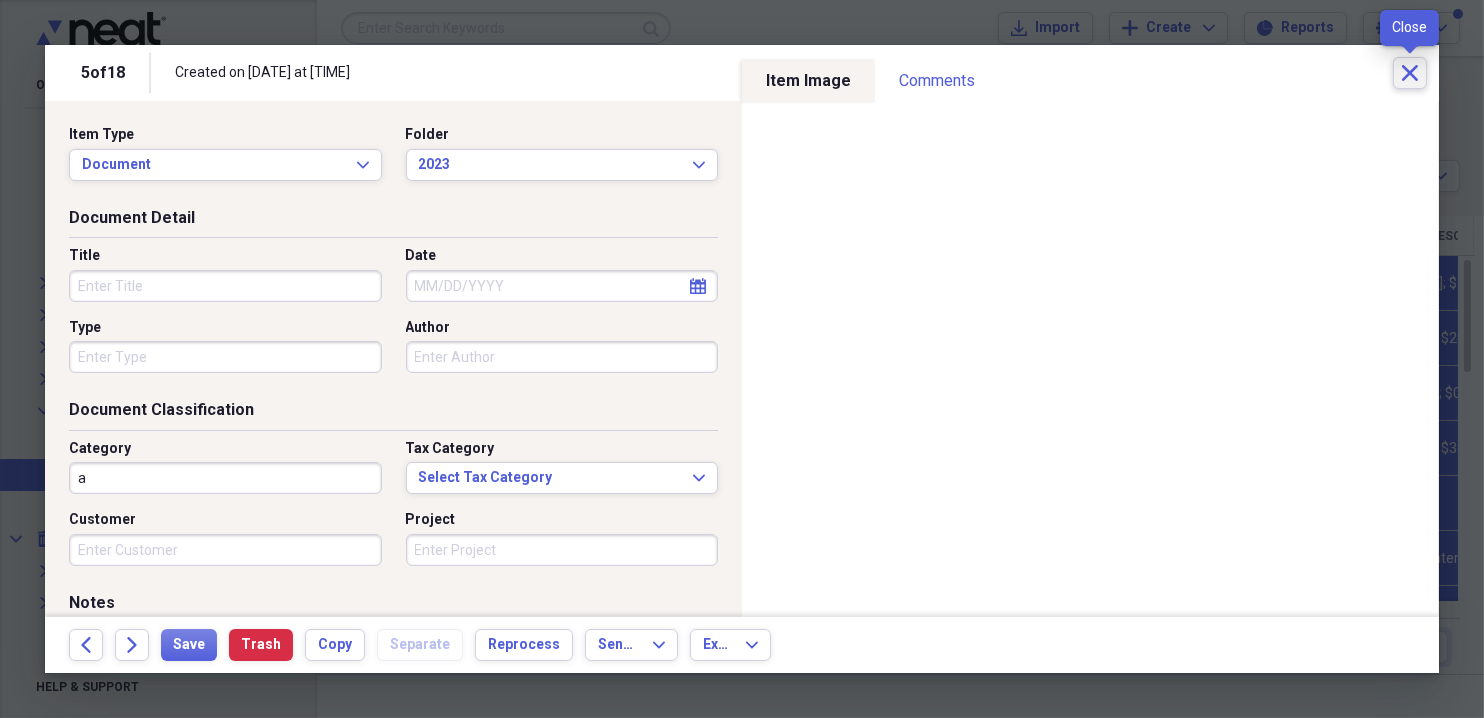 click on "Close" 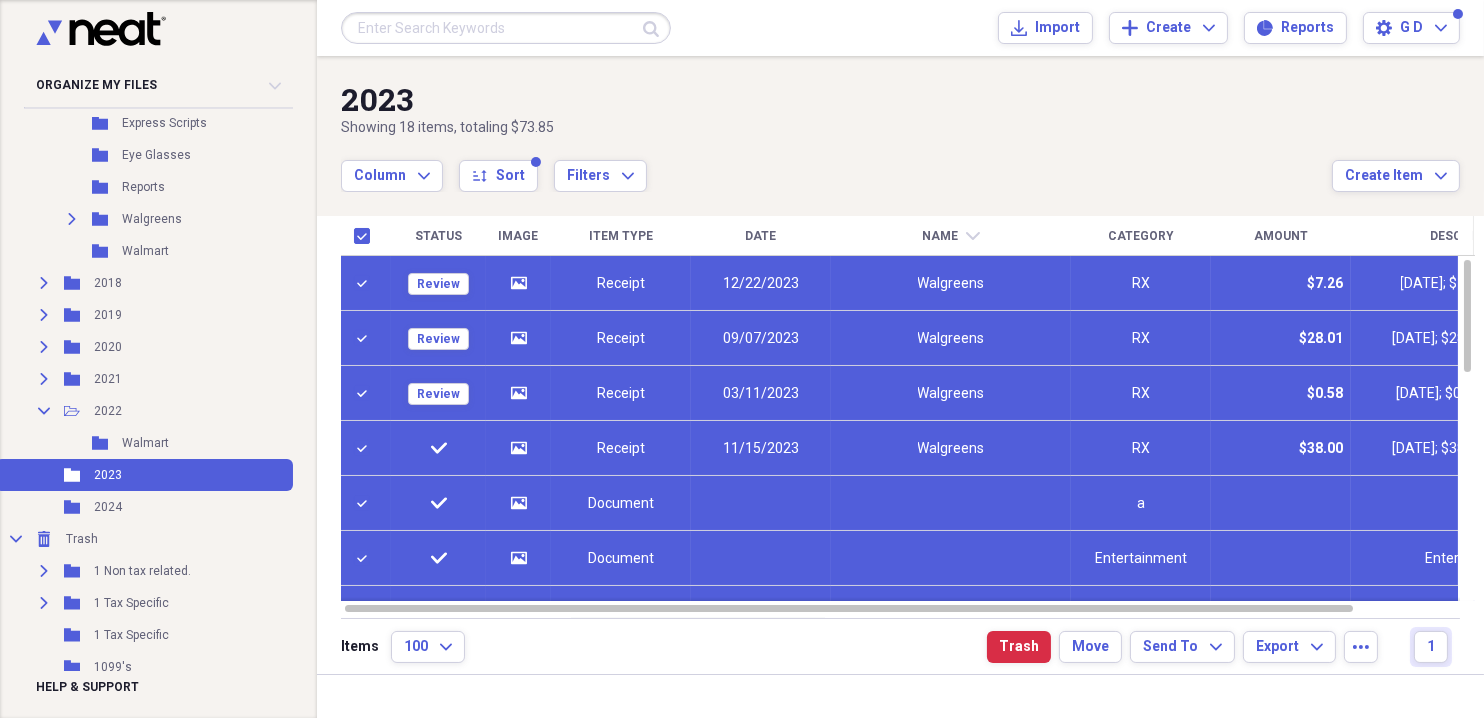 click on "Column Expand sort Sort Filters  Expand" at bounding box center (836, 165) 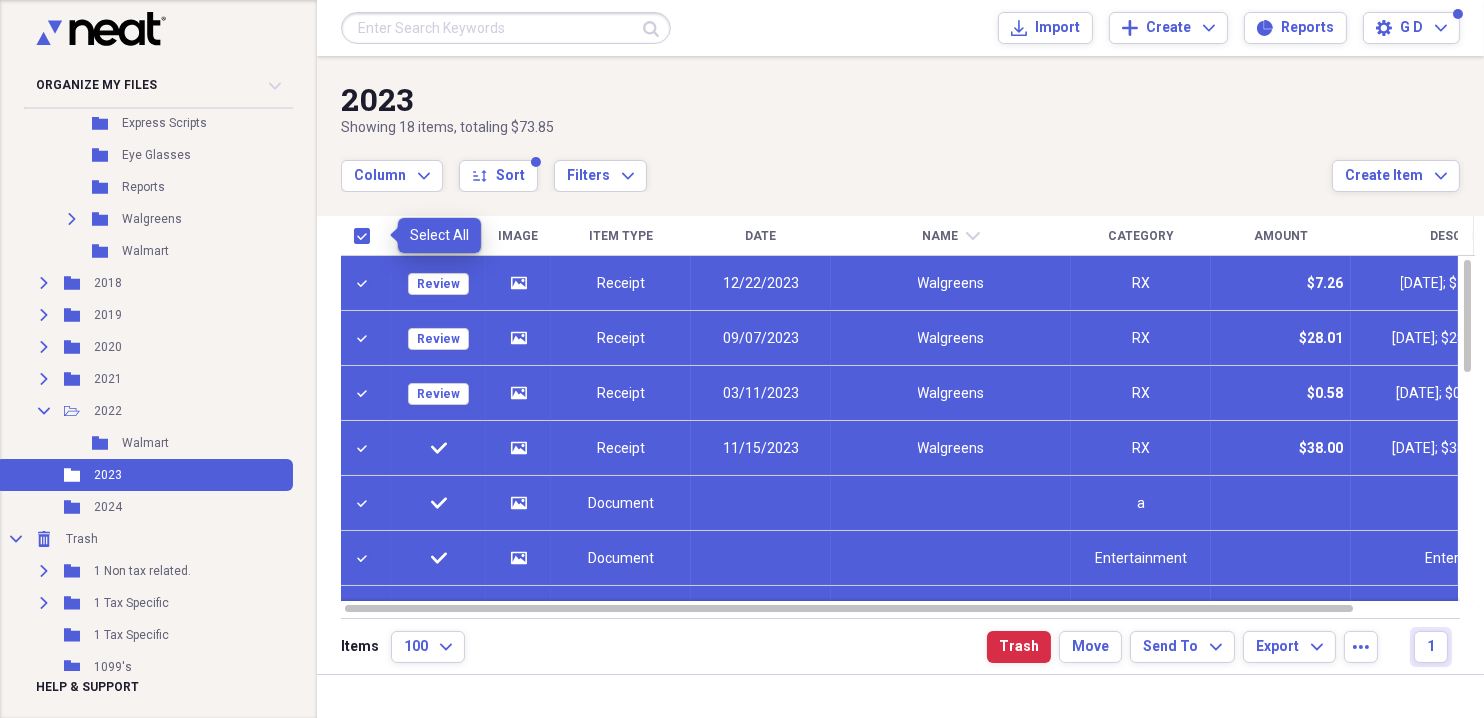 click at bounding box center (366, 236) 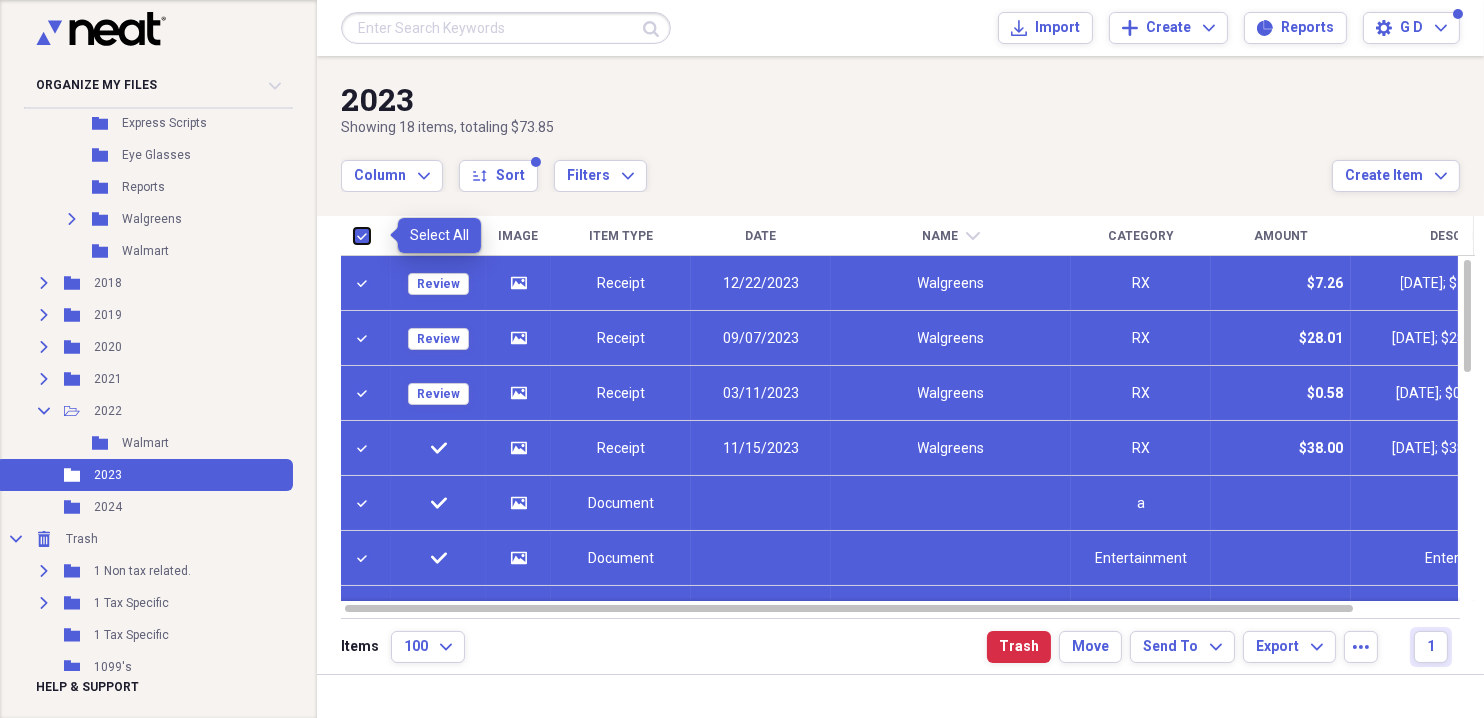 click at bounding box center [354, 235] 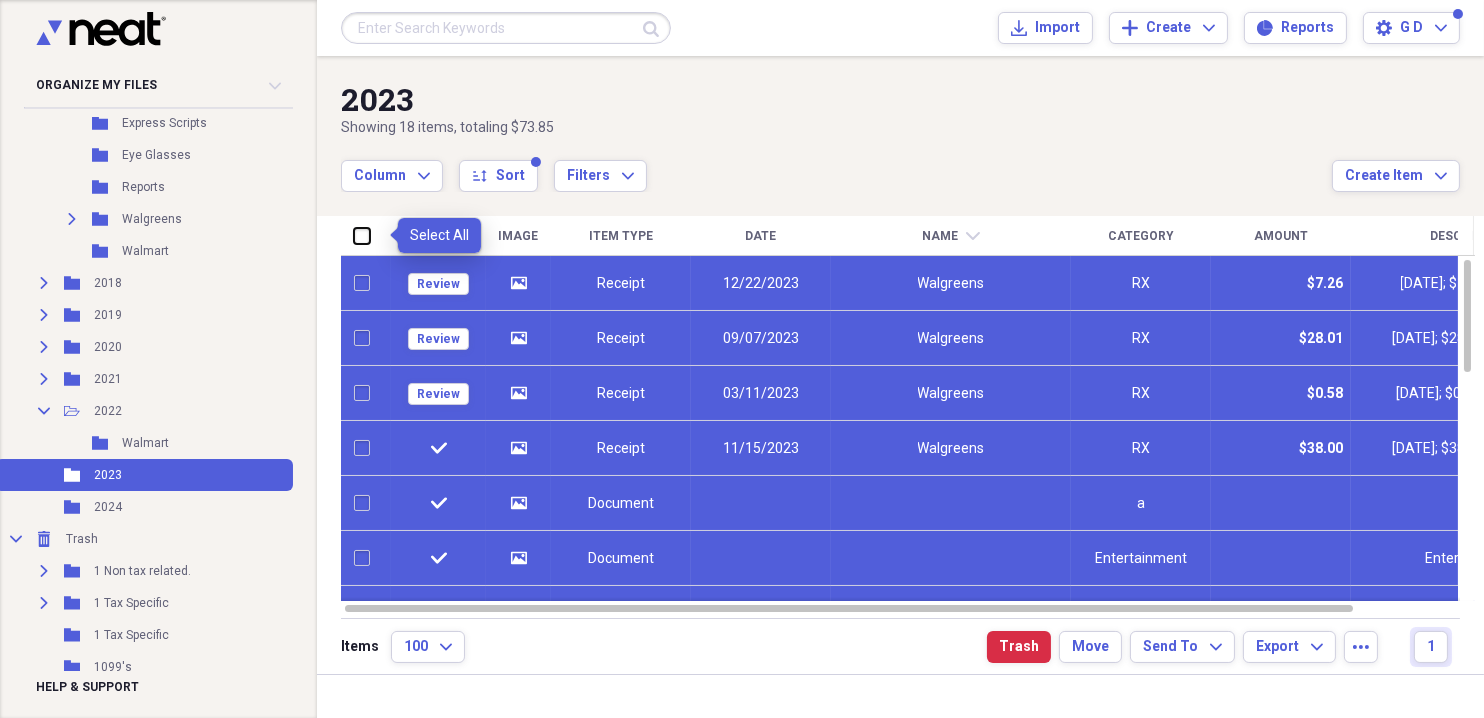 checkbox on "false" 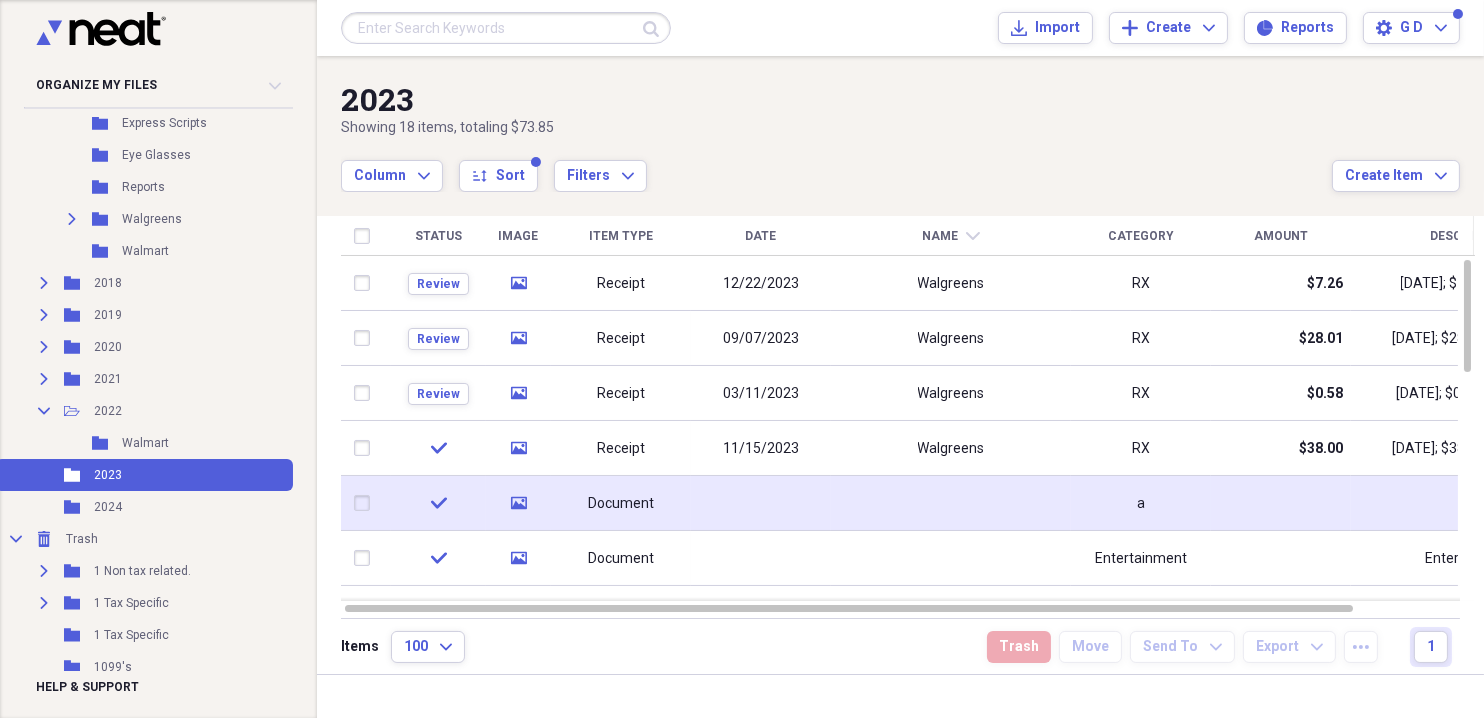 click at bounding box center [366, 503] 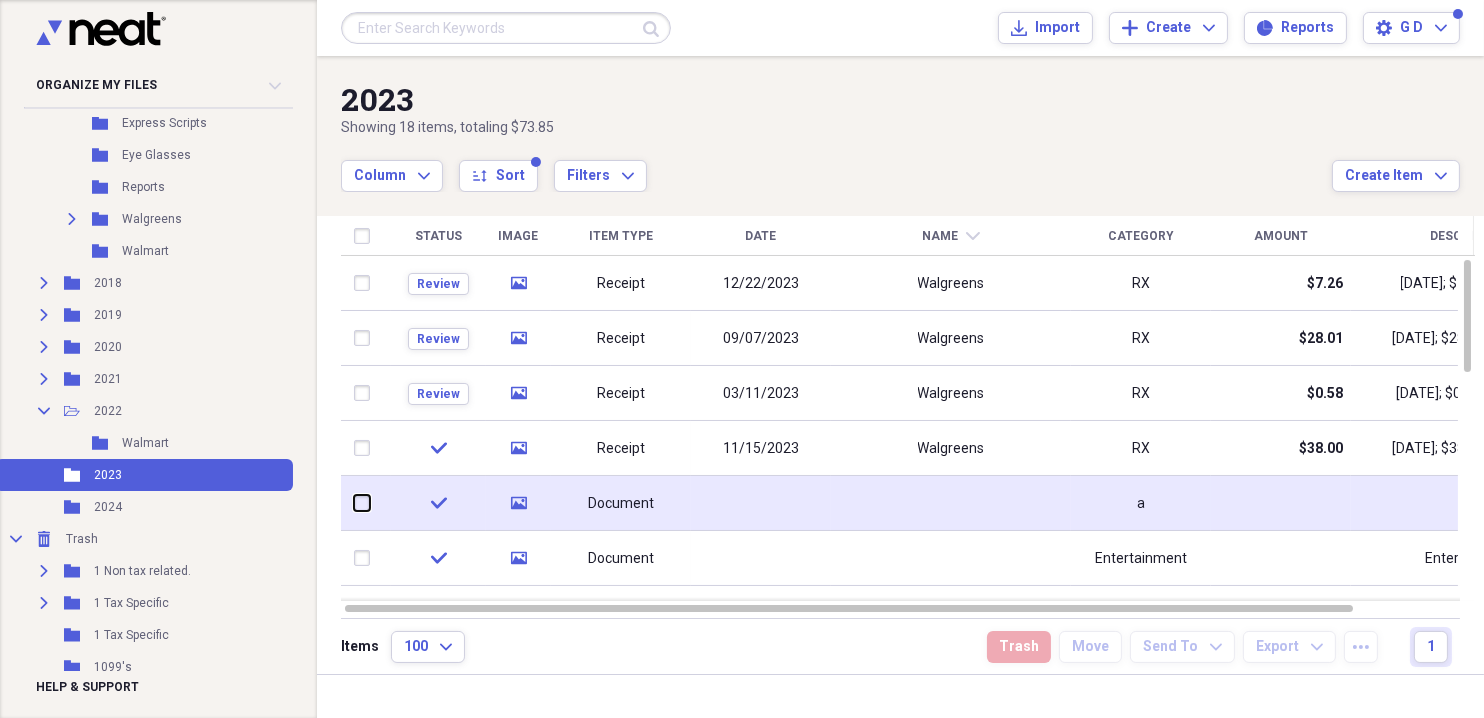 click at bounding box center [354, 503] 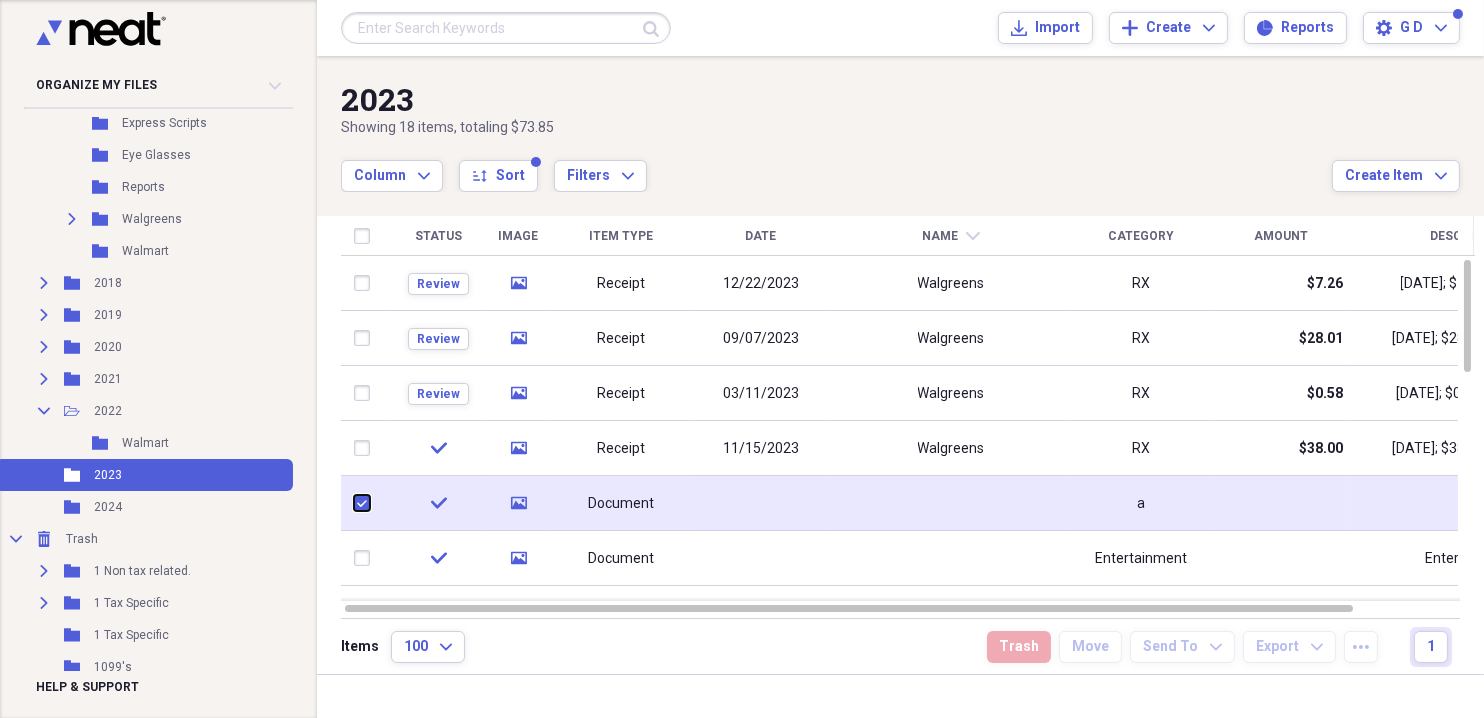 checkbox on "true" 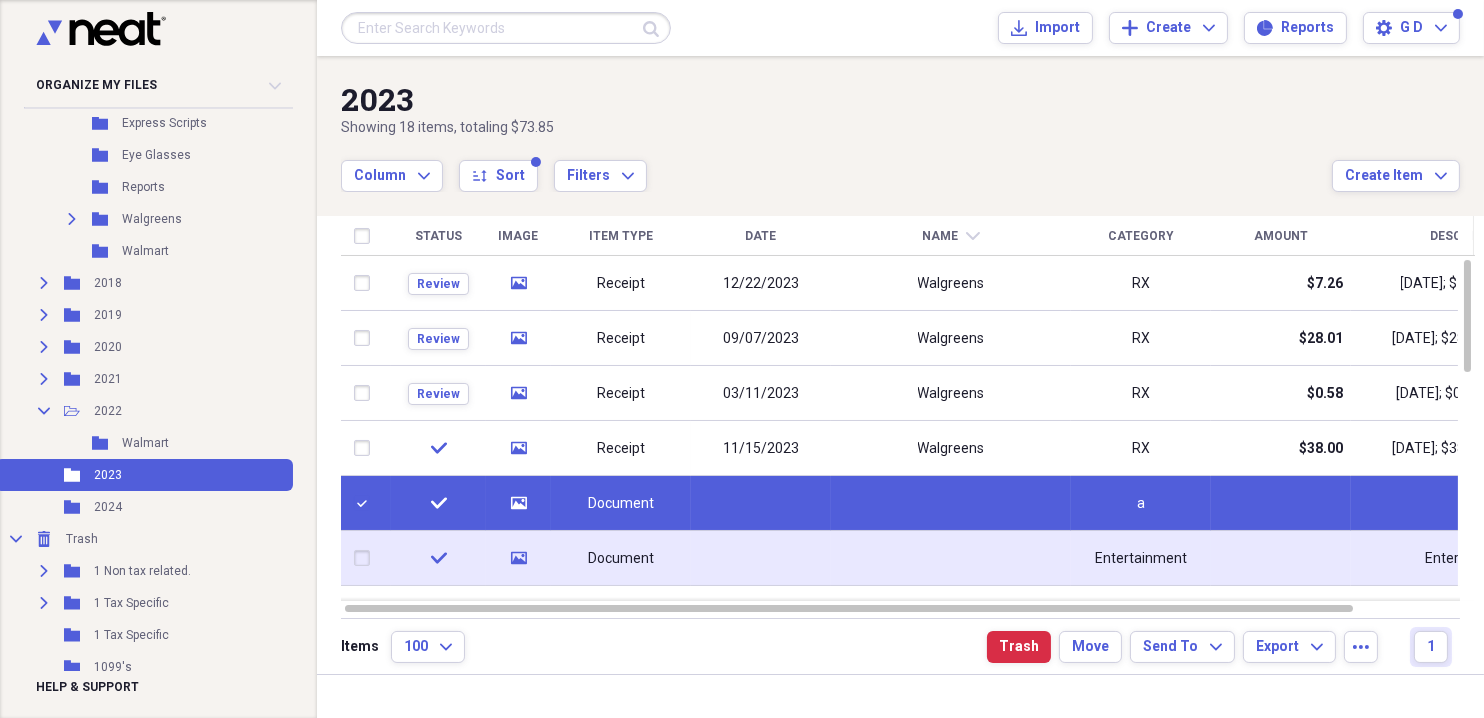 click at bounding box center (366, 558) 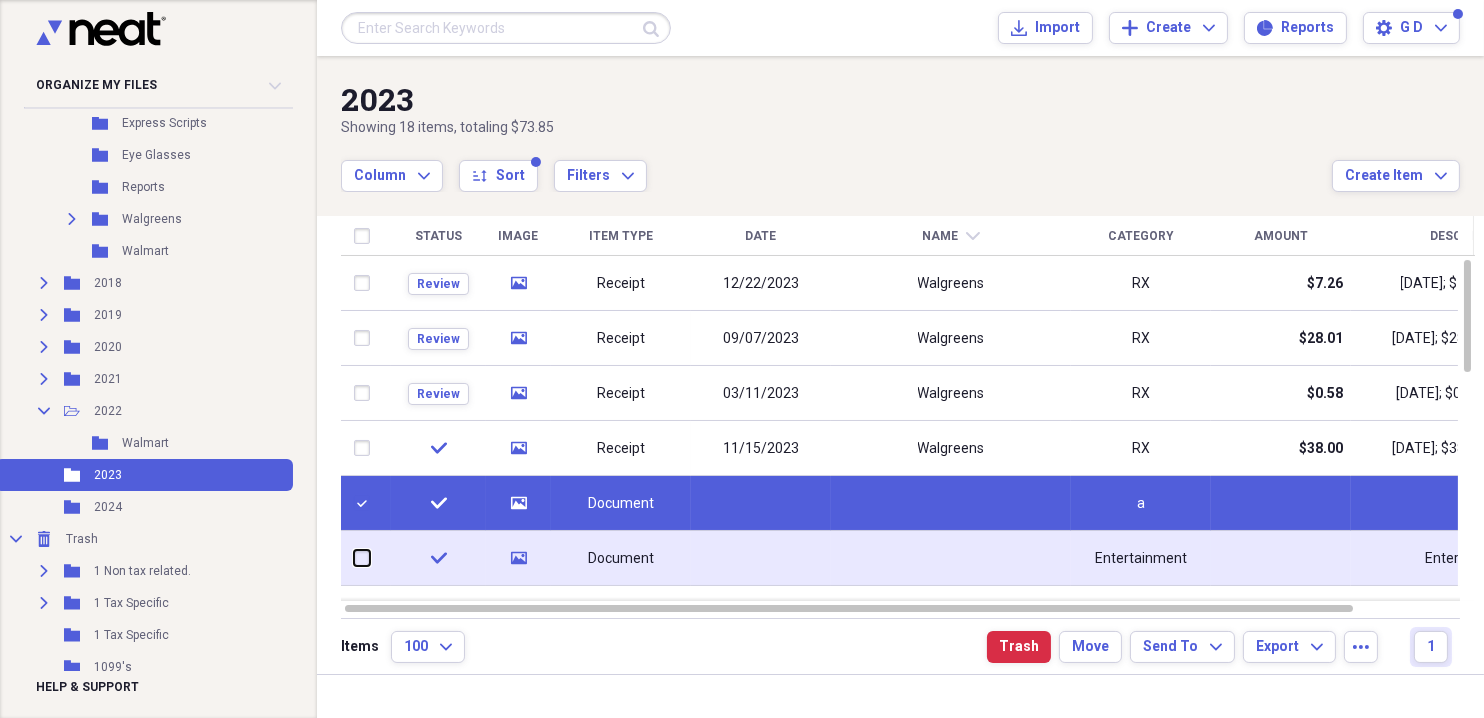 click at bounding box center (354, 558) 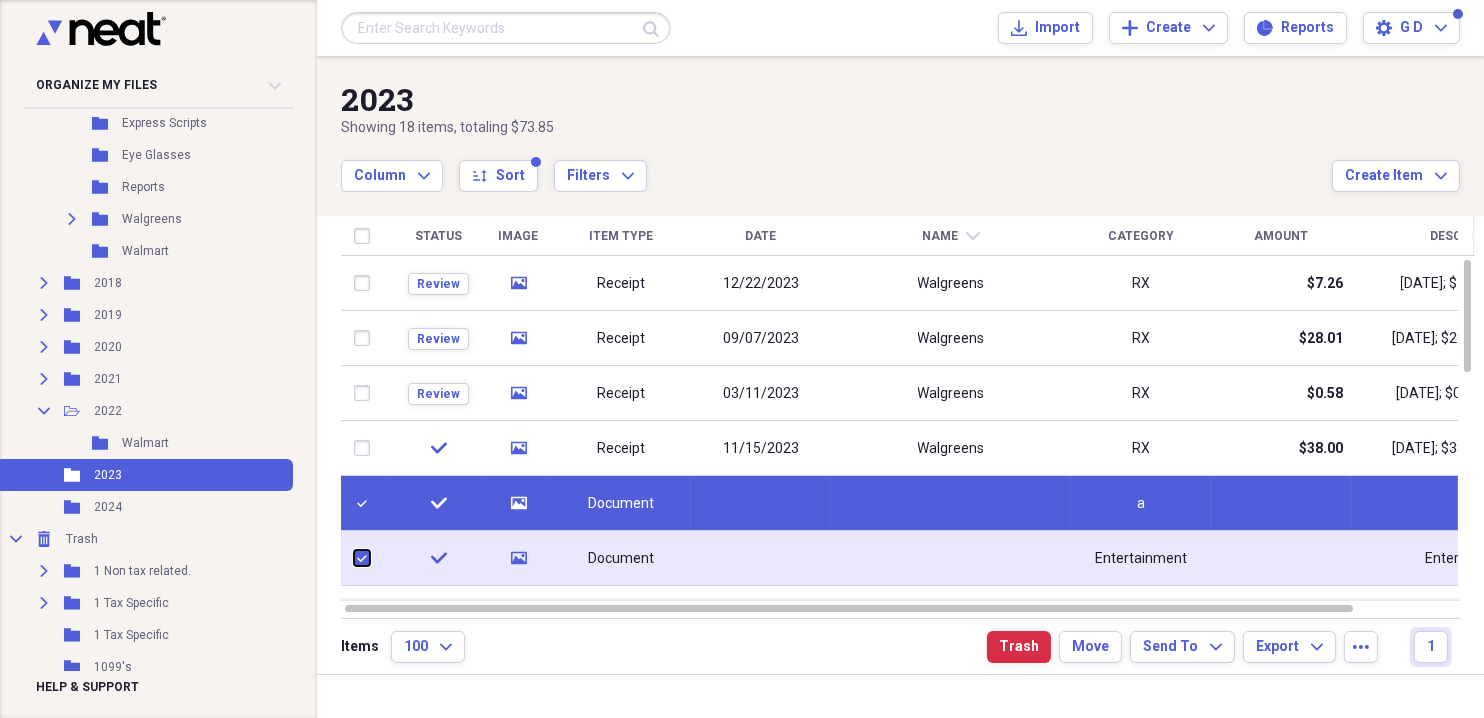 checkbox on "true" 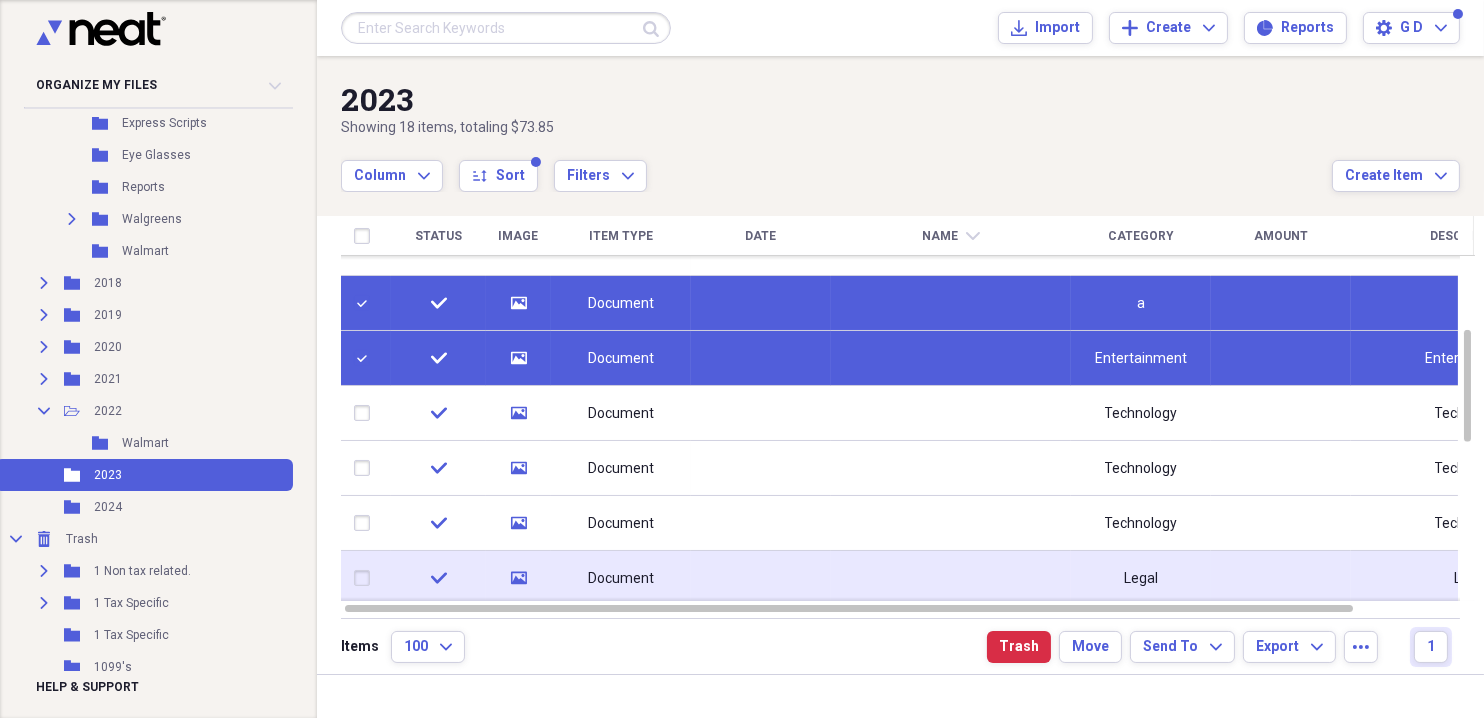 click on "Document" at bounding box center [621, 579] 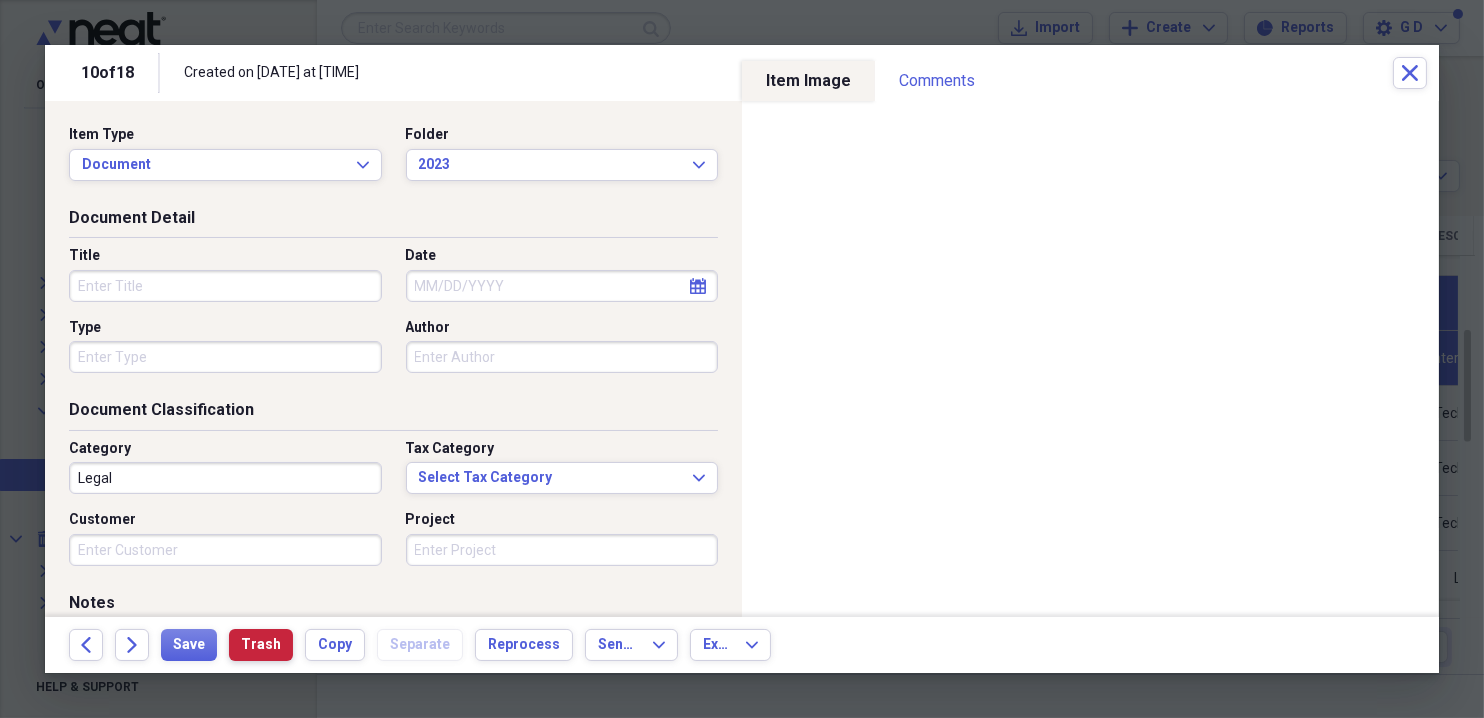 click on "Trash" at bounding box center (261, 645) 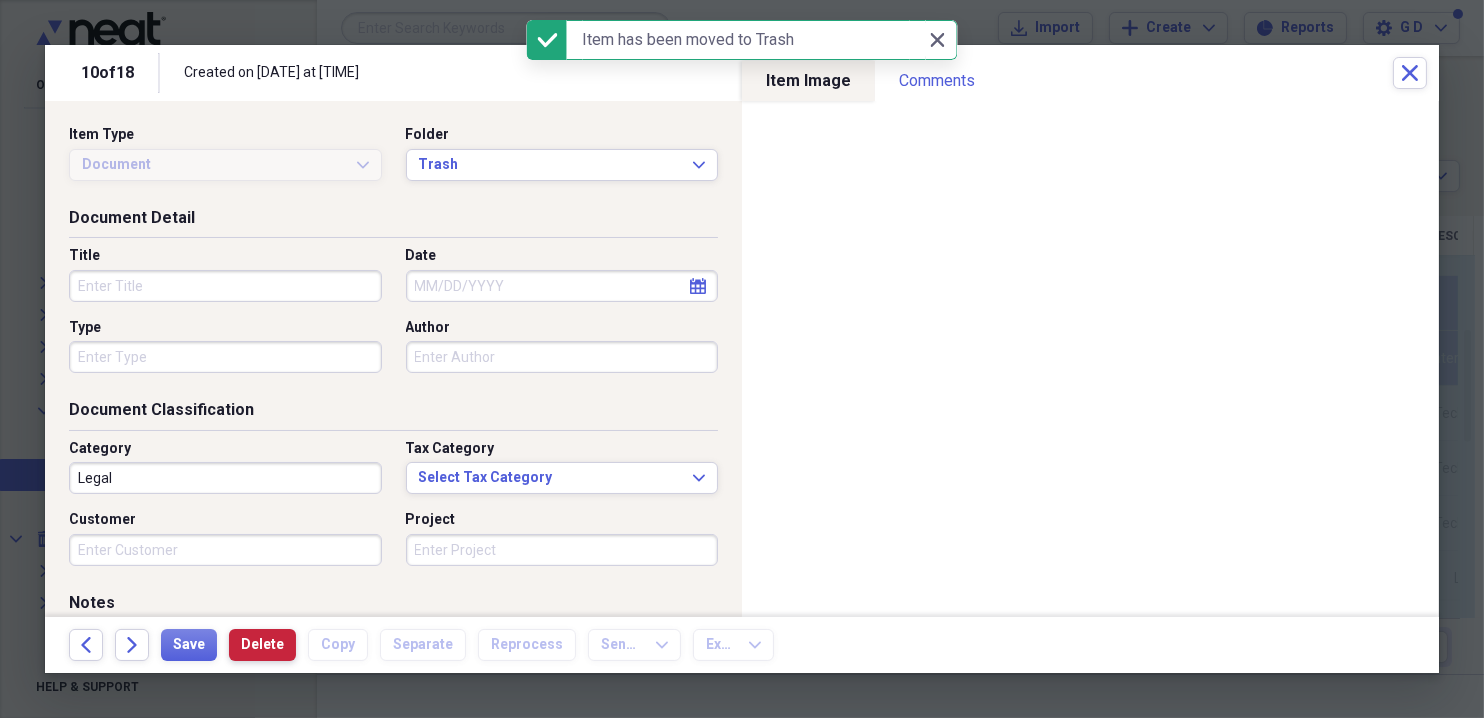 checkbox on "false" 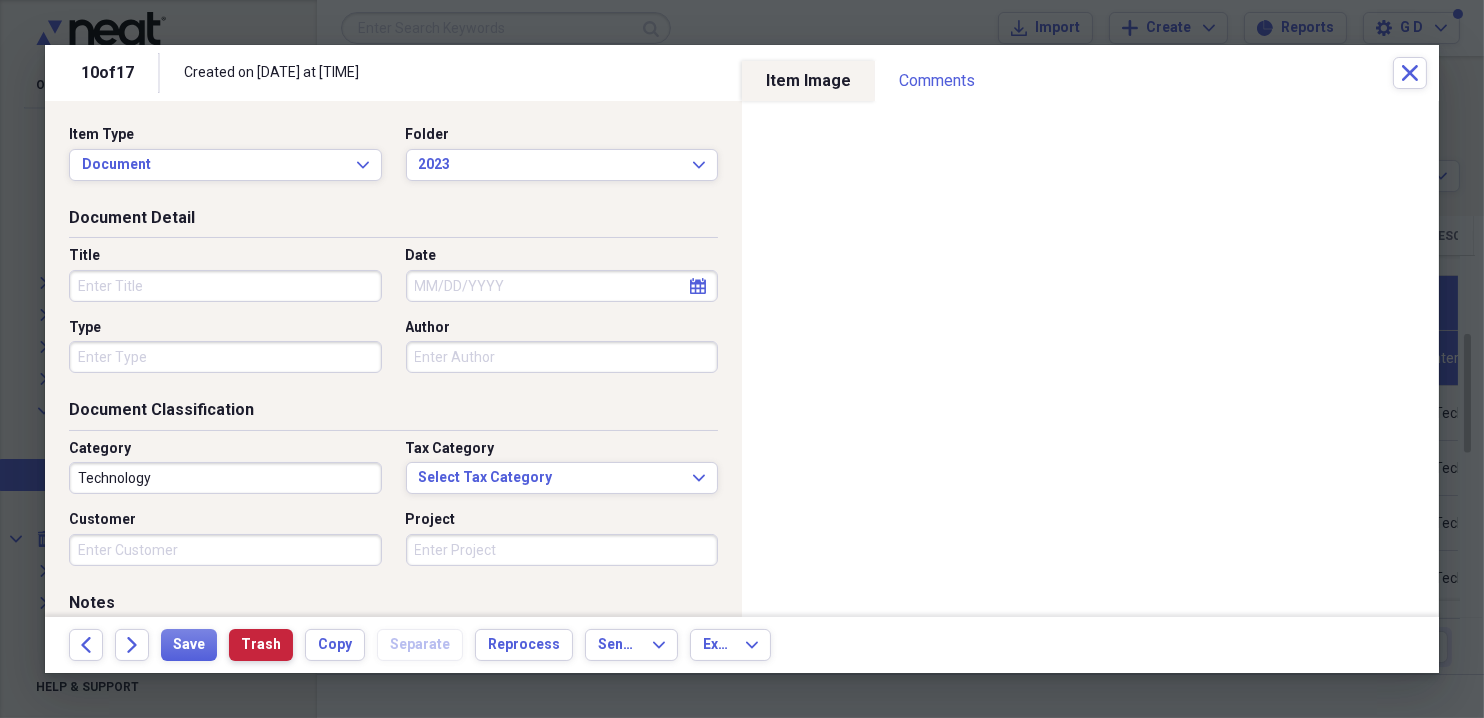 click on "Trash" at bounding box center (261, 645) 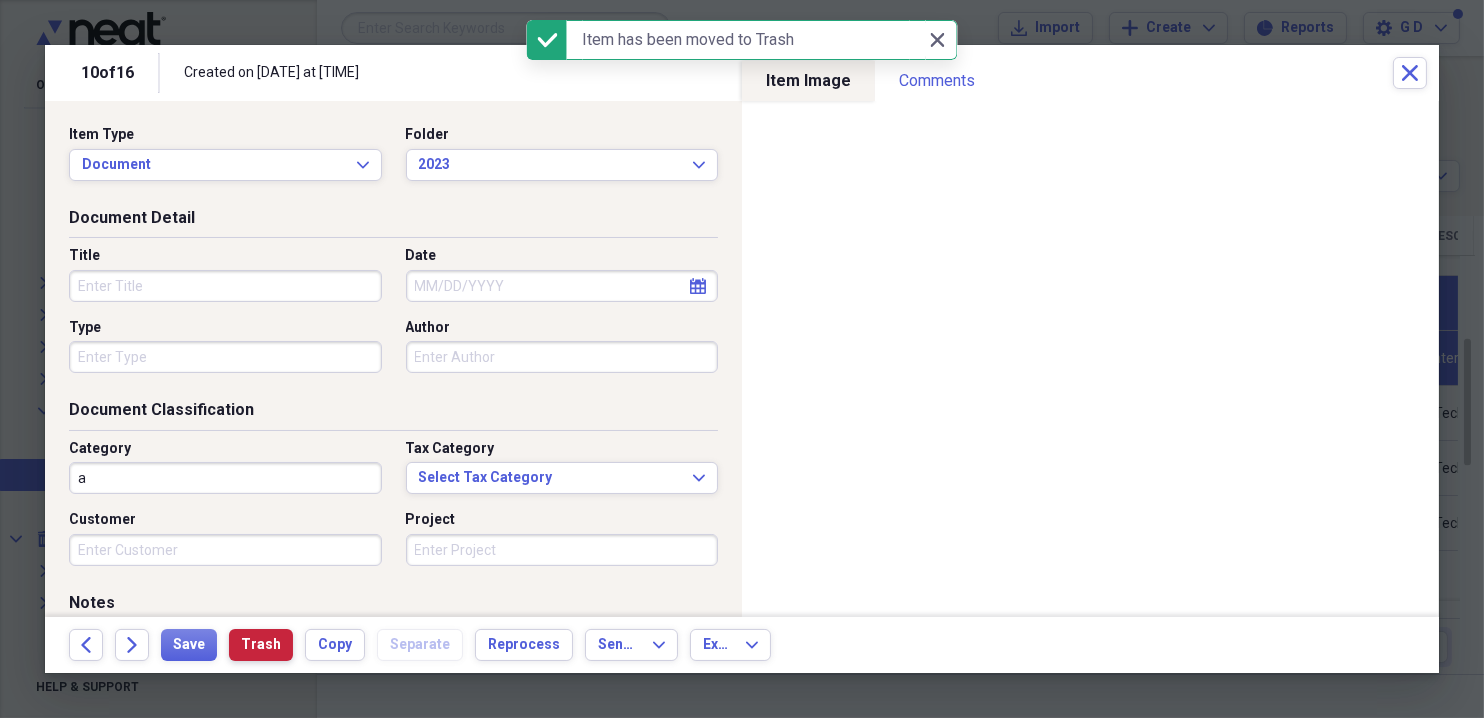click on "Trash" at bounding box center (261, 645) 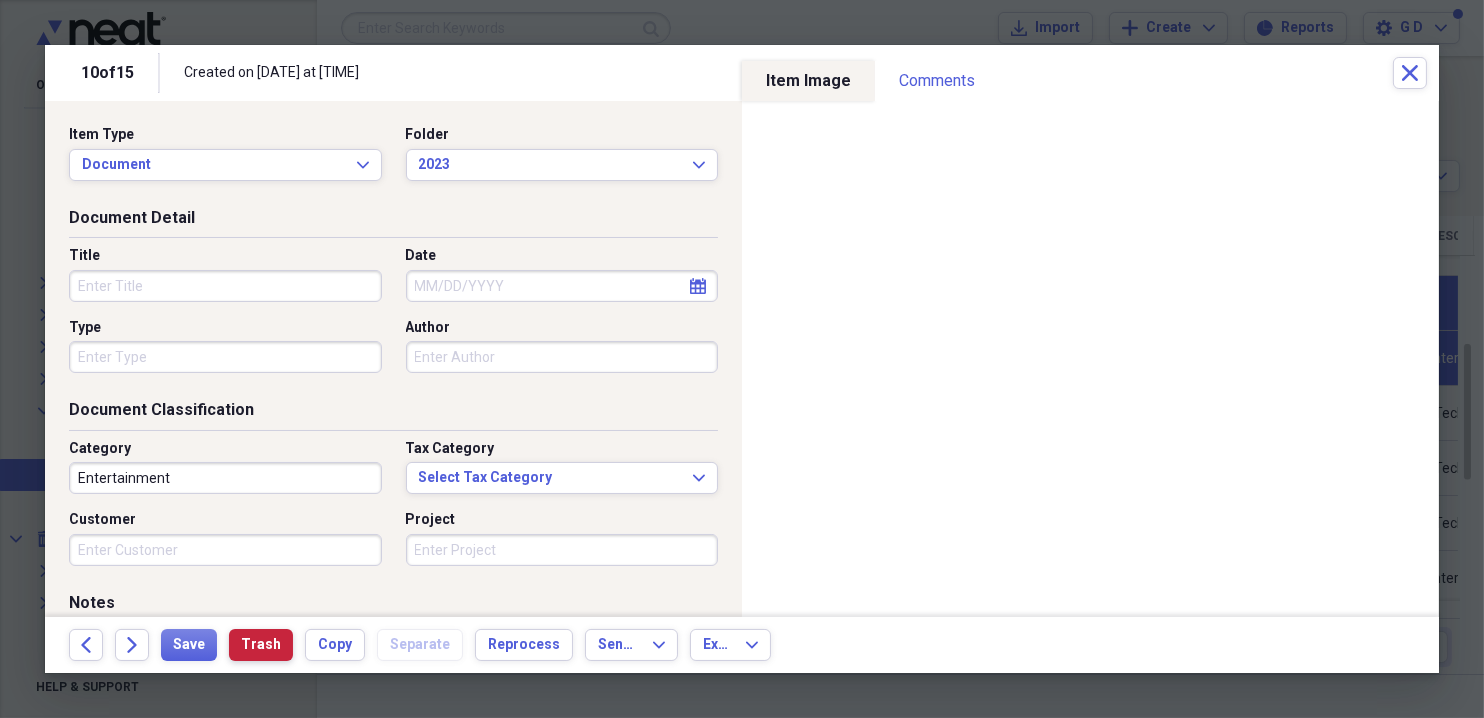 click on "Trash" at bounding box center [261, 645] 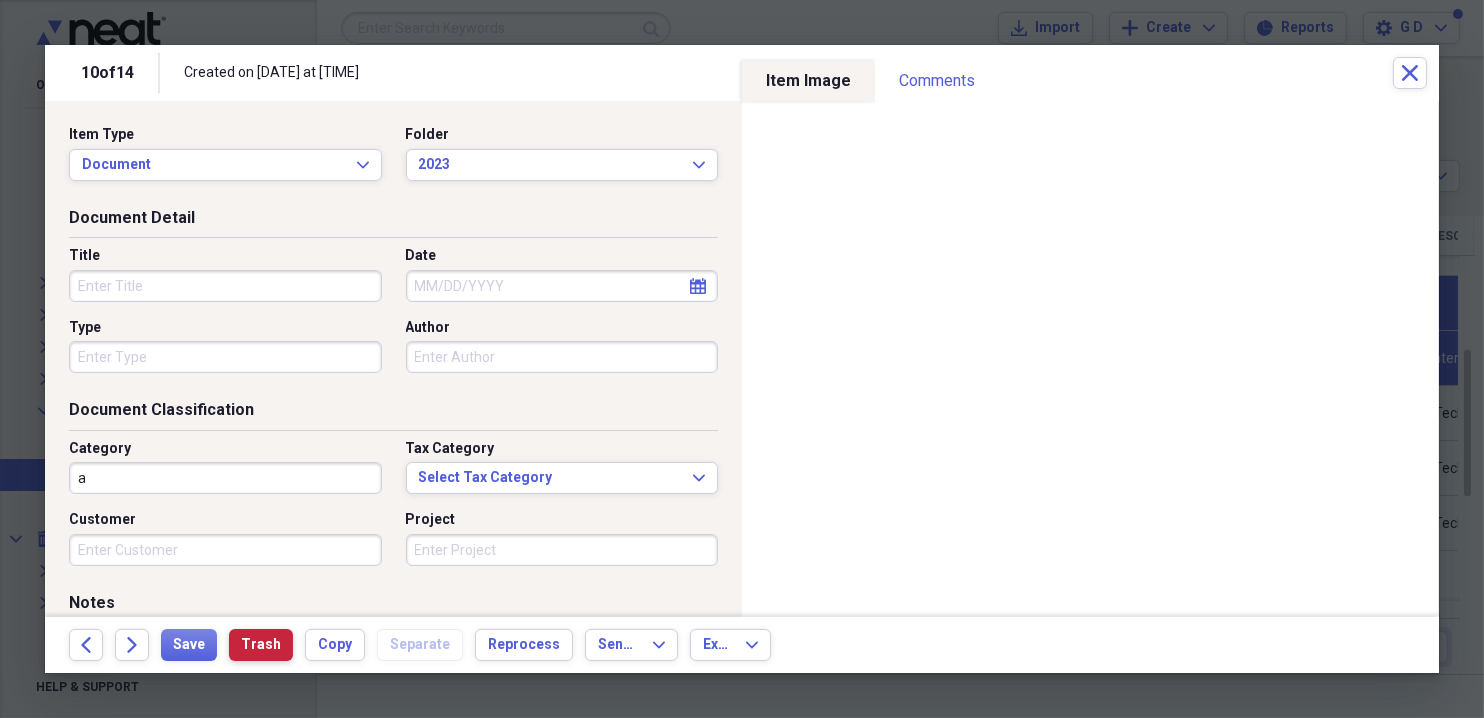 click on "Trash" at bounding box center [261, 645] 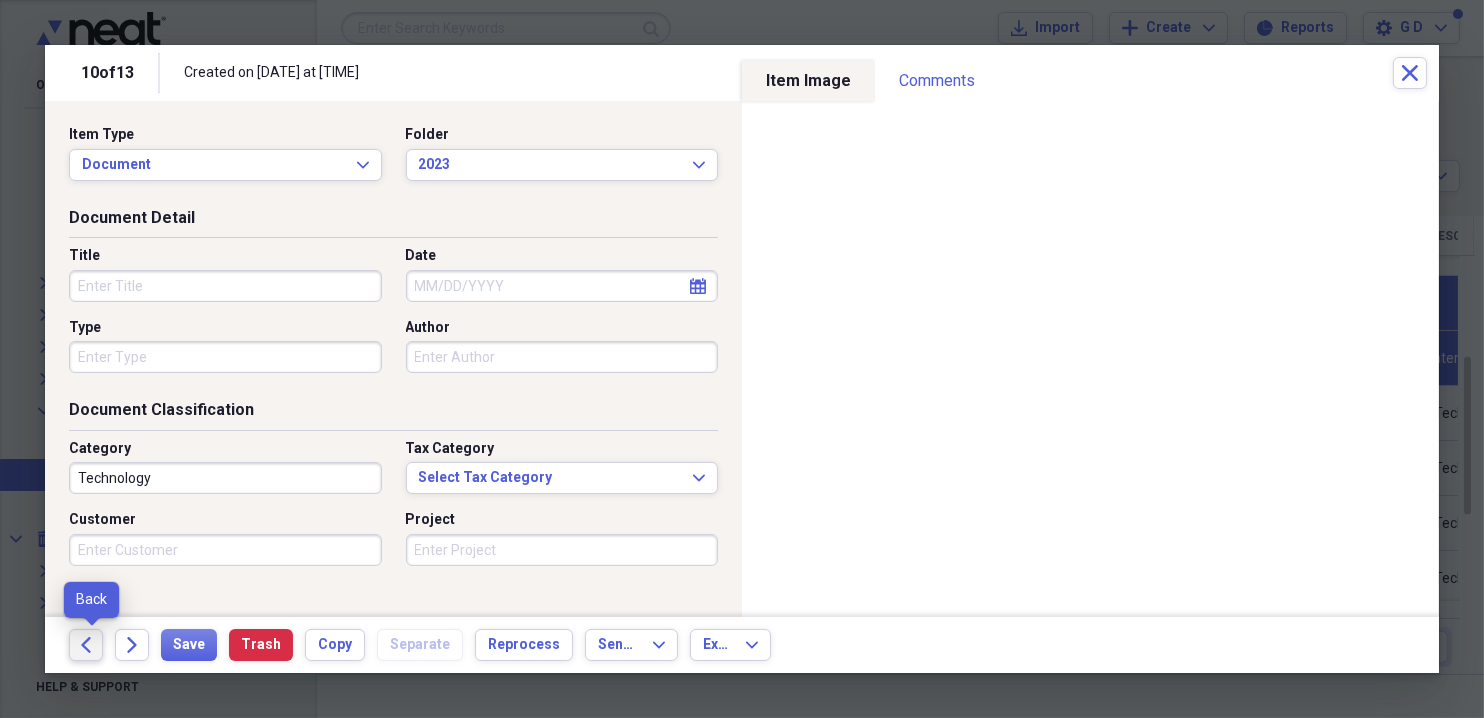 click on "Back" 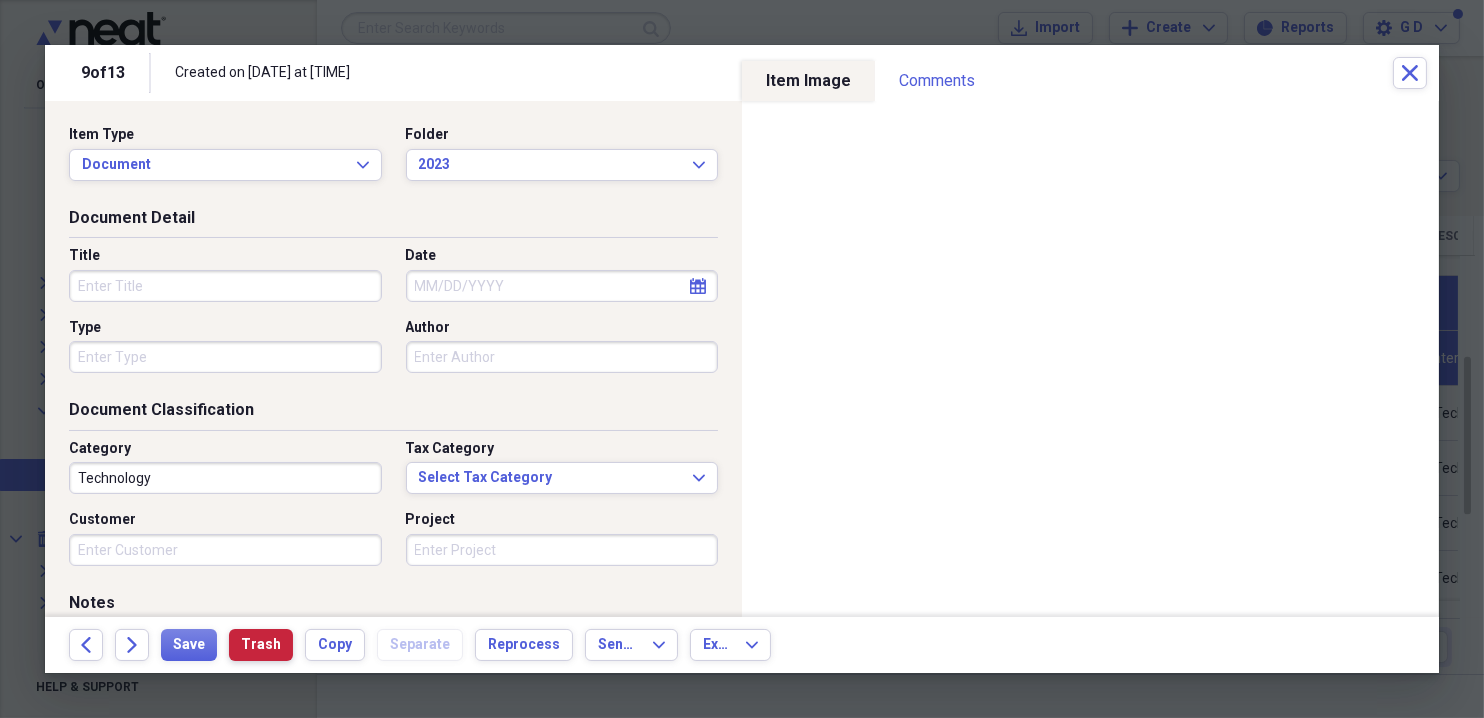 click on "Trash" at bounding box center [261, 645] 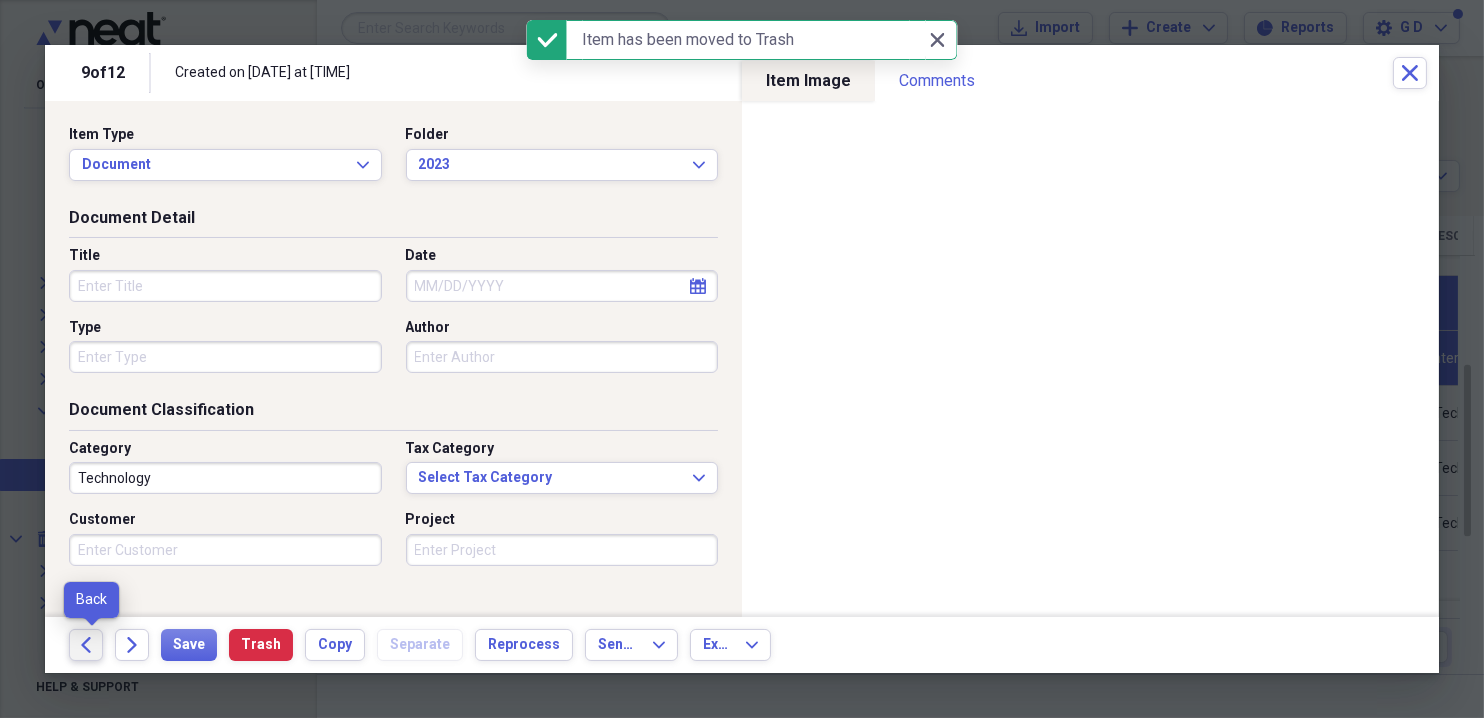 click on "Back" 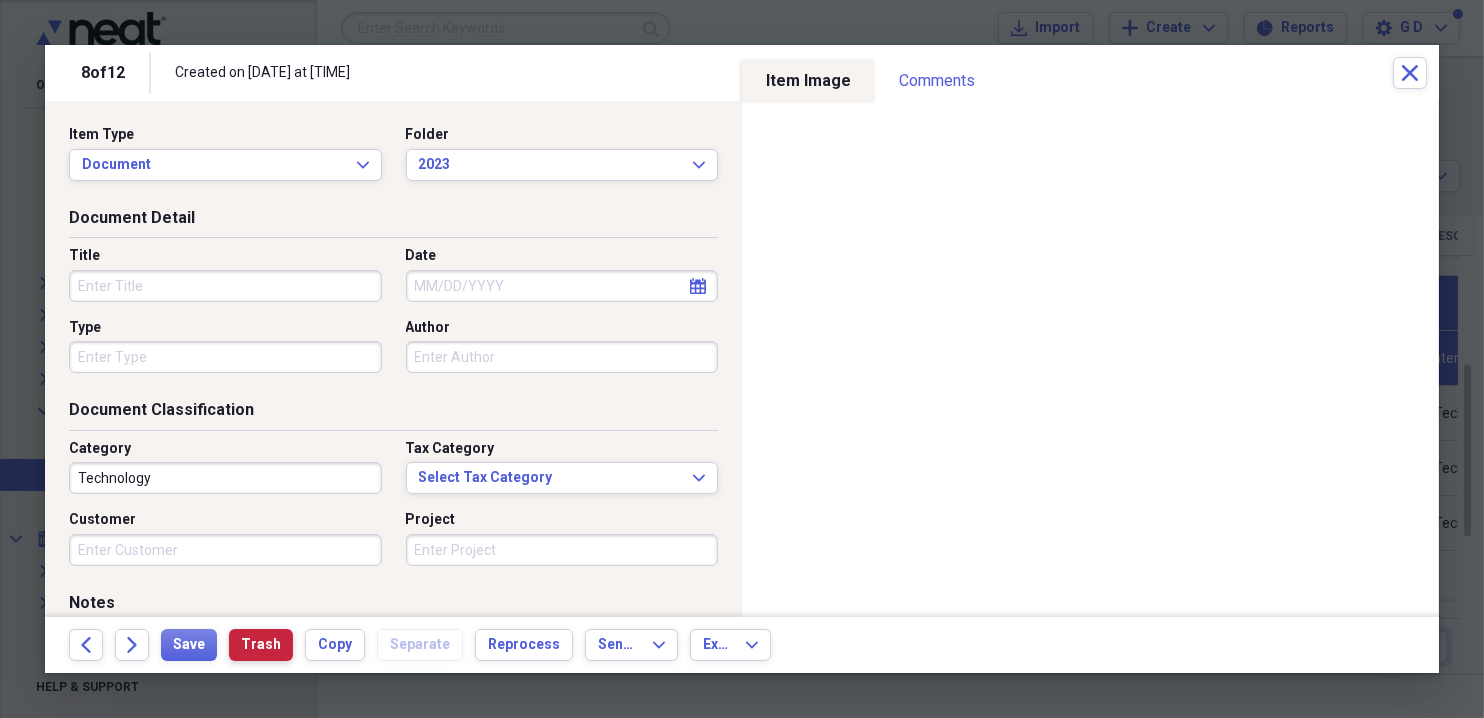 click on "Trash" at bounding box center (261, 645) 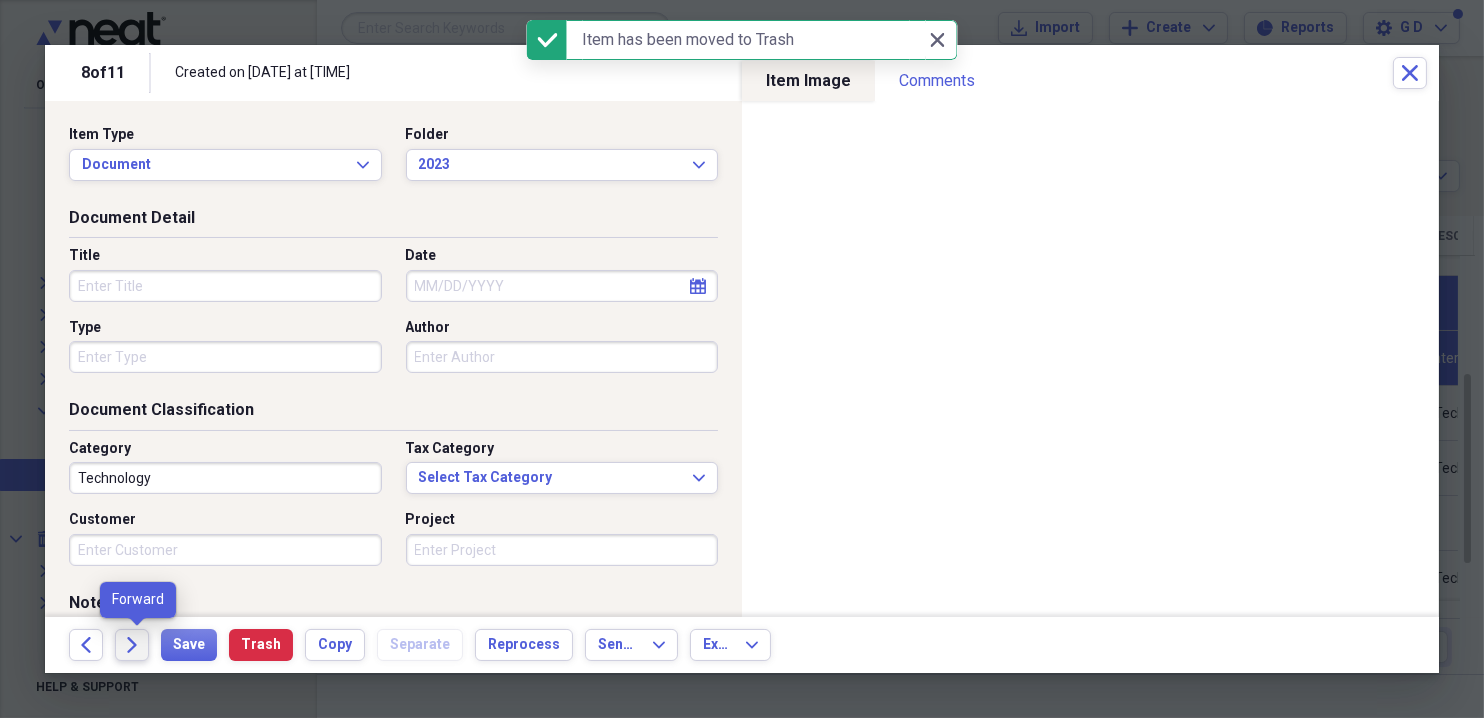 click 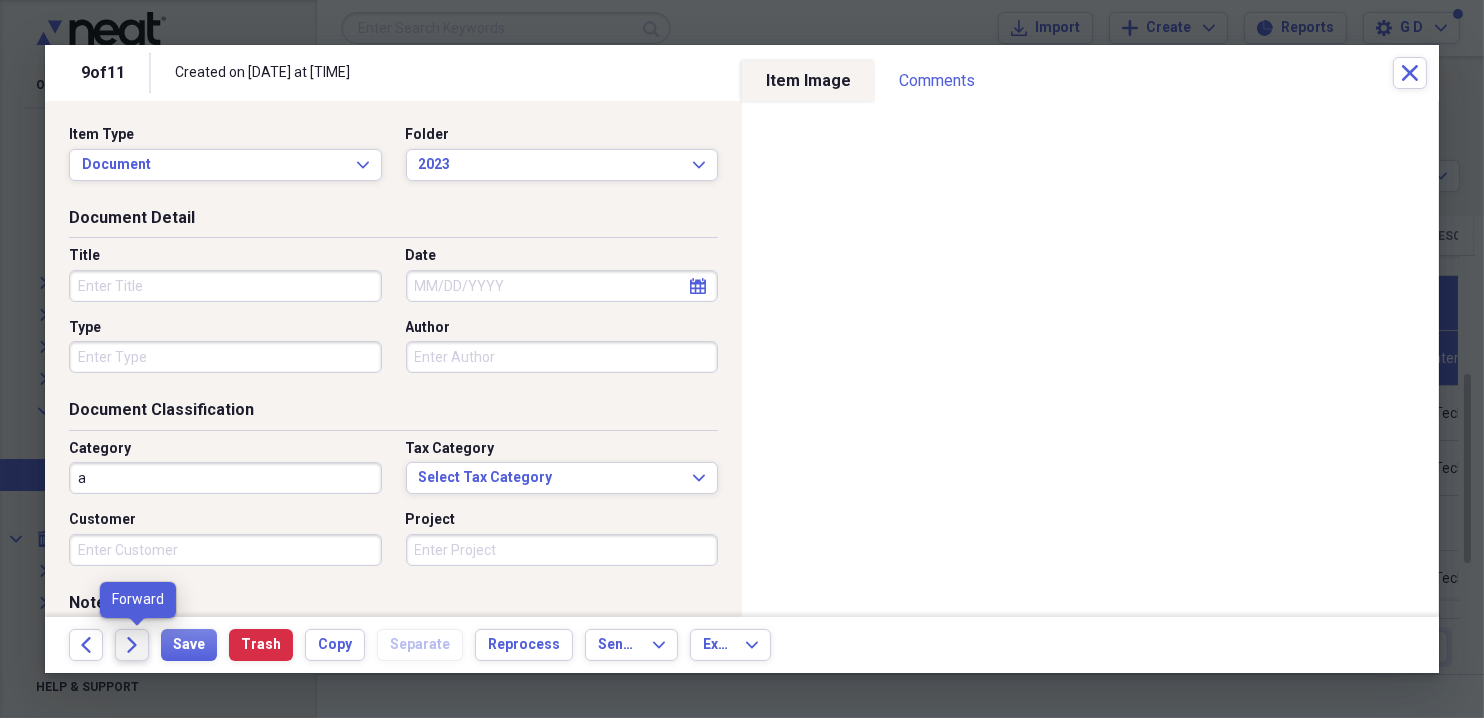 click on "Forward" 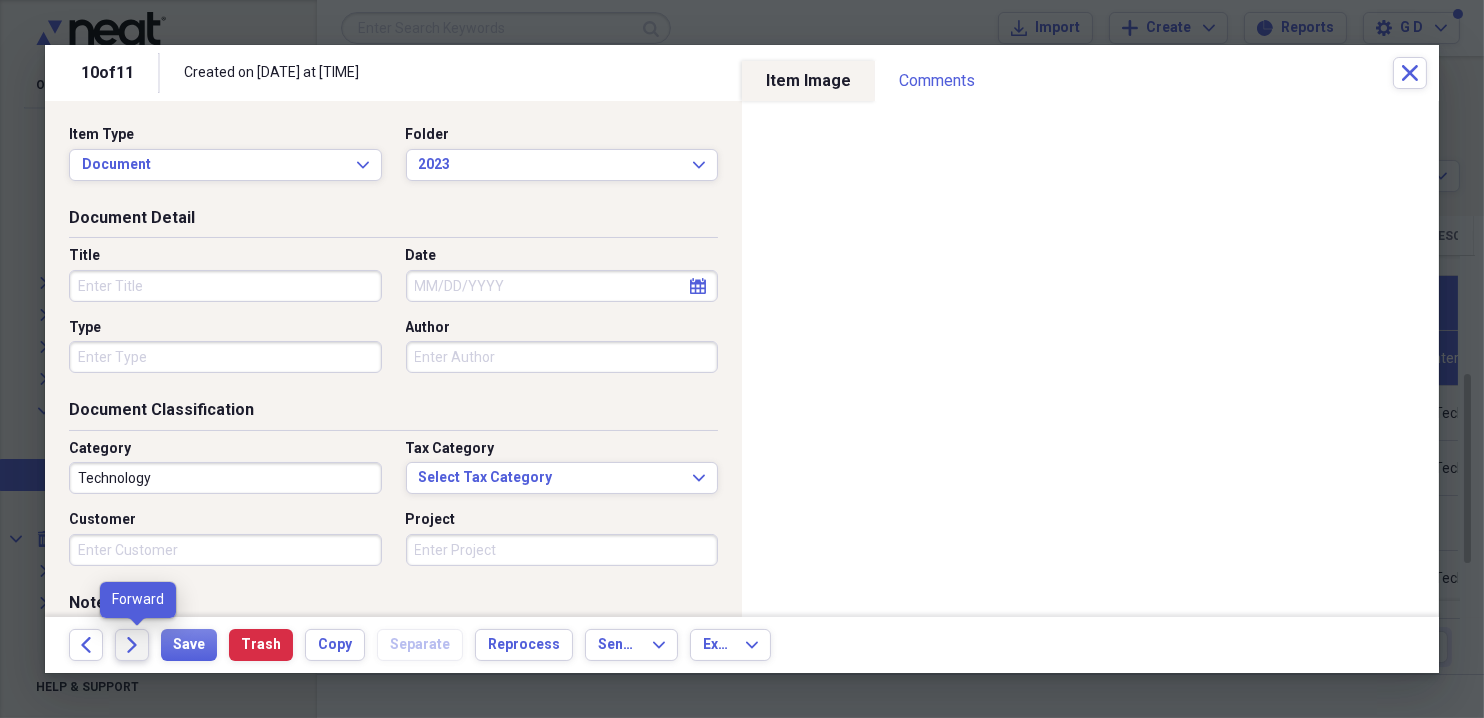click on "Forward" at bounding box center (132, 645) 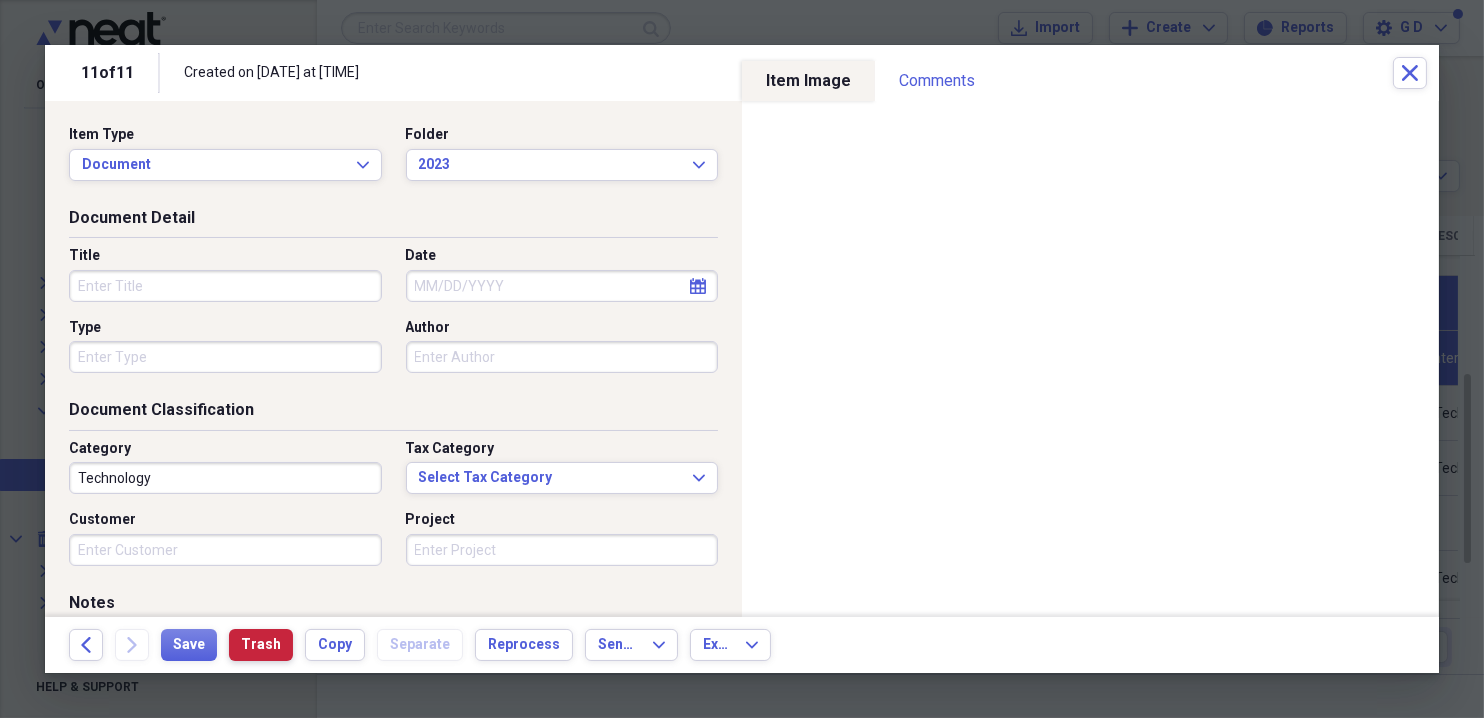 click on "Trash" at bounding box center [261, 645] 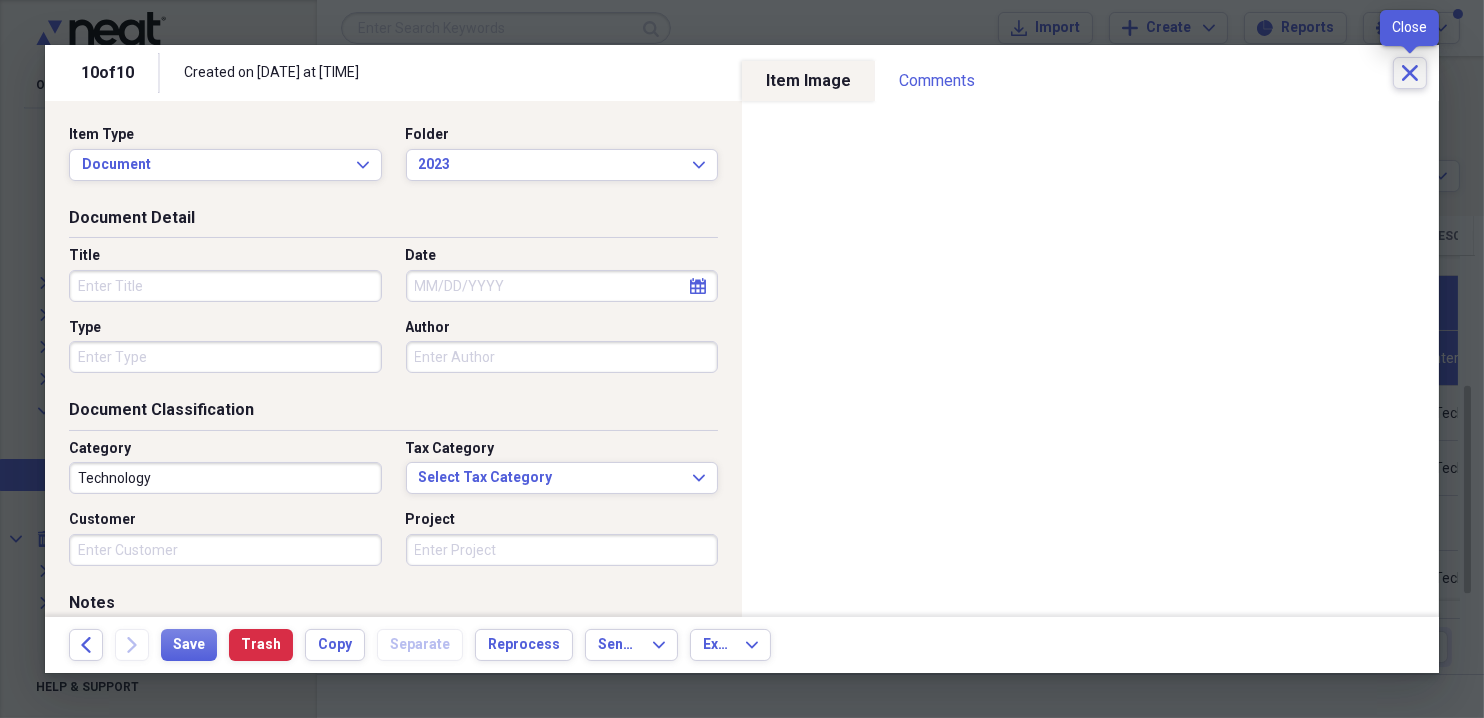 click 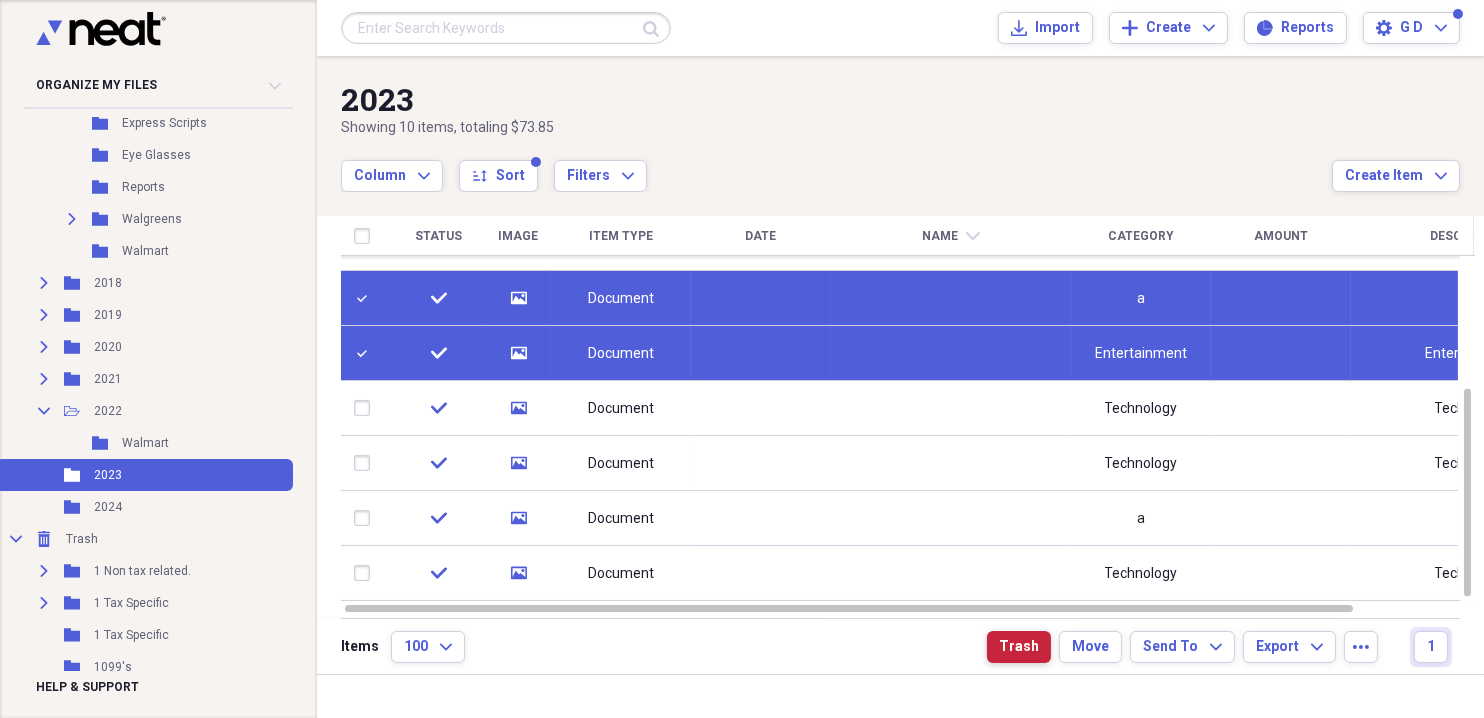click on "Trash" at bounding box center [1019, 647] 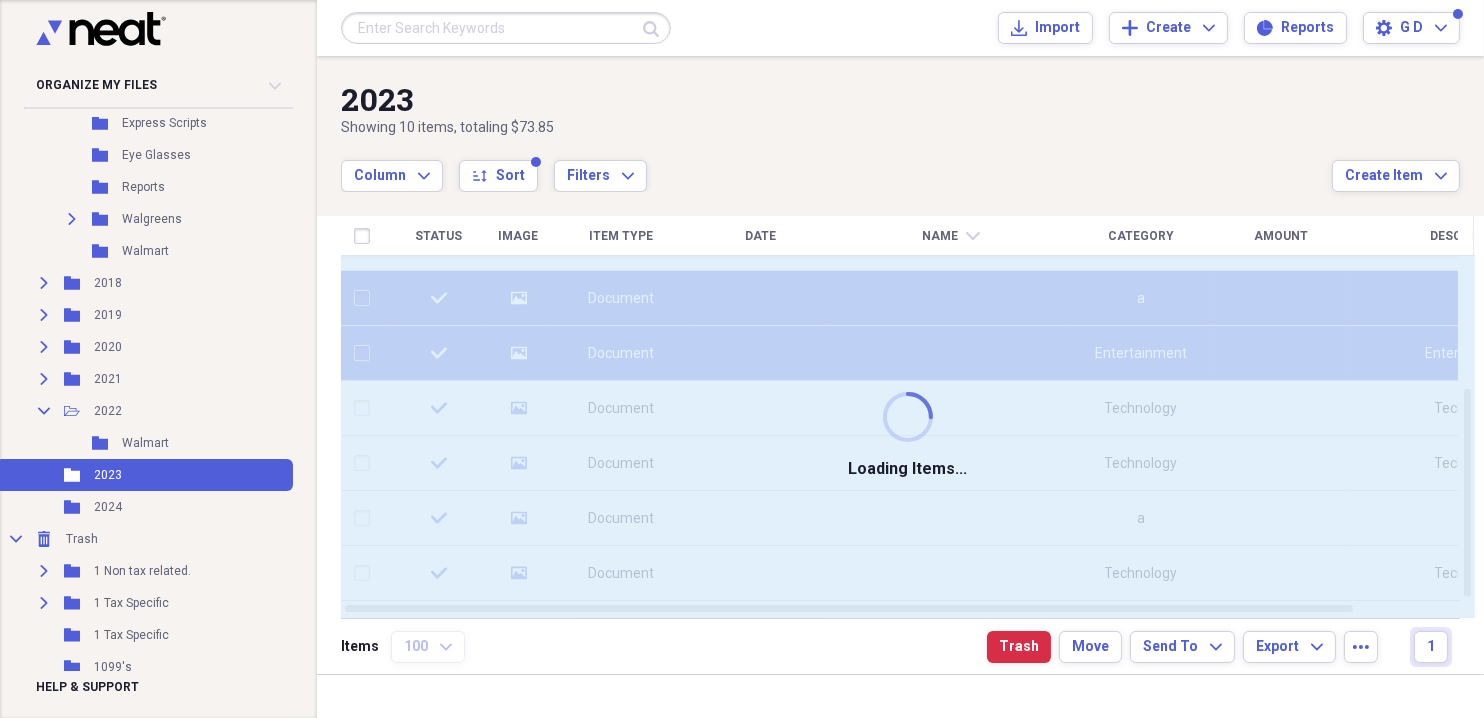 checkbox on "false" 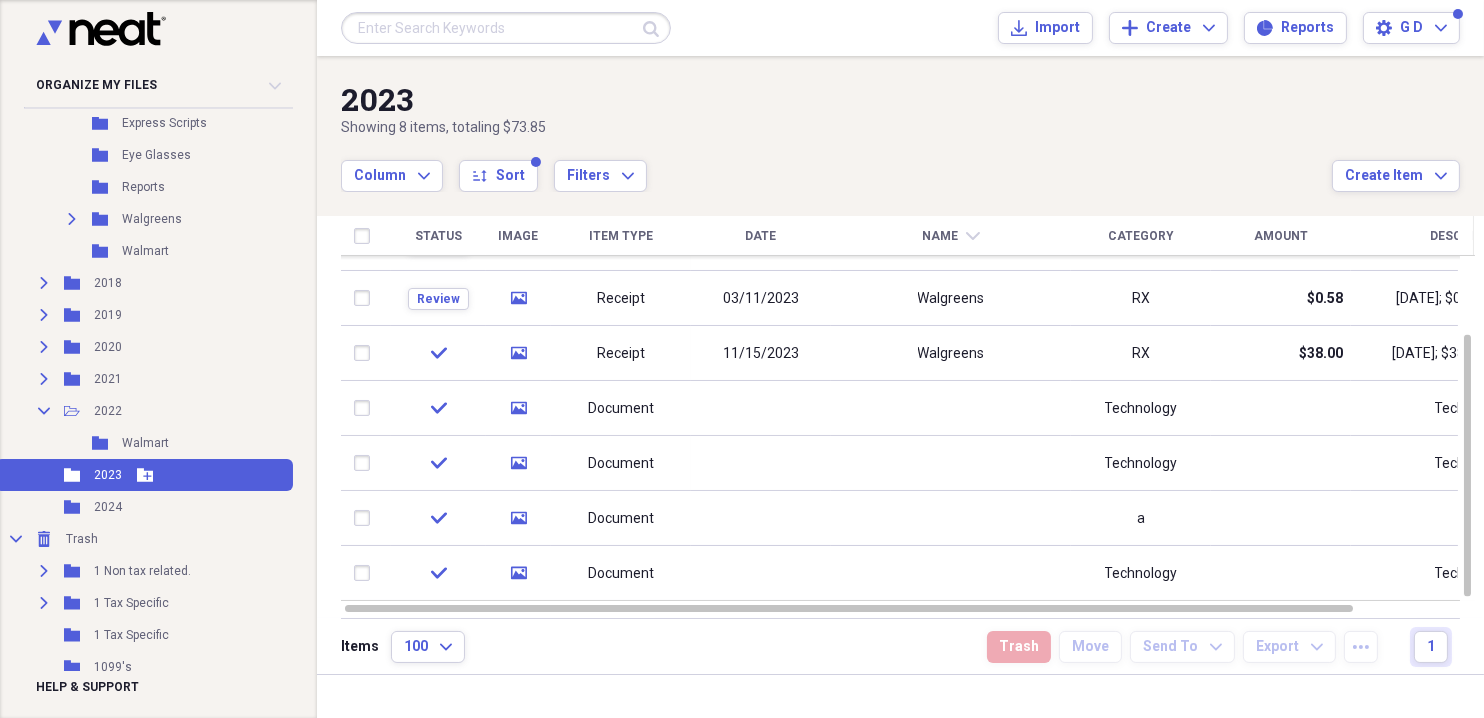 click 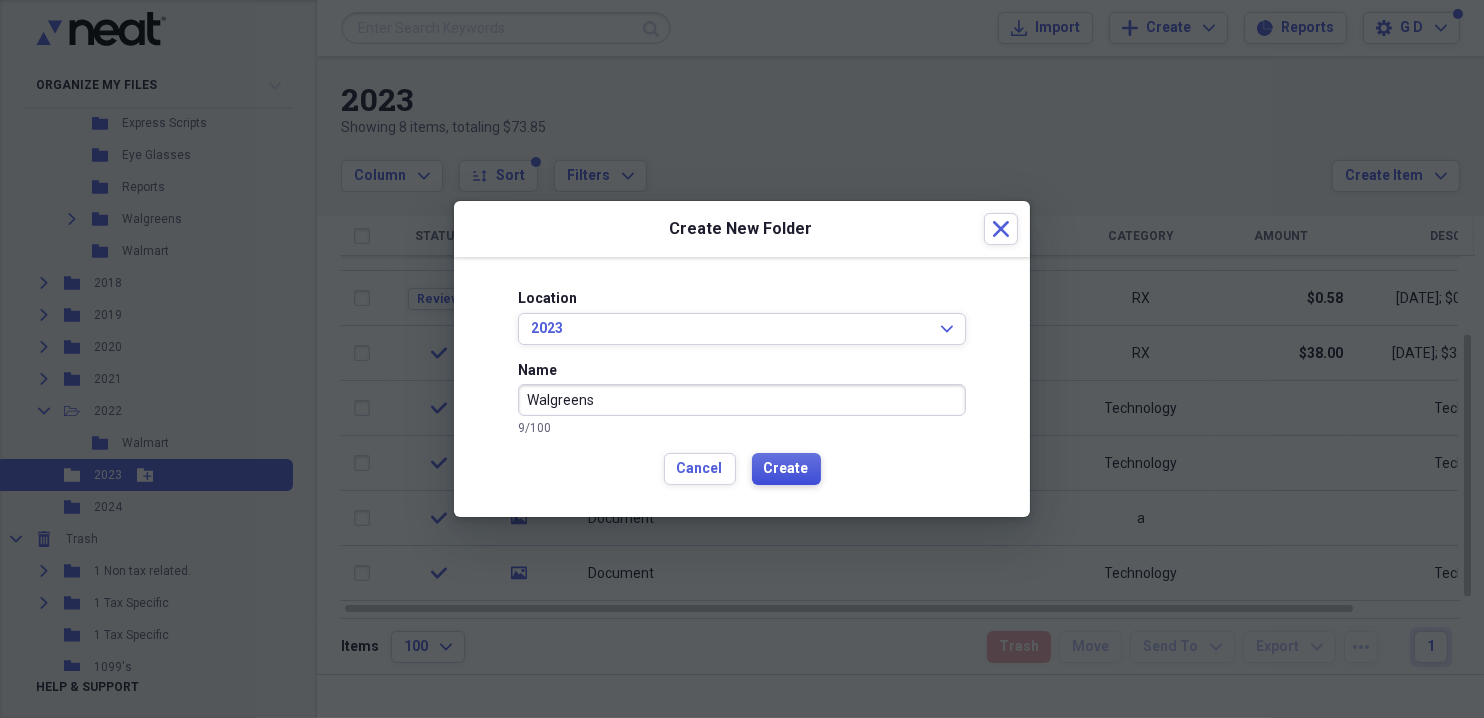 type on "Walgreens" 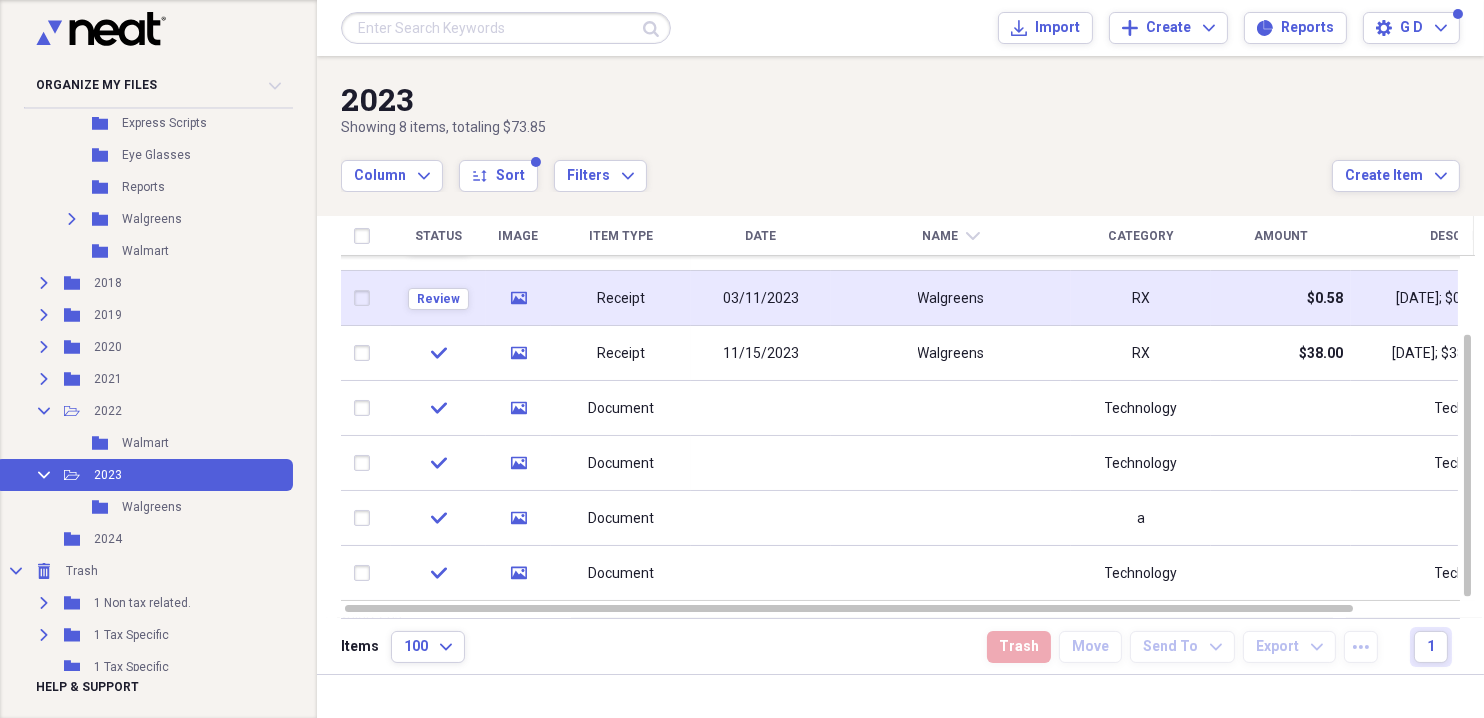 click at bounding box center [366, 298] 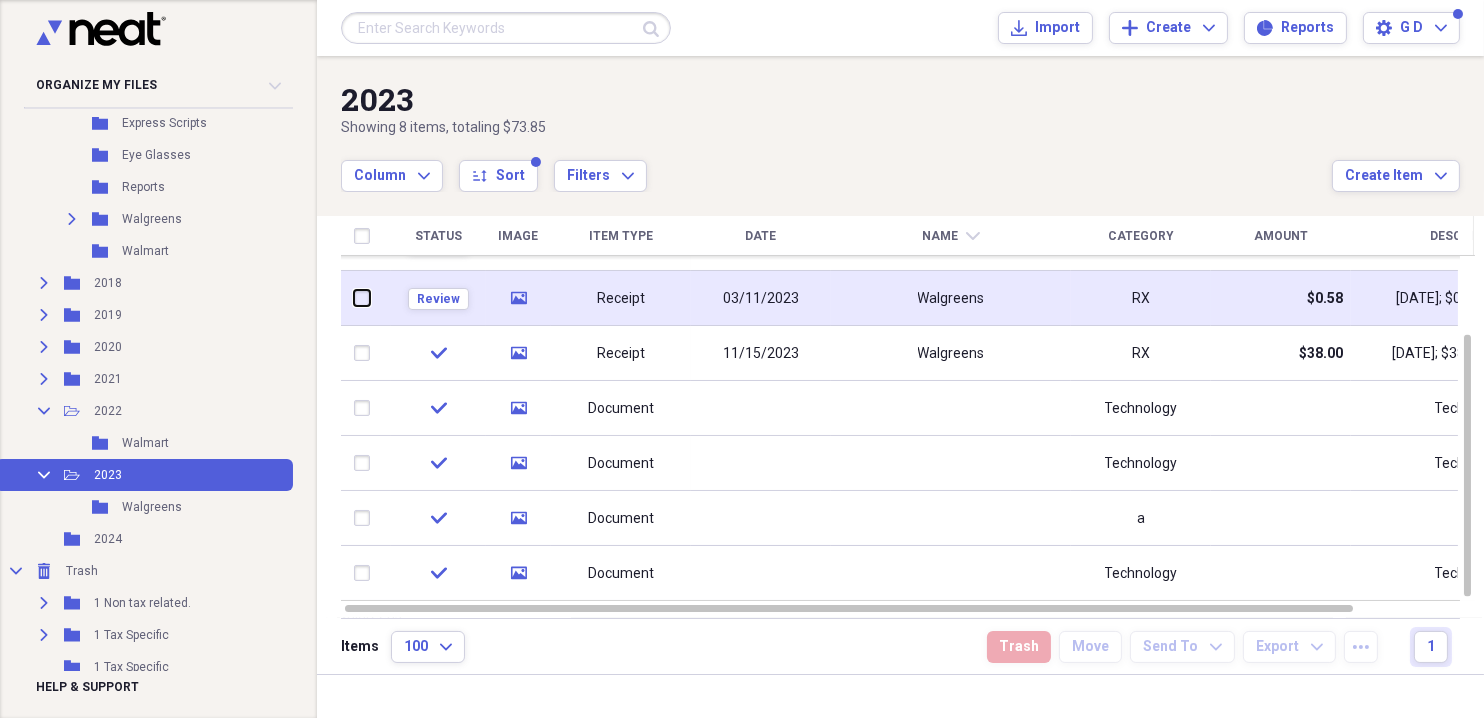 click at bounding box center [354, 298] 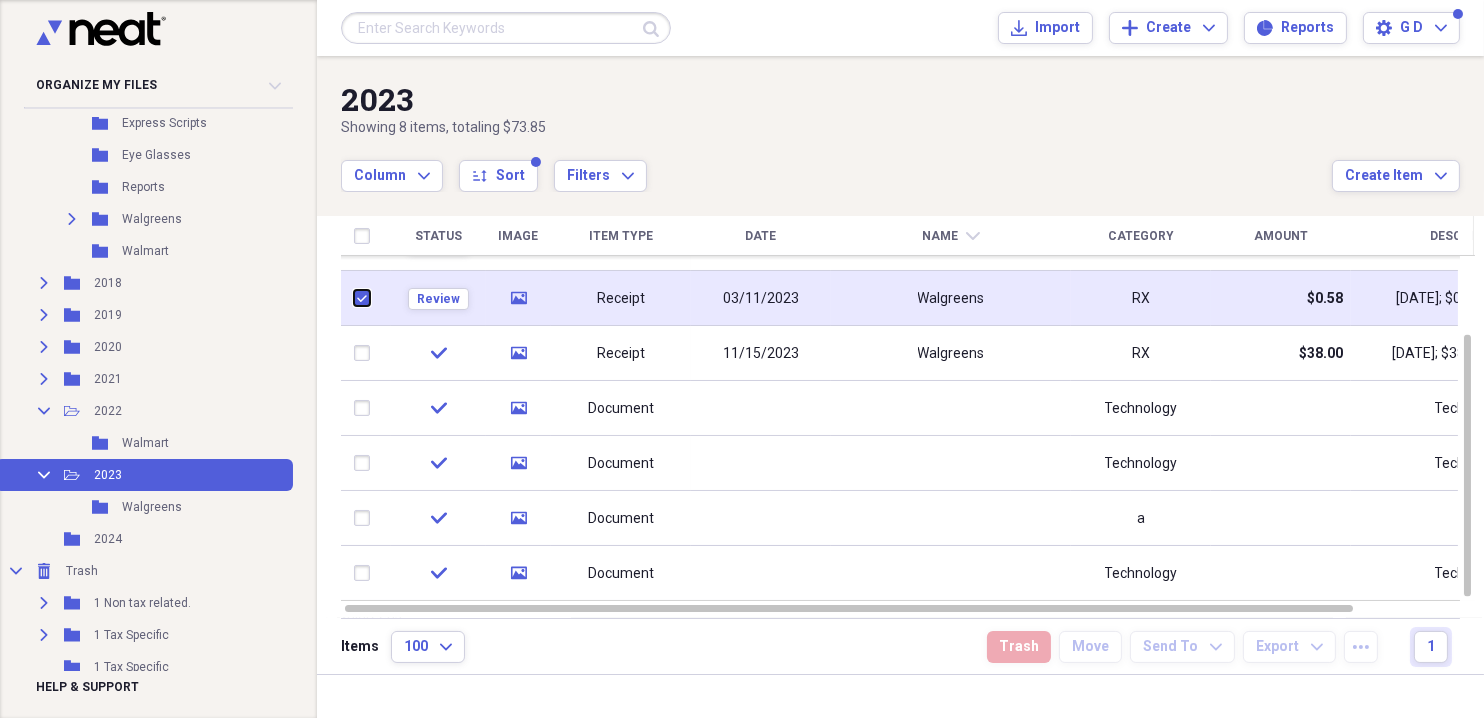 checkbox on "true" 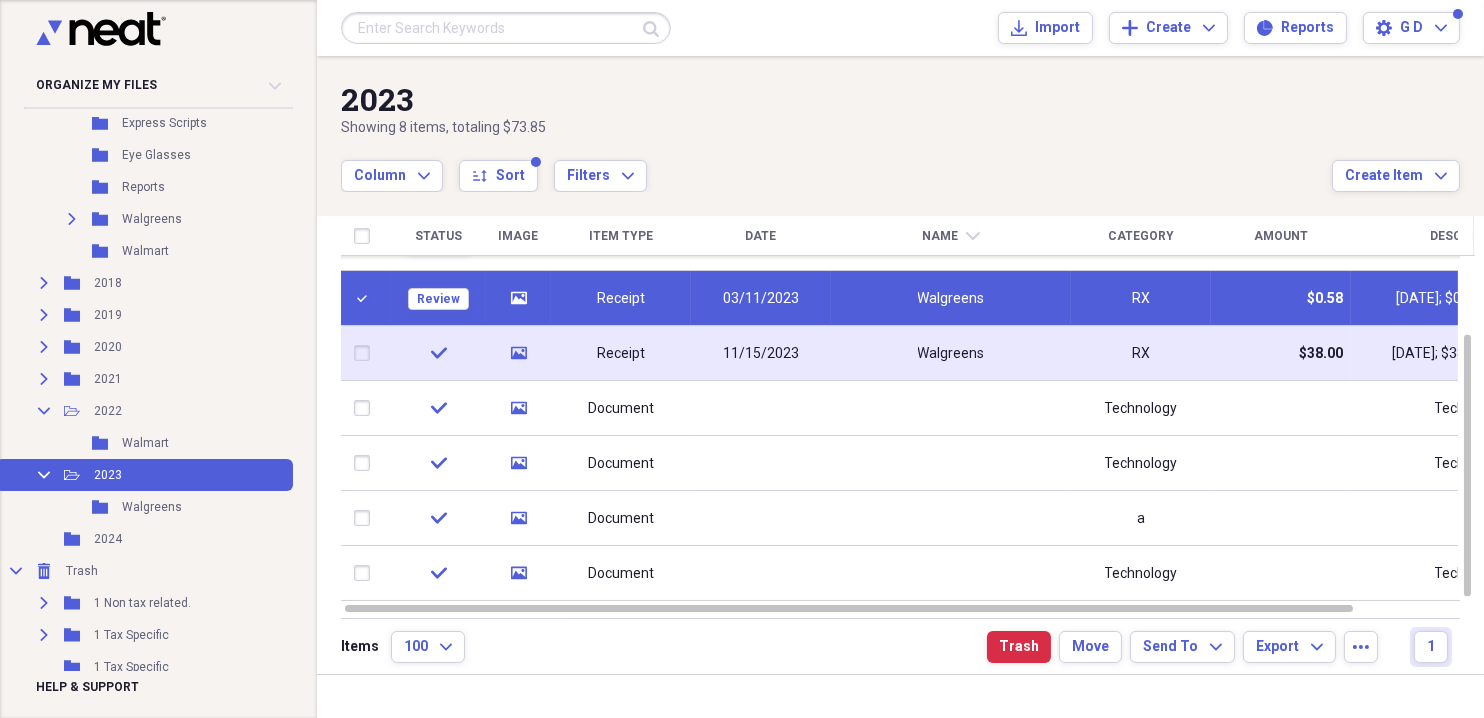 click at bounding box center [366, 353] 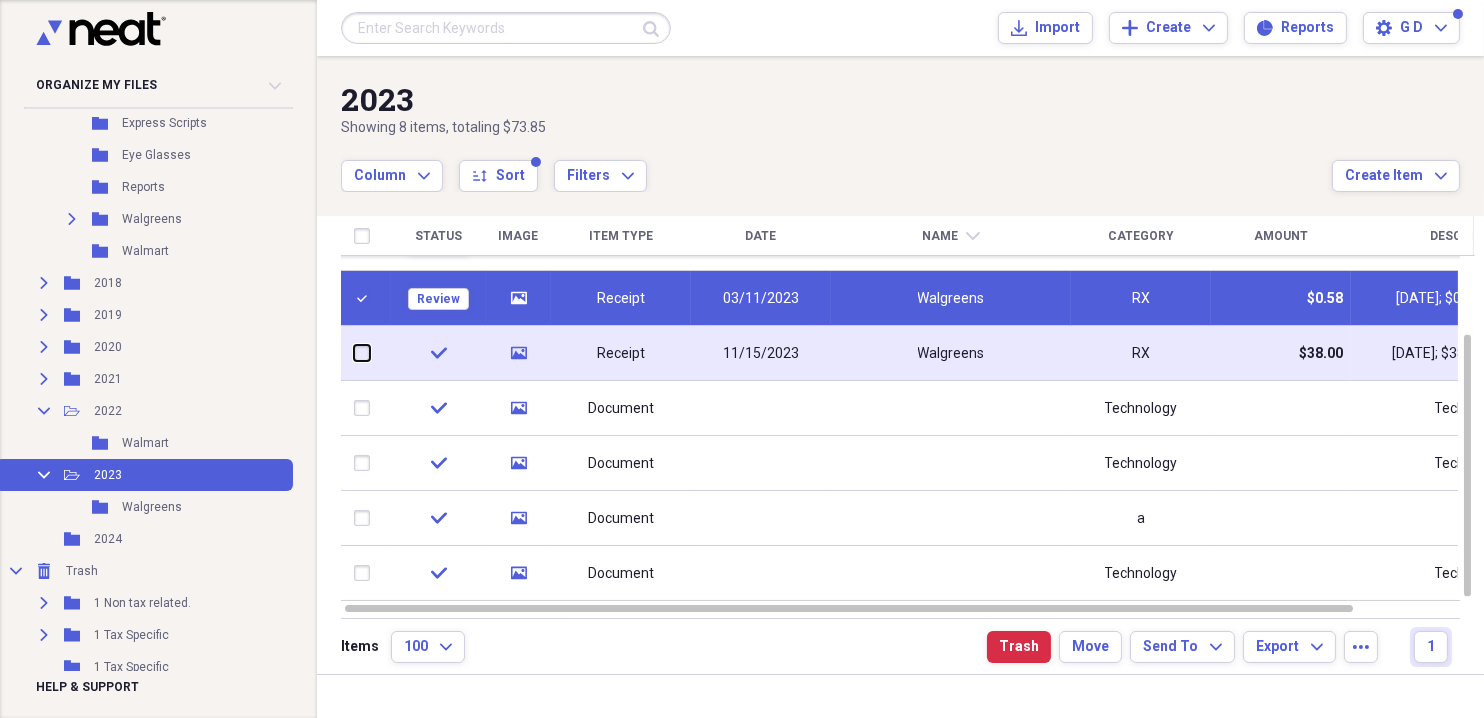 click at bounding box center (354, 353) 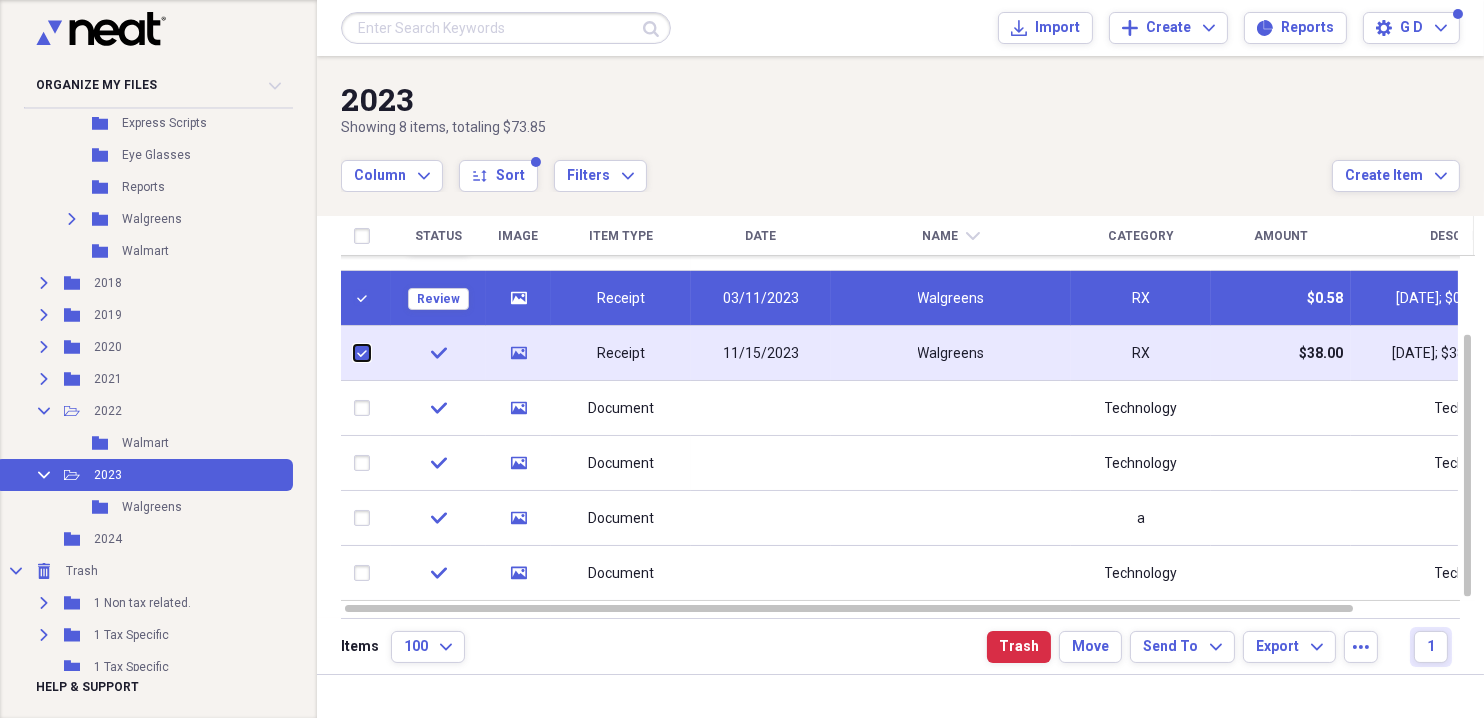 checkbox on "true" 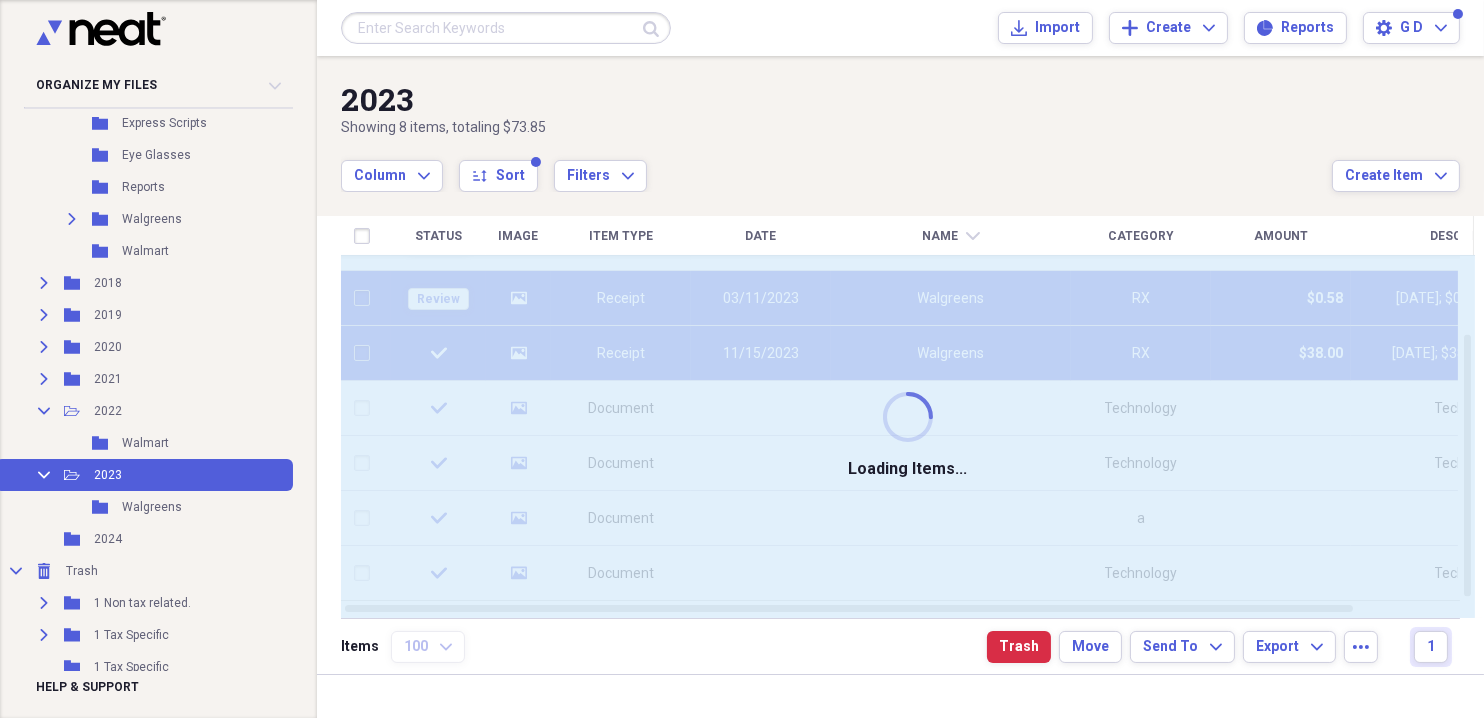 checkbox on "false" 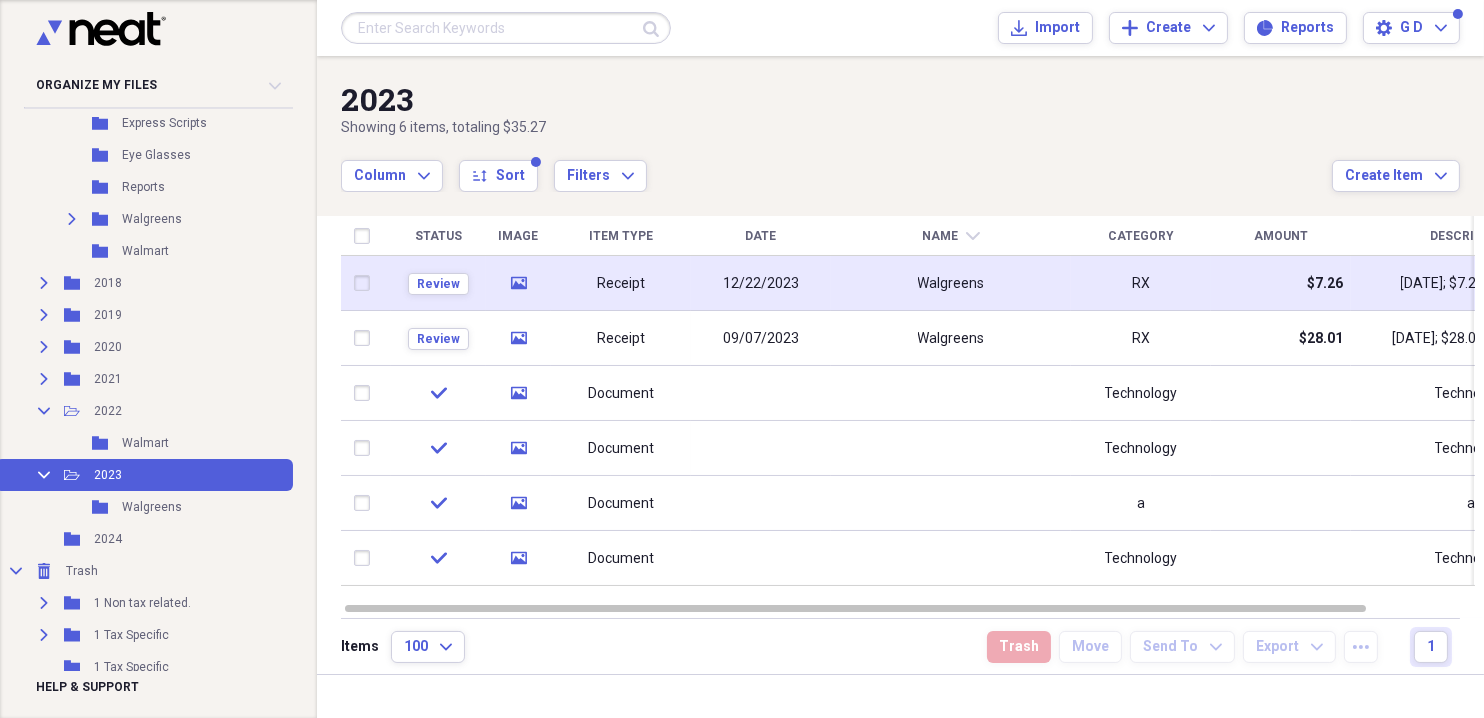 click at bounding box center (366, 283) 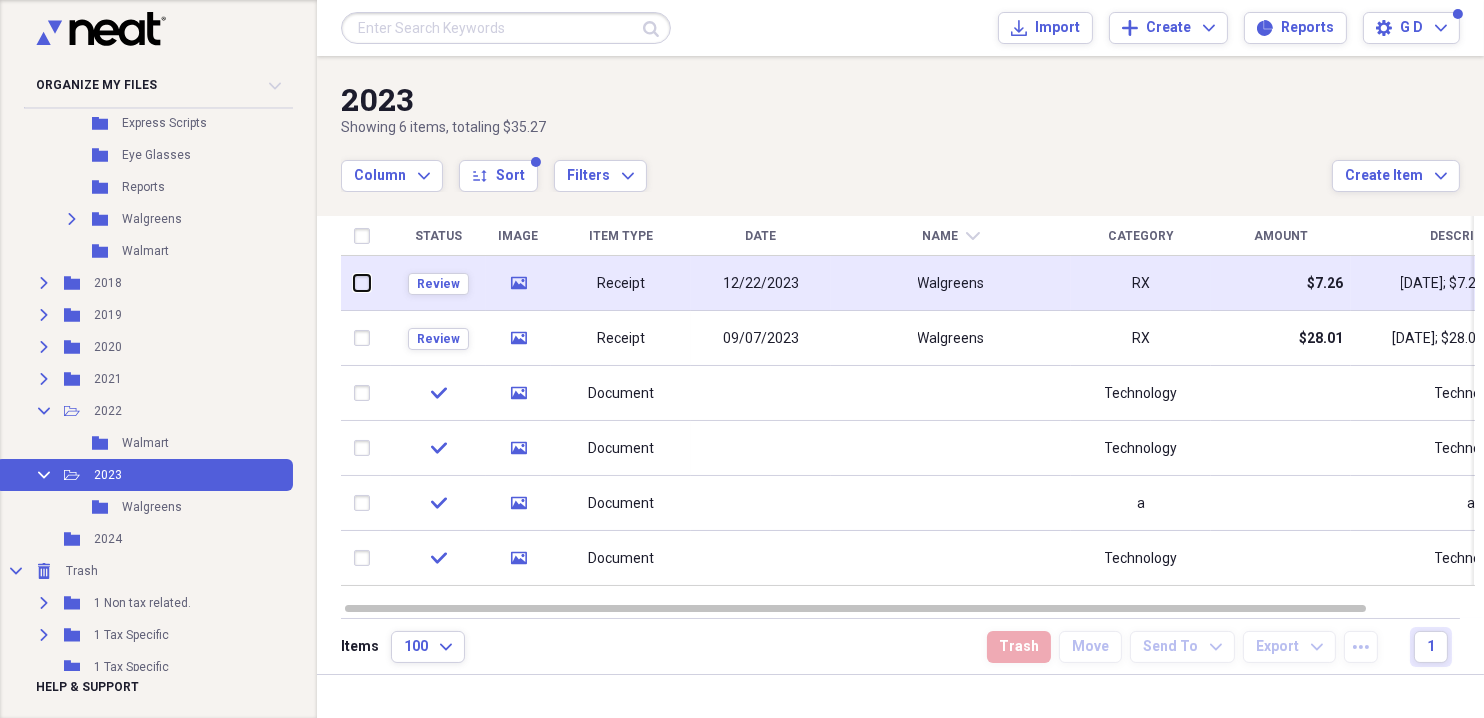 click at bounding box center (354, 283) 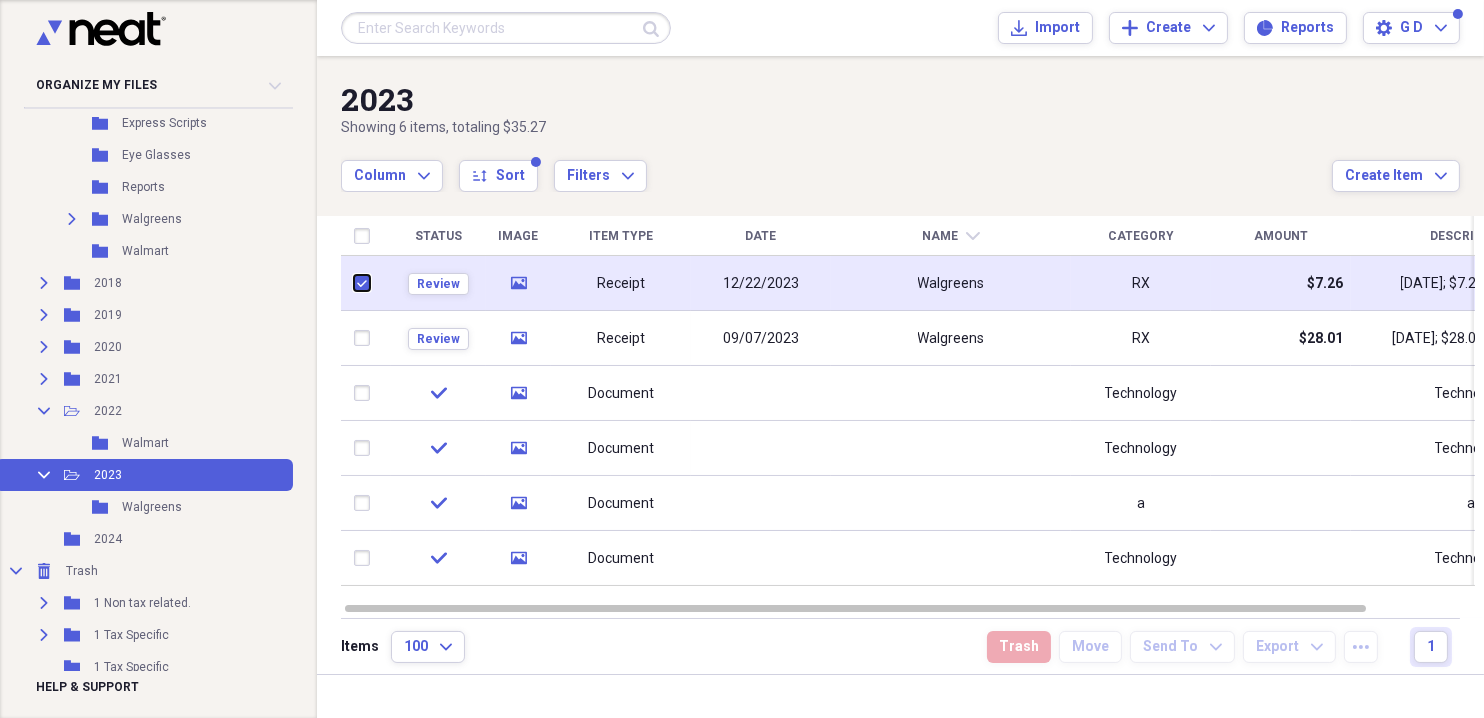 checkbox on "true" 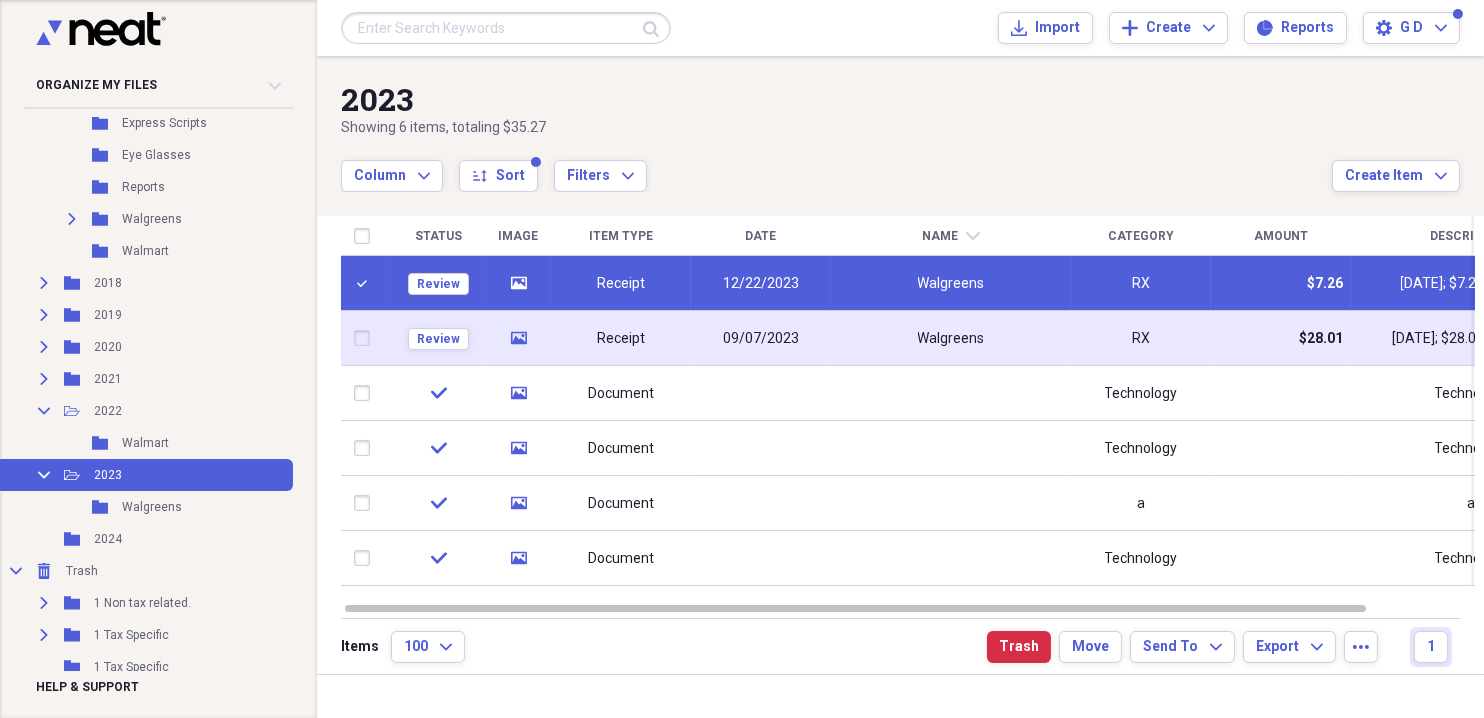 click at bounding box center (366, 338) 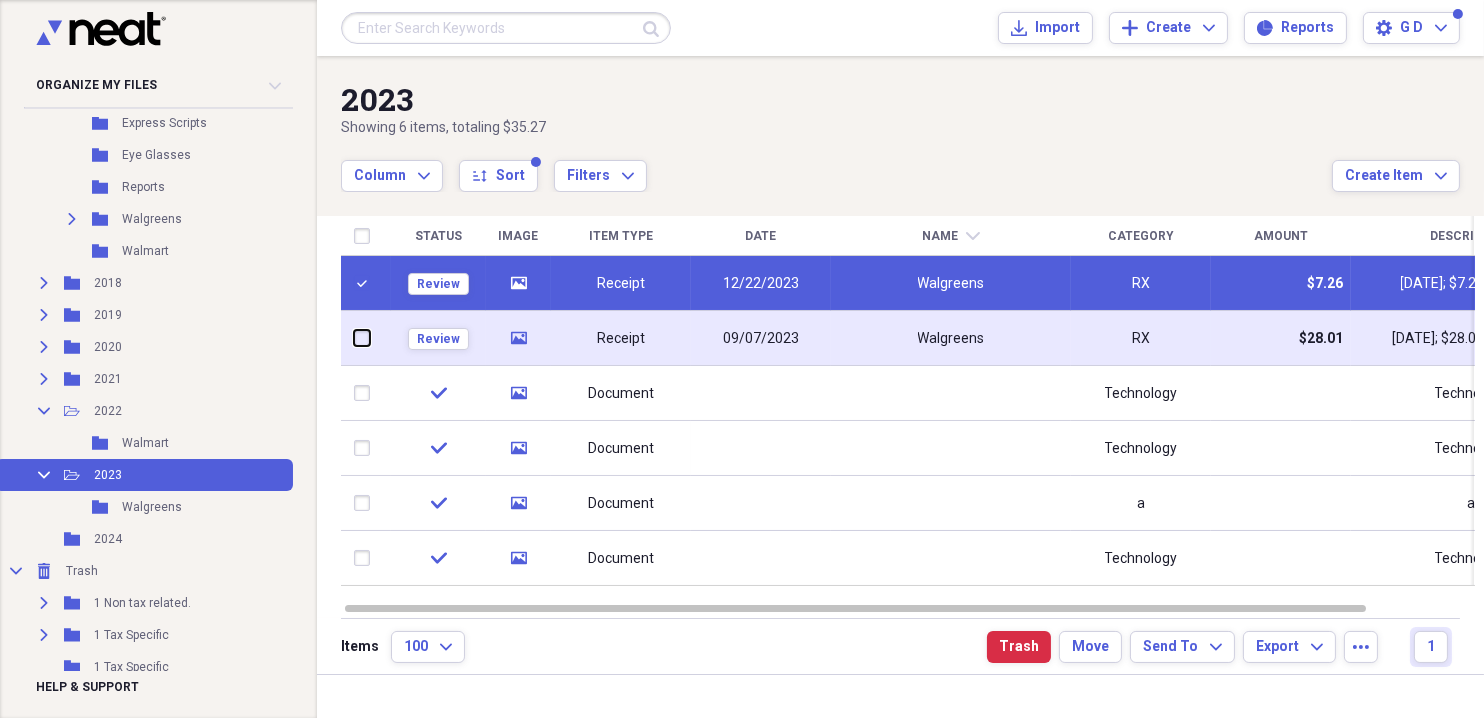 click at bounding box center [354, 338] 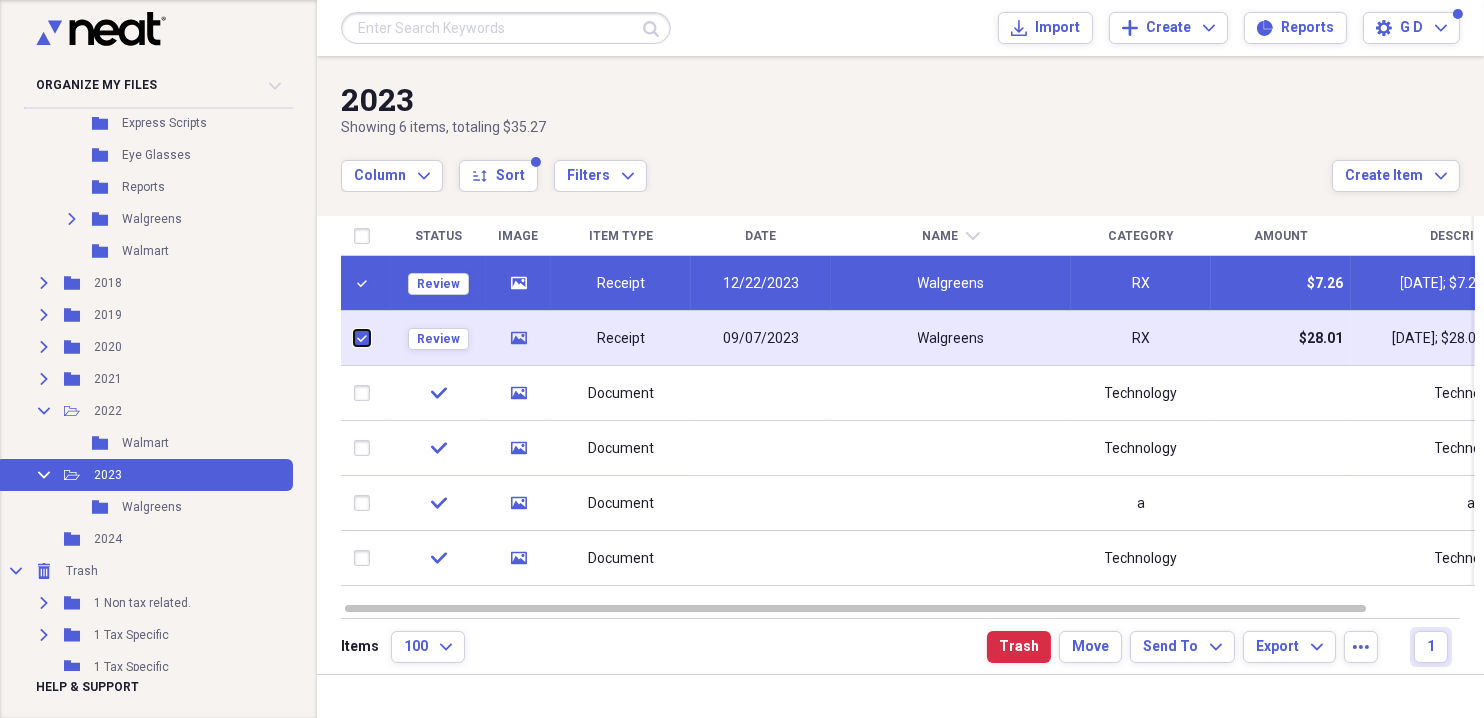 checkbox on "true" 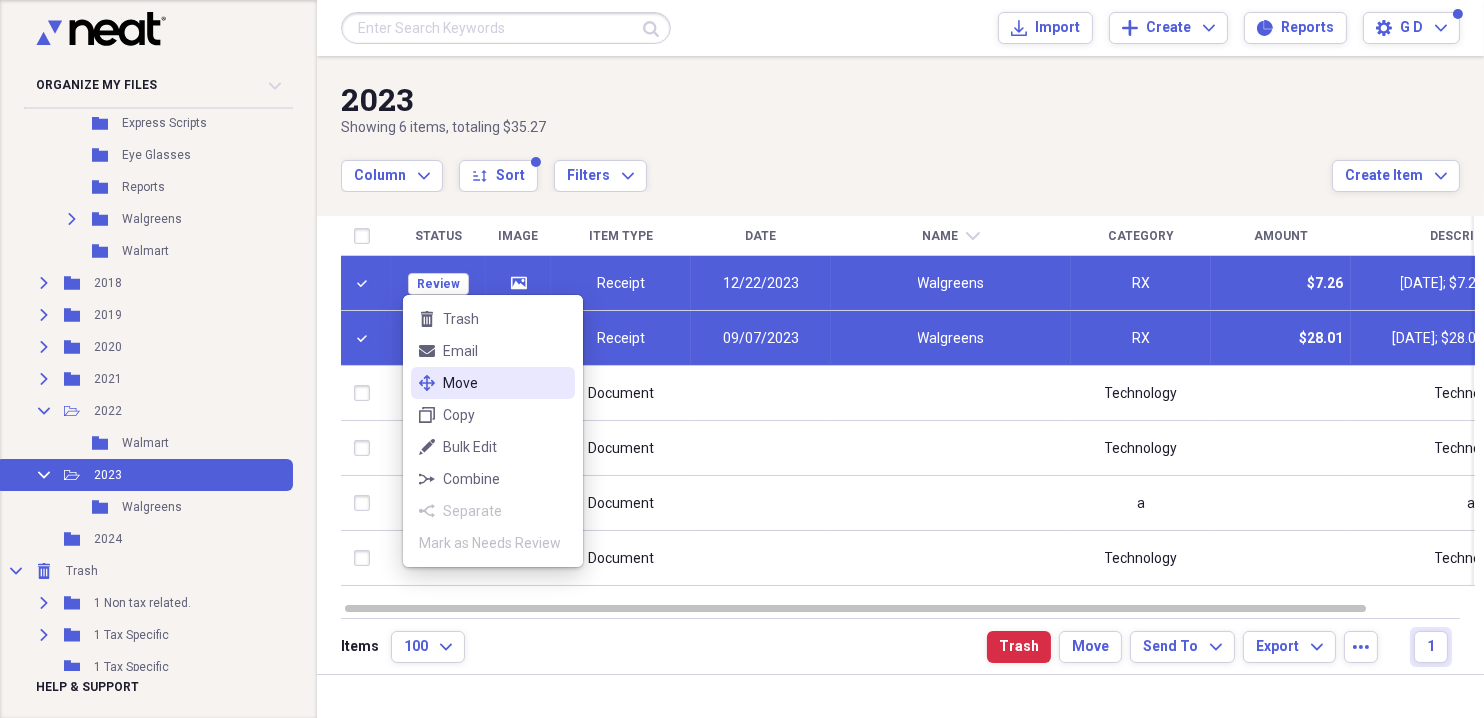 click on "Move" at bounding box center [505, 383] 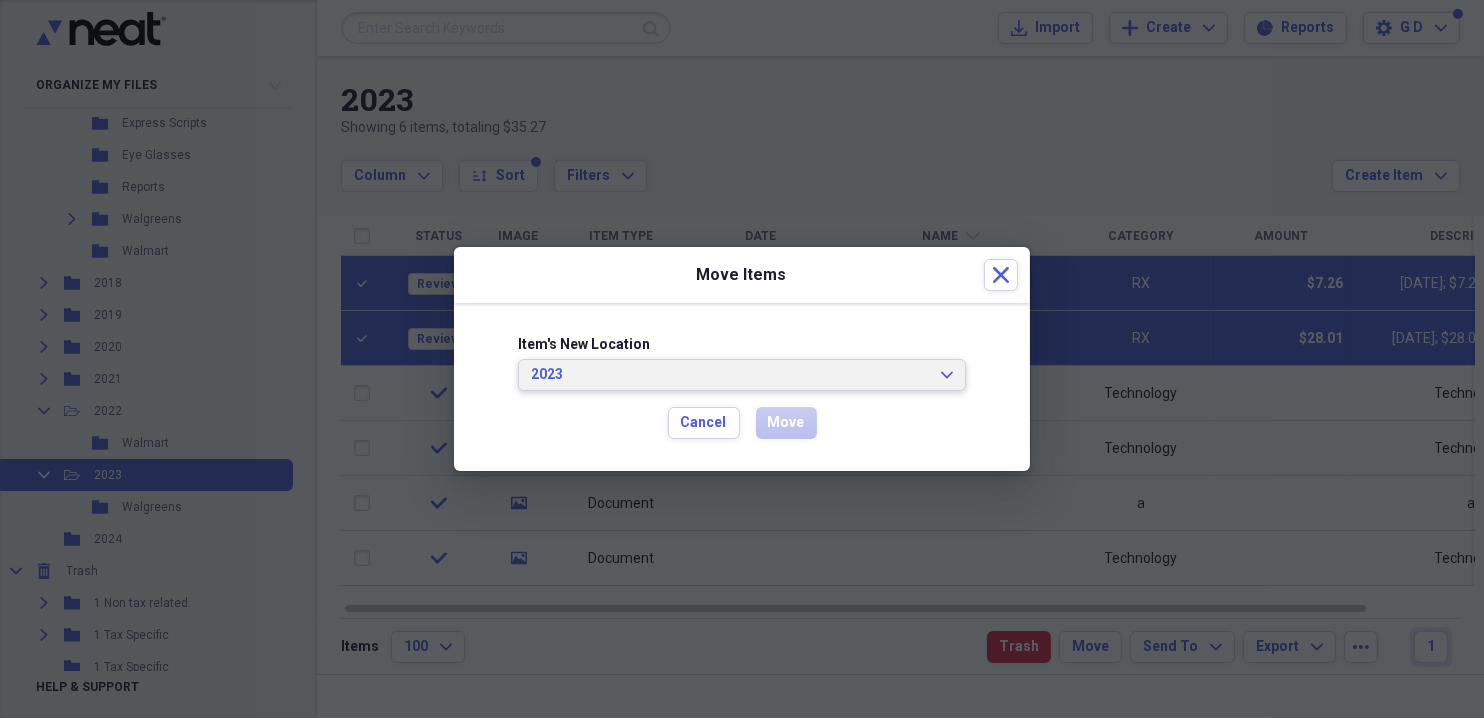 click on "Expand" 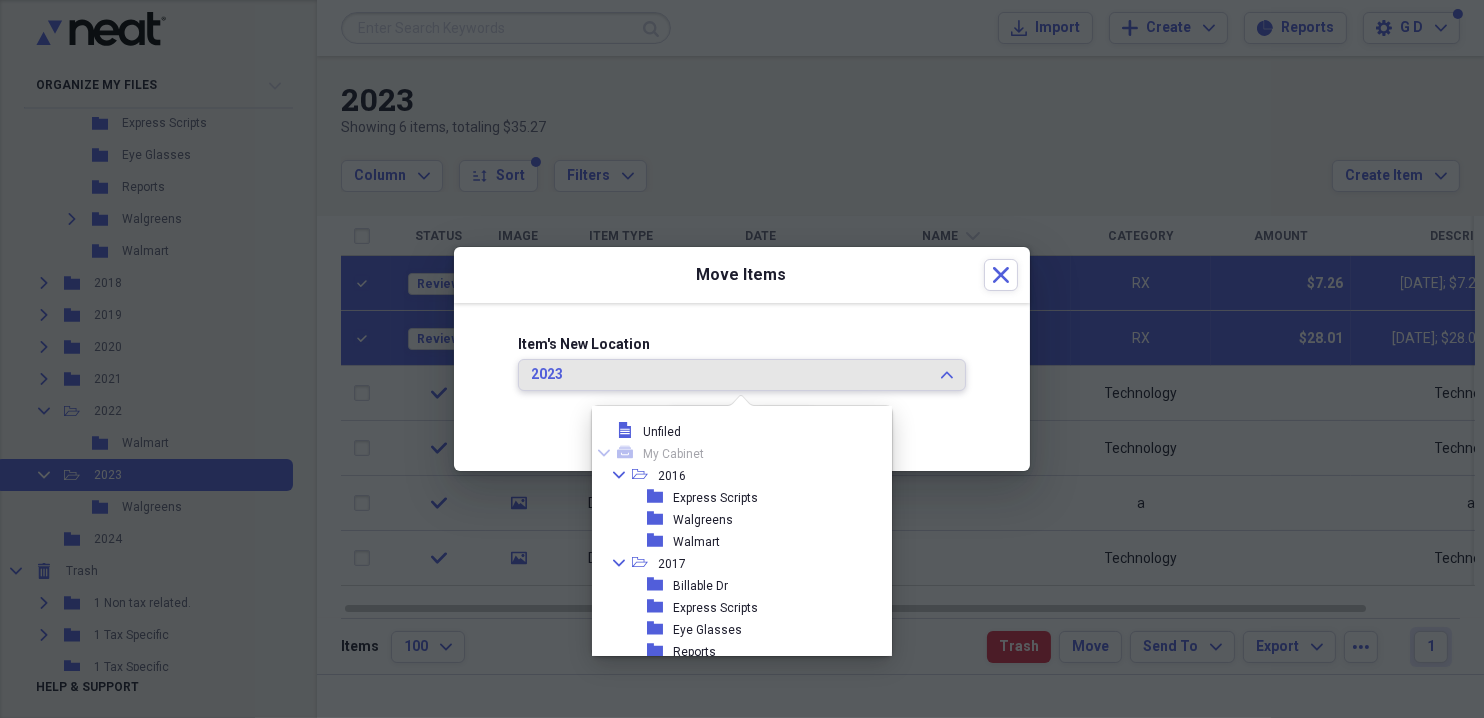 scroll, scrollTop: 1176, scrollLeft: 0, axis: vertical 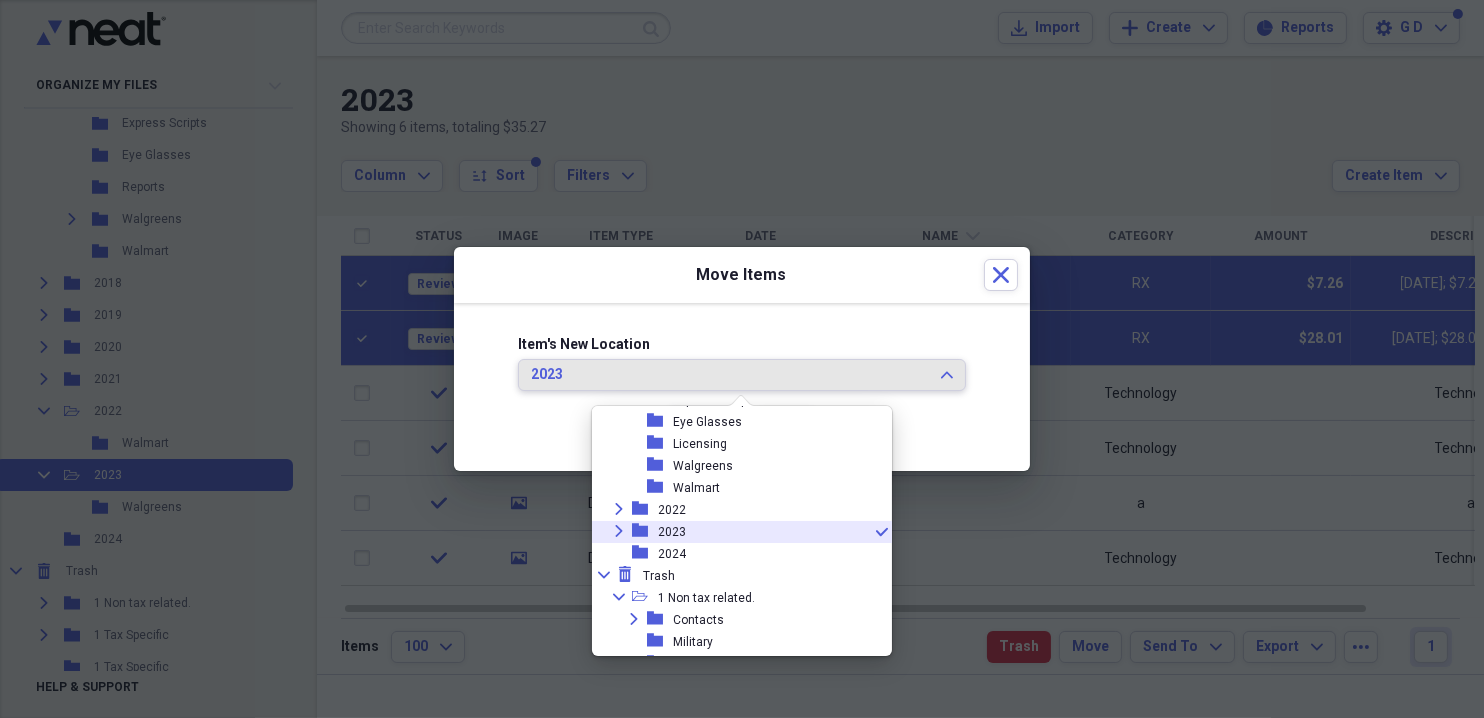 click on "Expand" 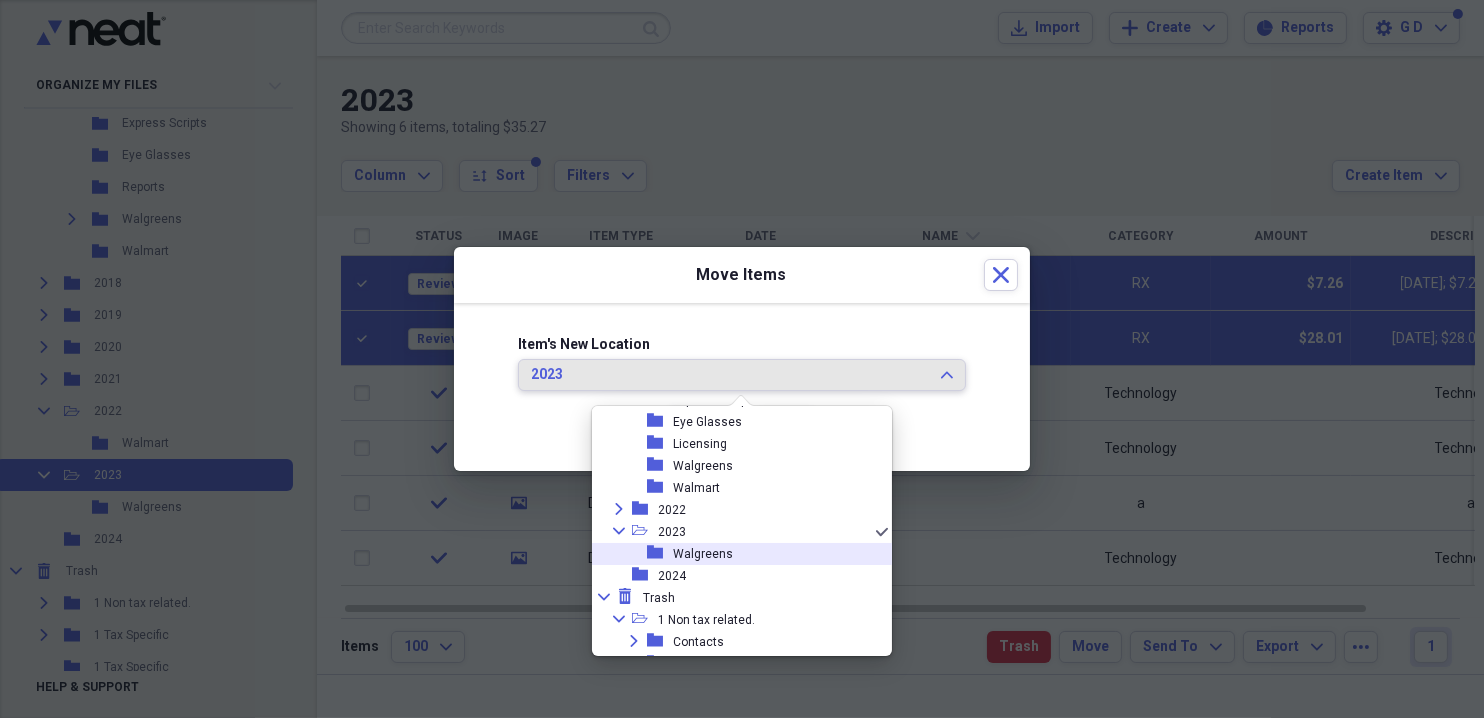 click on "Walgreens" at bounding box center [703, 554] 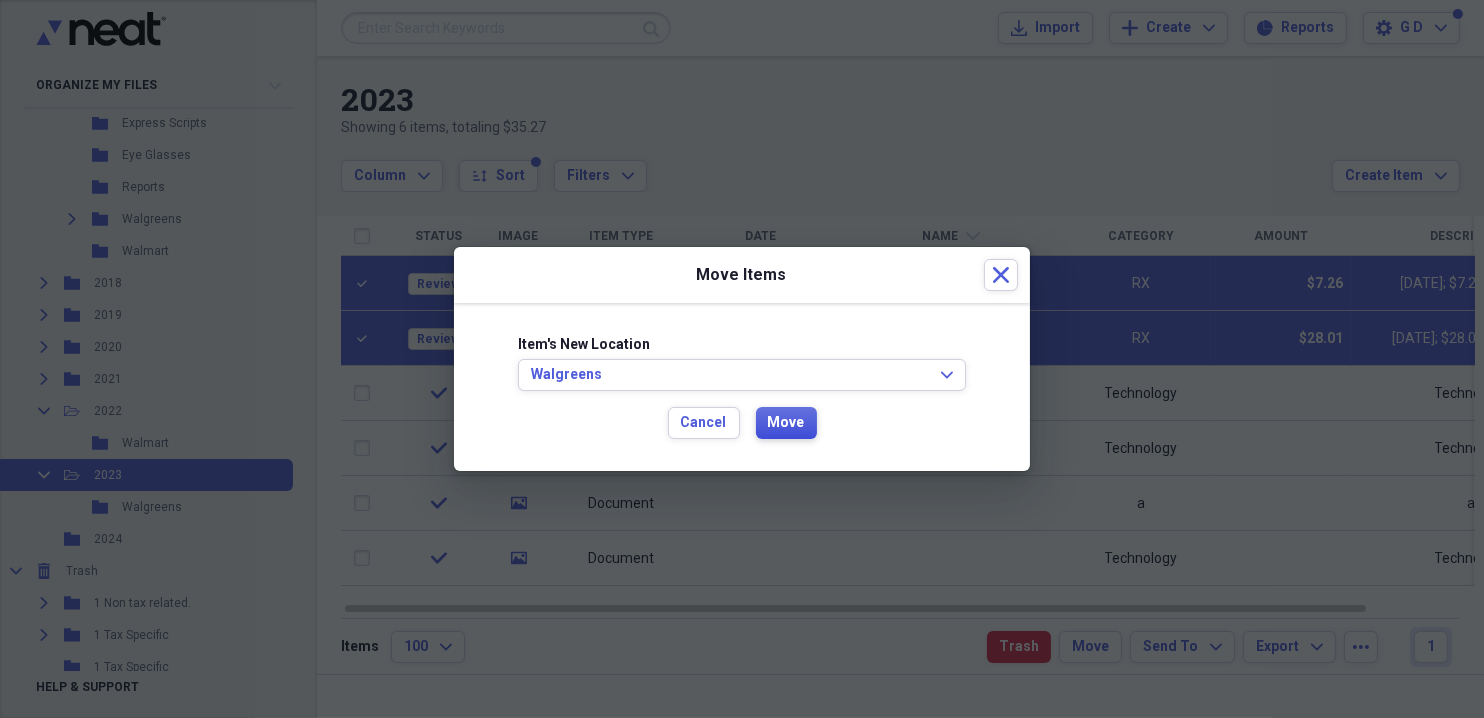 click on "Move" at bounding box center (786, 423) 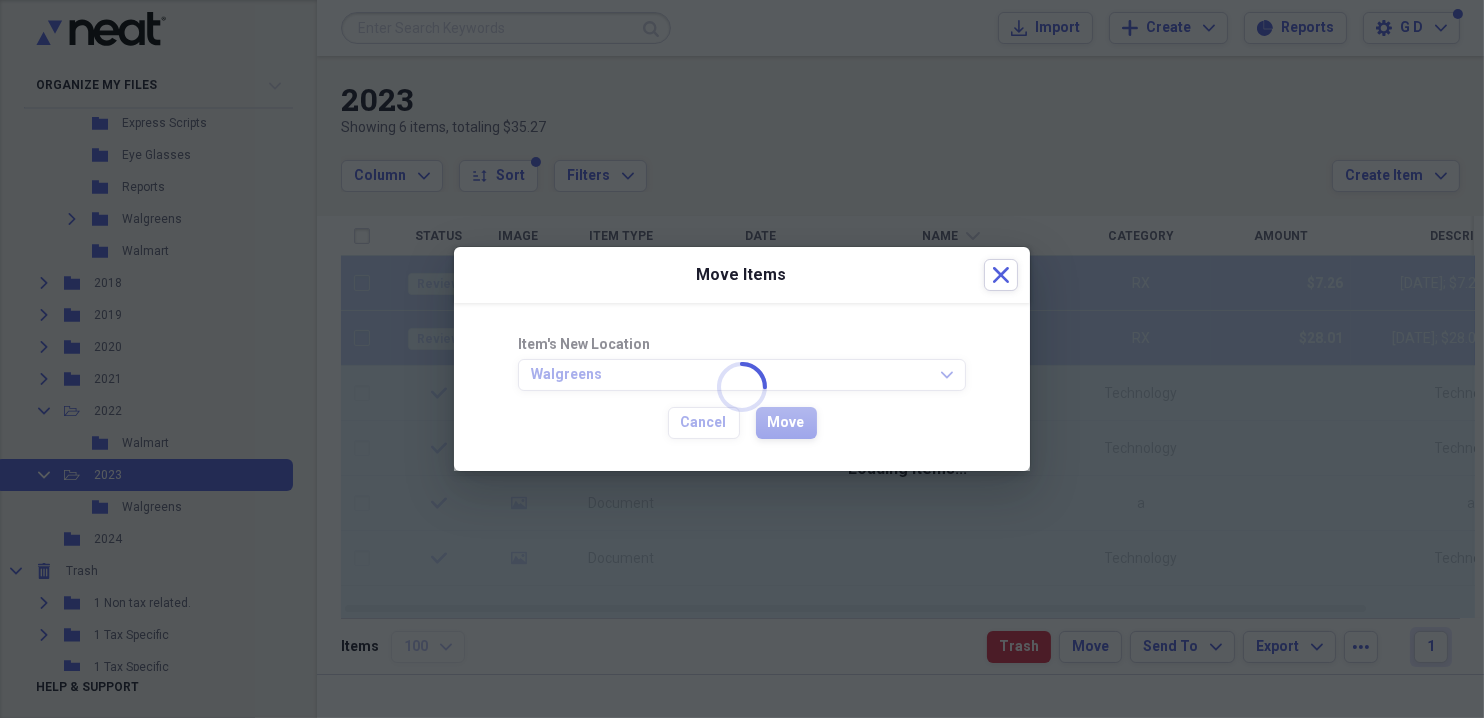 checkbox on "false" 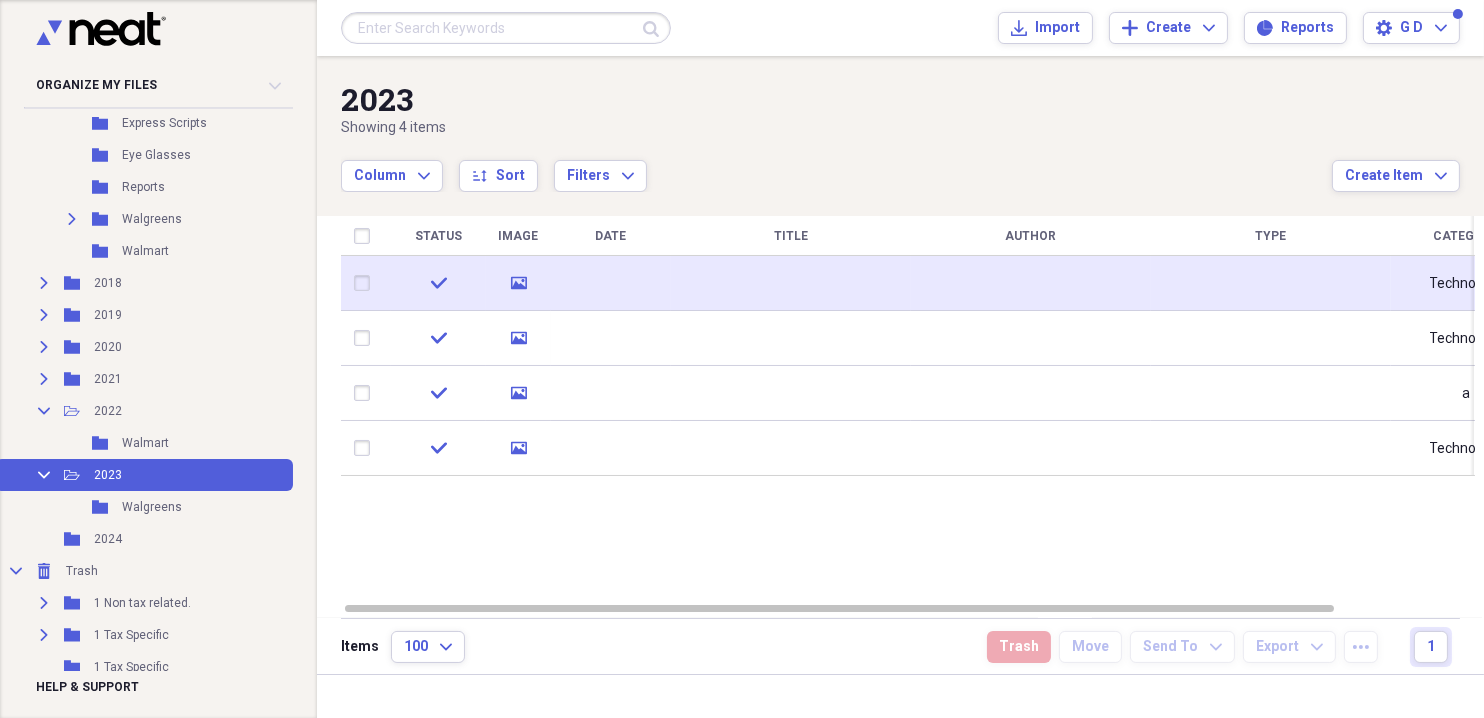 click 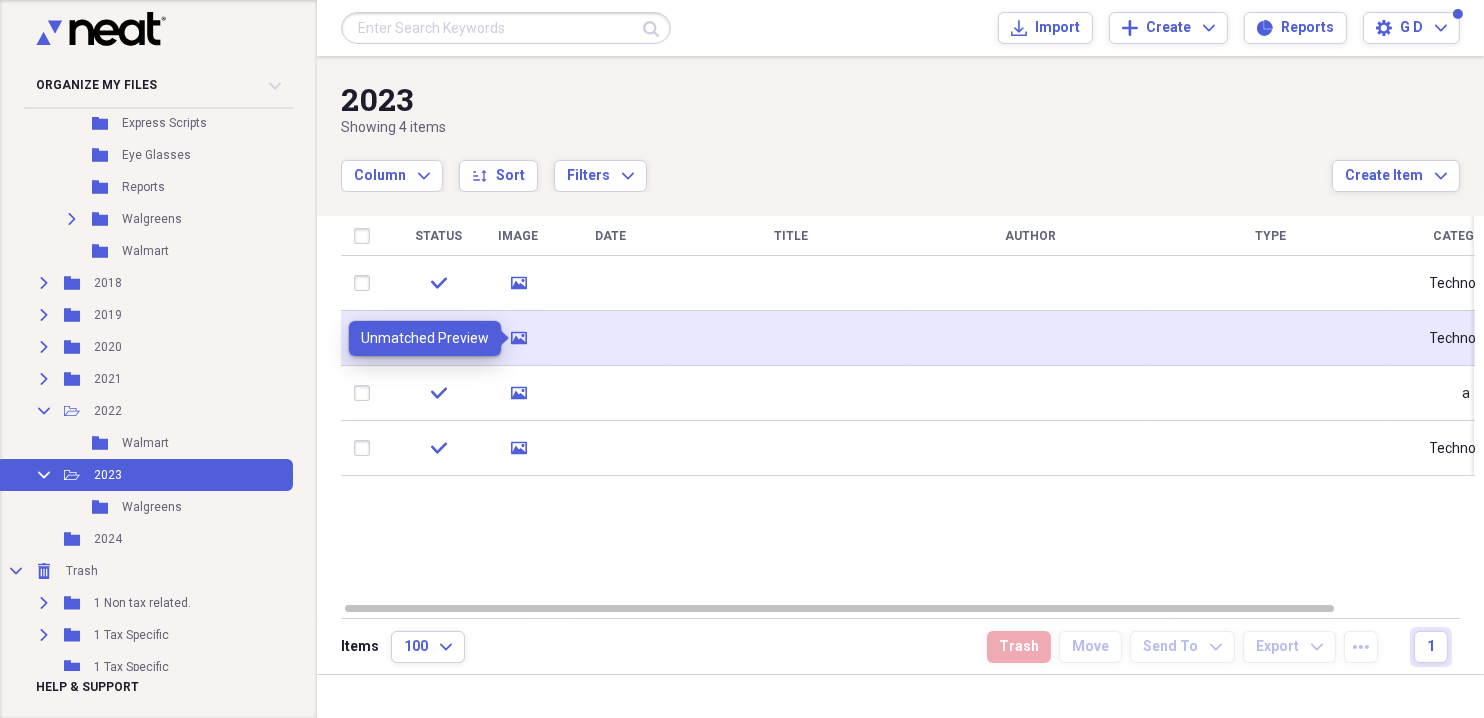 click on "media" 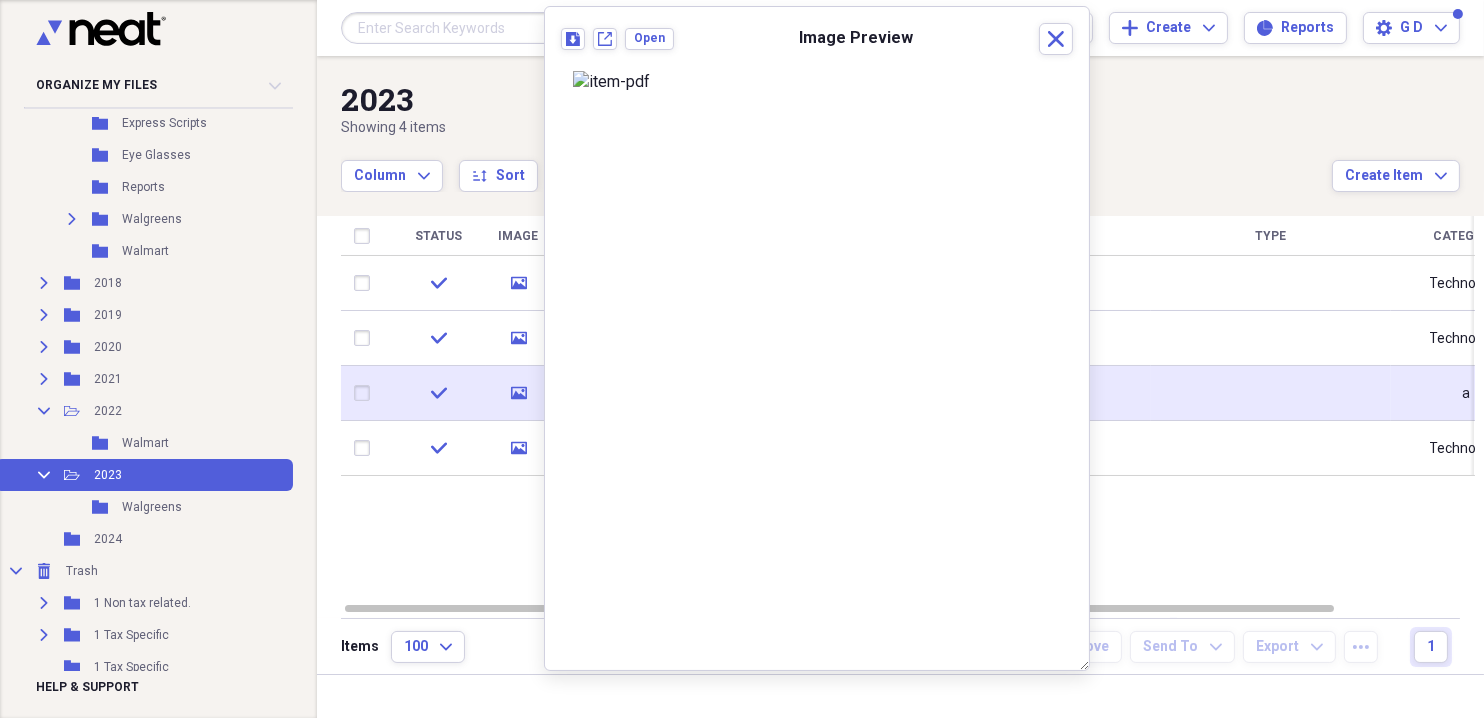 click 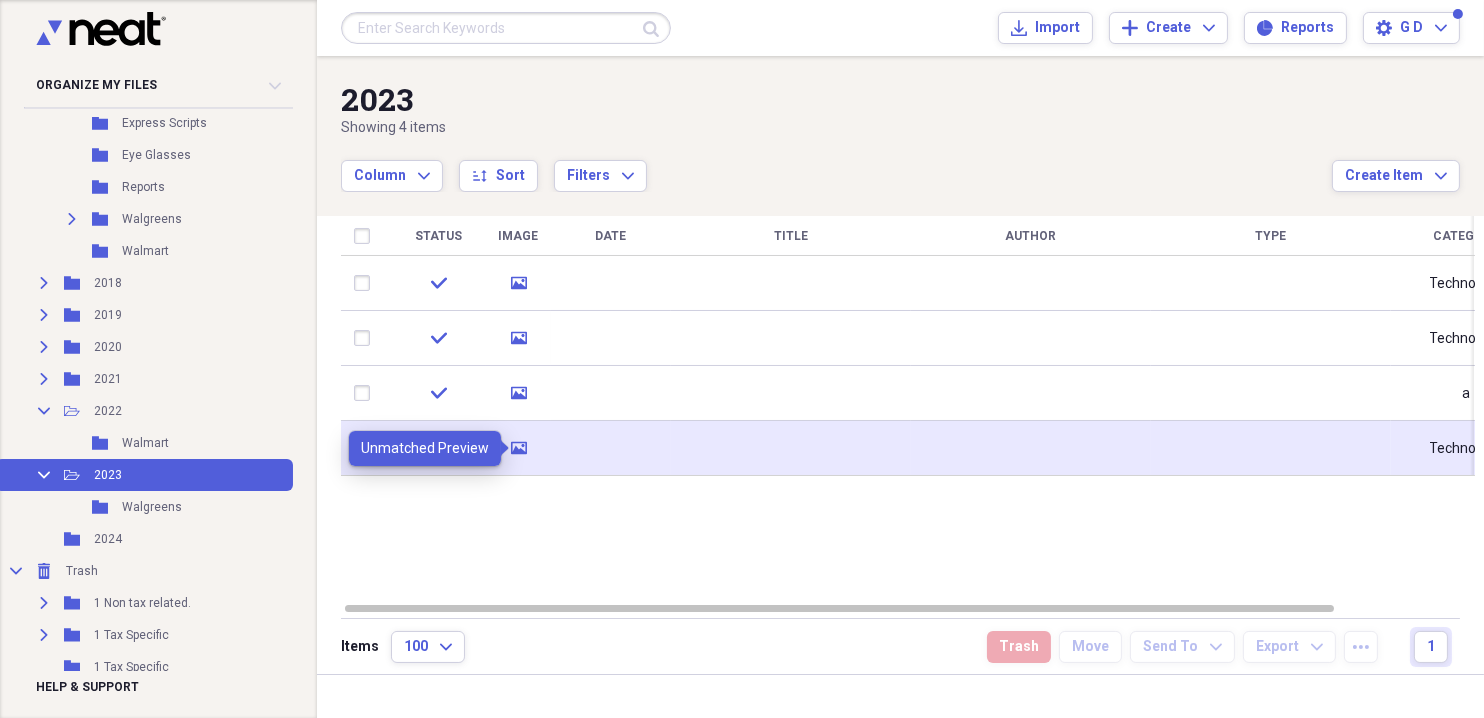 click on "media" 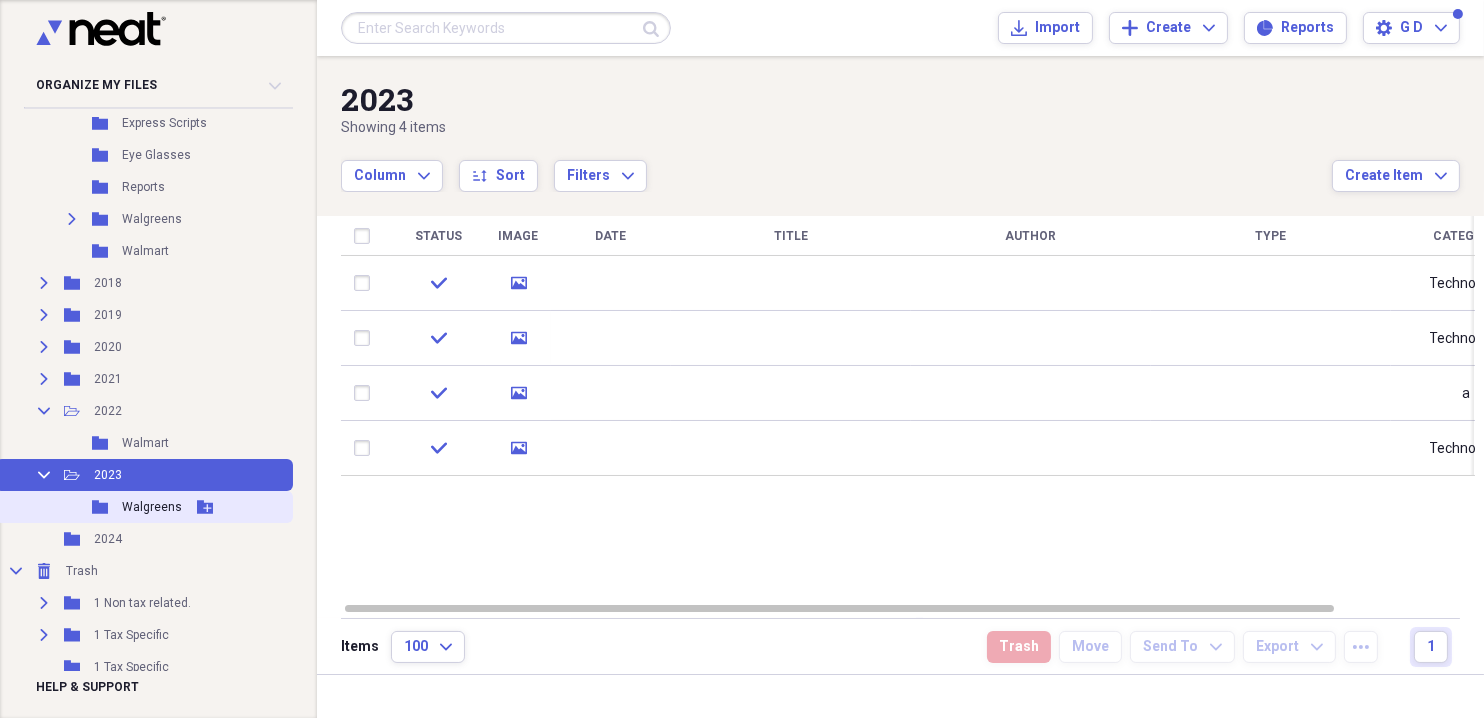 click on "Walgreens" at bounding box center (152, 507) 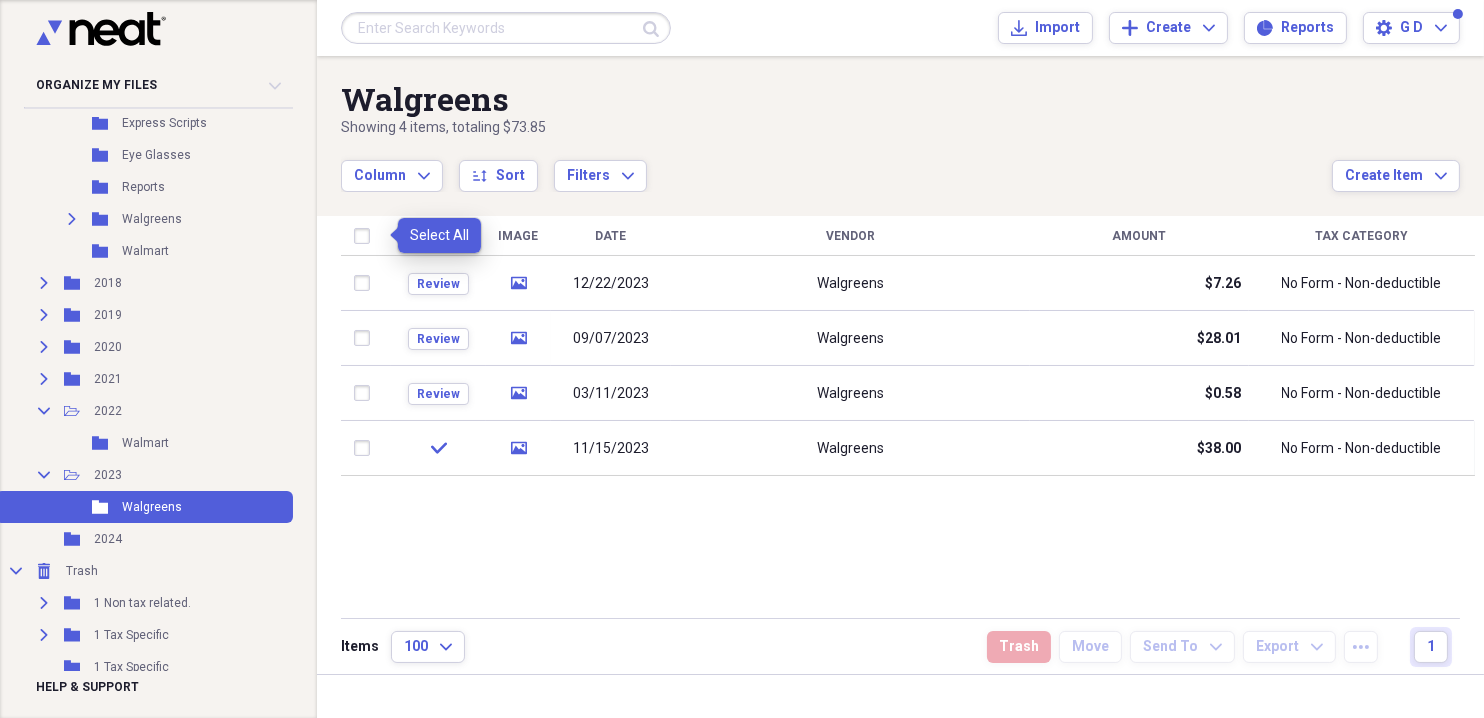 click at bounding box center (366, 236) 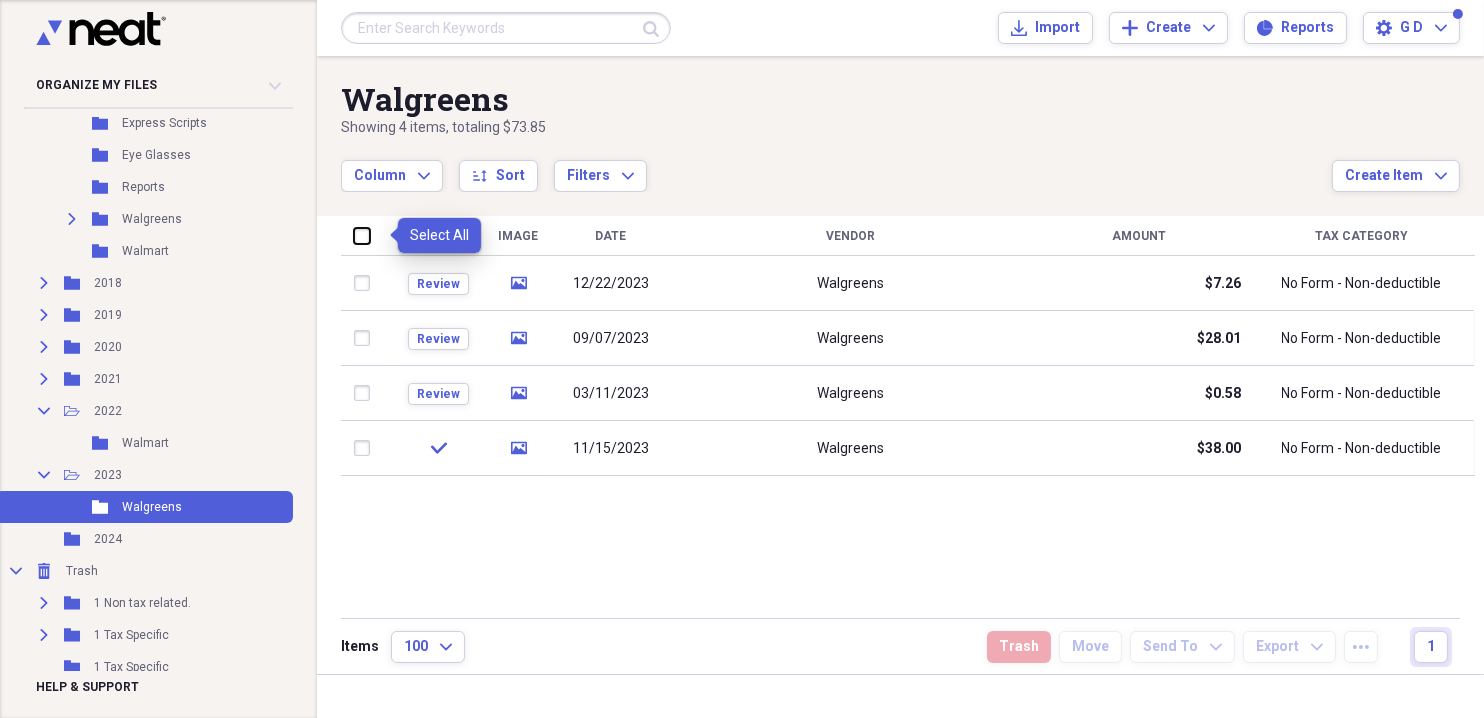click at bounding box center [354, 235] 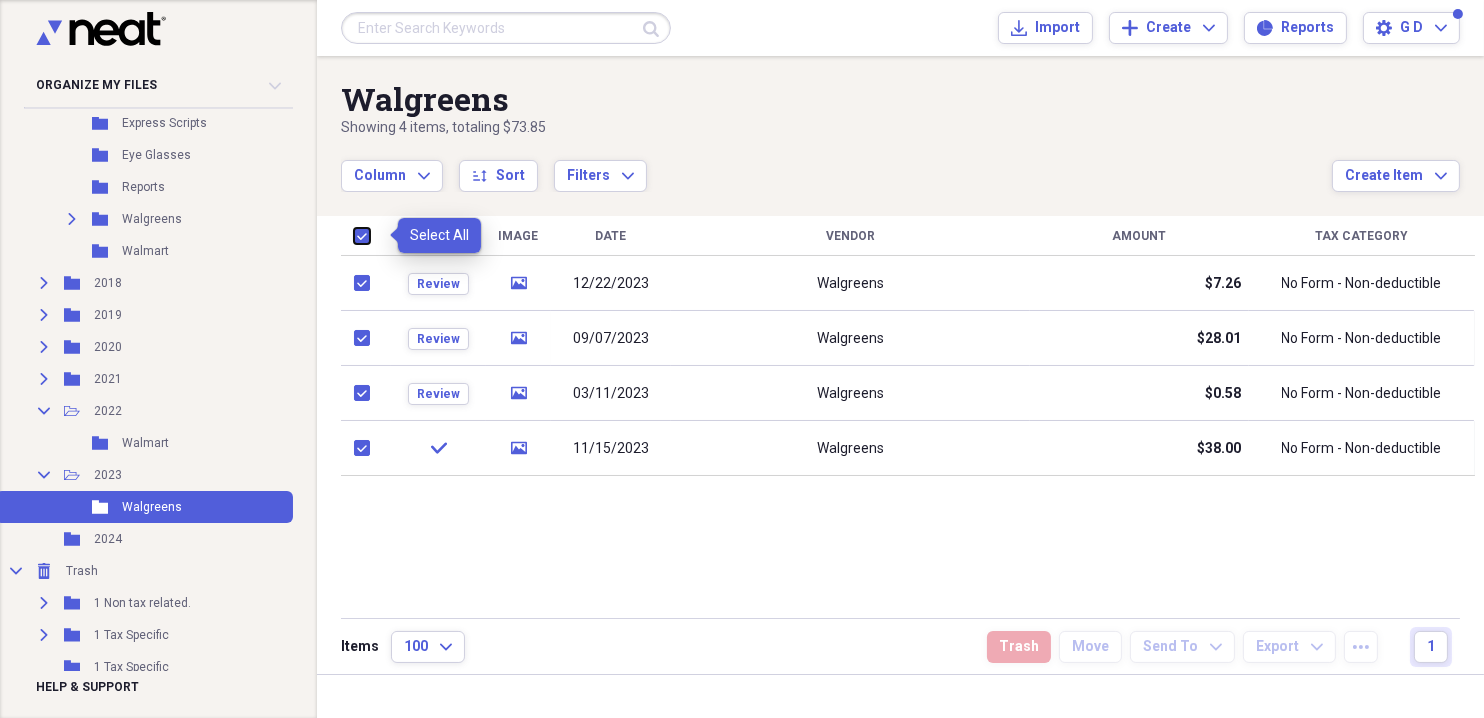 checkbox on "true" 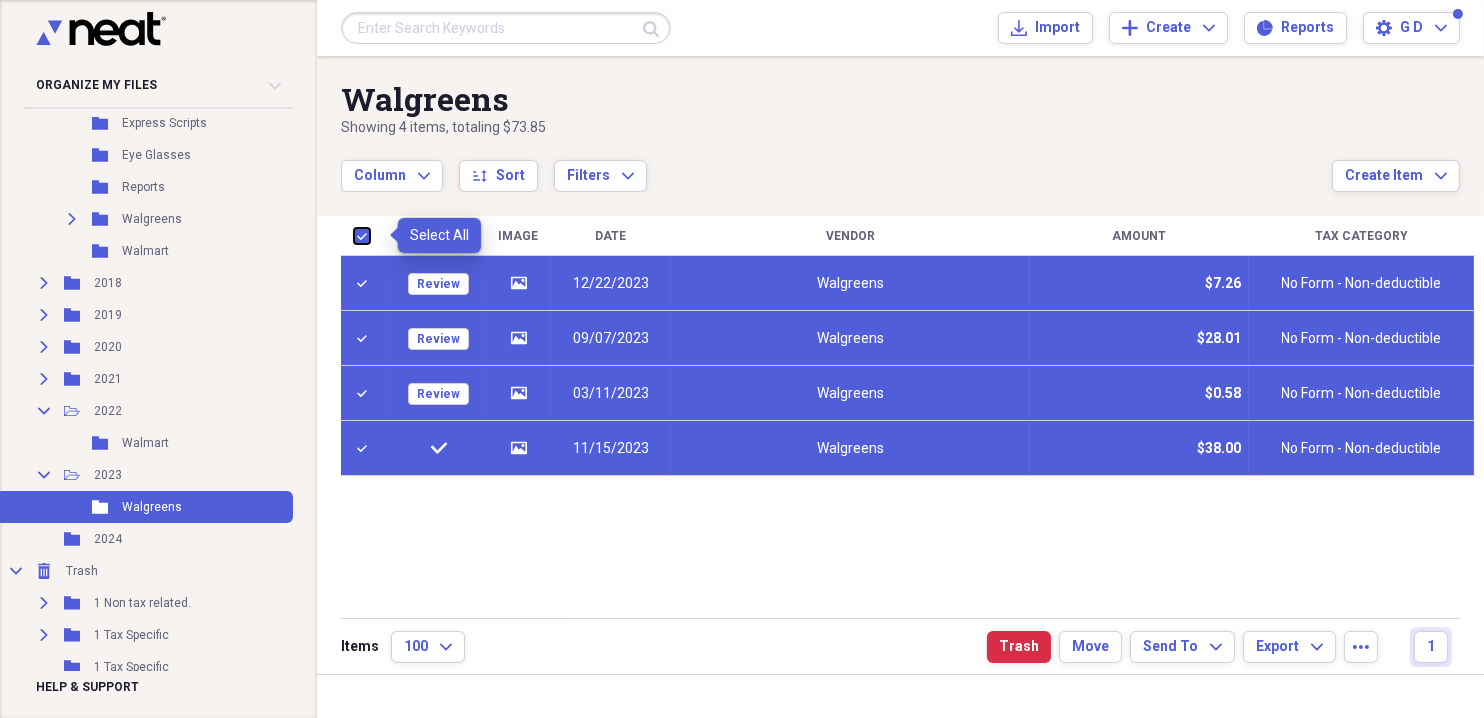 checkbox on "true" 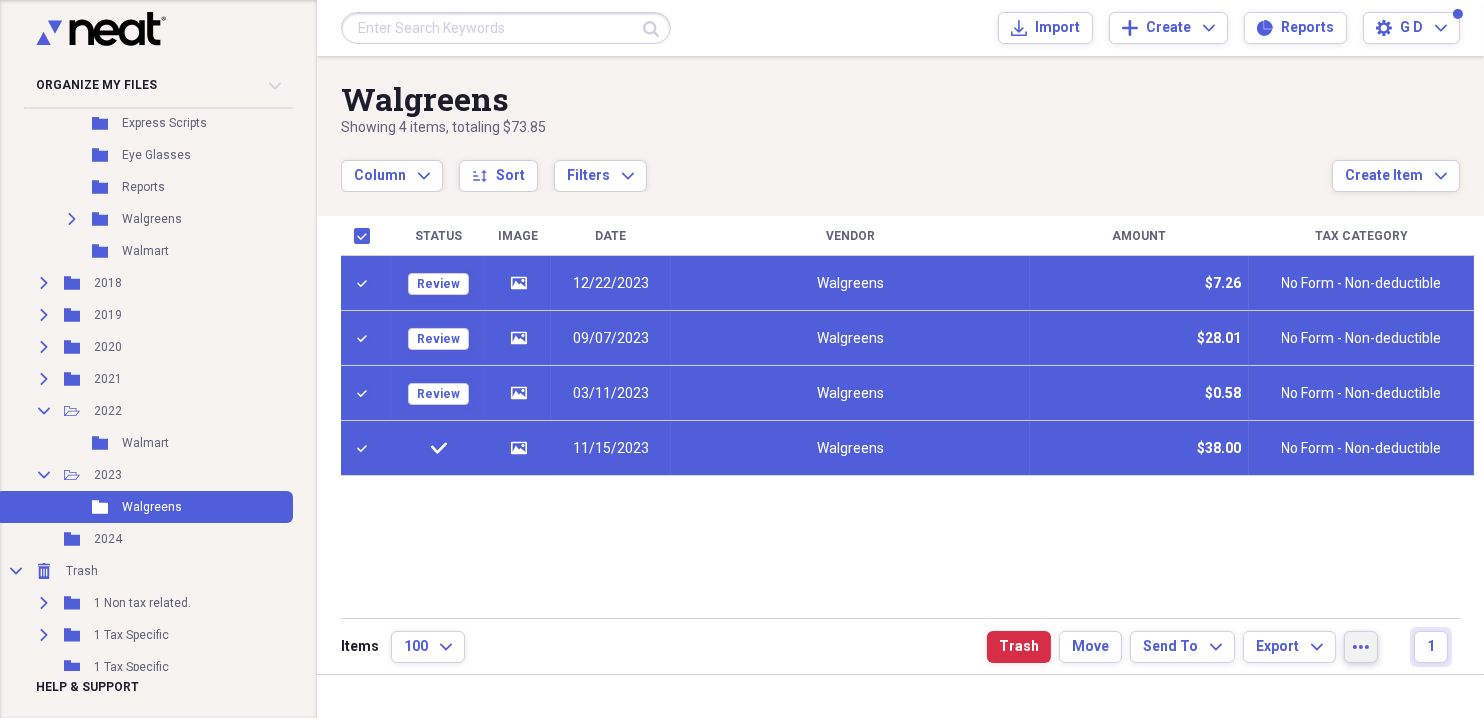 click on "more" 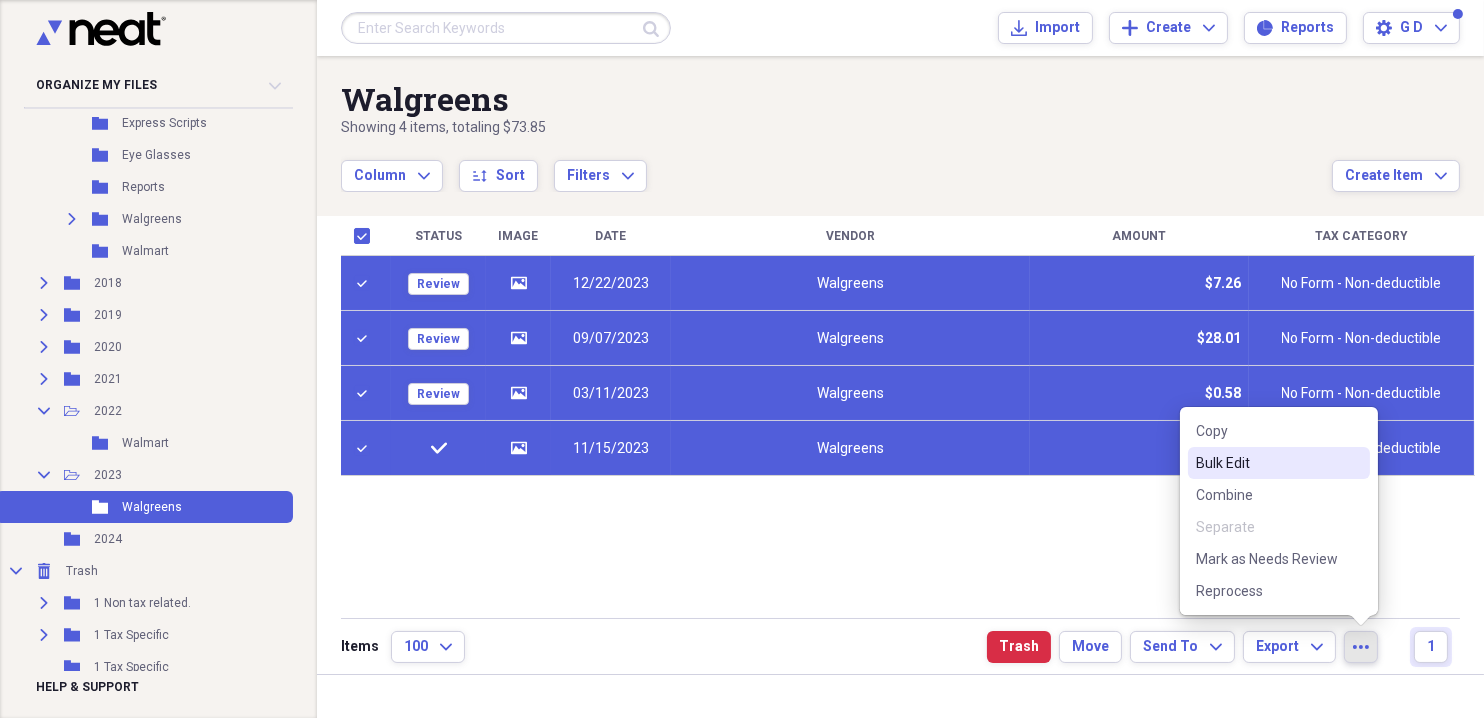click on "Bulk Edit" at bounding box center (1267, 463) 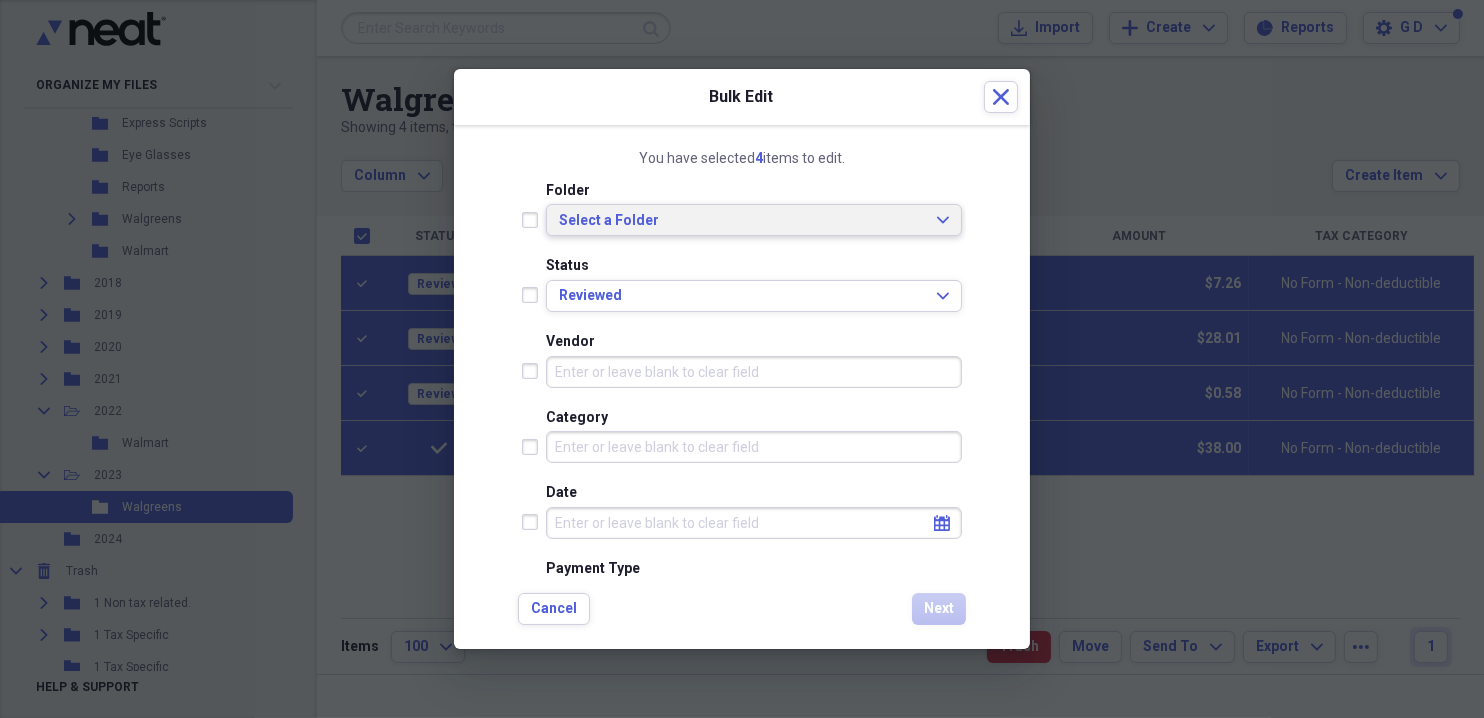 click on "Expand" 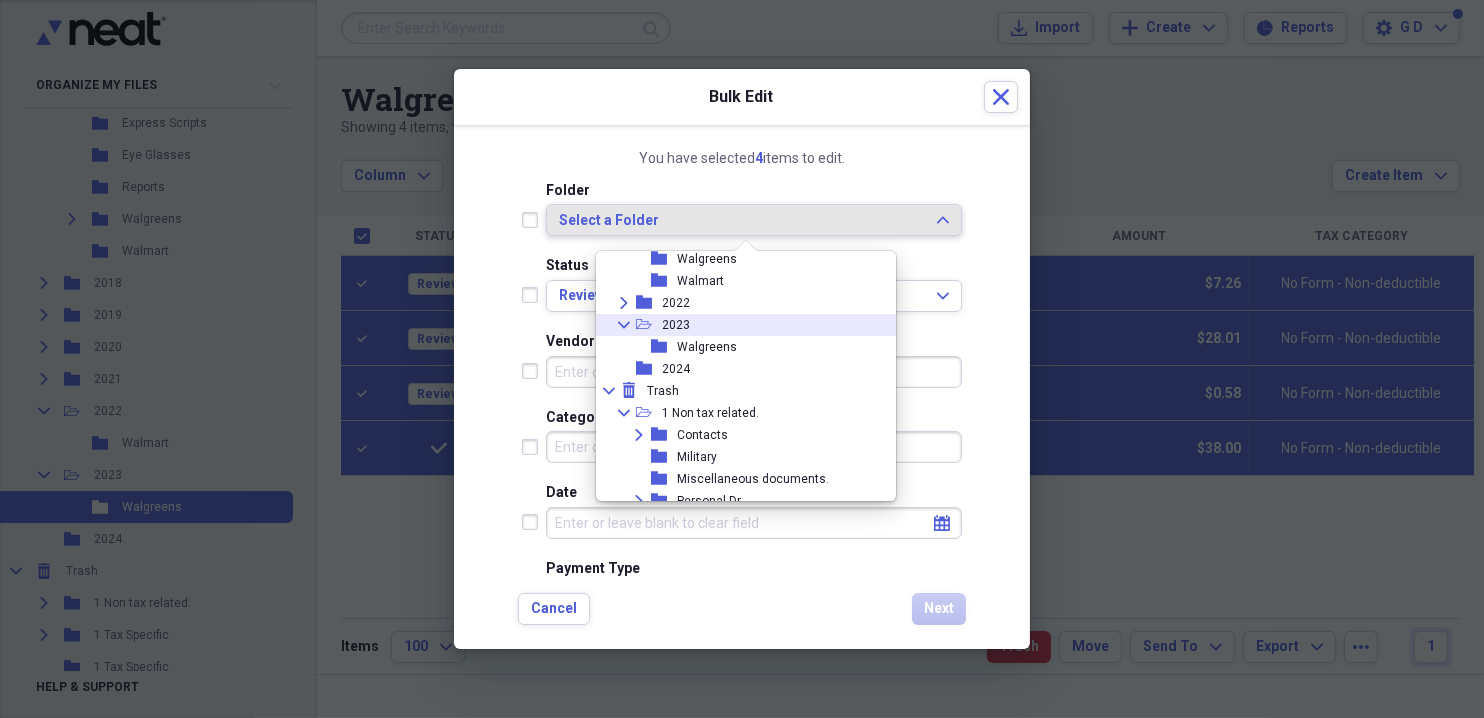scroll, scrollTop: 1198, scrollLeft: 0, axis: vertical 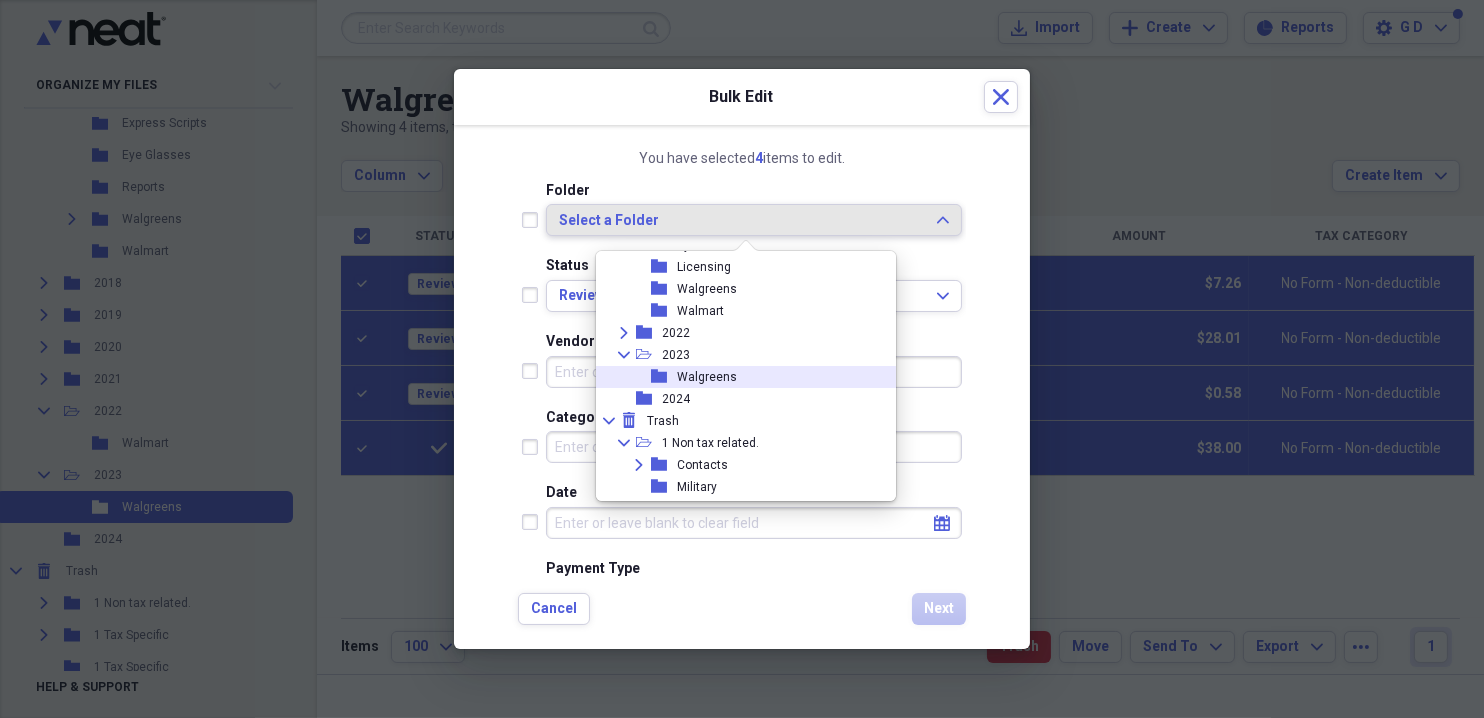 click on "Walgreens" at bounding box center (707, 377) 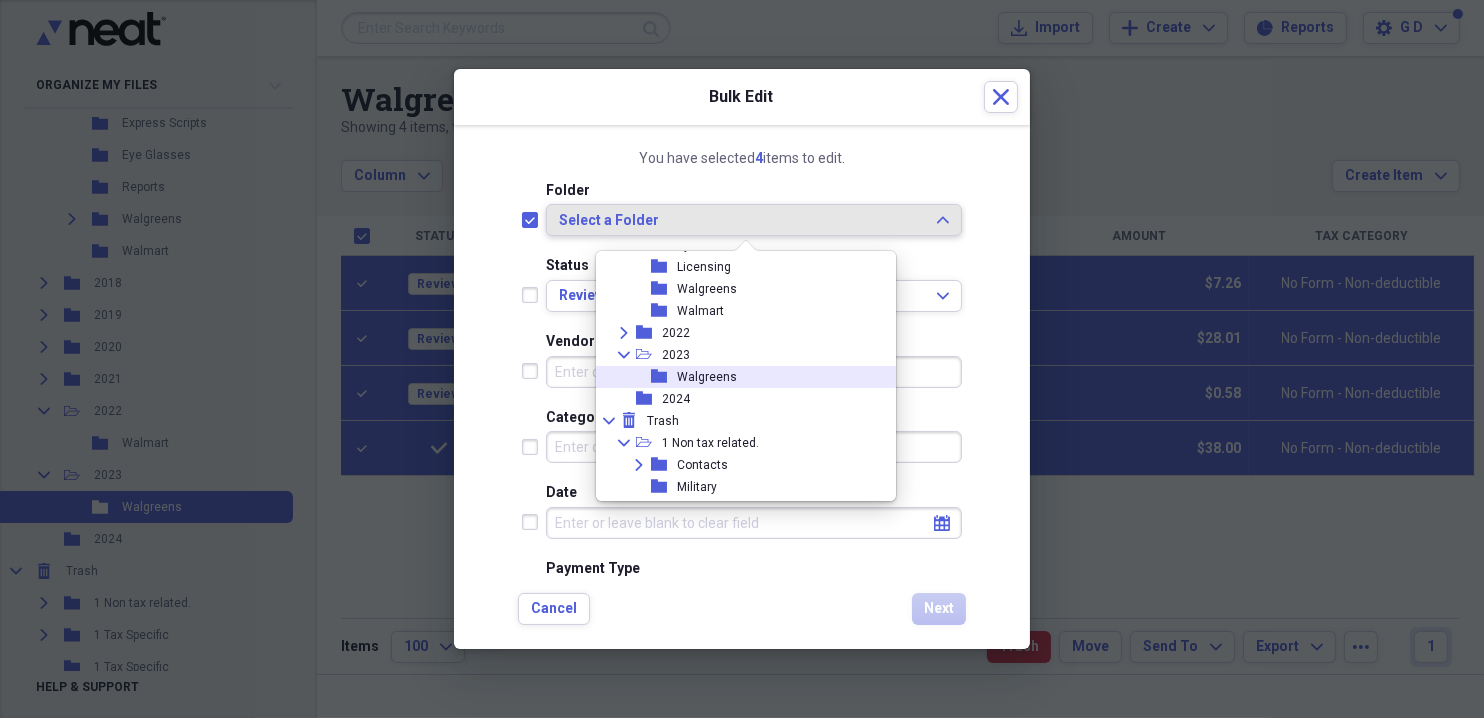 checkbox on "true" 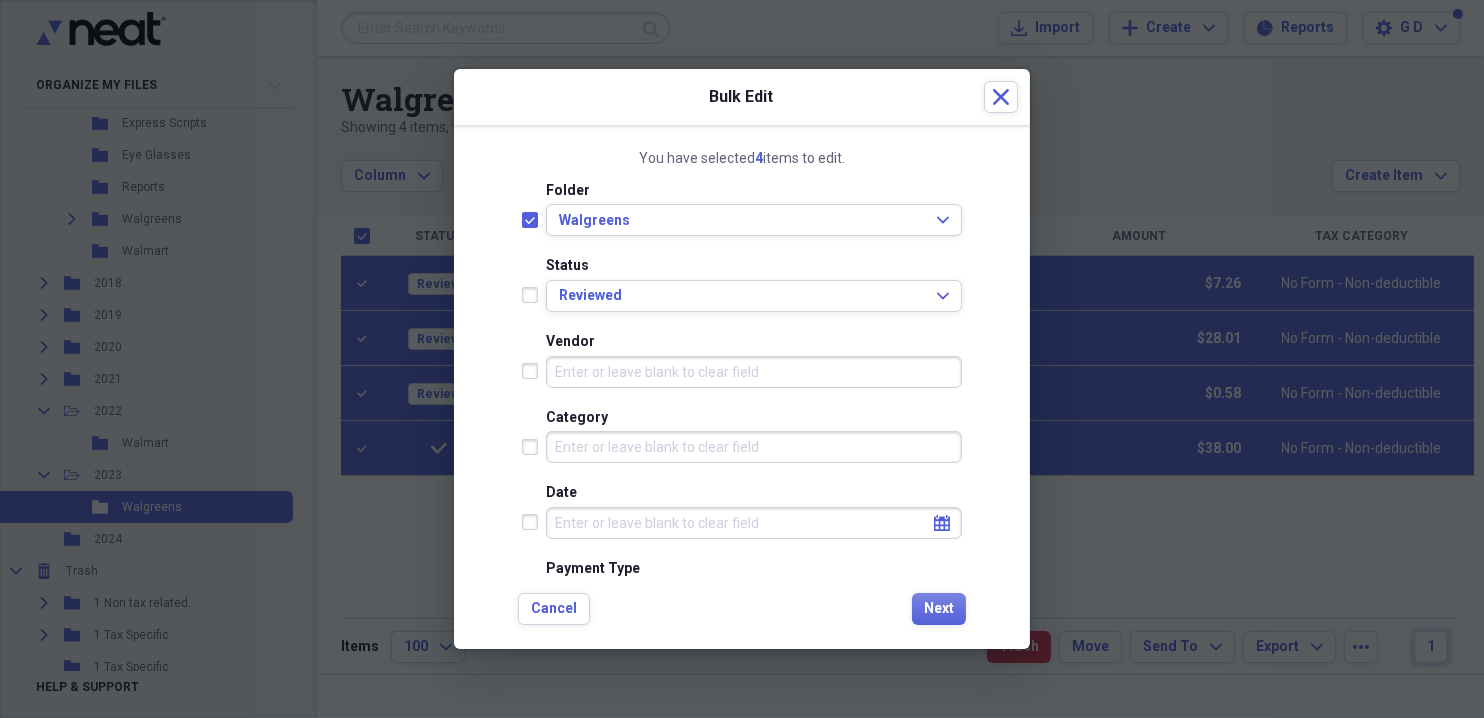 click at bounding box center [534, 295] 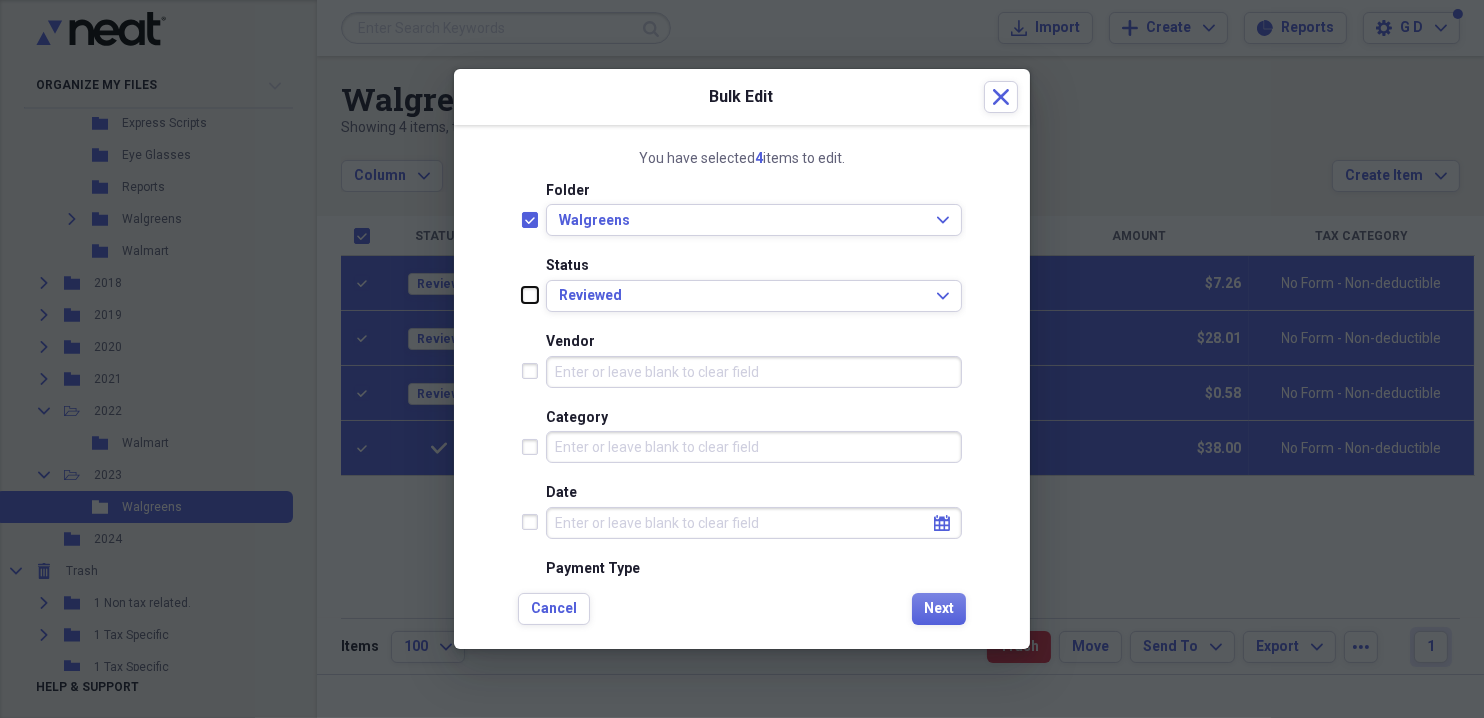 click at bounding box center [522, 295] 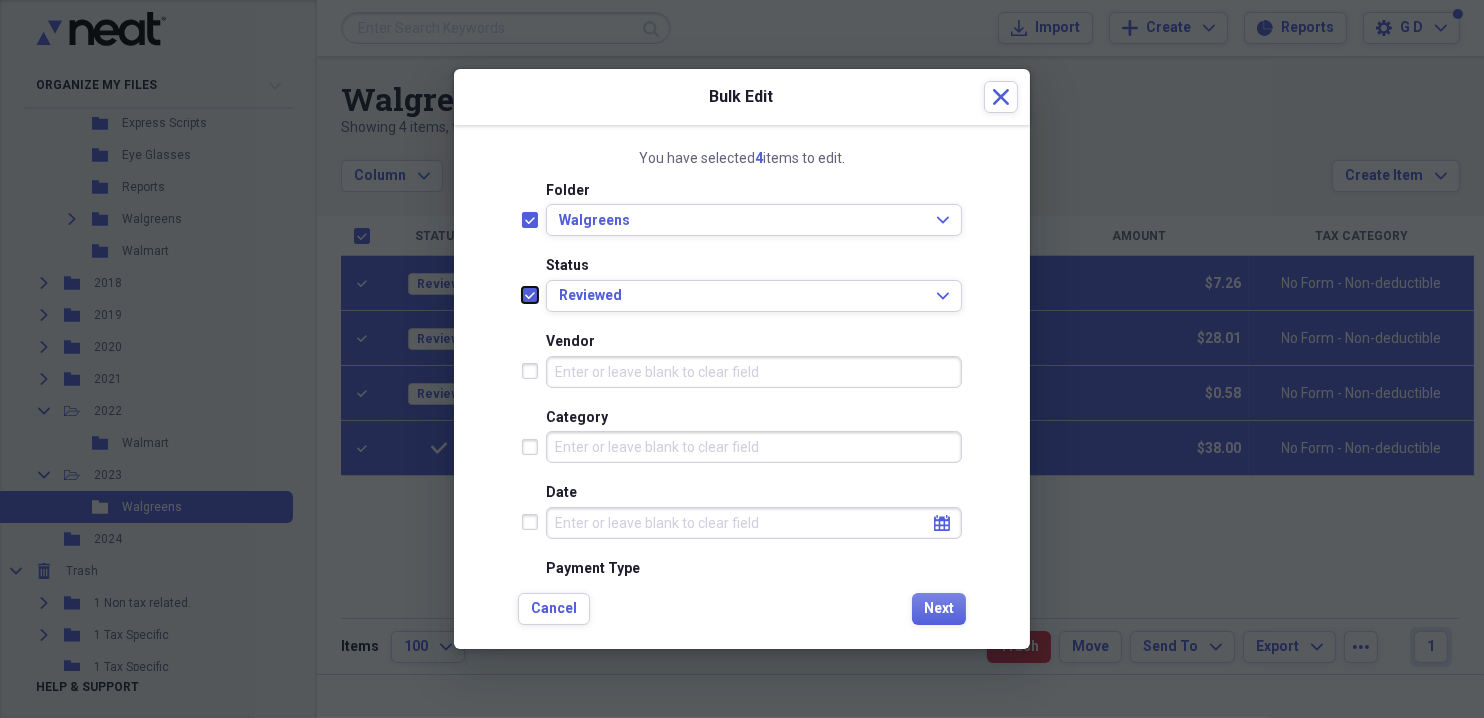 checkbox on "true" 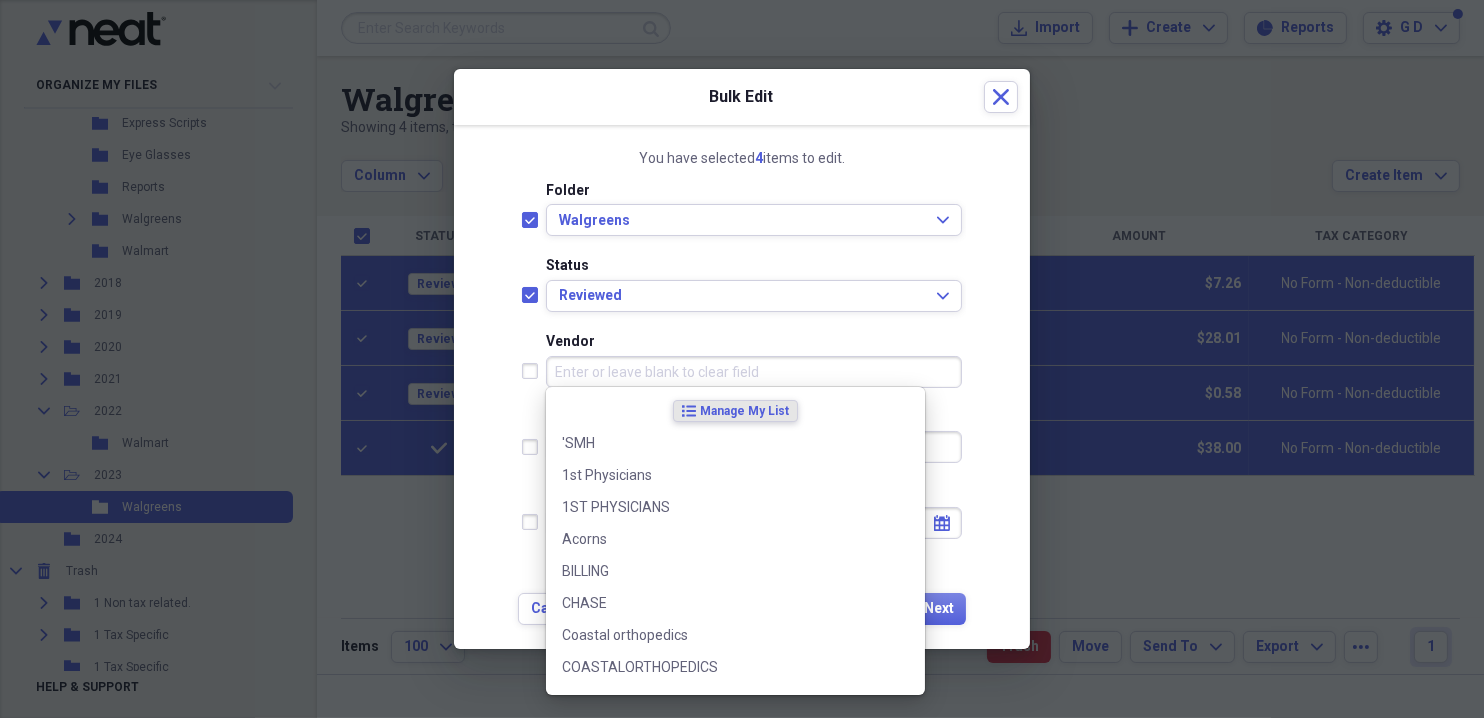 click on "Vendor" at bounding box center [754, 372] 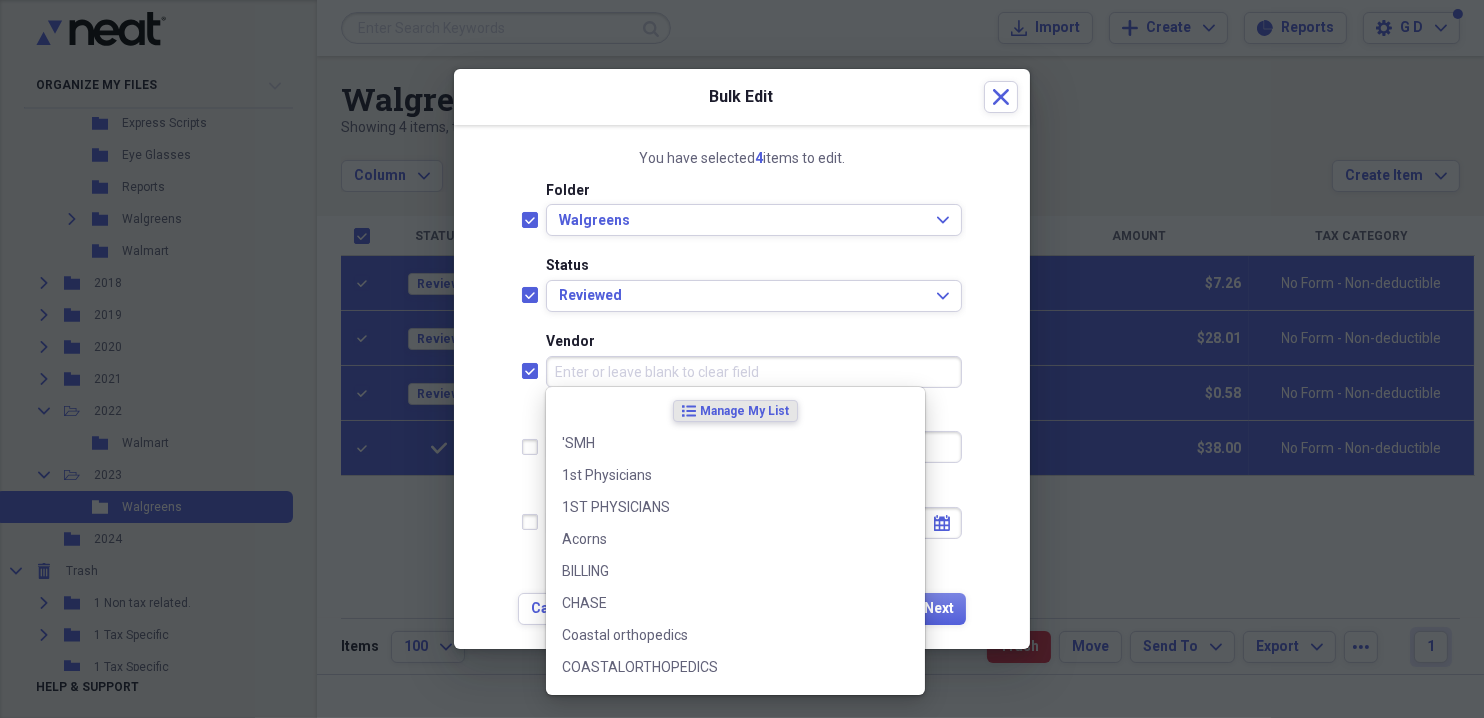 checkbox on "true" 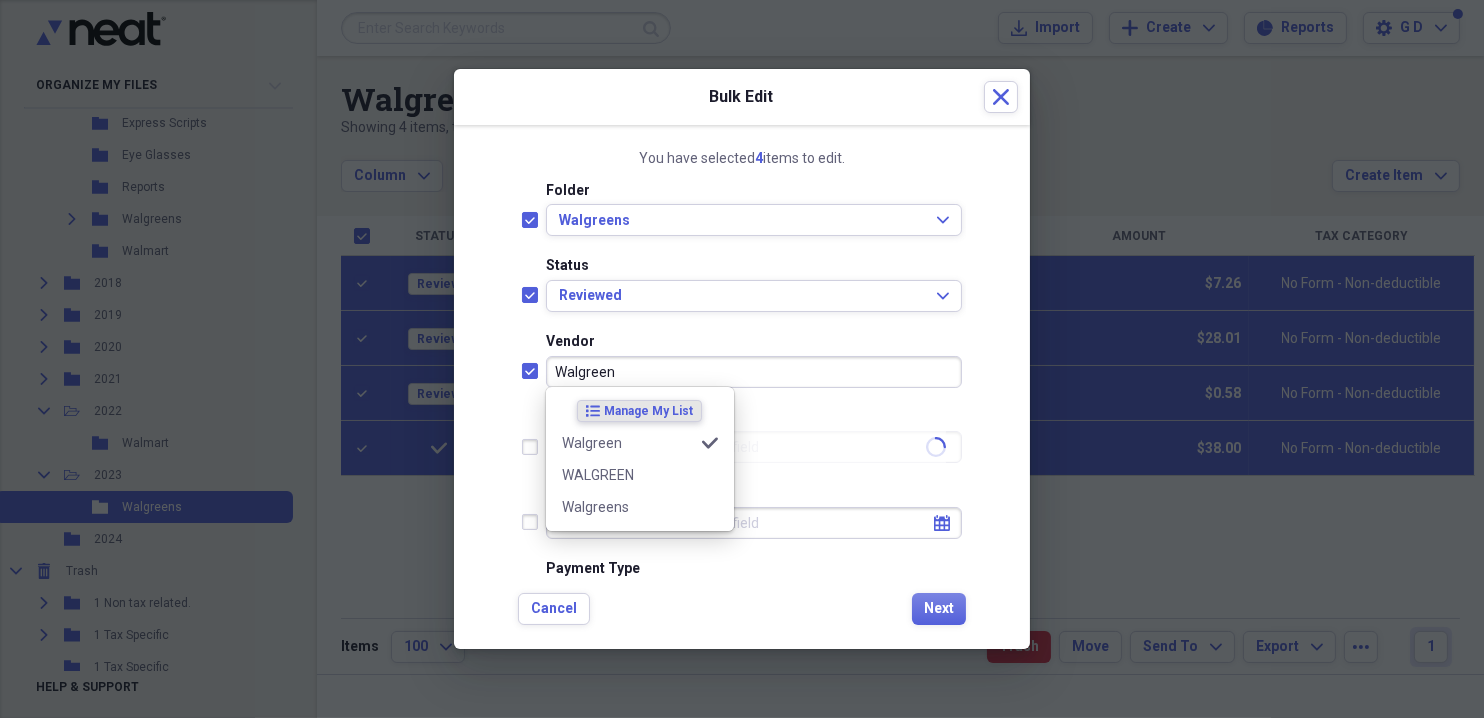 type on "Walgreens" 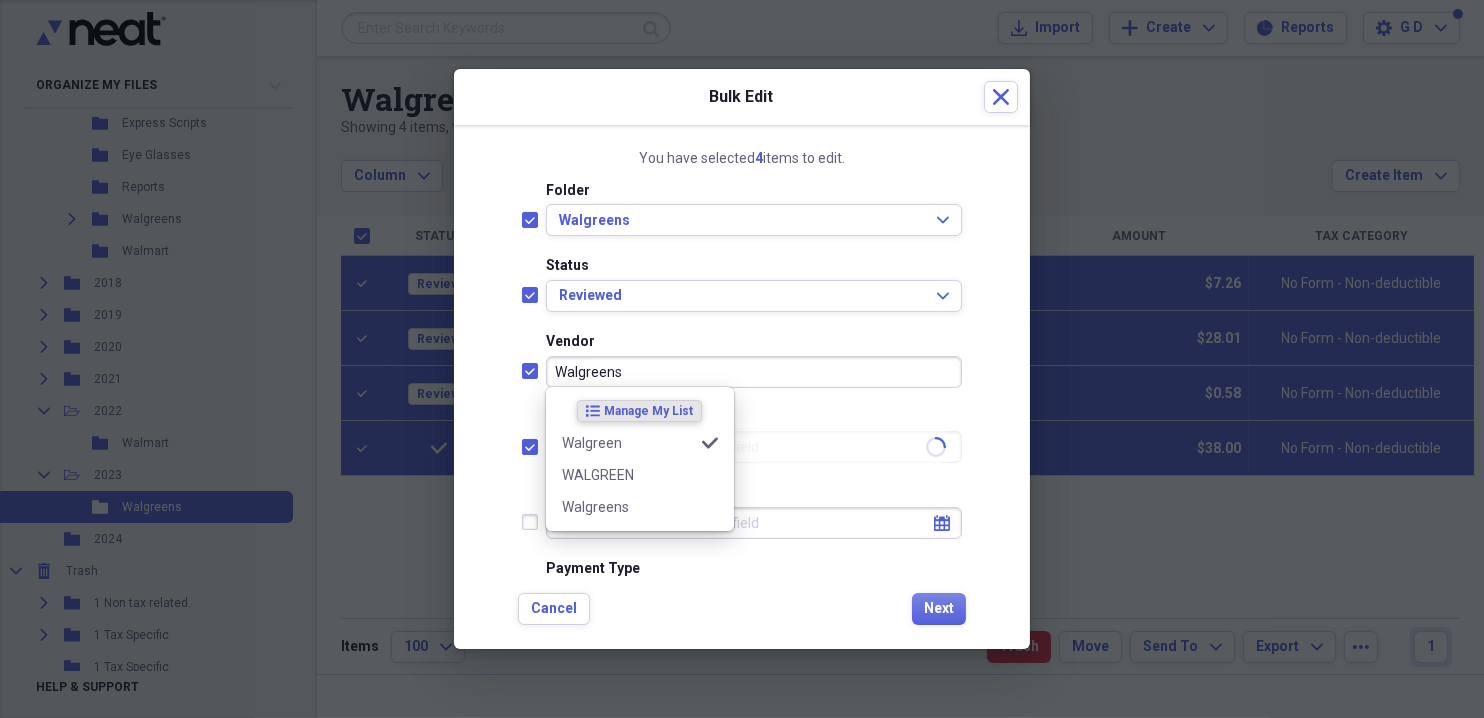 checkbox on "true" 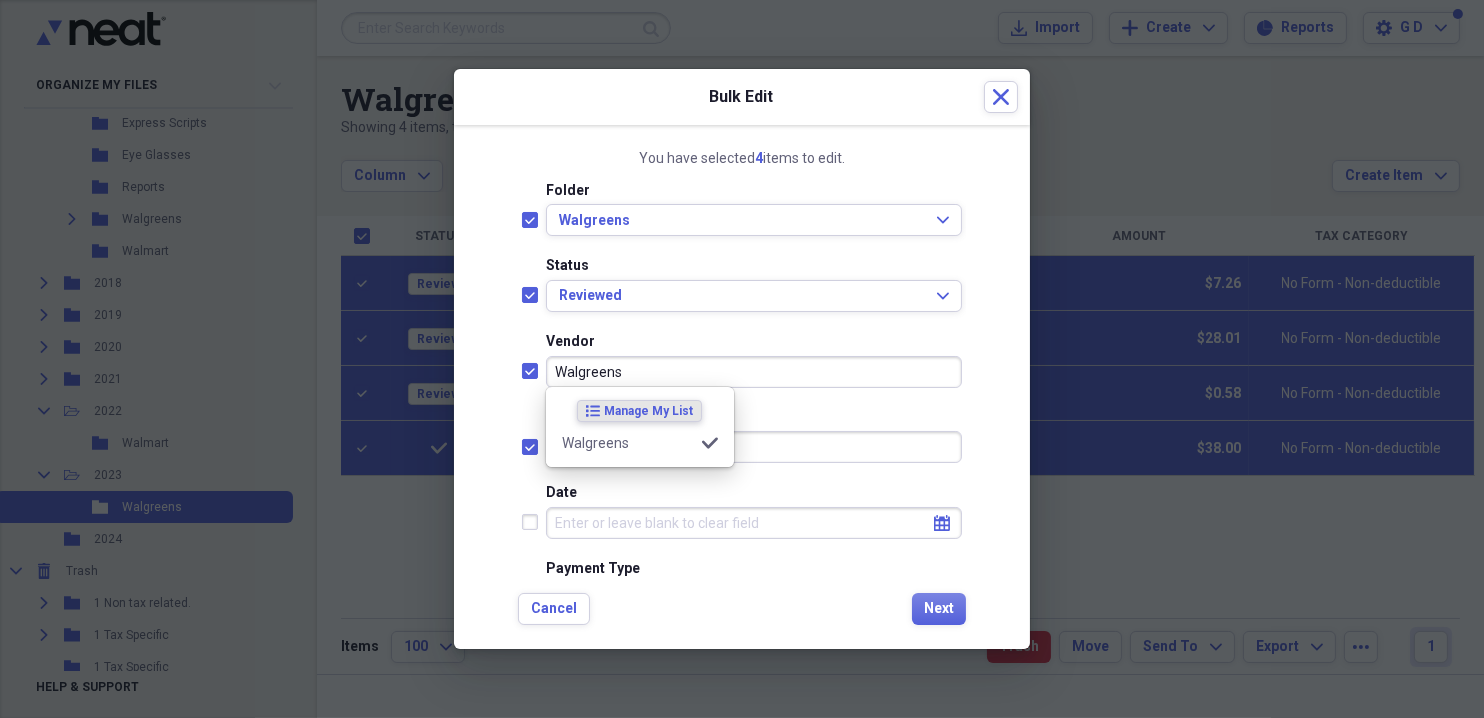 type on "RX" 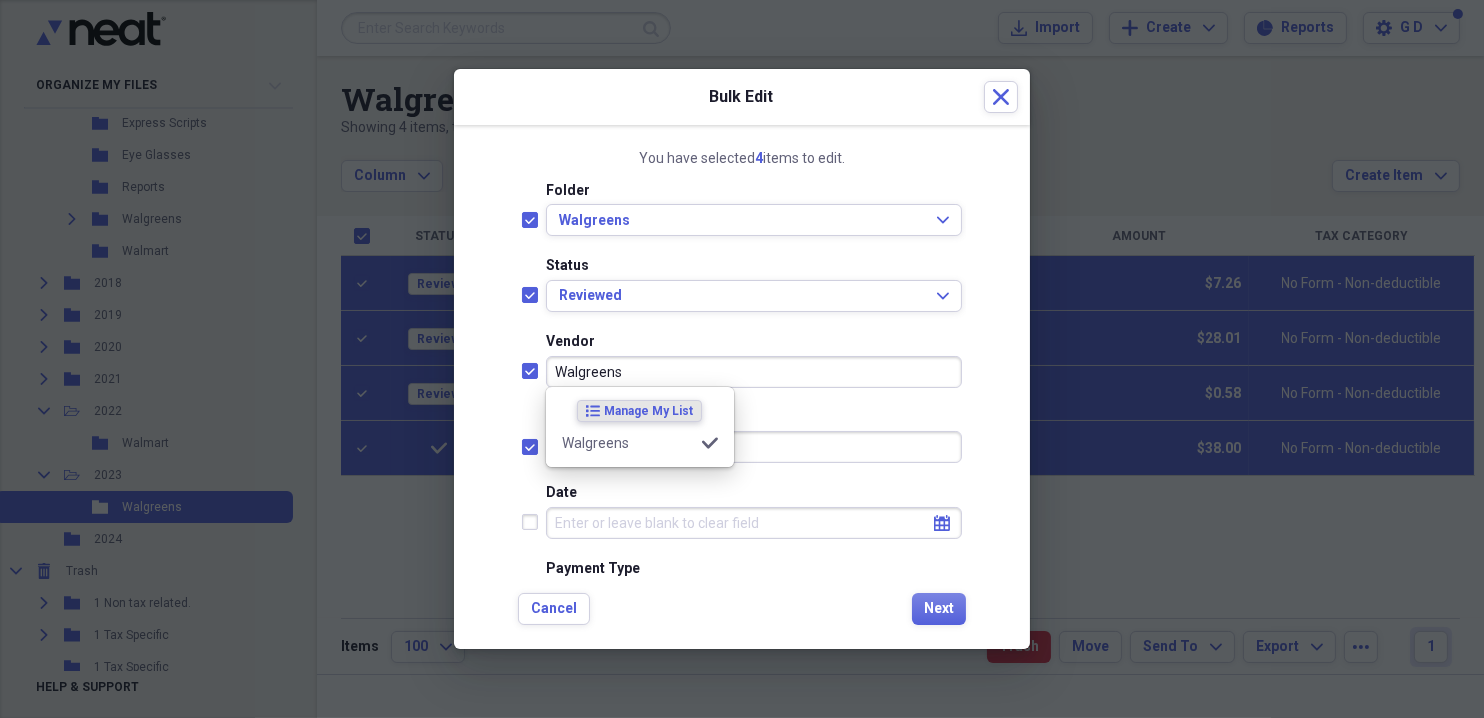 type on "Walgreens" 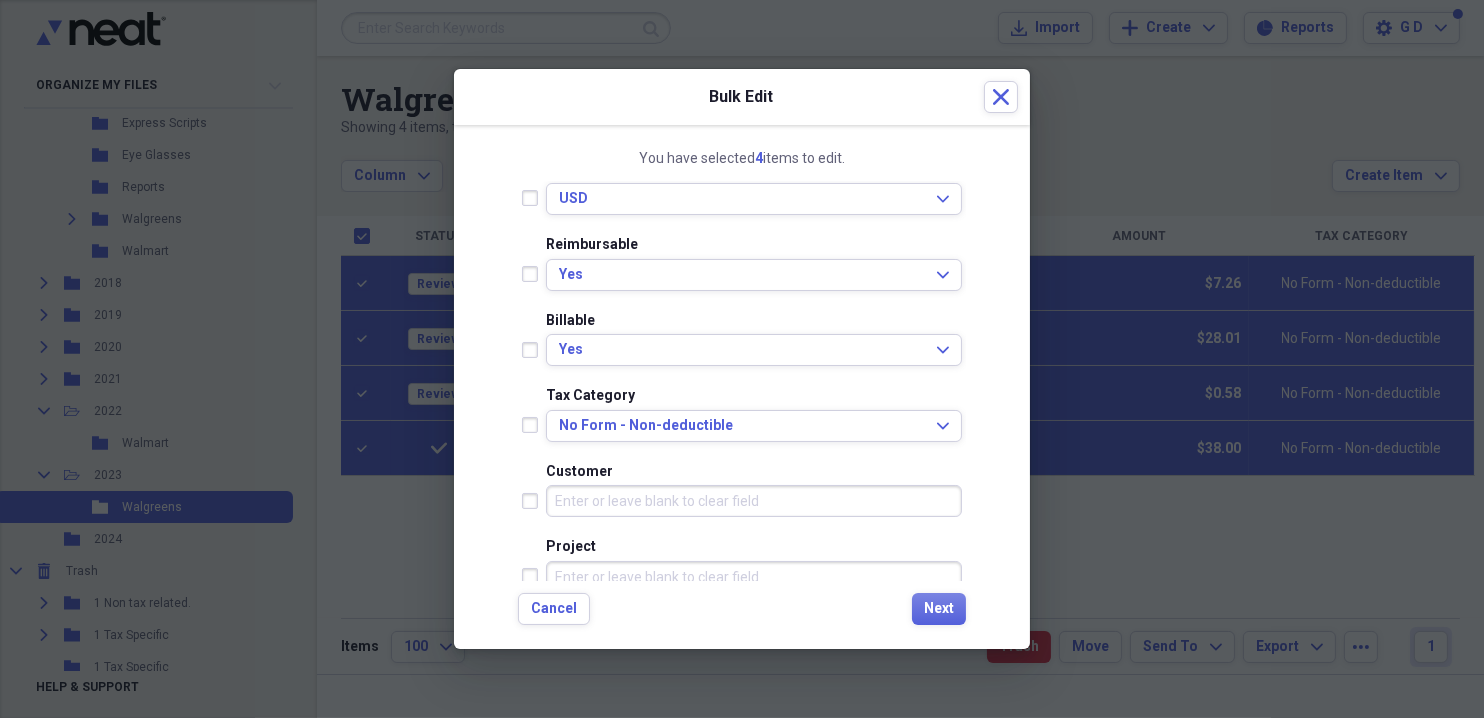 scroll, scrollTop: 499, scrollLeft: 0, axis: vertical 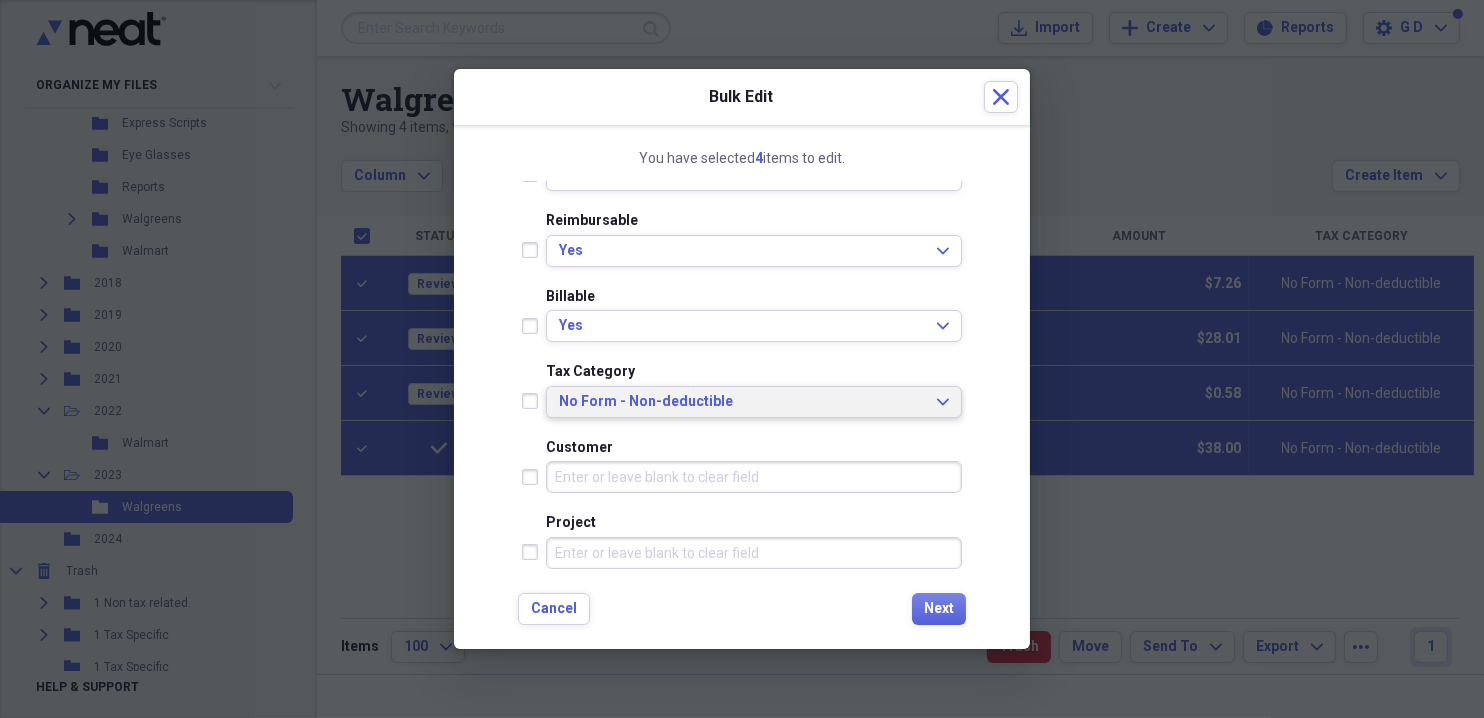 click on "No Form - Non-deductible" at bounding box center [742, 402] 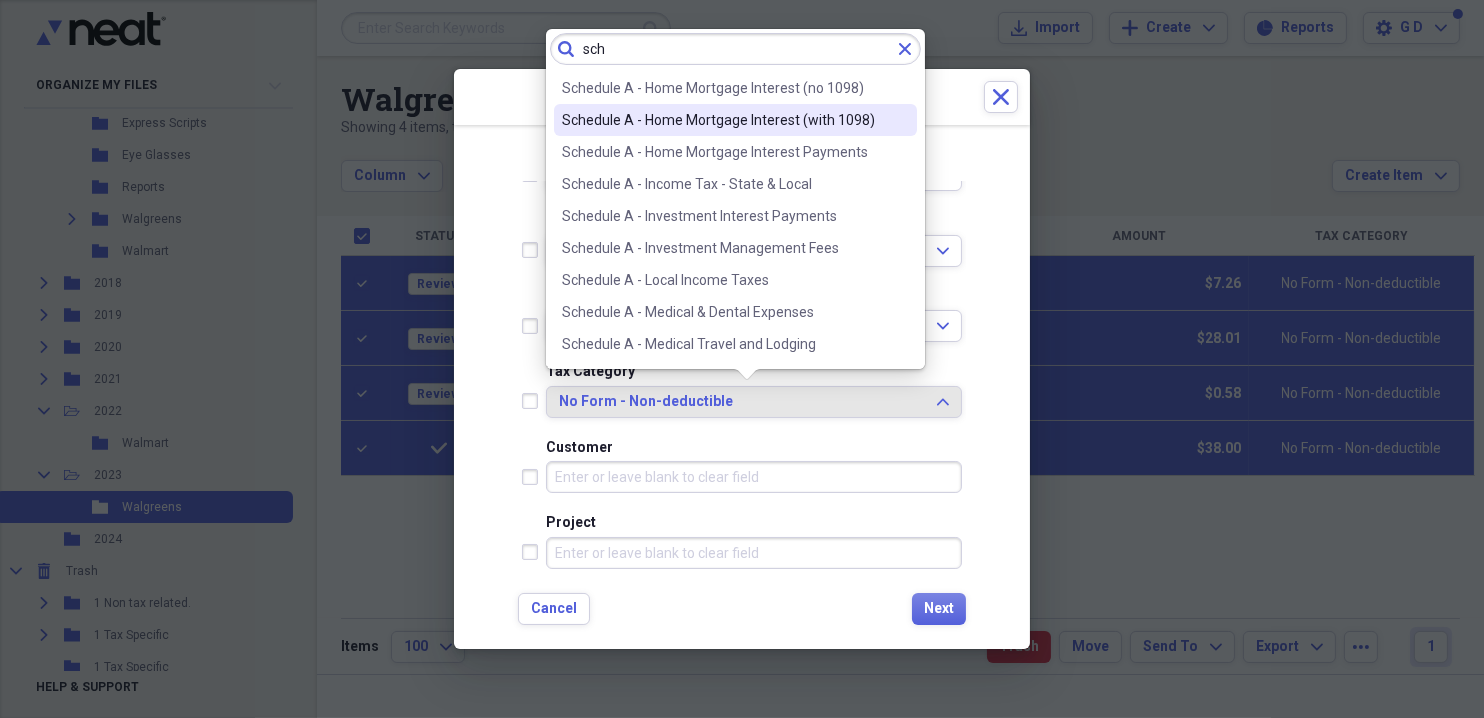 scroll, scrollTop: 199, scrollLeft: 0, axis: vertical 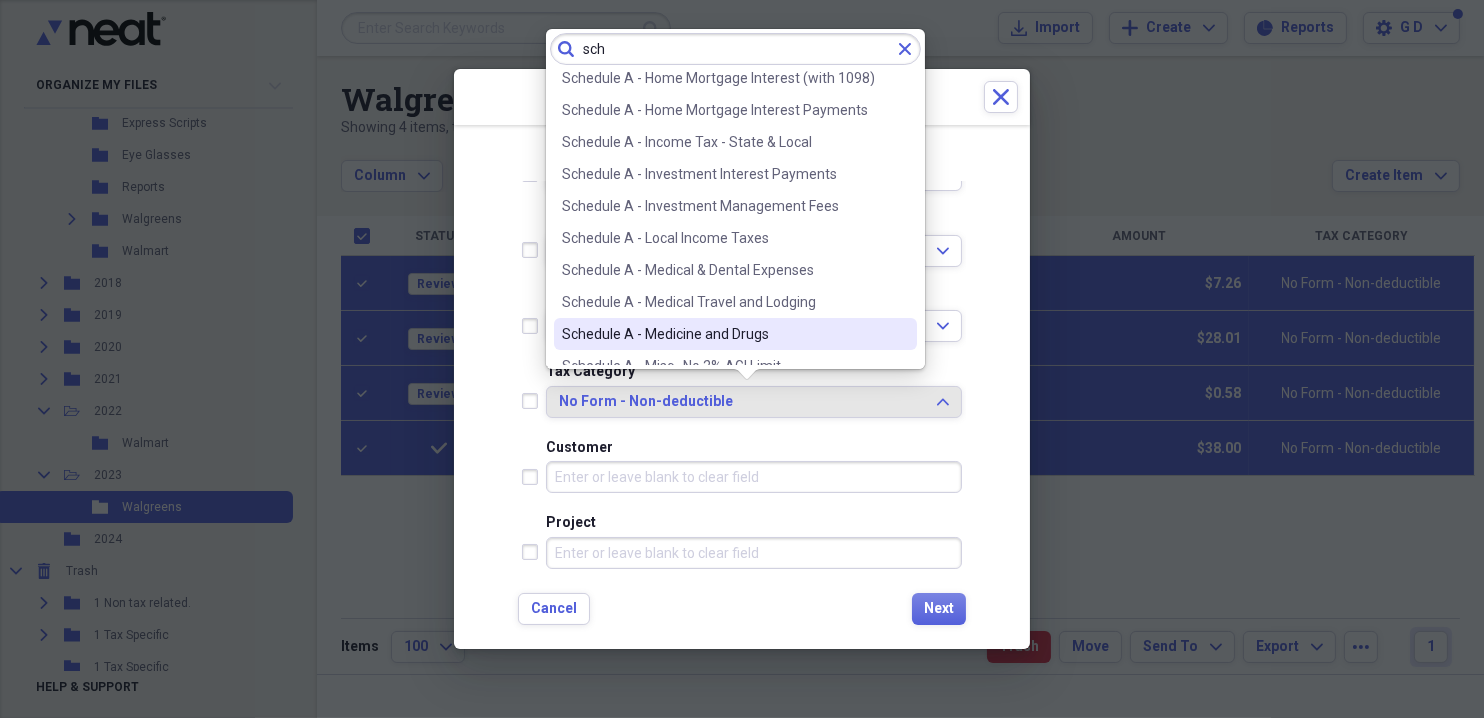type on "sch" 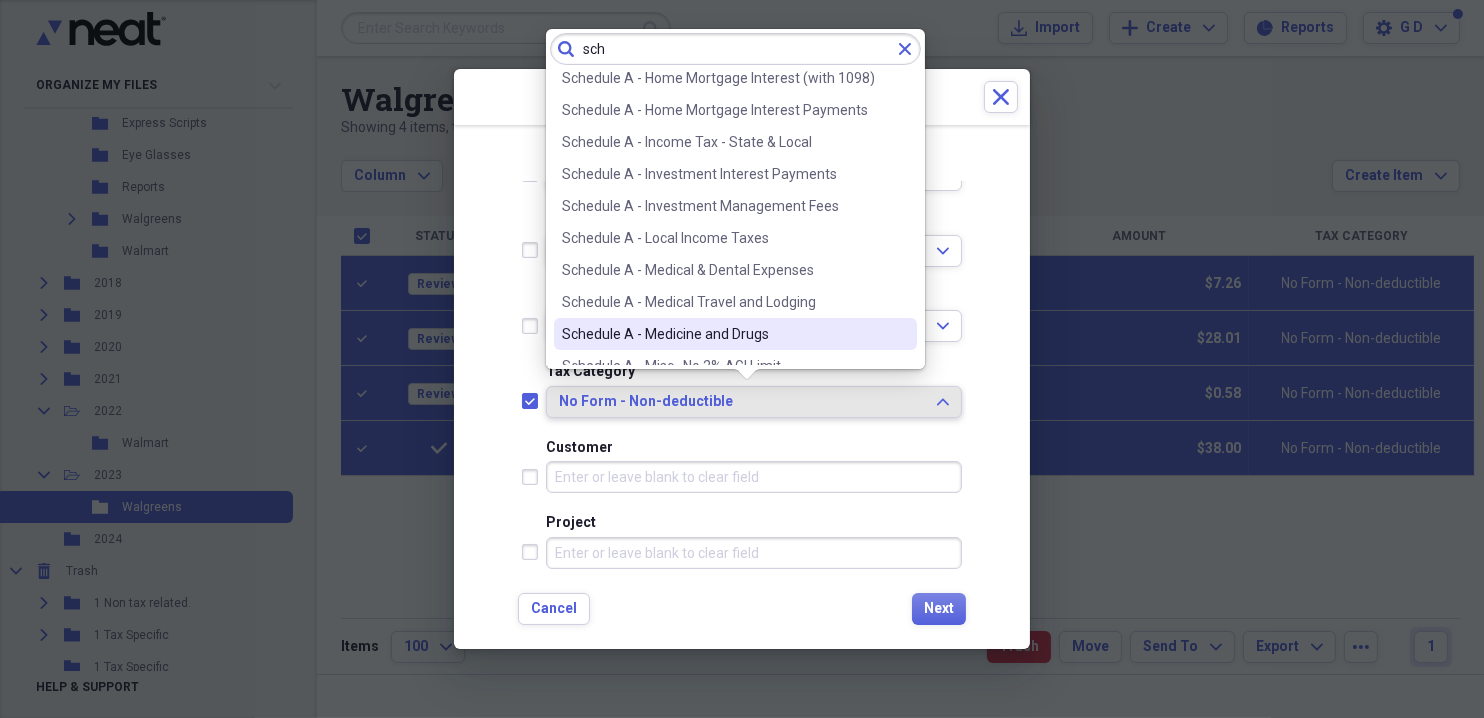 checkbox on "true" 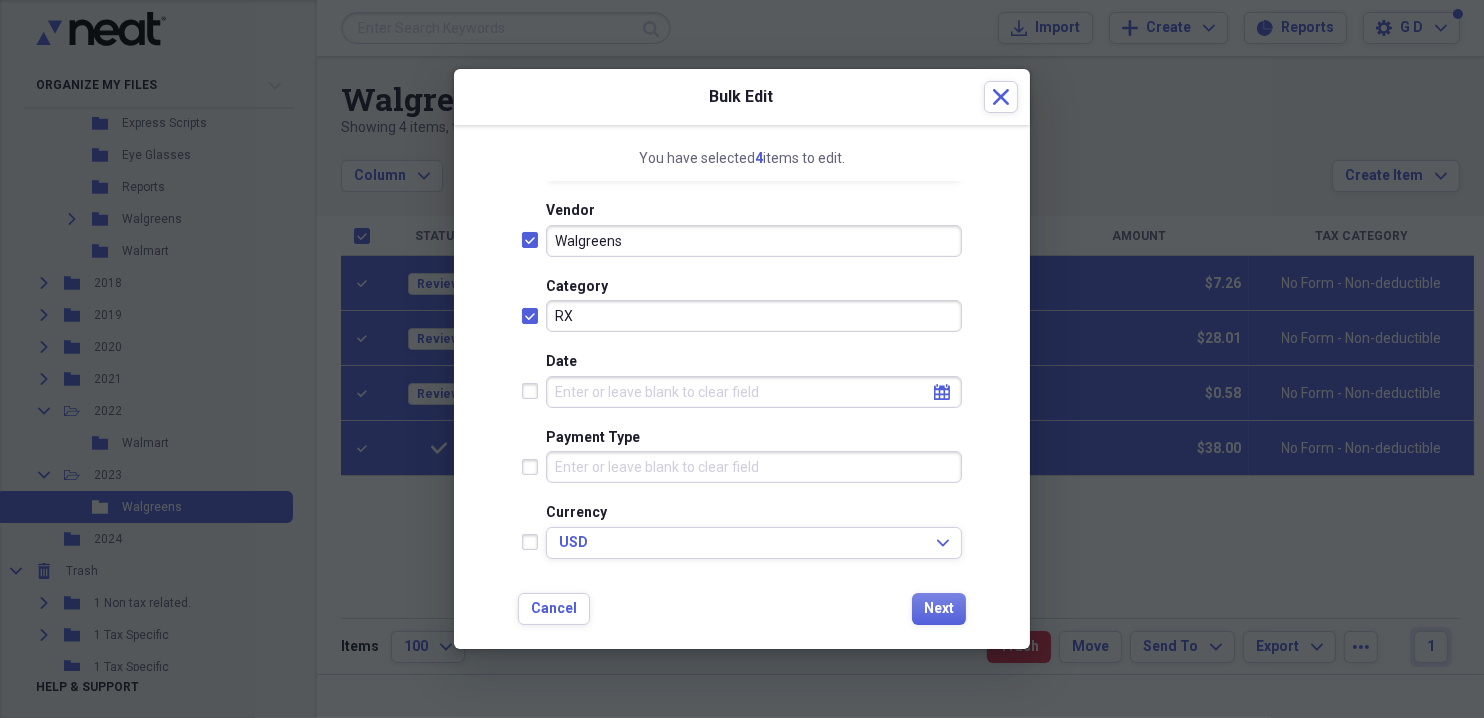 scroll, scrollTop: 99, scrollLeft: 0, axis: vertical 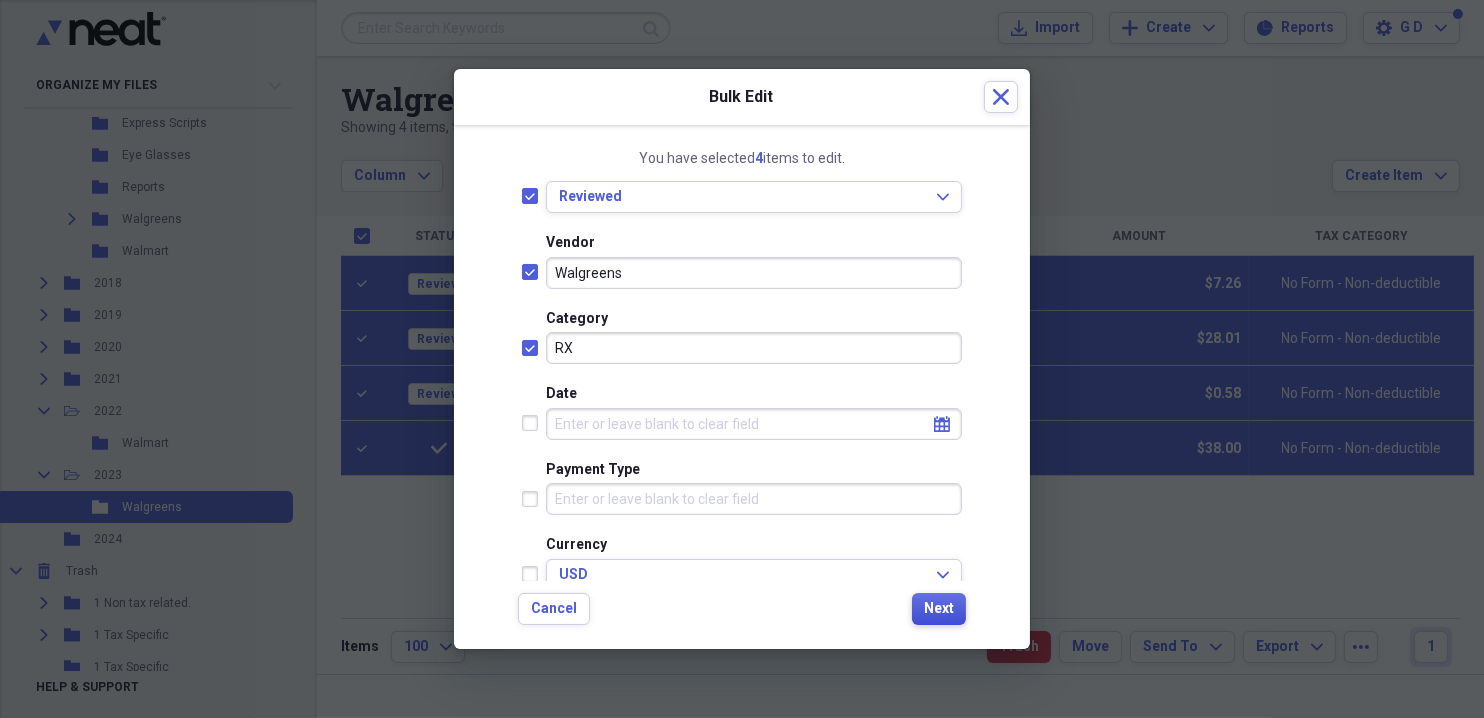 click on "Next" at bounding box center (939, 609) 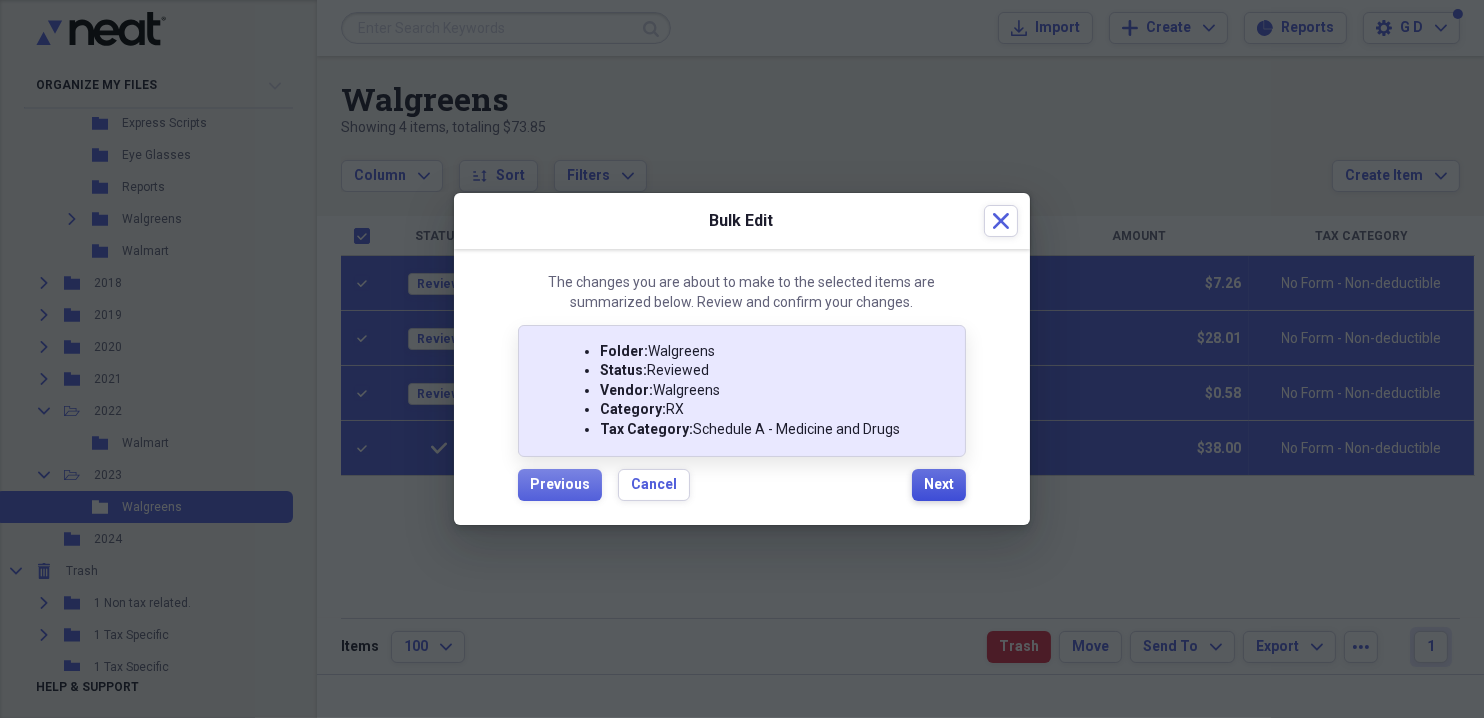 click on "Next" at bounding box center (939, 485) 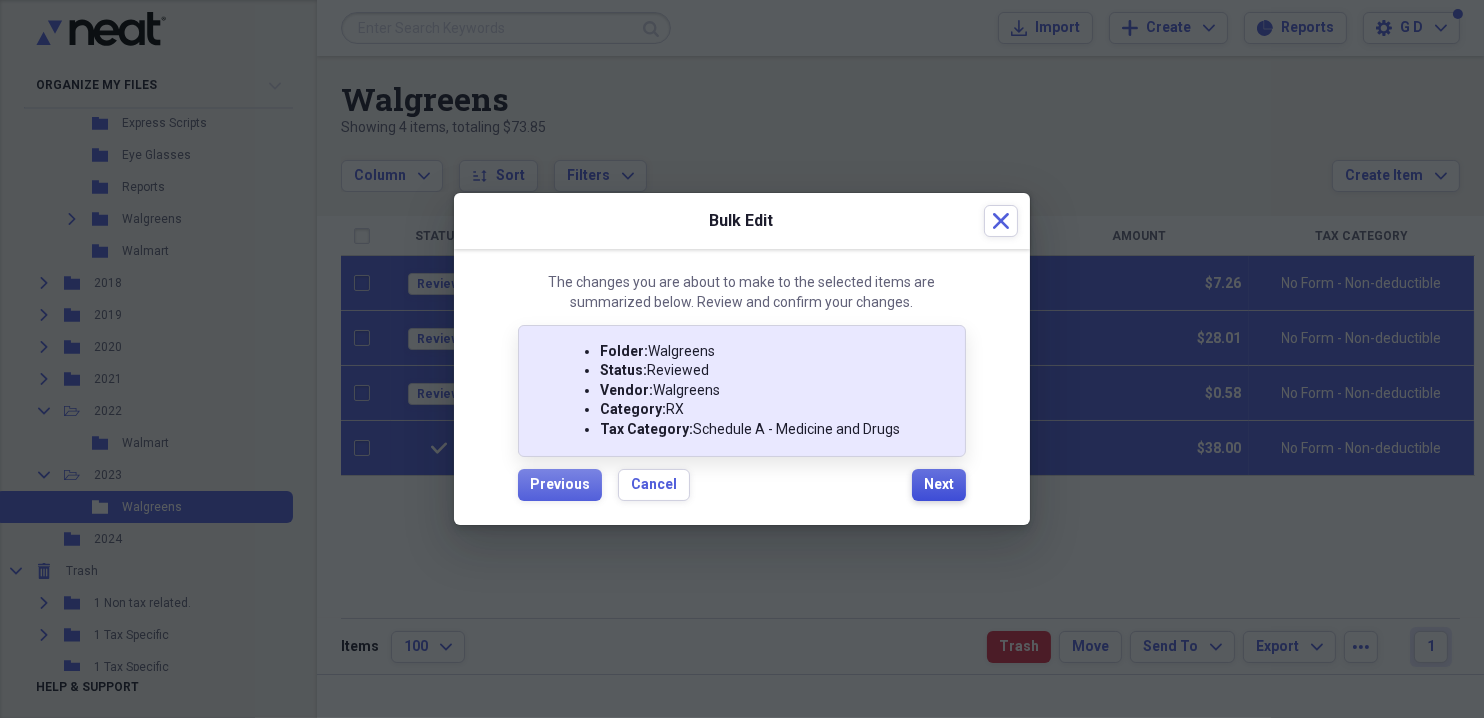 checkbox on "false" 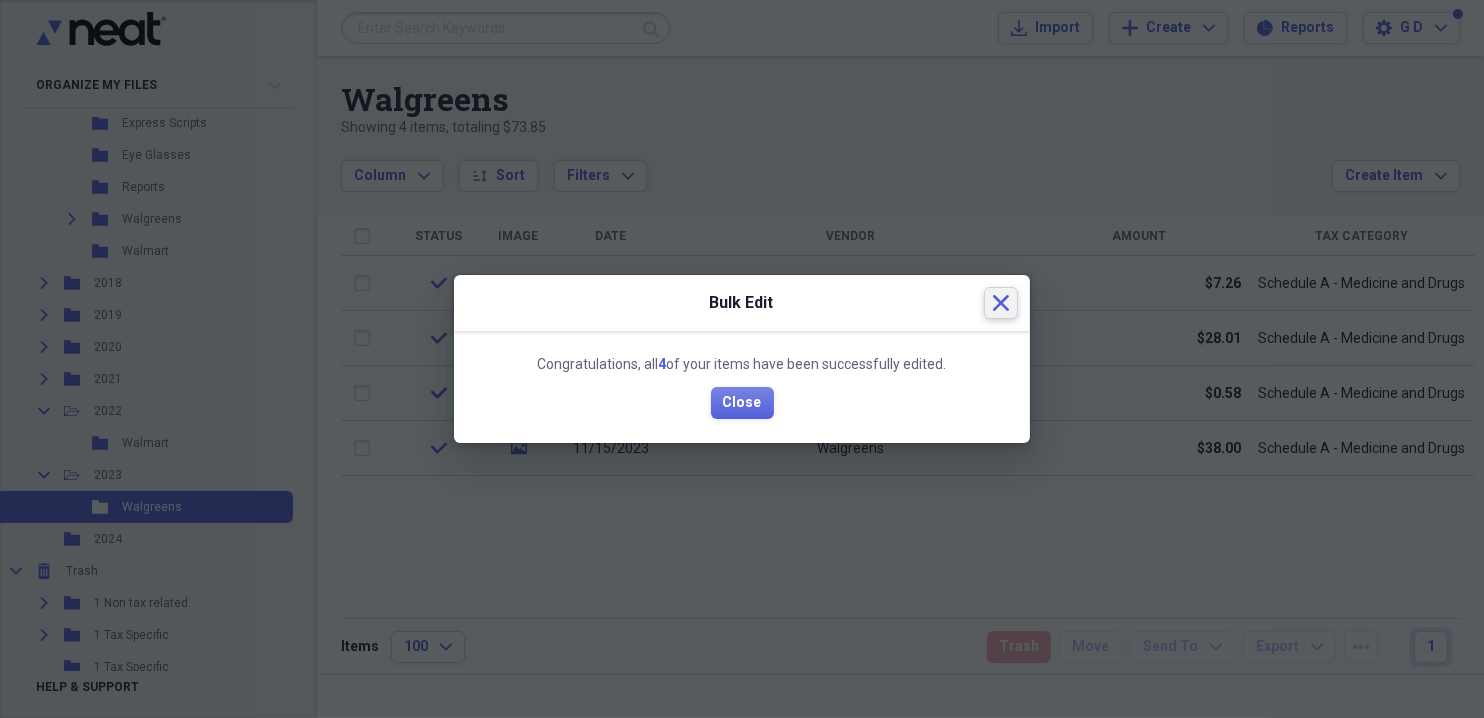 click on "Close" 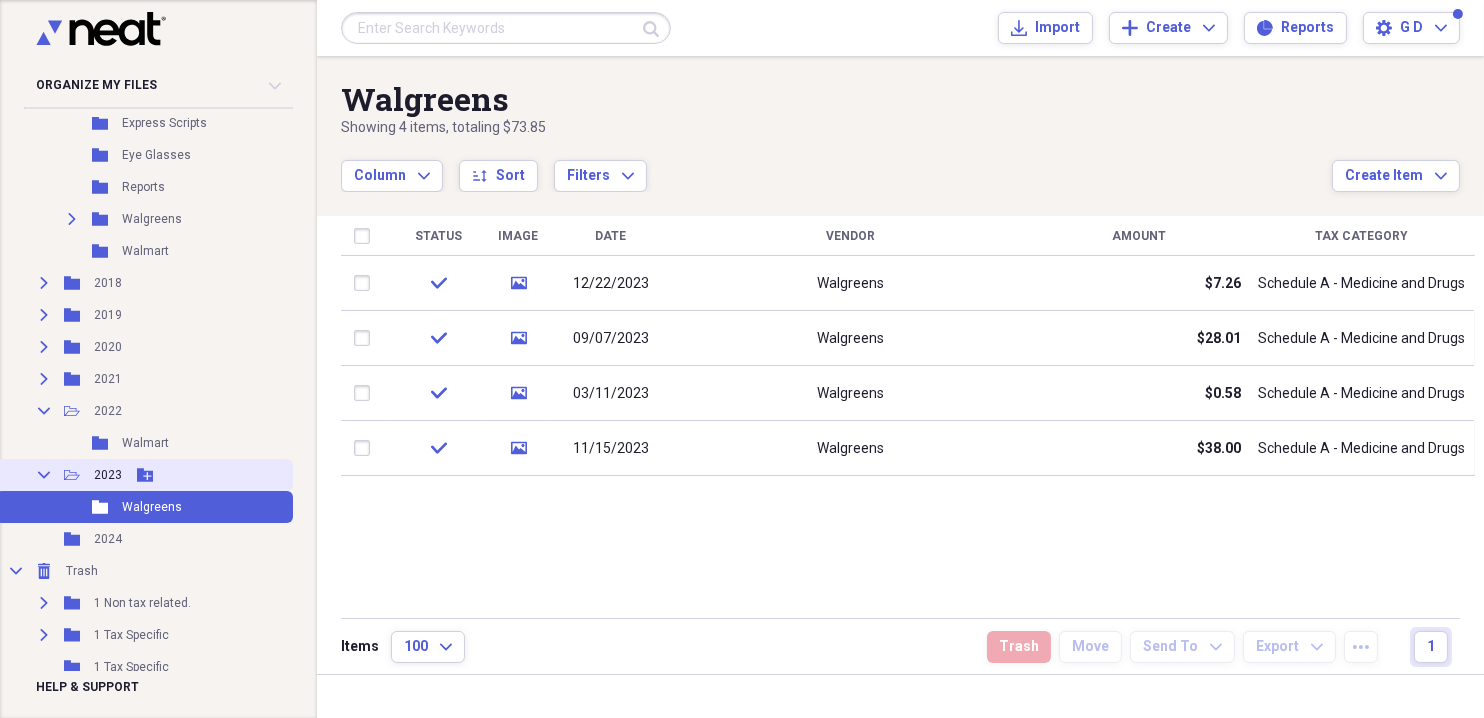 click on "2023" at bounding box center [108, 475] 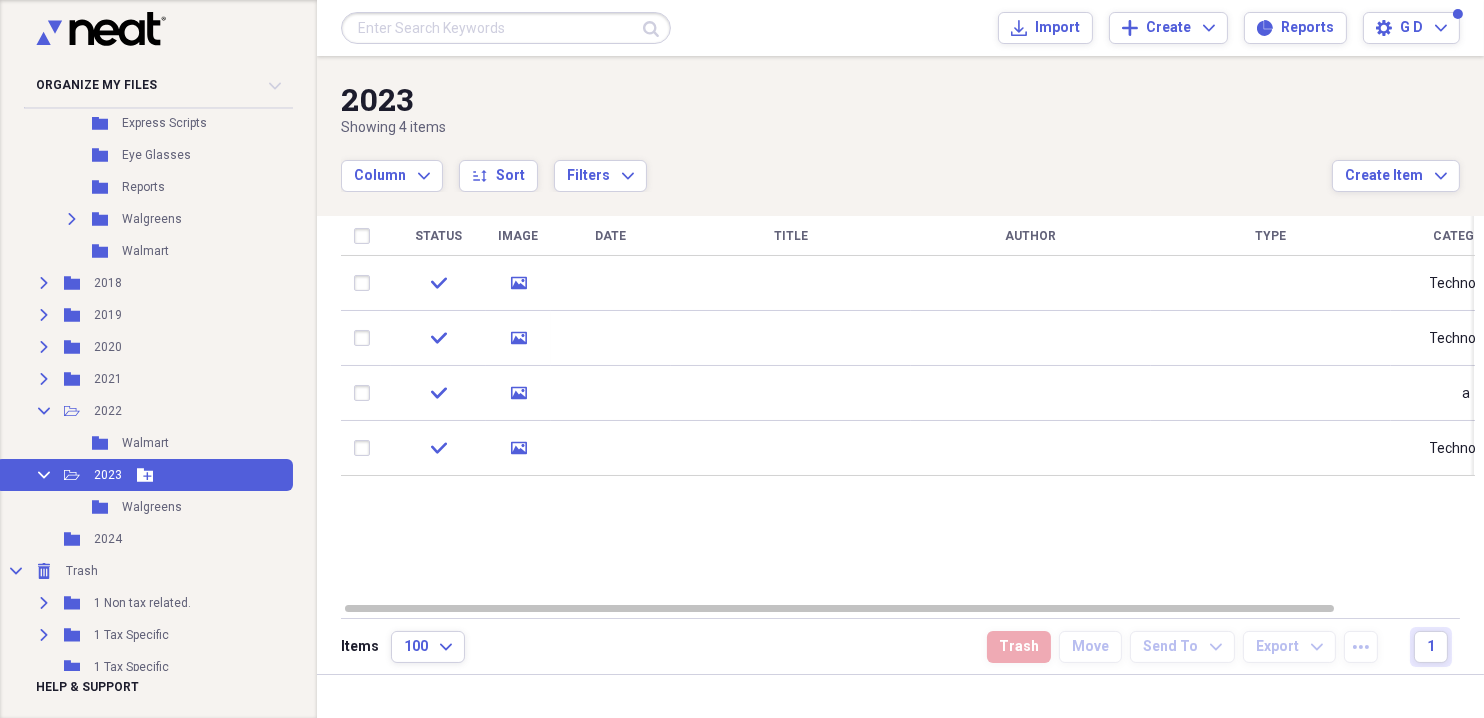 click on "Collapse" 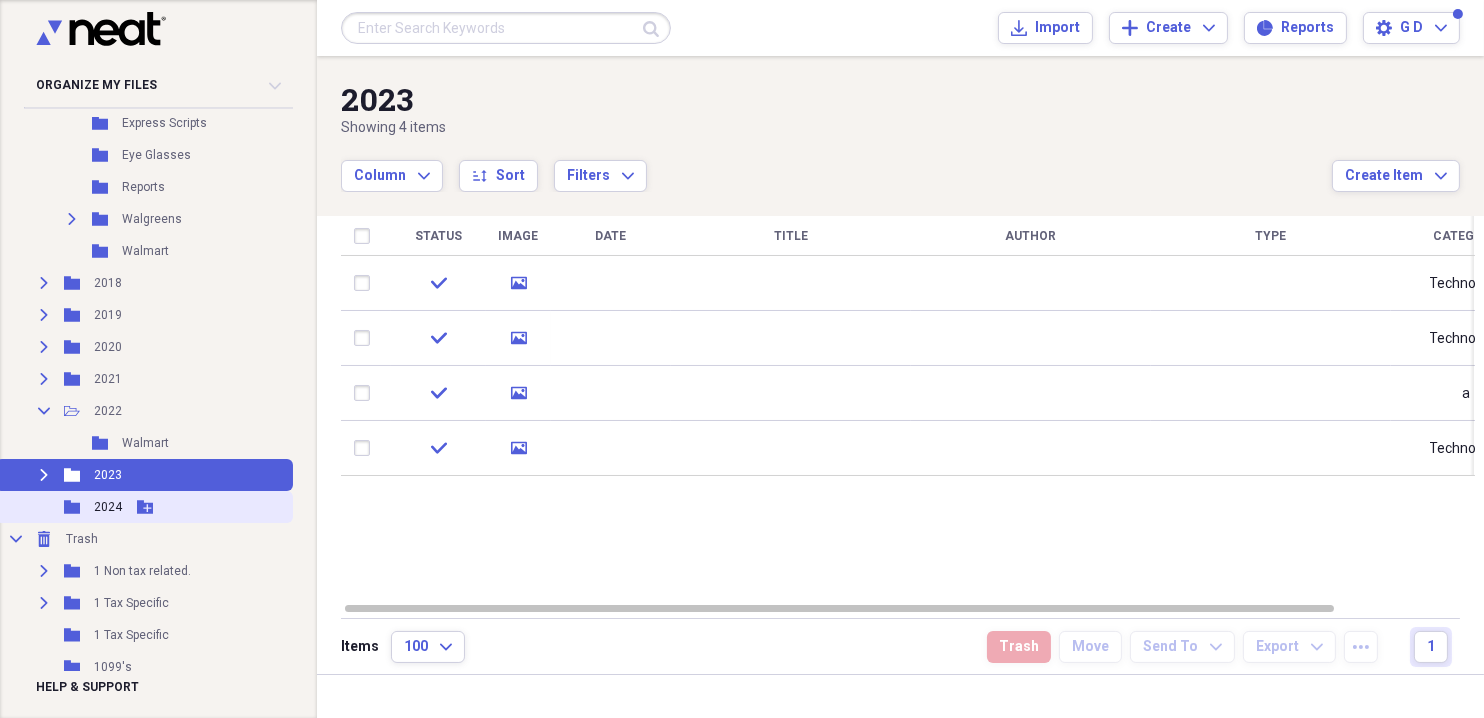 click 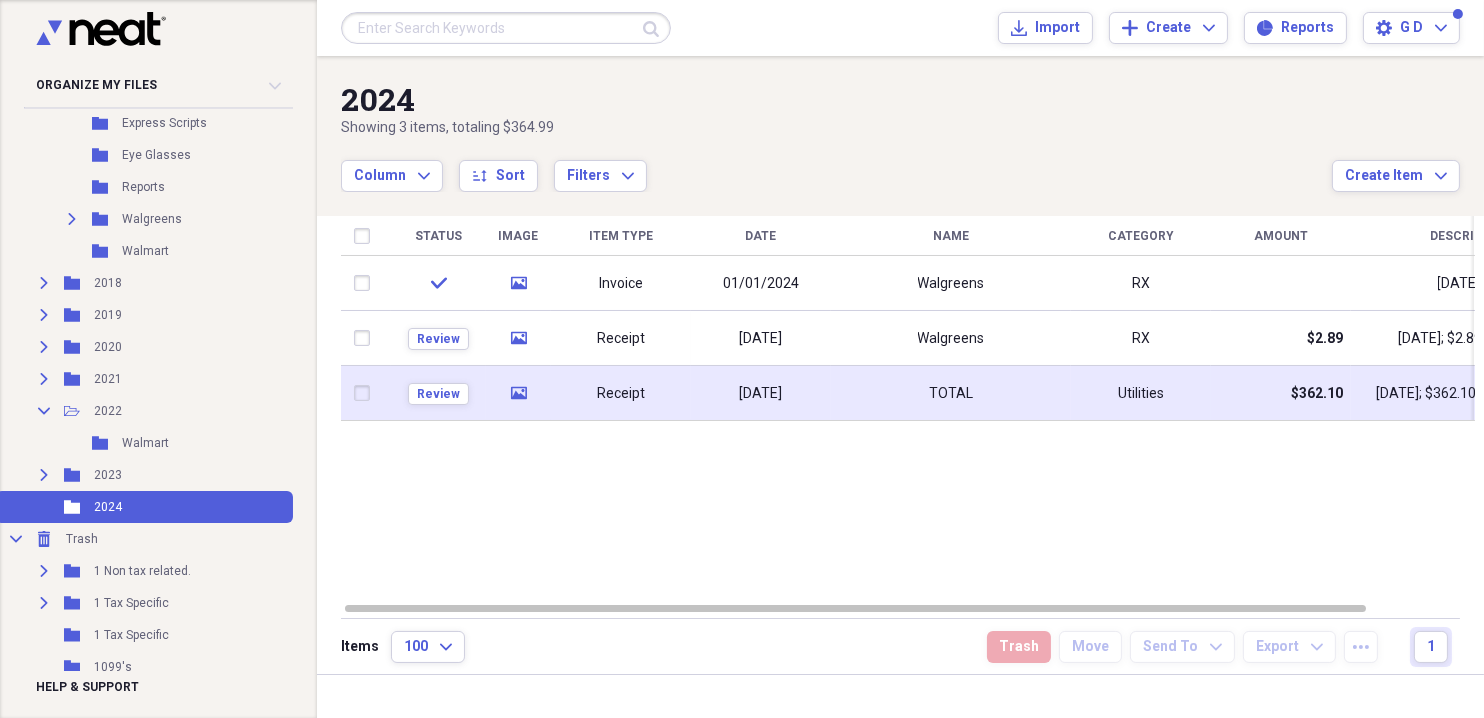 click on "Utilities" at bounding box center [1141, 394] 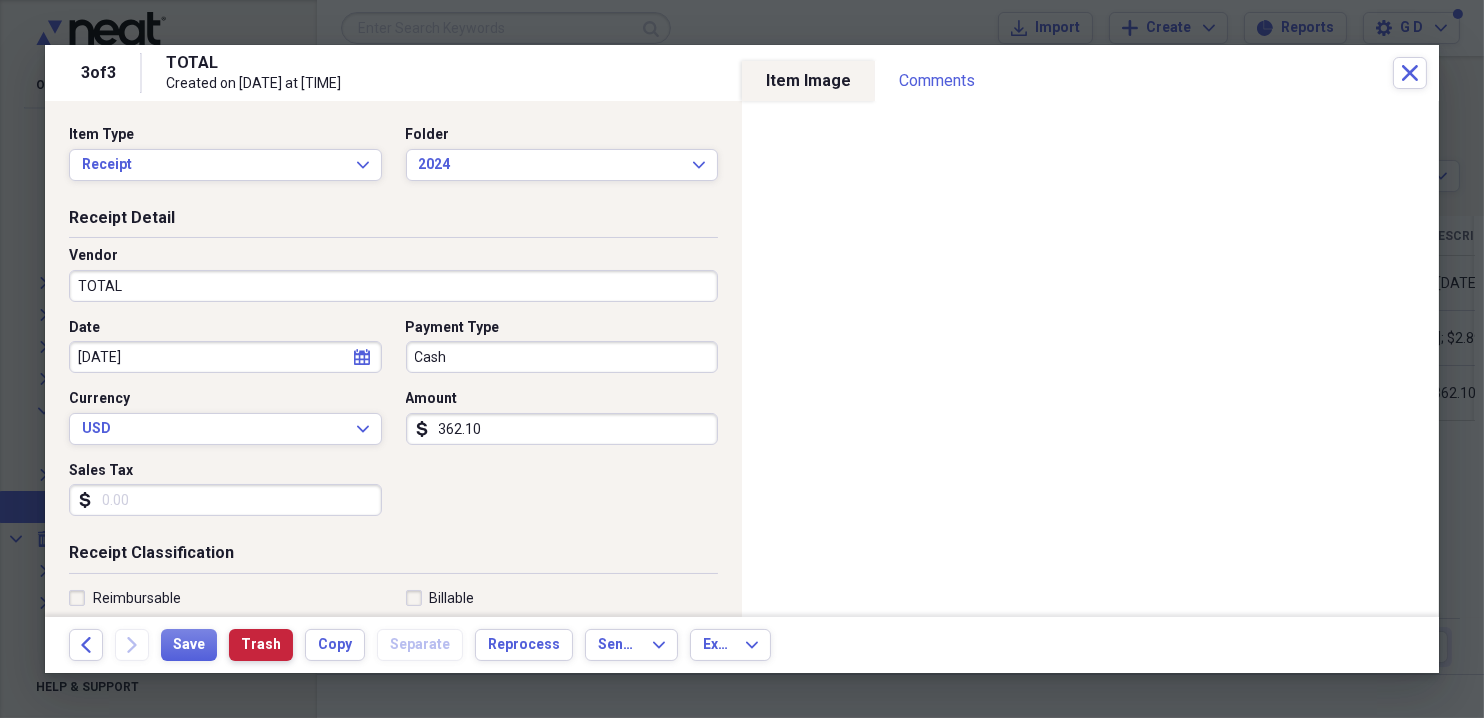 click on "Trash" at bounding box center (261, 645) 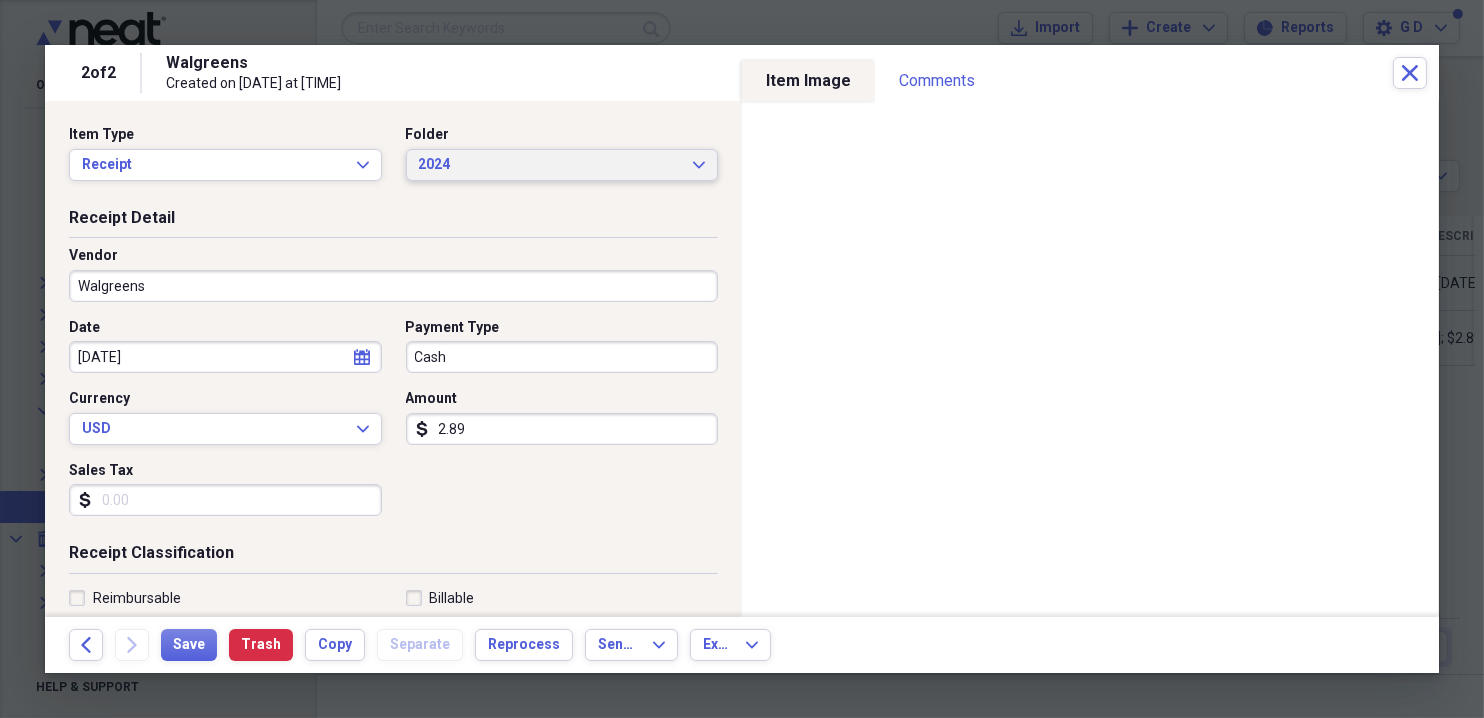 click on "Expand" 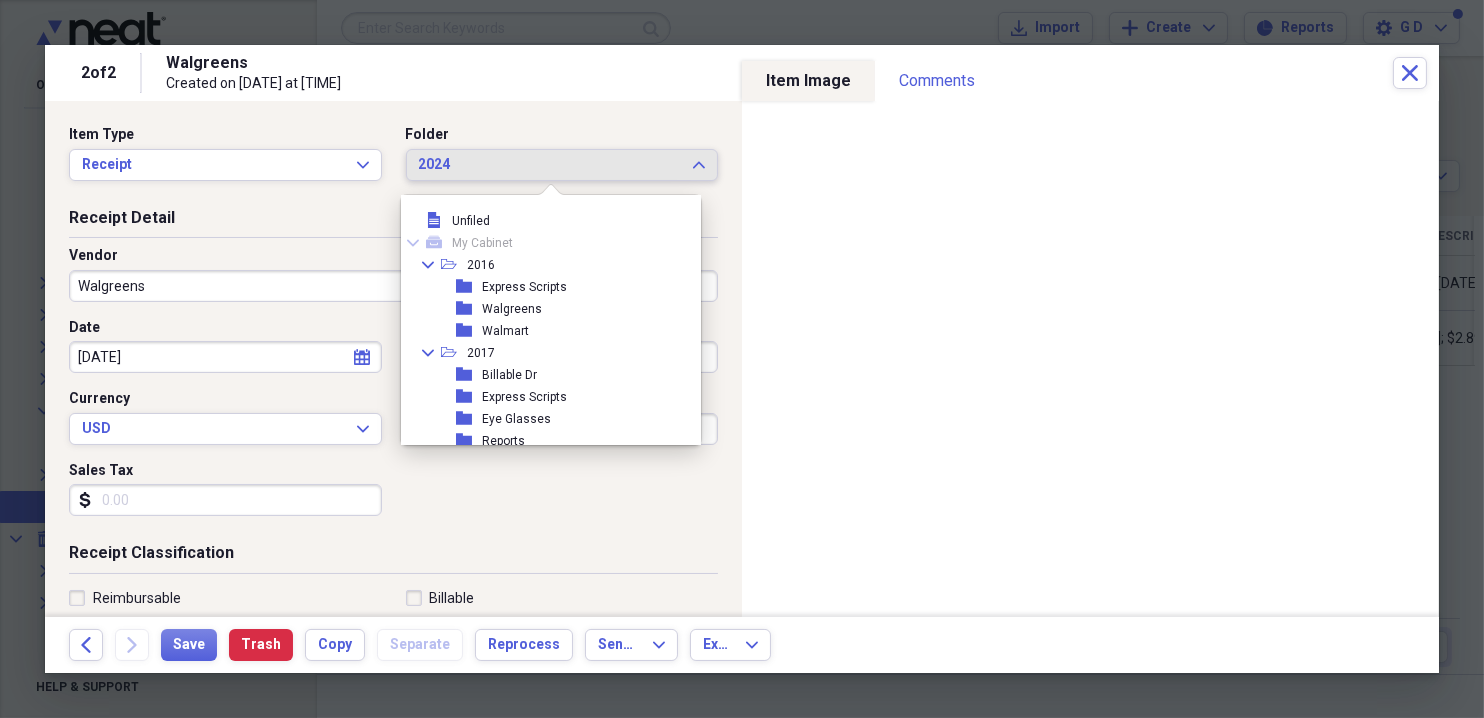 scroll, scrollTop: 1220, scrollLeft: 0, axis: vertical 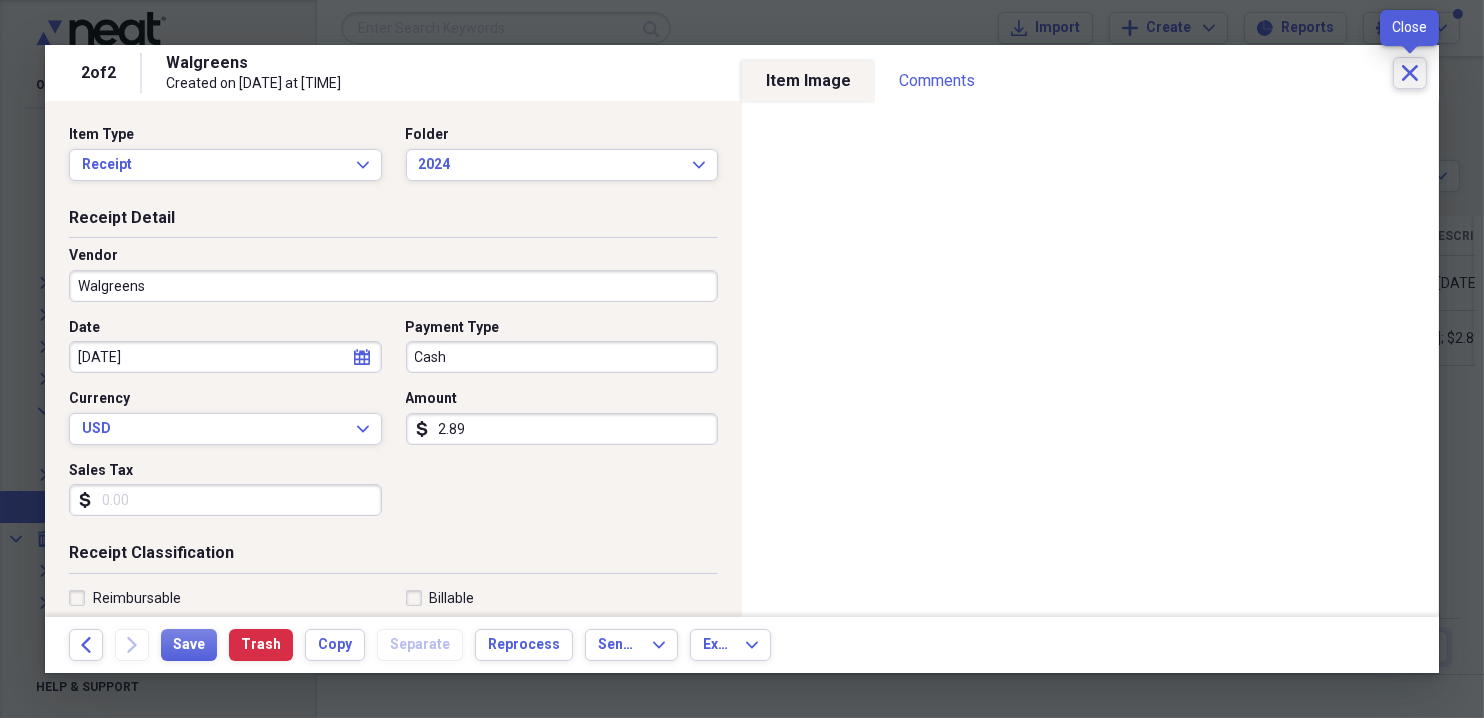 click on "Close" 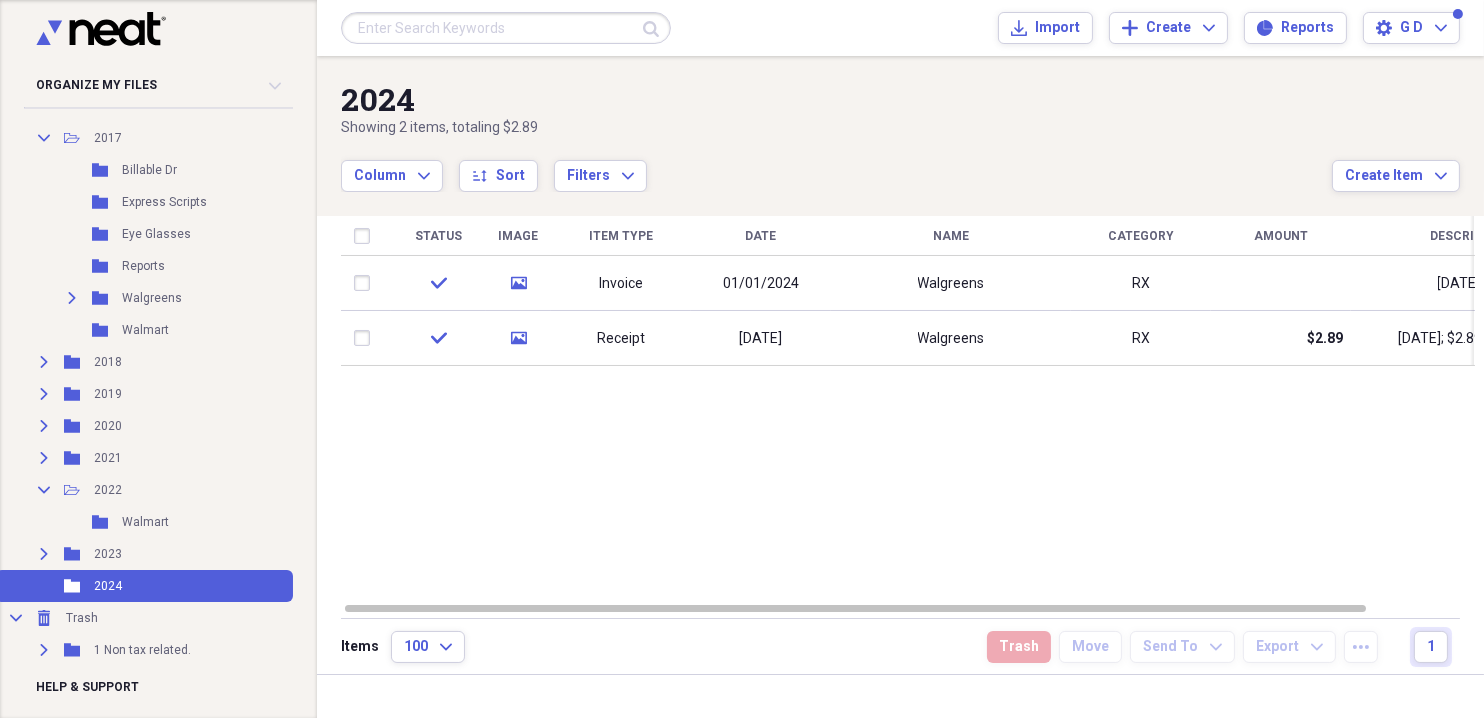 scroll, scrollTop: 0, scrollLeft: 0, axis: both 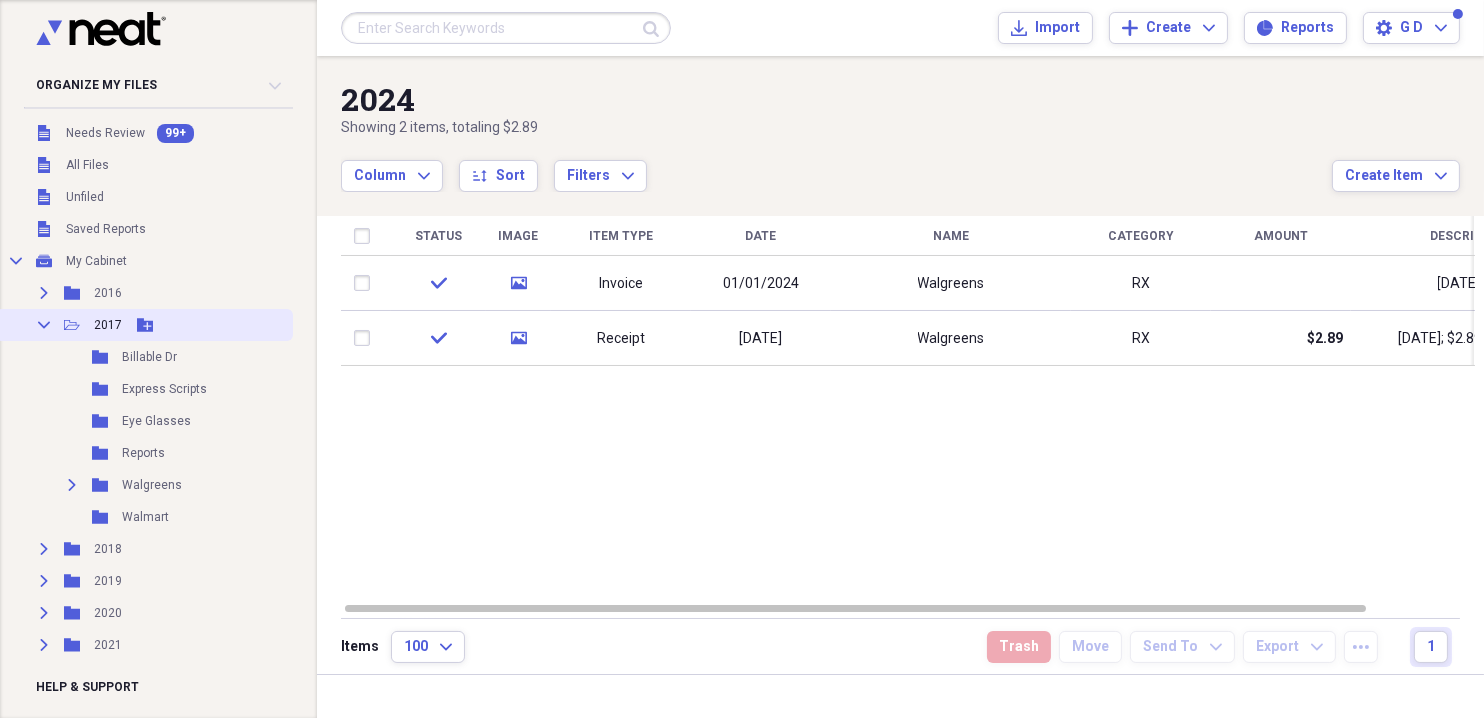 click on "Collapse" 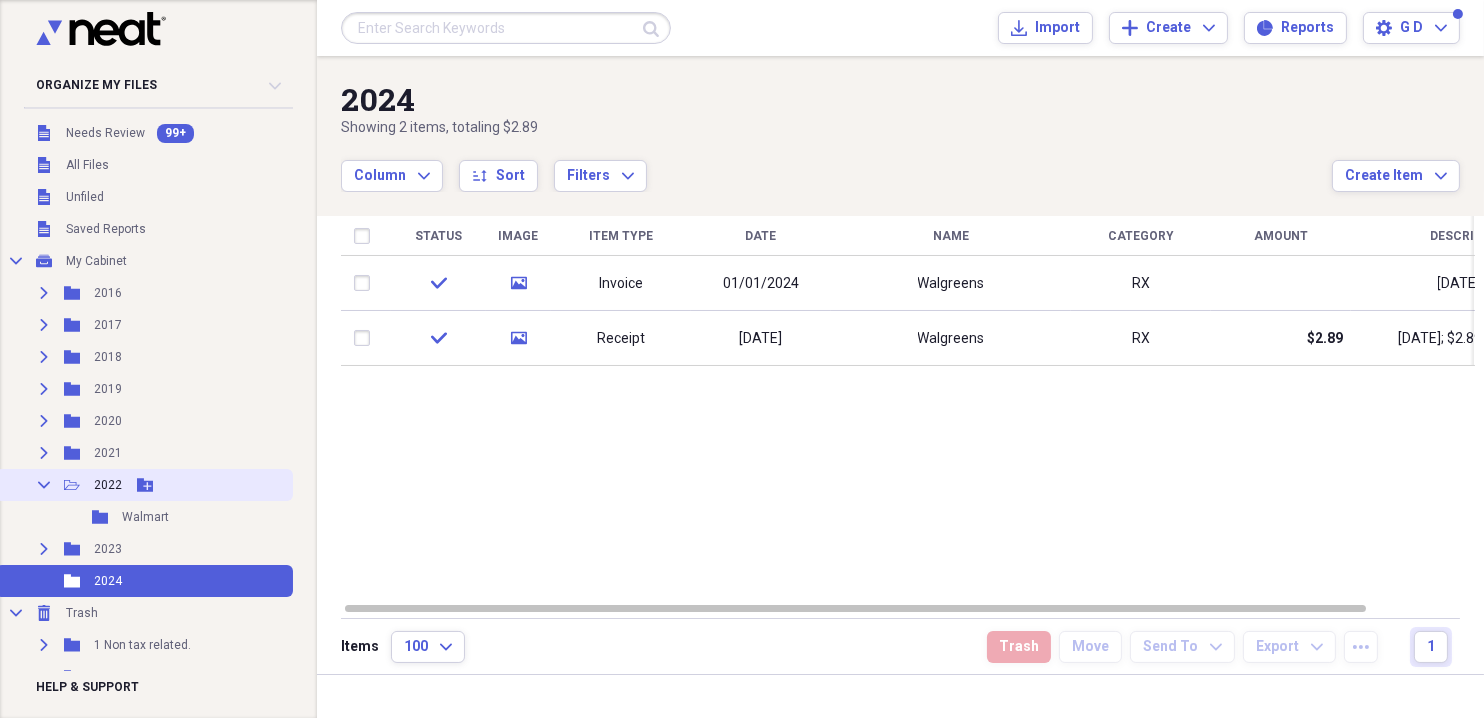 click on "Collapse" 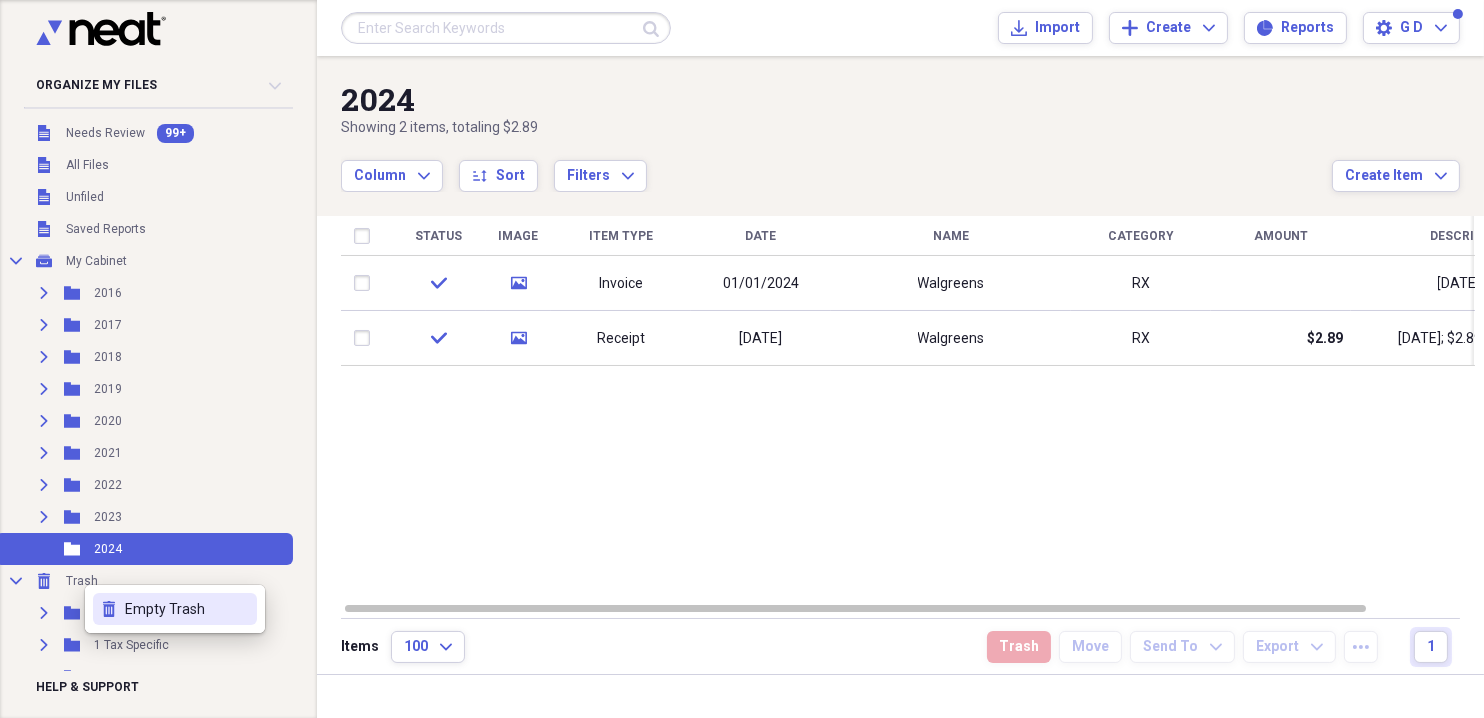click on "trash Empty Trash" at bounding box center [175, 609] 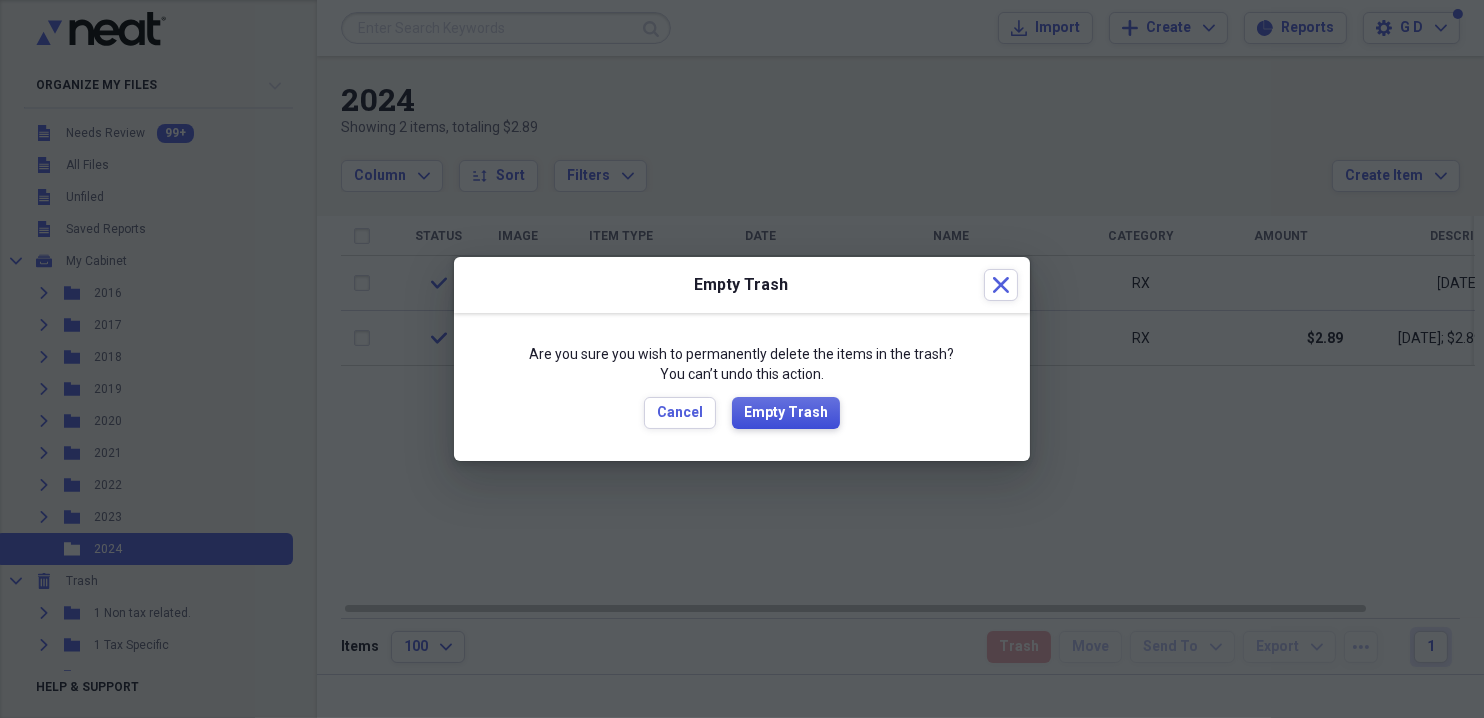 click on "Empty Trash" at bounding box center (786, 413) 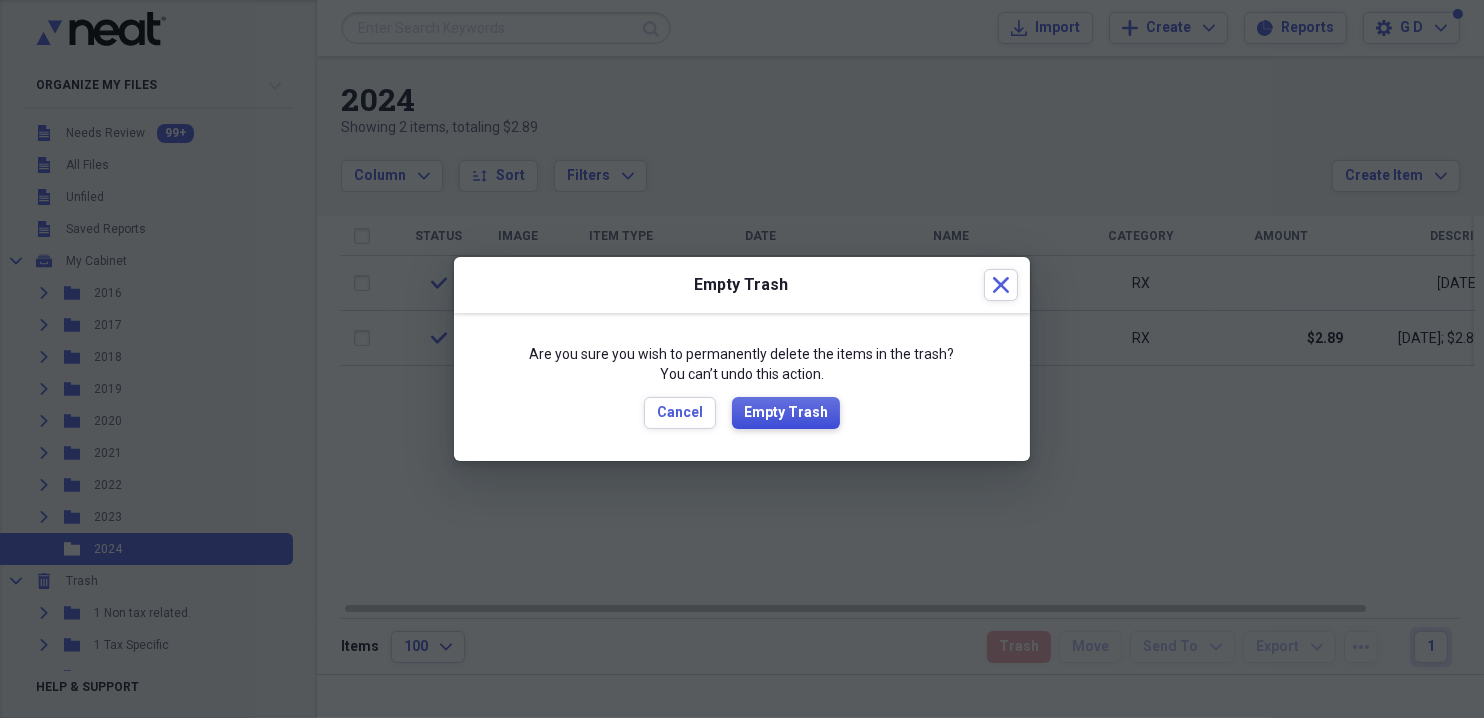 click on "Empty Trash" at bounding box center (786, 413) 